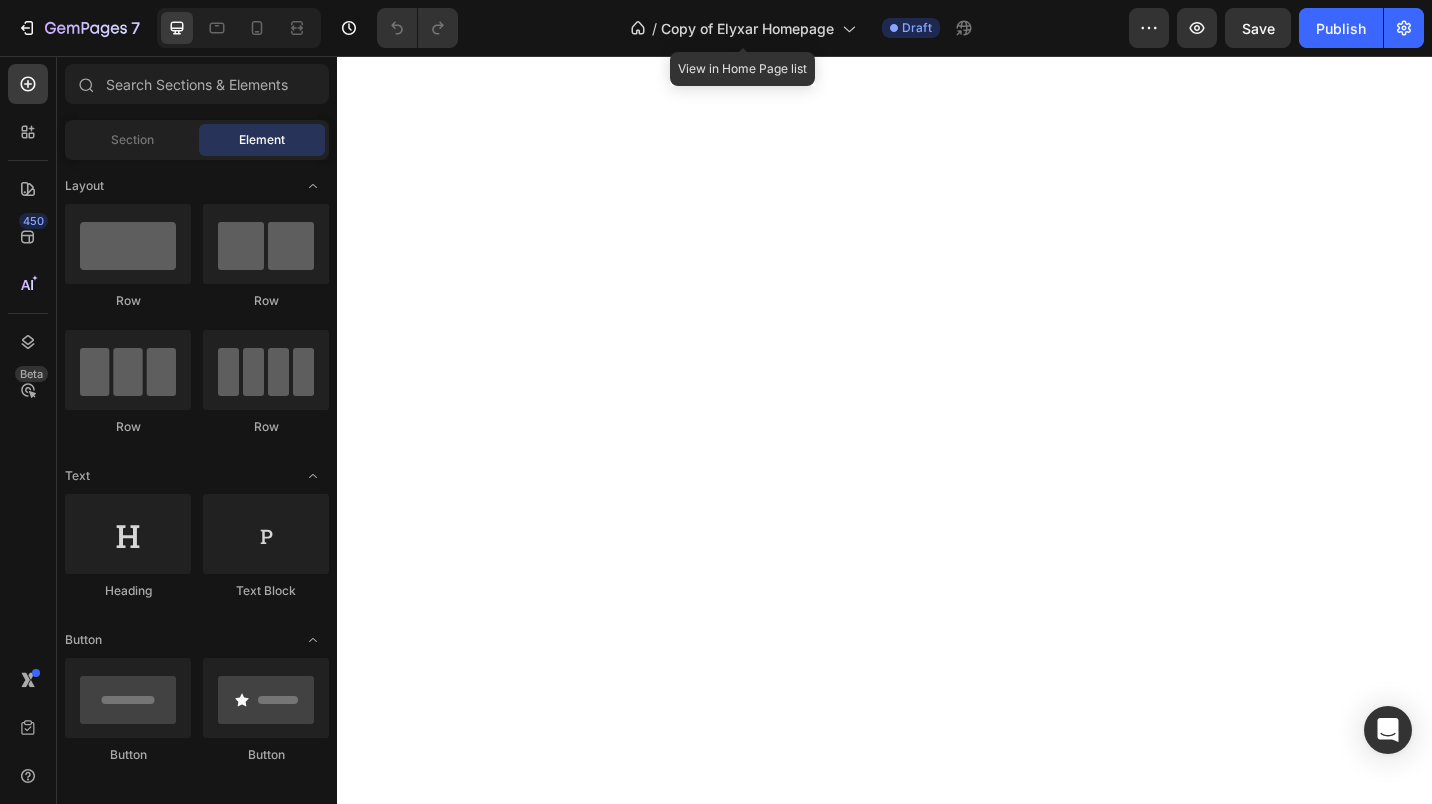 scroll, scrollTop: 0, scrollLeft: 0, axis: both 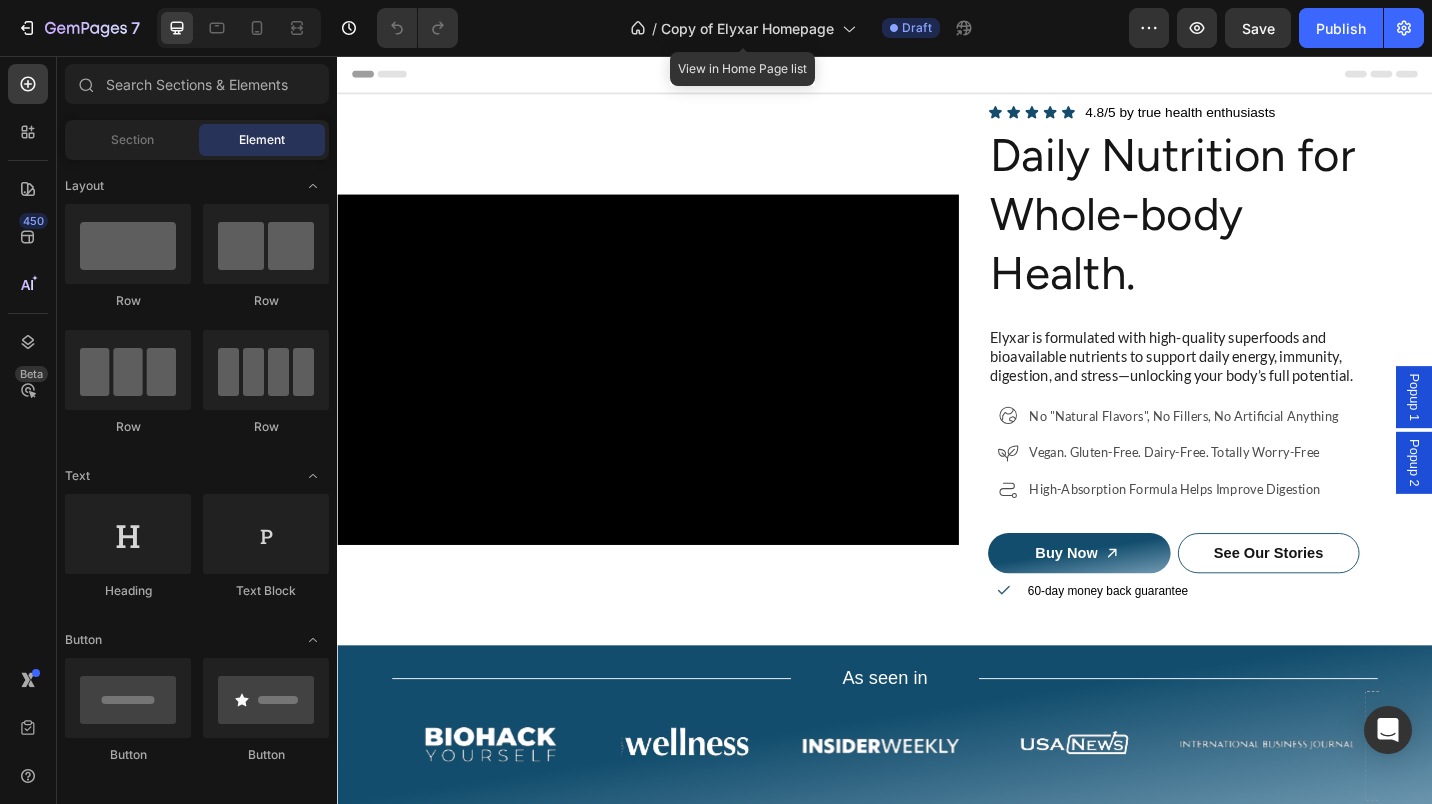 click 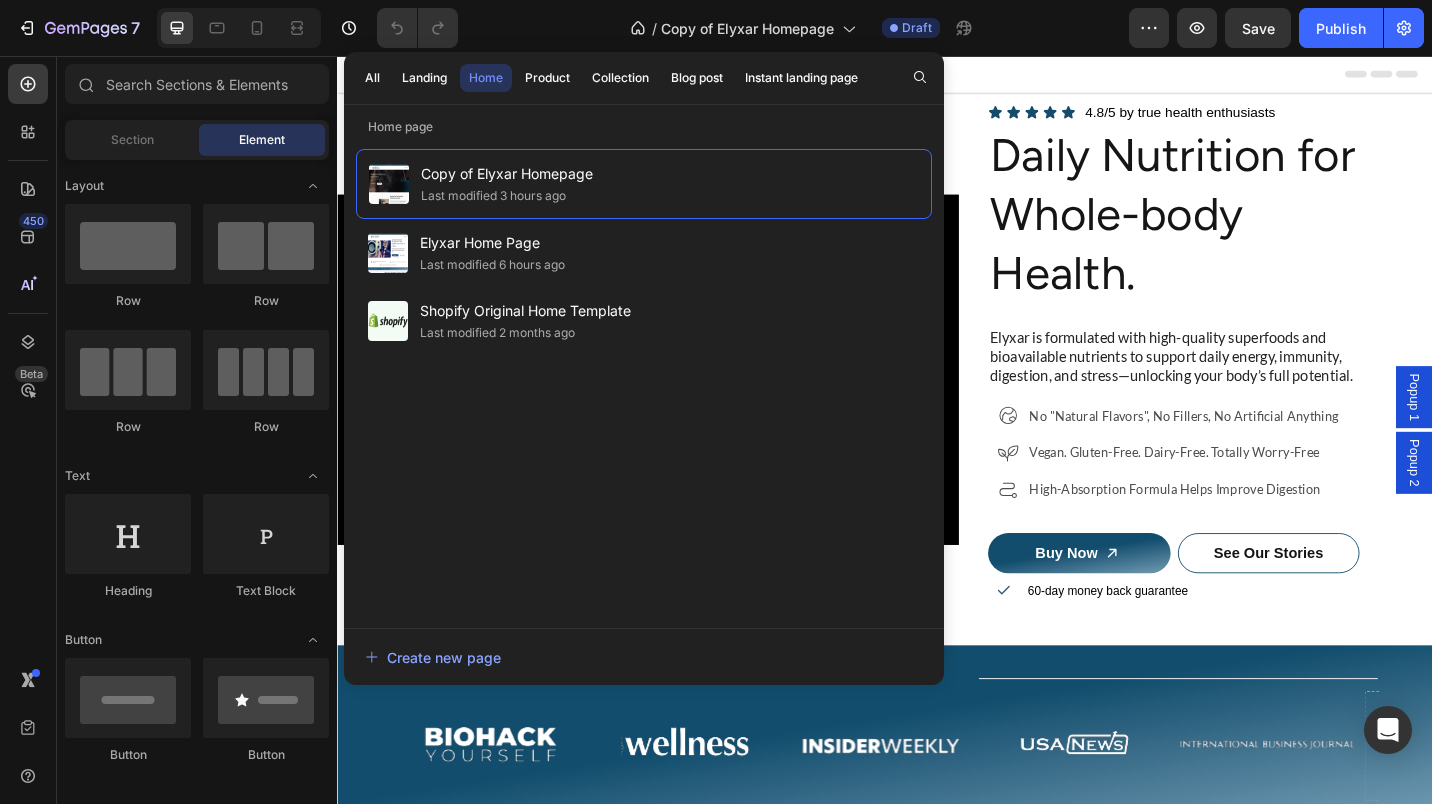 click on "Elyxar Home Page" at bounding box center (492, 243) 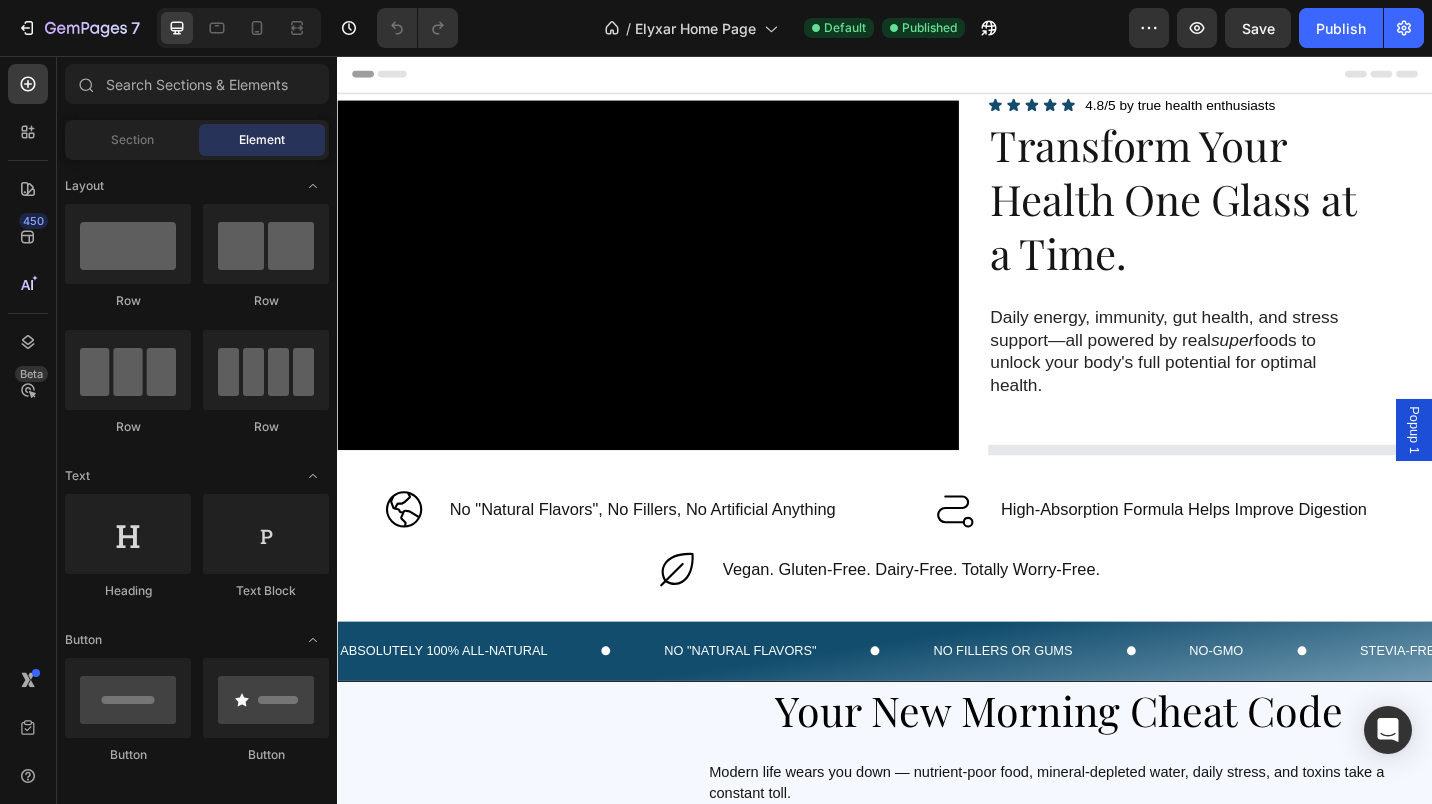 scroll, scrollTop: 0, scrollLeft: 0, axis: both 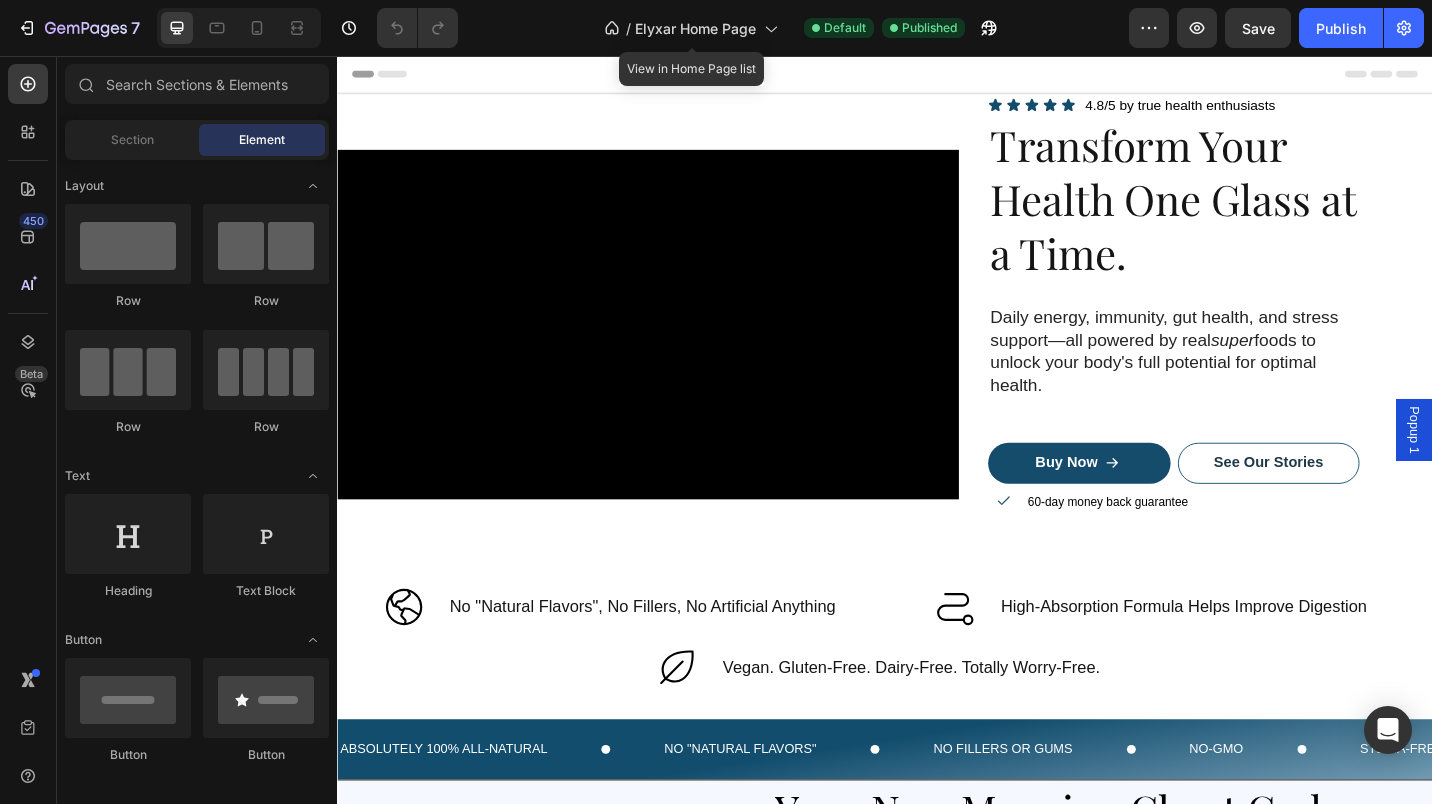 click 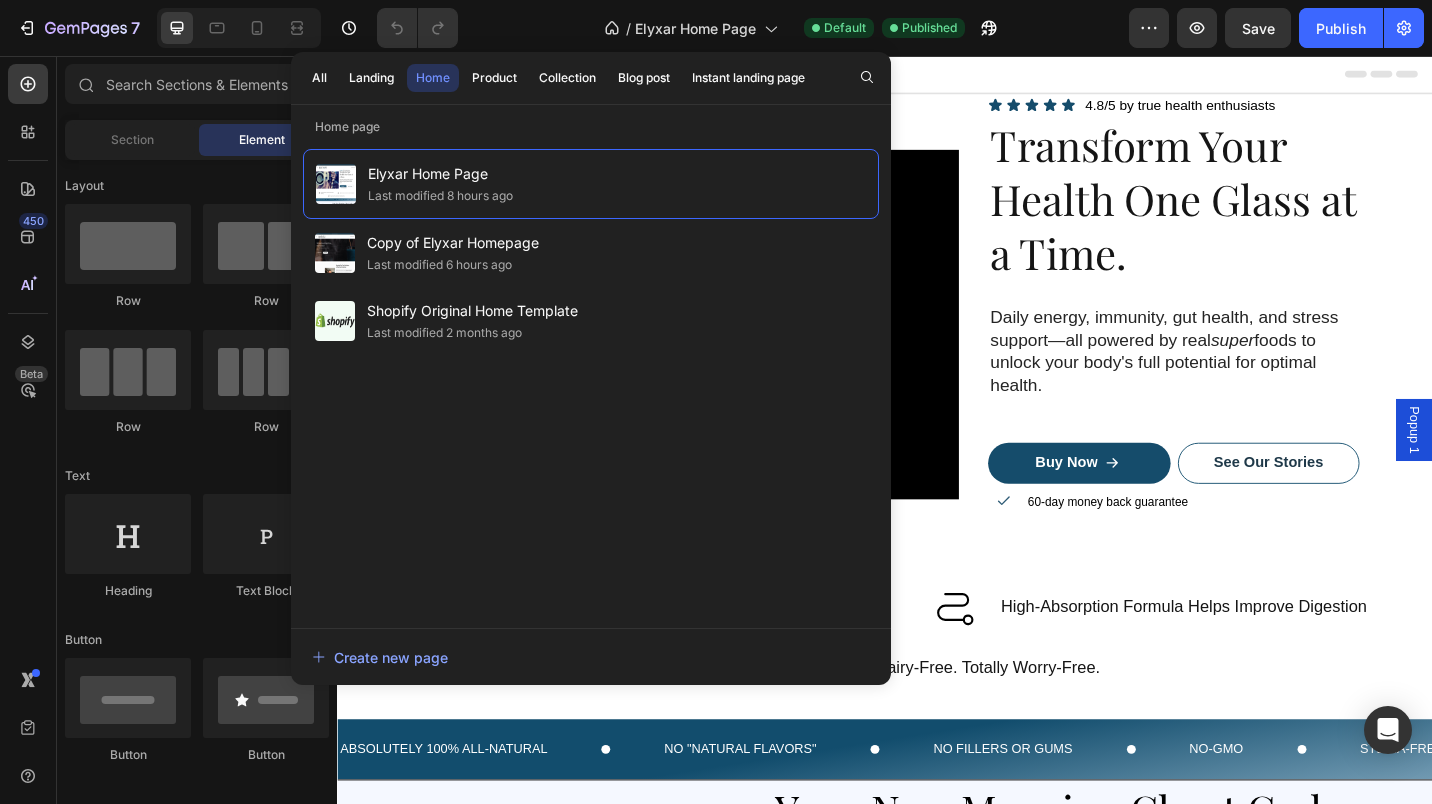 click on "Copy of Elyxar Homepage" at bounding box center (453, 243) 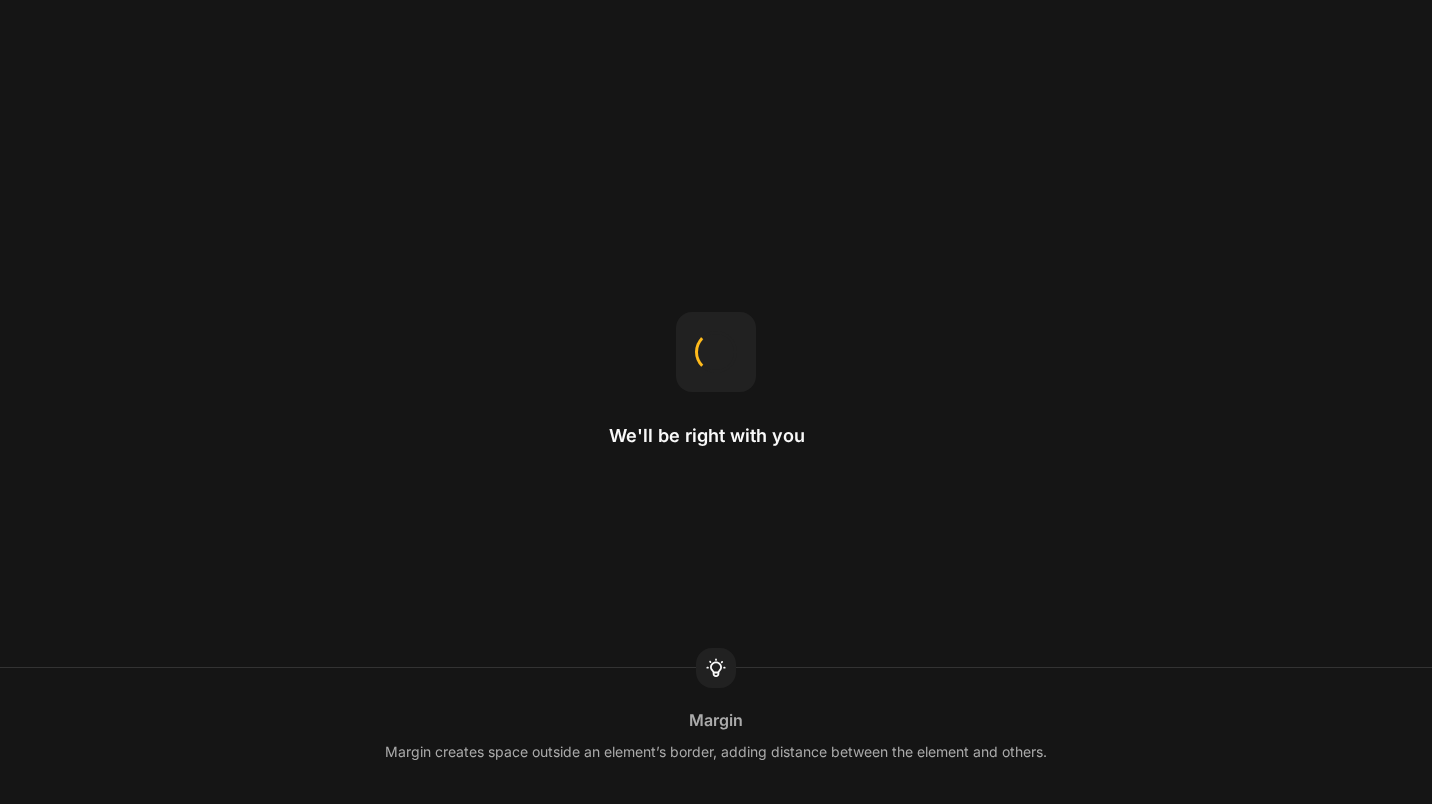 scroll, scrollTop: 0, scrollLeft: 0, axis: both 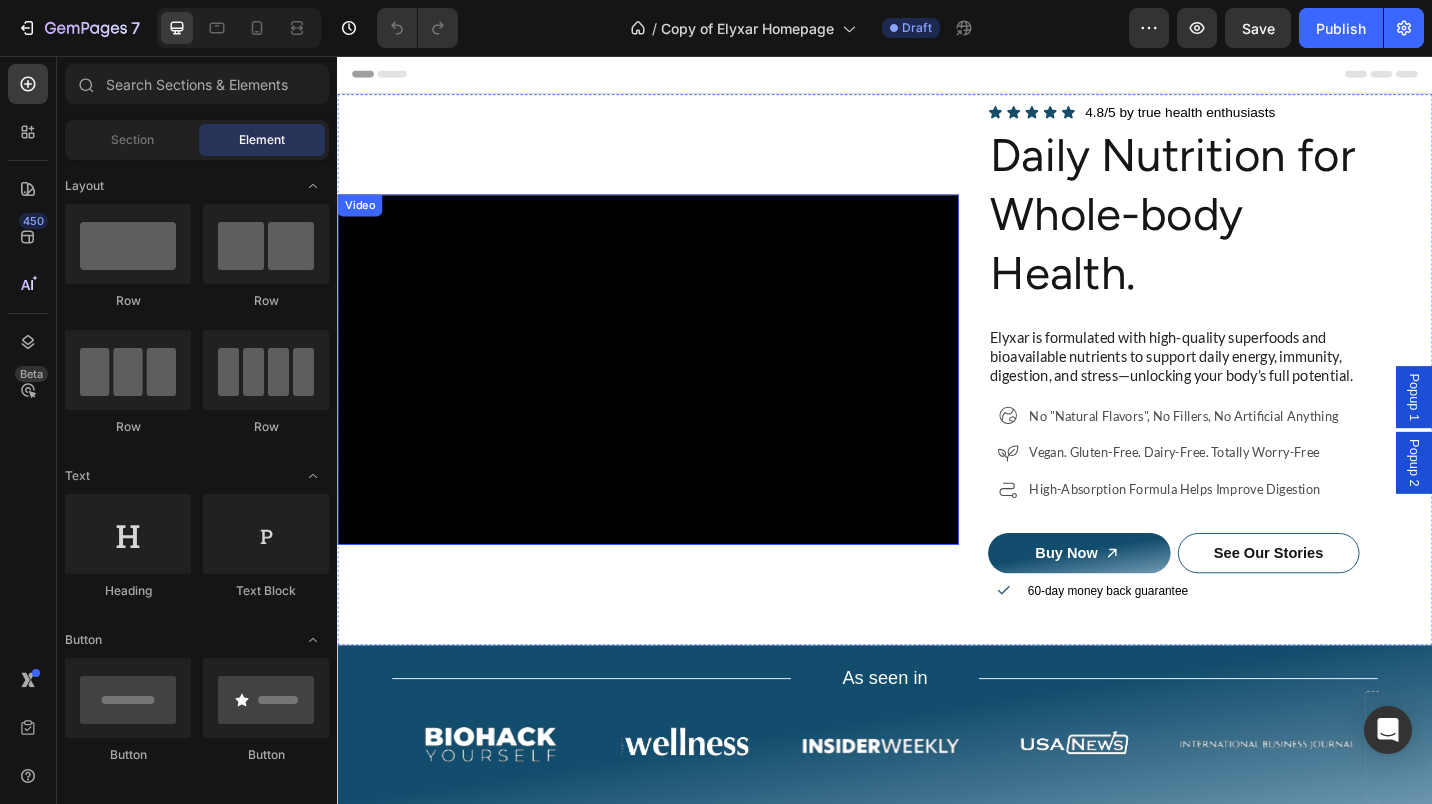 click at bounding box center (677, 399) 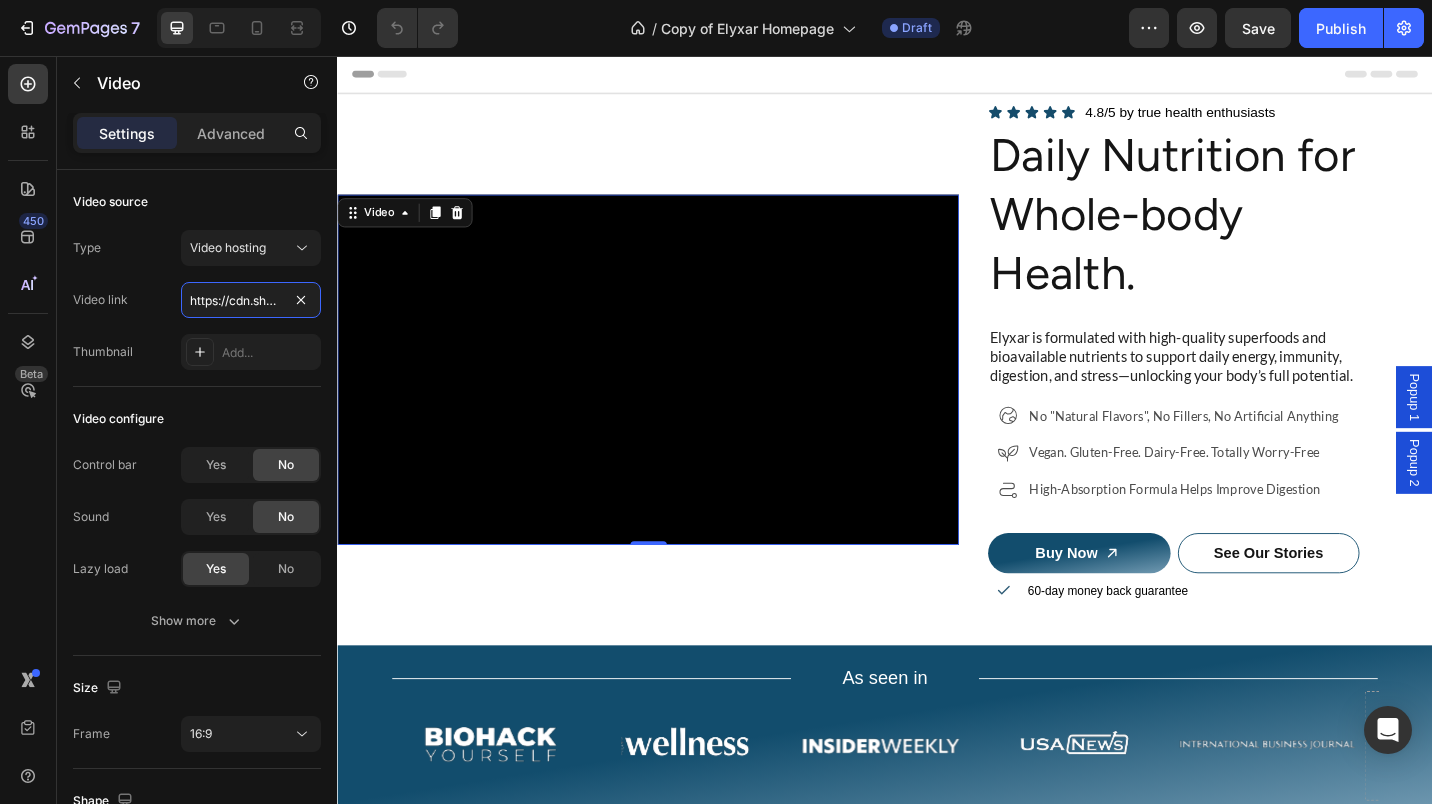 click on "https://cdn.shopify.com/videos/c/o/v/e9e3c61b8b5848fd9bfc6eec7e98db87.mp4" at bounding box center [251, 300] 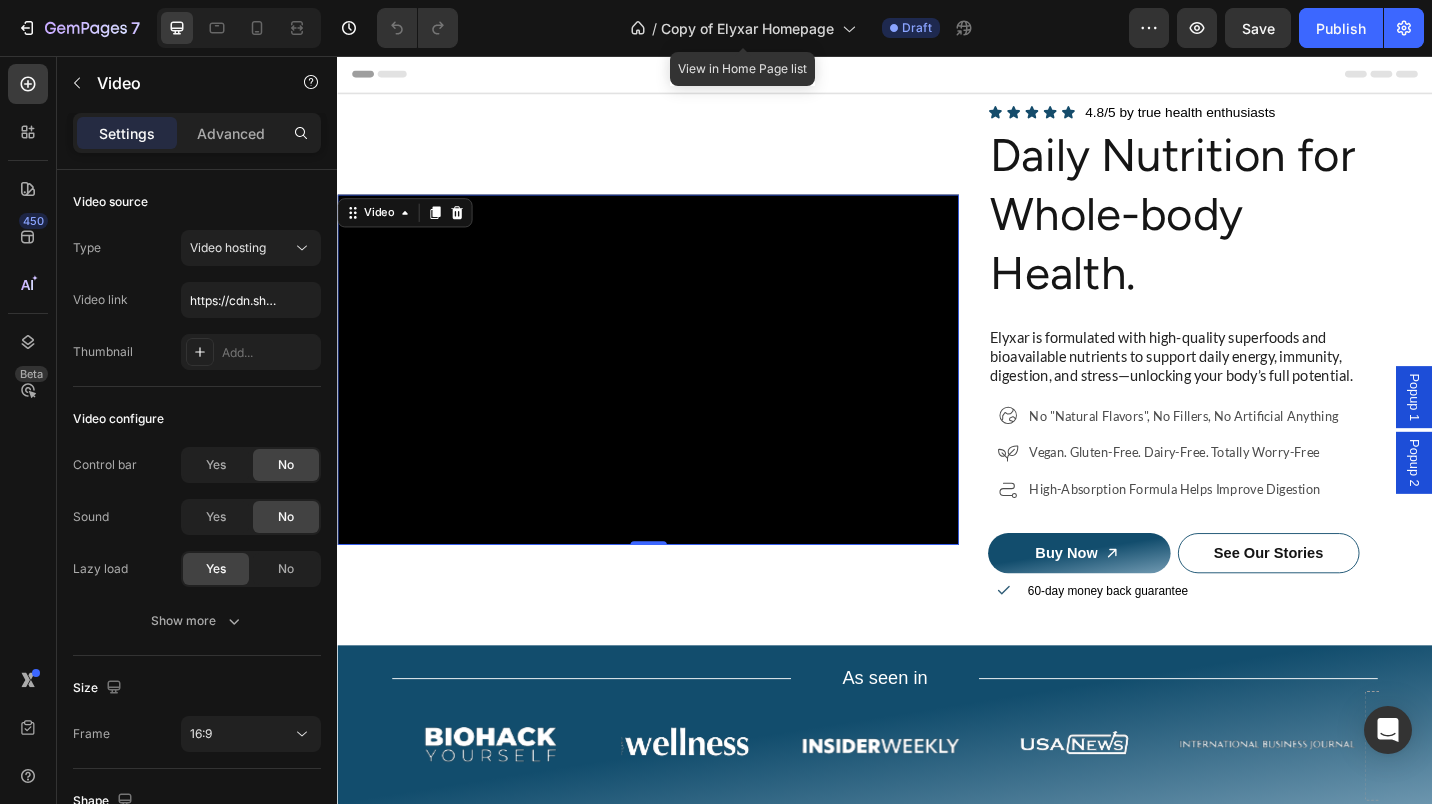 click on "/  Copy of Elyxar Homepage" 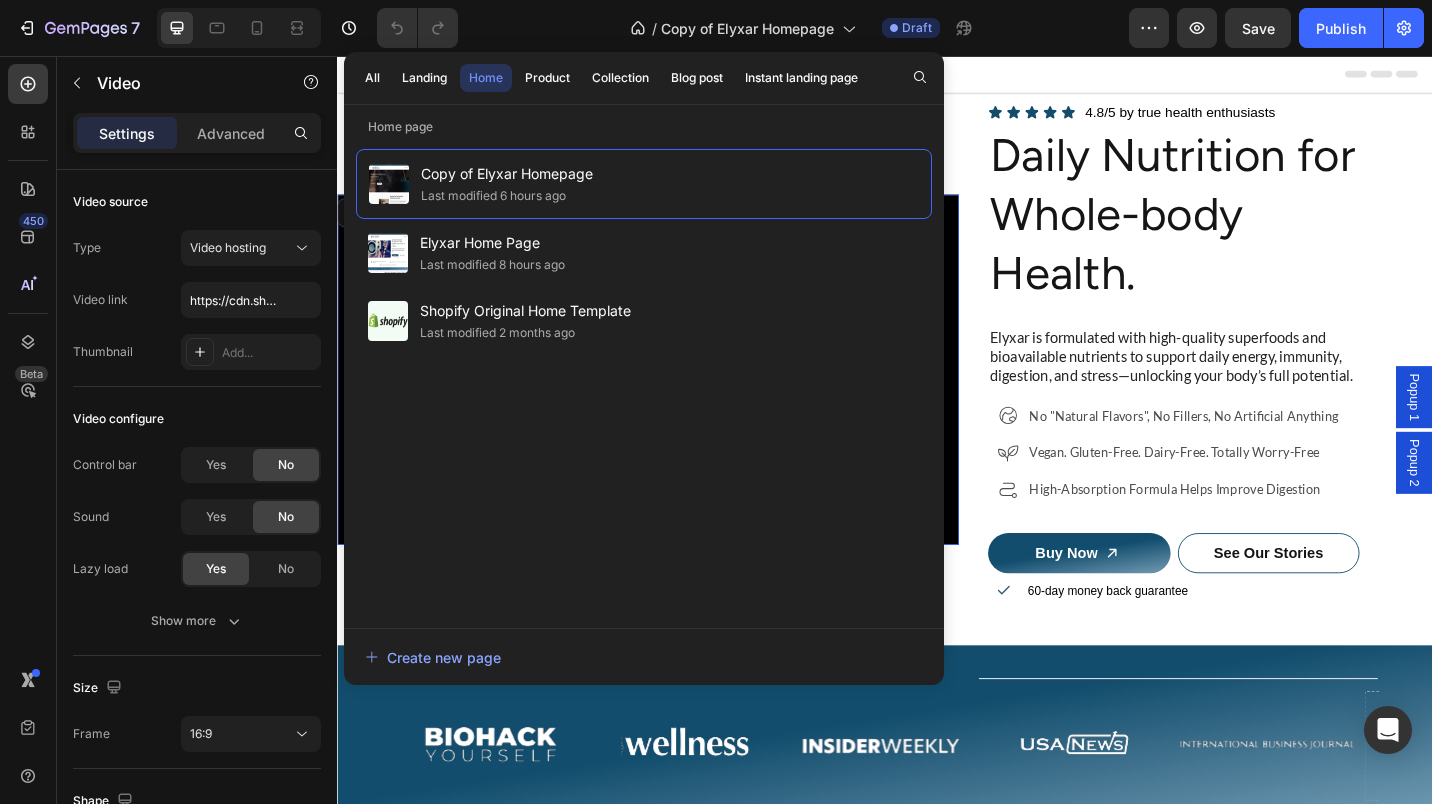 click on "Last modified 8 hours ago" 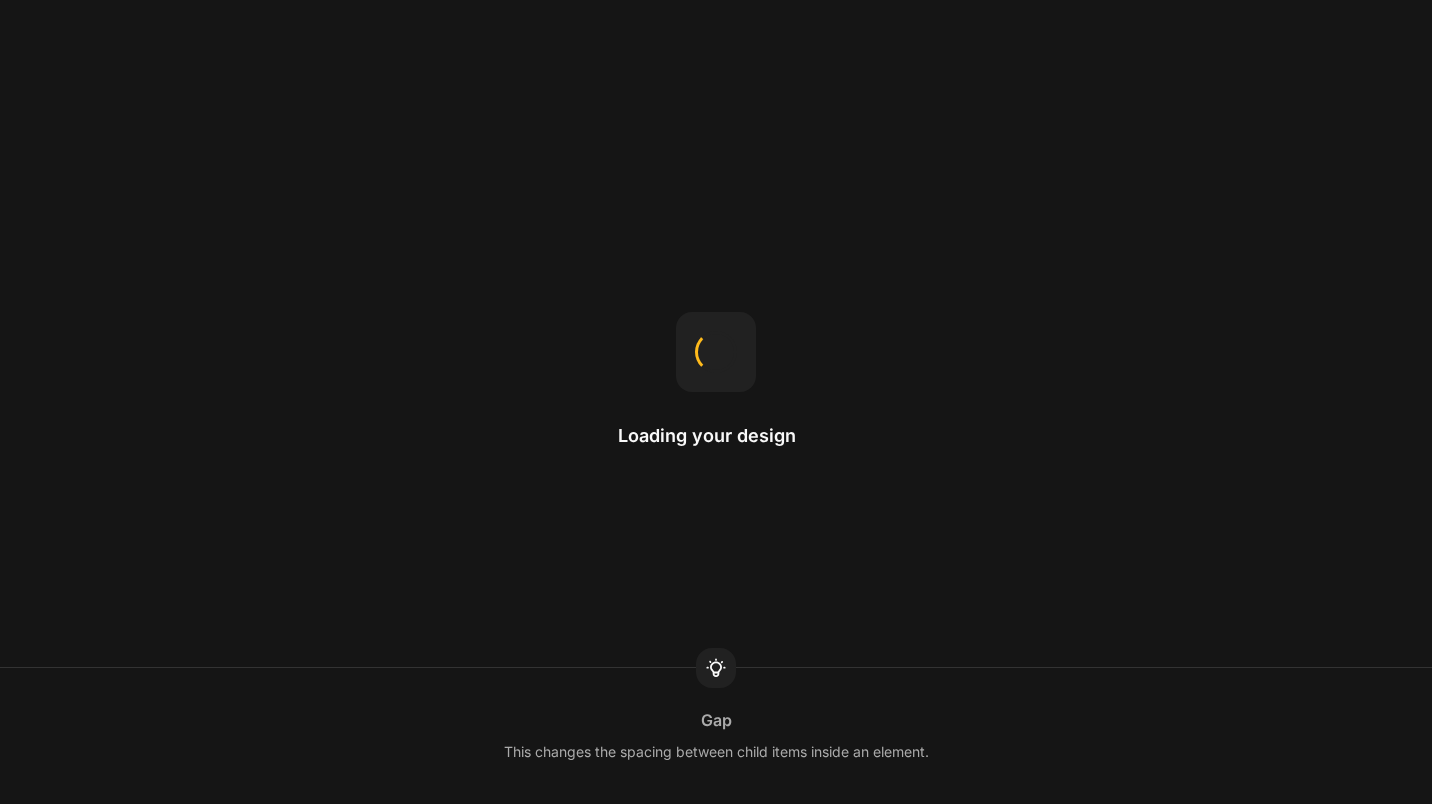 scroll, scrollTop: 0, scrollLeft: 0, axis: both 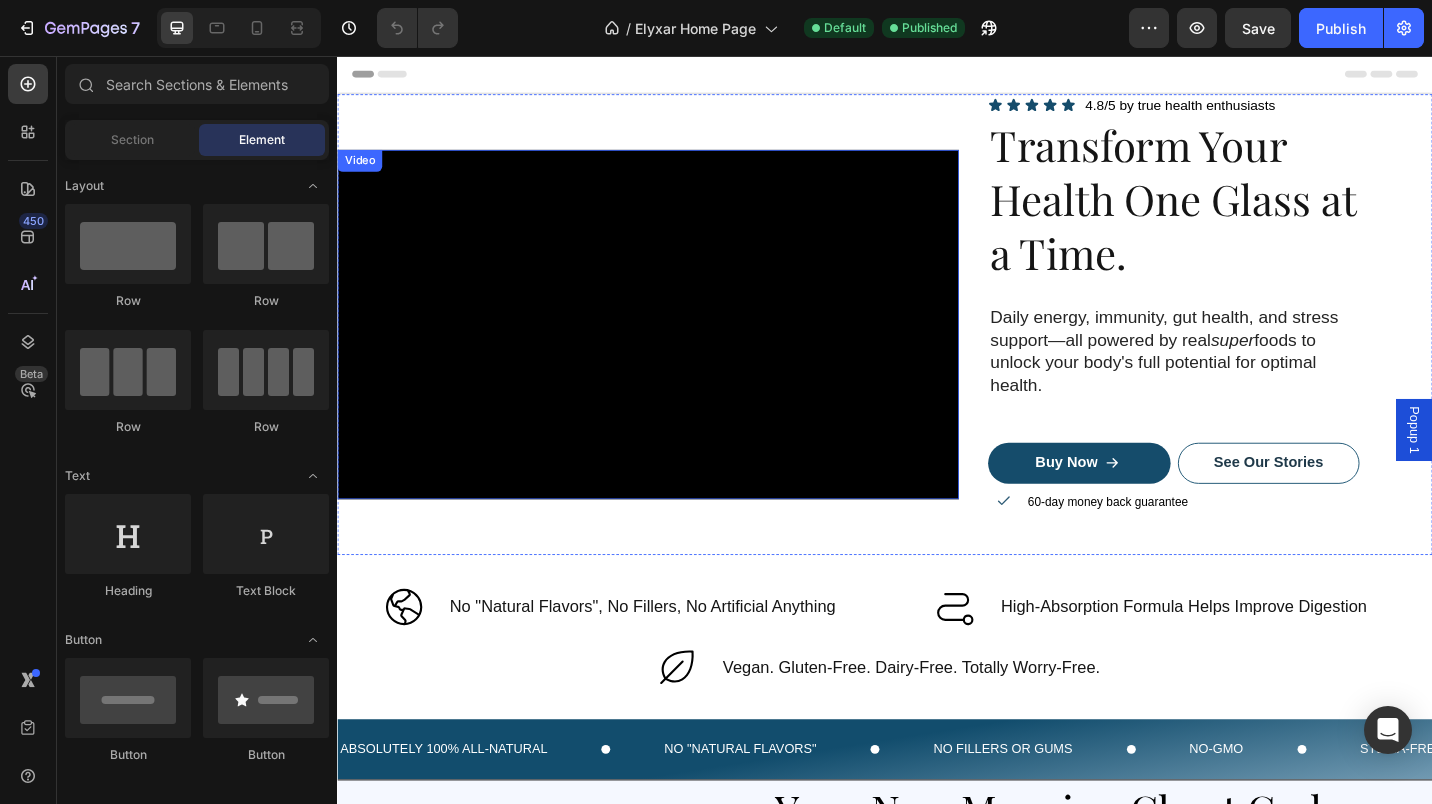 click at bounding box center (677, 350) 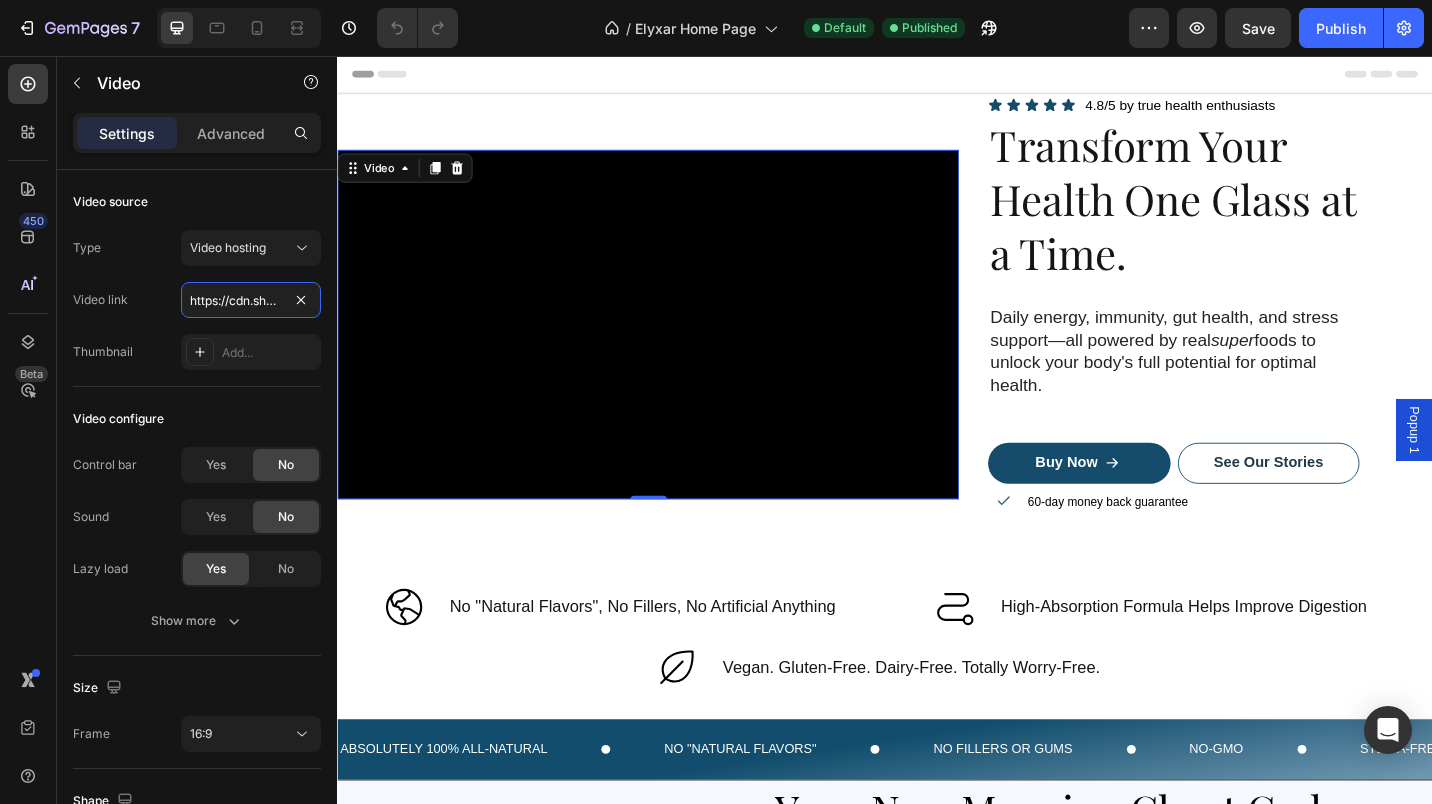 click on "https://cdn.shopify.com/videos/c/o/v/58b6cde996e94ed2a9673f18e8832b20.mp4" at bounding box center (251, 300) 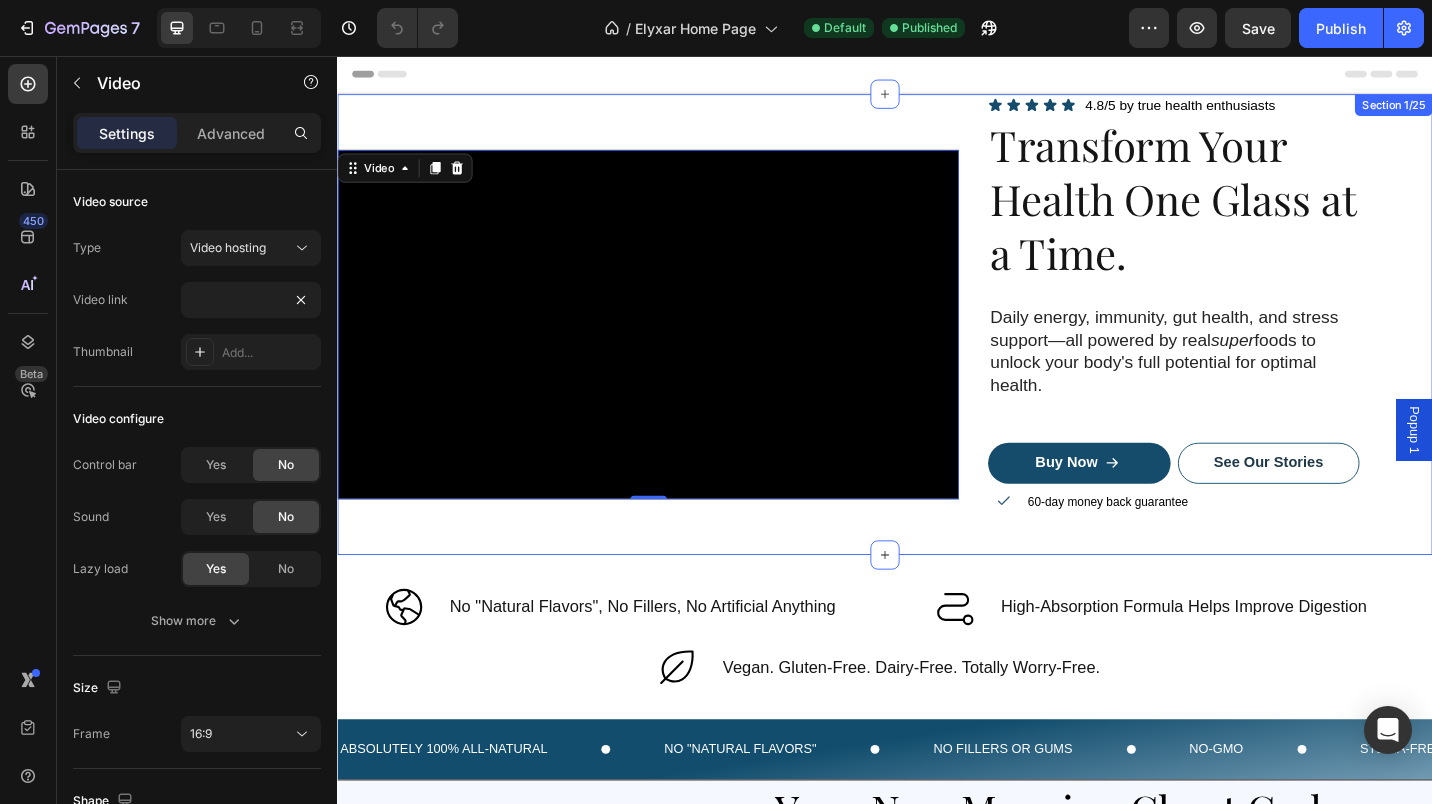 click on "Video   0" at bounding box center (677, 350) 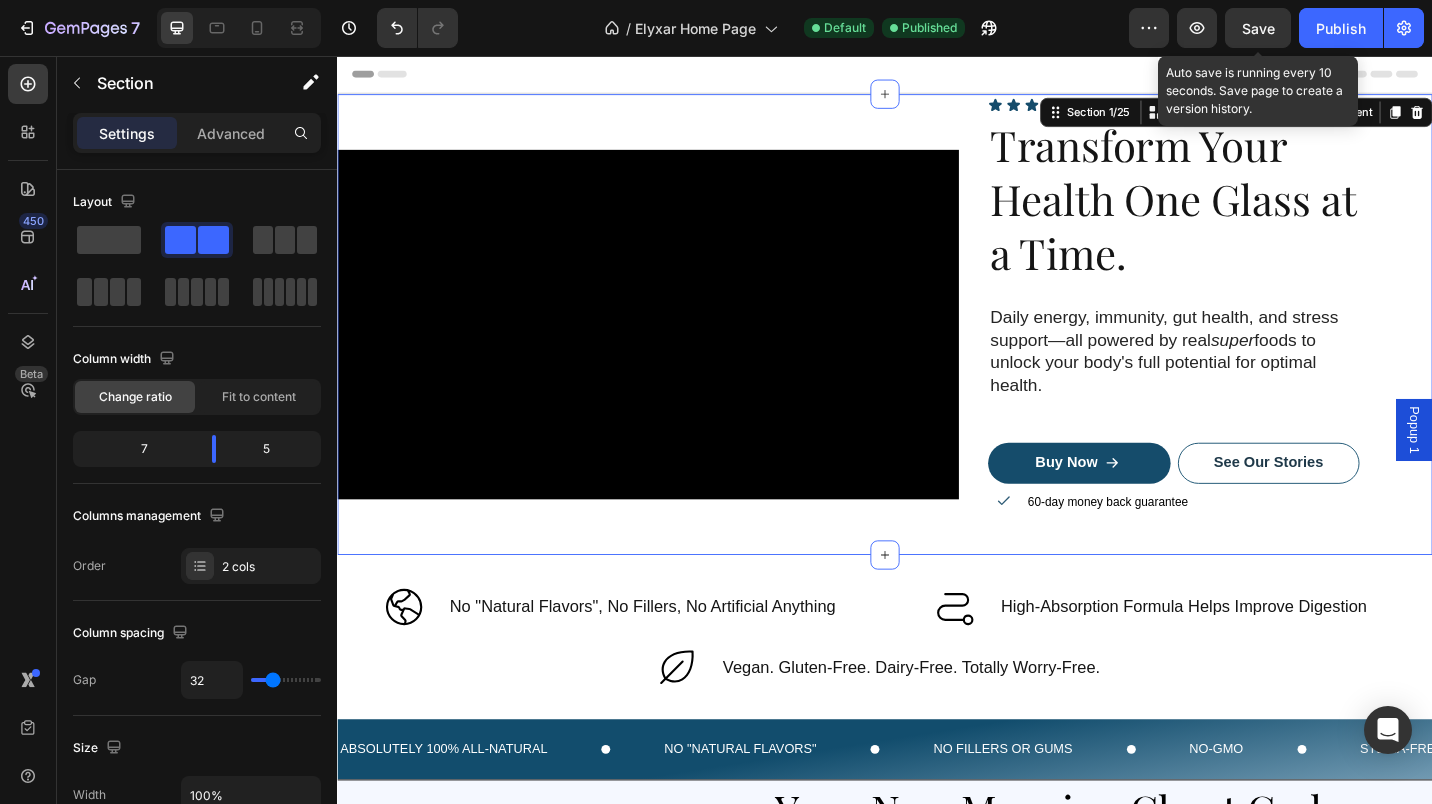 click on "Save" at bounding box center (1258, 28) 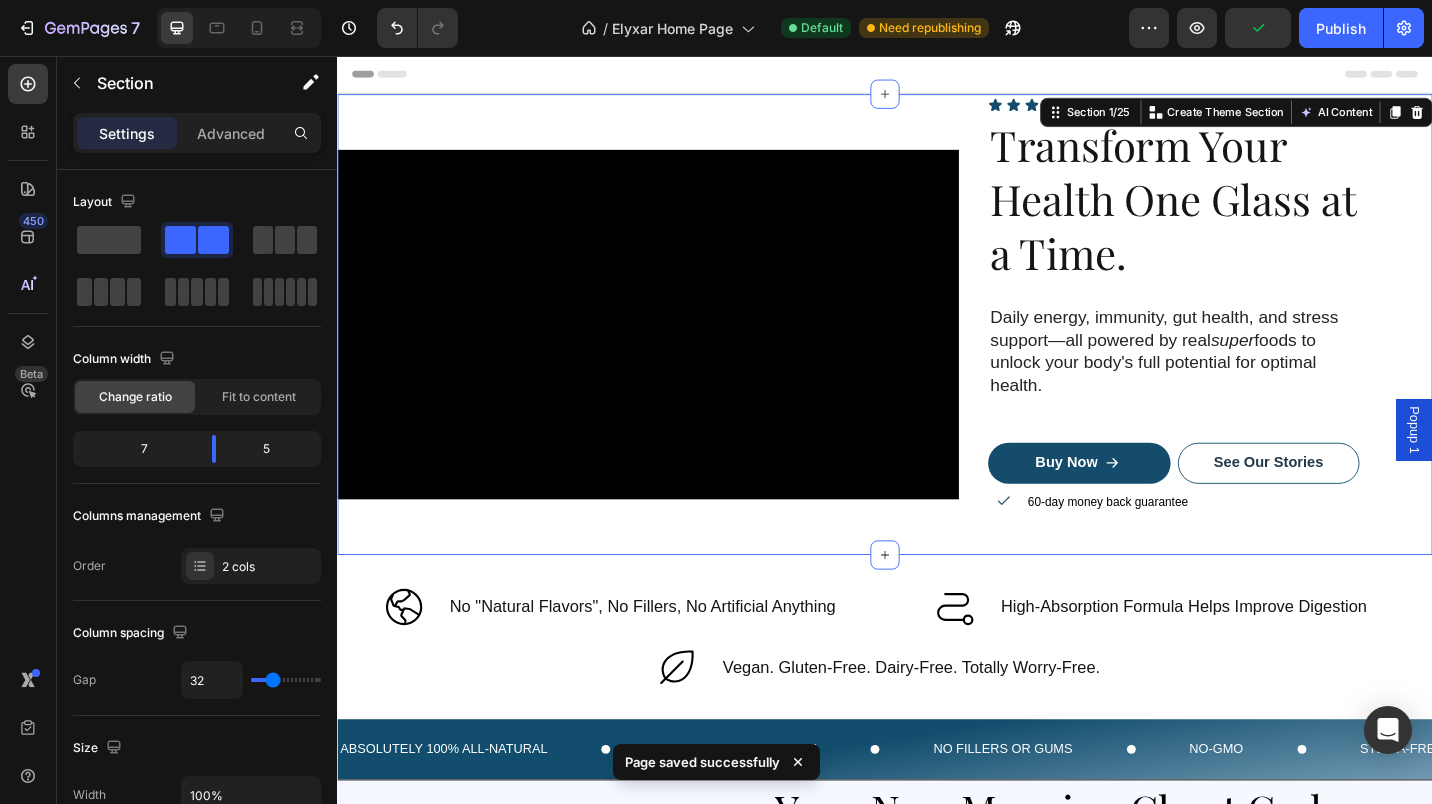 click on "Publish" at bounding box center (1341, 28) 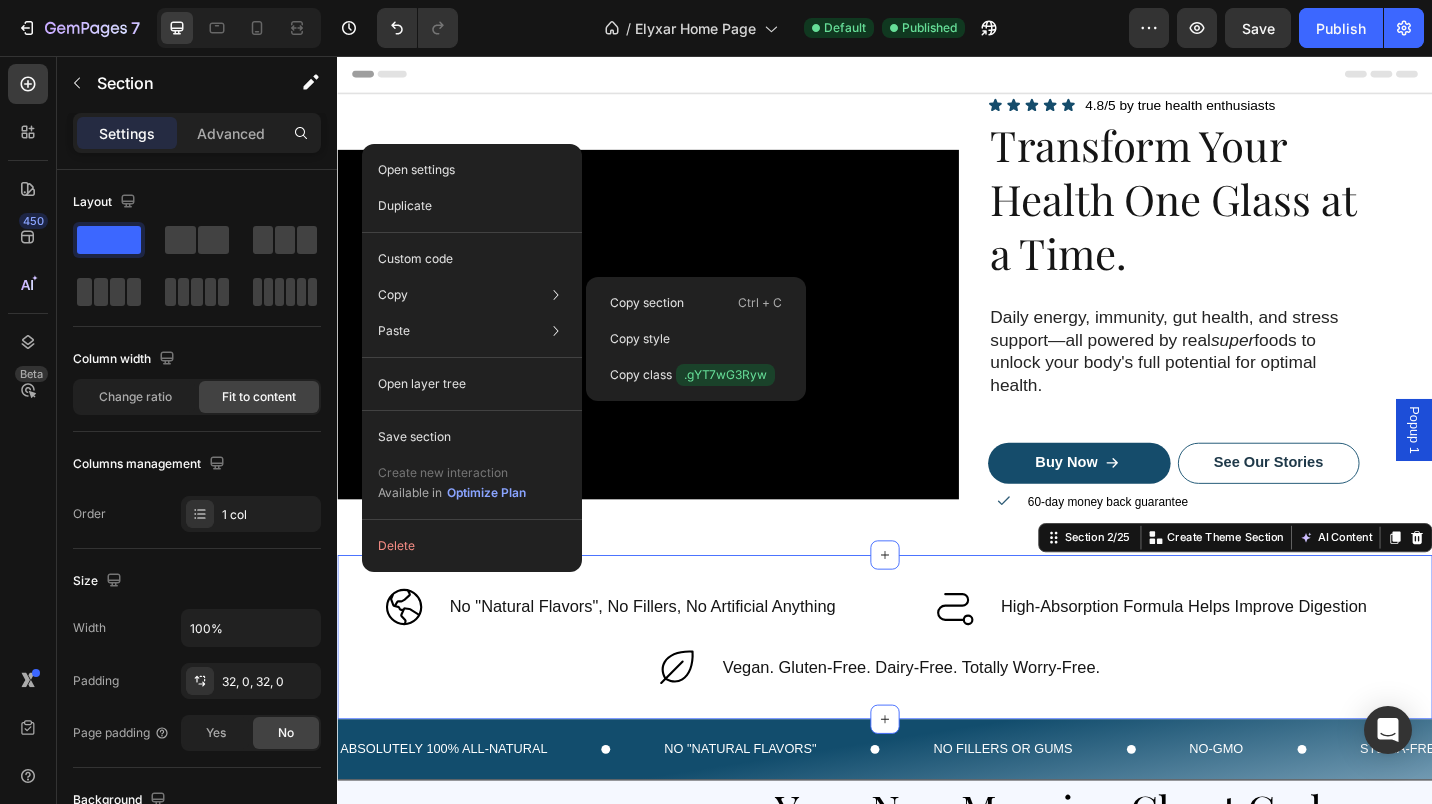 click on "Copy section" at bounding box center (647, 303) 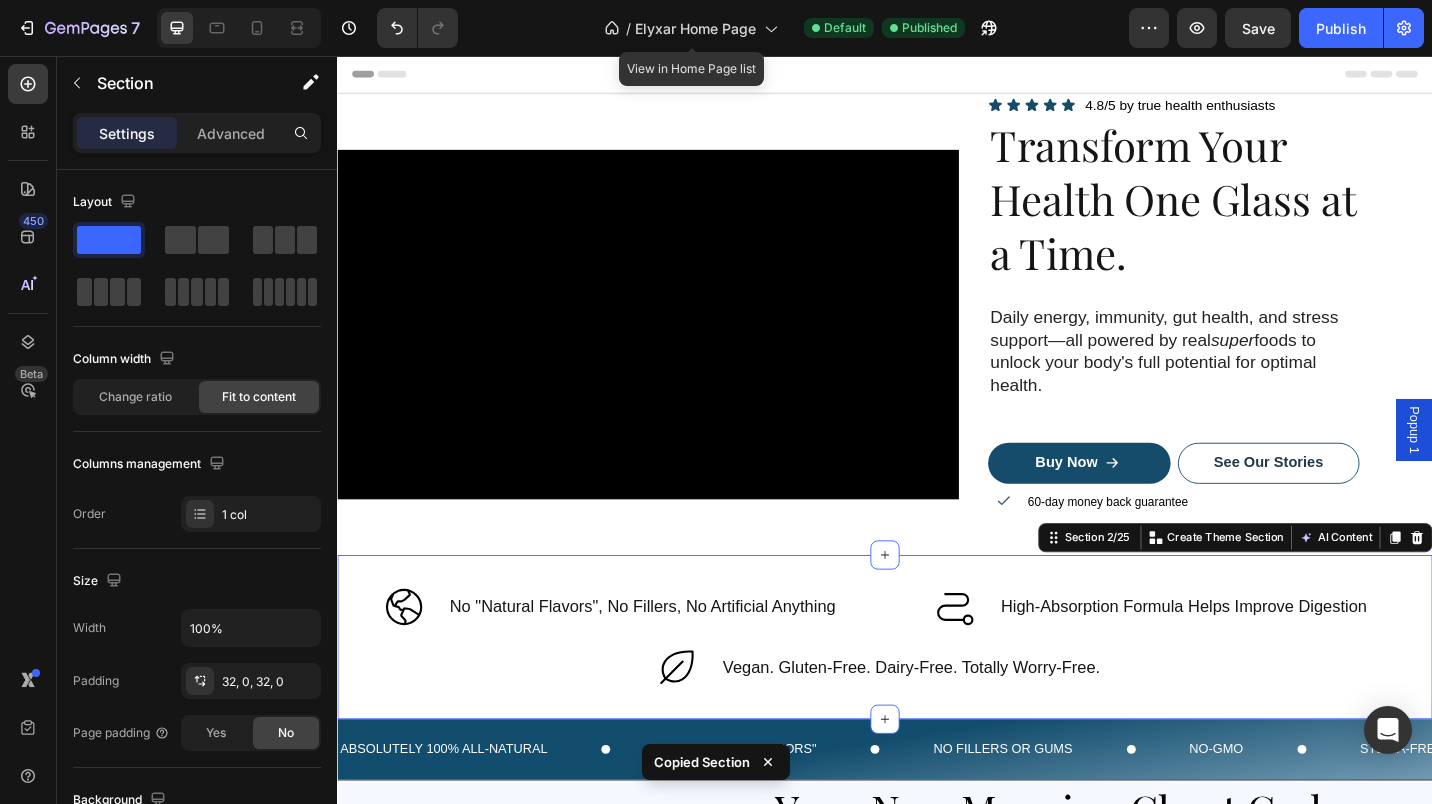 click on "Elyxar Home Page" at bounding box center [695, 28] 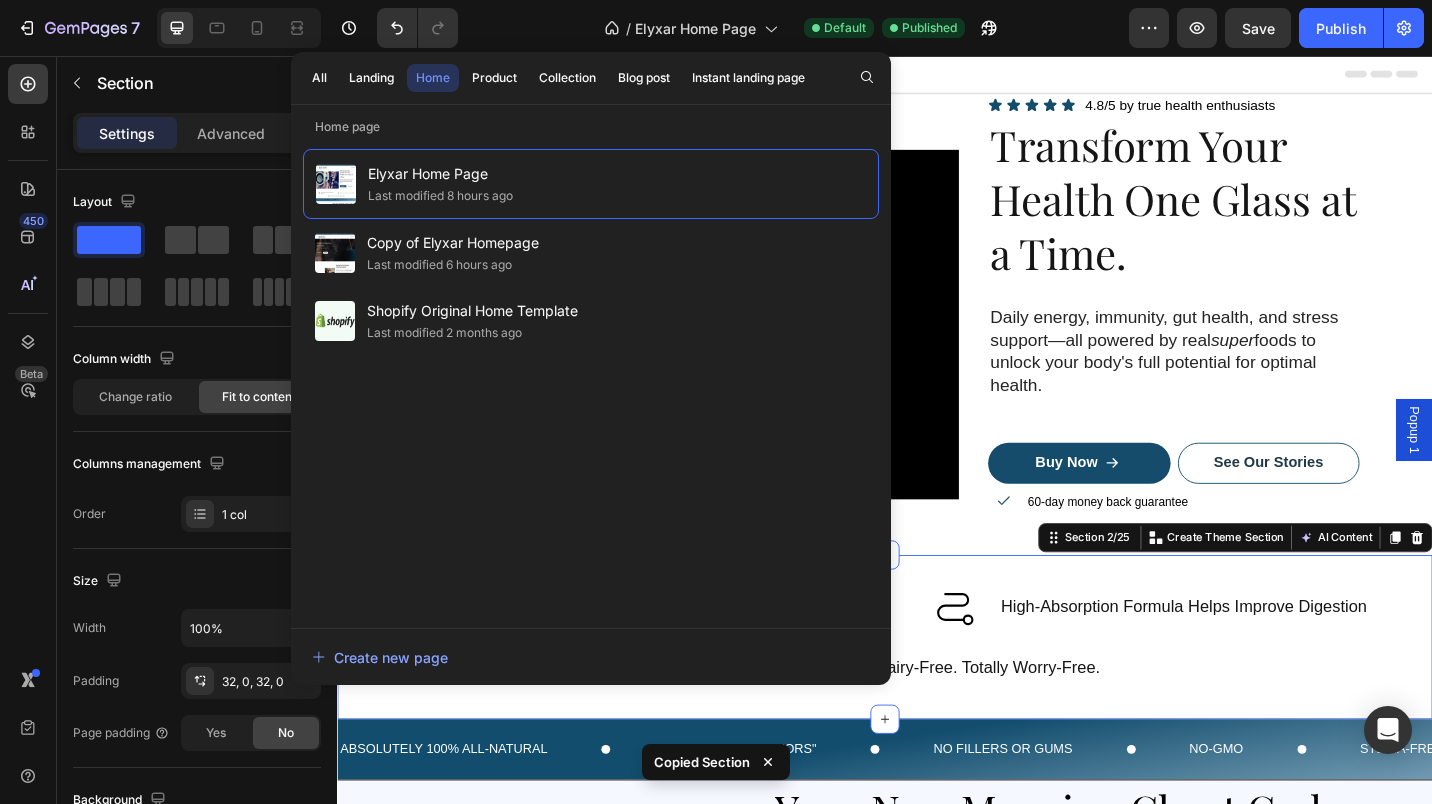 click on "Last modified 6 hours ago" at bounding box center (453, 265) 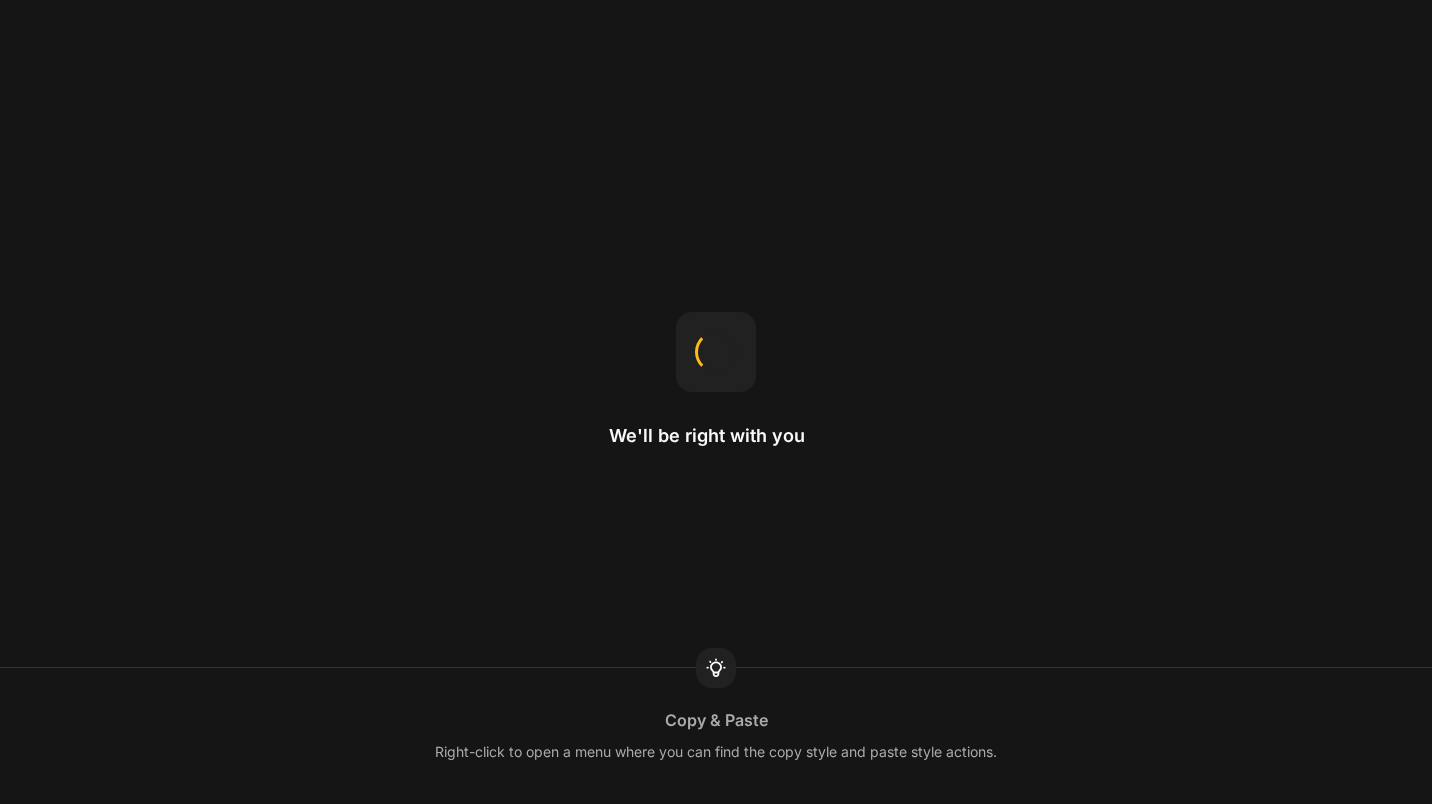 scroll, scrollTop: 0, scrollLeft: 0, axis: both 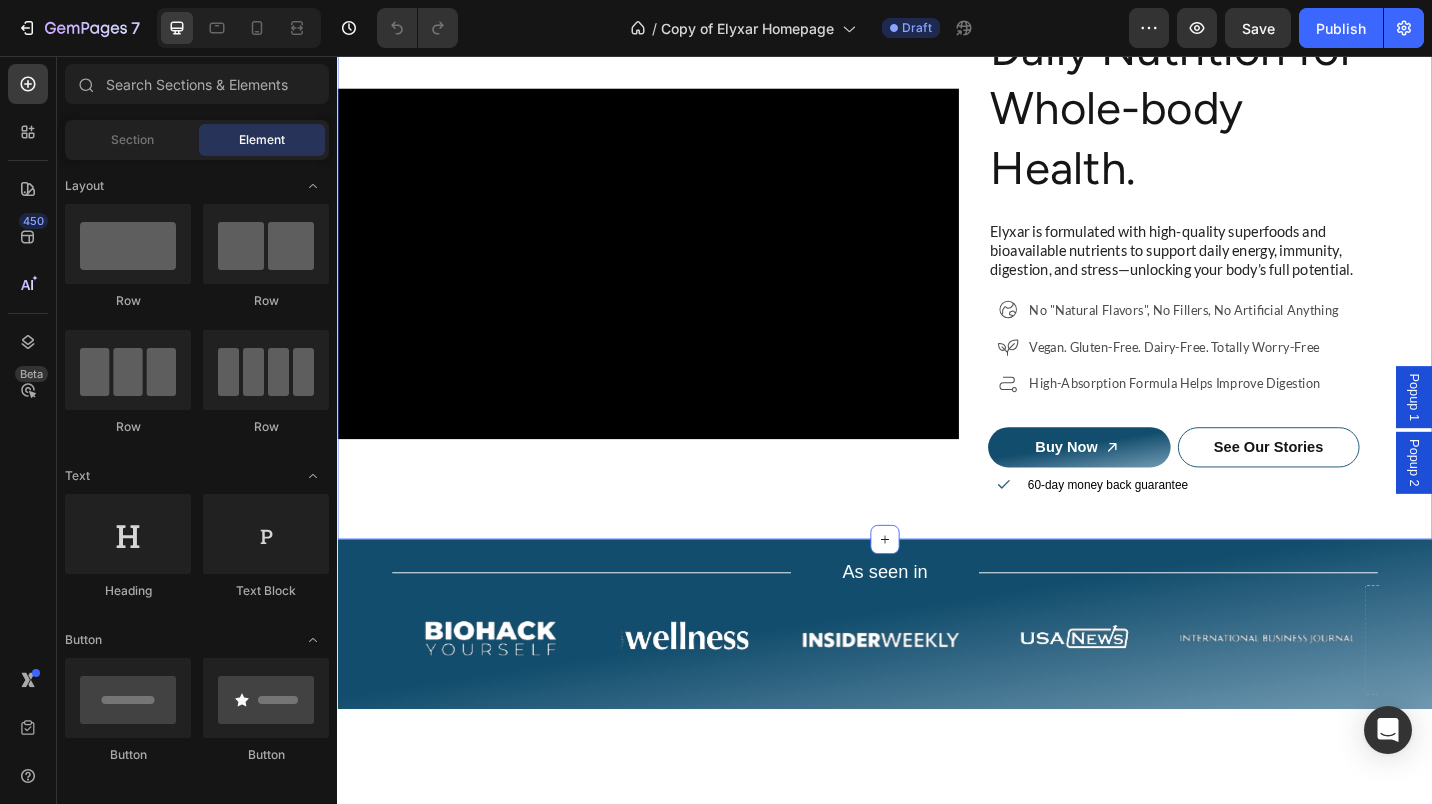 click on "Video" at bounding box center [677, 284] 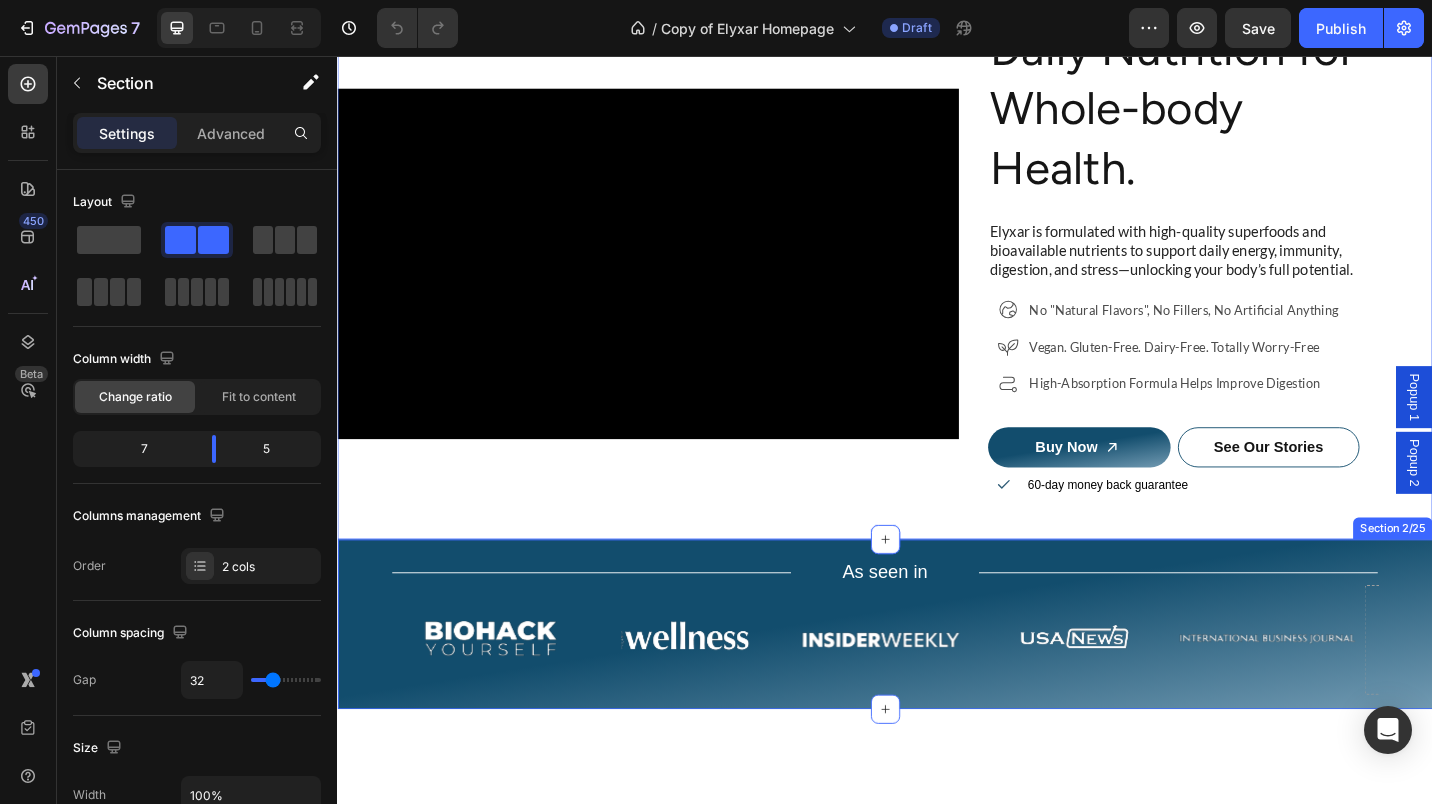 click 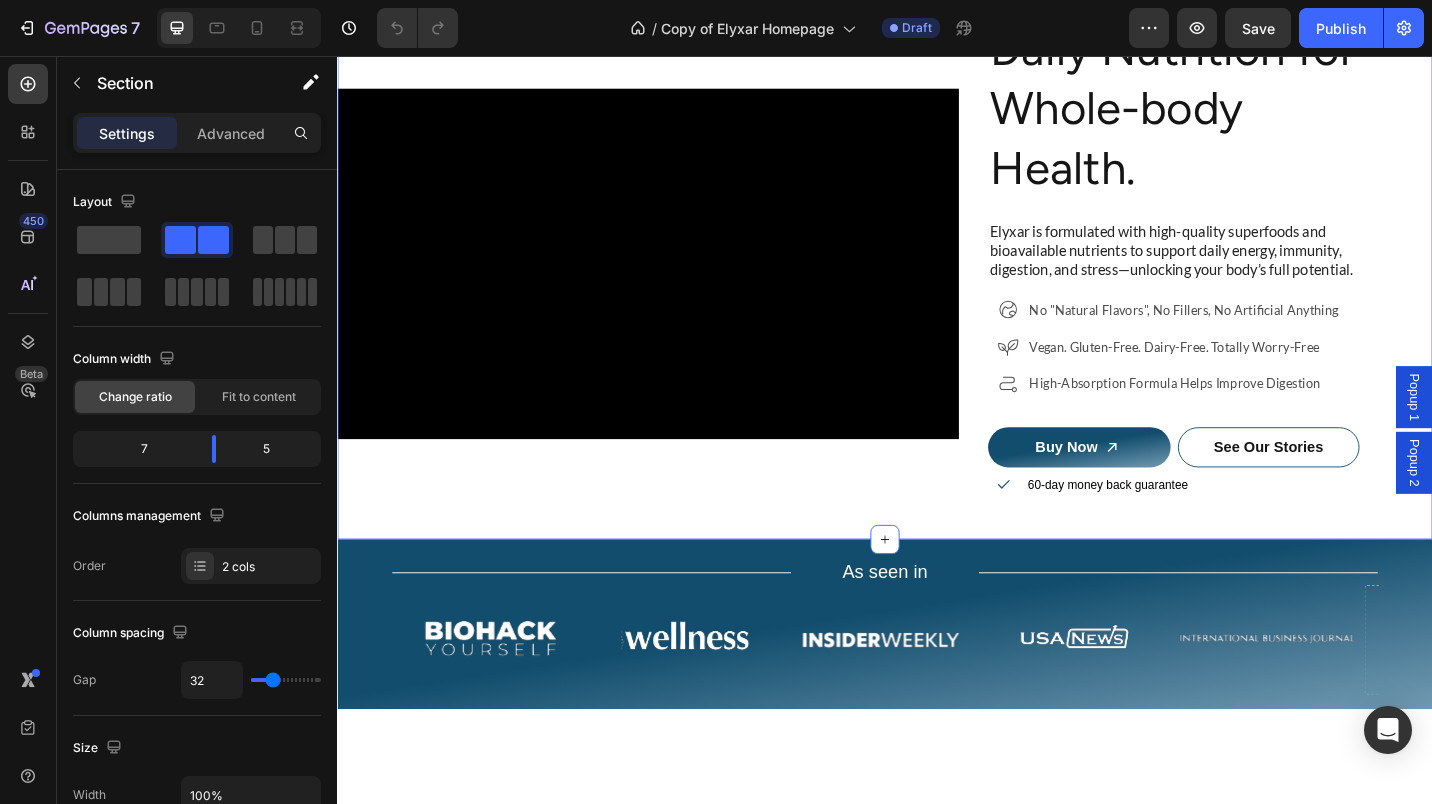 click 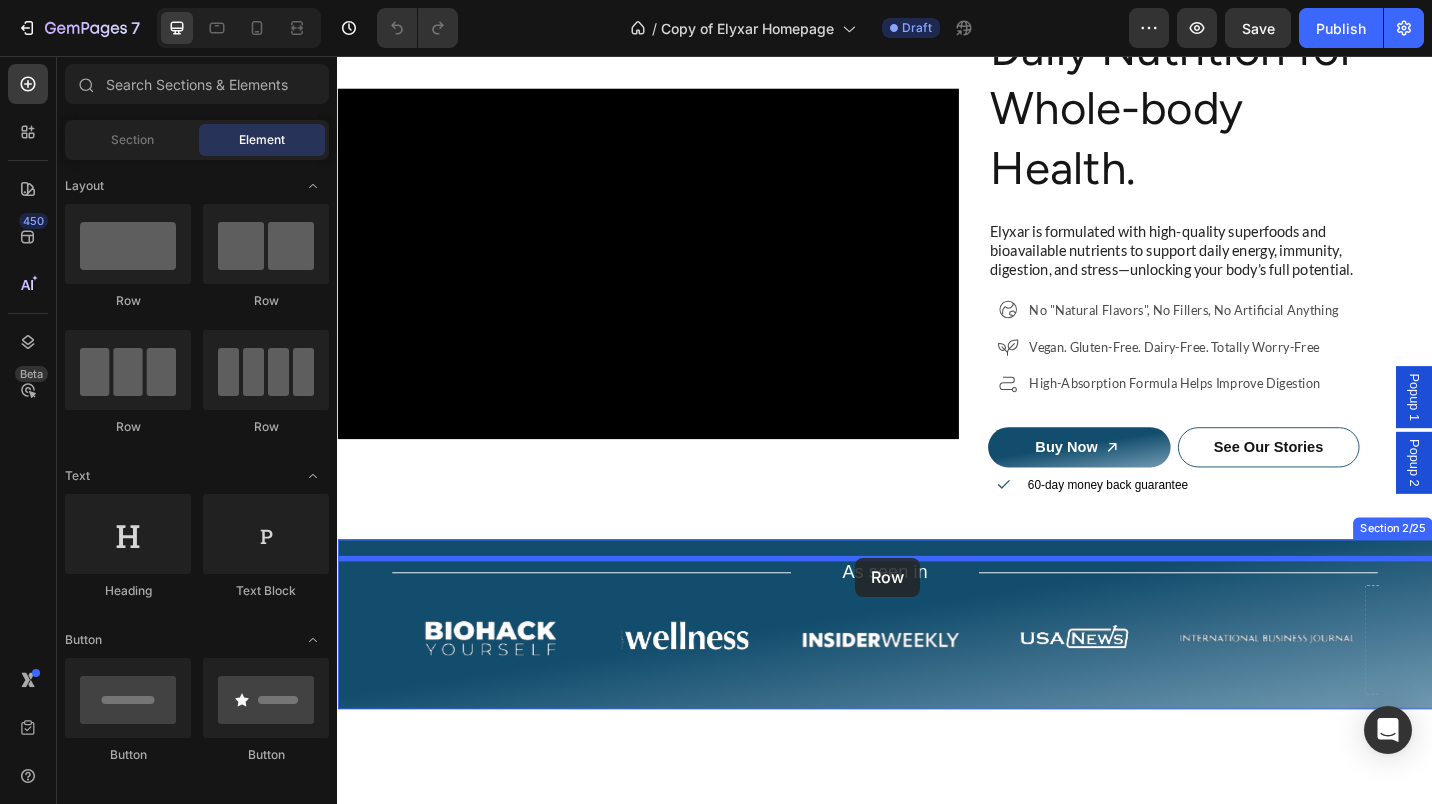 drag, startPoint x: 457, startPoint y: 324, endPoint x: 903, endPoint y: 608, distance: 528.74567 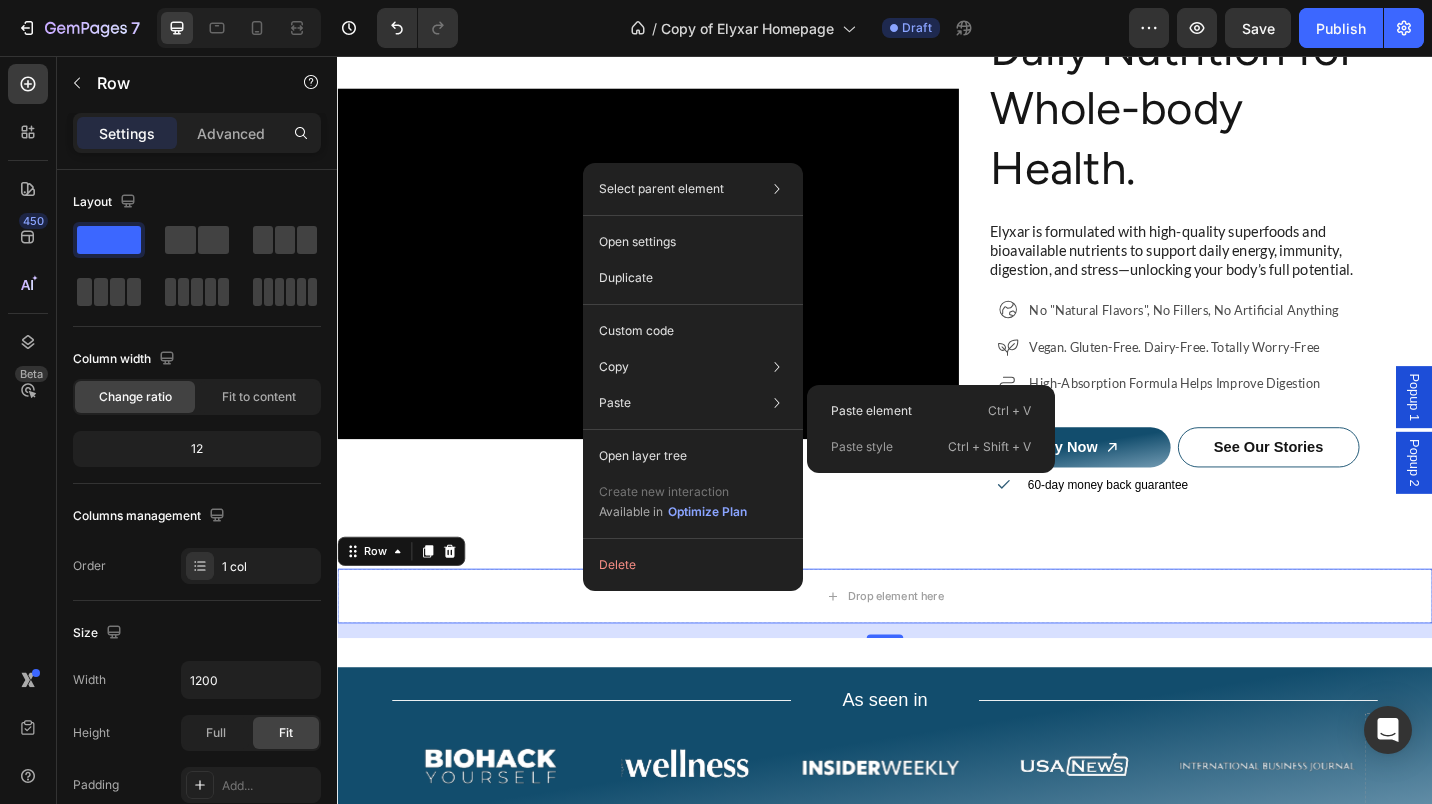 click on "Paste element" at bounding box center (871, 411) 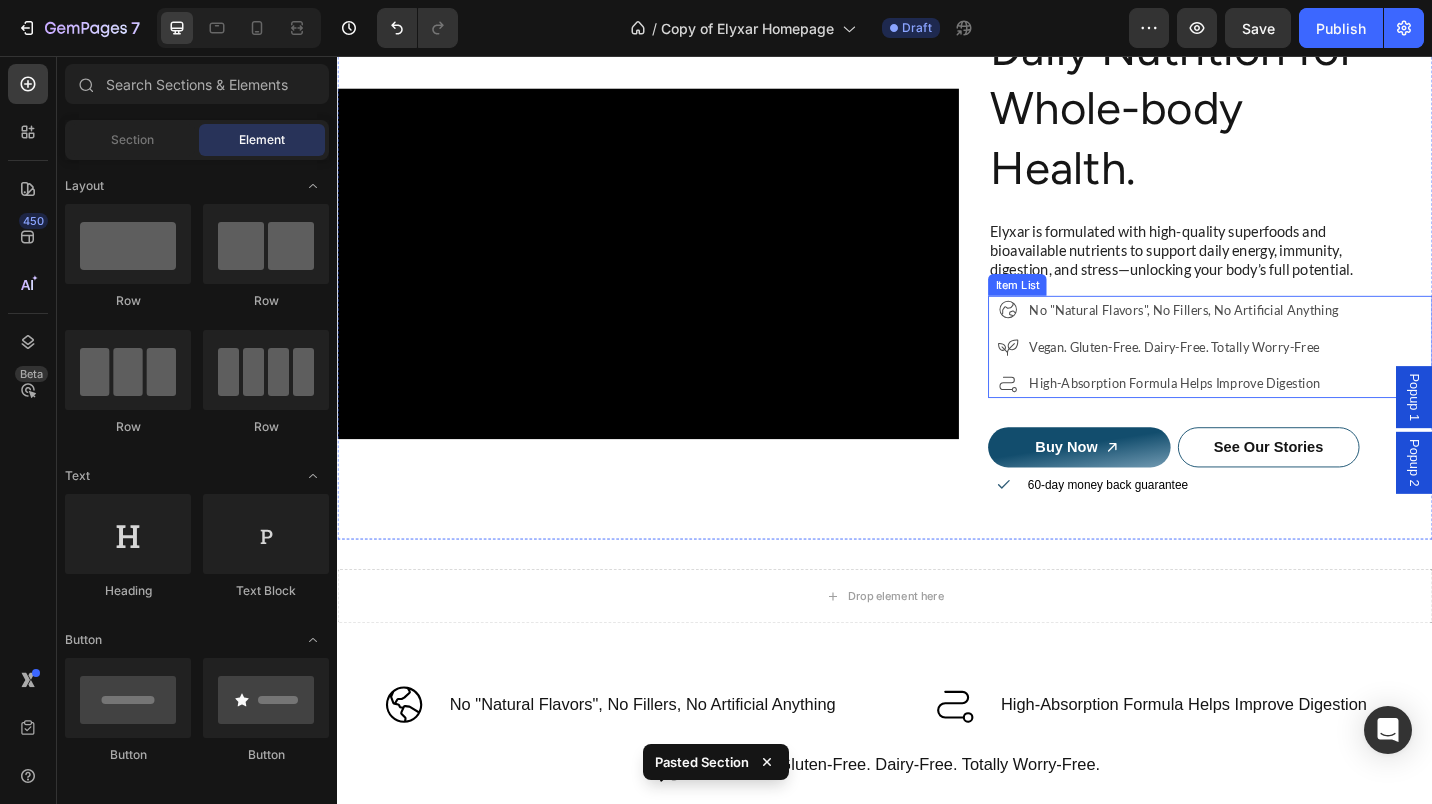 click on "Vegan. Gluten-Free. Dairy-Free. Totally Worry-Free" at bounding box center [1264, 374] 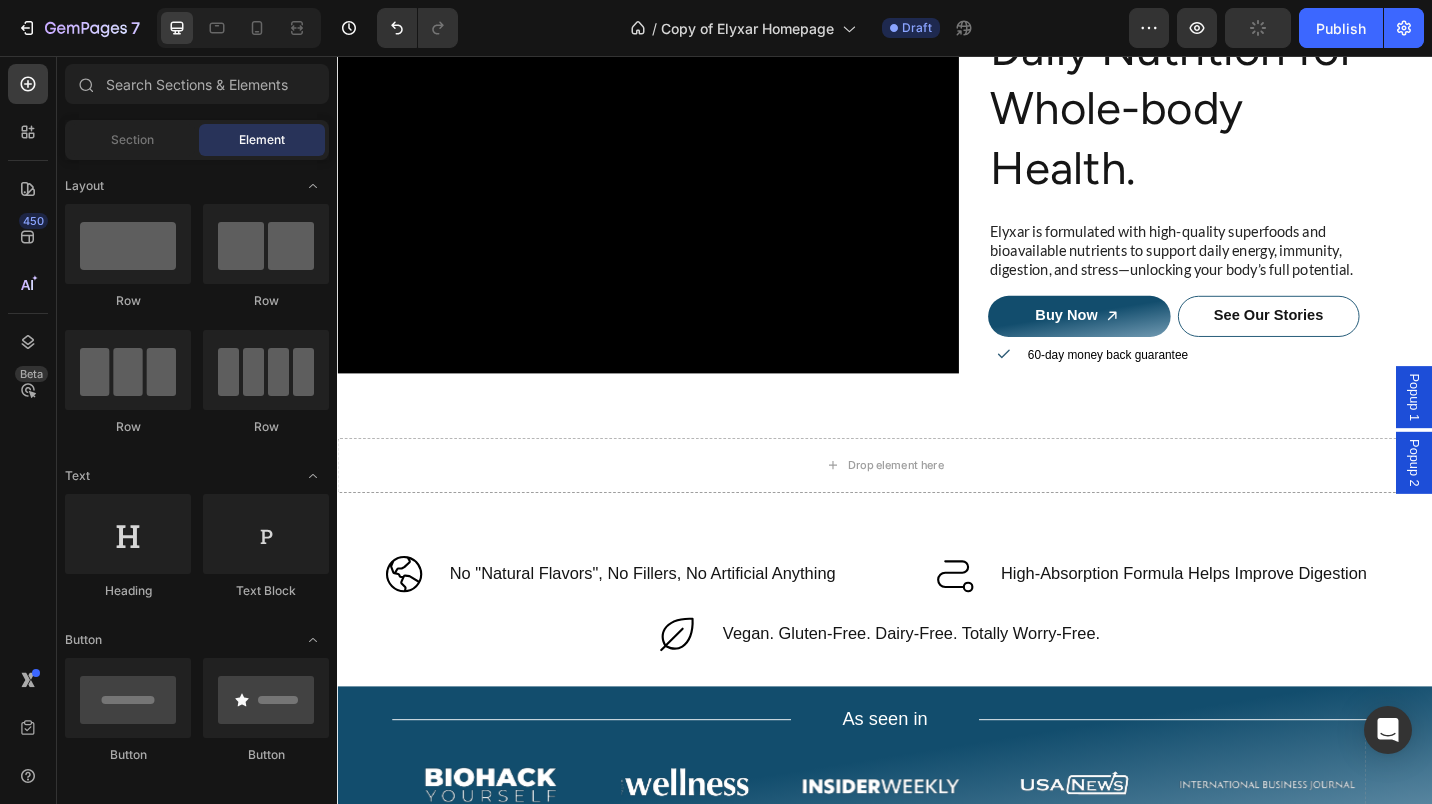 scroll, scrollTop: 44, scrollLeft: 0, axis: vertical 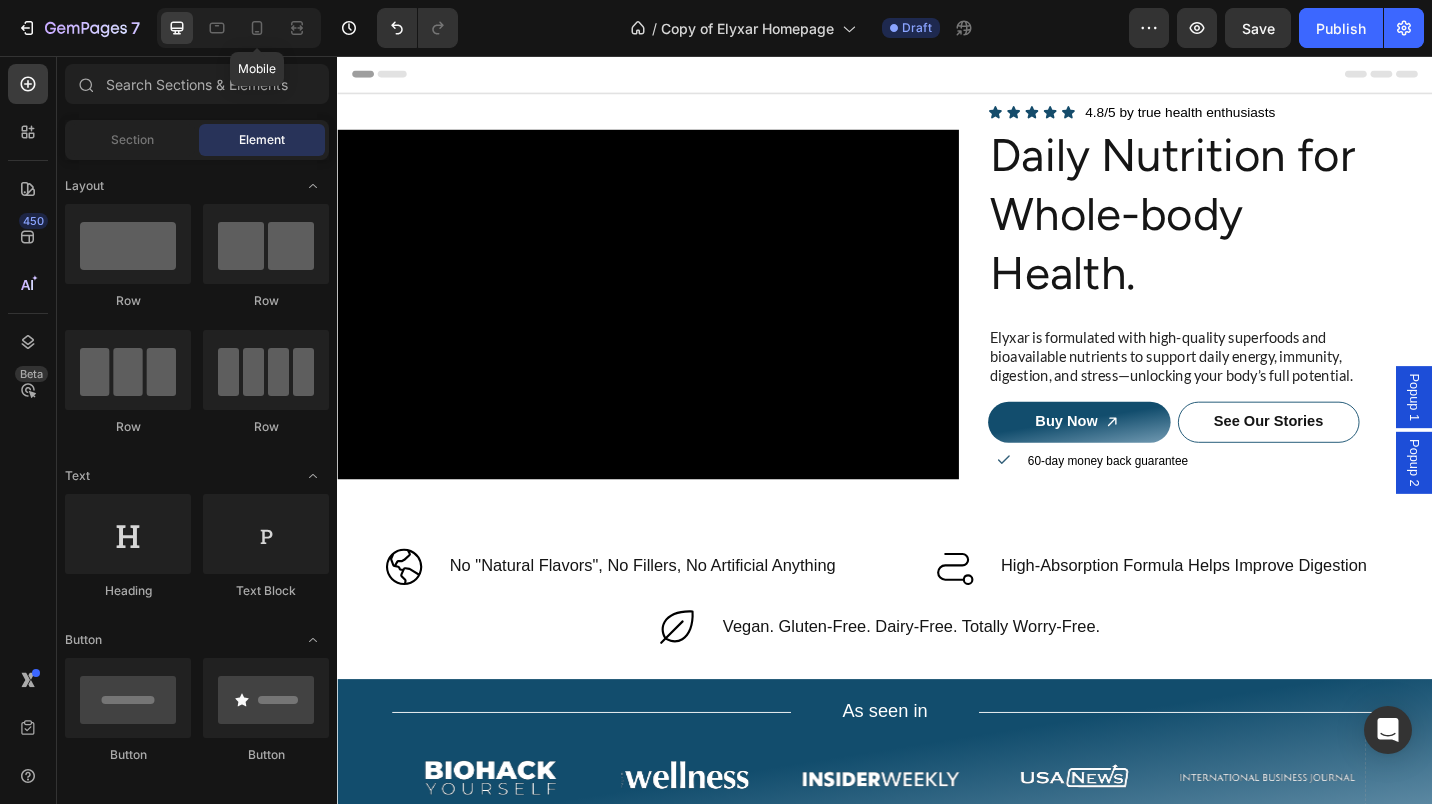 click 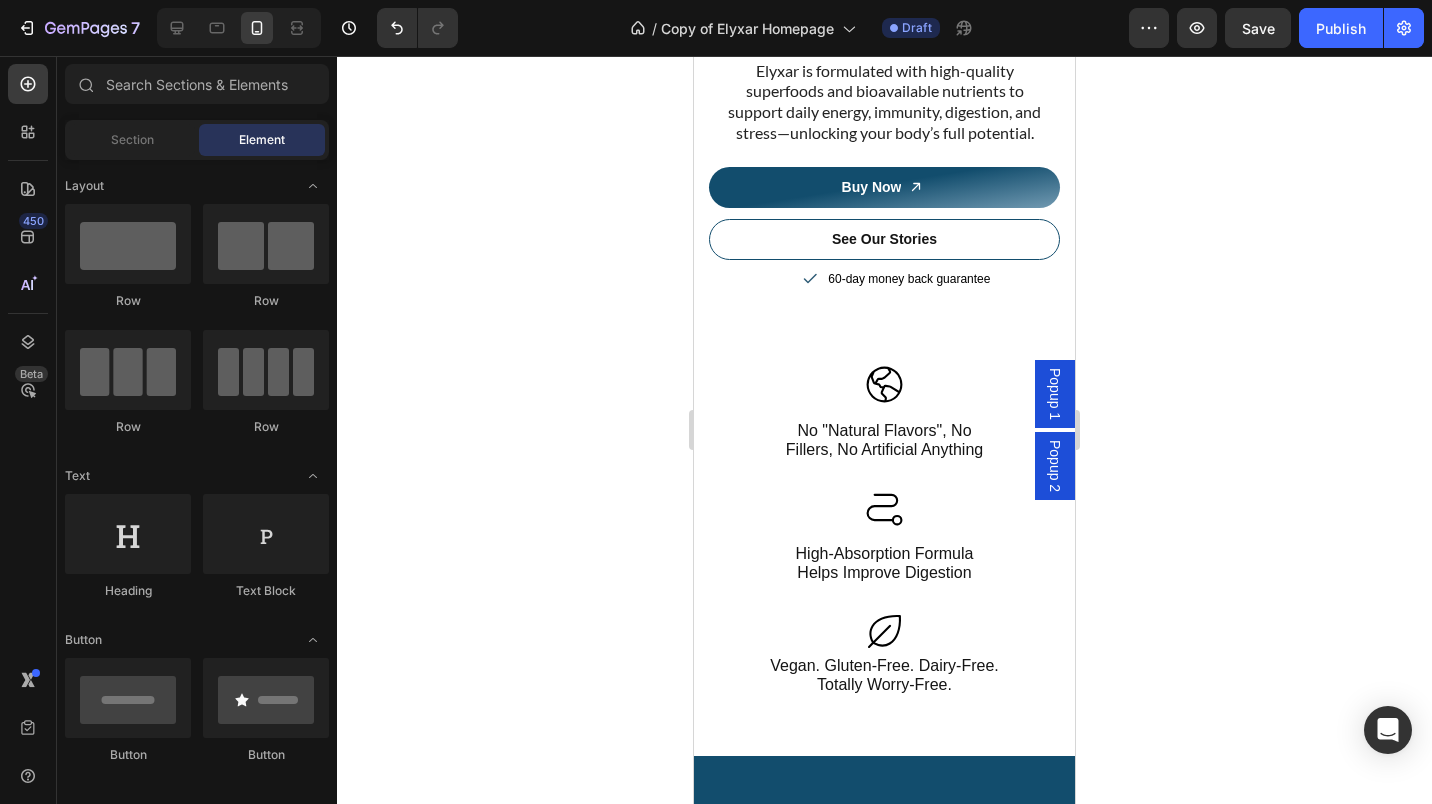 scroll, scrollTop: 0, scrollLeft: 0, axis: both 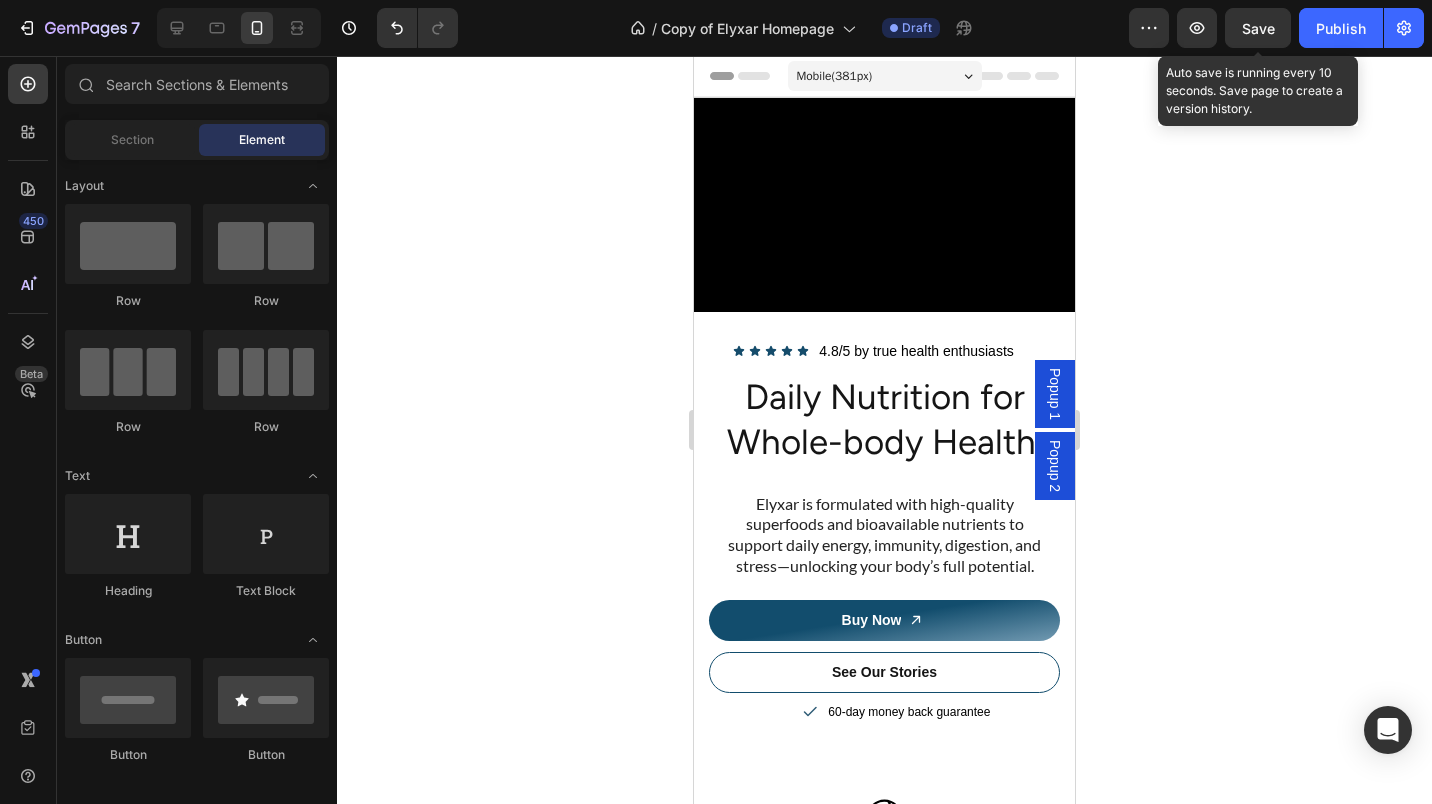 click on "Save" 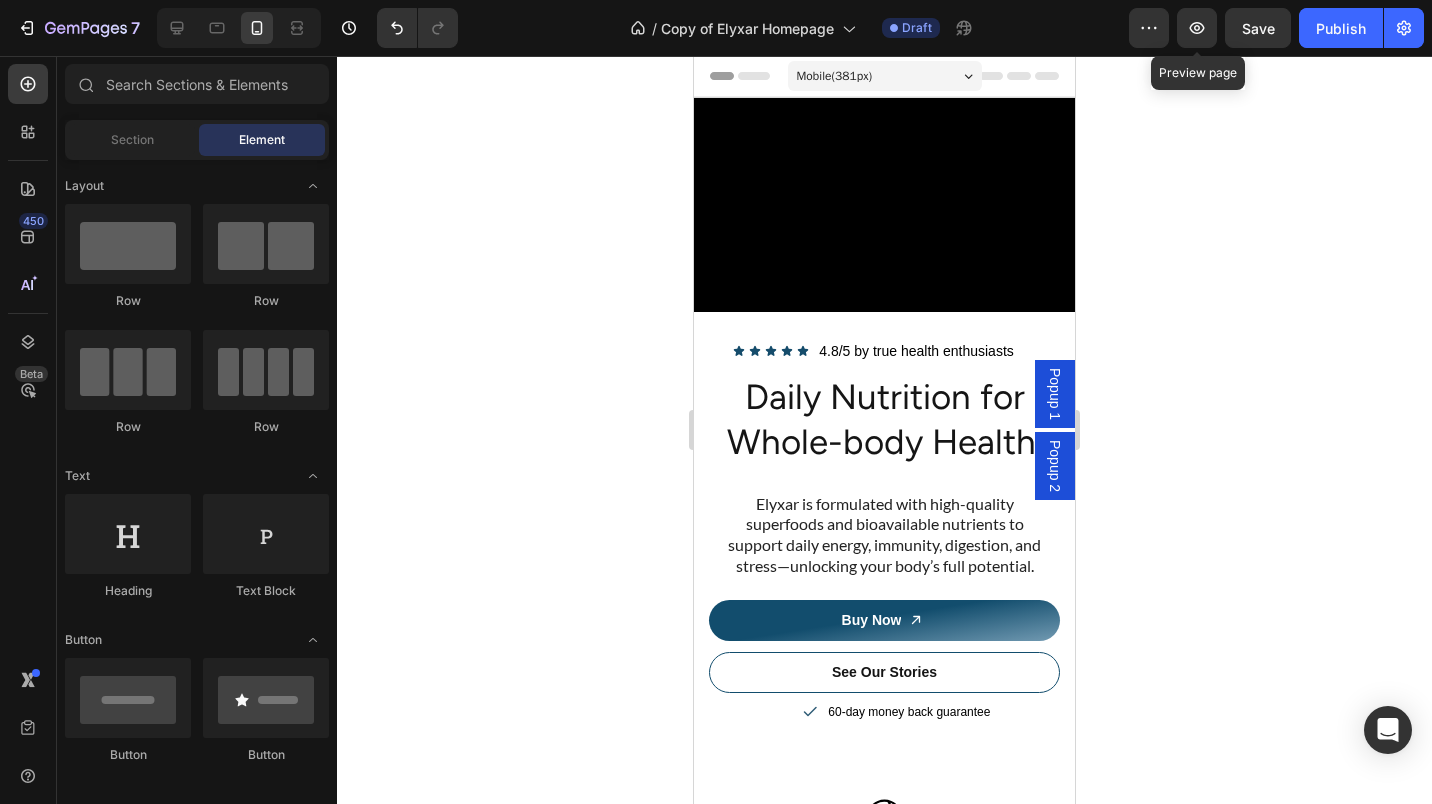 click 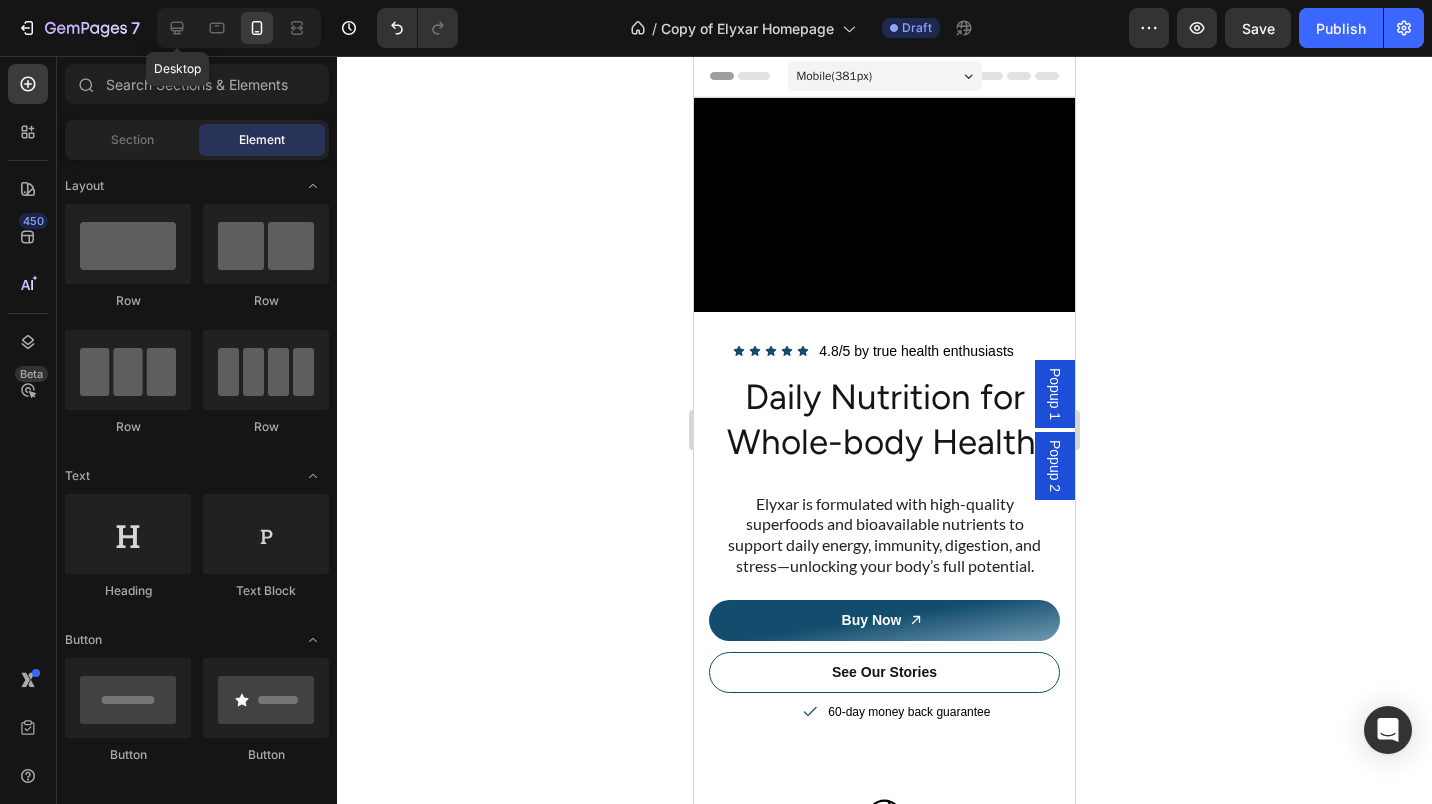 click 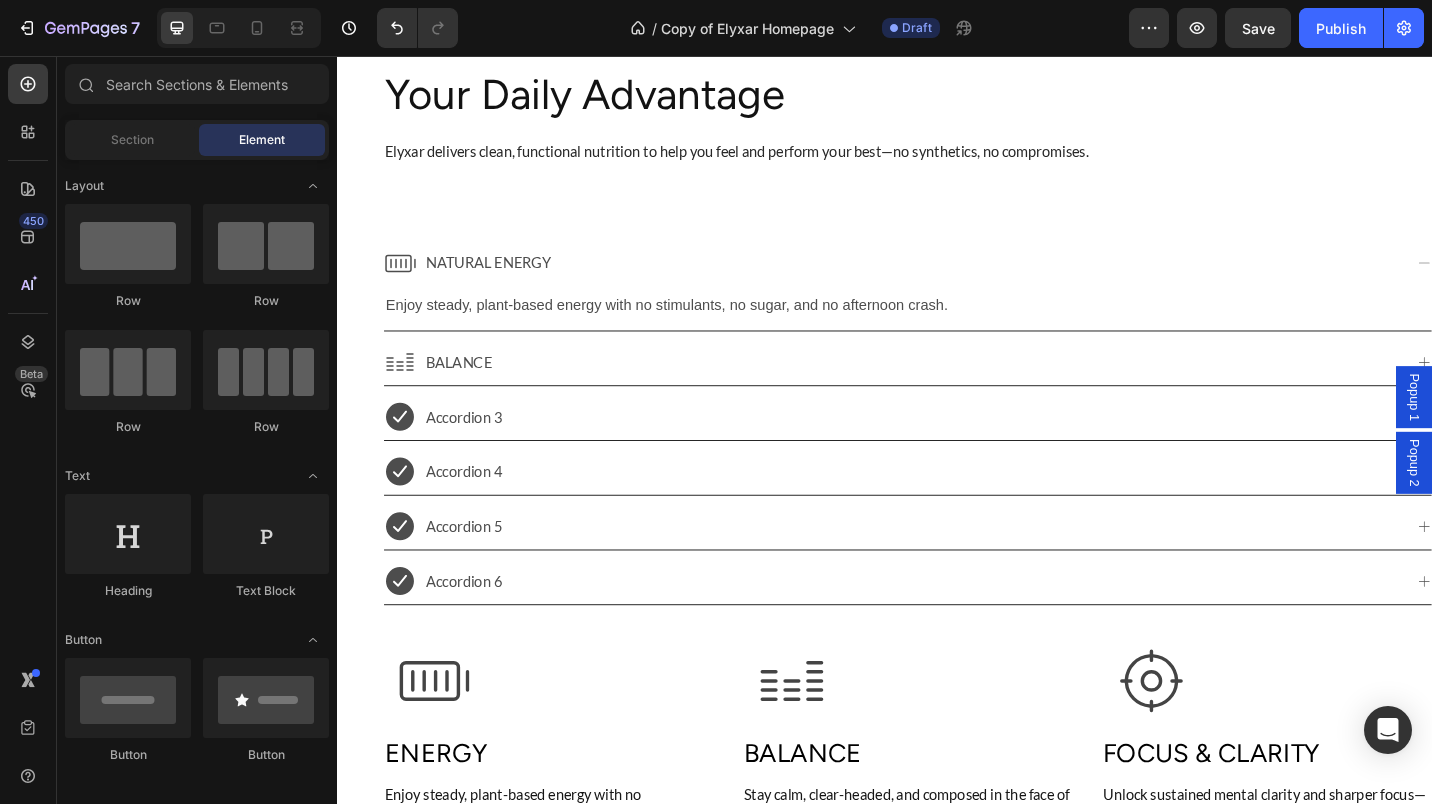 scroll, scrollTop: 869, scrollLeft: 0, axis: vertical 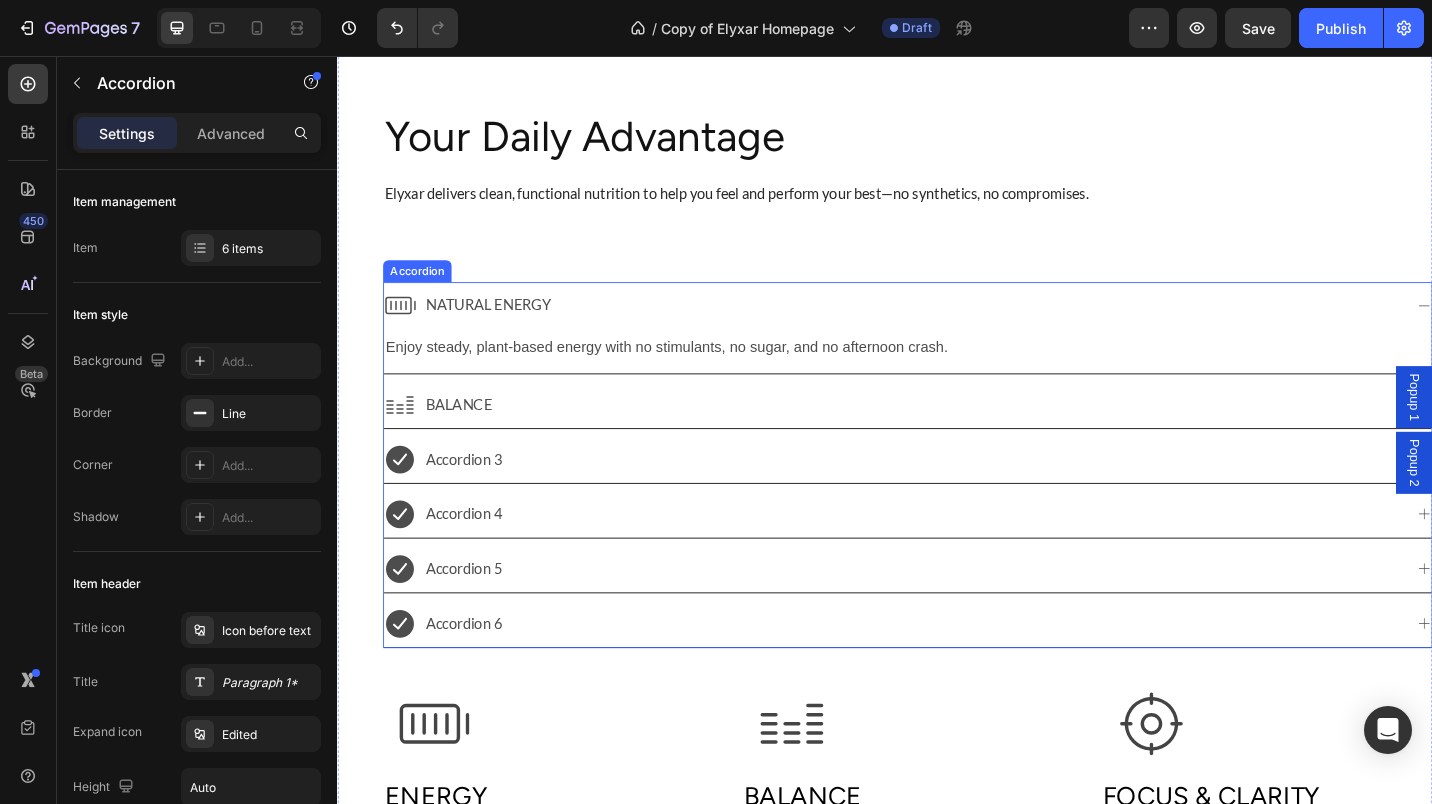 click on "NATURAL ENERGY" at bounding box center [962, 329] 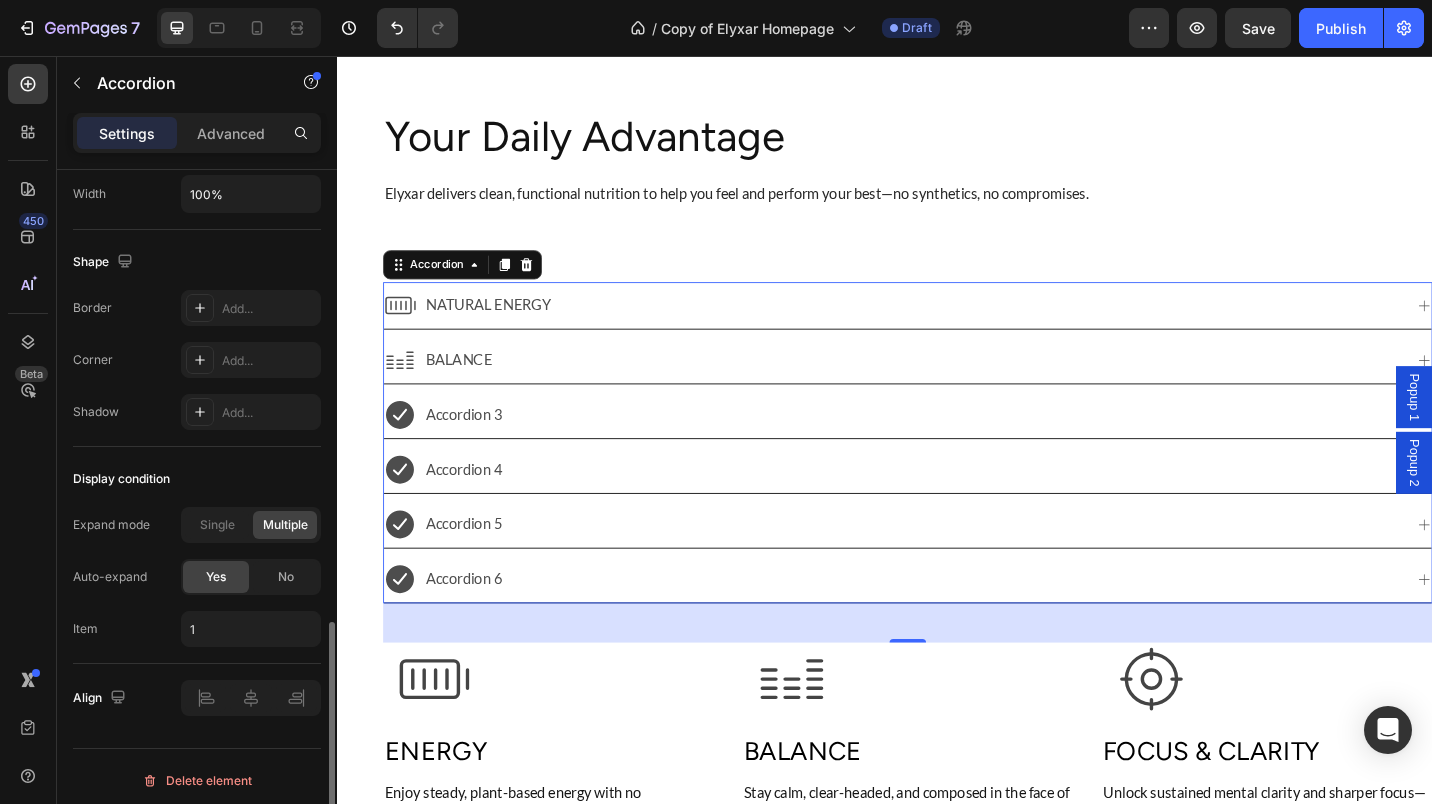 scroll, scrollTop: 1265, scrollLeft: 0, axis: vertical 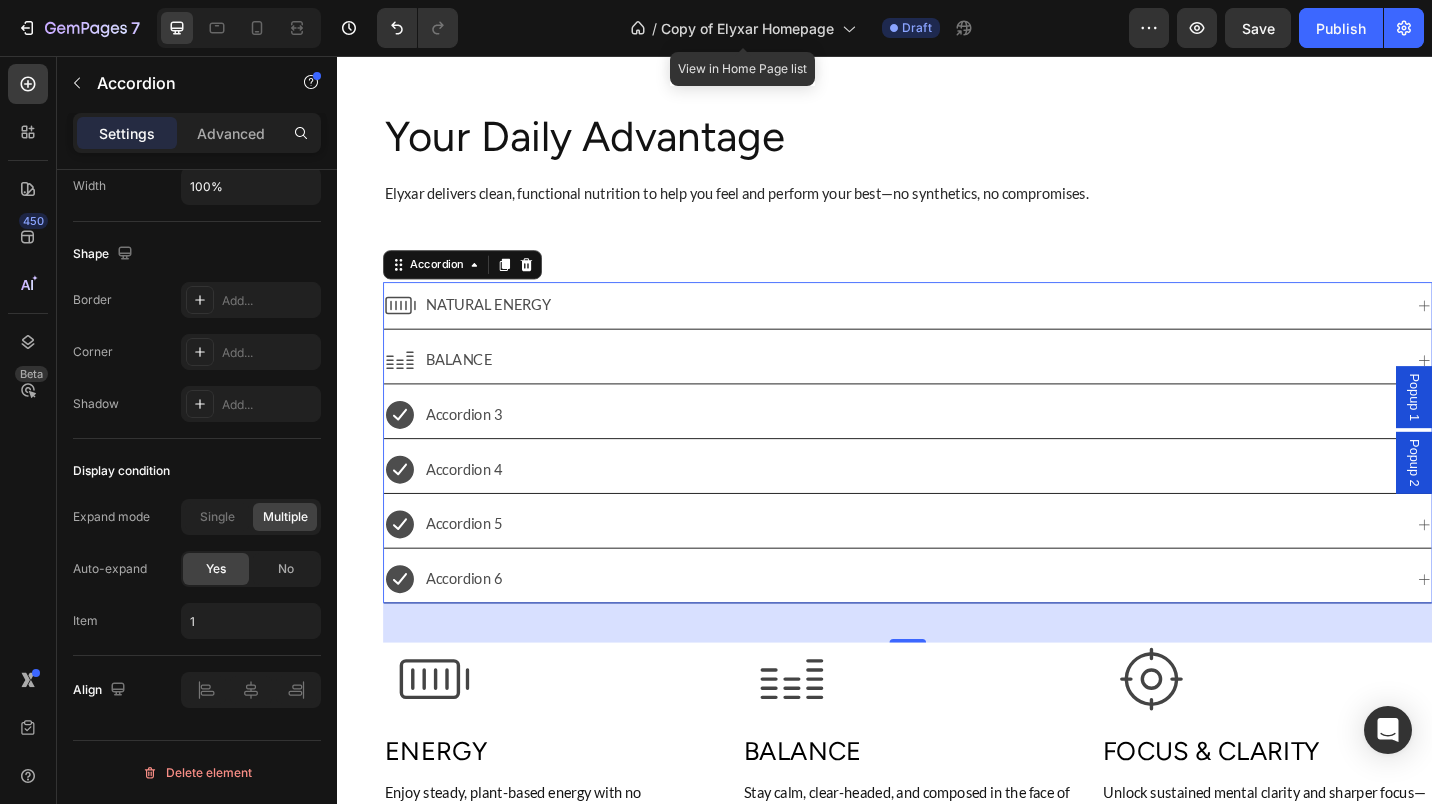 click on "/  Copy of Elyxar Homepage" 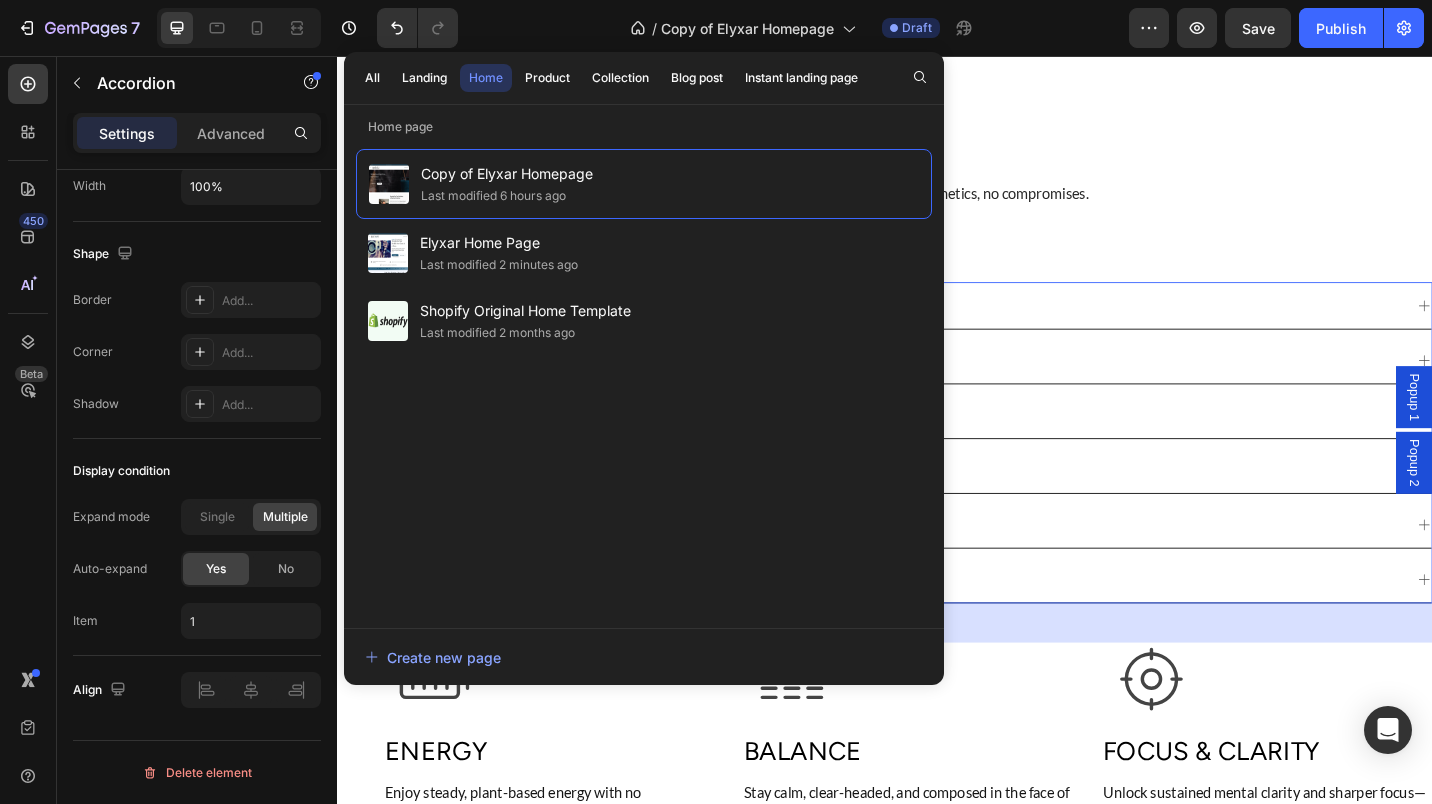 click on "Landing" at bounding box center [424, 78] 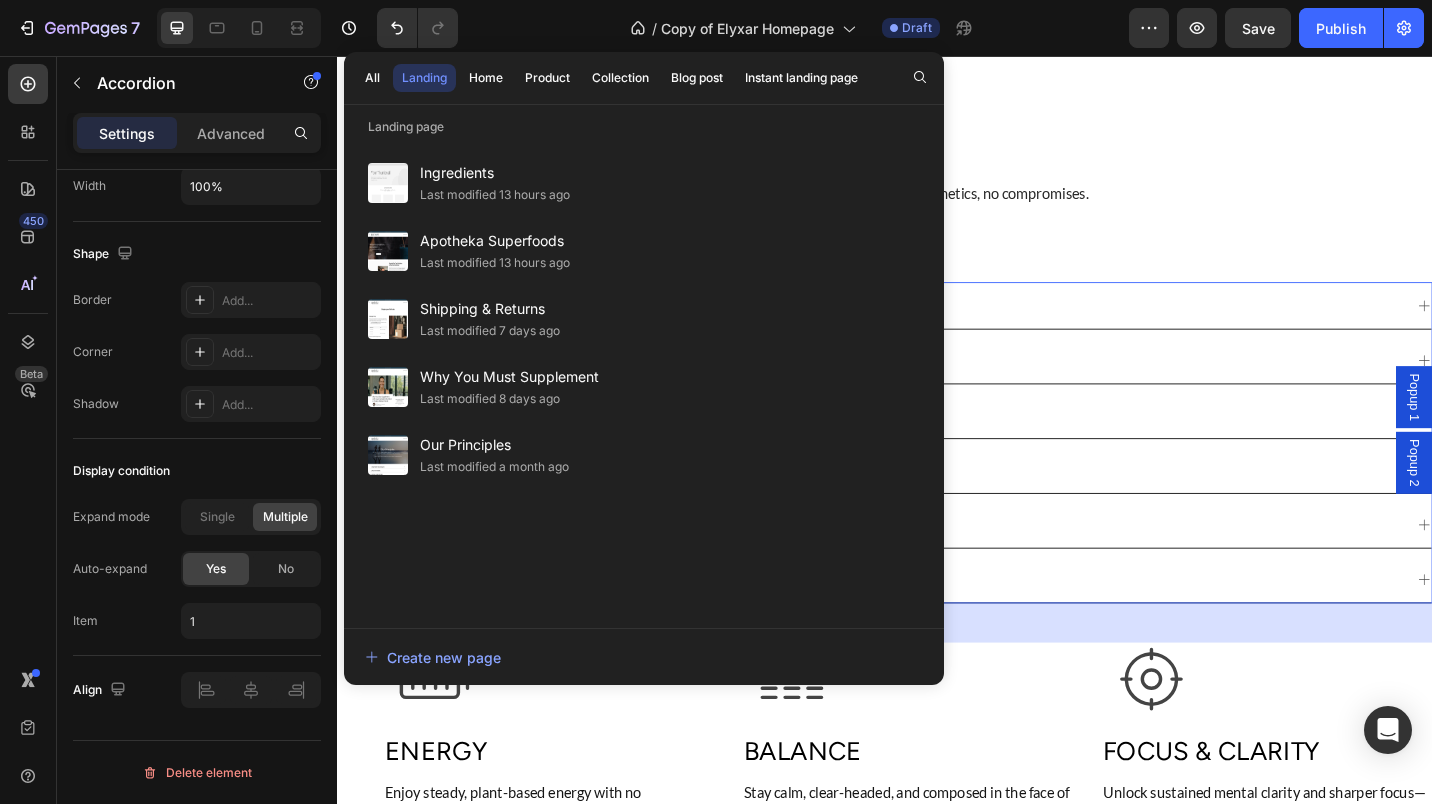 click on "Our Principles" at bounding box center (494, 445) 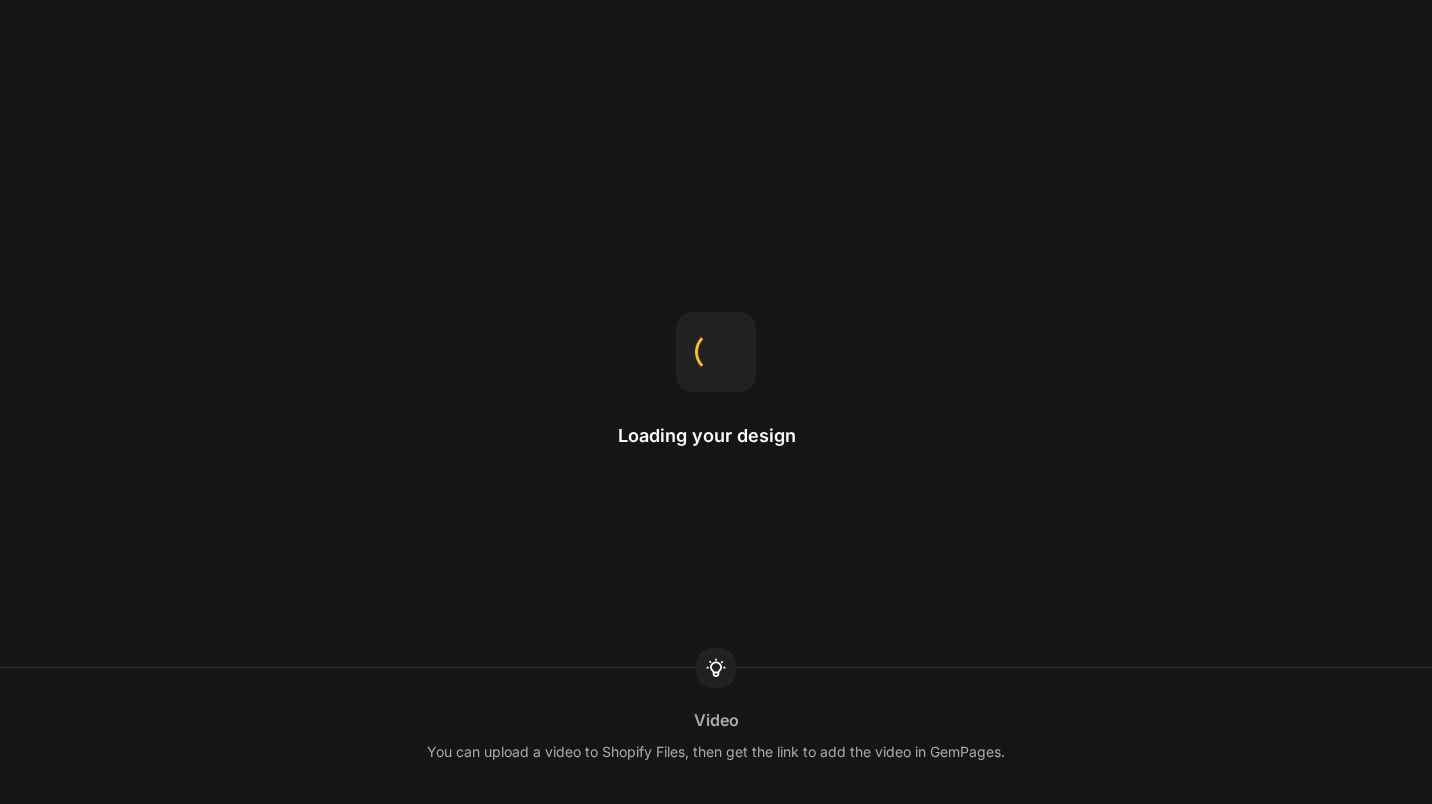 scroll, scrollTop: 0, scrollLeft: 0, axis: both 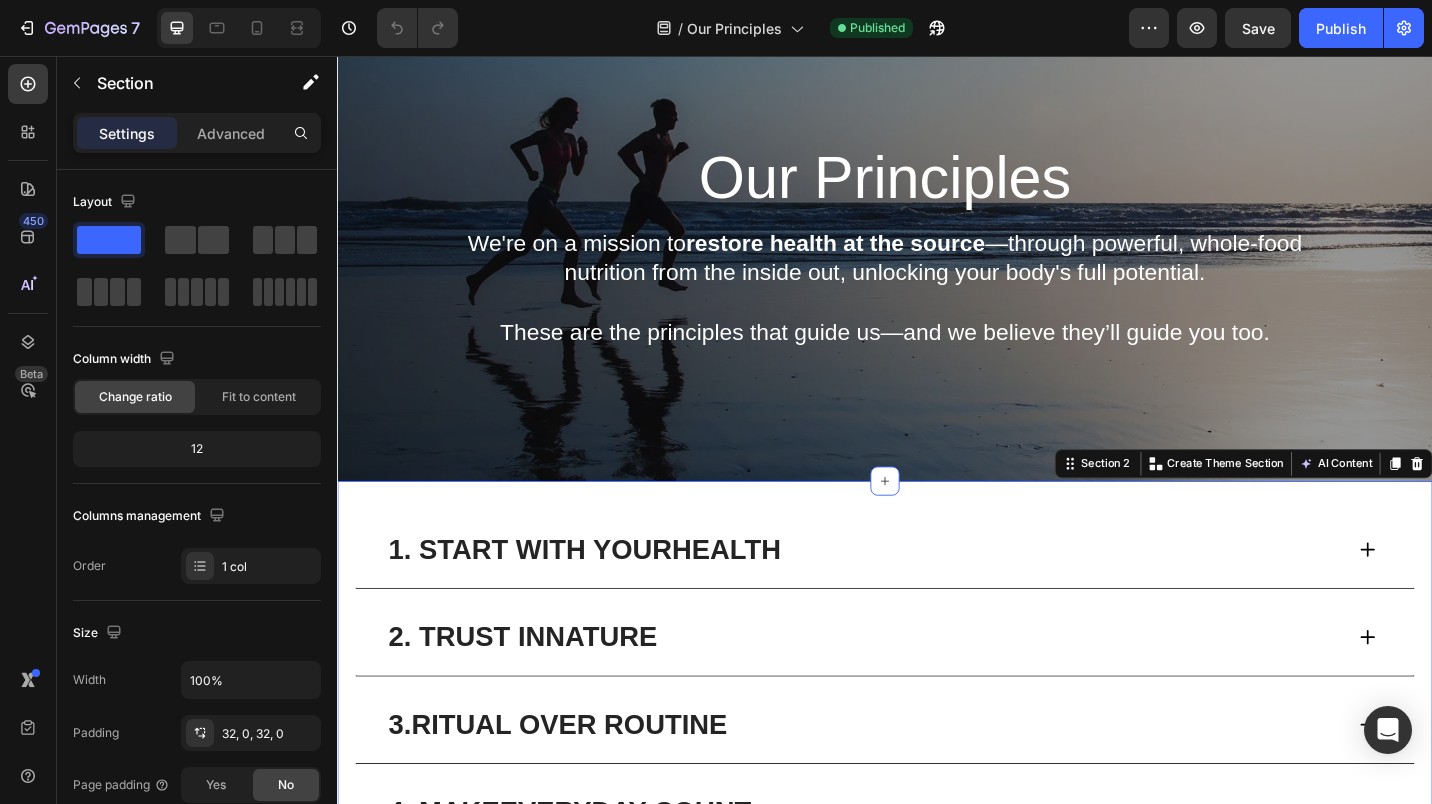 click on "1. start with your  Health Accordion
2. trust in  Nature Accordion
3.  Ritual Over Routine Accordion
4. make  everyday count Accordion
5. push limits —stay centered Accordion
6.  Stay Curious, Stay Wild Accordion
7.  Educate & Elevate Accordion
8.  Be true to yourself Accordion Row Section 2   You can create reusable sections Create Theme Section AI Content Write with GemAI What would you like to describe here? Tone and Voice Persuasive Product Getting products... Show more Generate" at bounding box center [937, 938] 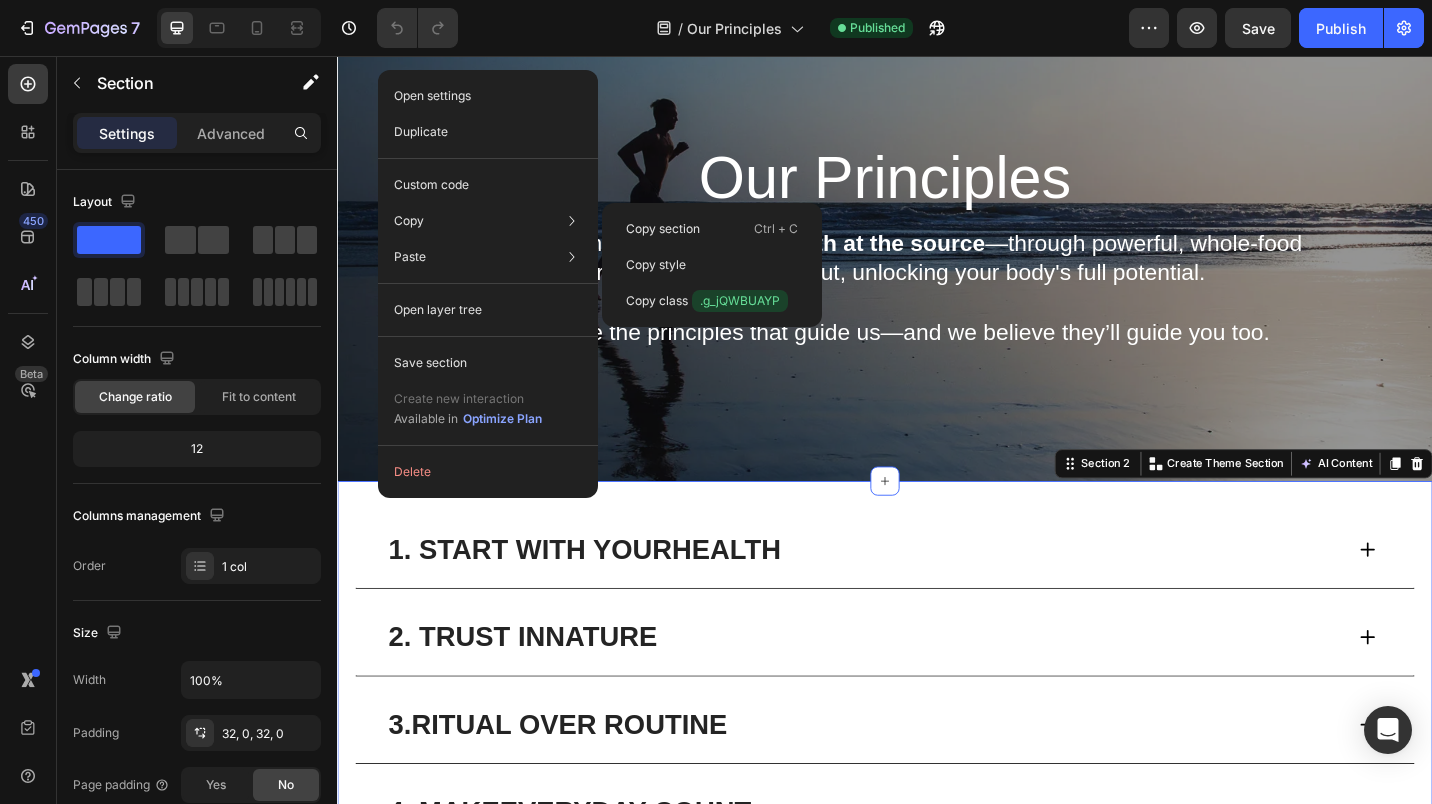 click on "Copy section" at bounding box center (663, 229) 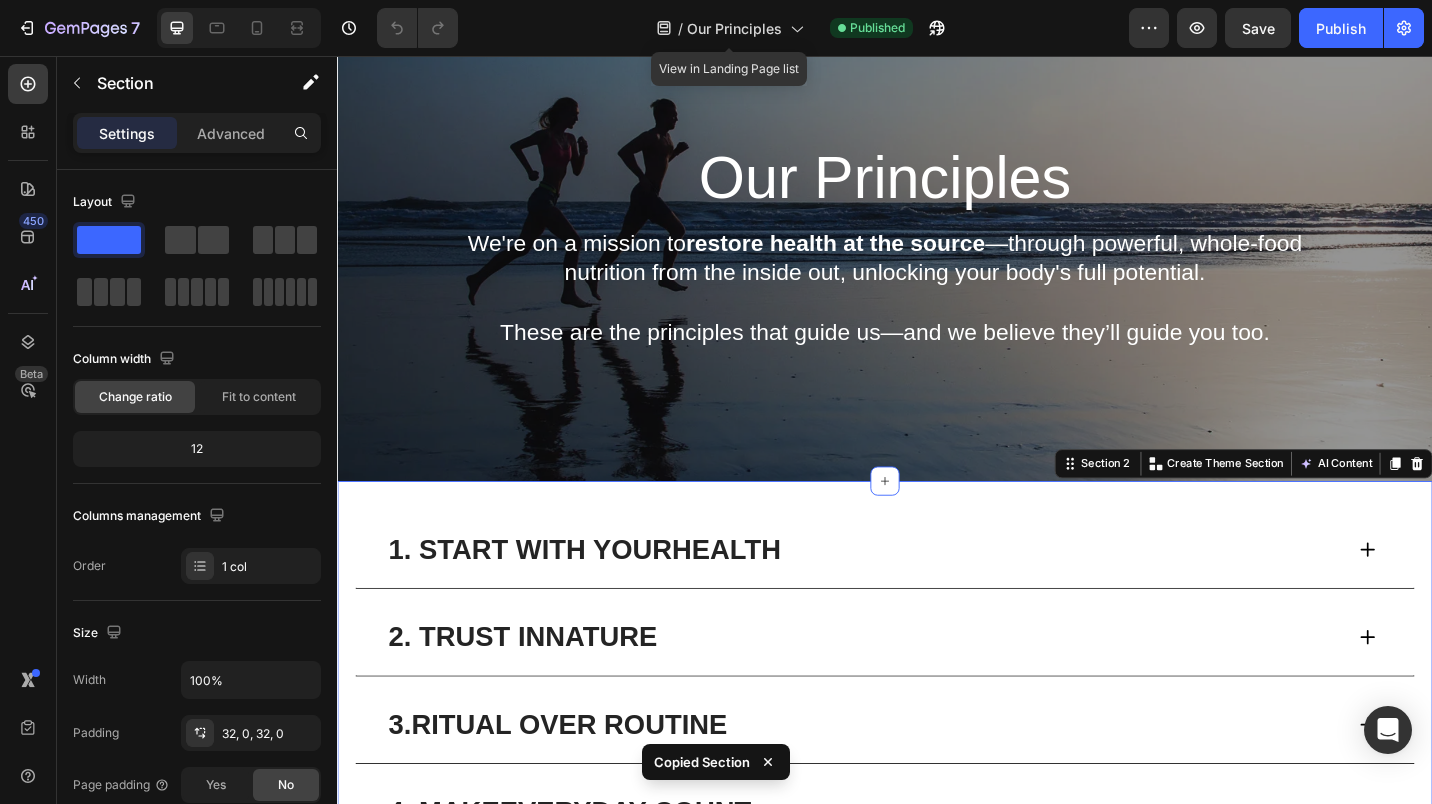 click on "Our Principles" at bounding box center (734, 28) 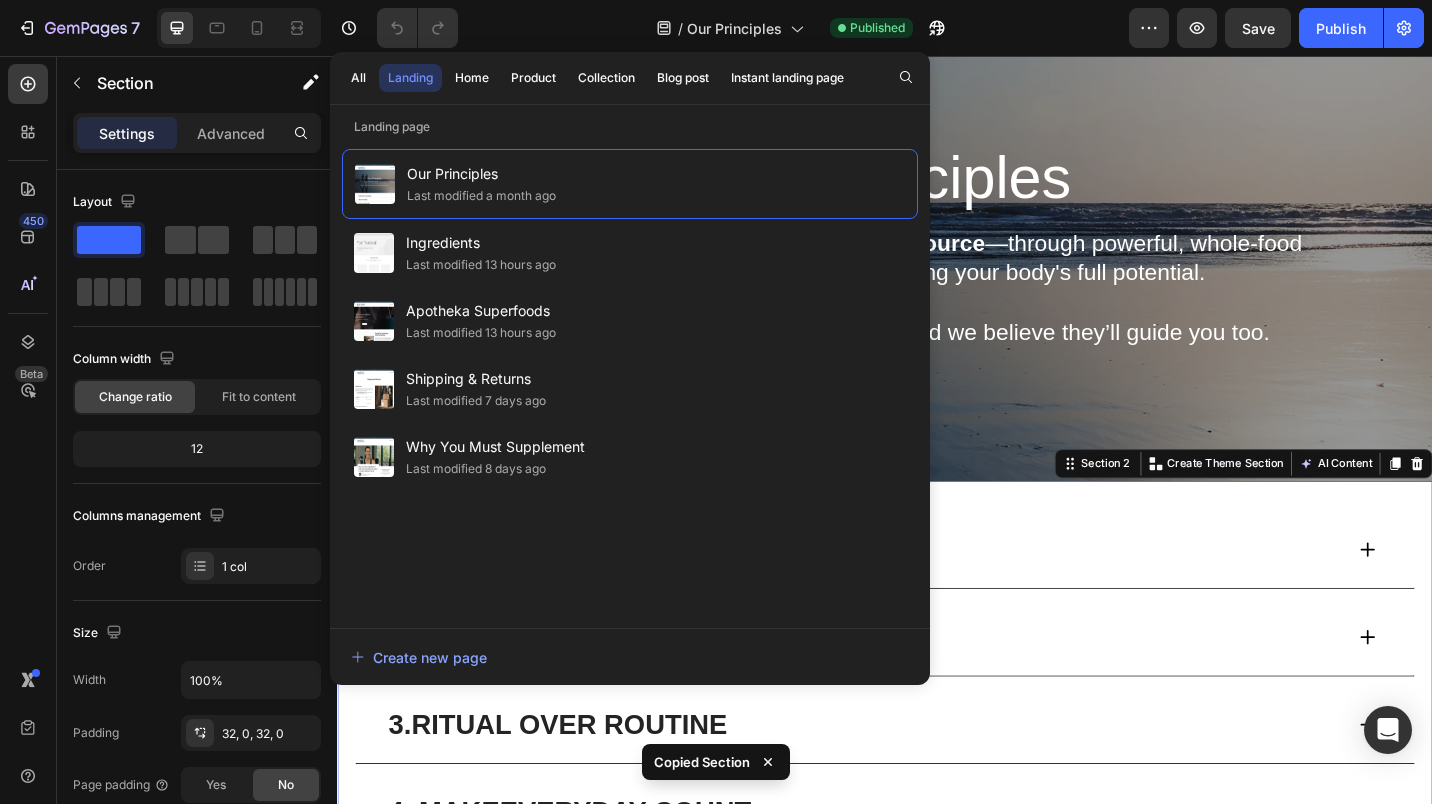 click on "Home" 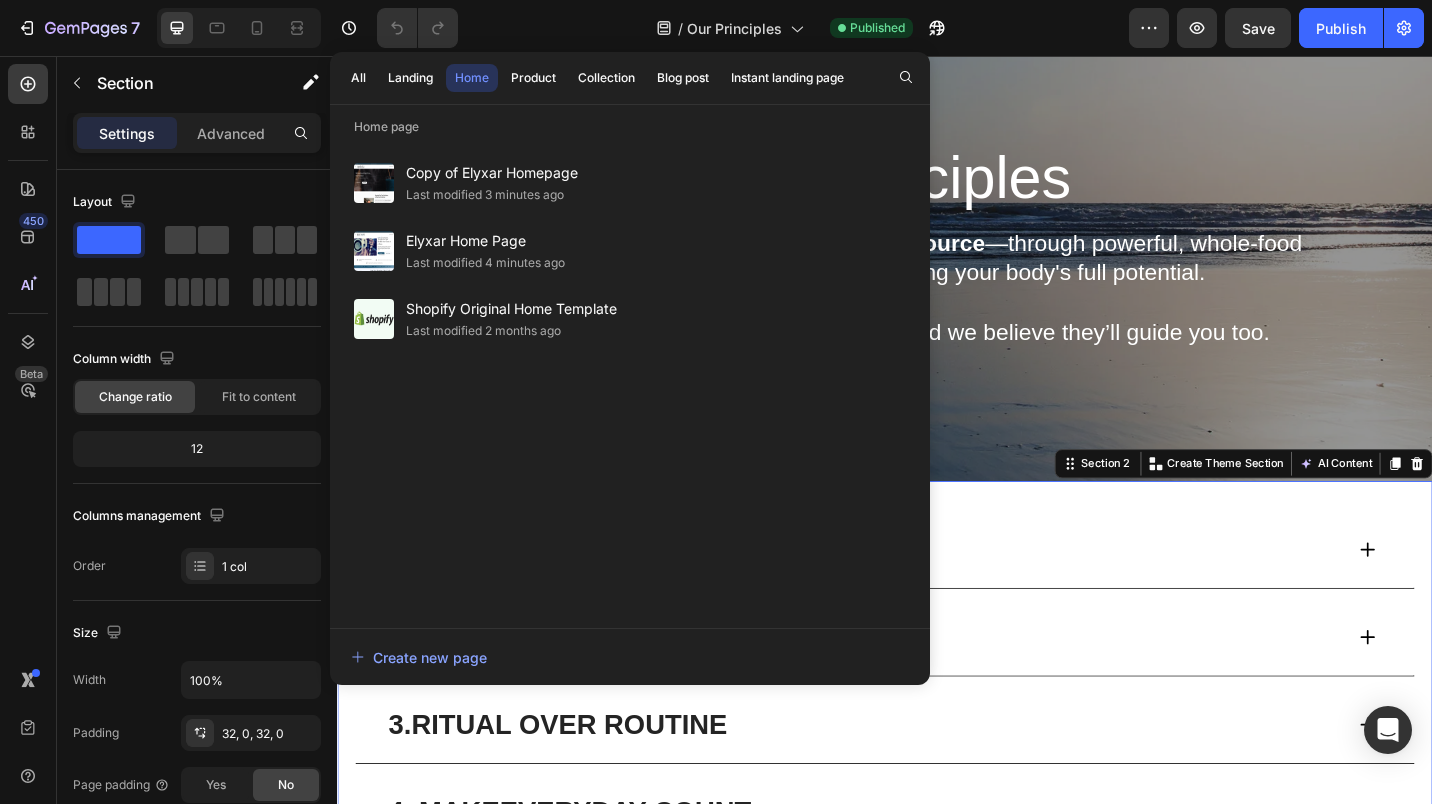 click on "Last modified 3 minutes ago" 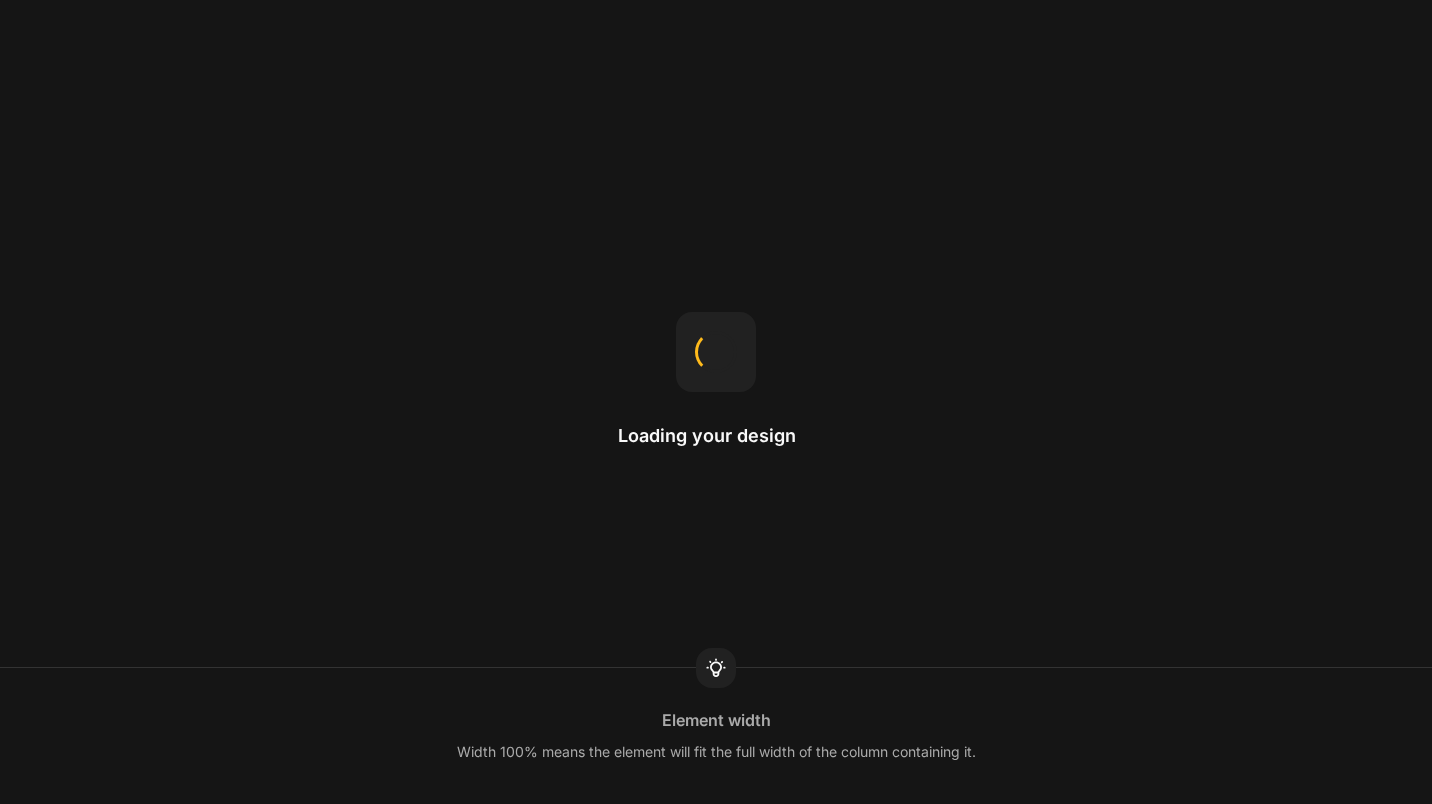 scroll, scrollTop: 0, scrollLeft: 0, axis: both 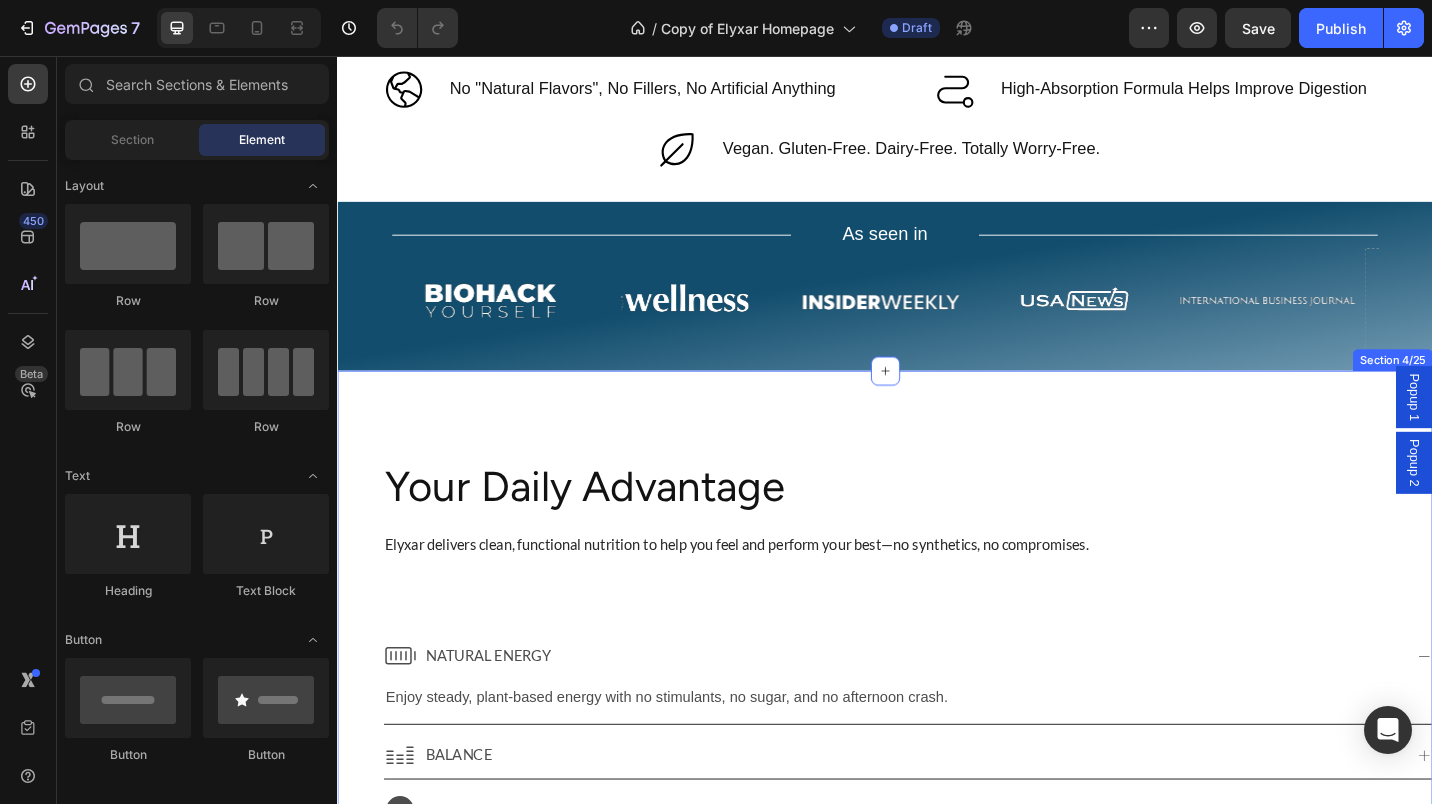 click 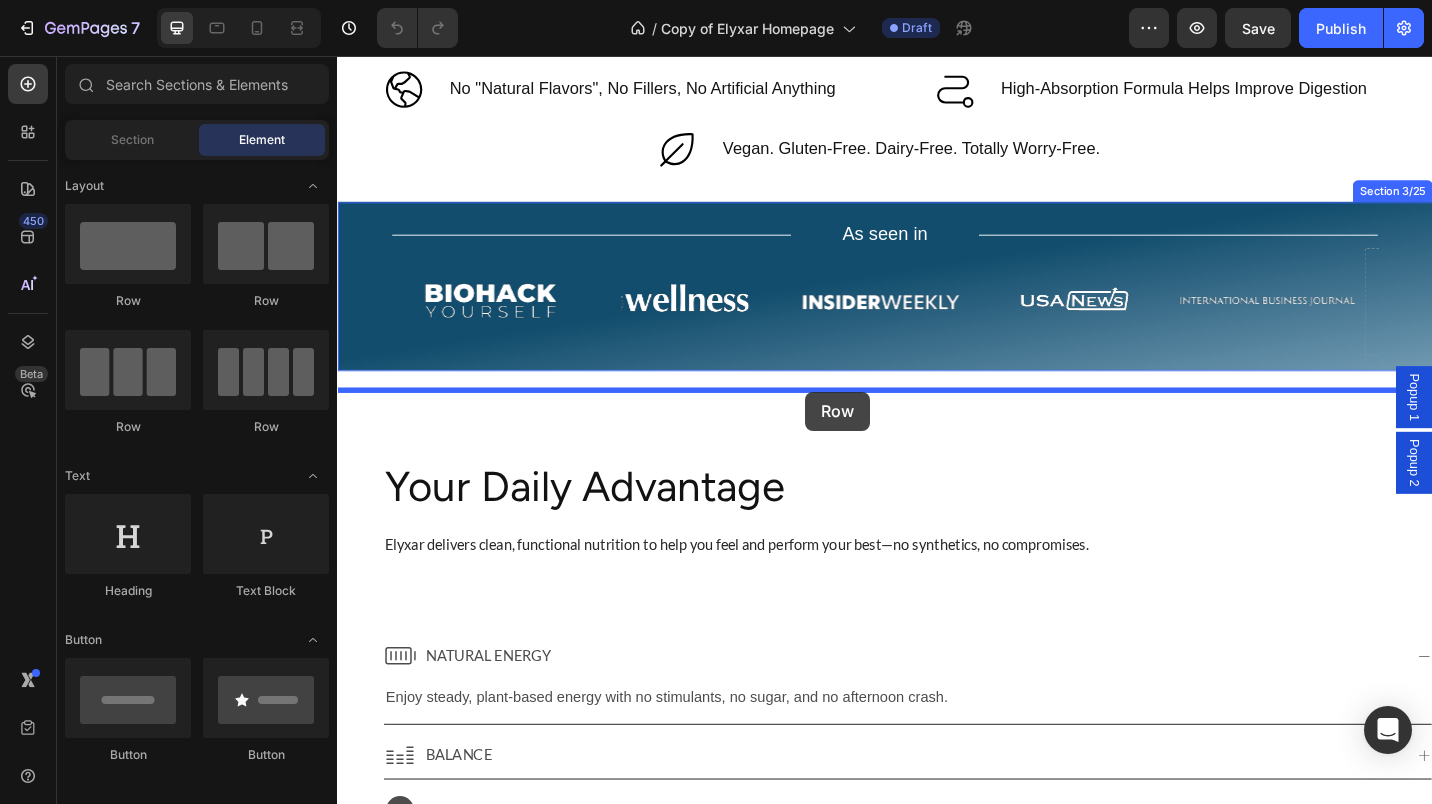 drag, startPoint x: 446, startPoint y: 292, endPoint x: 850, endPoint y: 424, distance: 425.01764 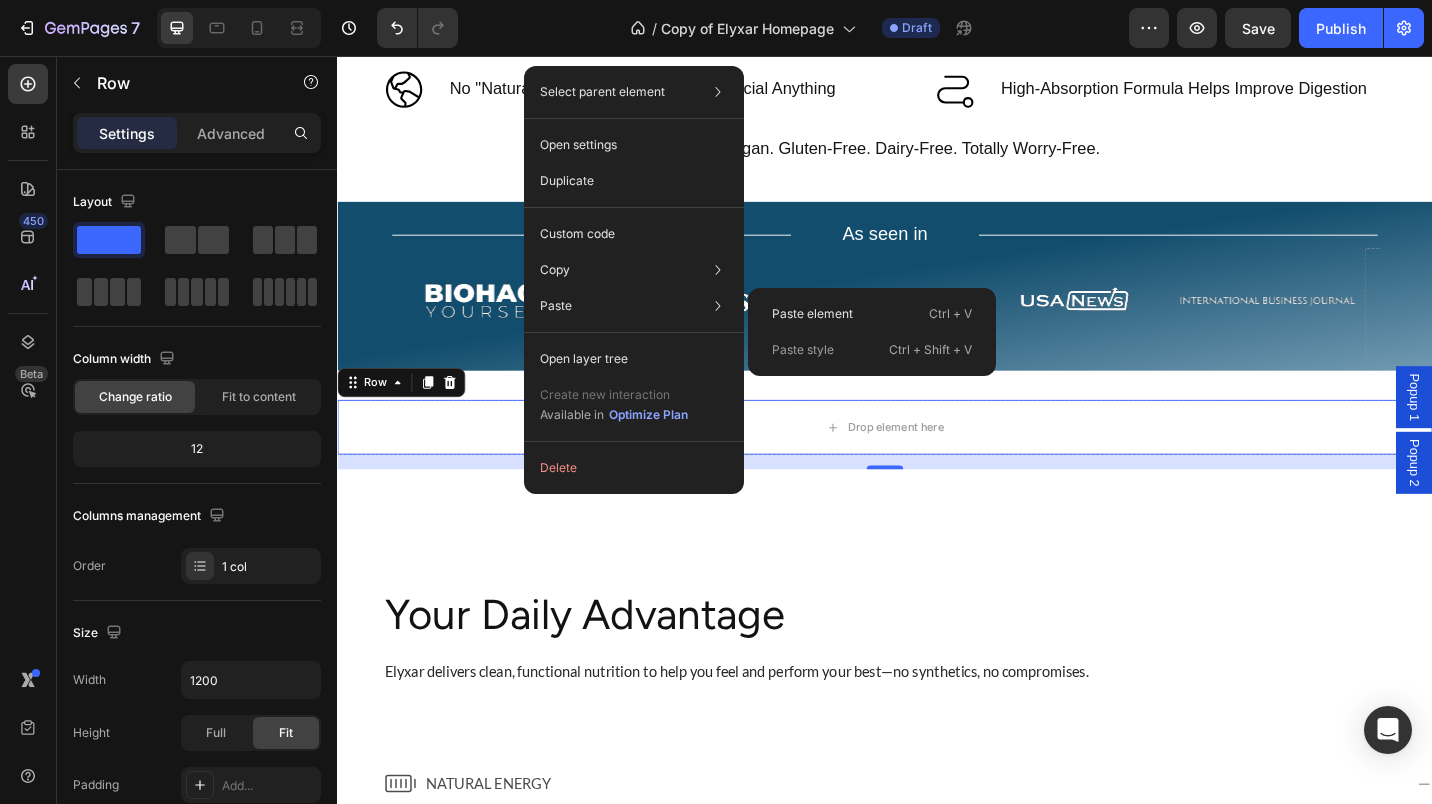 click on "Paste element" at bounding box center [812, 314] 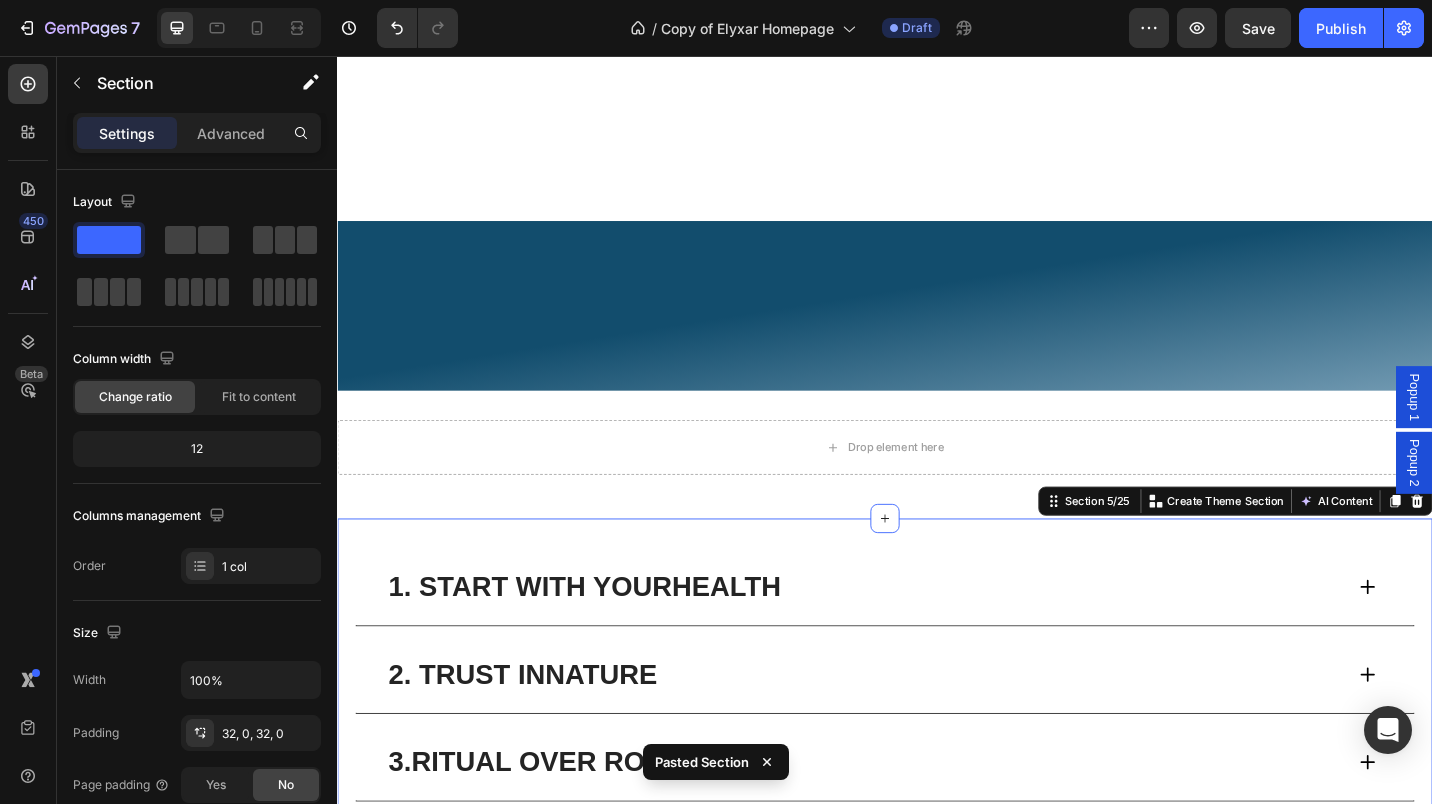 scroll, scrollTop: 960, scrollLeft: 0, axis: vertical 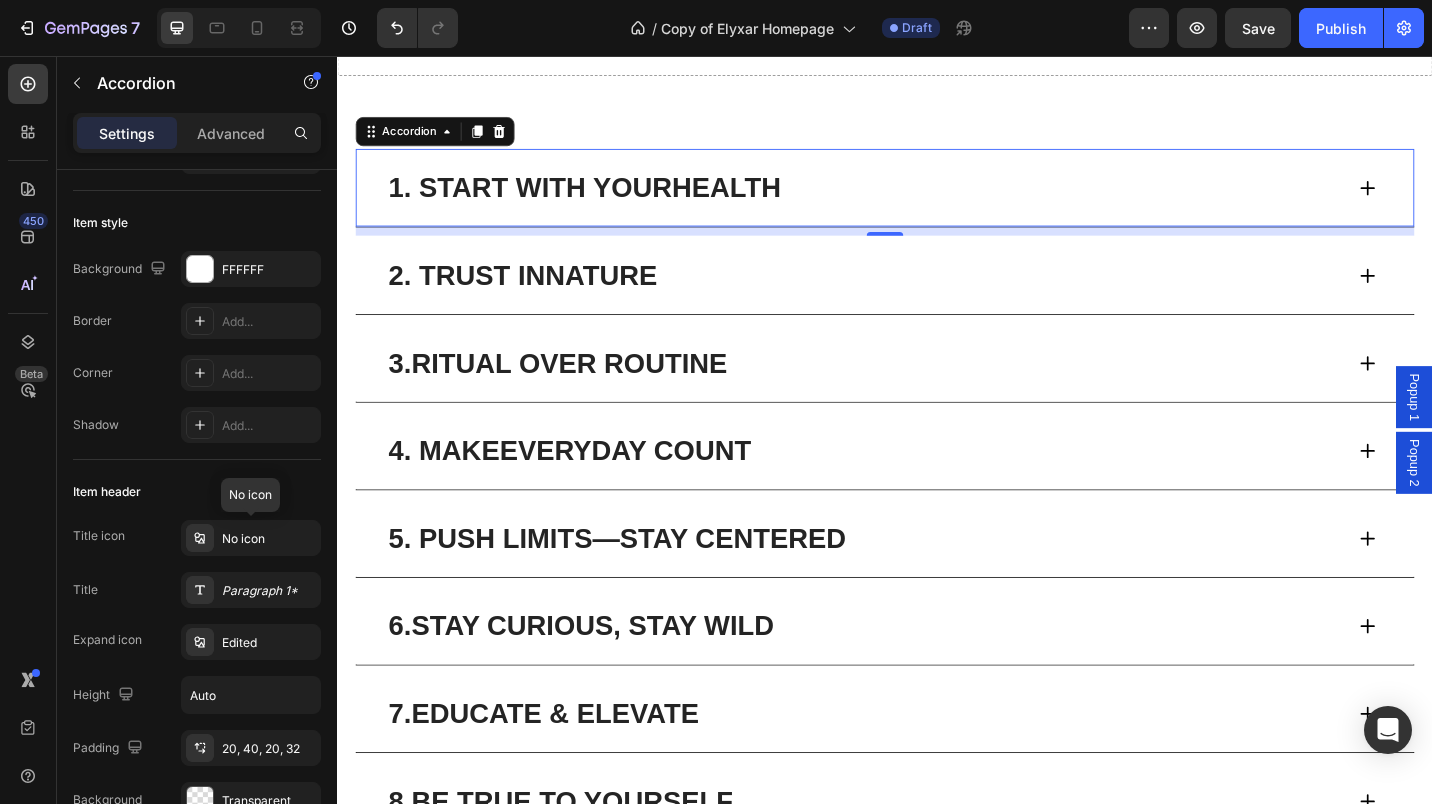 click on "No icon" at bounding box center [269, 539] 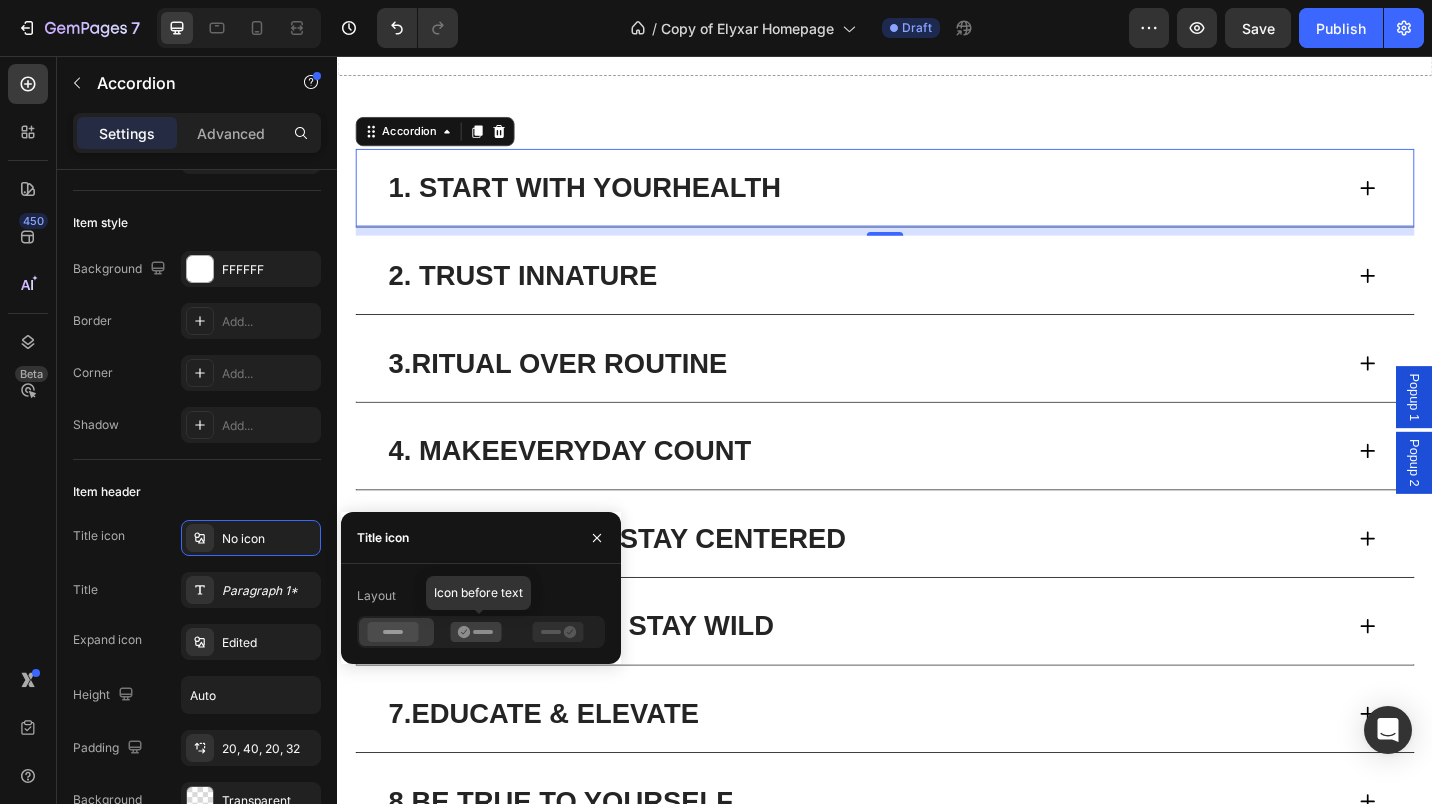 click 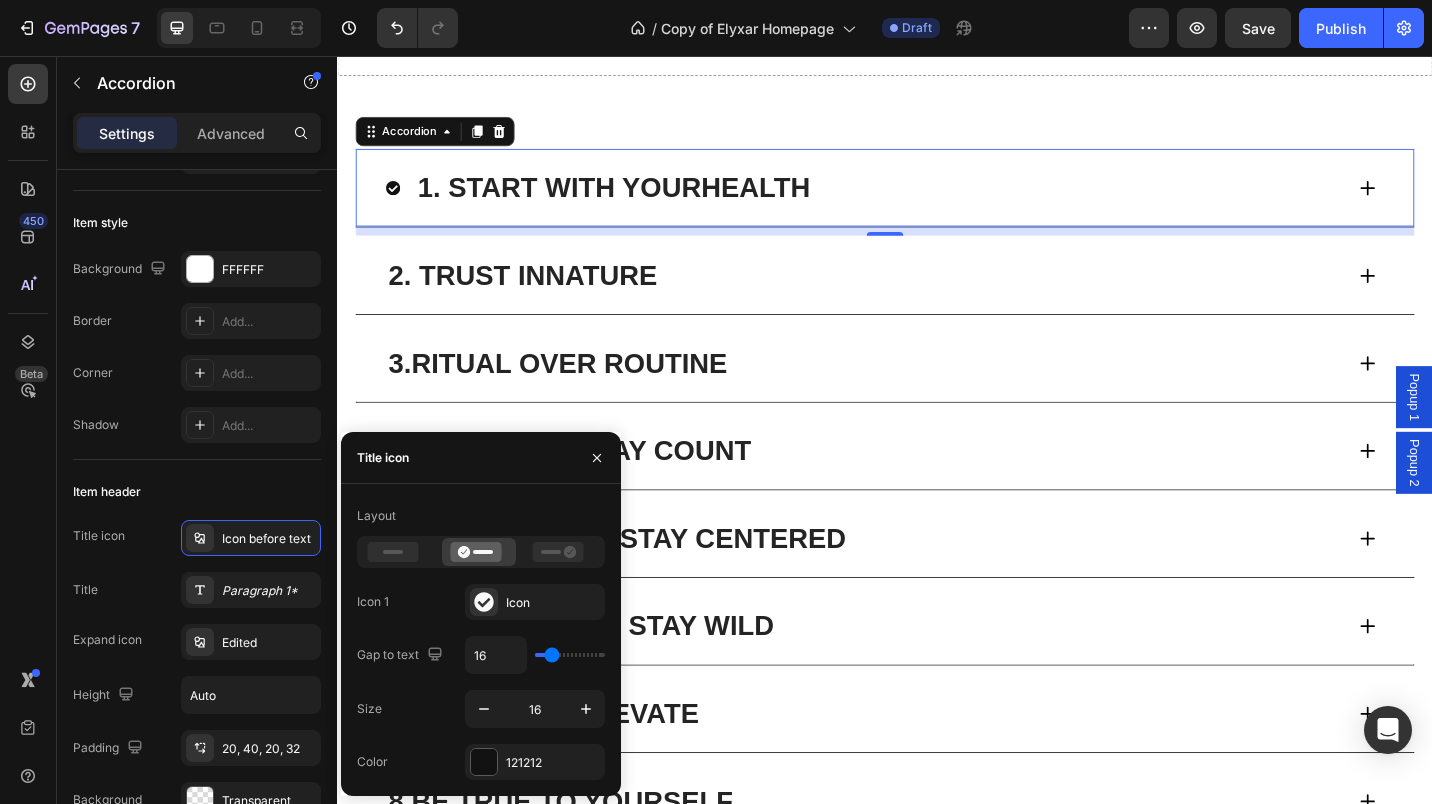 type on "42" 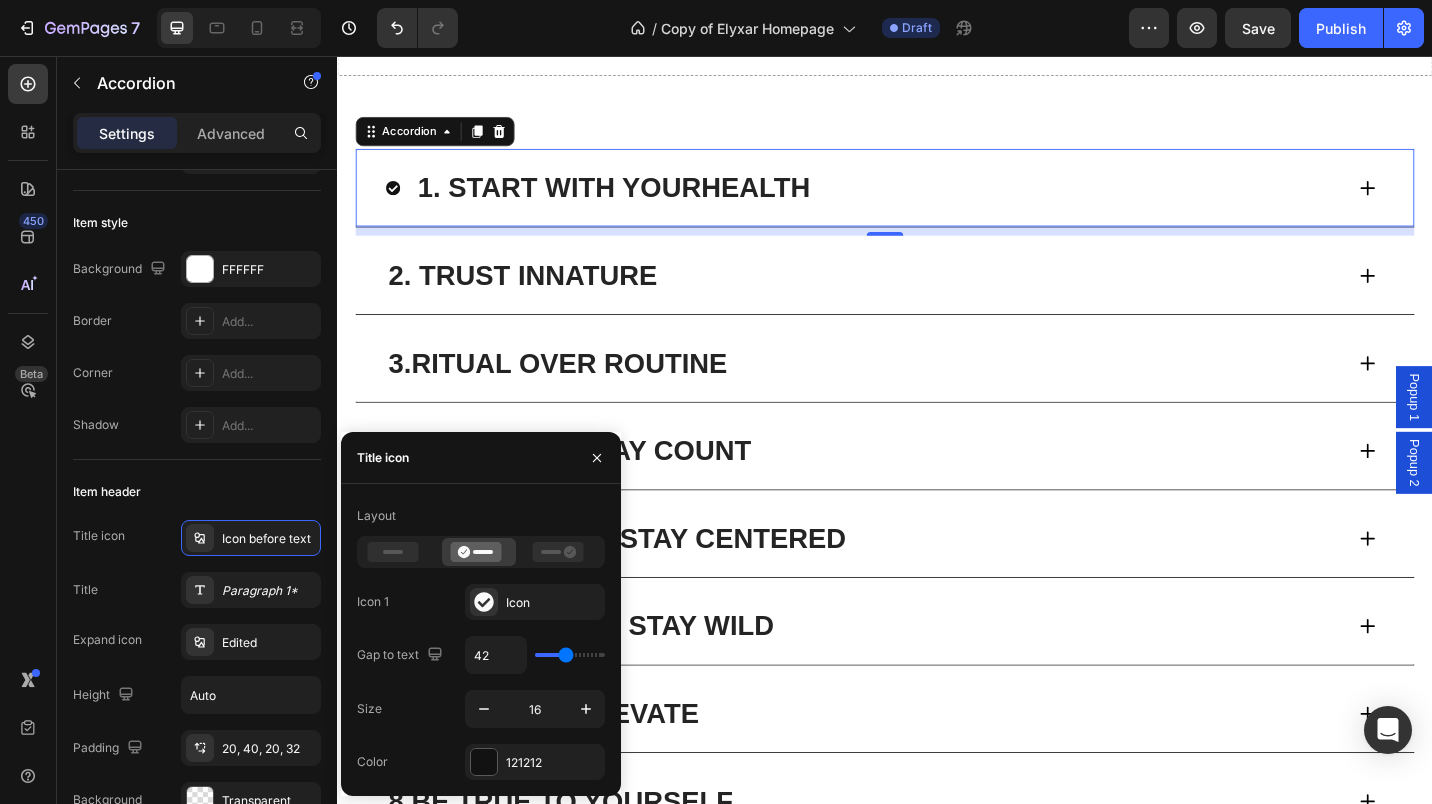 type on "42" 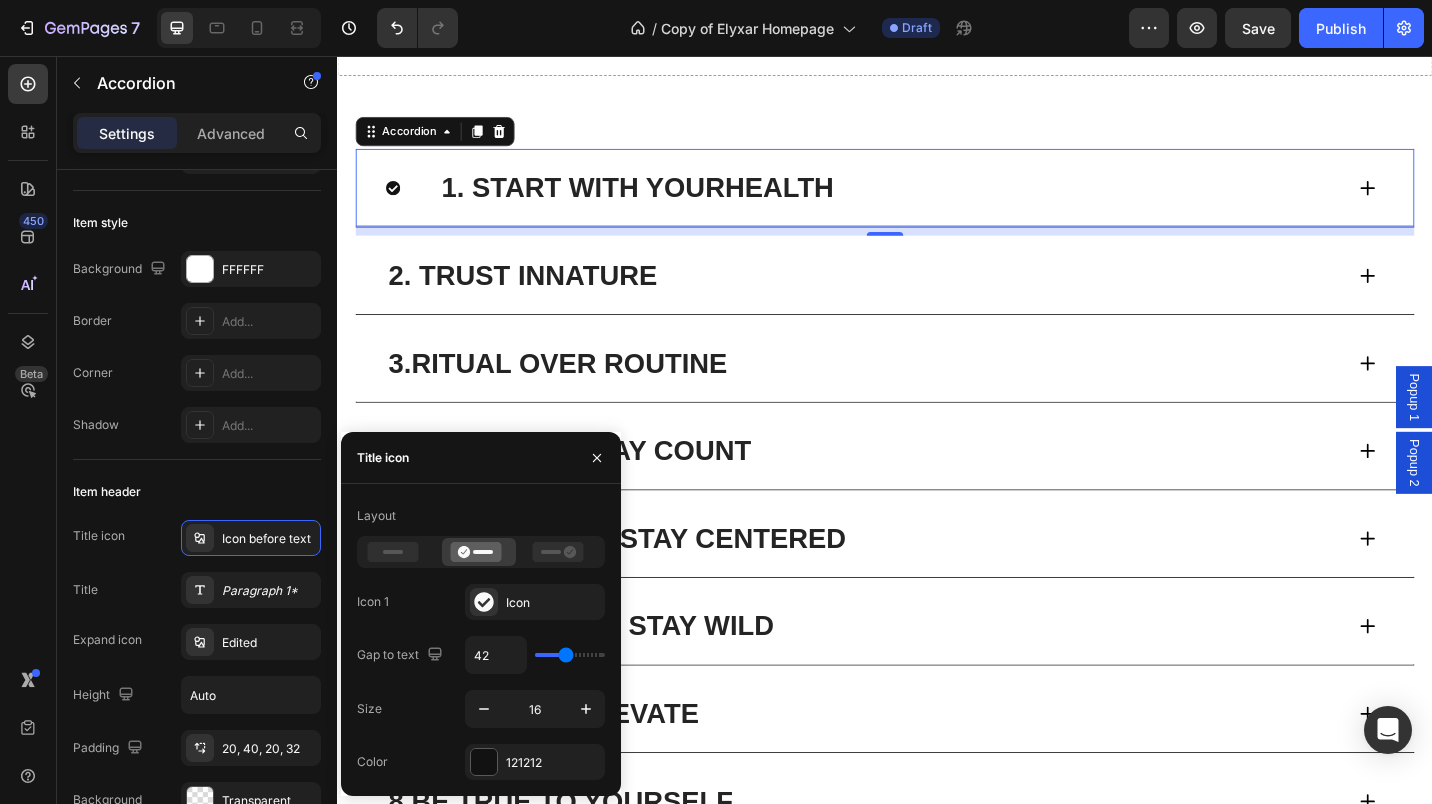 type on "52" 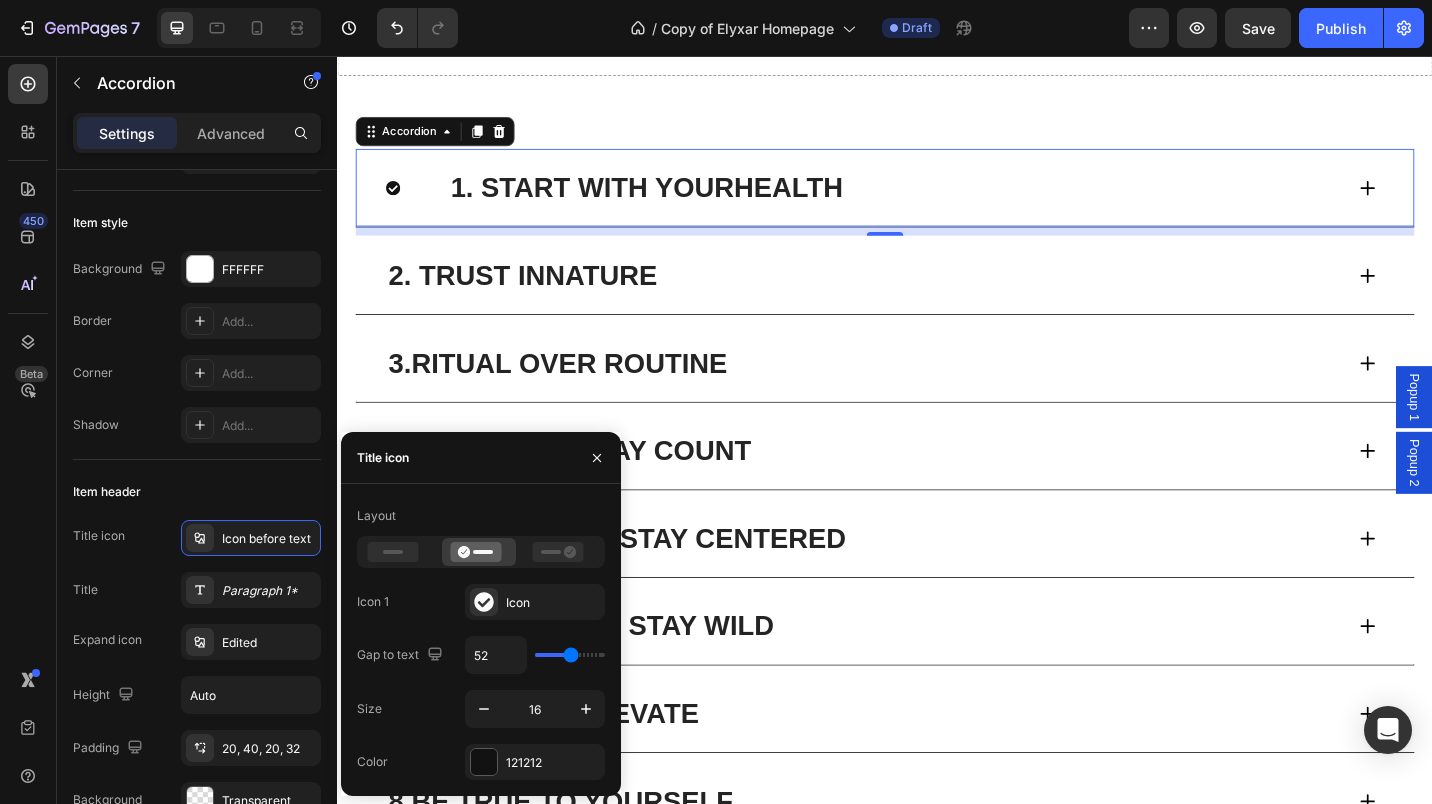 type on "53" 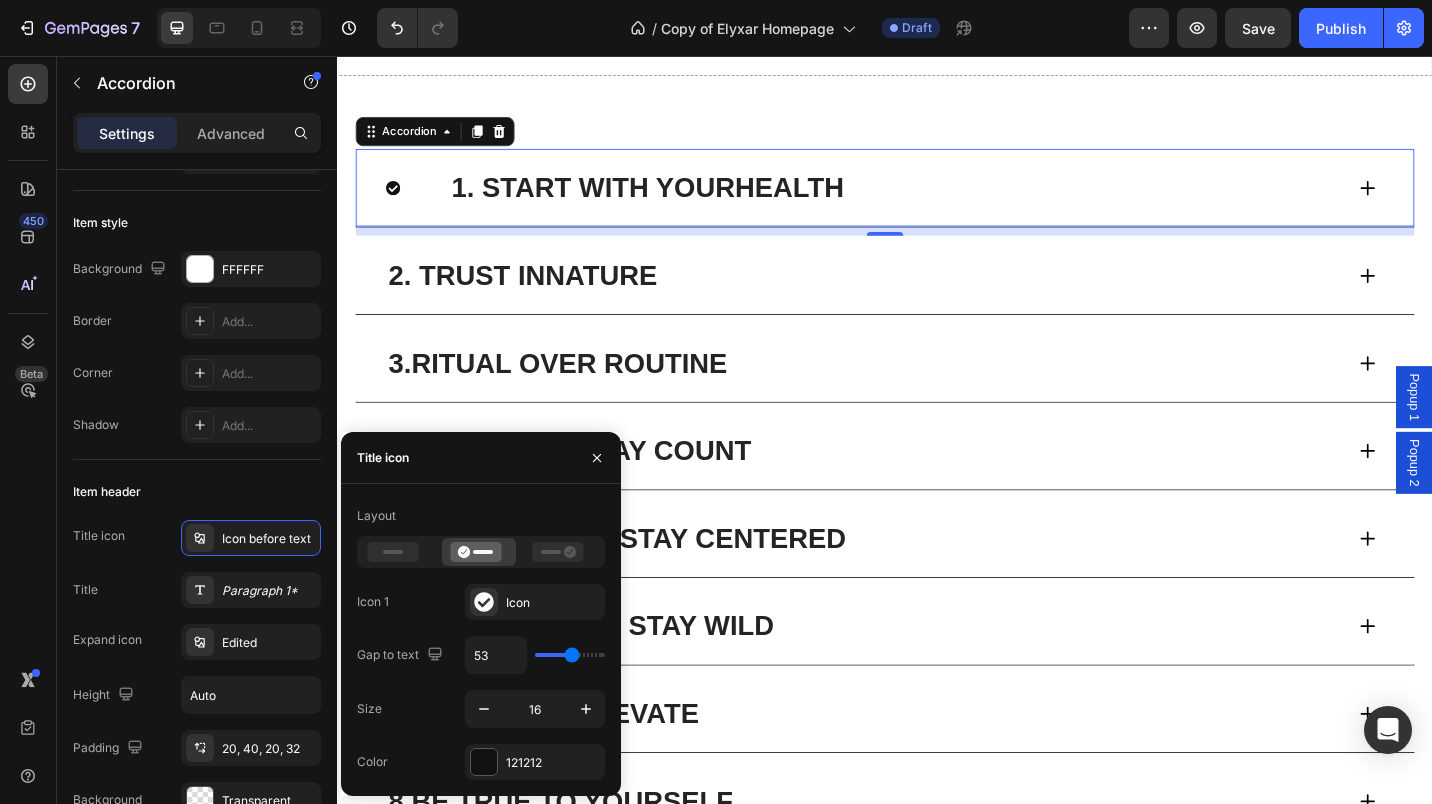 type on "51" 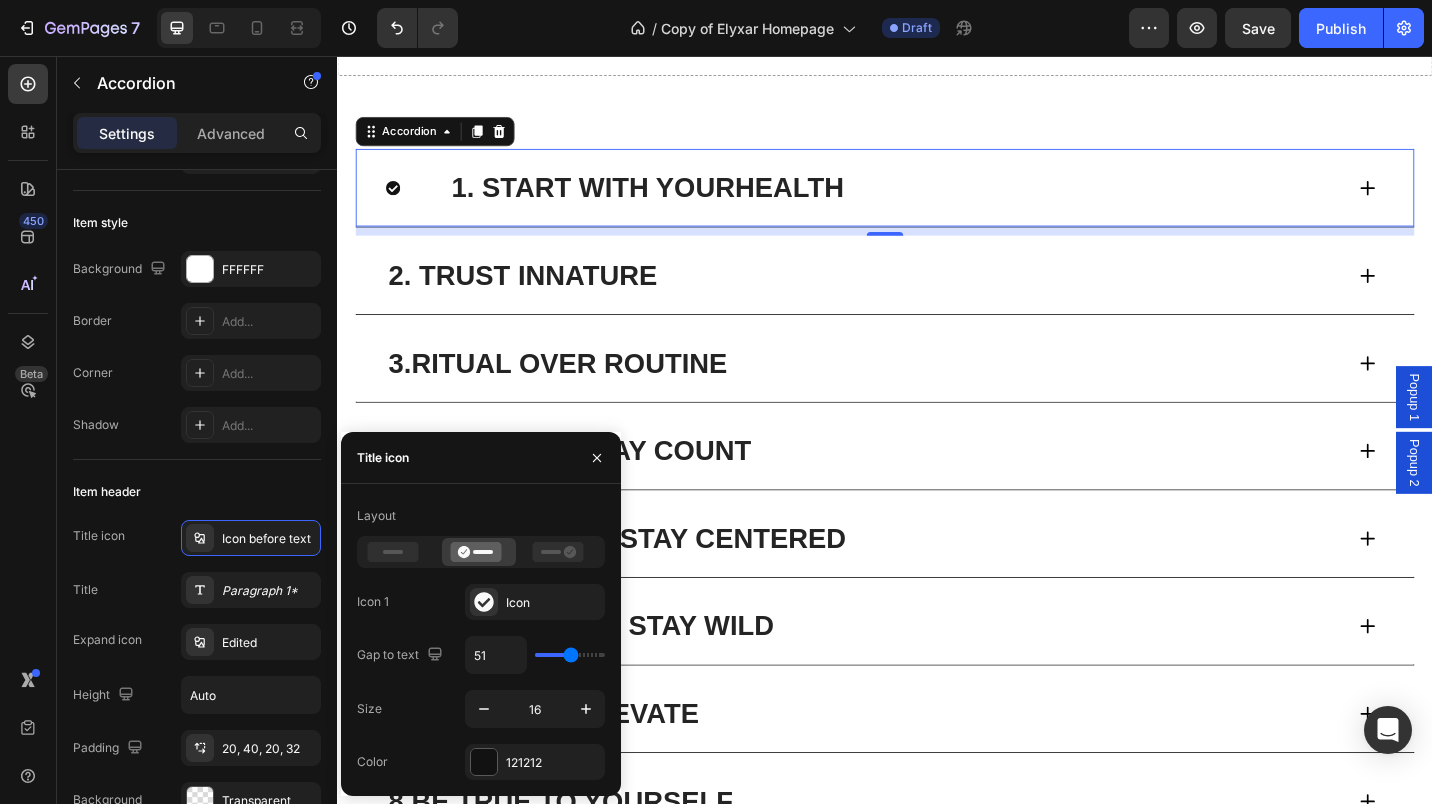 type on "49" 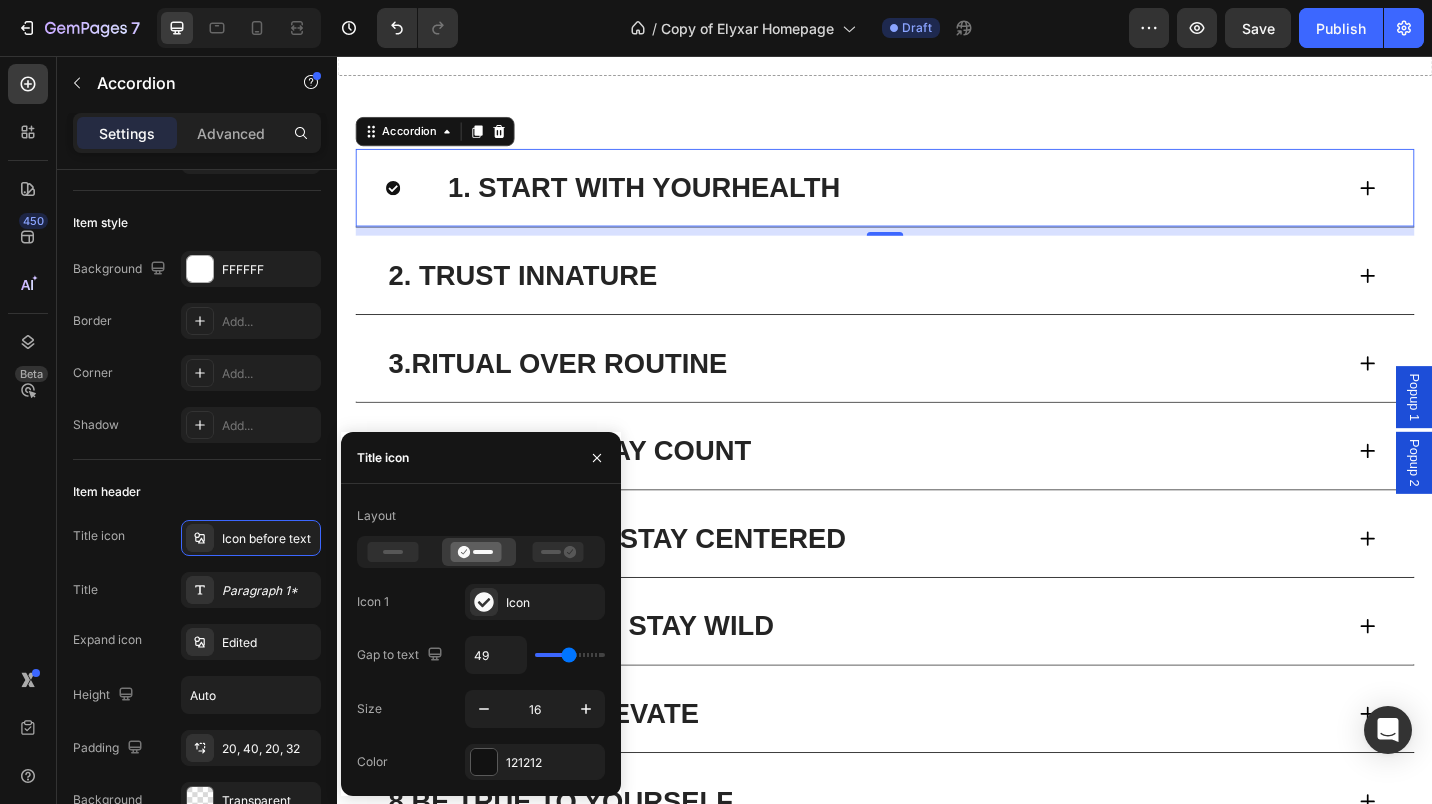 type on "48" 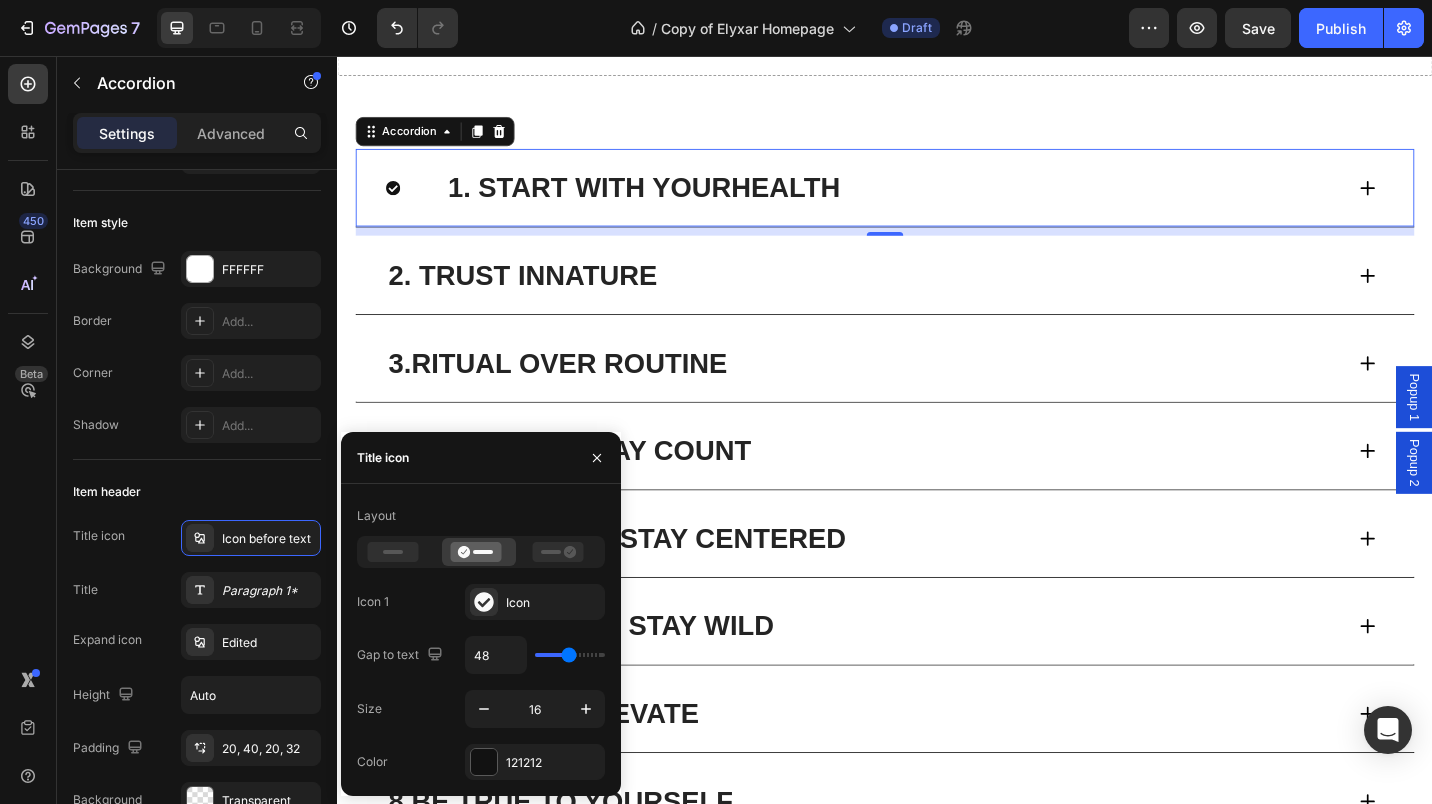 type on "47" 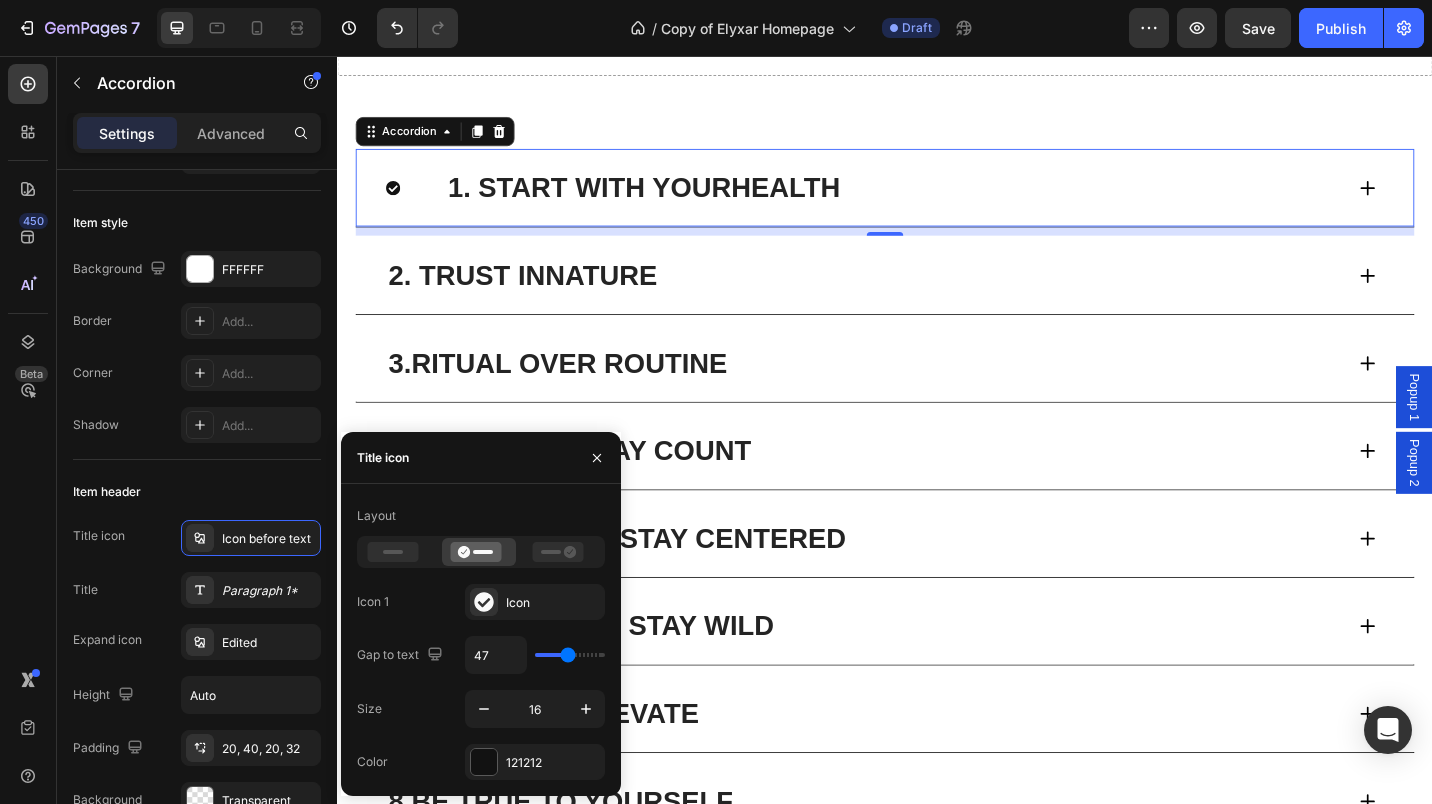 type on "46" 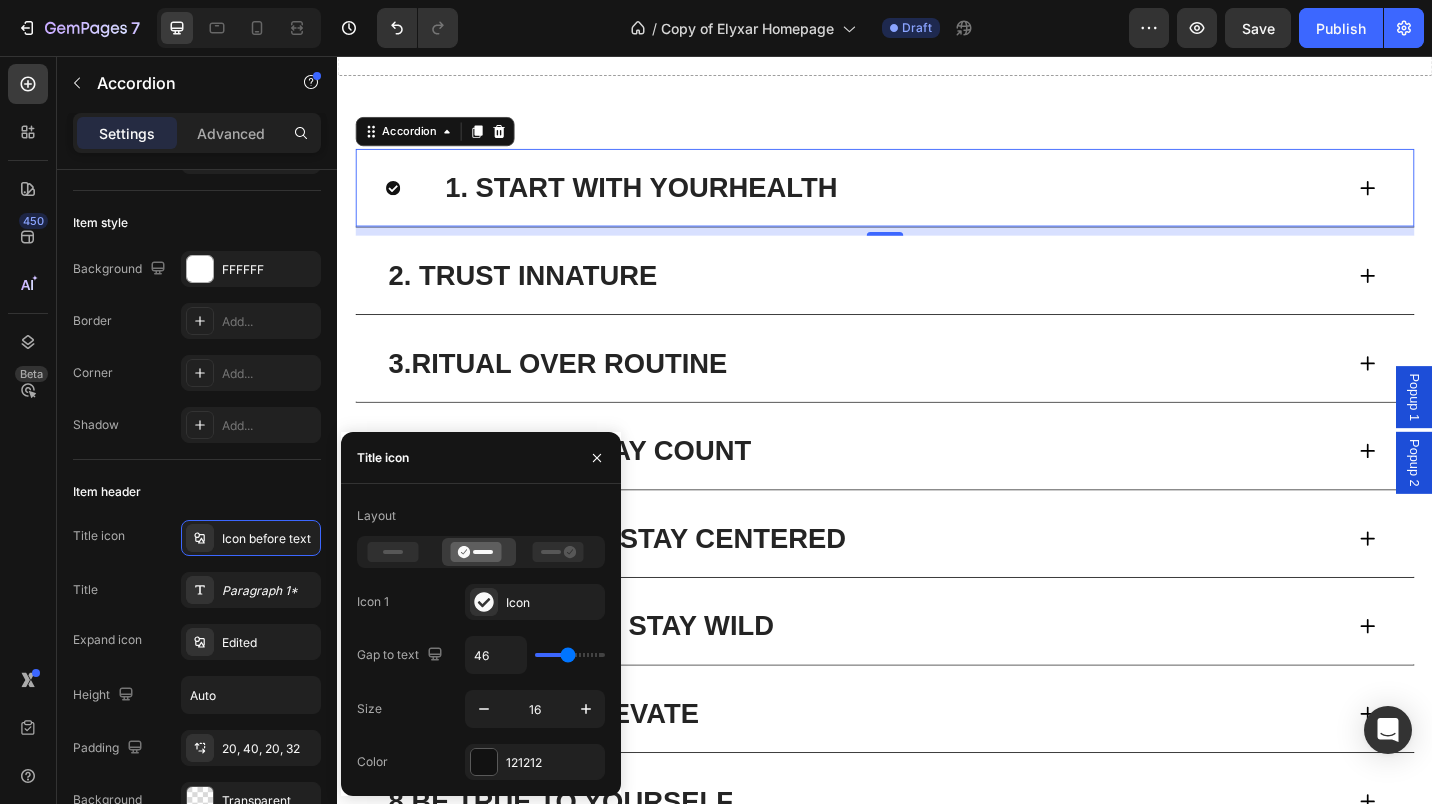 type on "45" 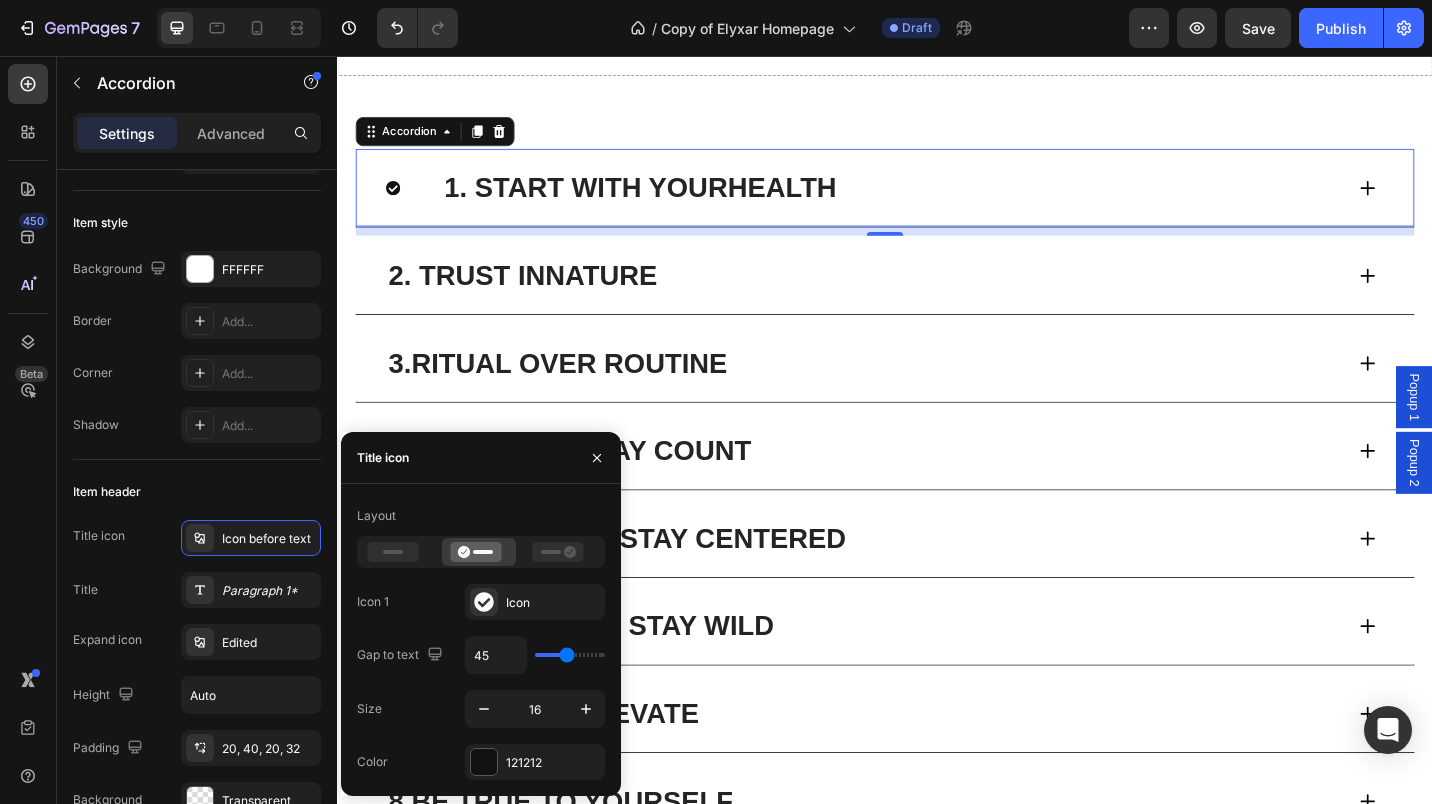 type on "44" 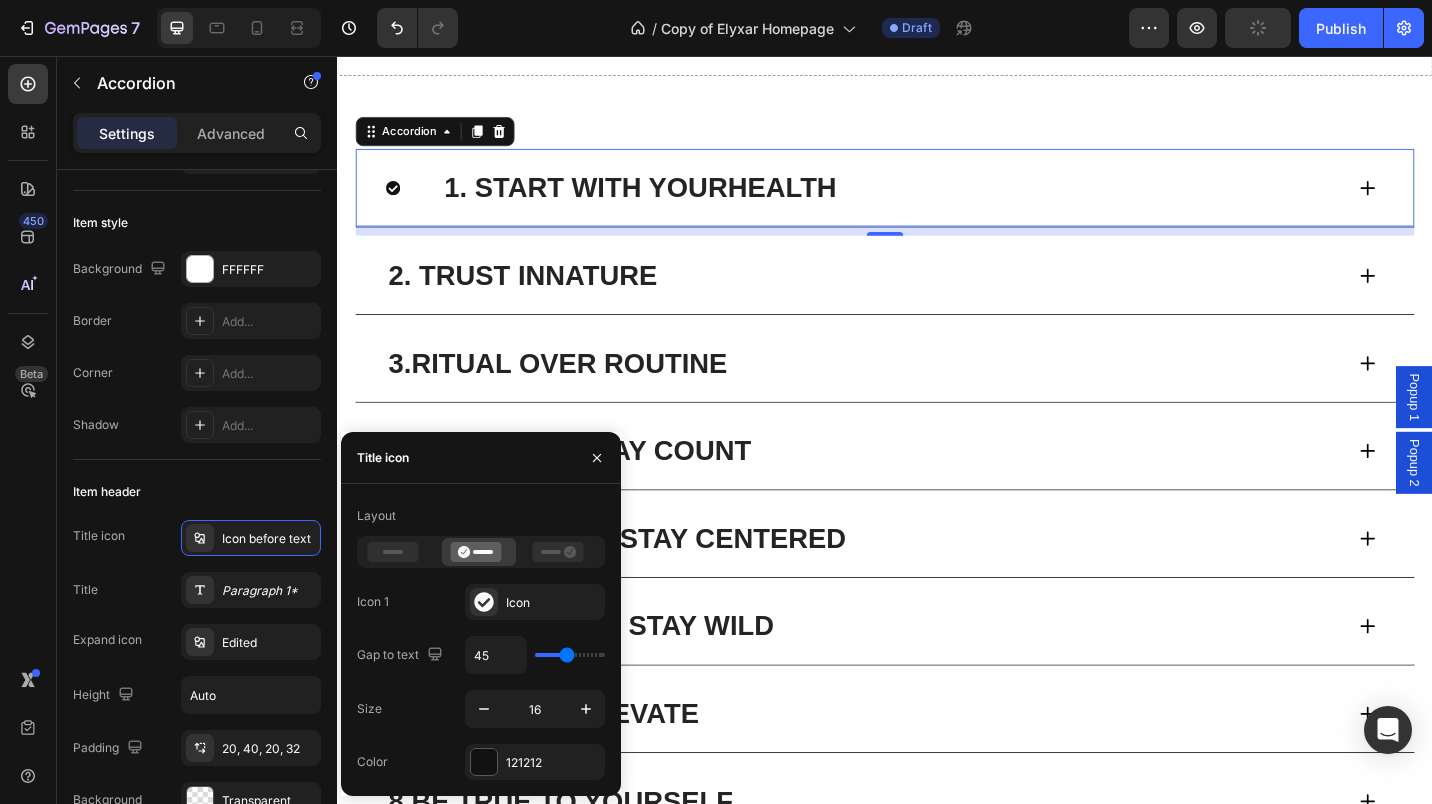 type on "44" 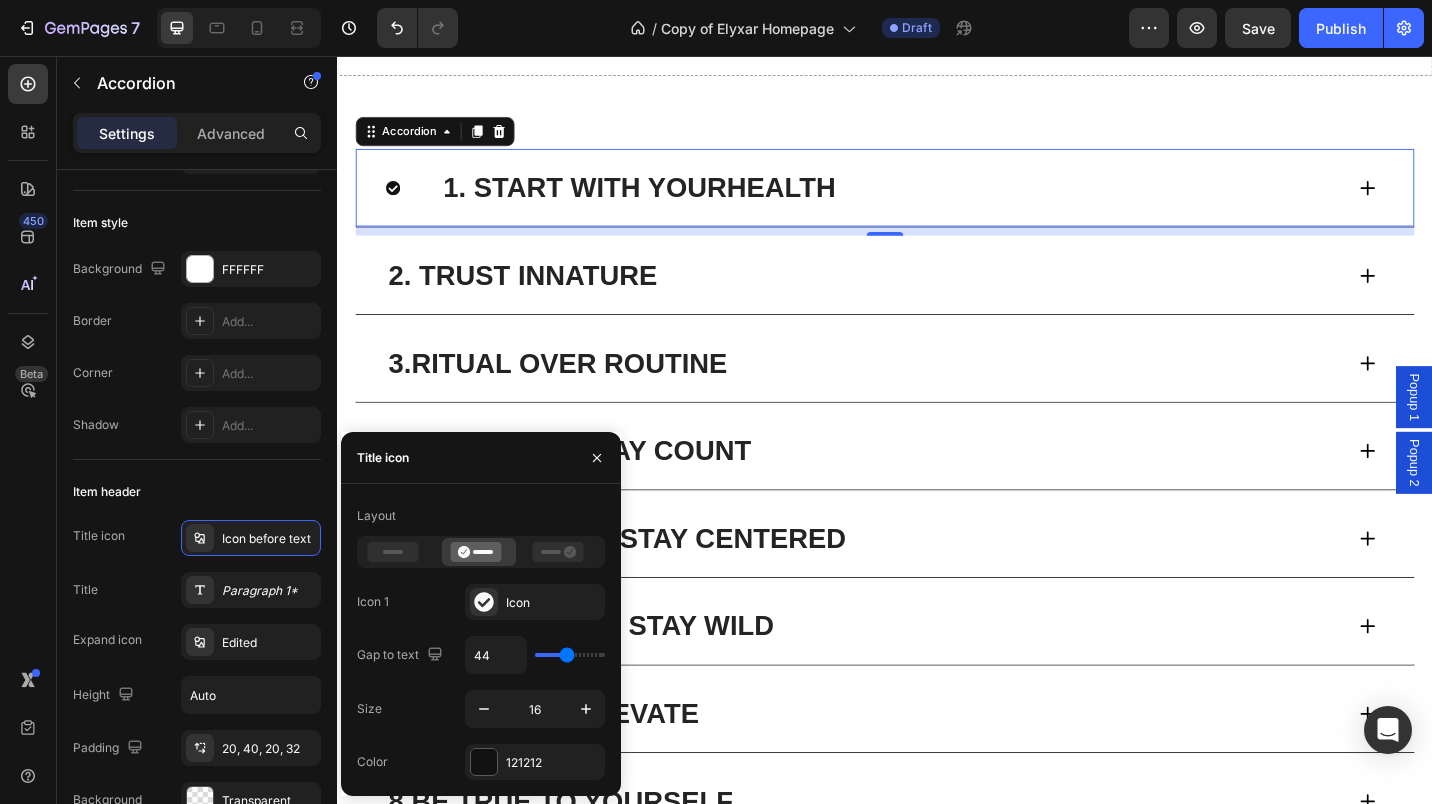 click 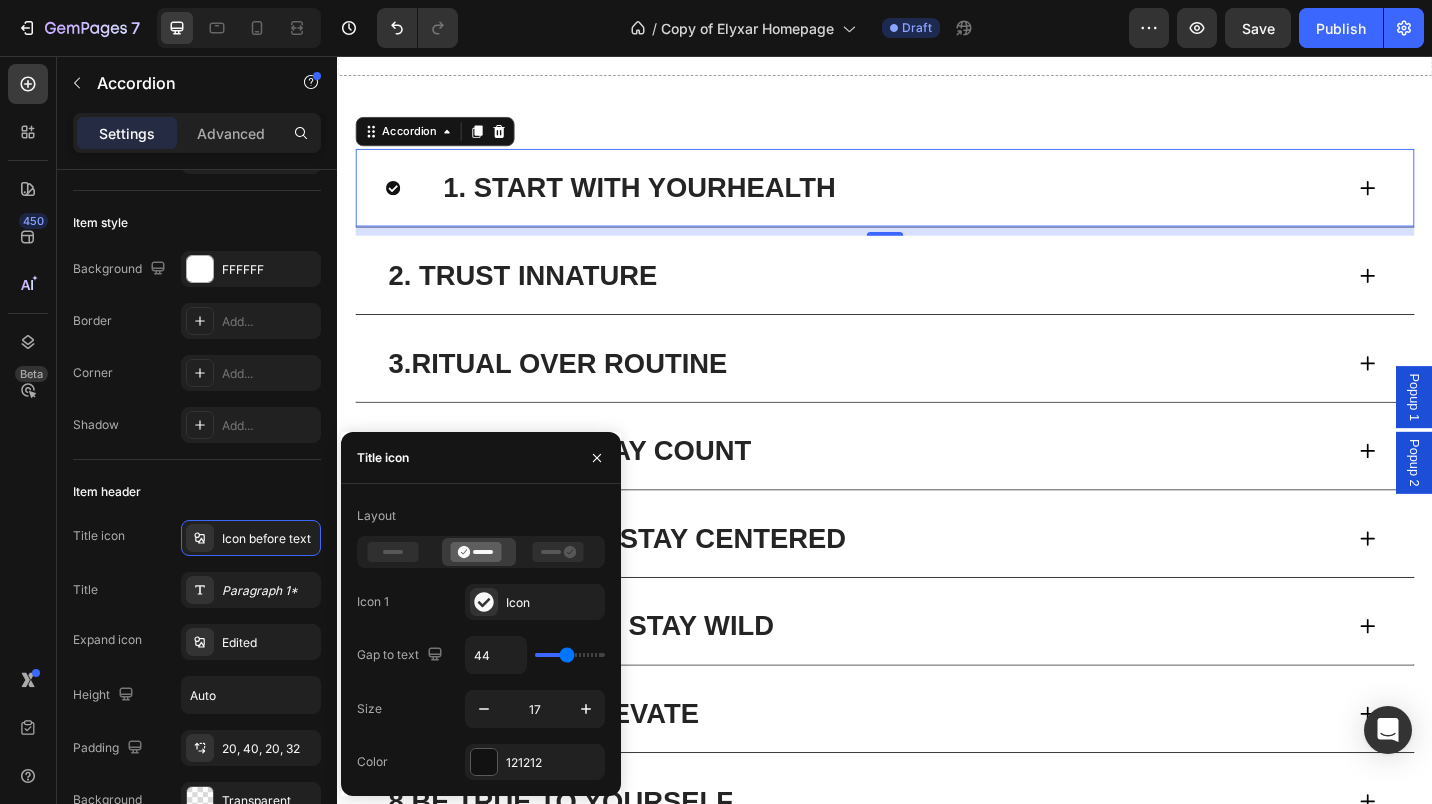 click 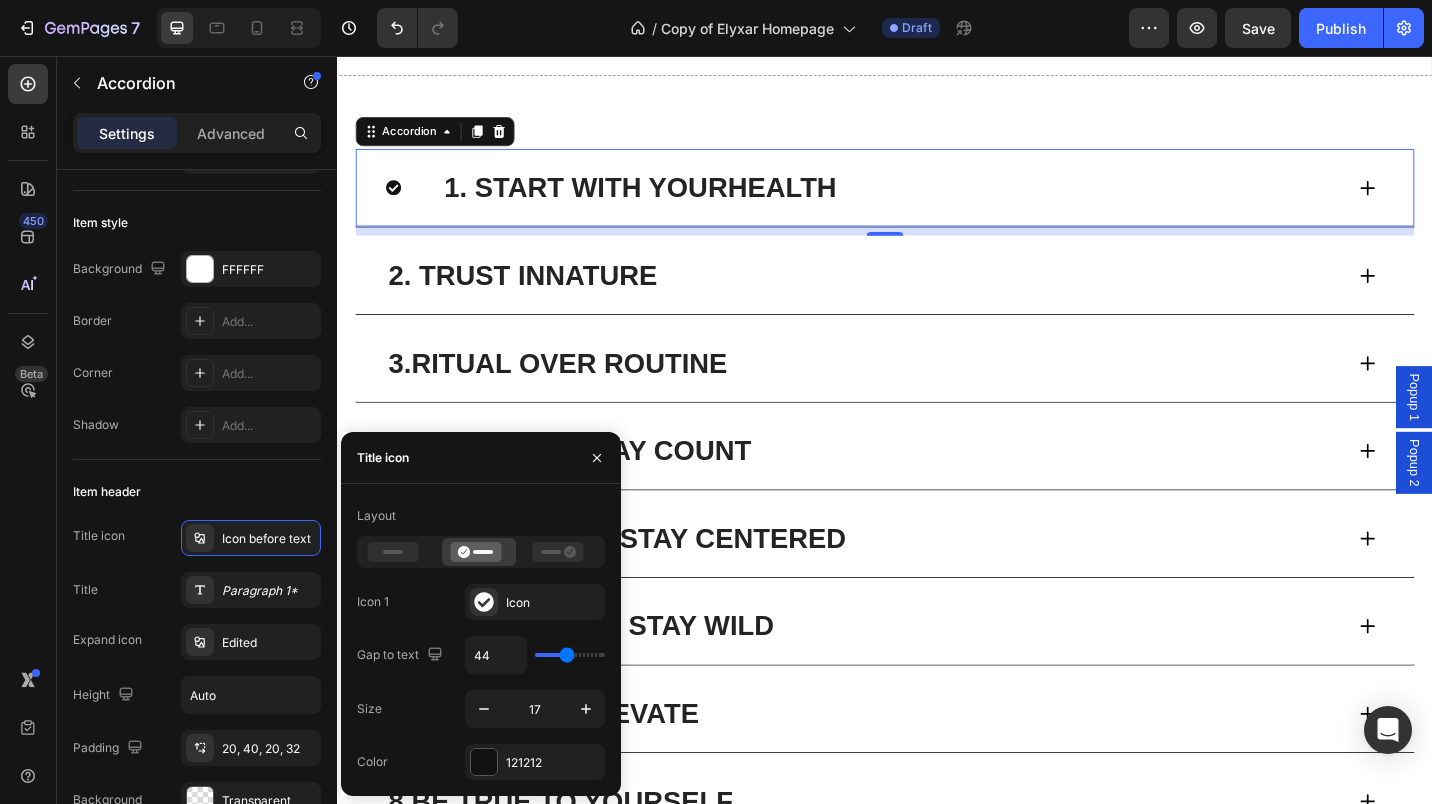 click 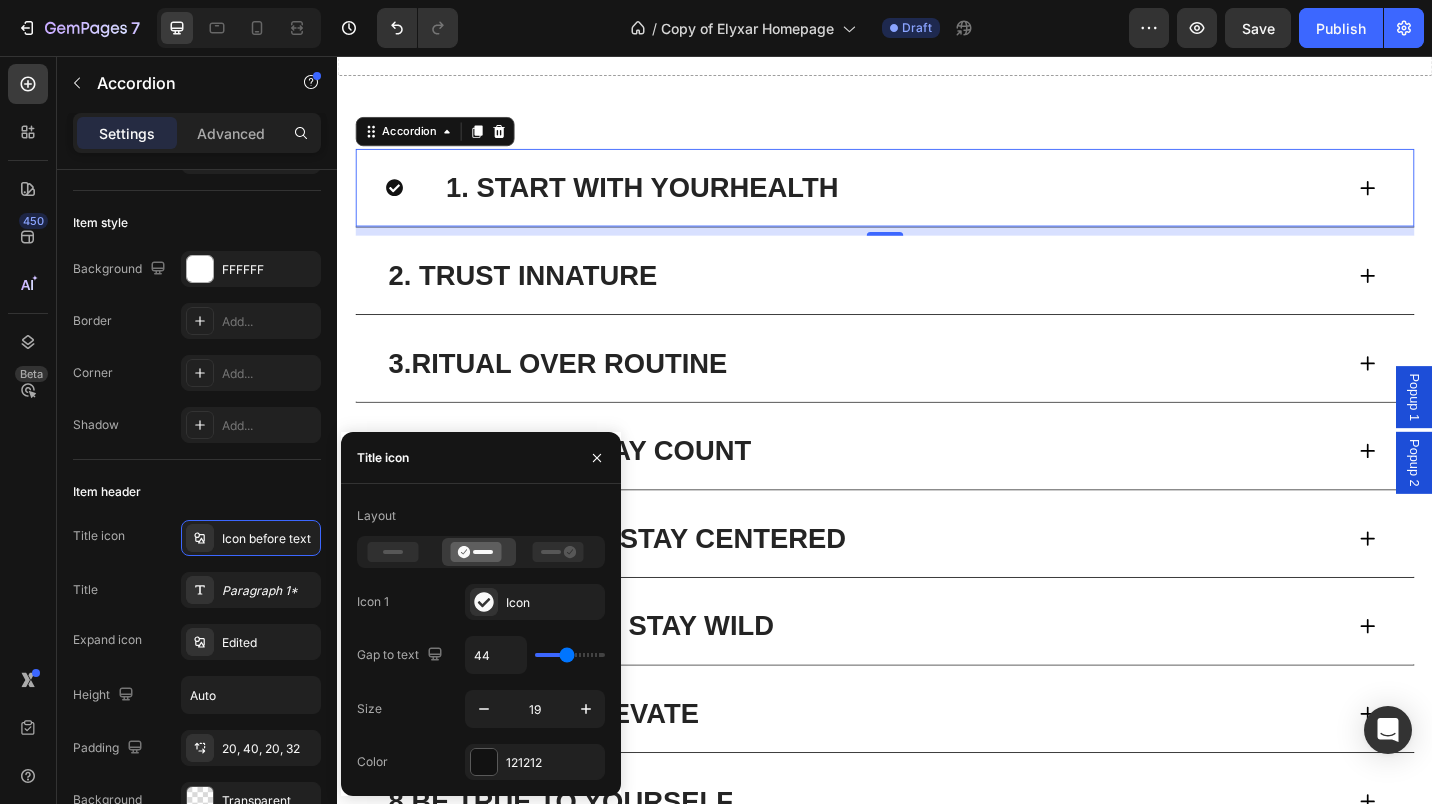 click 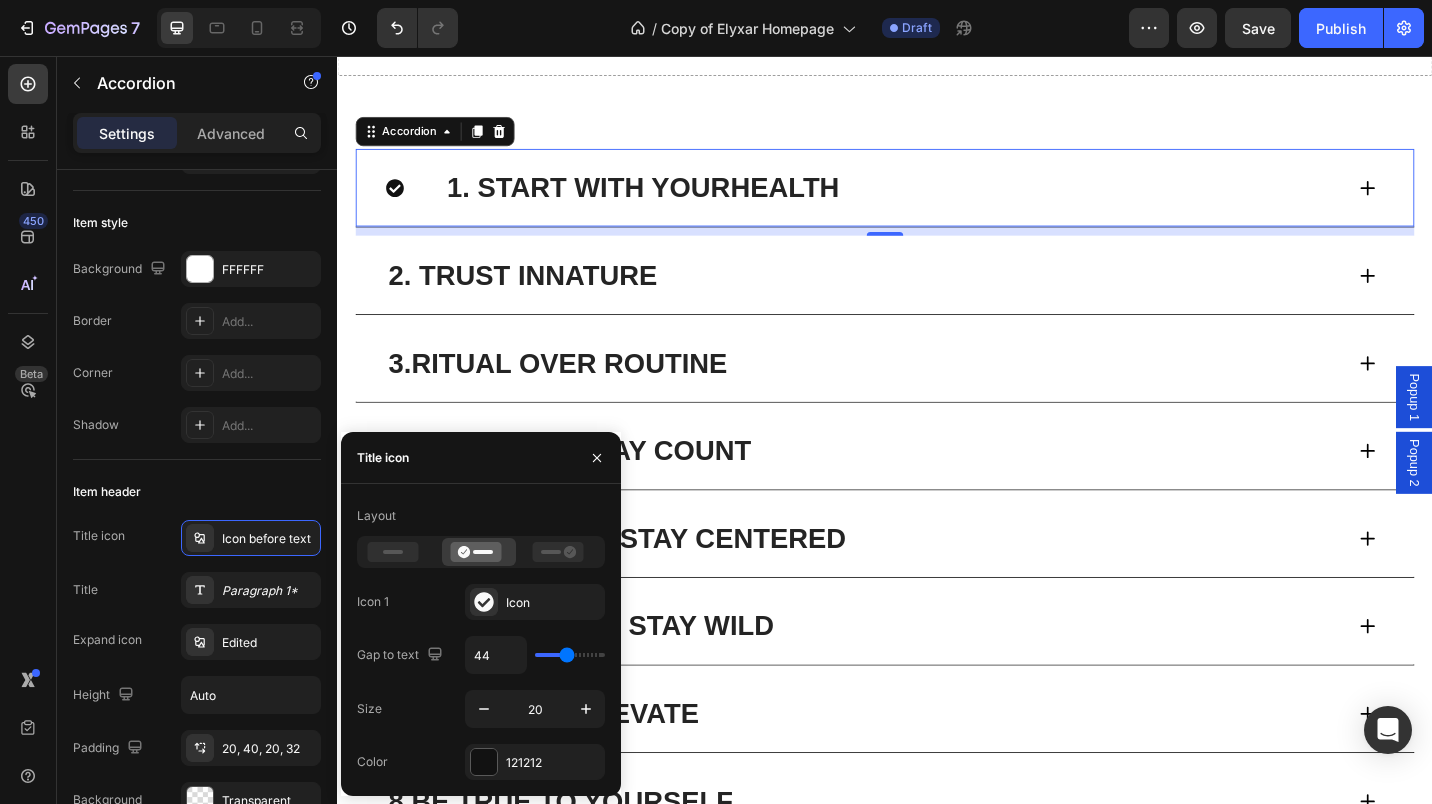 click 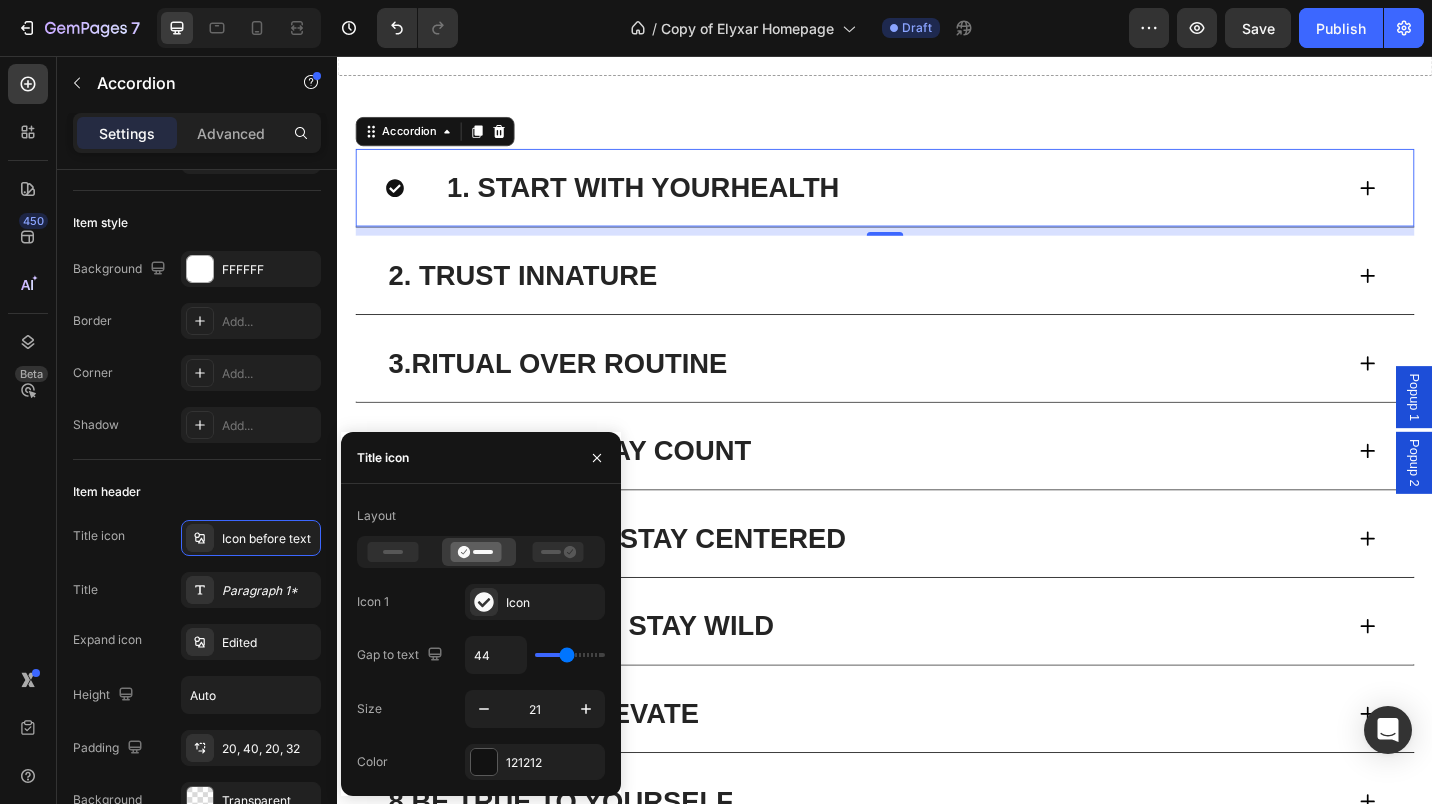 click 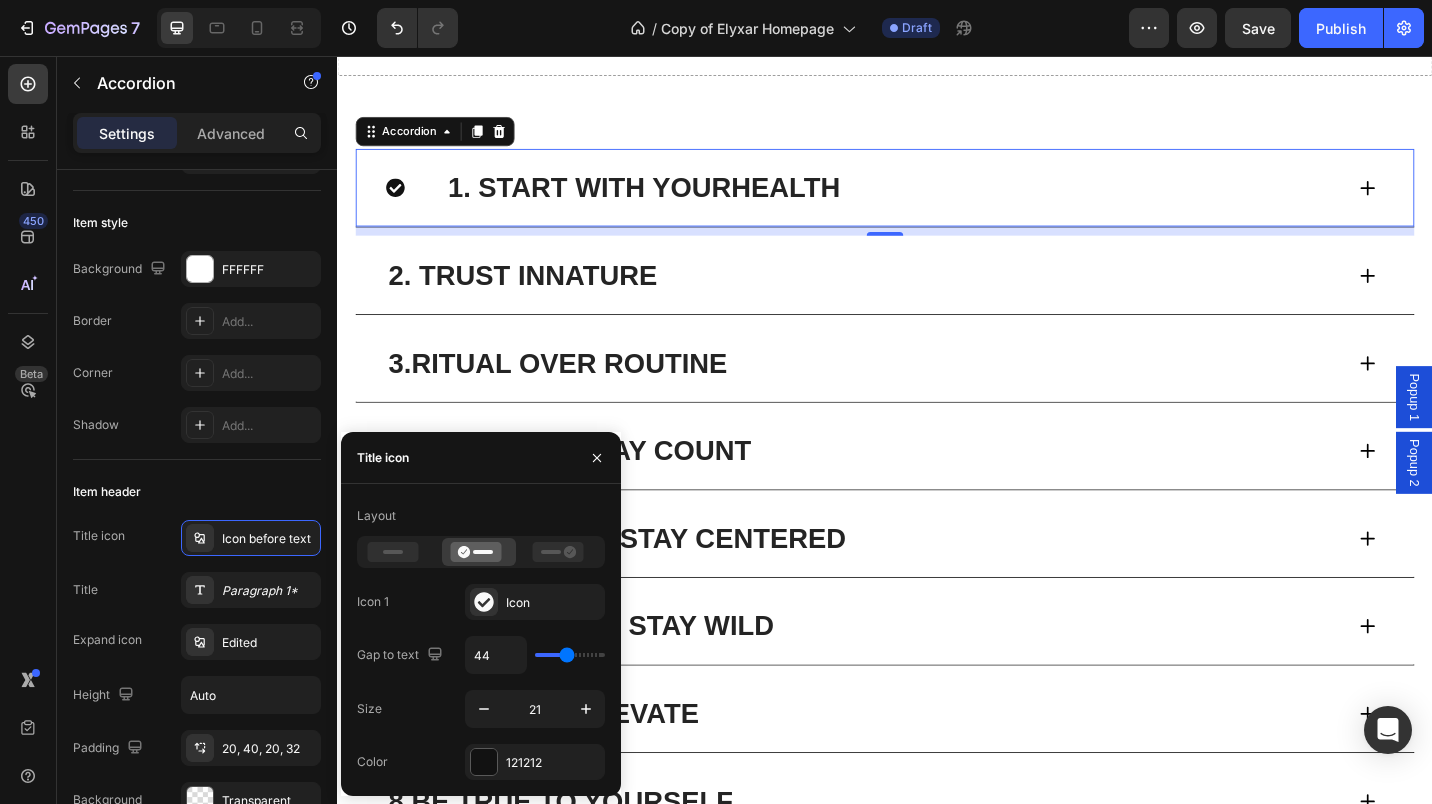click 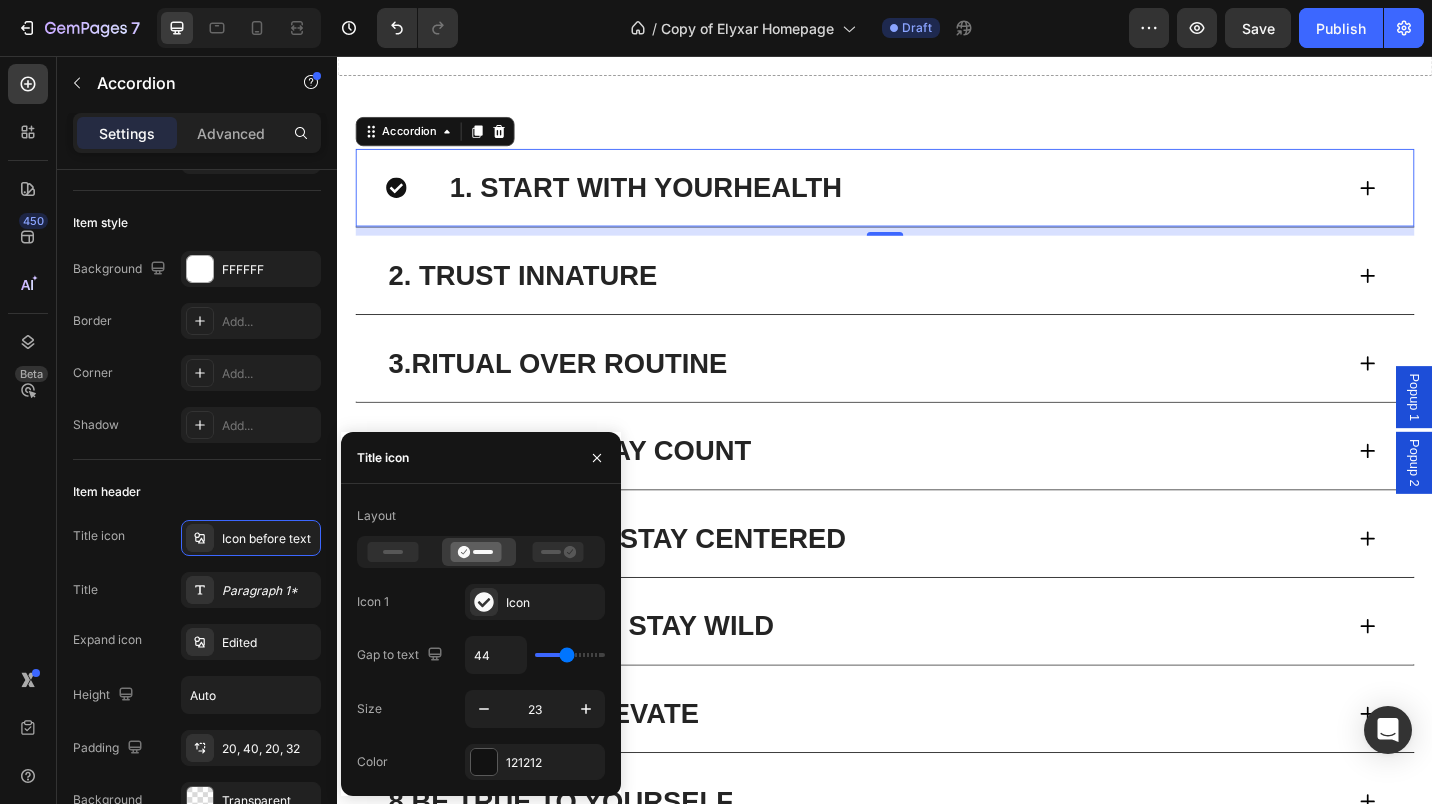 click 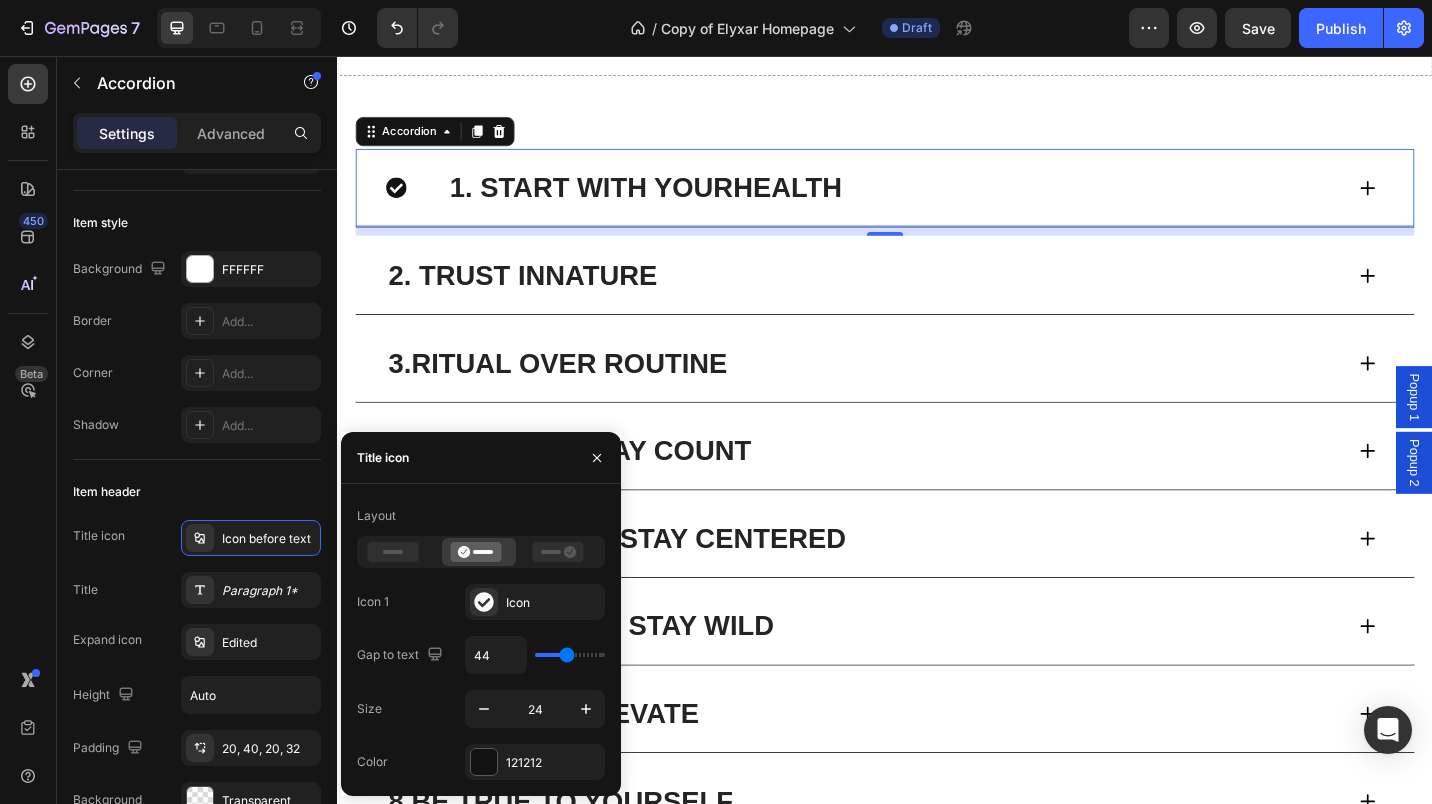 click 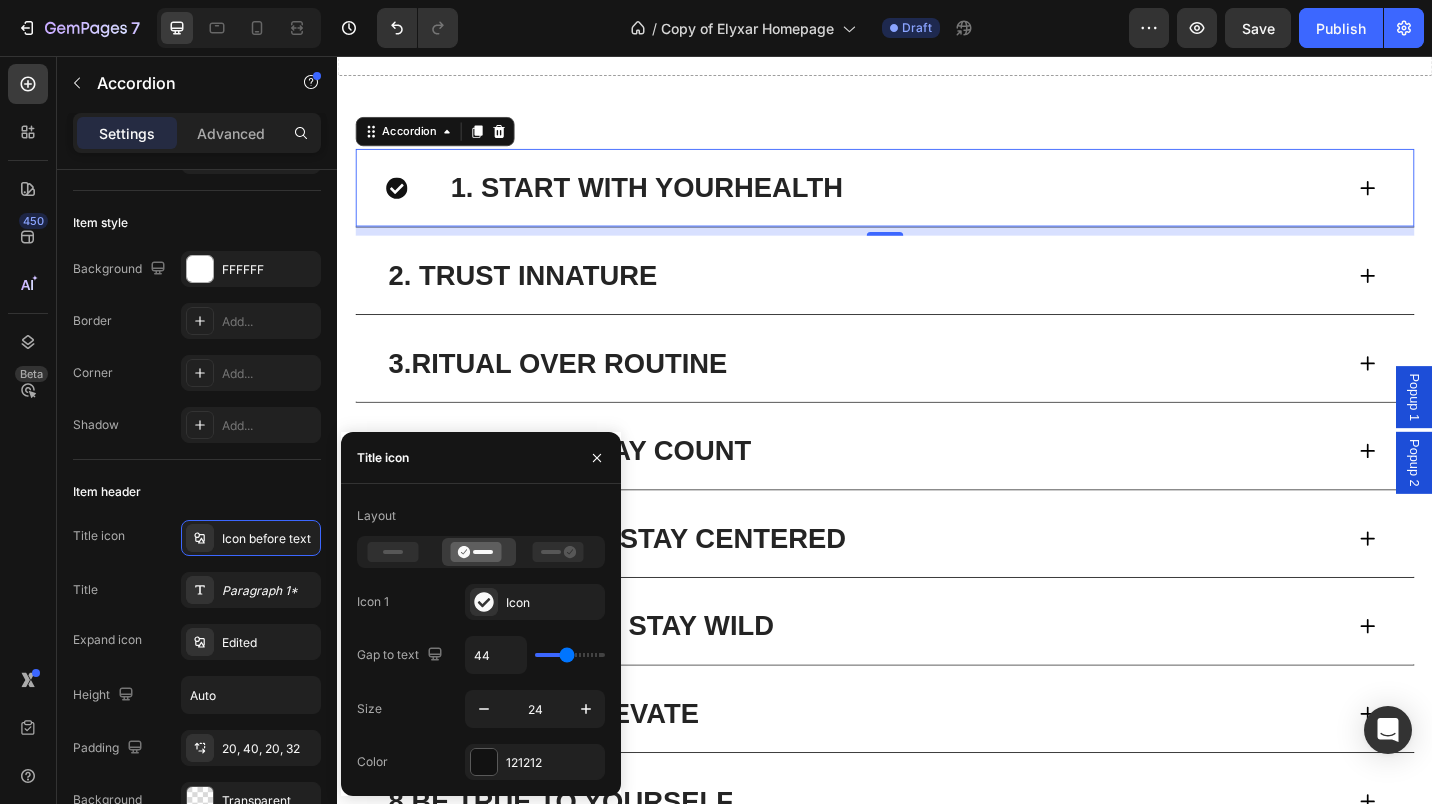 click 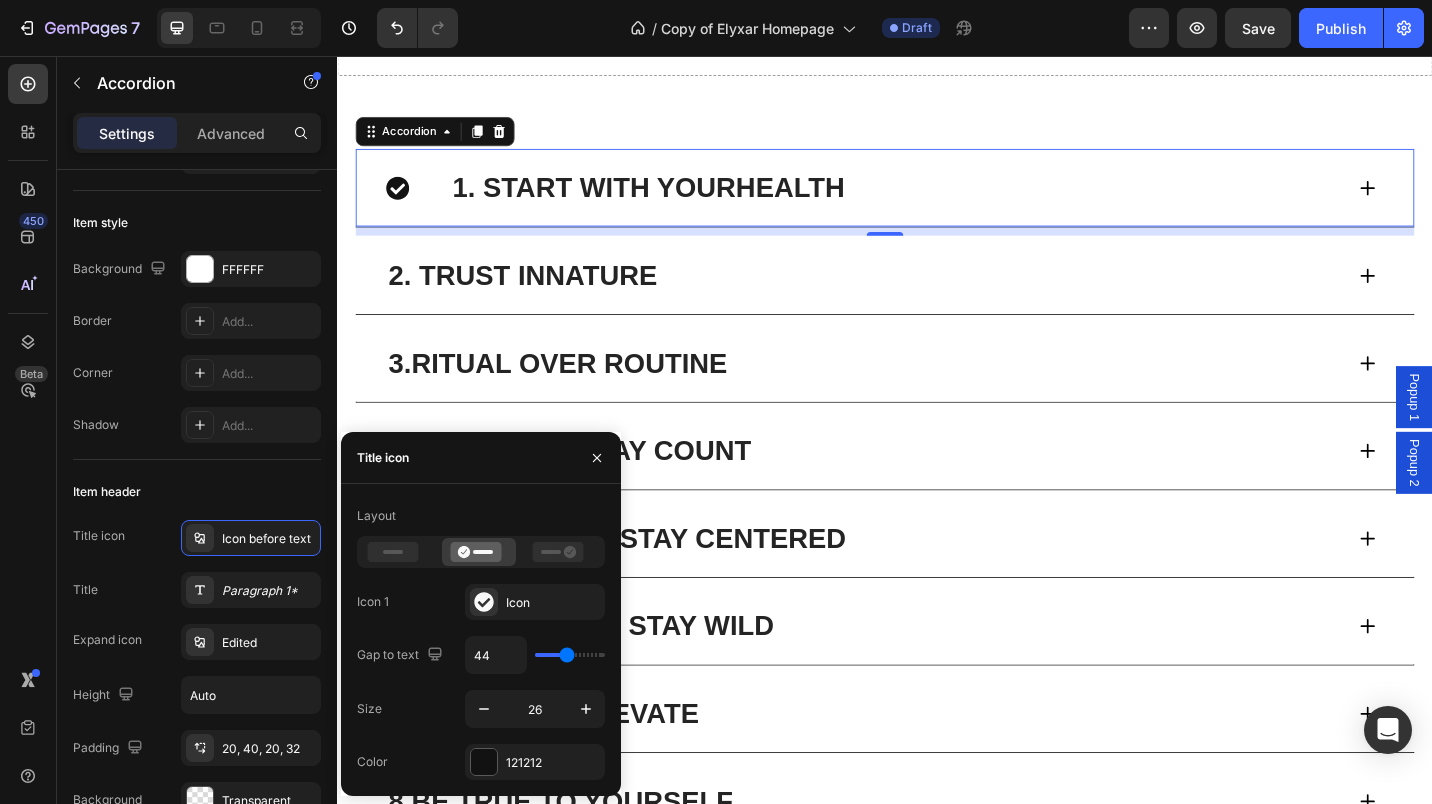 click 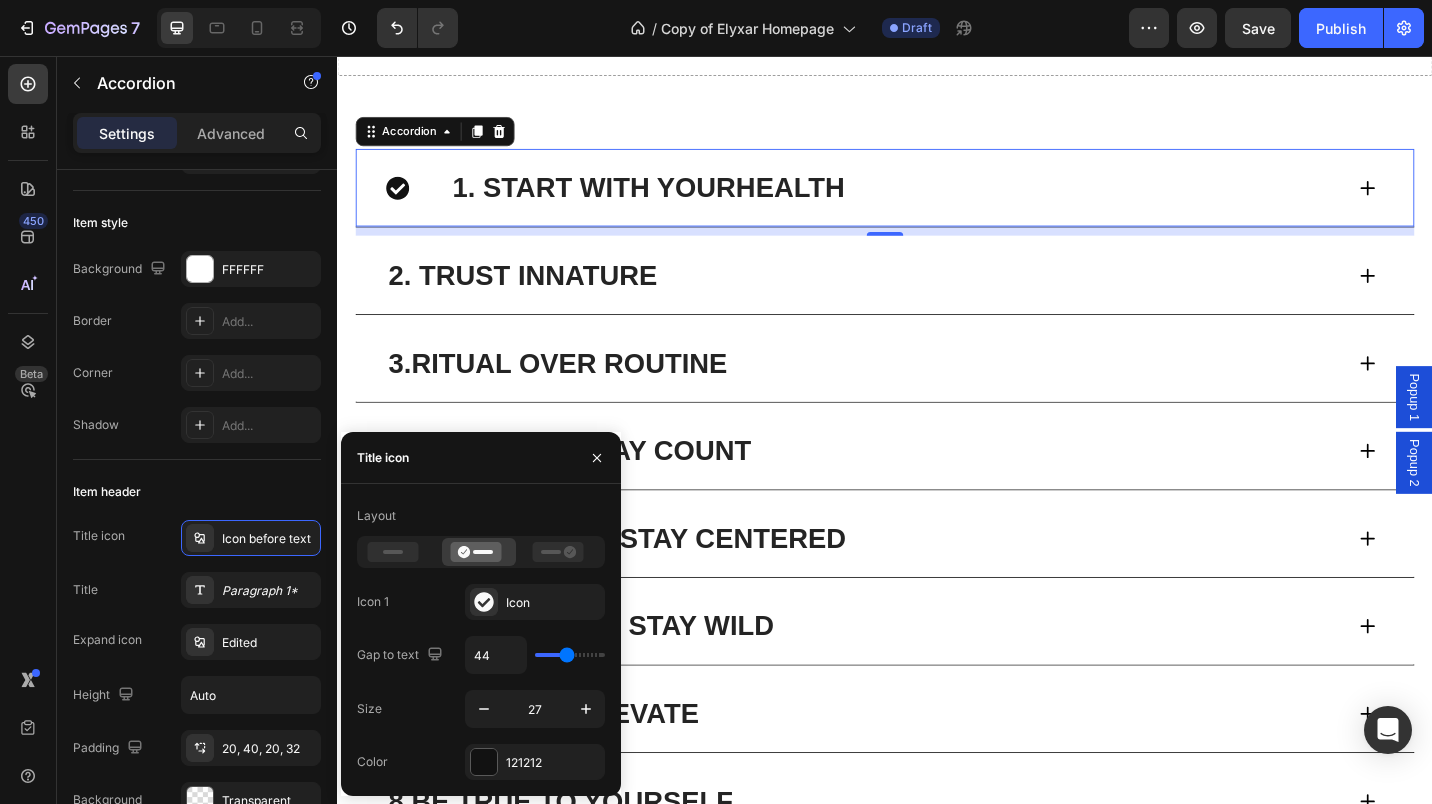 click 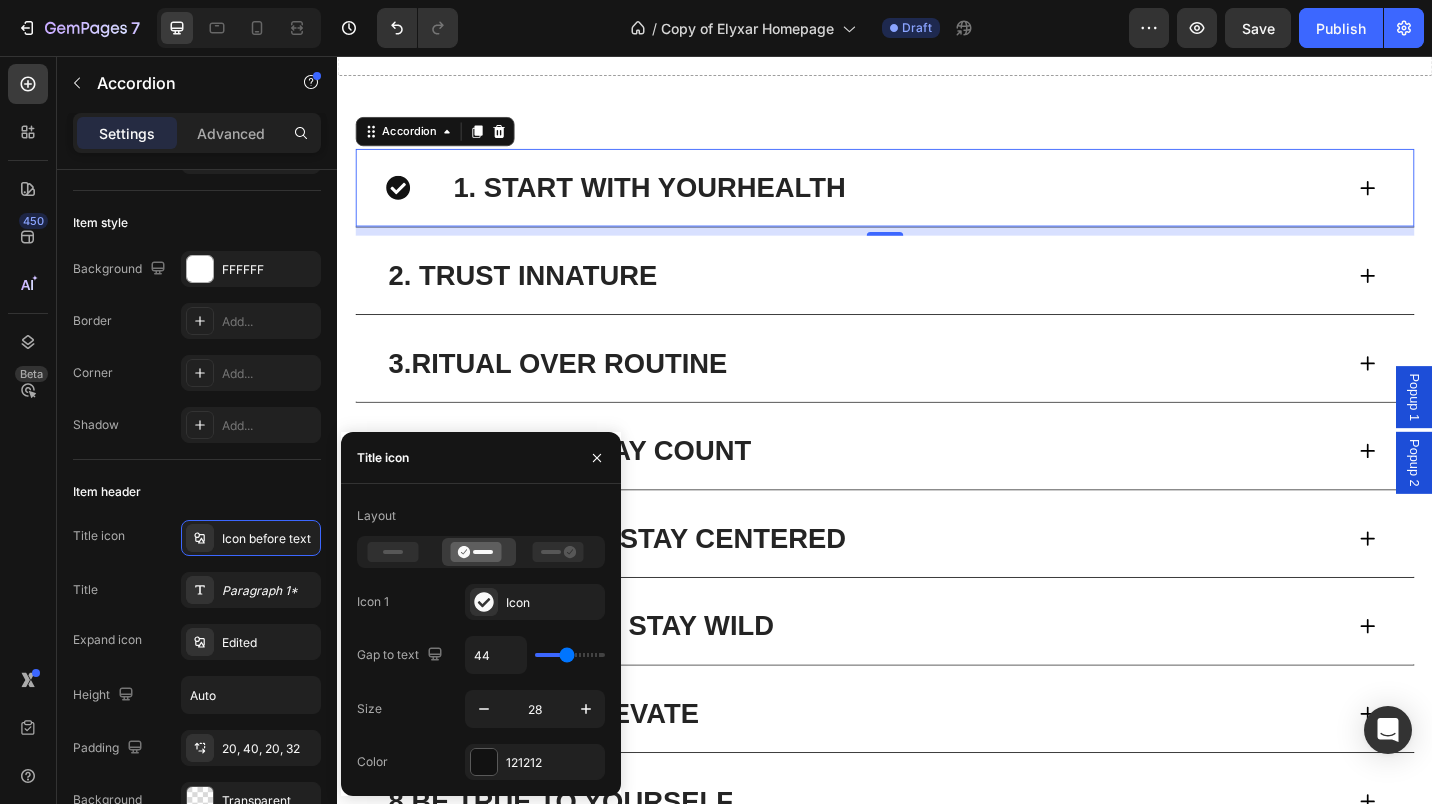 click 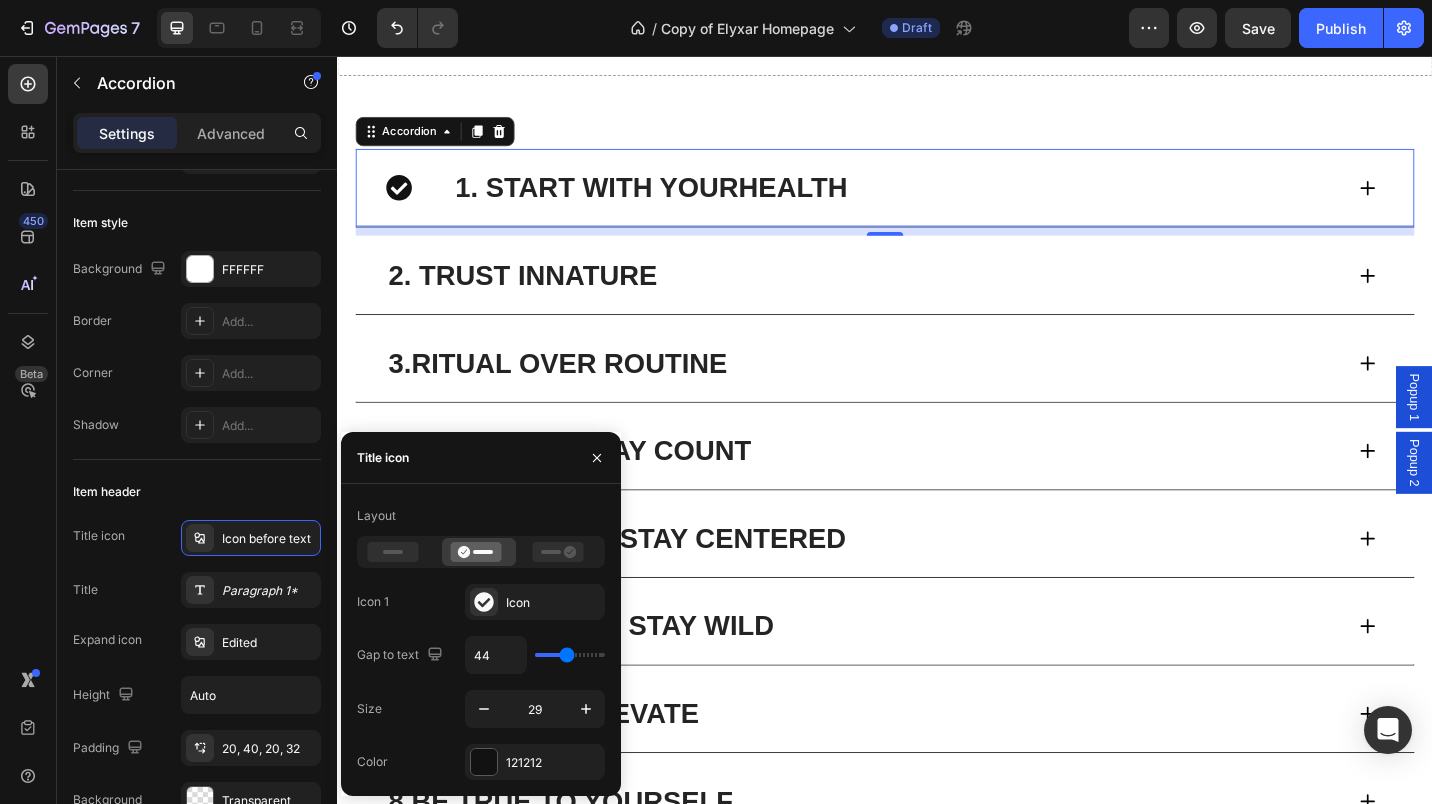 click 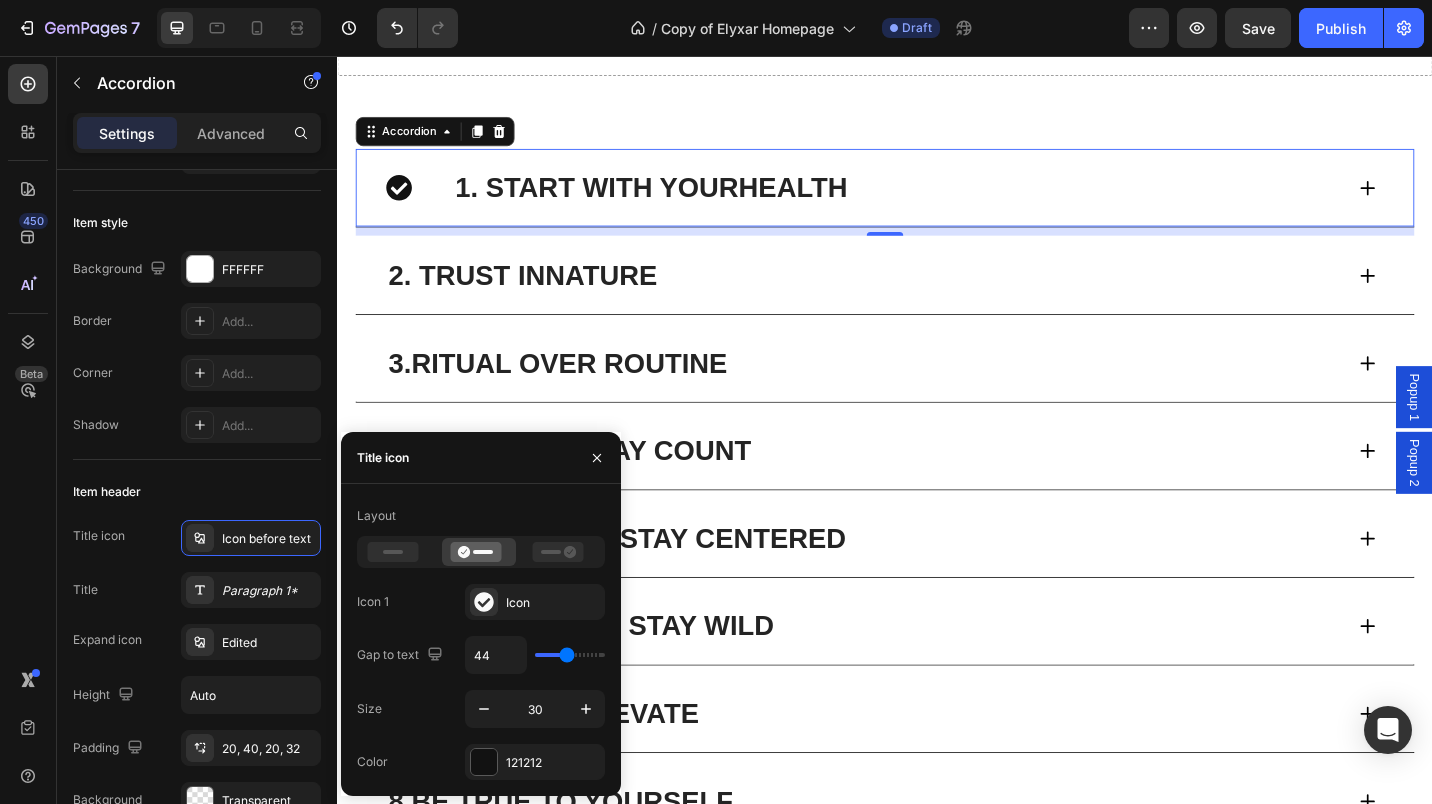 click 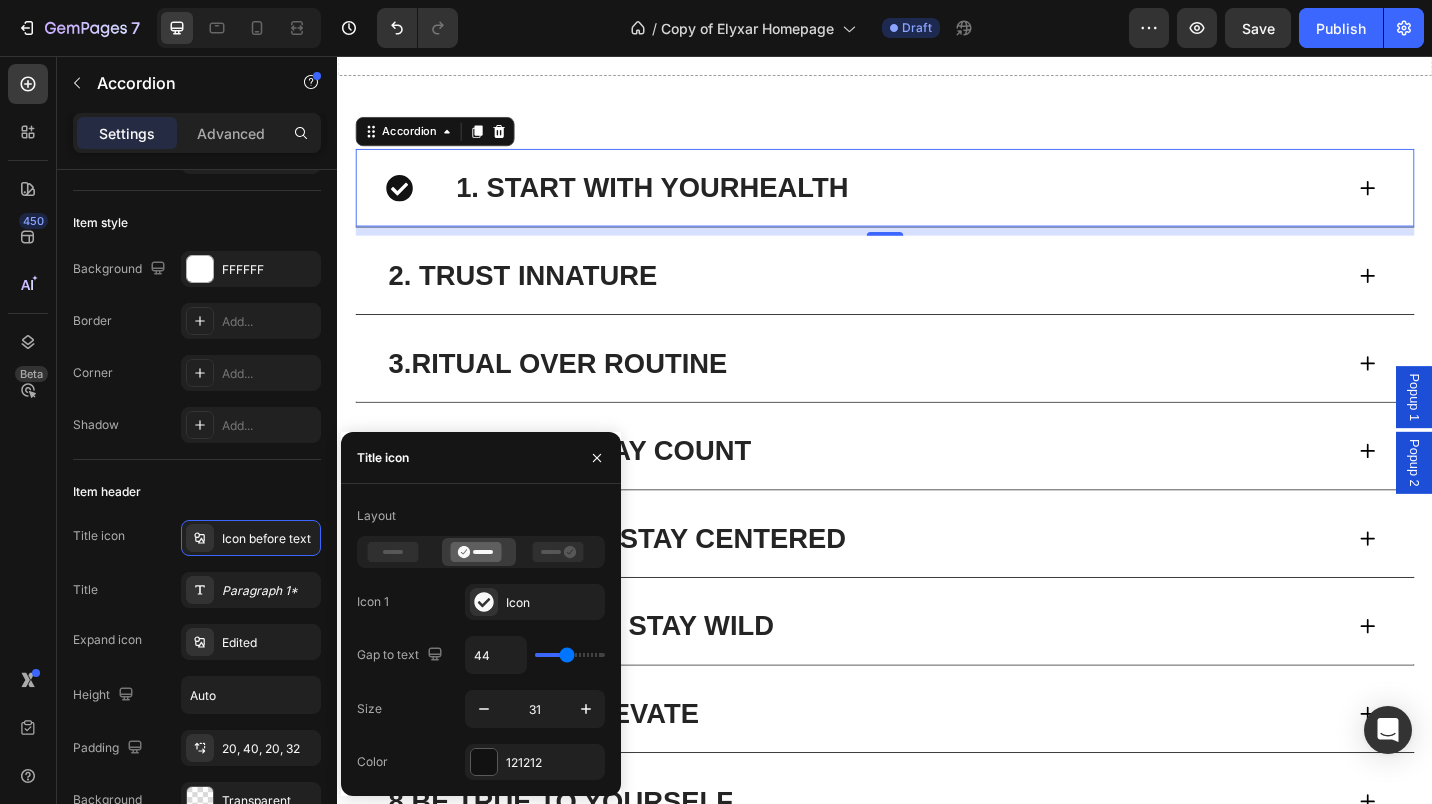click 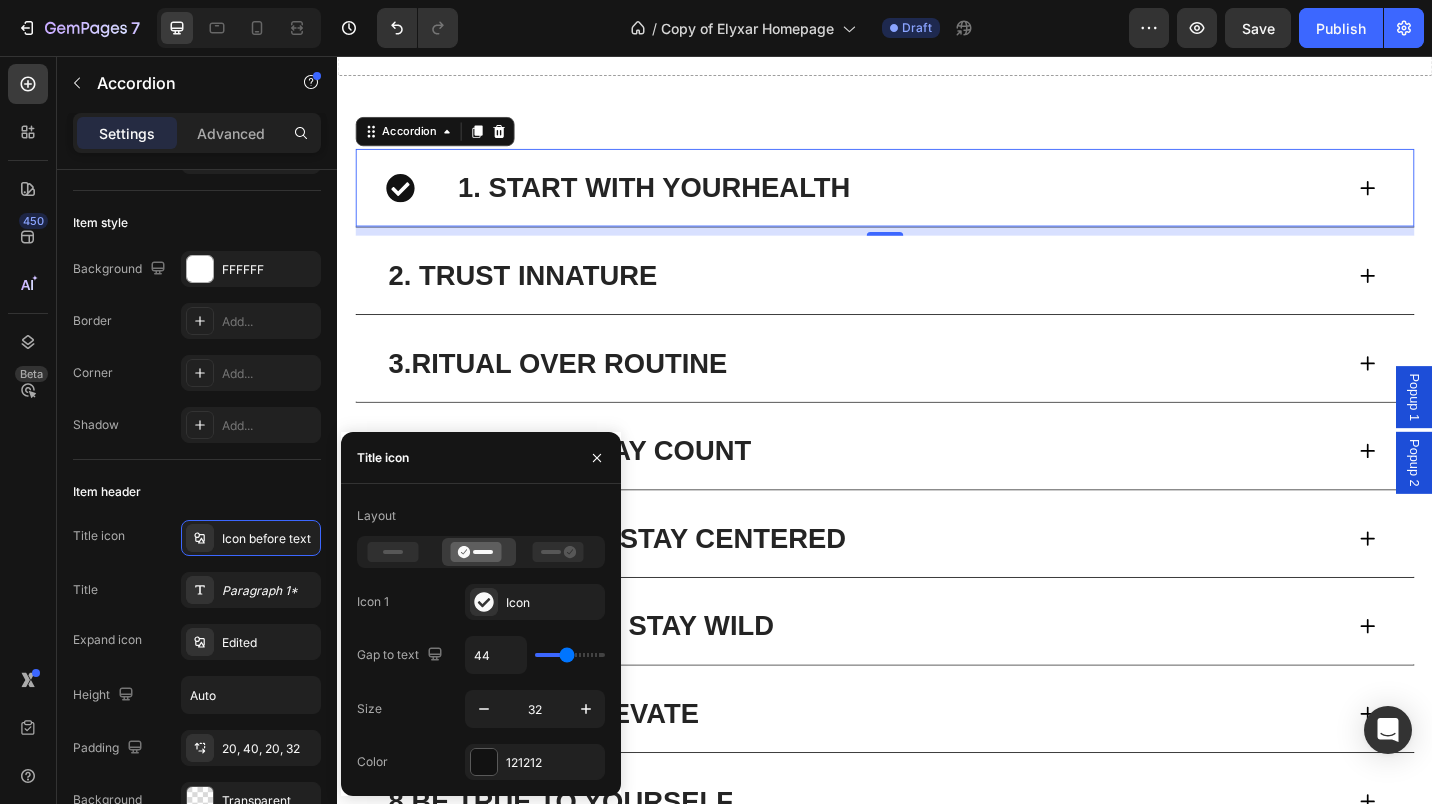 click 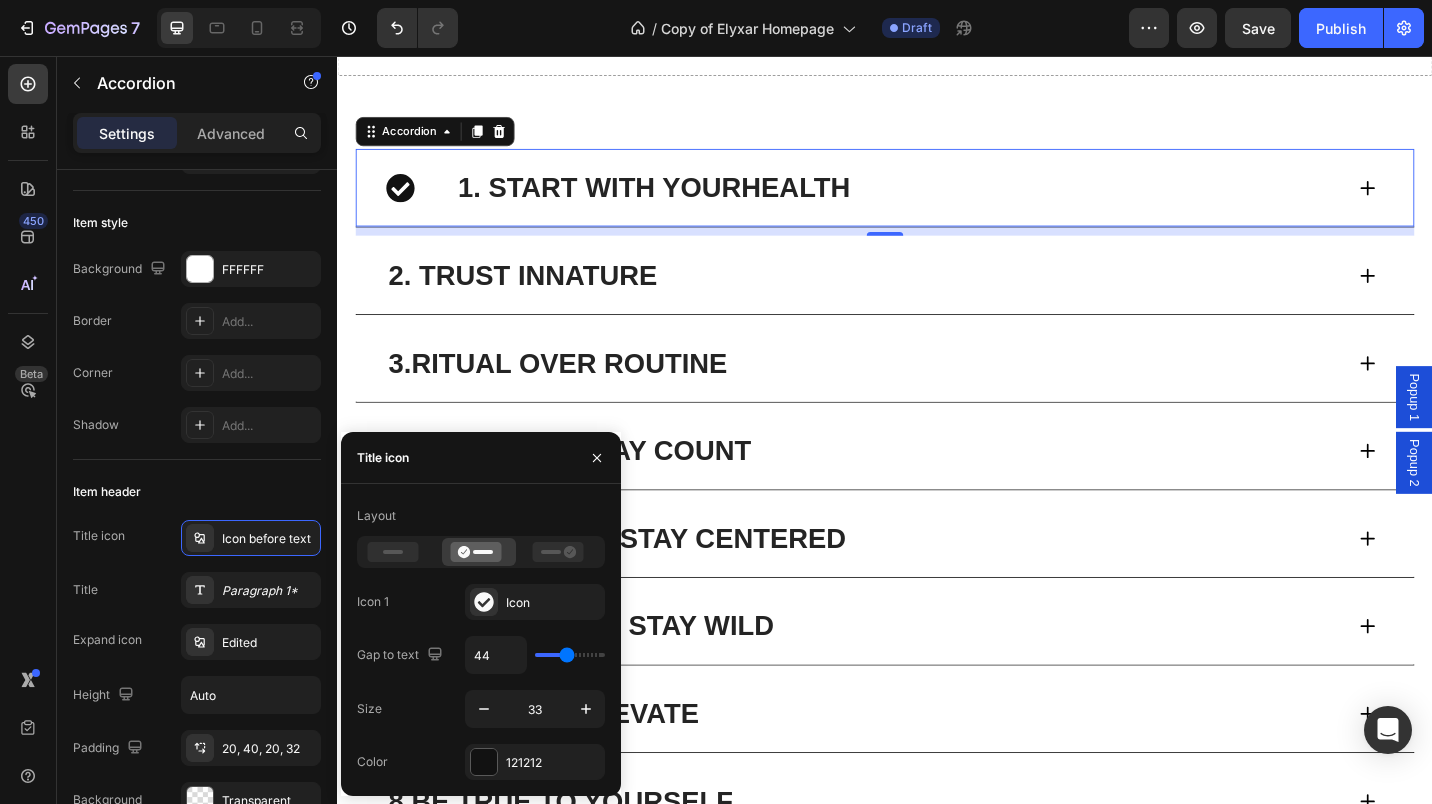 click 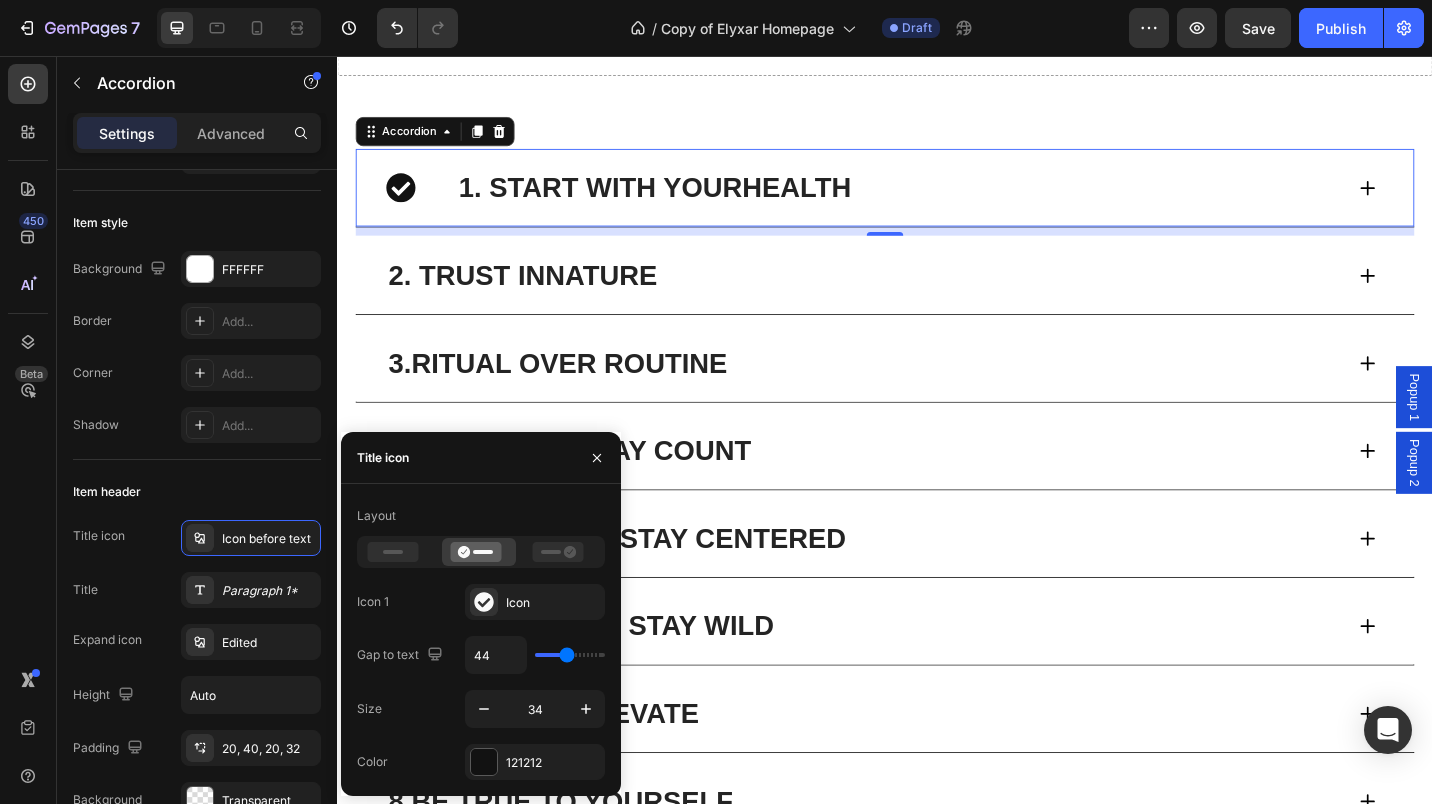 click 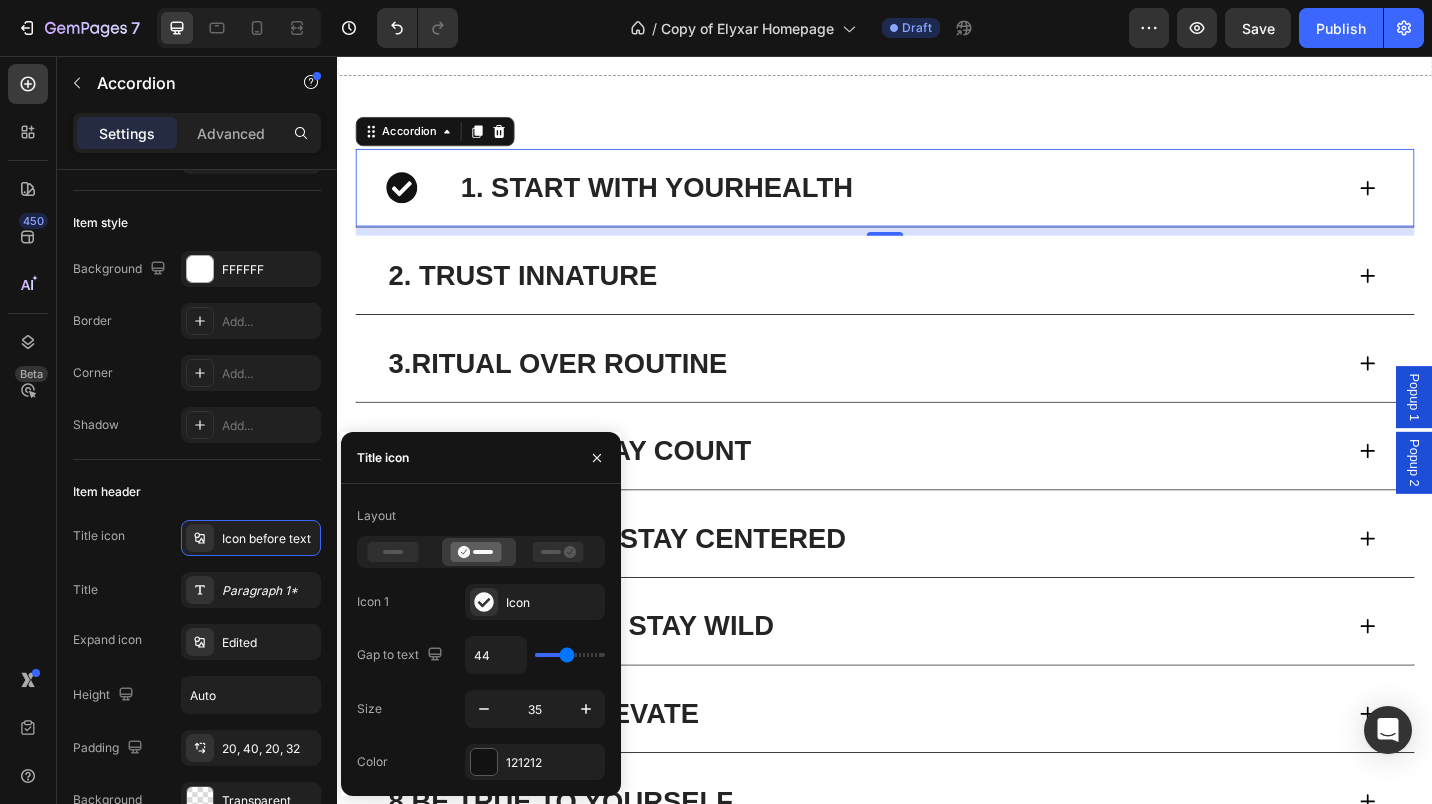 click 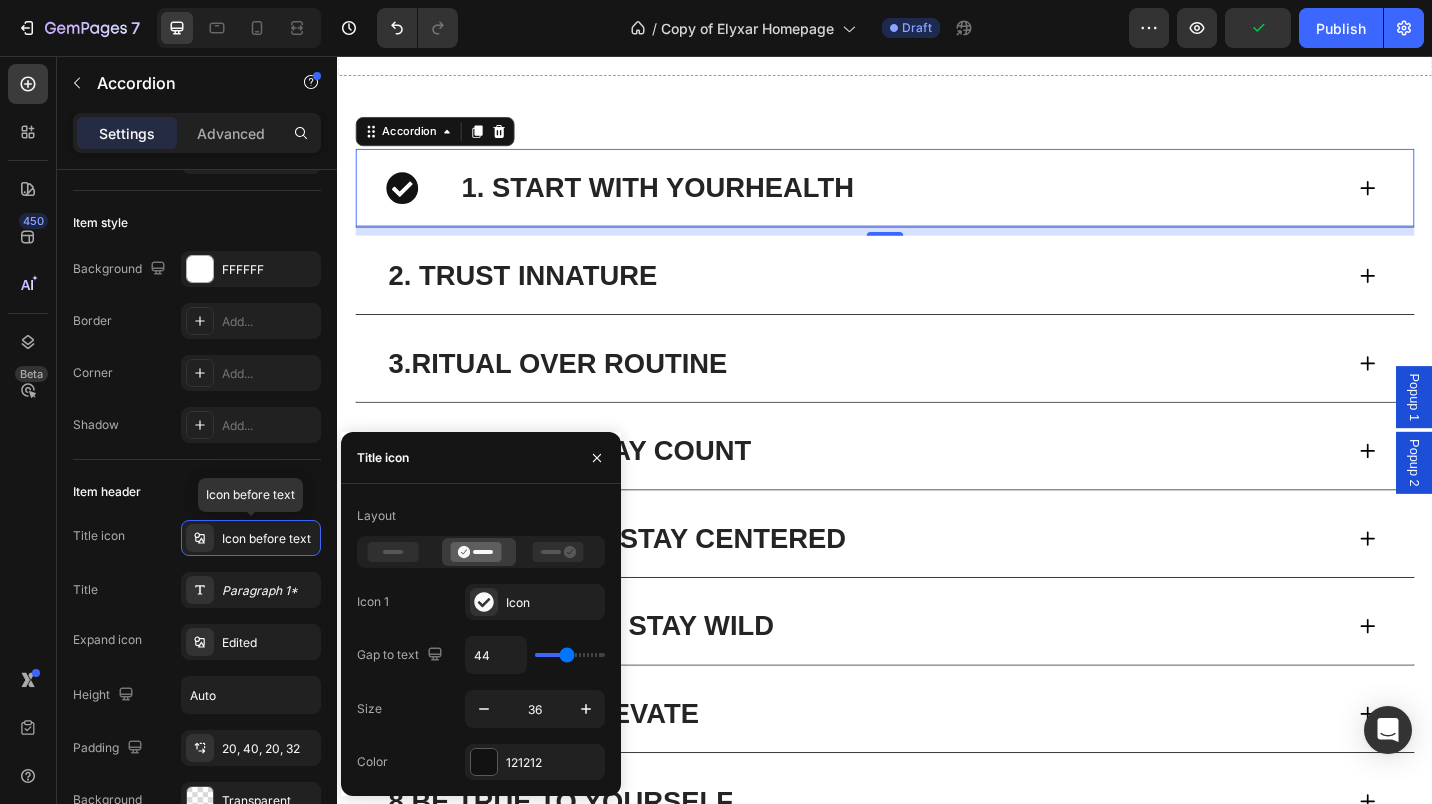 click on "Icon before text" at bounding box center [269, 539] 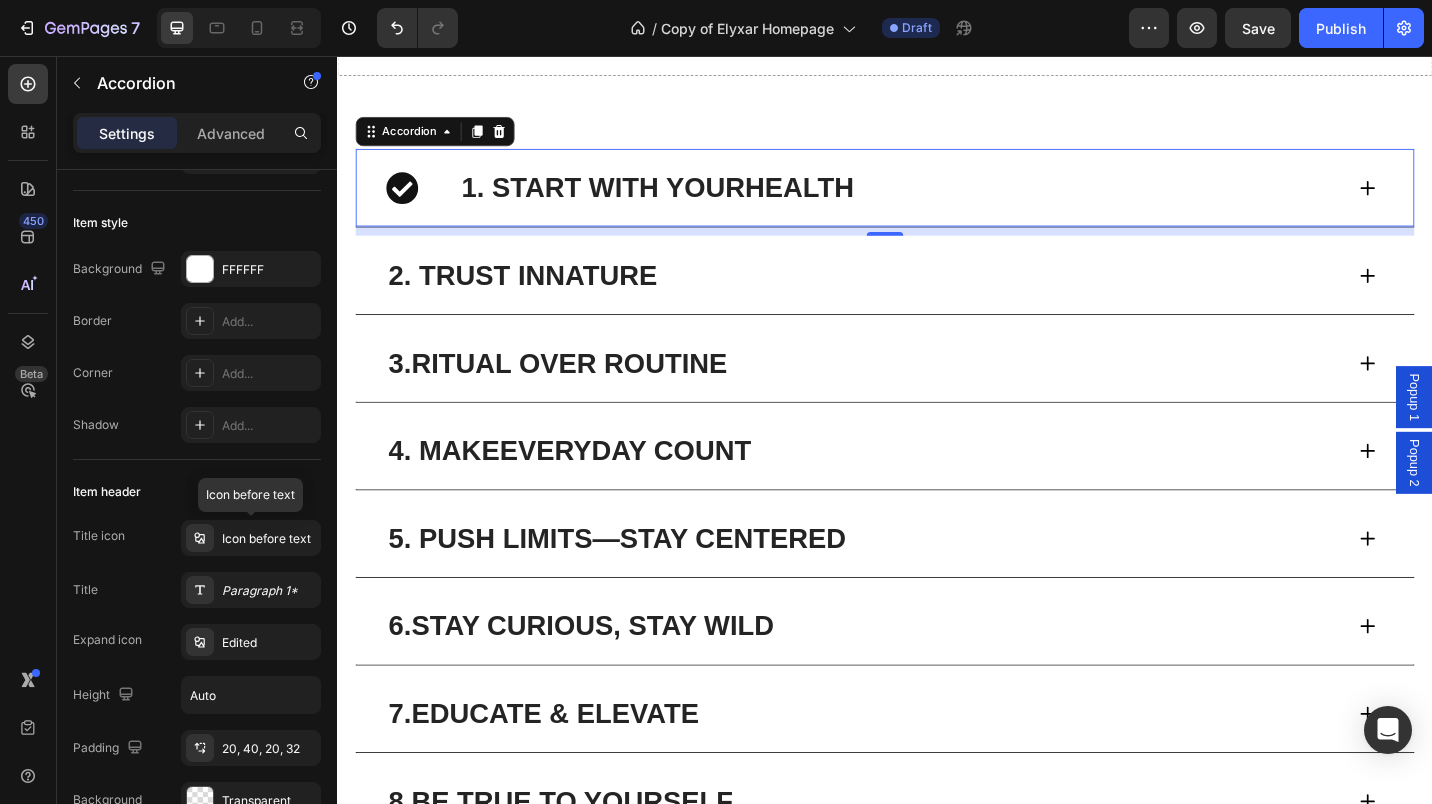 click on "Icon before text" at bounding box center [269, 539] 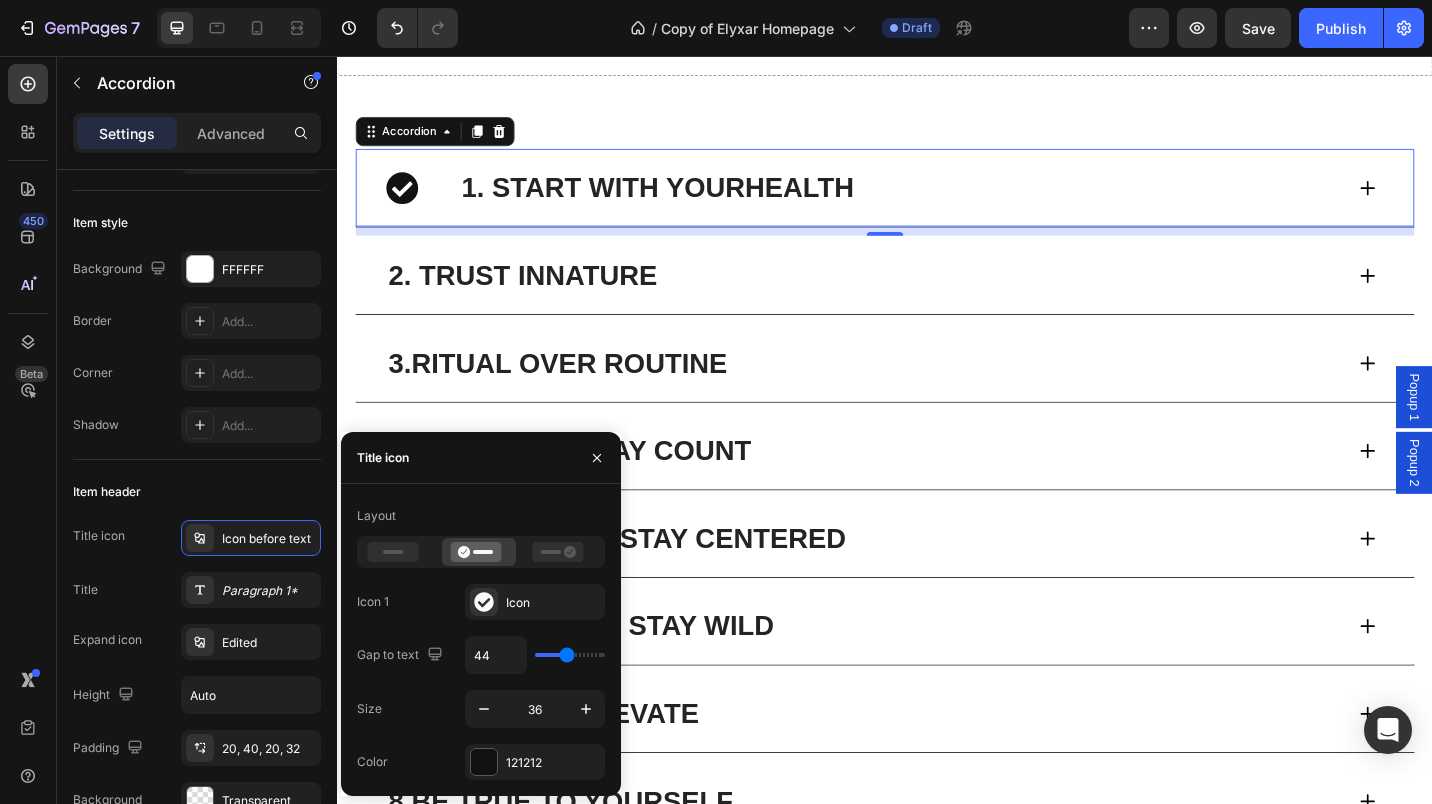 click on "Icon" at bounding box center (553, 603) 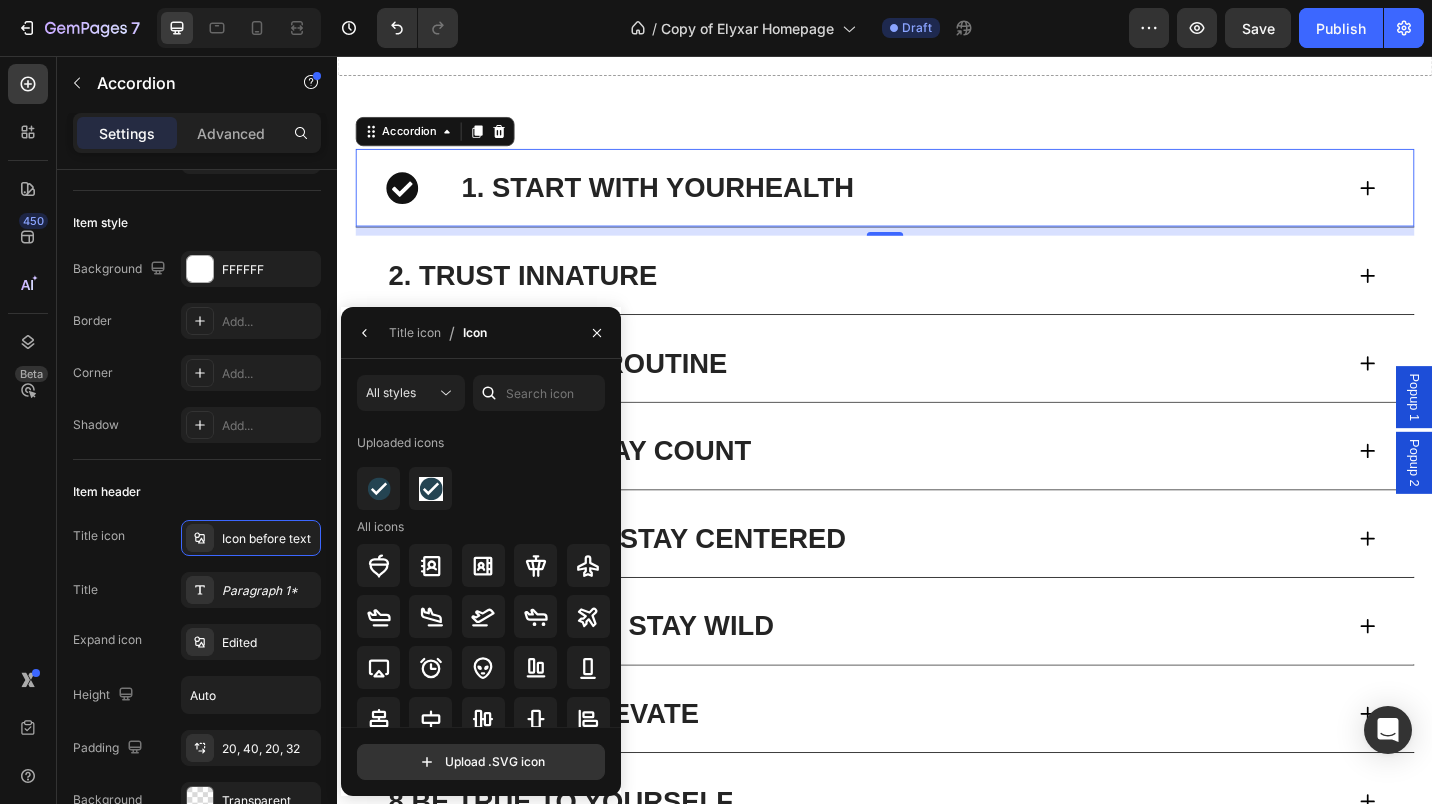 click 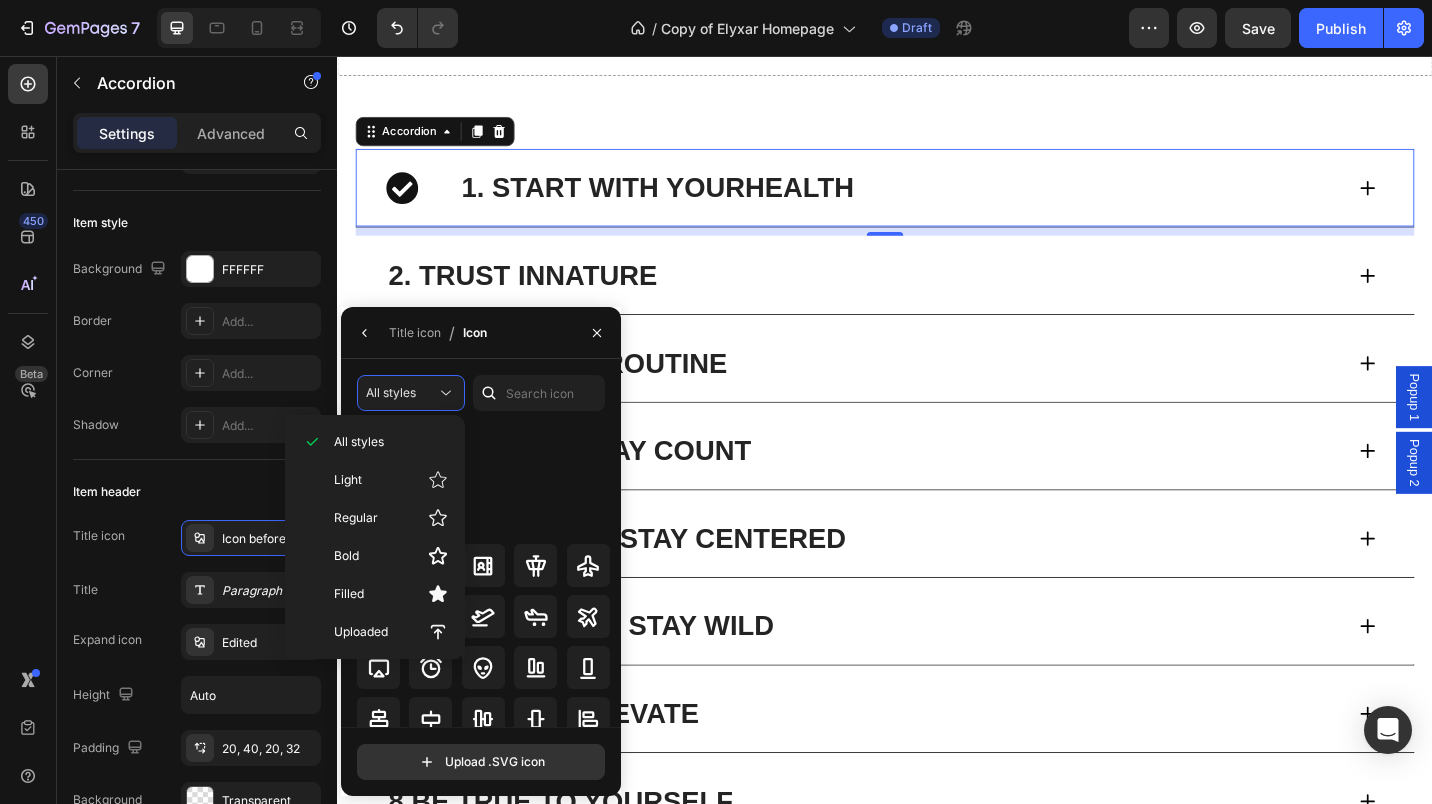 click on "Light" 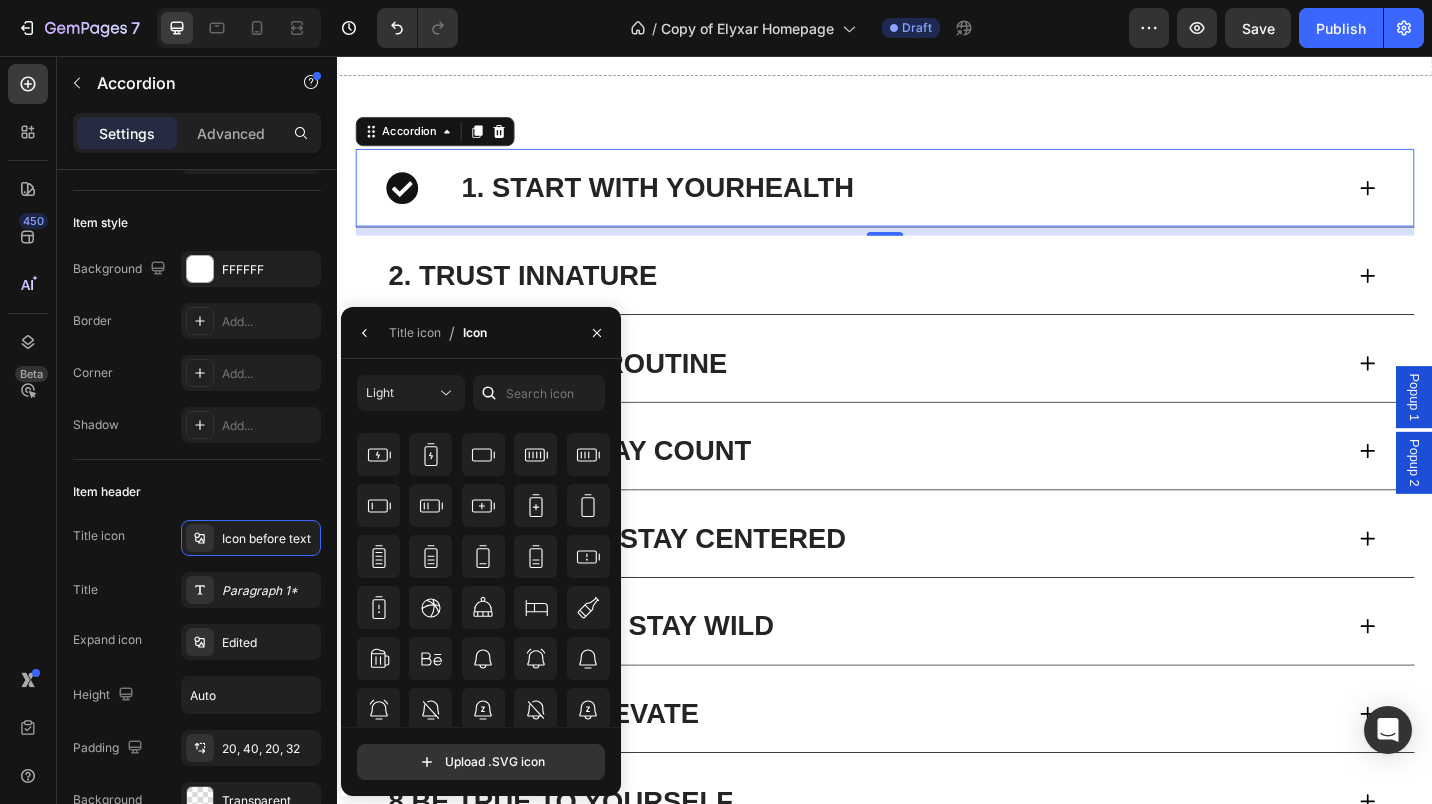 scroll, scrollTop: 1376, scrollLeft: 0, axis: vertical 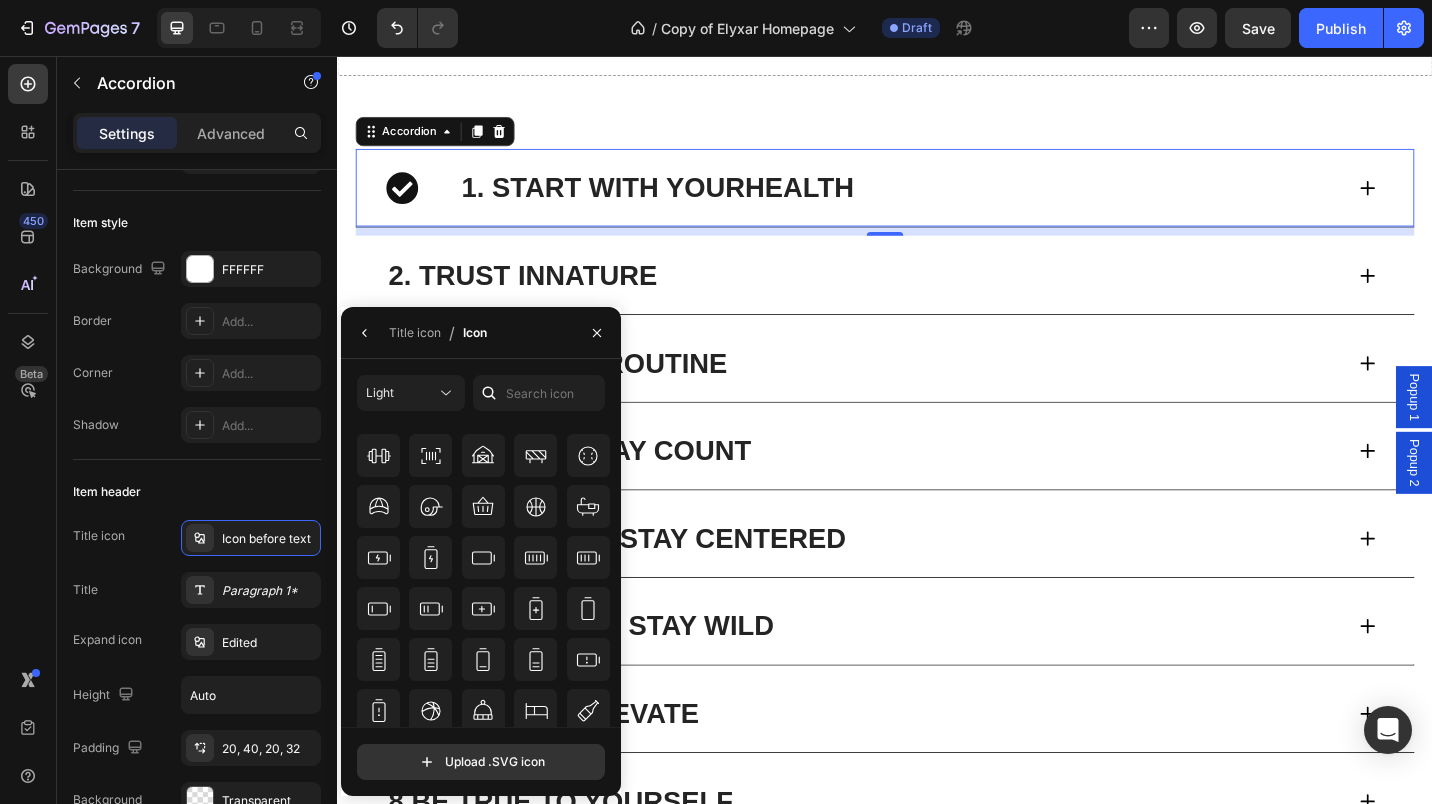 click 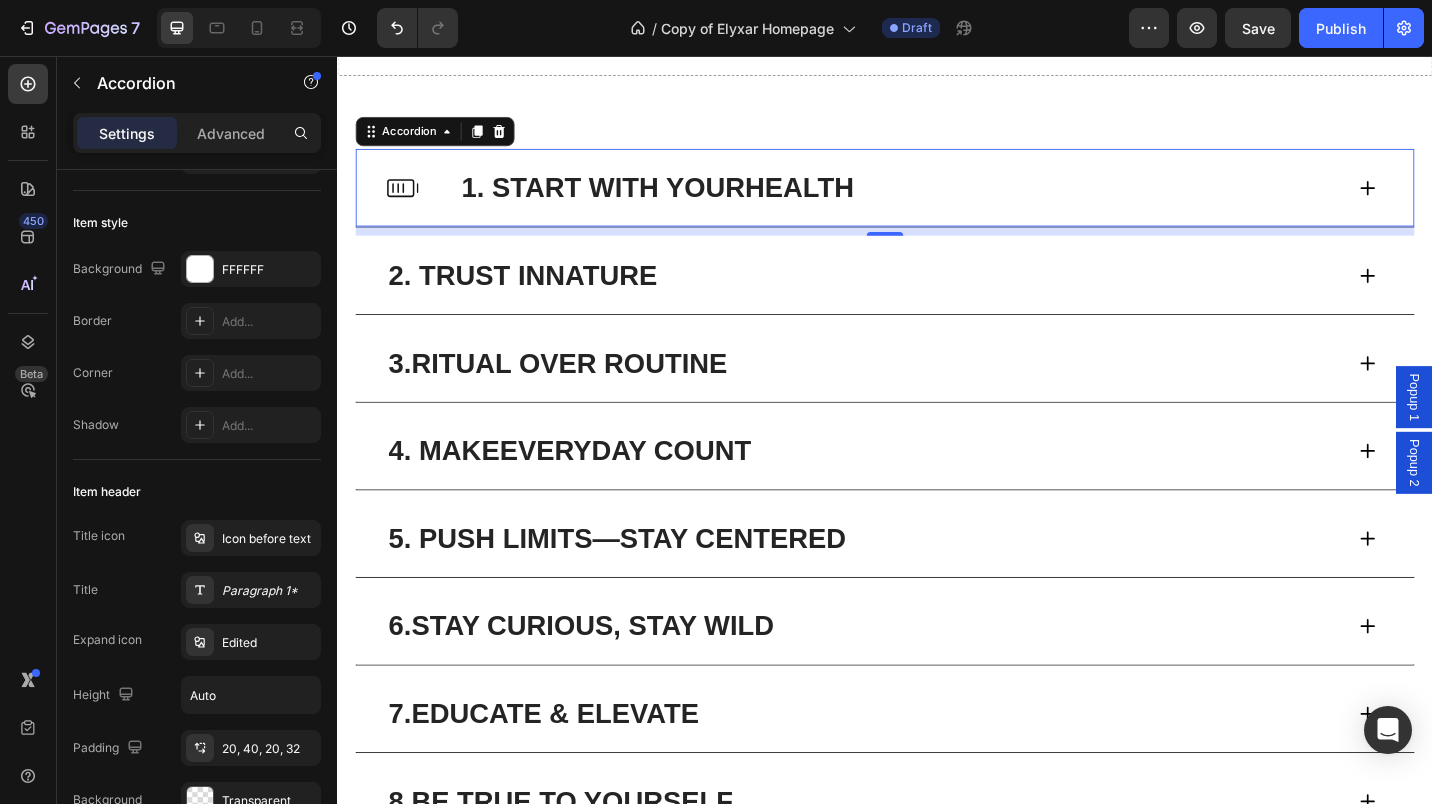 click on "Paragraph 1*" at bounding box center (269, 591) 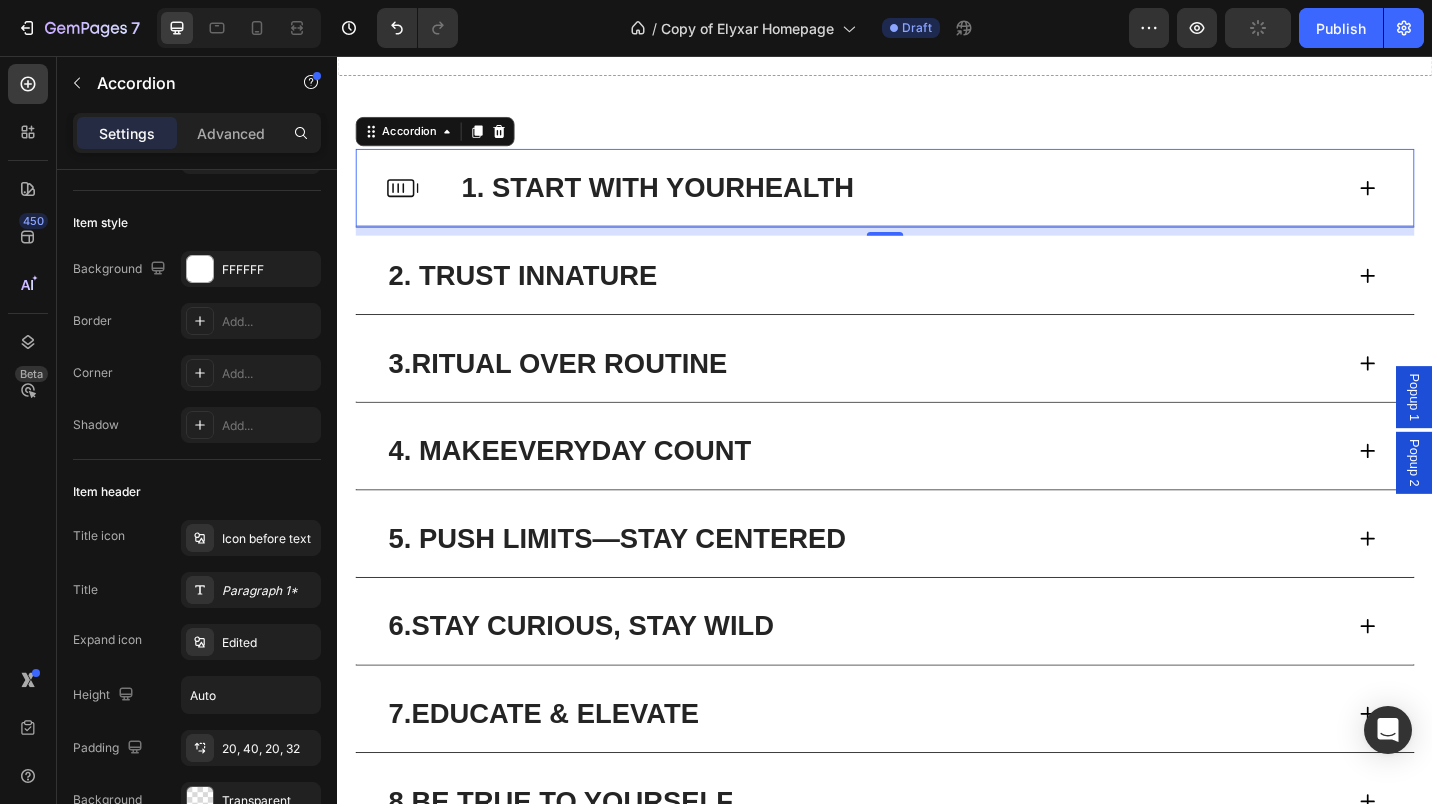 click on "Icon before text" at bounding box center (269, 539) 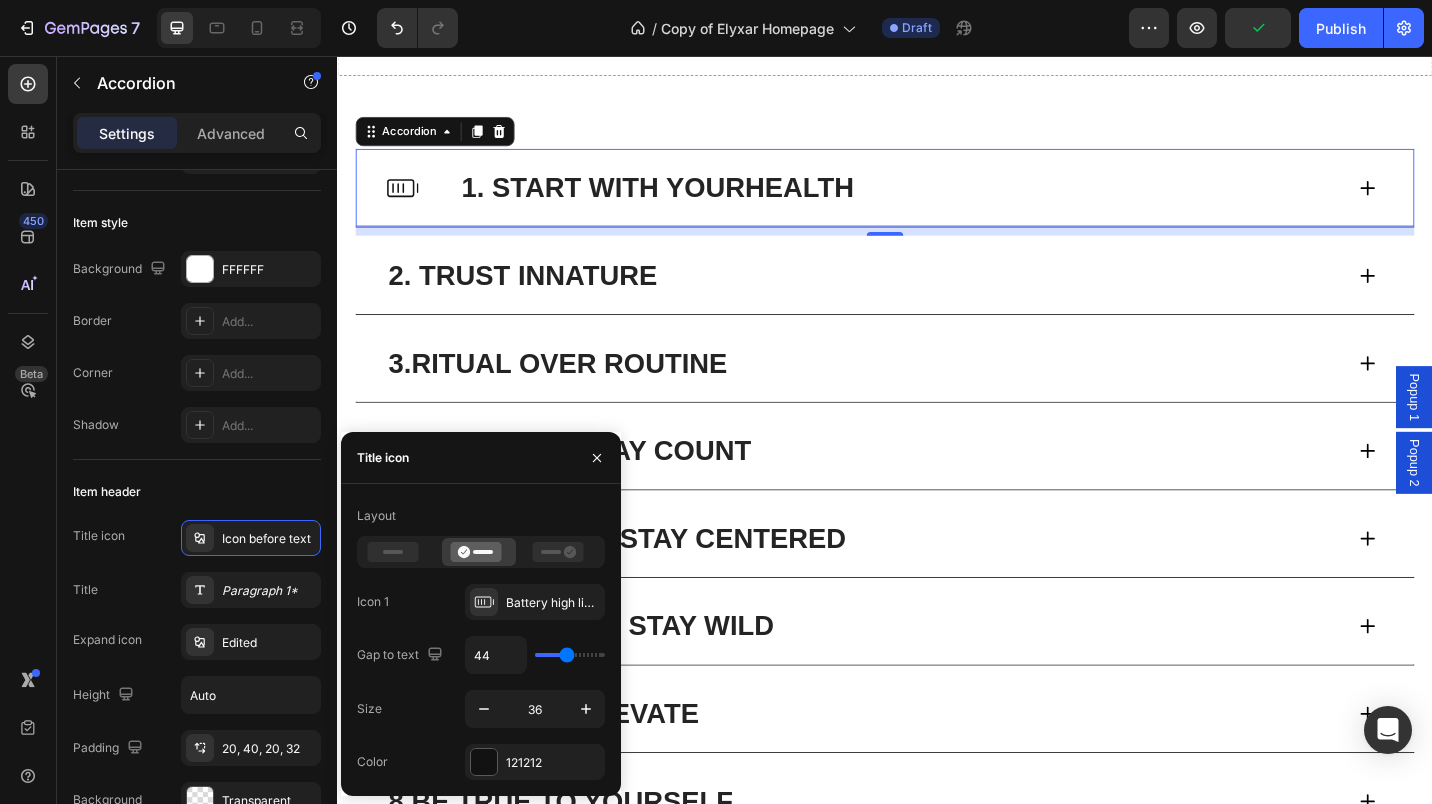 click 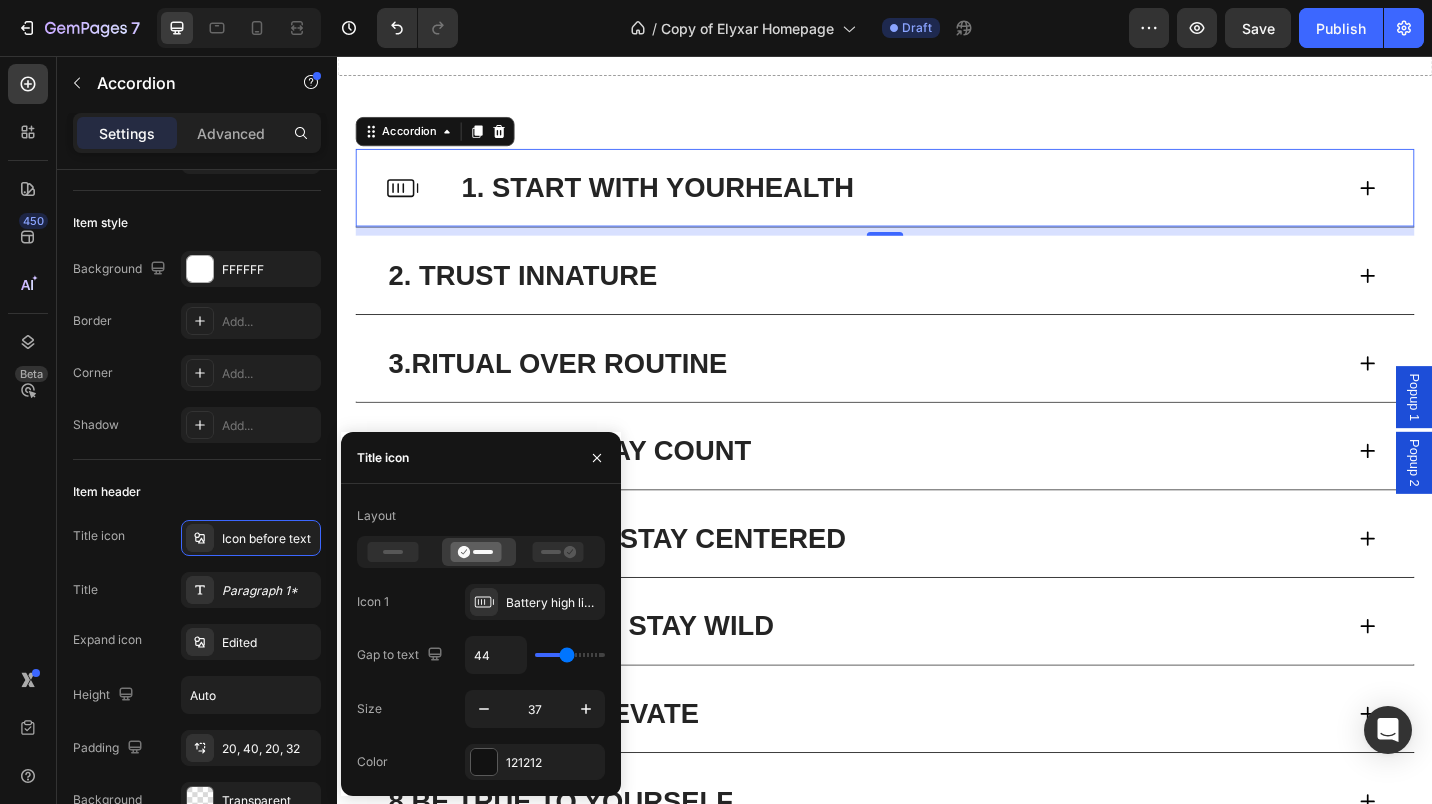 click 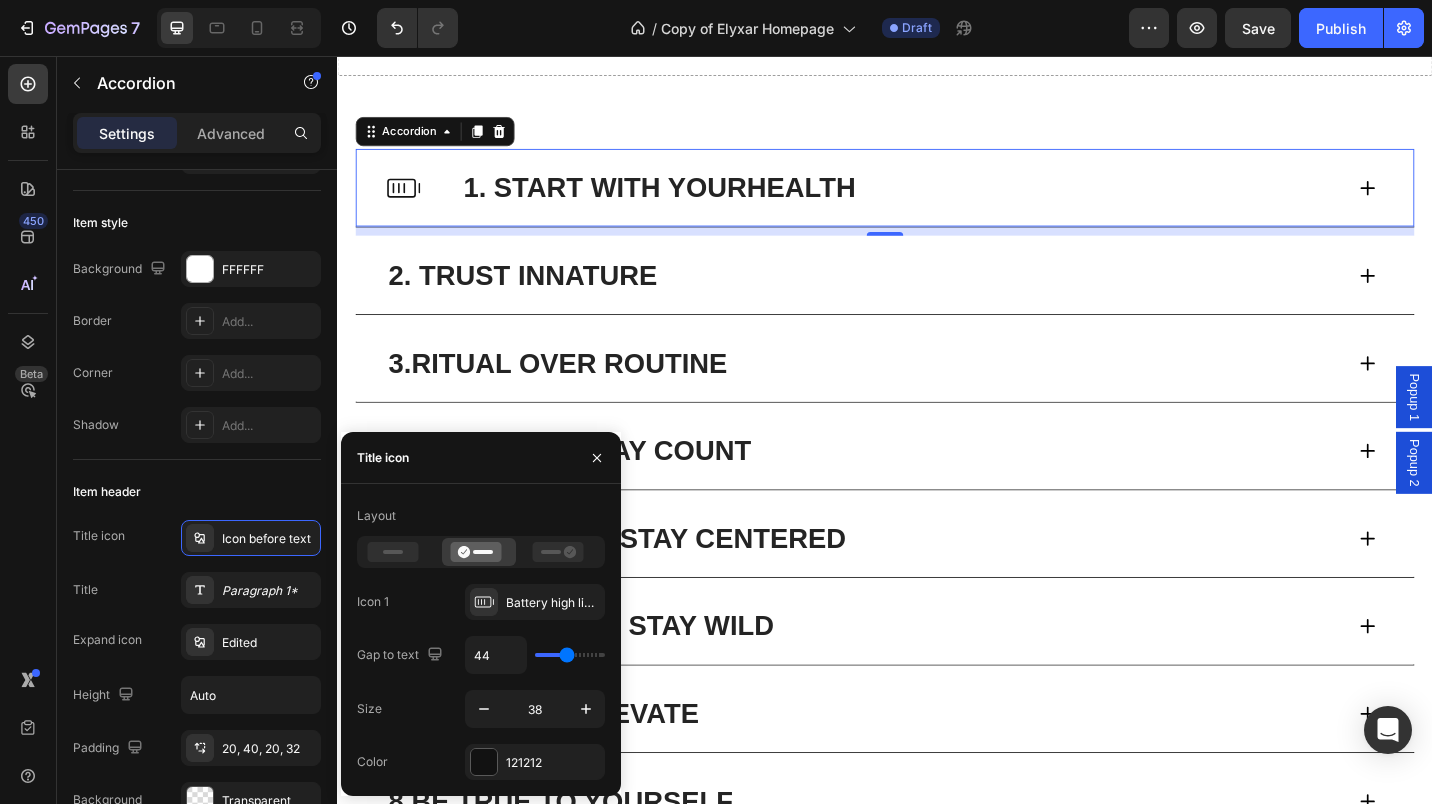 click 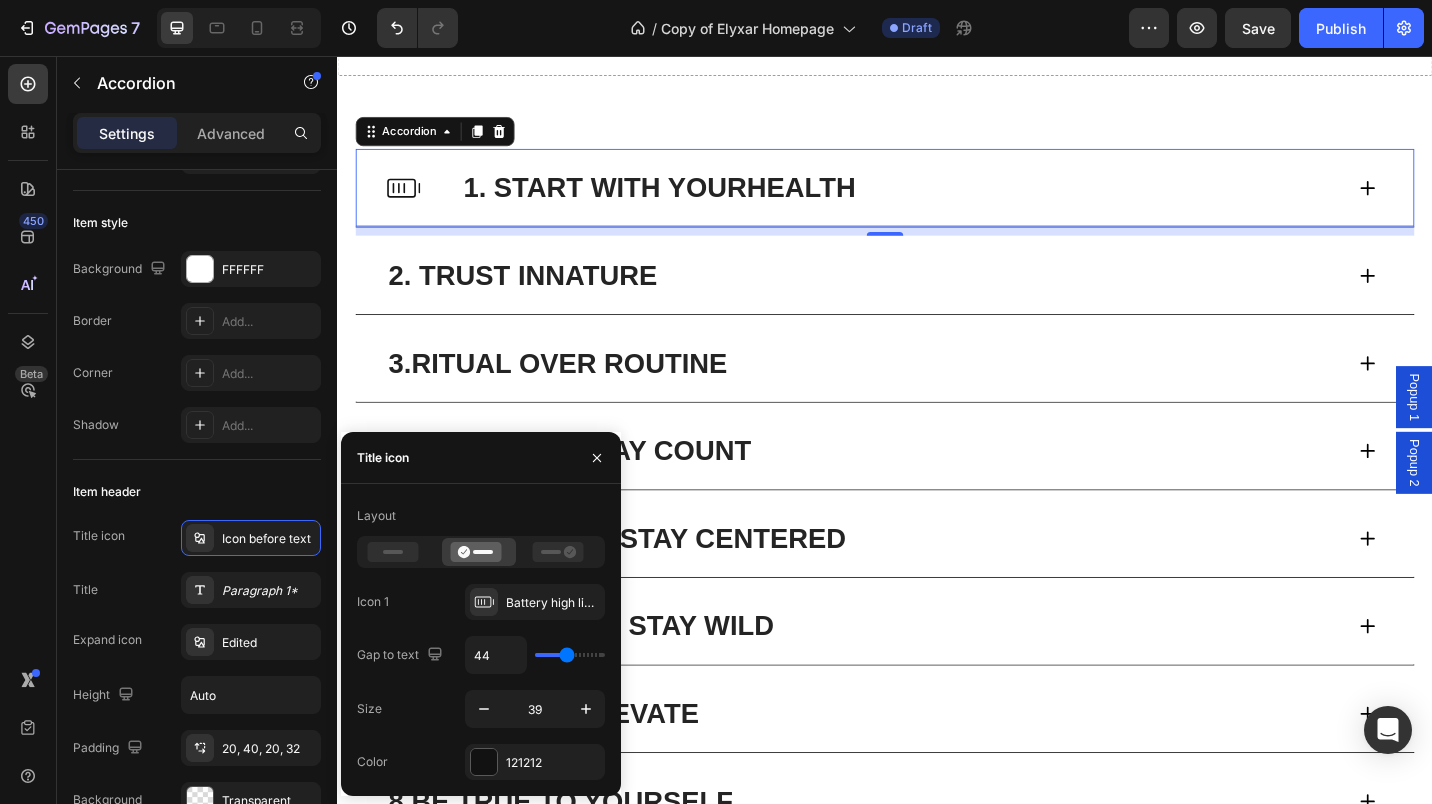 click 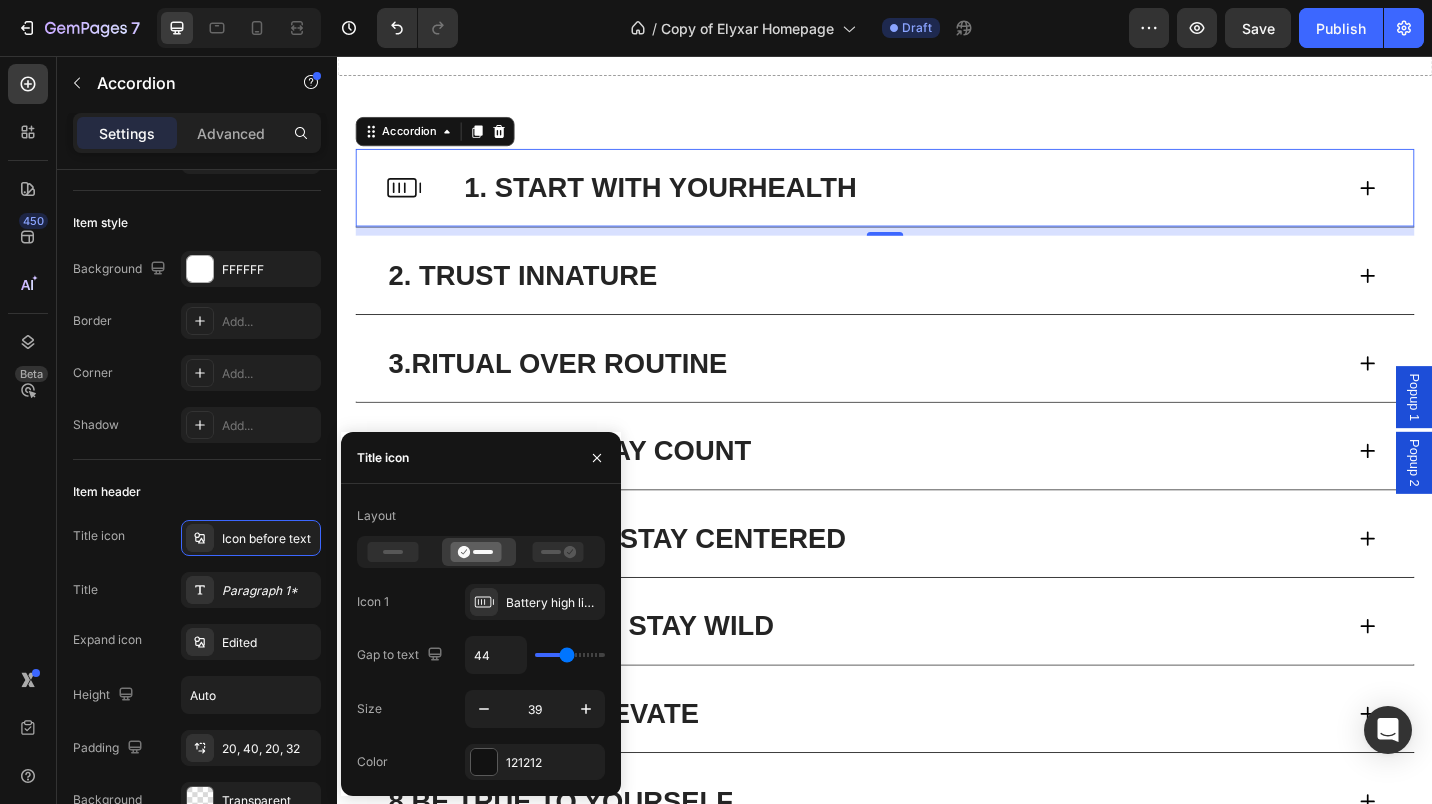 click 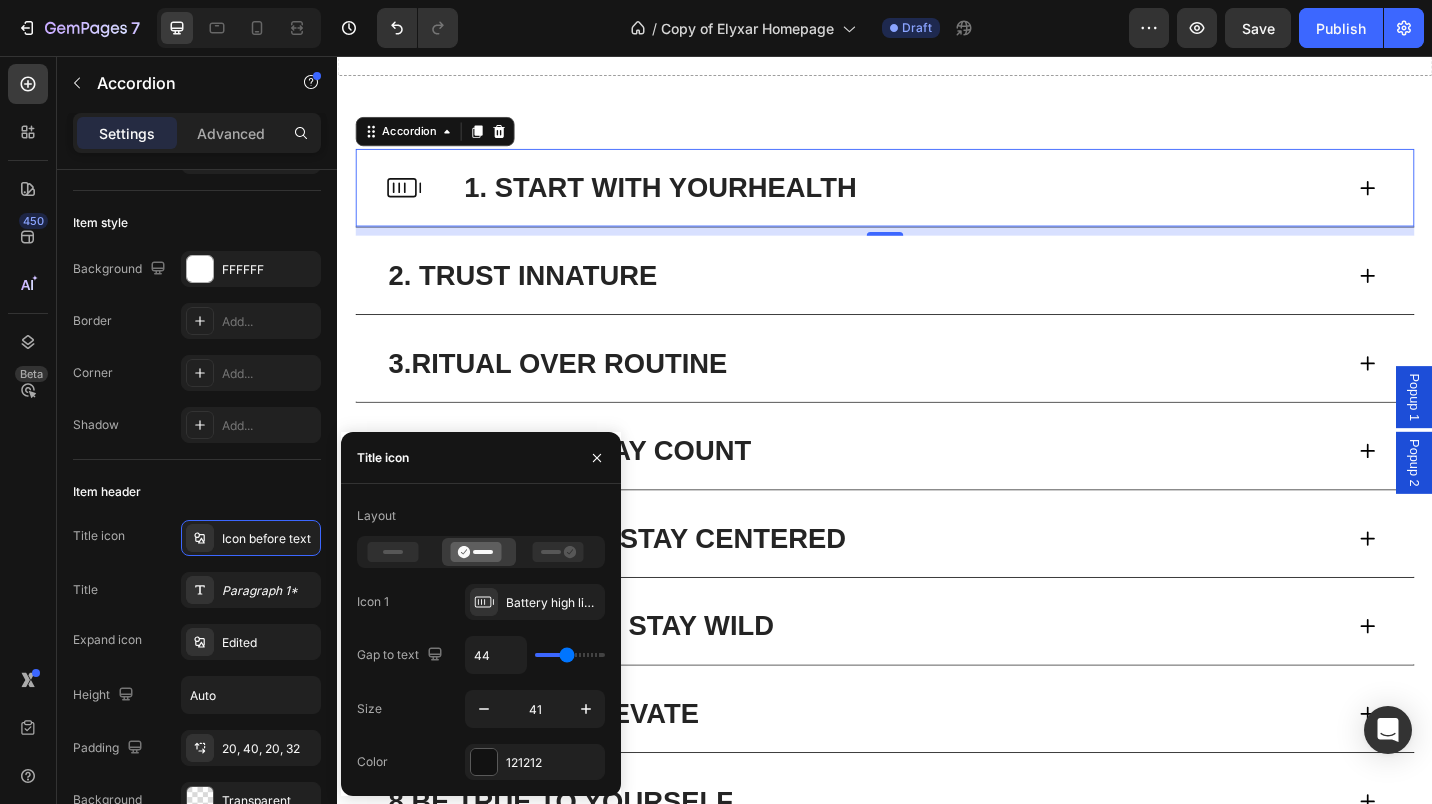 click 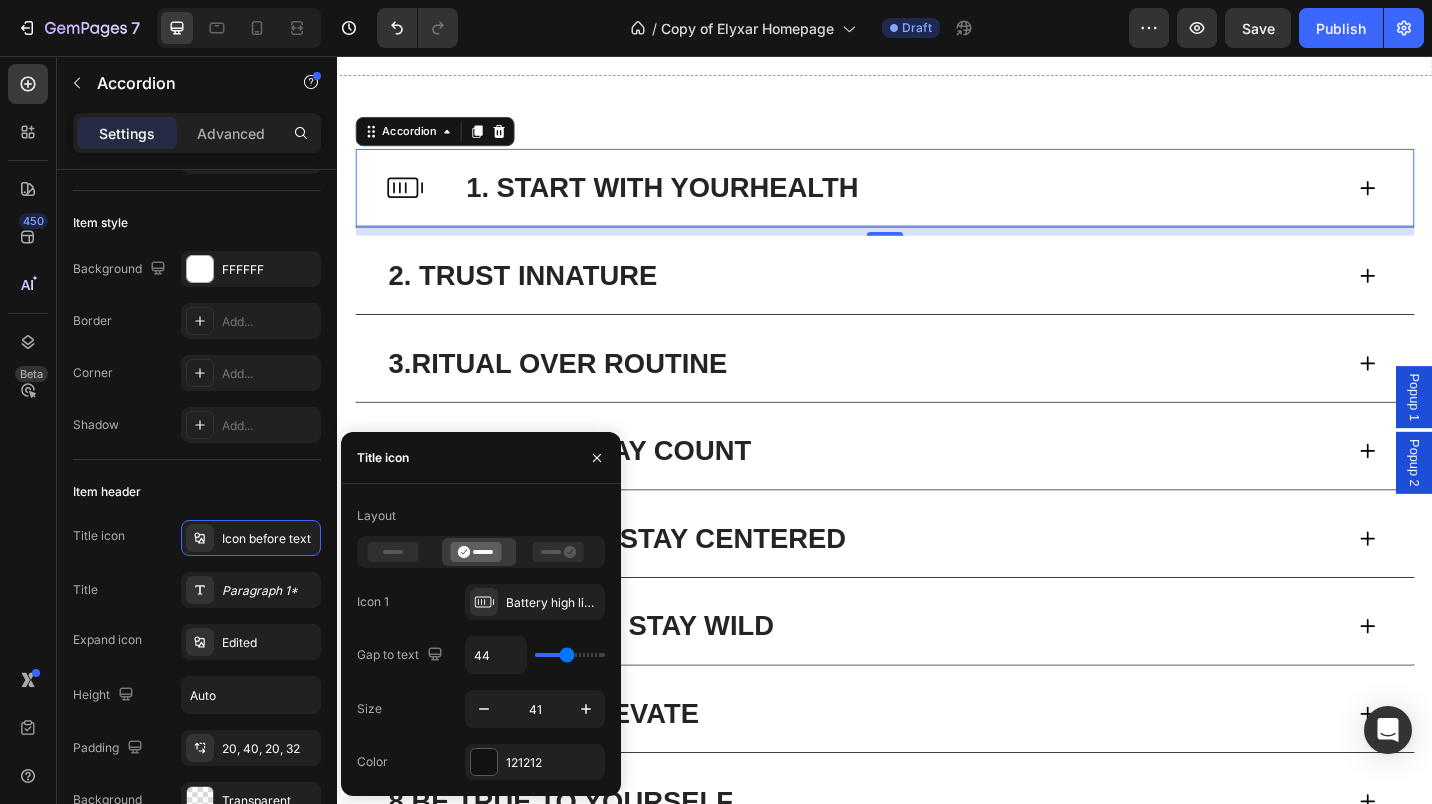click 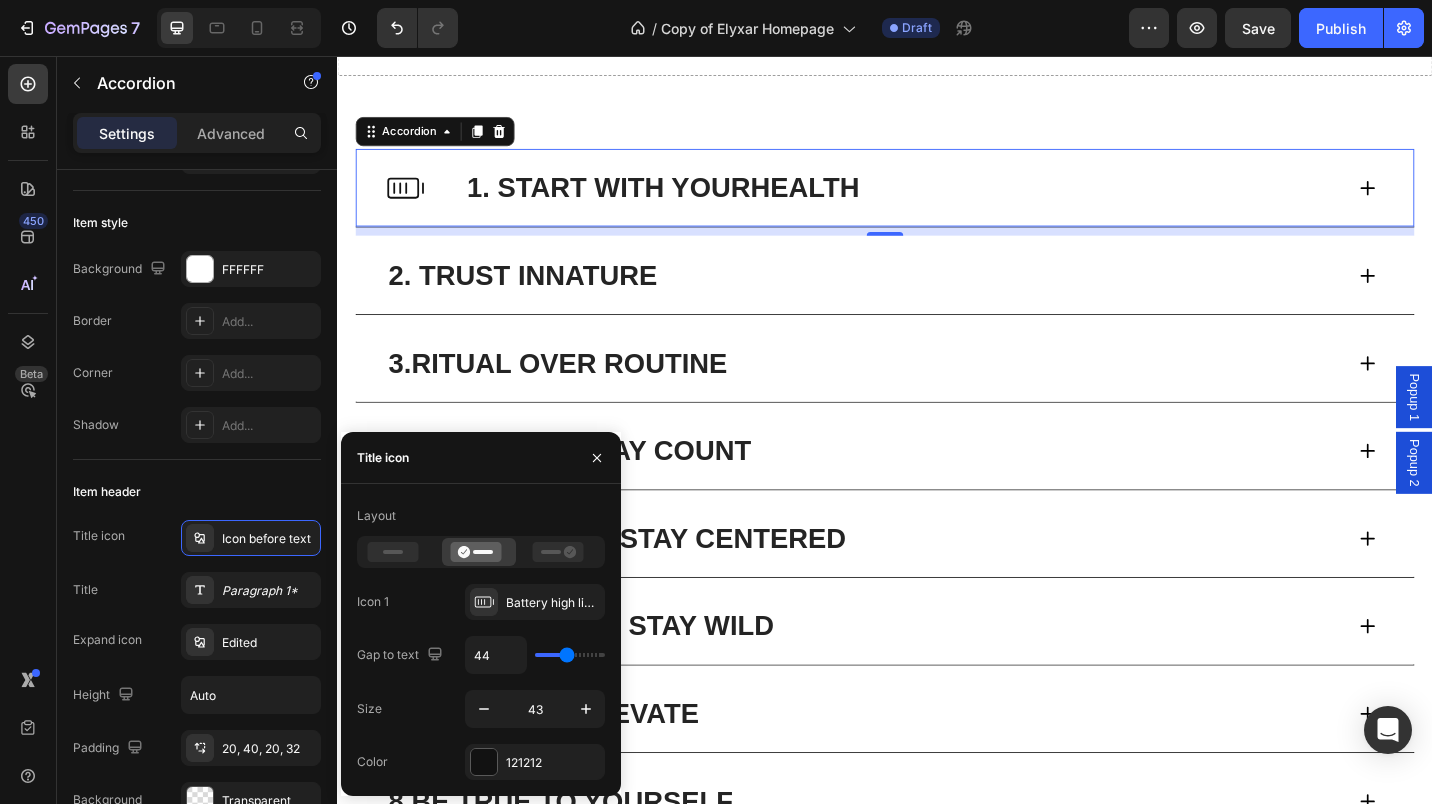 click 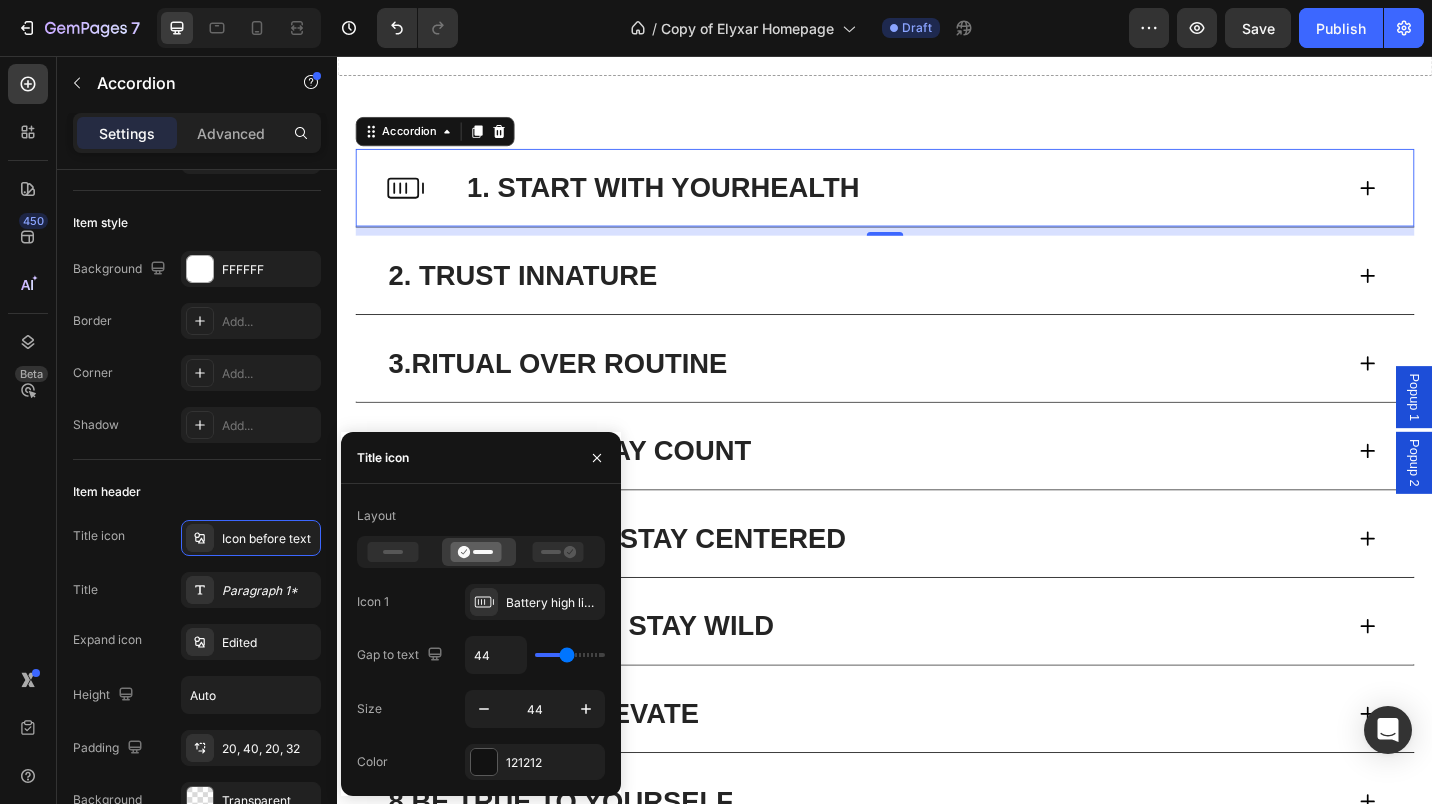 click 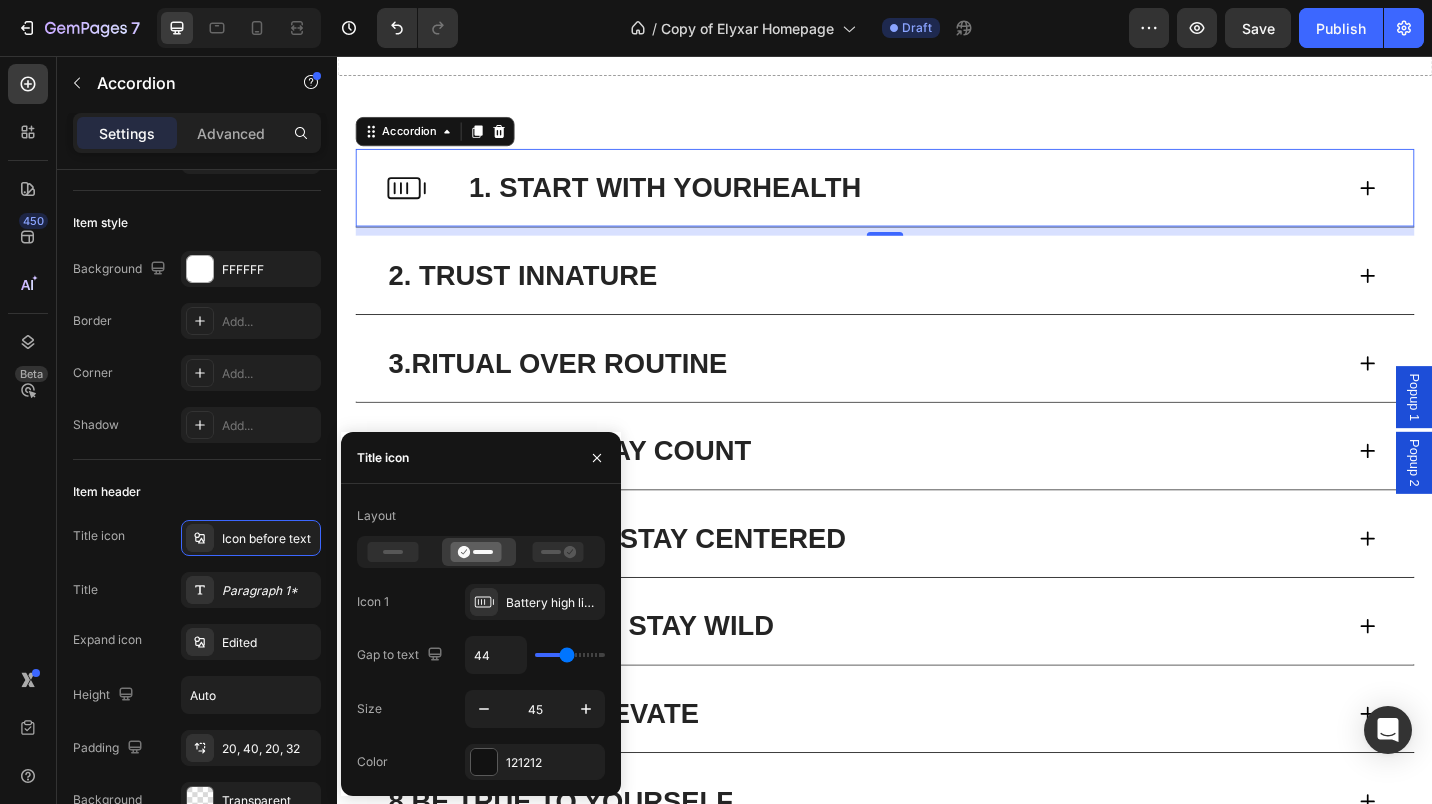 click 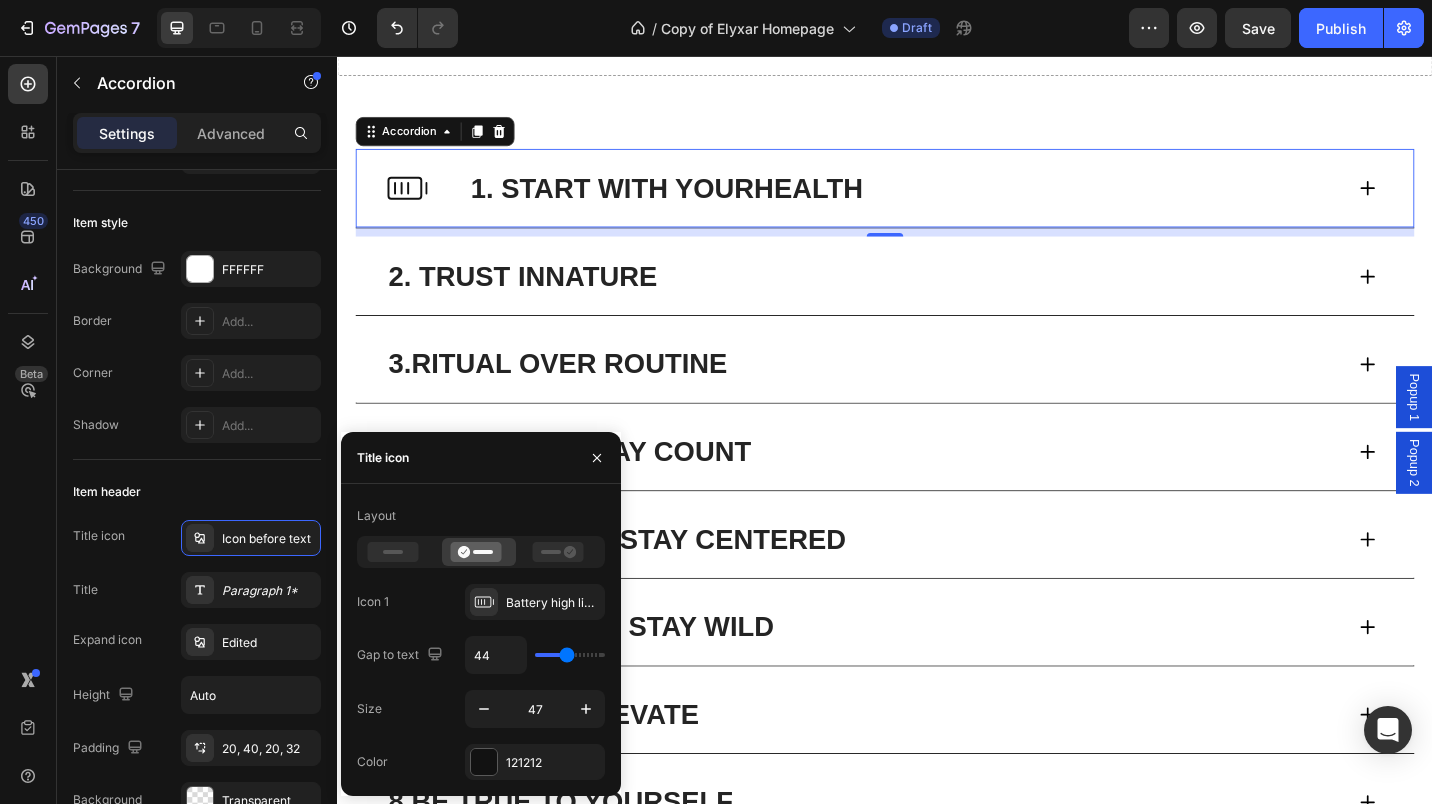 click 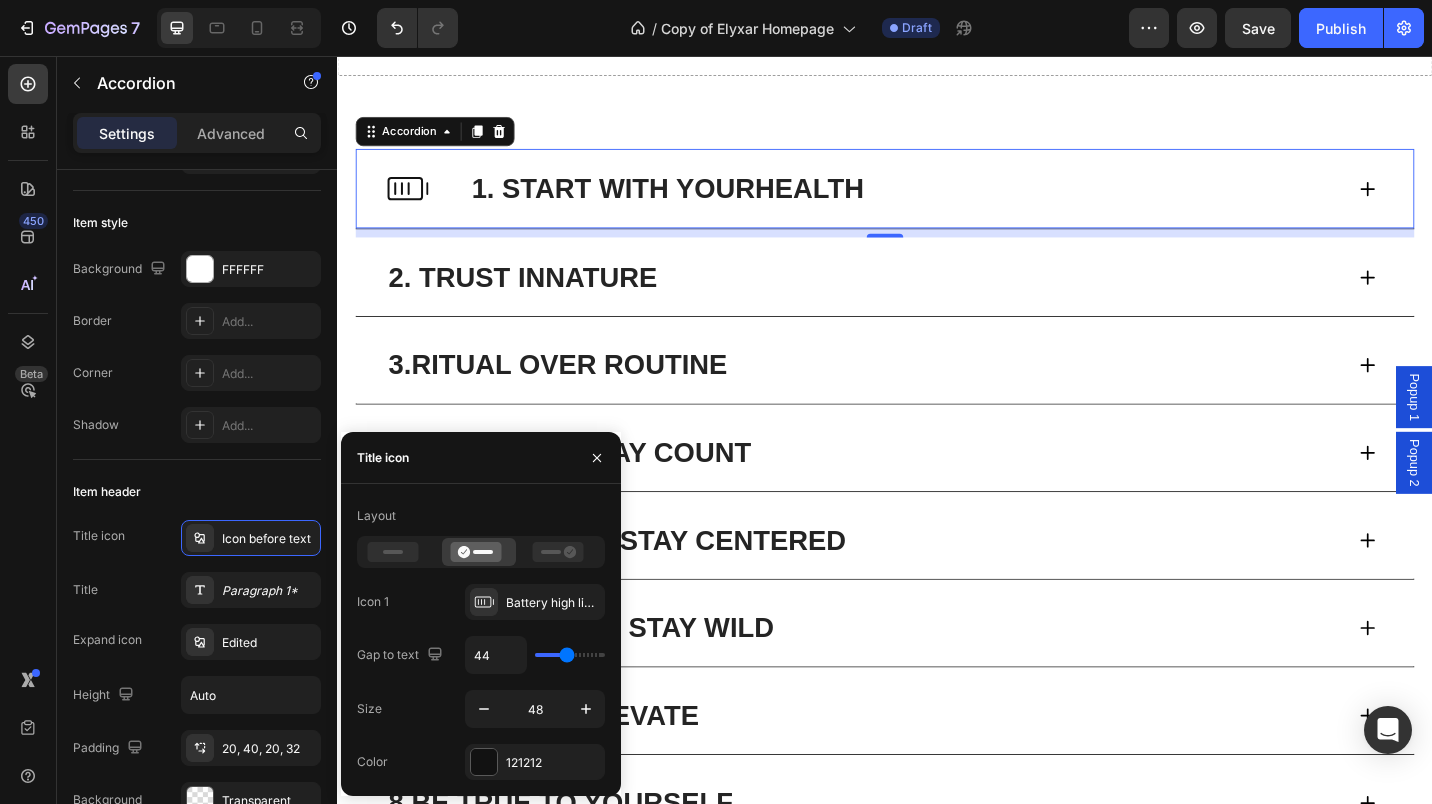 click 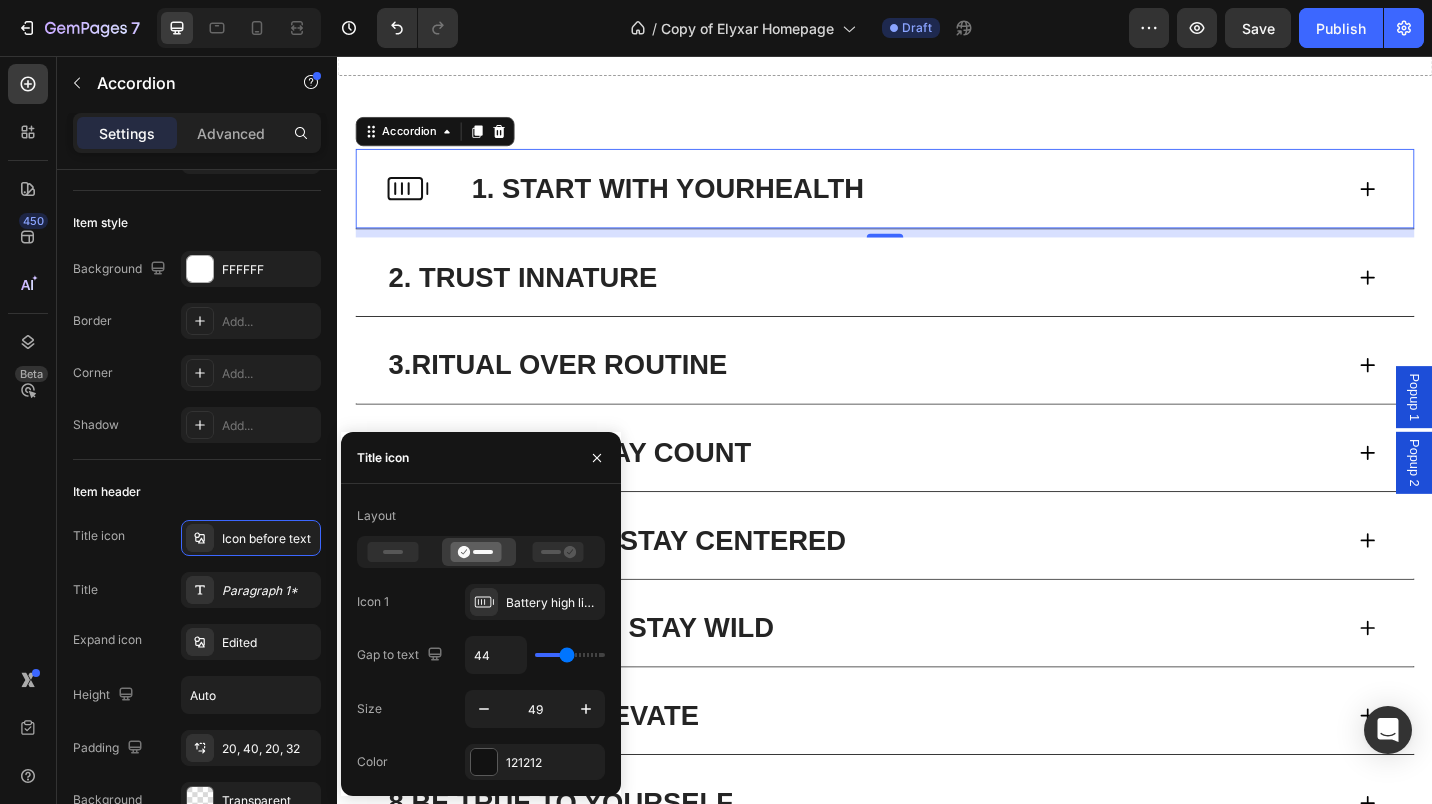click 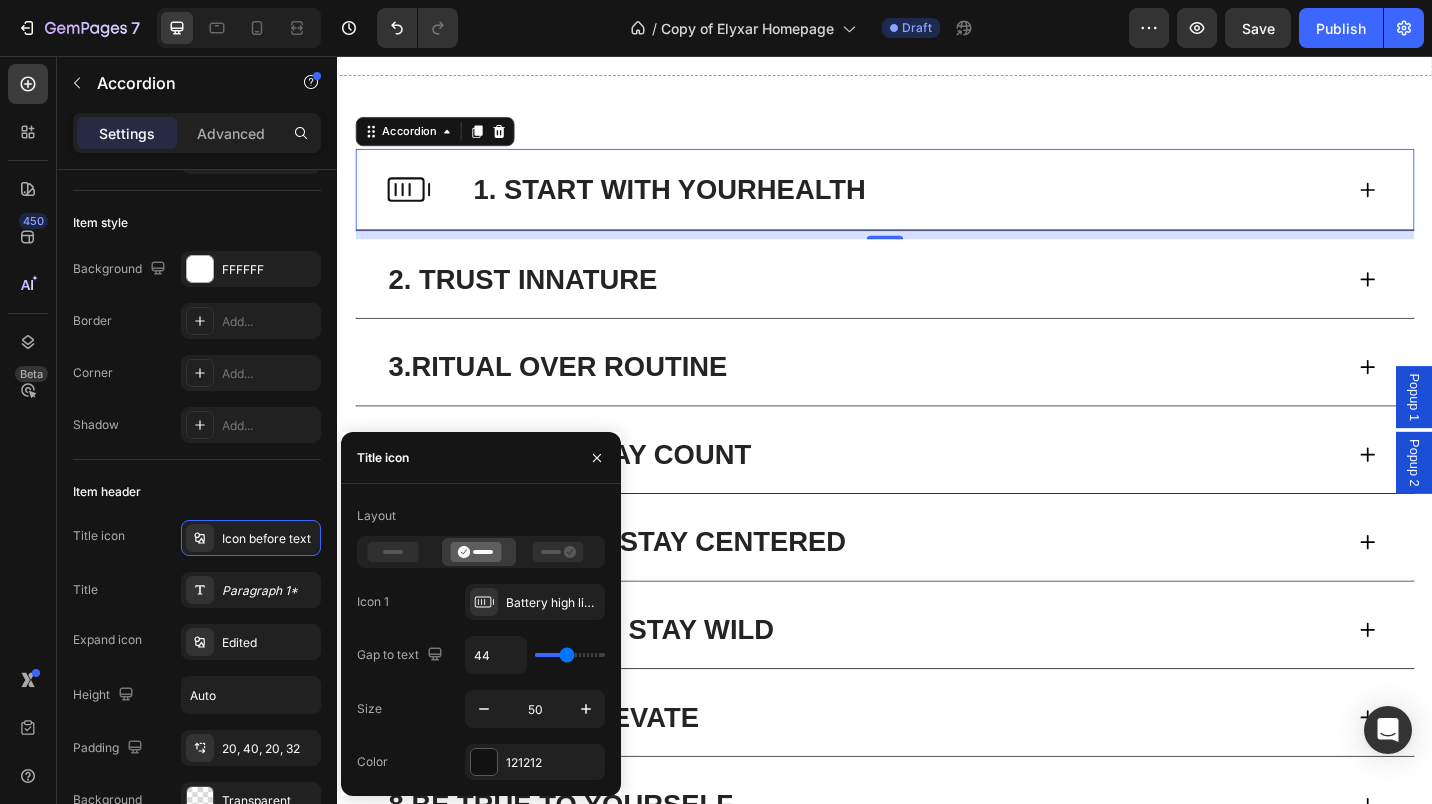 click 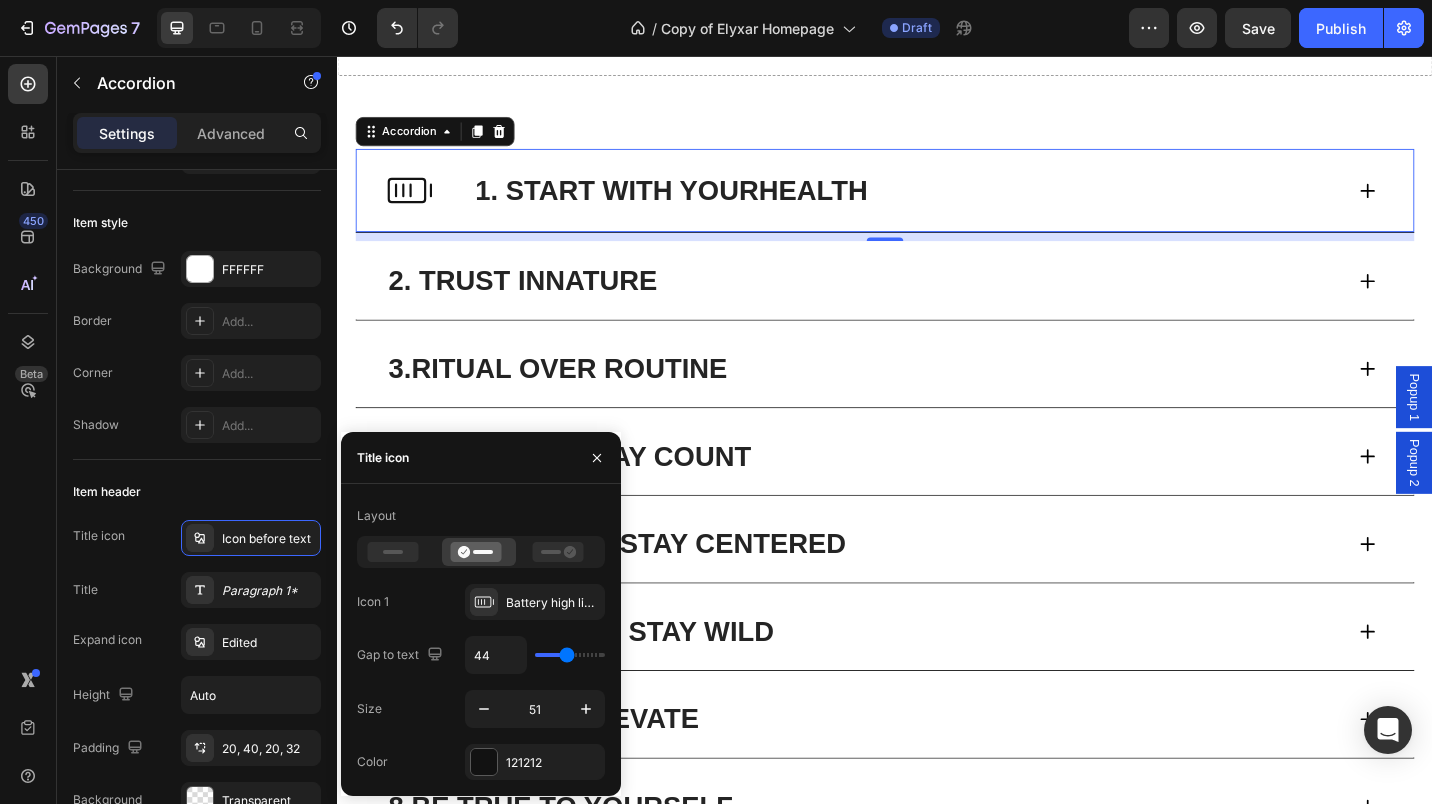 click 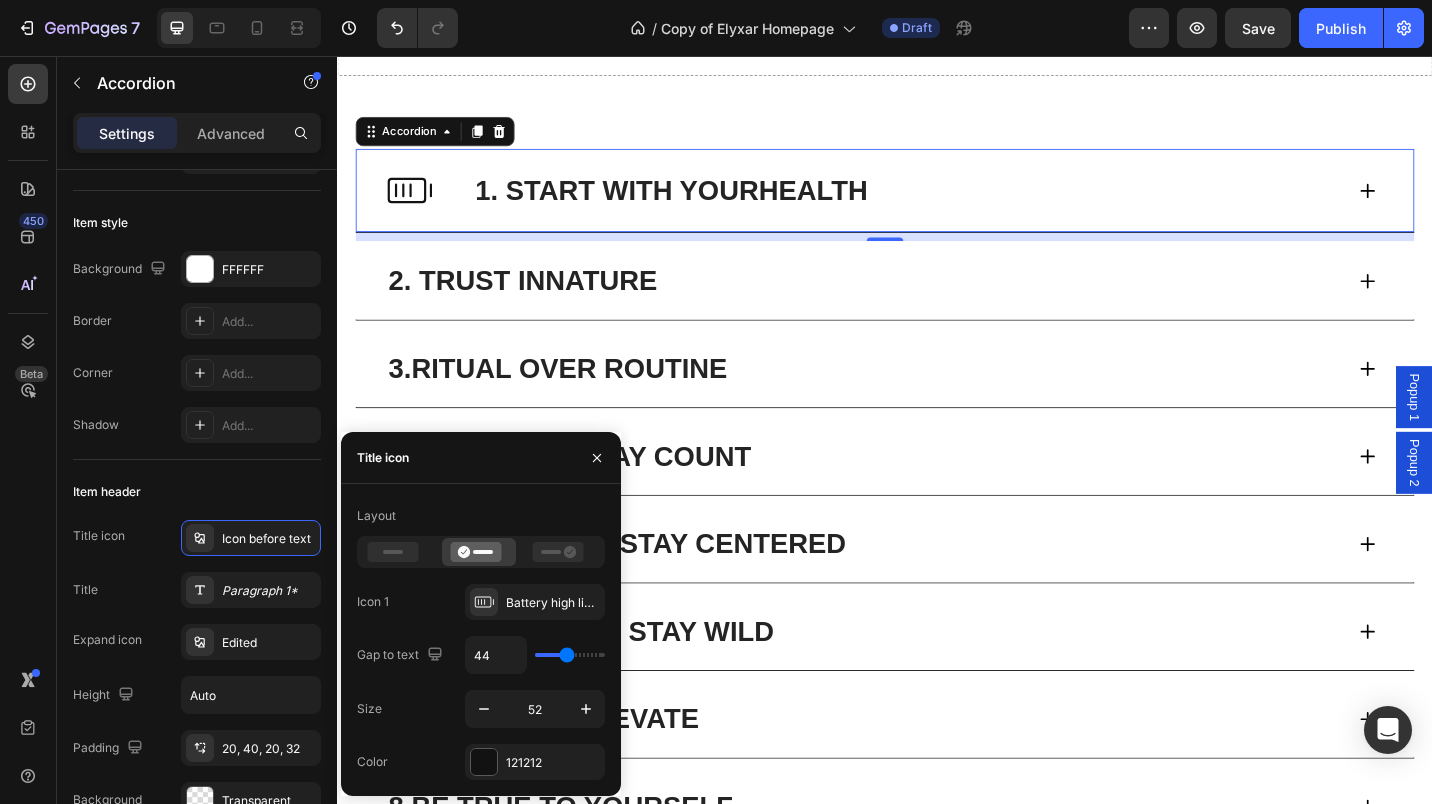 click 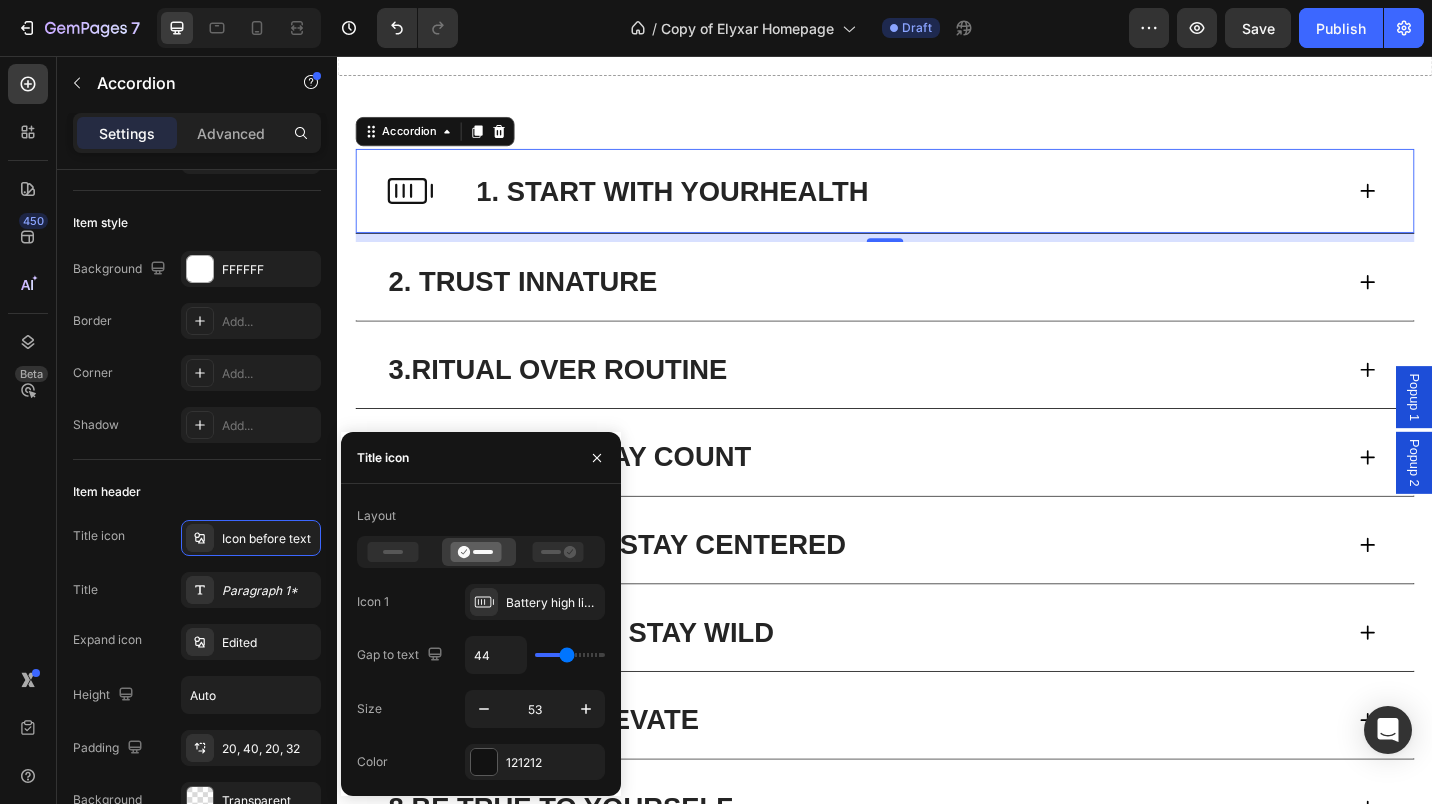 click 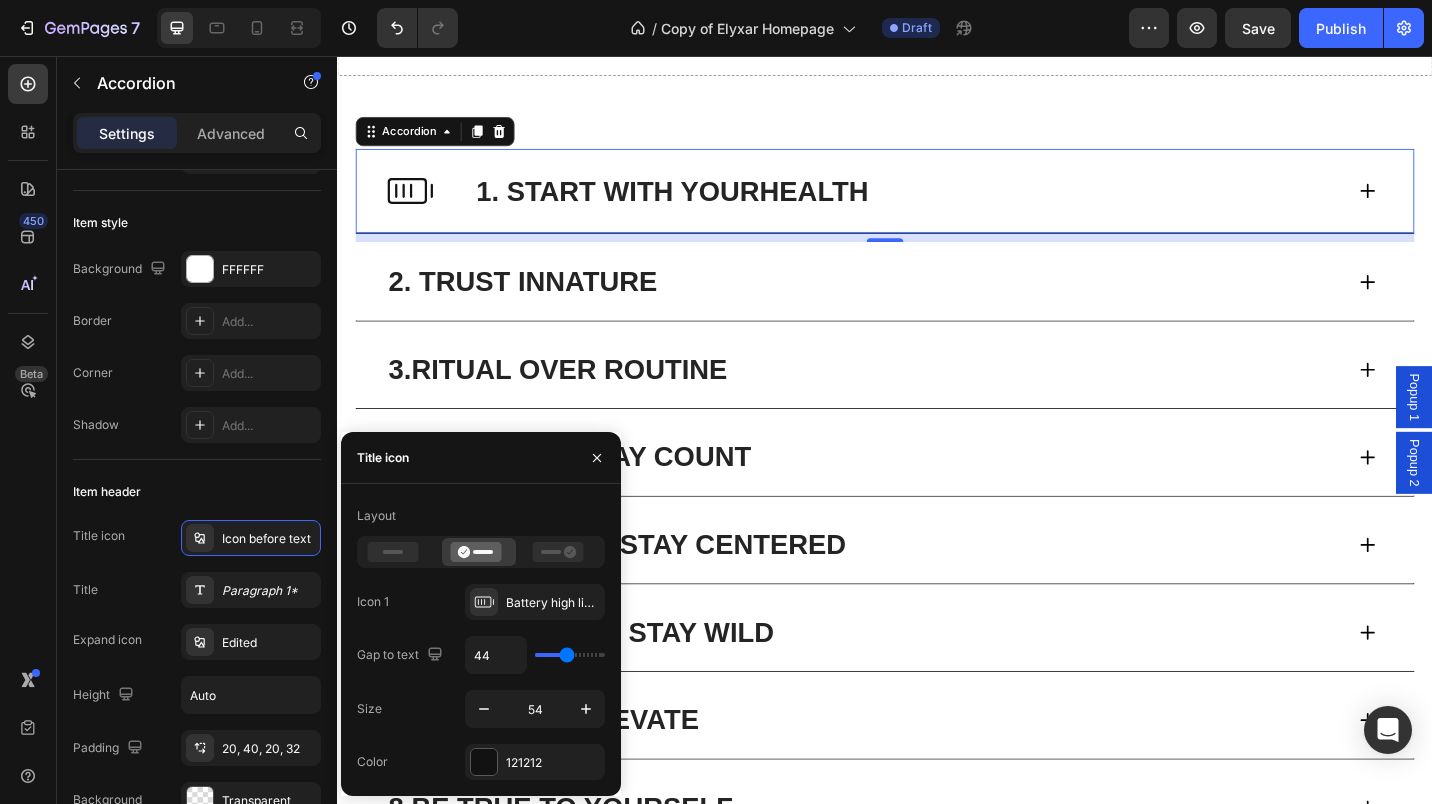 click 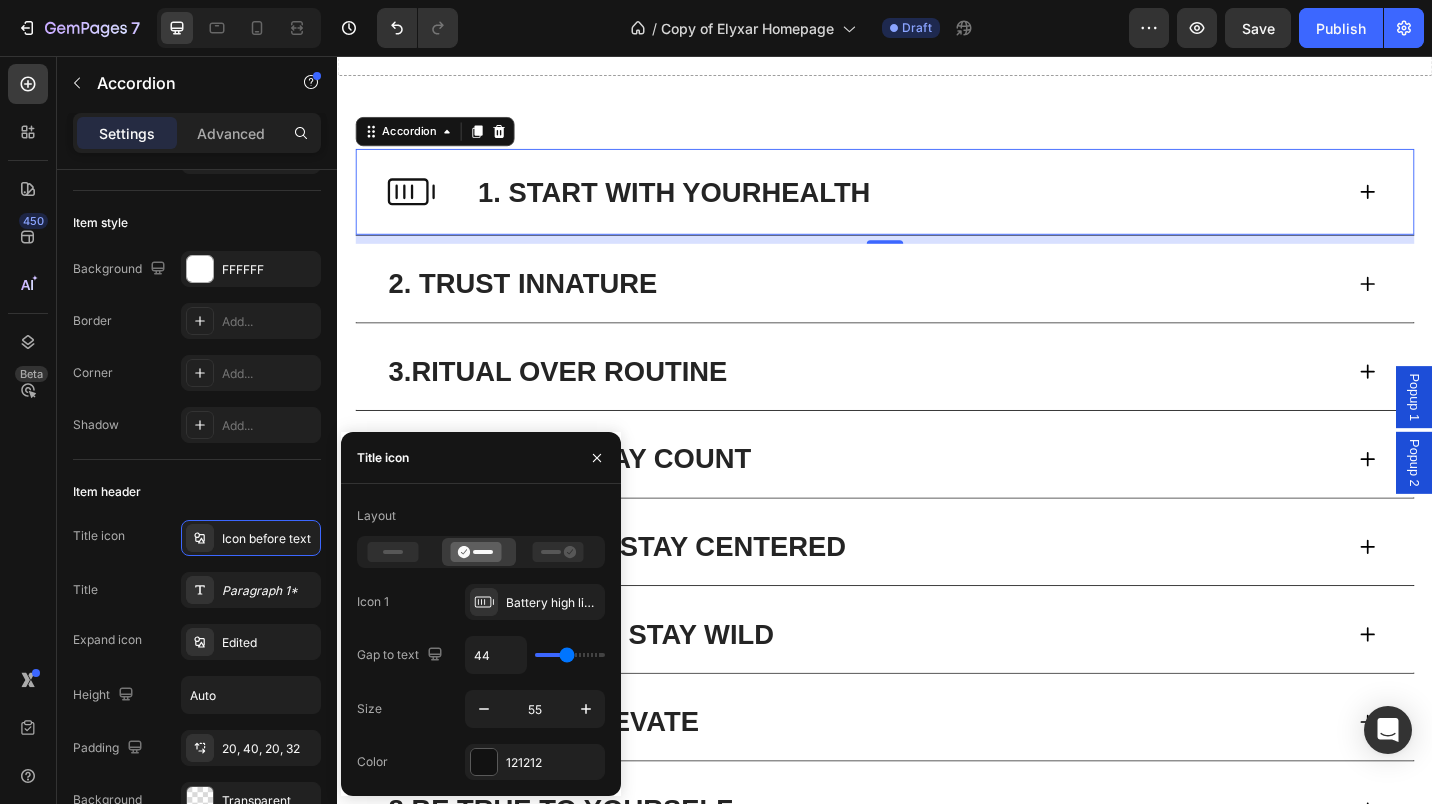 click 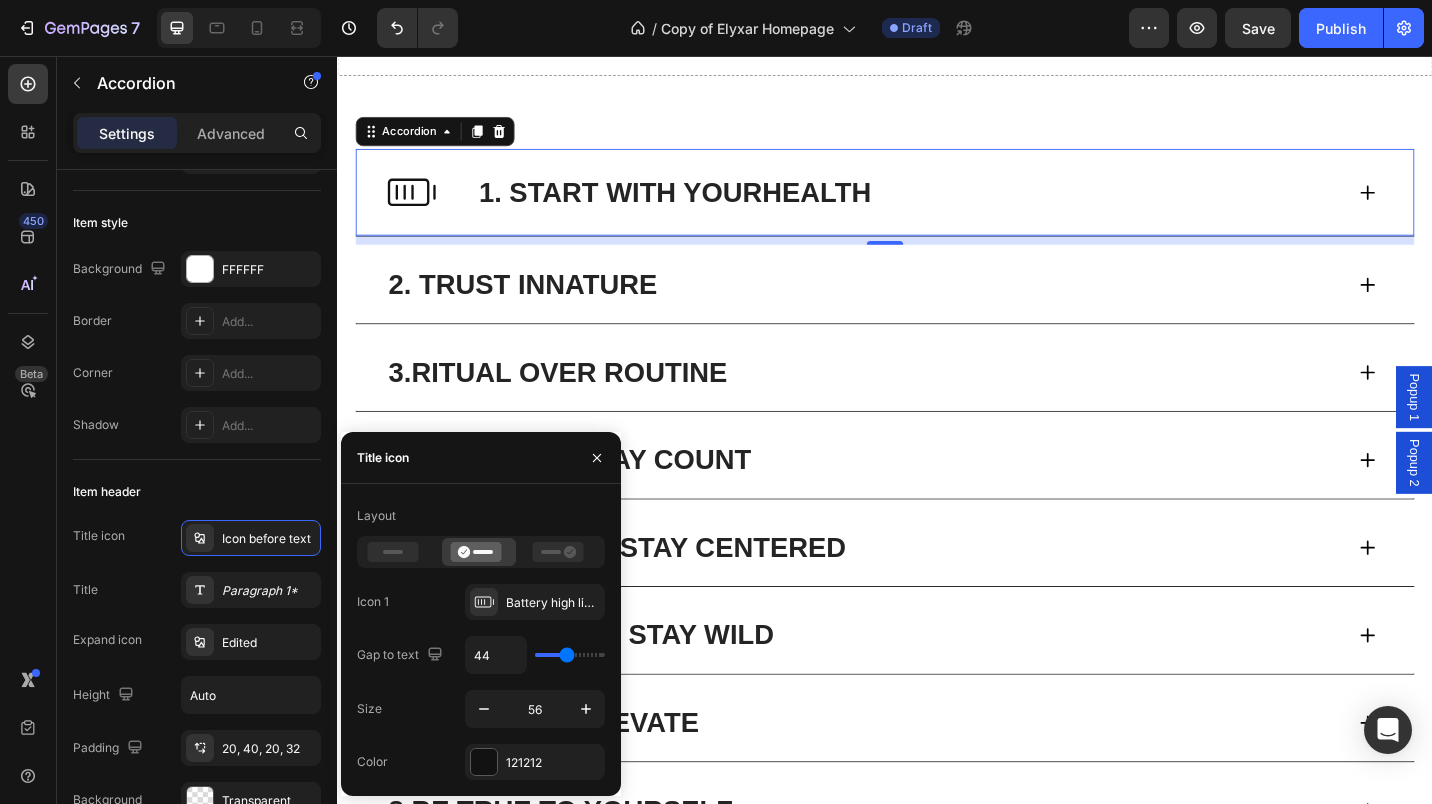 click 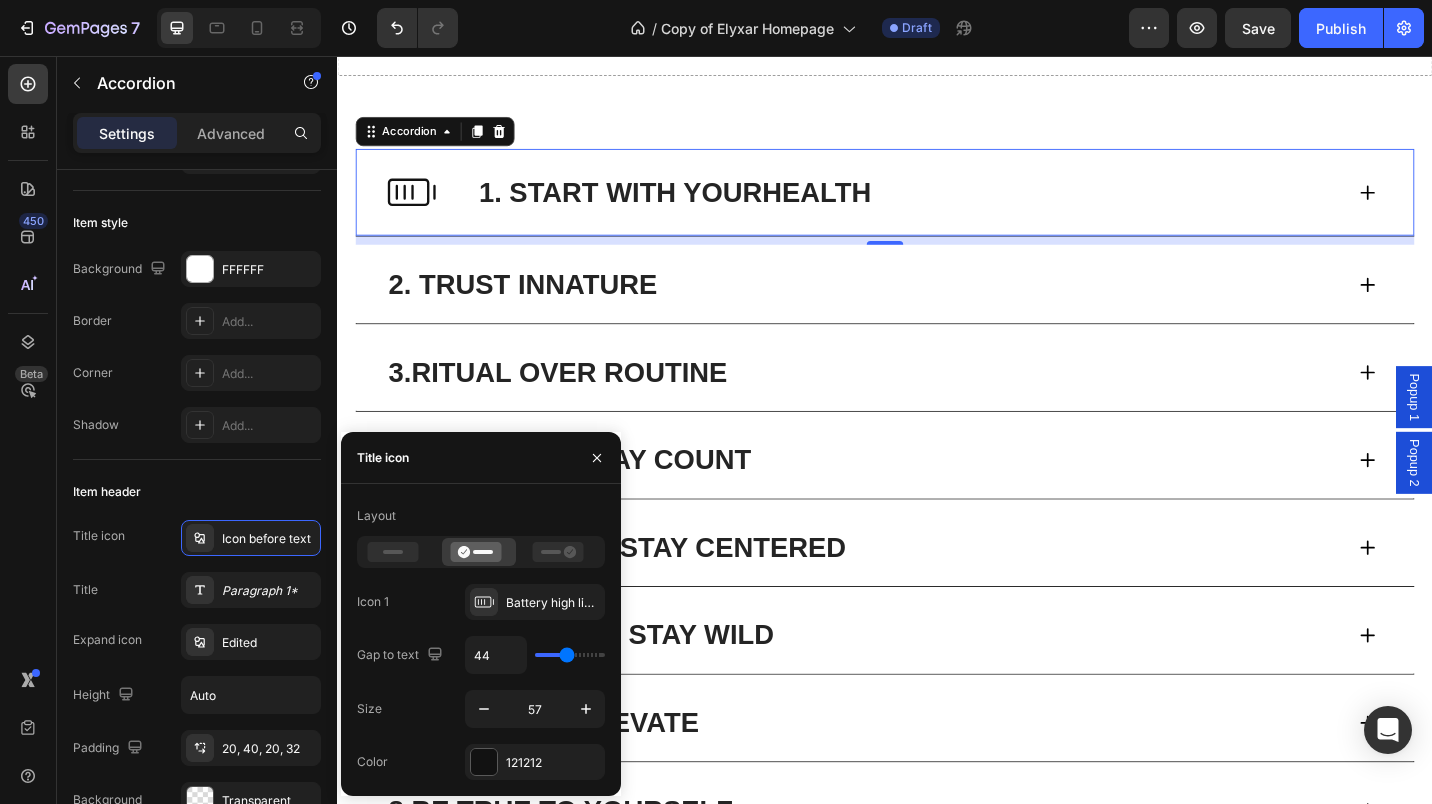 click 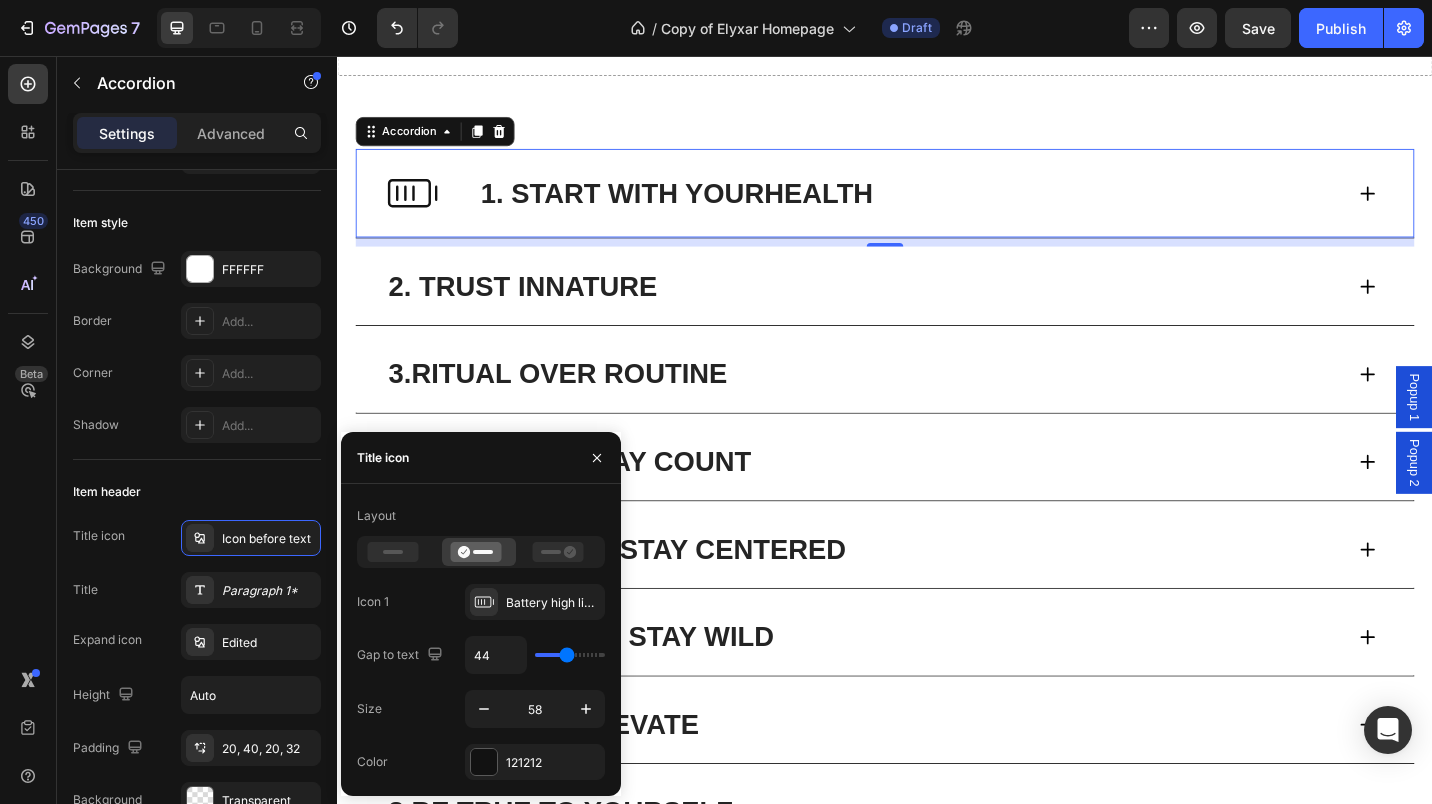 click 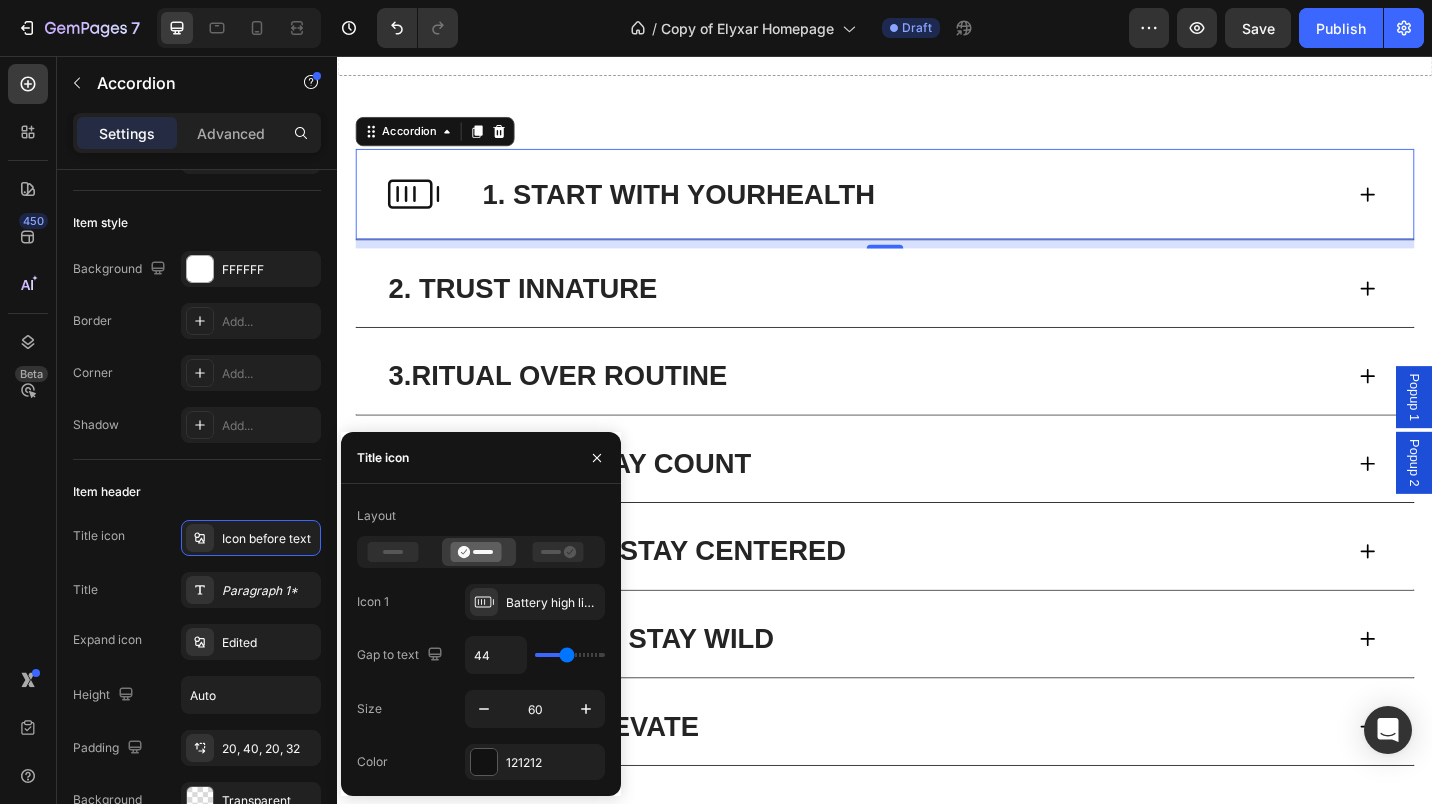 click 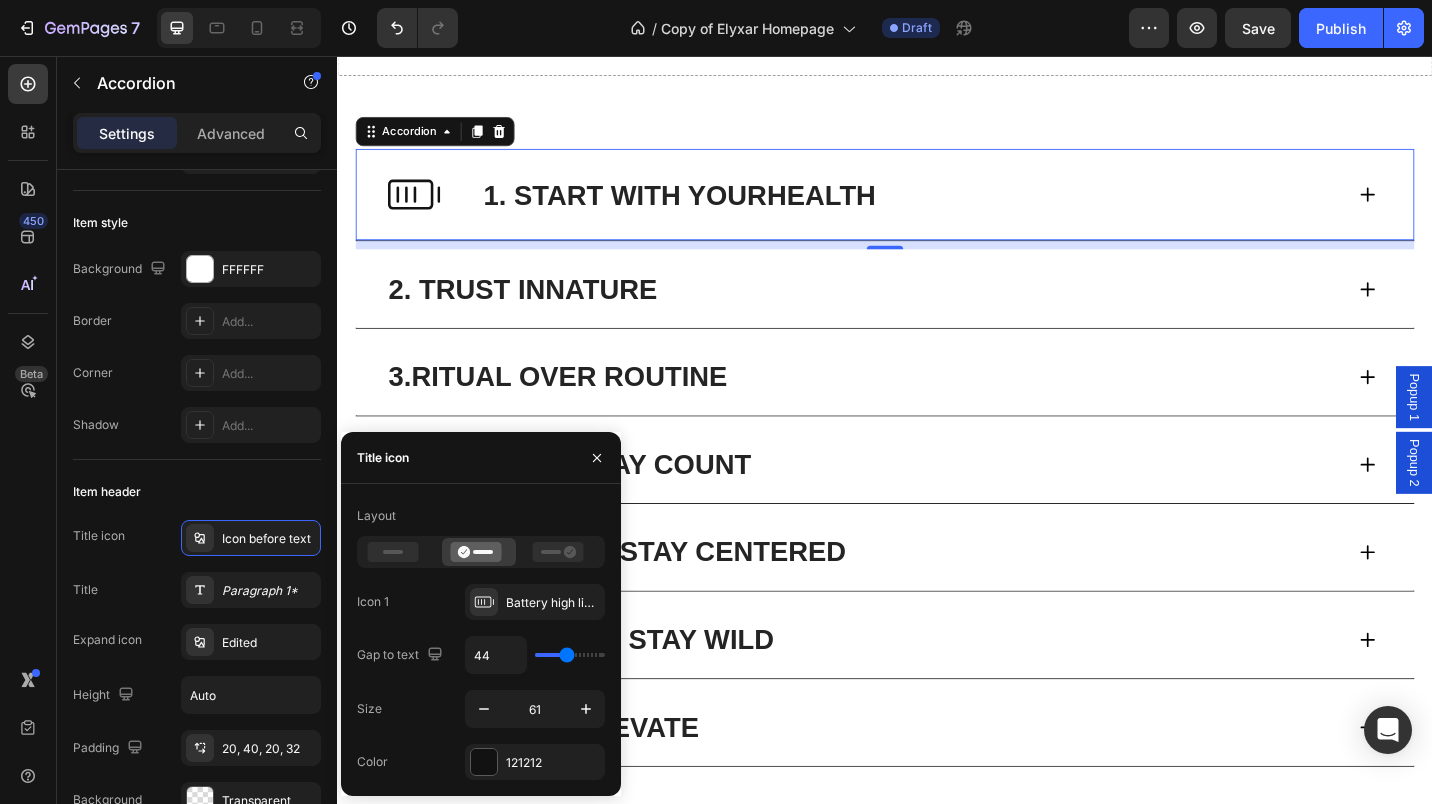 click 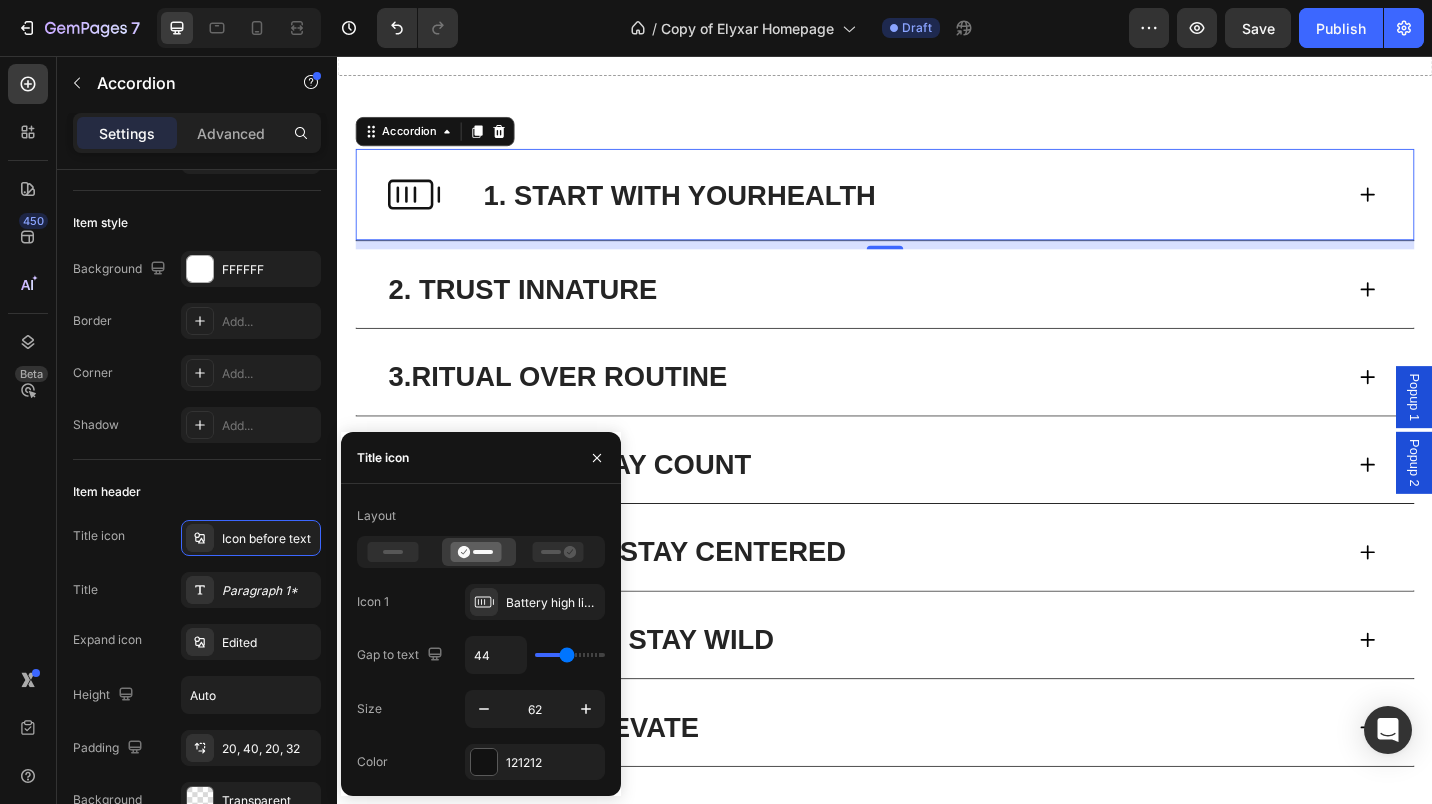 click 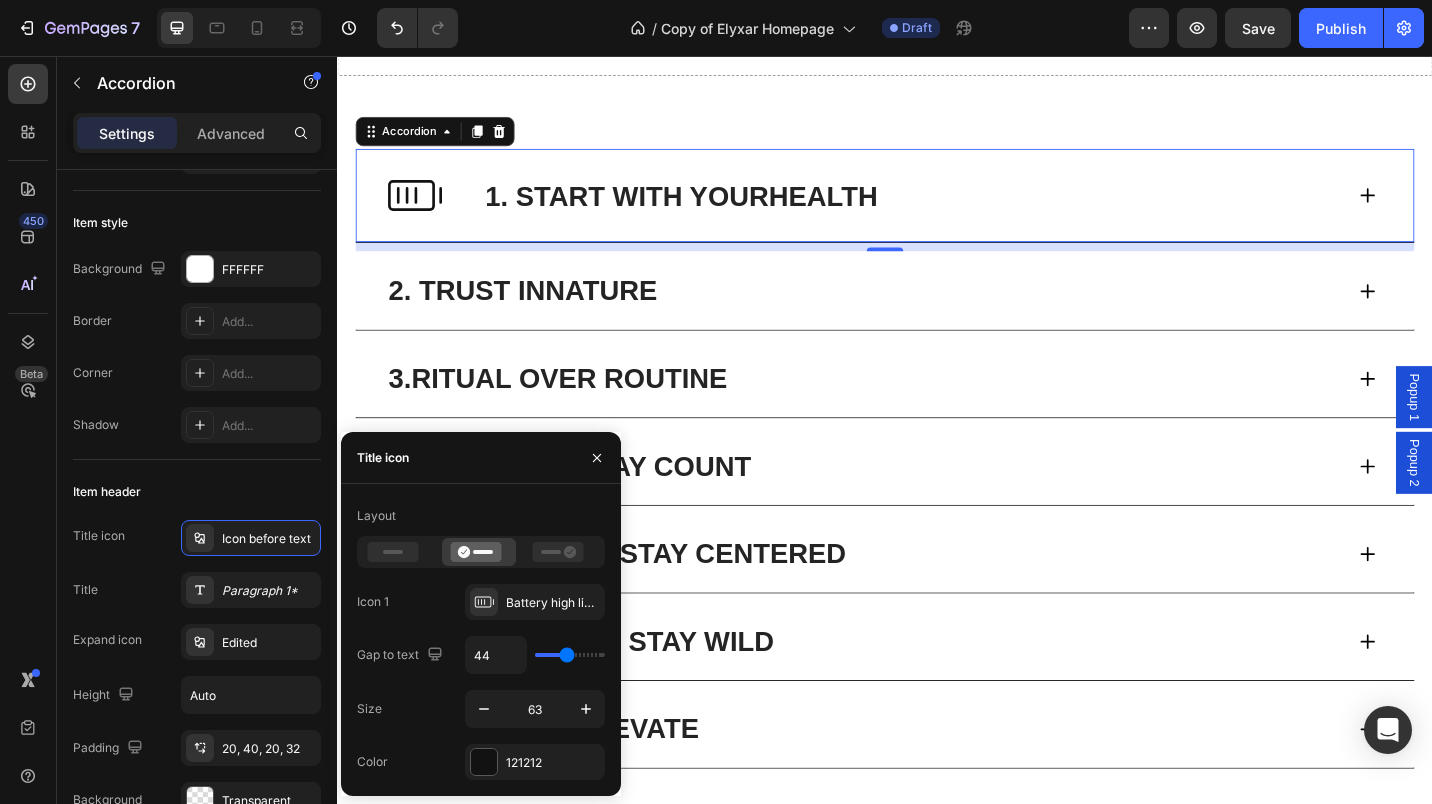 click 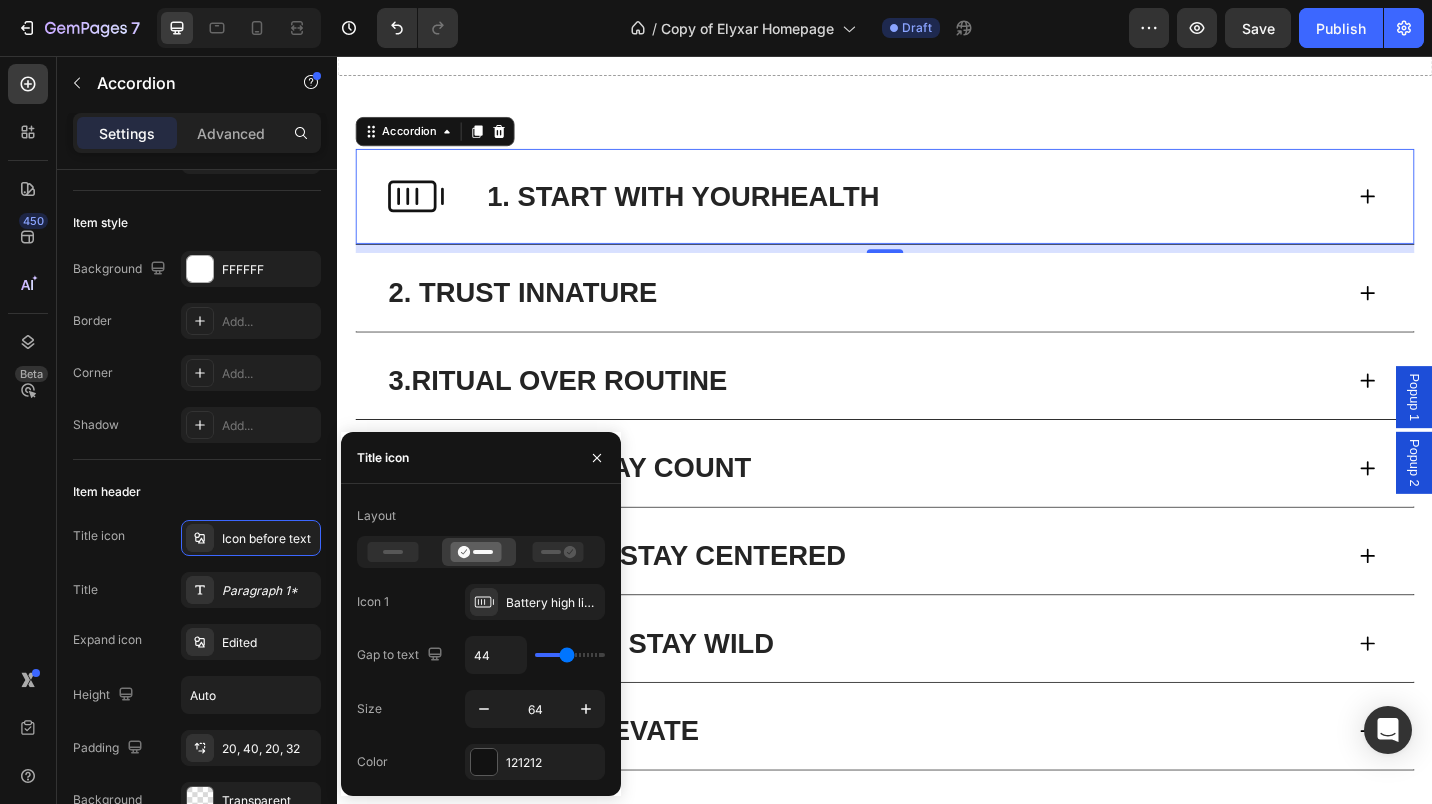 click 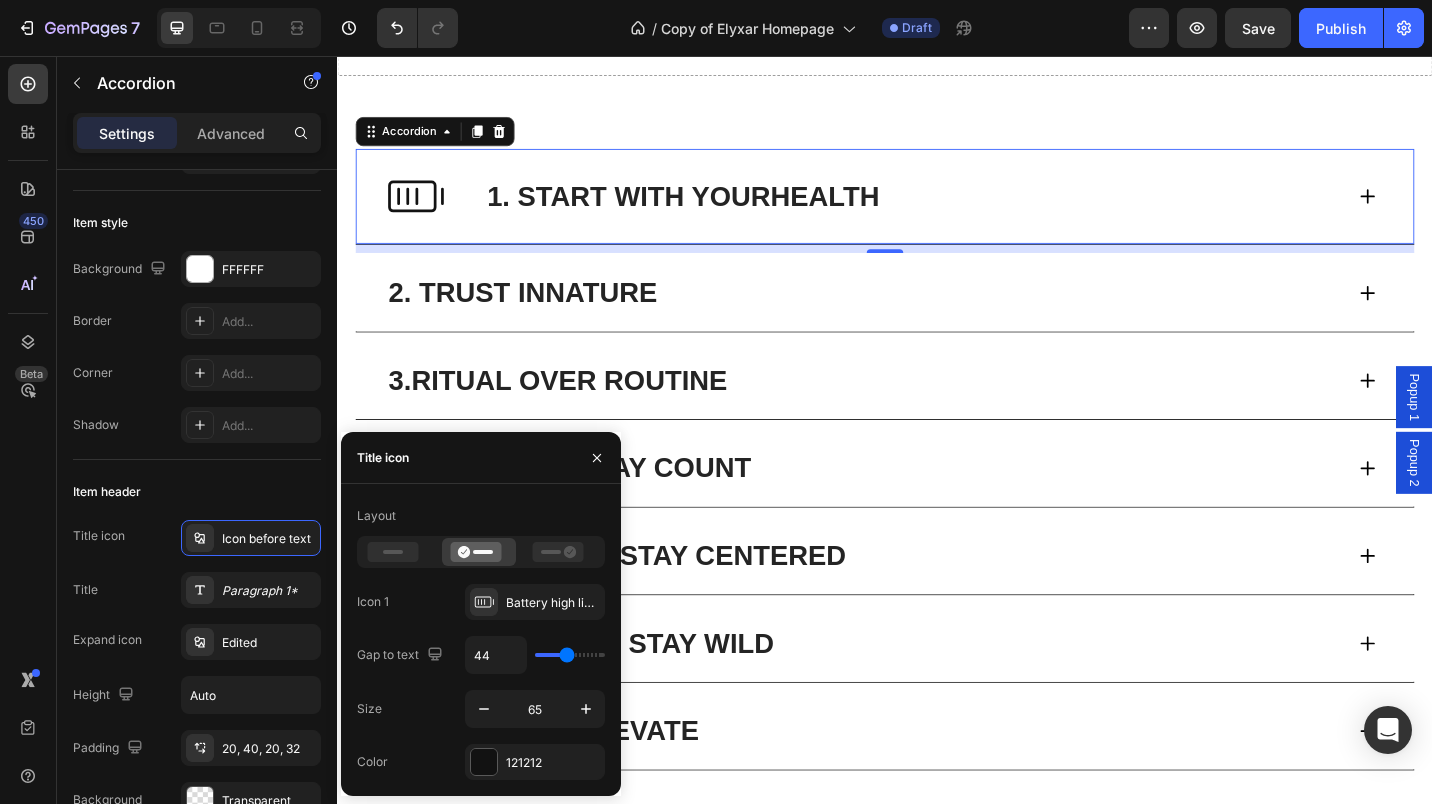 click 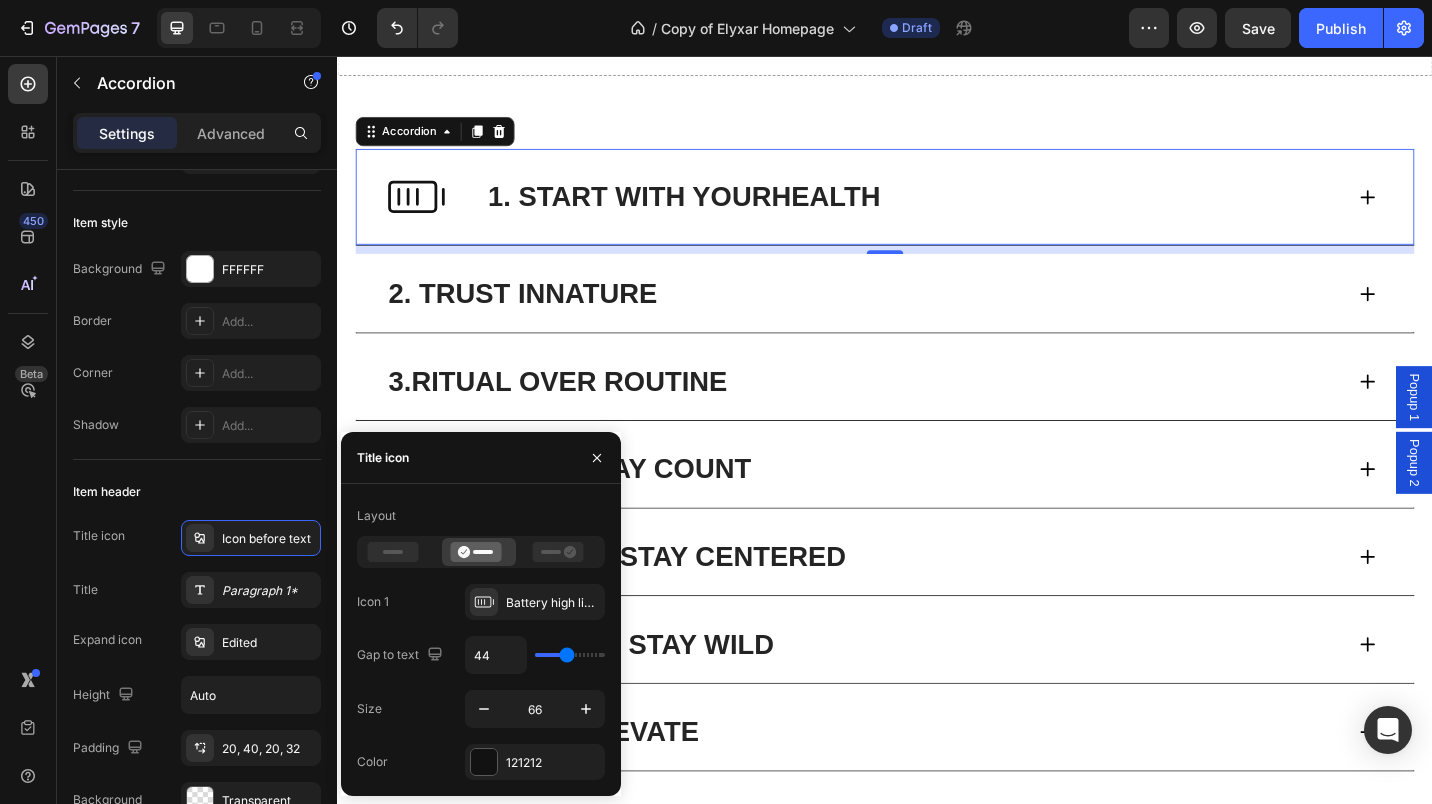 click 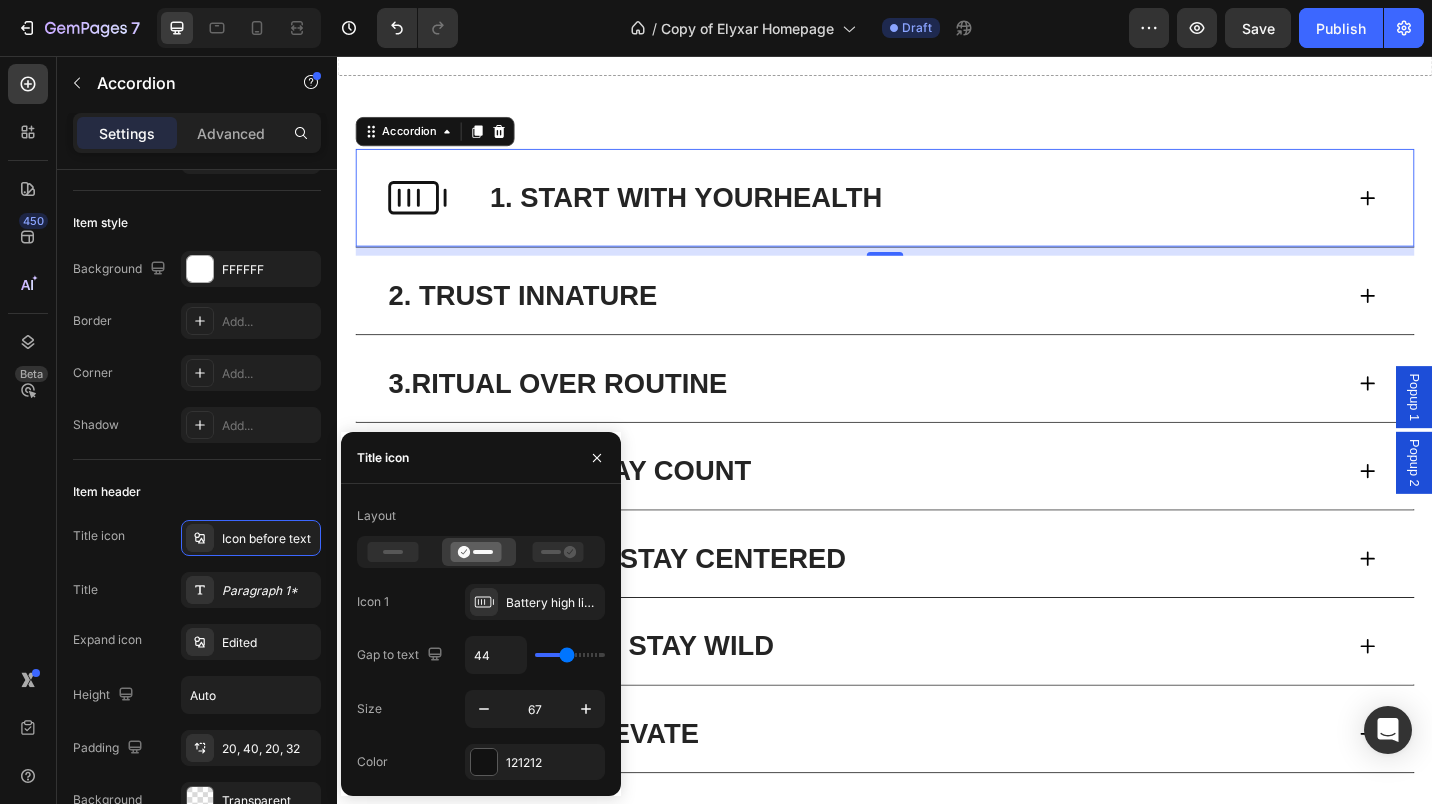 click 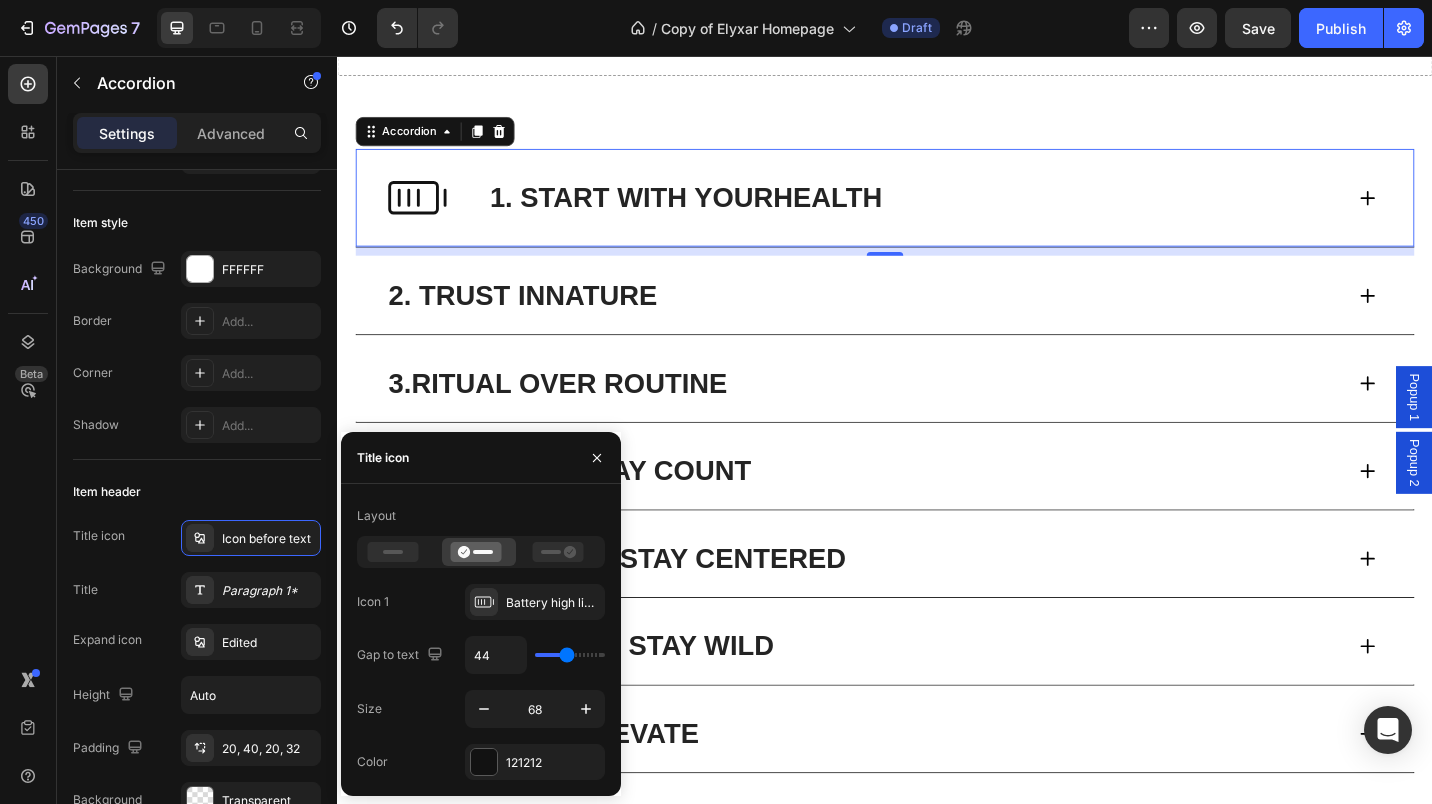 click 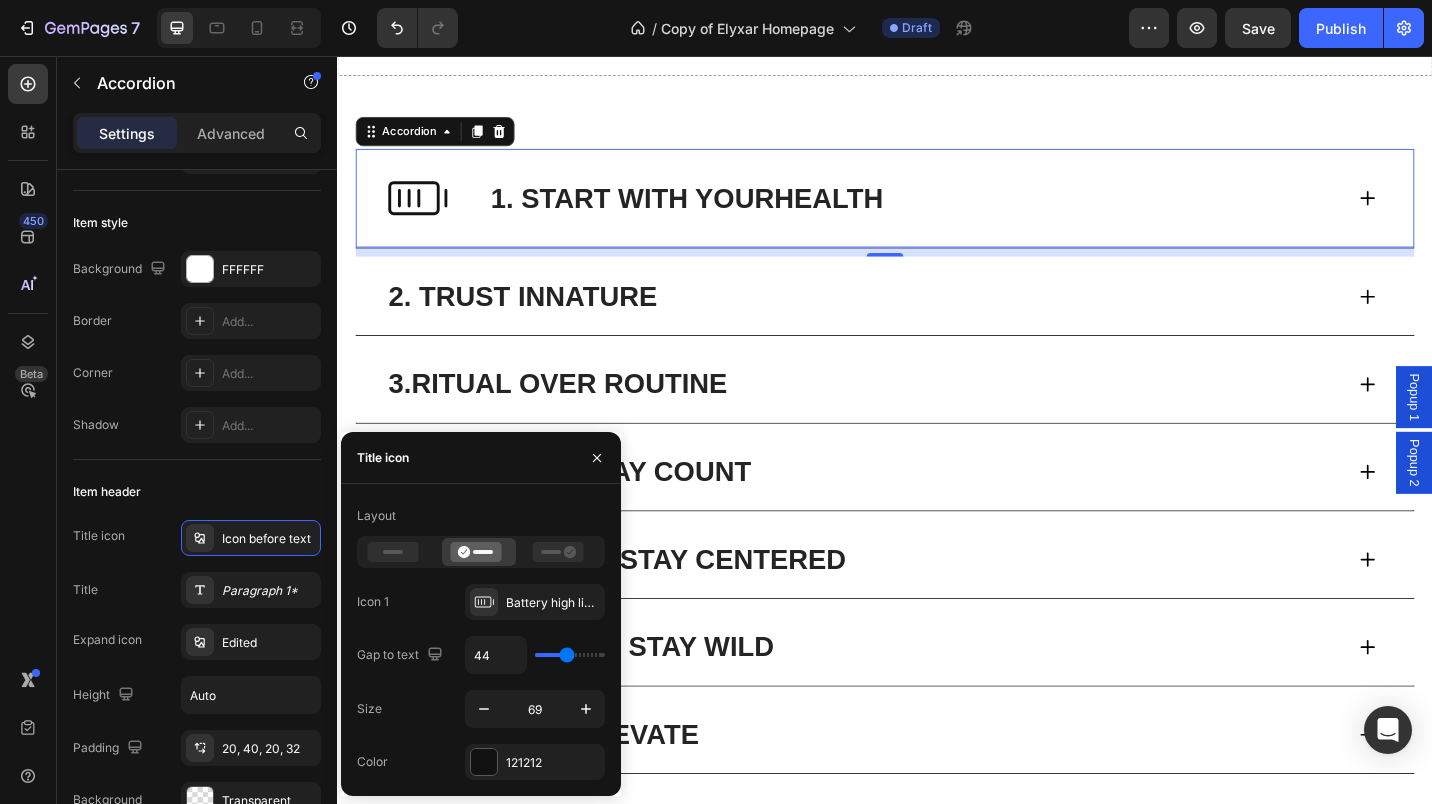 click 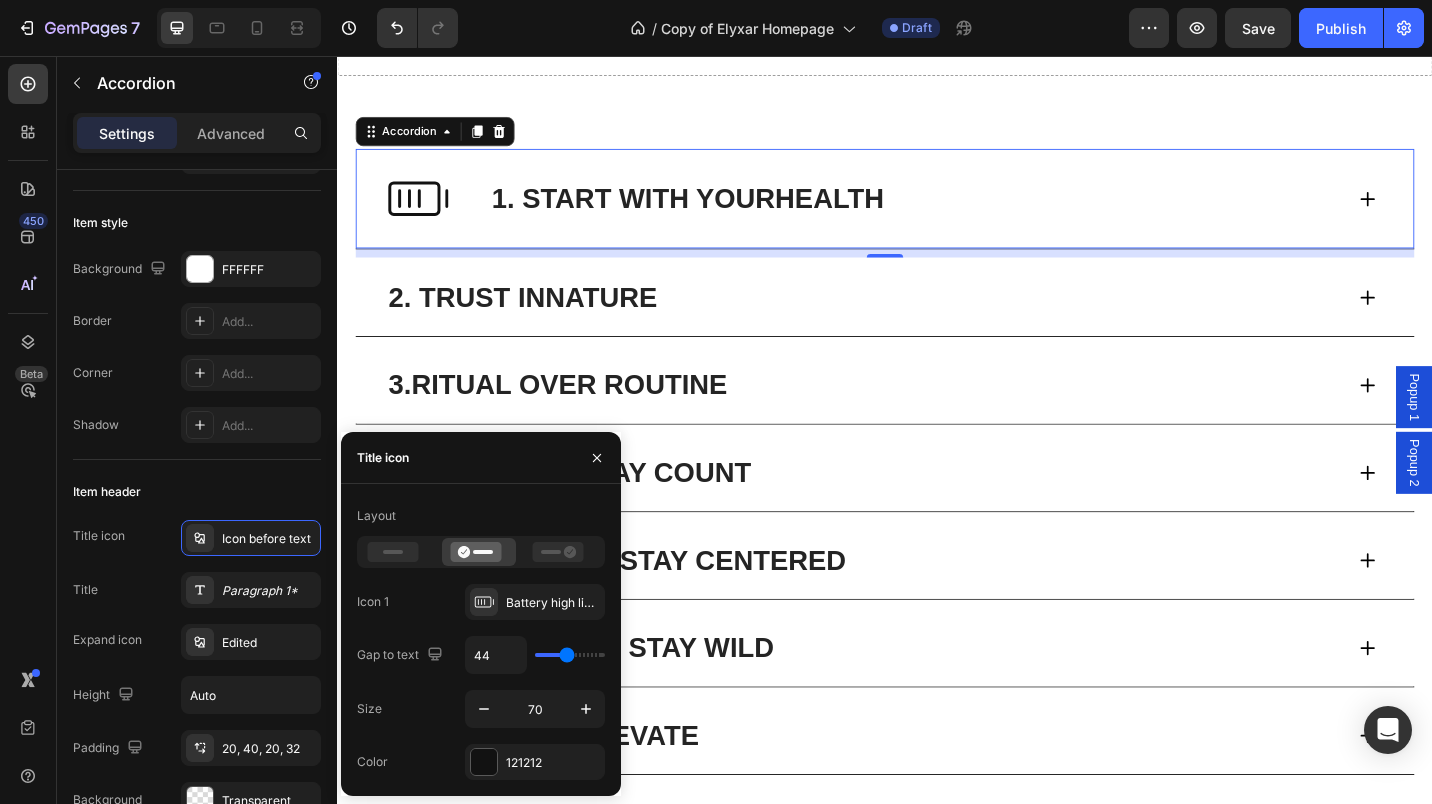click 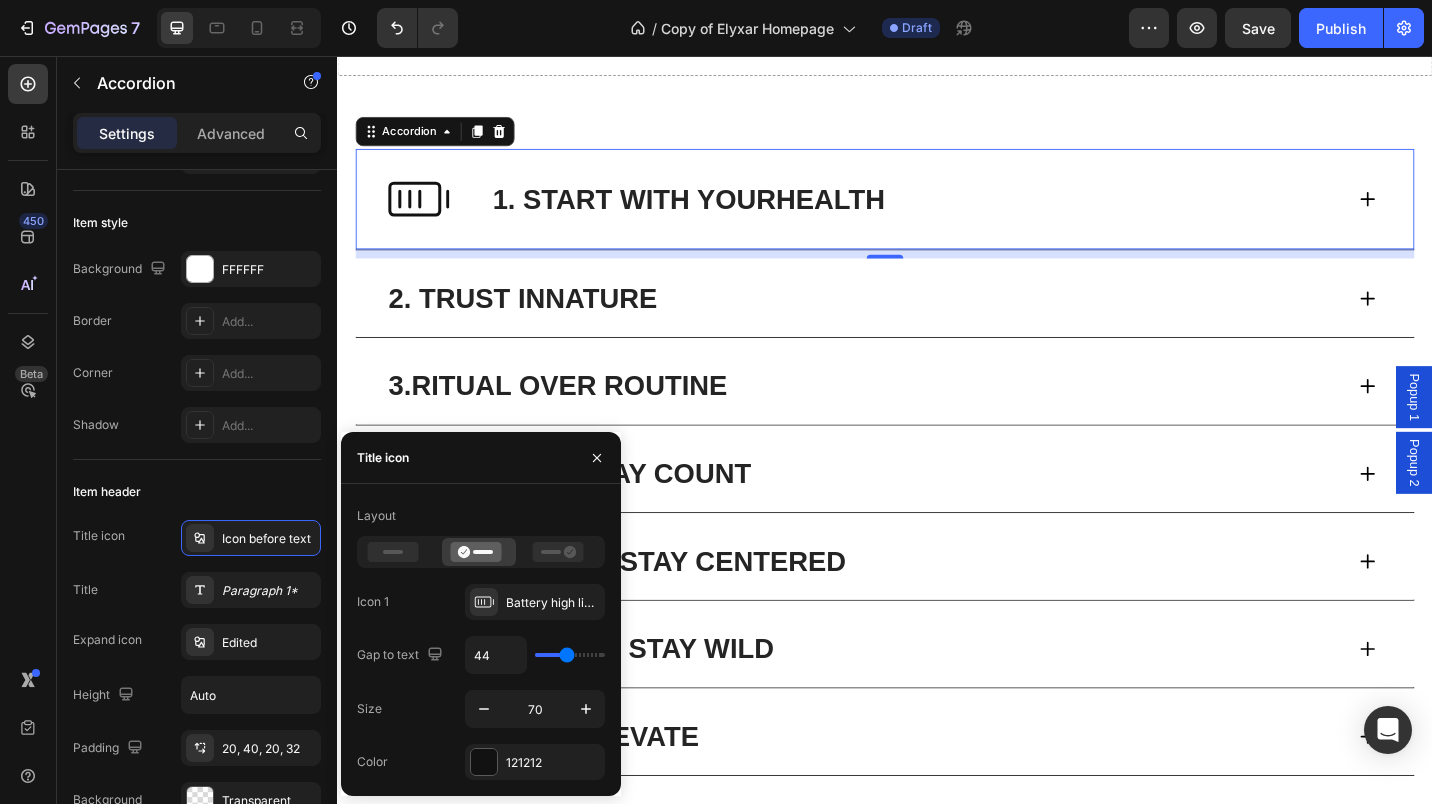 type on "71" 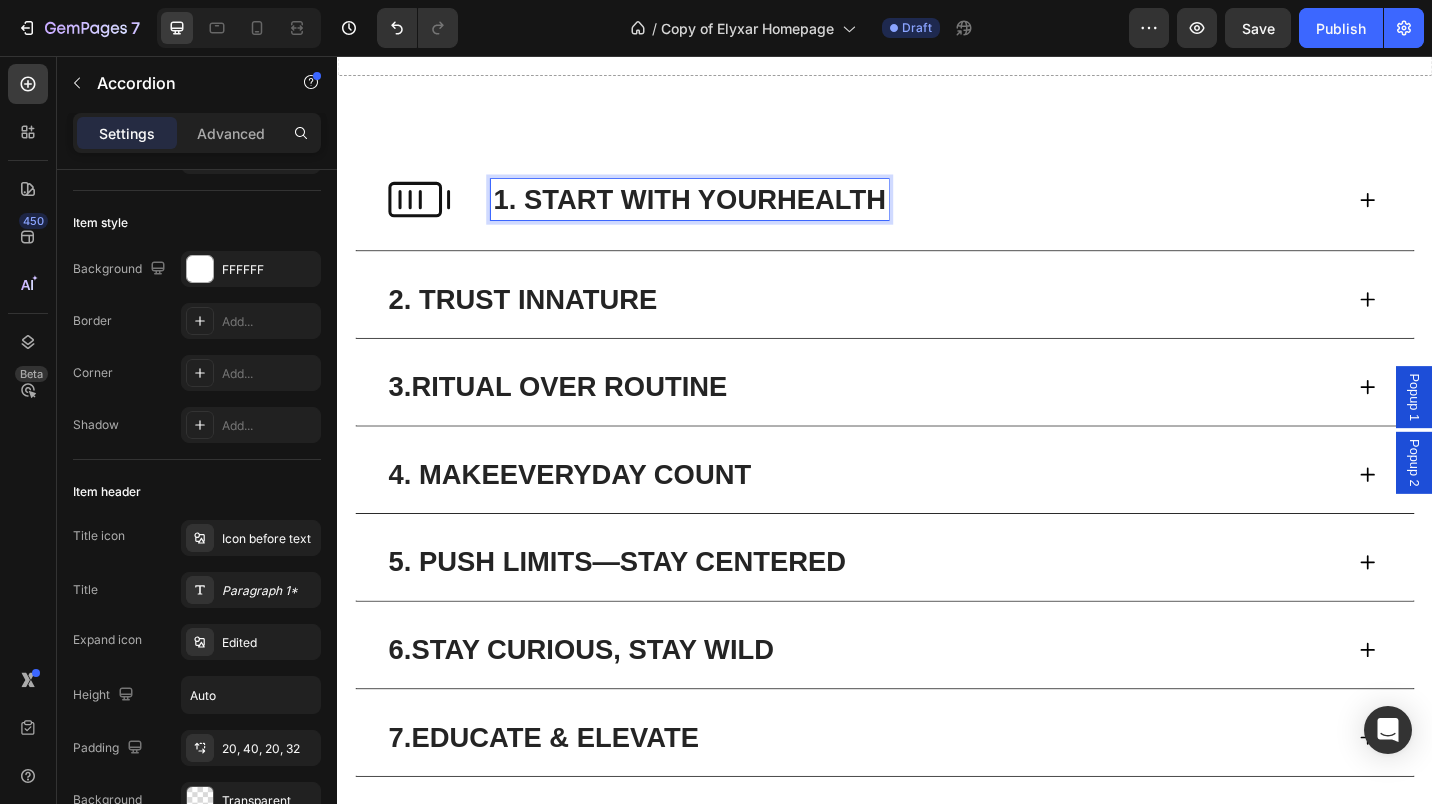 click on "1. start with your  Health" at bounding box center (723, 213) 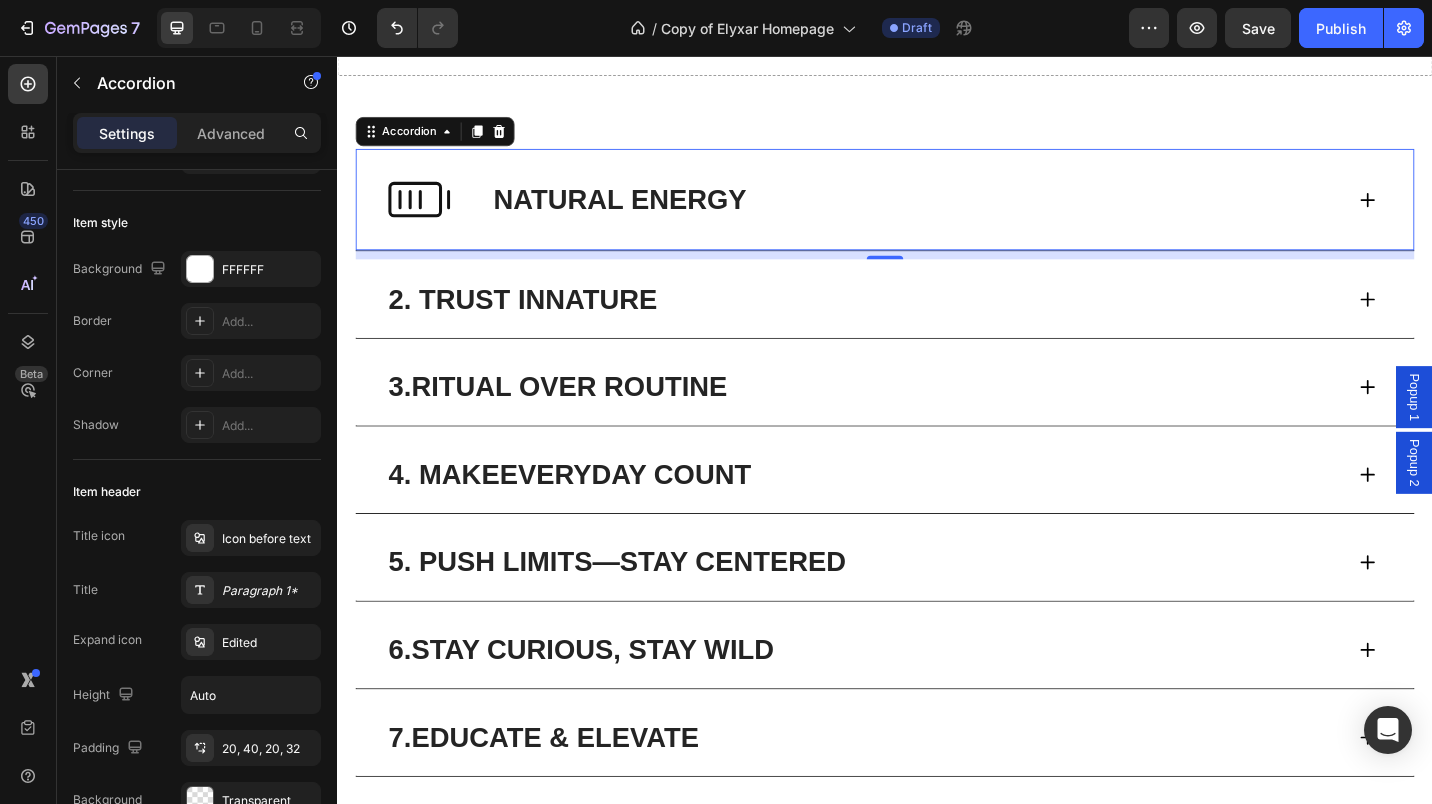 click on "Paragraph 1*" at bounding box center [269, 591] 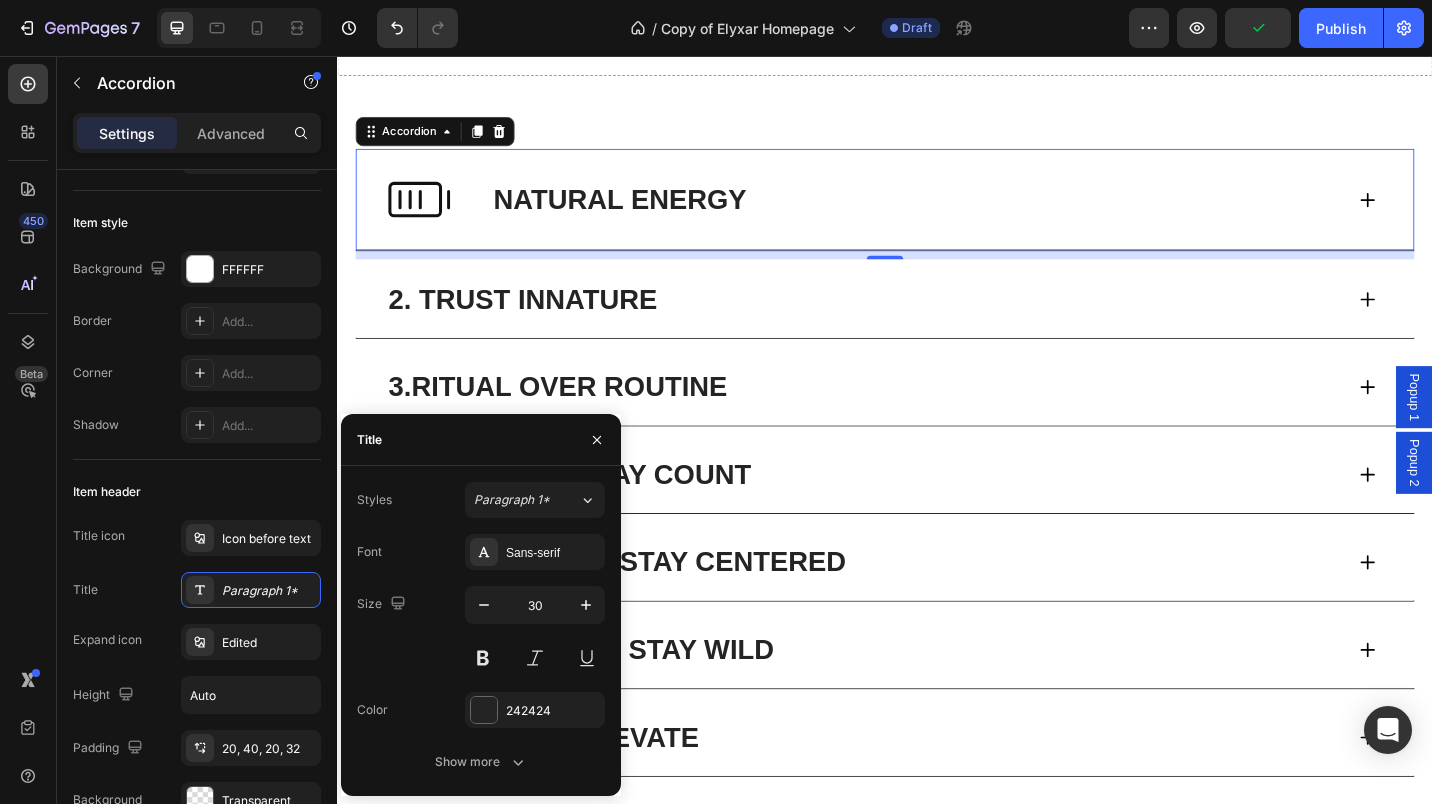 click on "Sans-serif" at bounding box center [553, 553] 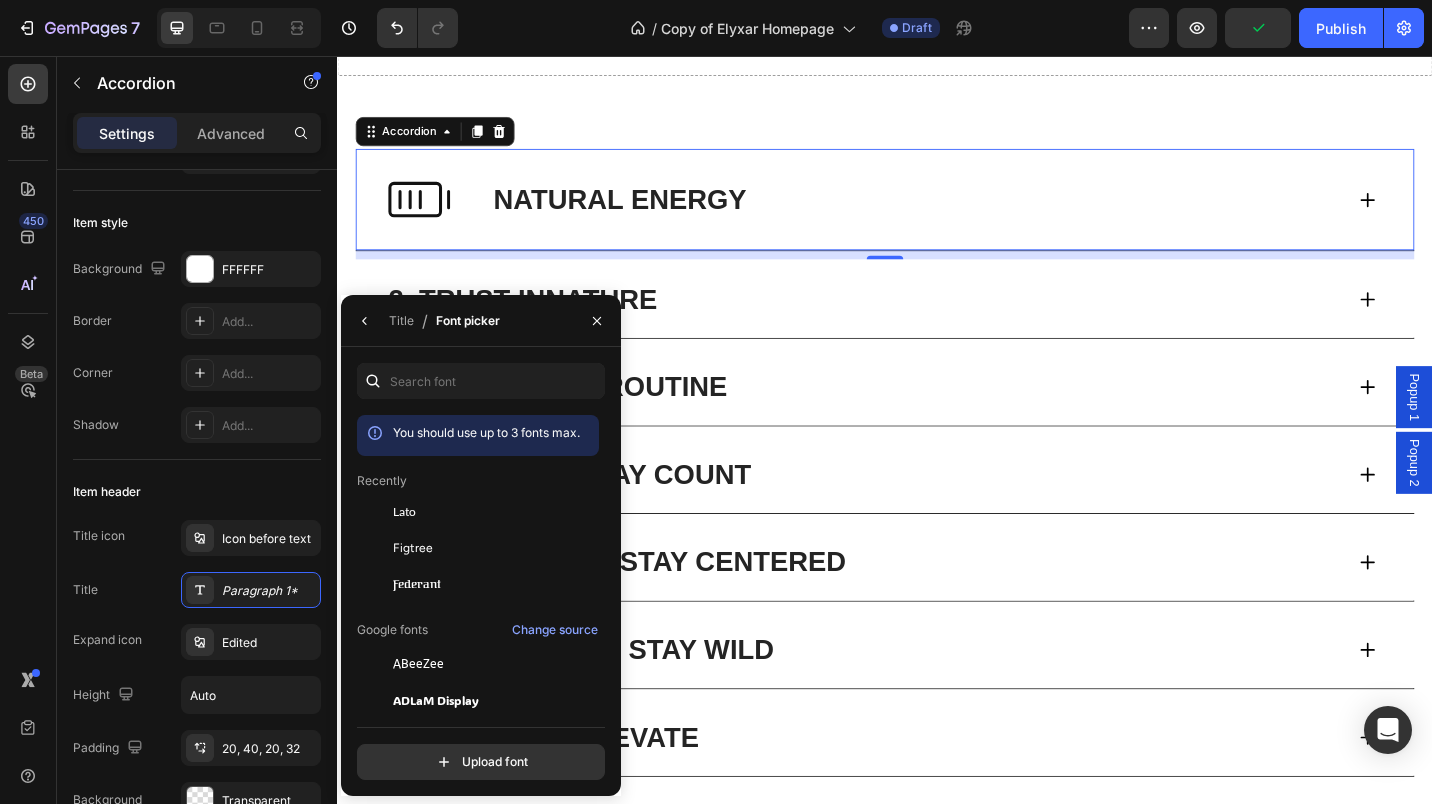 click on "Lato" at bounding box center (494, 512) 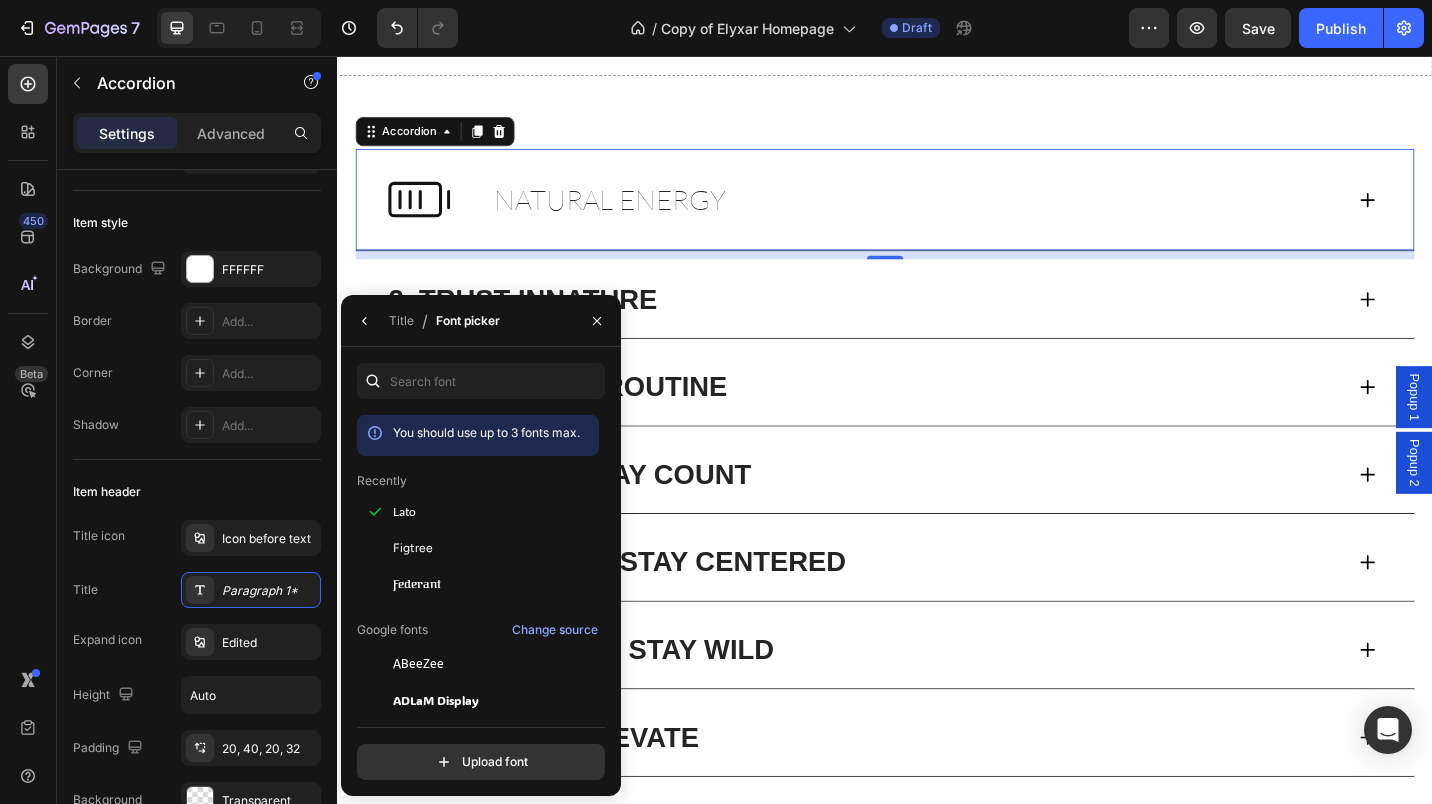 click on "Lato" at bounding box center [494, 512] 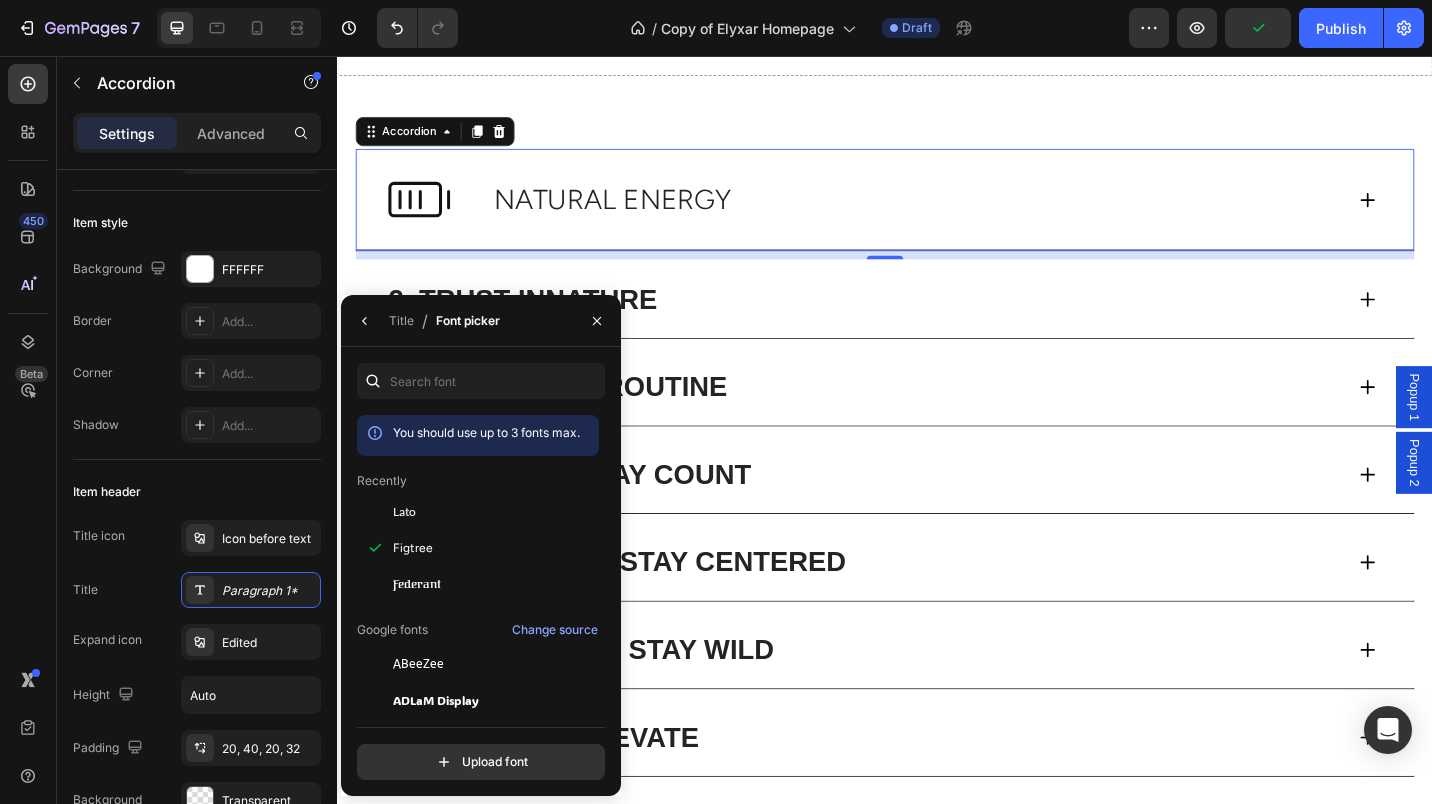 click on "Paragraph 1*" at bounding box center [269, 591] 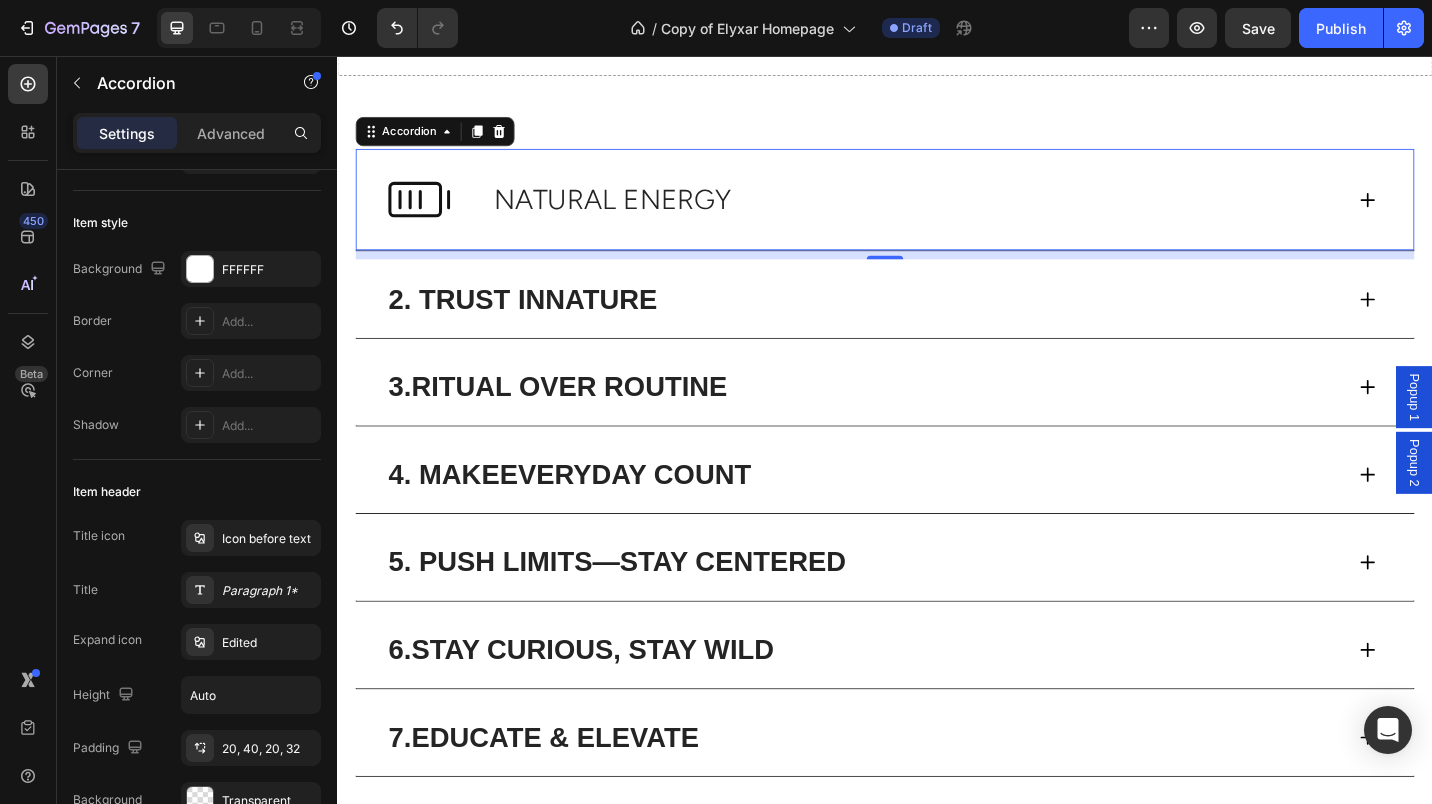 click on "Paragraph 1*" at bounding box center (269, 591) 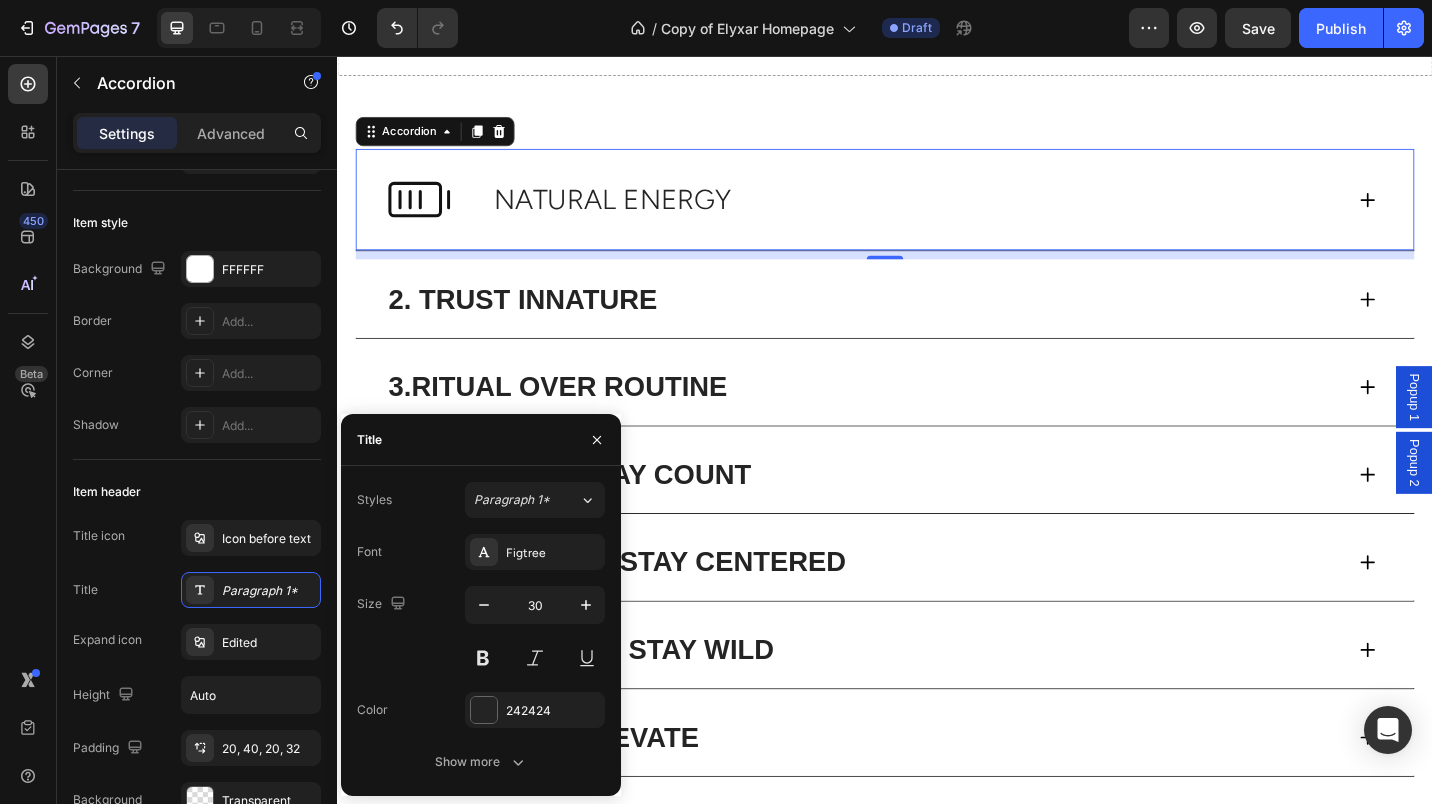 click at bounding box center (483, 658) 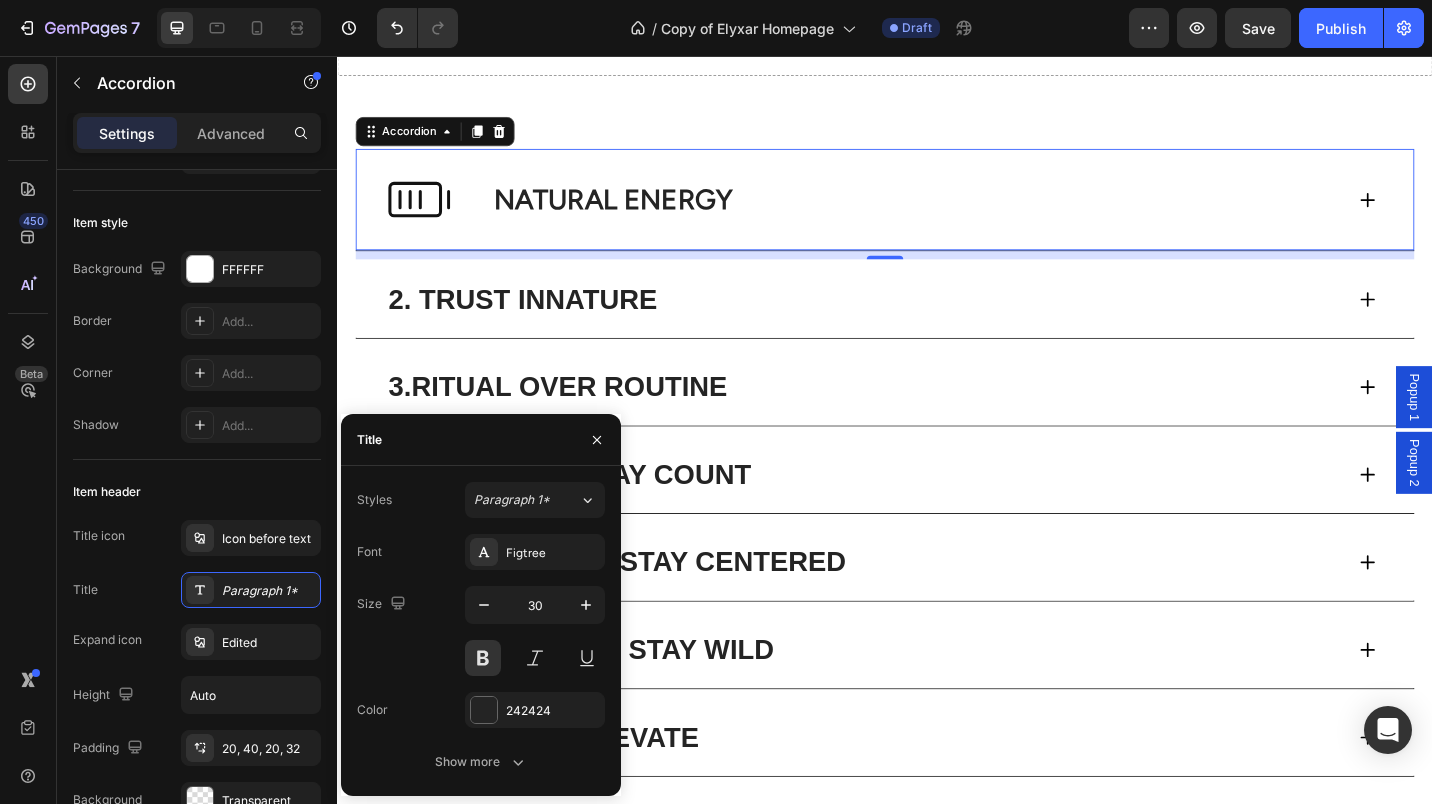 click 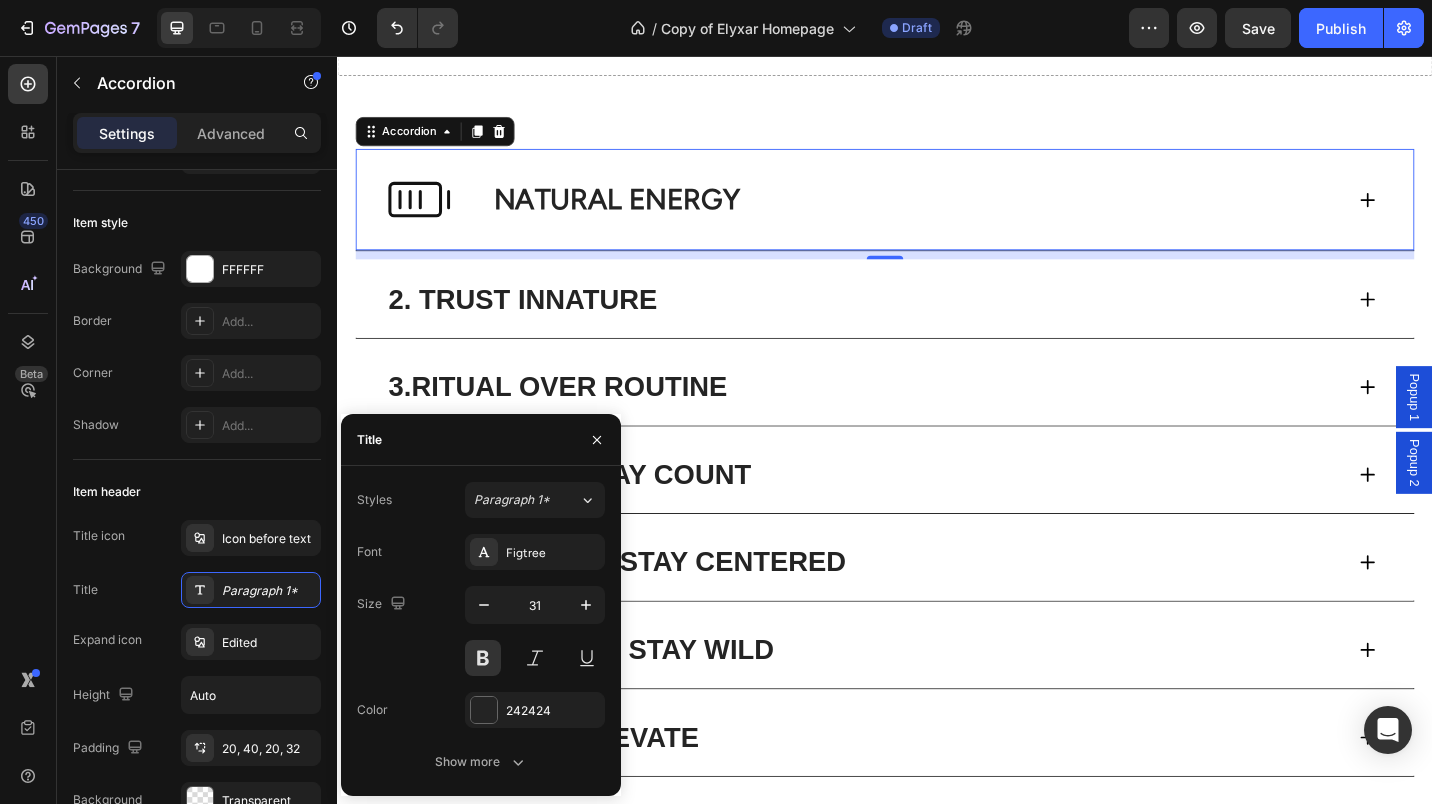 click 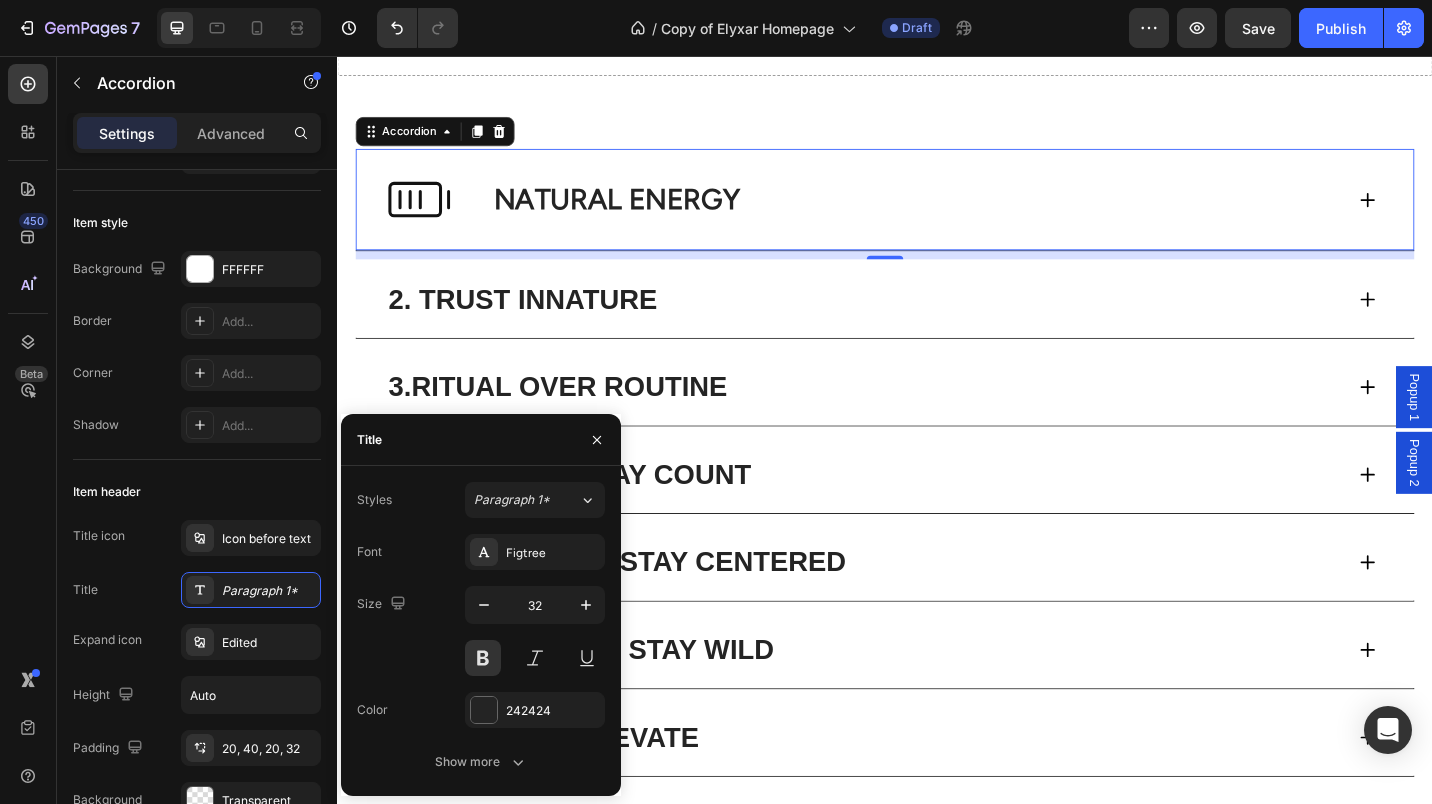 click 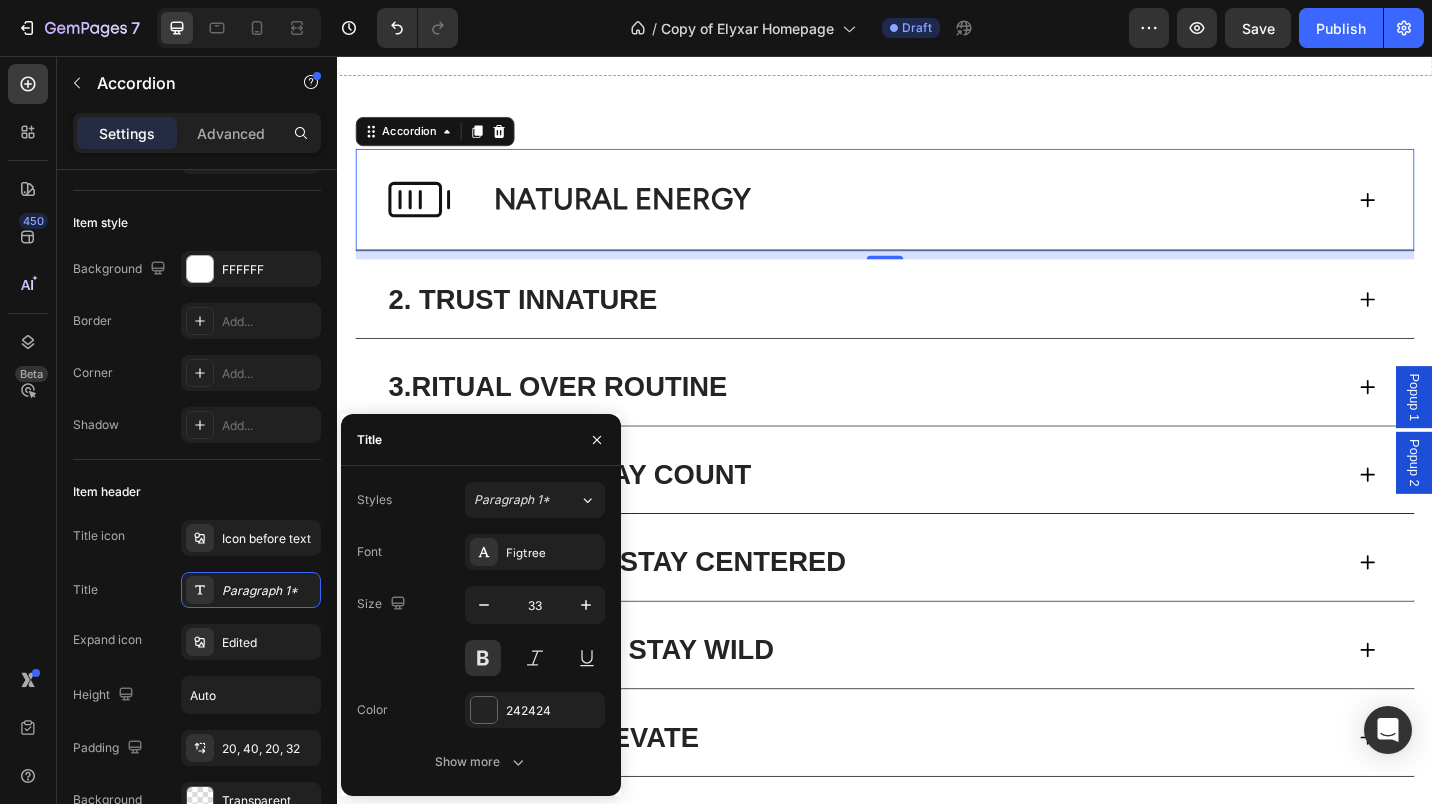 click 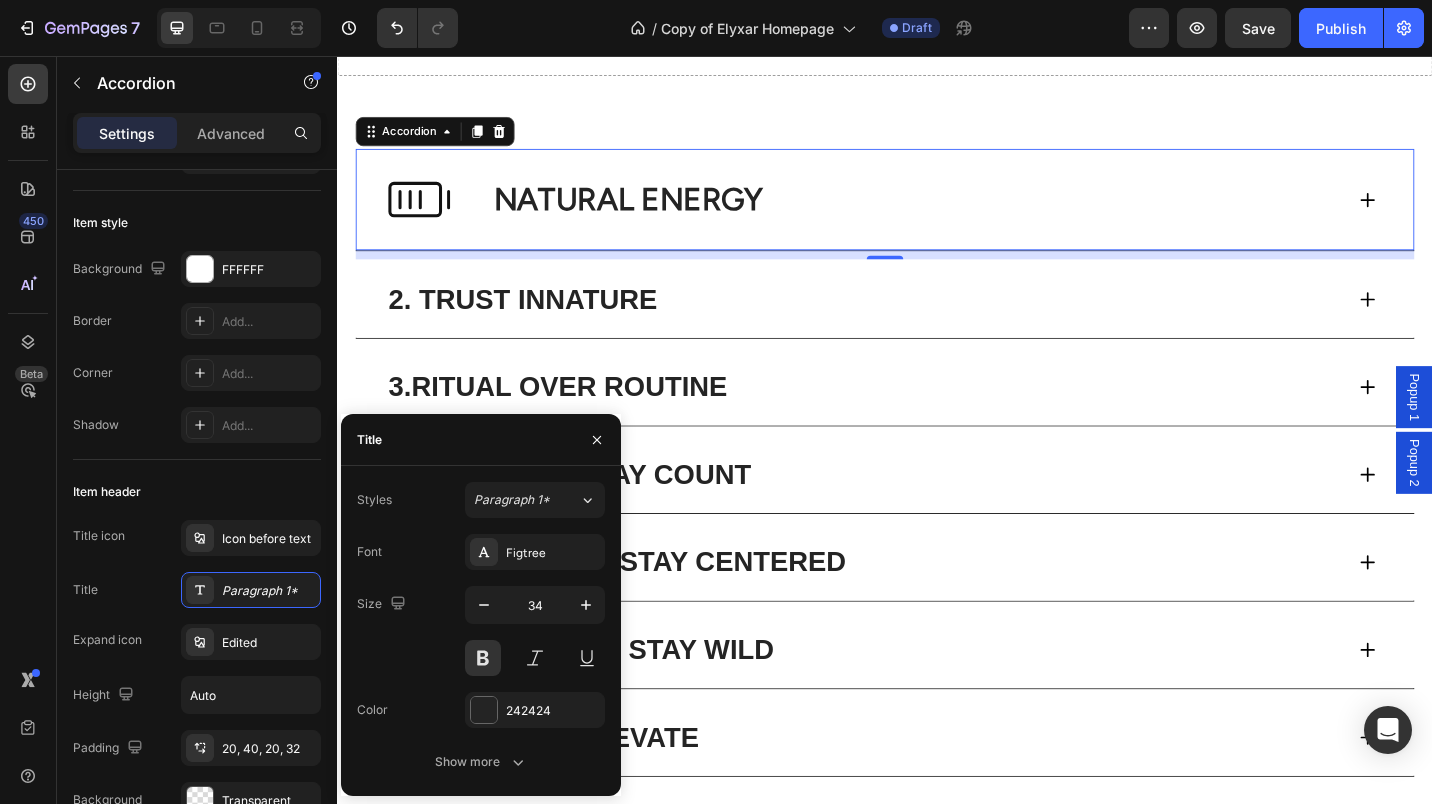 click 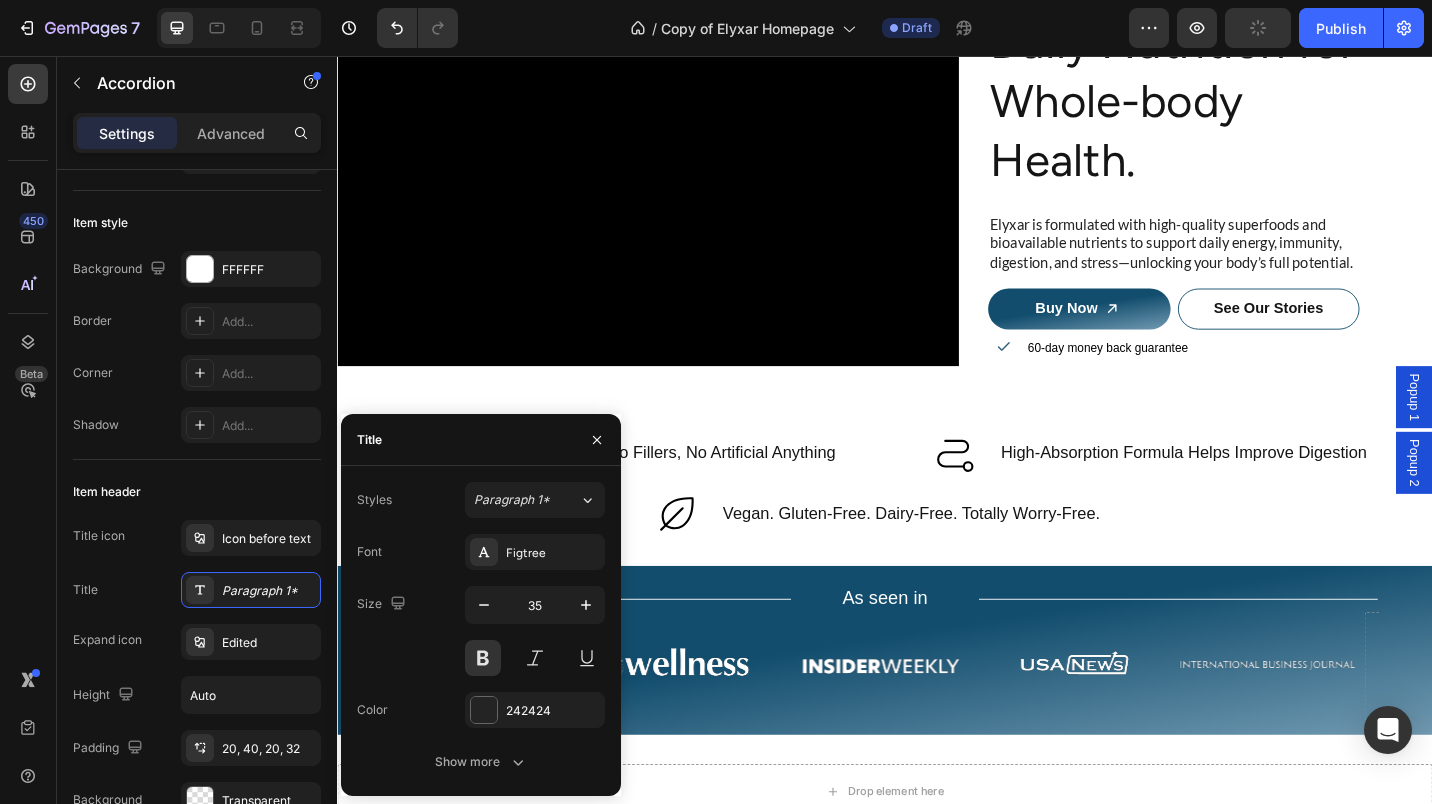 scroll, scrollTop: 116, scrollLeft: 0, axis: vertical 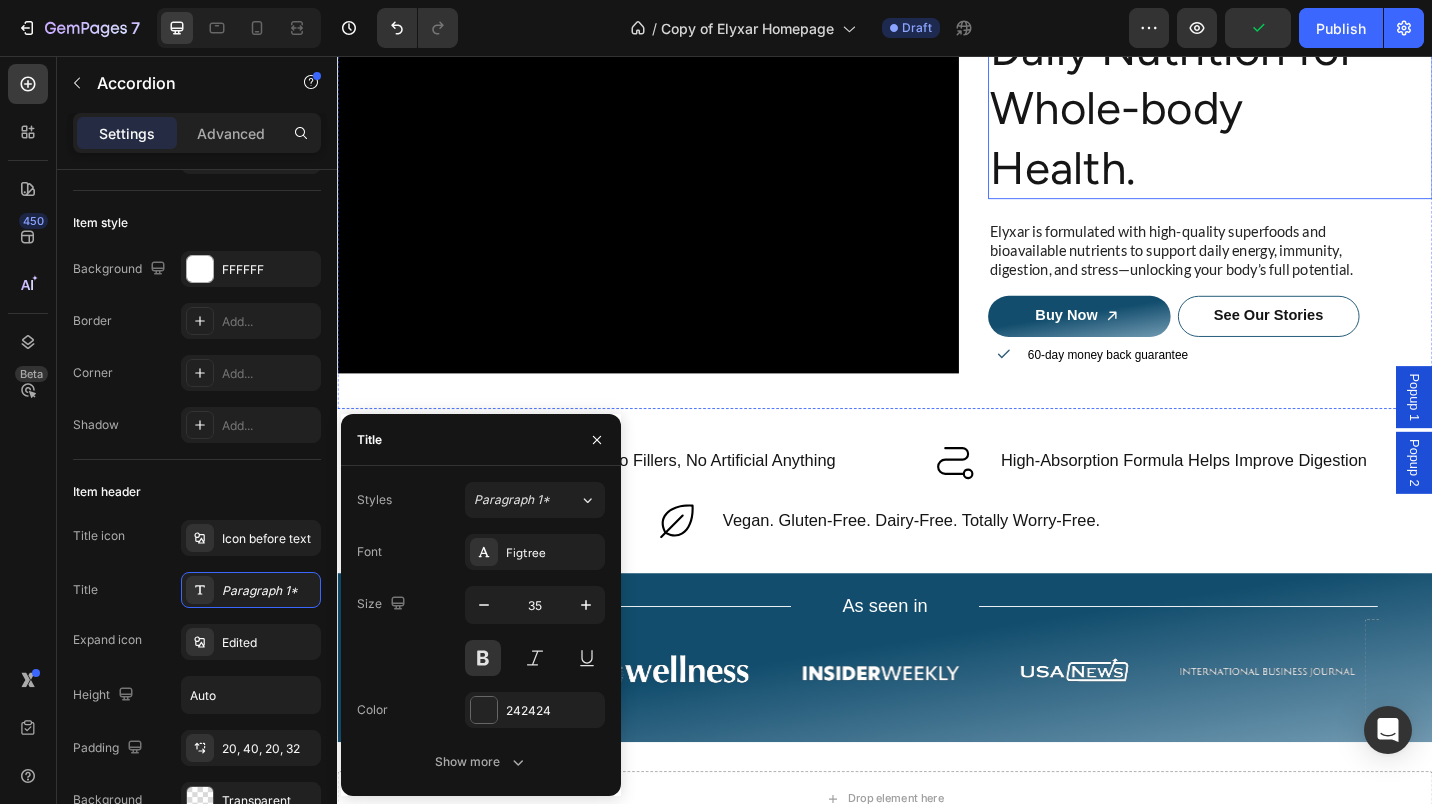 click on "Daily Nutrition for Whole-body Health." at bounding box center (1253, 113) 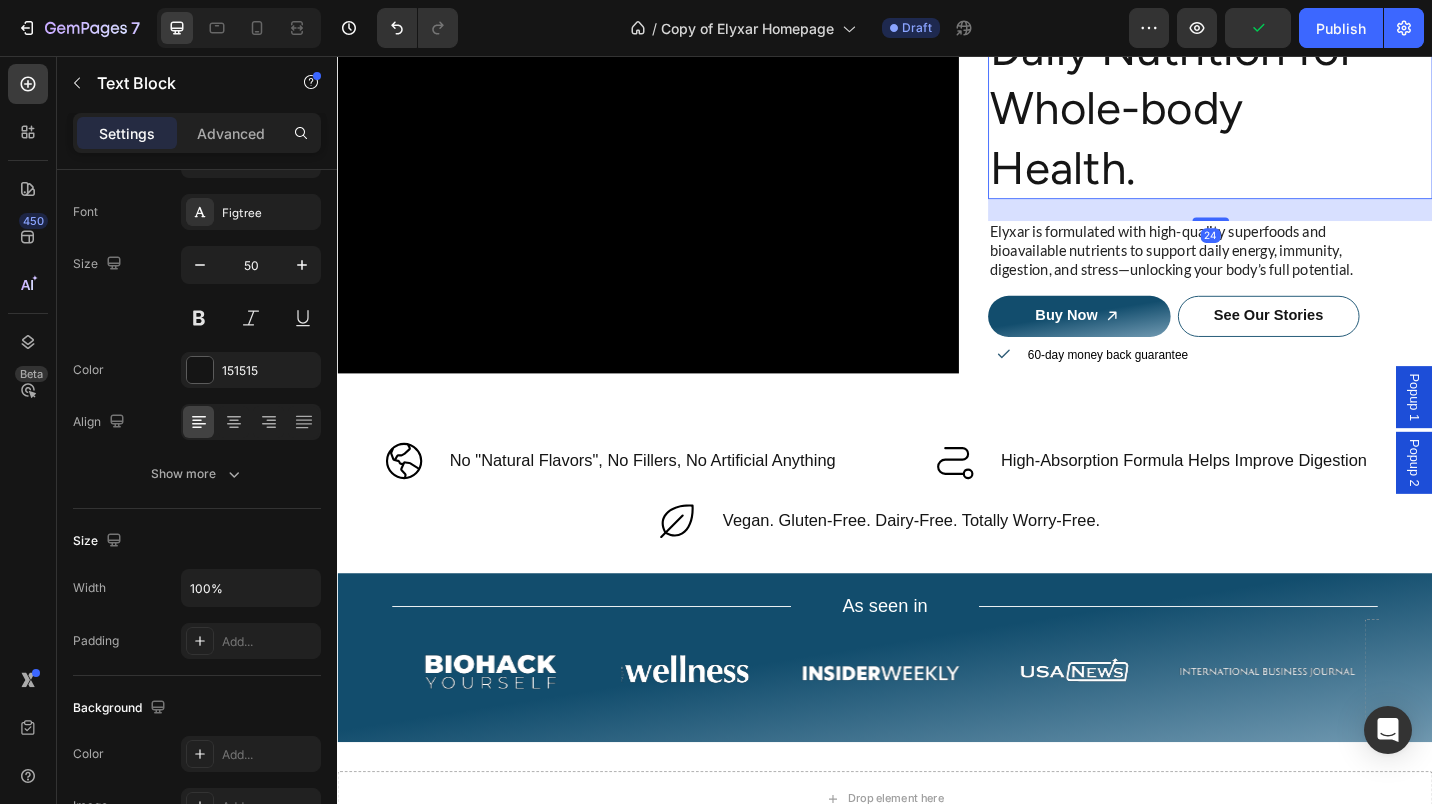 scroll, scrollTop: 0, scrollLeft: 0, axis: both 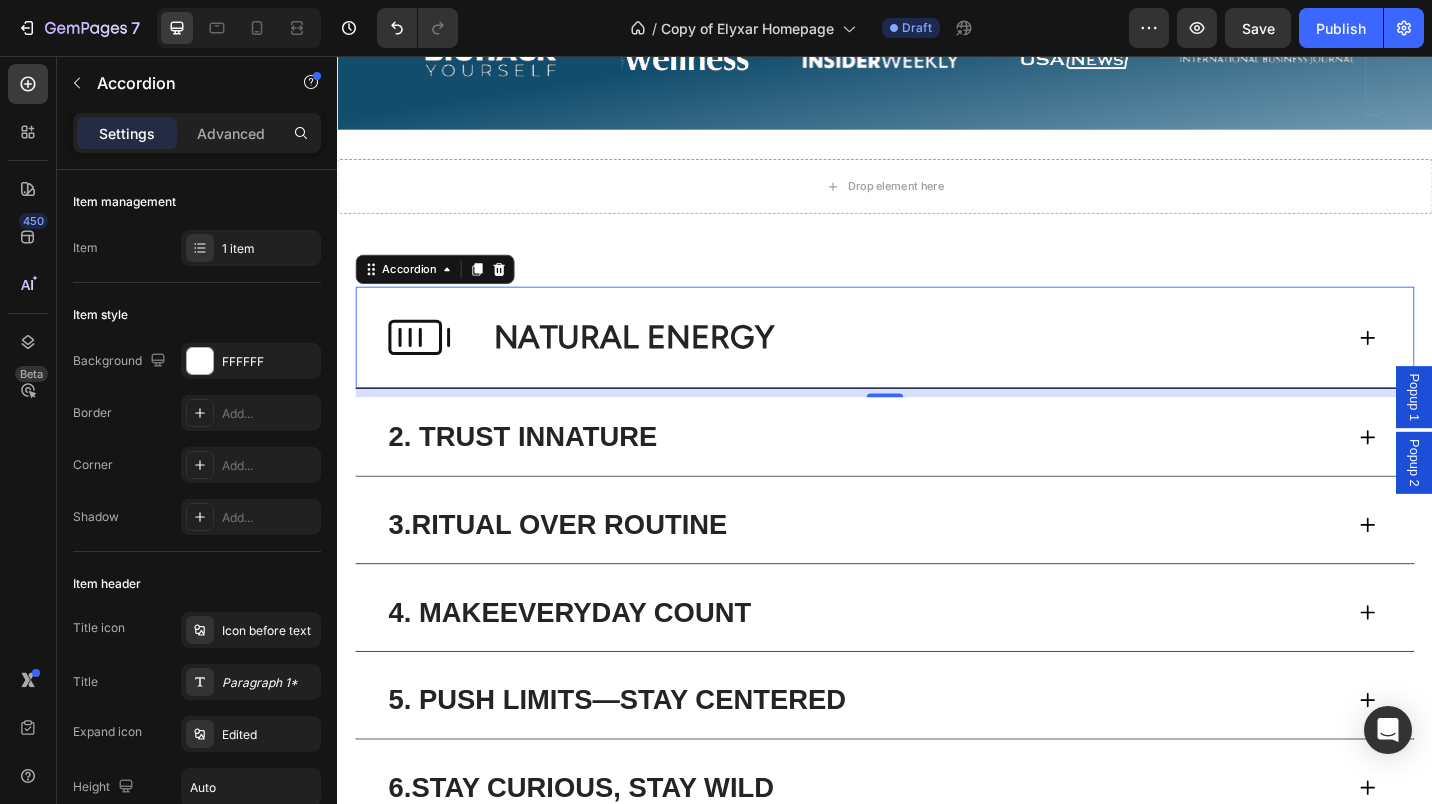 click on "Paragraph 1*" at bounding box center (269, 683) 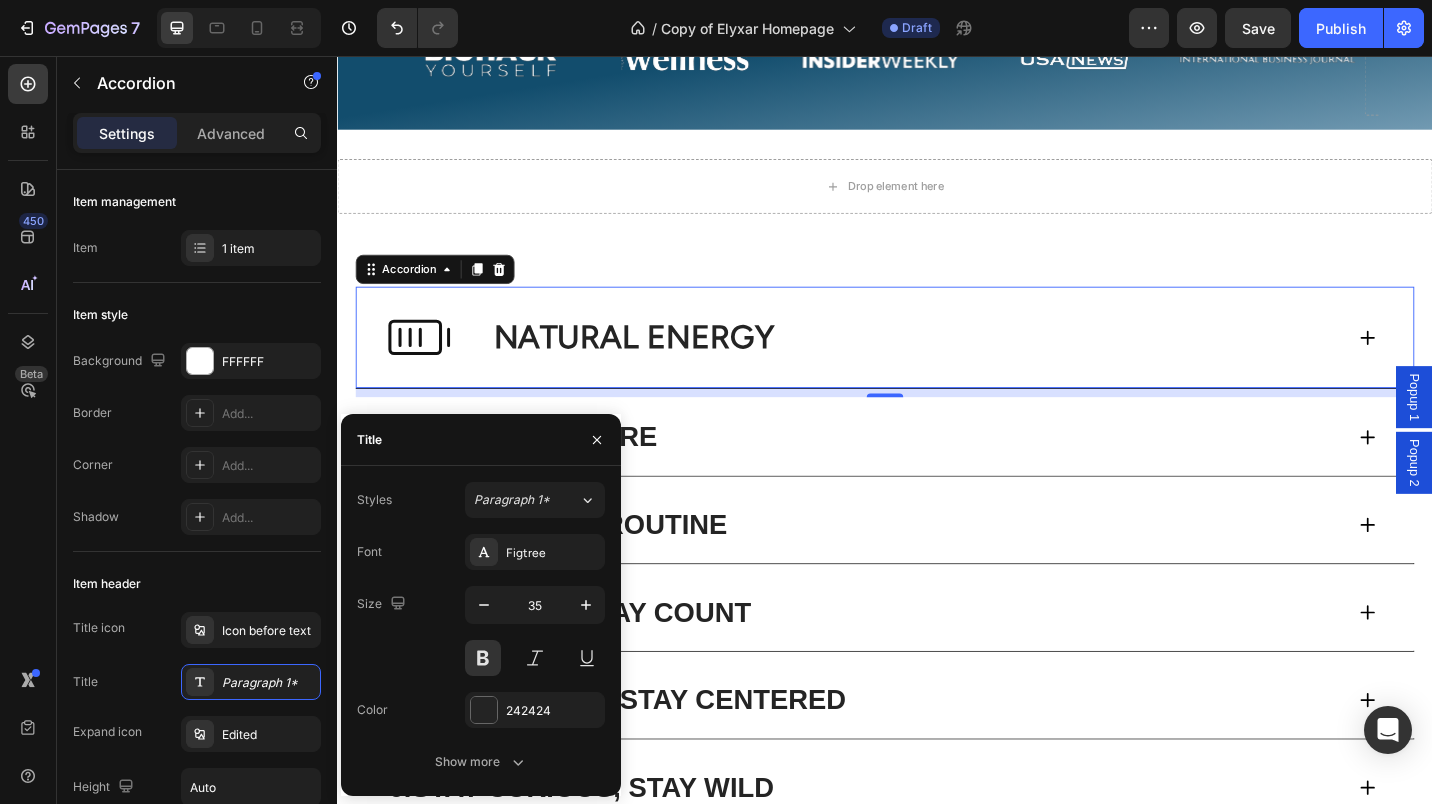 click 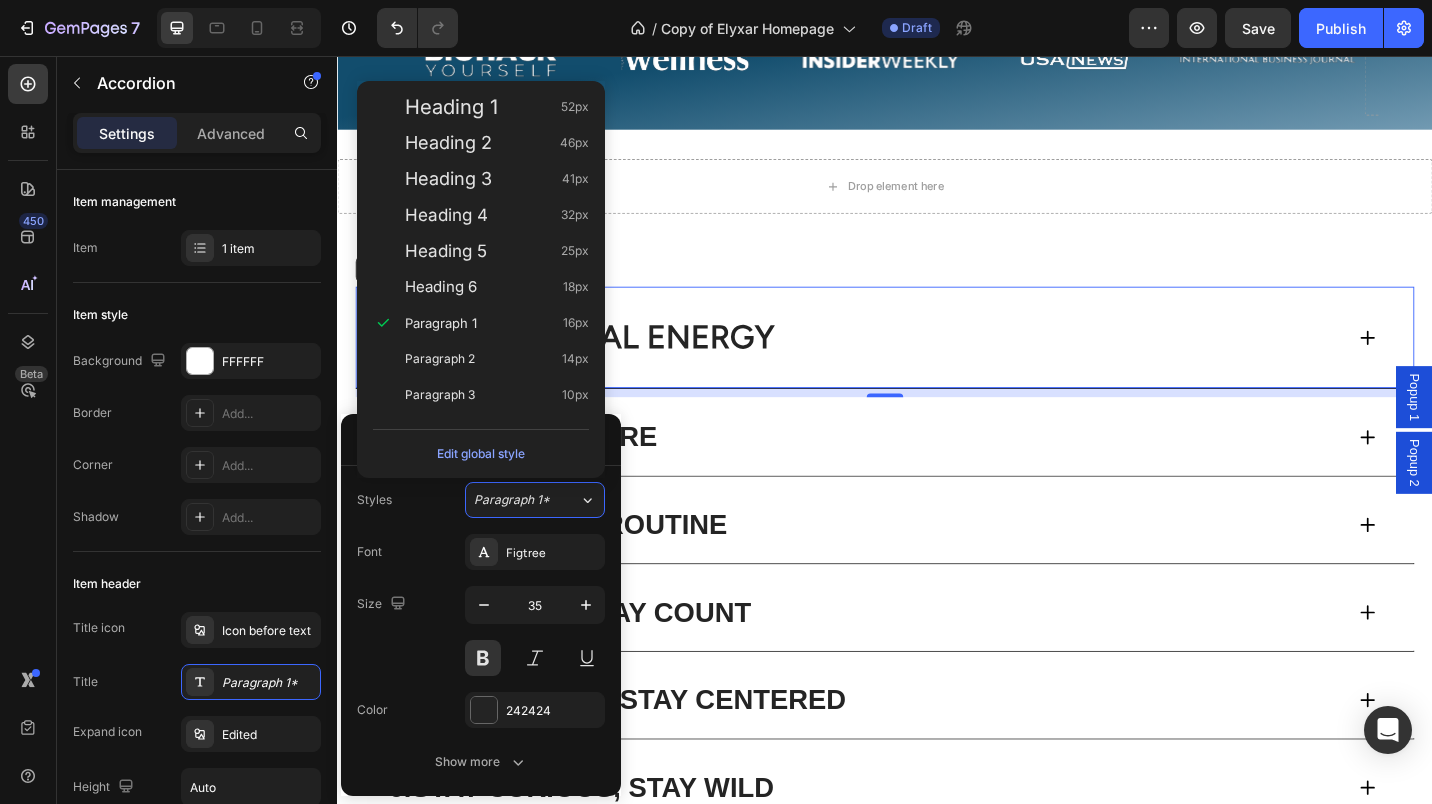 click on "Heading 2 46px" at bounding box center (481, 143) 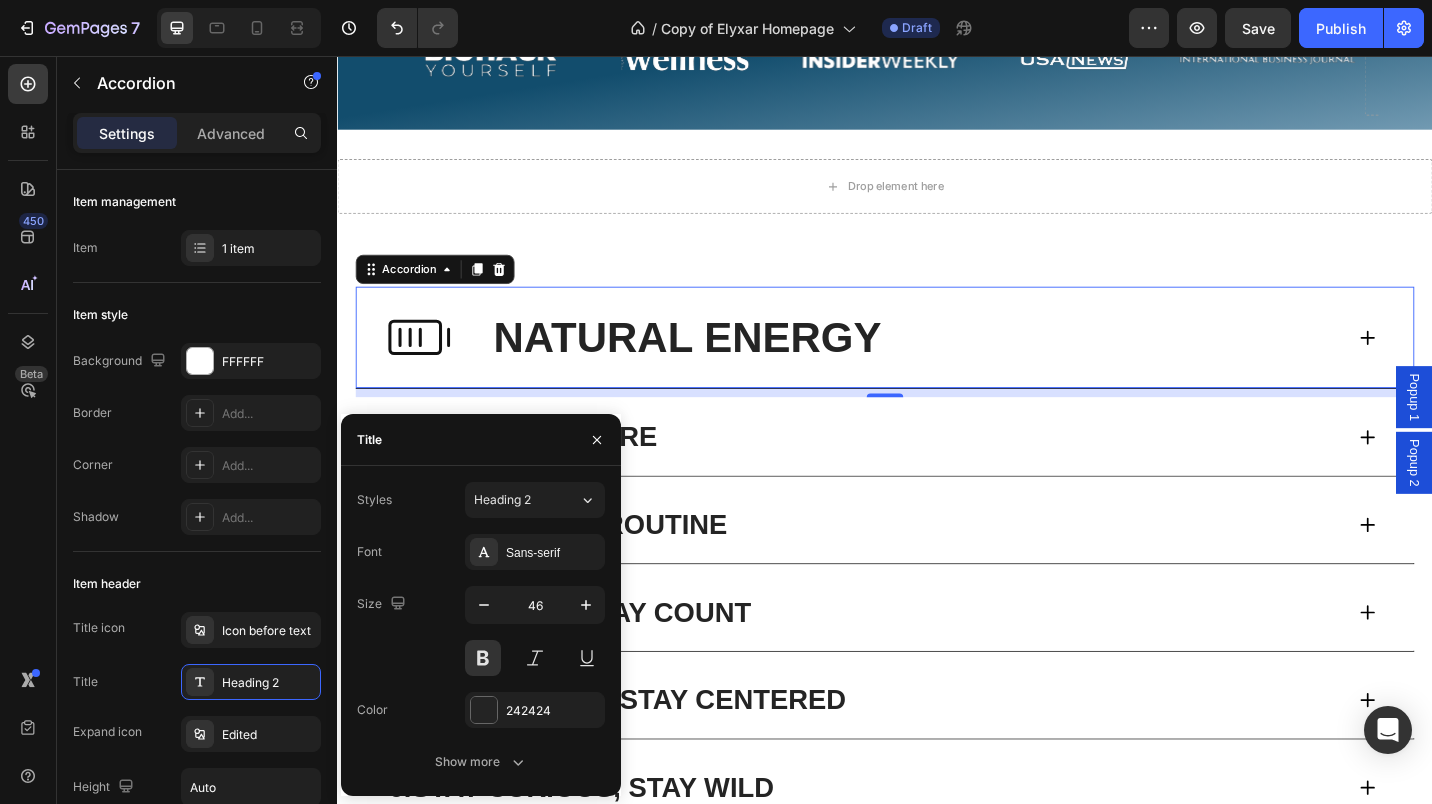 click 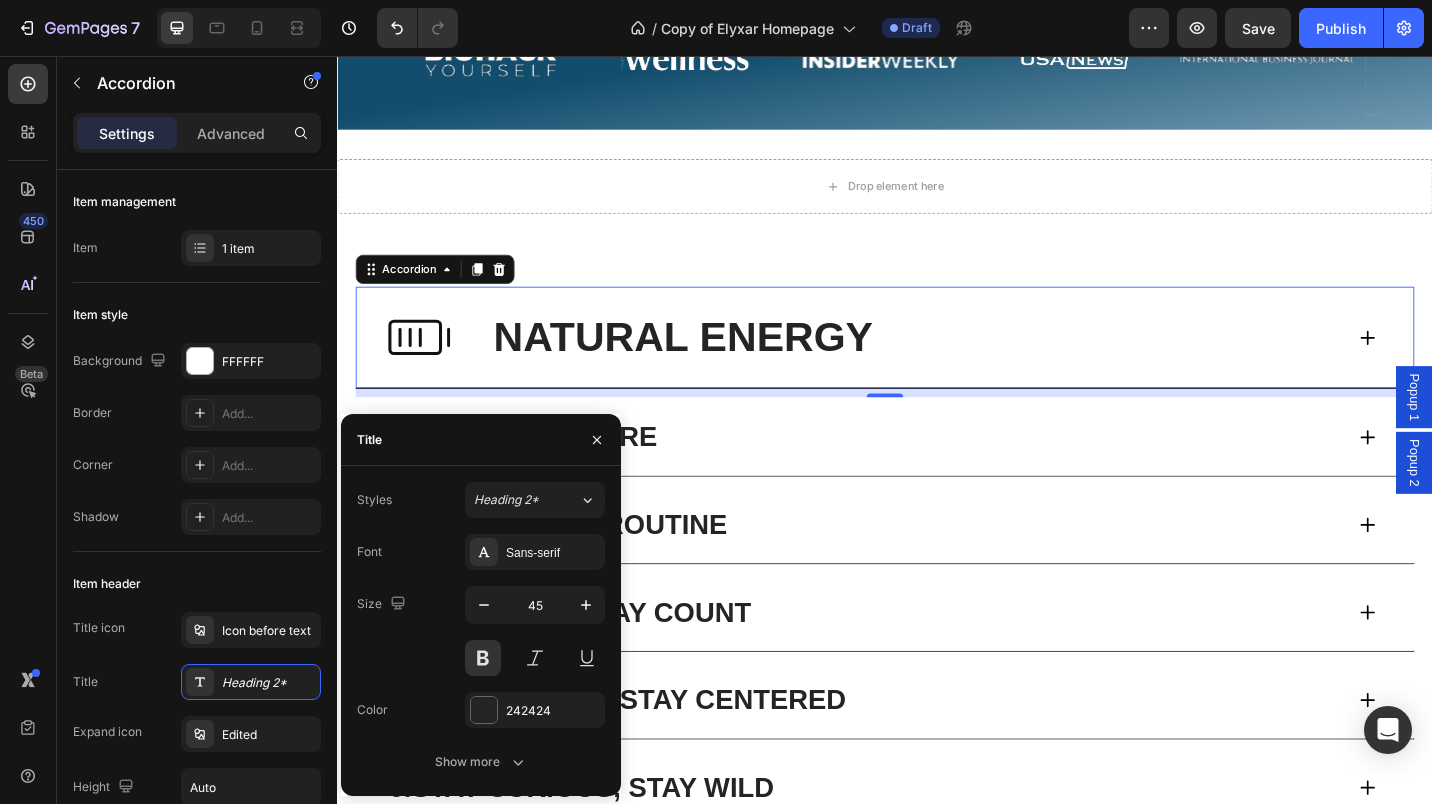click 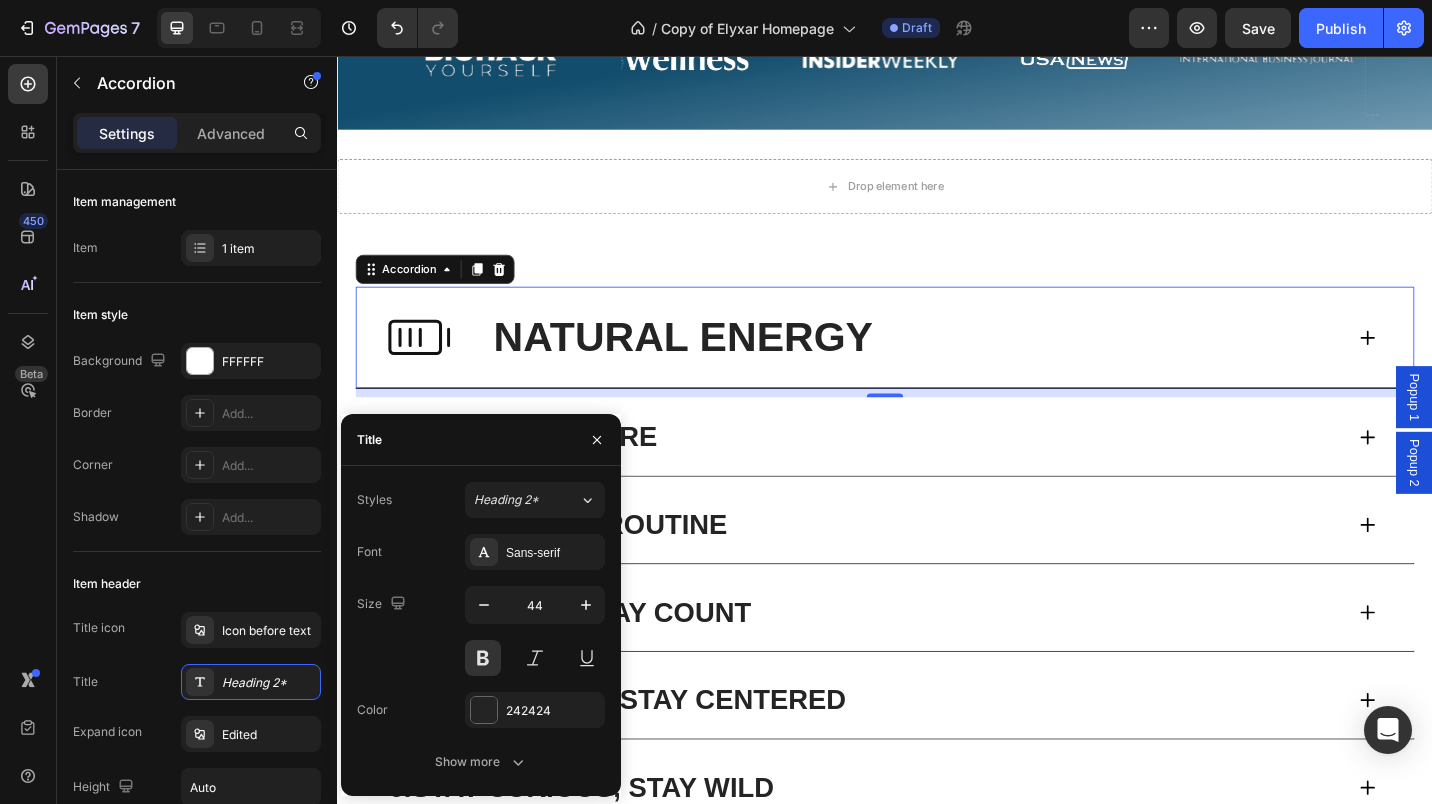 click 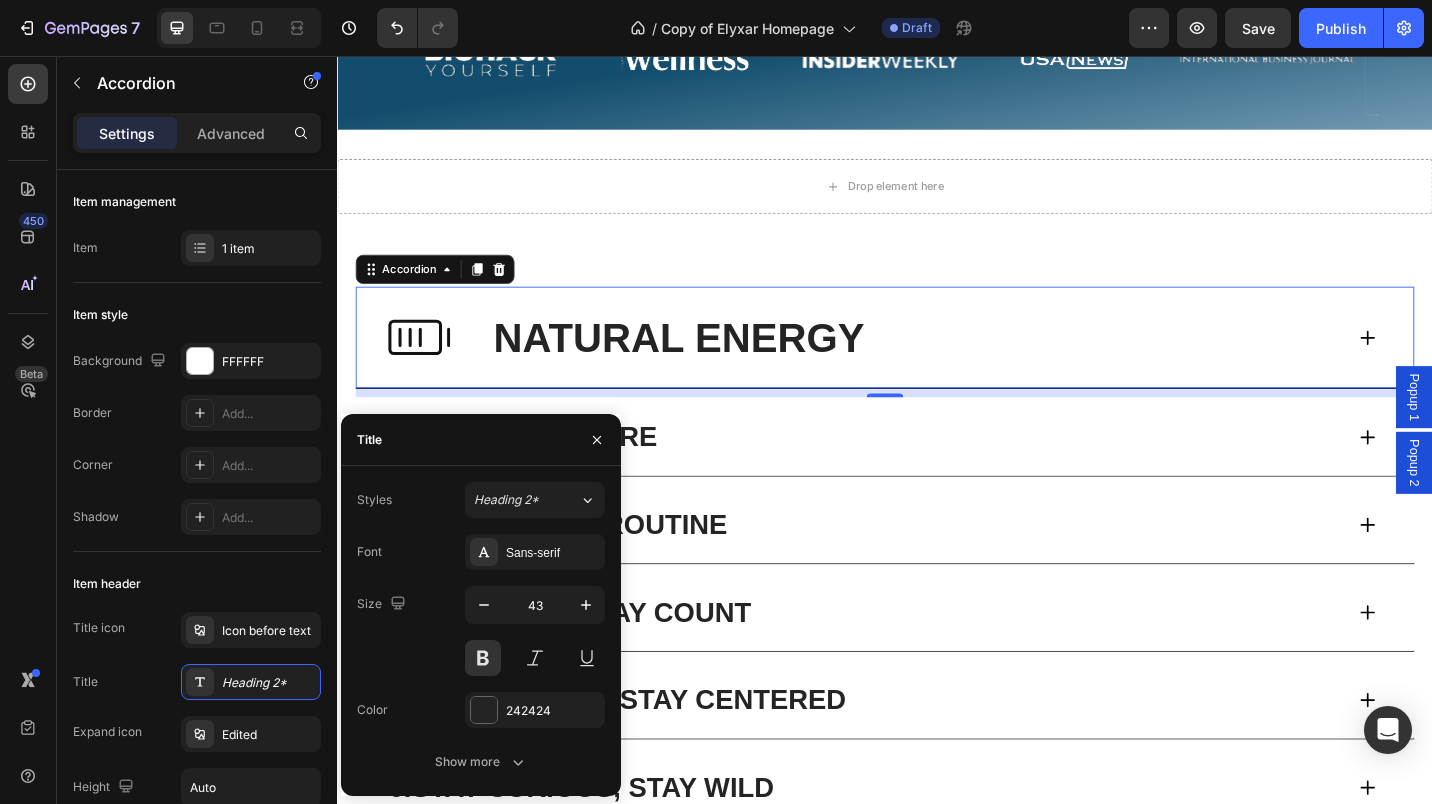 click 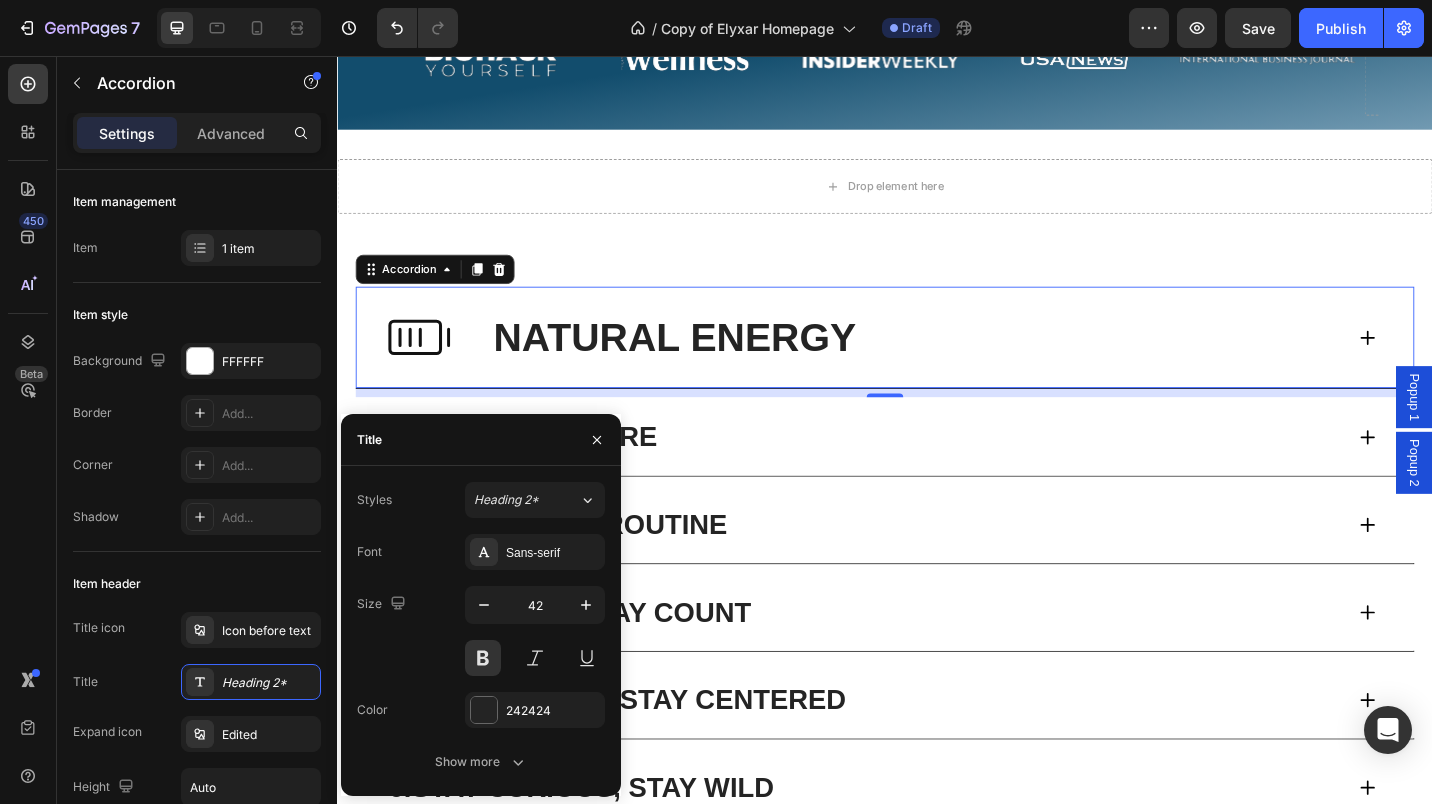 click 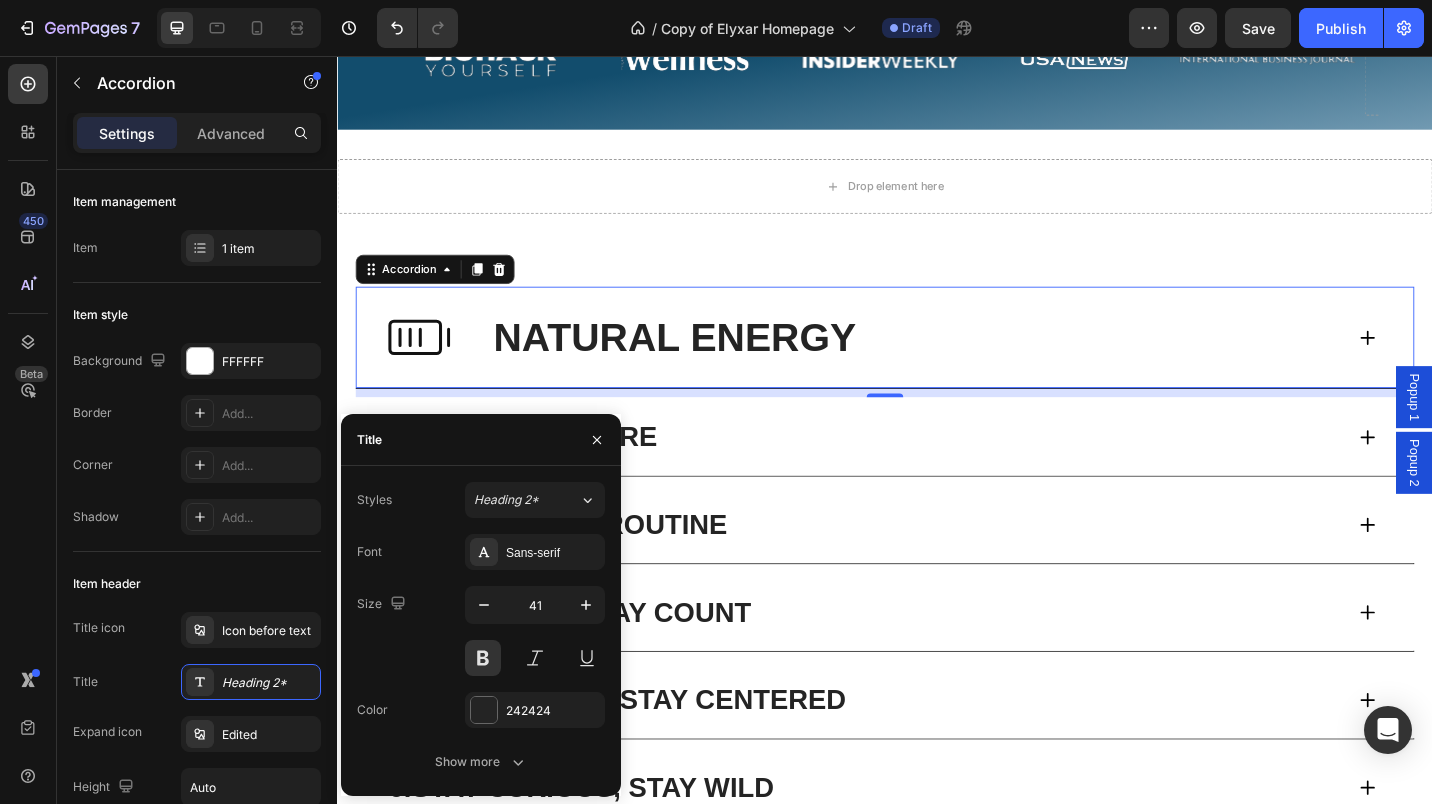 click 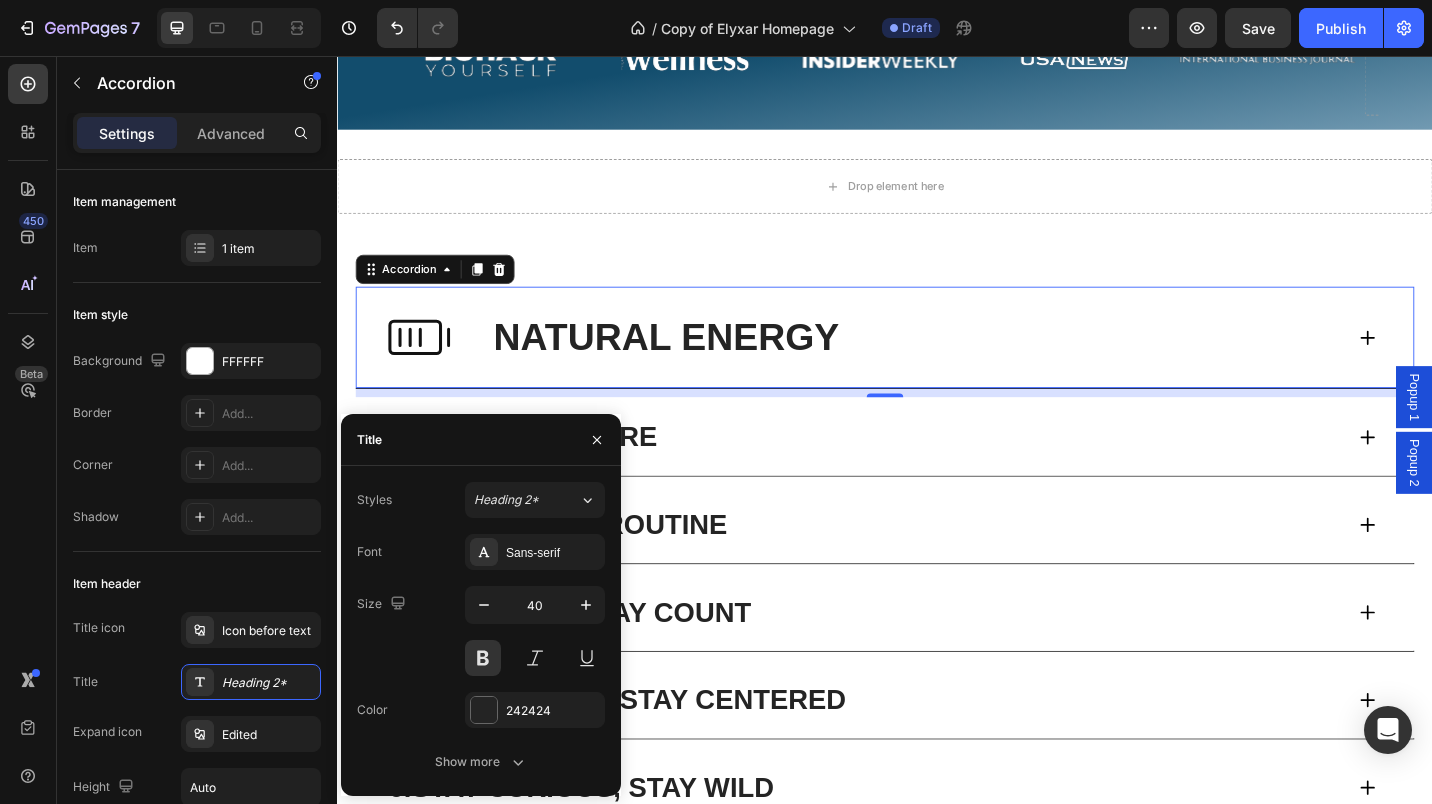 click 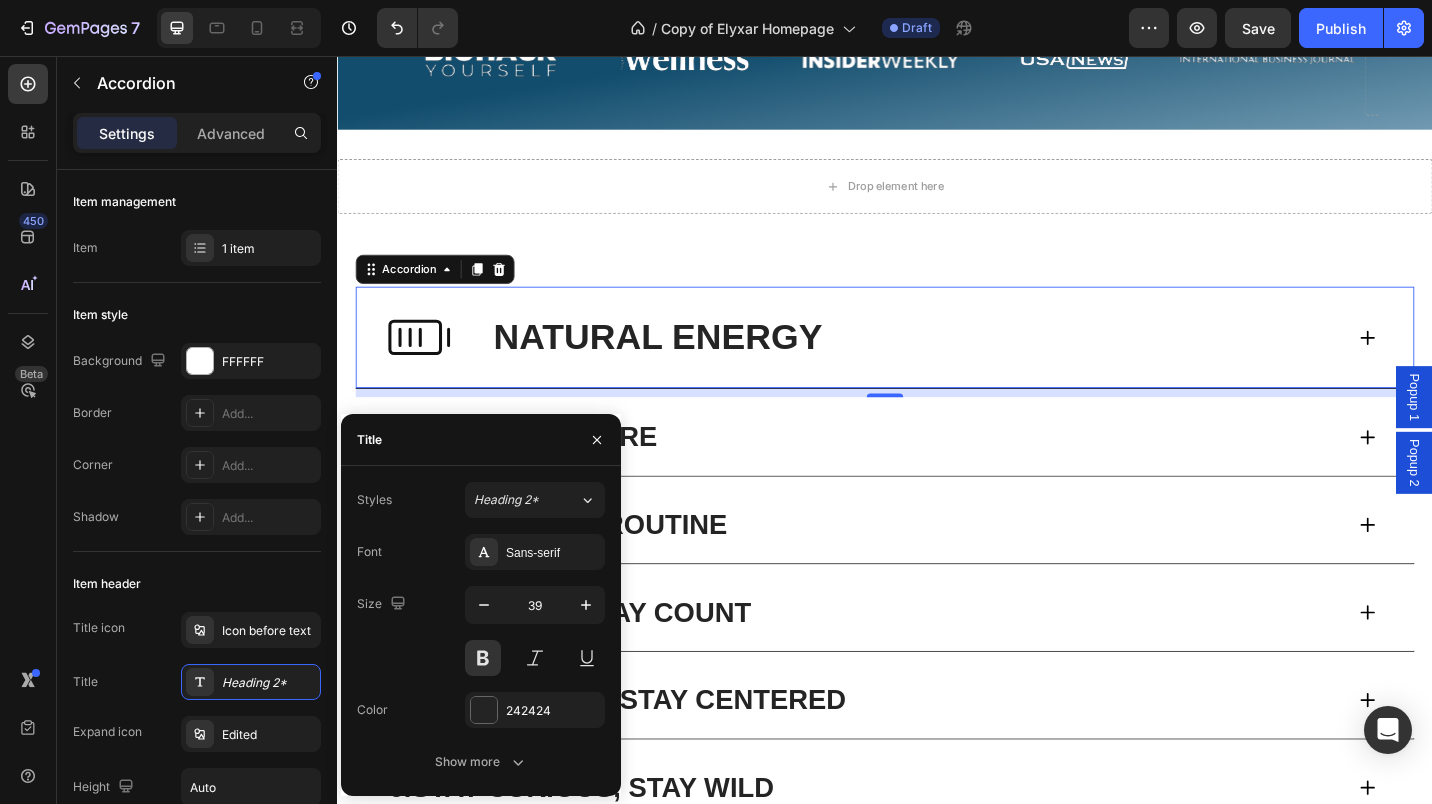 click 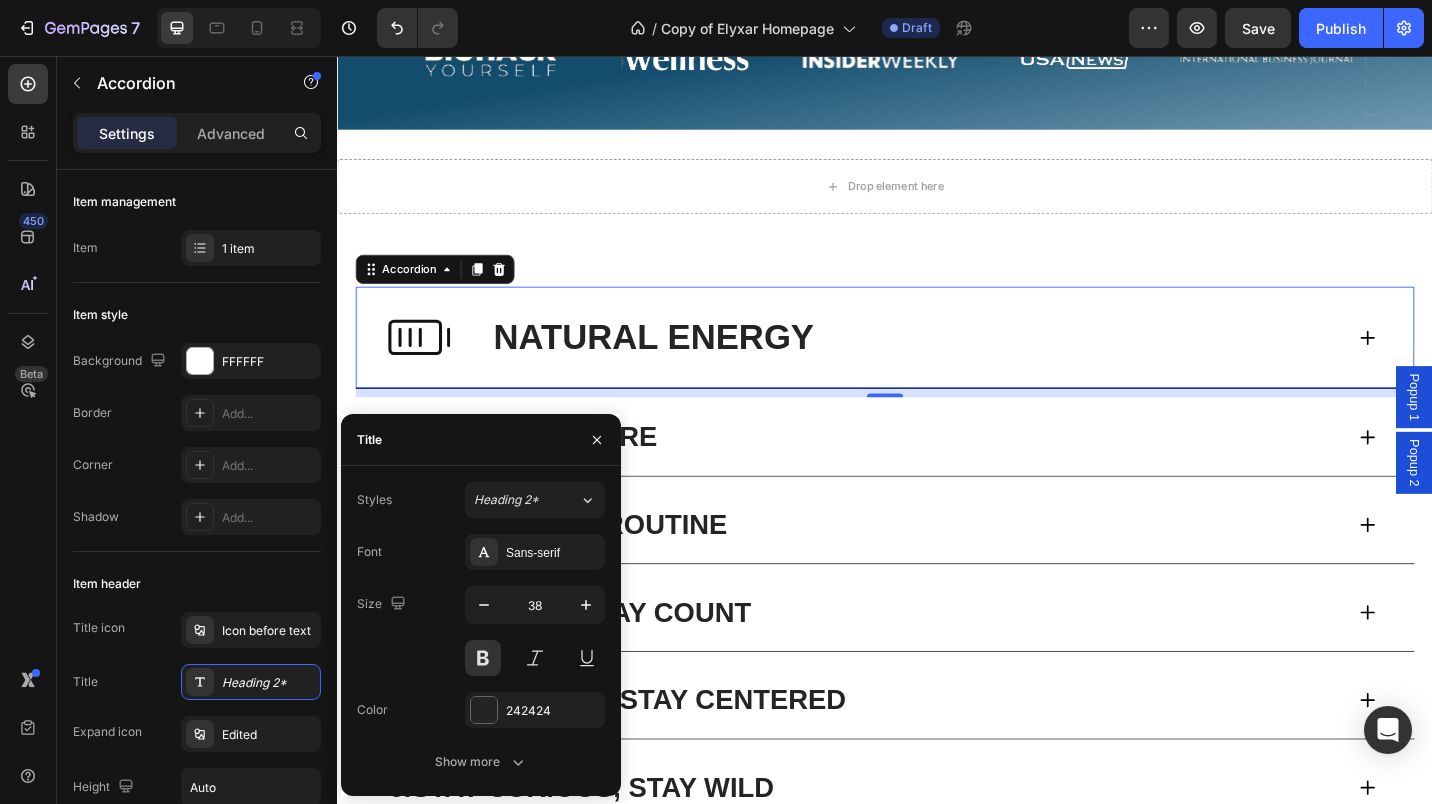 click at bounding box center [483, 658] 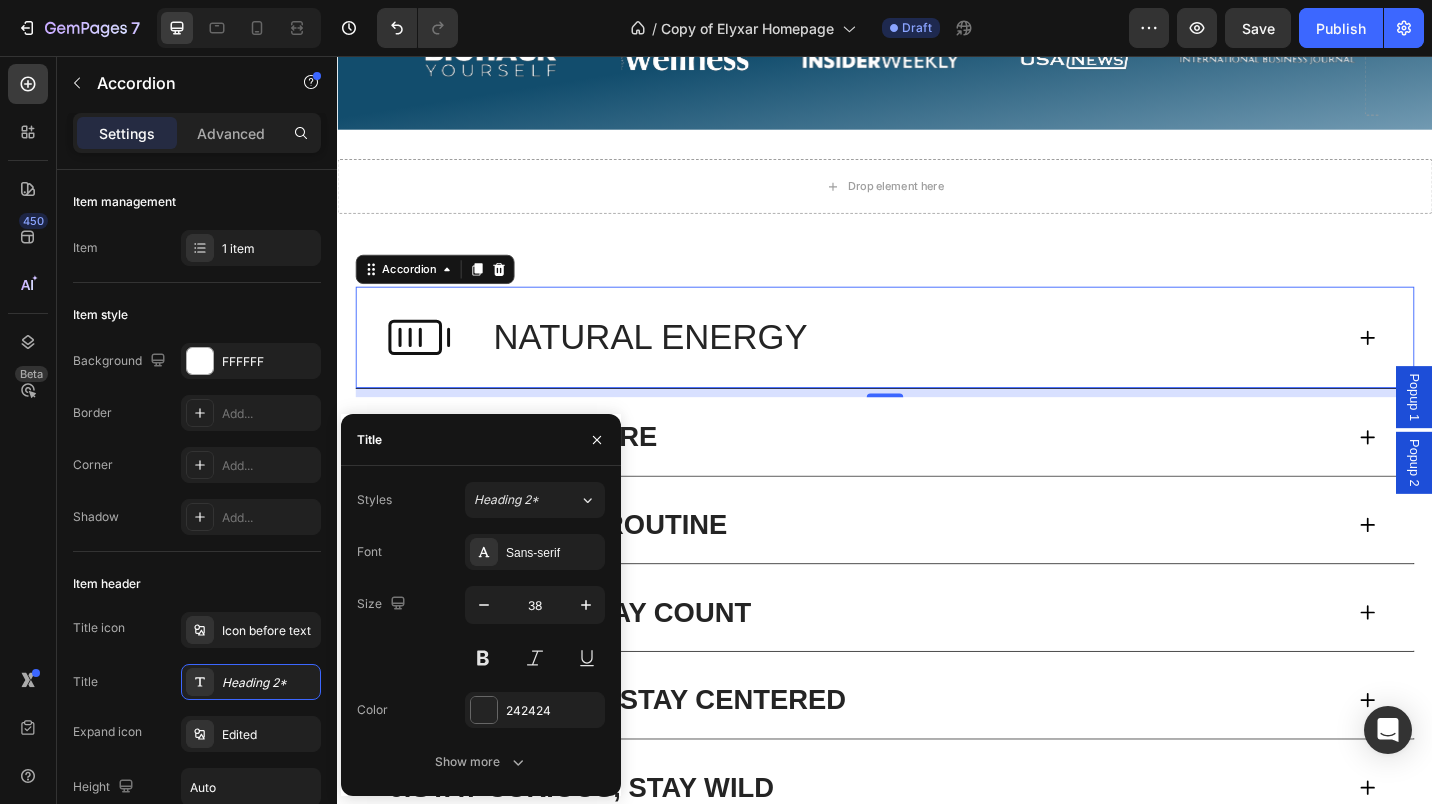 click 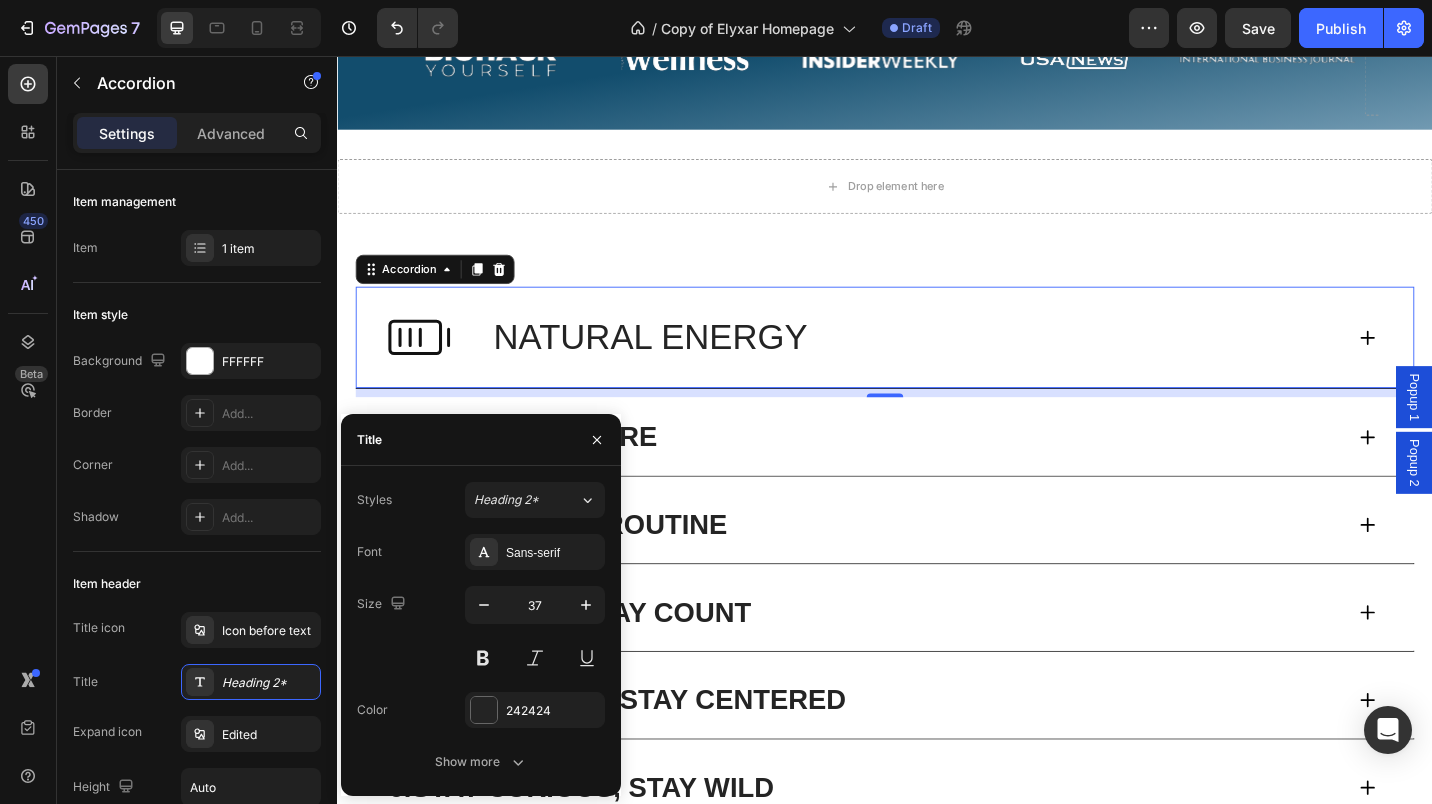 click 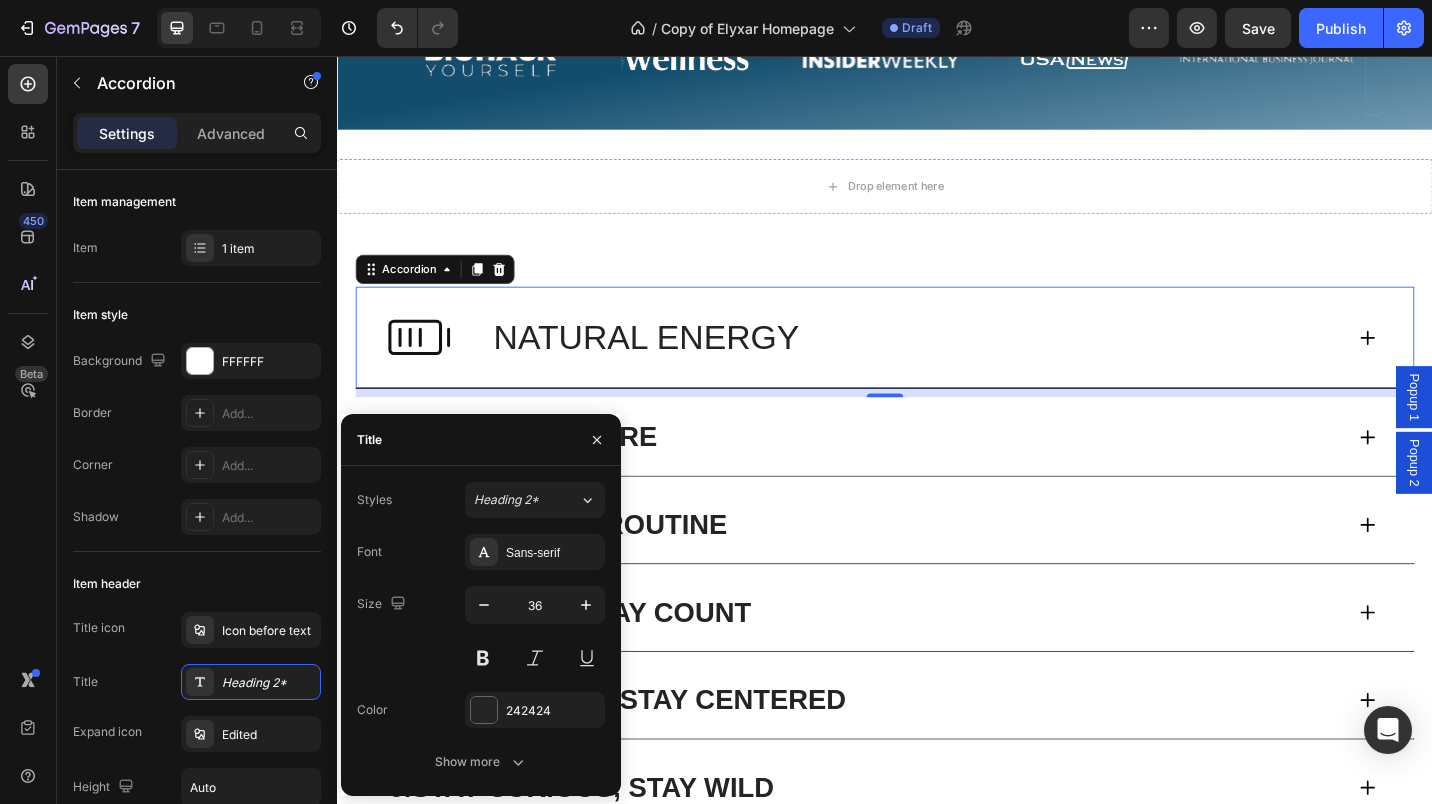 click 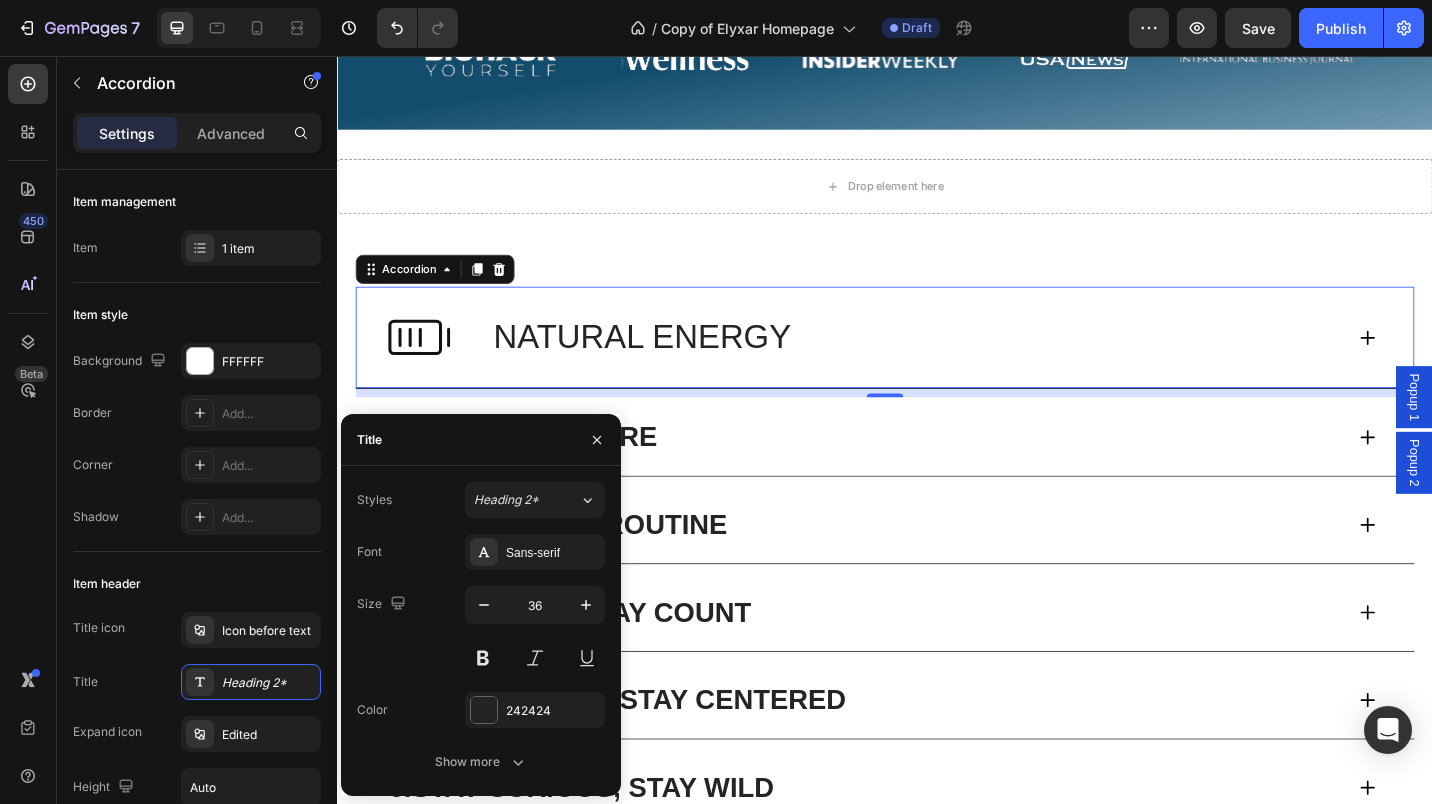 type on "35" 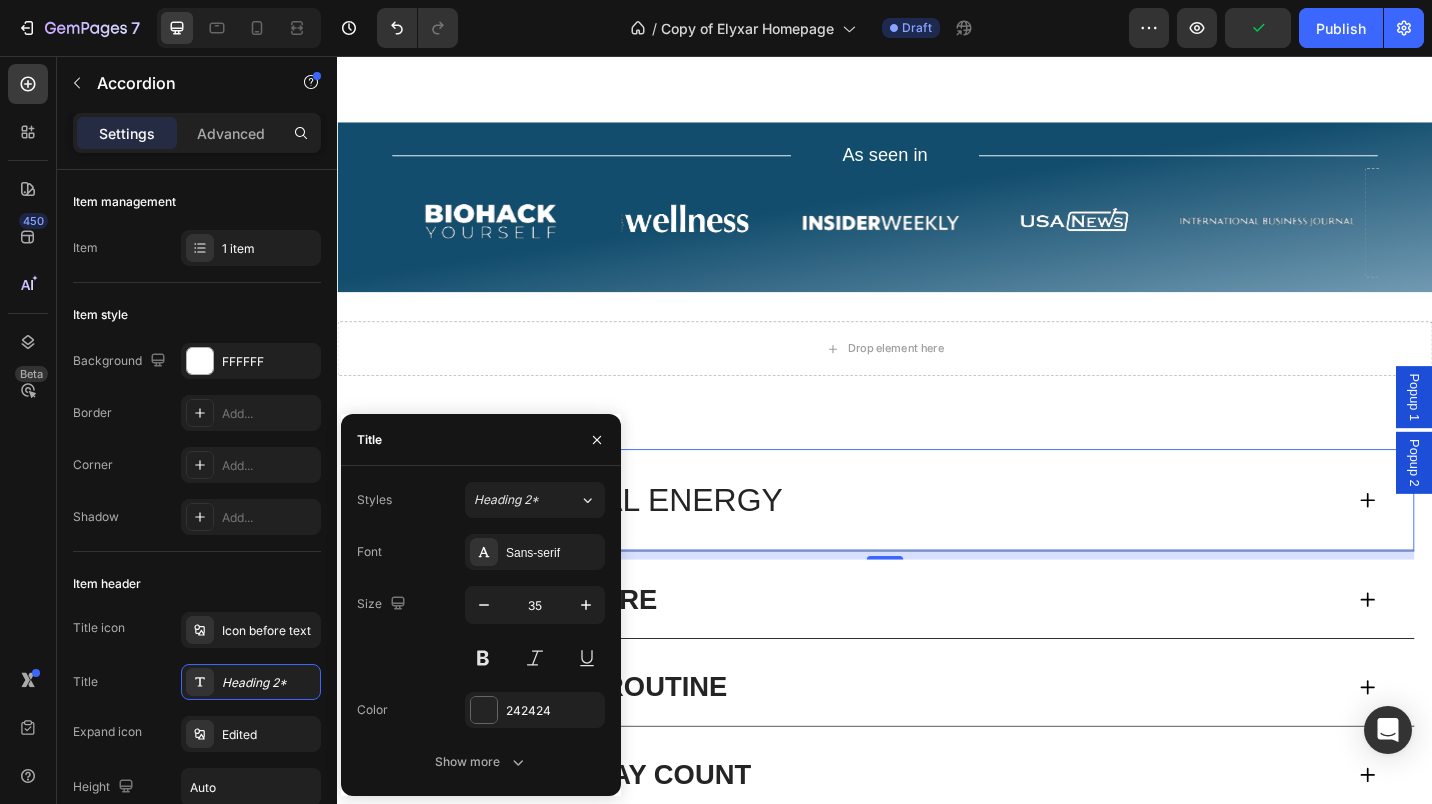 scroll, scrollTop: 726, scrollLeft: 0, axis: vertical 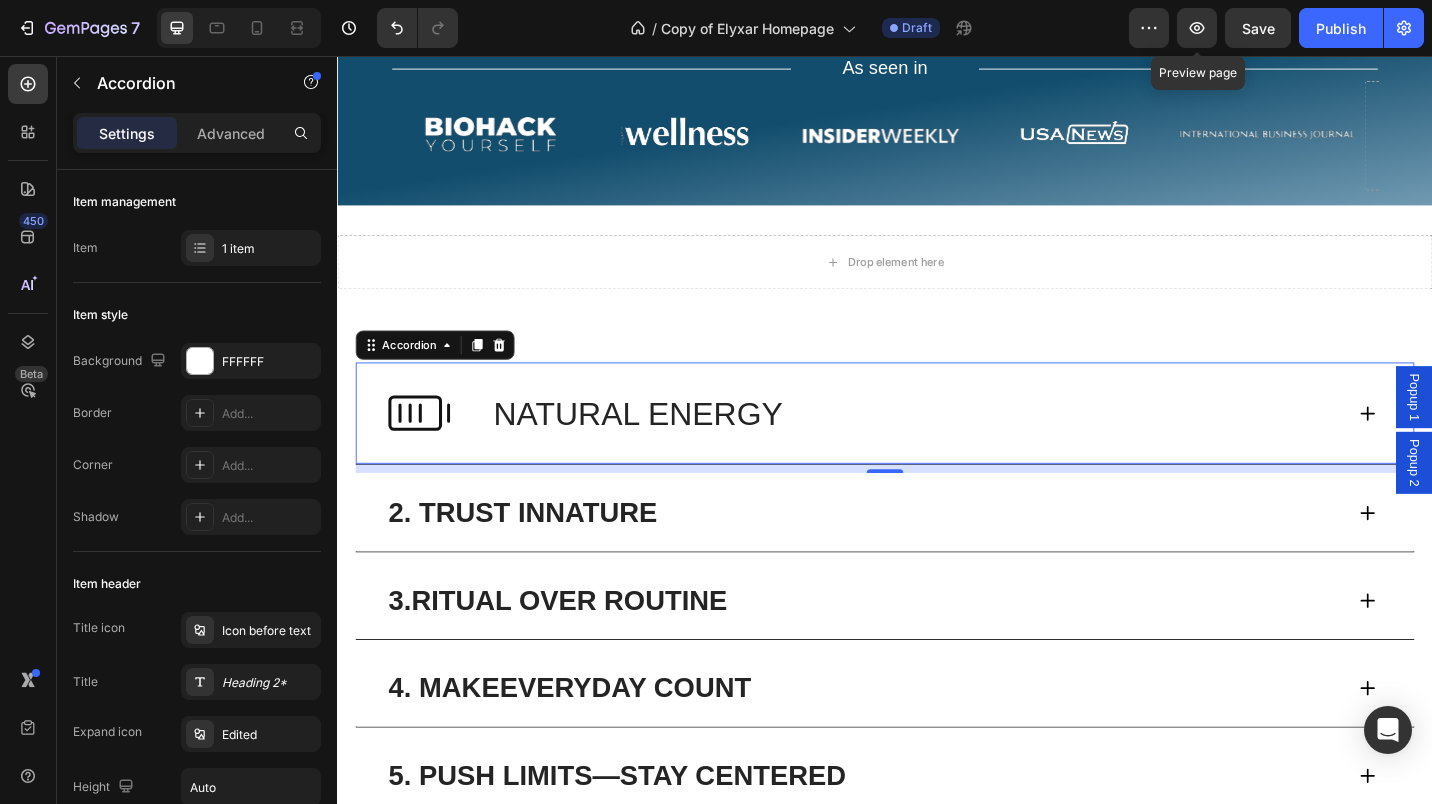 click 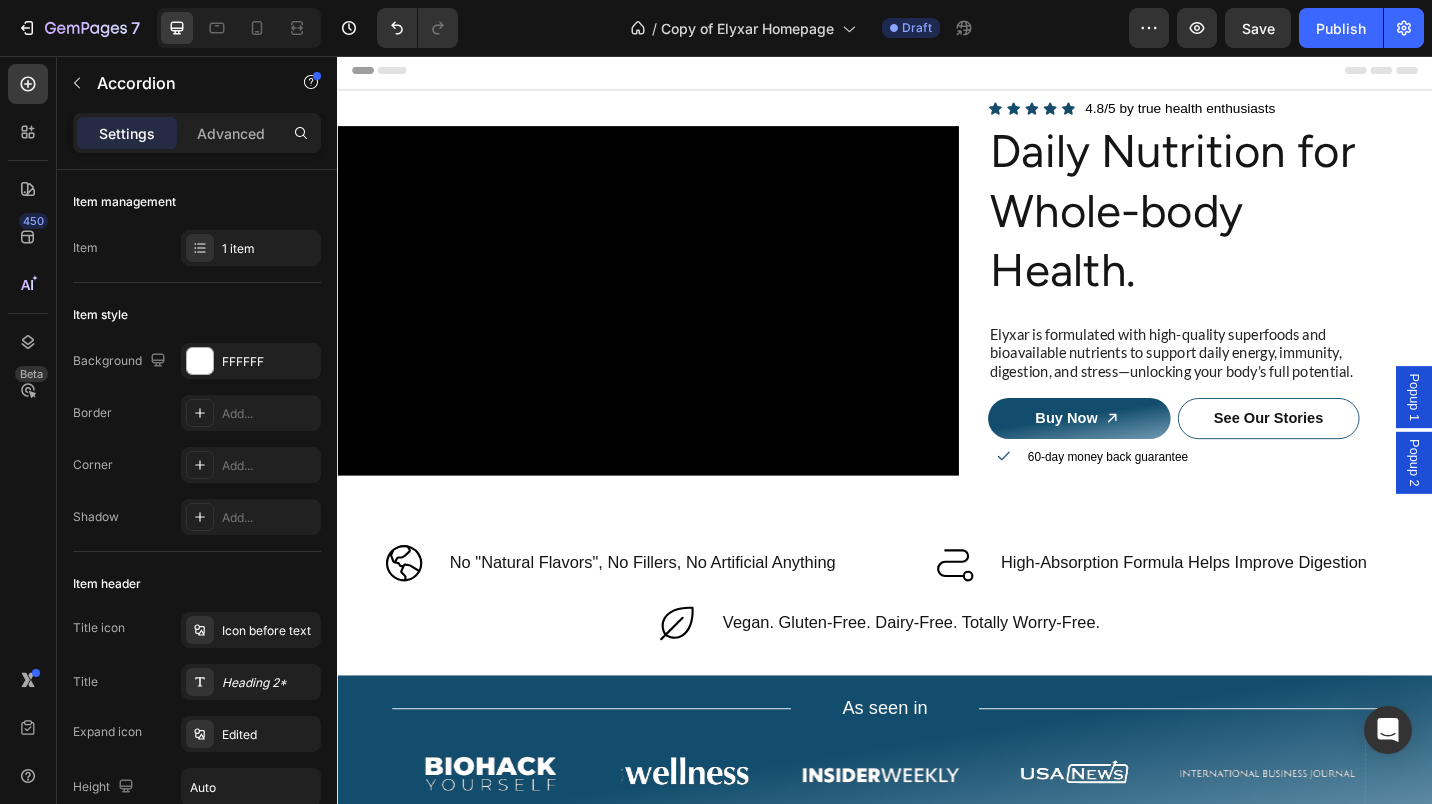 scroll, scrollTop: 0, scrollLeft: 0, axis: both 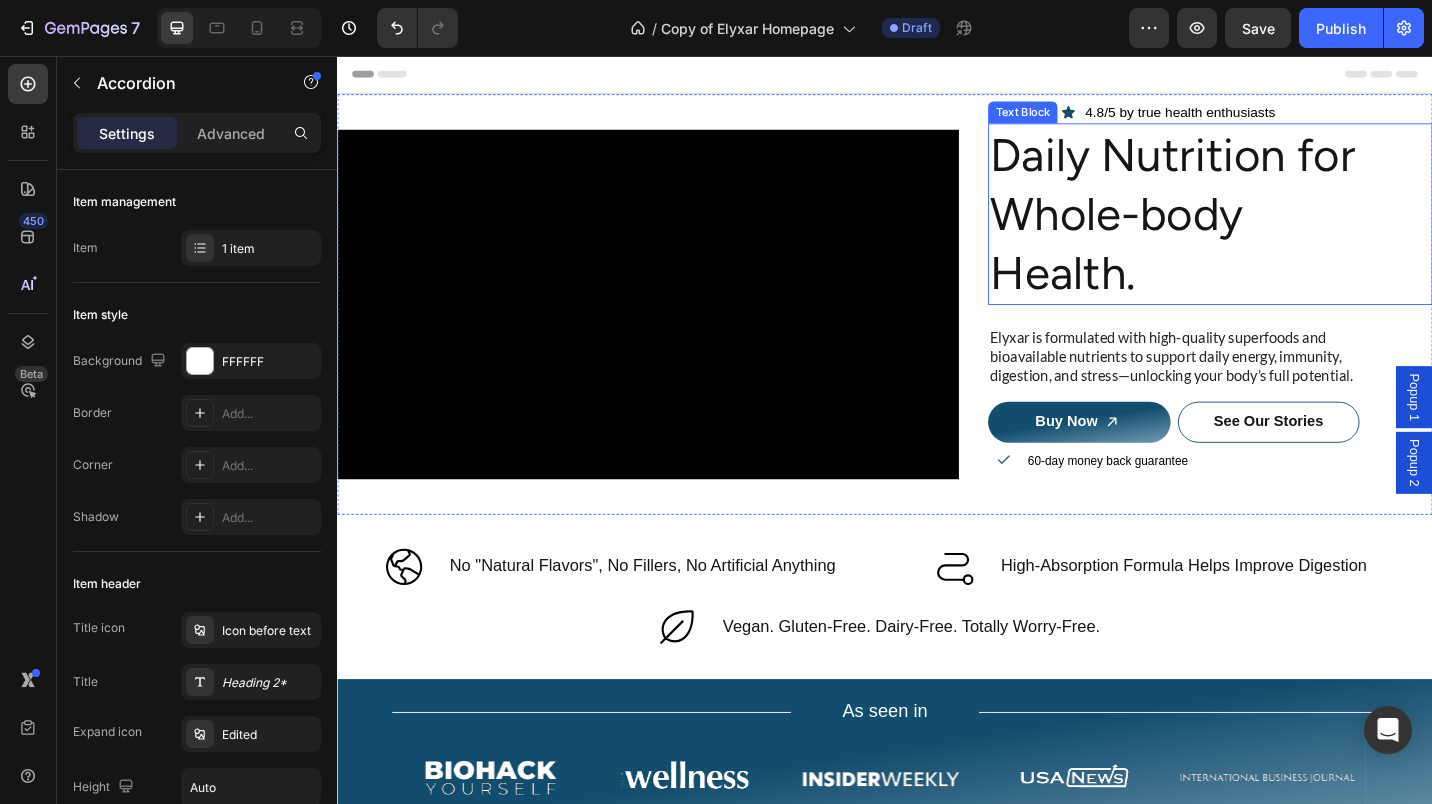 click on "Daily Nutrition for Whole-body Health." at bounding box center [1253, 229] 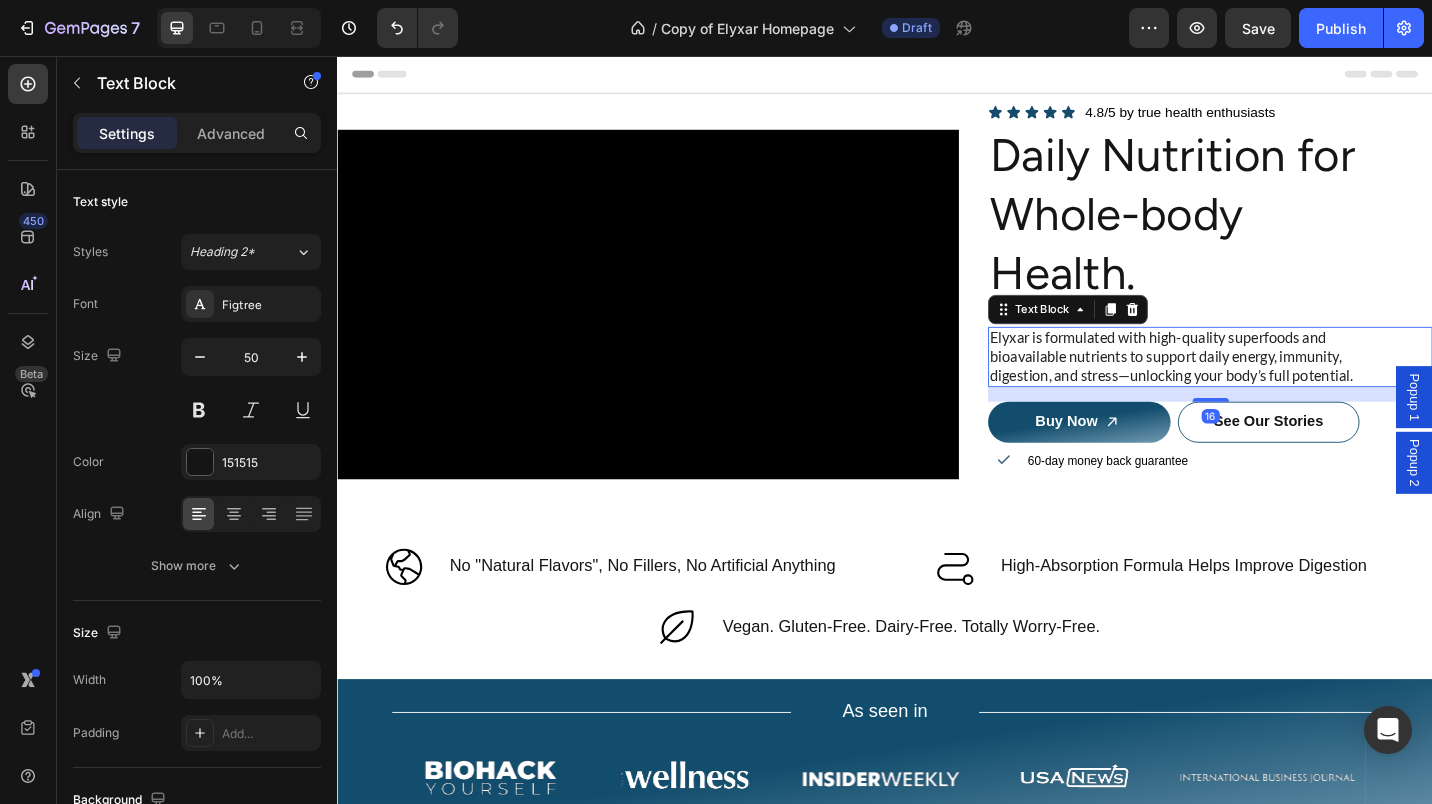 click on "Elyxar is formulated with high-quality superfoods and bioavailable nutrients to support daily energy, immunity, digestion, and stress—unlocking your body’s full potential." at bounding box center [1253, 386] 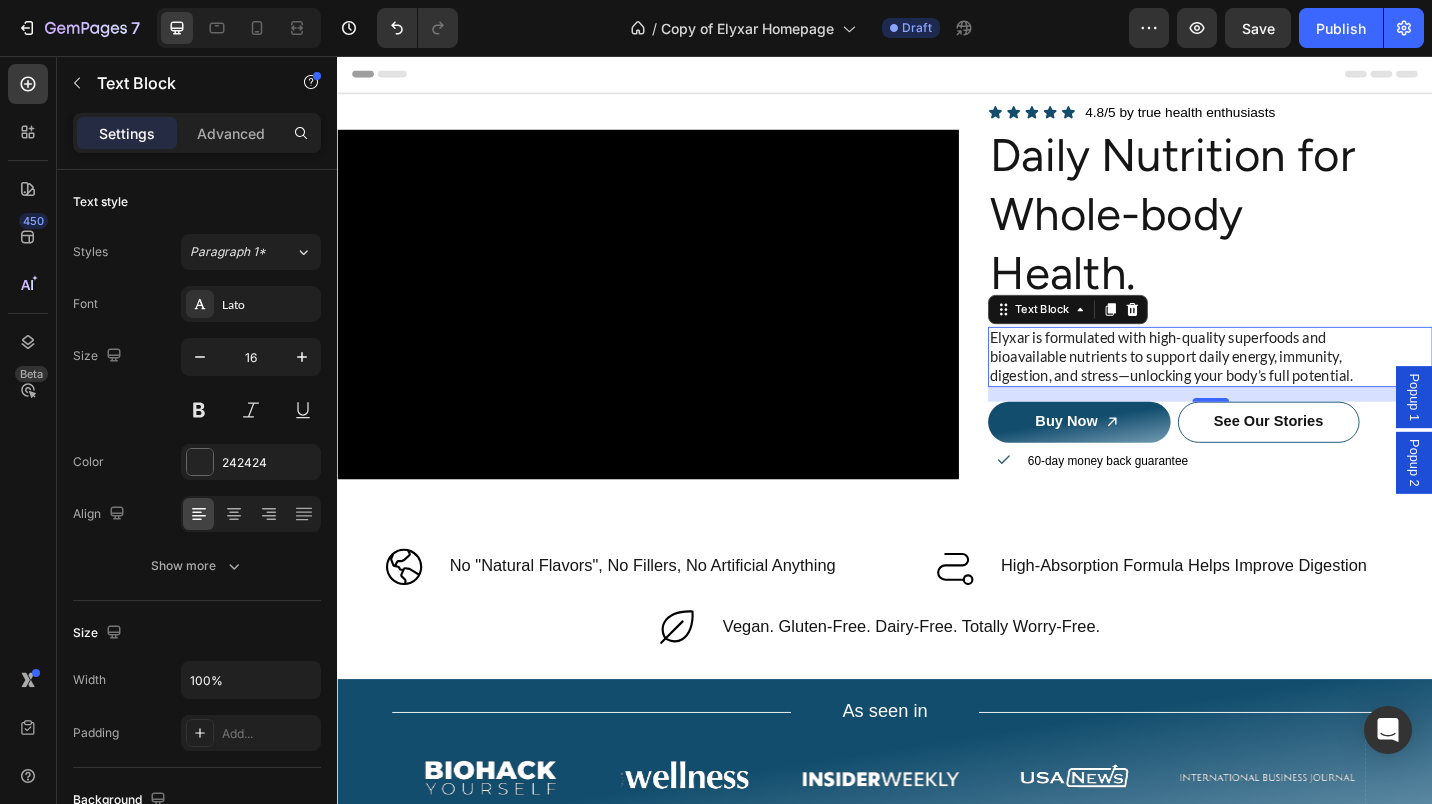 click on "Advanced" 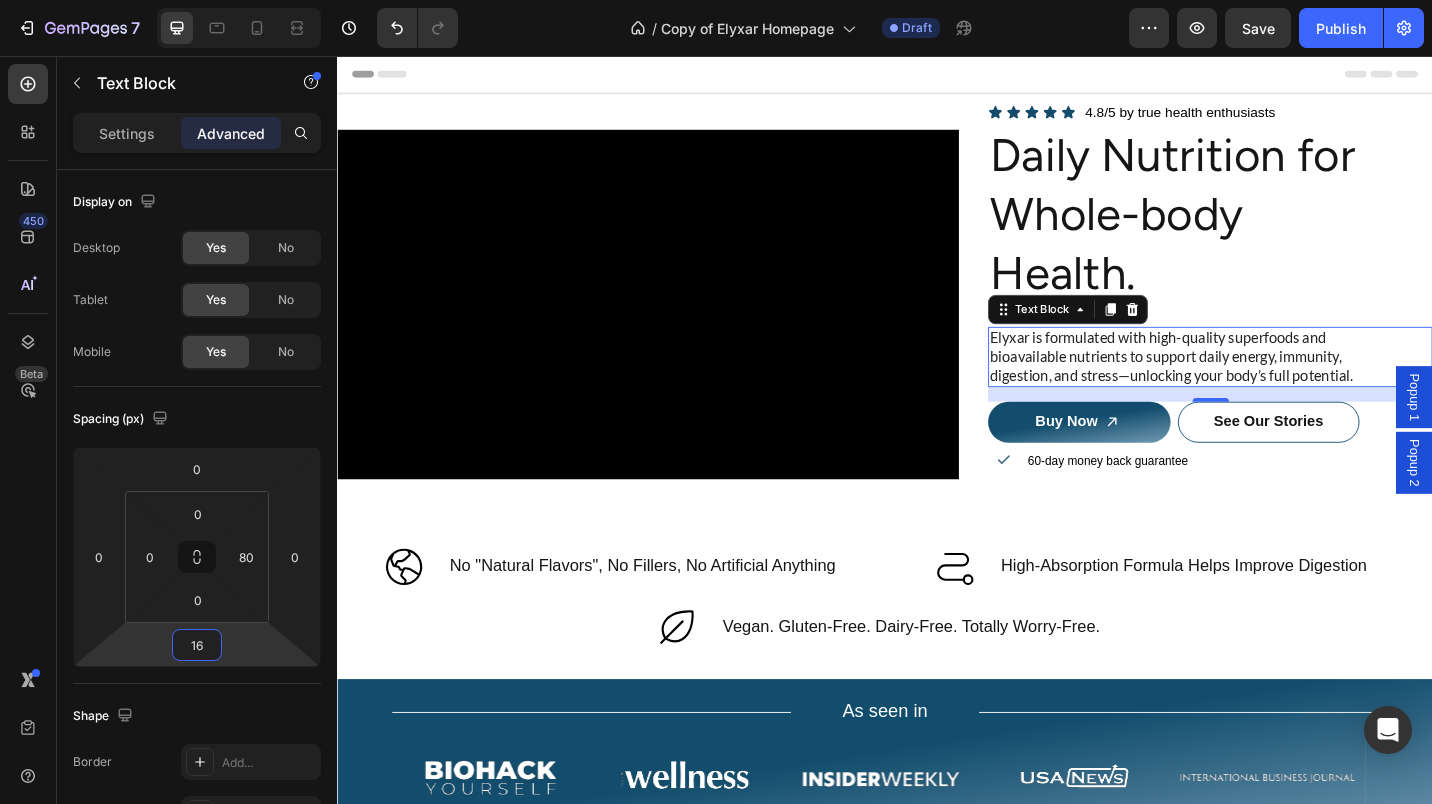 click on "16" at bounding box center [197, 645] 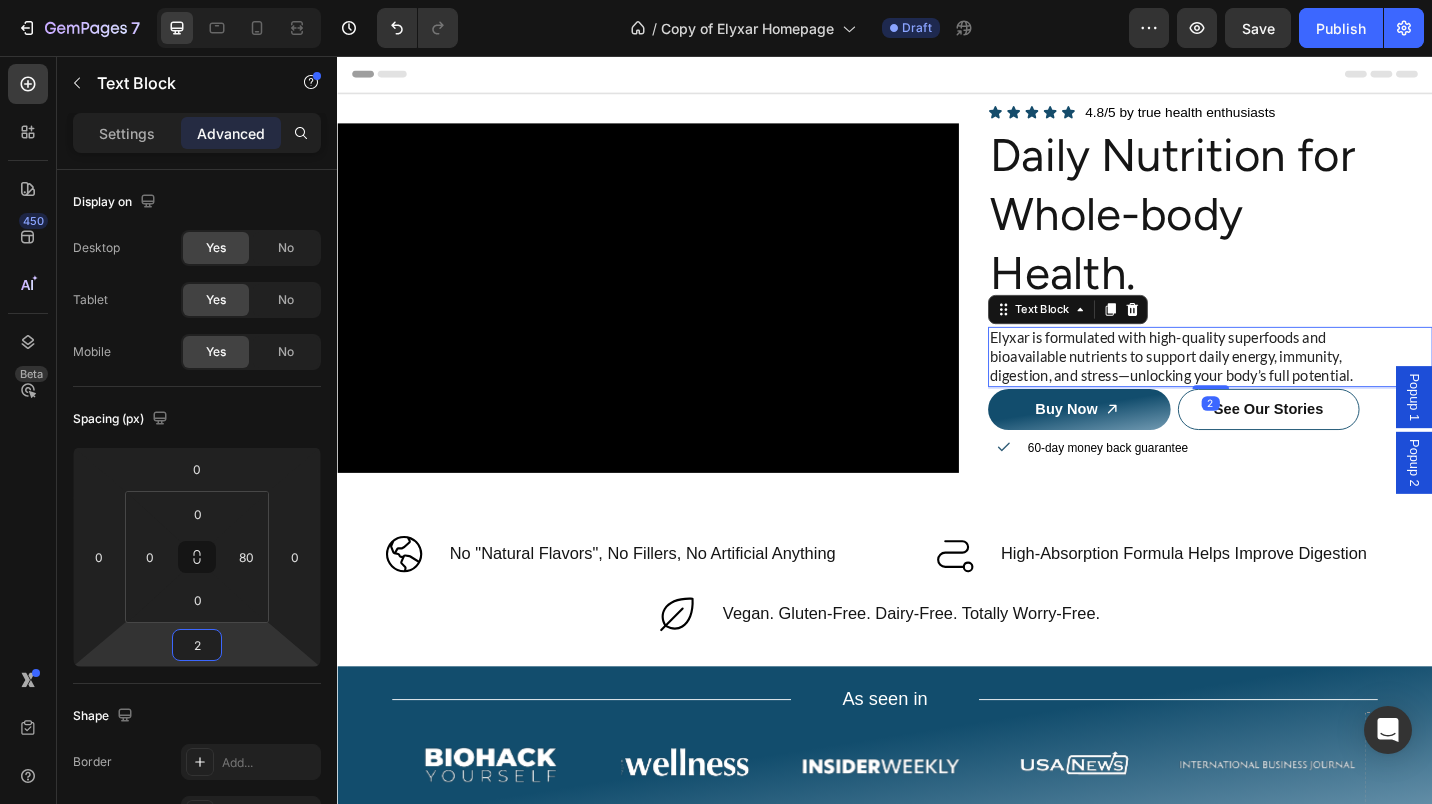 type on "24" 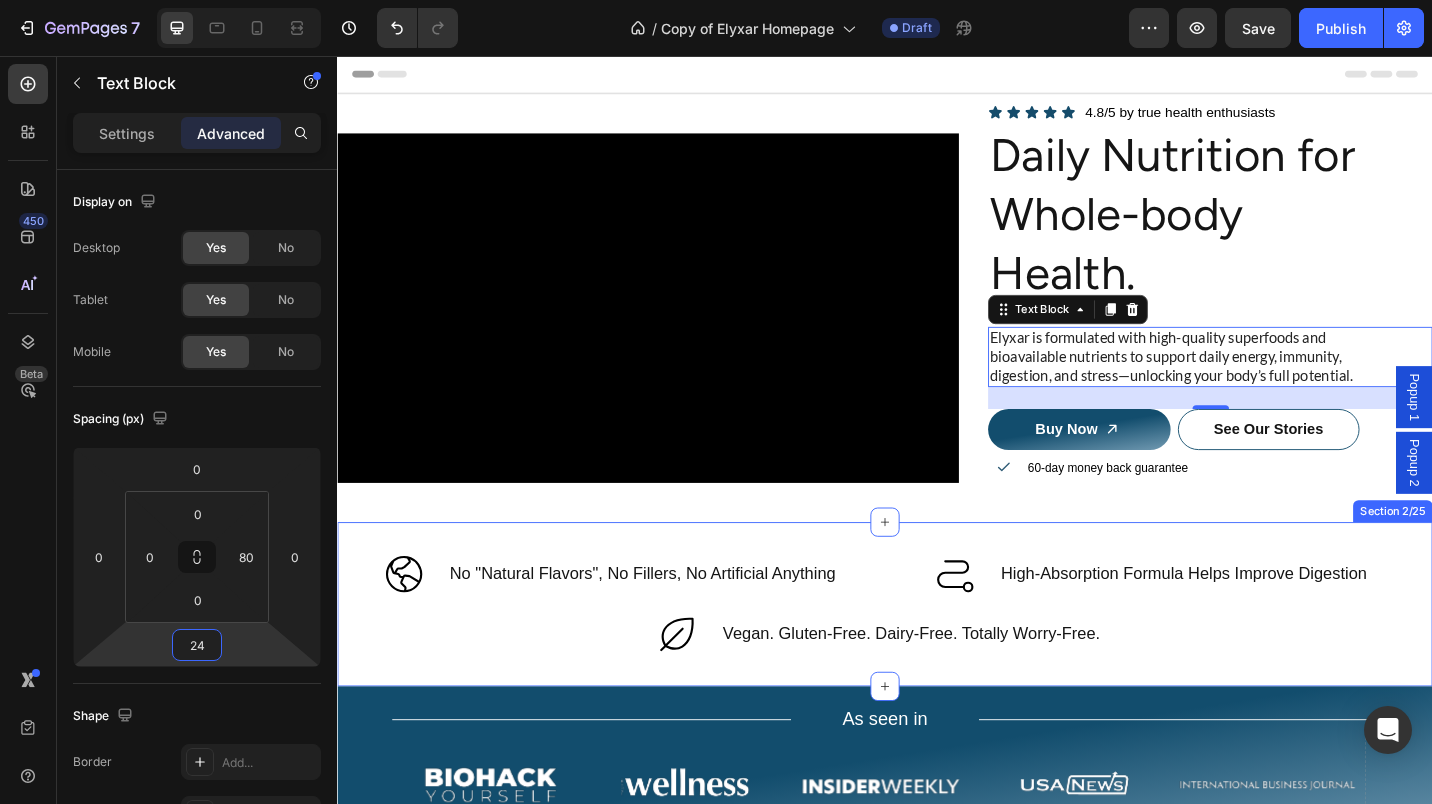 click on "Icon No "Natural Flavors", No Fillers, No Artificial Anything Text Block
Icon High-Absorption Formula Helps Improve Digestion Text Block Row
Icon Vegan. Gluten-Free. Dairy-Free. Totally Worry-Free. Text Block Row Section 2/25" at bounding box center [937, 657] 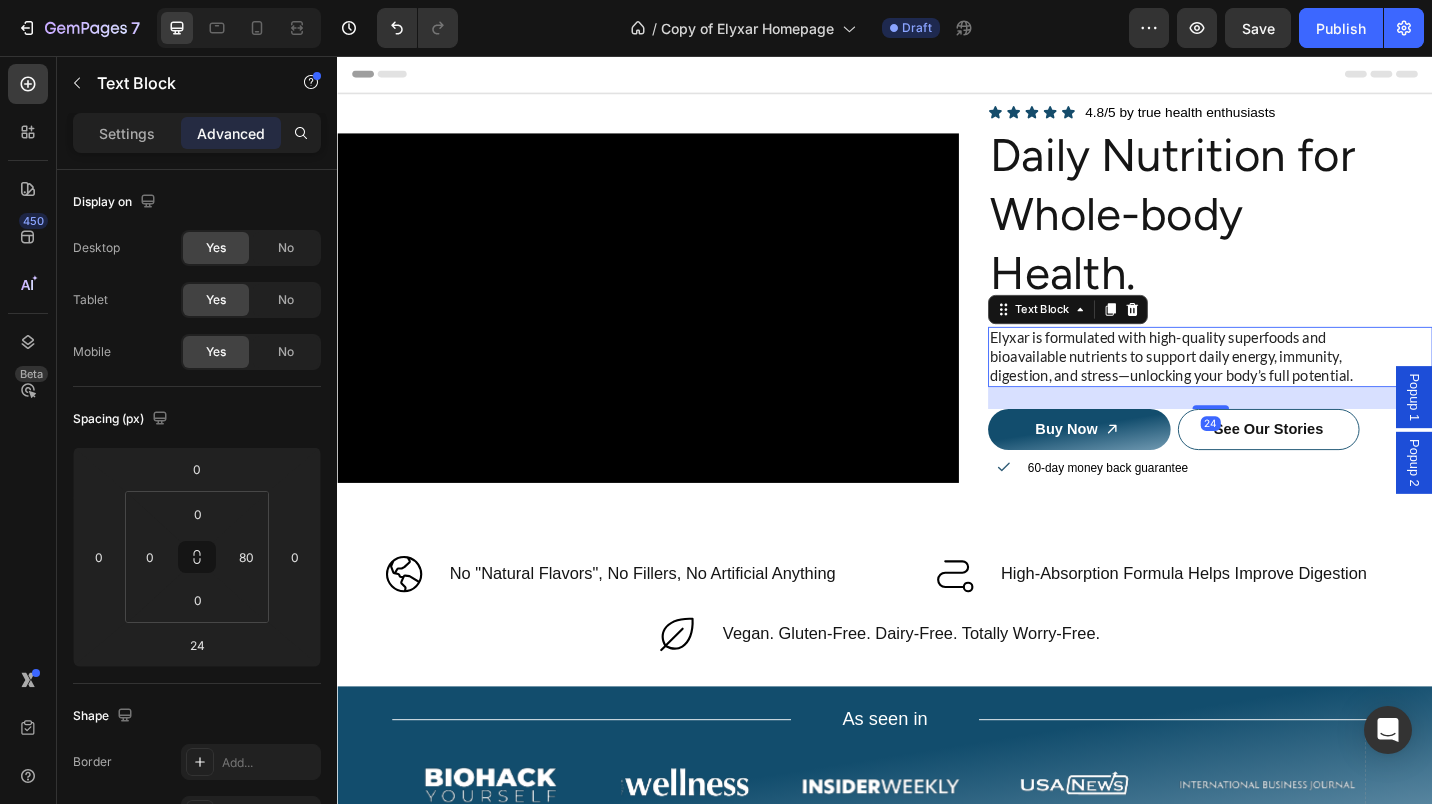 click on "Elyxar is formulated with high-quality superfoods and bioavailable nutrients to support daily energy, immunity, digestion, and stress—unlocking your body’s full potential." at bounding box center (1253, 386) 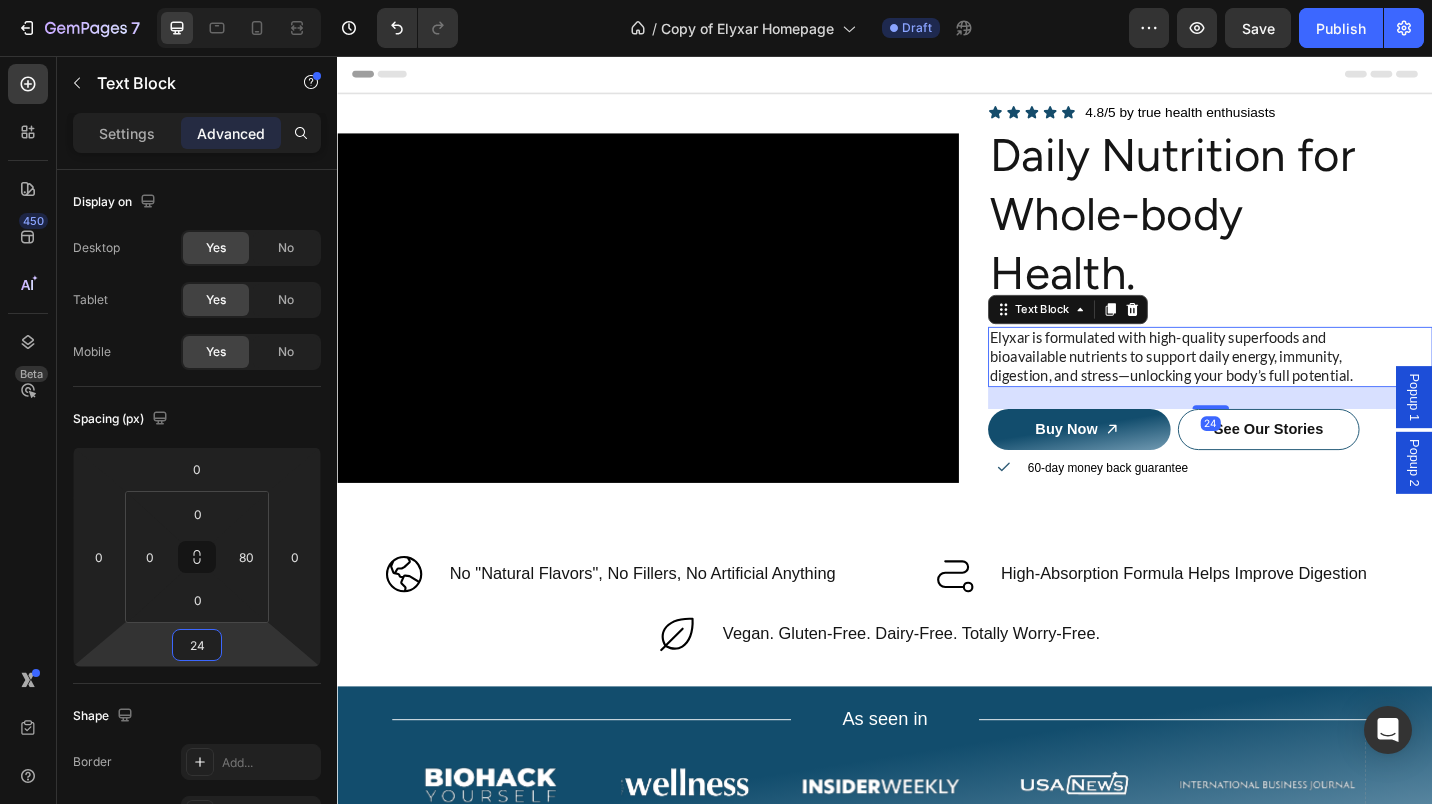 click on "24" at bounding box center (197, 645) 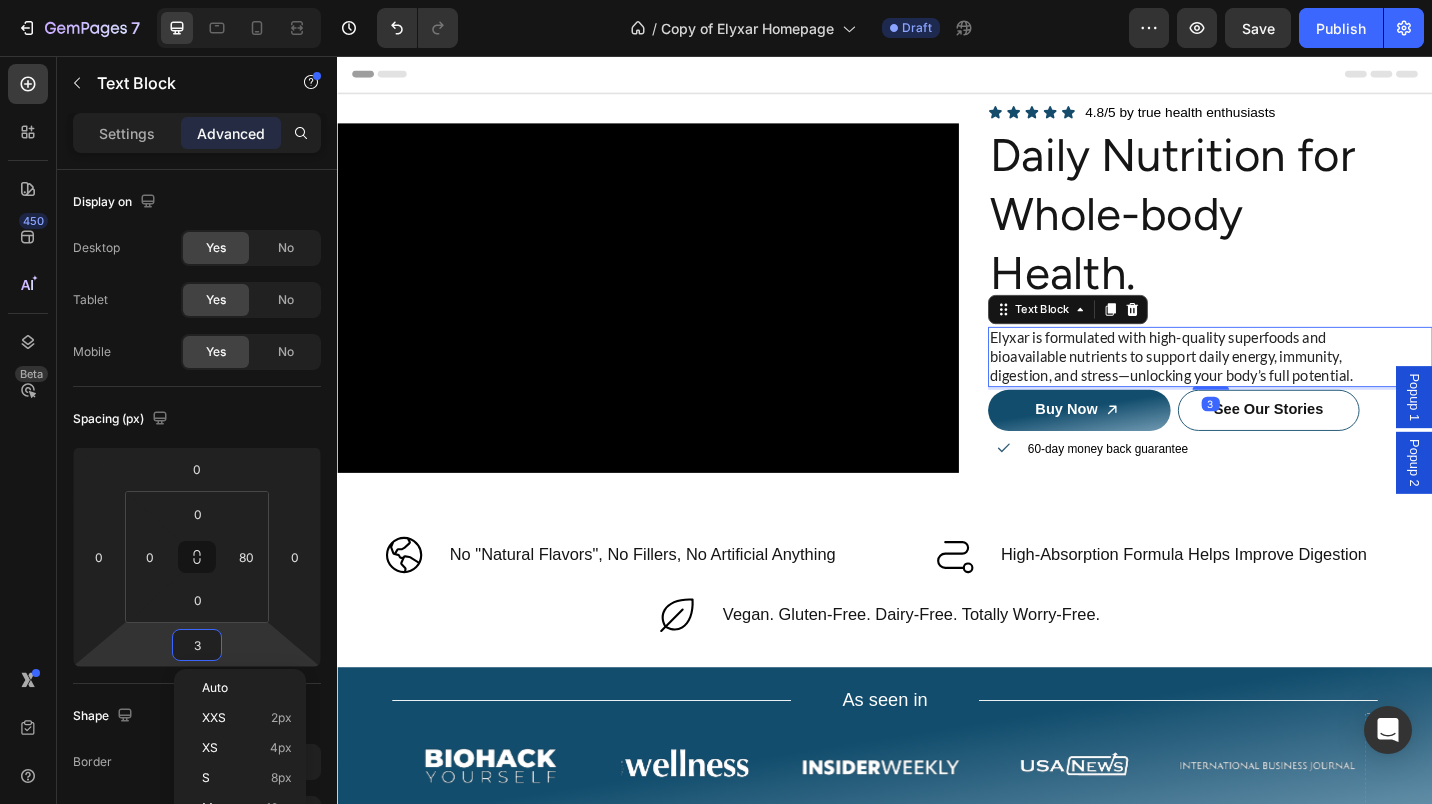 type on "32" 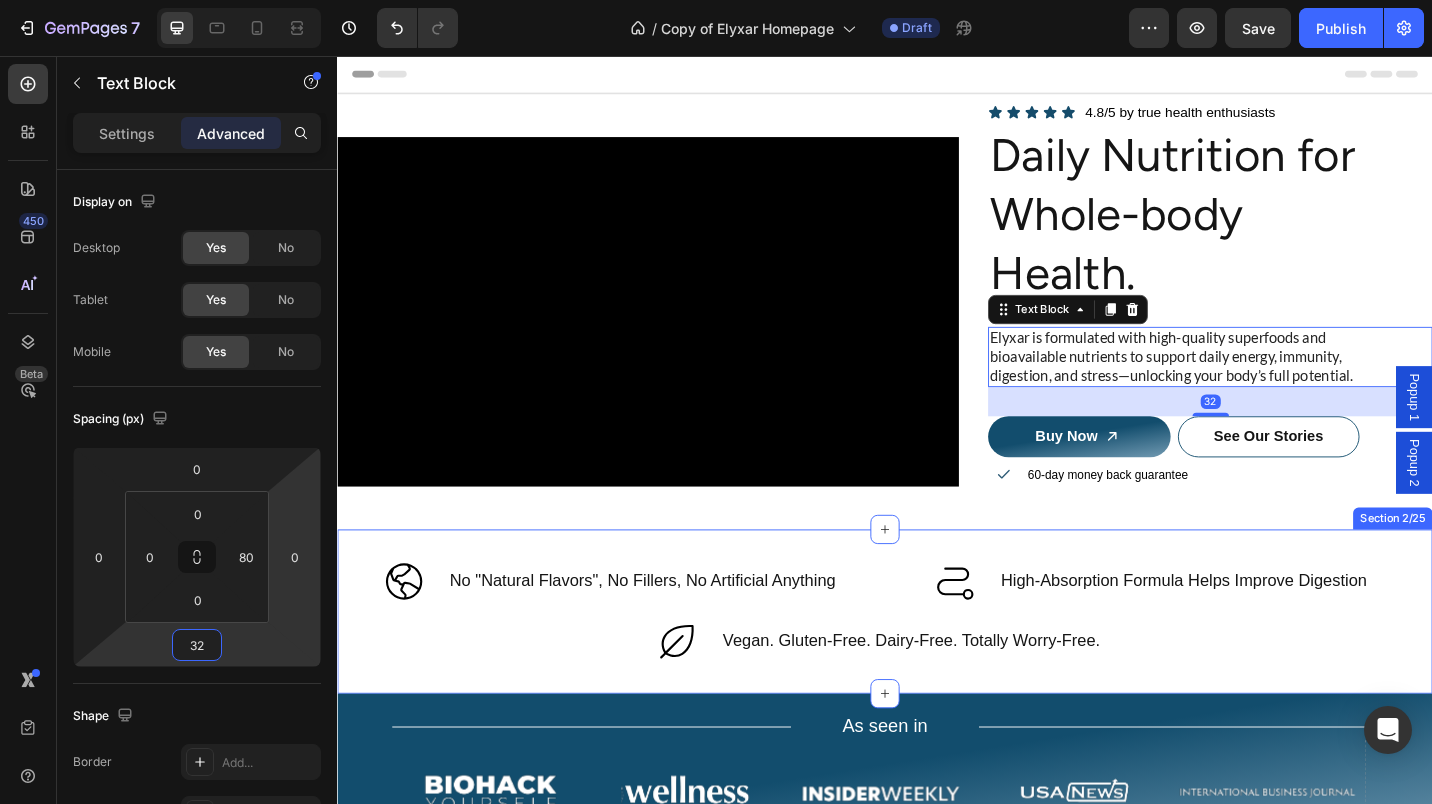 click on "Icon No "Natural Flavors", No Fillers, No Artificial Anything Text Block
Icon High-Absorption Formula Helps Improve Digestion Text Block Row
Icon Vegan. Gluten-Free. Dairy-Free. Totally Worry-Free. Text Block Row Section 2/25" at bounding box center [937, 665] 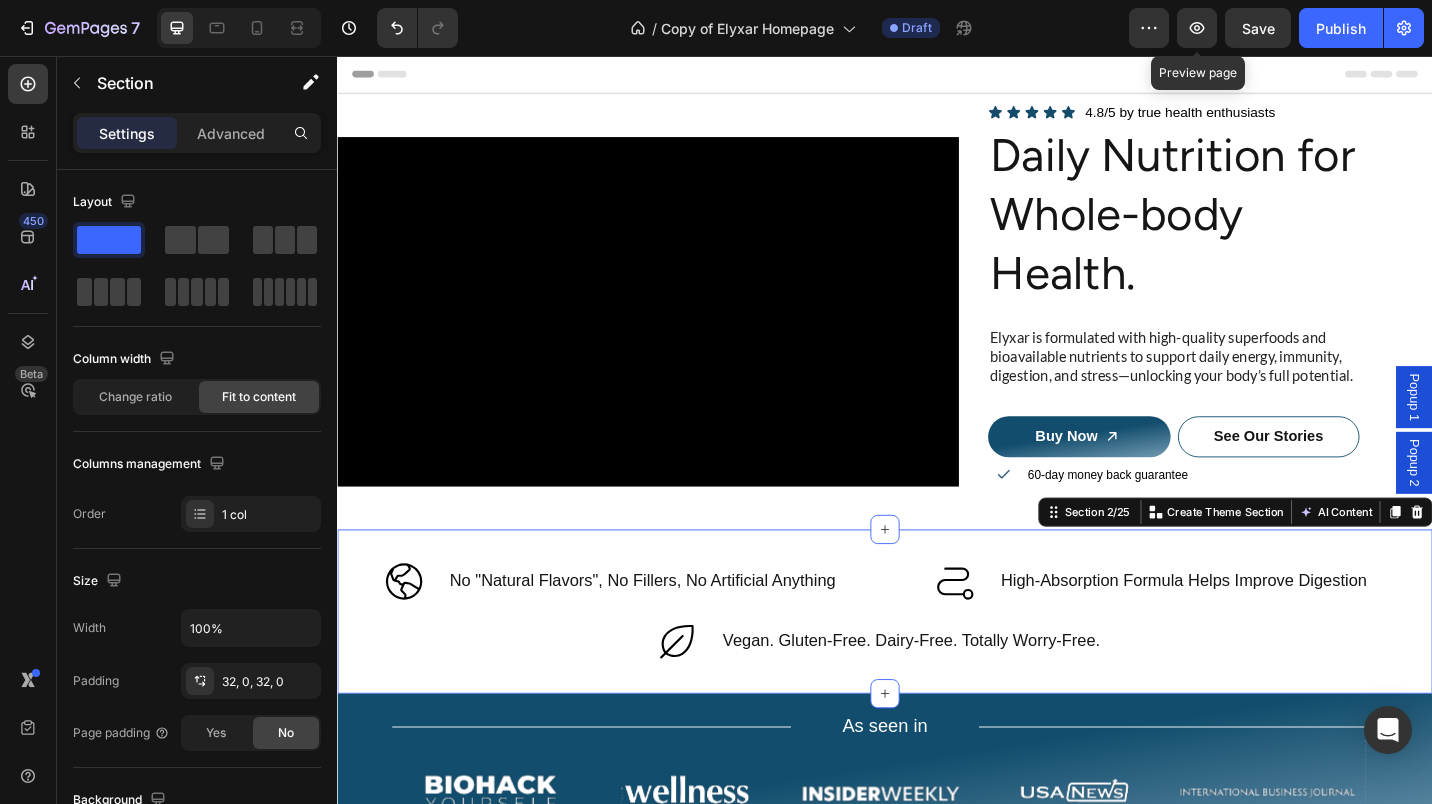 click 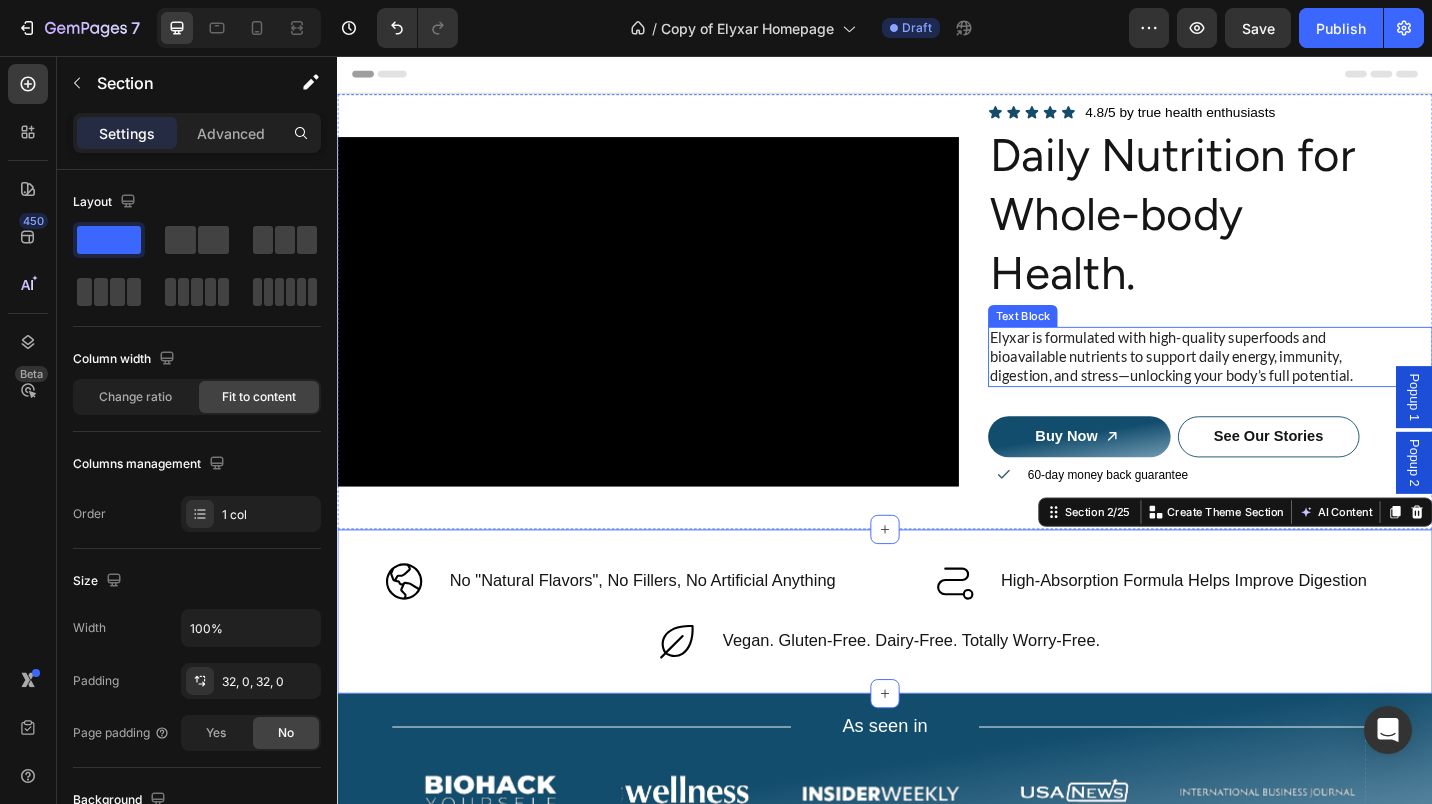 click on "Elyxar is formulated with high-quality superfoods and bioavailable nutrients to support daily energy, immunity, digestion, and stress—unlocking your body’s full potential." at bounding box center [1253, 386] 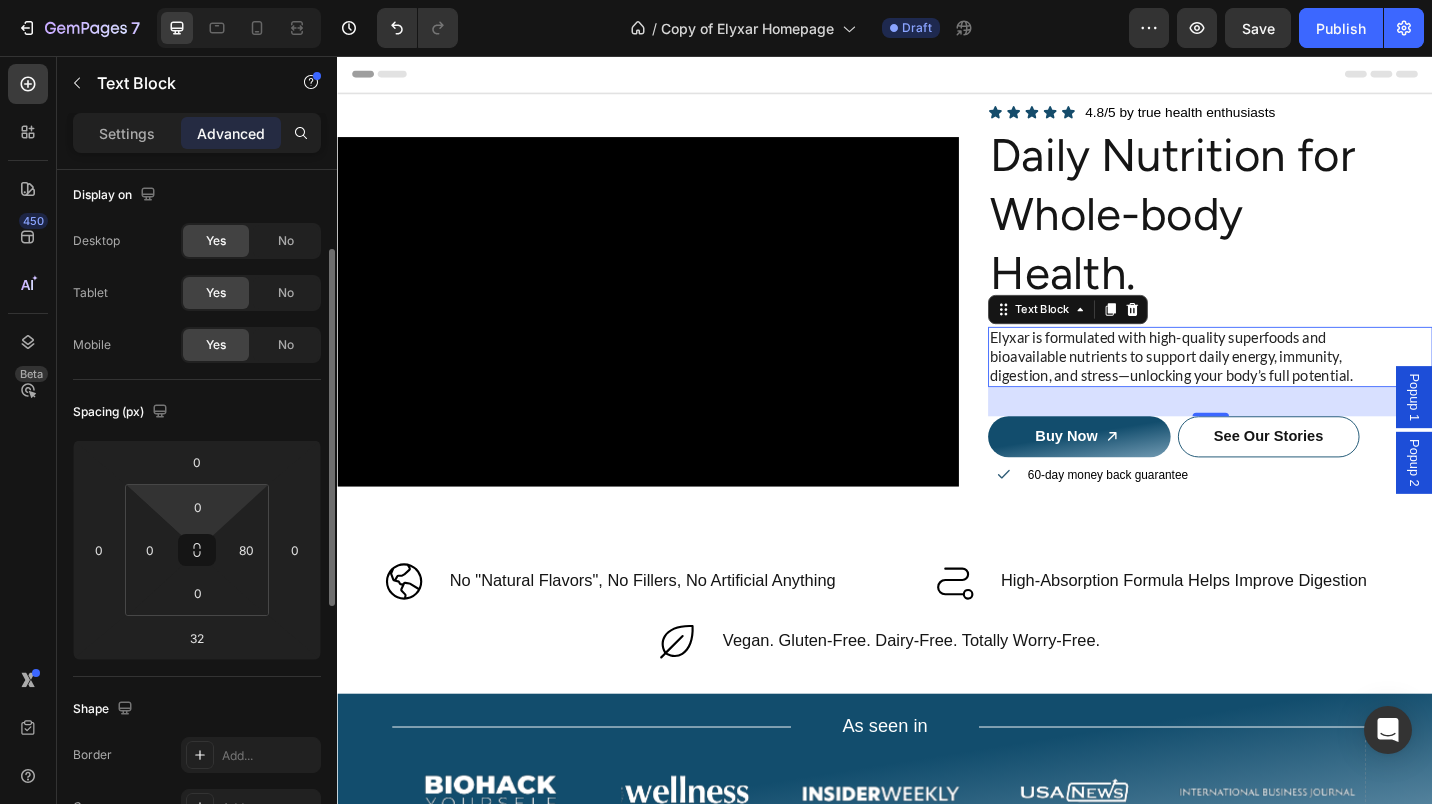 scroll, scrollTop: 0, scrollLeft: 0, axis: both 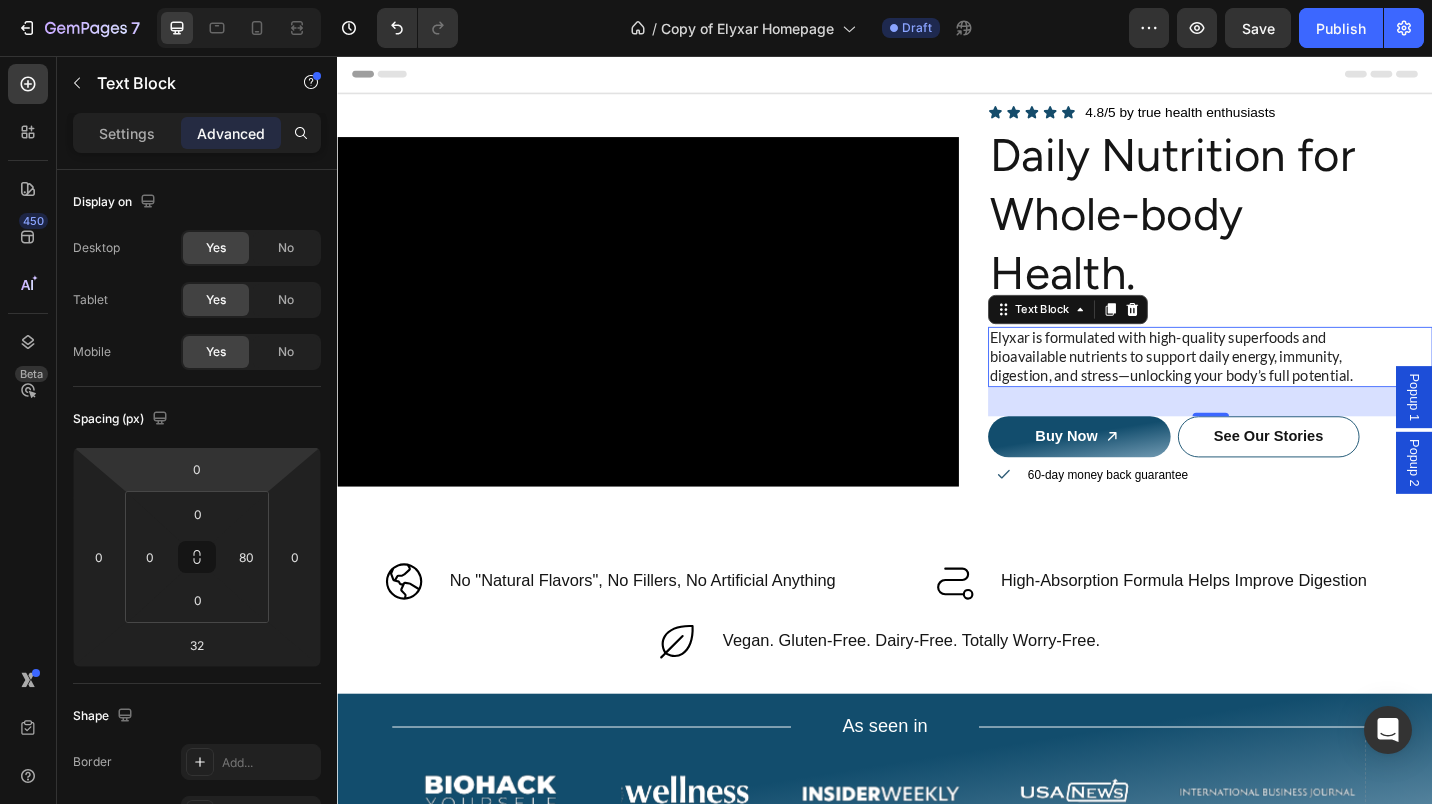 click on "Settings" at bounding box center [127, 133] 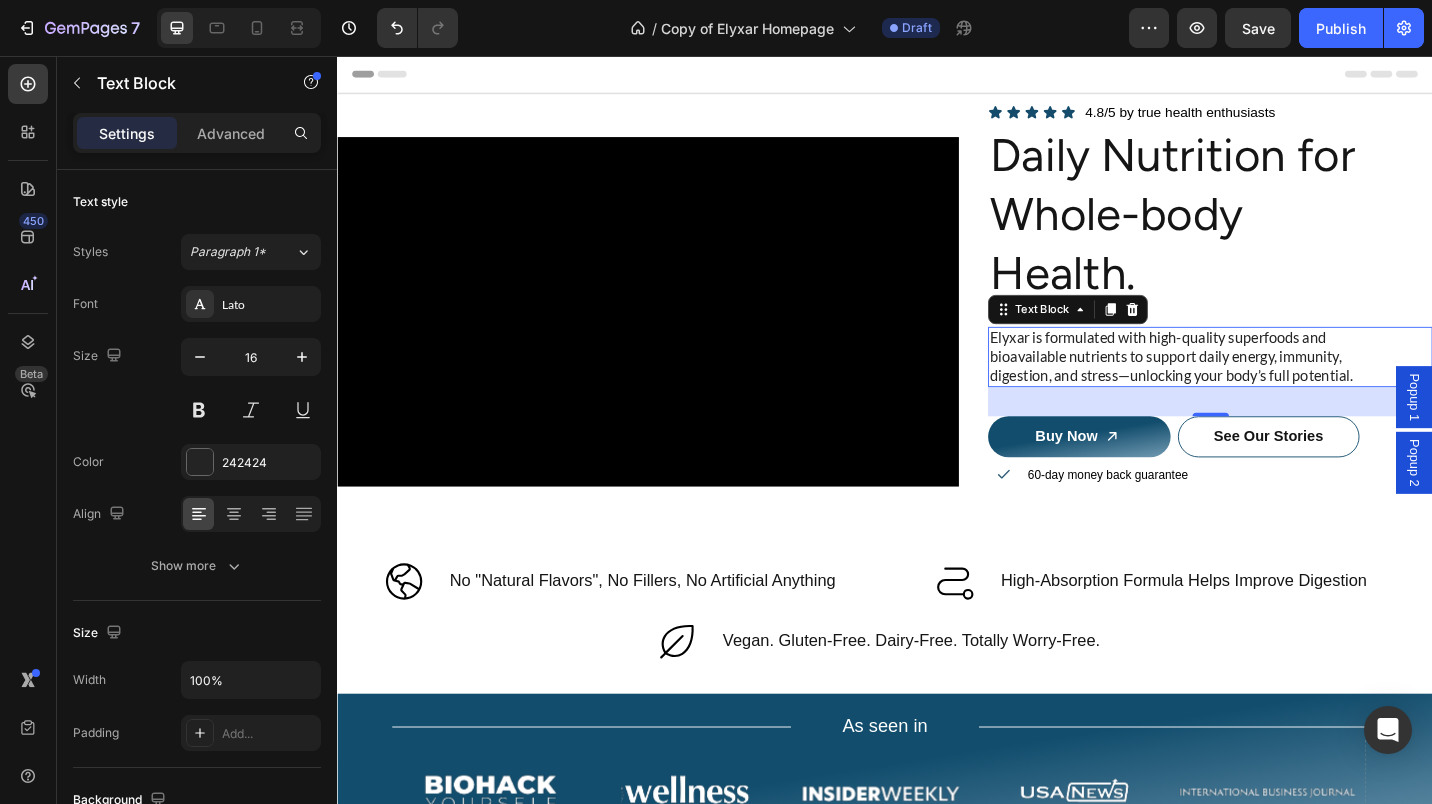 click 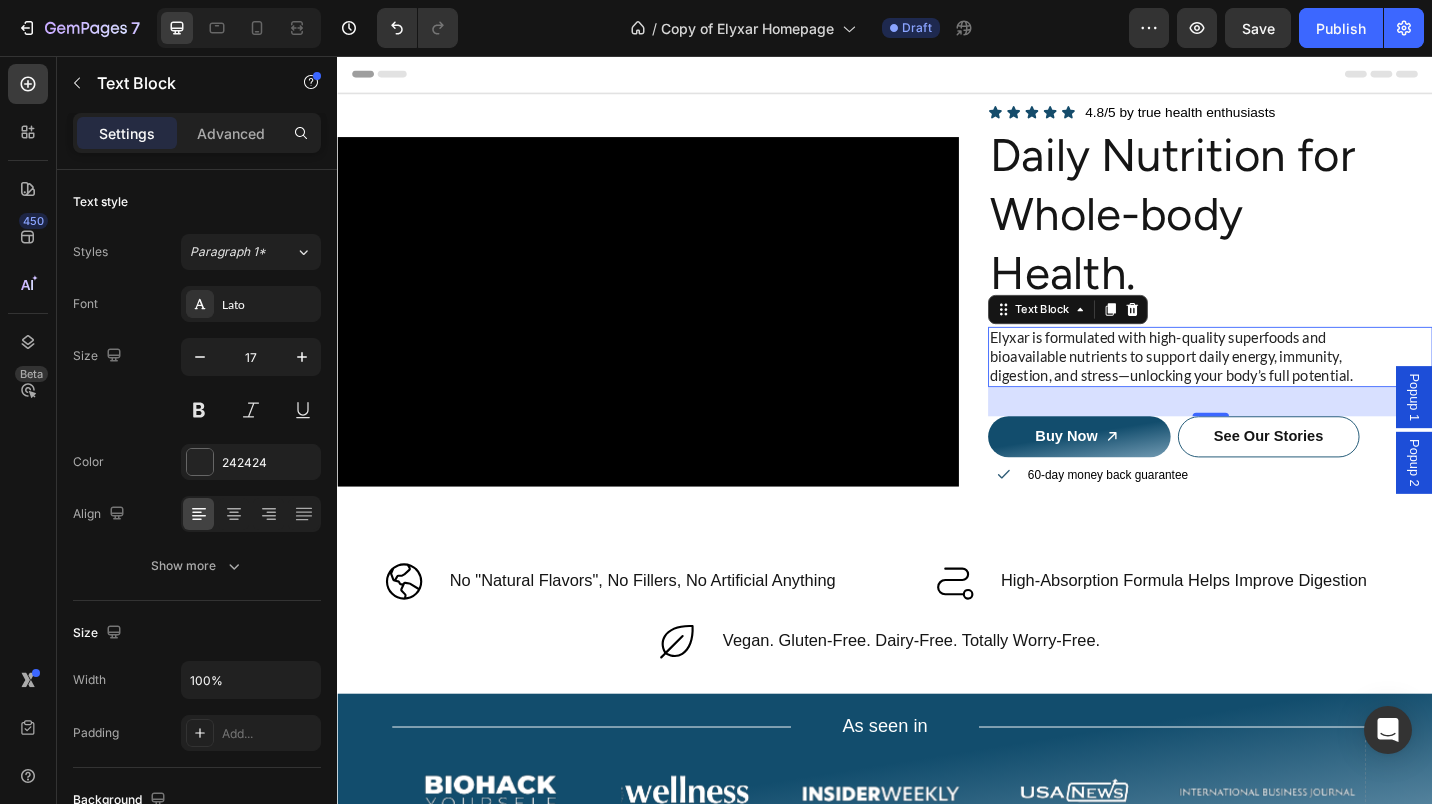 click 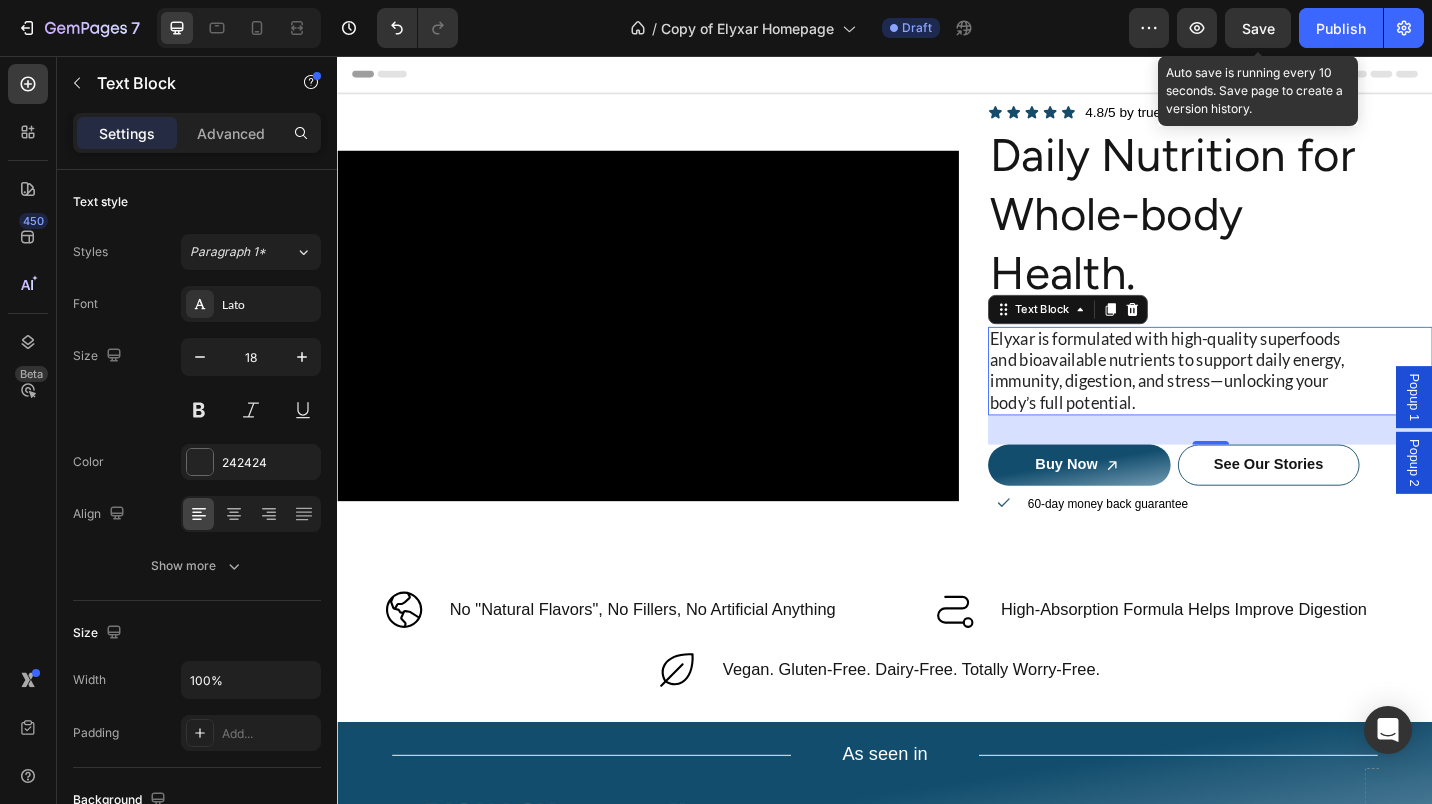 click on "Save" 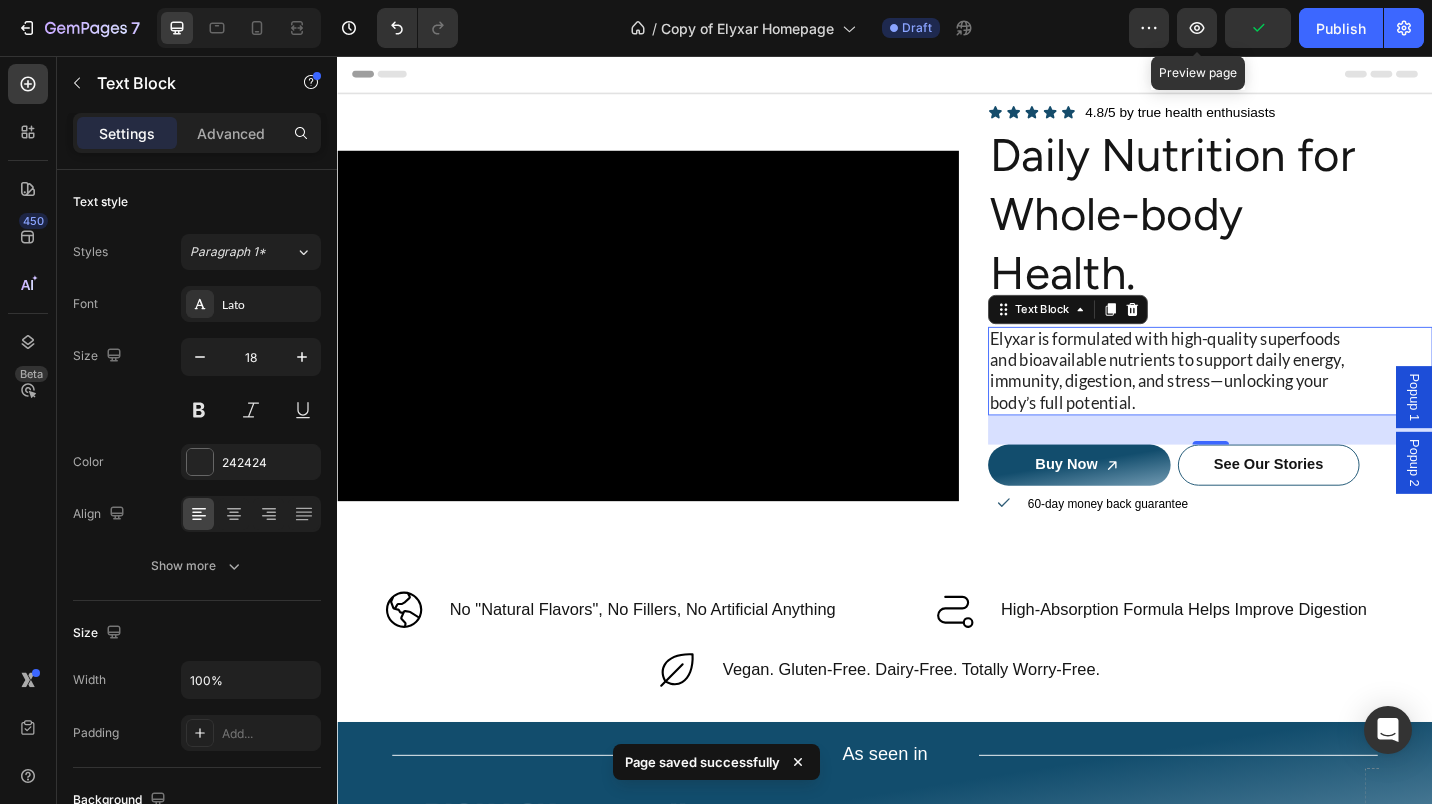 click 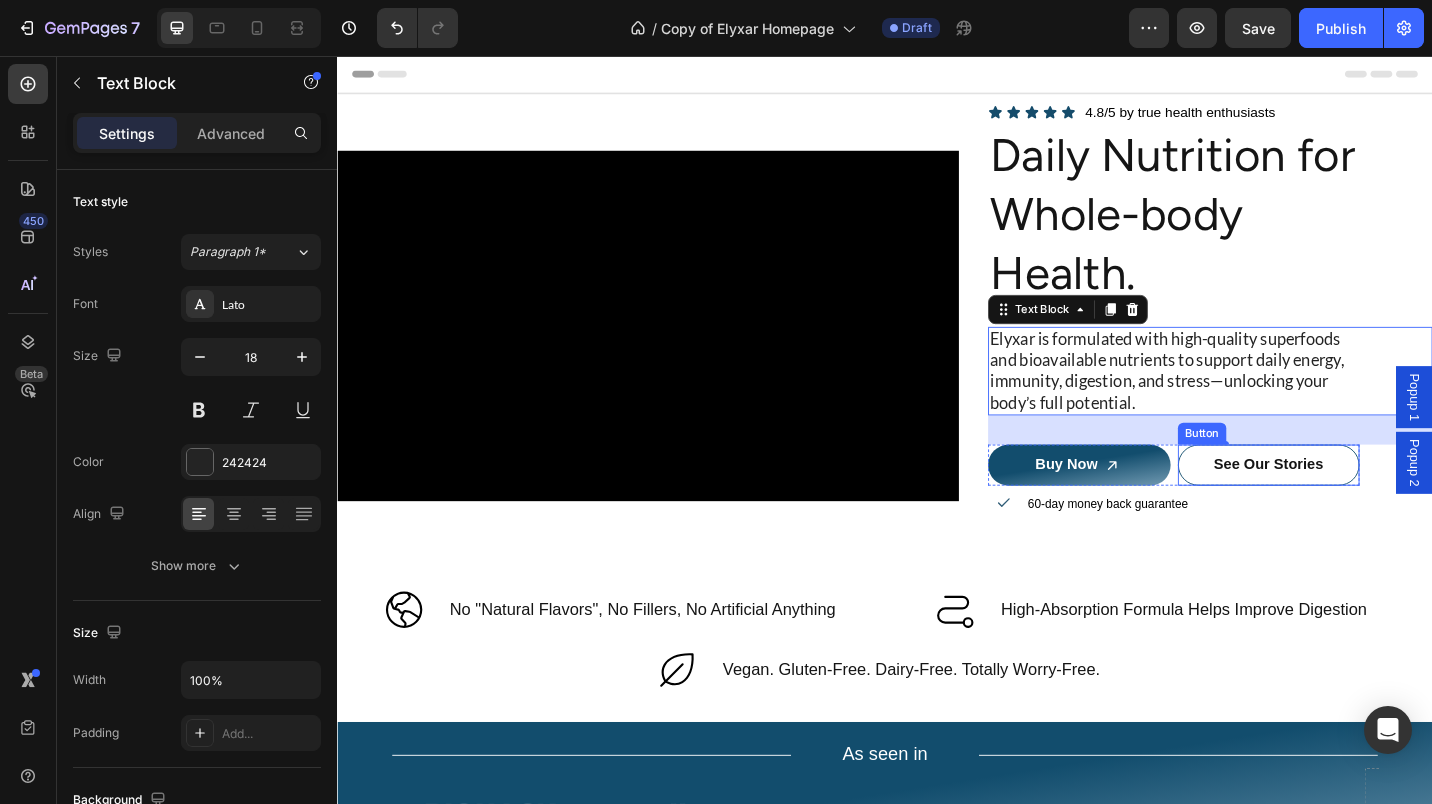 click on "See Our Stories" at bounding box center (1357, 504) 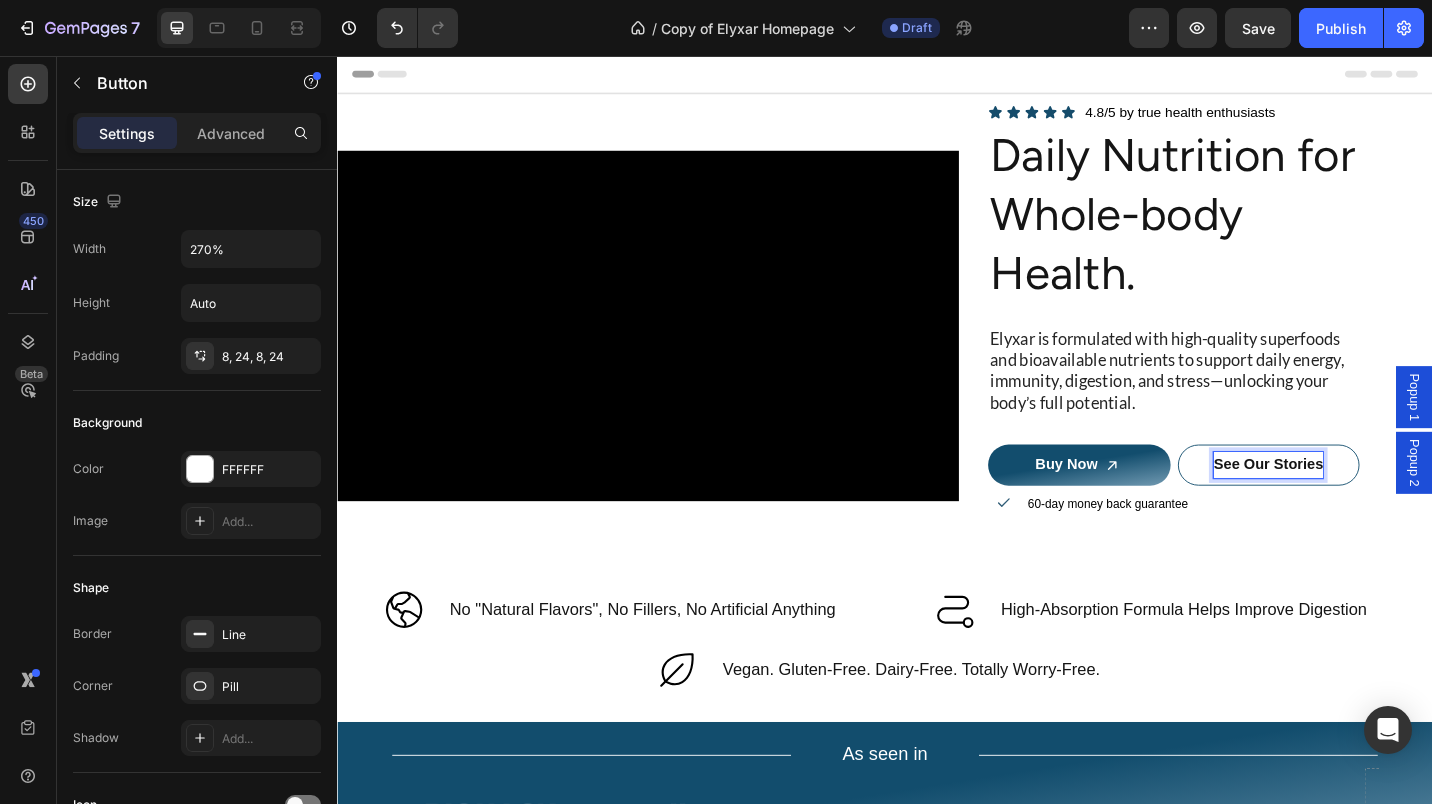 click on "See Our Stories" at bounding box center (1357, 504) 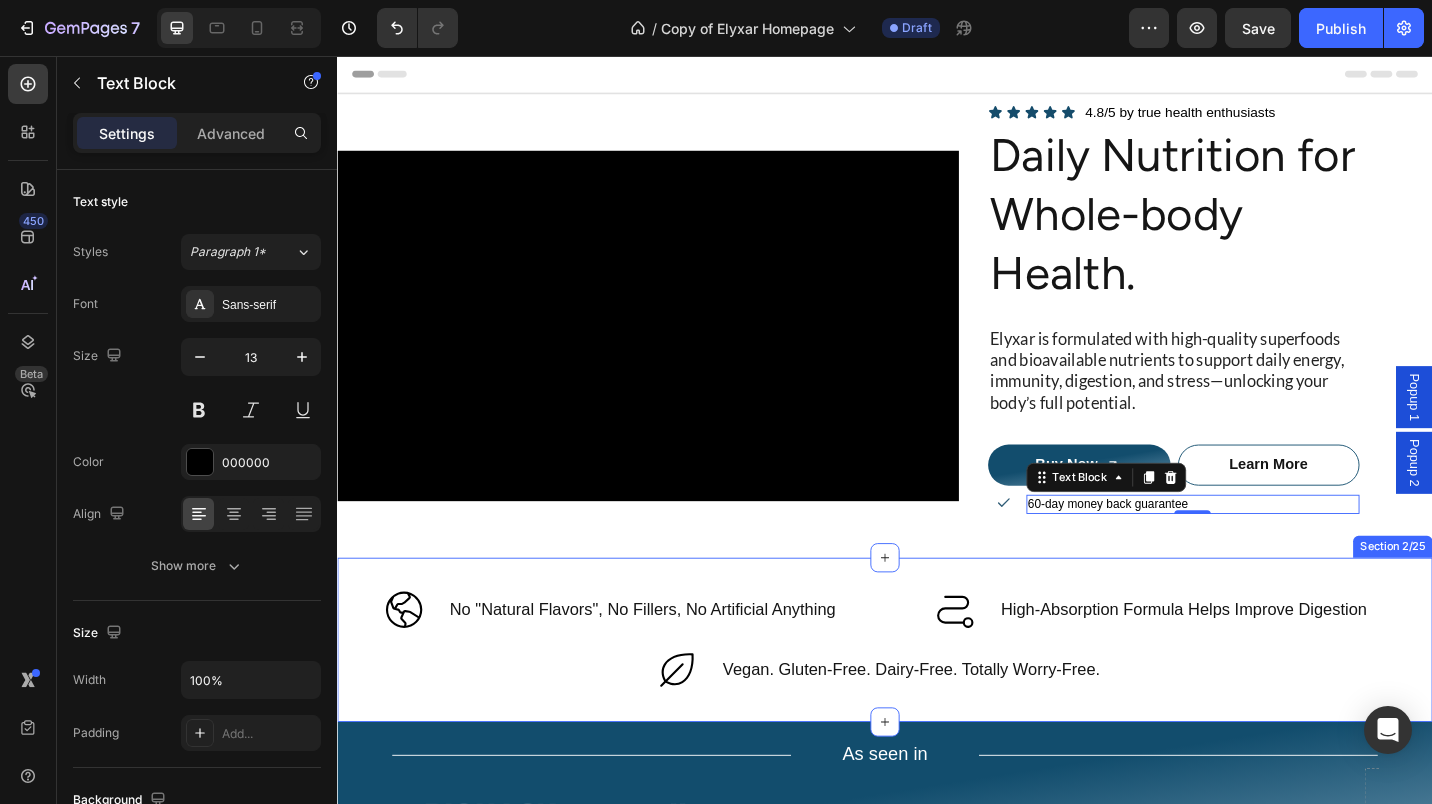 scroll, scrollTop: 228, scrollLeft: 0, axis: vertical 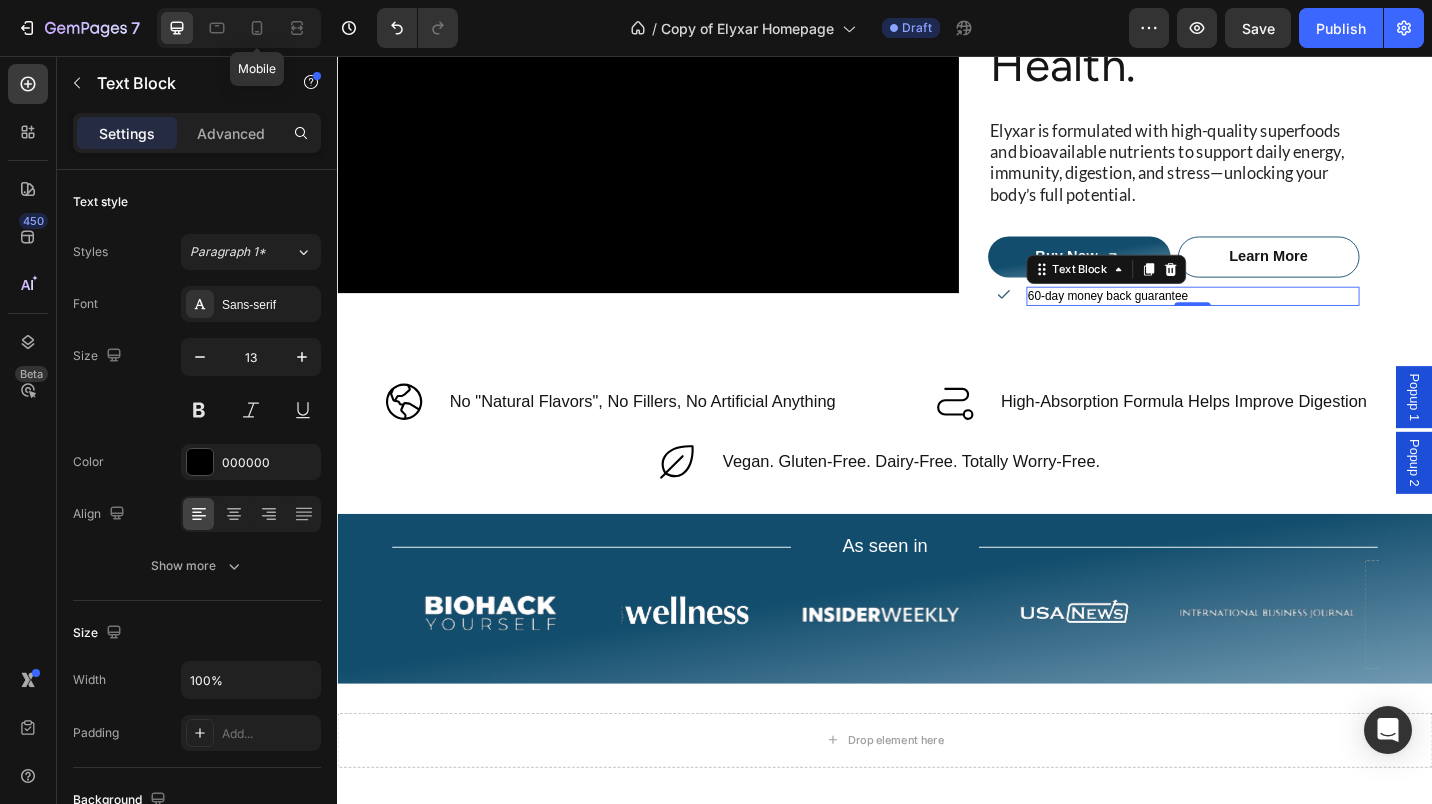 click 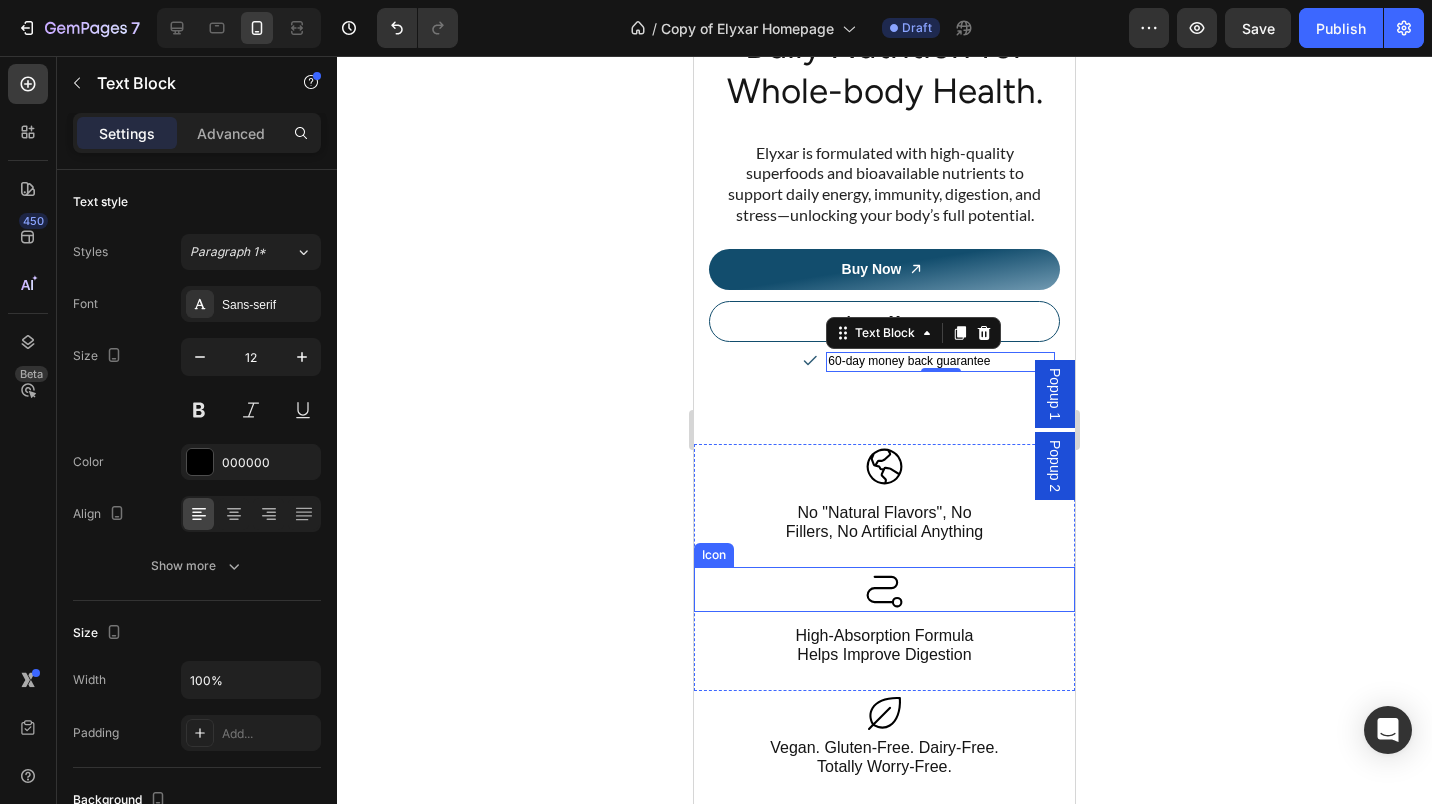 scroll, scrollTop: 350, scrollLeft: 0, axis: vertical 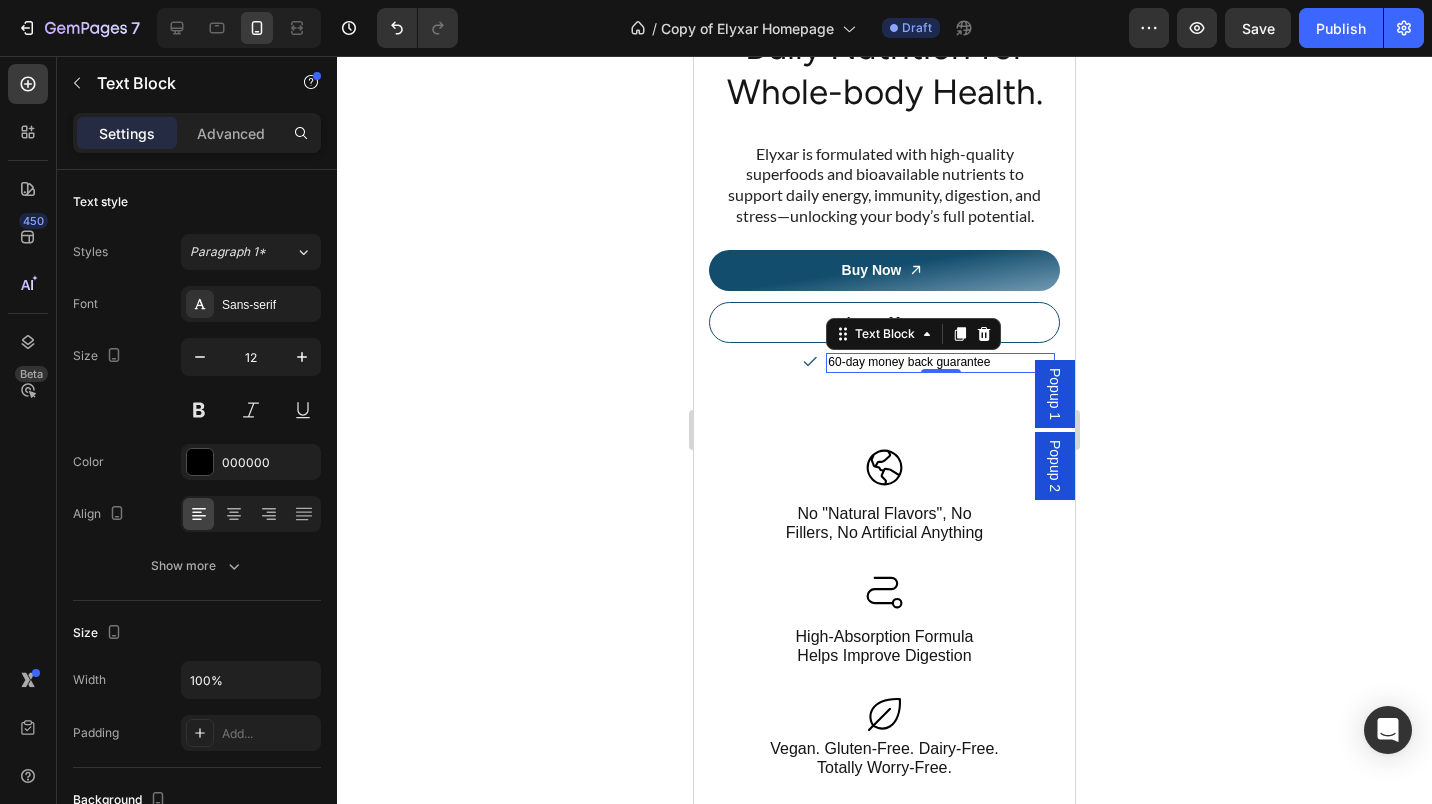 click 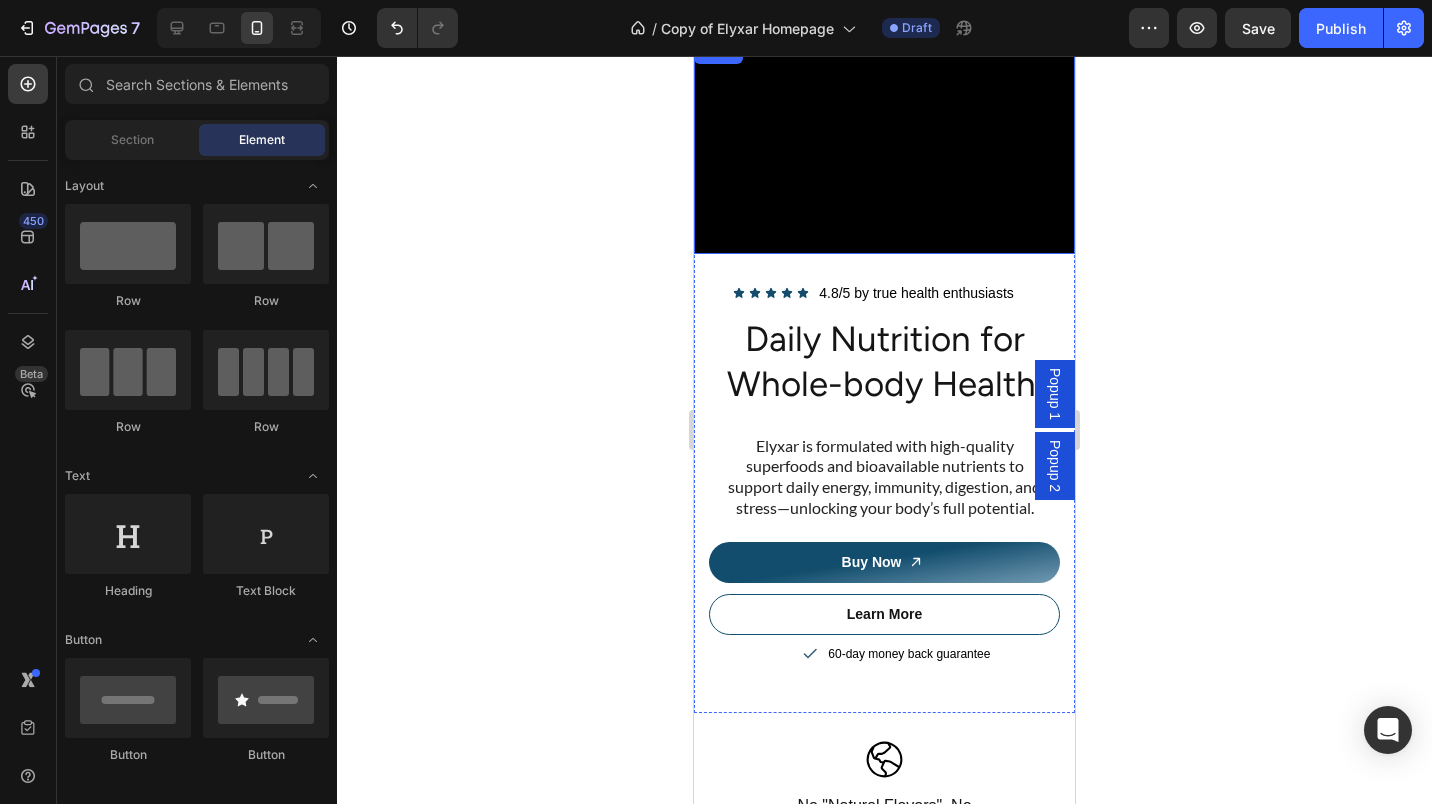 scroll, scrollTop: 0, scrollLeft: 0, axis: both 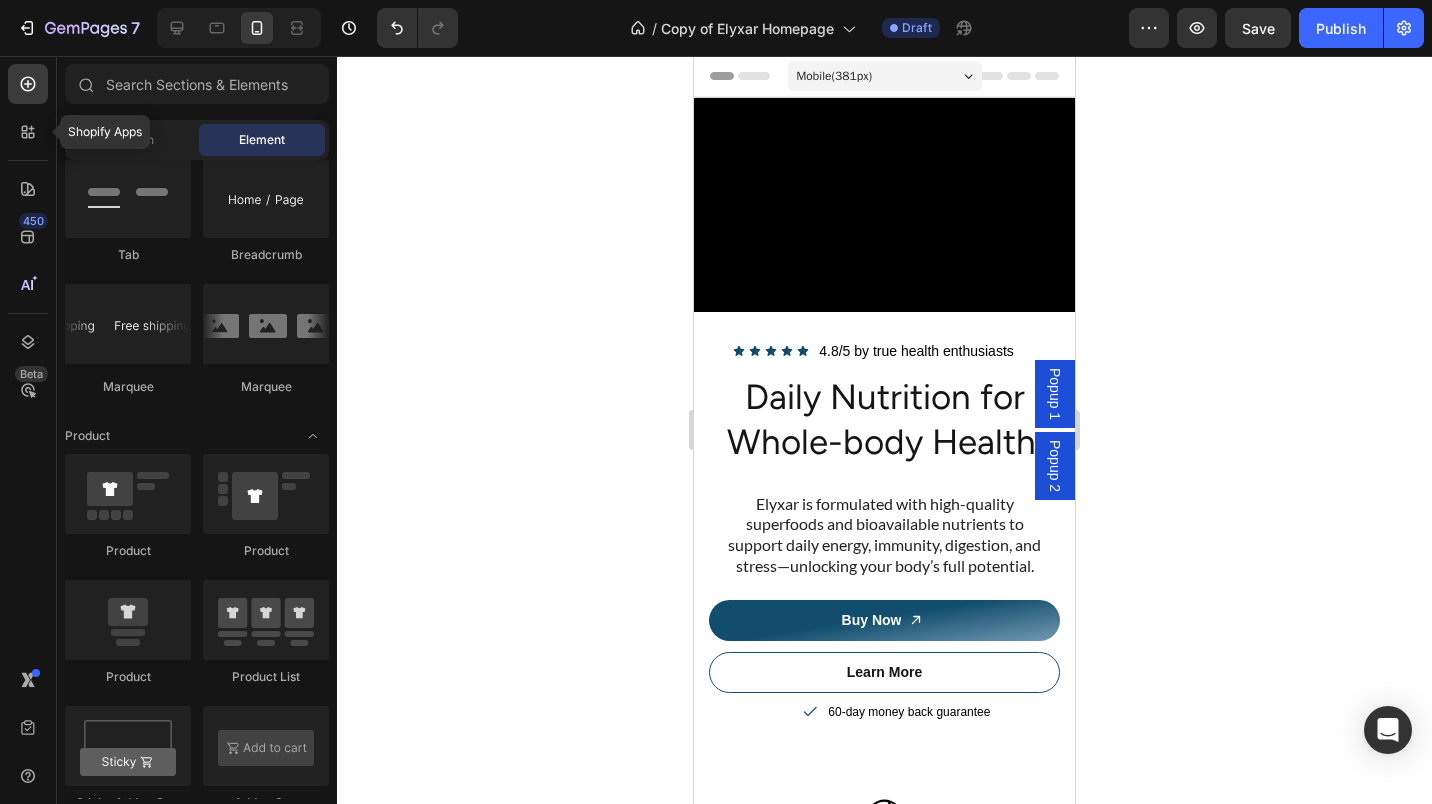 click 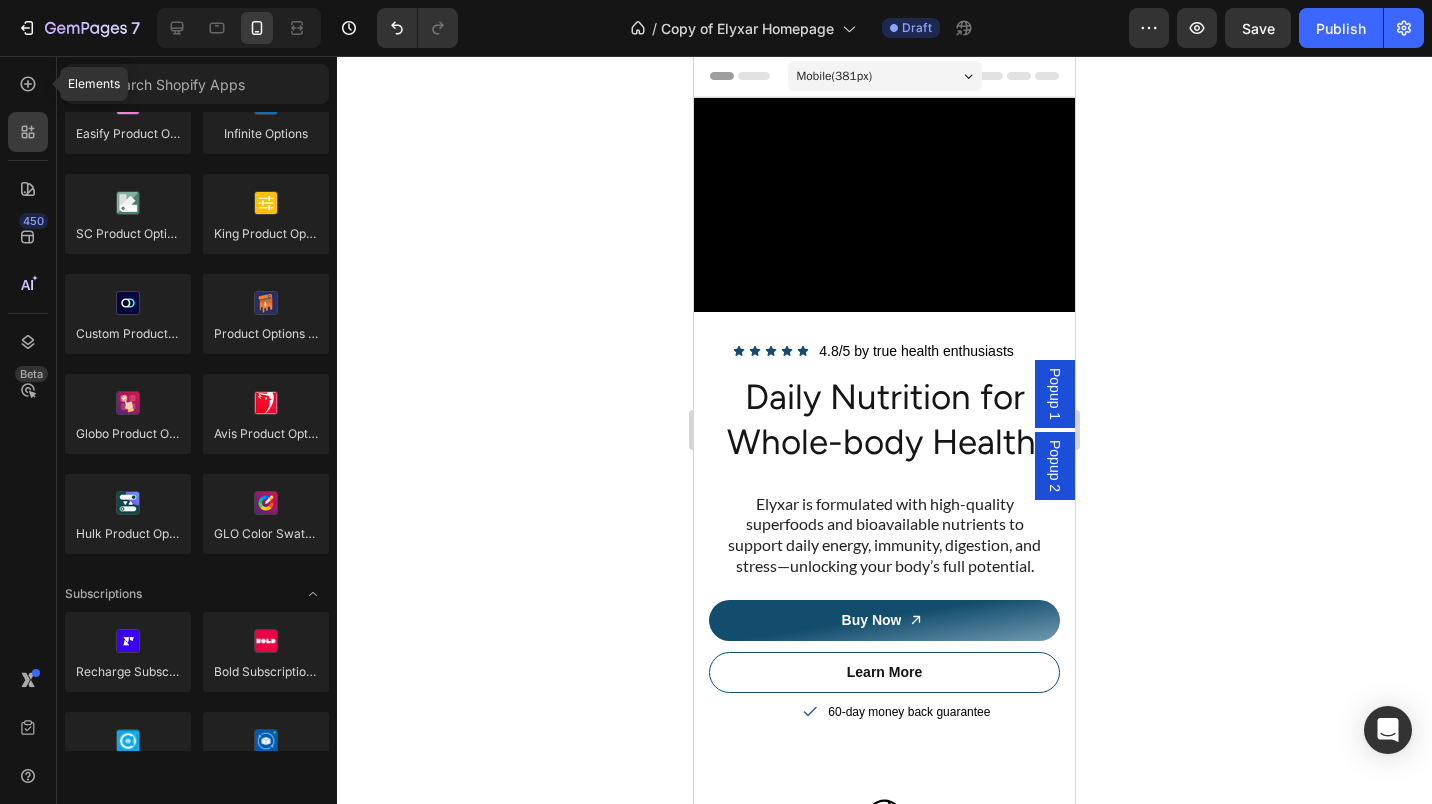 click 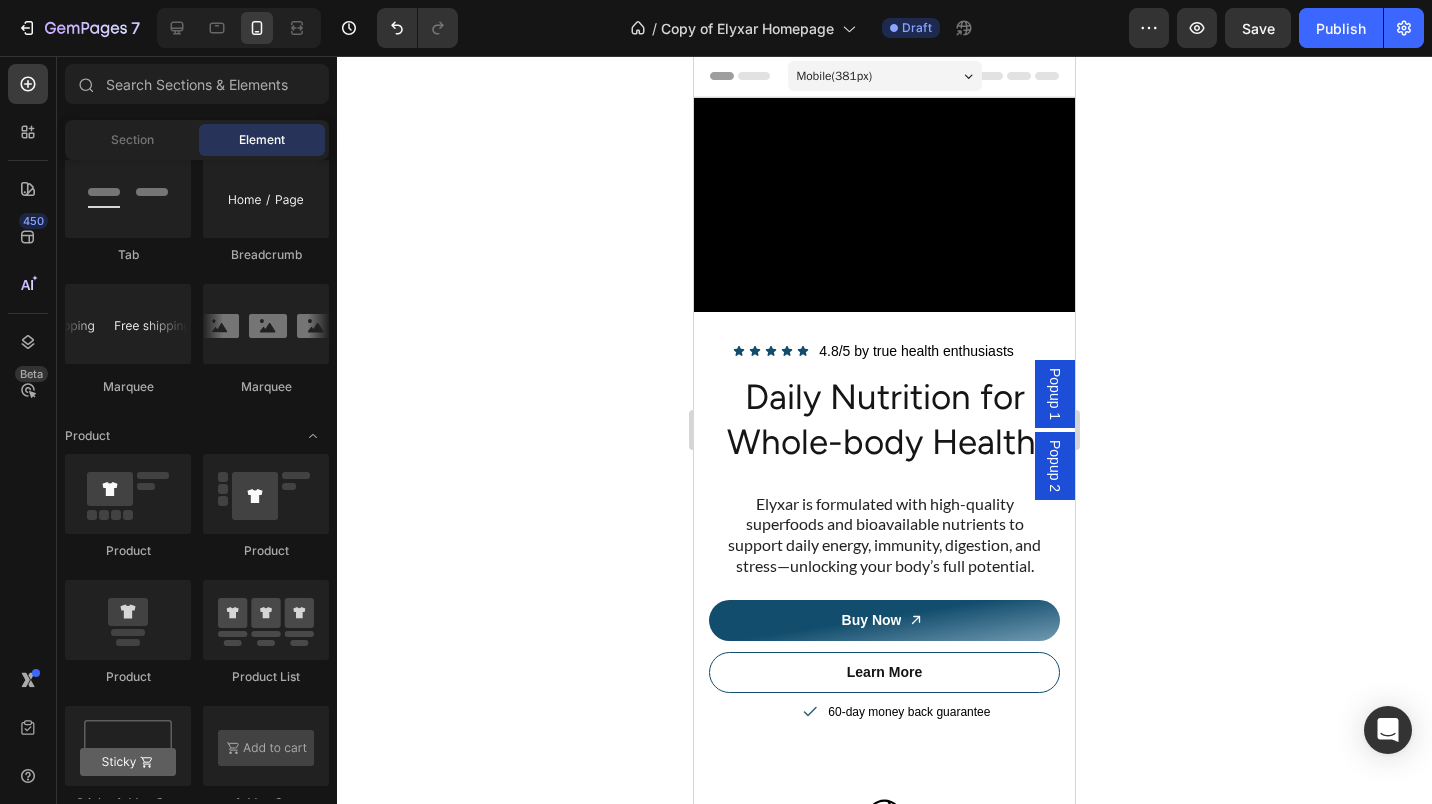 click on "Section" at bounding box center [132, 140] 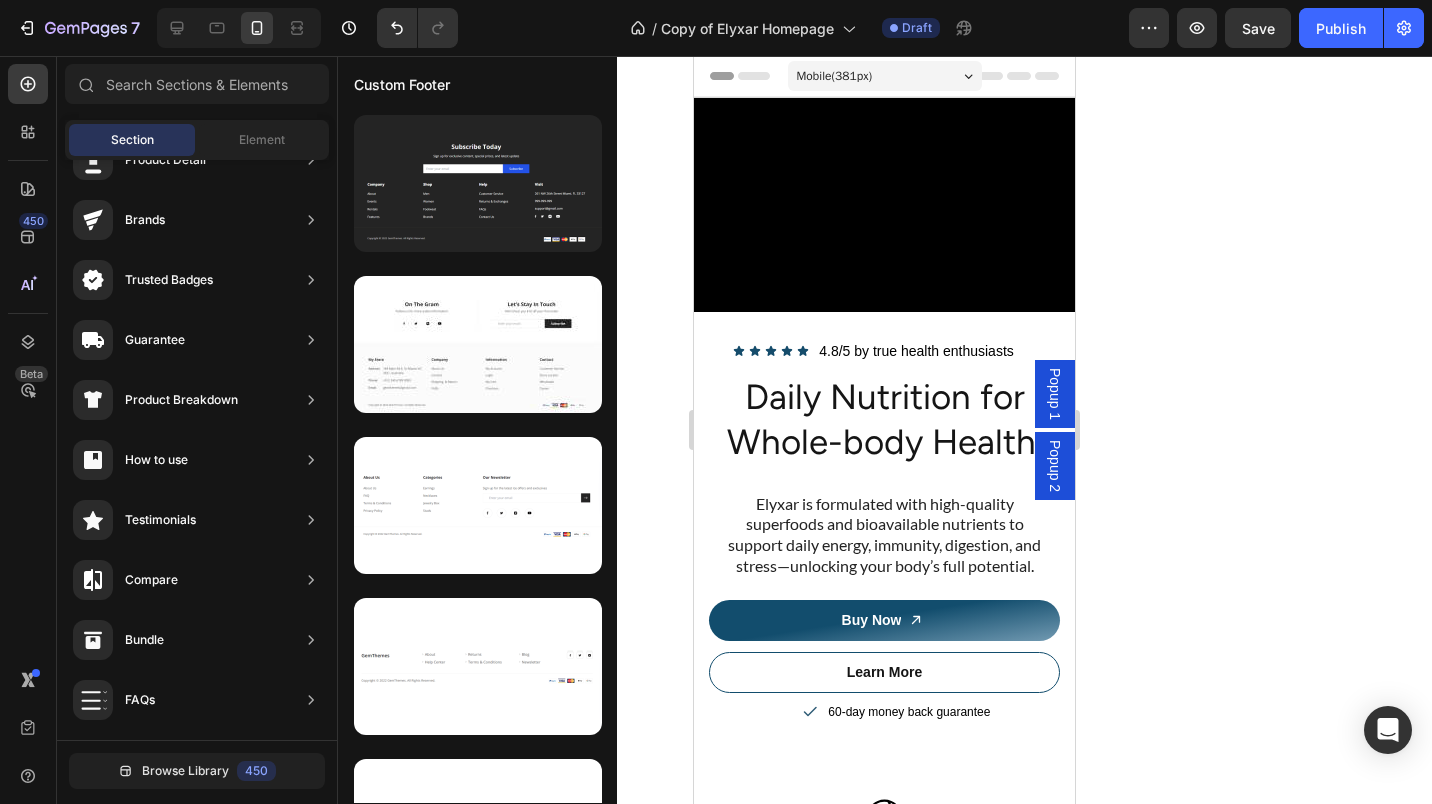 scroll, scrollTop: 0, scrollLeft: 0, axis: both 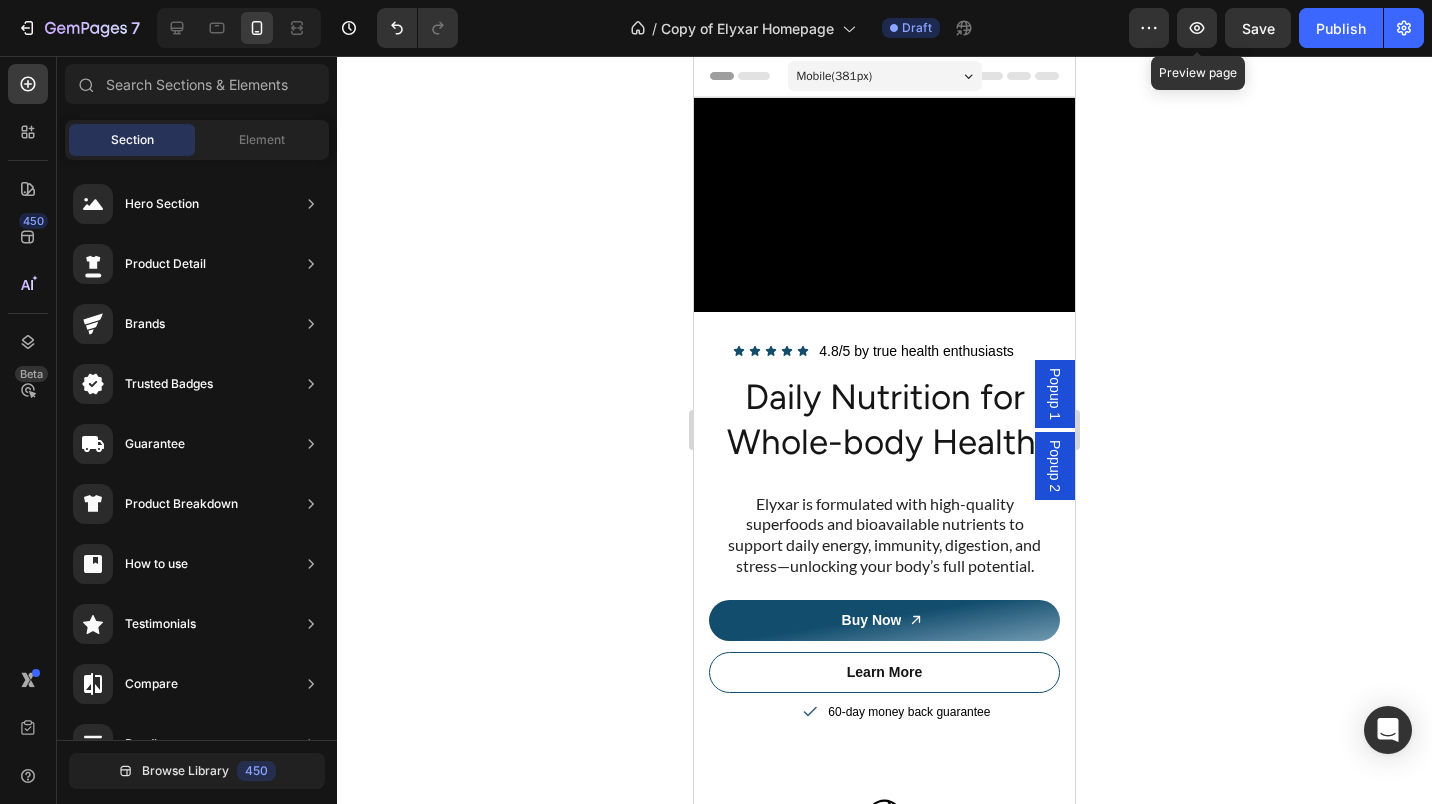 click 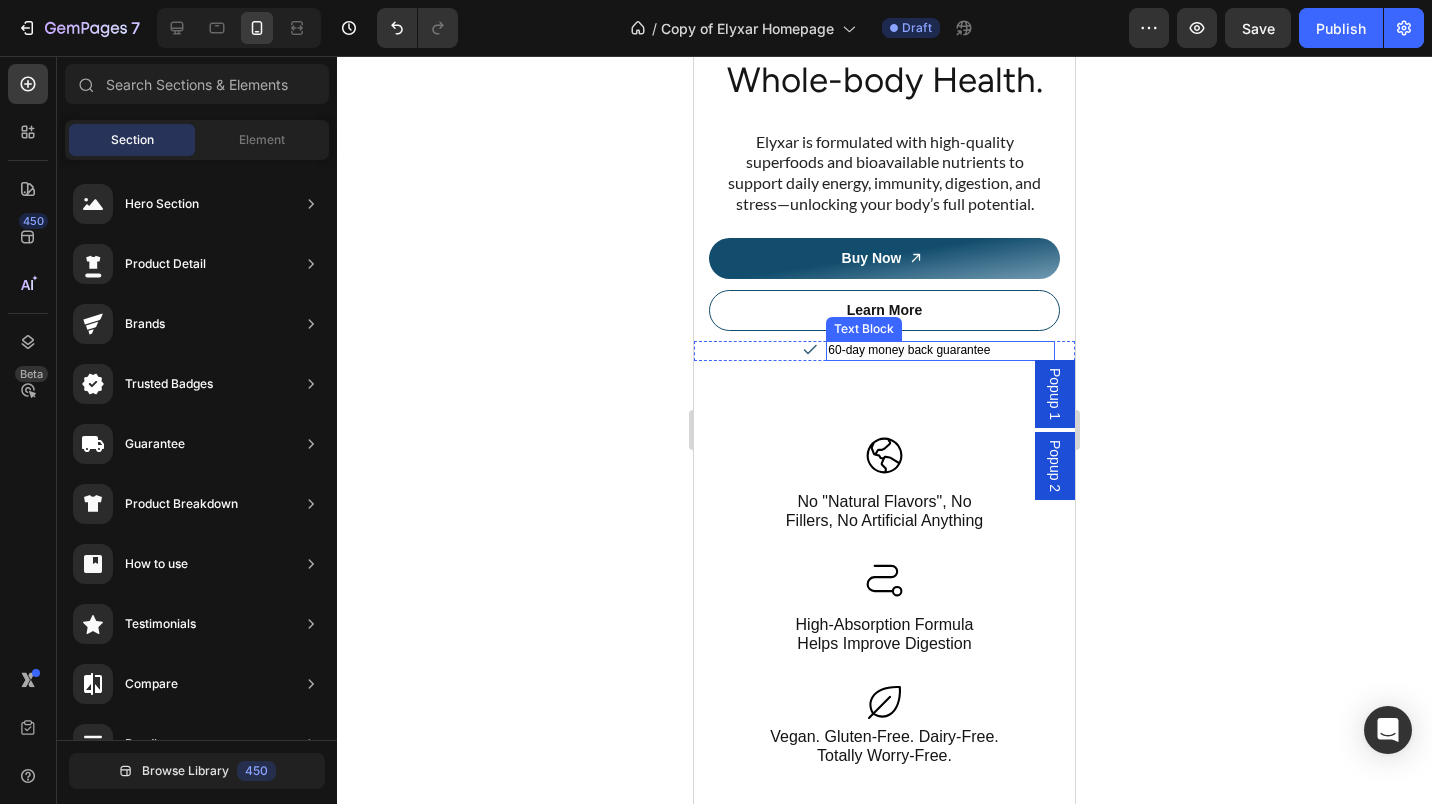 scroll, scrollTop: 0, scrollLeft: 0, axis: both 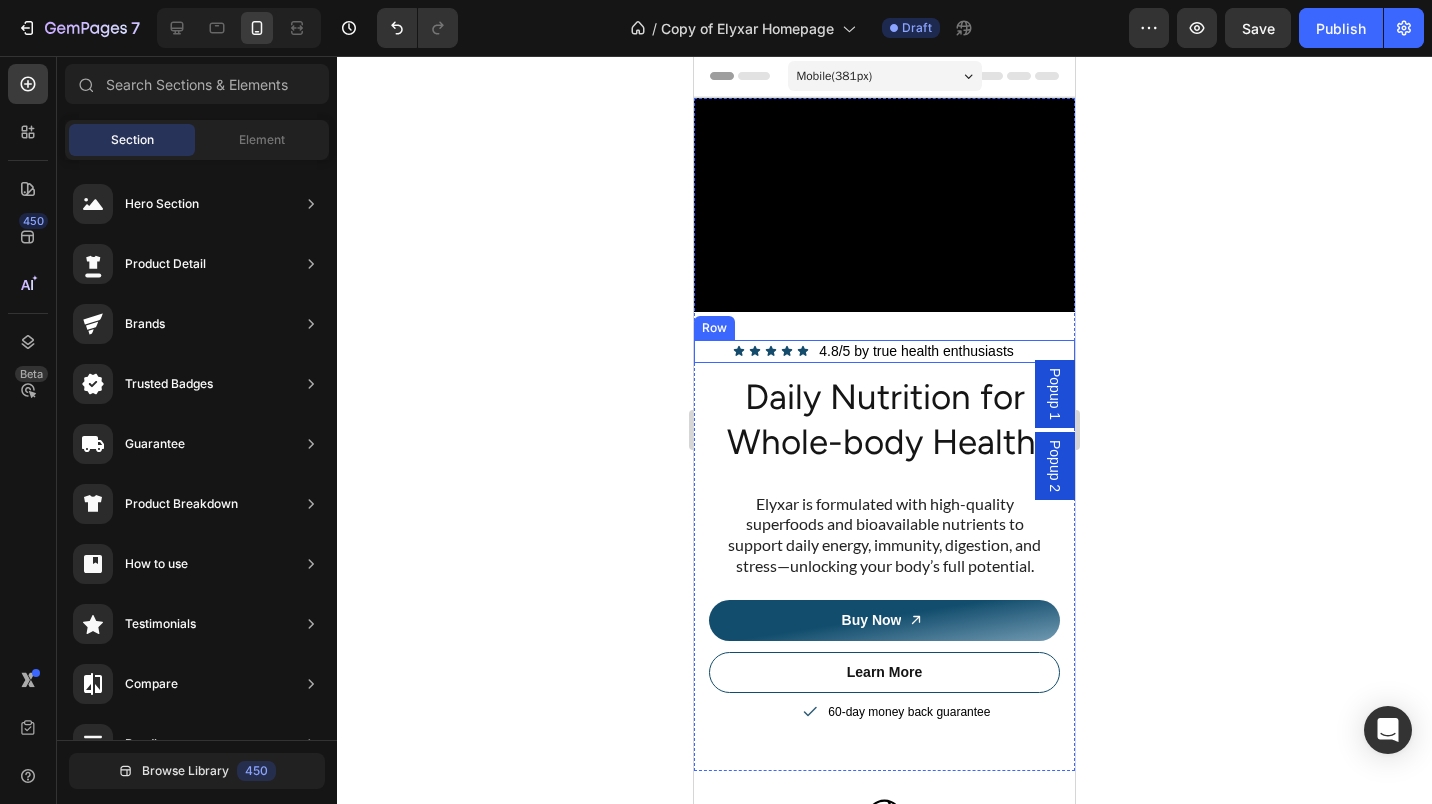 click on "4.8/5 by true health enthusiasts Text Block" at bounding box center [926, 351] 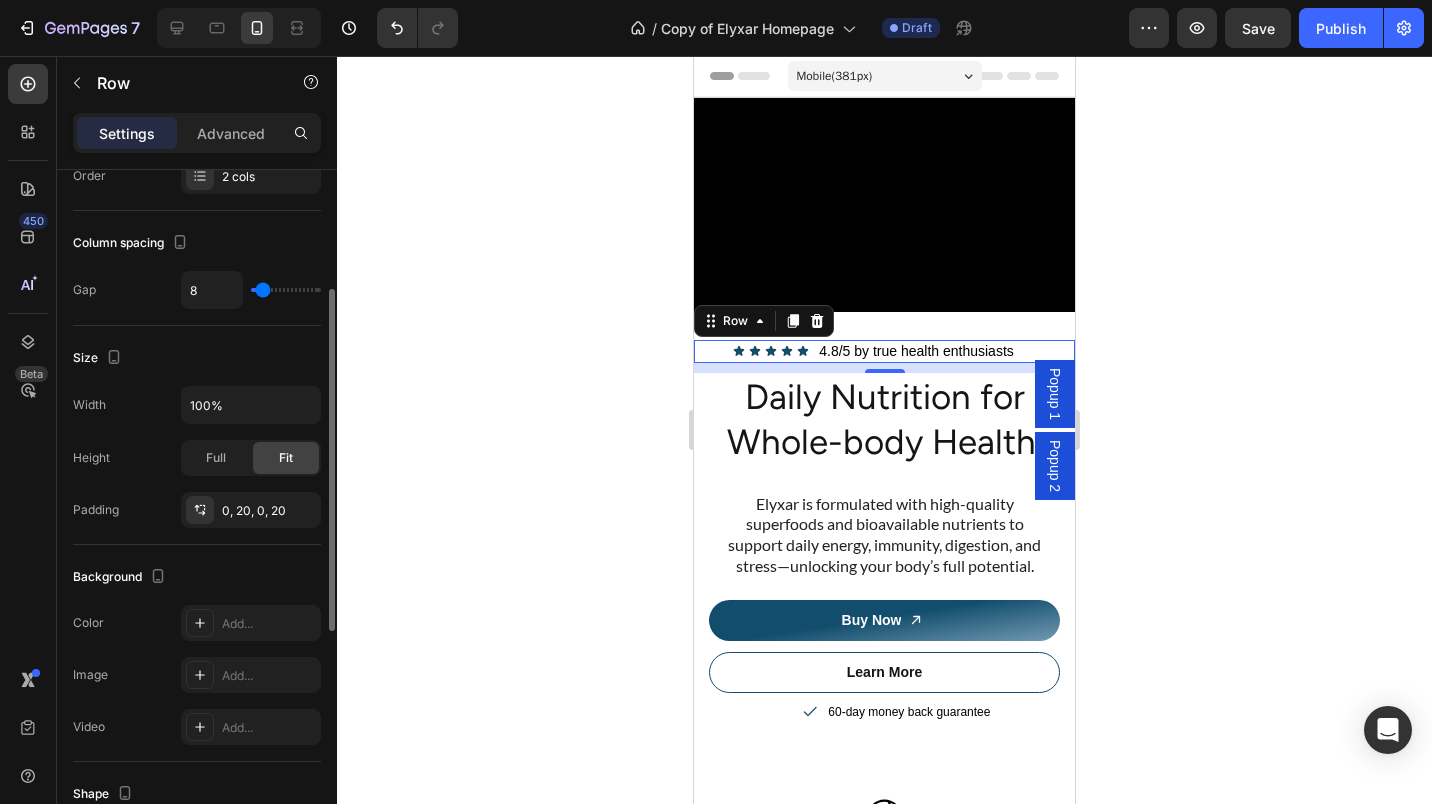 scroll, scrollTop: 271, scrollLeft: 0, axis: vertical 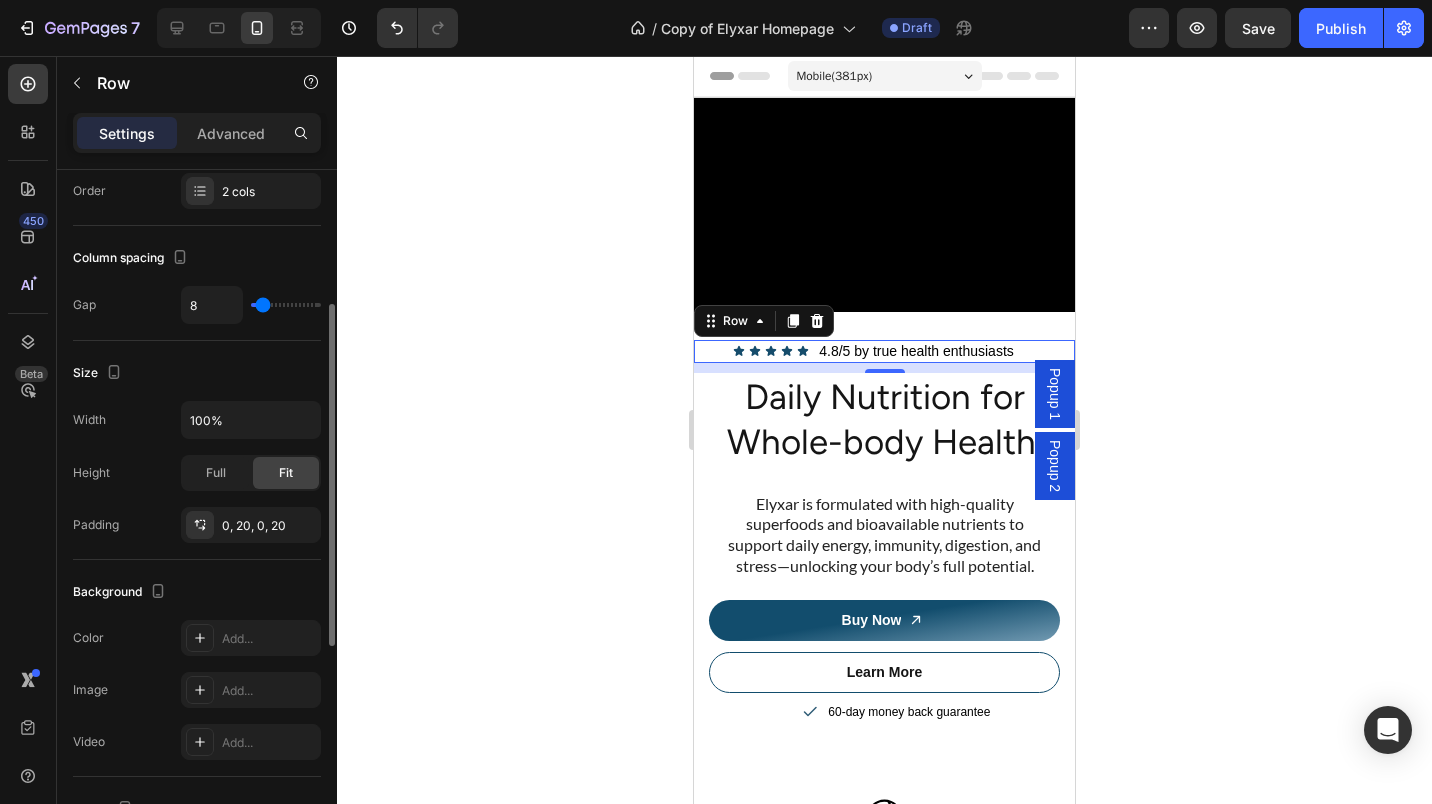 click on "Advanced" at bounding box center [231, 133] 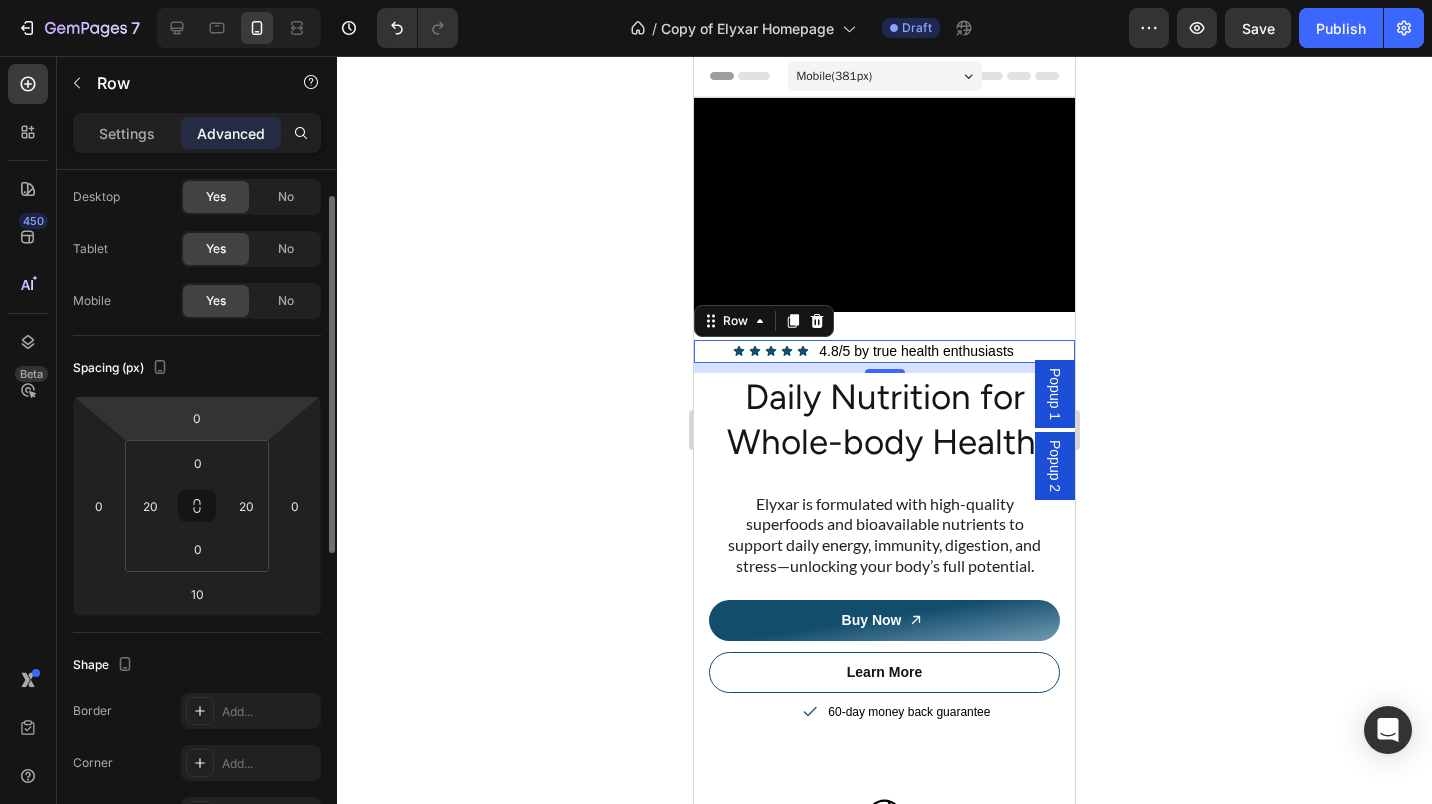 scroll, scrollTop: 0, scrollLeft: 0, axis: both 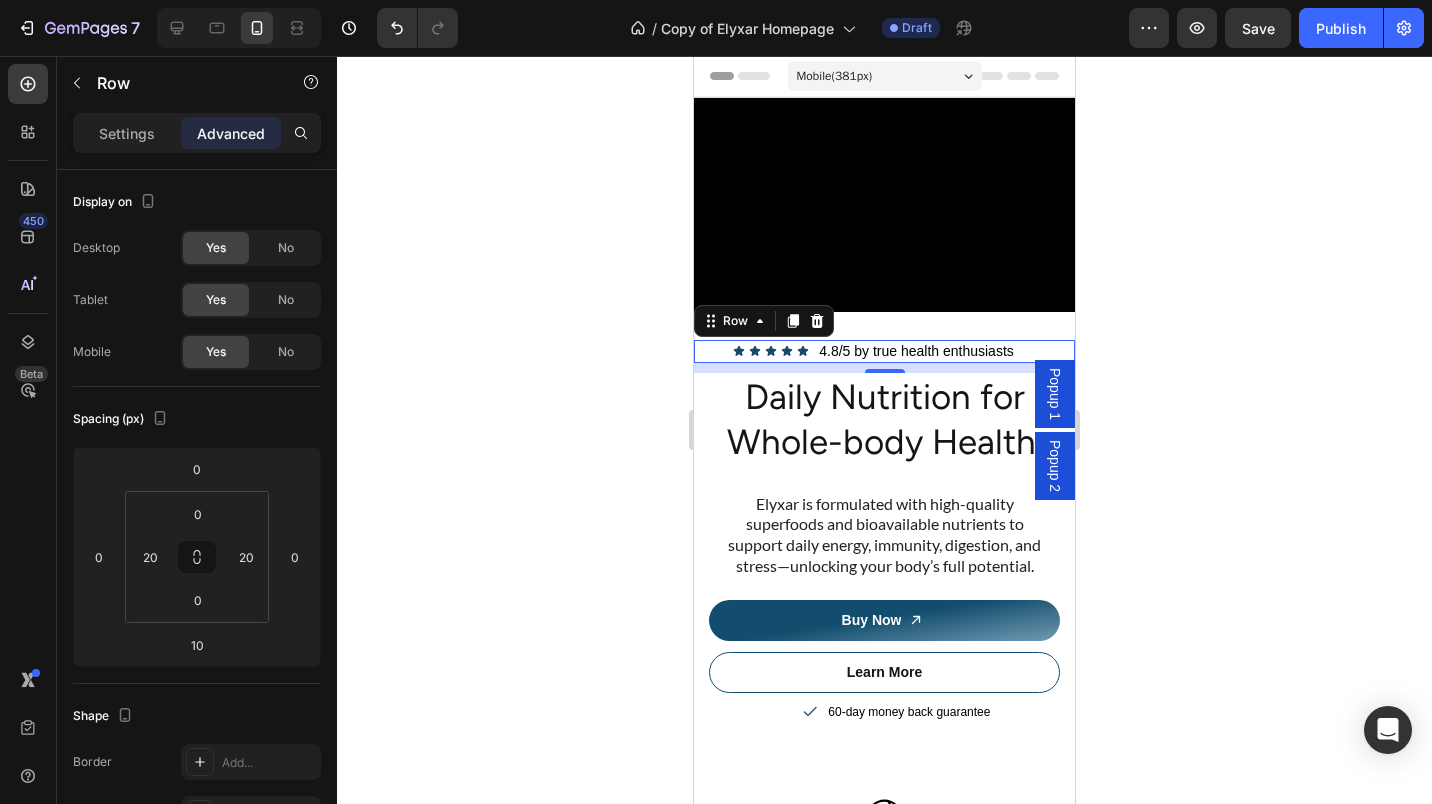 click on "Settings" at bounding box center (127, 133) 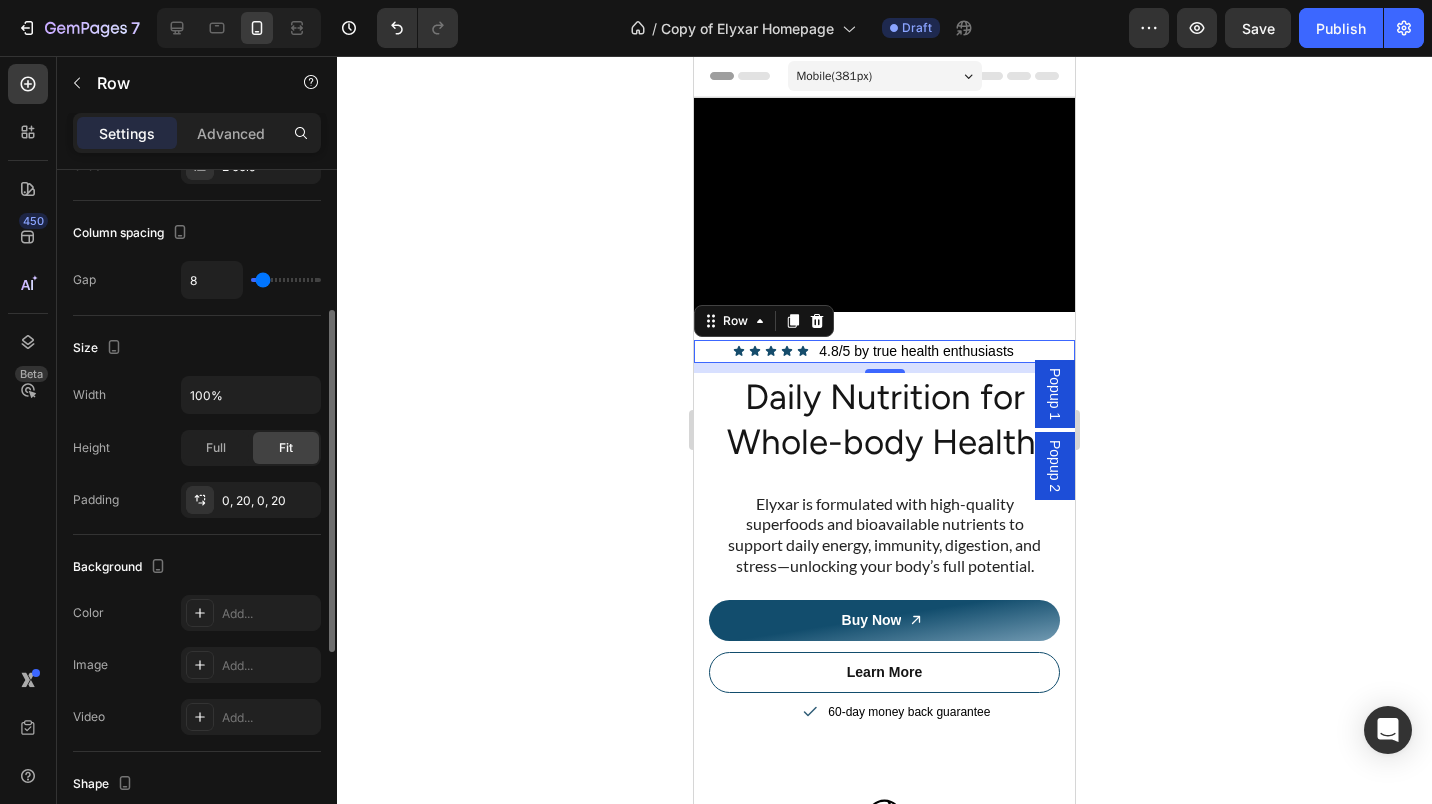 scroll, scrollTop: 298, scrollLeft: 0, axis: vertical 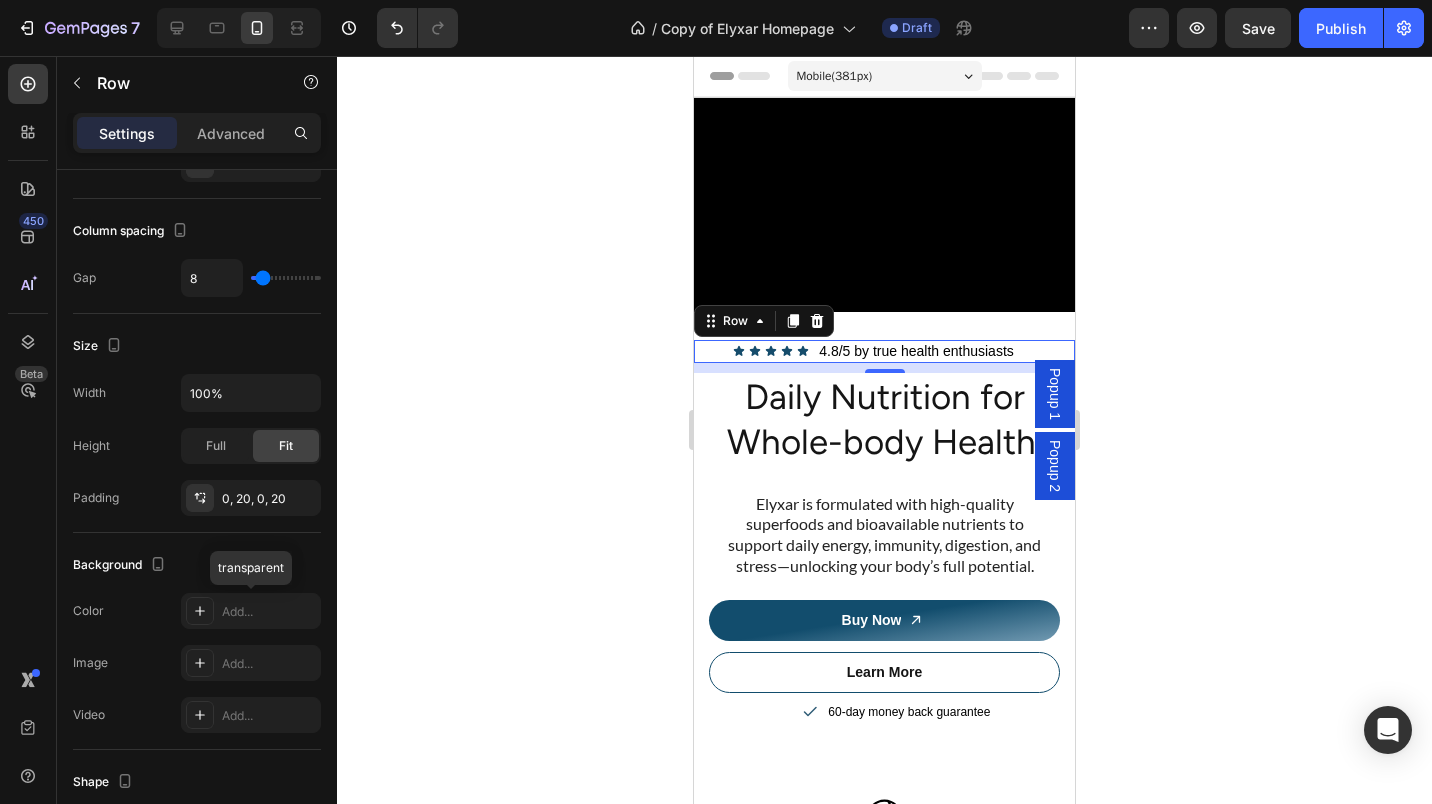 click on "Add..." at bounding box center [269, 612] 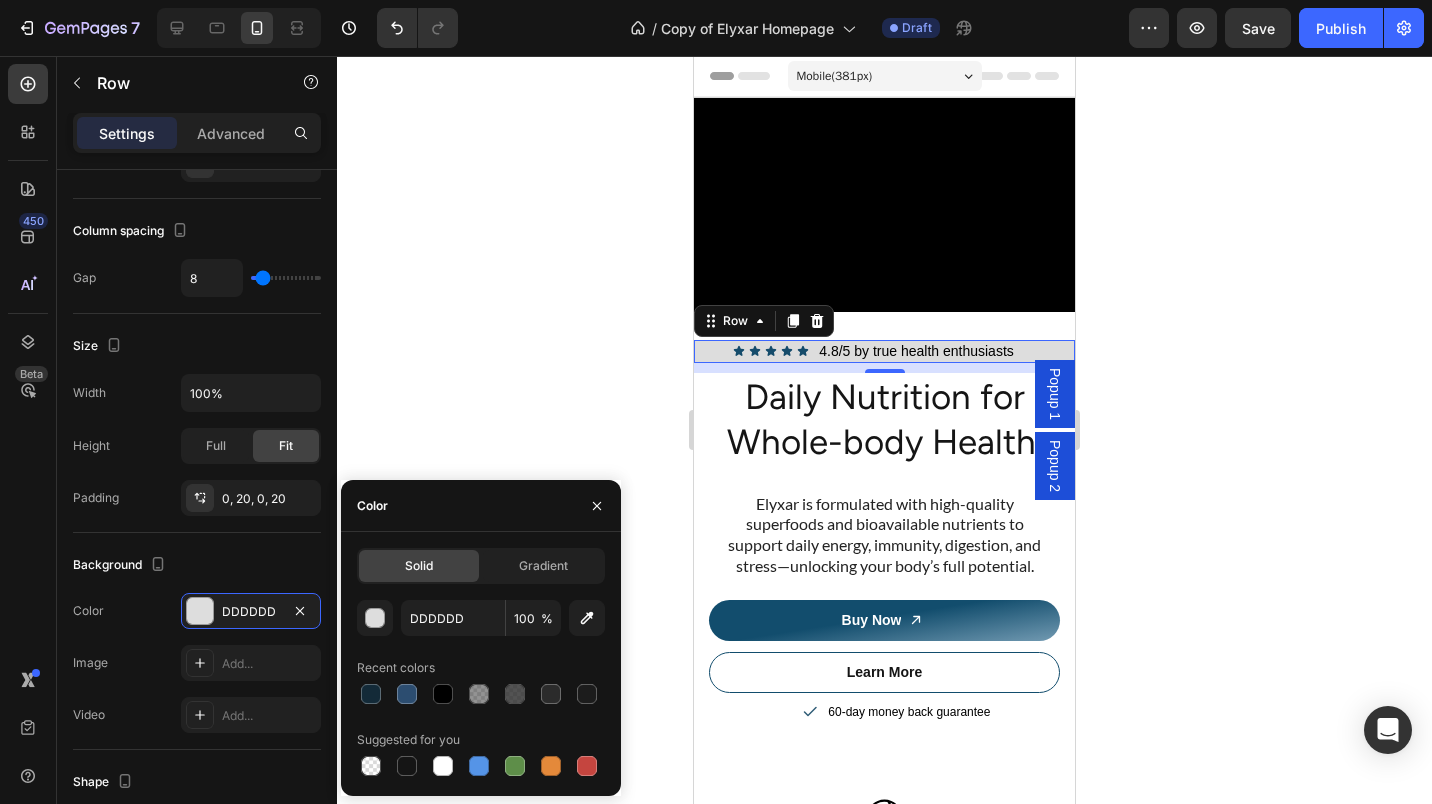 click on "Gradient" 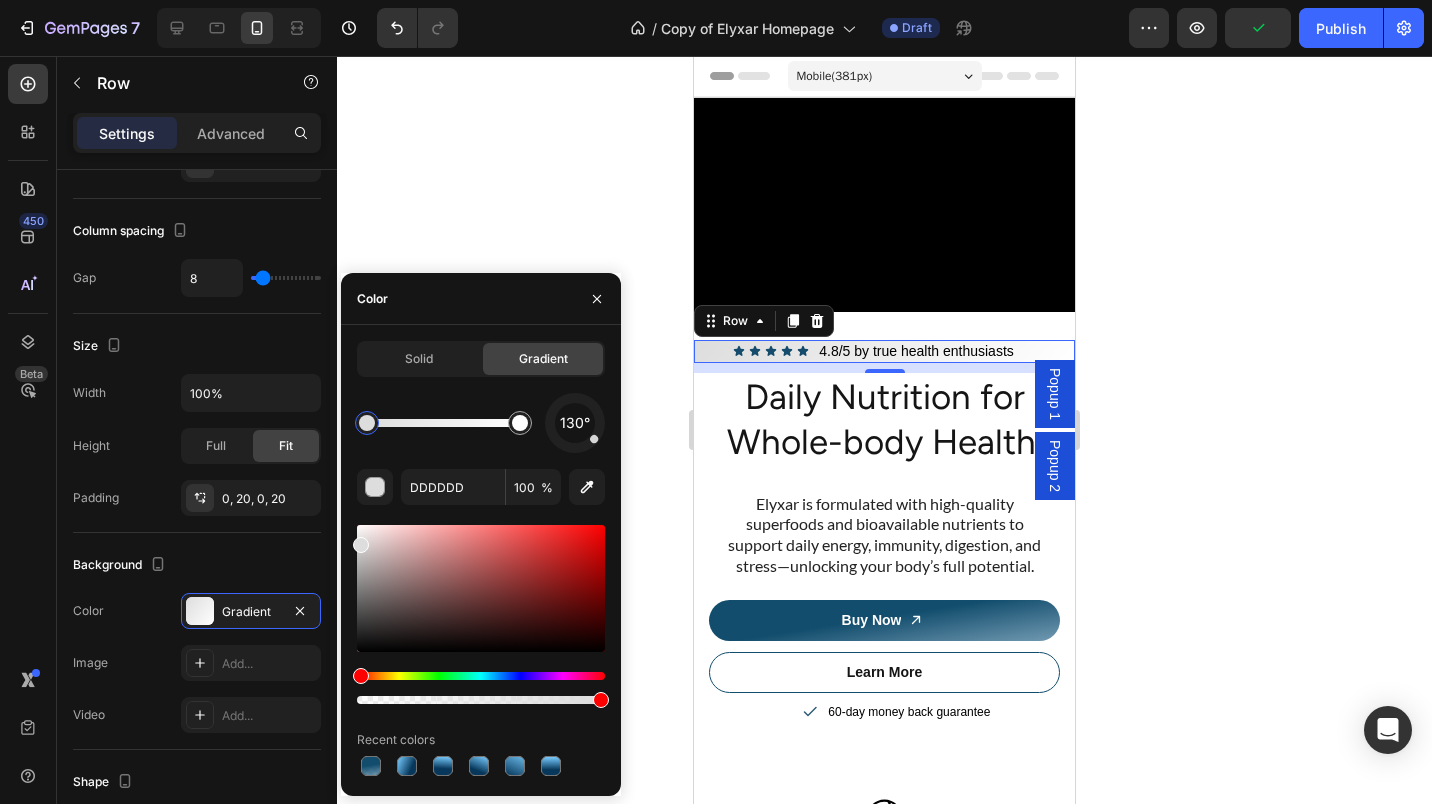 click at bounding box center (371, 766) 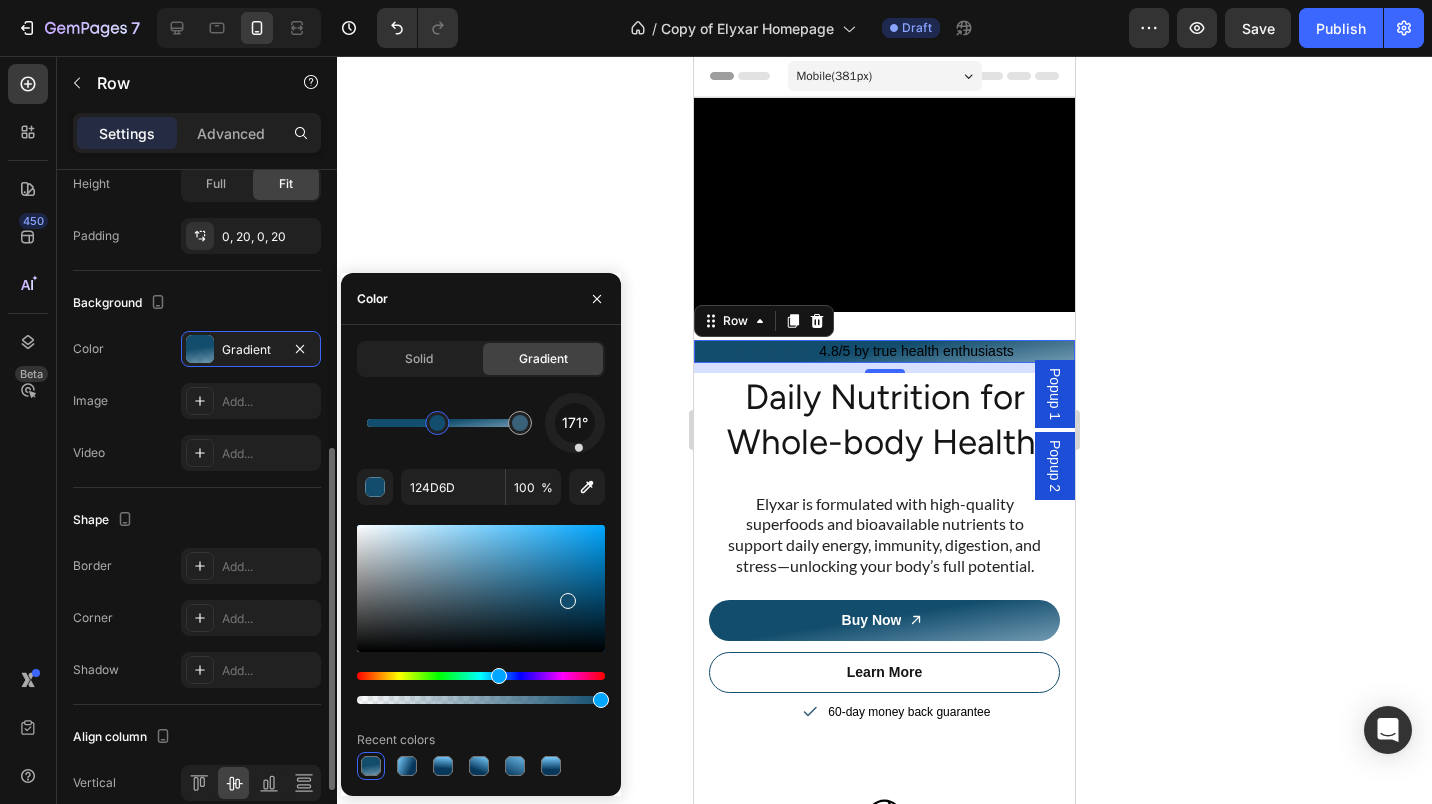 scroll, scrollTop: 561, scrollLeft: 0, axis: vertical 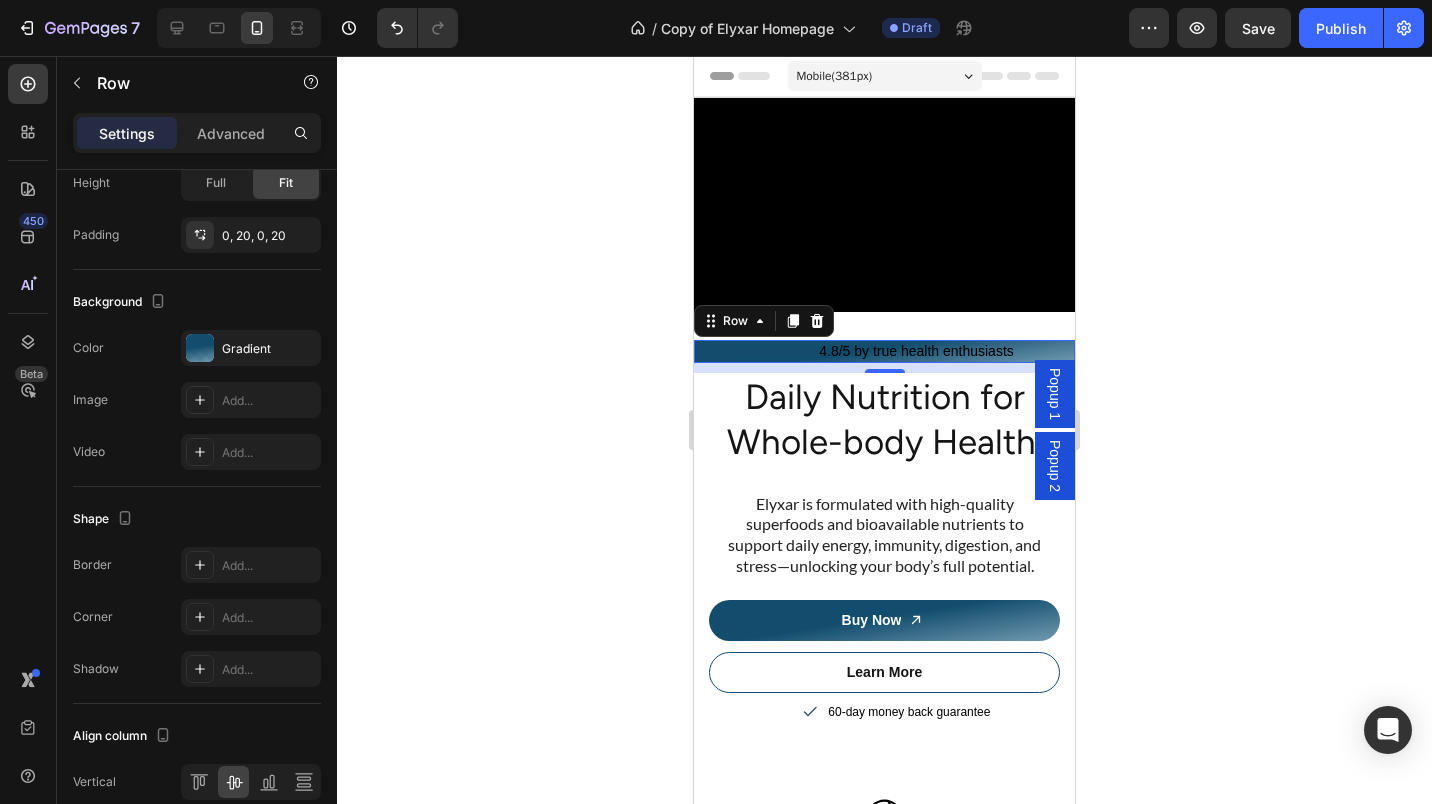 click 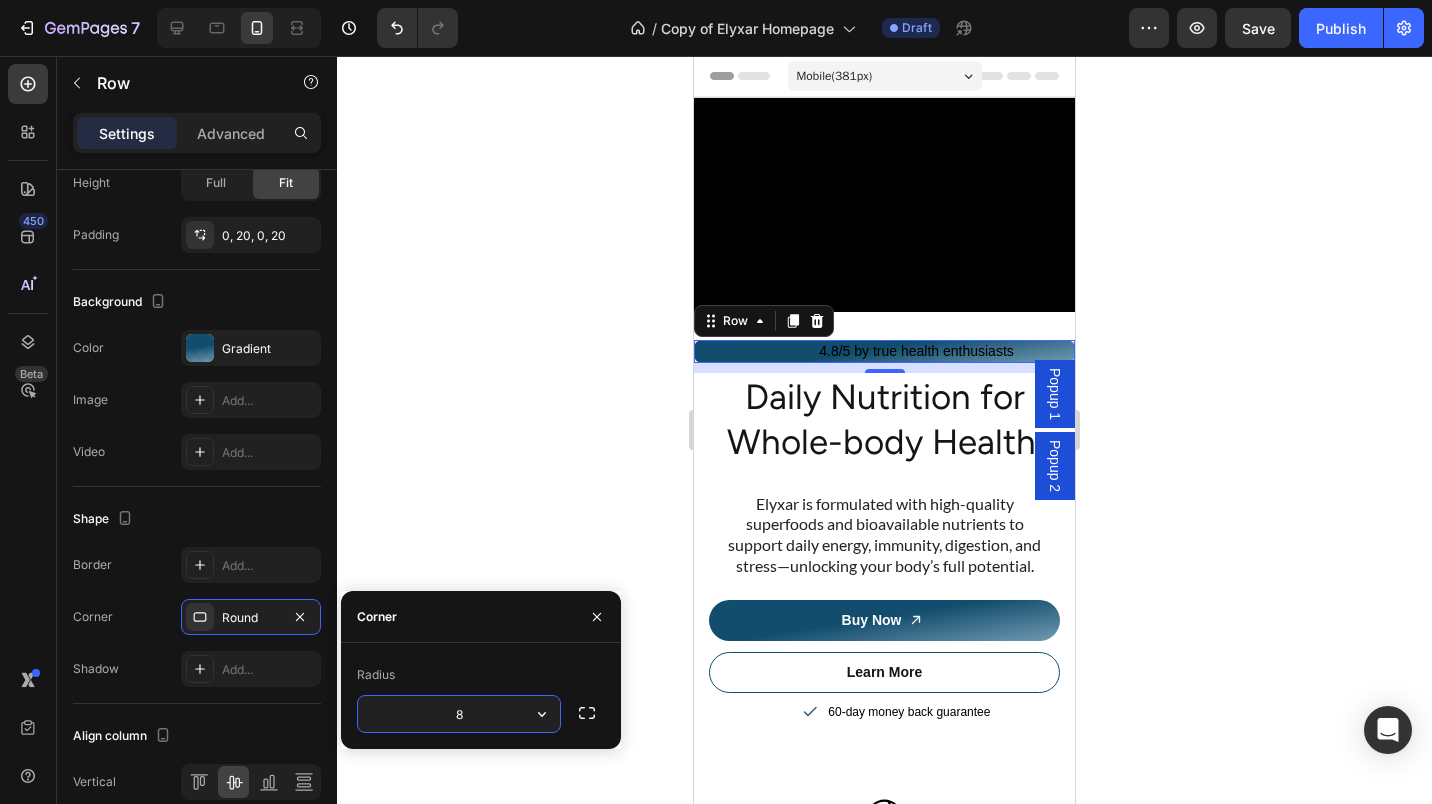 click 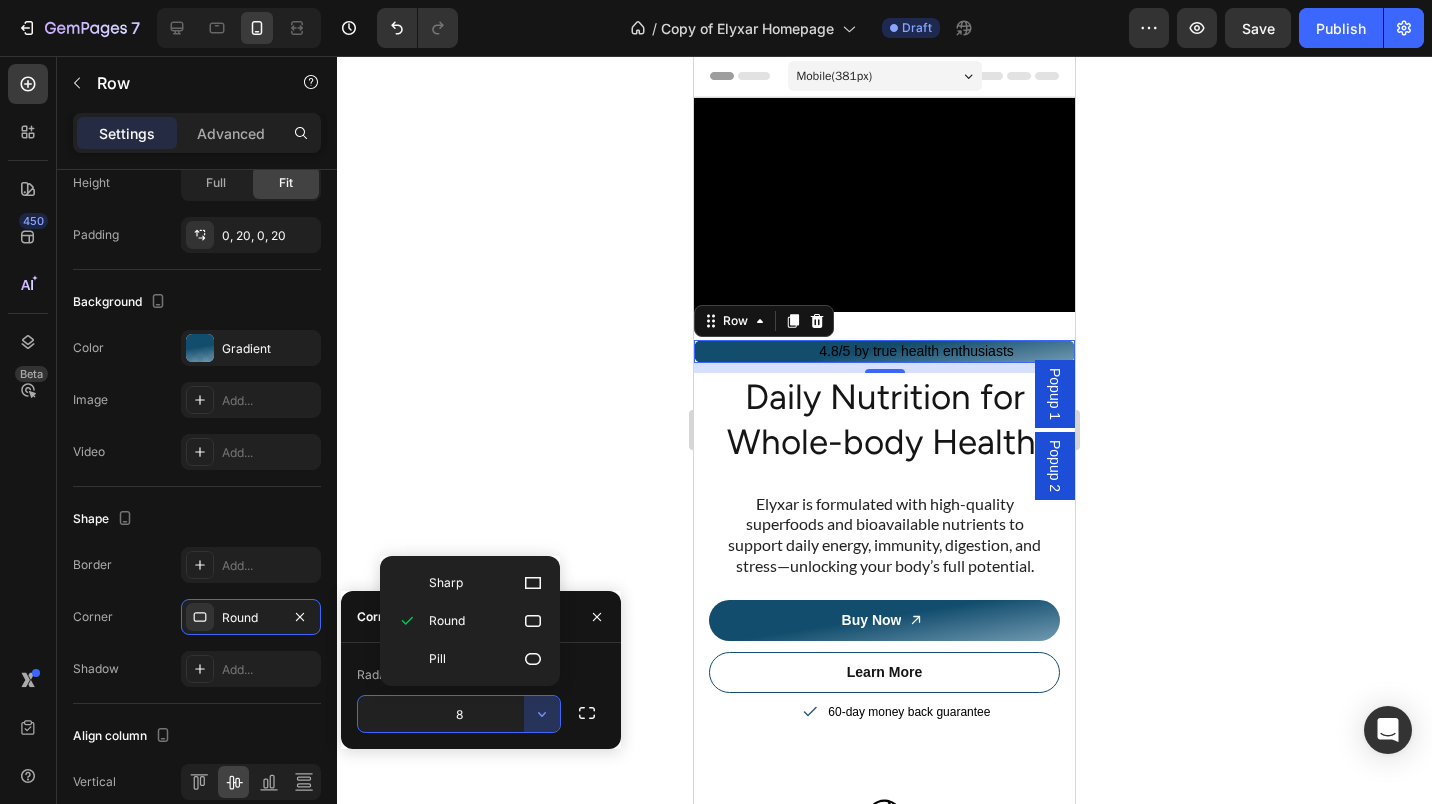 click on "Advanced" at bounding box center (231, 133) 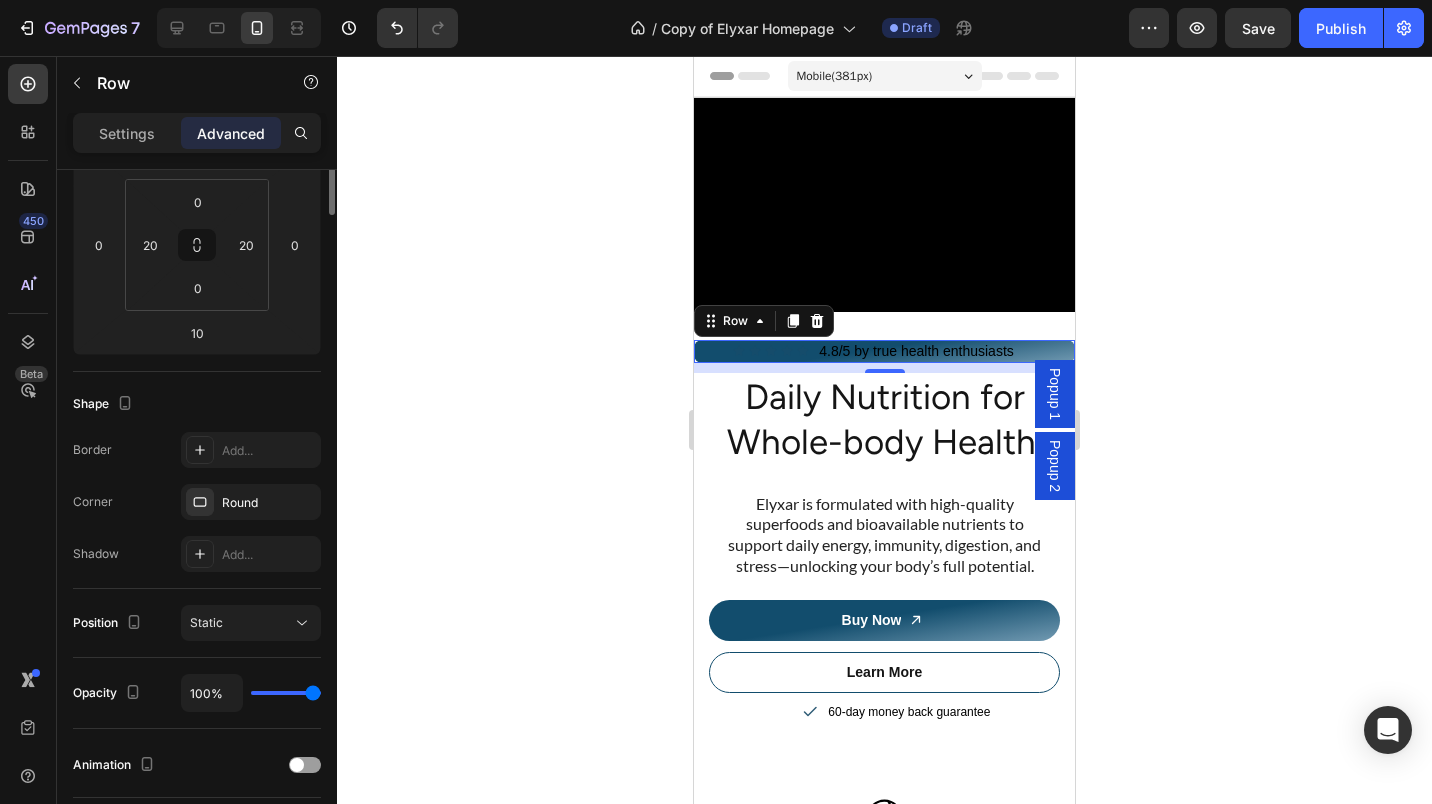 scroll, scrollTop: 0, scrollLeft: 0, axis: both 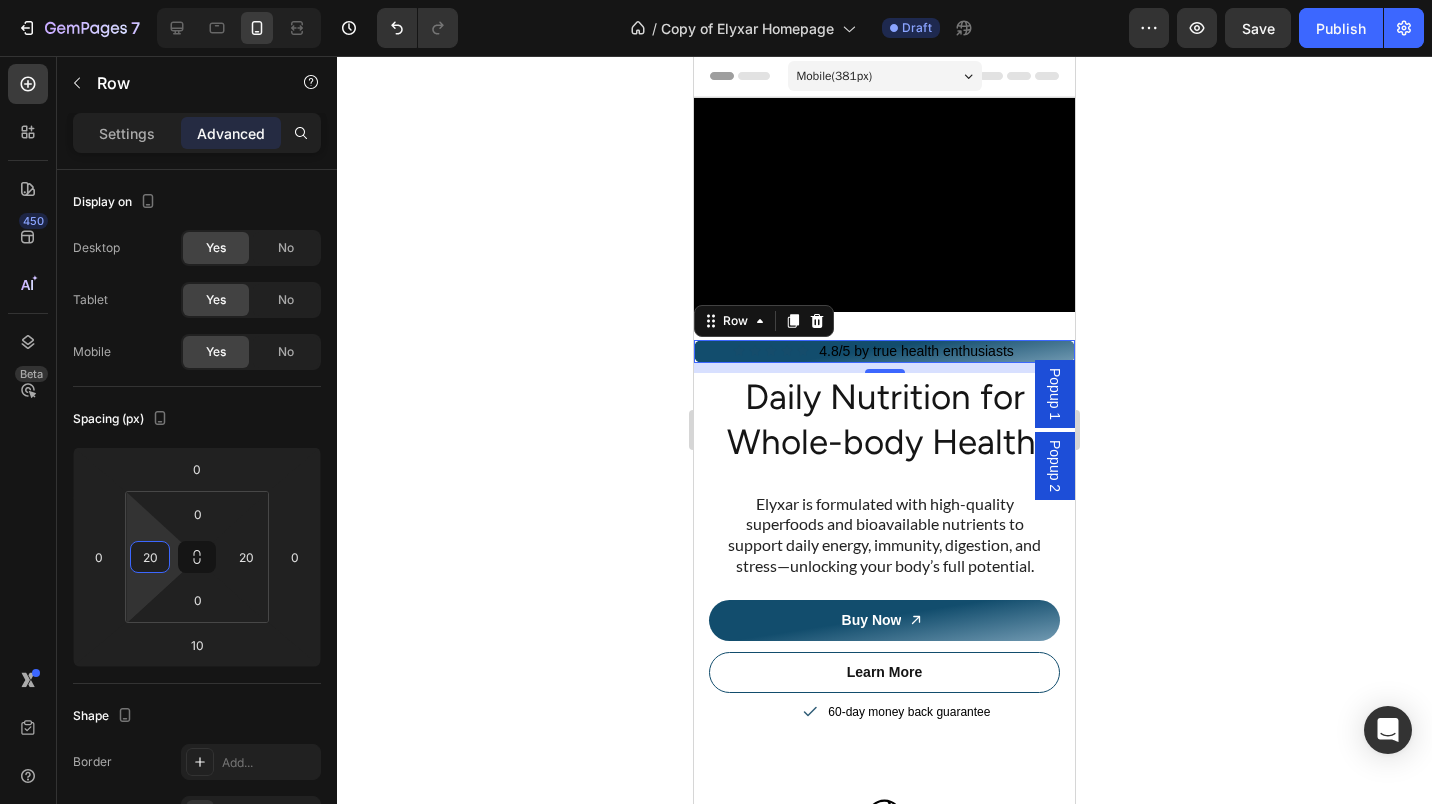 click on "20" at bounding box center (150, 557) 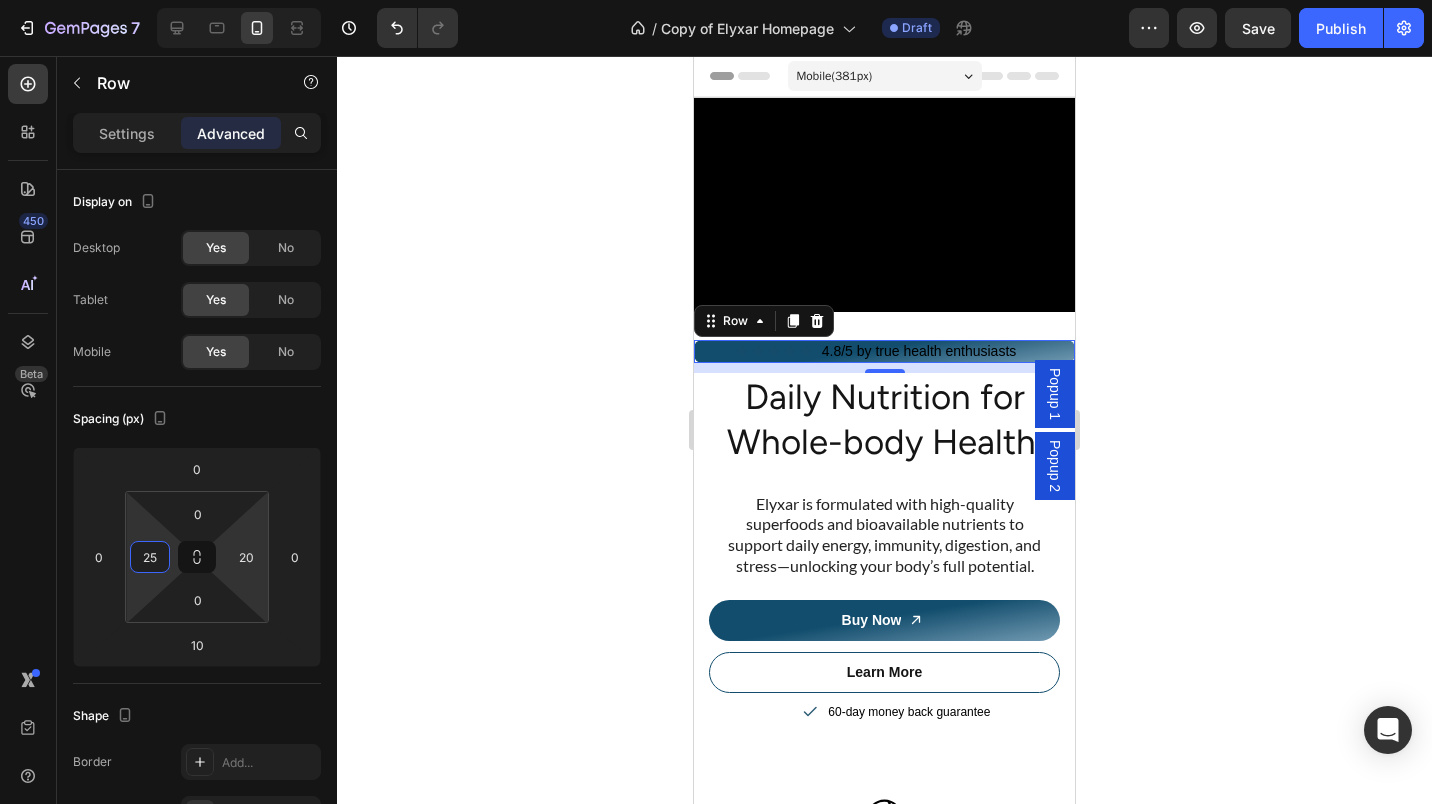type on "25" 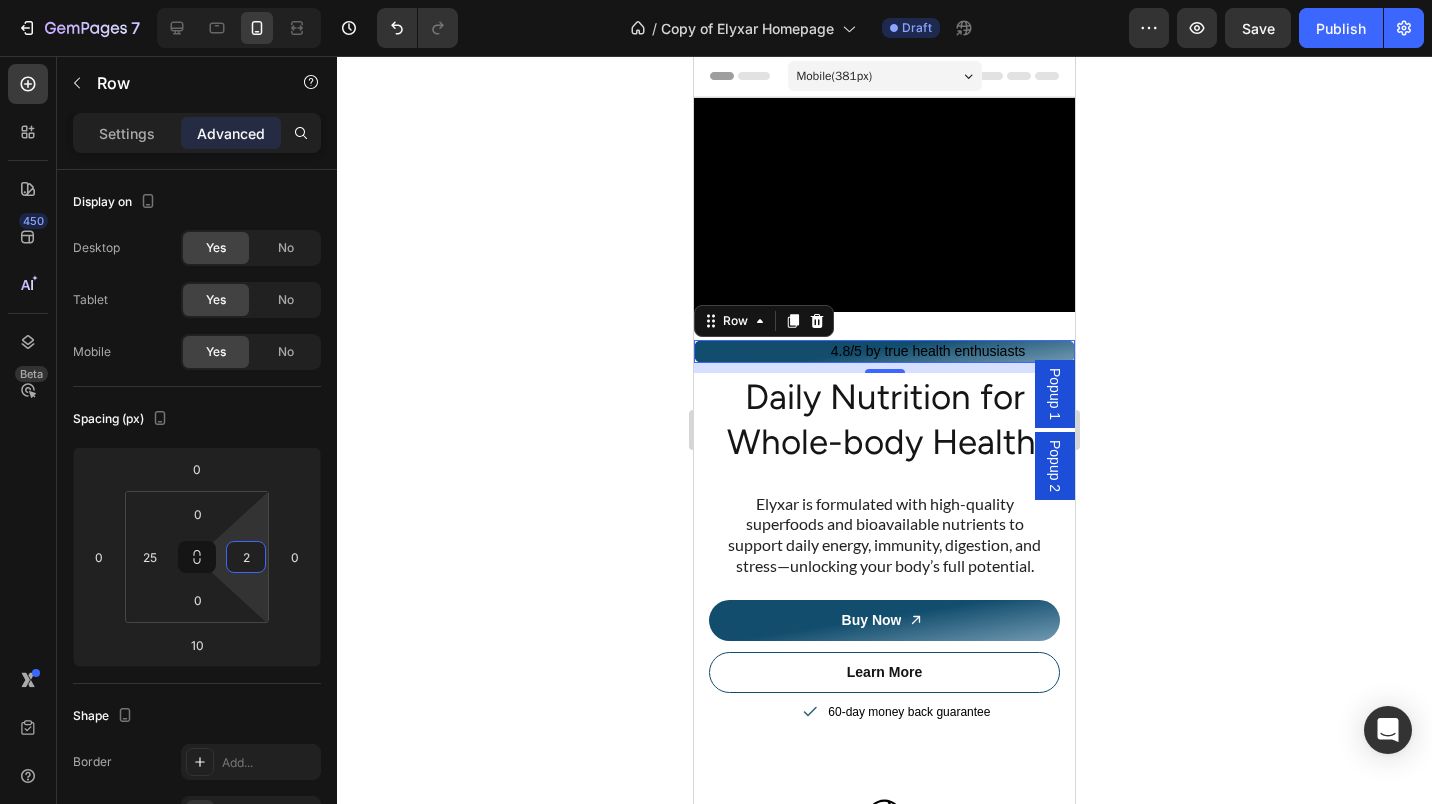 type on "25" 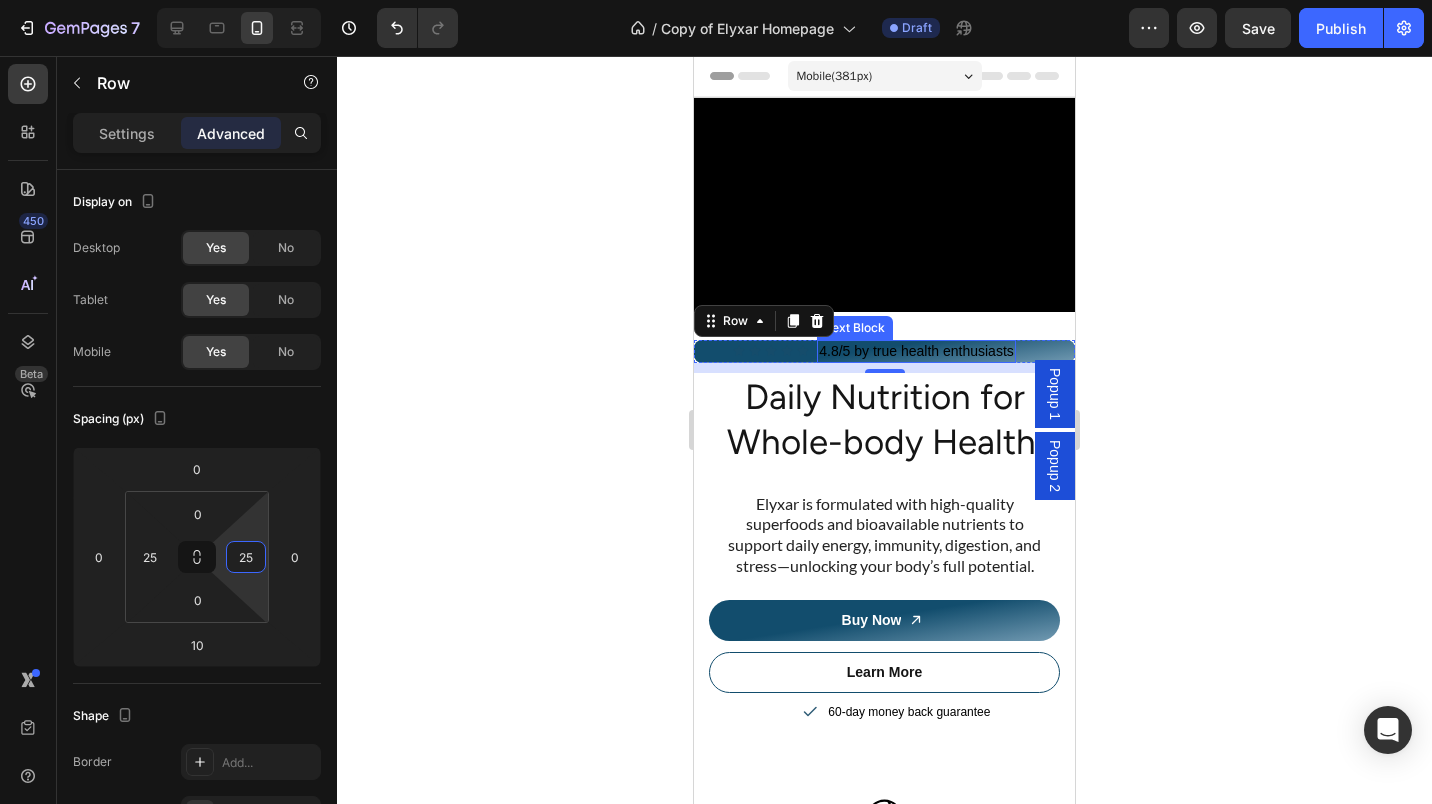 click on "4.8/5 by true health enthusiasts" at bounding box center [916, 351] 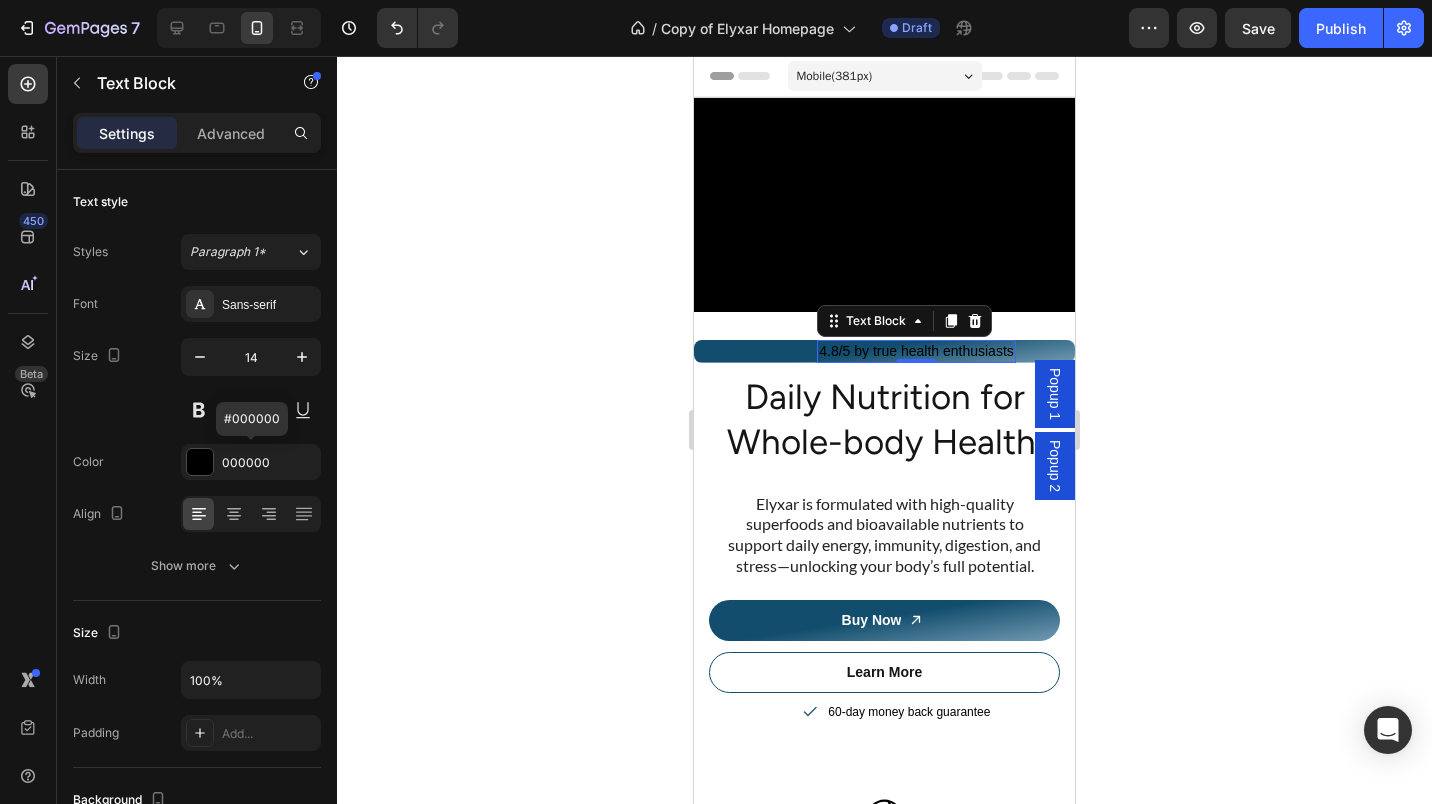 click at bounding box center (200, 462) 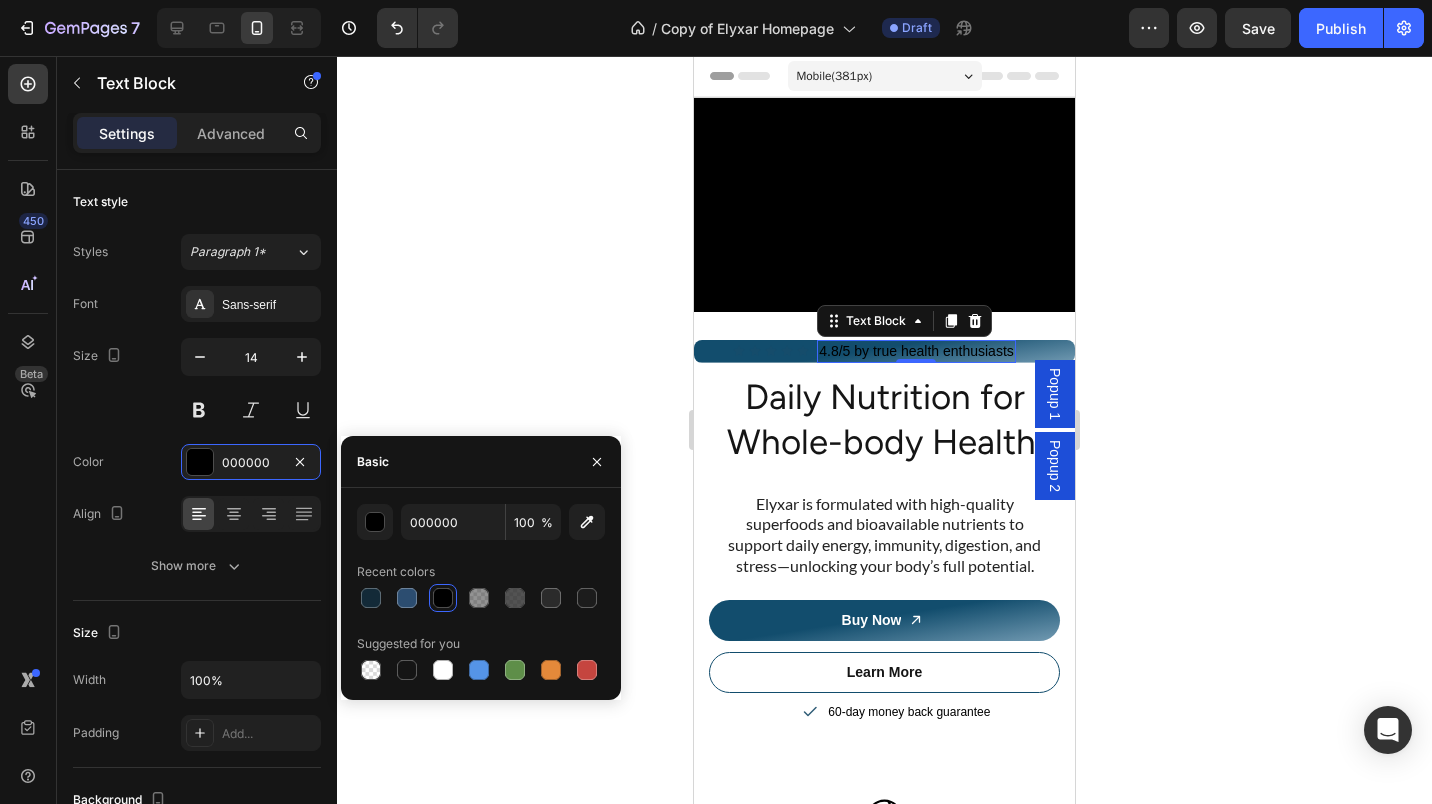 click at bounding box center [443, 670] 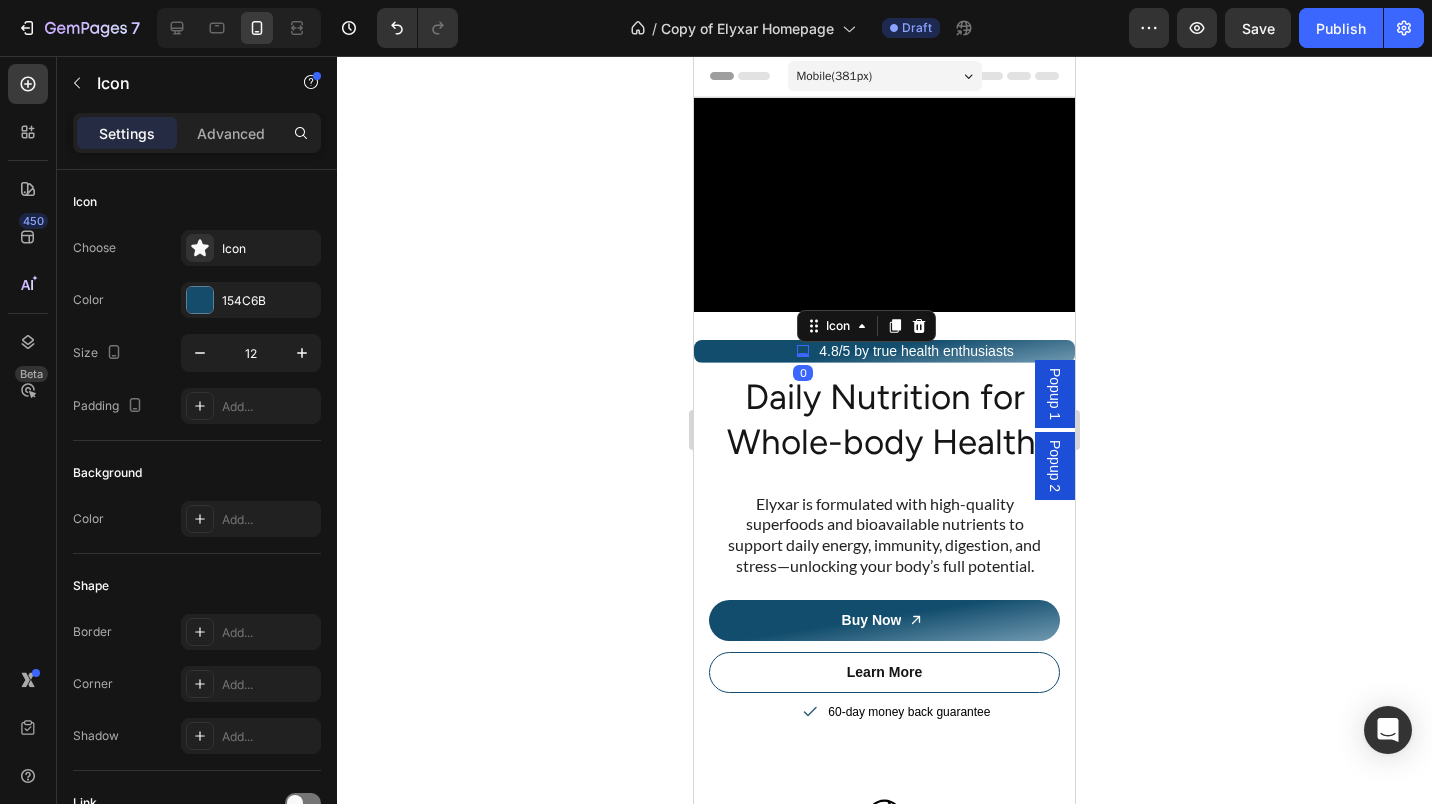 click at bounding box center [200, 300] 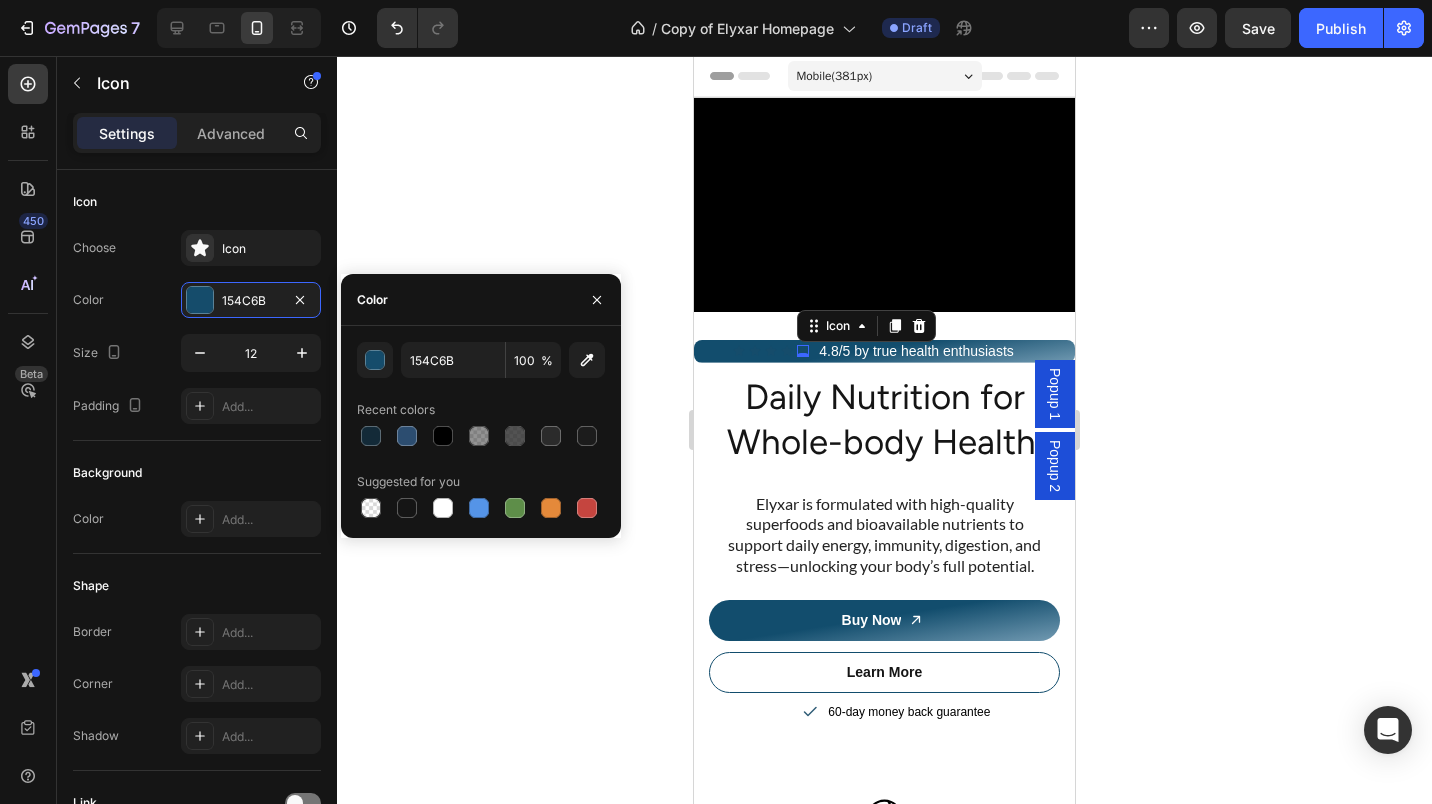 click at bounding box center (443, 508) 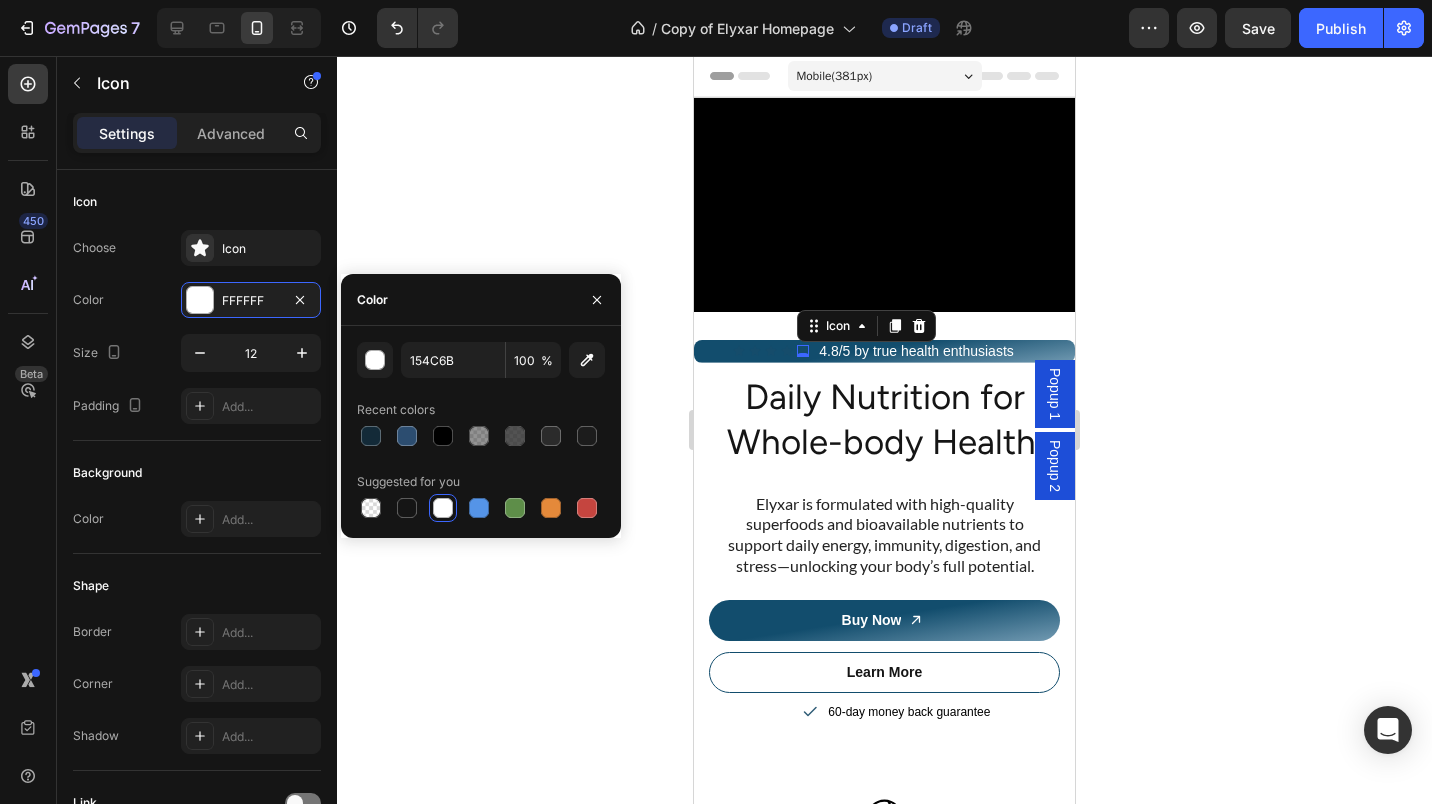 type on "FFFFFF" 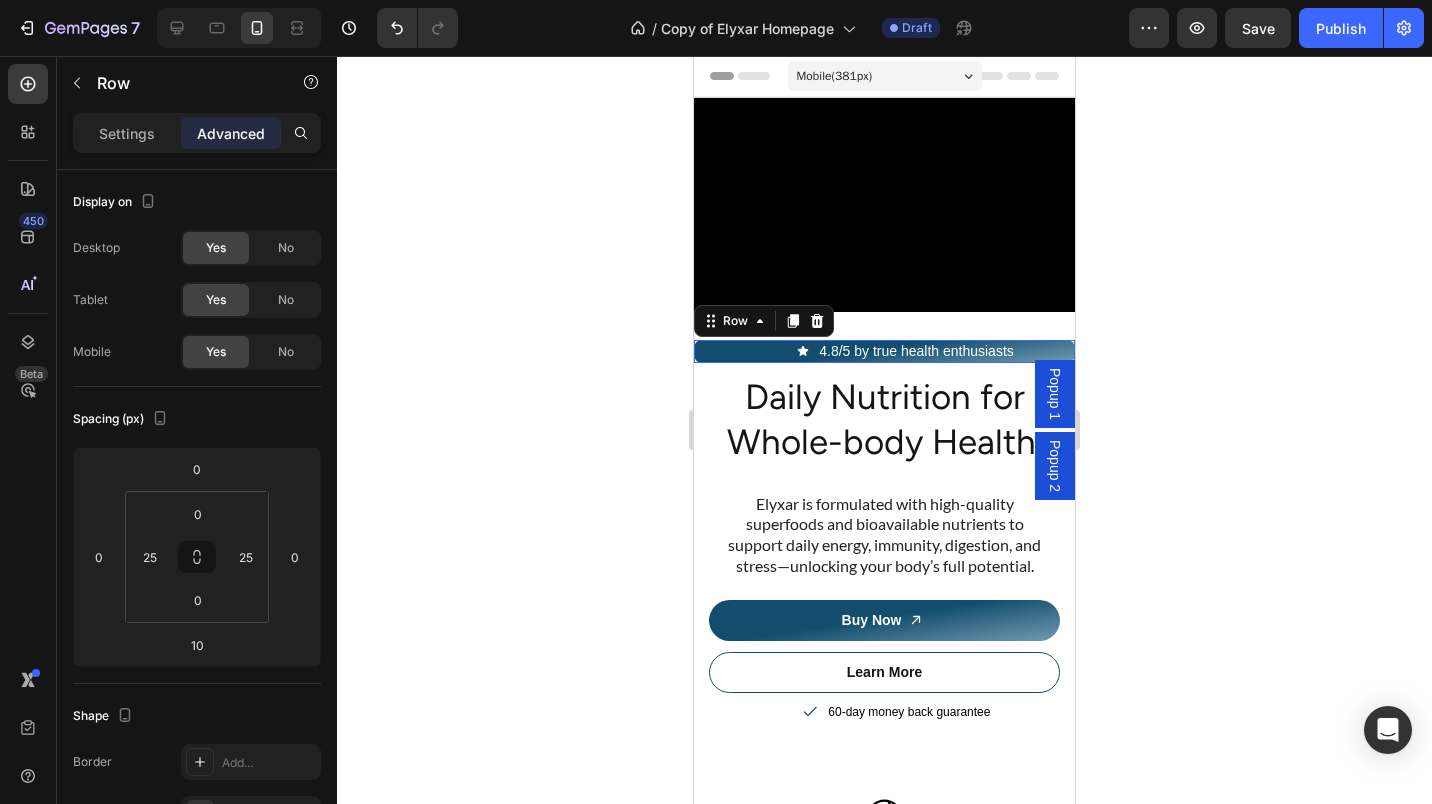 click on "Icon Icon Icon Icon Icon Icon List" at bounding box center [771, 351] 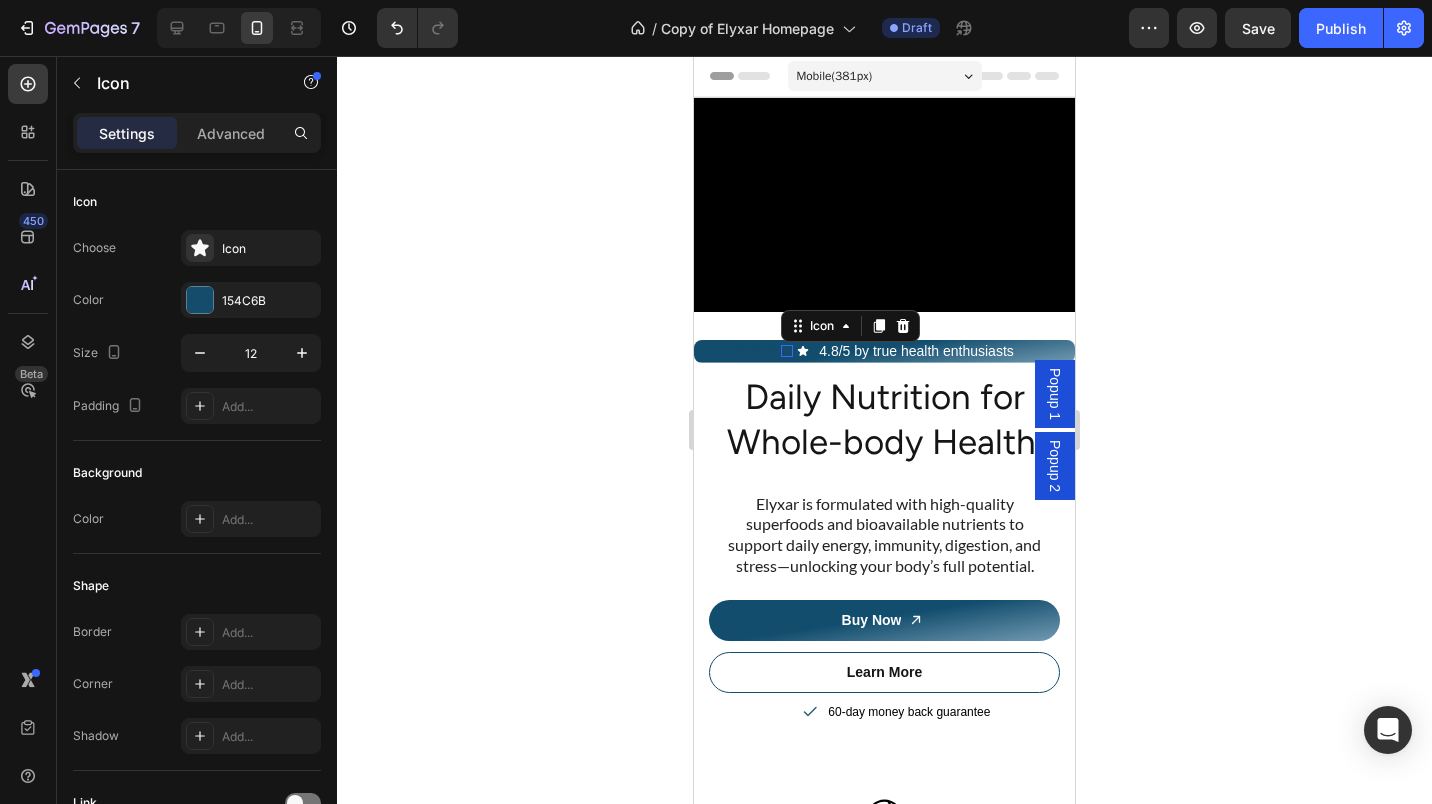 click 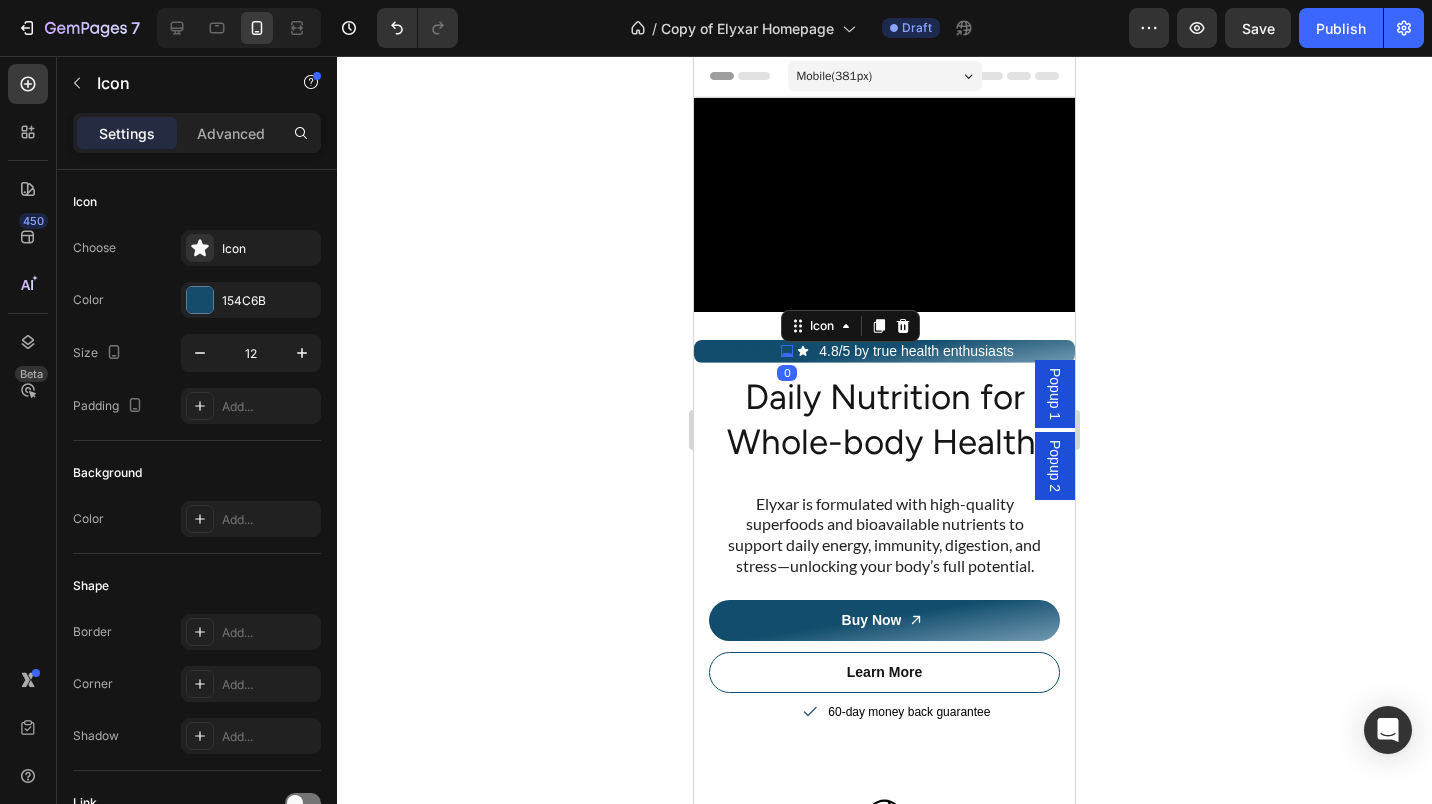 click on "154C6B" at bounding box center [251, 300] 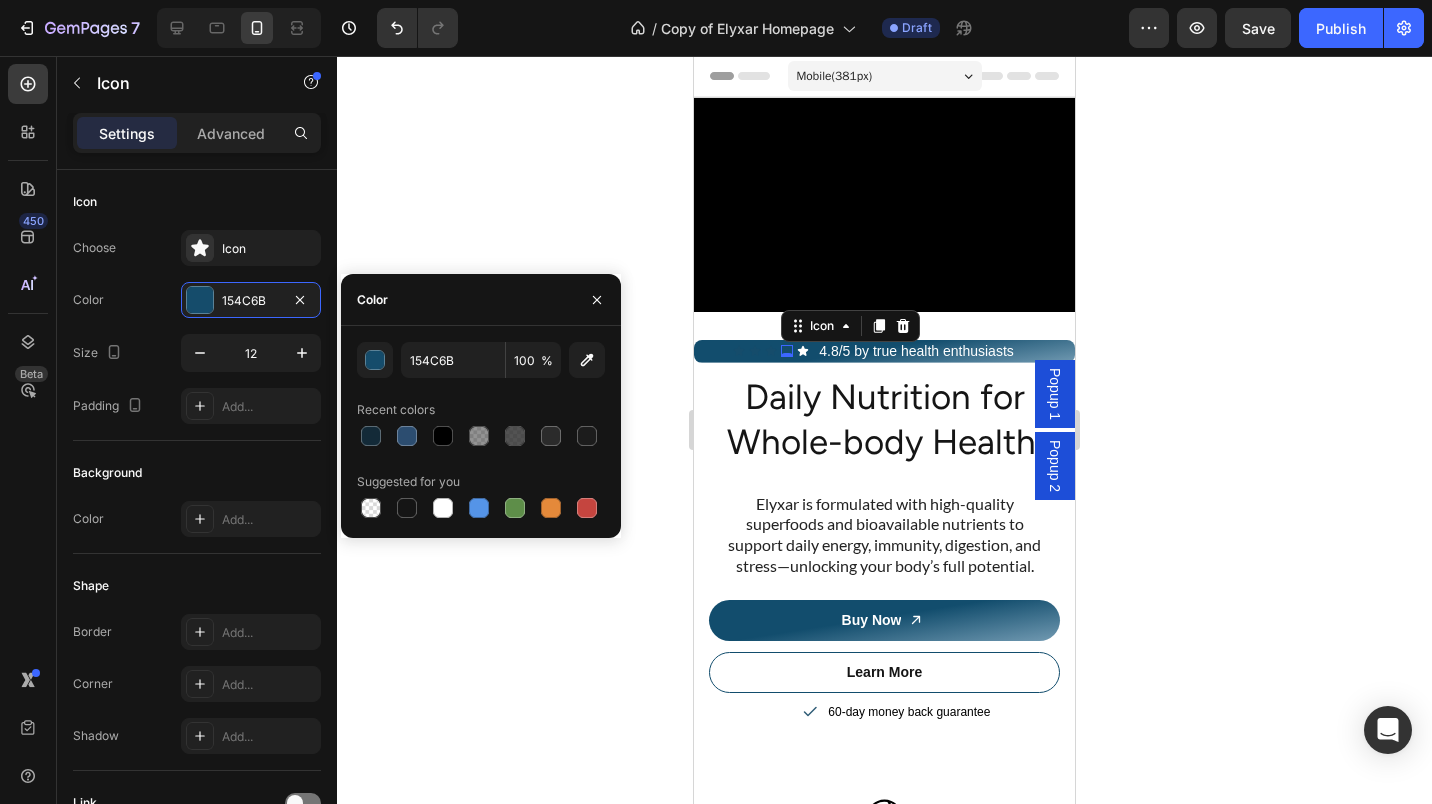 click at bounding box center [443, 508] 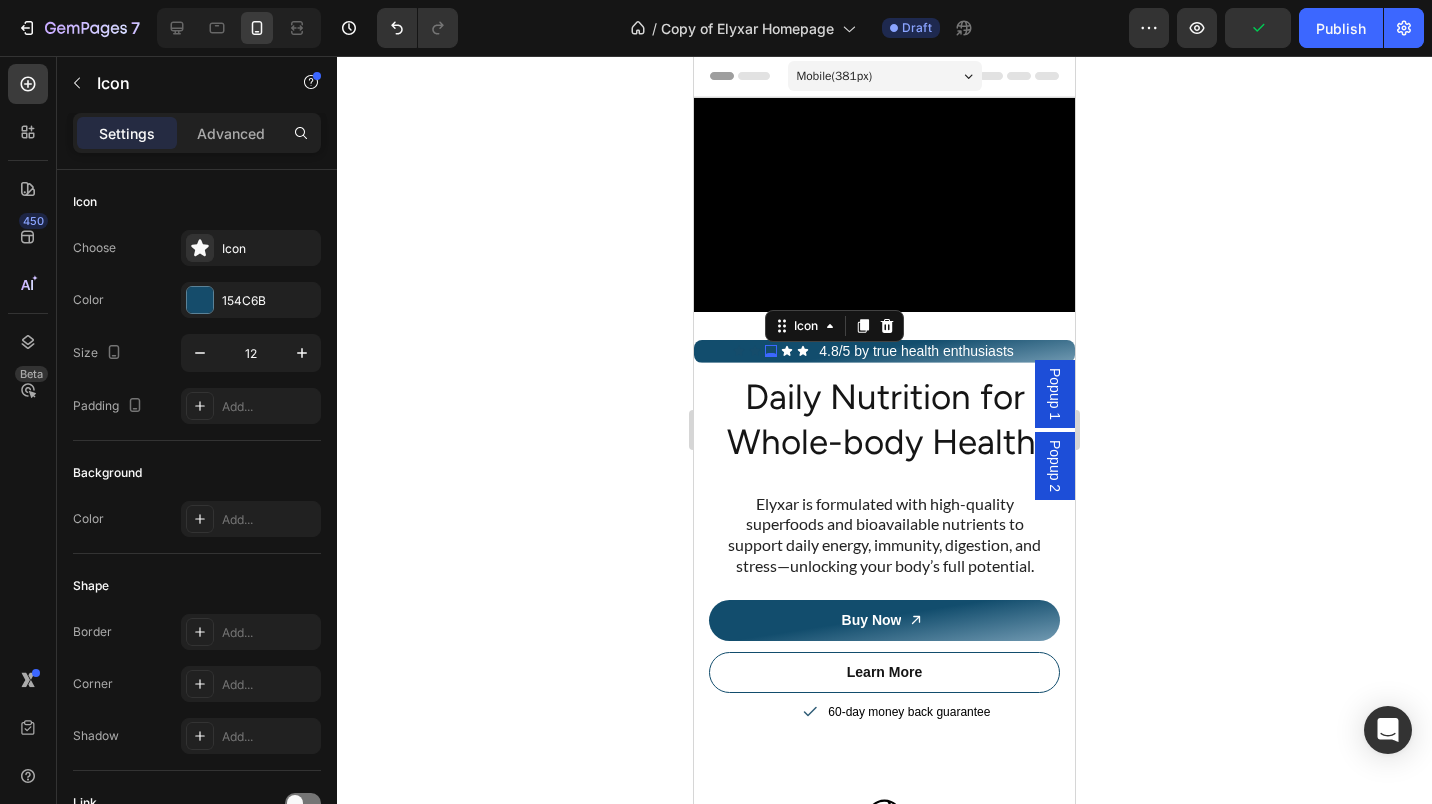 click at bounding box center [200, 300] 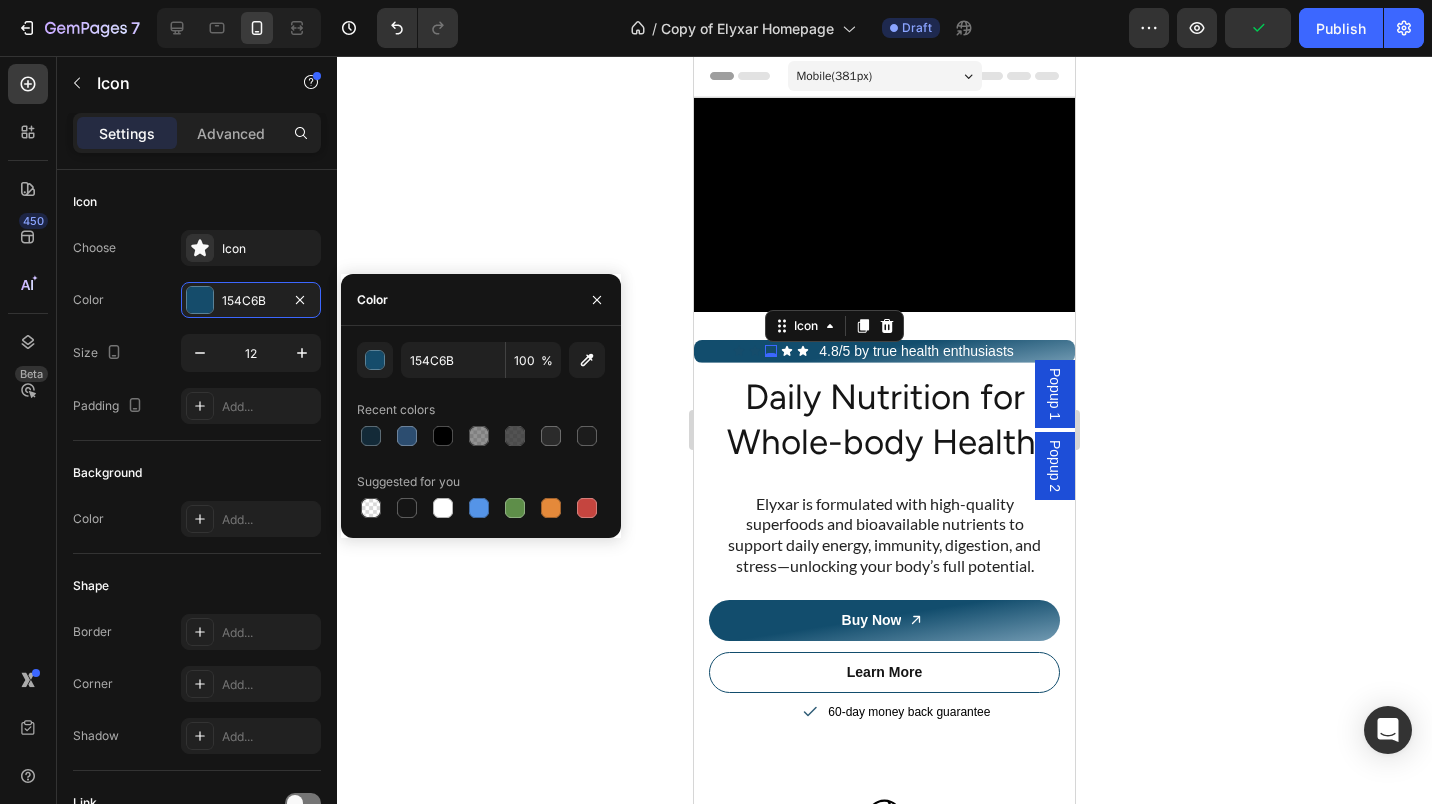 click at bounding box center [443, 508] 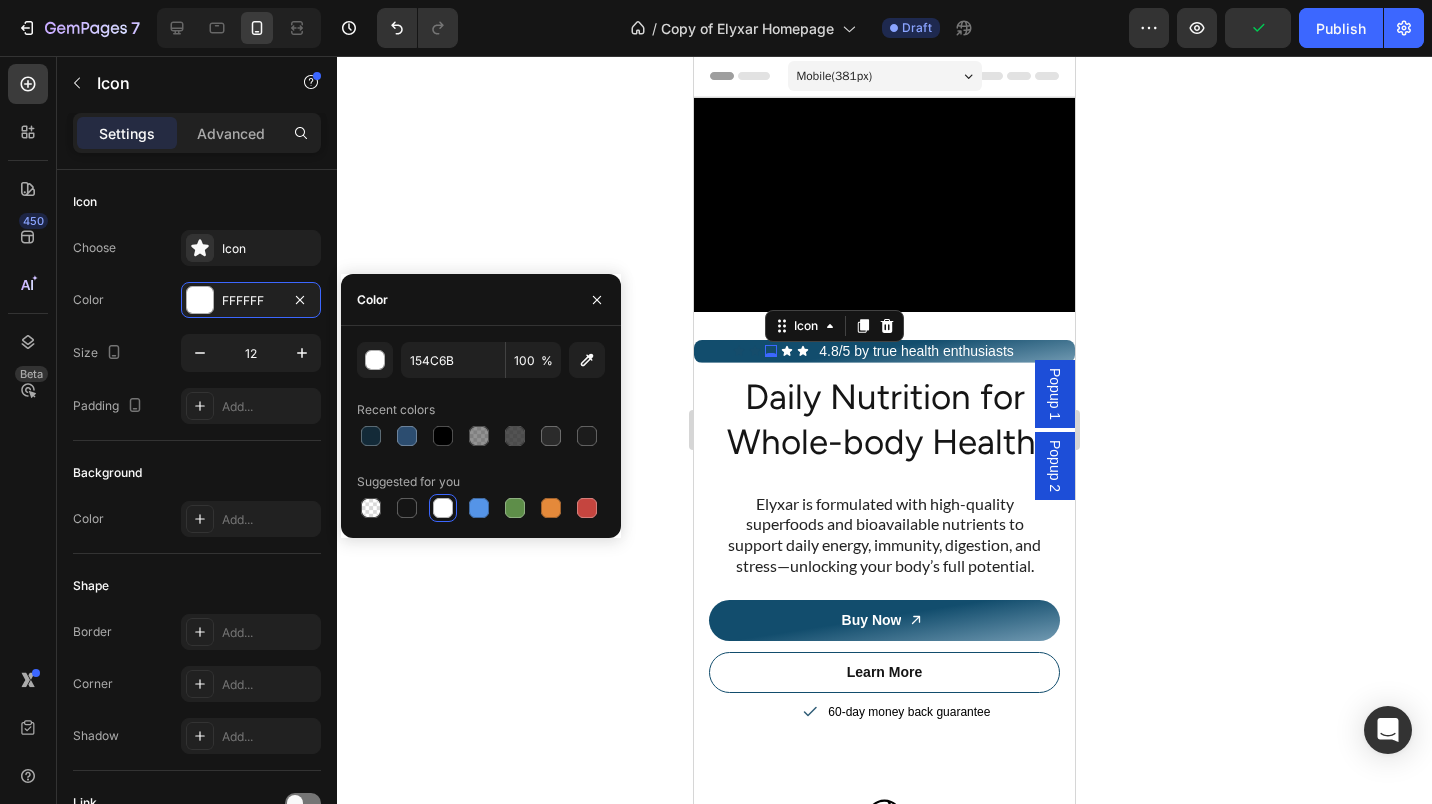 type on "FFFFFF" 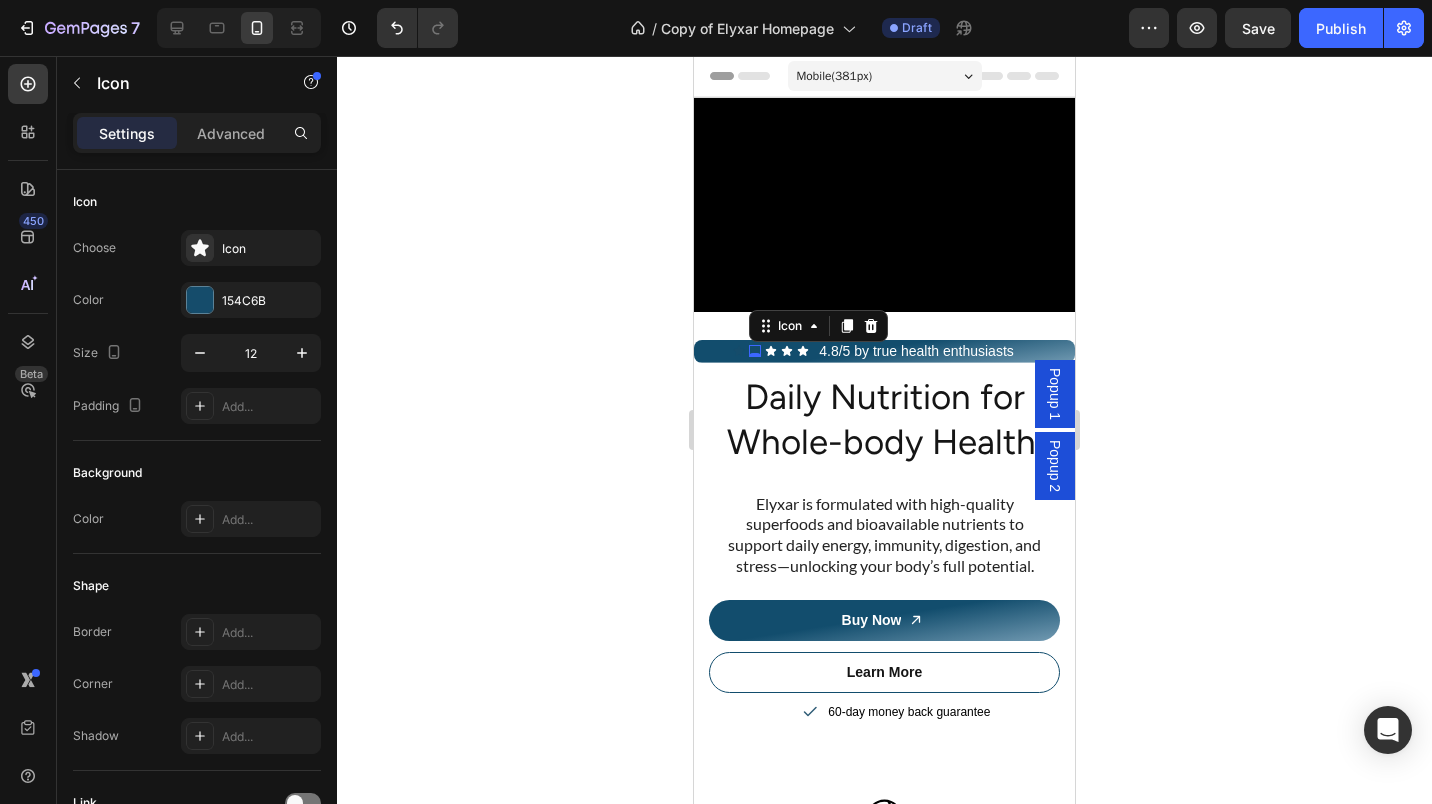 click at bounding box center [200, 300] 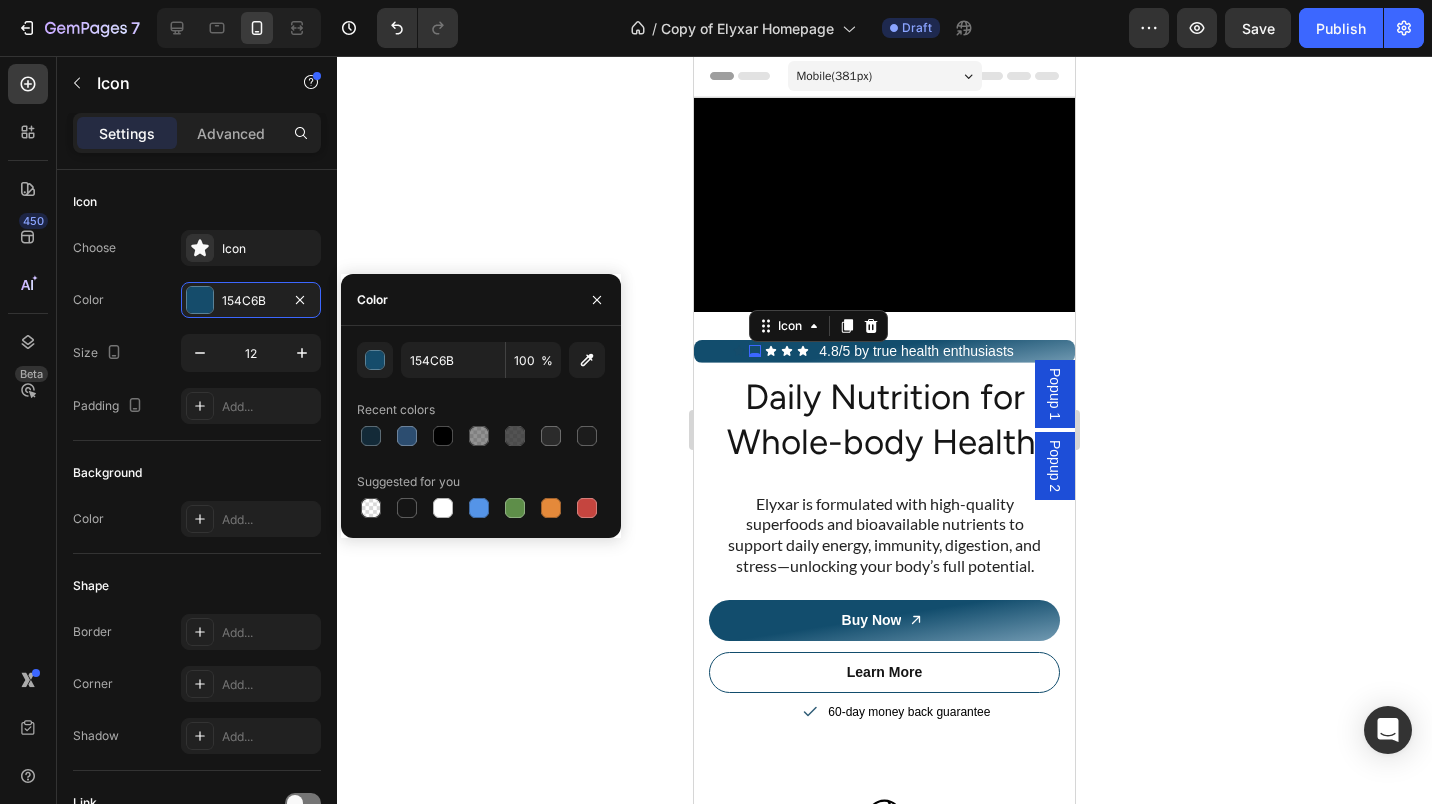 click at bounding box center (443, 508) 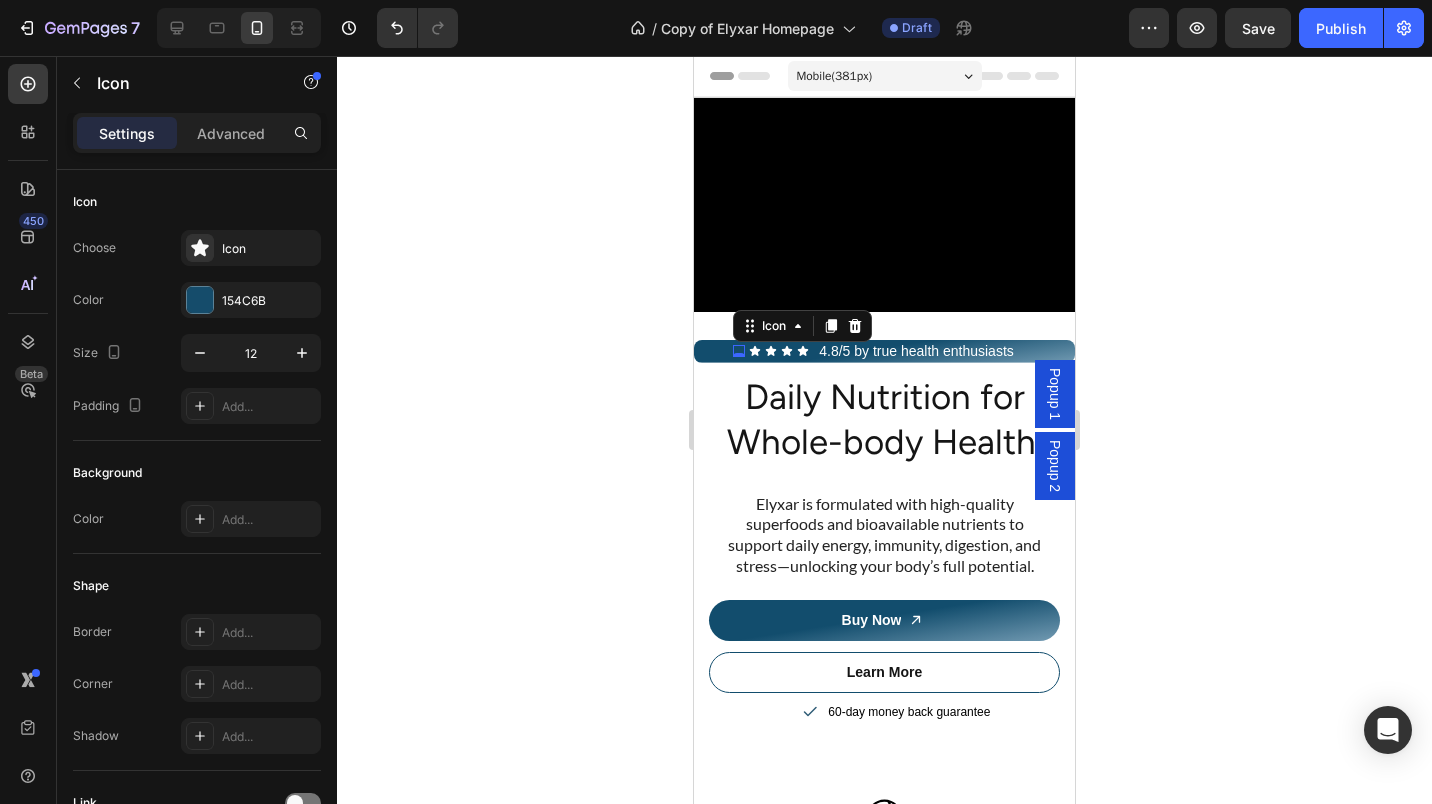 click at bounding box center (200, 300) 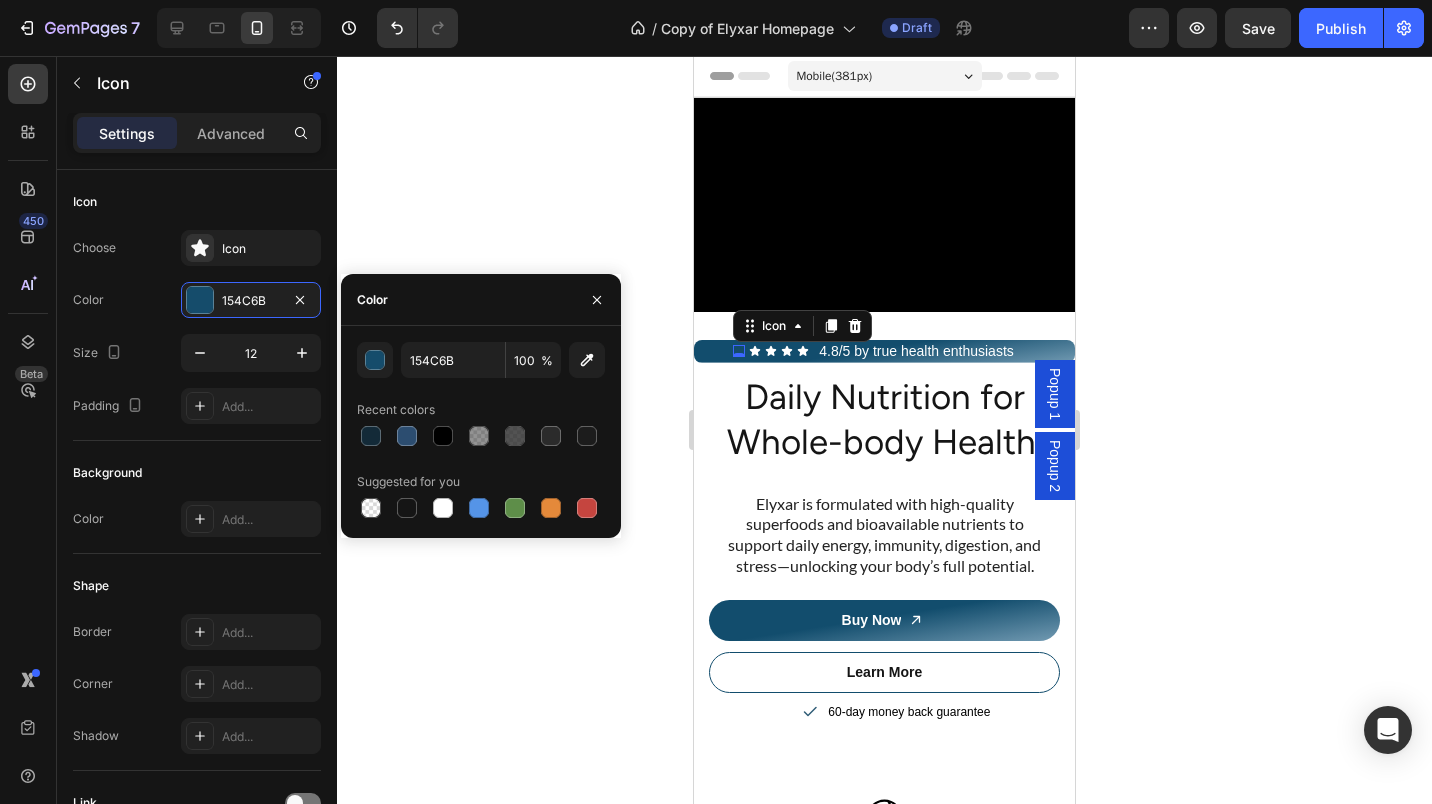 click at bounding box center (443, 508) 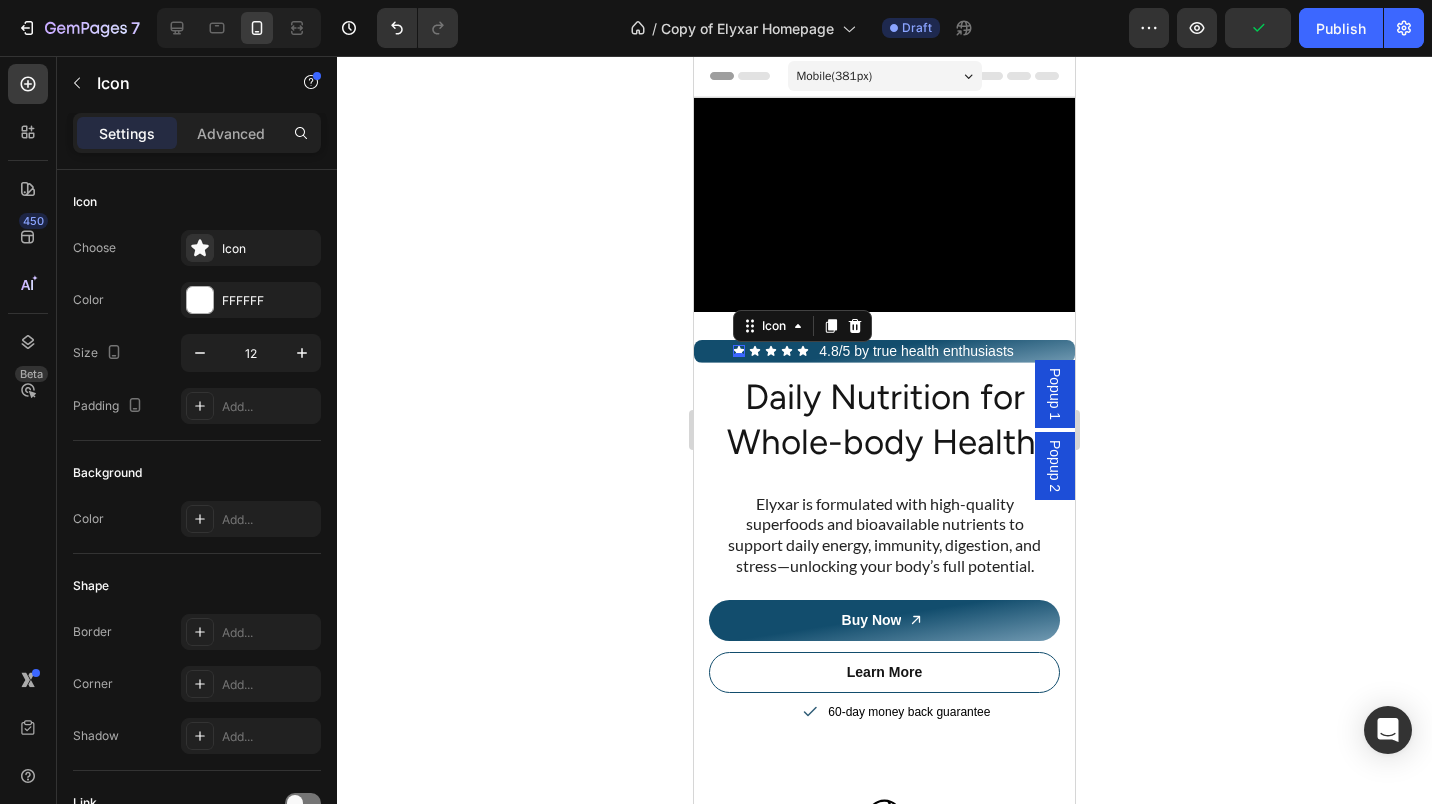 click 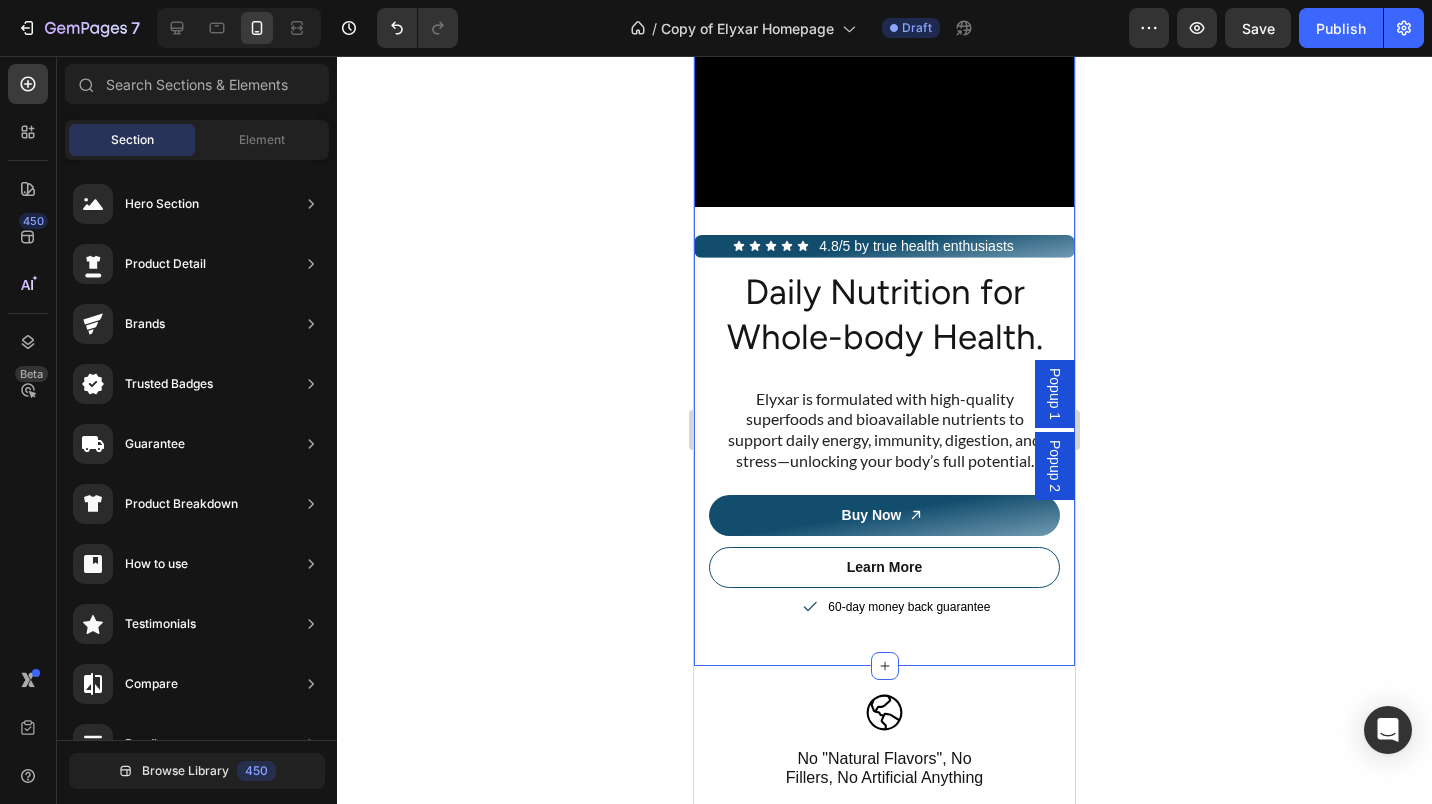 scroll, scrollTop: 0, scrollLeft: 0, axis: both 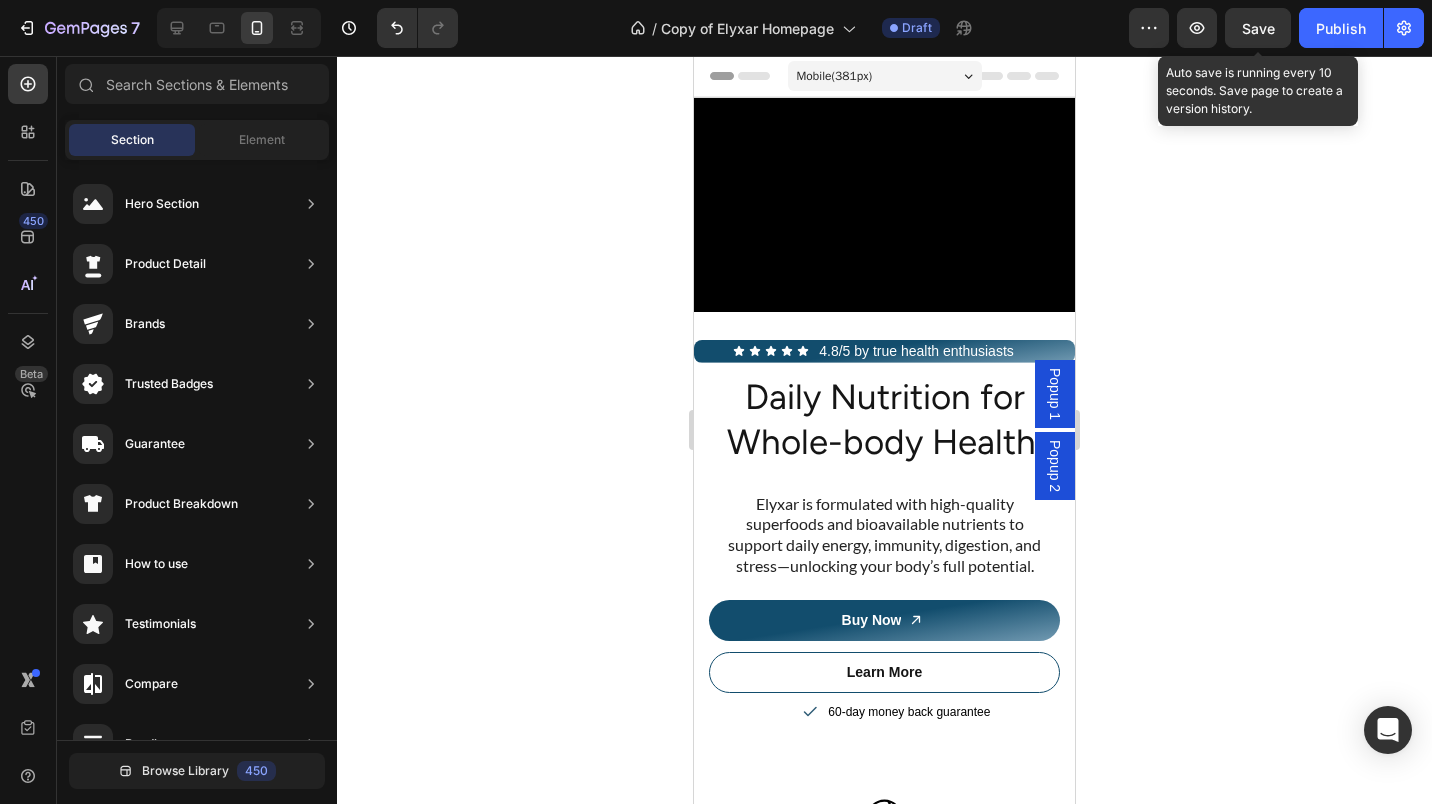 click on "Save" 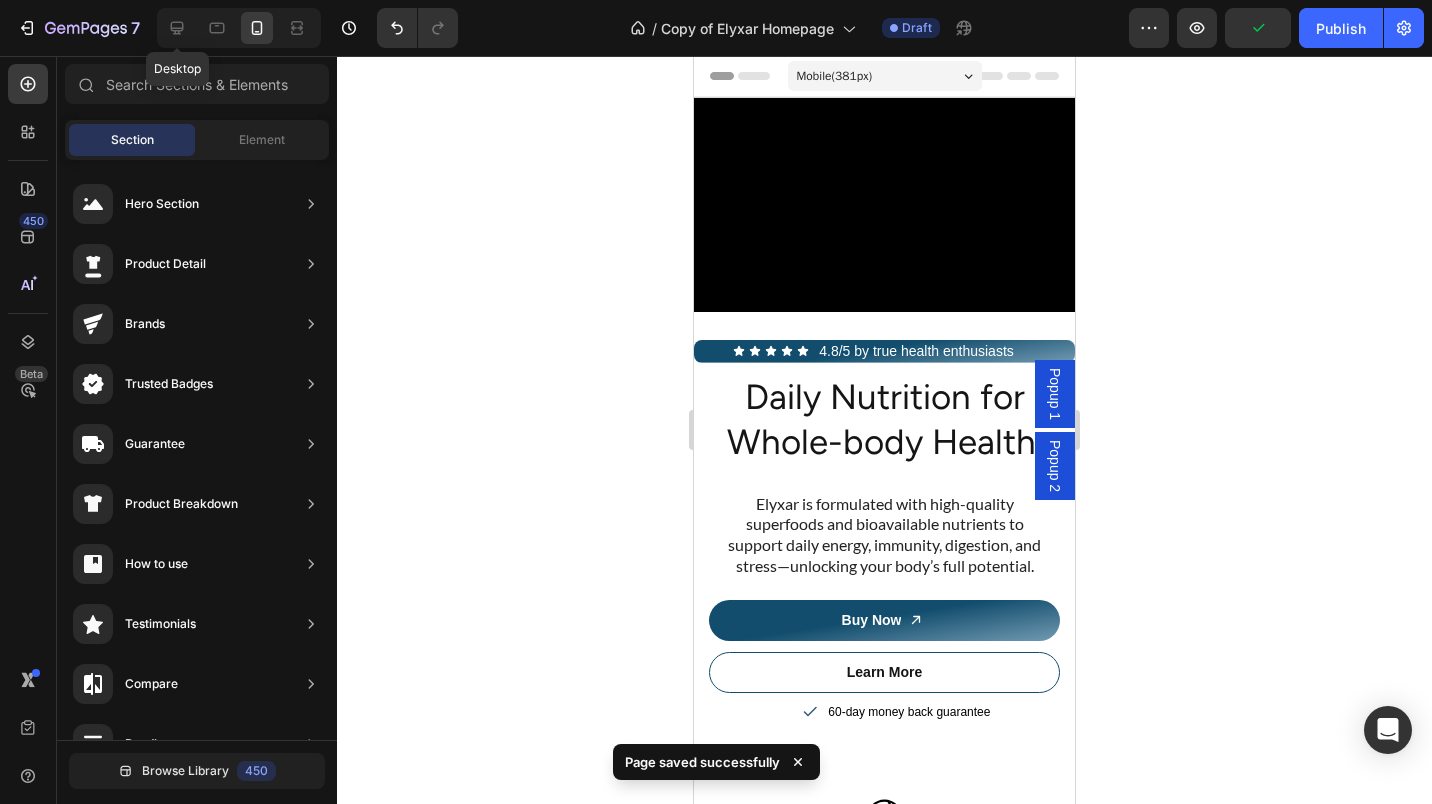 click 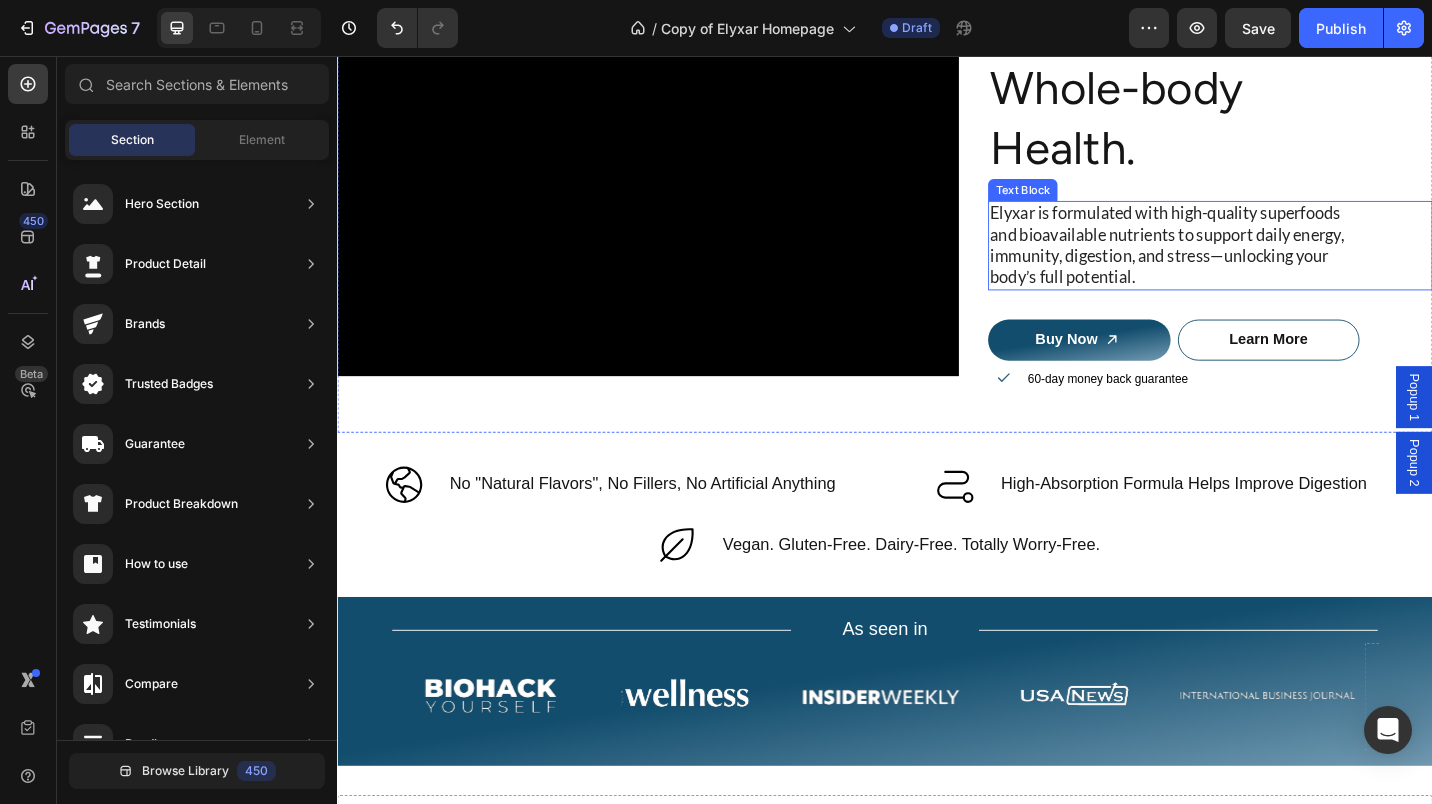 scroll, scrollTop: 0, scrollLeft: 0, axis: both 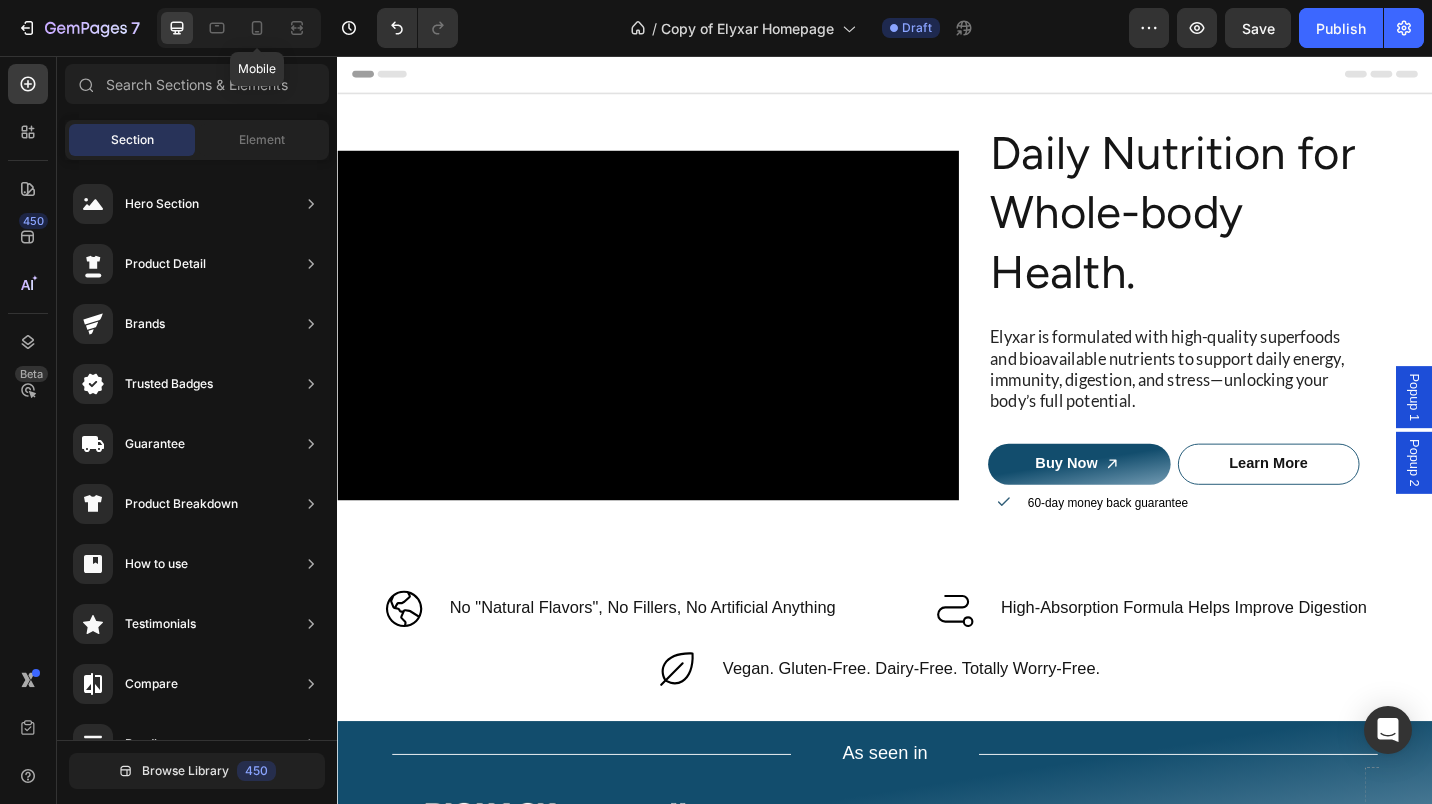 click 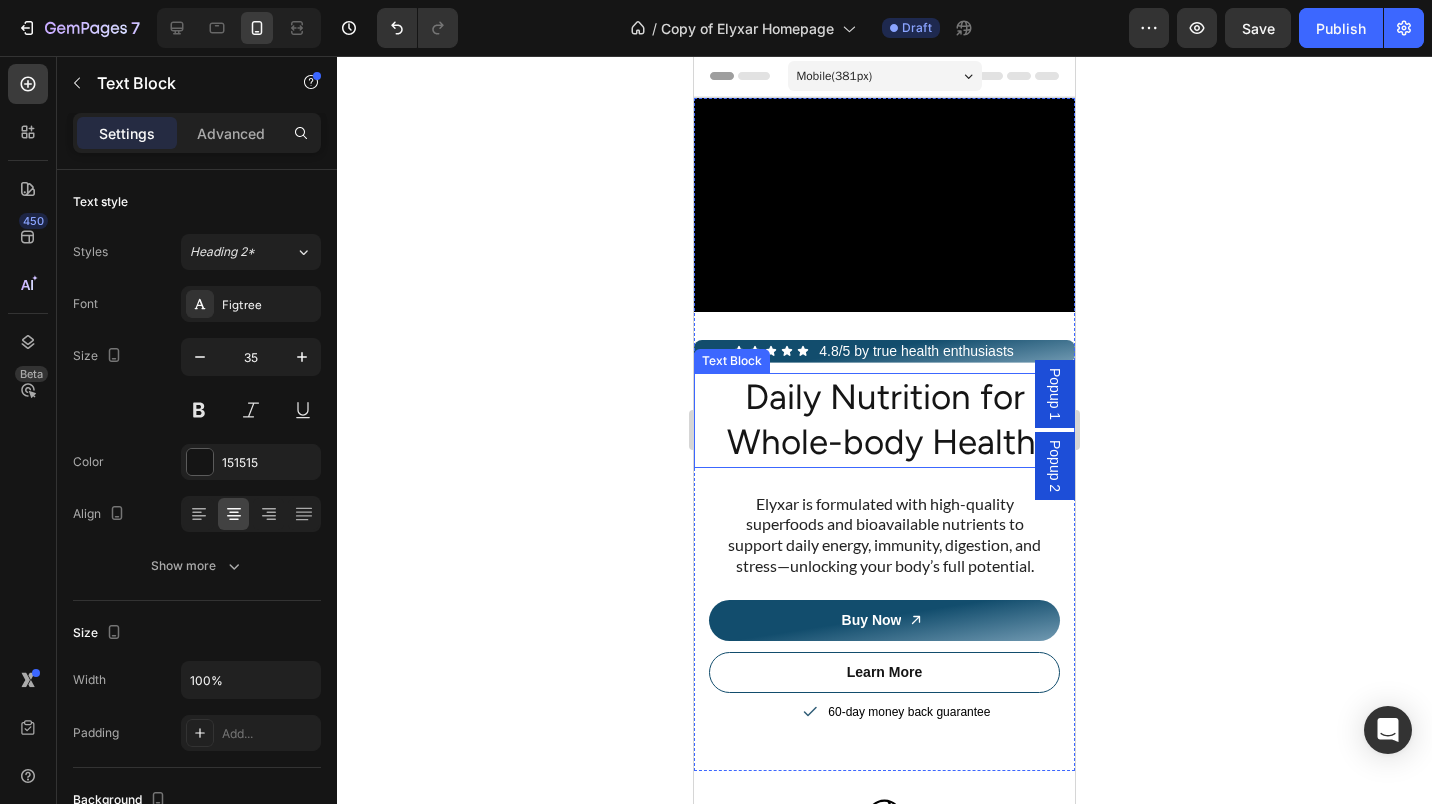 click on "Daily Nutrition for Whole-body Health." at bounding box center [884, 420] 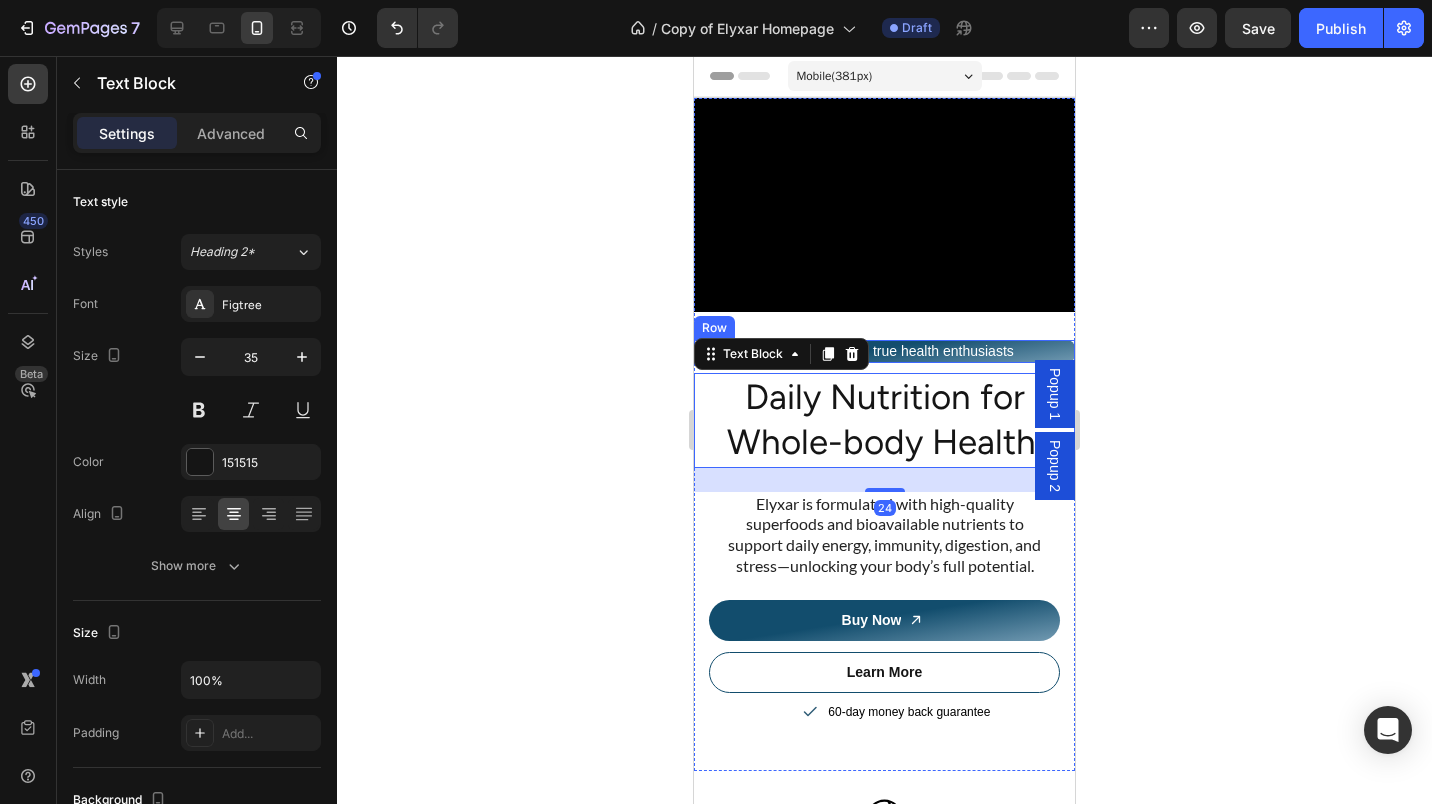 click on "Icon Icon Icon Icon Icon Icon List 4.8/5 by true health enthusiasts Text Block Row" at bounding box center [884, 351] 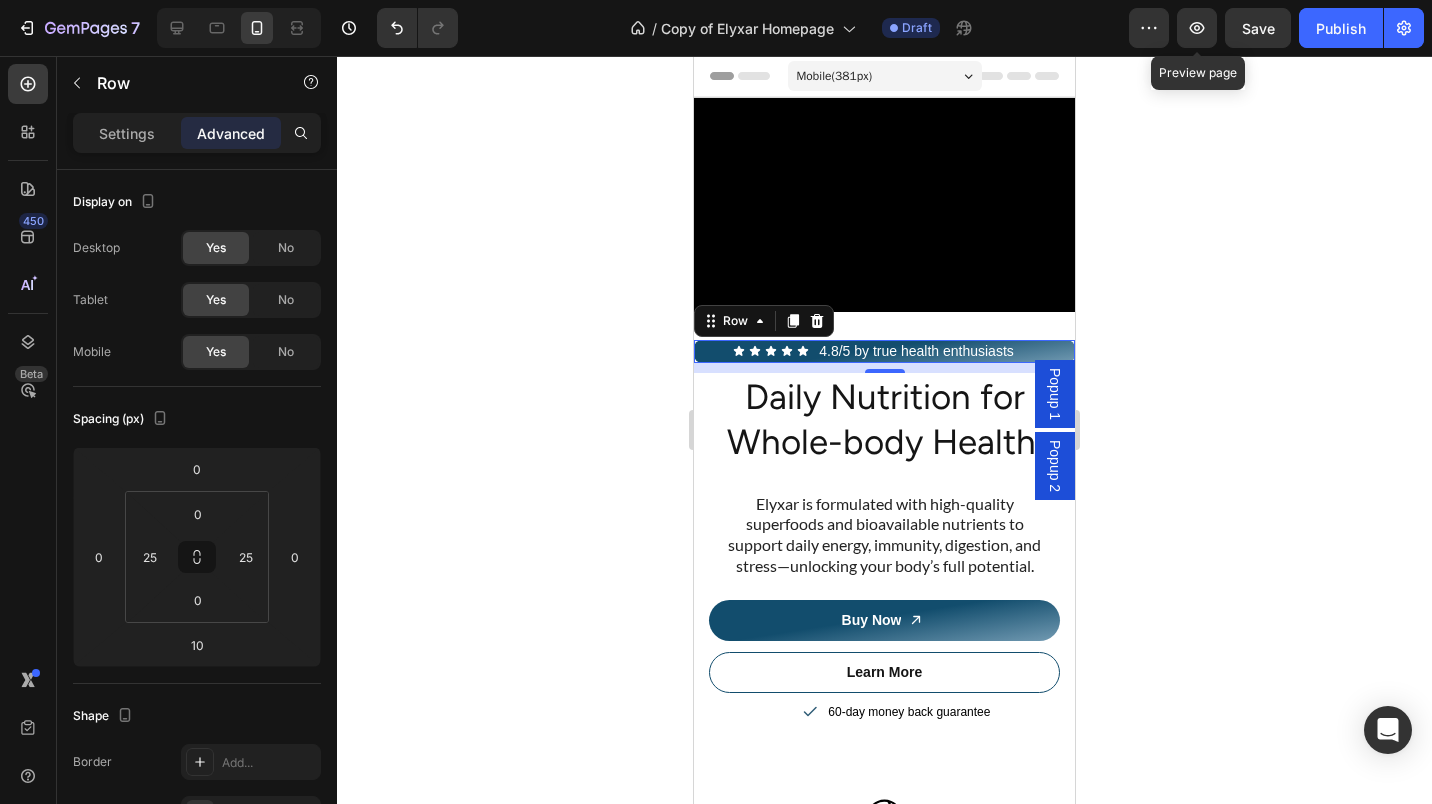 click 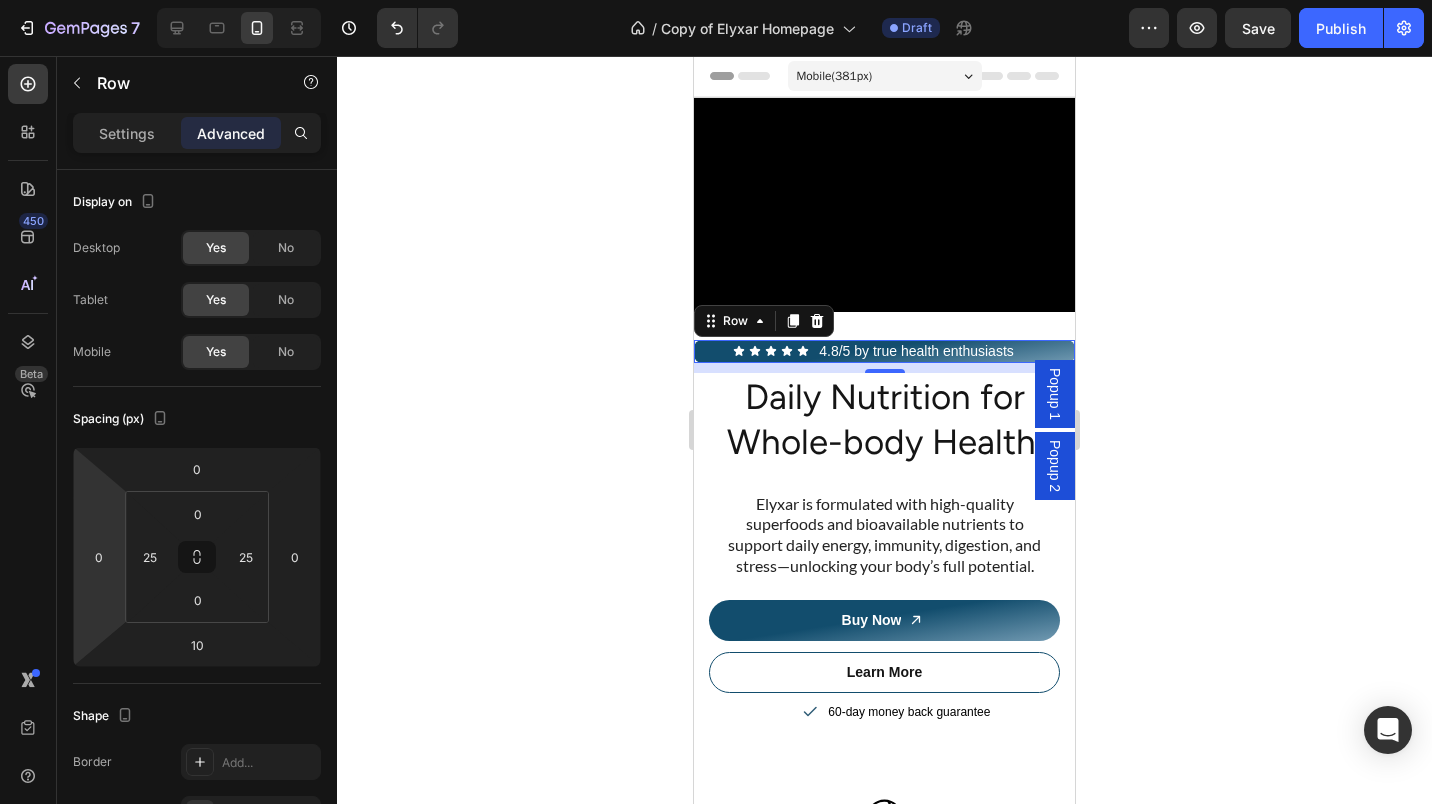click on "0" at bounding box center [99, 557] 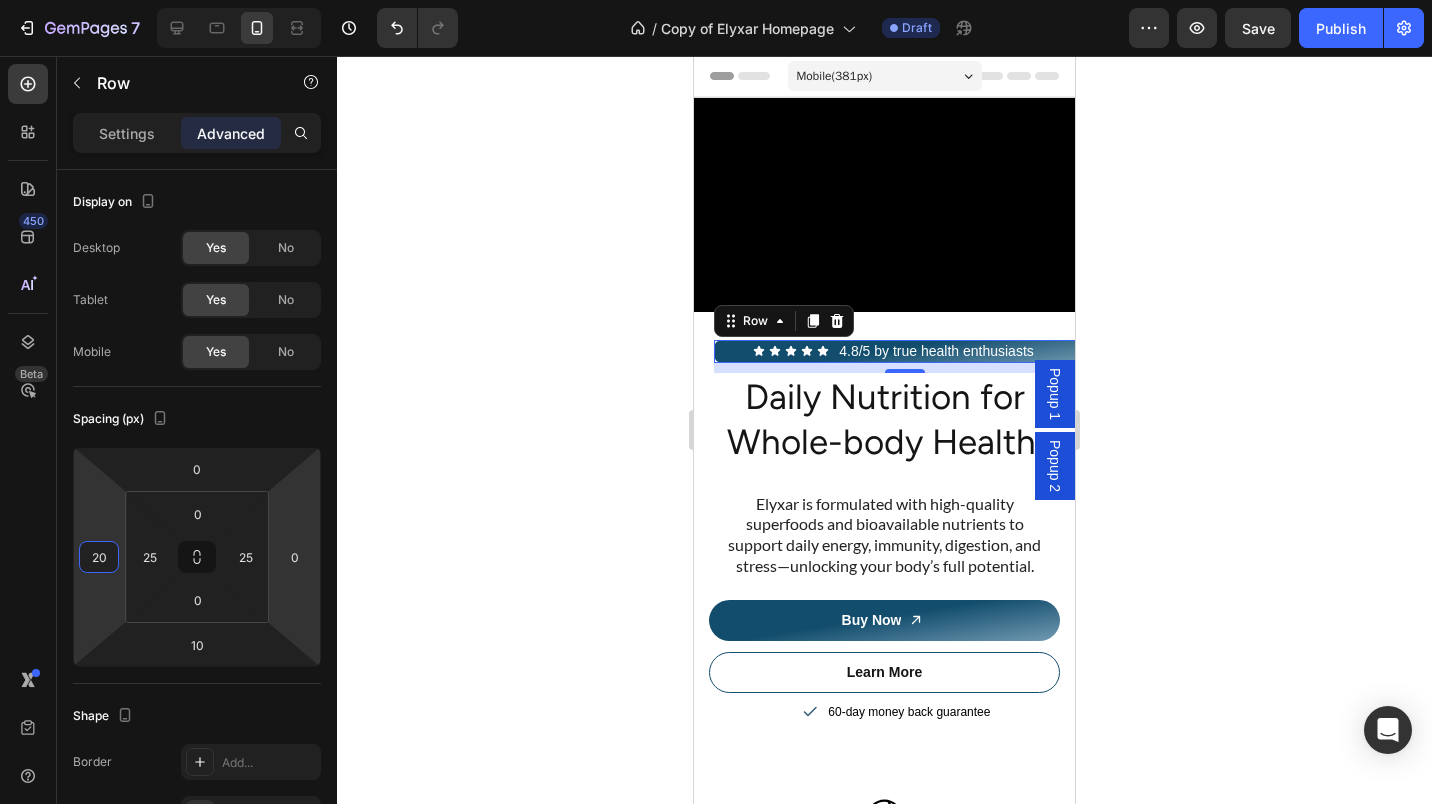 type on "20" 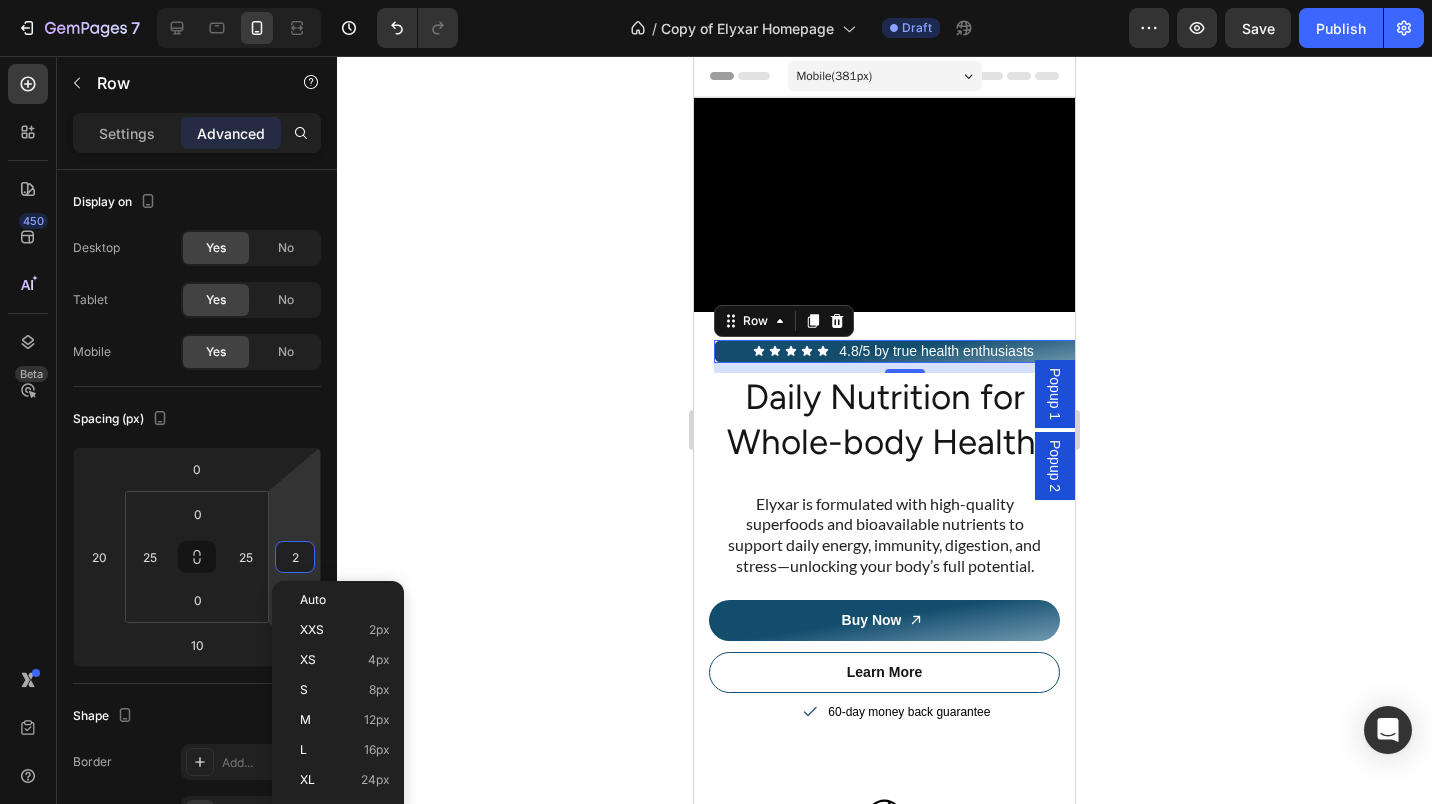 type on "20" 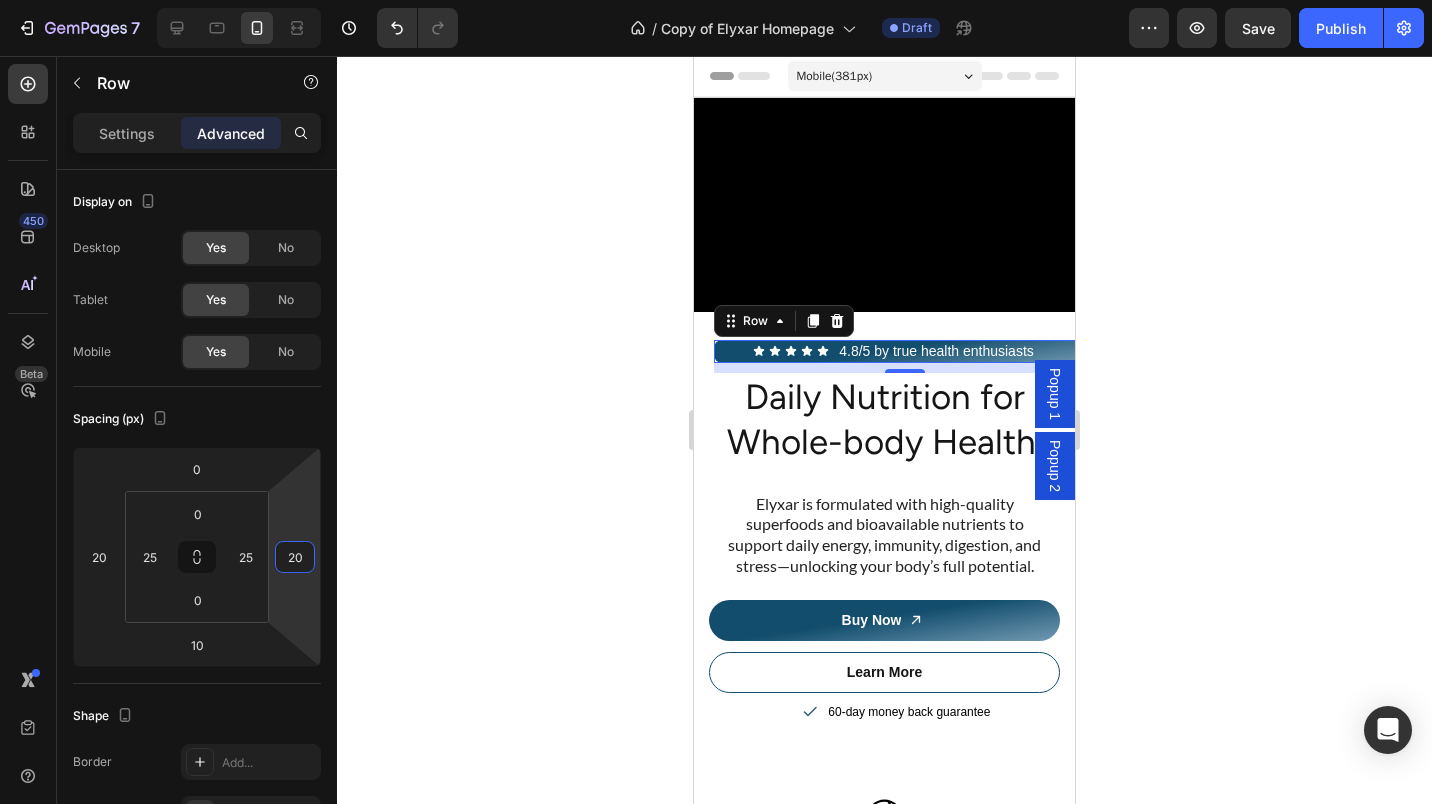 click 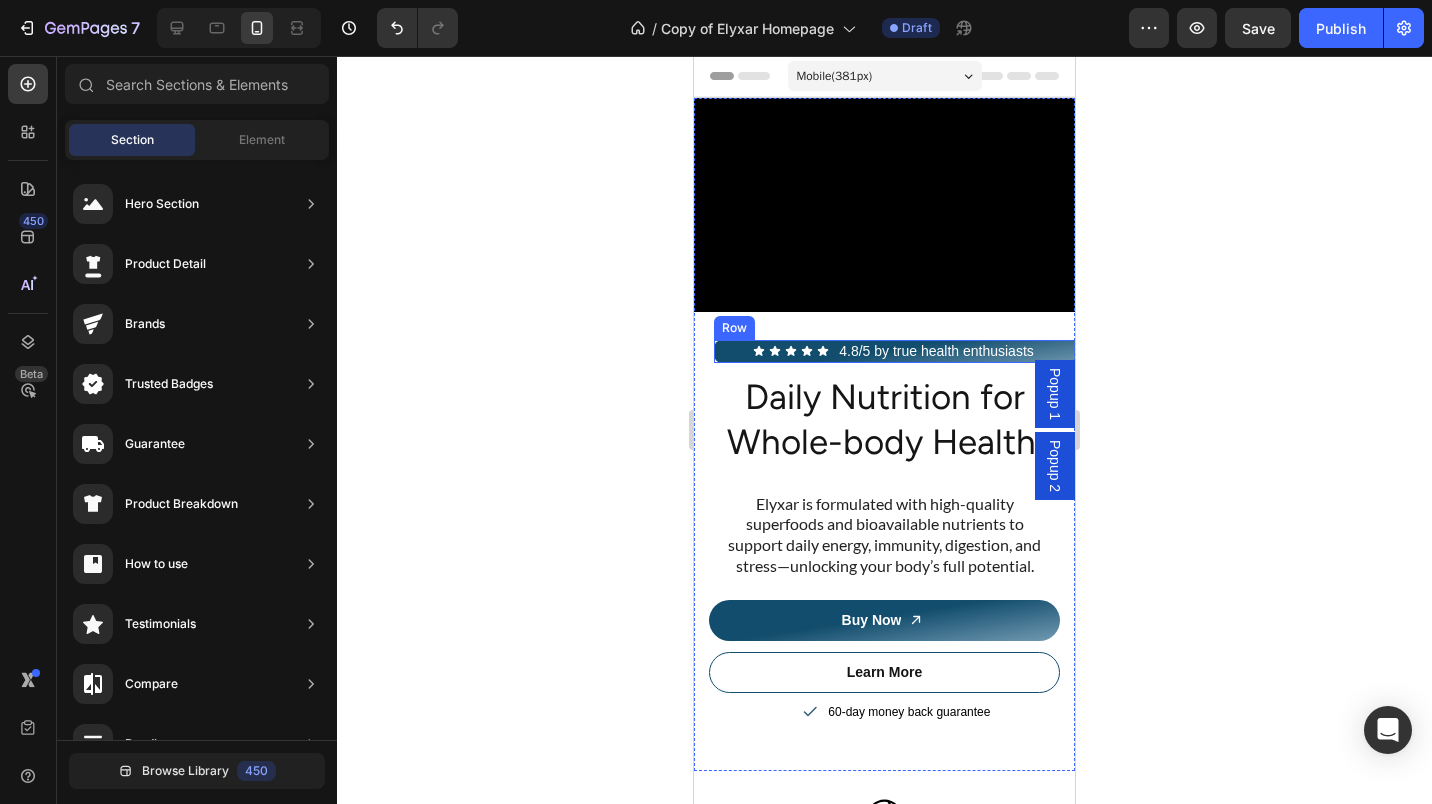click on "4.8/5 by true health enthusiasts Text Block" at bounding box center [946, 351] 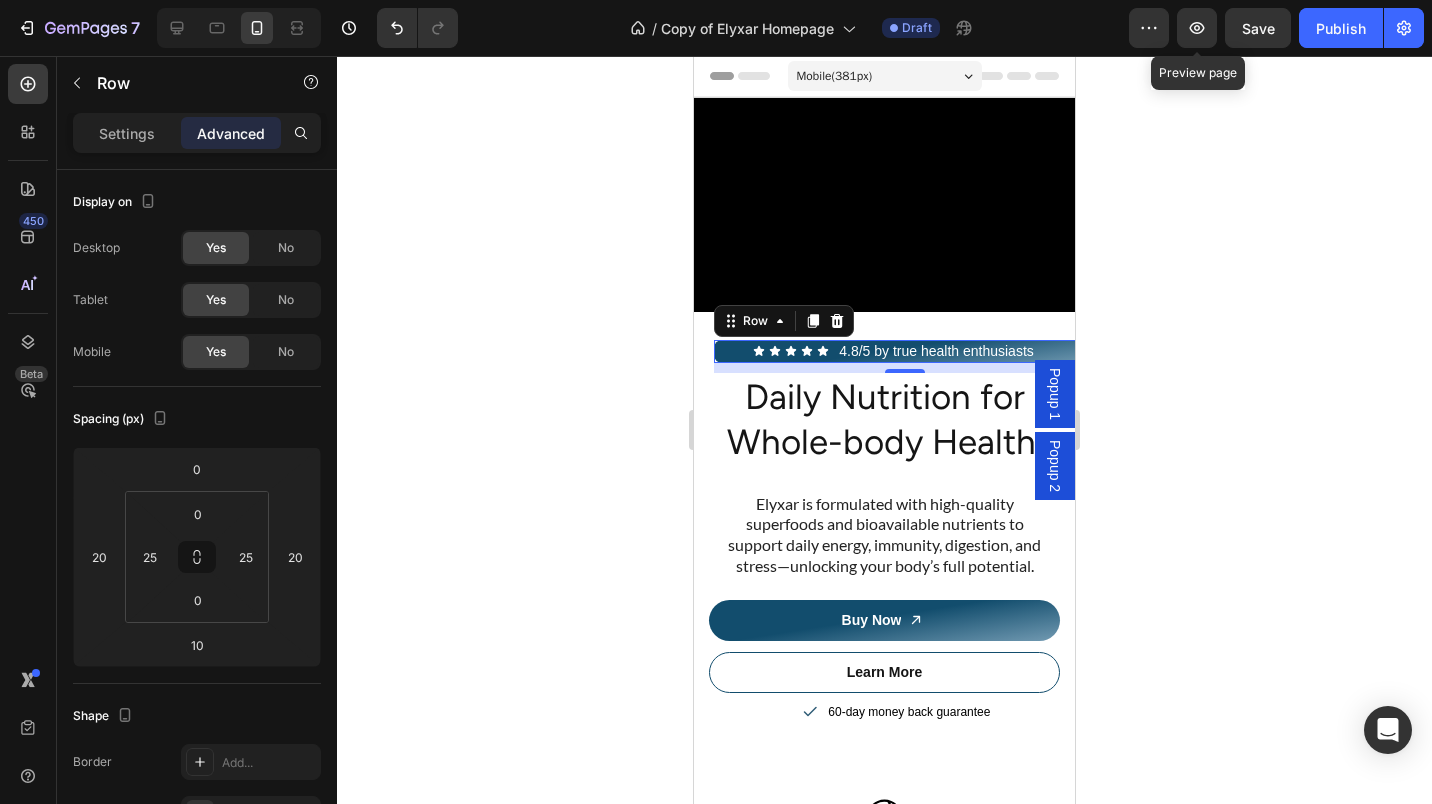 click 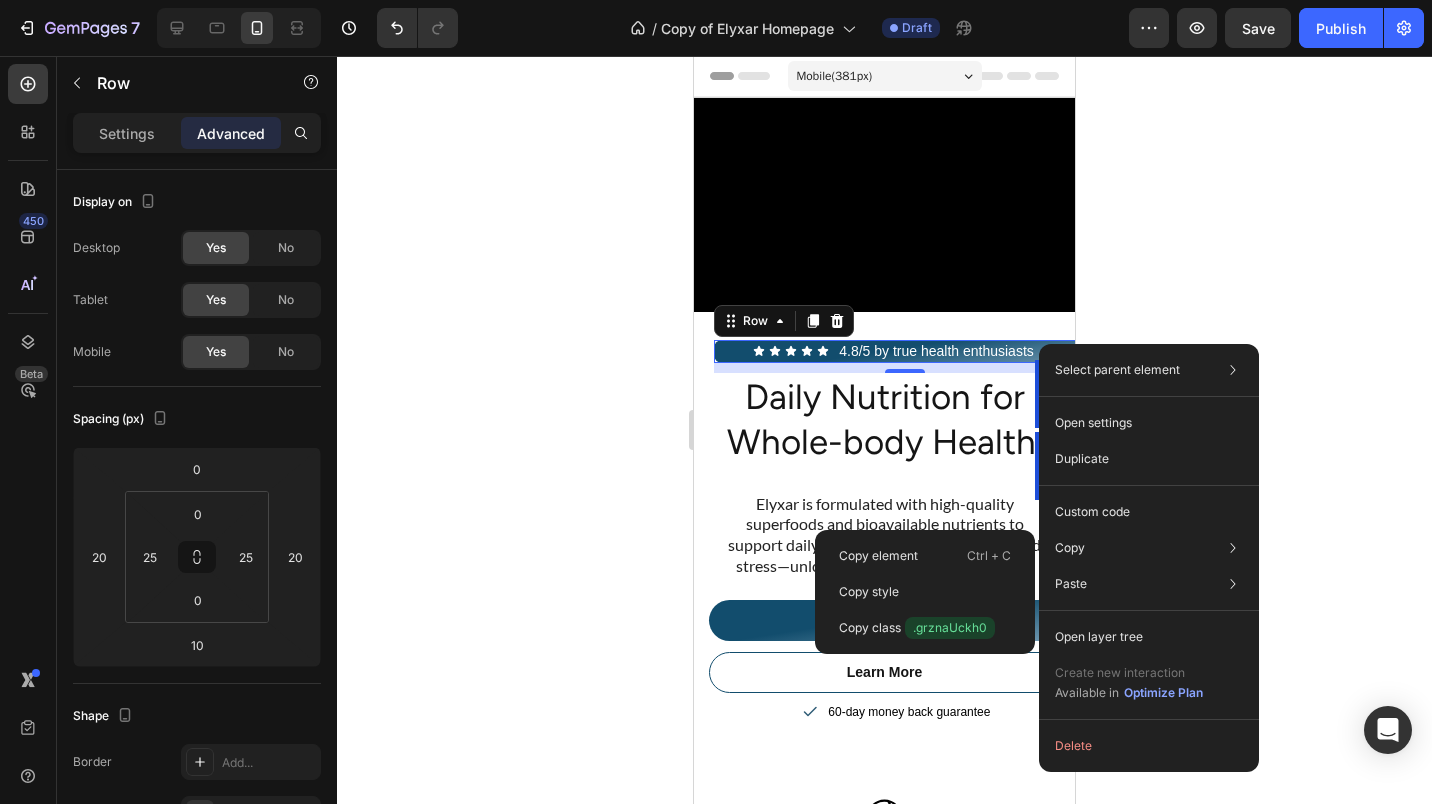 click on "Copy element" at bounding box center (878, 556) 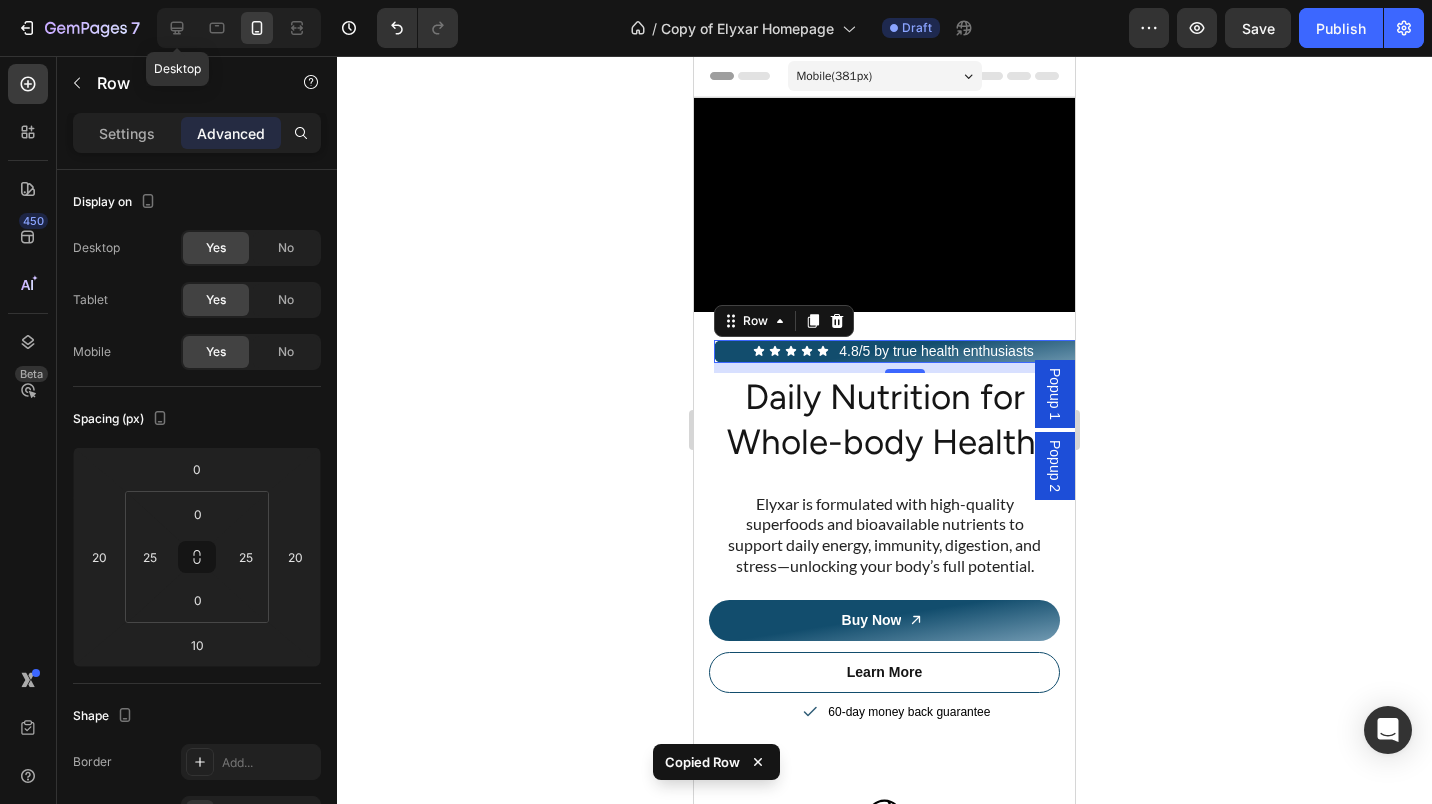 click 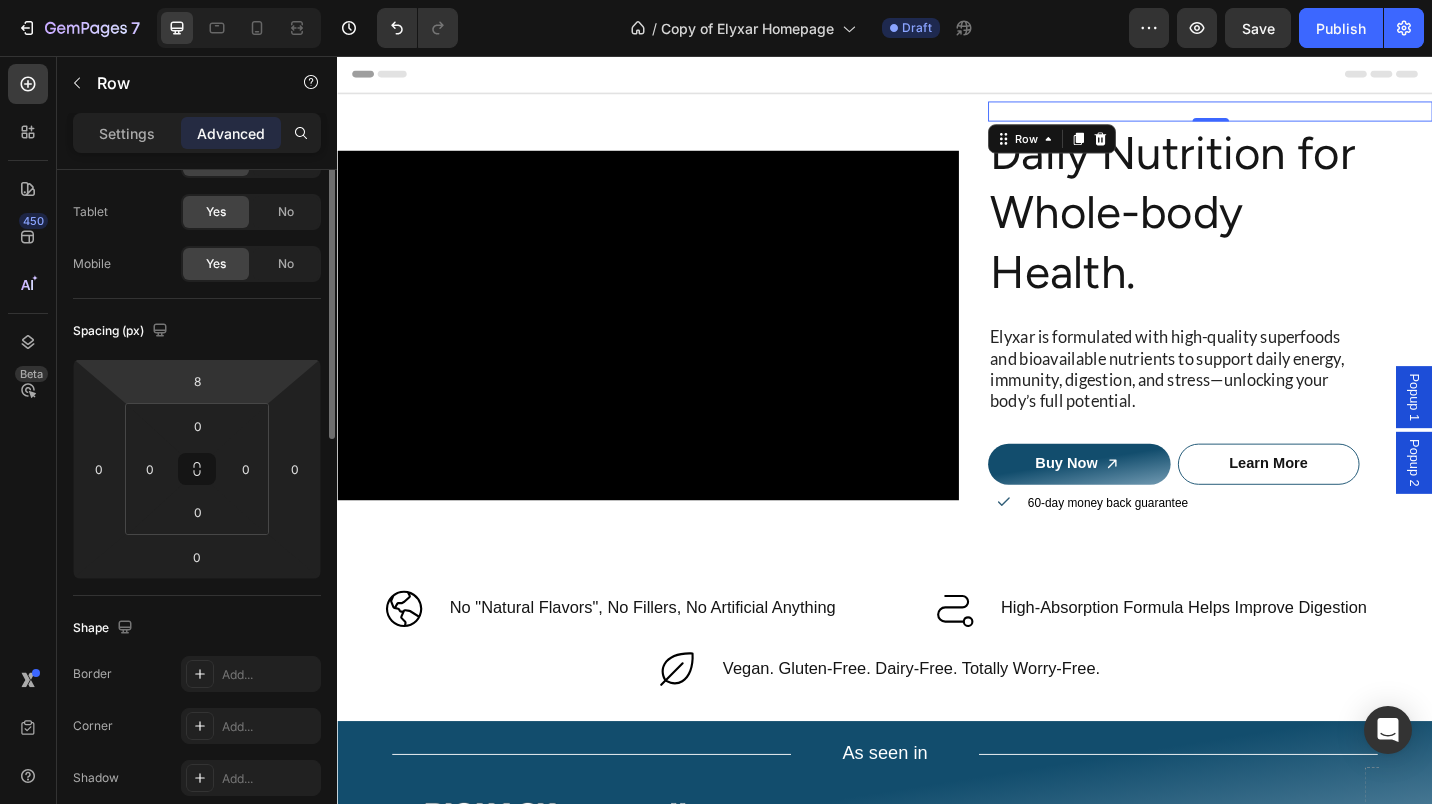 scroll, scrollTop: 0, scrollLeft: 0, axis: both 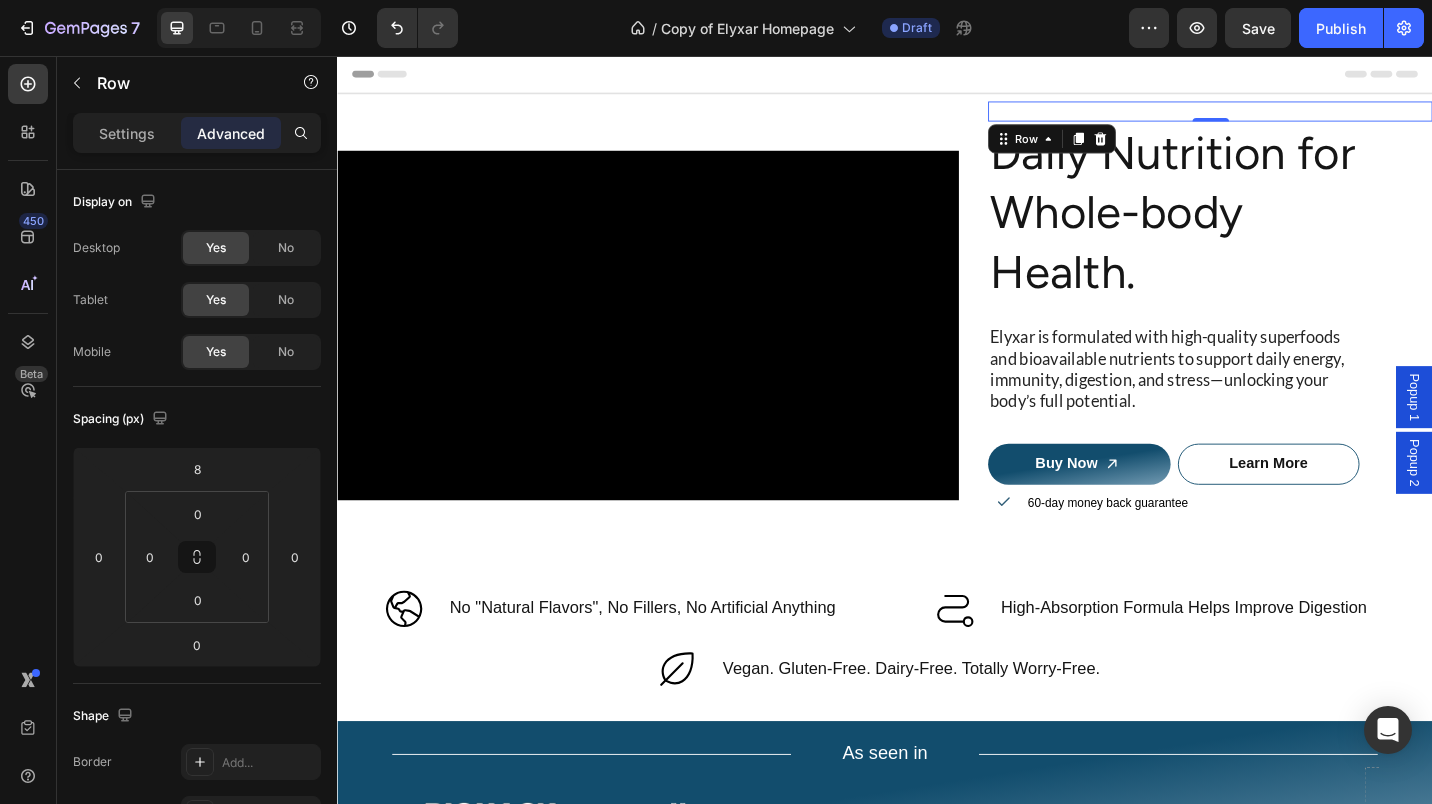 click on "Settings" at bounding box center (127, 133) 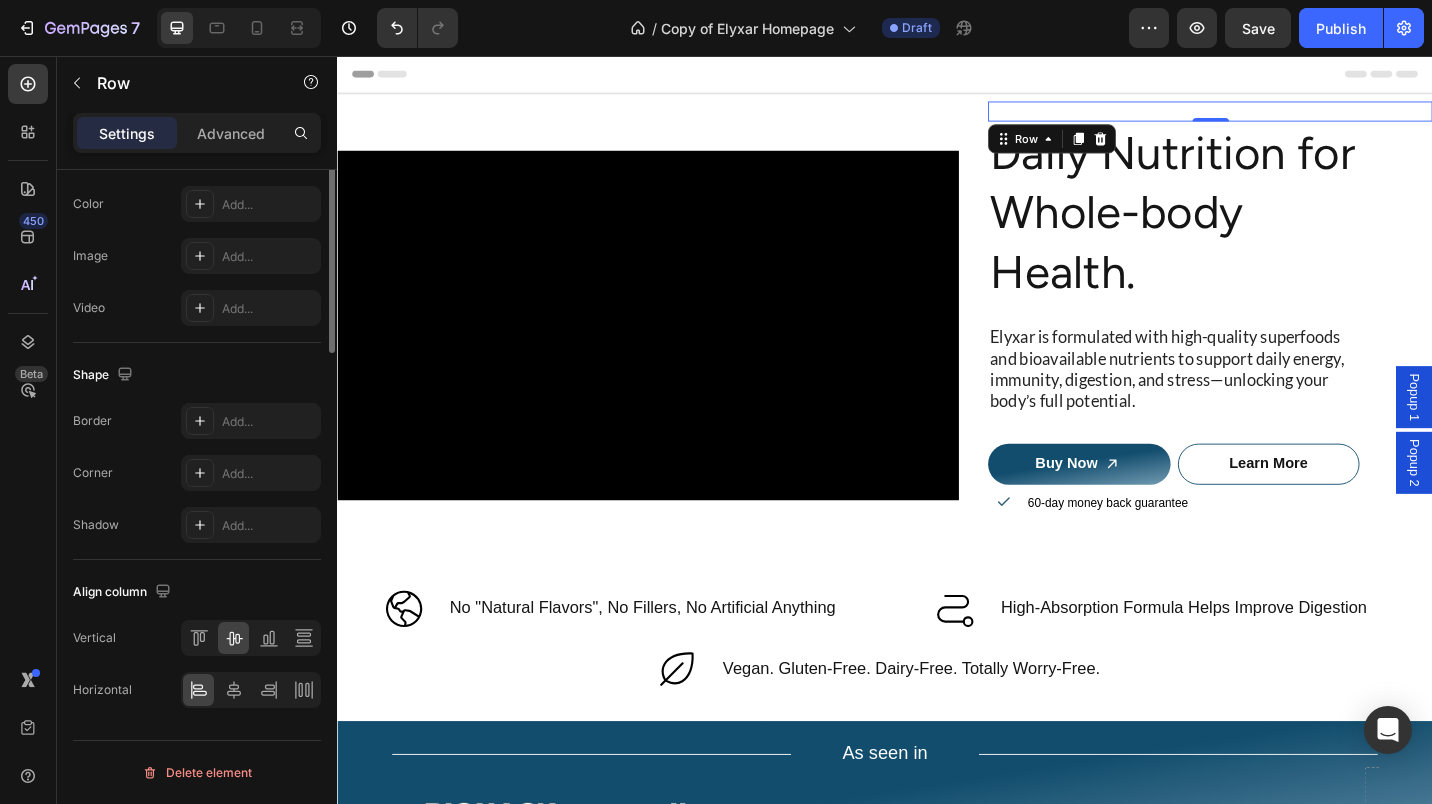 scroll, scrollTop: 0, scrollLeft: 0, axis: both 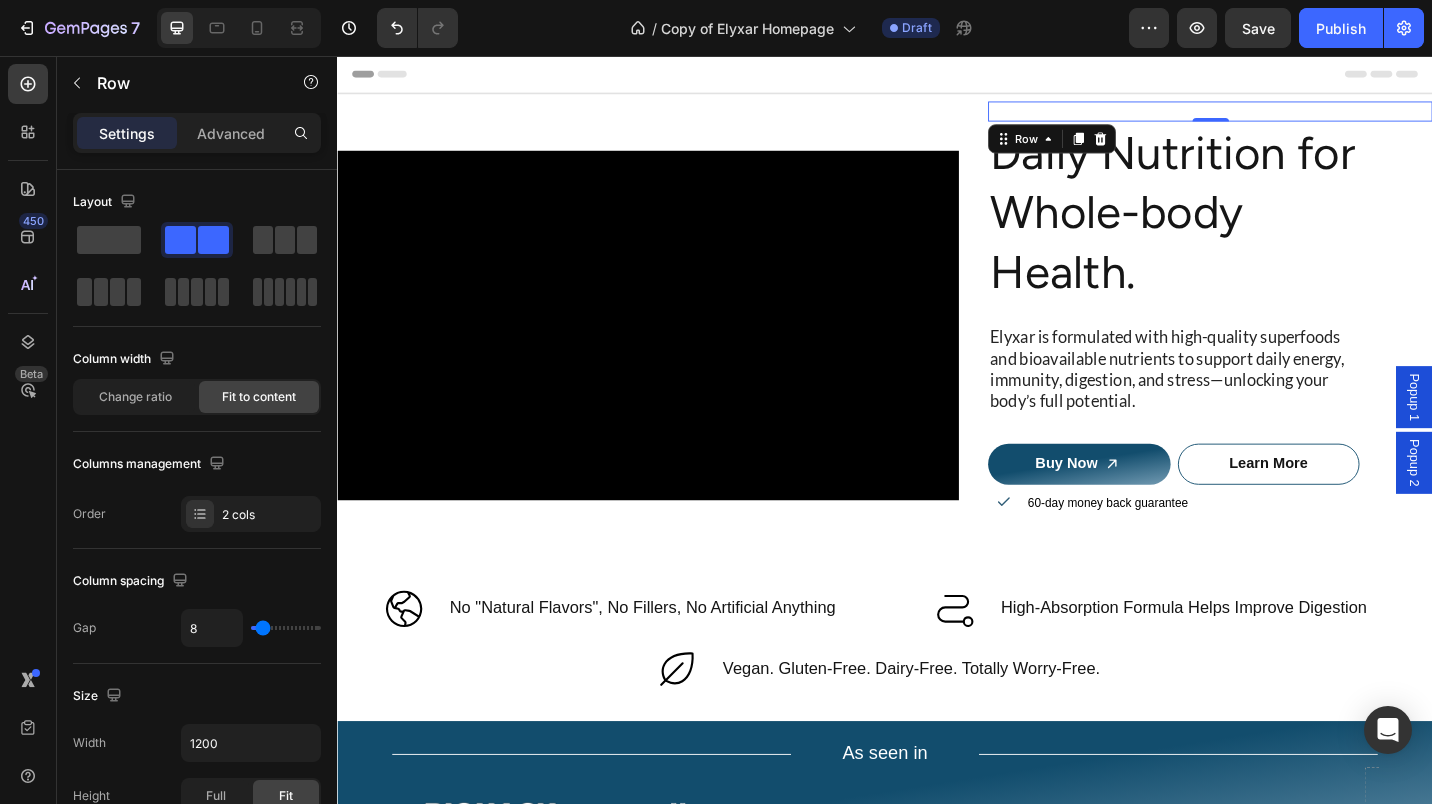 click on "Icon Icon Icon Icon Icon Icon List 4.8/5 by true health enthusiasts Text Block Row   10" at bounding box center (1293, 117) 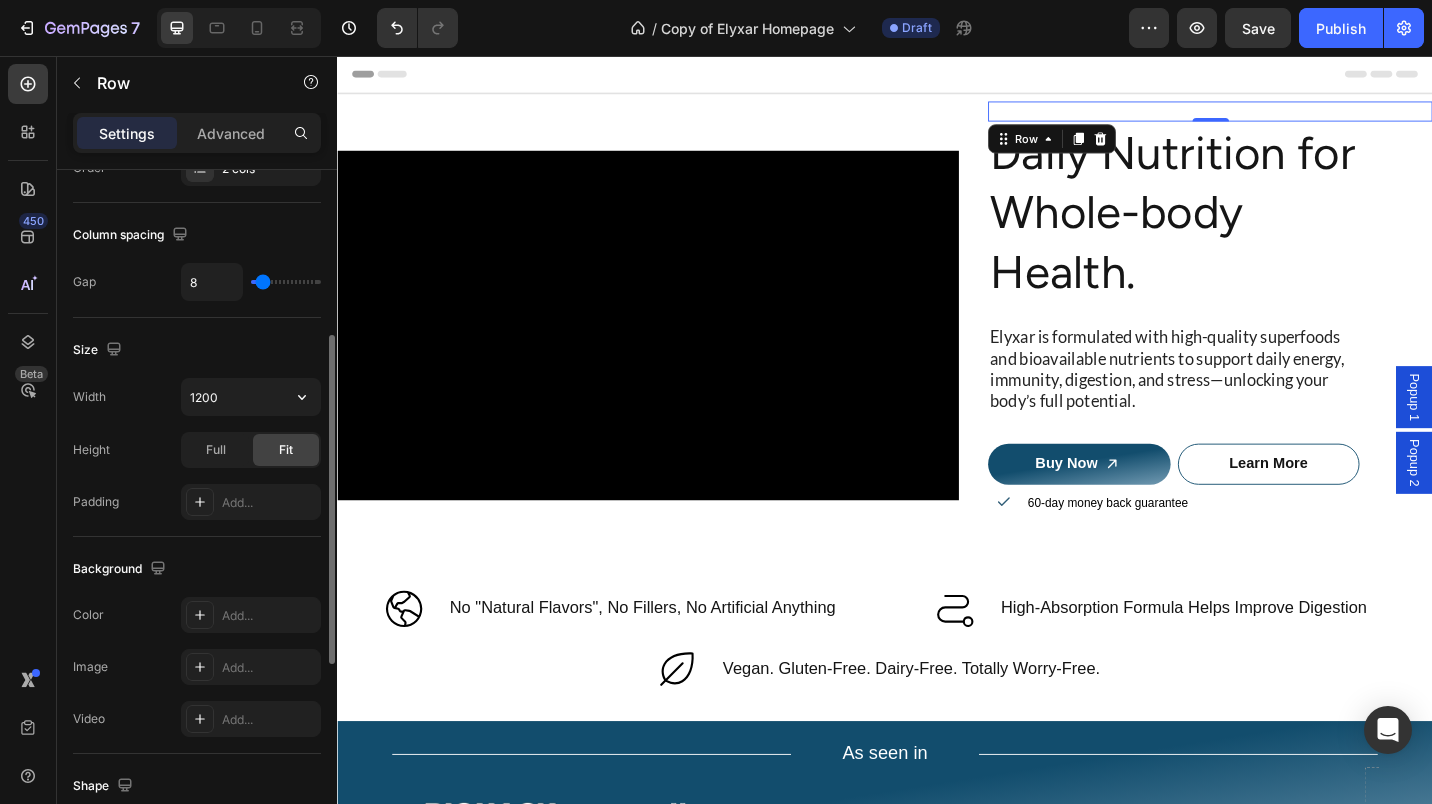 scroll, scrollTop: 459, scrollLeft: 0, axis: vertical 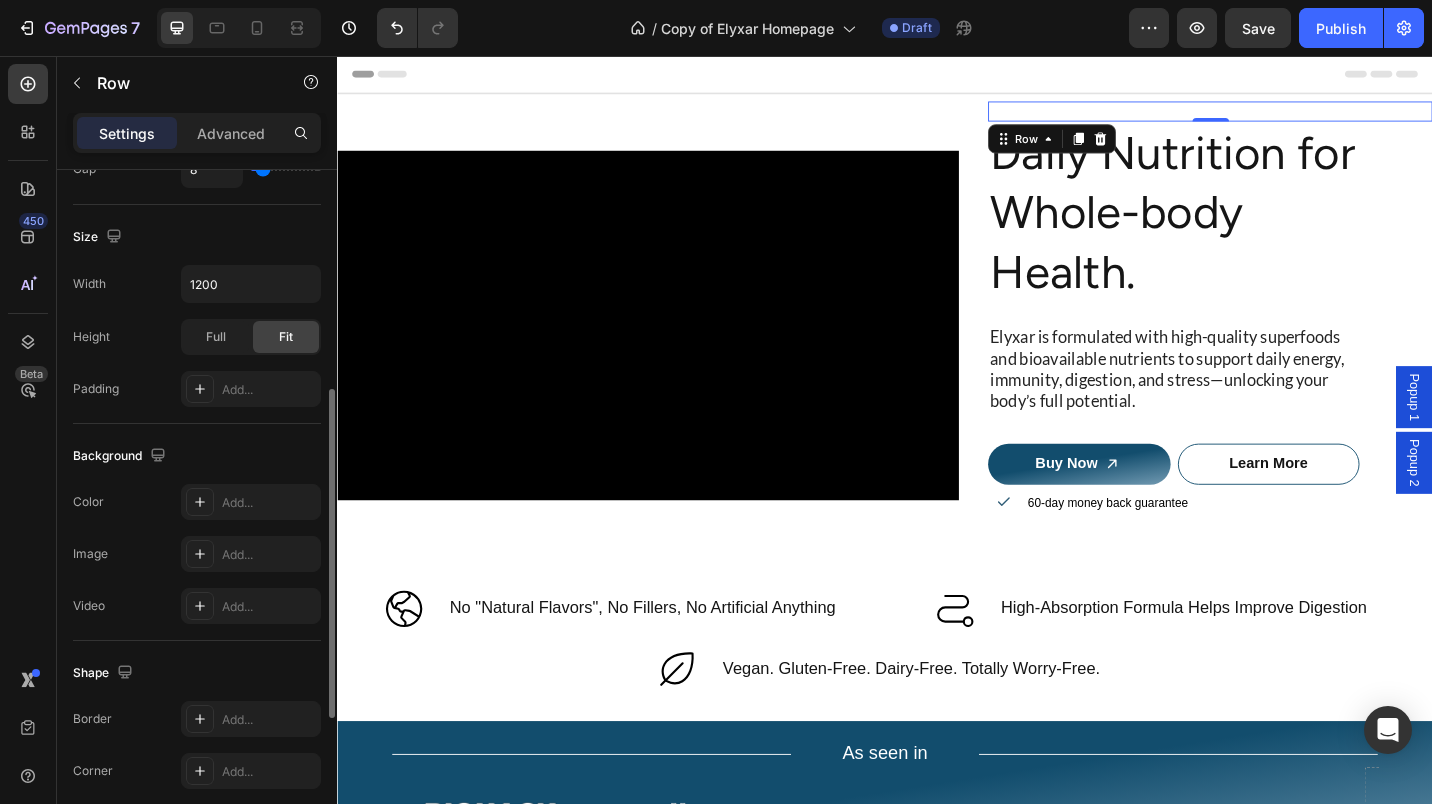 click on "Add..." at bounding box center (251, 502) 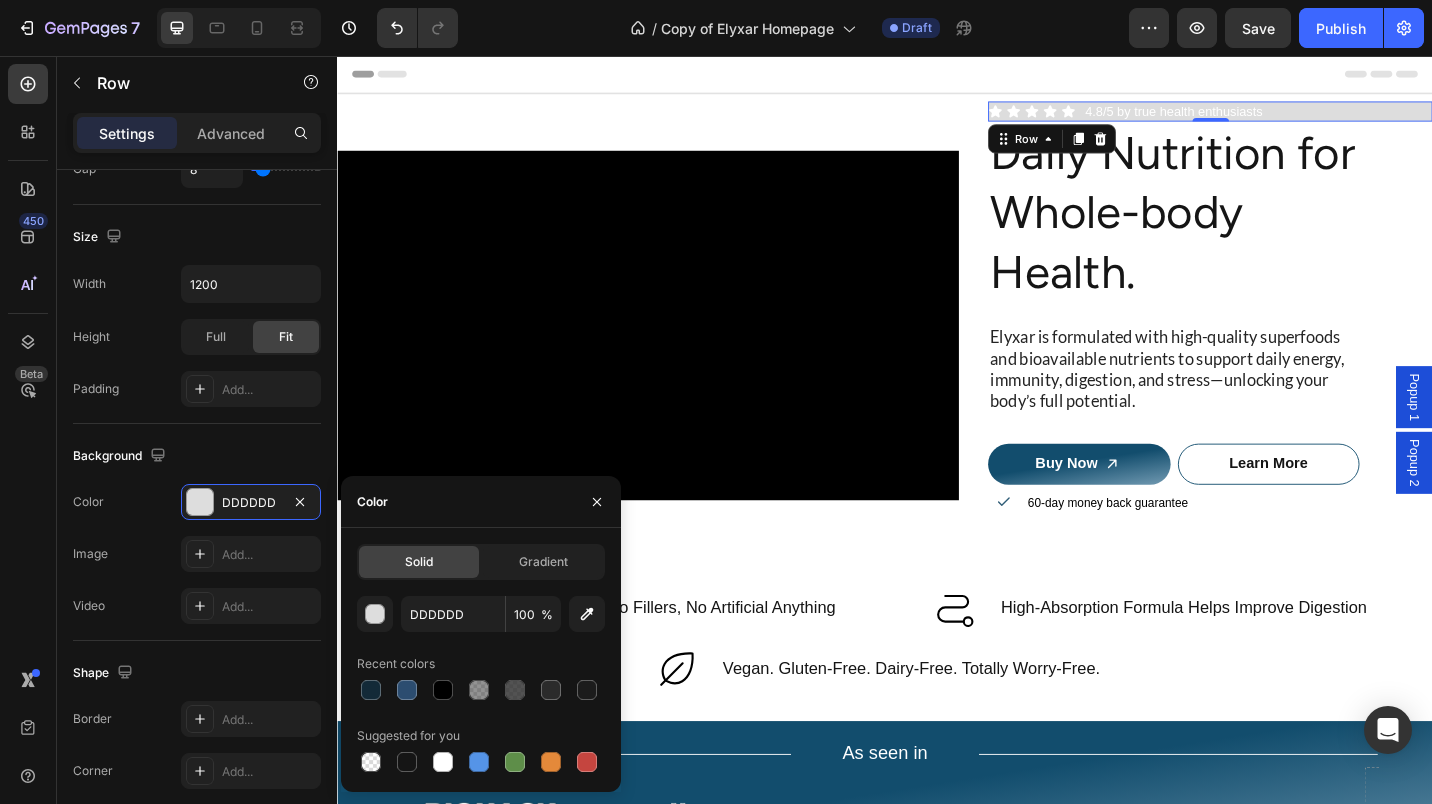 click on "Gradient" 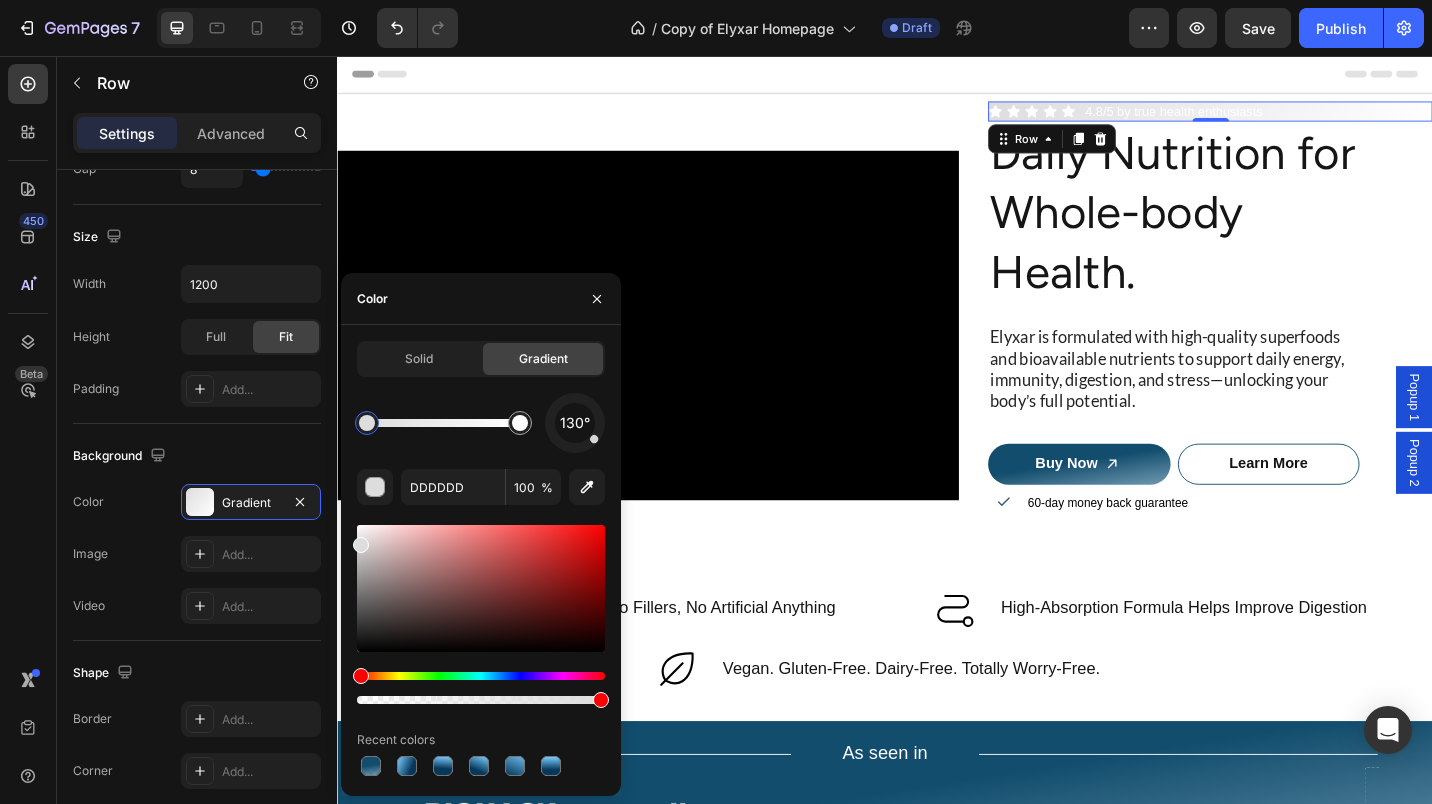 click at bounding box center [371, 766] 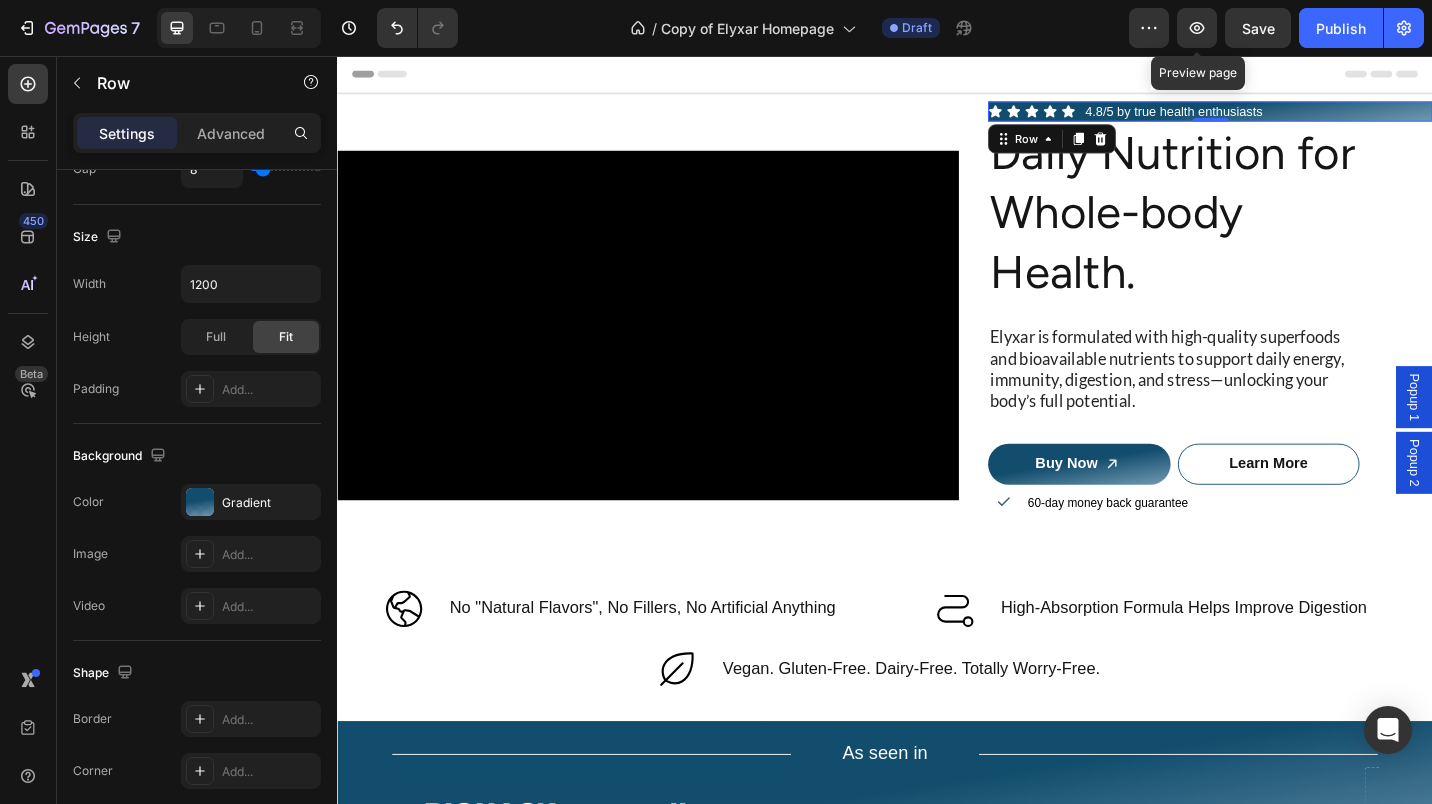 click 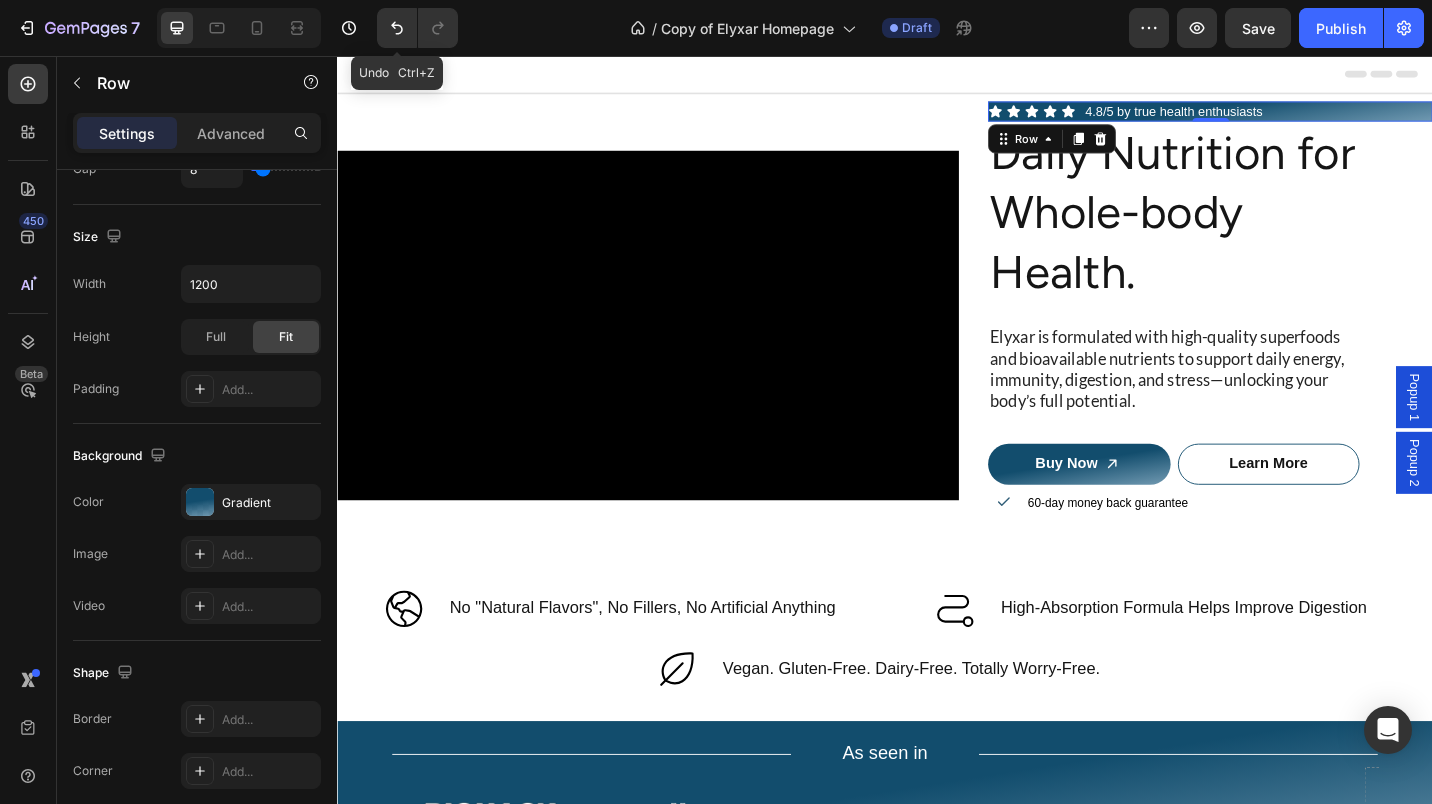 click 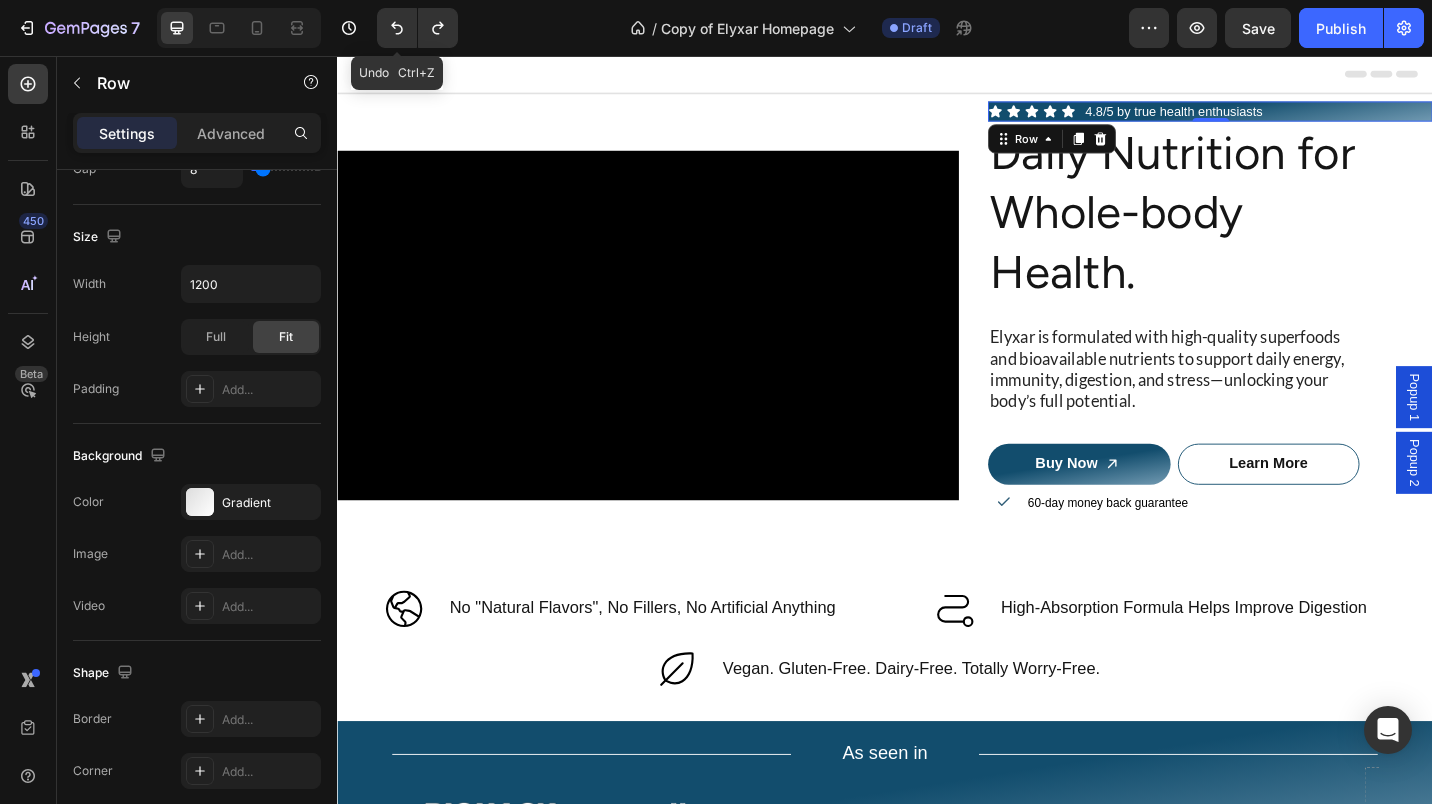 click 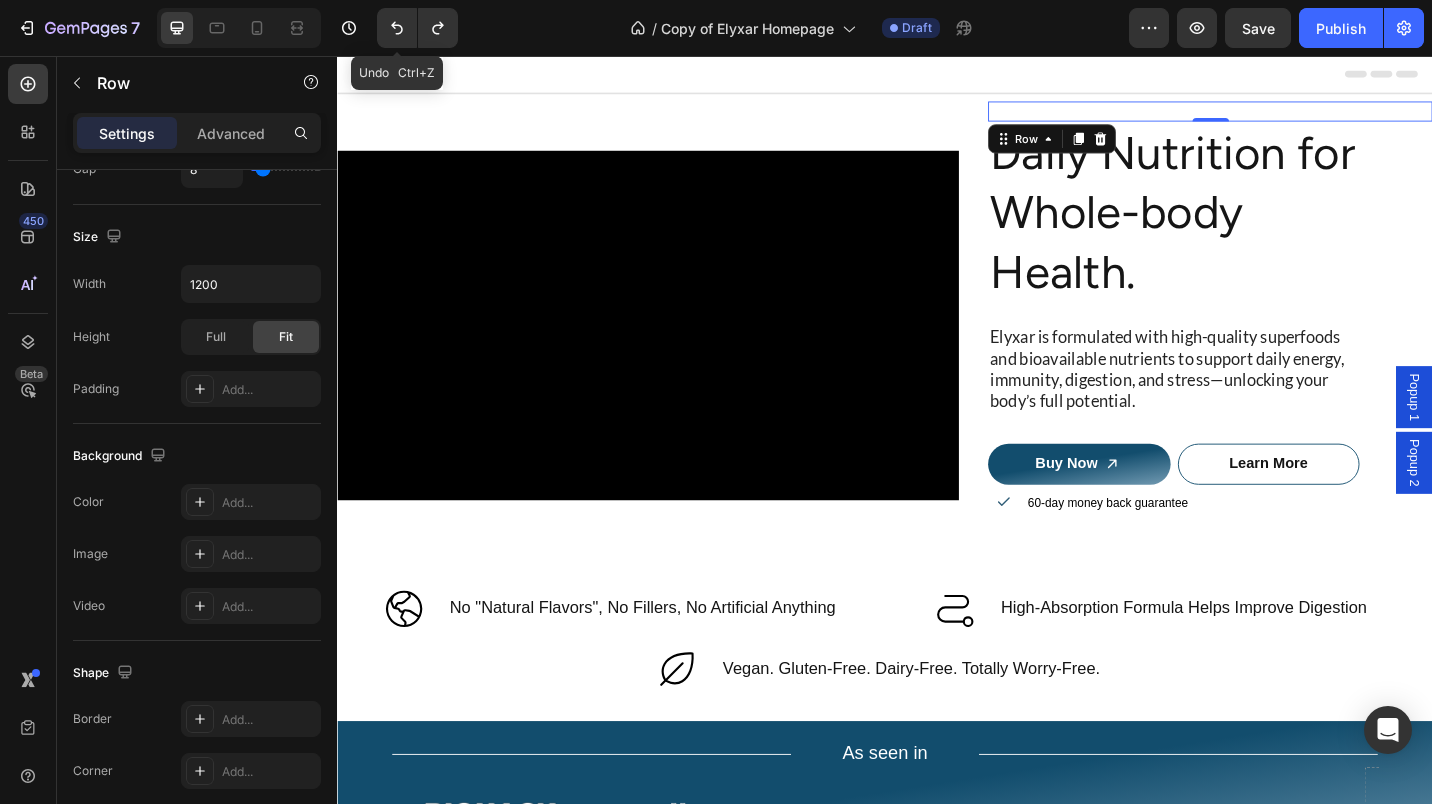 click 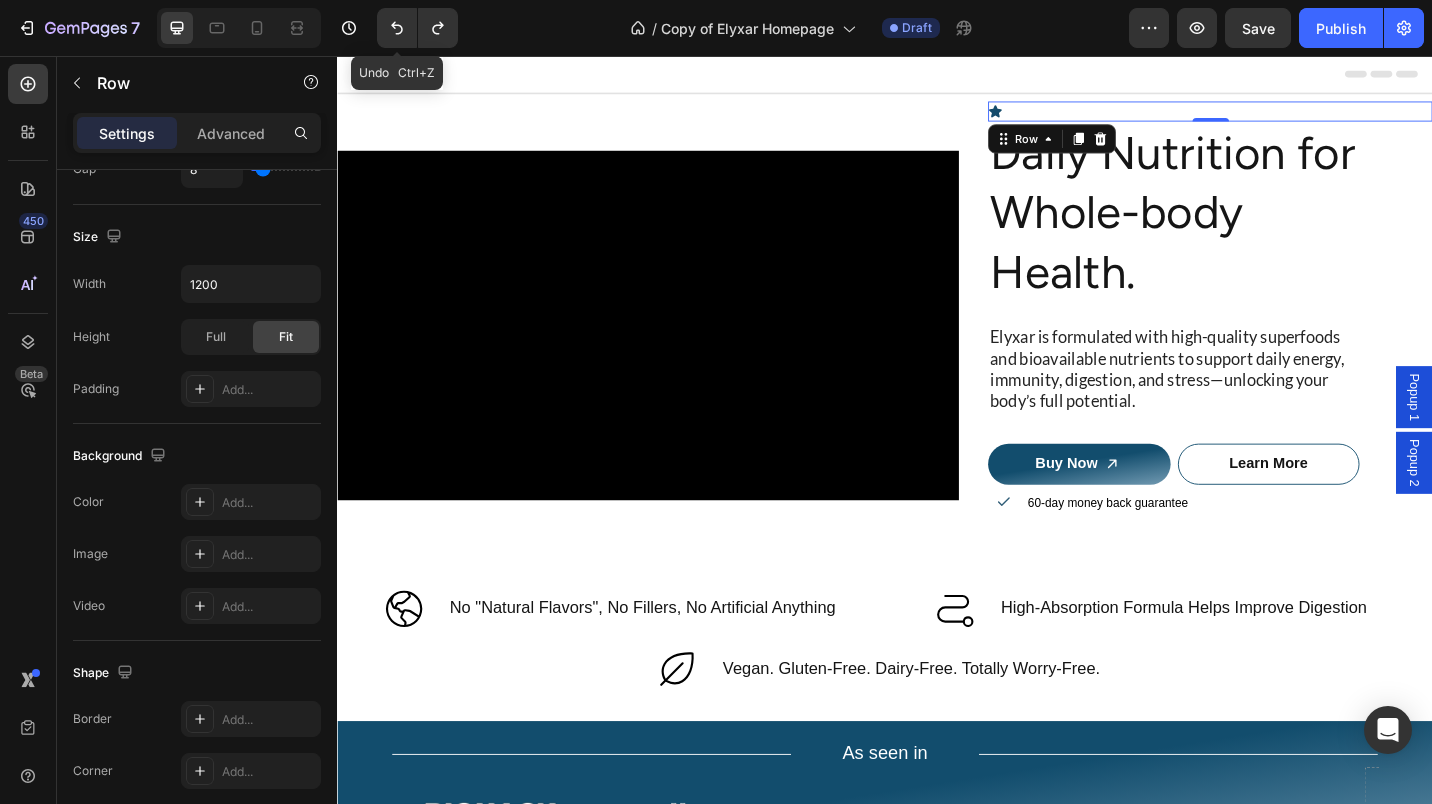 click 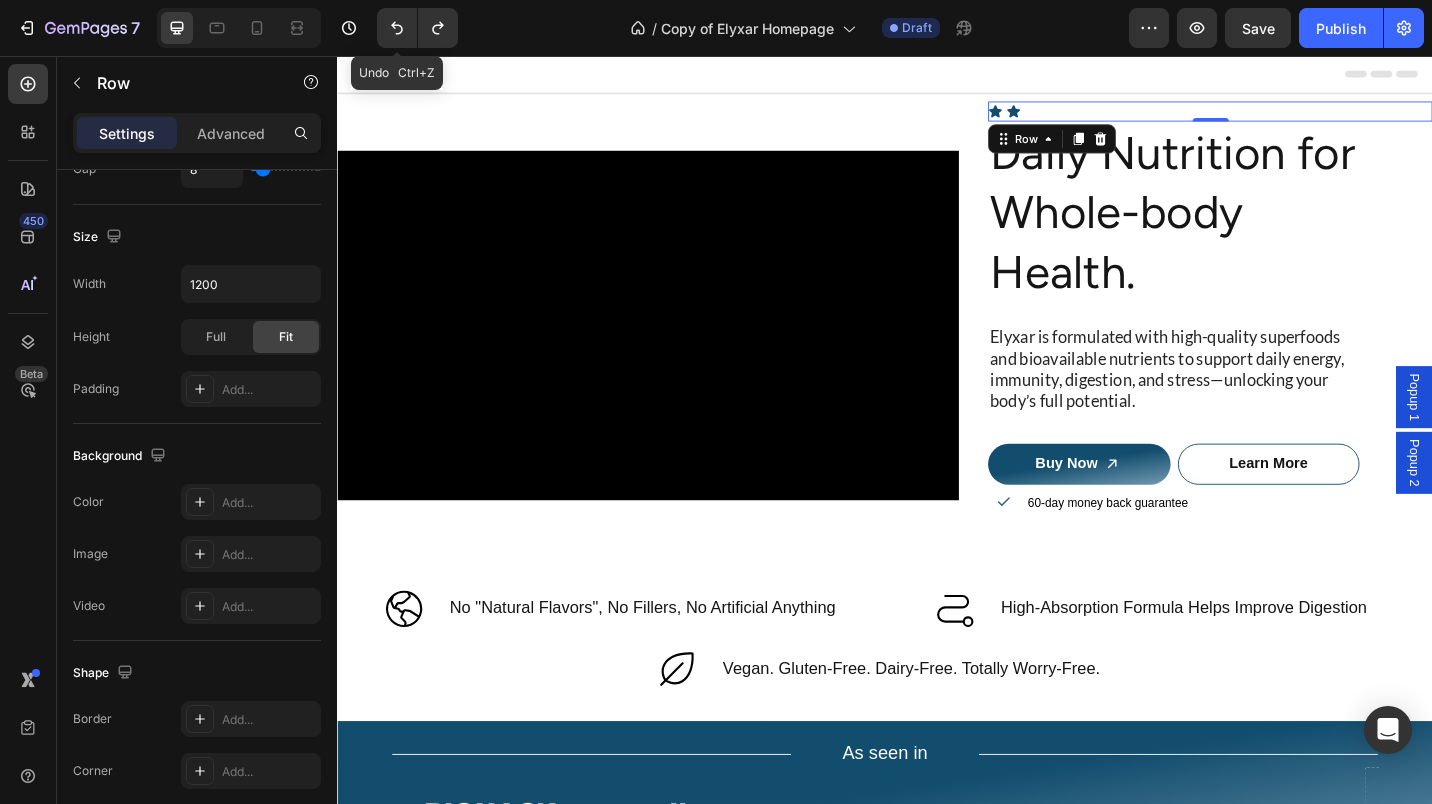 click 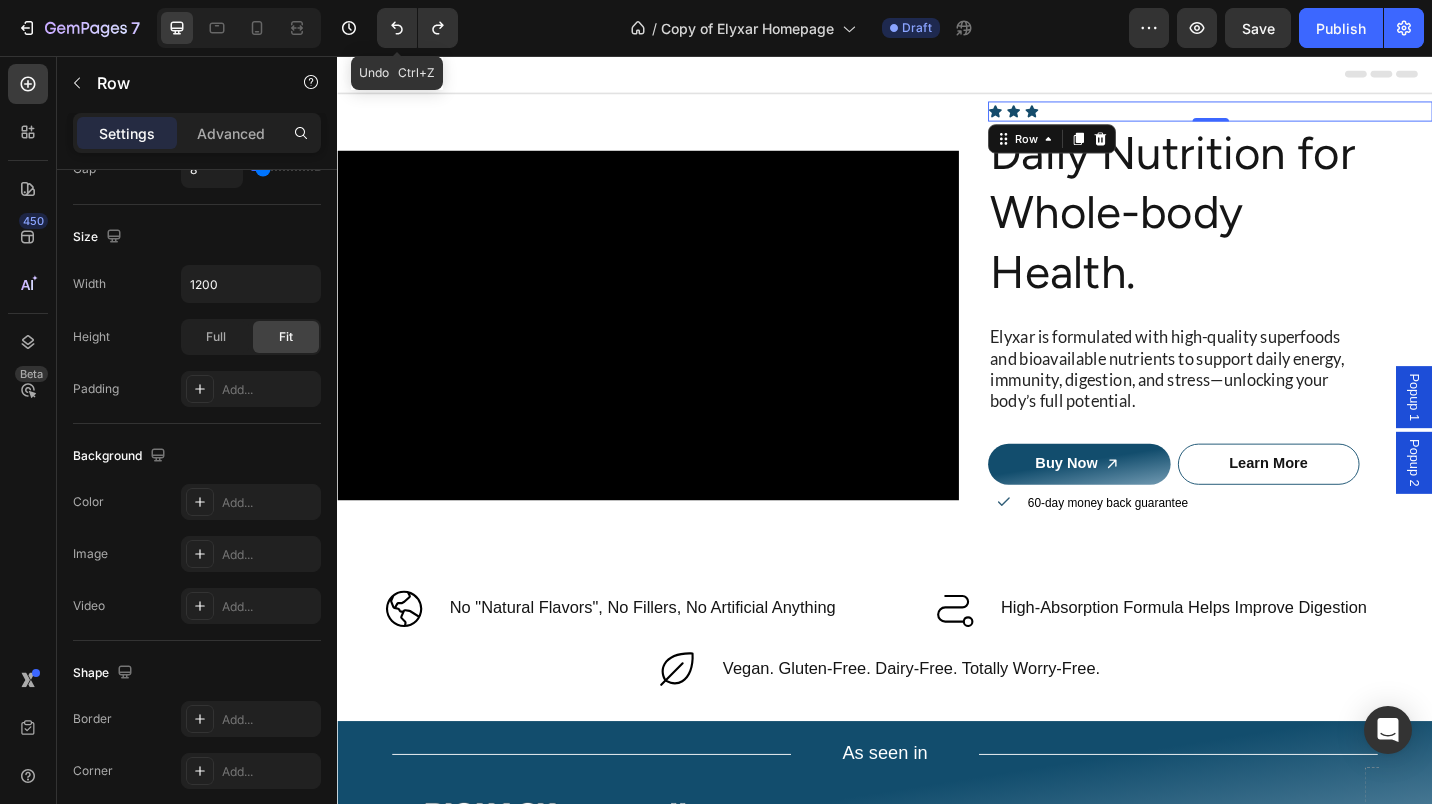 click 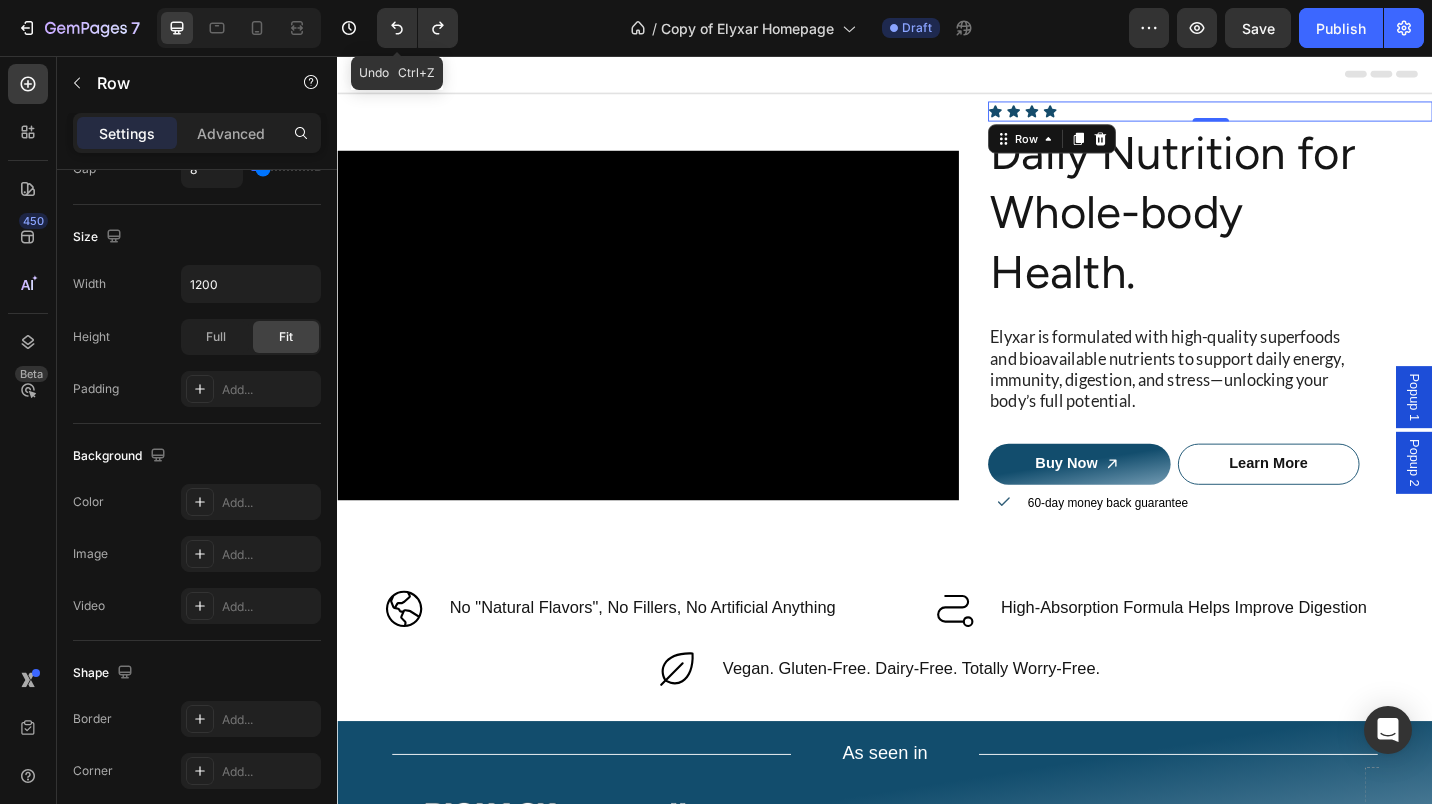 click 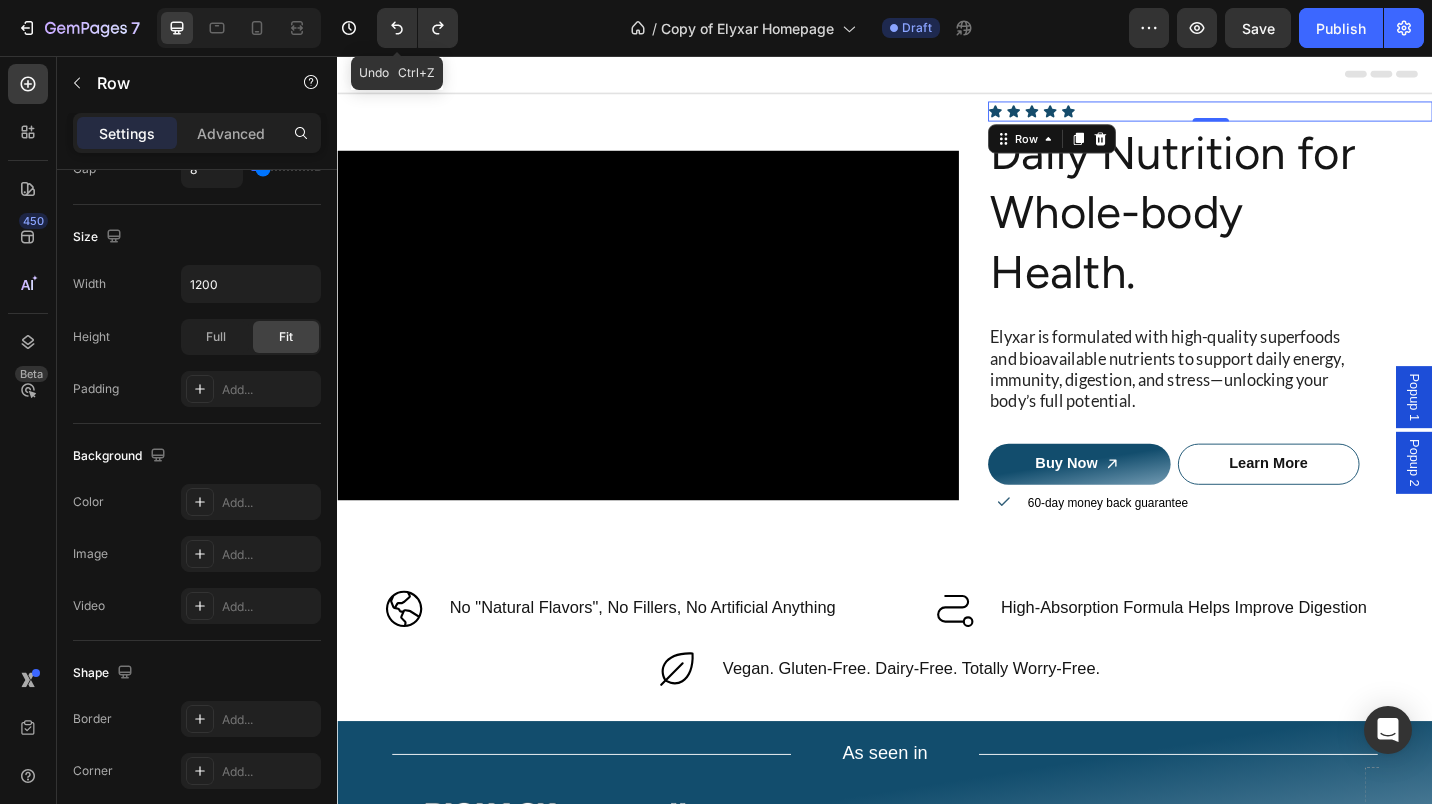 click 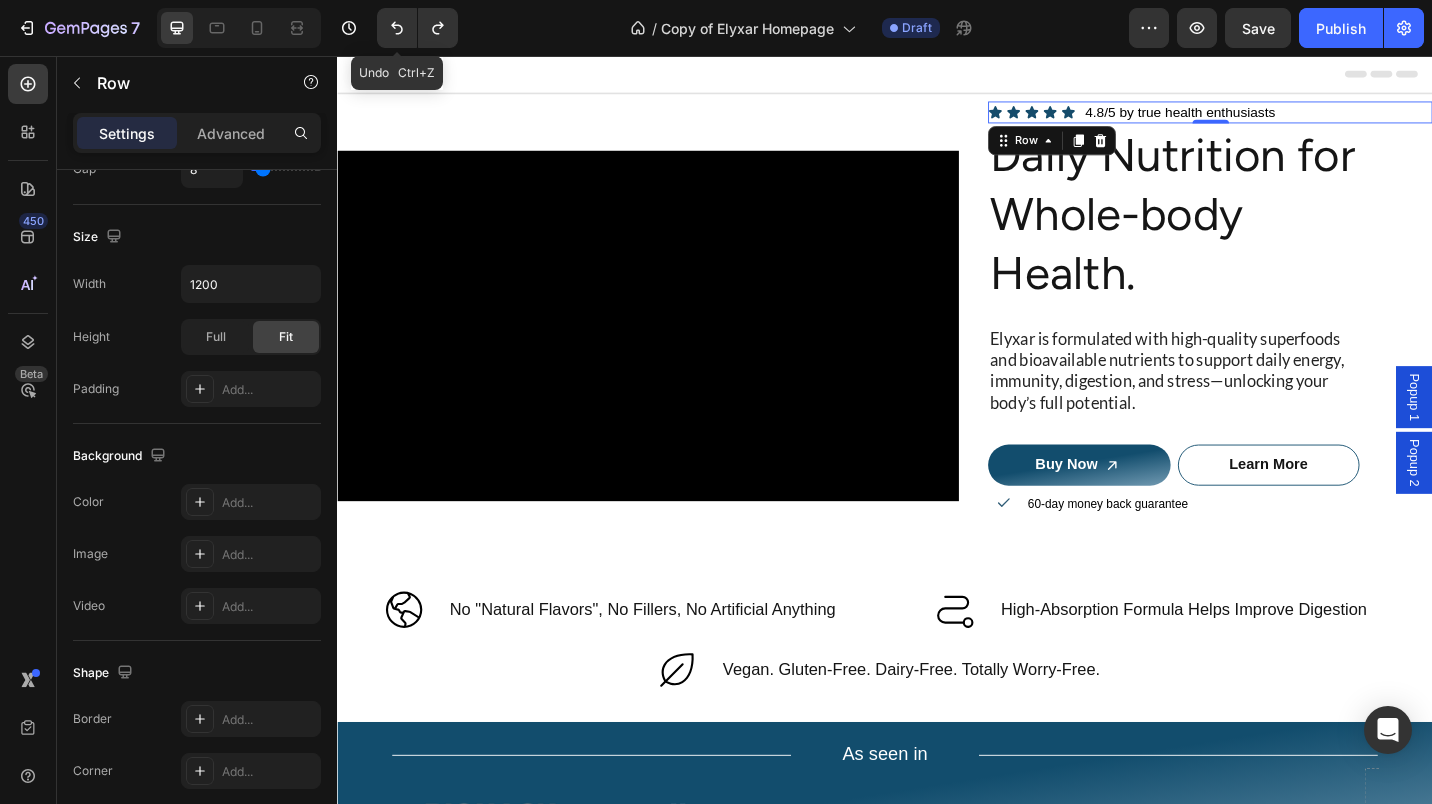 click 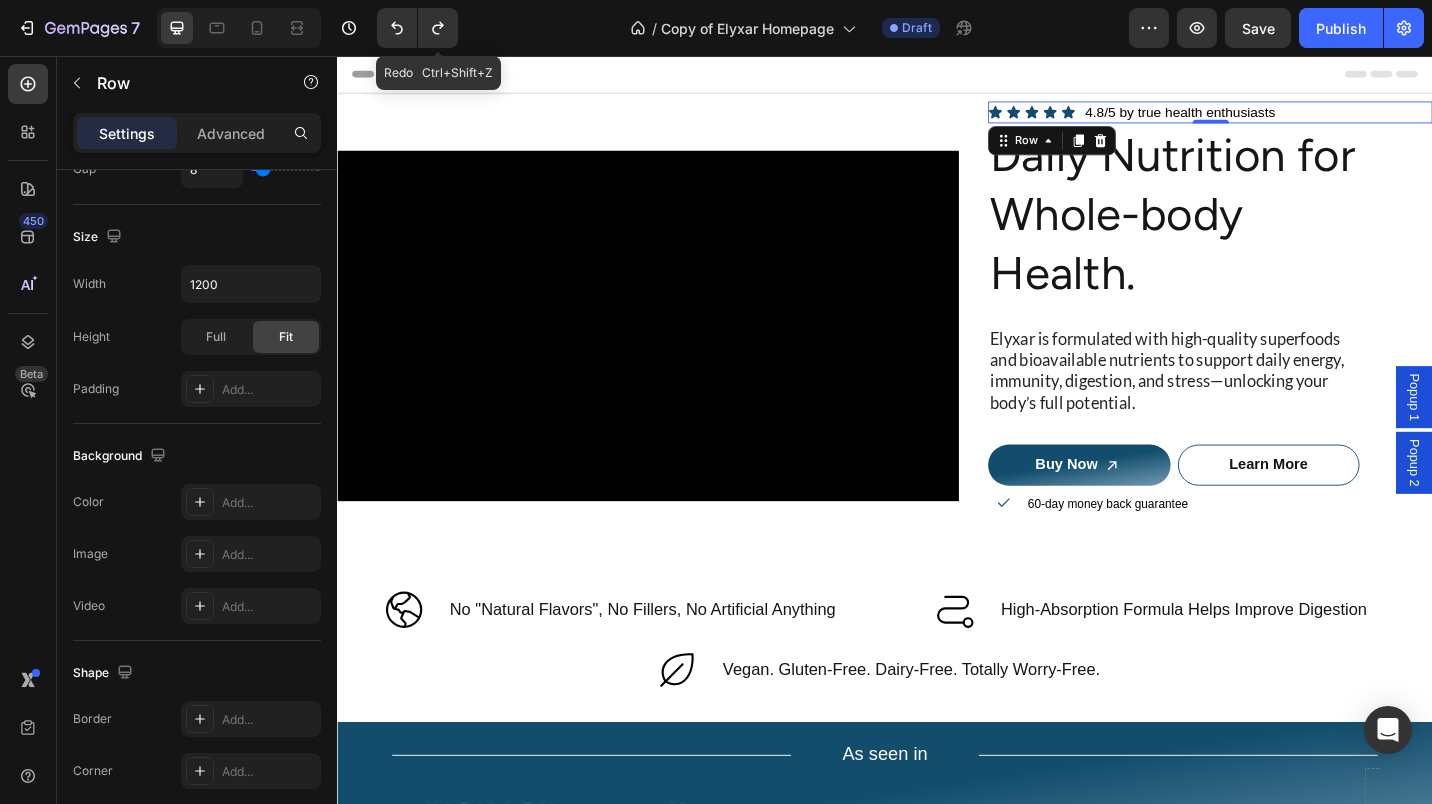 click 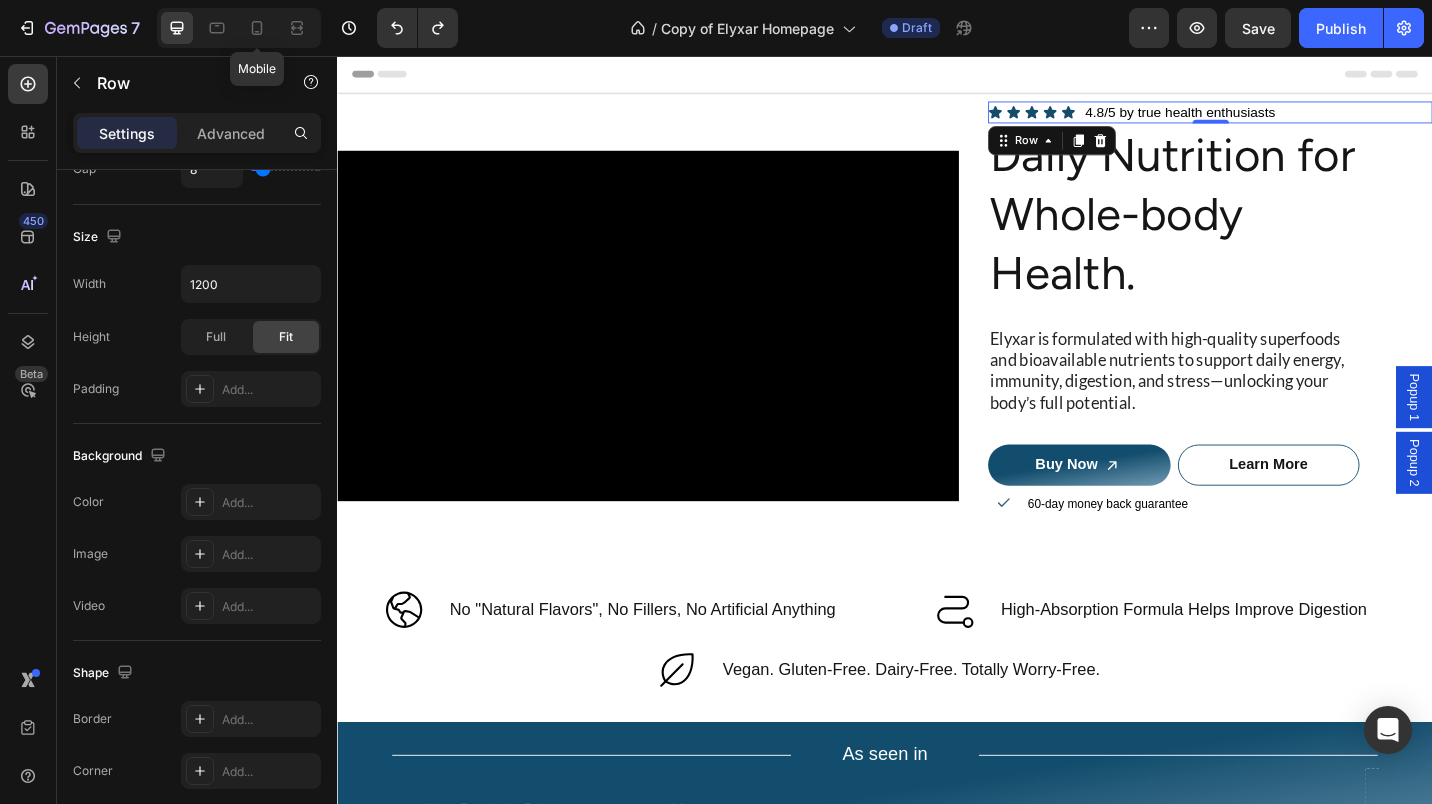 click 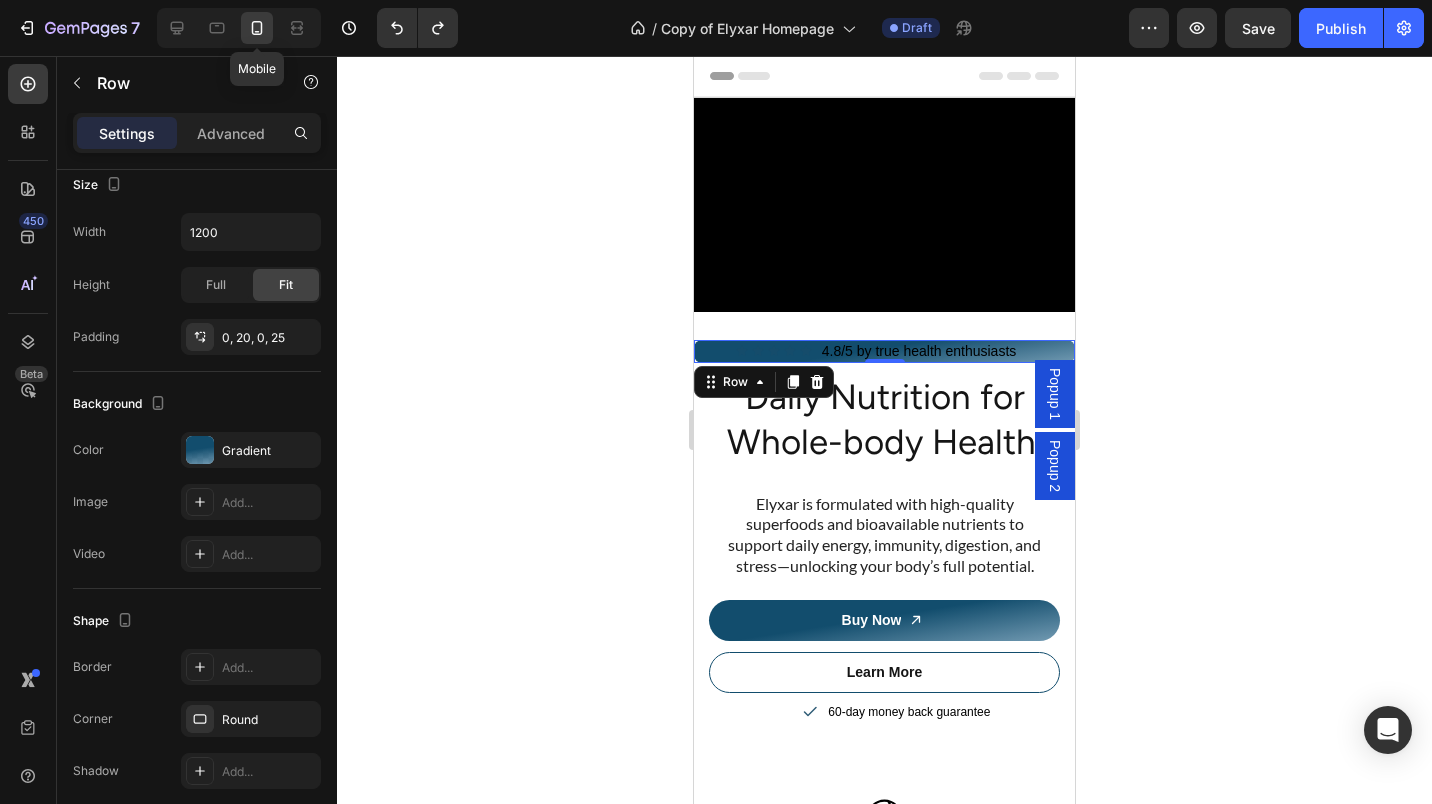 type on "100%" 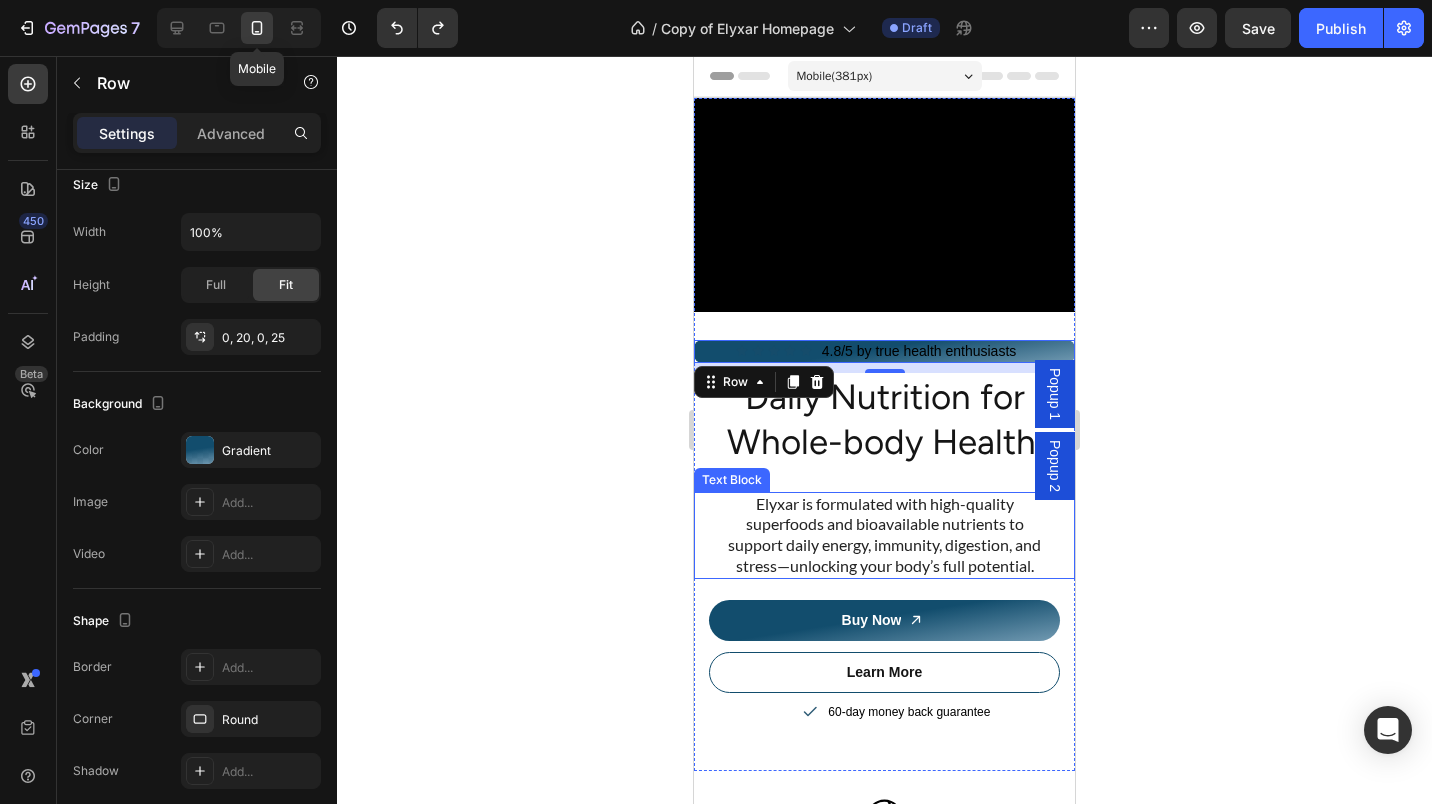 scroll, scrollTop: 206, scrollLeft: 0, axis: vertical 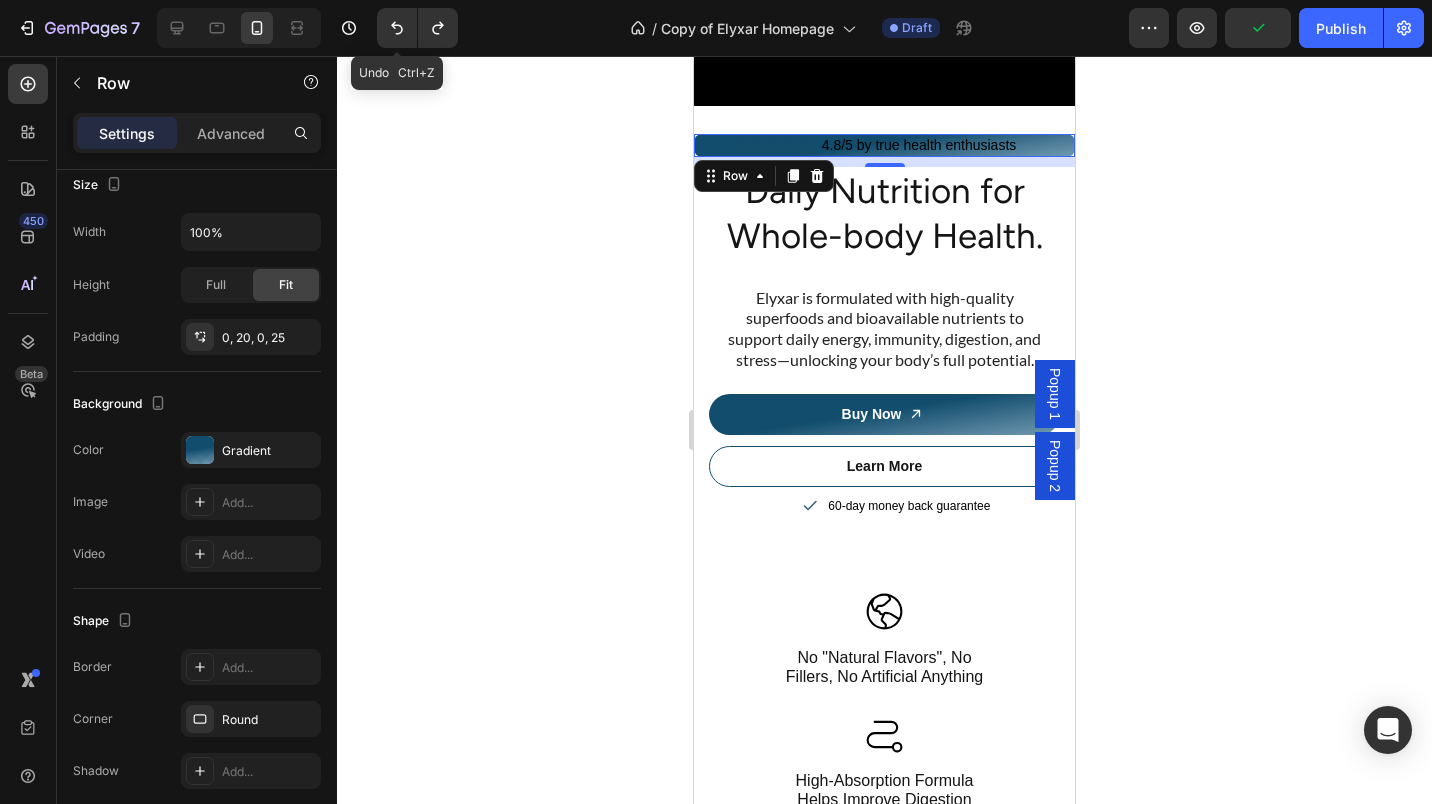 click 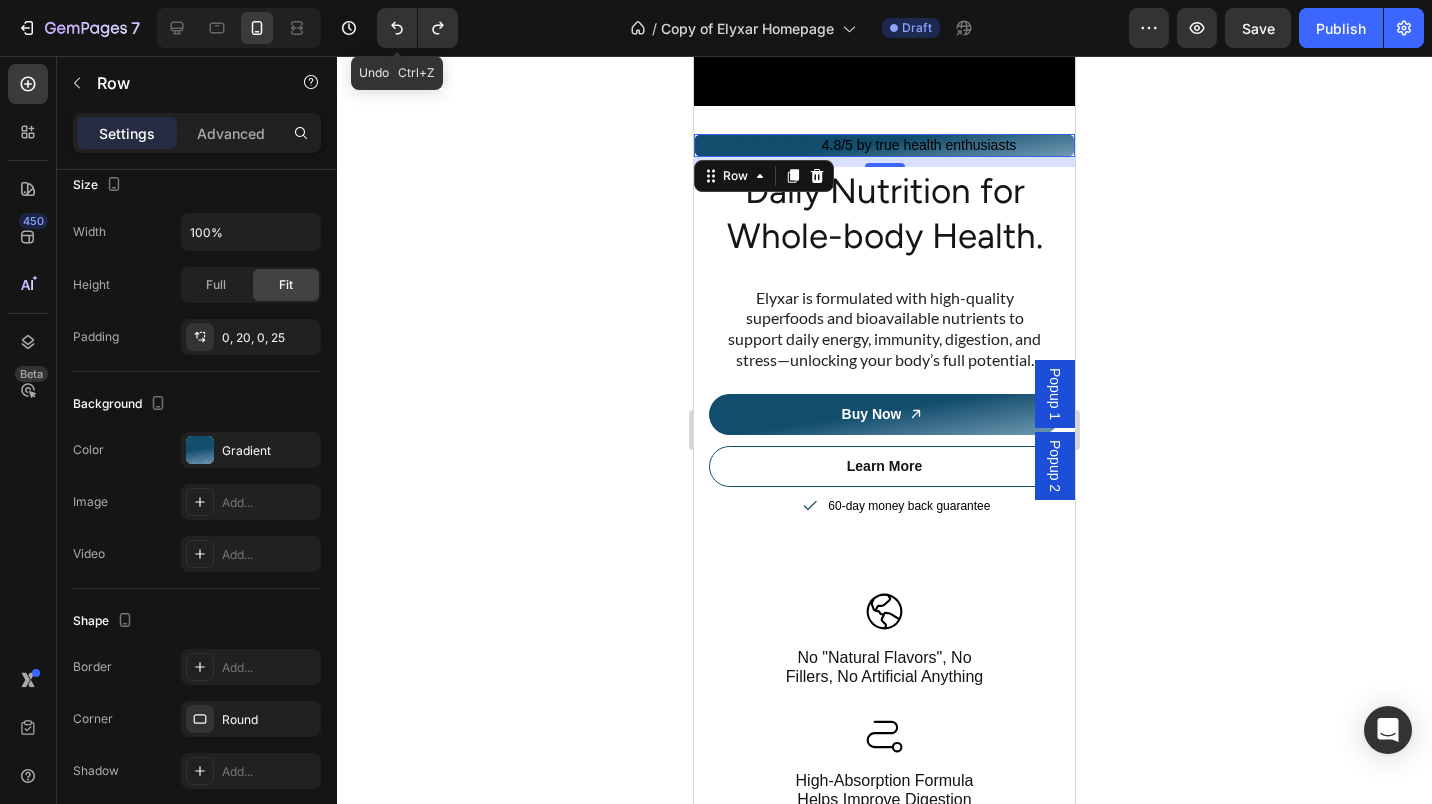 click 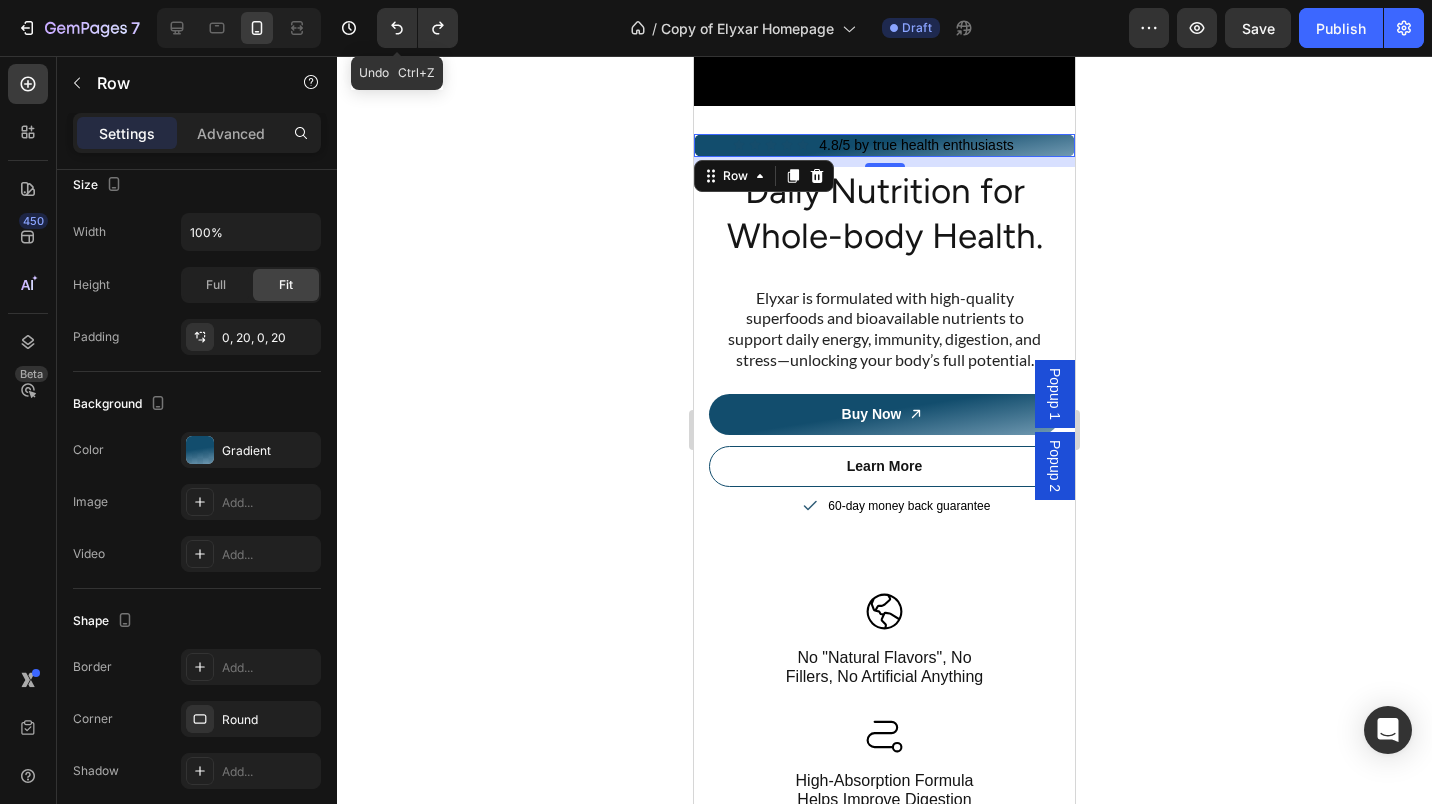 click 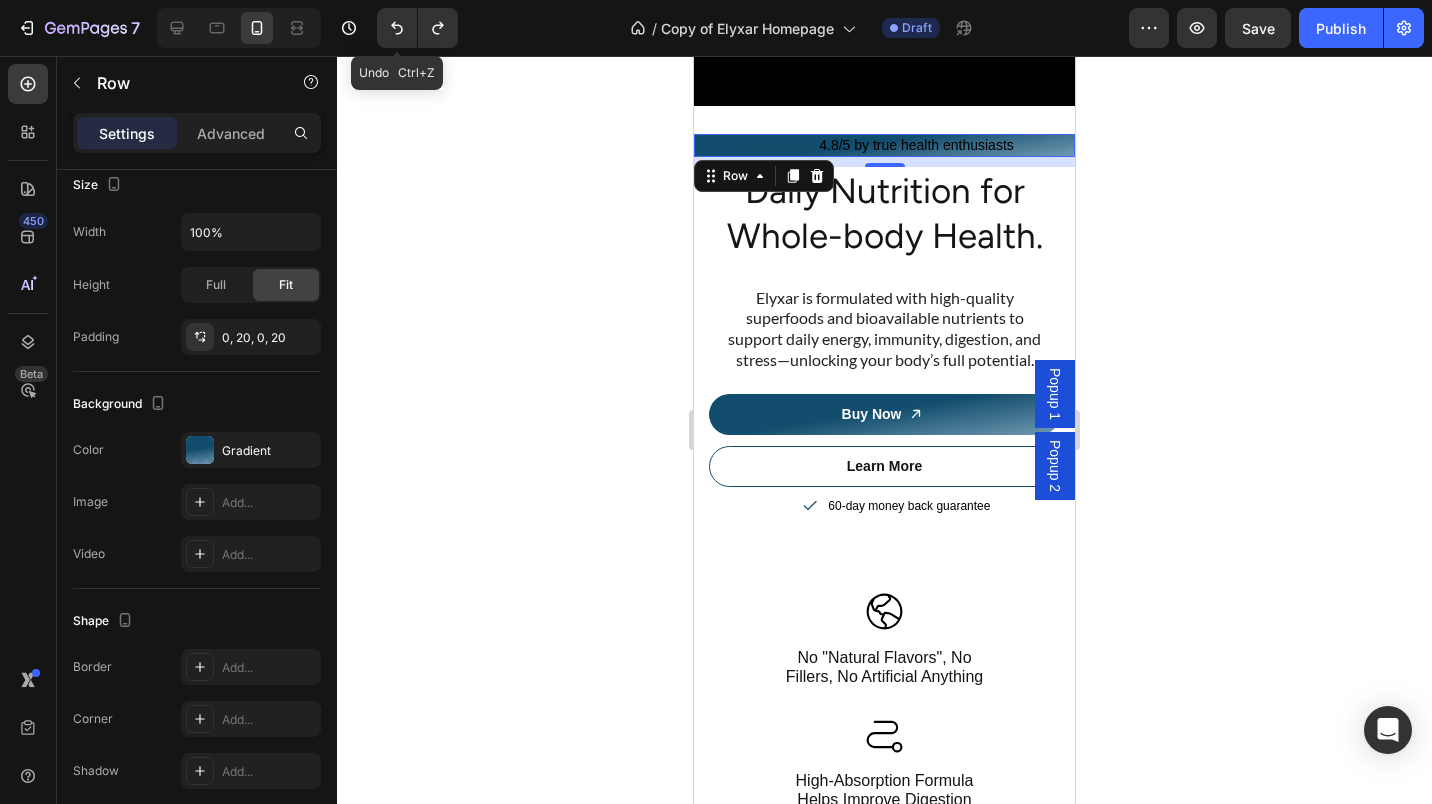click 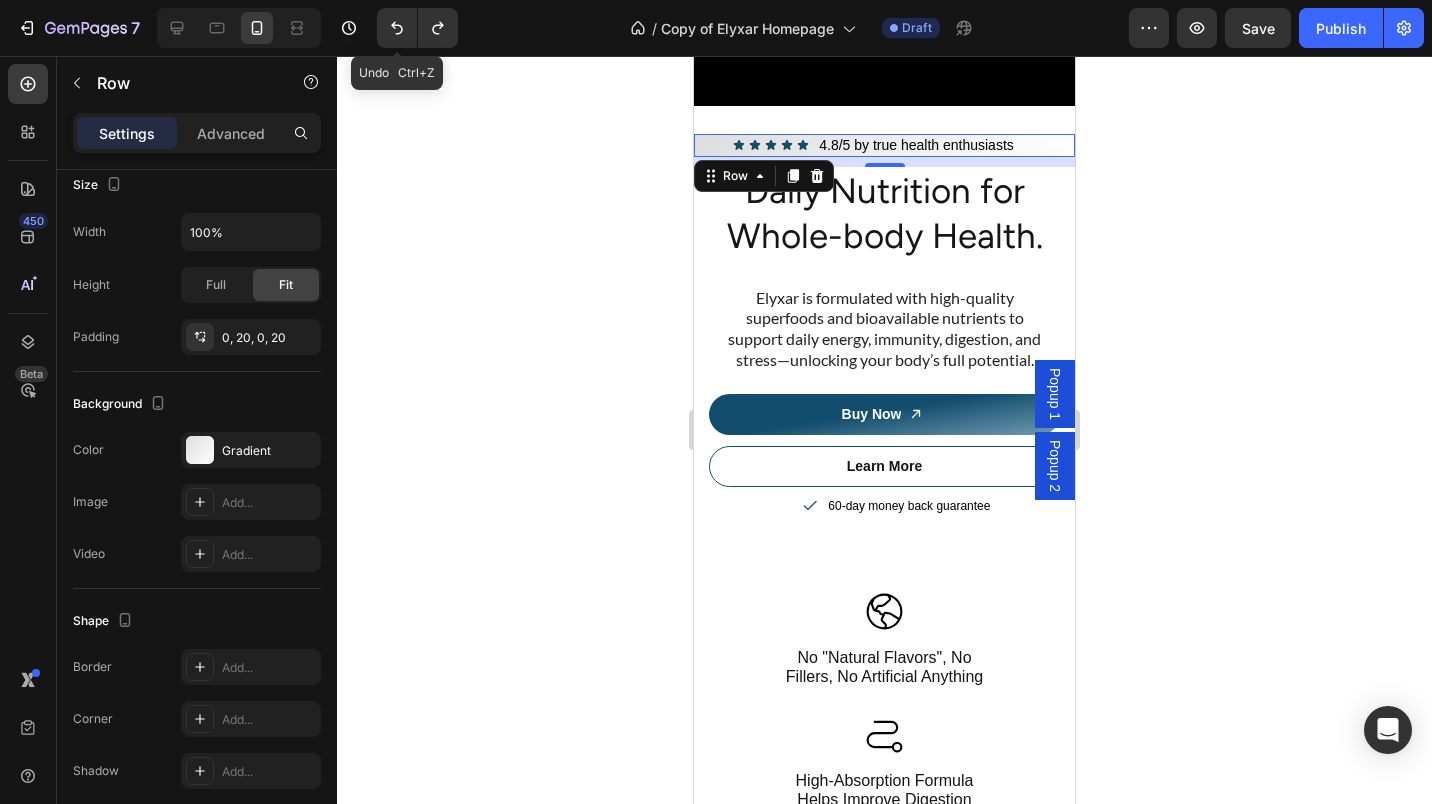 click 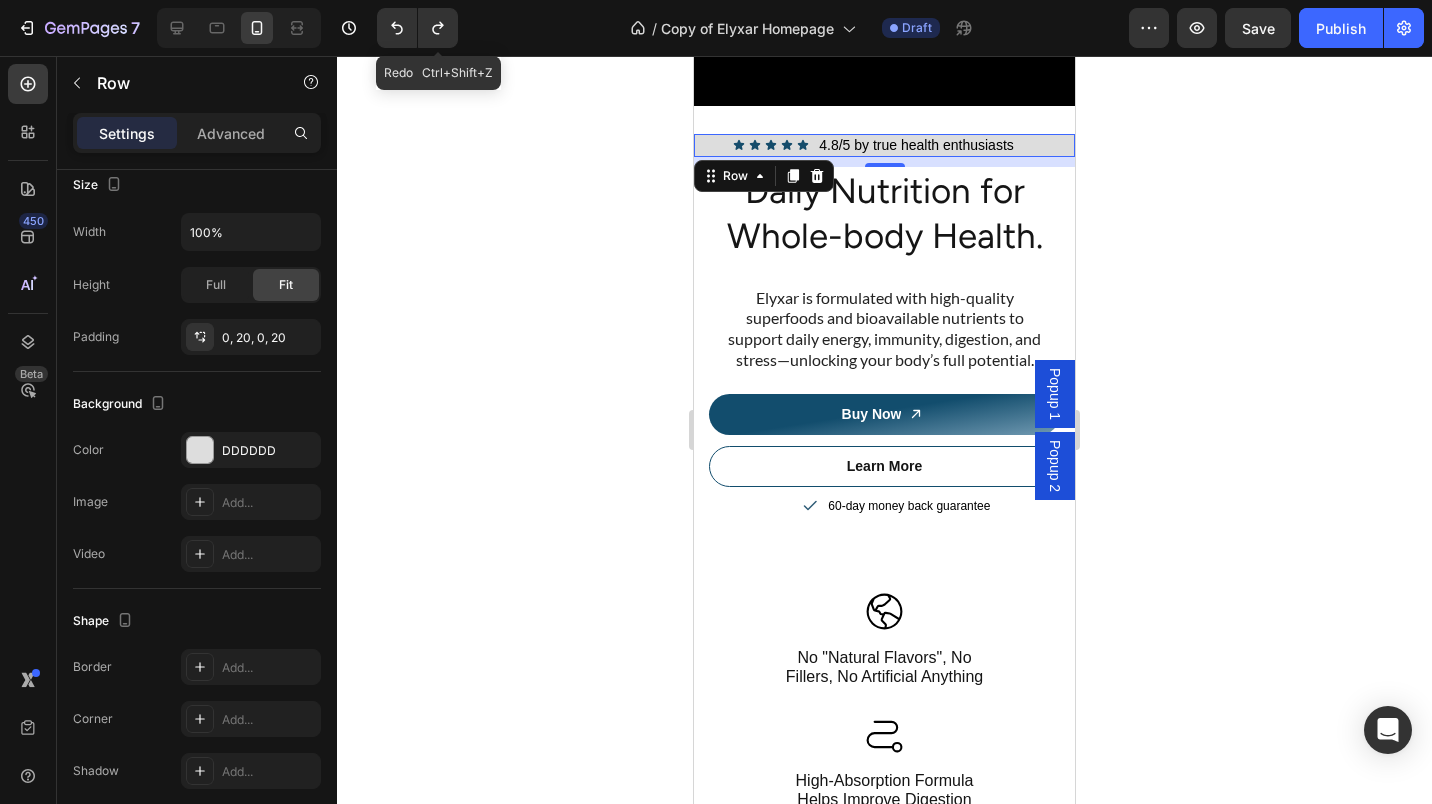 click 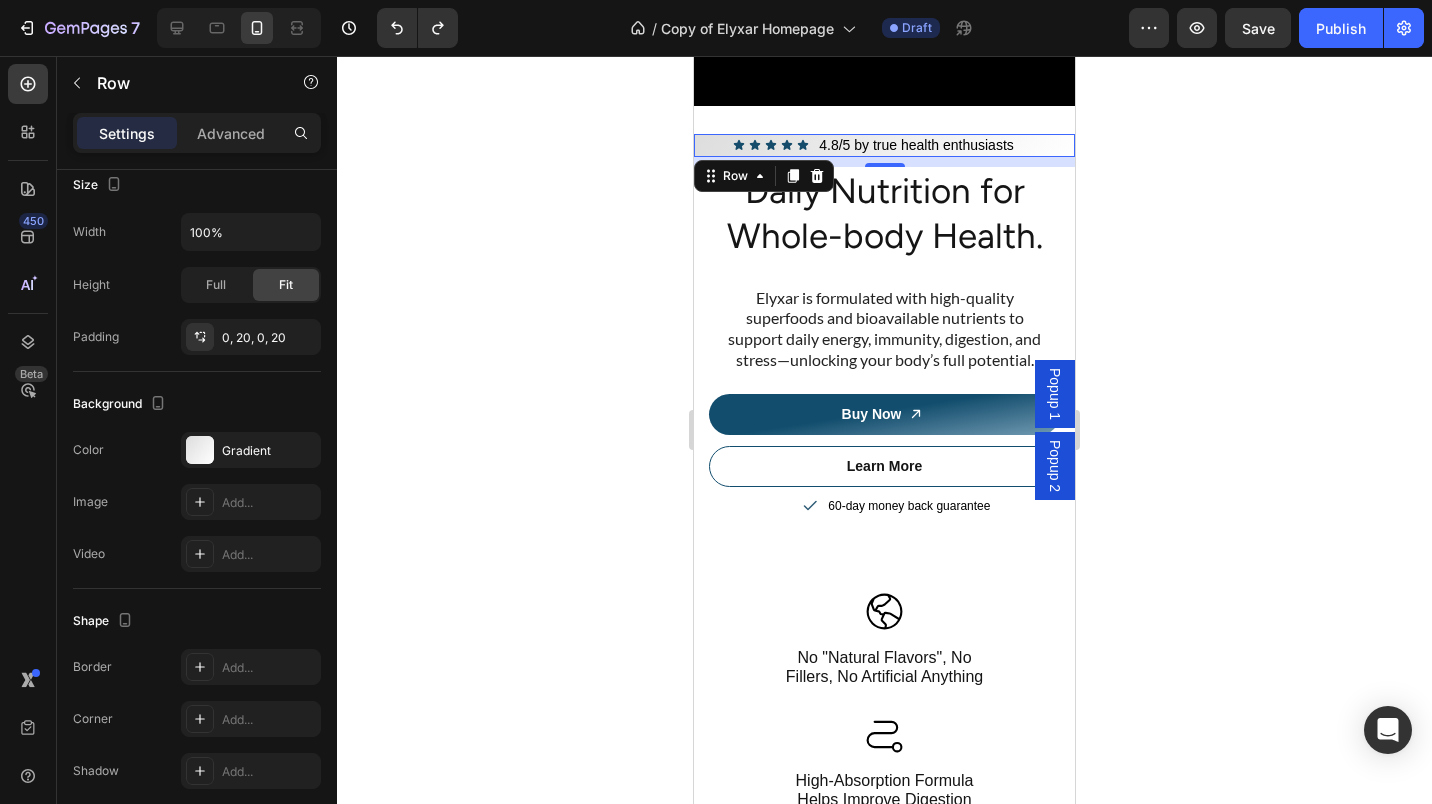 click 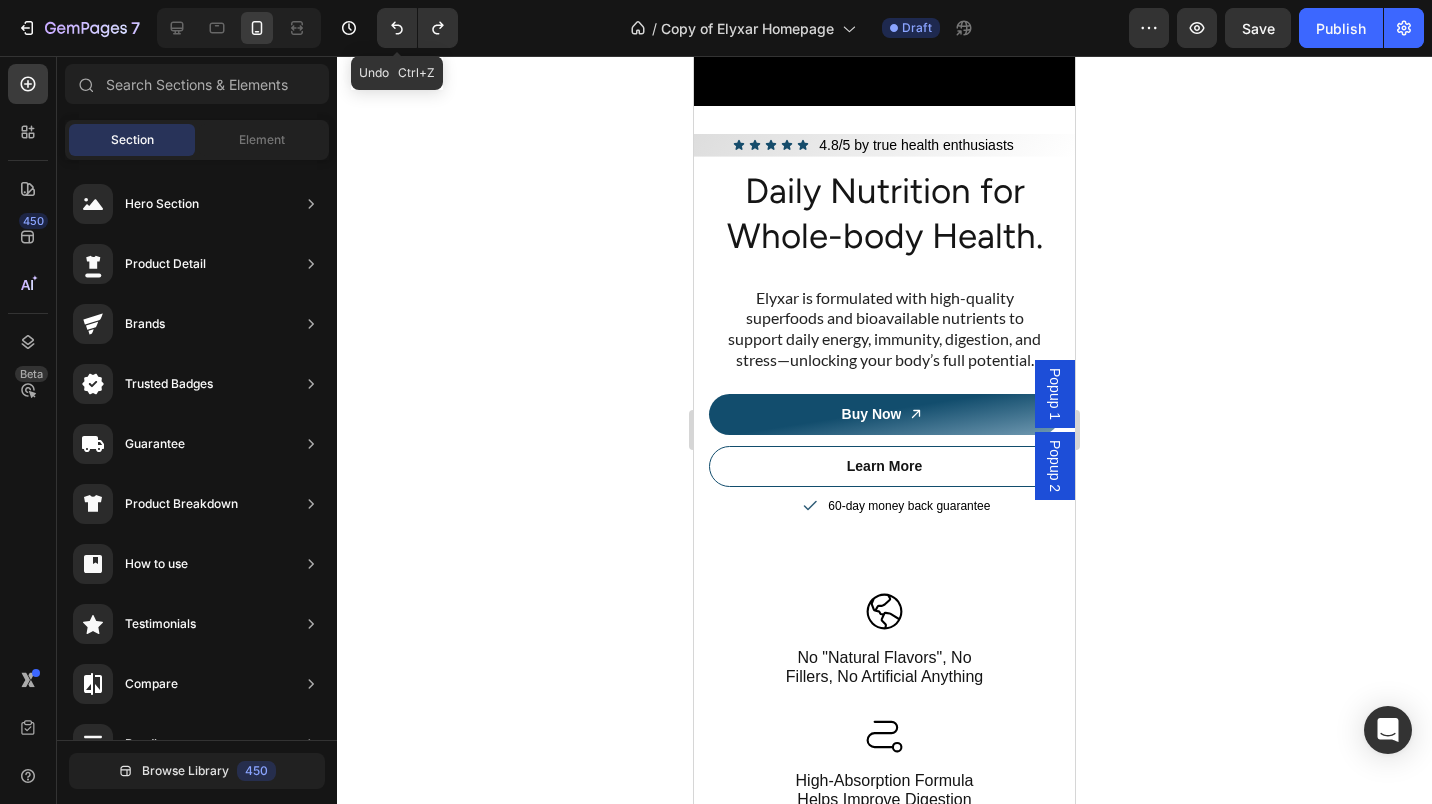 click 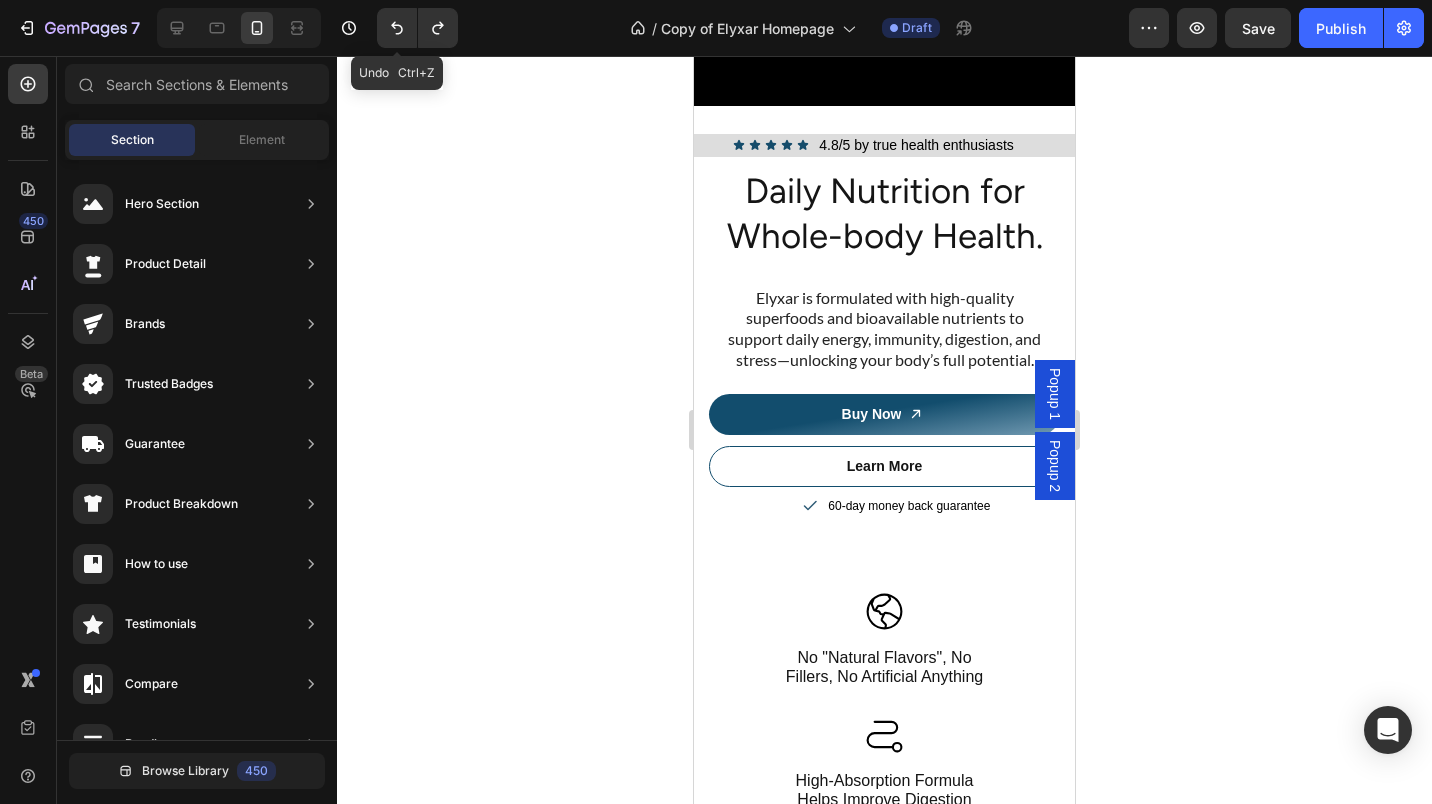 click 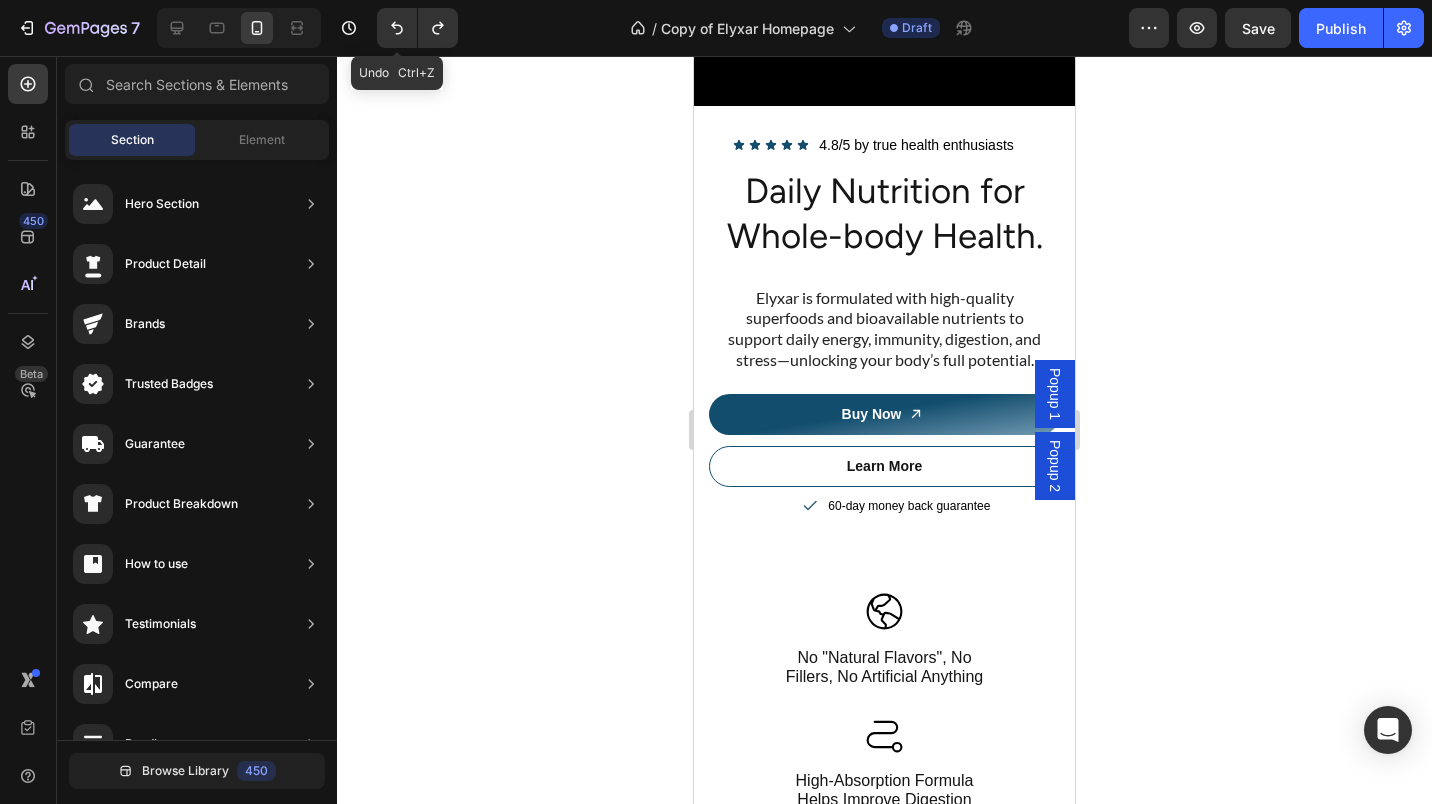 click 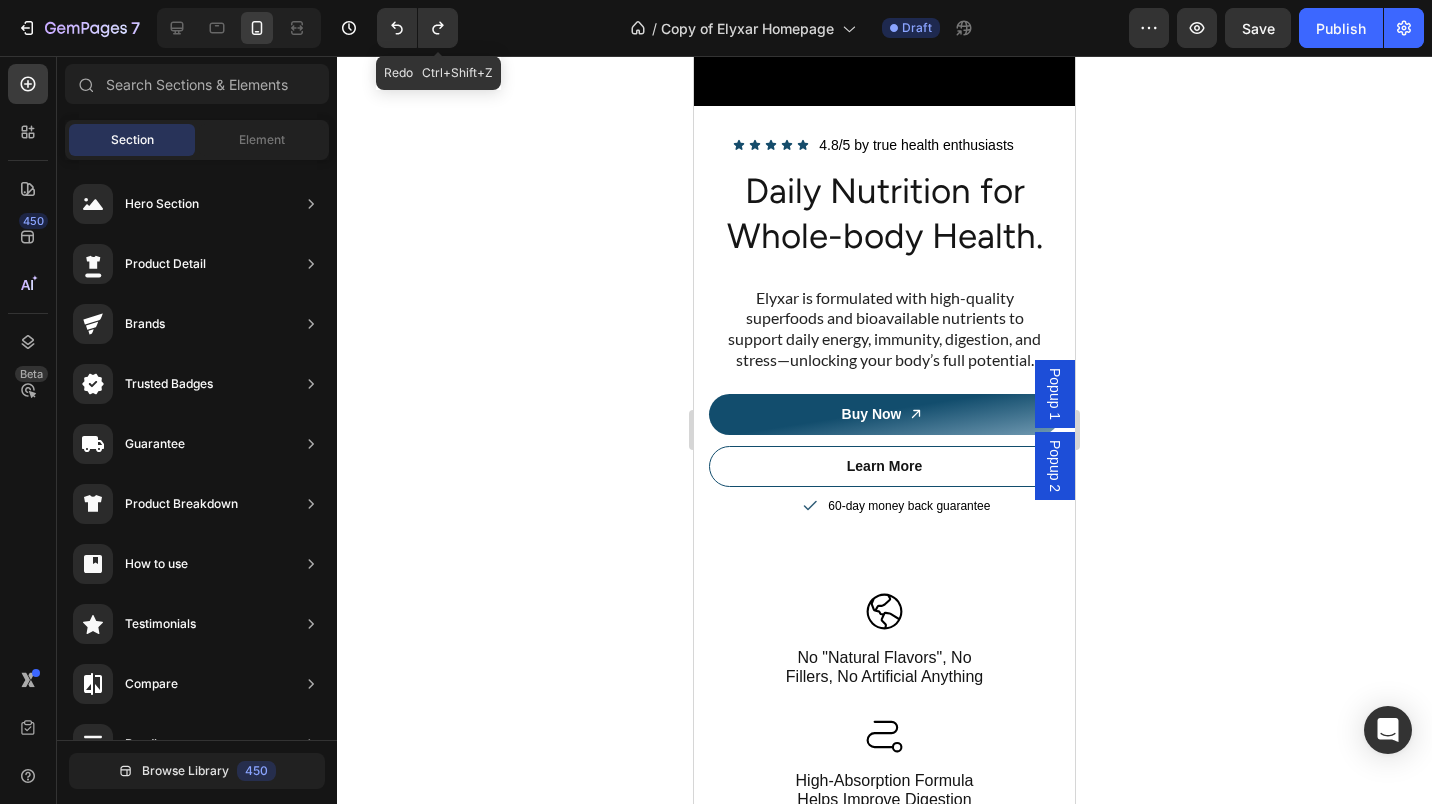 click 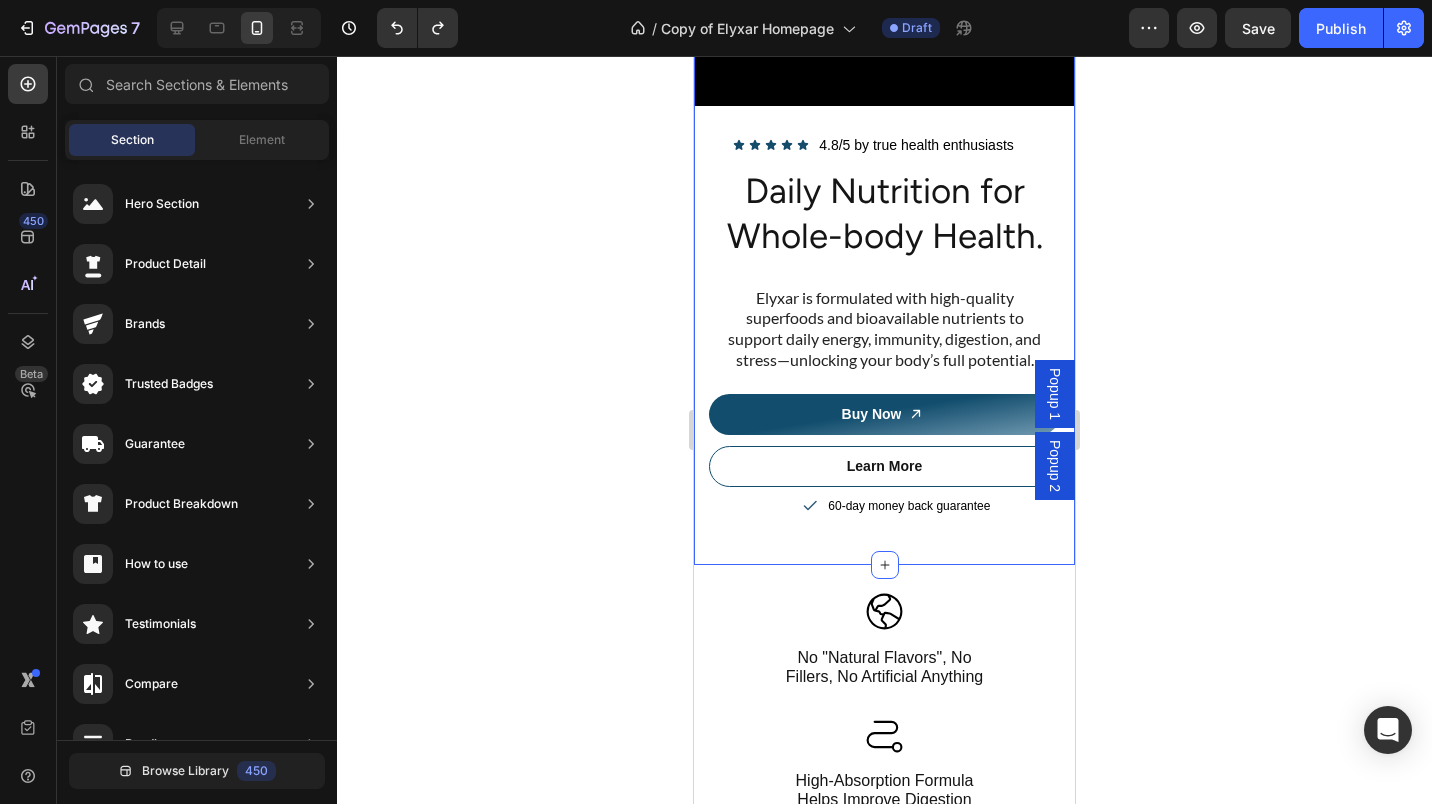 click on "Icon Icon Icon Icon Icon Icon List 4.8/5 by true health enthusiasts Text Block Row Daily Nutrition for Whole-body Health. Text Block Elyxar is formulated with high-quality superfoods and bioavailable nutrients to support daily energy, immunity, digestion, and stress—unlocking your body’s full potential. Text Block
Buy Now Add to Cart Learn More Button Row
Icon 60-day money back guarantee Text Block Row Product" at bounding box center [884, 345] 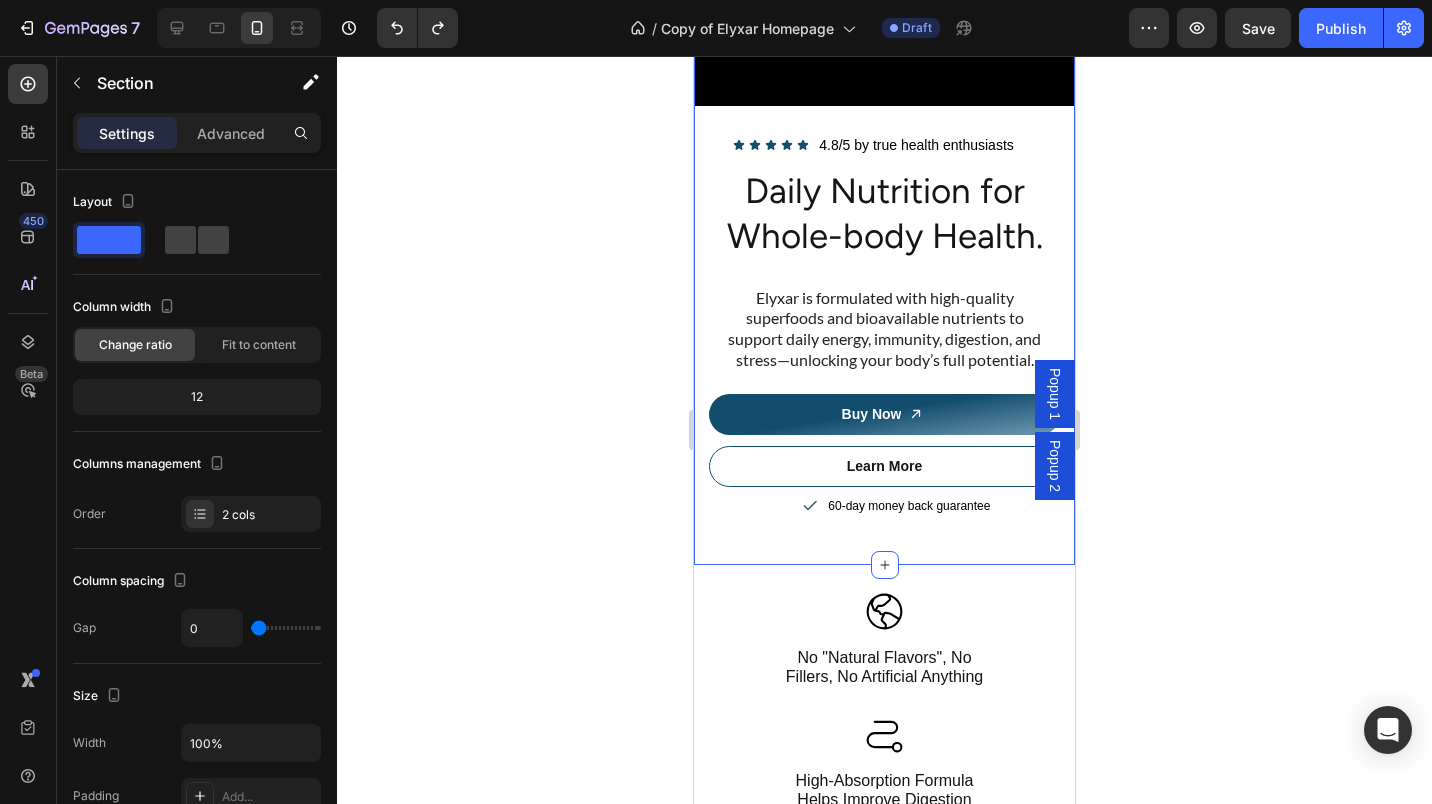 click on "Advanced" 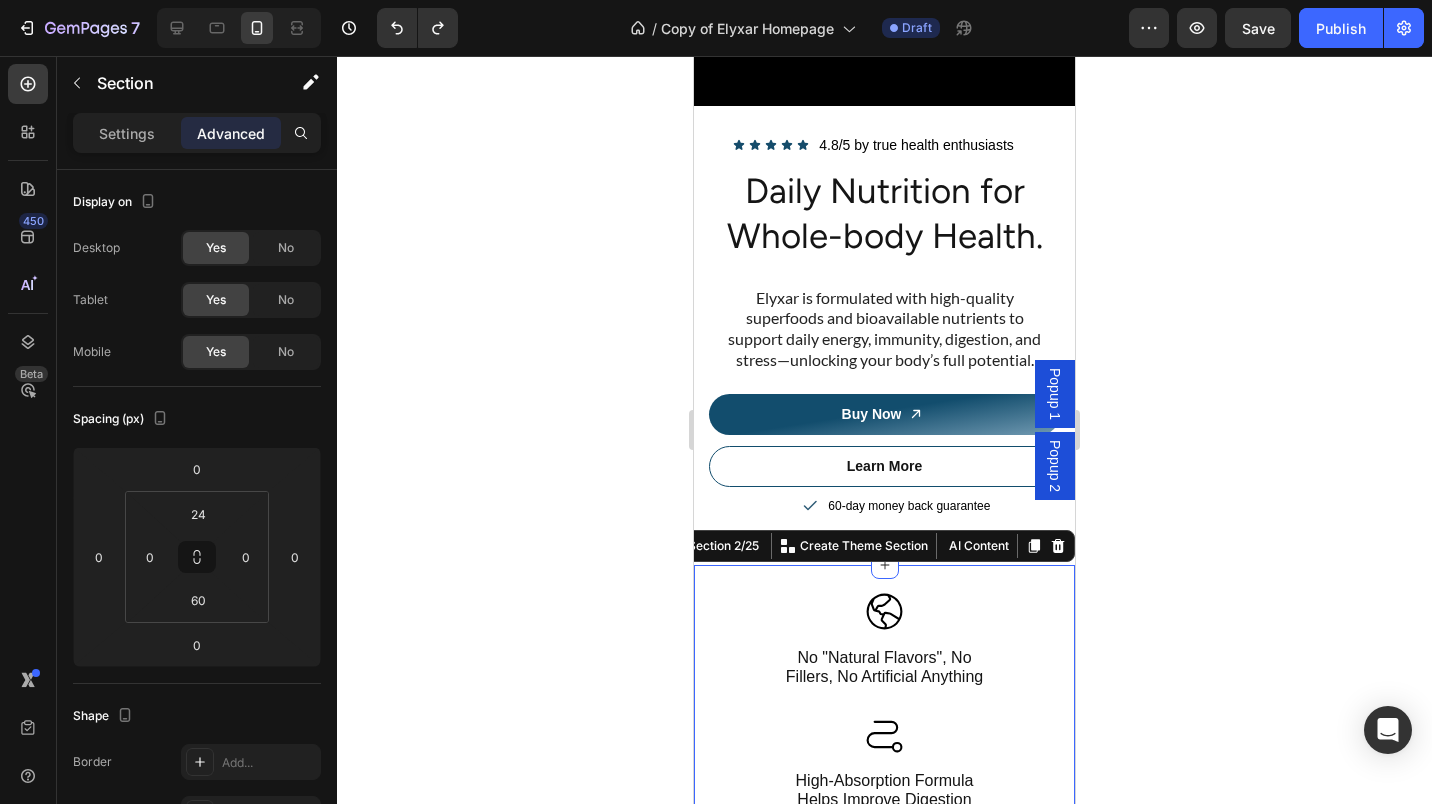 click on "Icon No "Natural Flavors", No Fillers, No Artificial Anything Text Block
Icon High-Absorption Formula Helps Improve Digestion Text Block Row
Icon Vegan. Gluten-Free. Dairy-Free. Totally Worry-Free. Text Block Row Section 2/25   You can create reusable sections Create Theme Section AI Content Write with GemAI What would you like to describe here? Tone and Voice Persuasive Product Show more Generate" at bounding box center [884, 774] 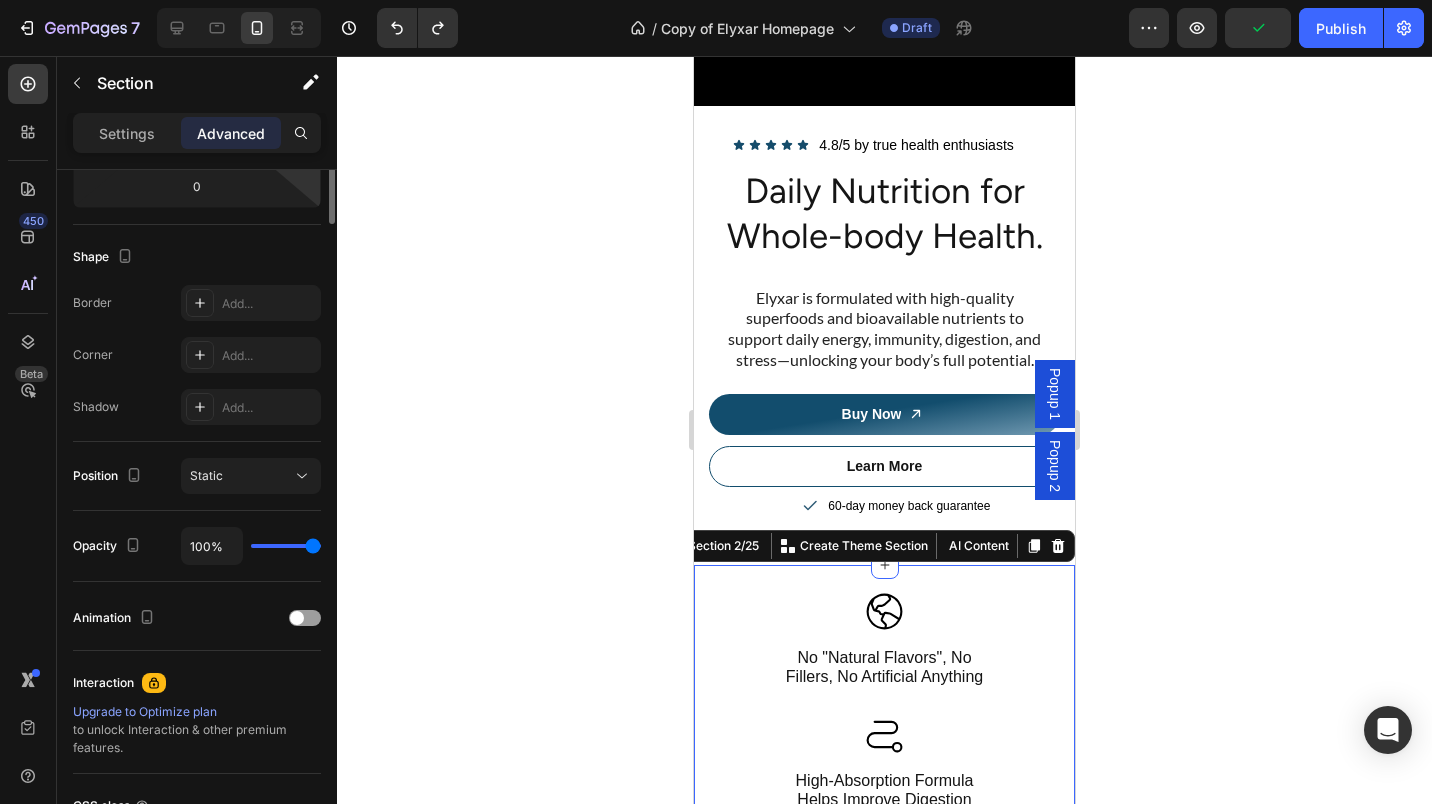scroll, scrollTop: 0, scrollLeft: 0, axis: both 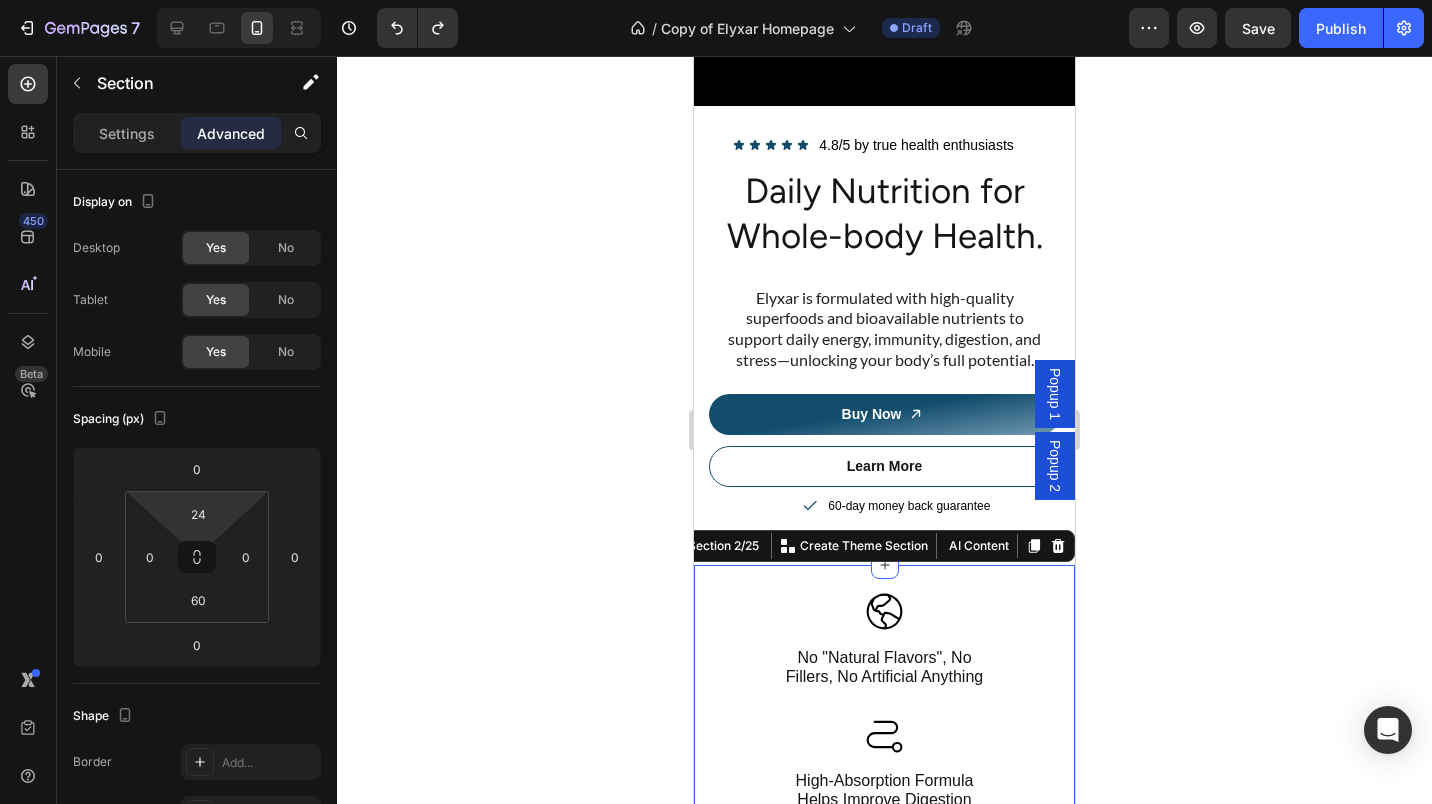click on "24" at bounding box center (198, 514) 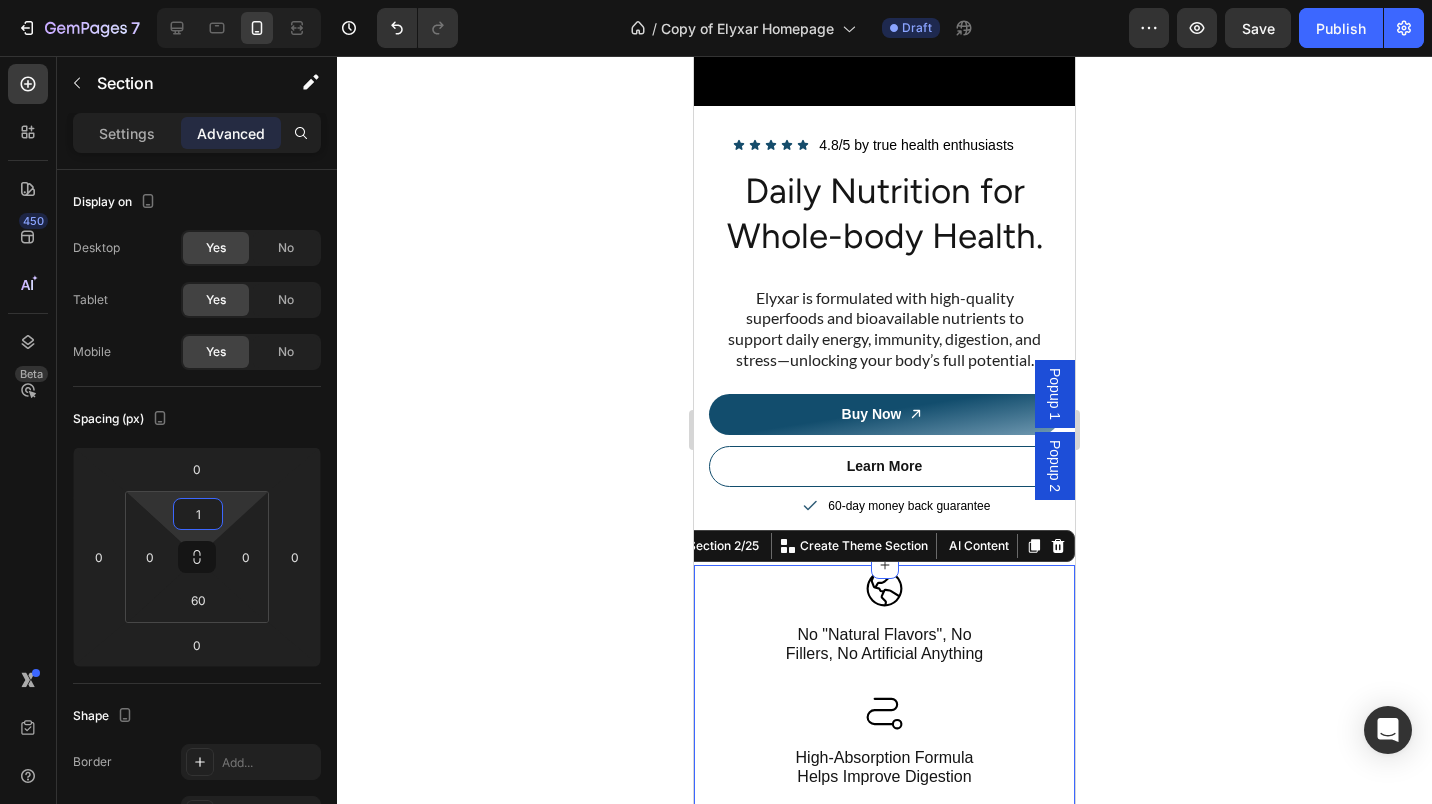 type on "16" 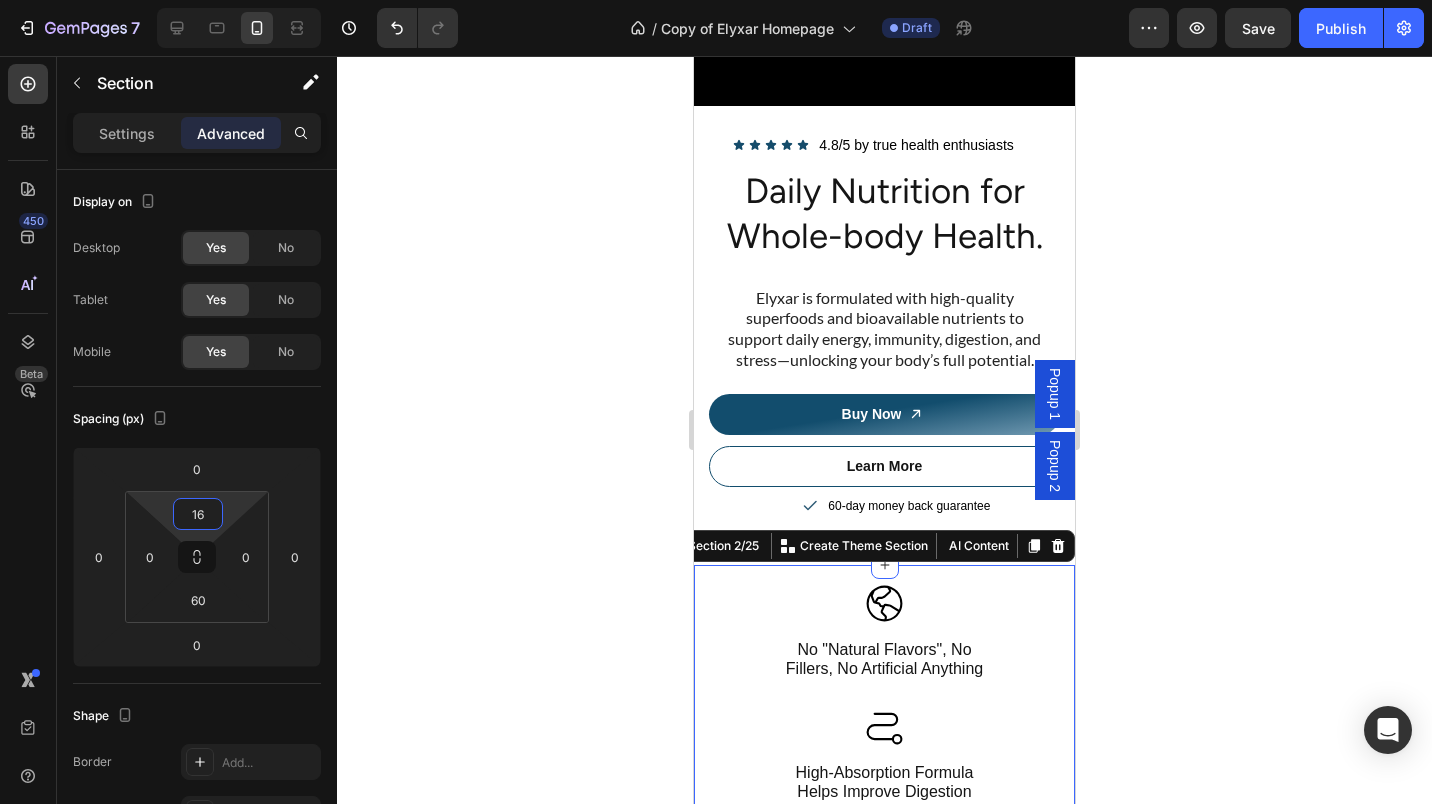 click 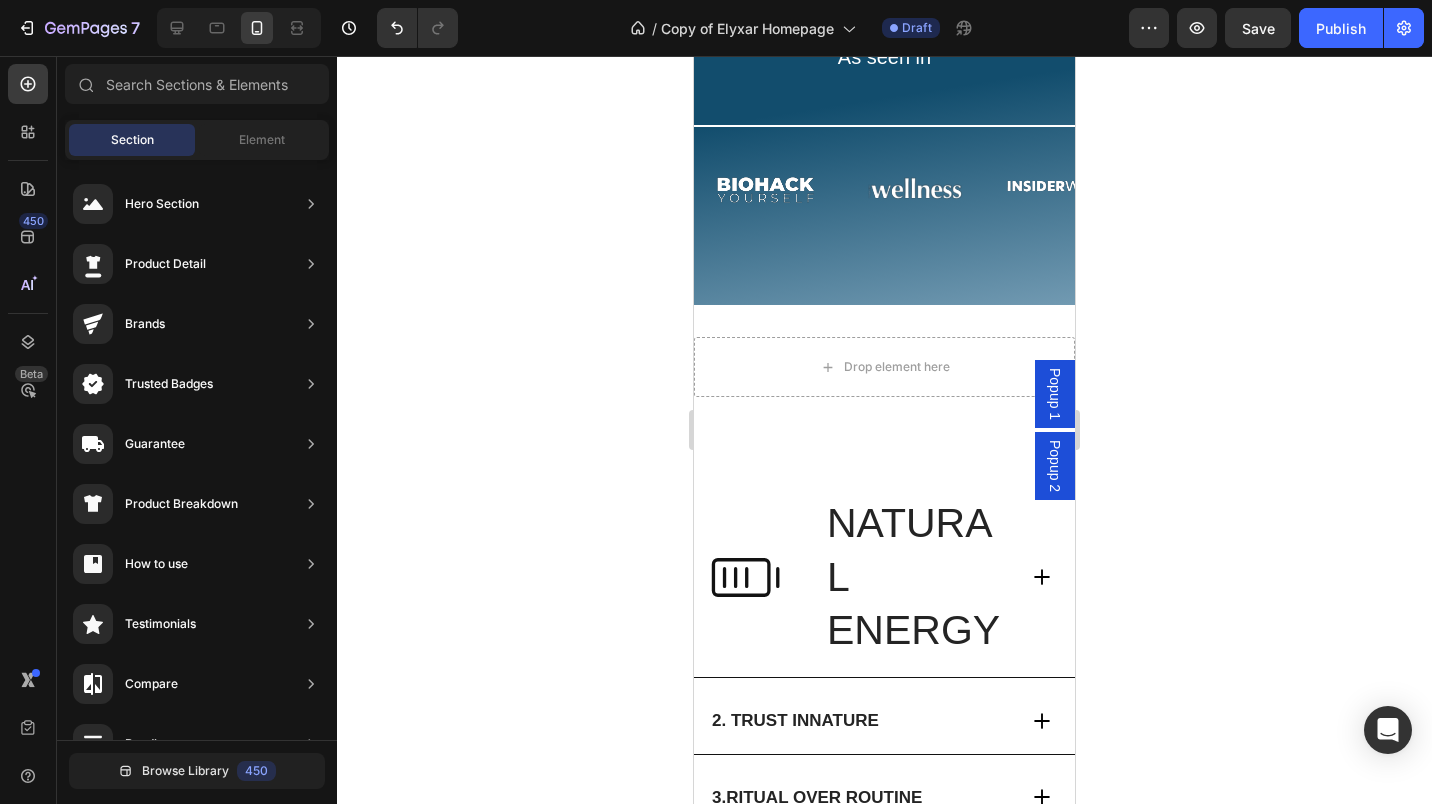 scroll, scrollTop: 1353, scrollLeft: 0, axis: vertical 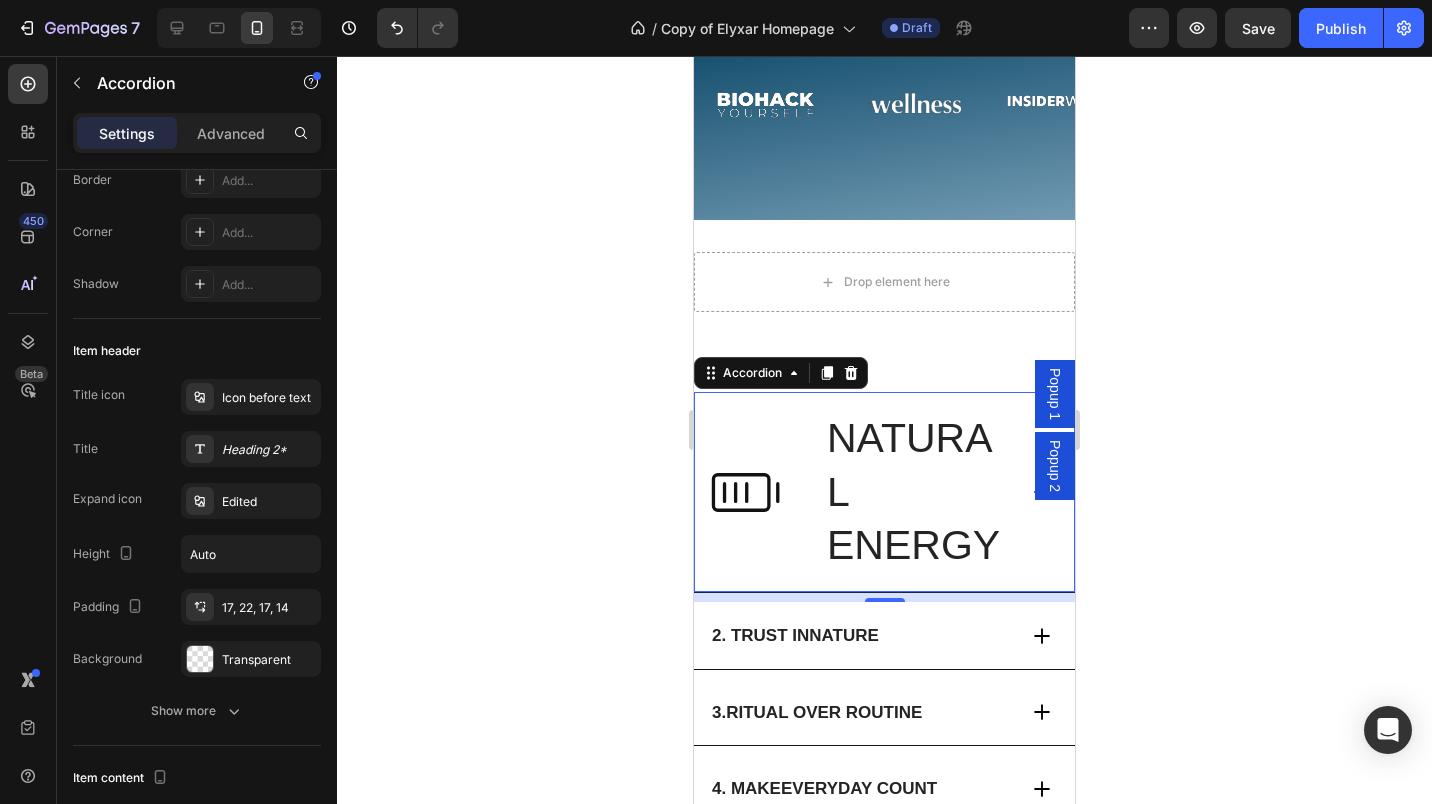 click on "Heading 2*" at bounding box center [269, 450] 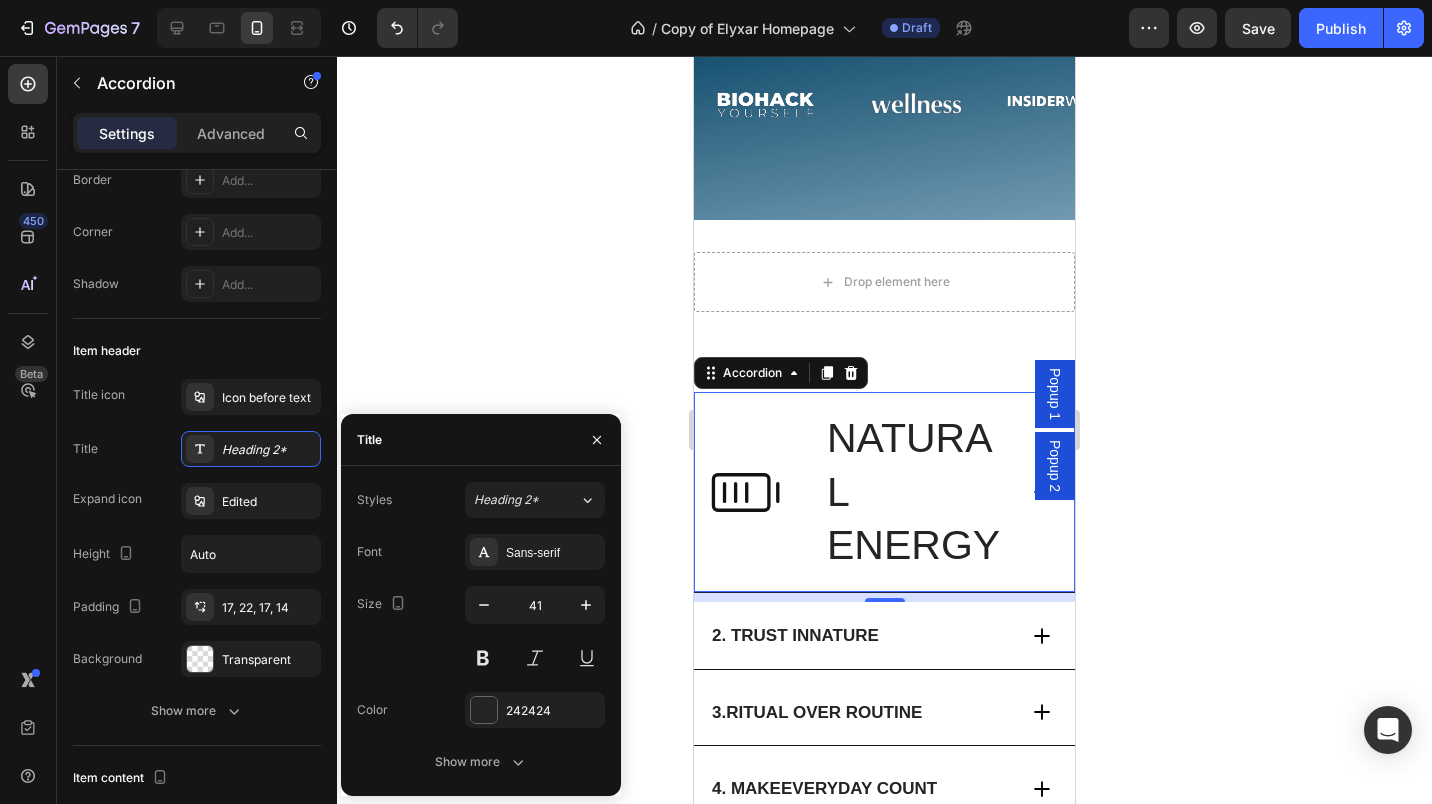 click 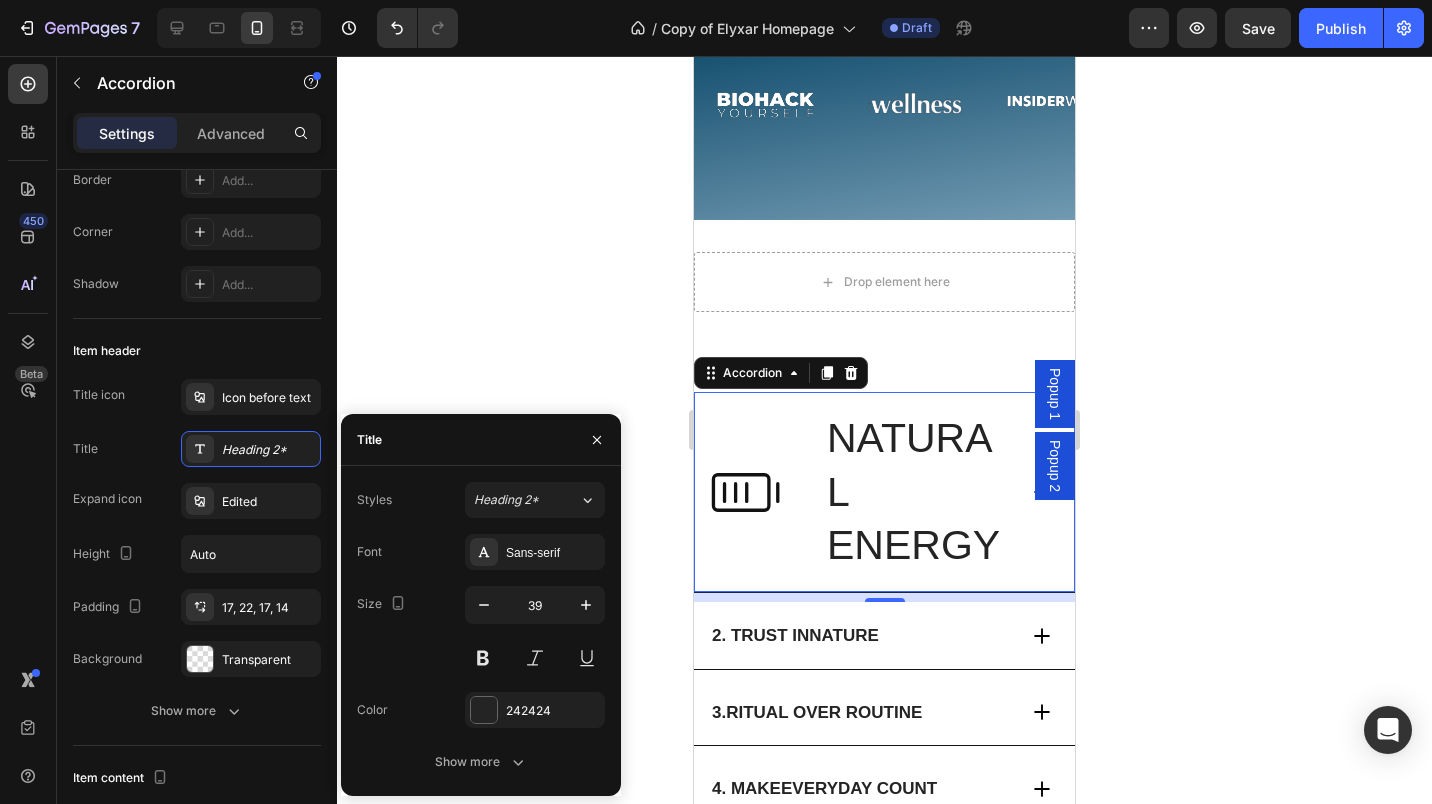 click 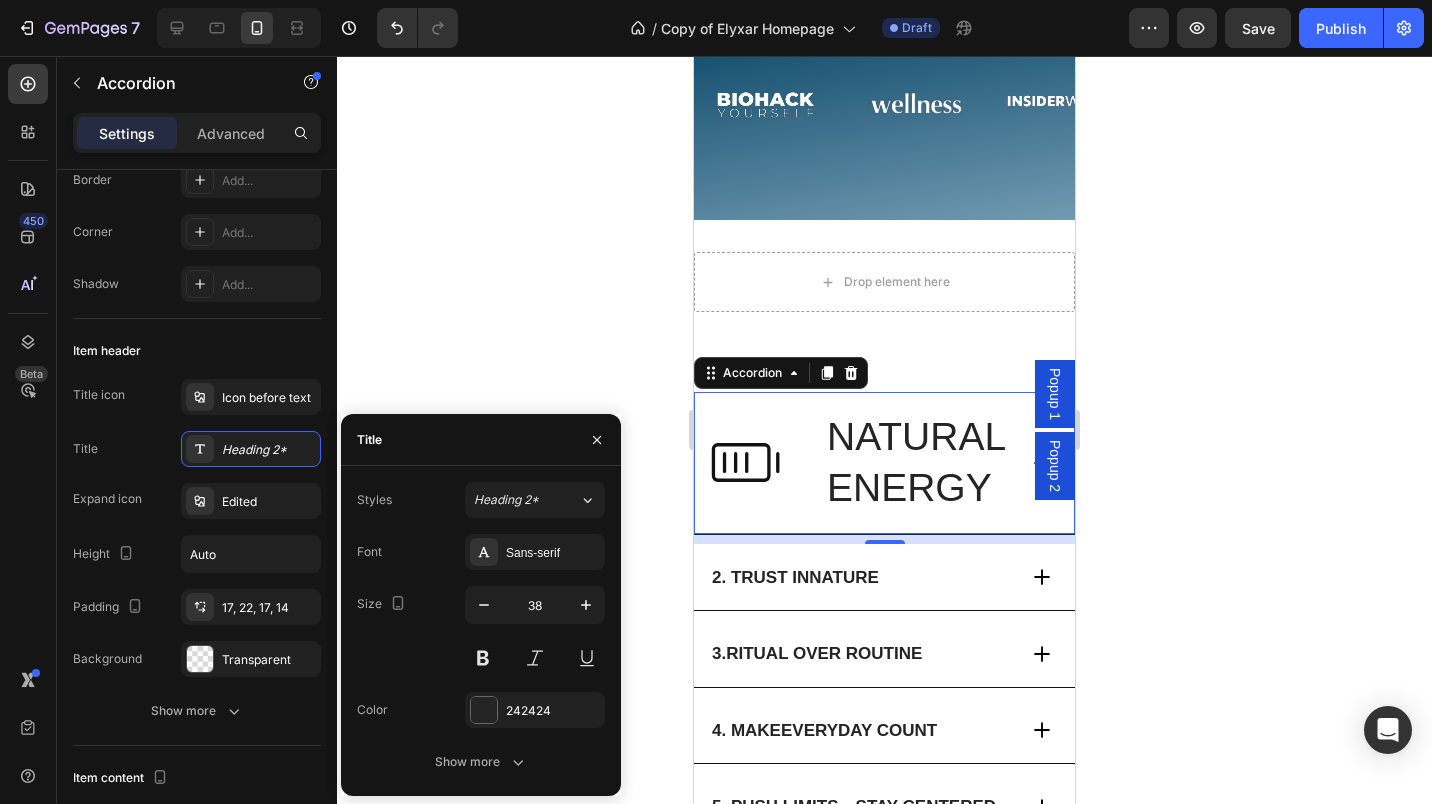 click 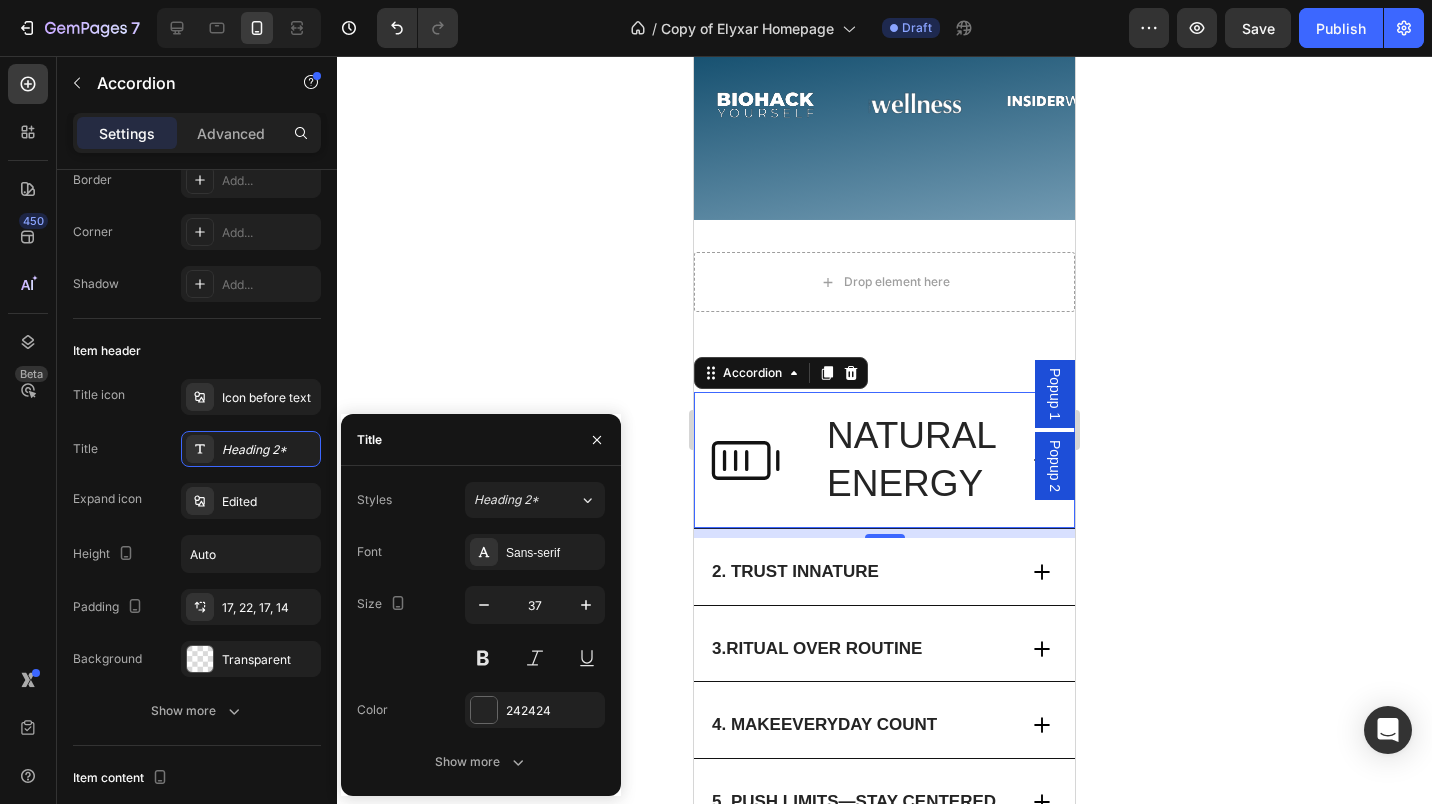 click 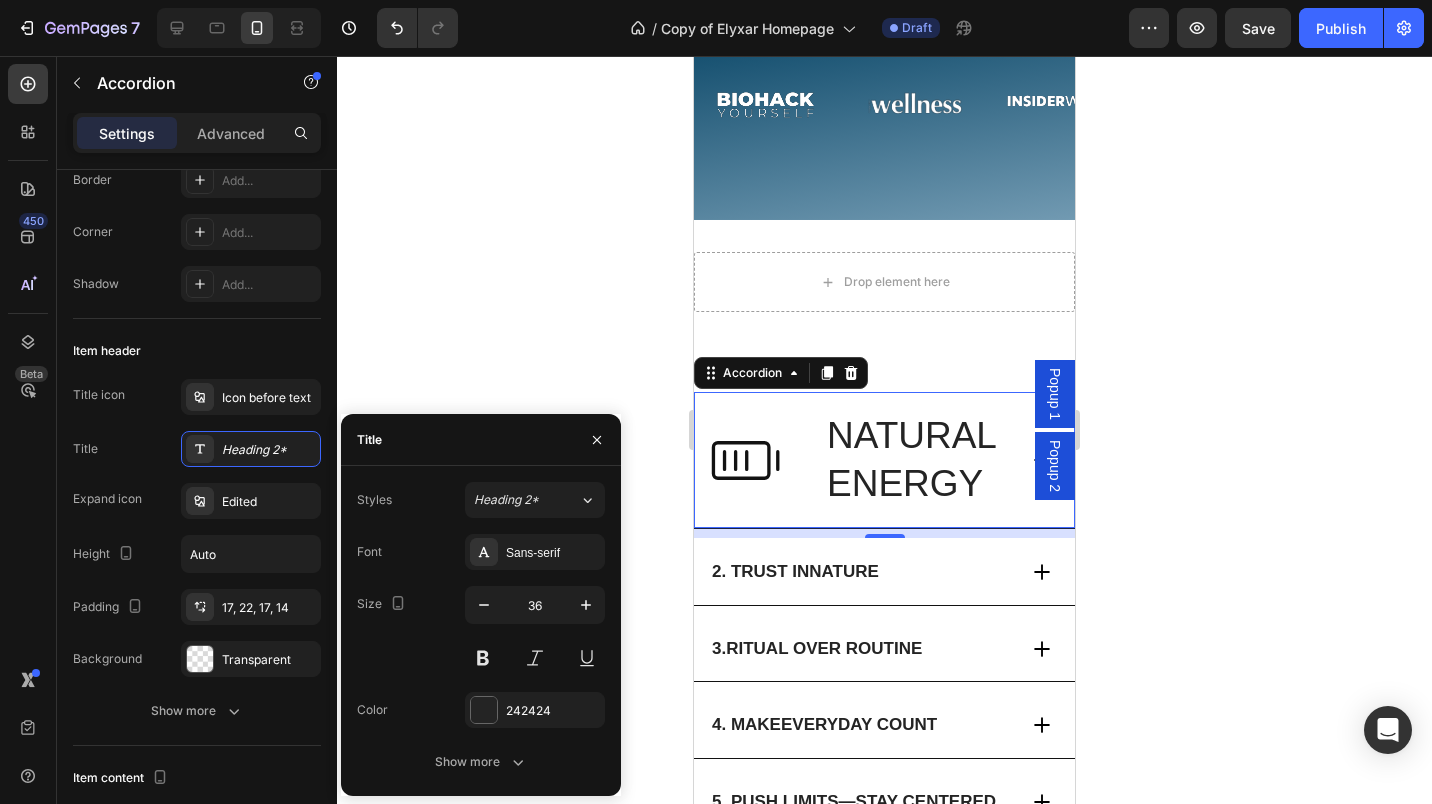 click 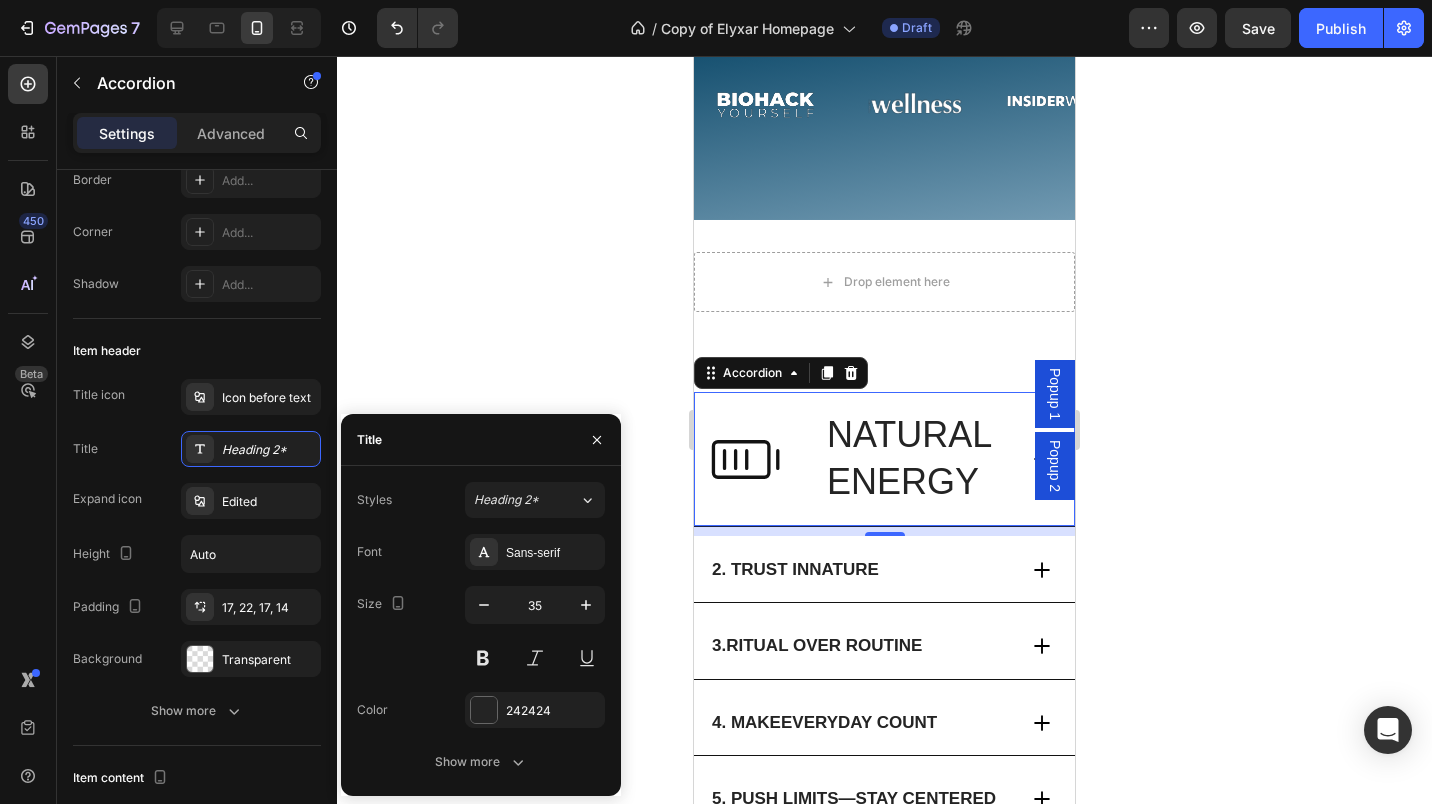 click 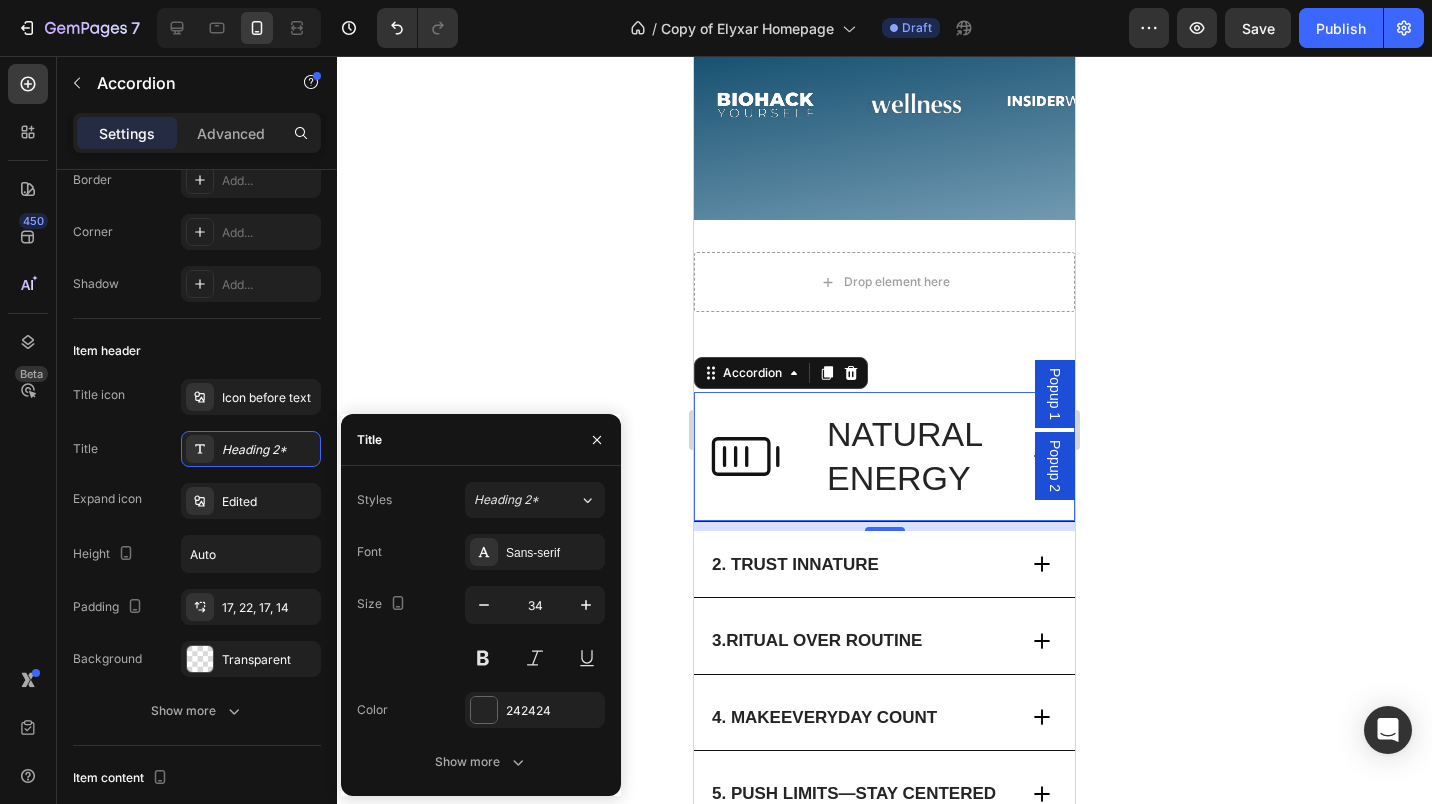 click 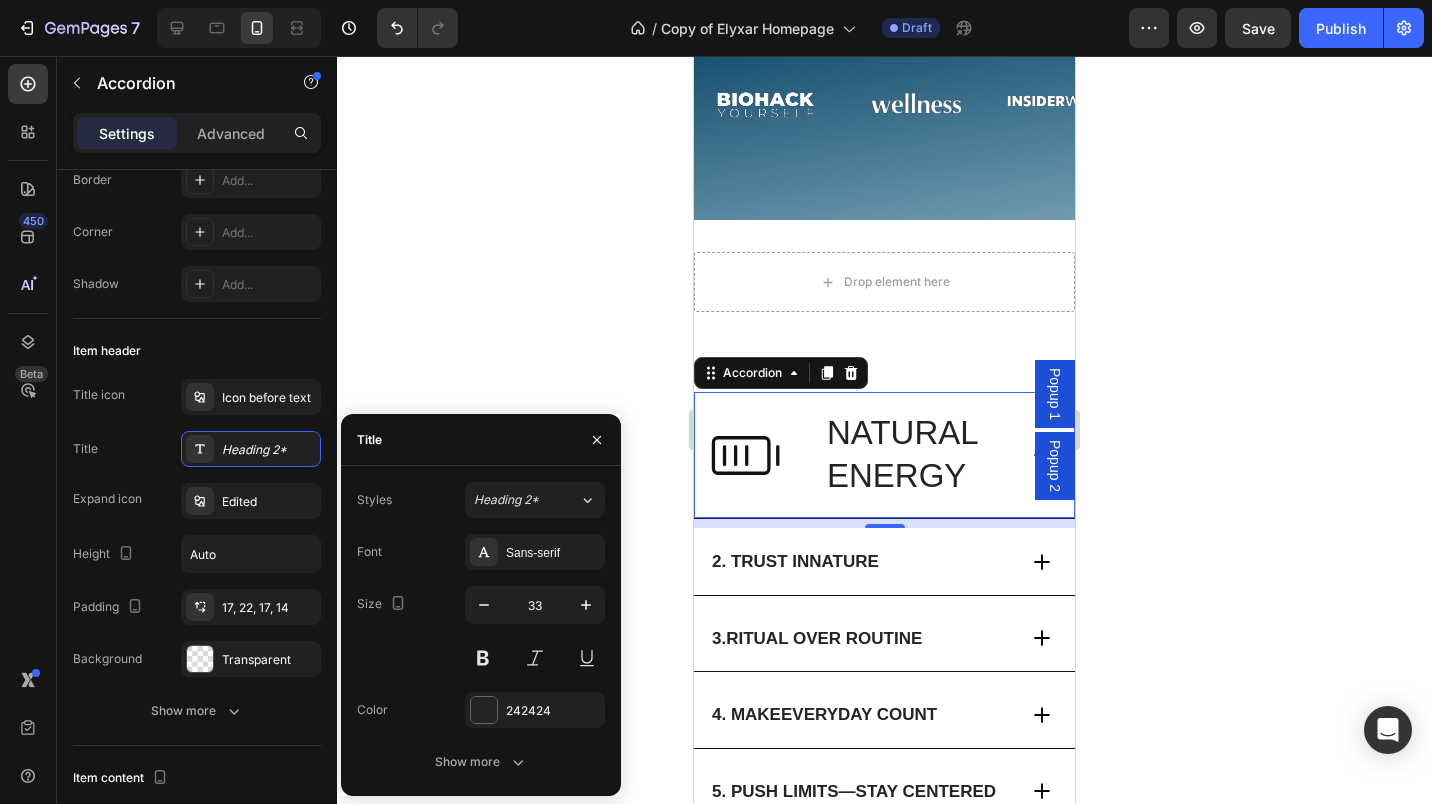 click 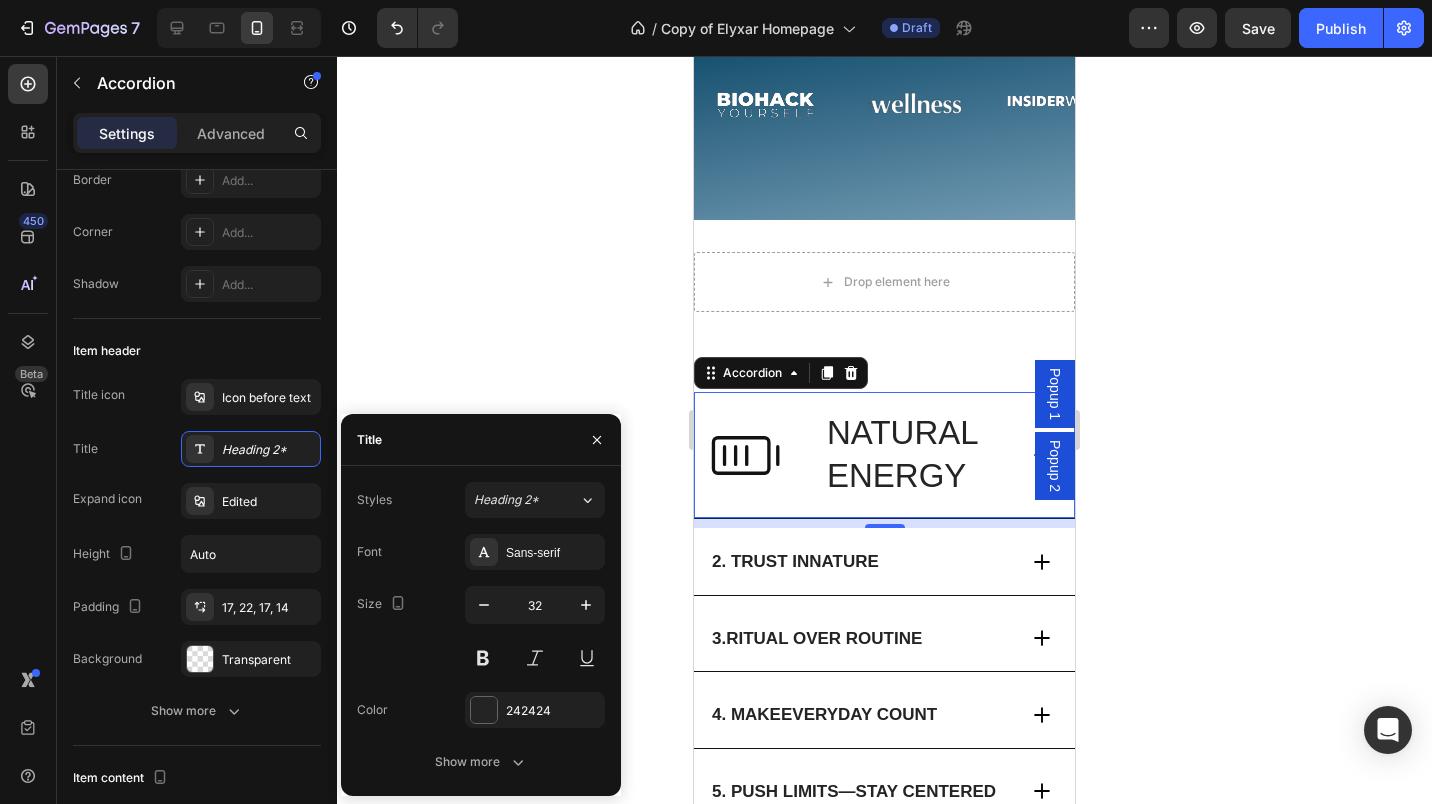 click 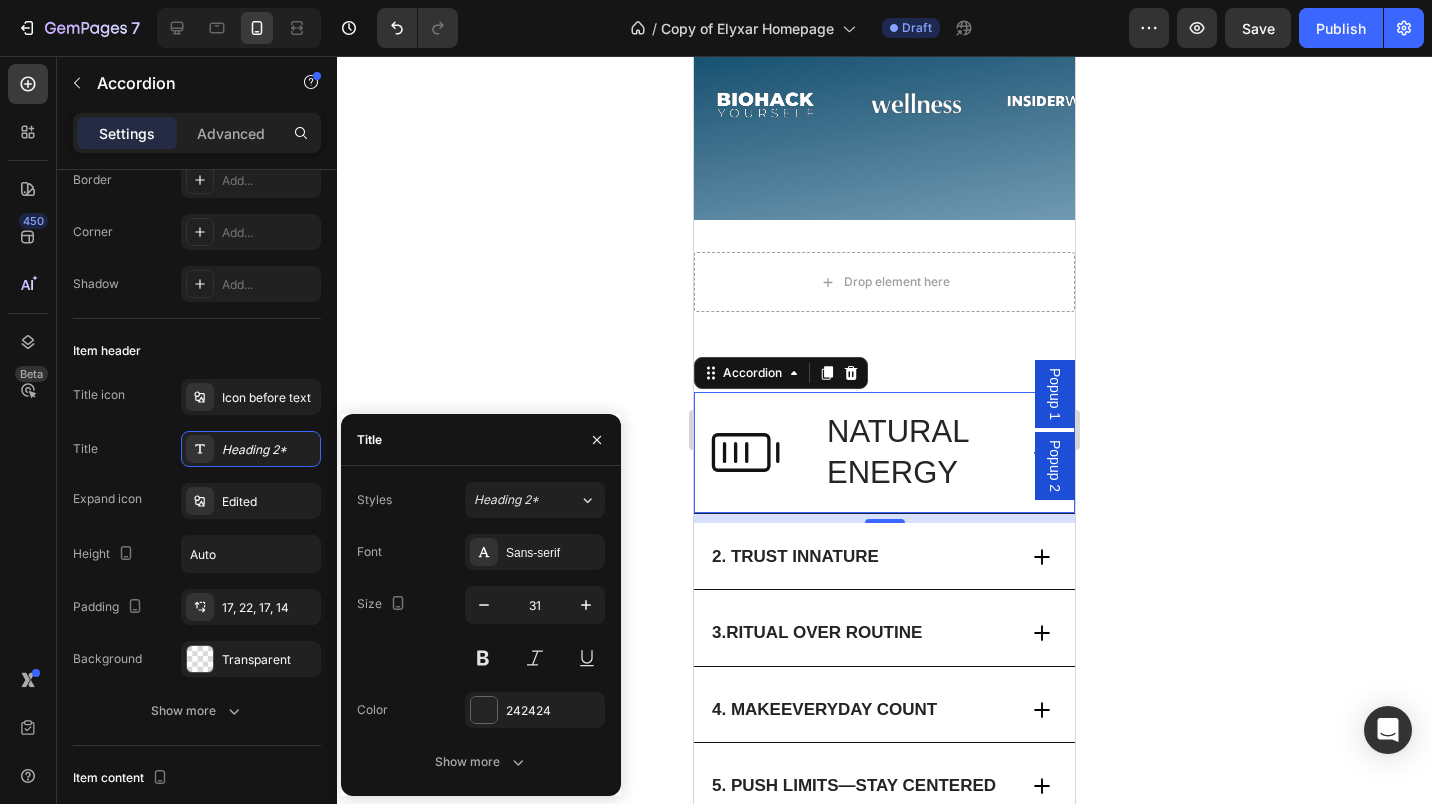 click 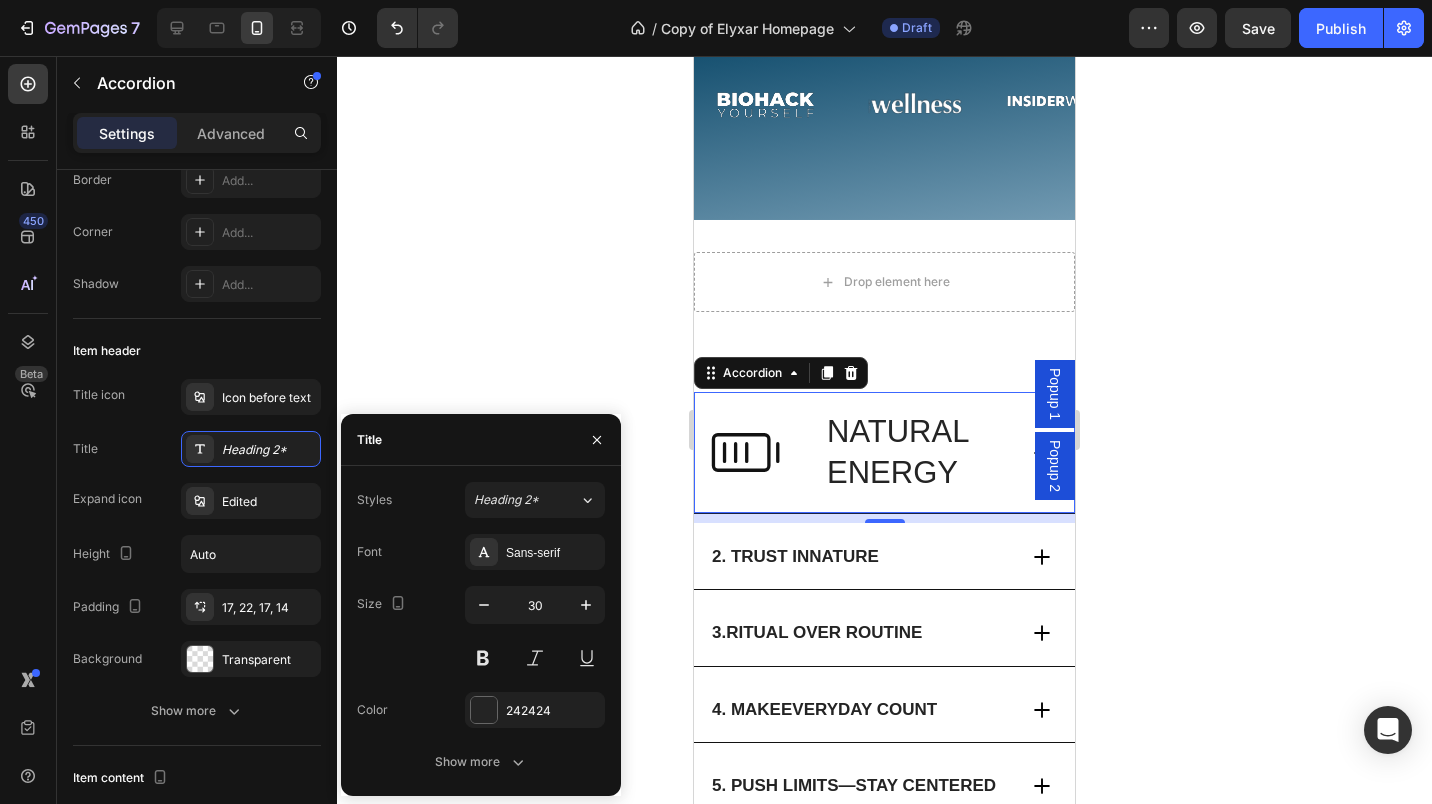 click 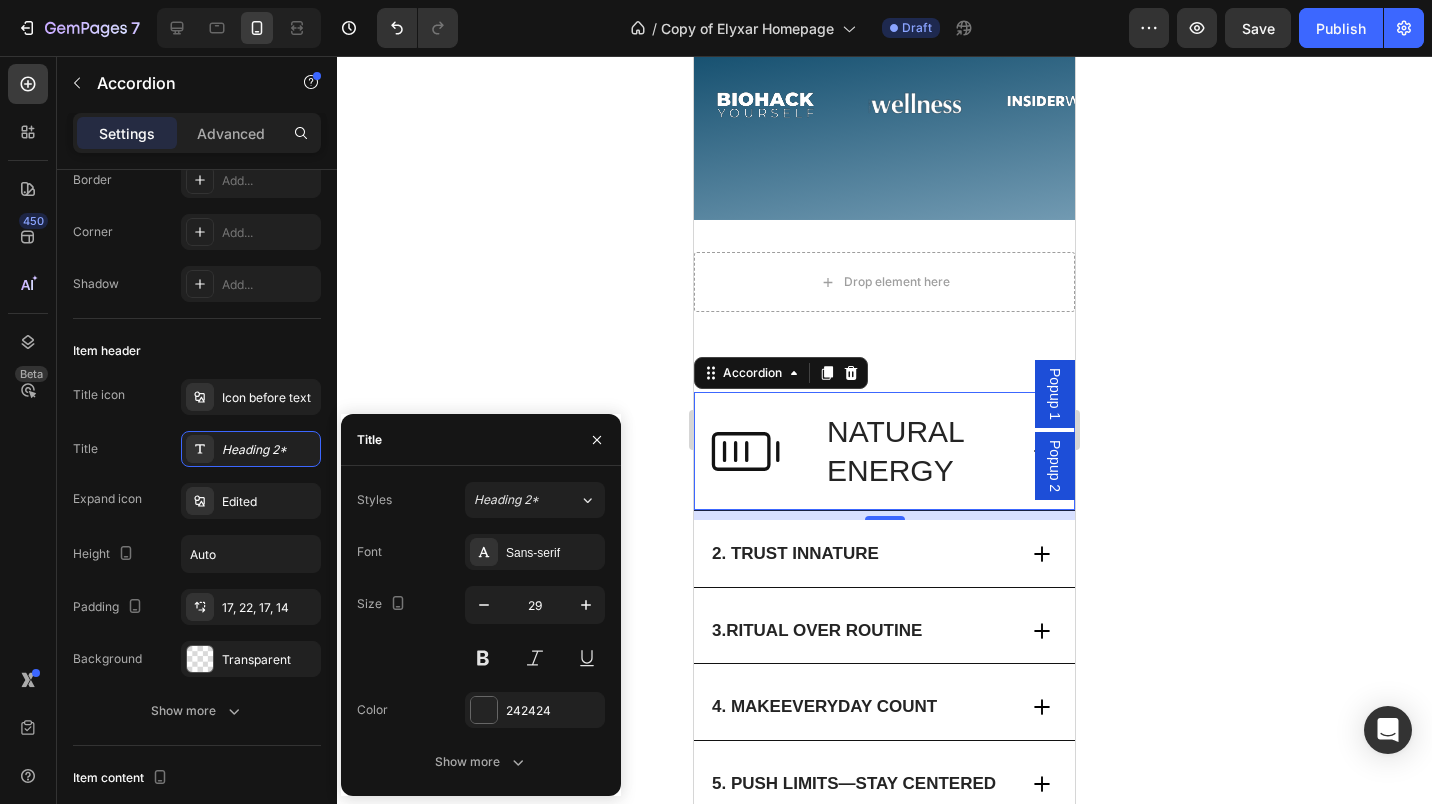 click 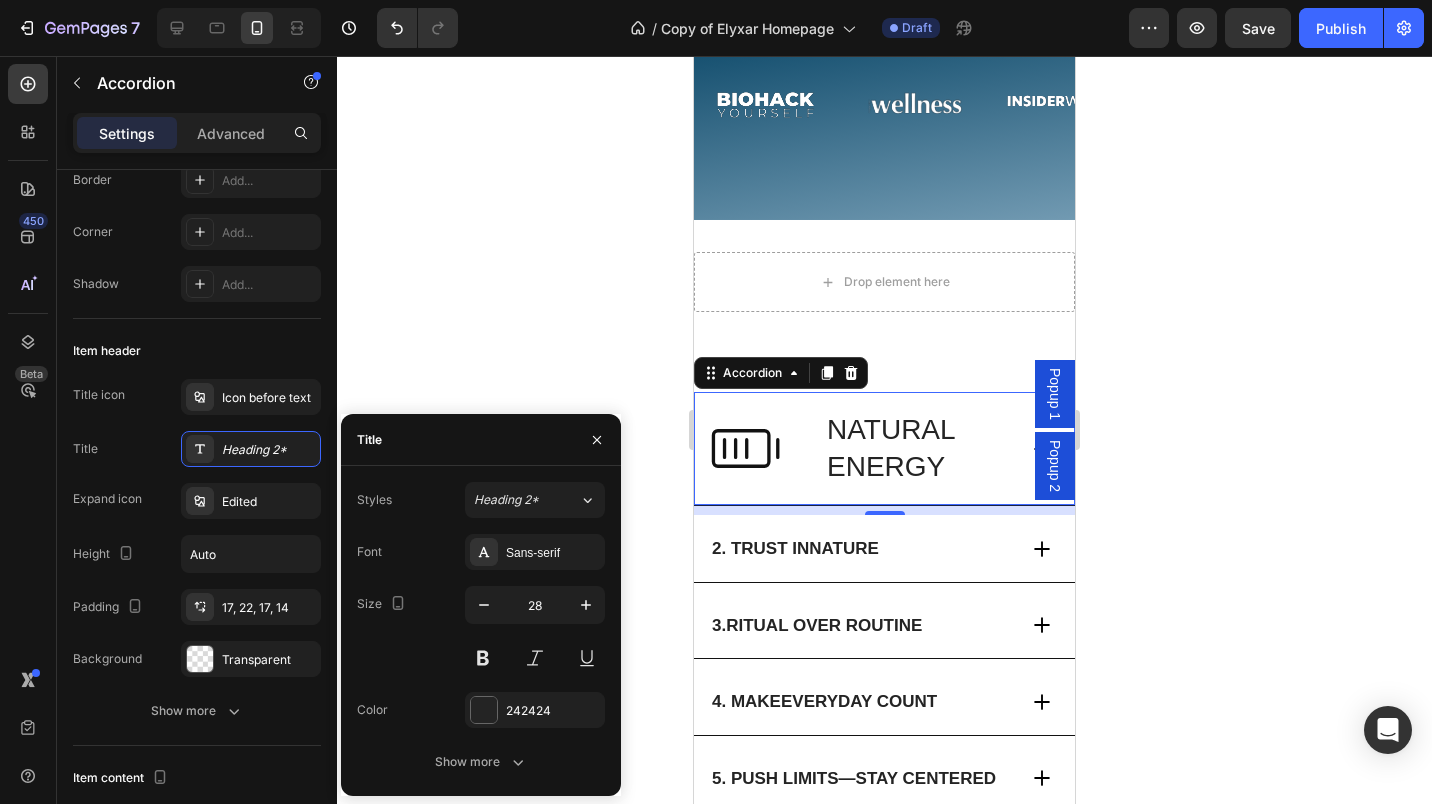 click 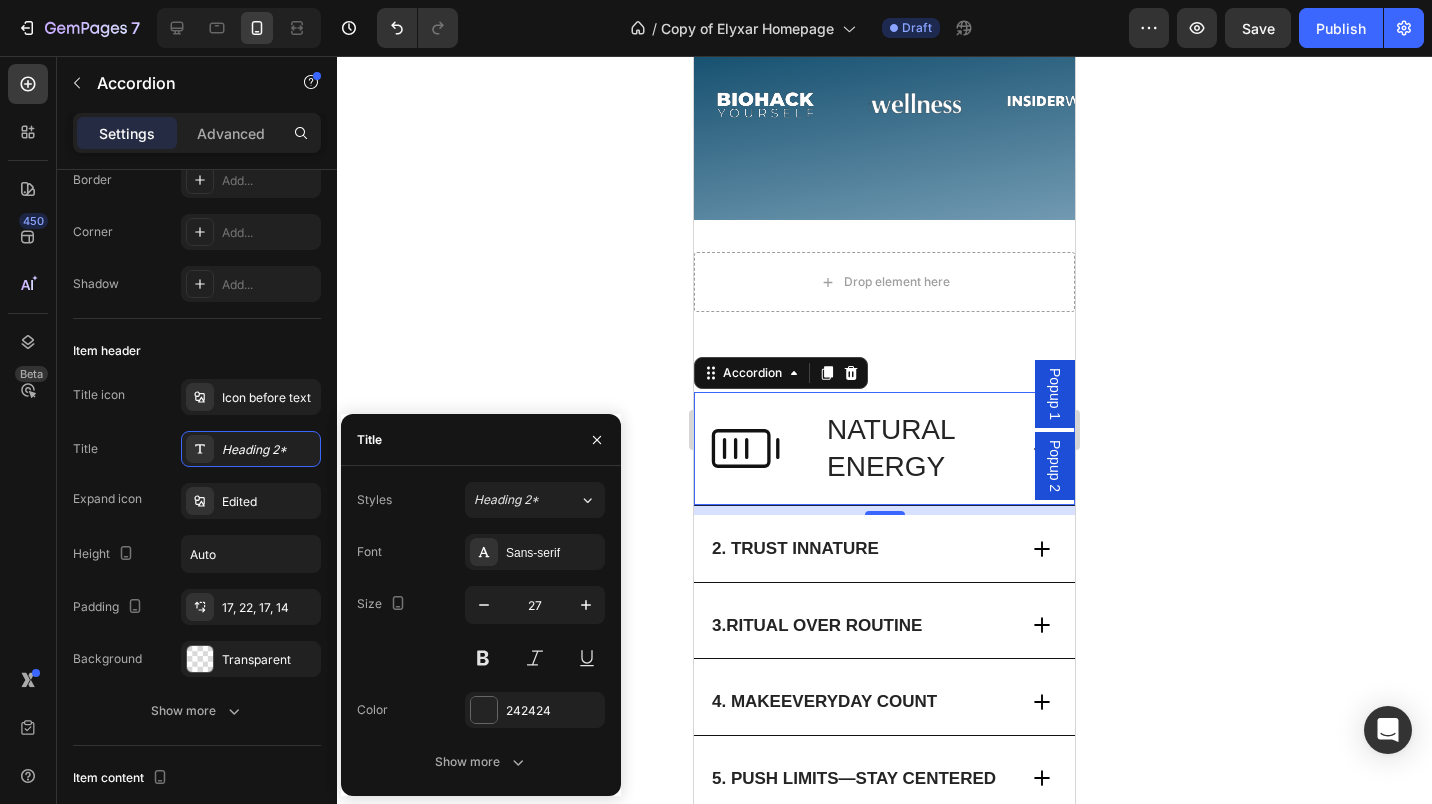 click 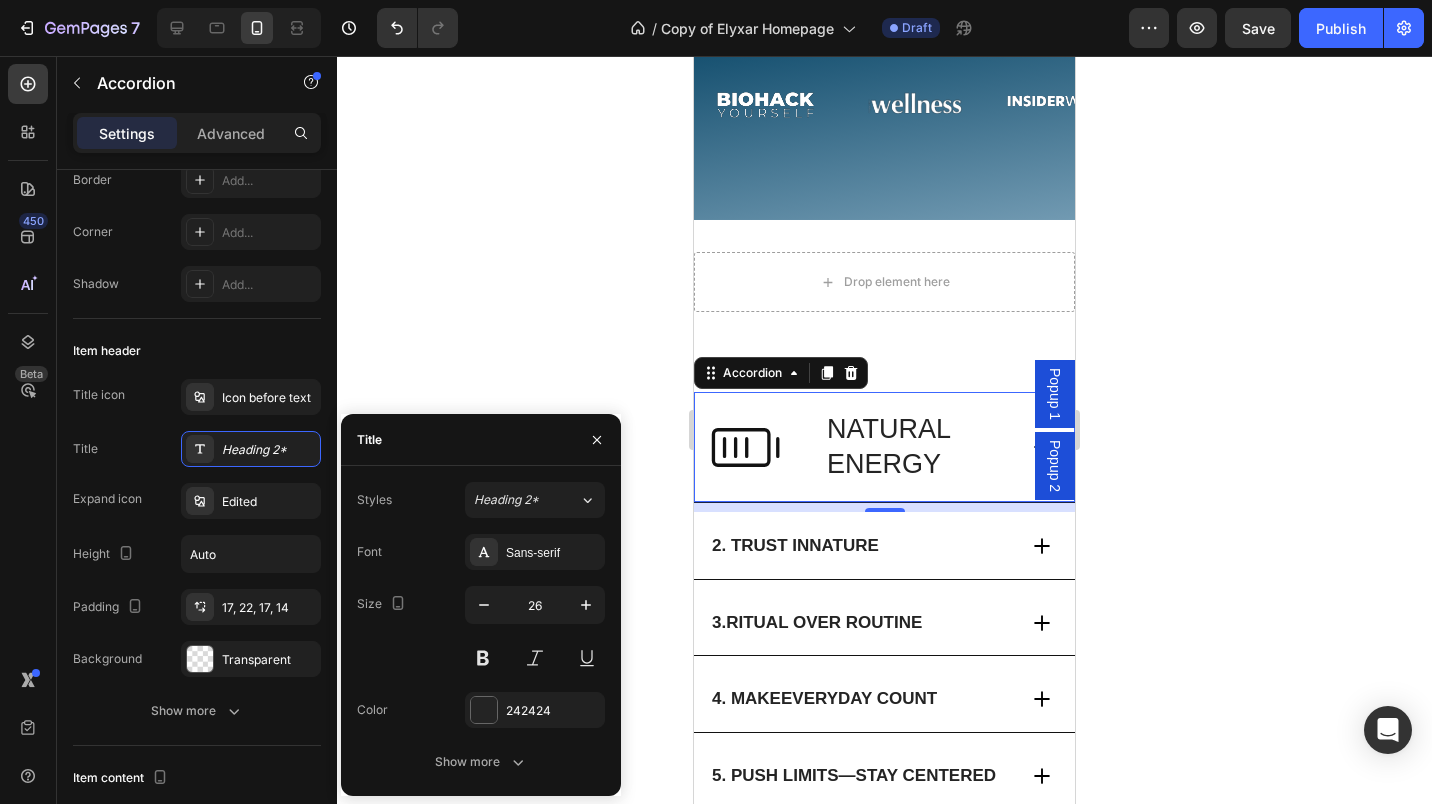 click 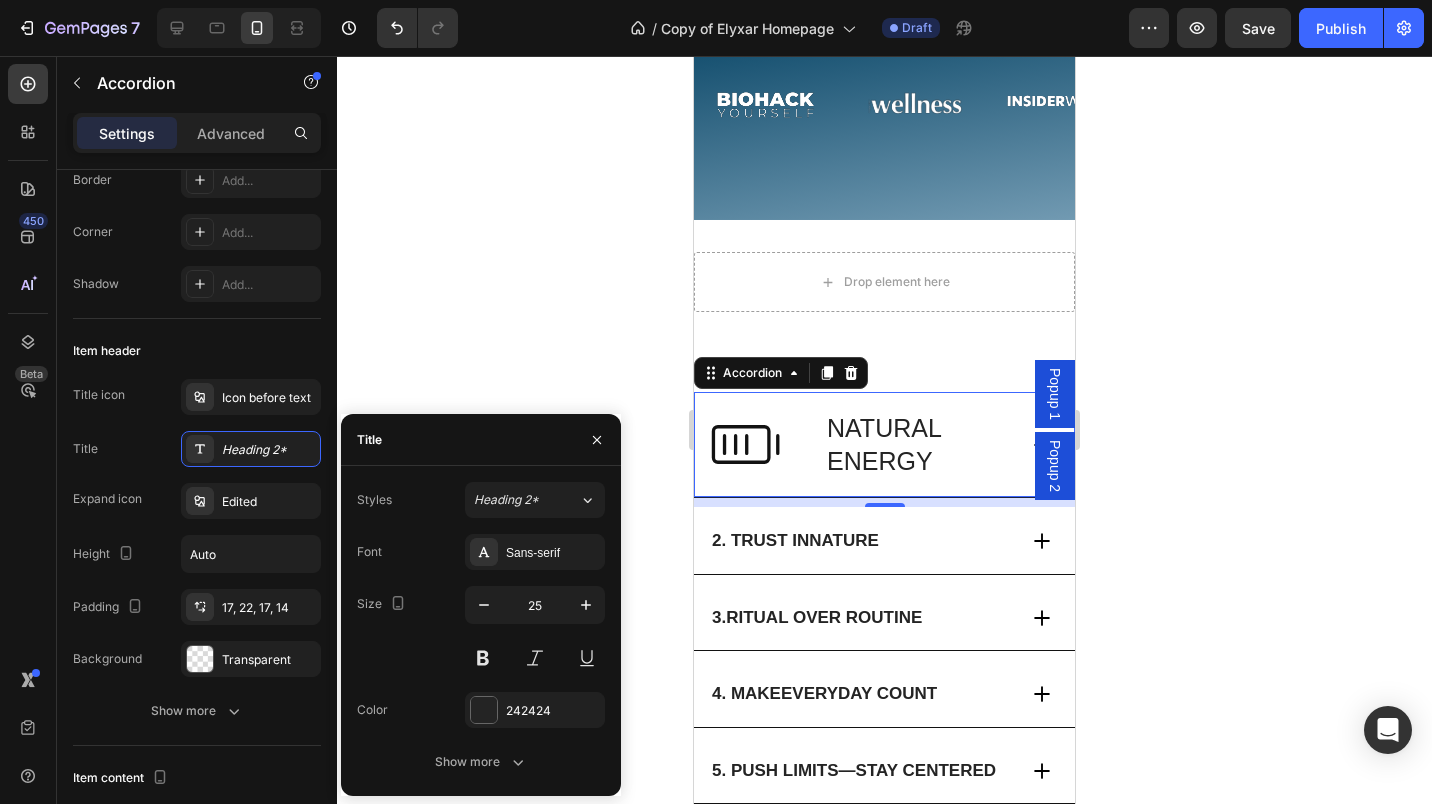 click 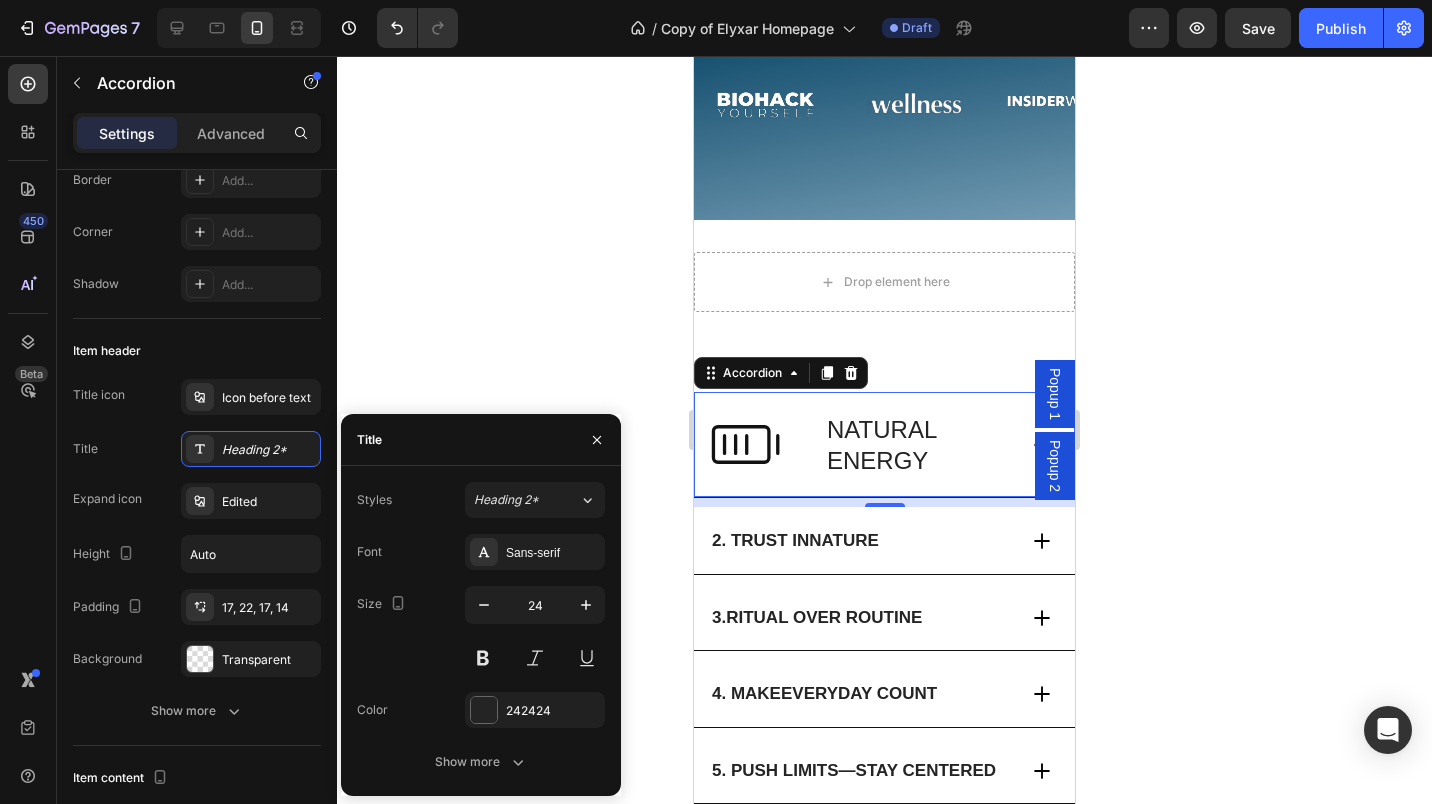 click 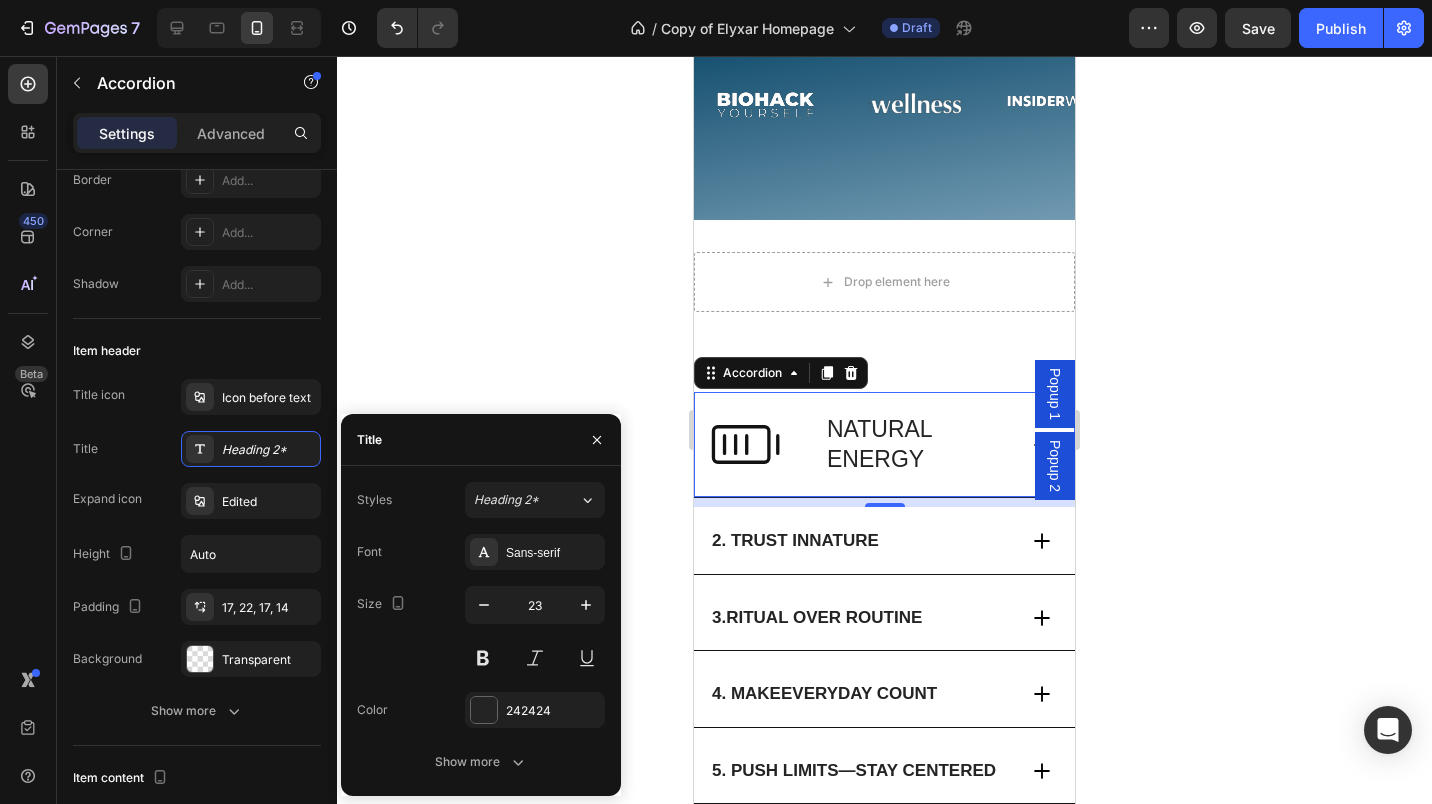 click 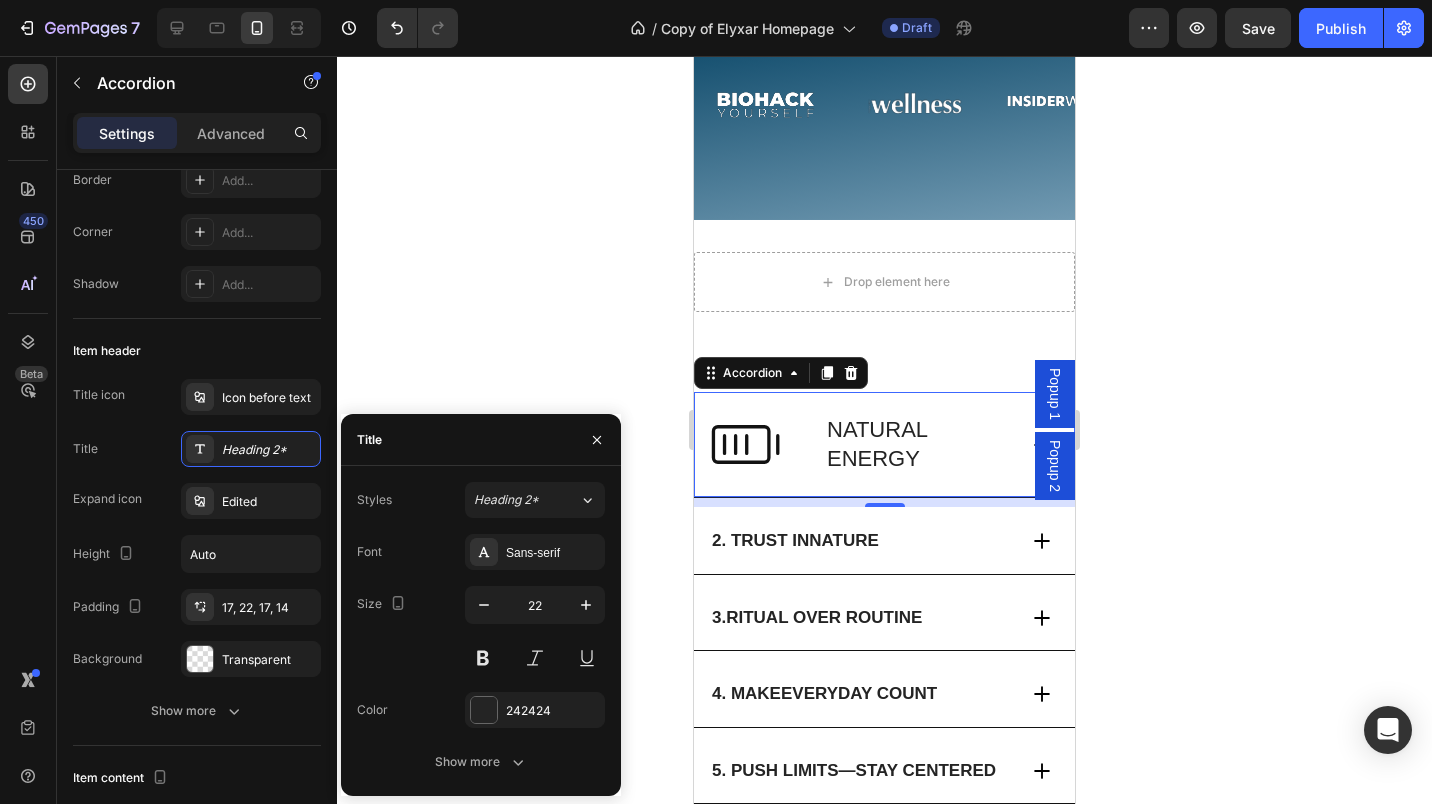 click 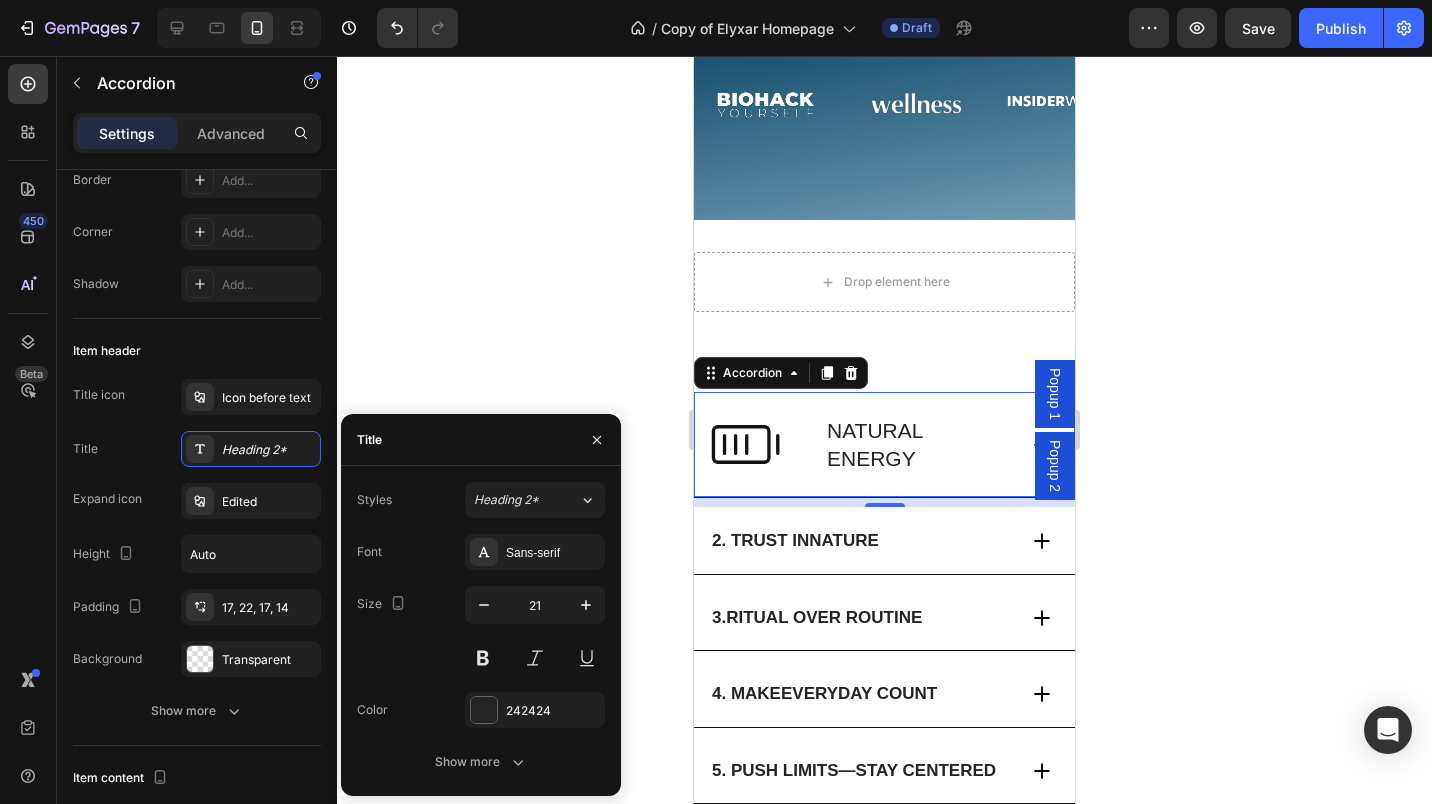 click 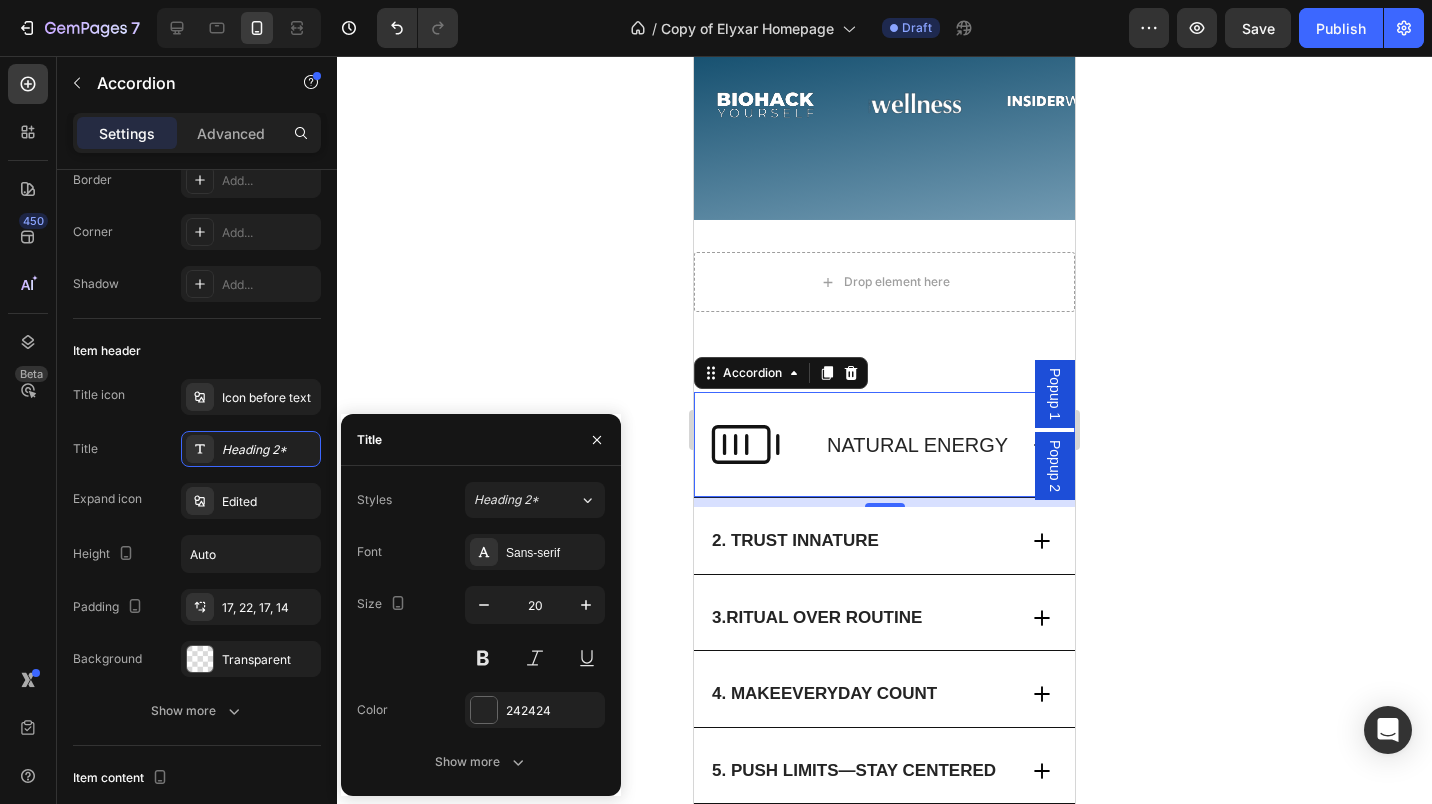 click 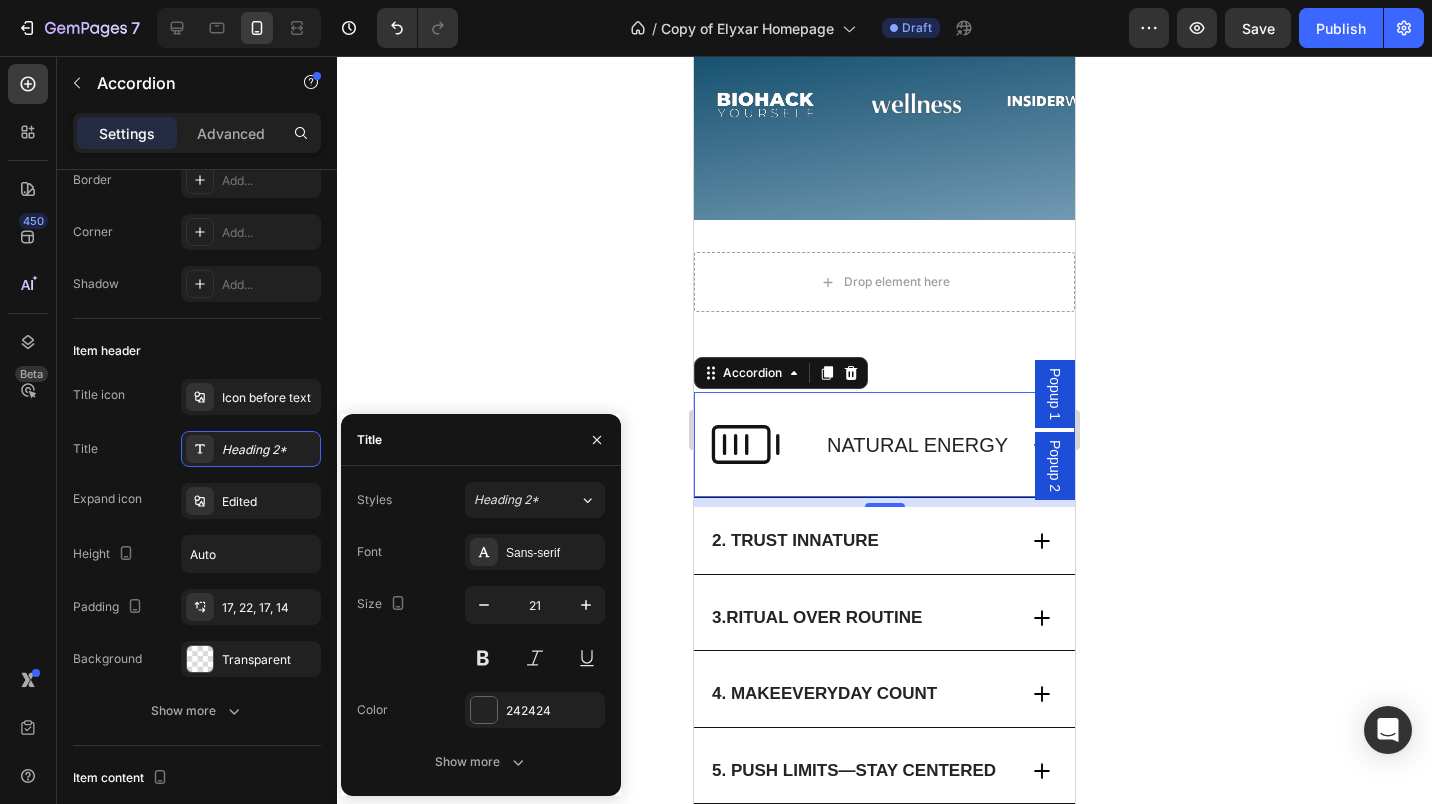 click 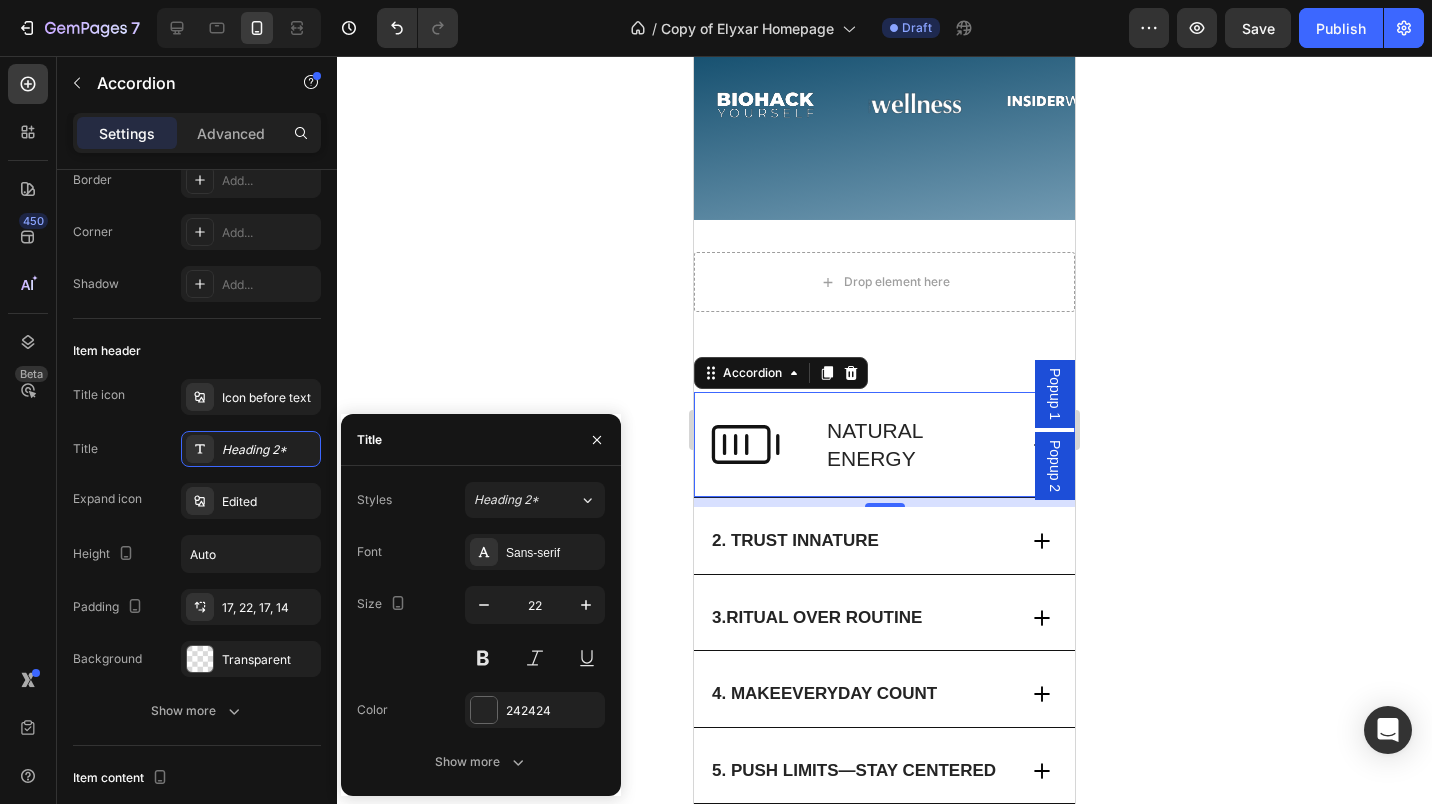 click 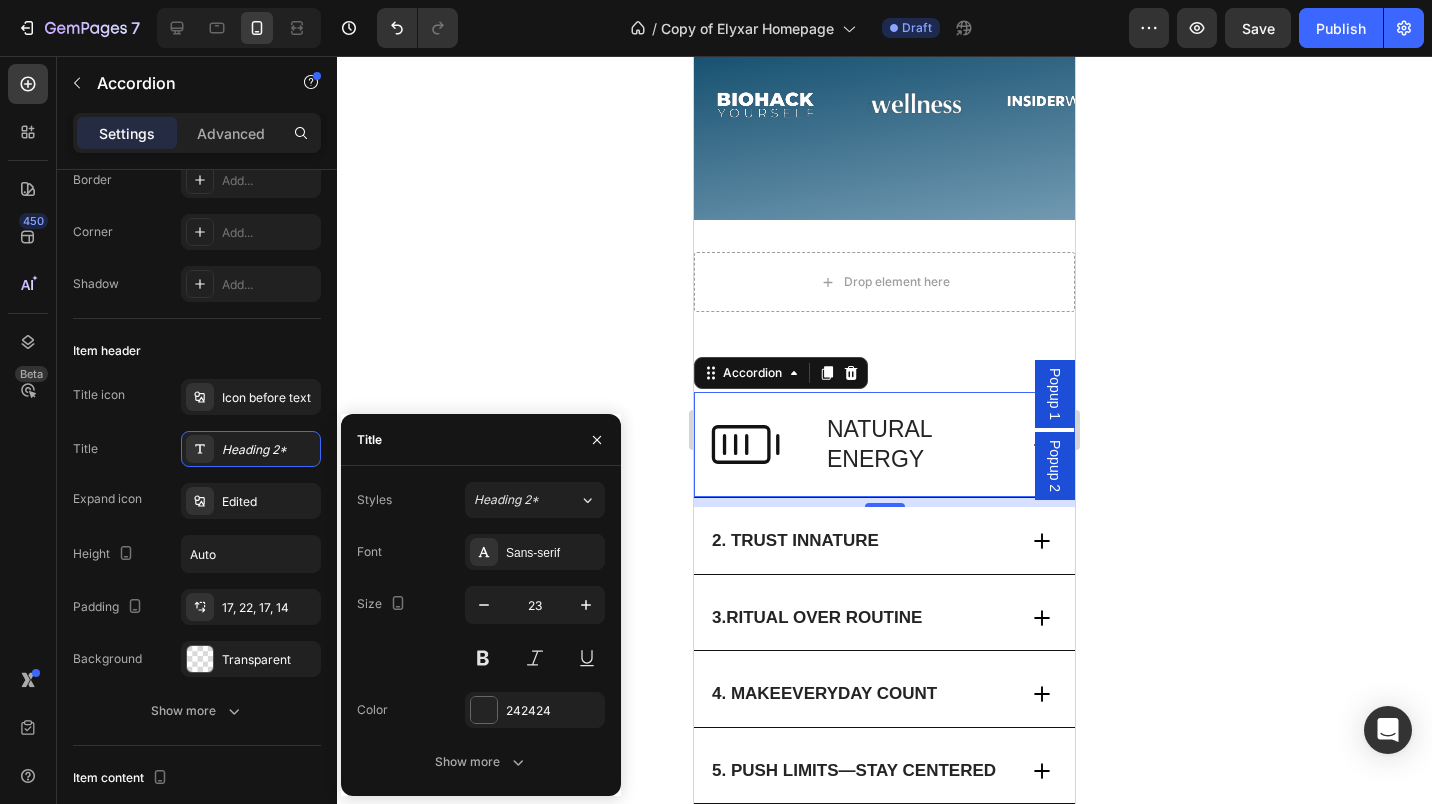 click 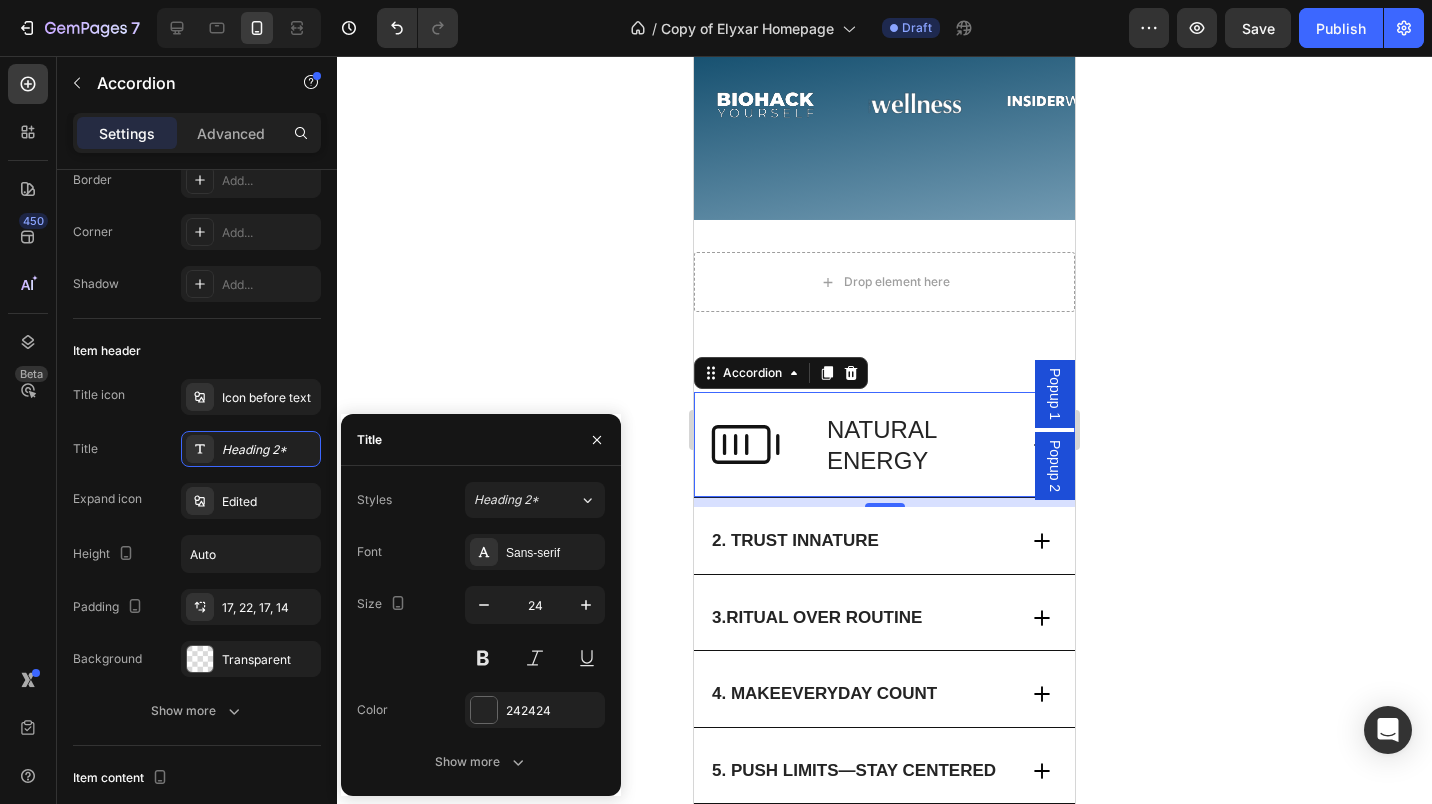 click 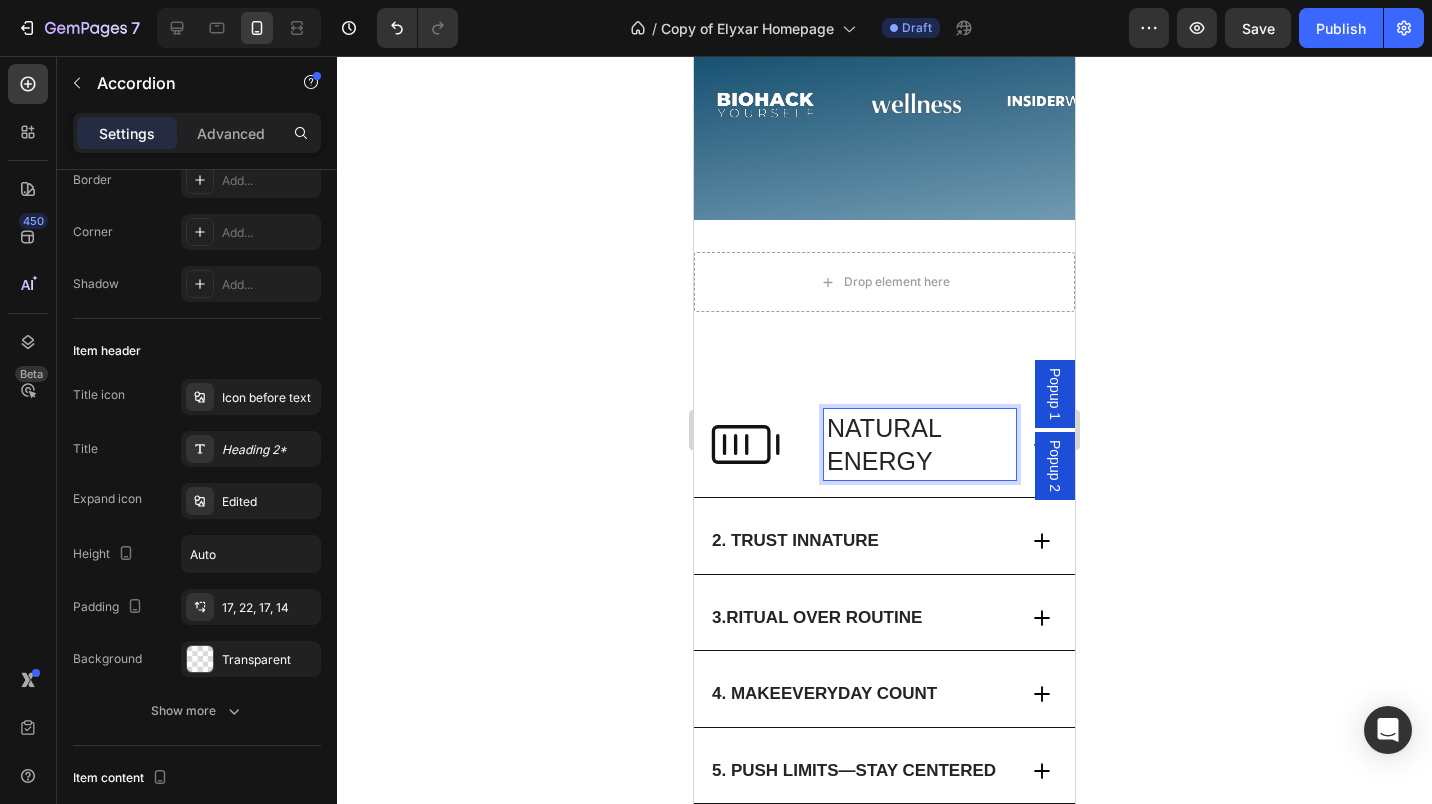 click on "Heading 2*" at bounding box center [269, 450] 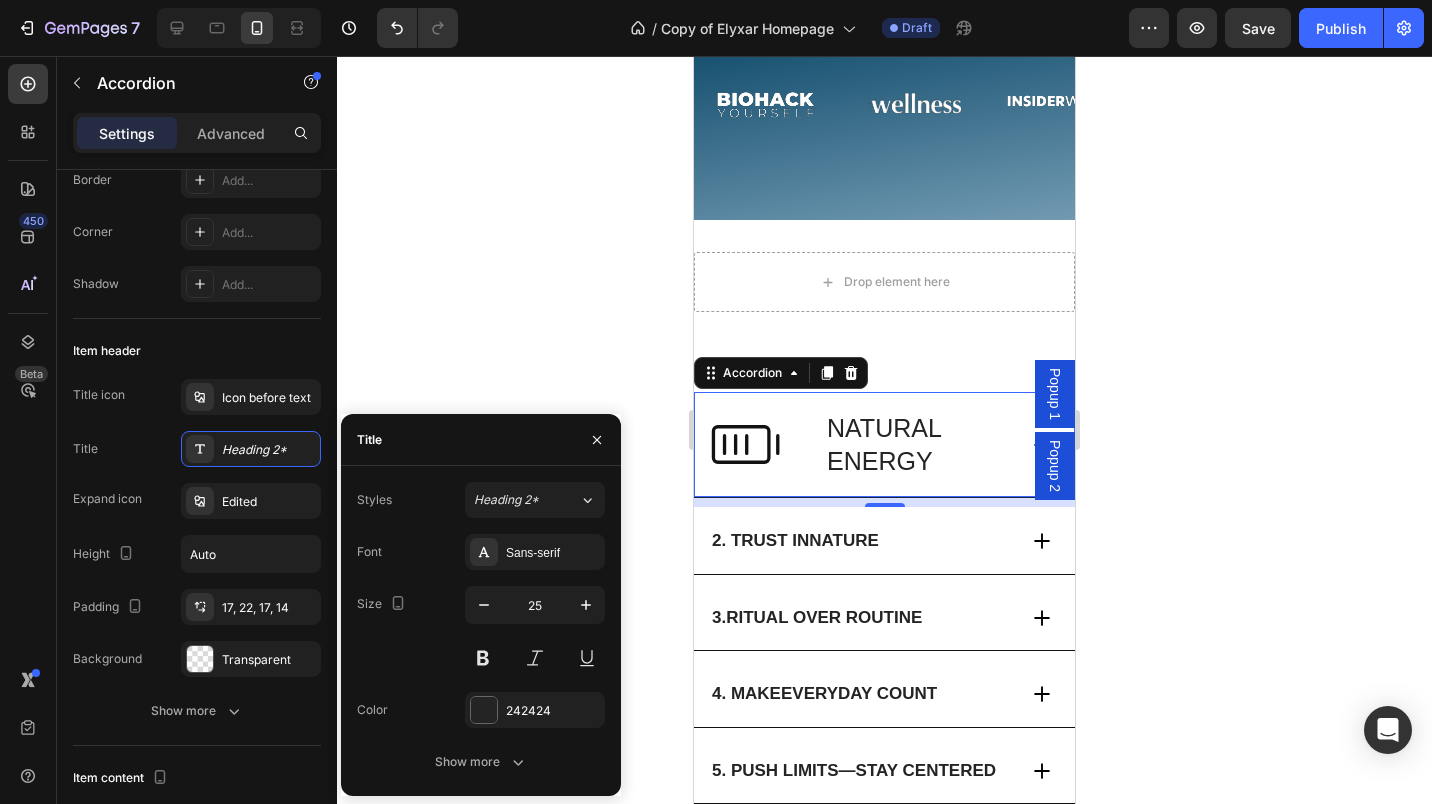 click on "Sans-serif" at bounding box center [553, 553] 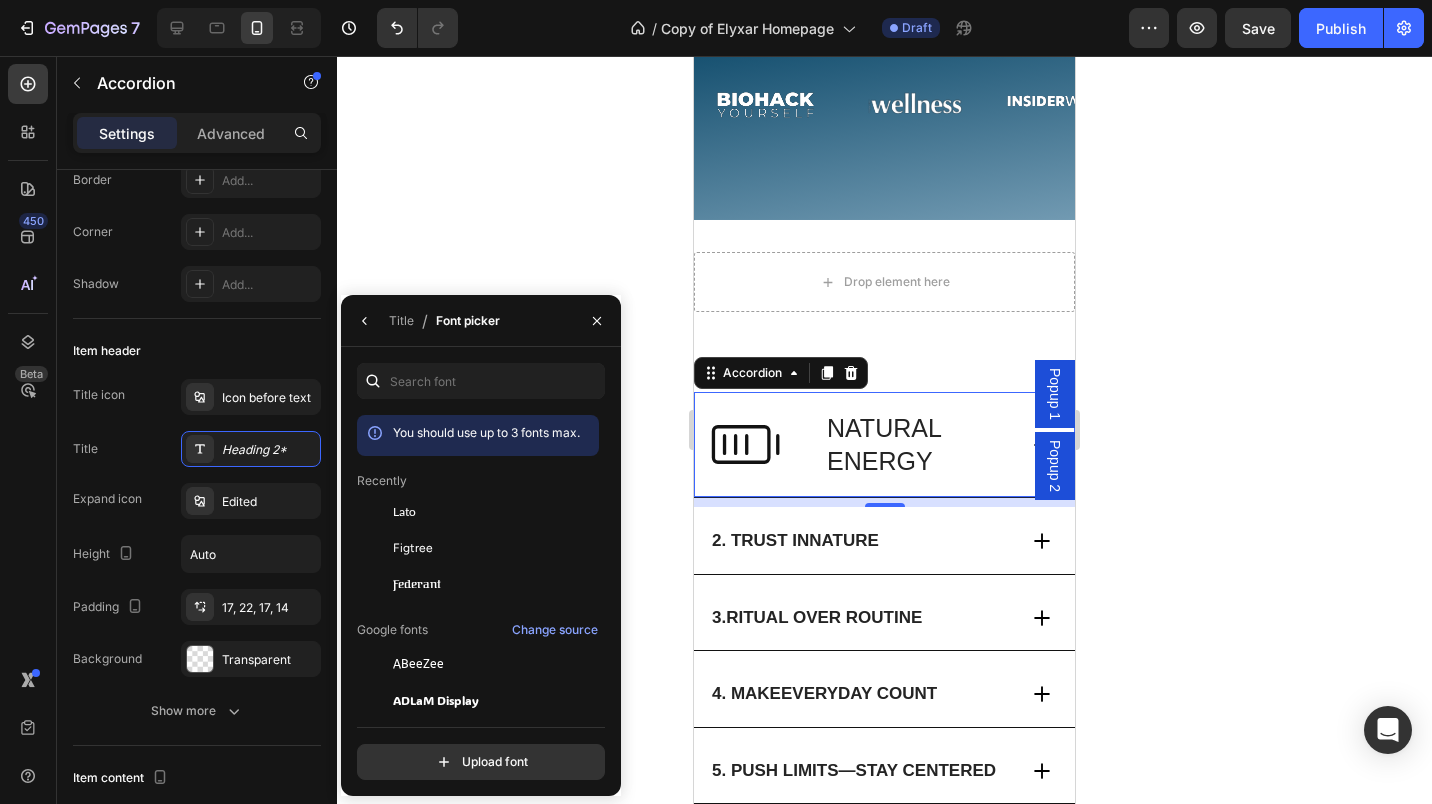 click on "Lato" at bounding box center [404, 512] 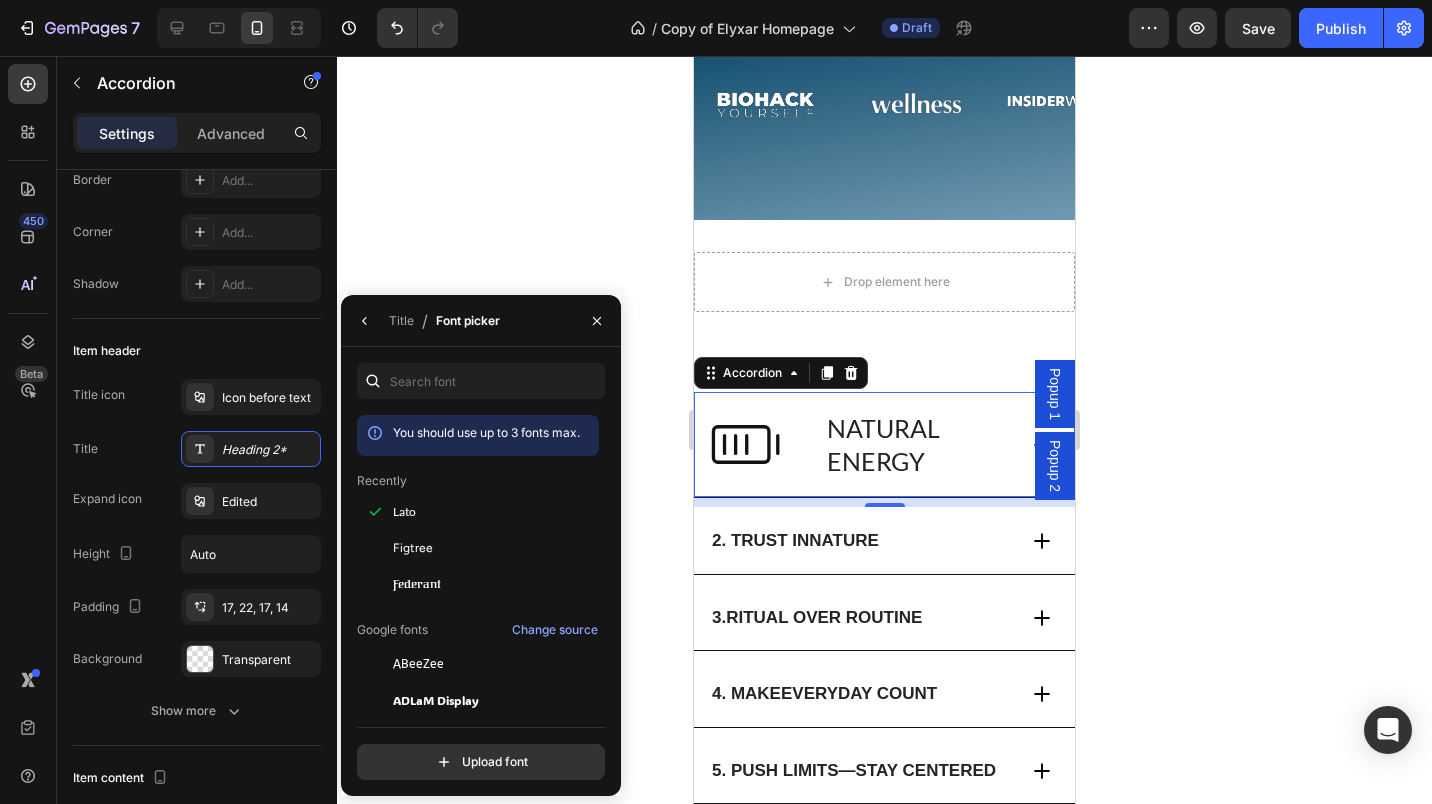 click on "Figtree" at bounding box center [494, 548] 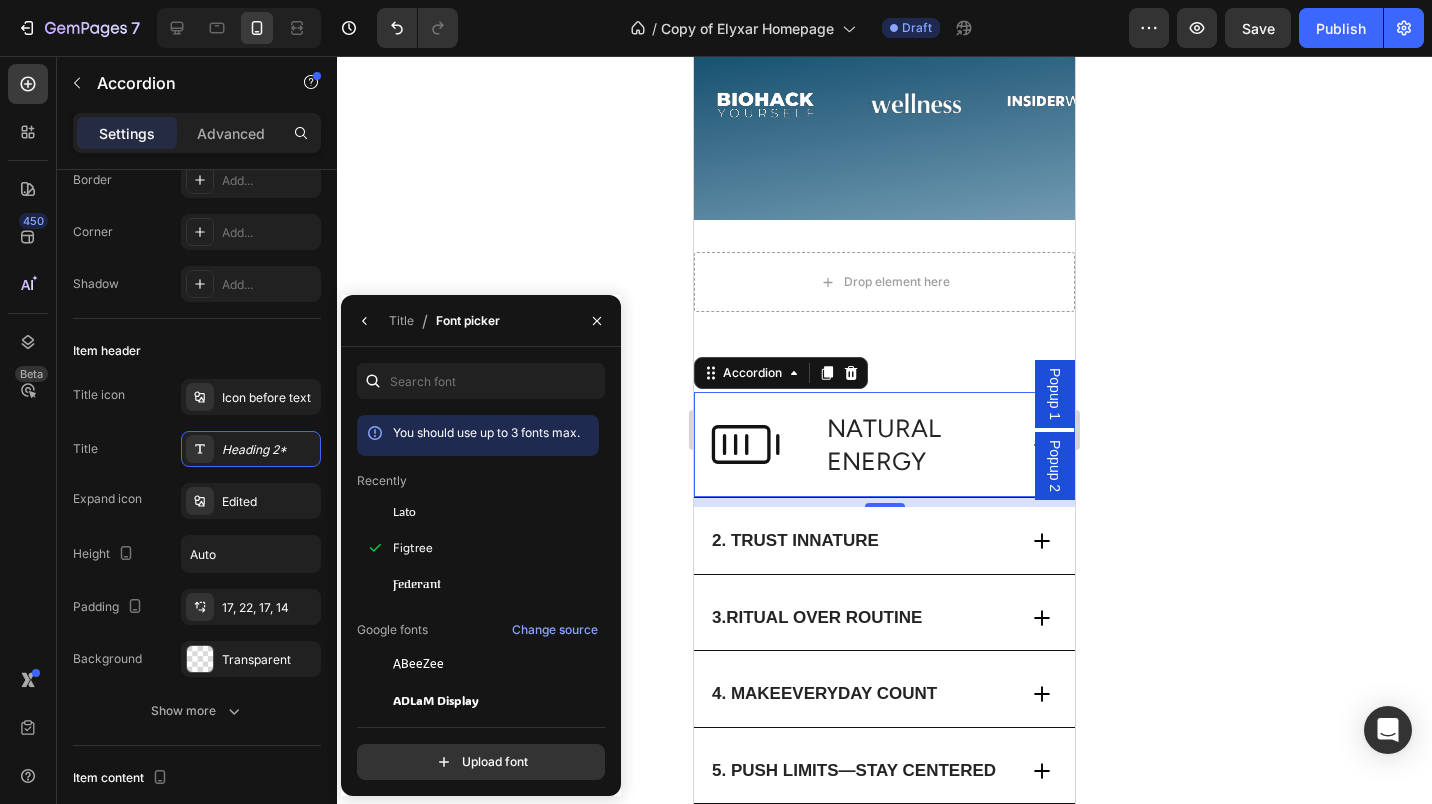 click on "Heading 2*" at bounding box center [269, 450] 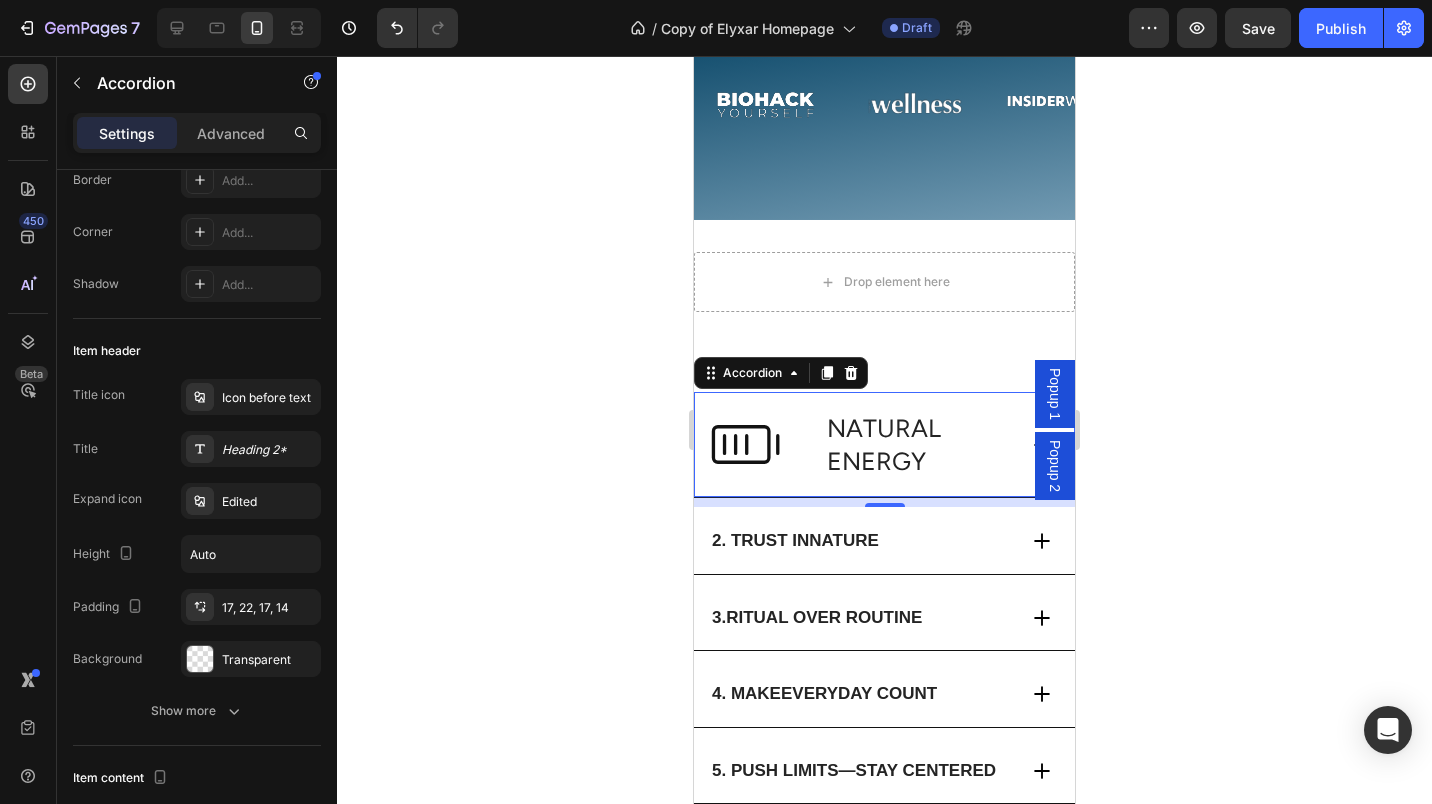 click on "Heading 2*" at bounding box center (269, 450) 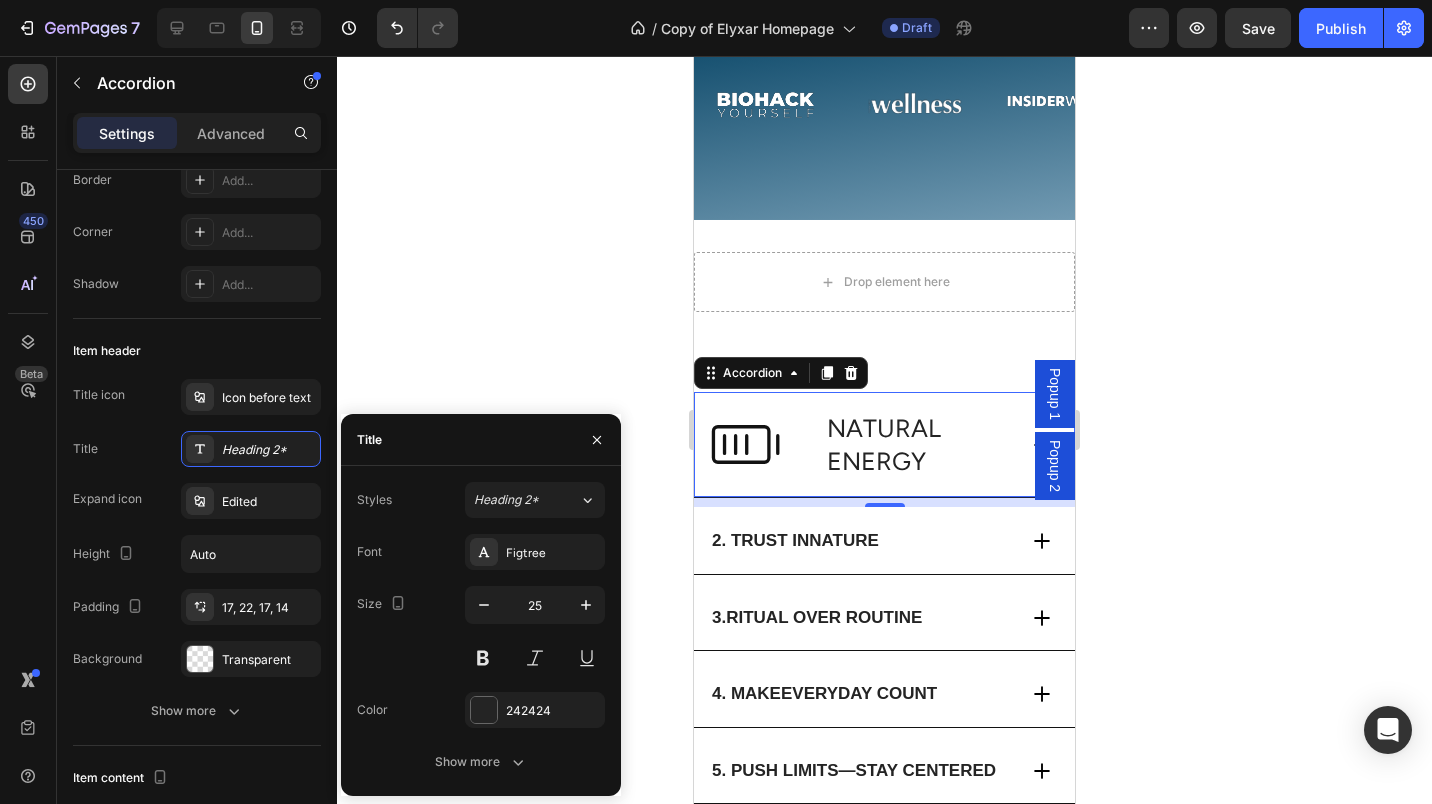 click 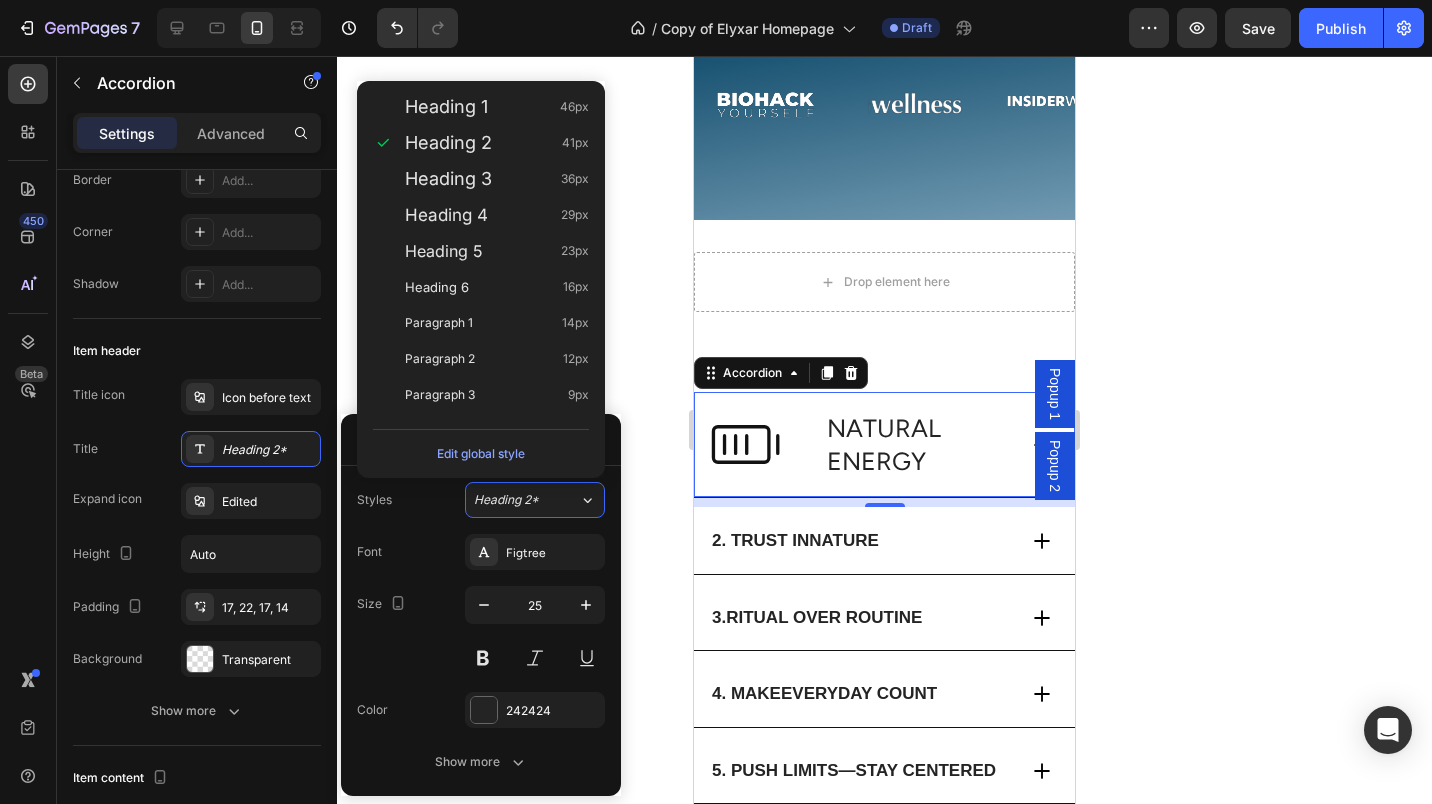 click on "Heading 5" at bounding box center (444, 251) 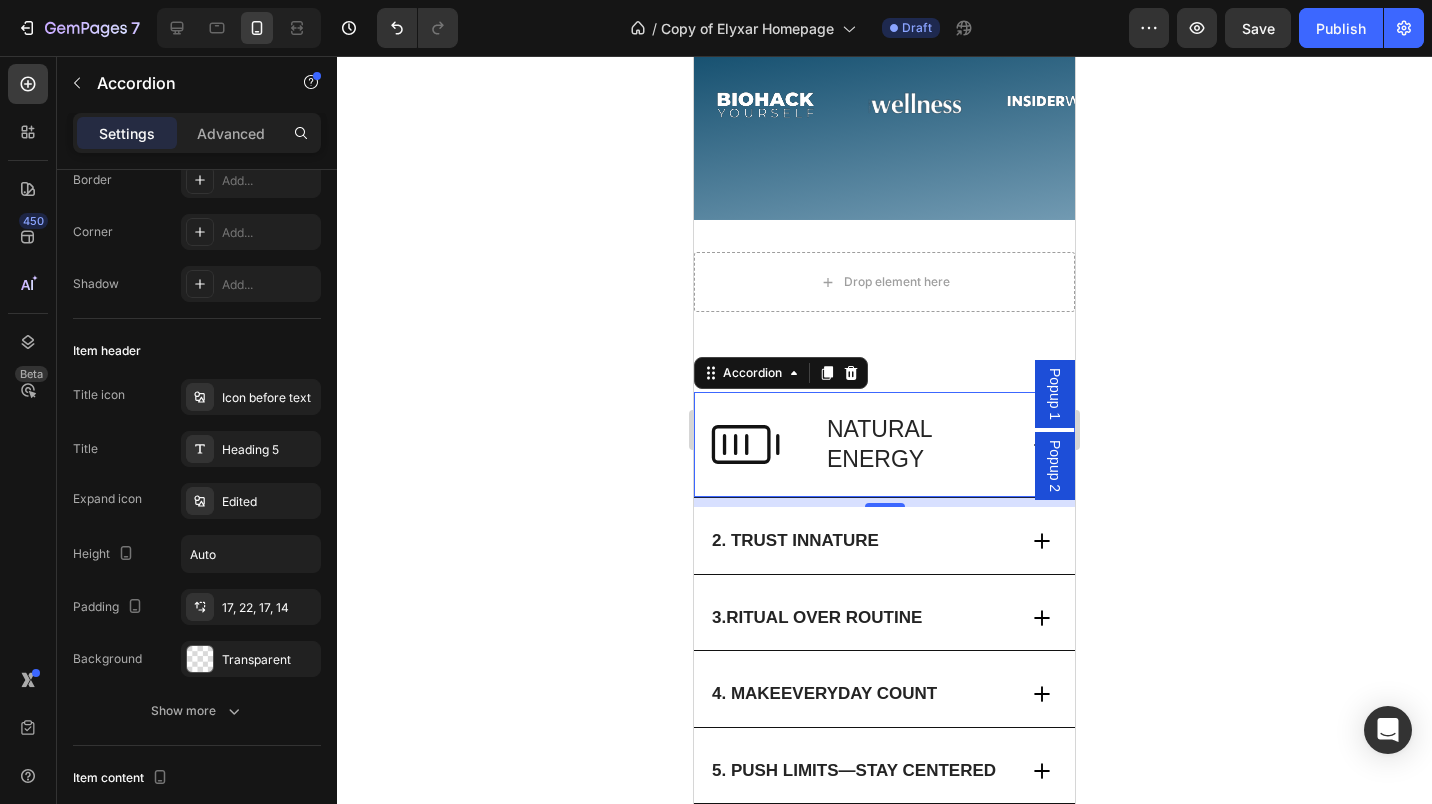 click 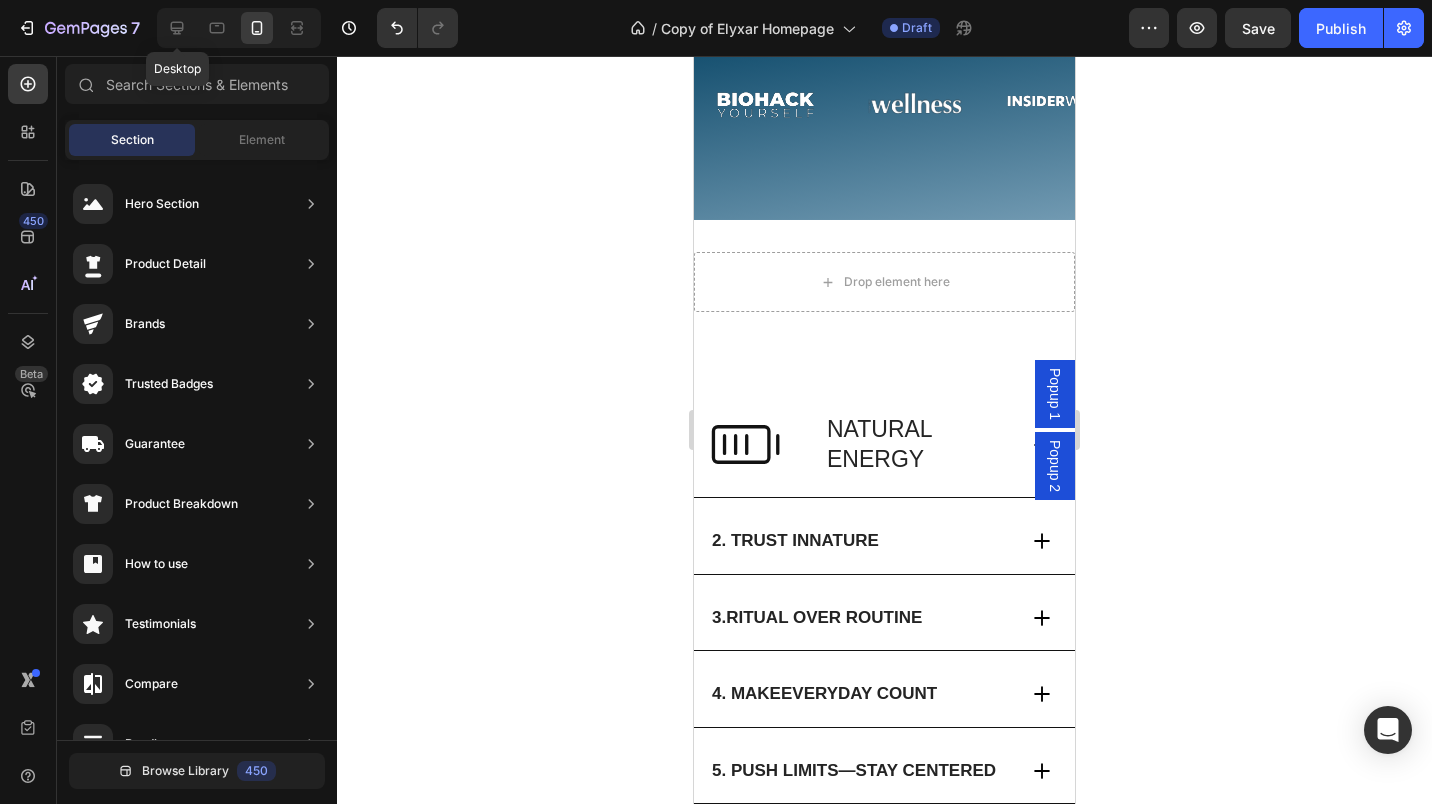 click 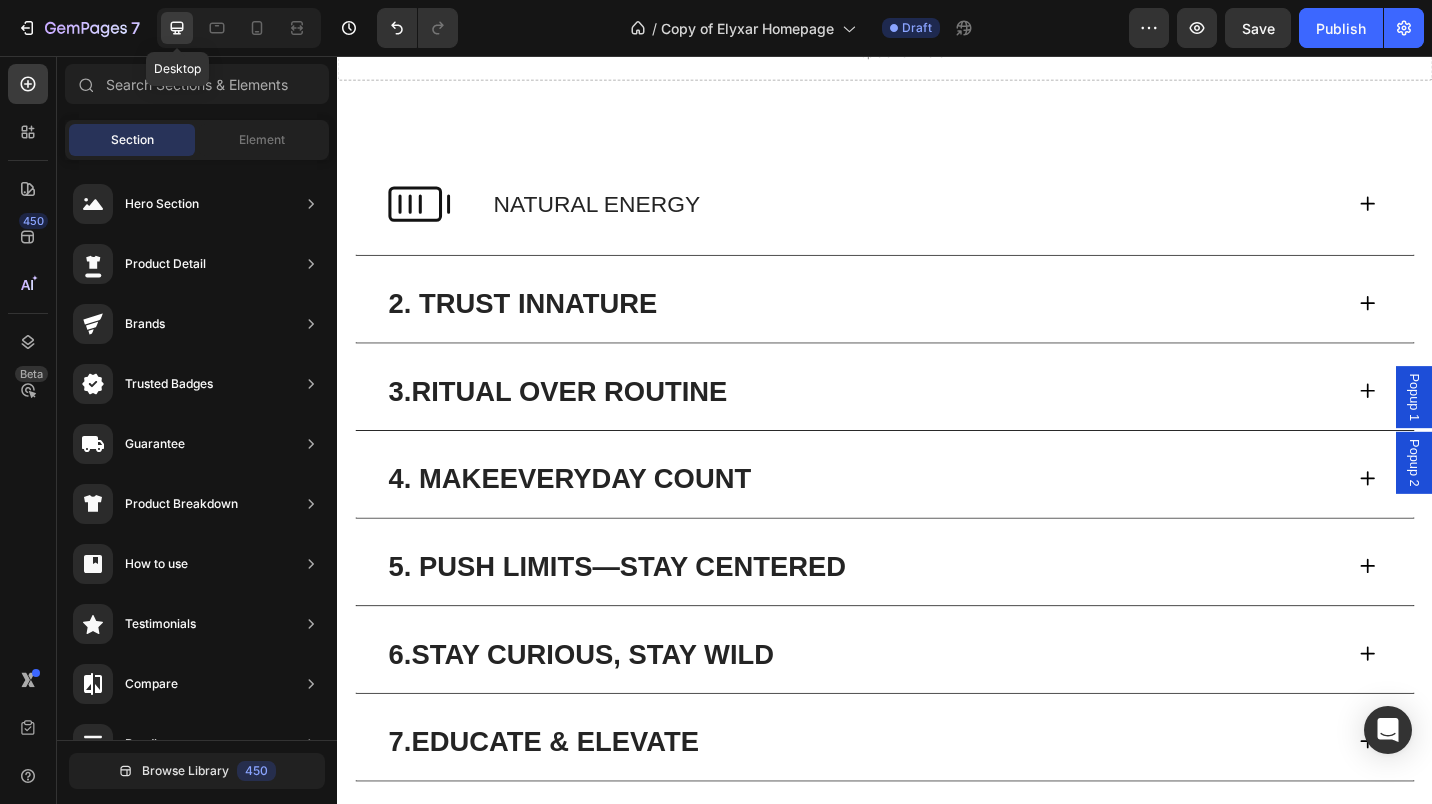 scroll, scrollTop: 1339, scrollLeft: 0, axis: vertical 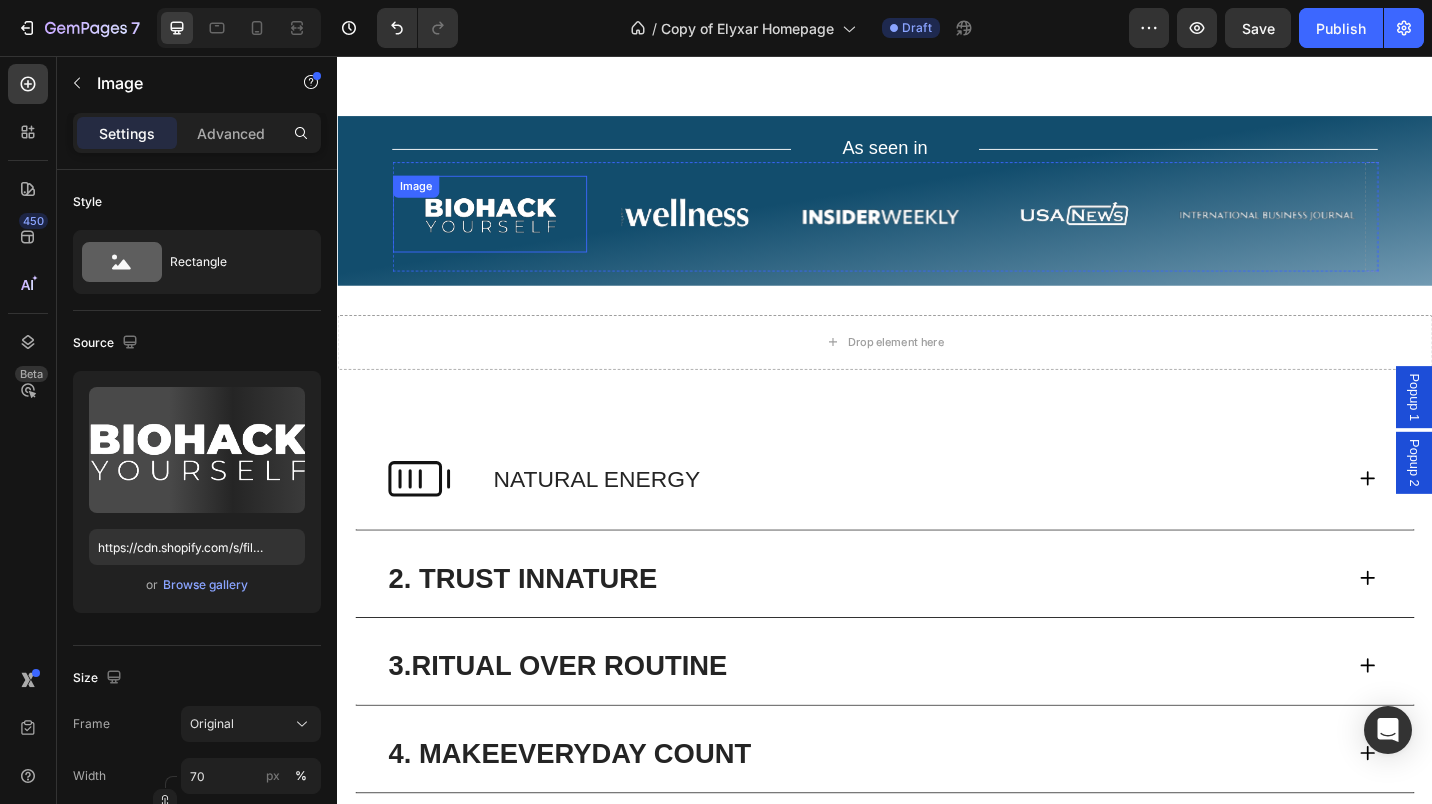 click at bounding box center (503, 229) 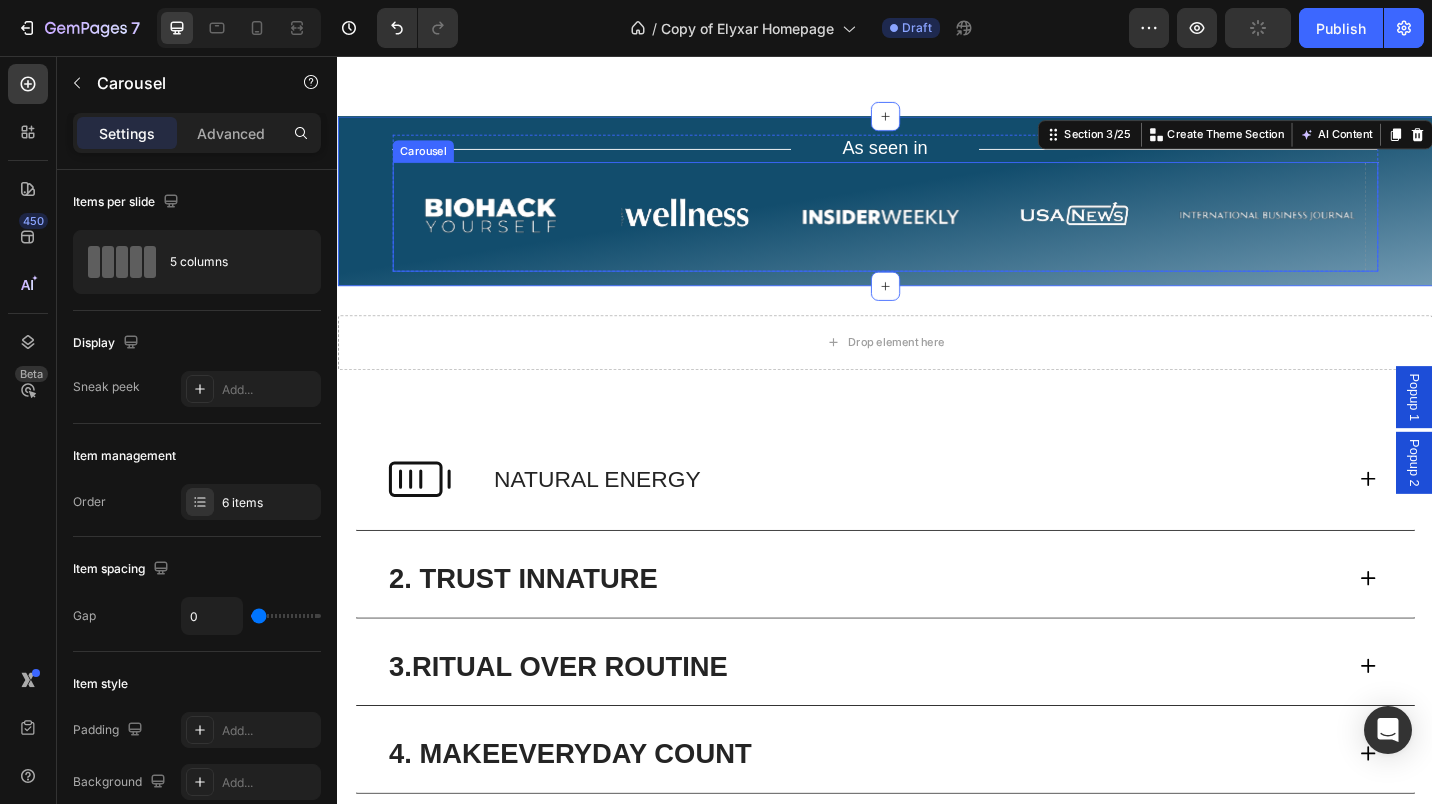 click on "Image" at bounding box center [503, 247] 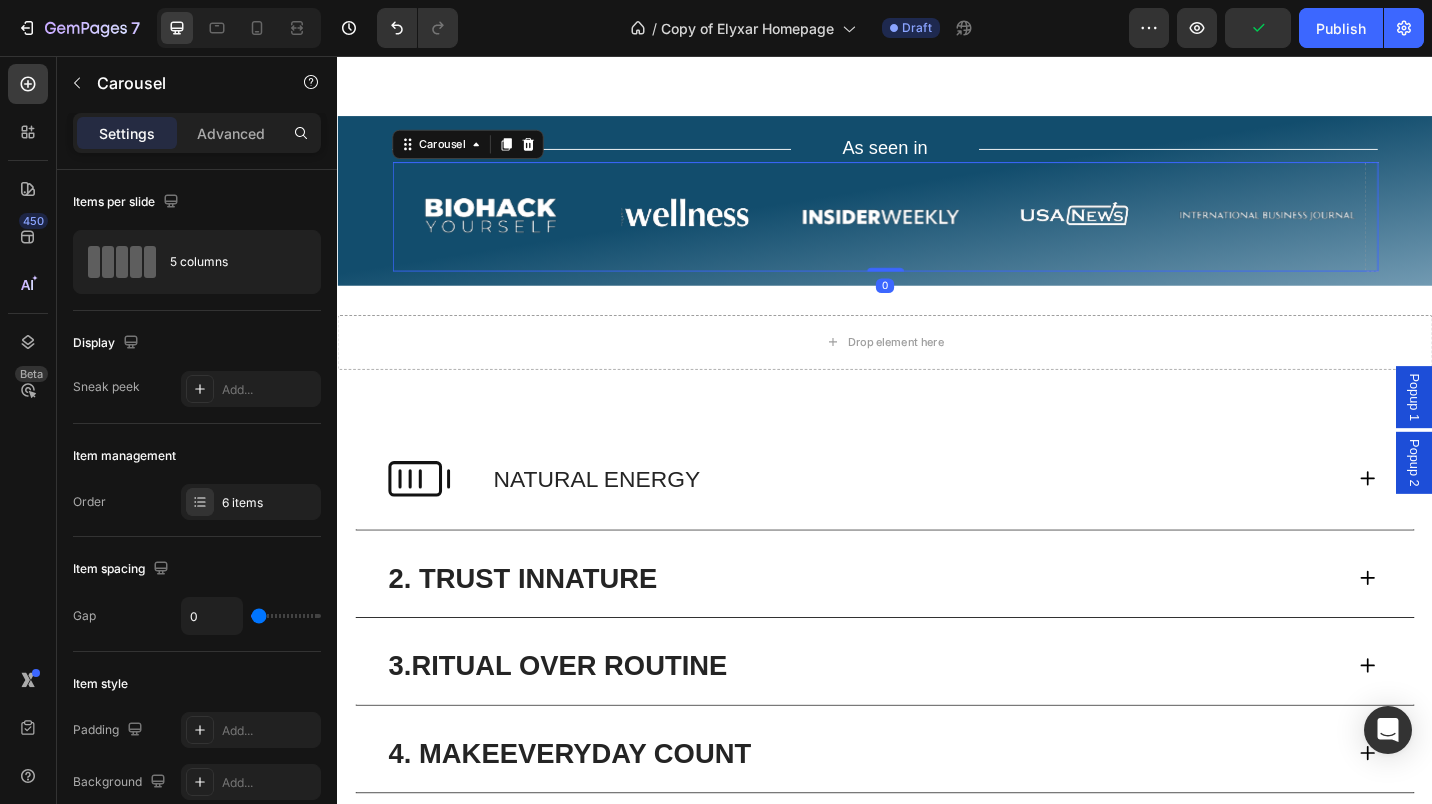 click on "5 columns" at bounding box center [231, 262] 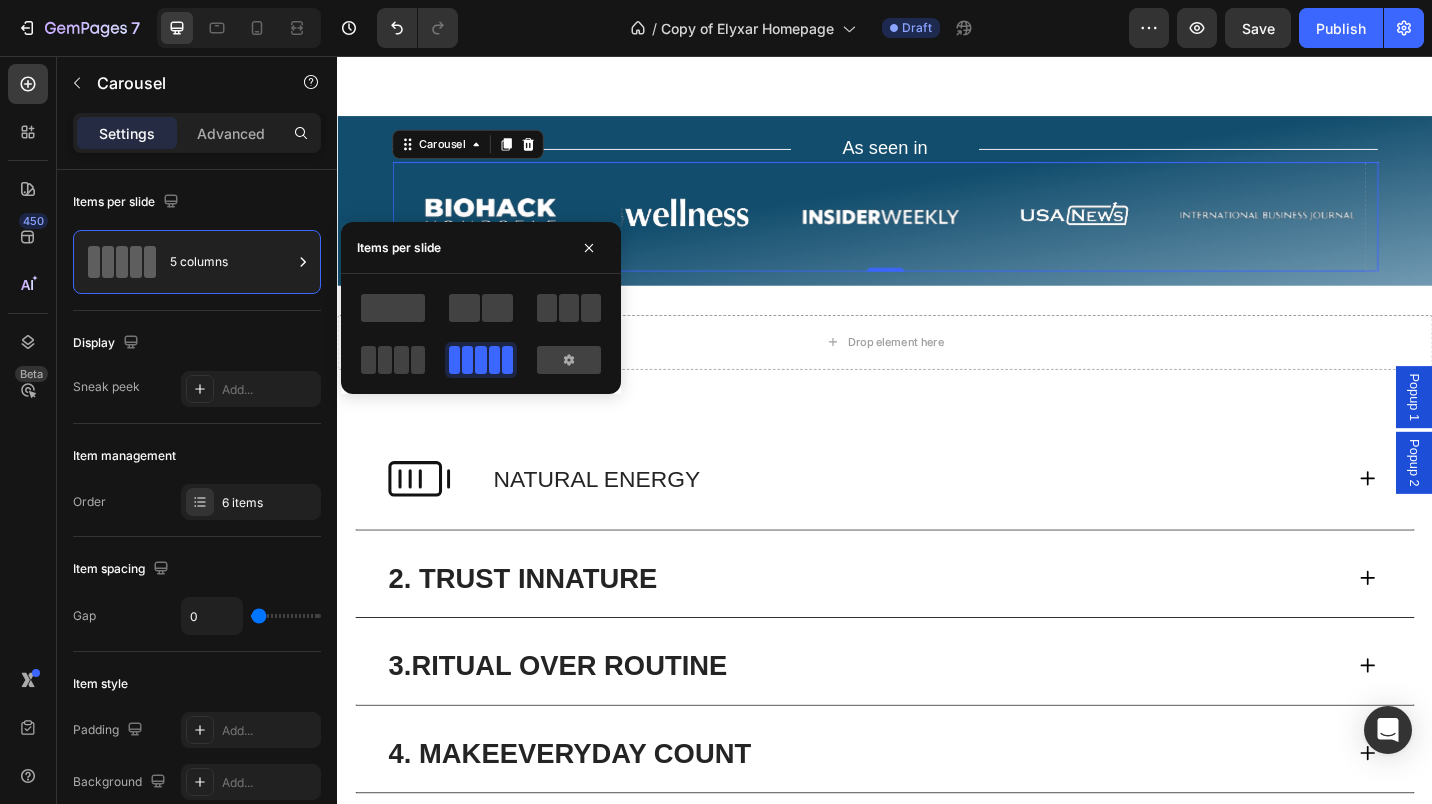 click 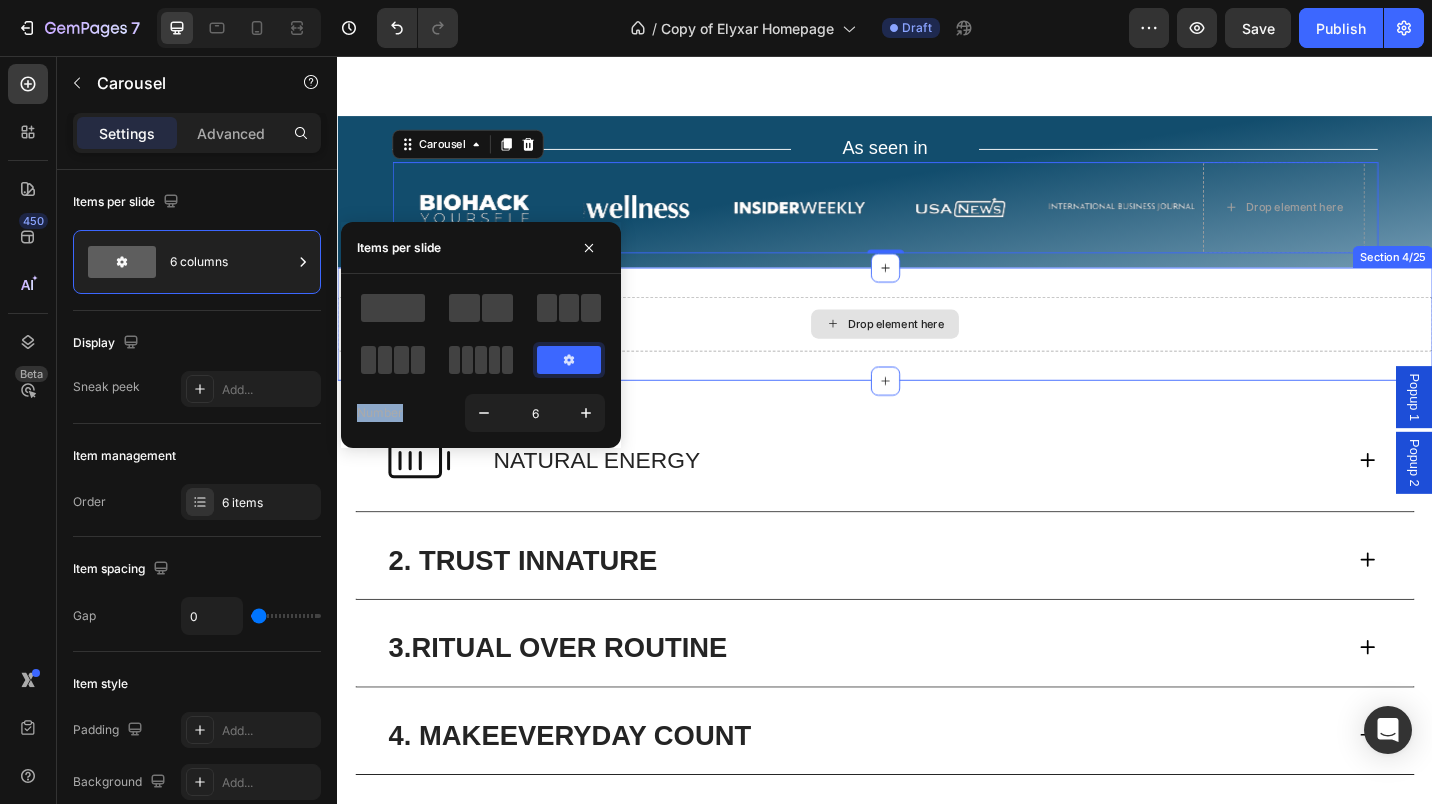 drag, startPoint x: 898, startPoint y: 408, endPoint x: 823, endPoint y: 294, distance: 136.45879 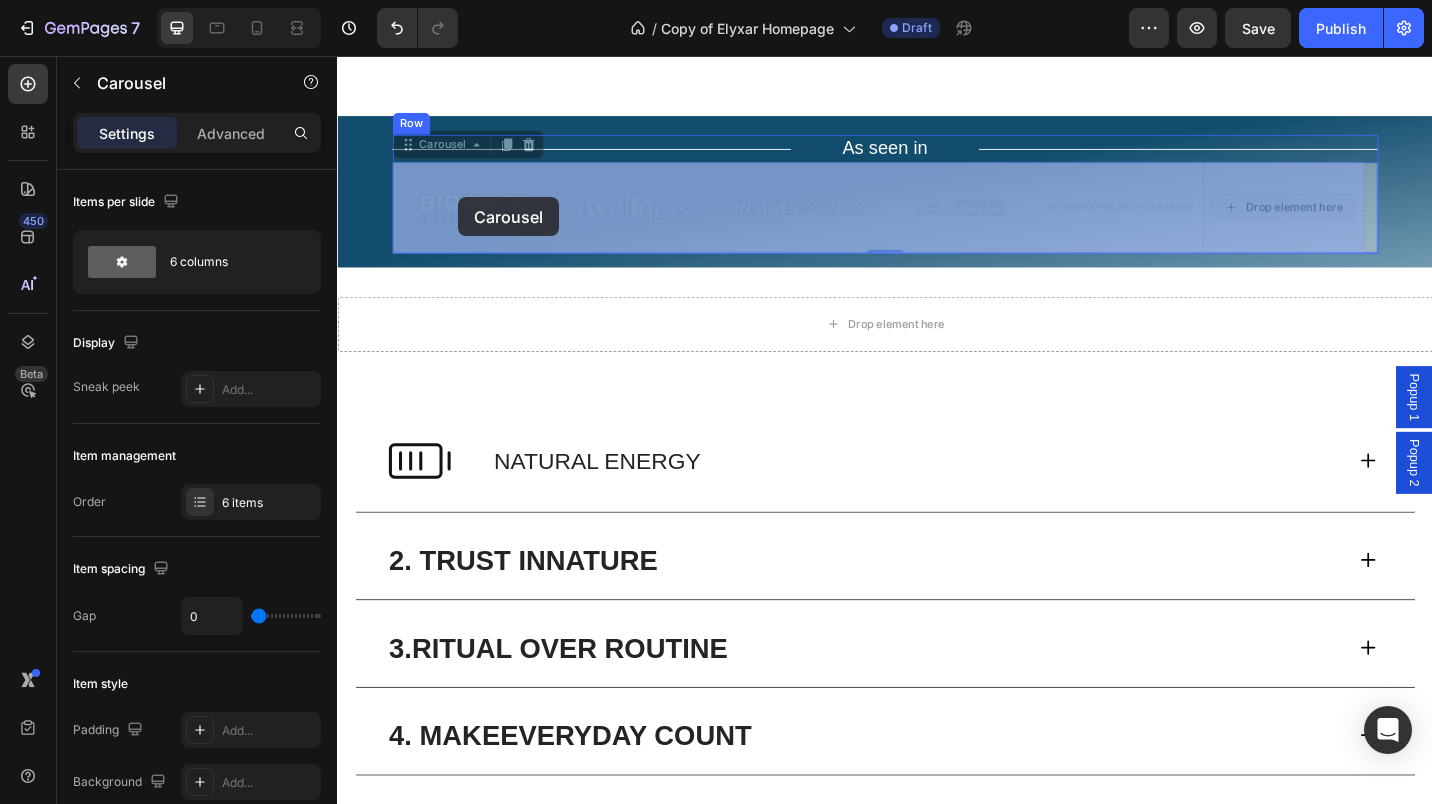 drag, startPoint x: 1381, startPoint y: 200, endPoint x: 469, endPoint y: 211, distance: 912.06635 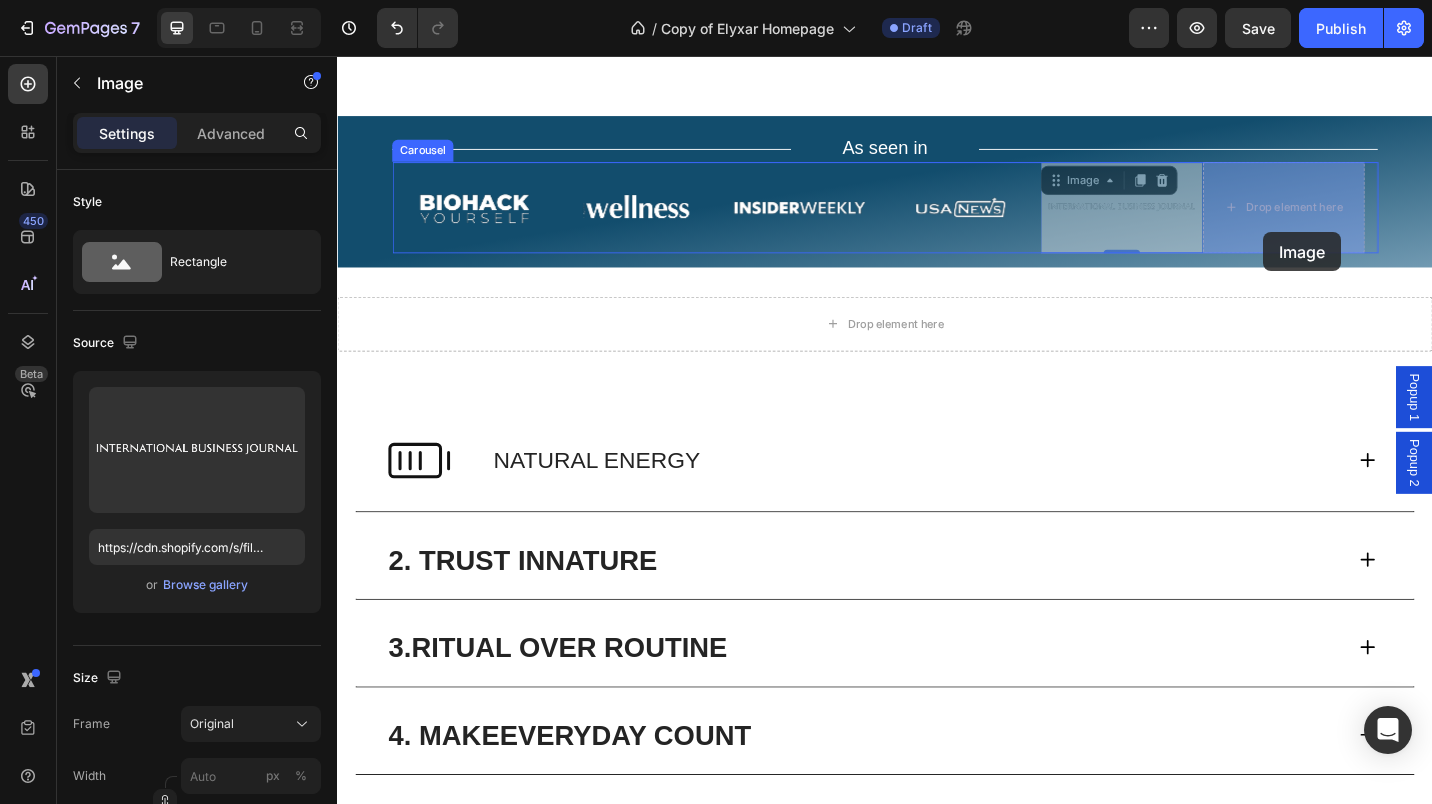 drag, startPoint x: 1160, startPoint y: 224, endPoint x: 1352, endPoint y: 249, distance: 193.62076 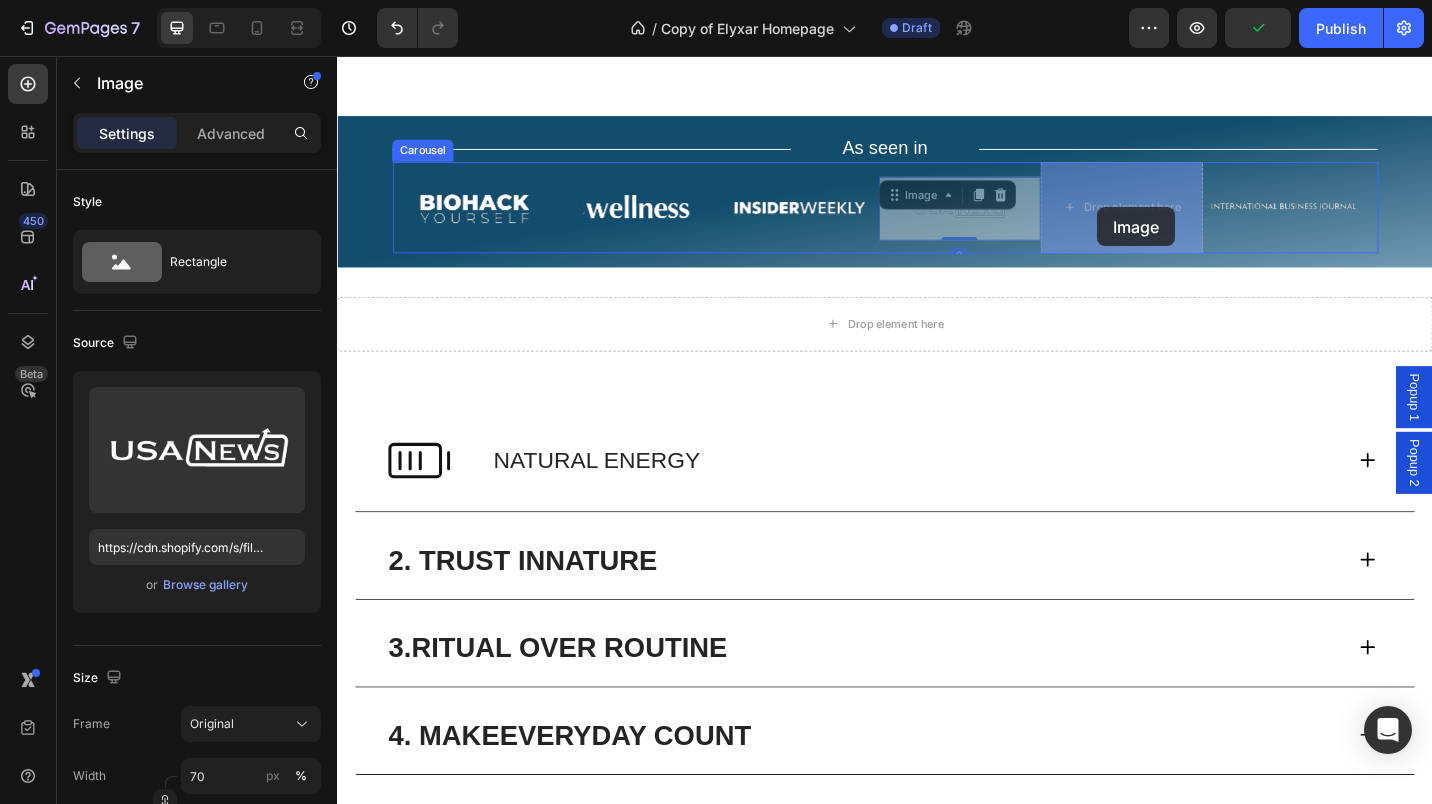 drag, startPoint x: 1010, startPoint y: 220, endPoint x: 1170, endPoint y: 222, distance: 160.0125 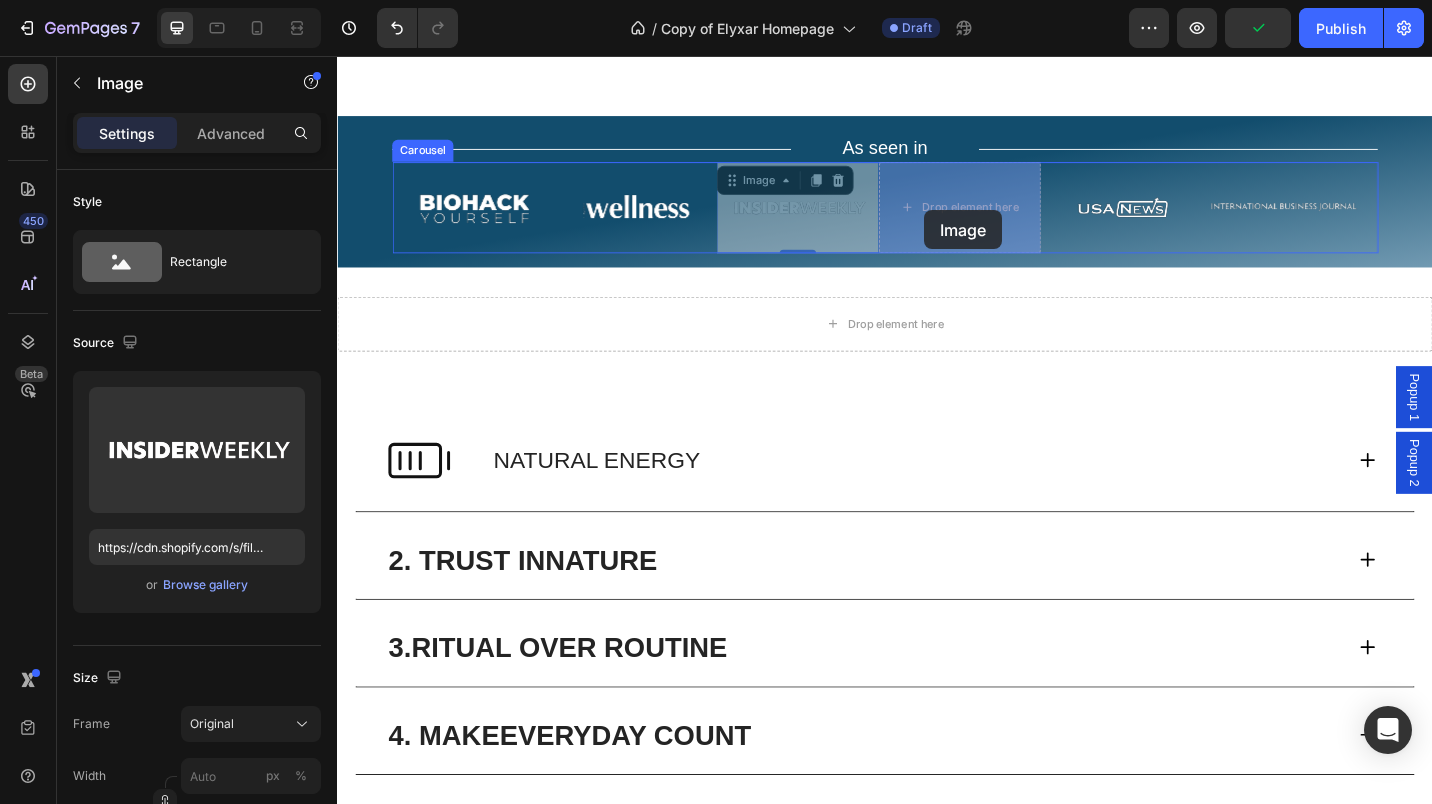 drag, startPoint x: 798, startPoint y: 227, endPoint x: 954, endPoint y: 225, distance: 156.01282 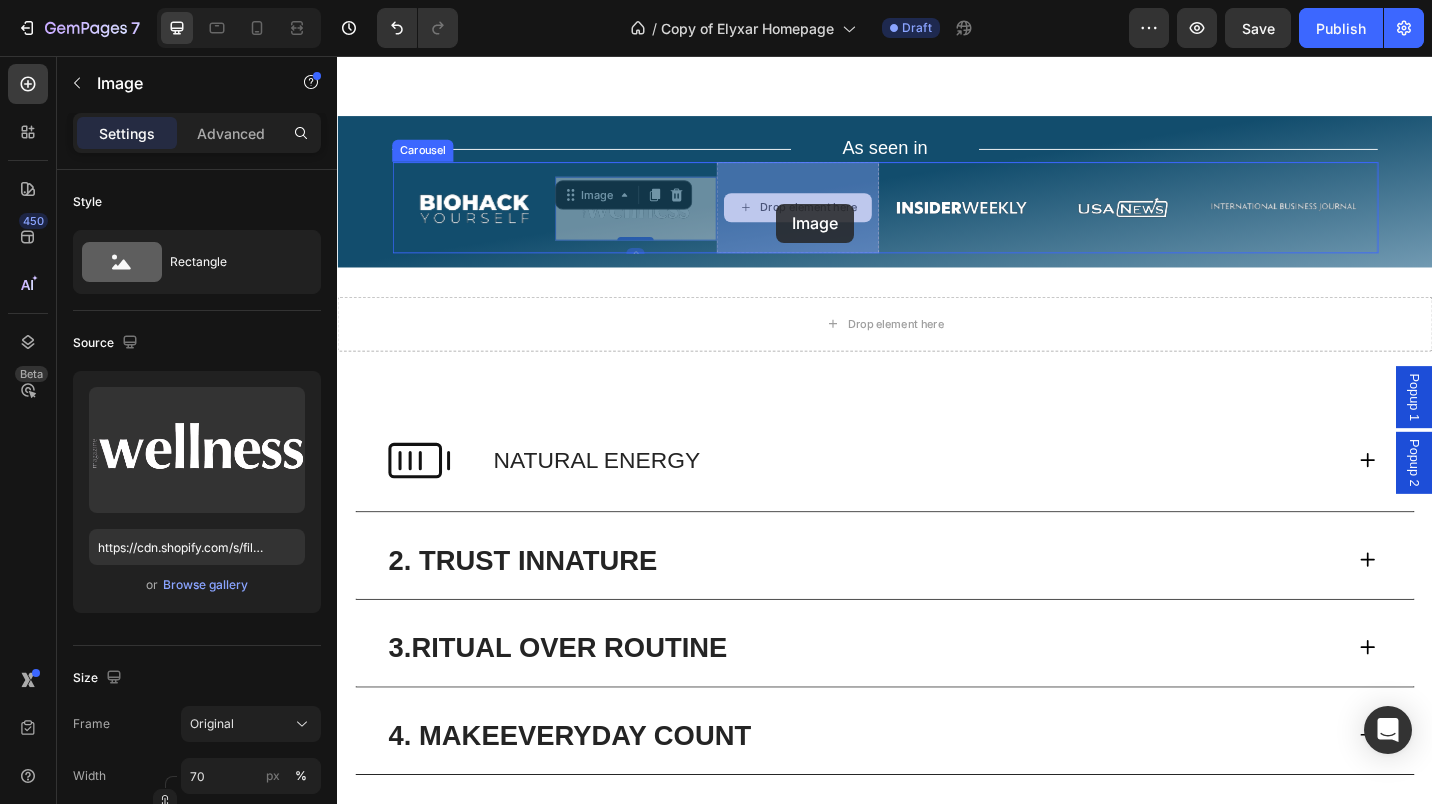 drag, startPoint x: 660, startPoint y: 224, endPoint x: 818, endPoint y: 218, distance: 158.11388 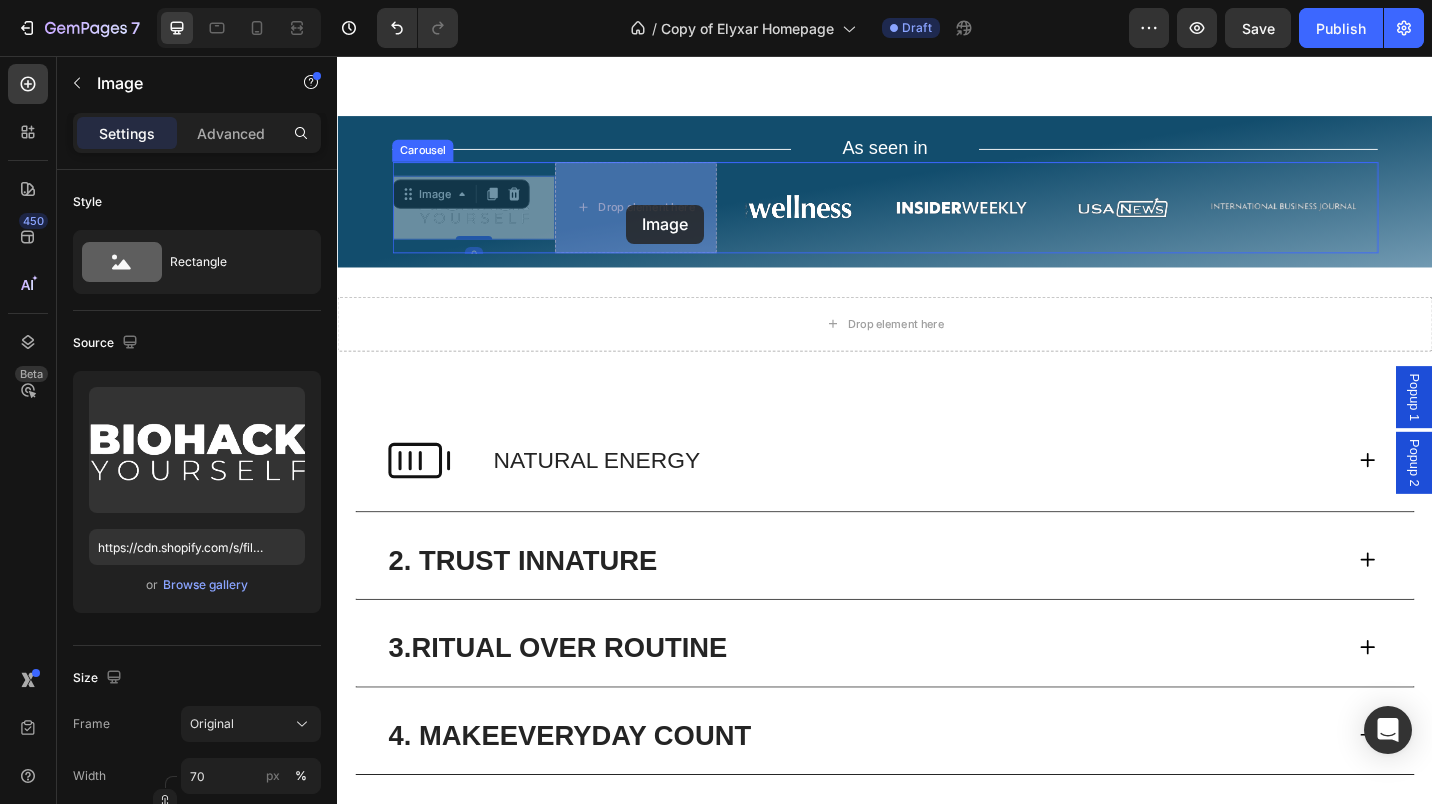 drag, startPoint x: 518, startPoint y: 218, endPoint x: 654, endPoint y: 219, distance: 136.00368 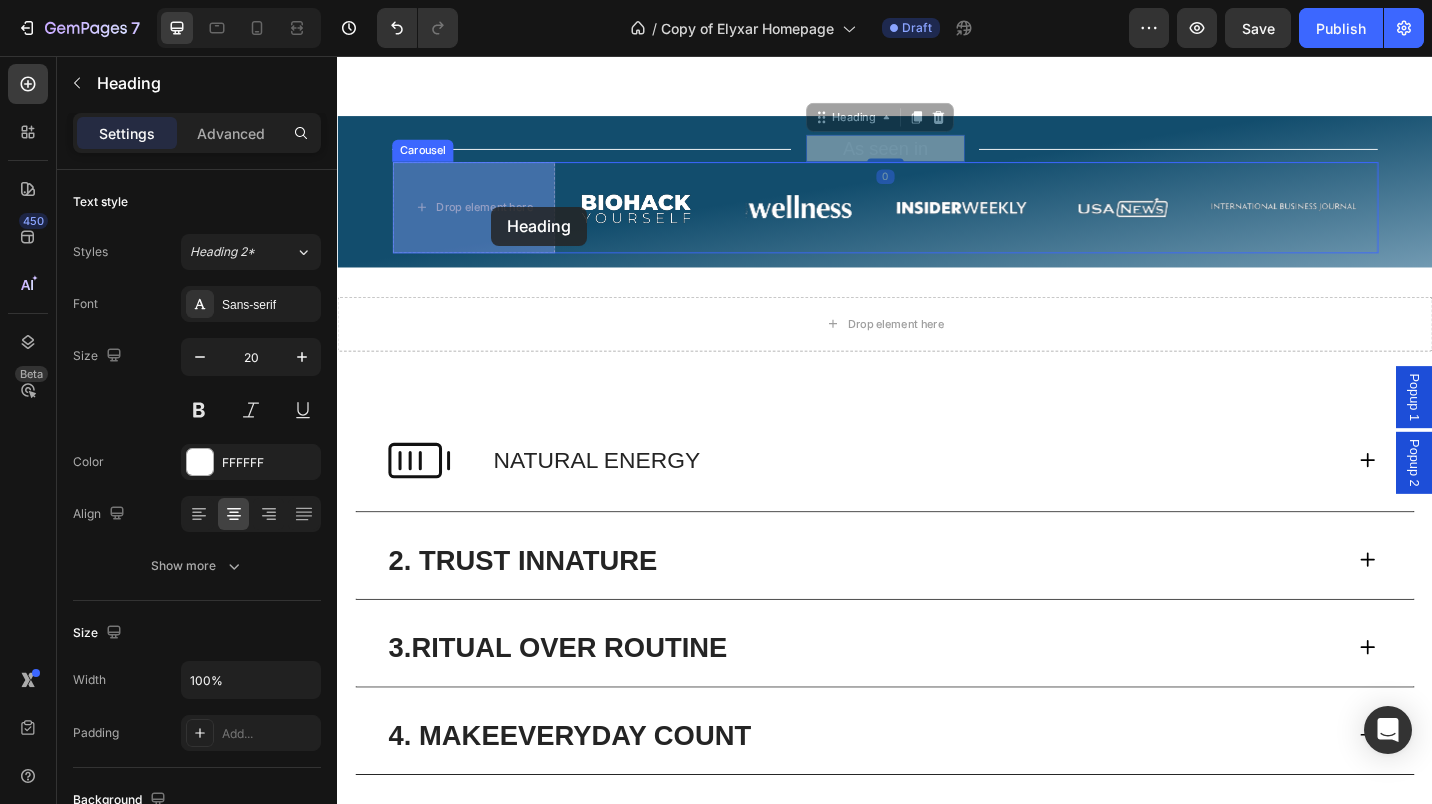 drag, startPoint x: 927, startPoint y: 159, endPoint x: 506, endPoint y: 221, distance: 425.54083 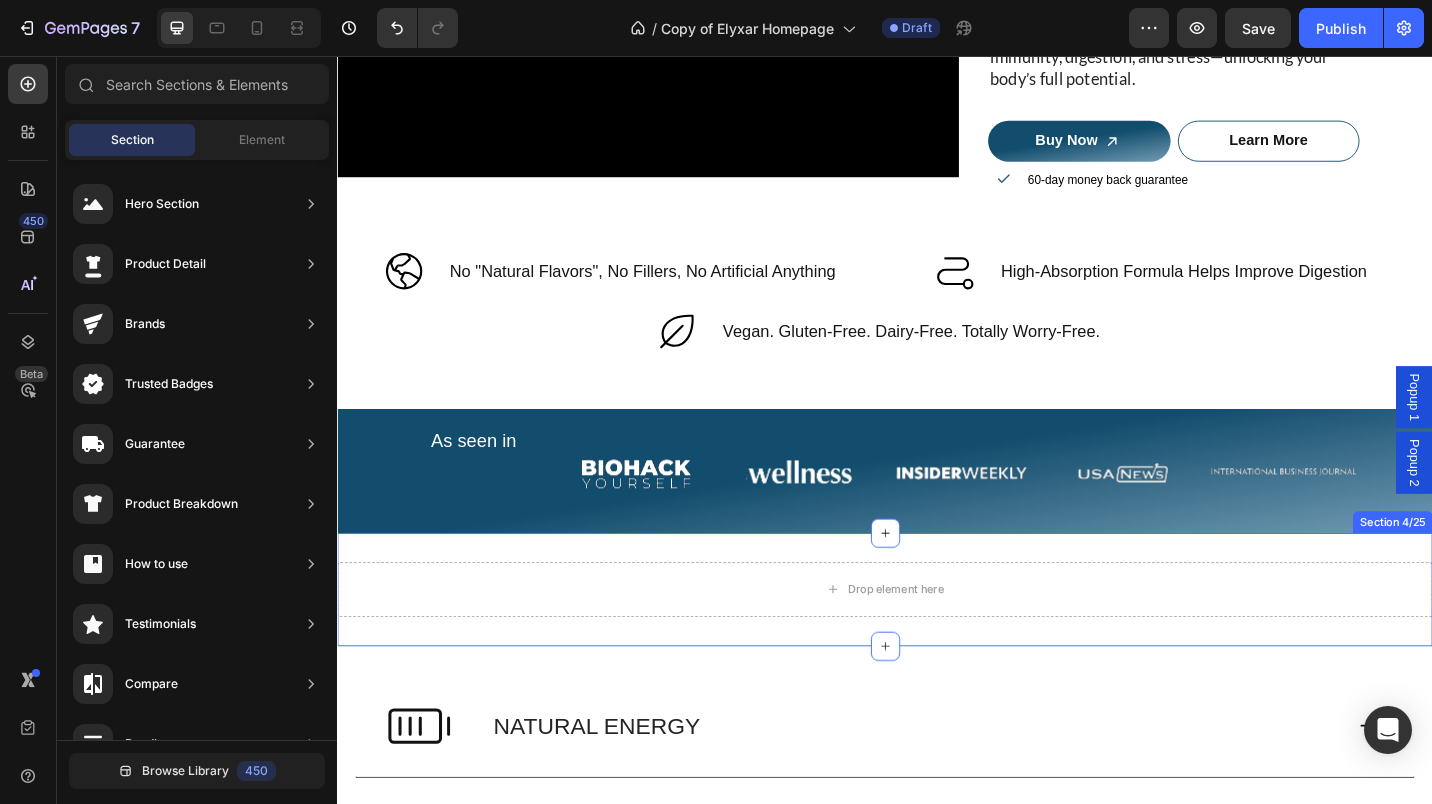 scroll, scrollTop: 354, scrollLeft: 0, axis: vertical 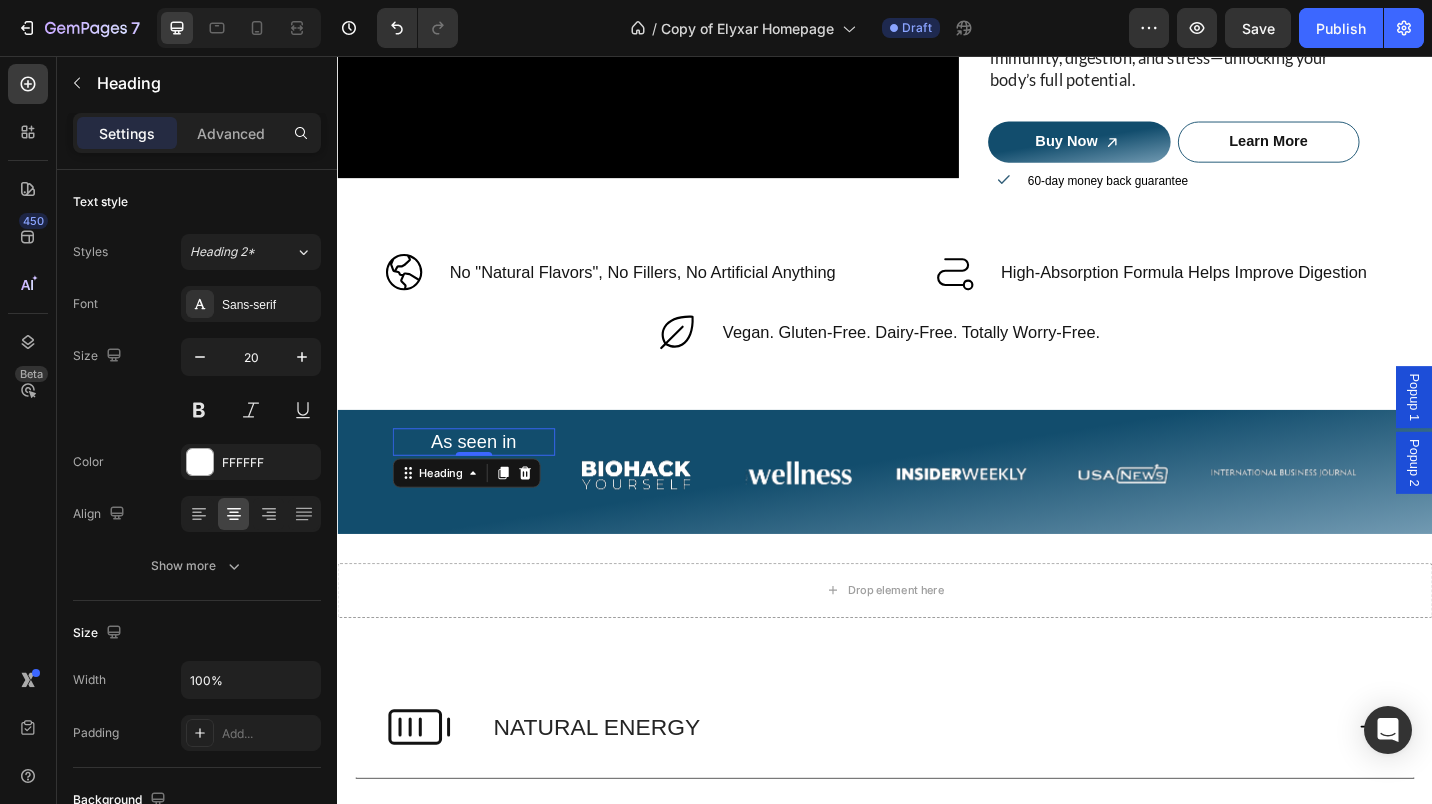 click 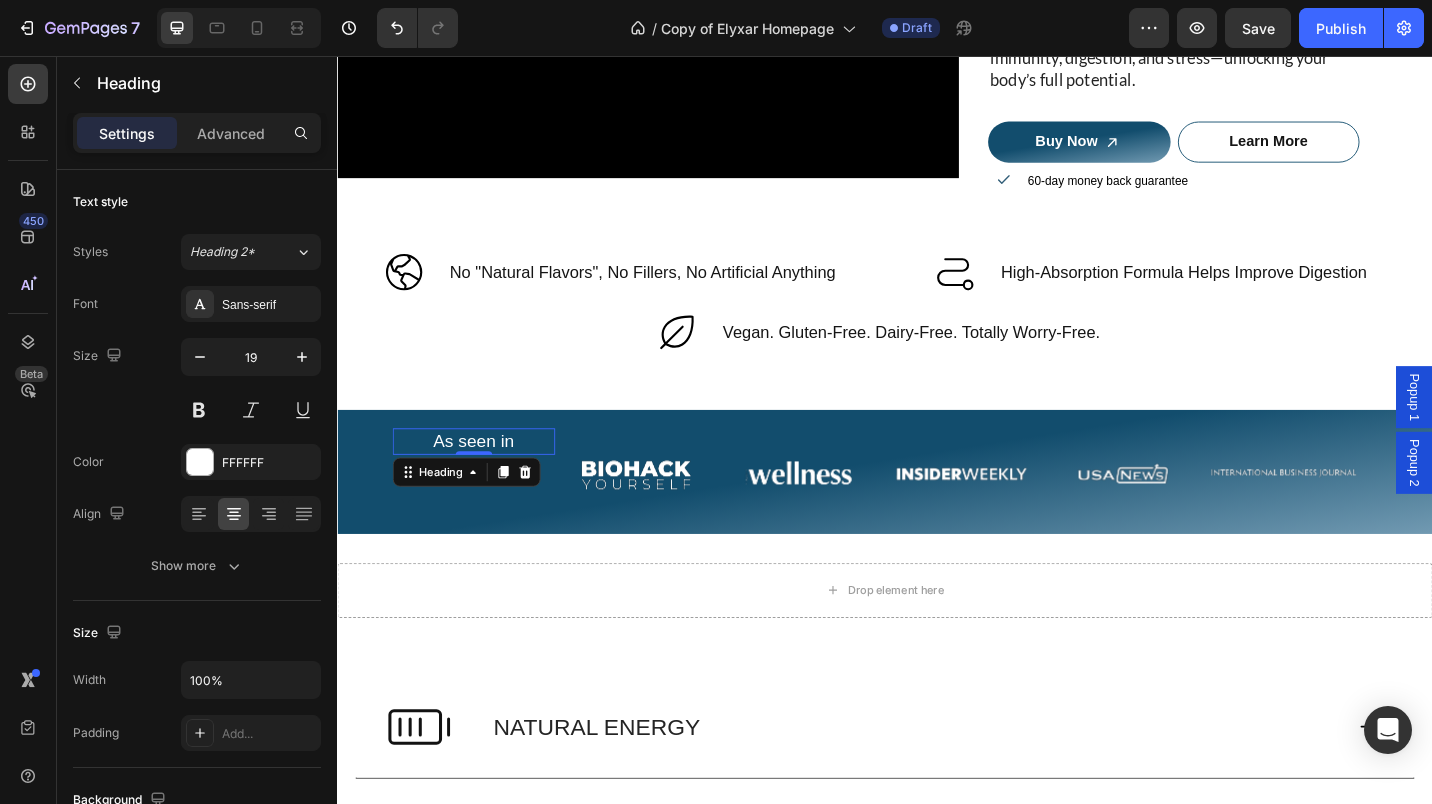 click 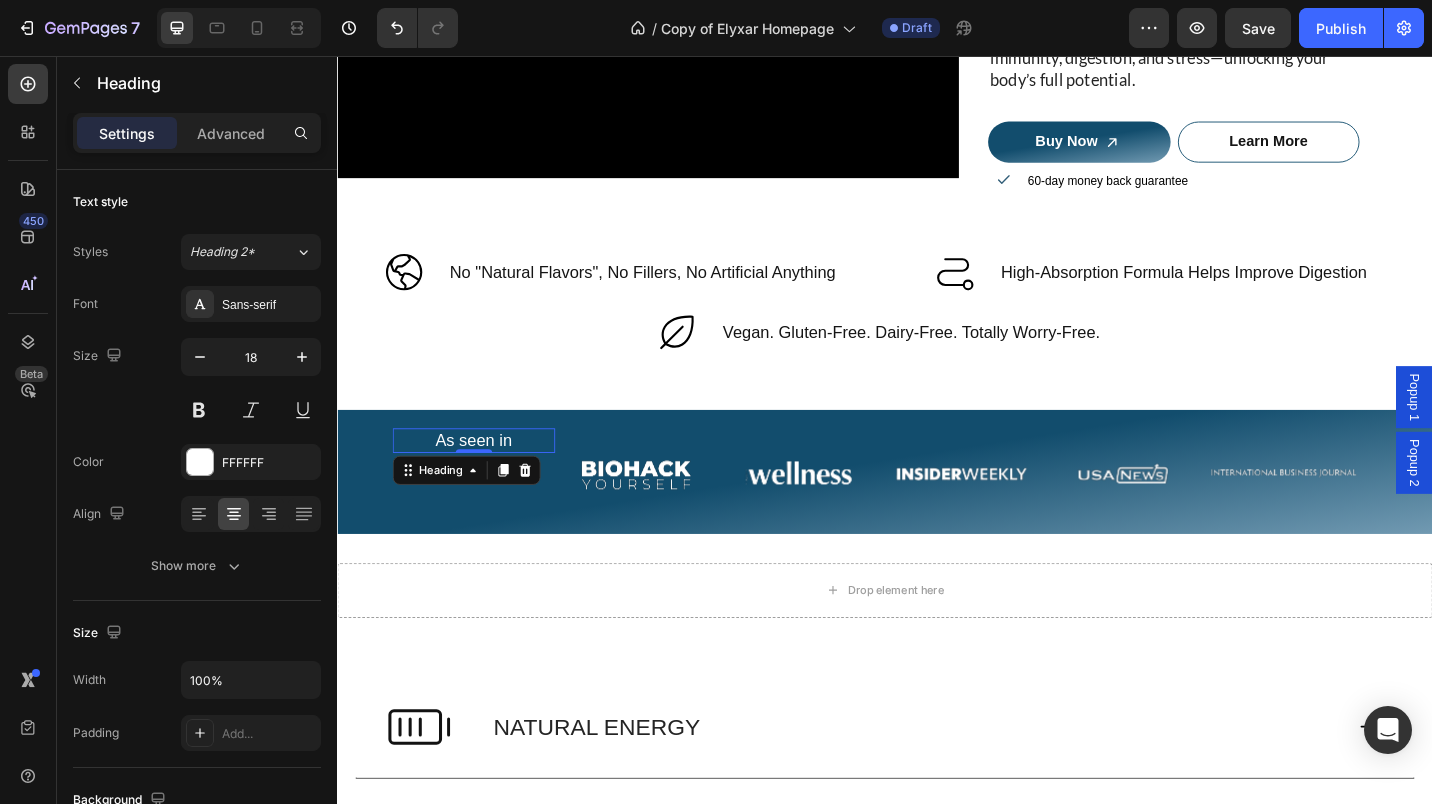 click on "Advanced" at bounding box center (231, 133) 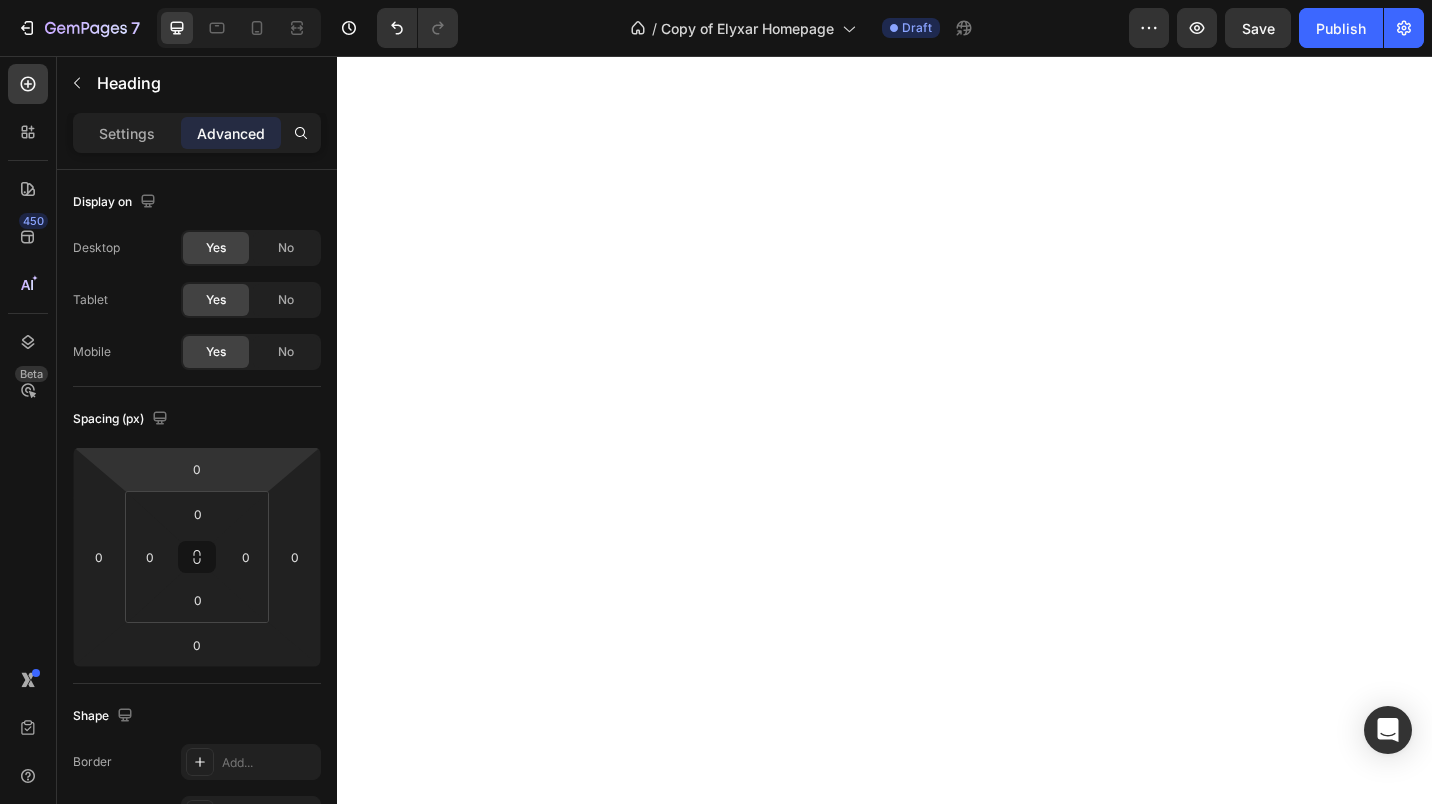 scroll, scrollTop: 0, scrollLeft: 0, axis: both 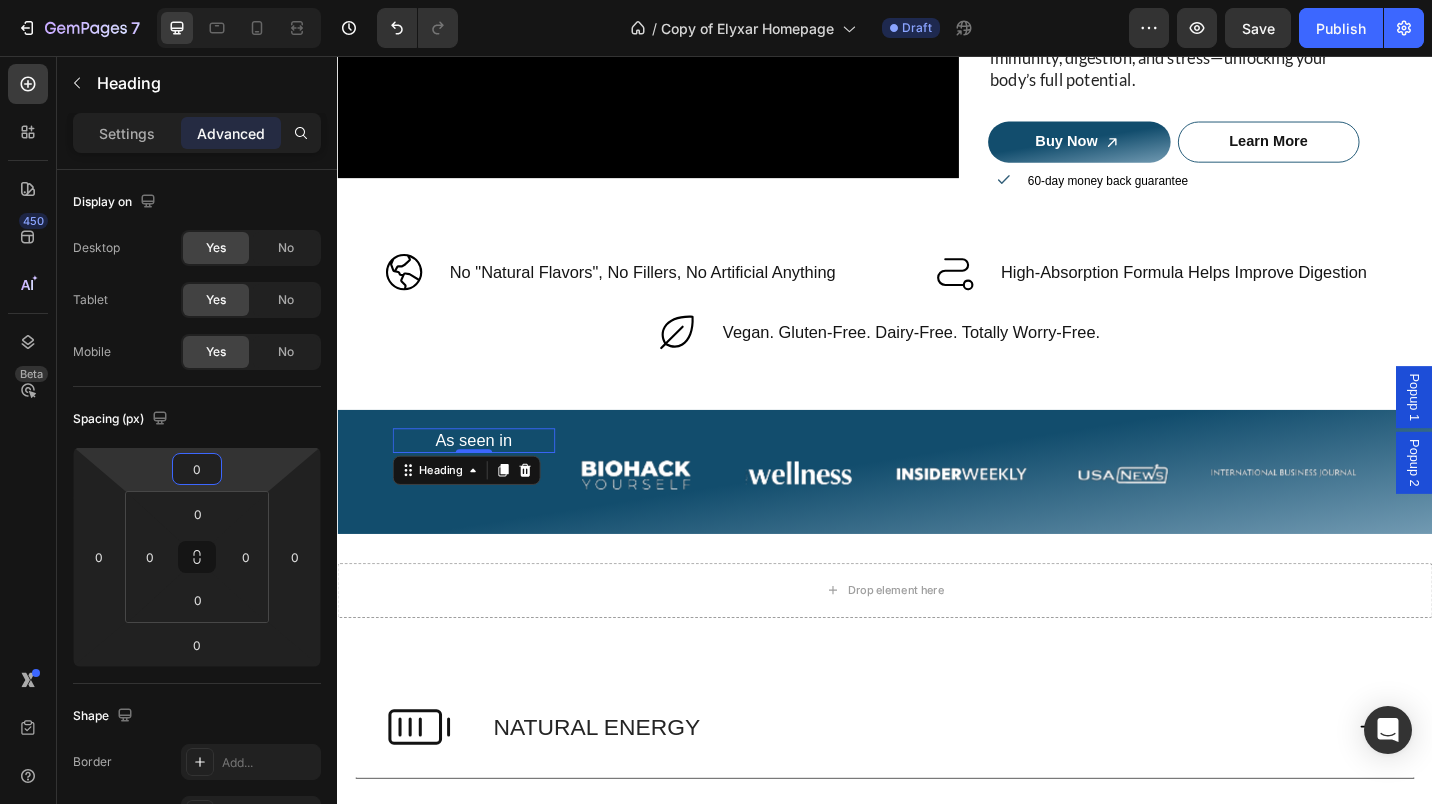 click on "0" at bounding box center (197, 469) 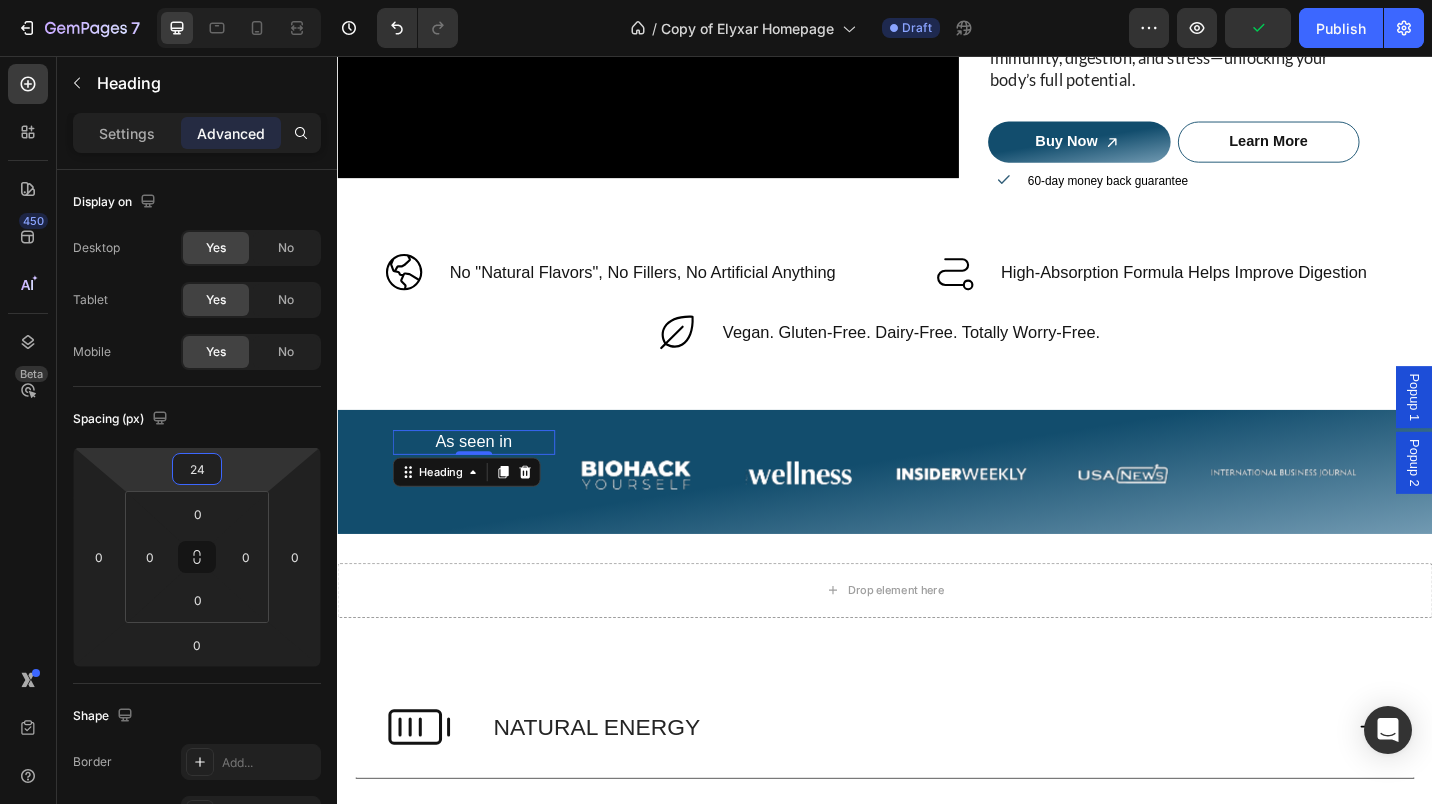 type on "2" 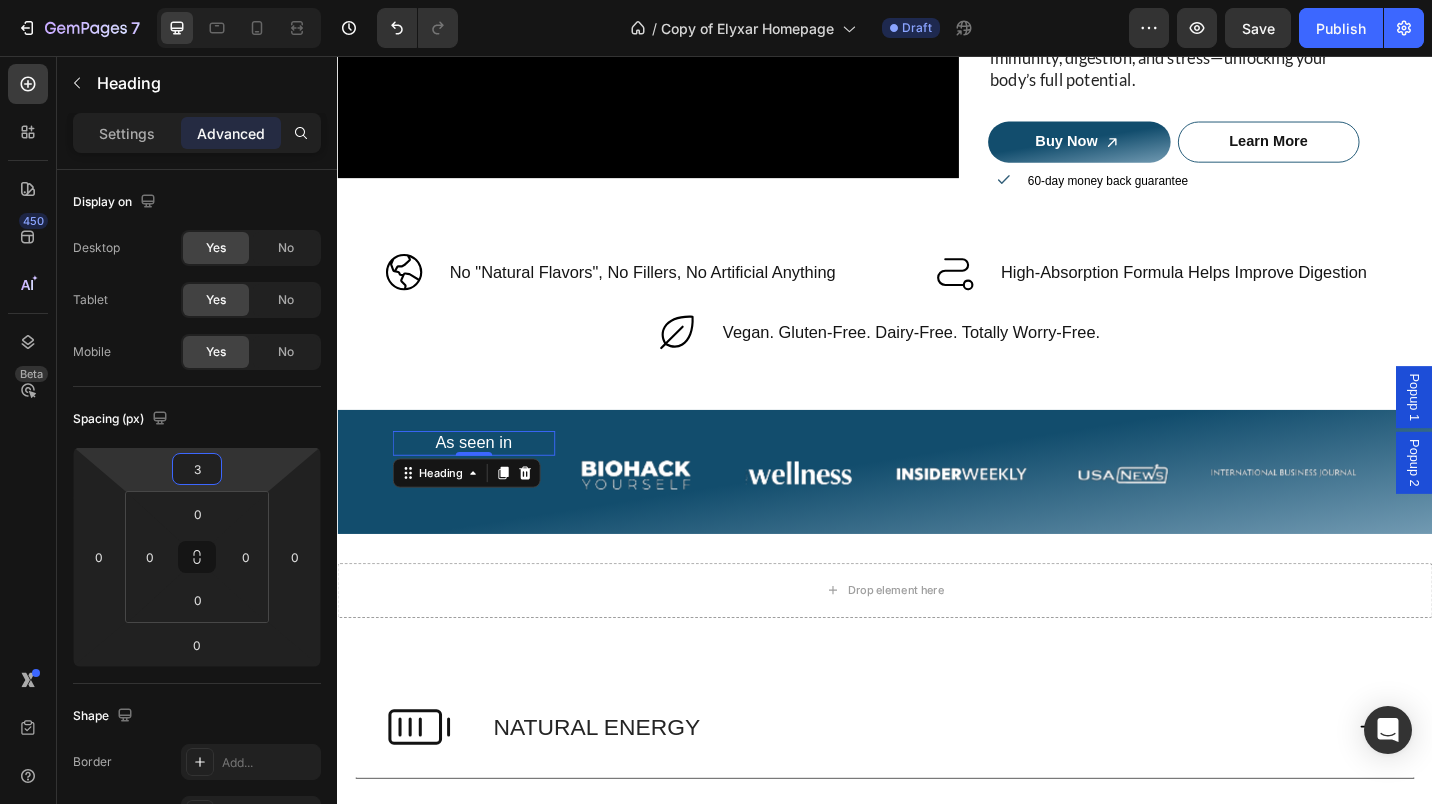 type on "35" 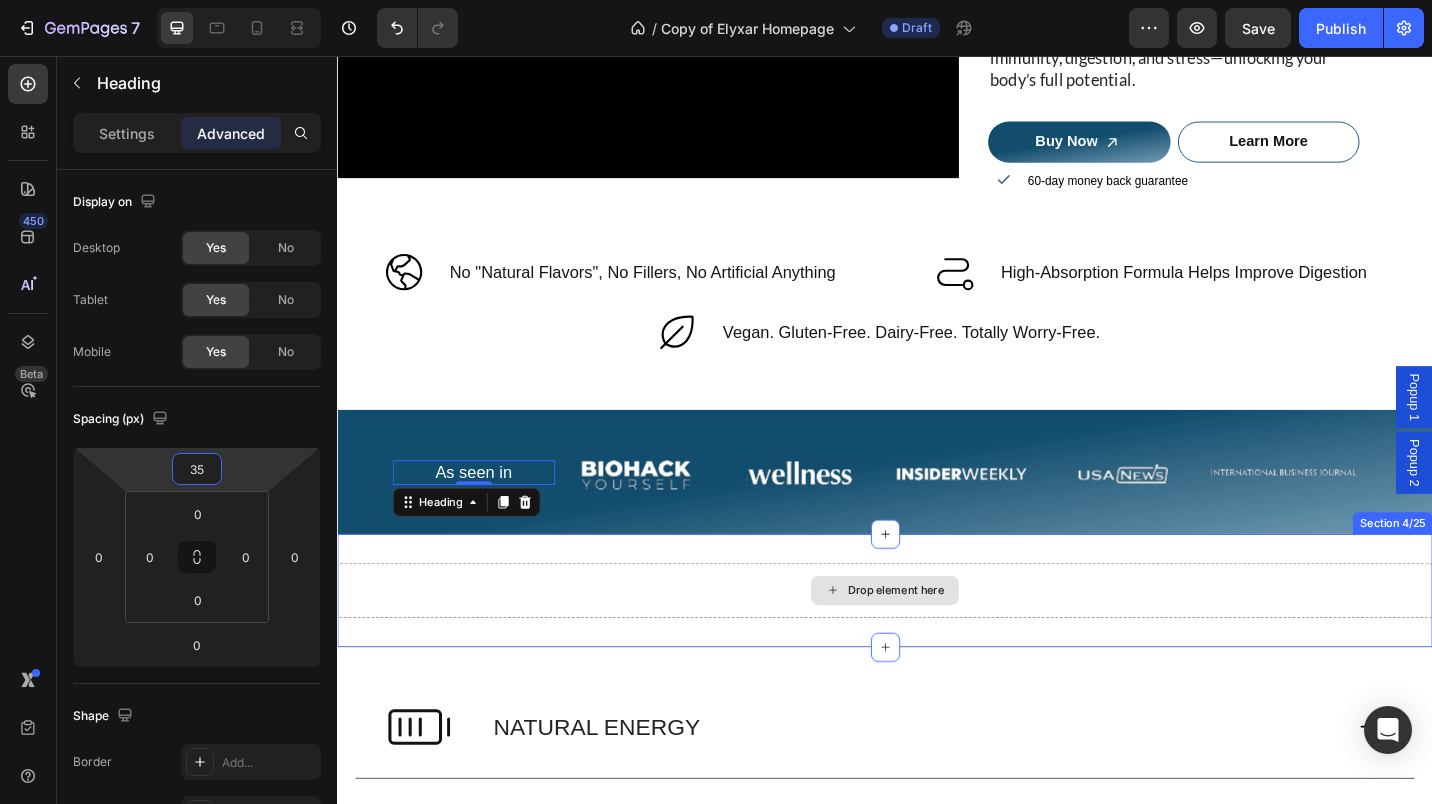 click on "Drop element here" at bounding box center [937, 642] 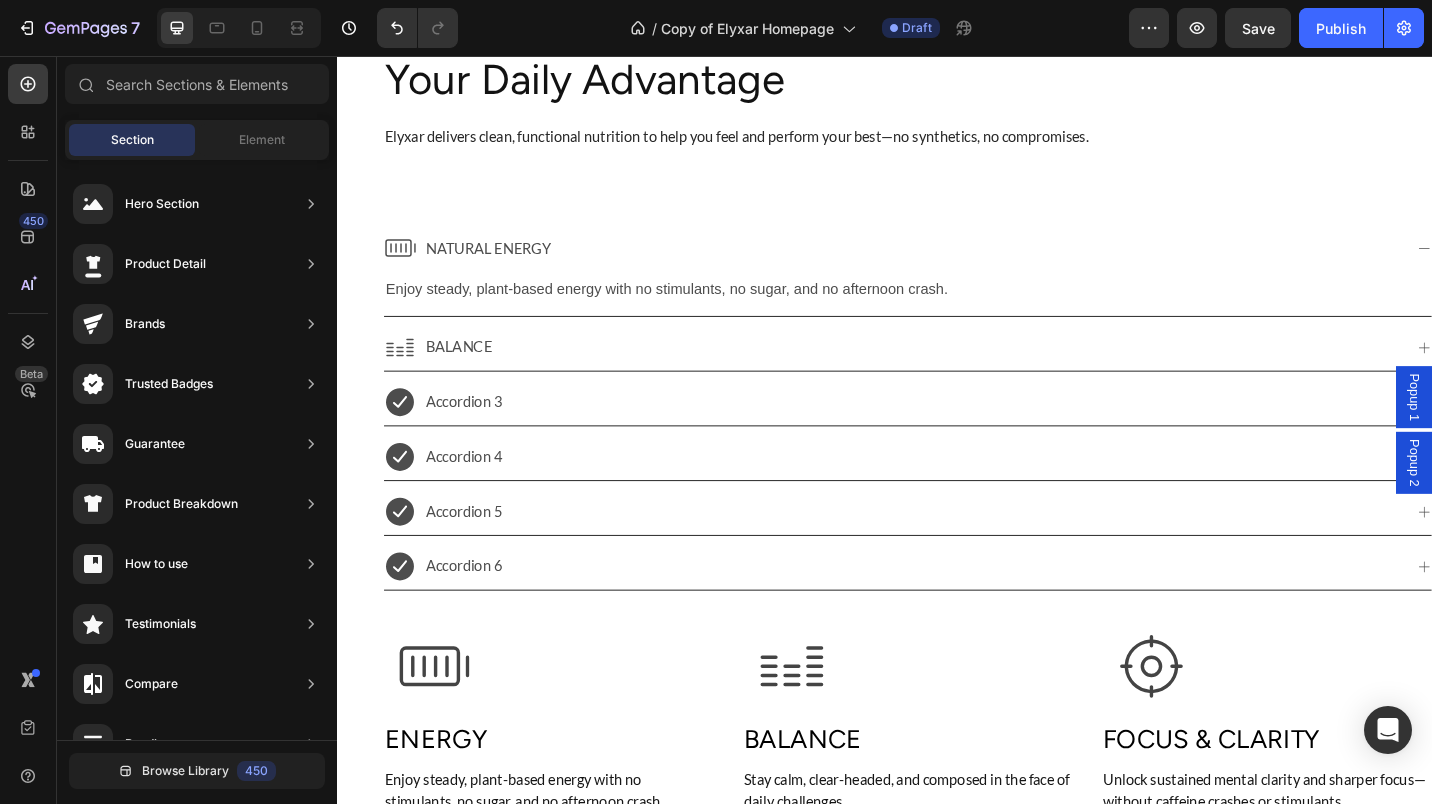 scroll, scrollTop: 754, scrollLeft: 0, axis: vertical 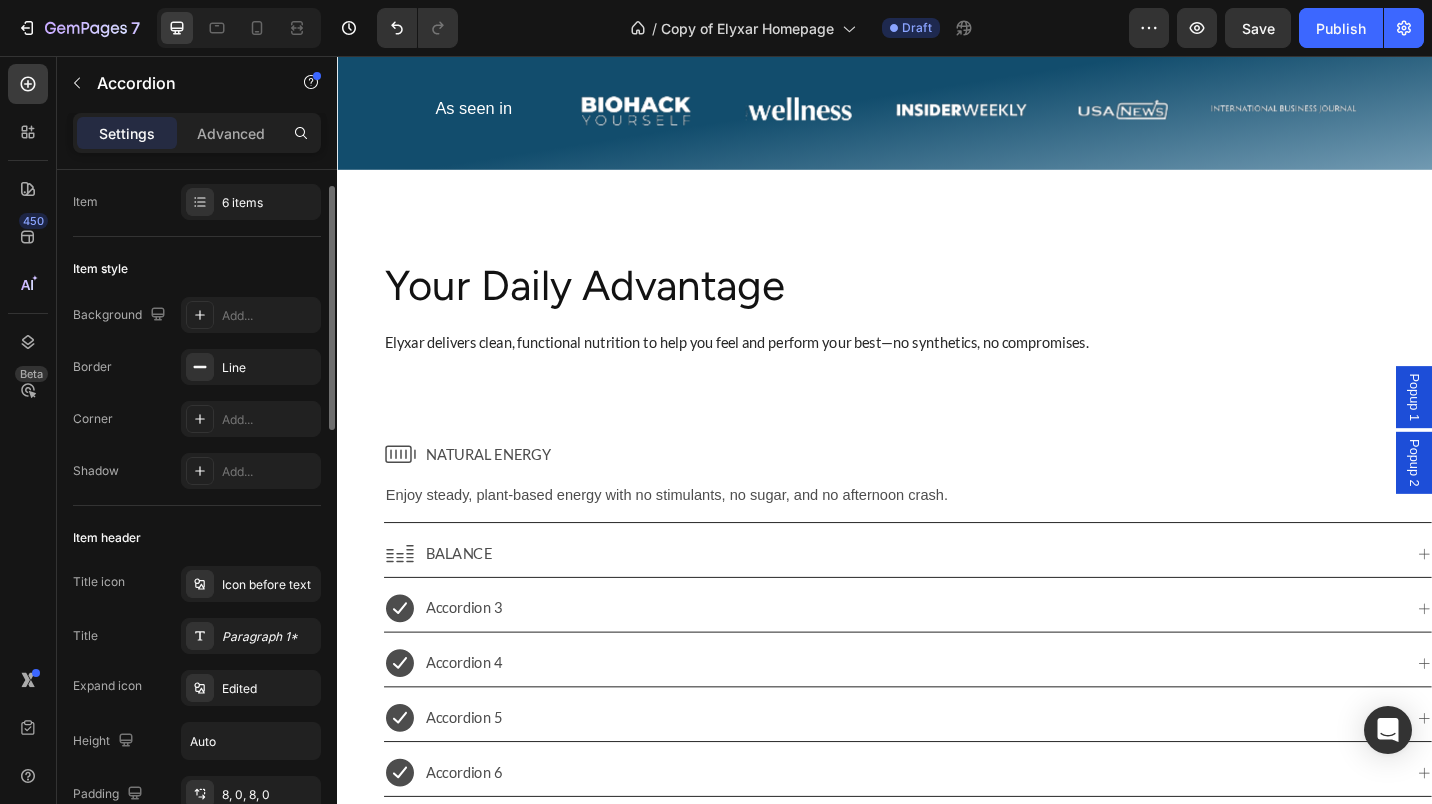 click on "Paragraph 1*" at bounding box center (269, 637) 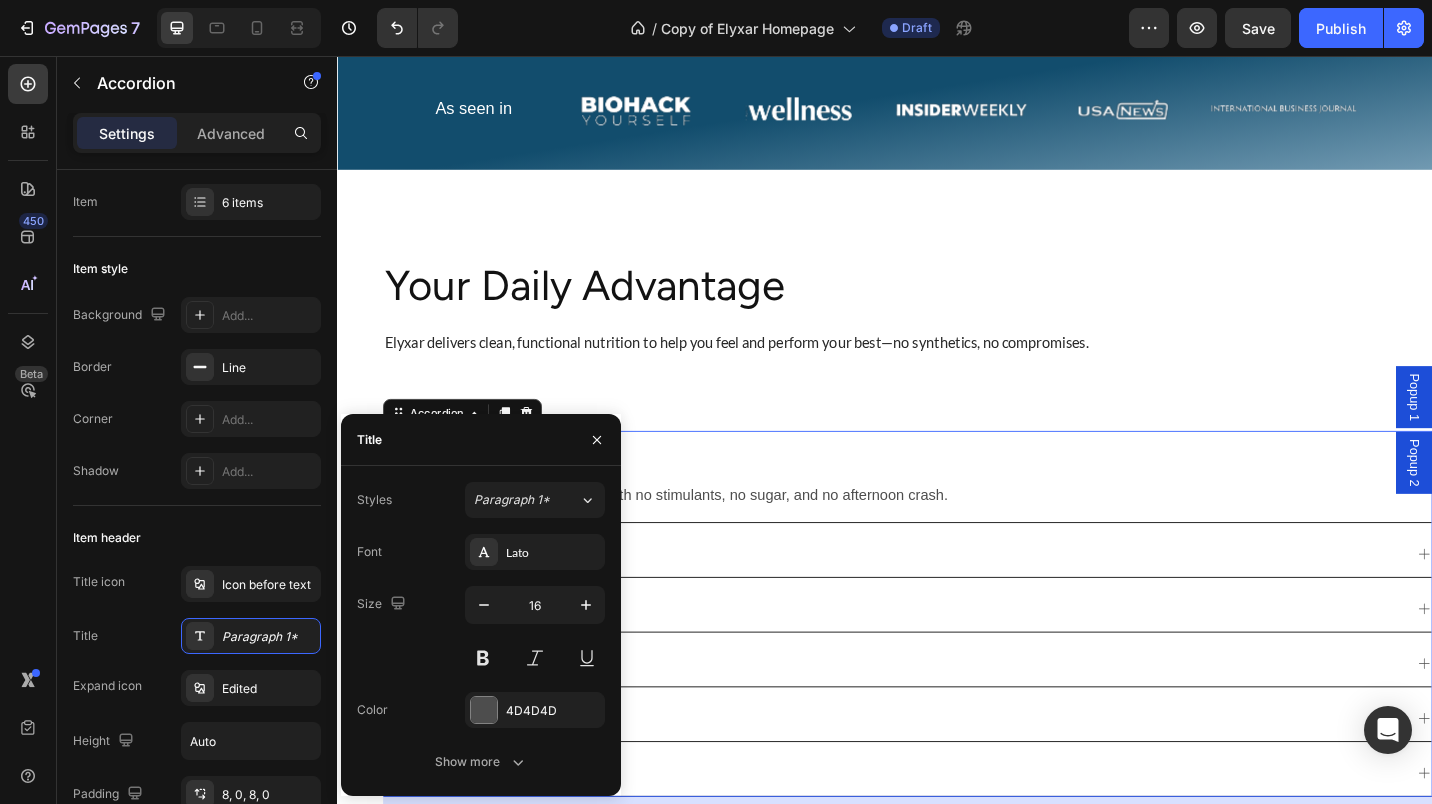 click 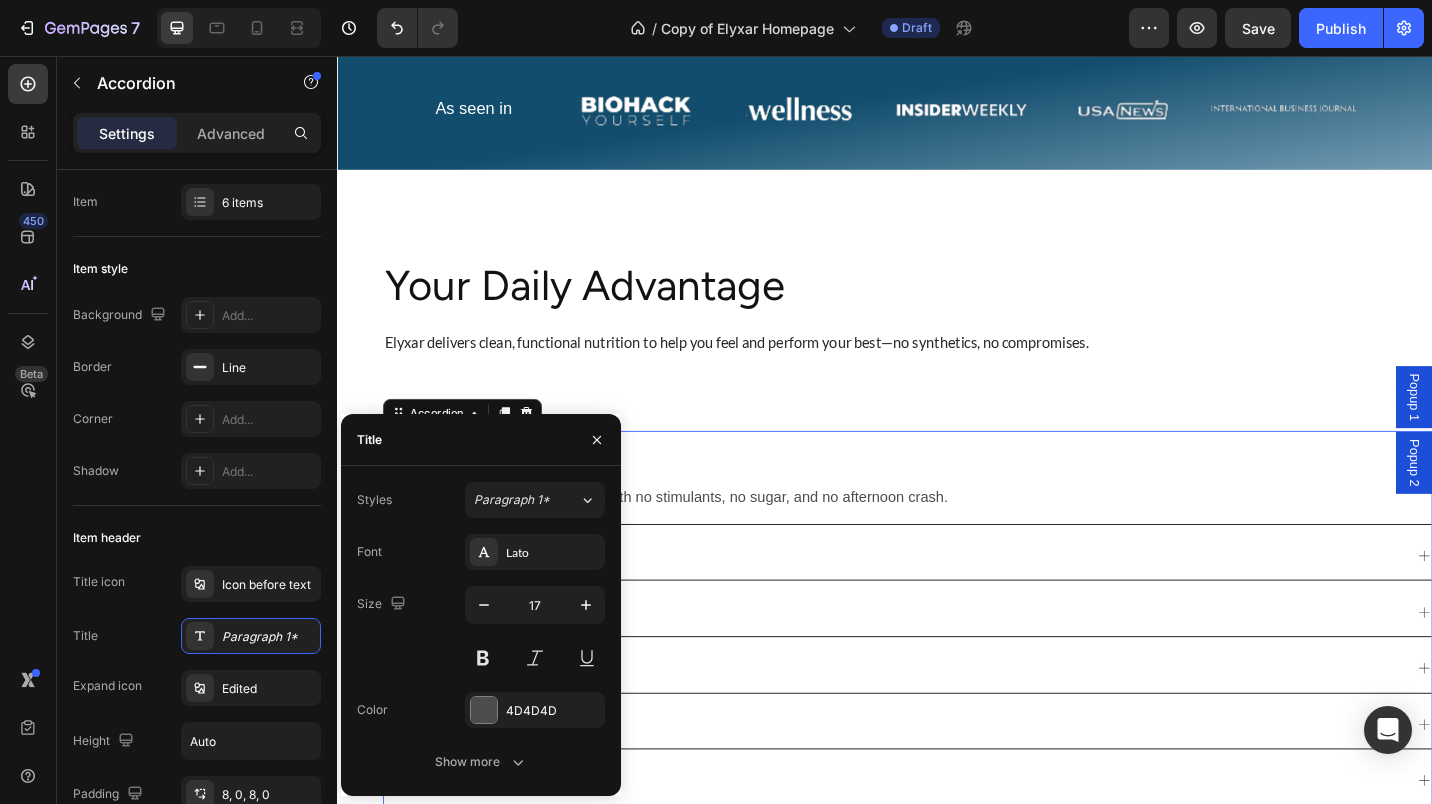 click 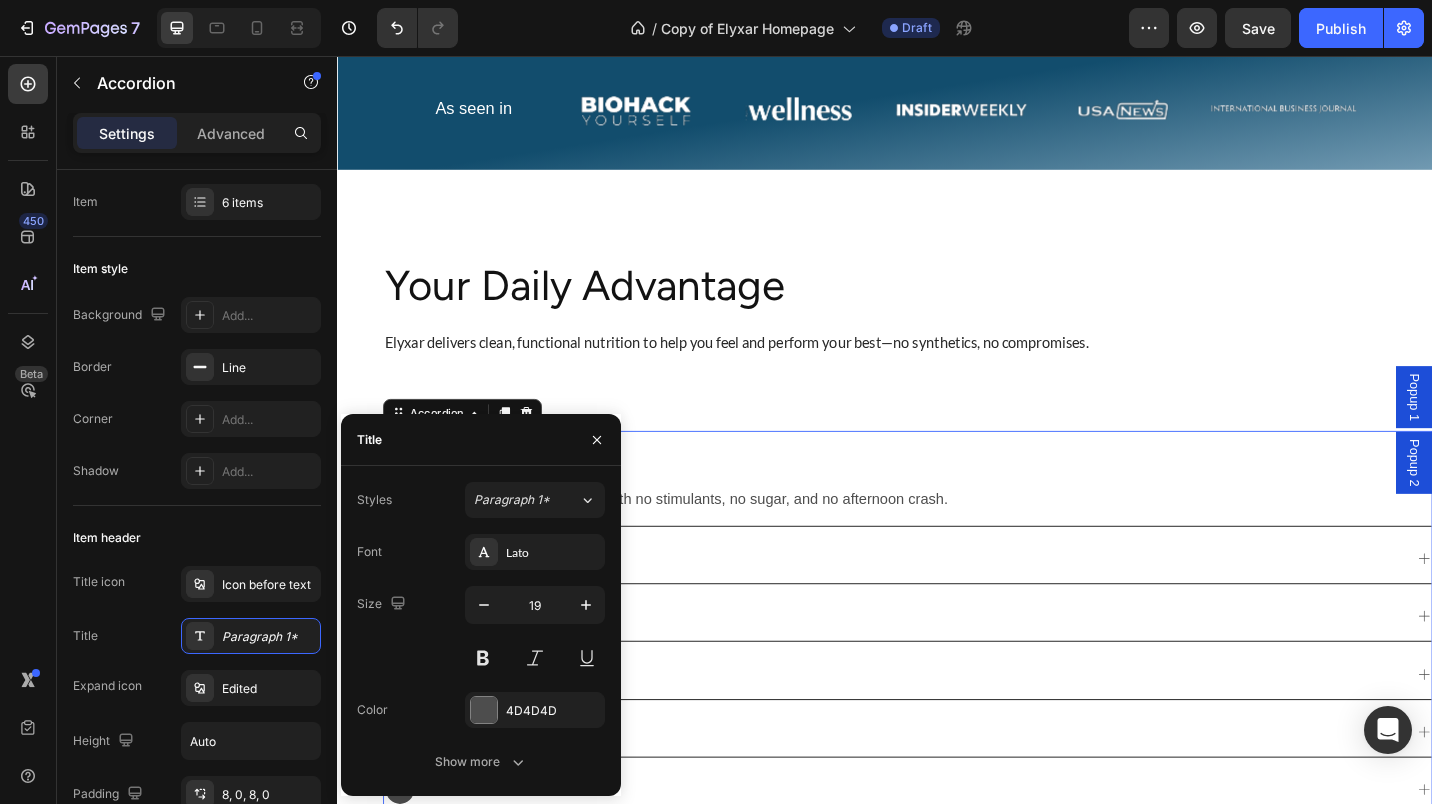 click 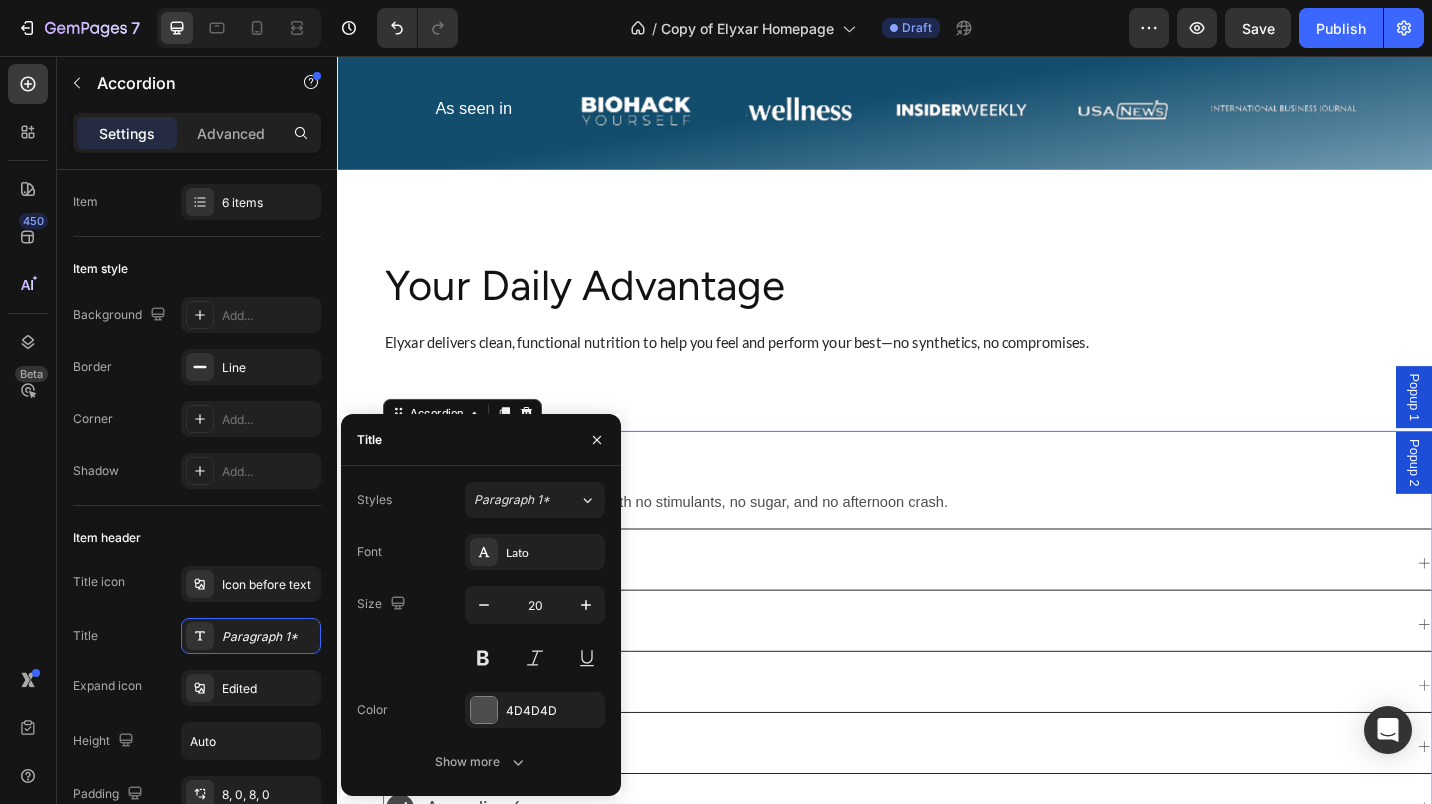 click 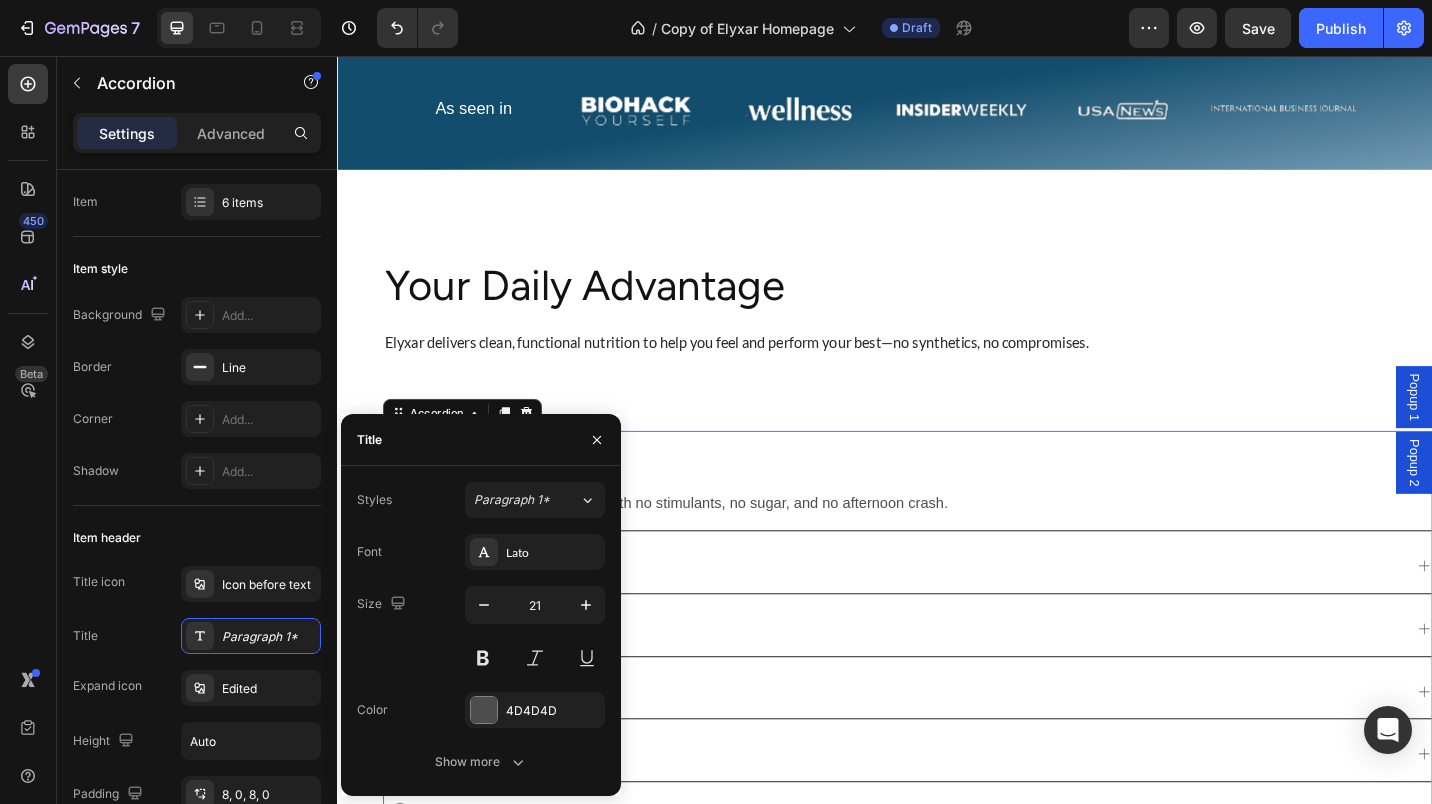 click 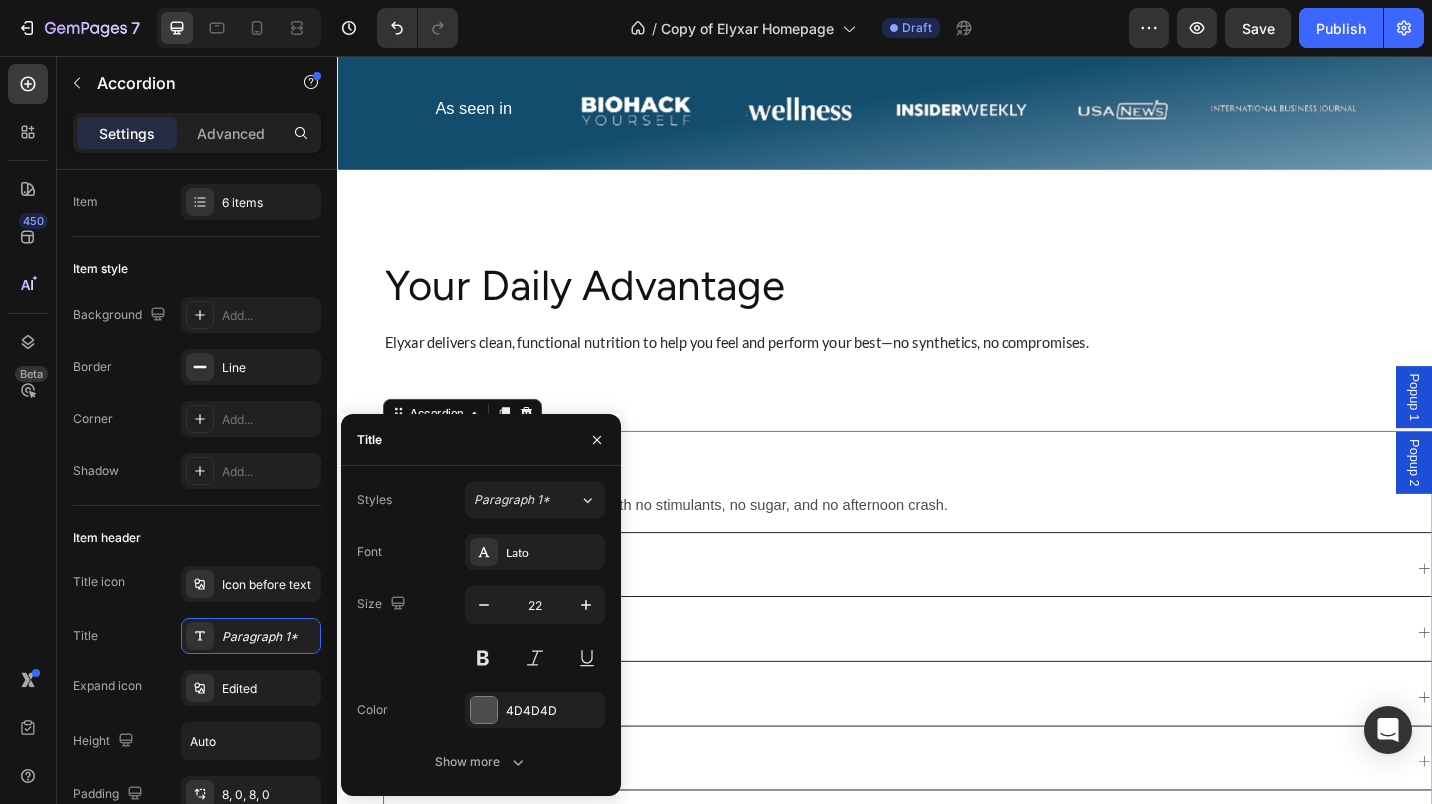 click 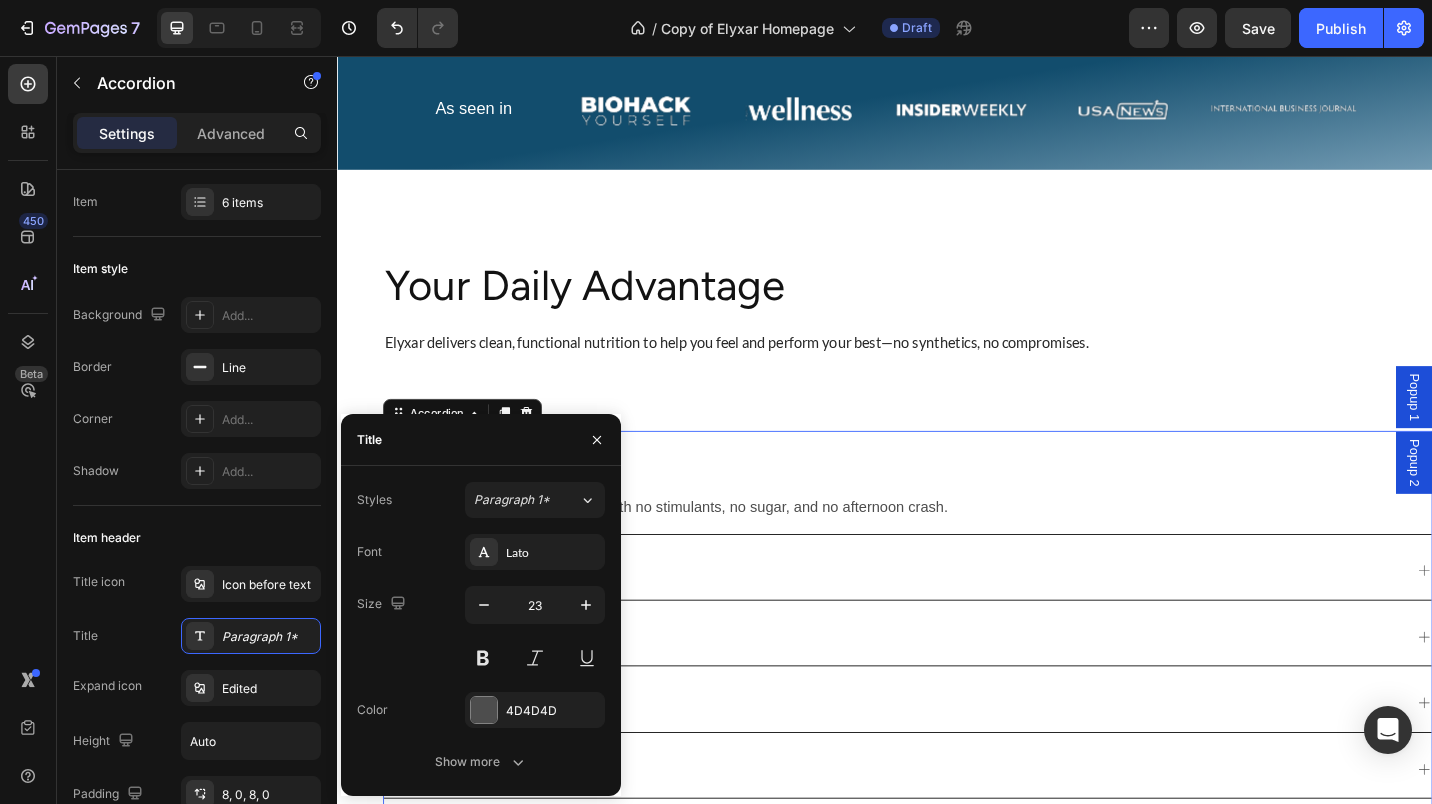 click 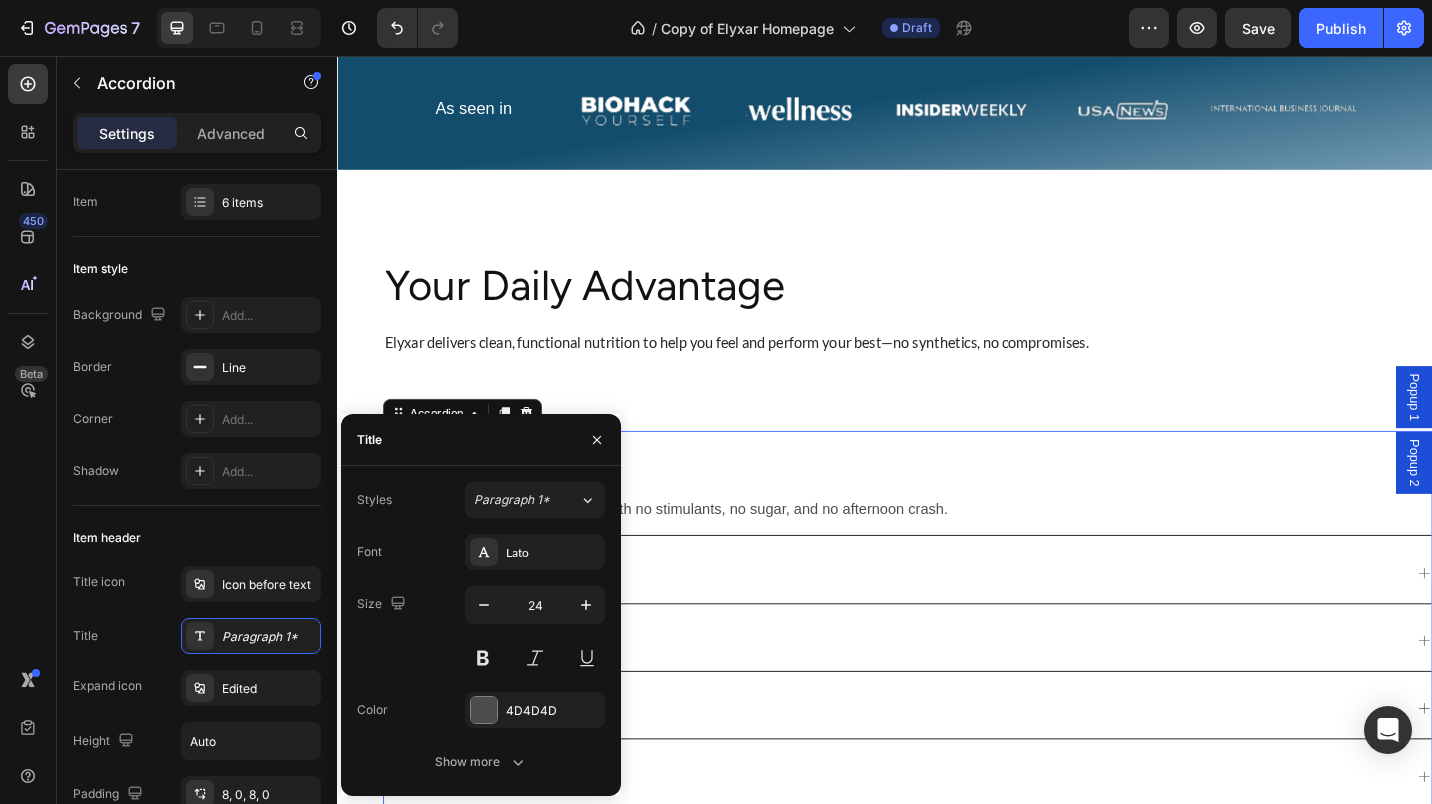 click 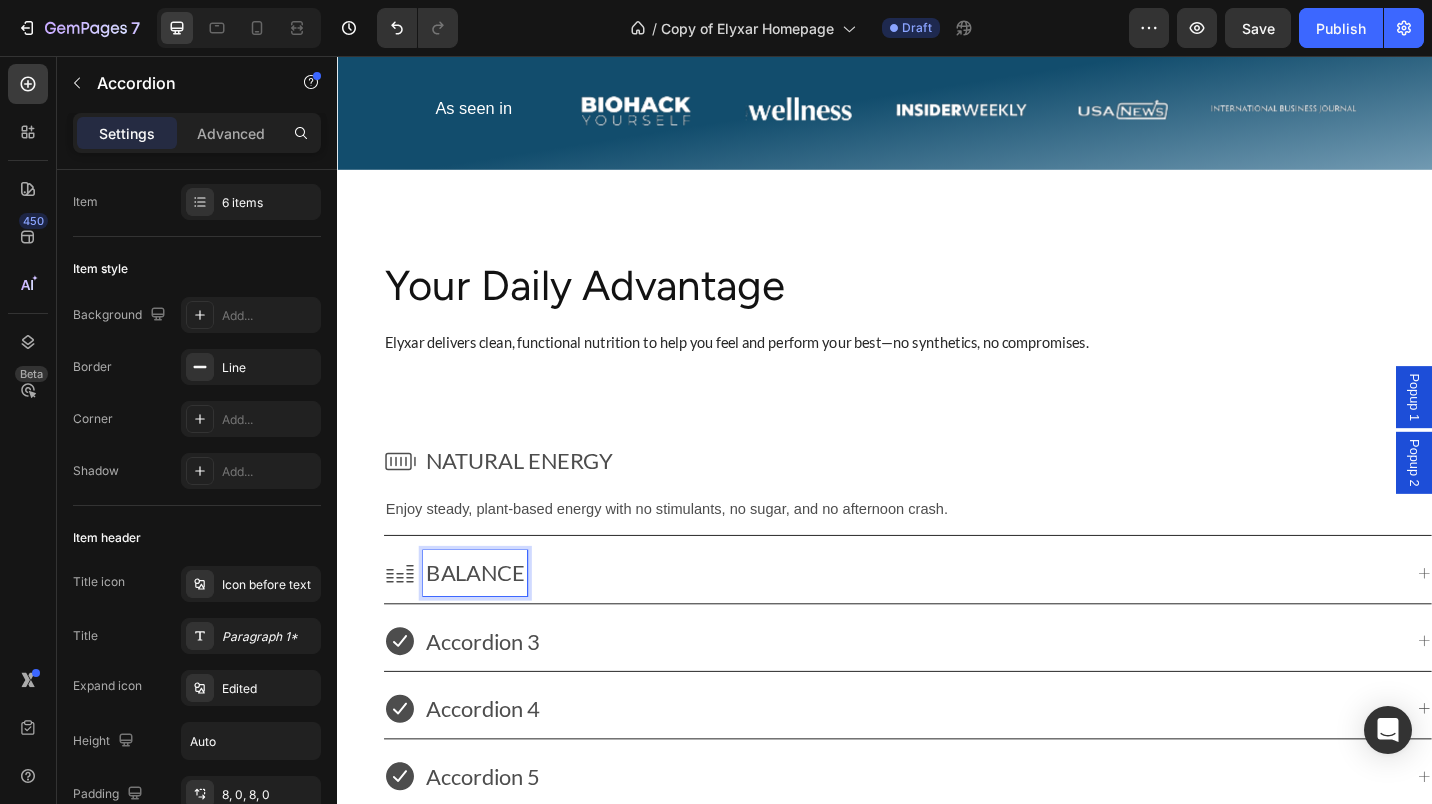 click 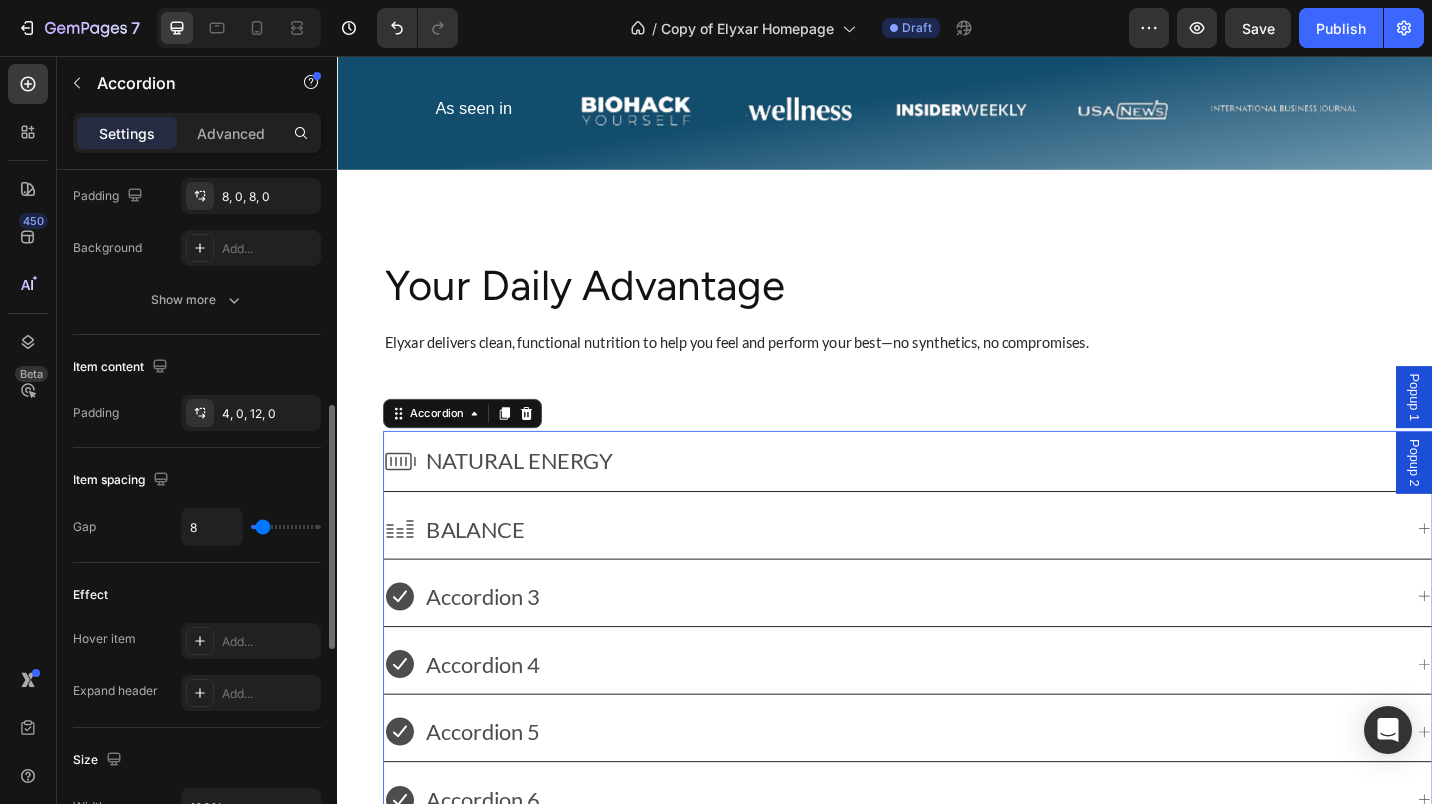 scroll, scrollTop: 651, scrollLeft: 0, axis: vertical 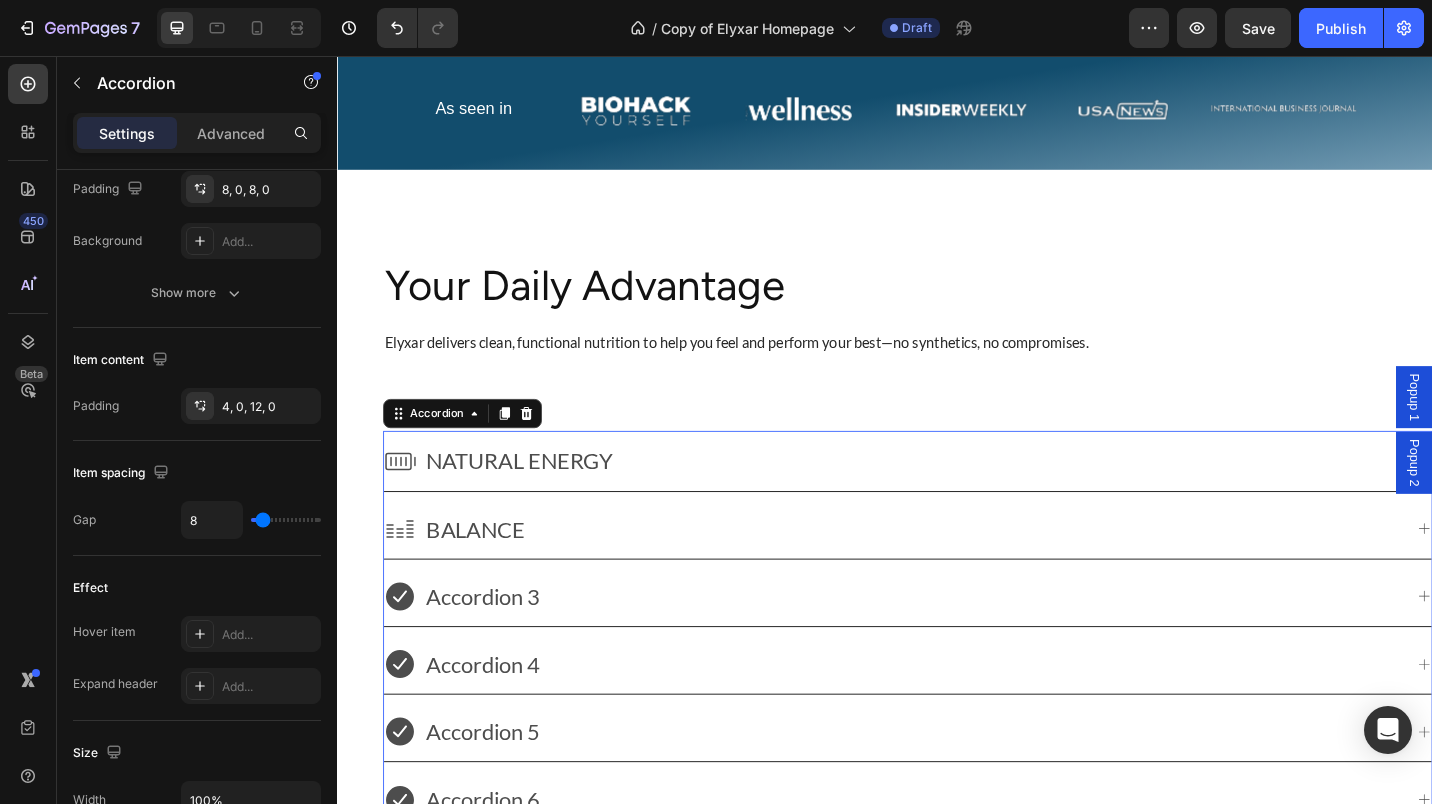 type on "30" 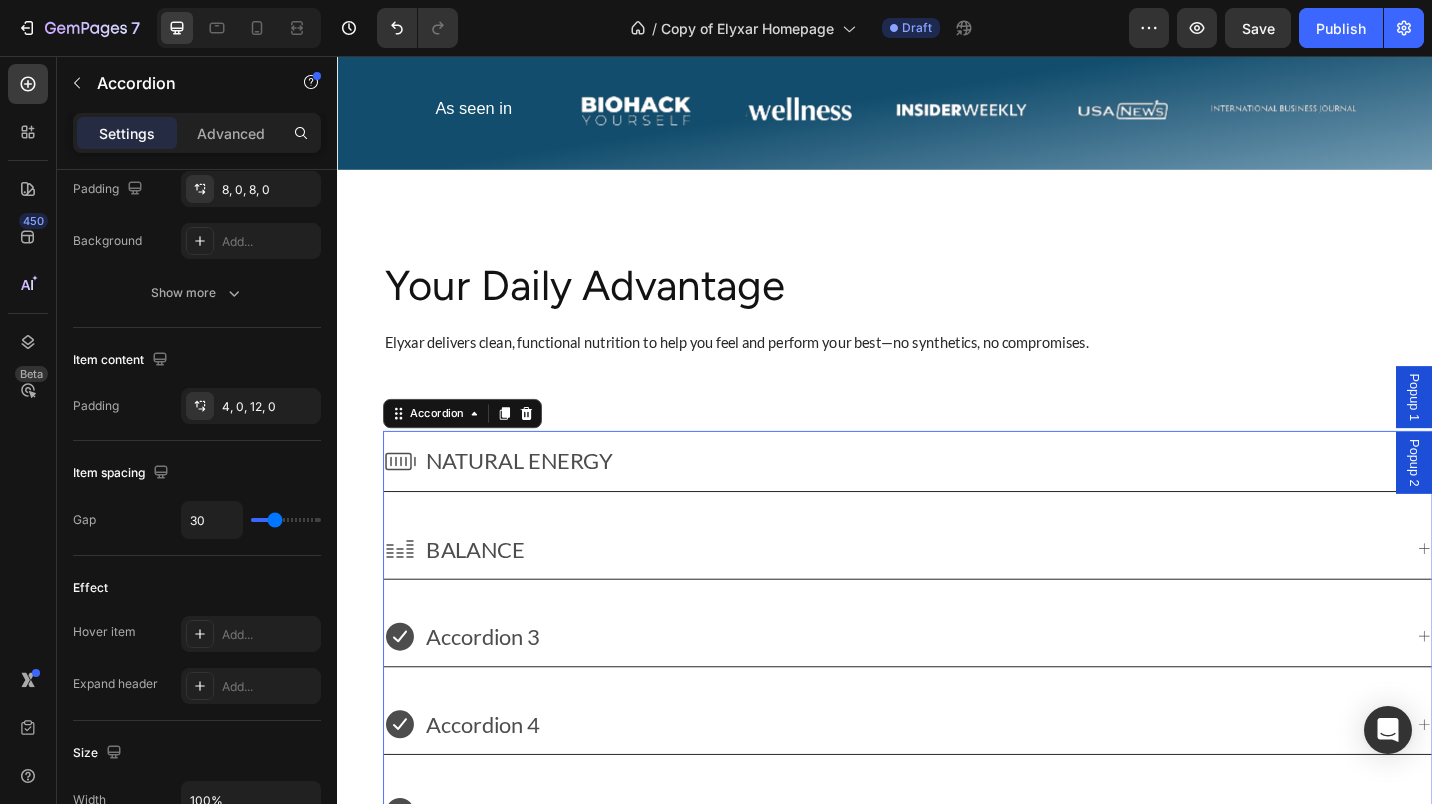 type on "30" 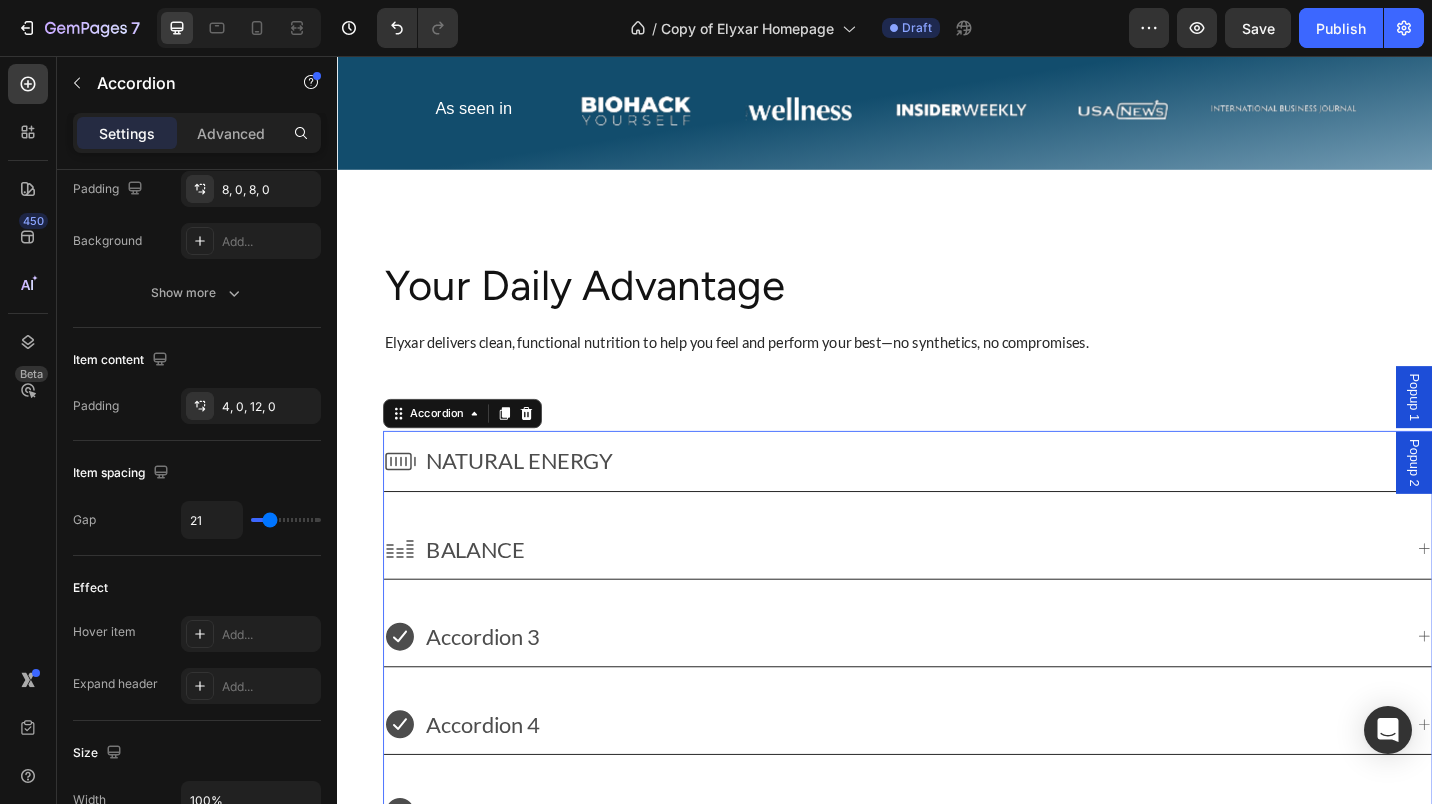 type on "20" 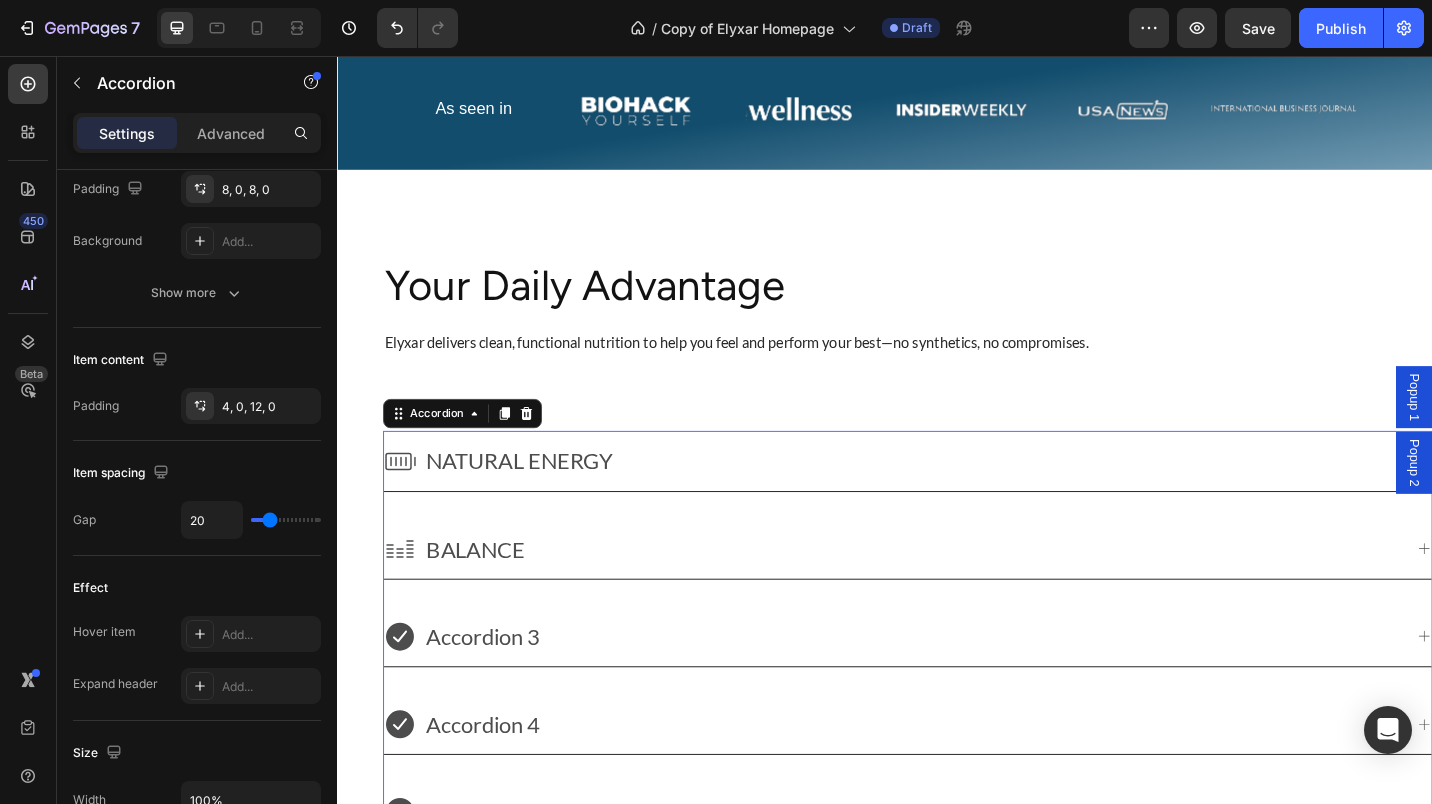 type on "17" 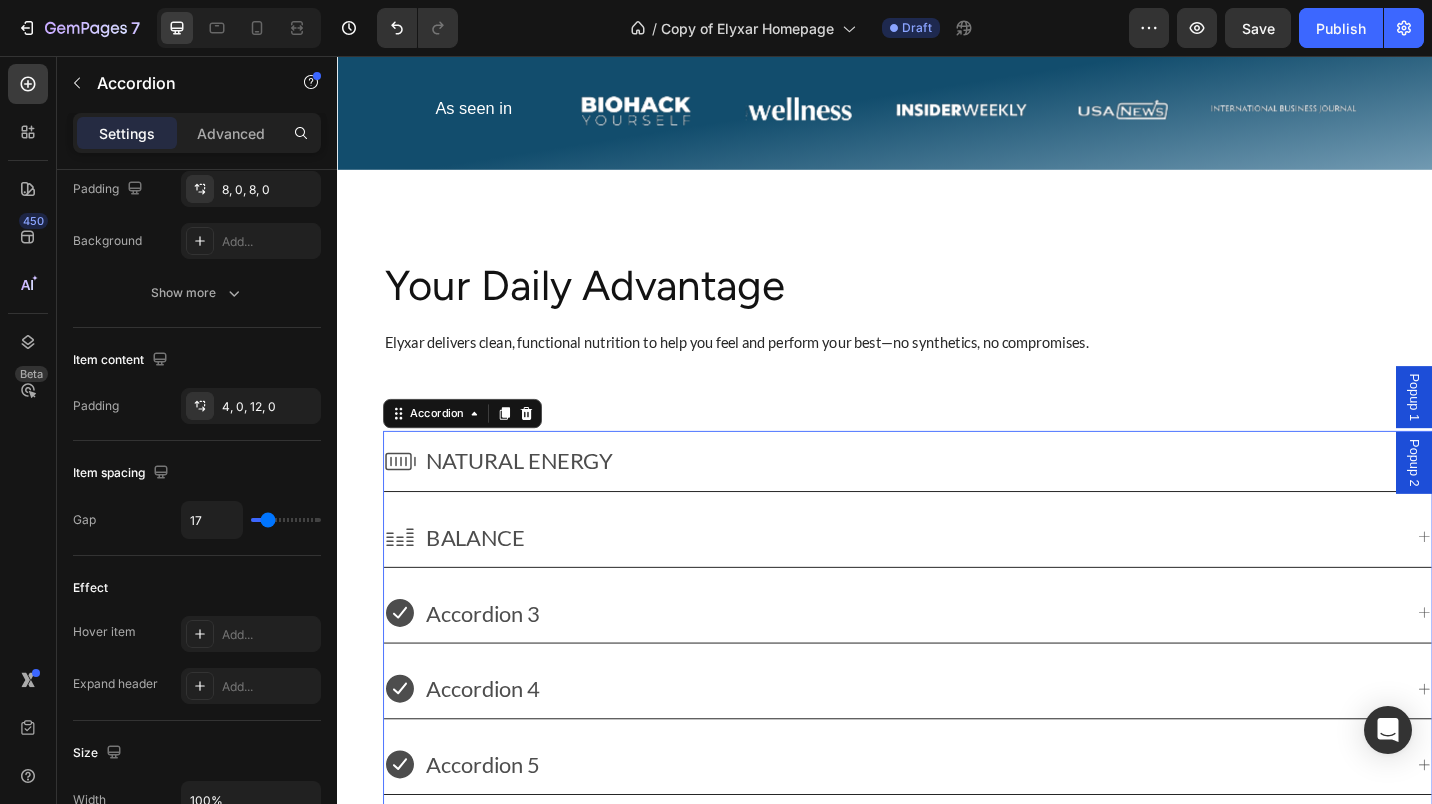 type on "15" 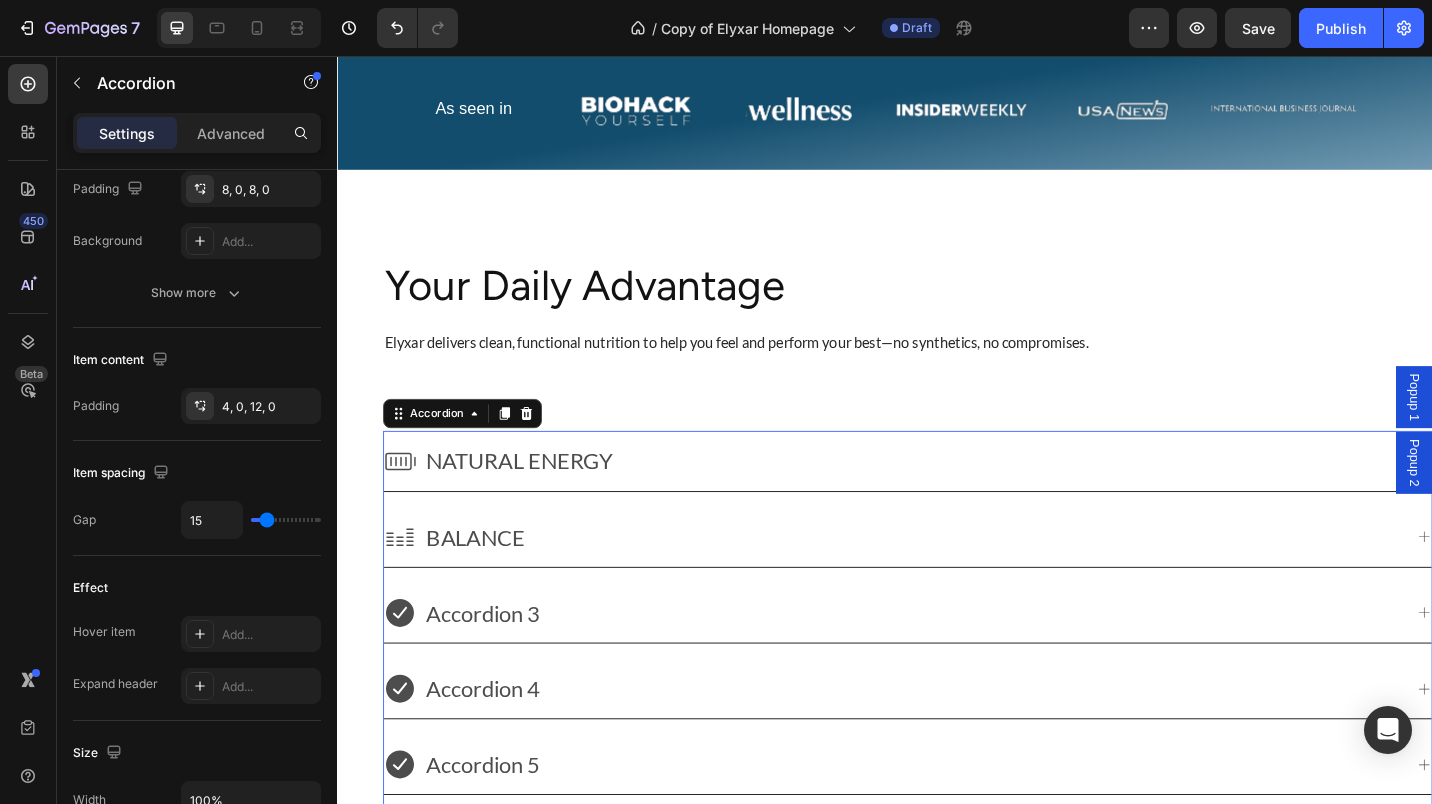 type on "11" 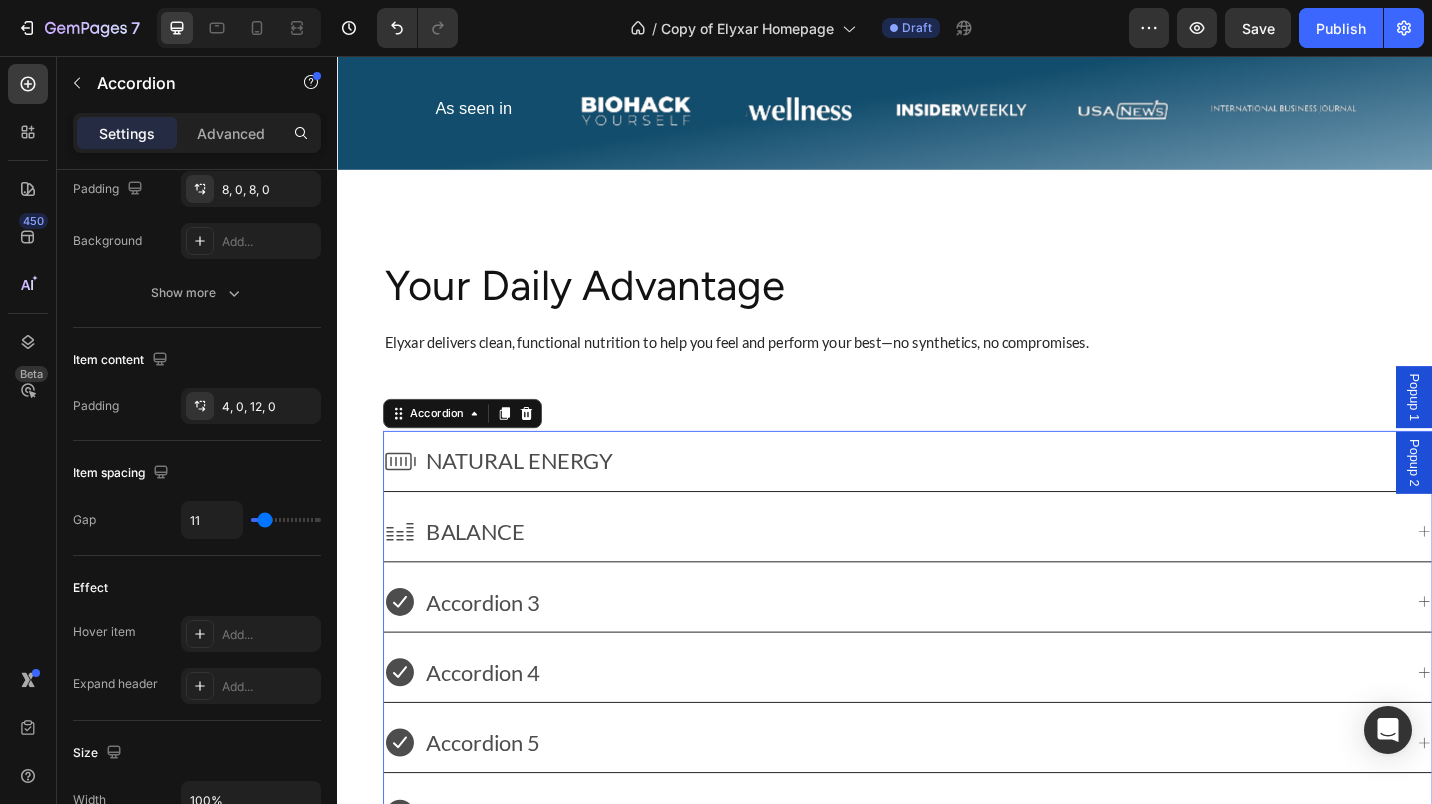 type on "12" 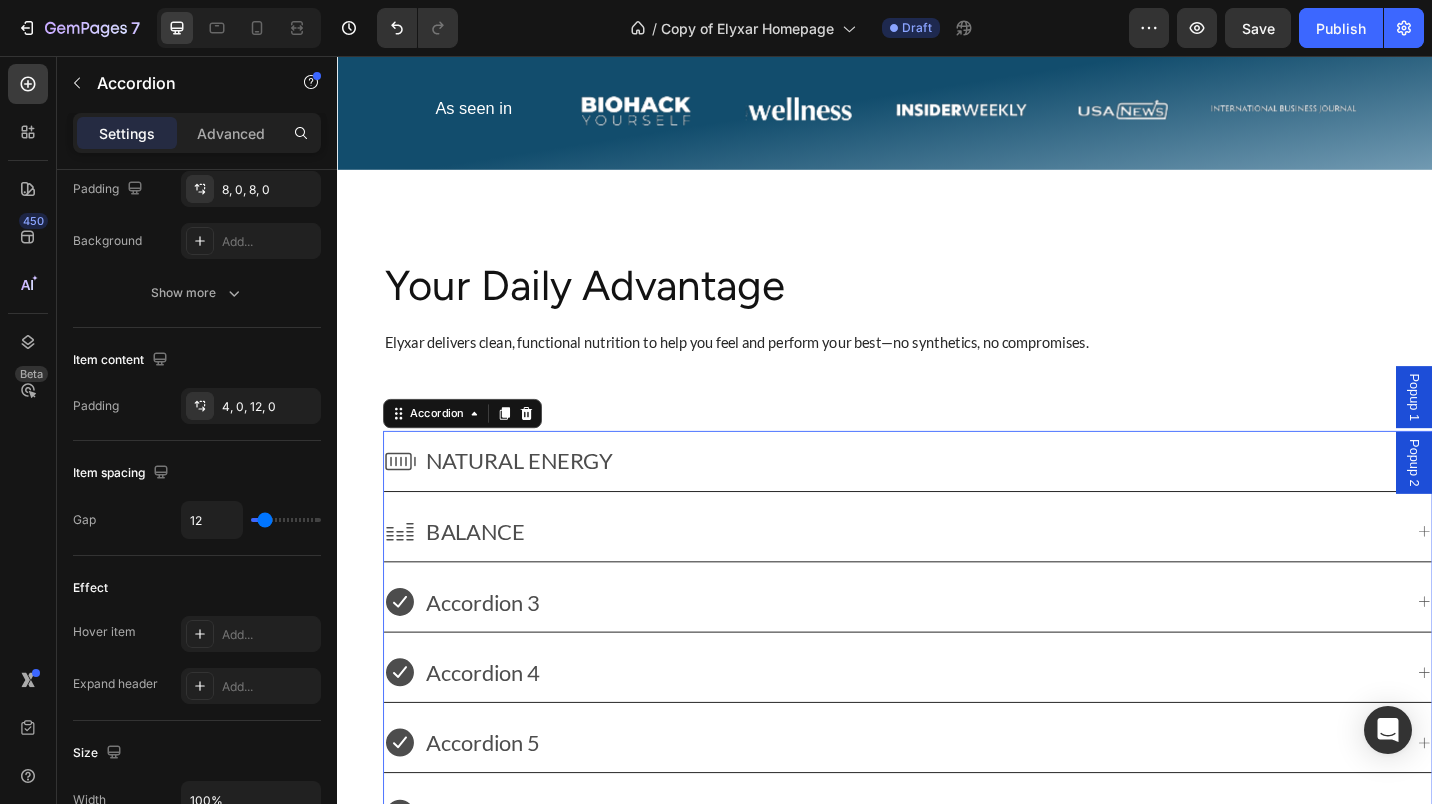 type on "19" 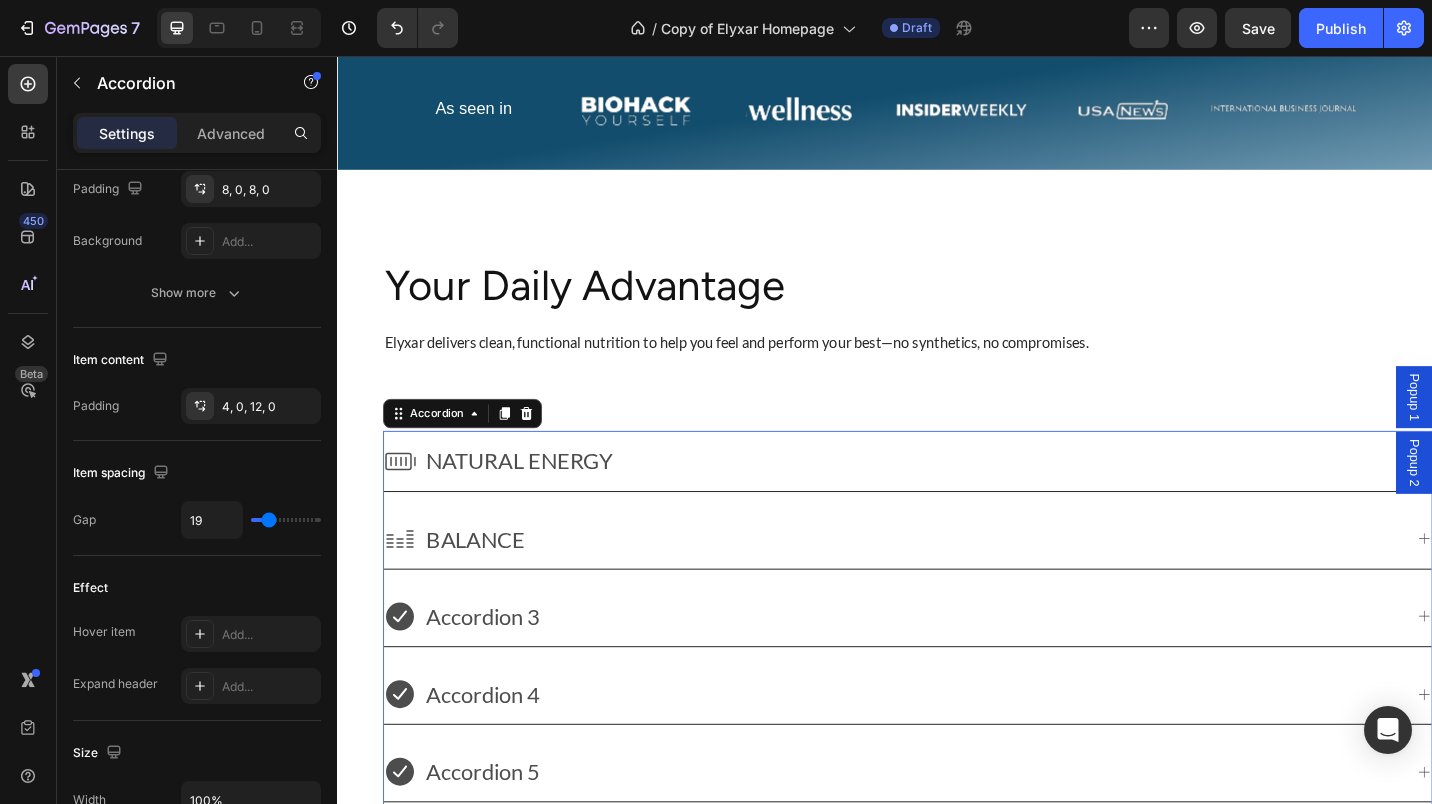 type on "20" 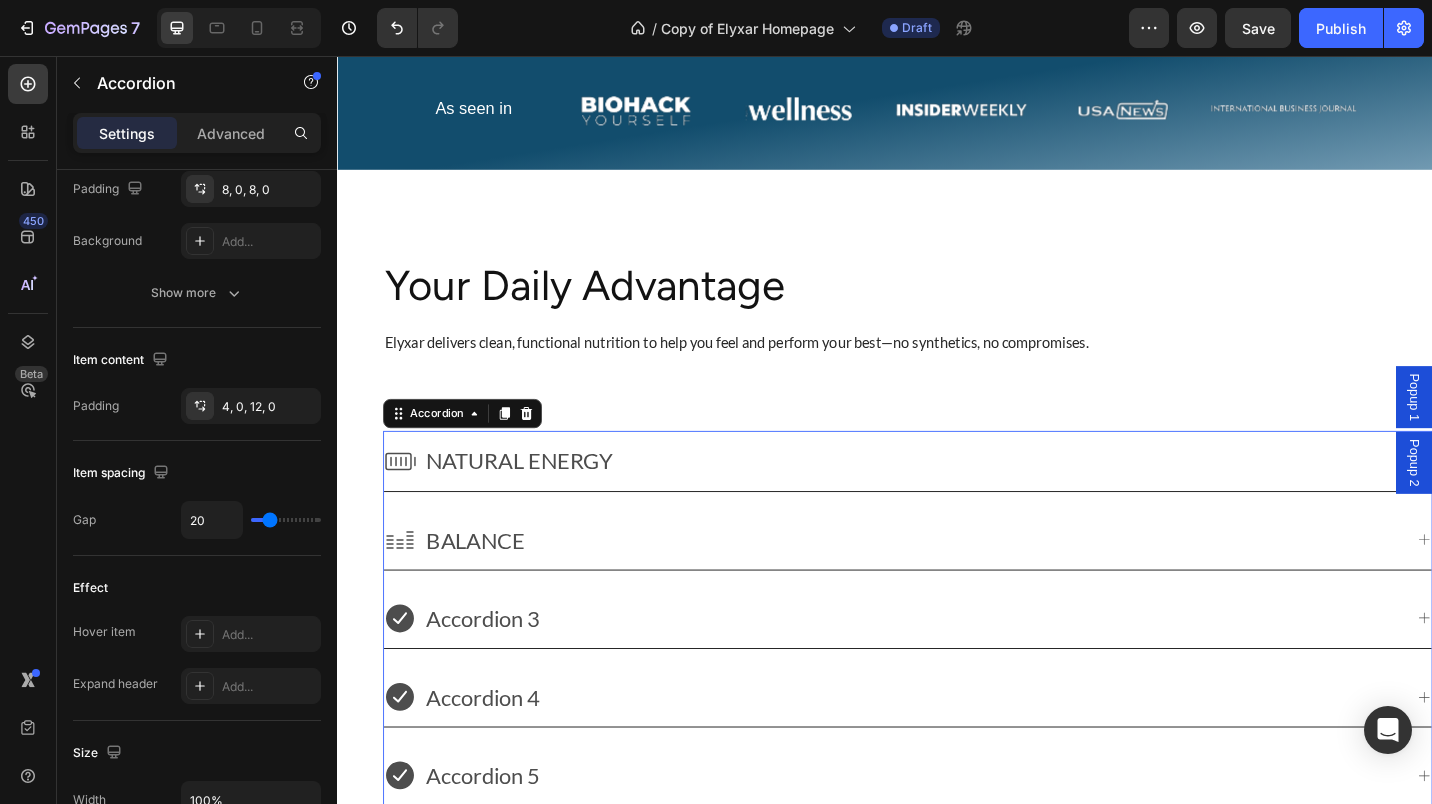 type on "21" 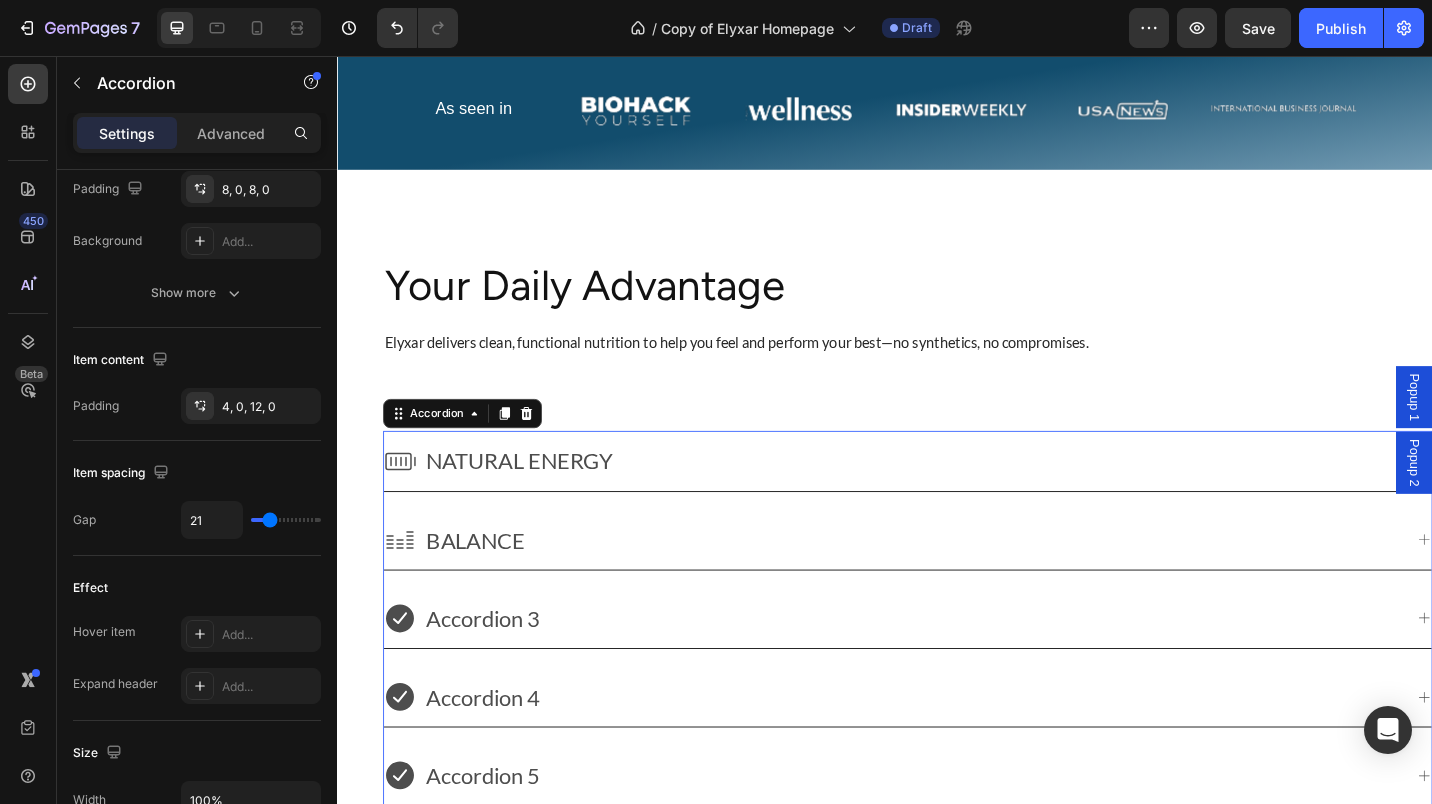 type on "22" 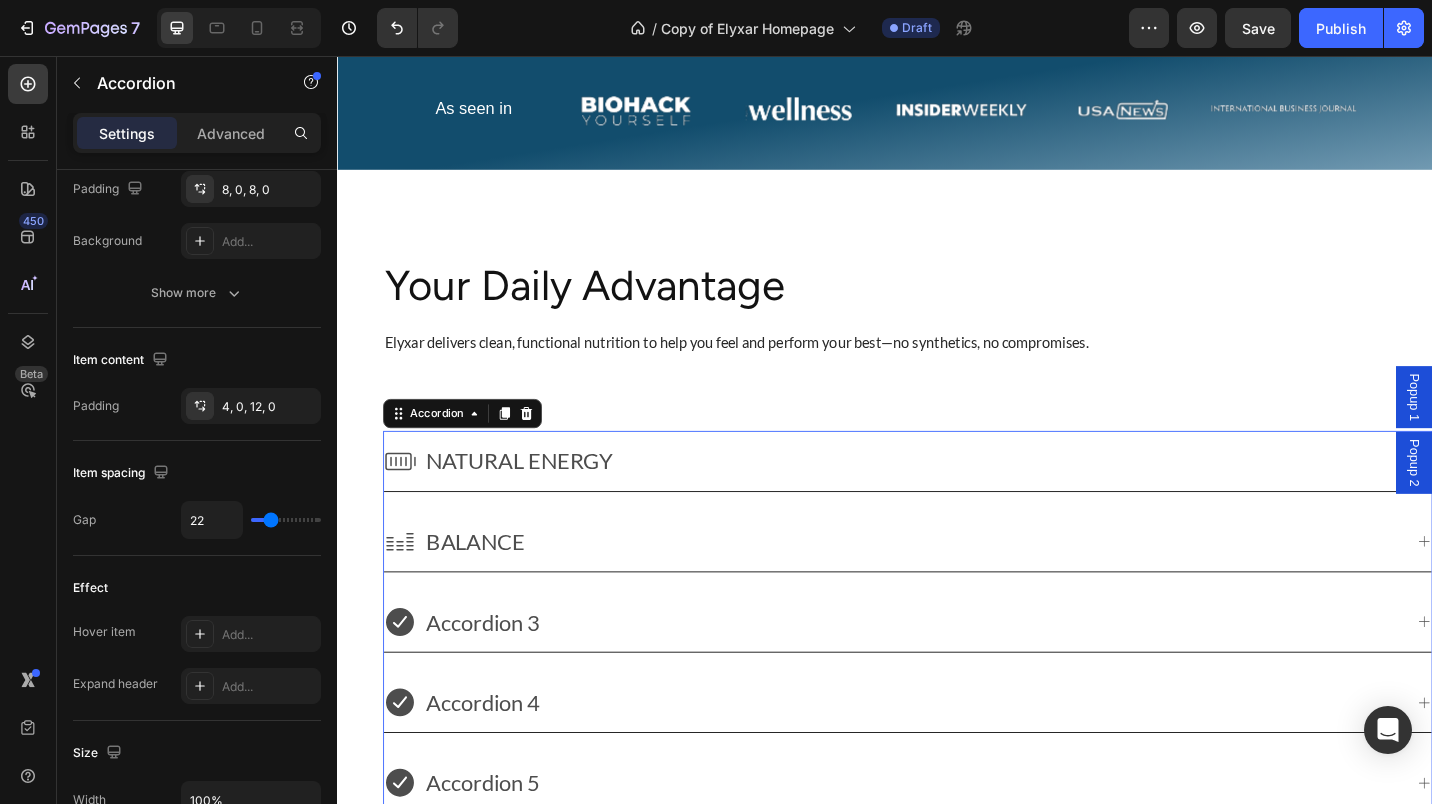 type on "23" 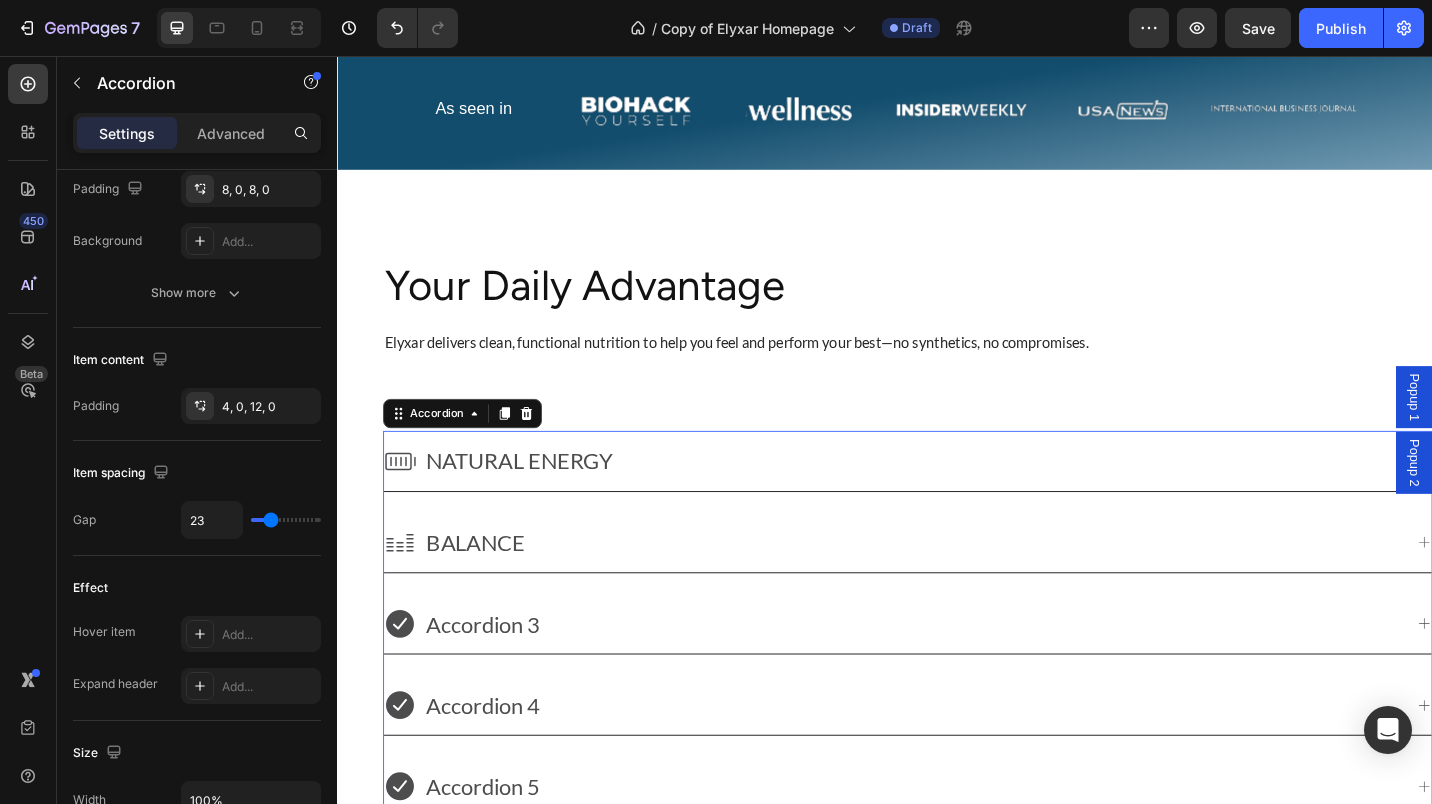 type on "24" 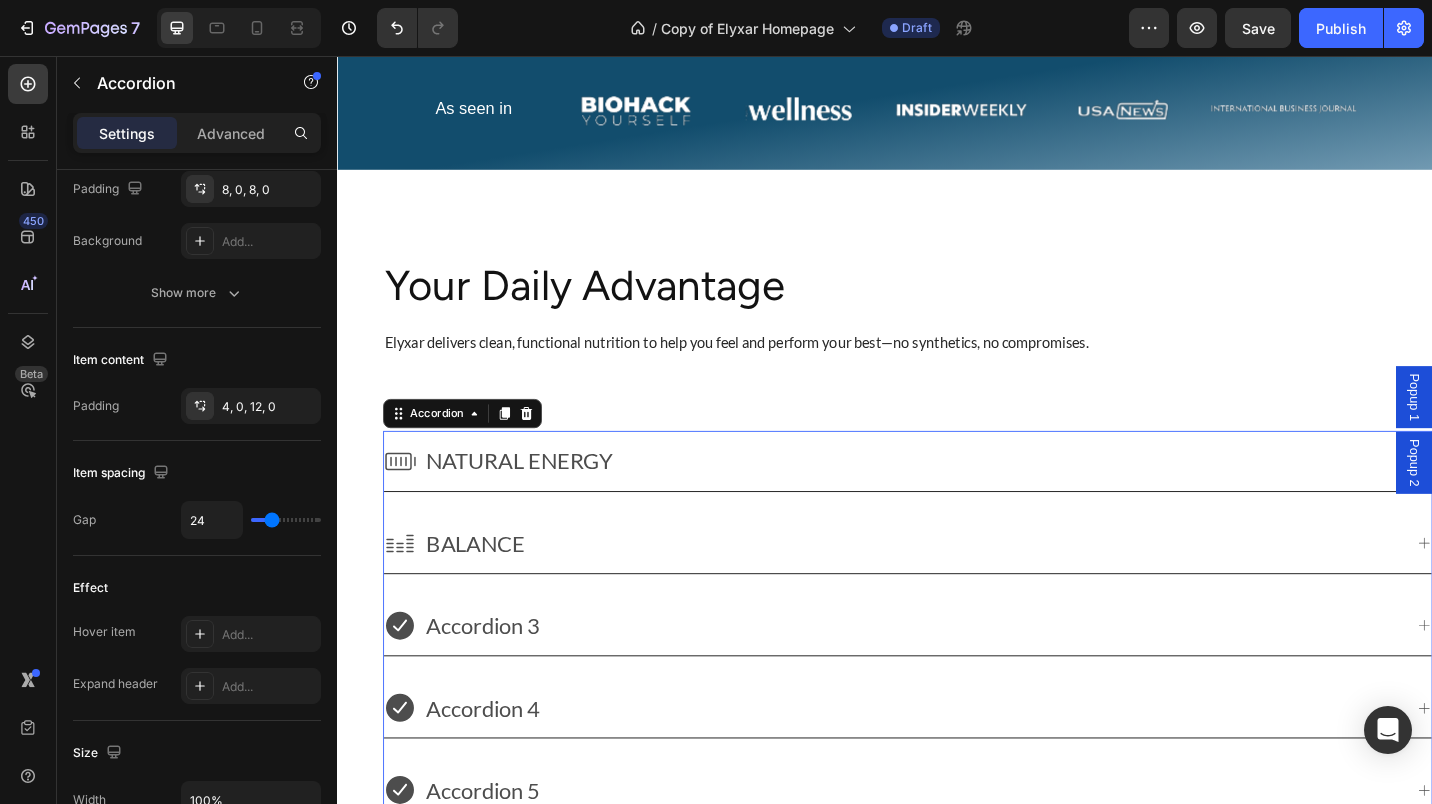 type on "24" 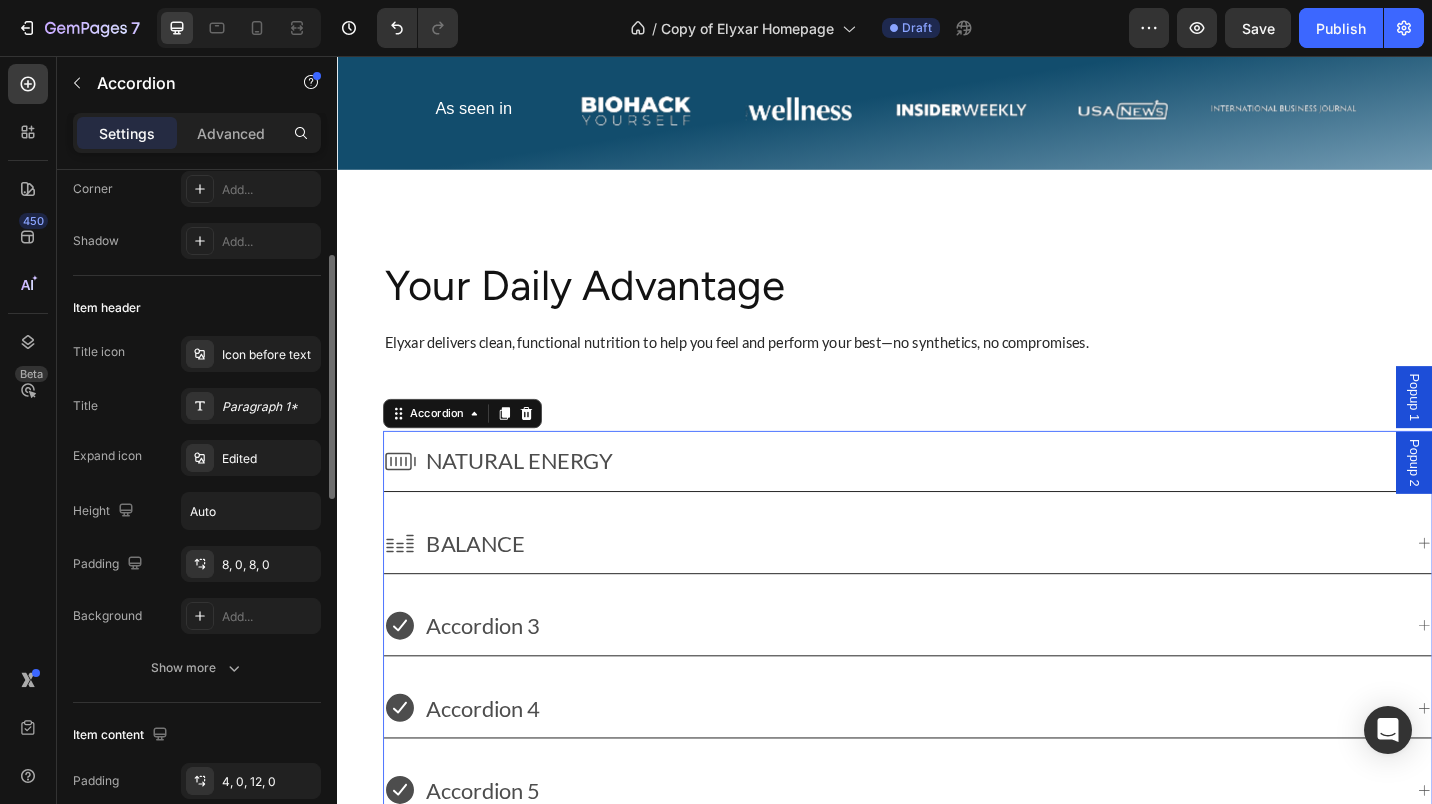 scroll, scrollTop: 266, scrollLeft: 0, axis: vertical 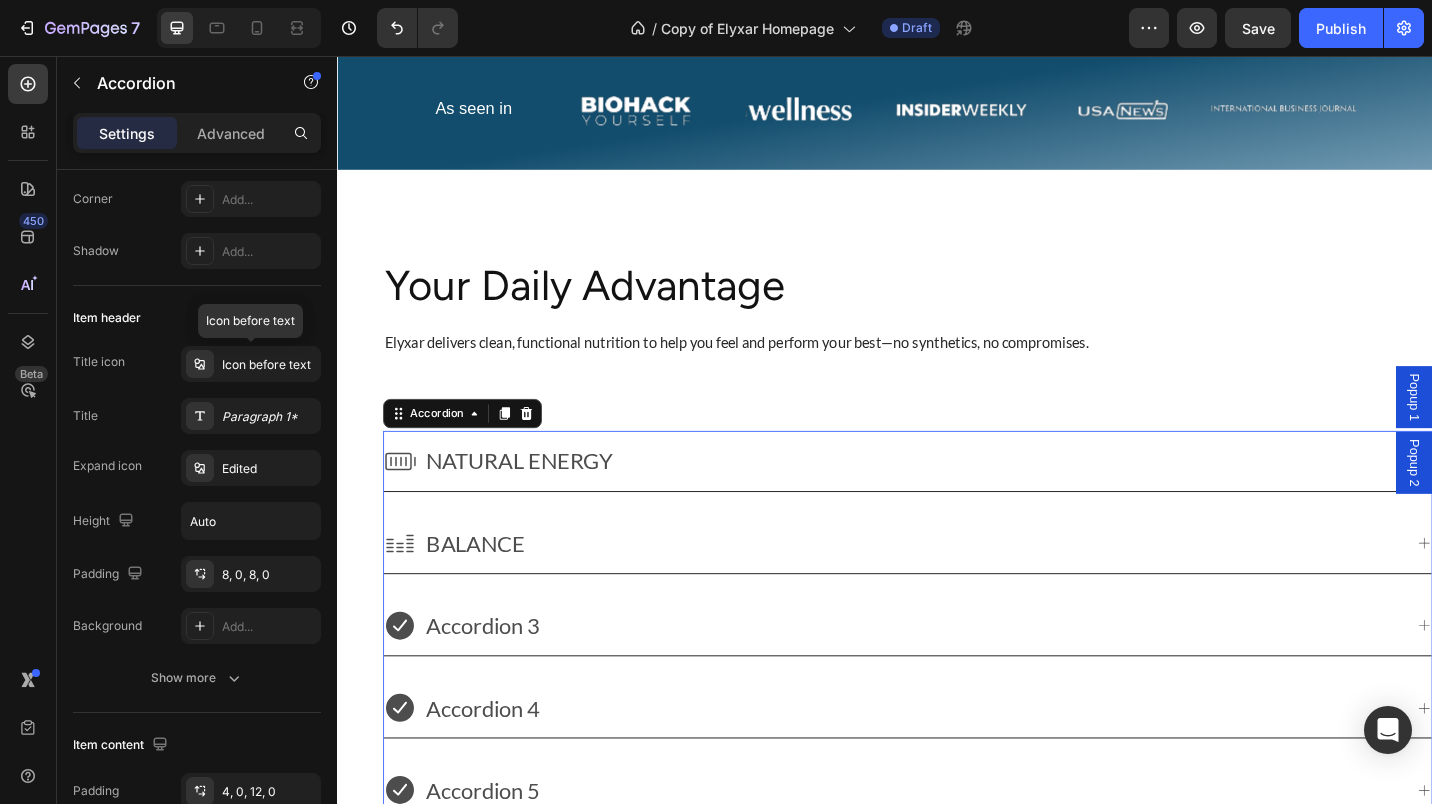 click on "Icon before text" at bounding box center (269, 365) 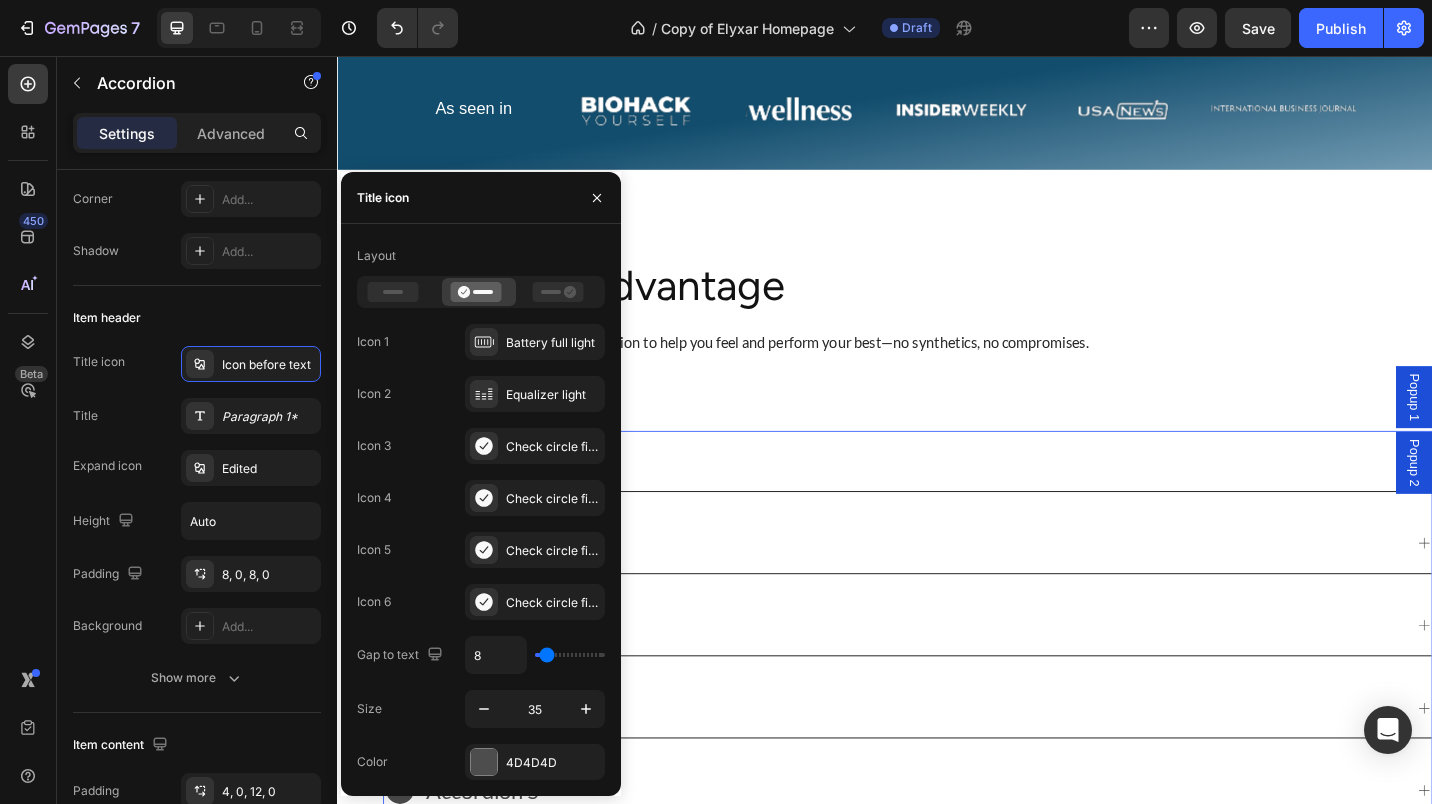 type on "12" 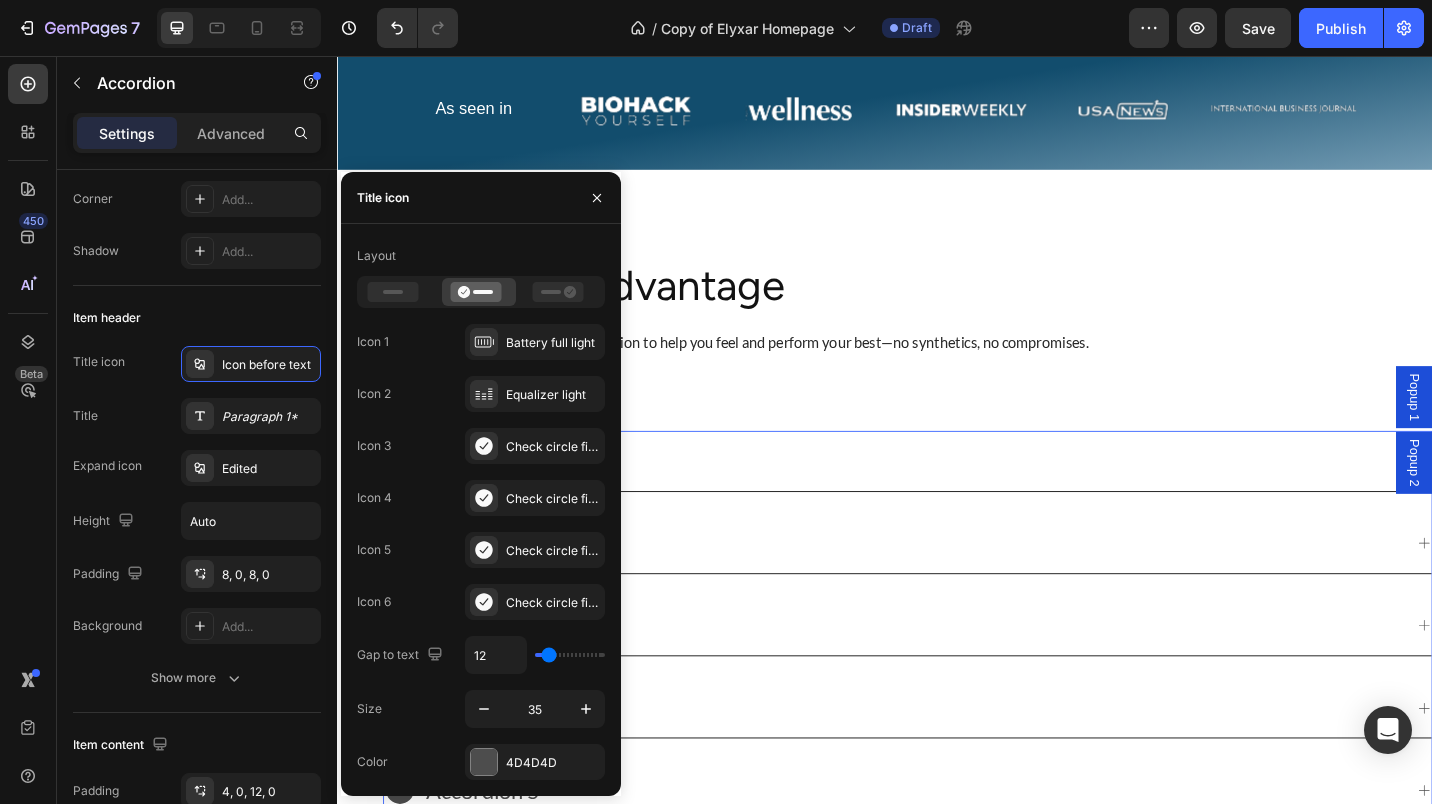 type on "17" 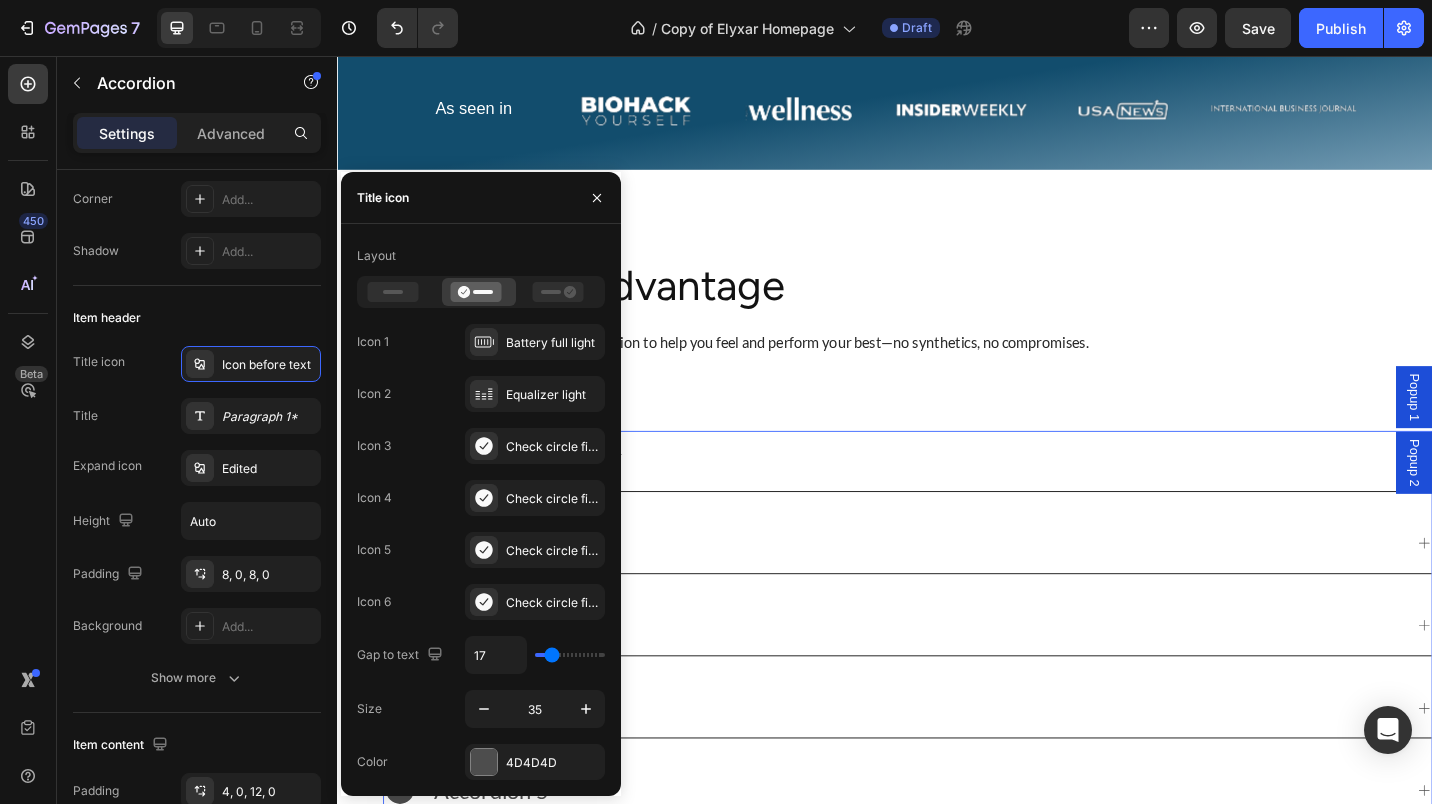 type on "18" 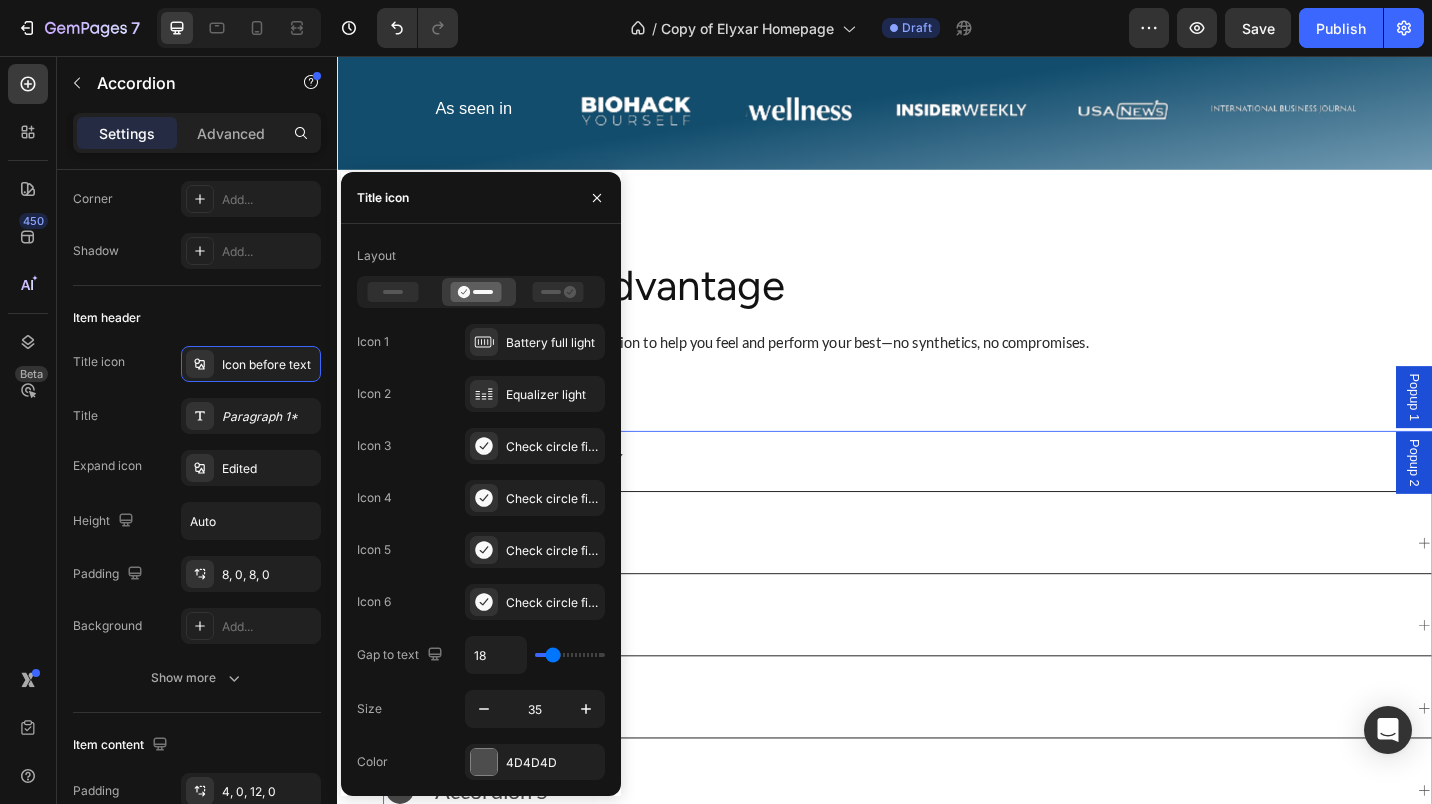 type on "17" 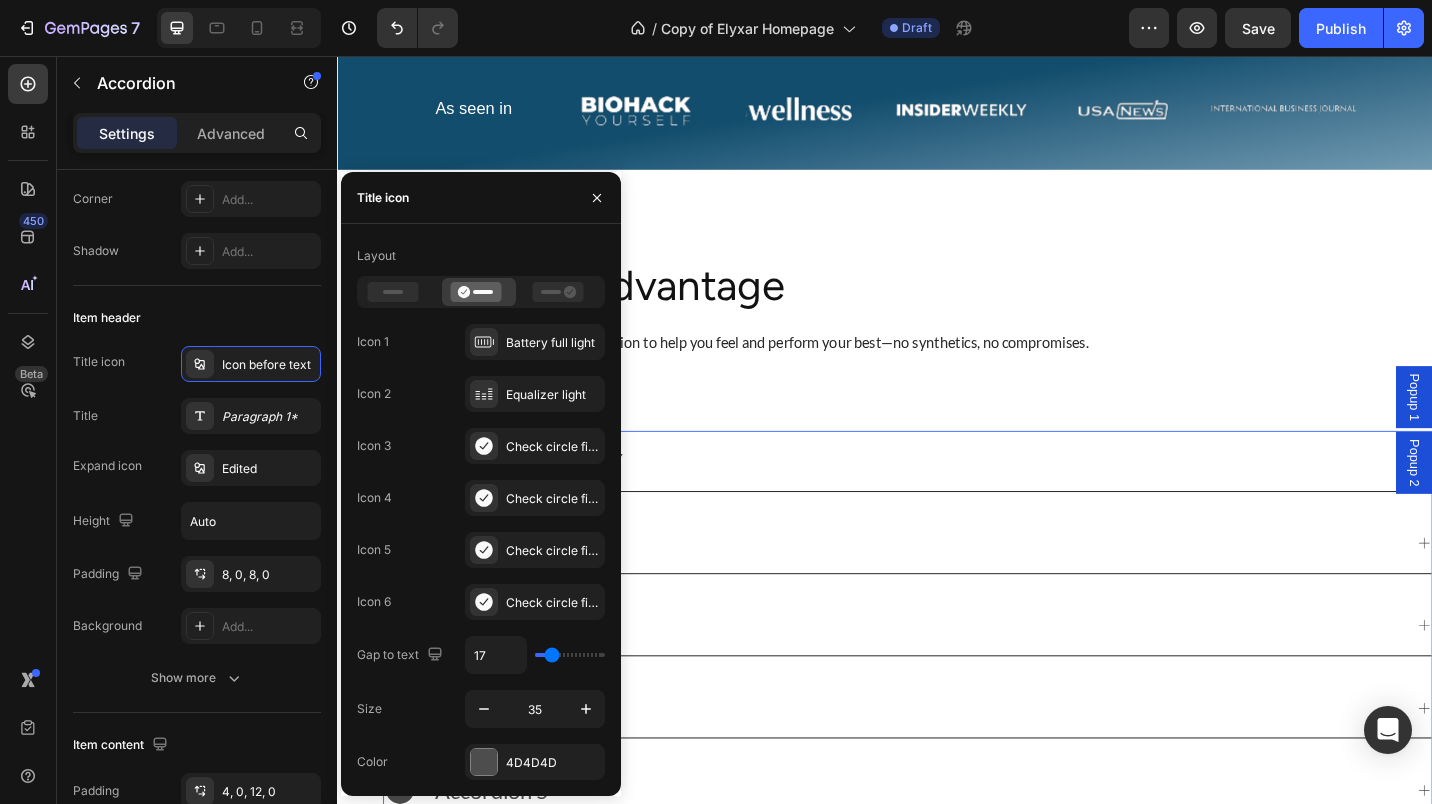 type on "16" 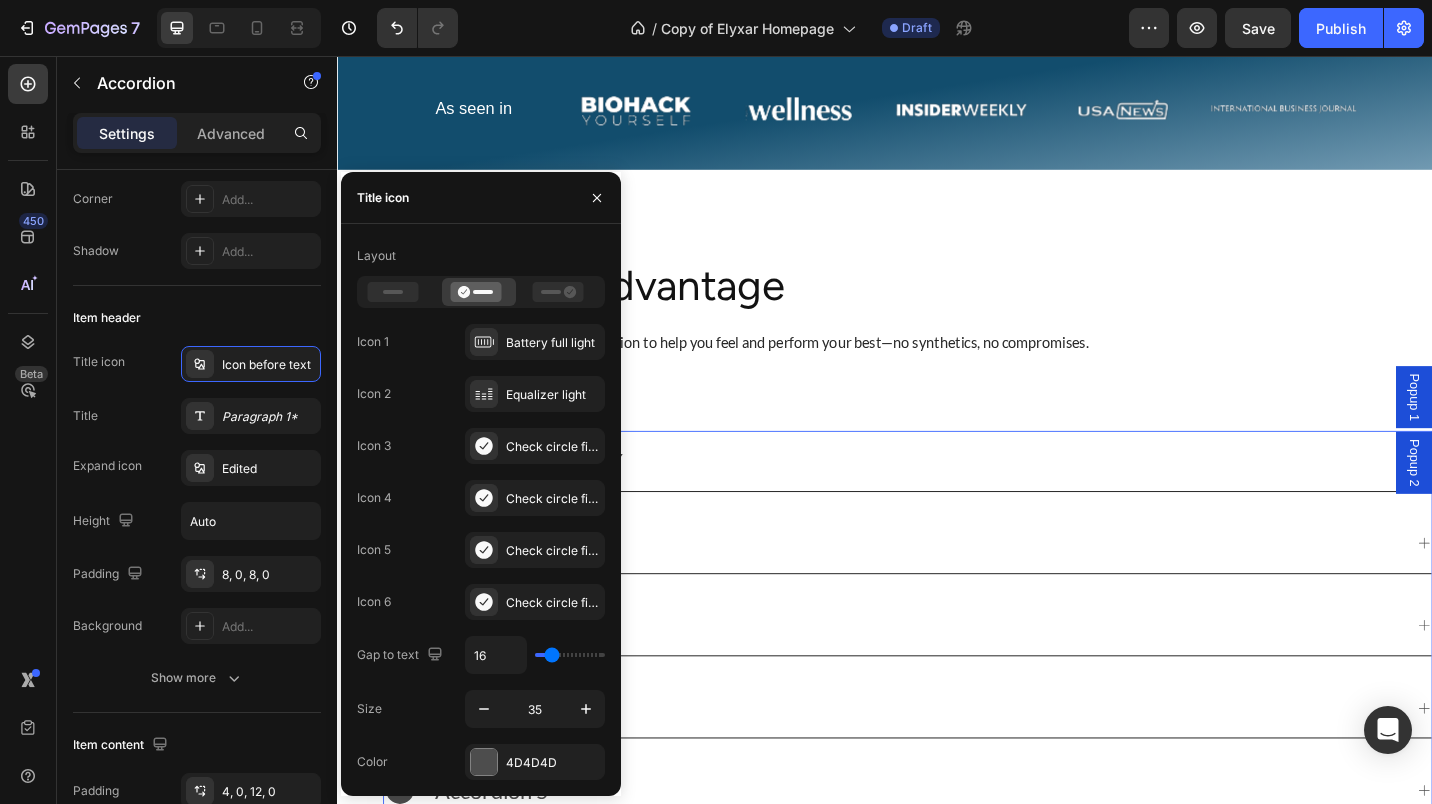 type on "14" 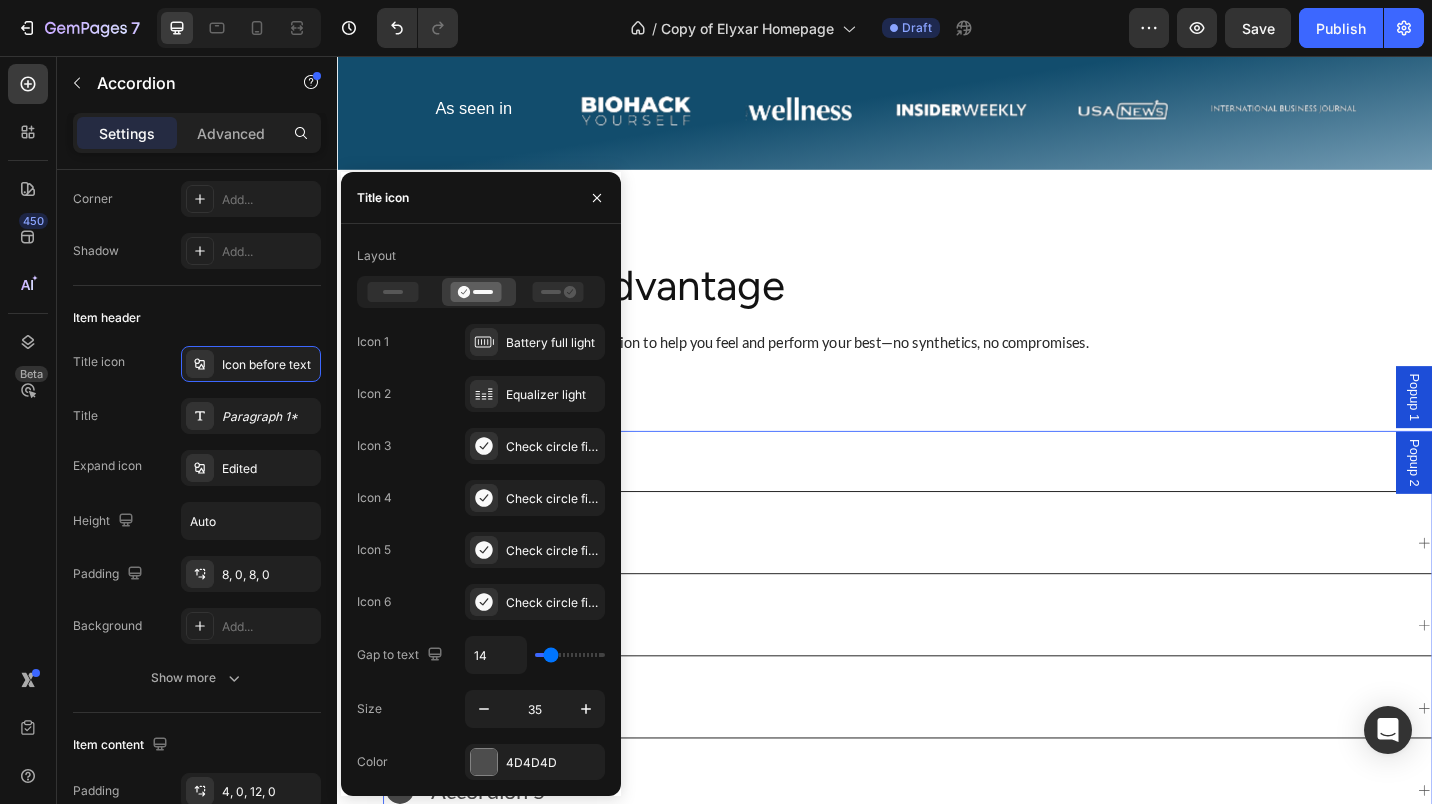 type on "13" 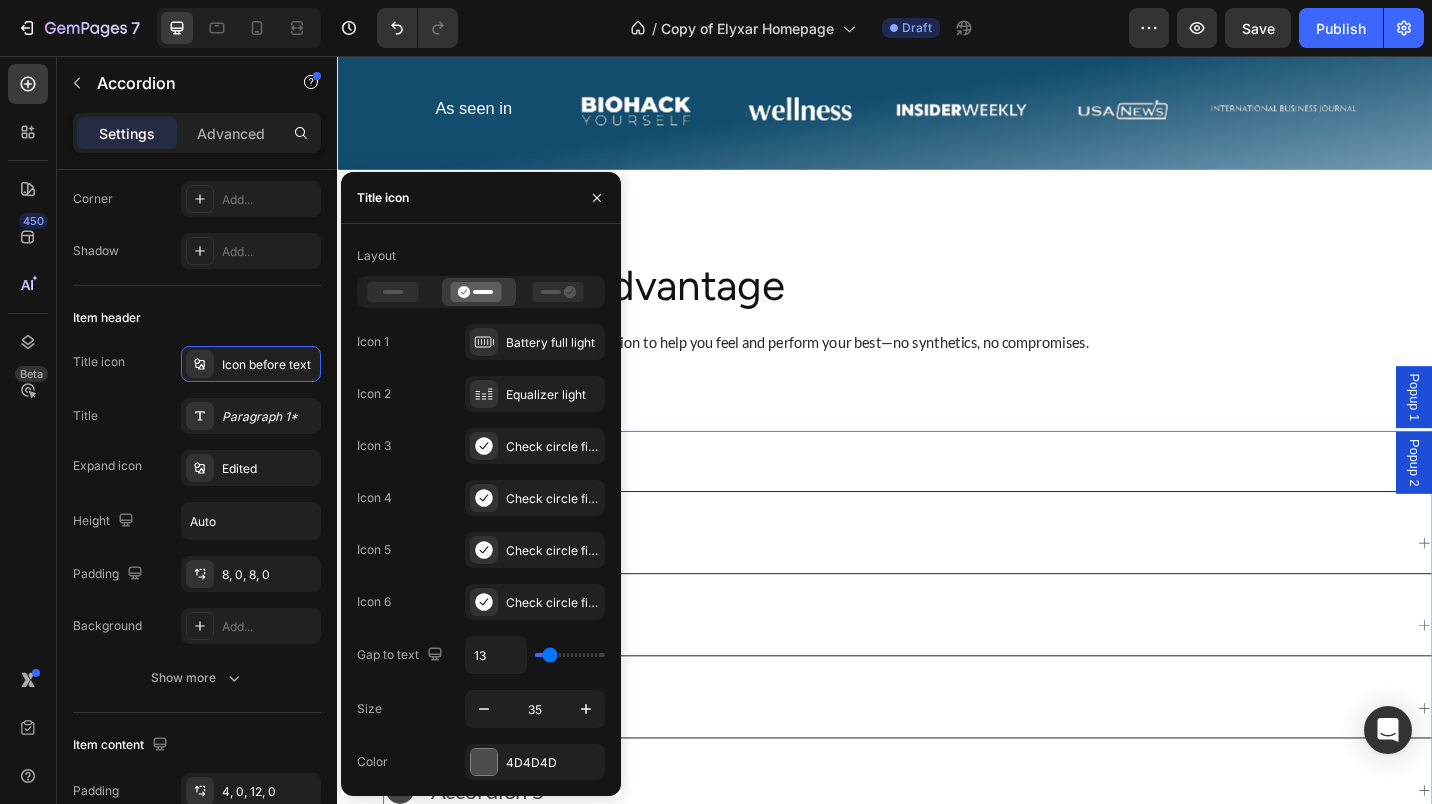 type on "15" 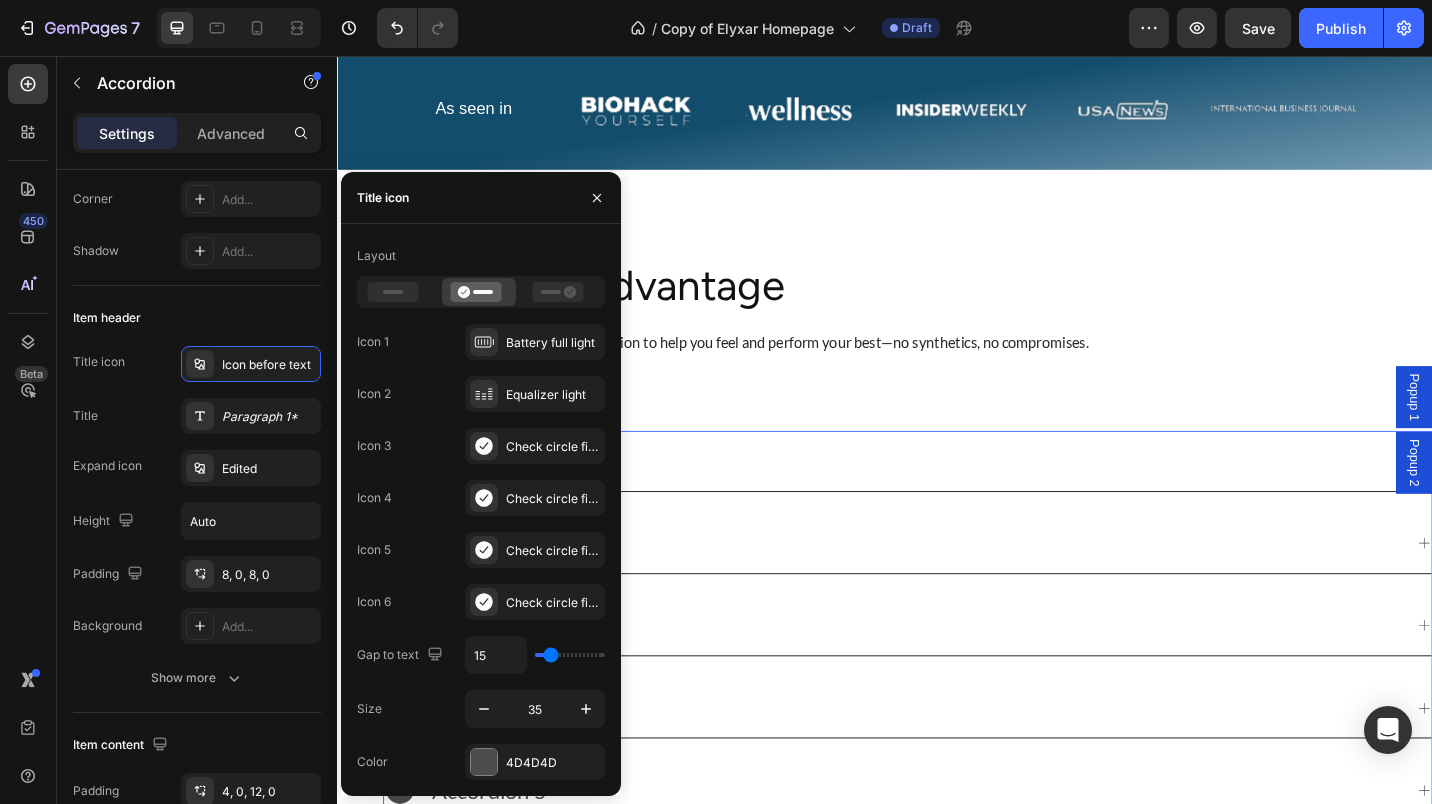 type on "16" 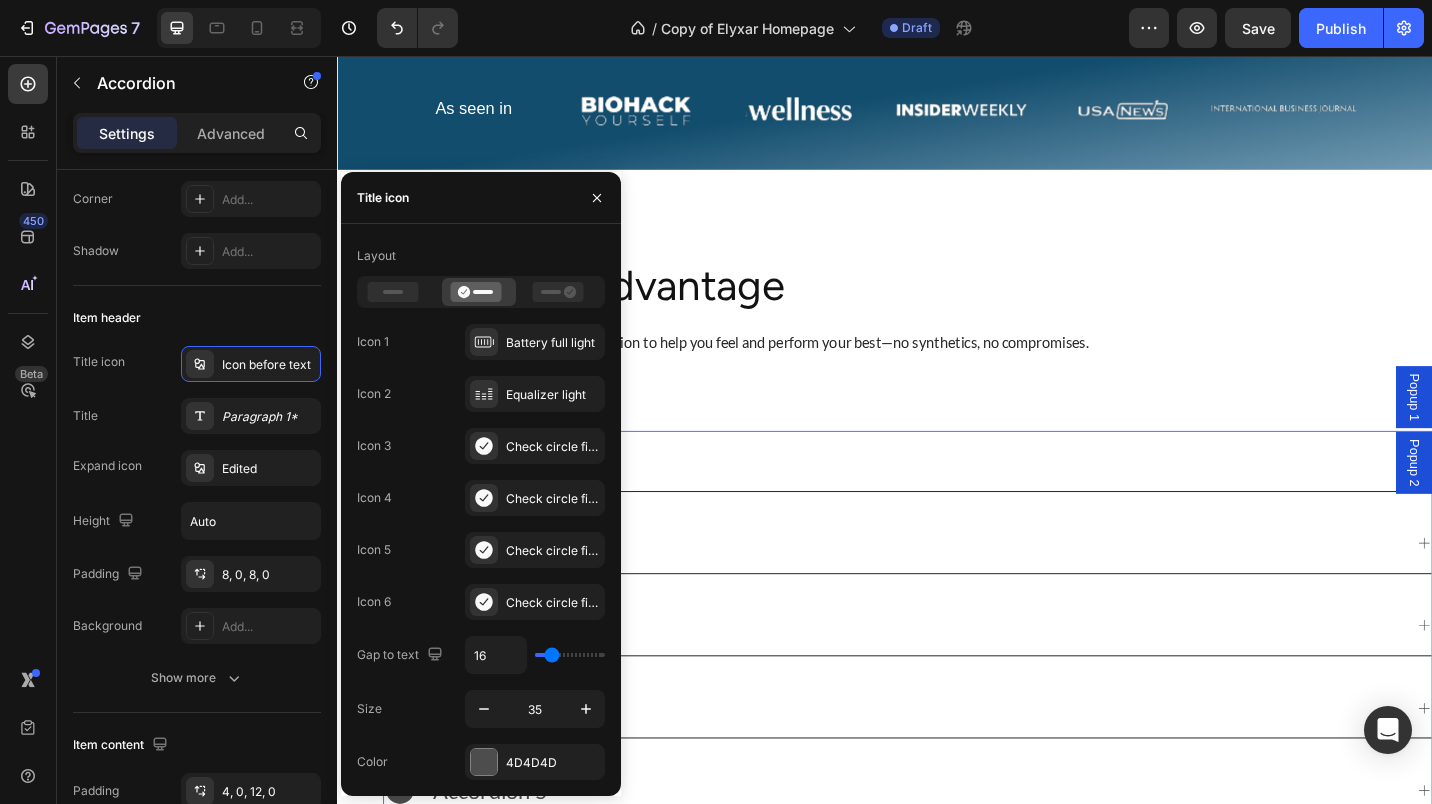 type on "16" 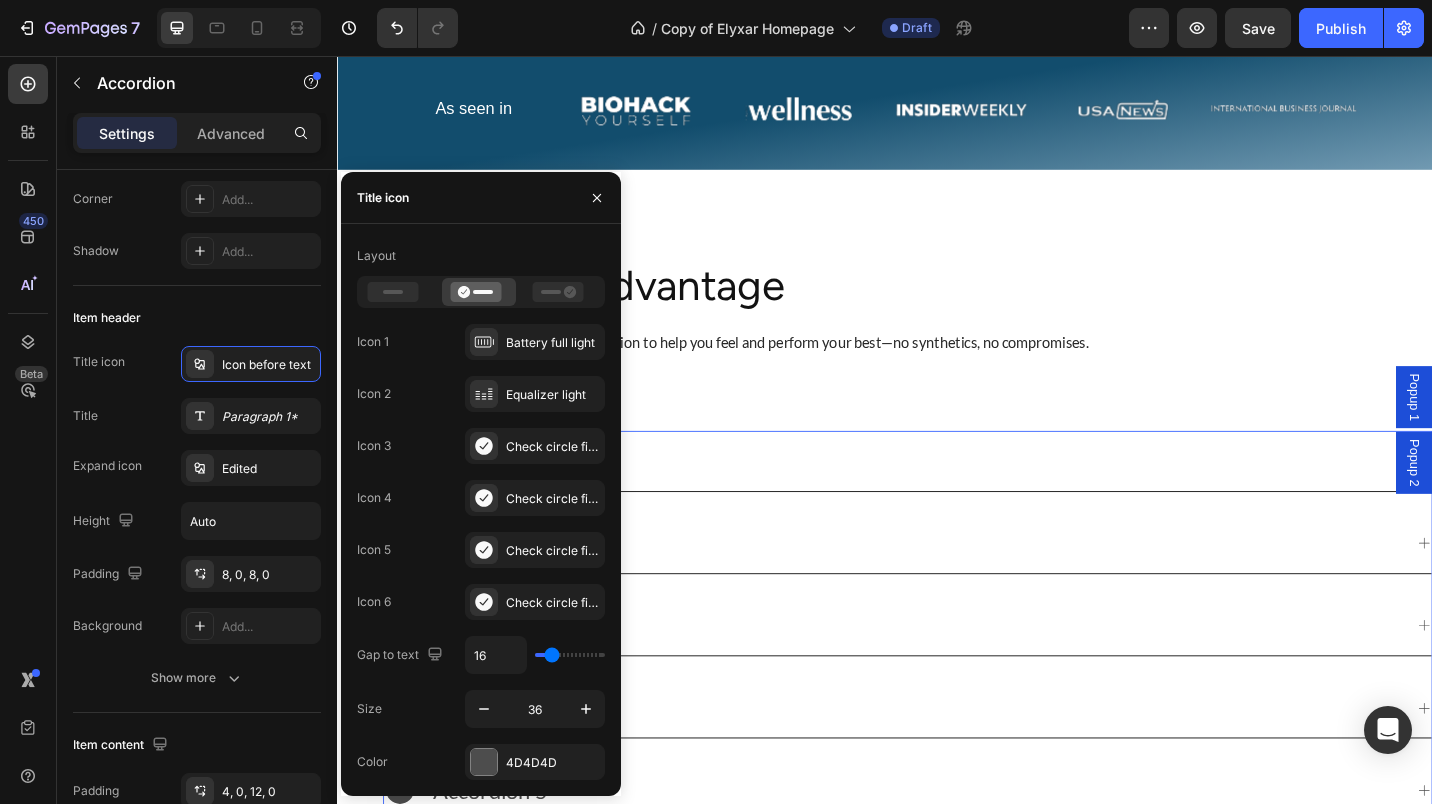 click 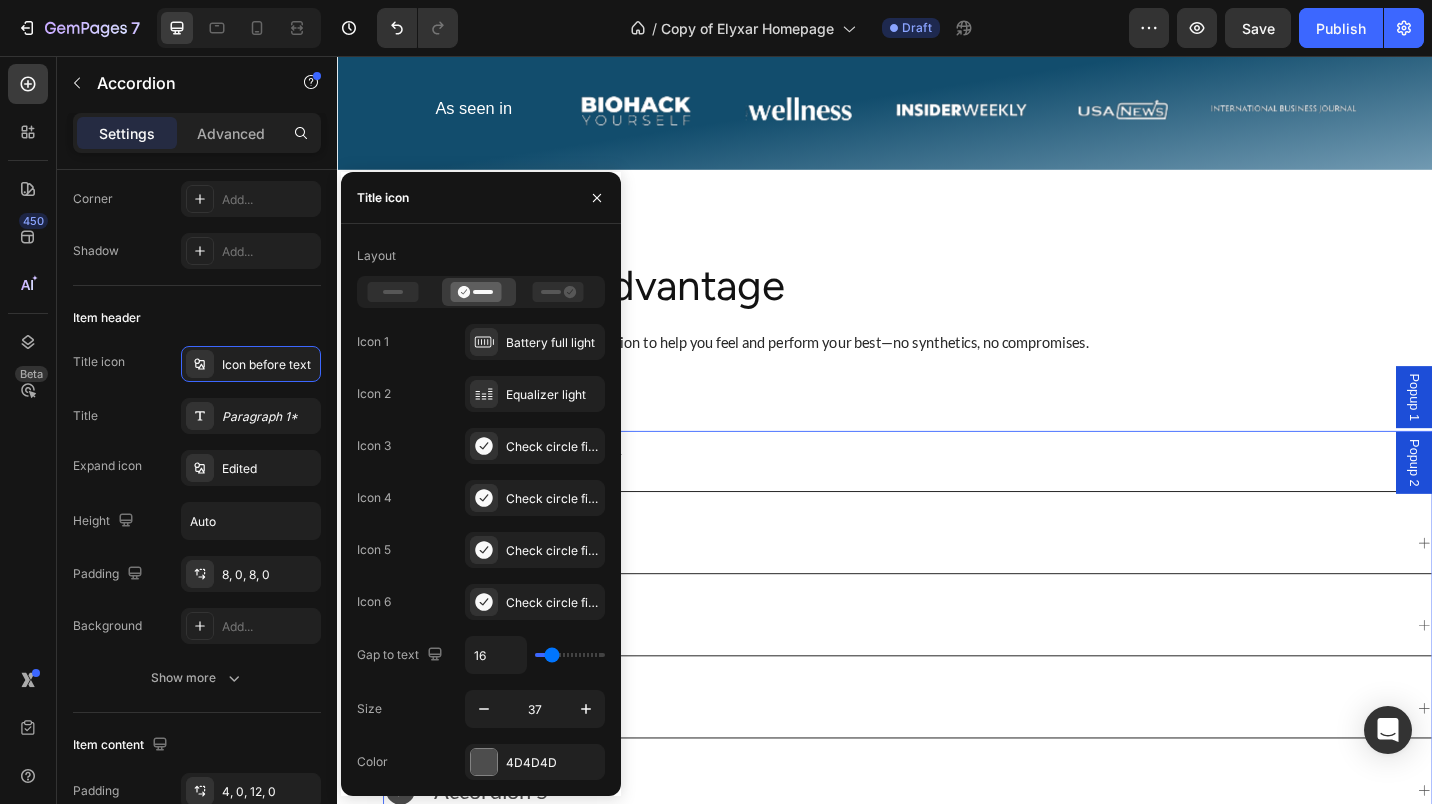 click 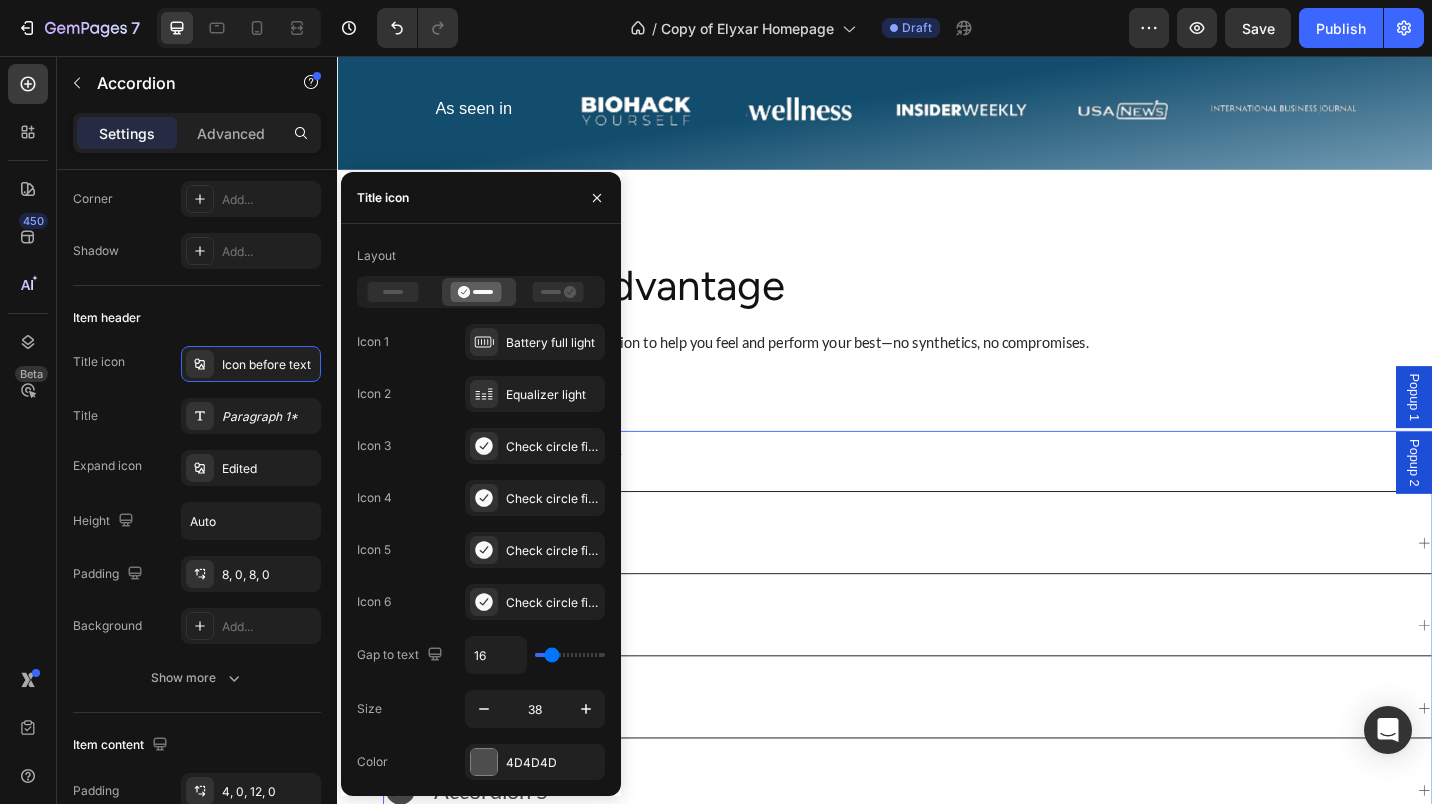 click 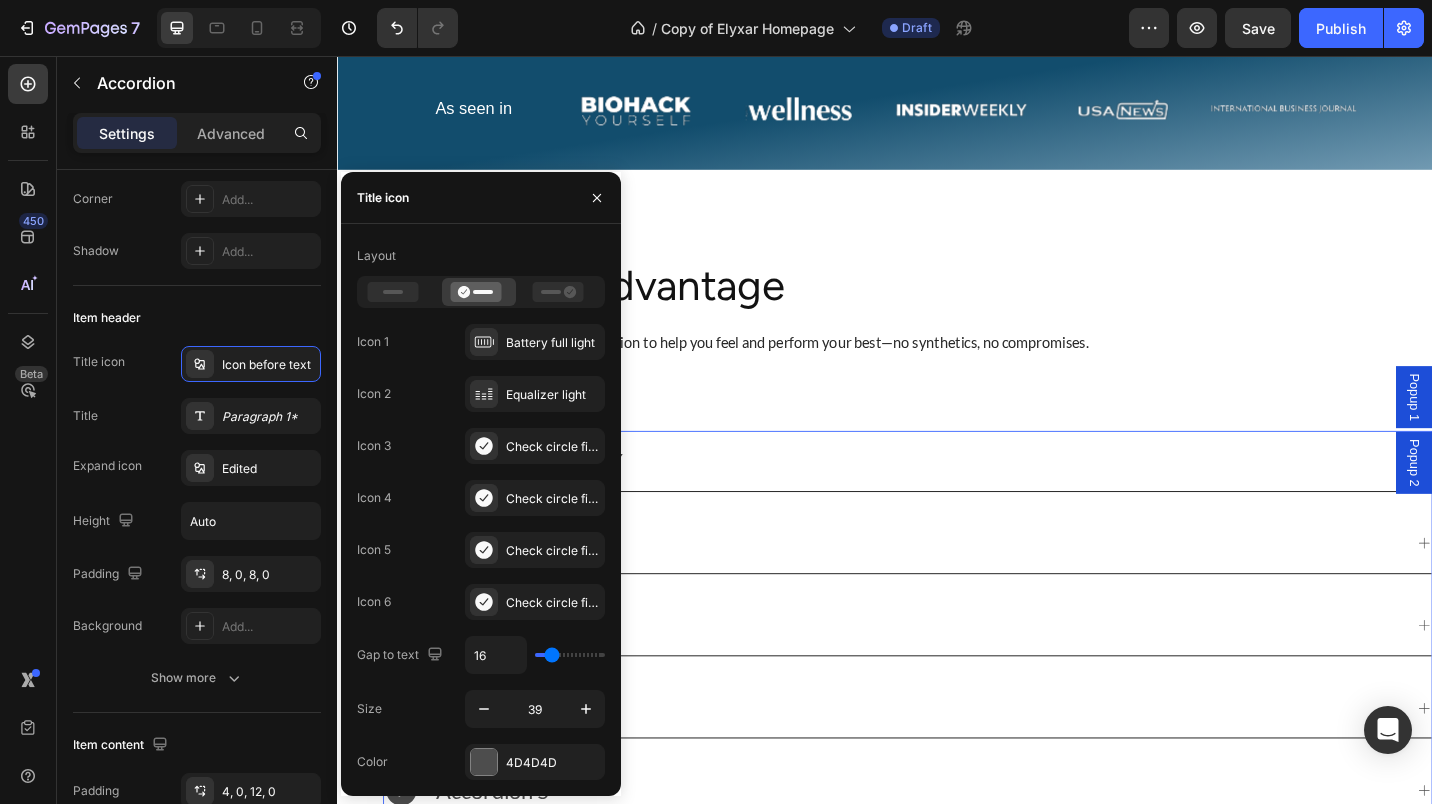 click 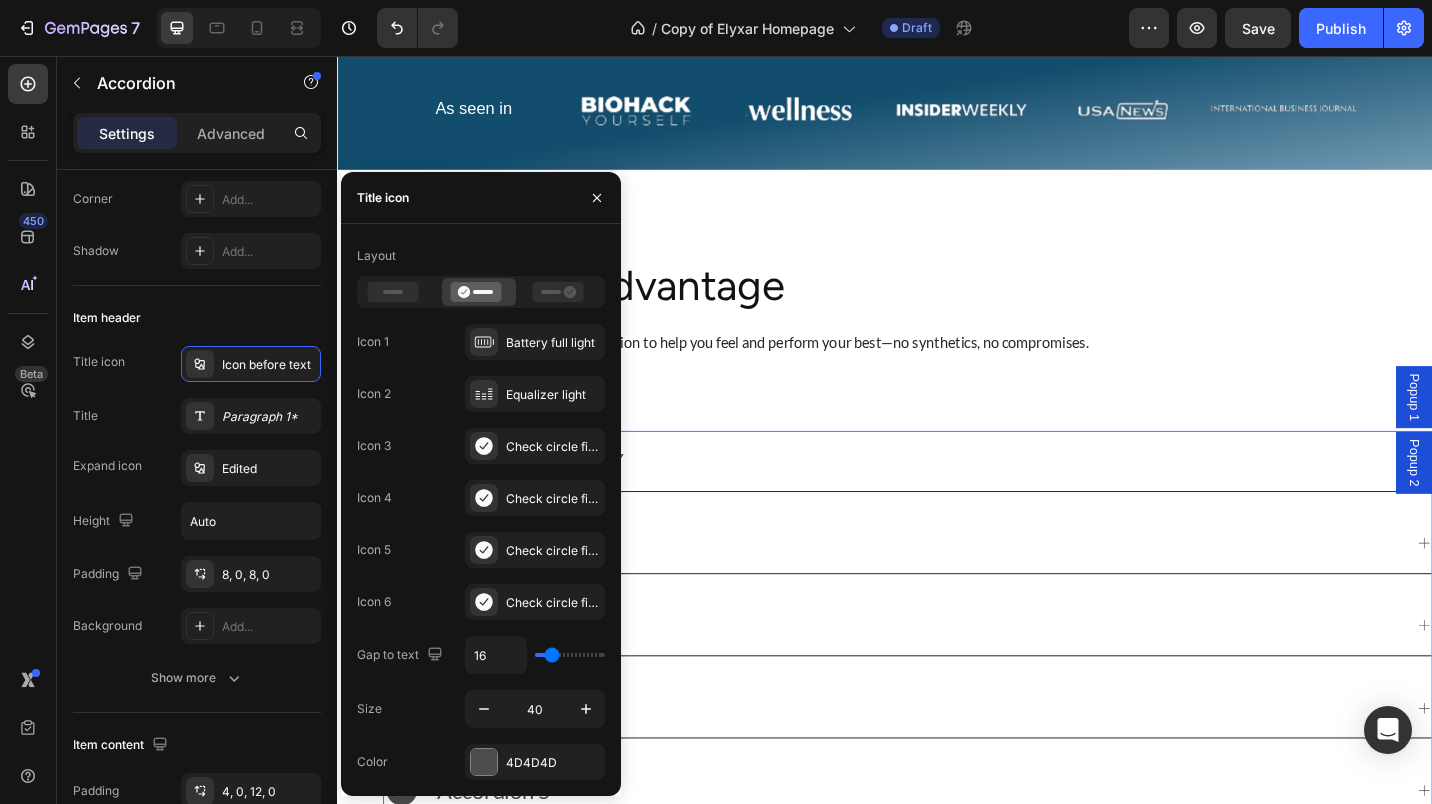 click 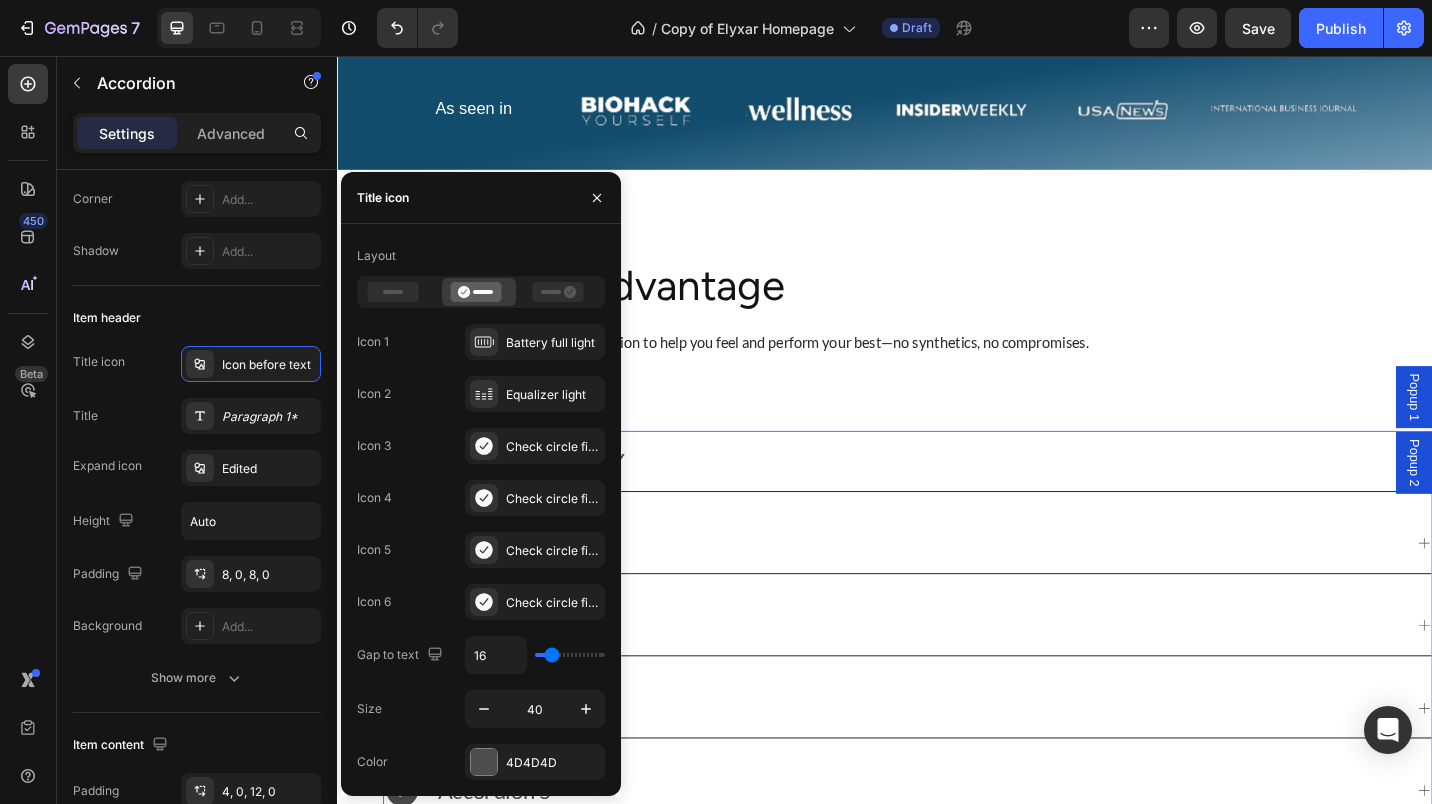 type on "41" 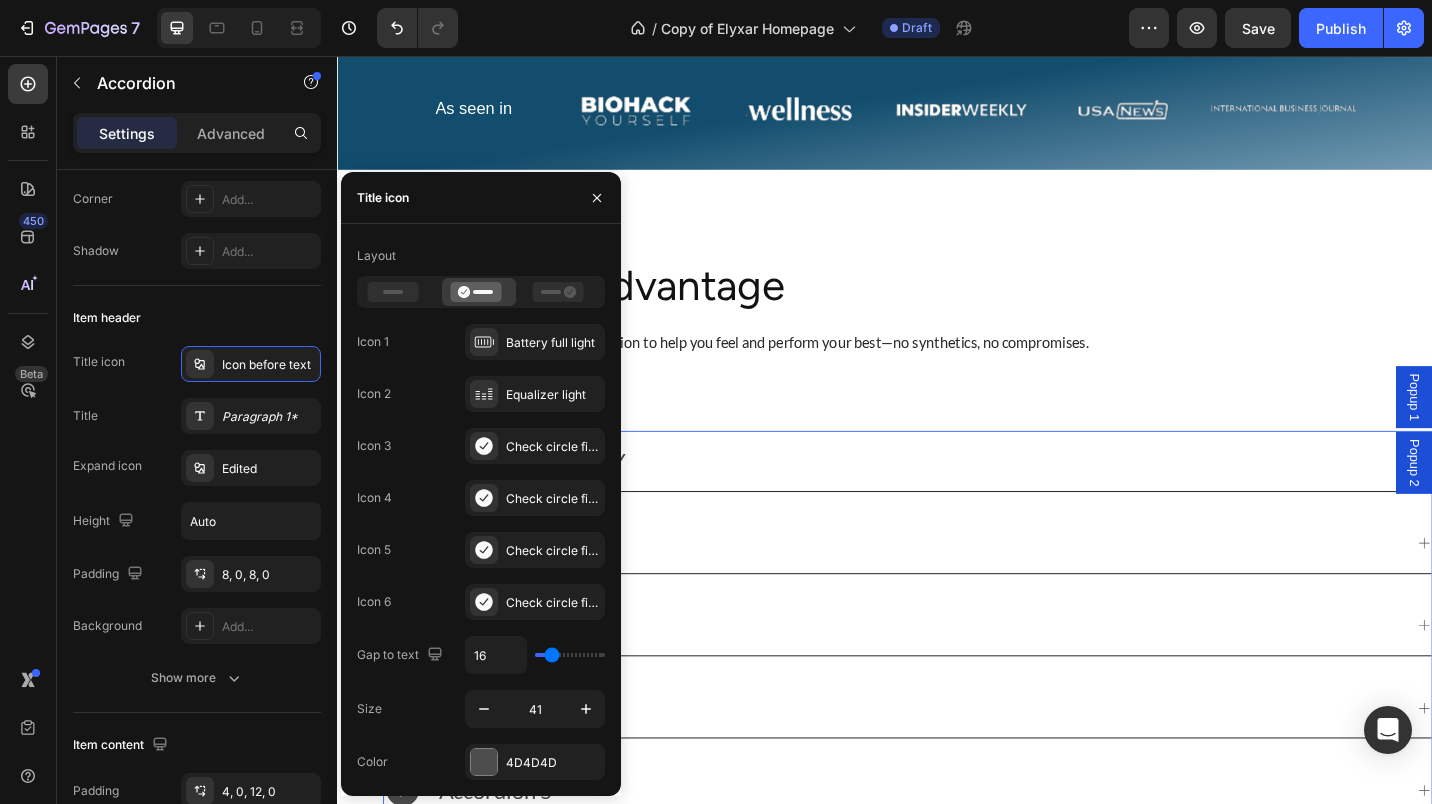 drag, startPoint x: 435, startPoint y: 237, endPoint x: 531, endPoint y: 229, distance: 96.332756 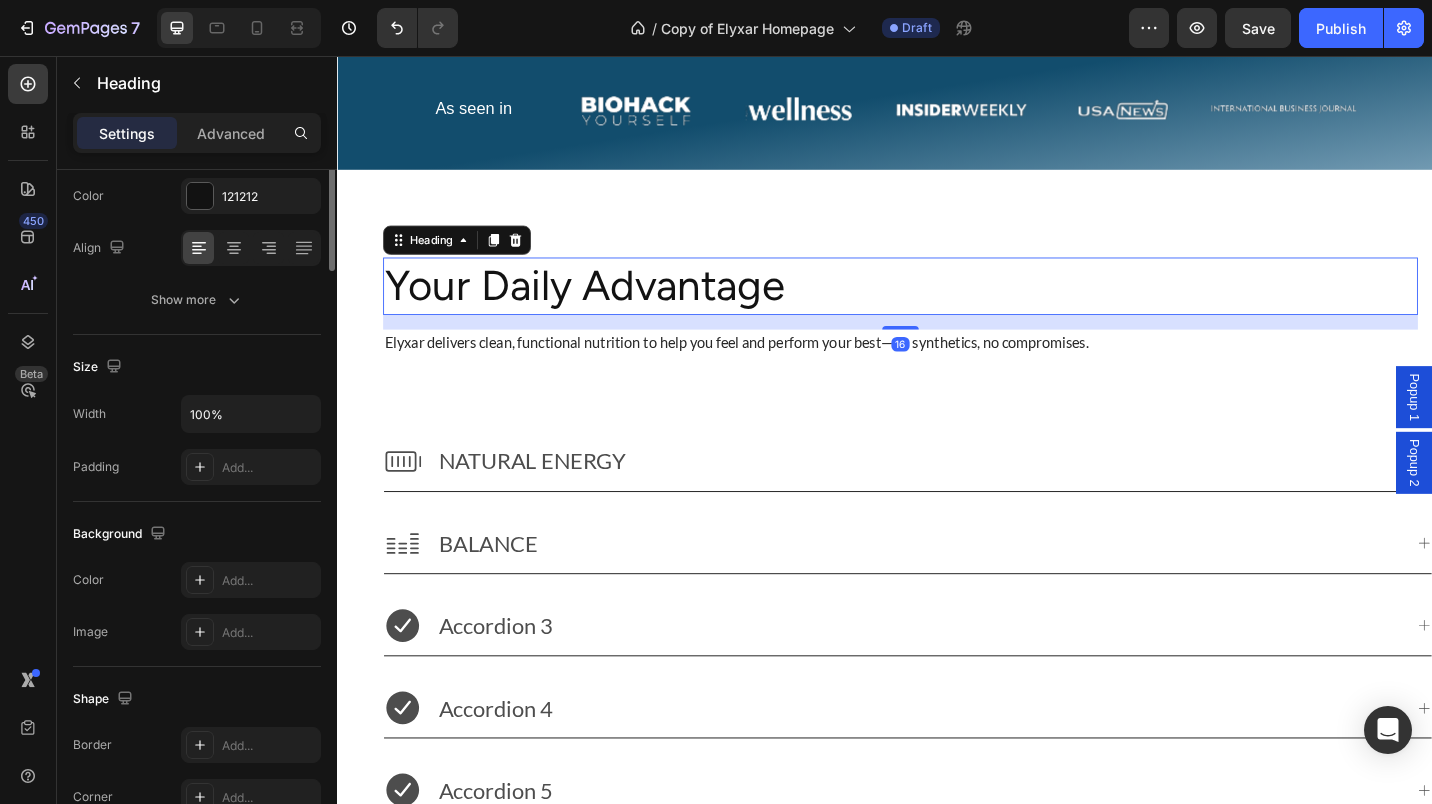 scroll, scrollTop: 0, scrollLeft: 0, axis: both 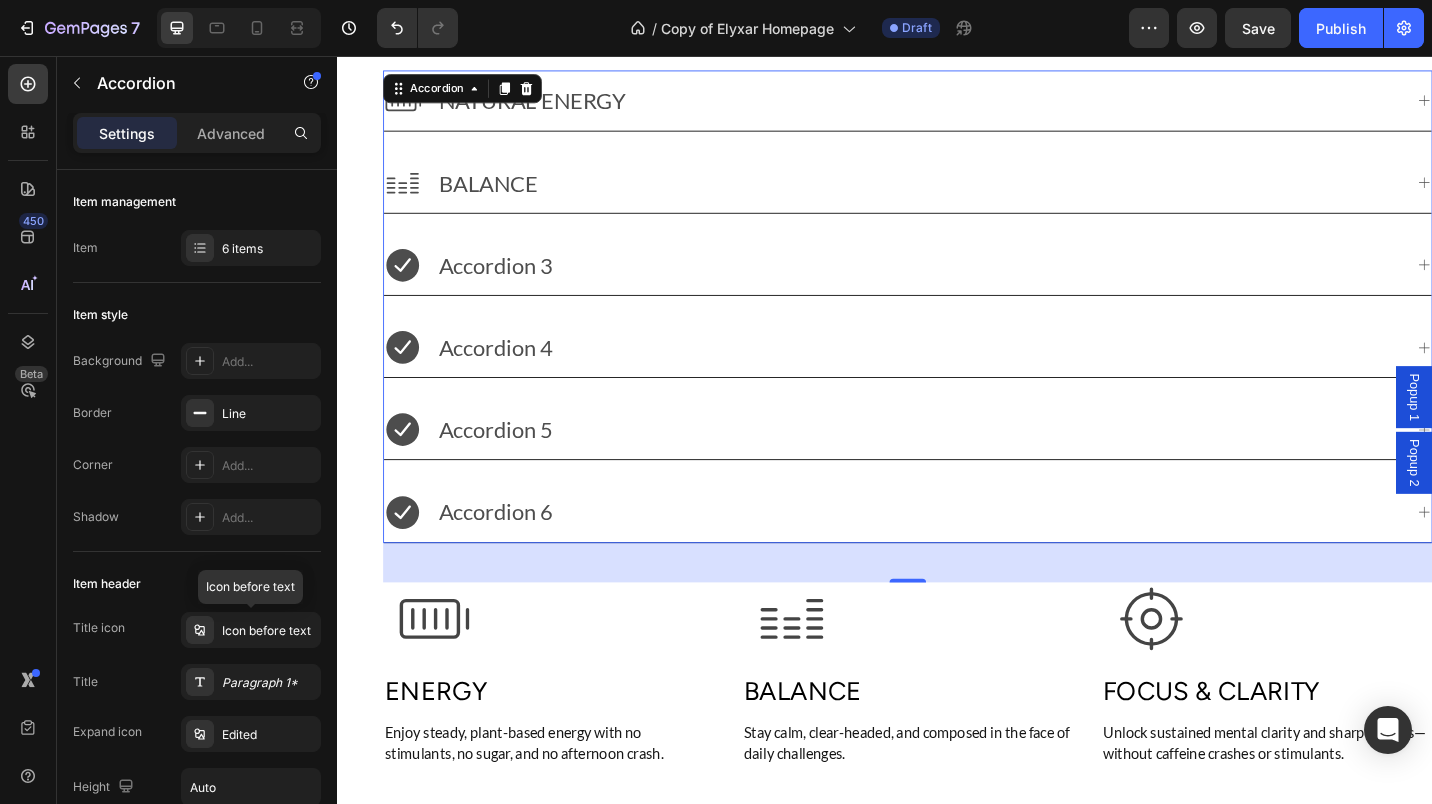 click on "Icon before text" at bounding box center (269, 631) 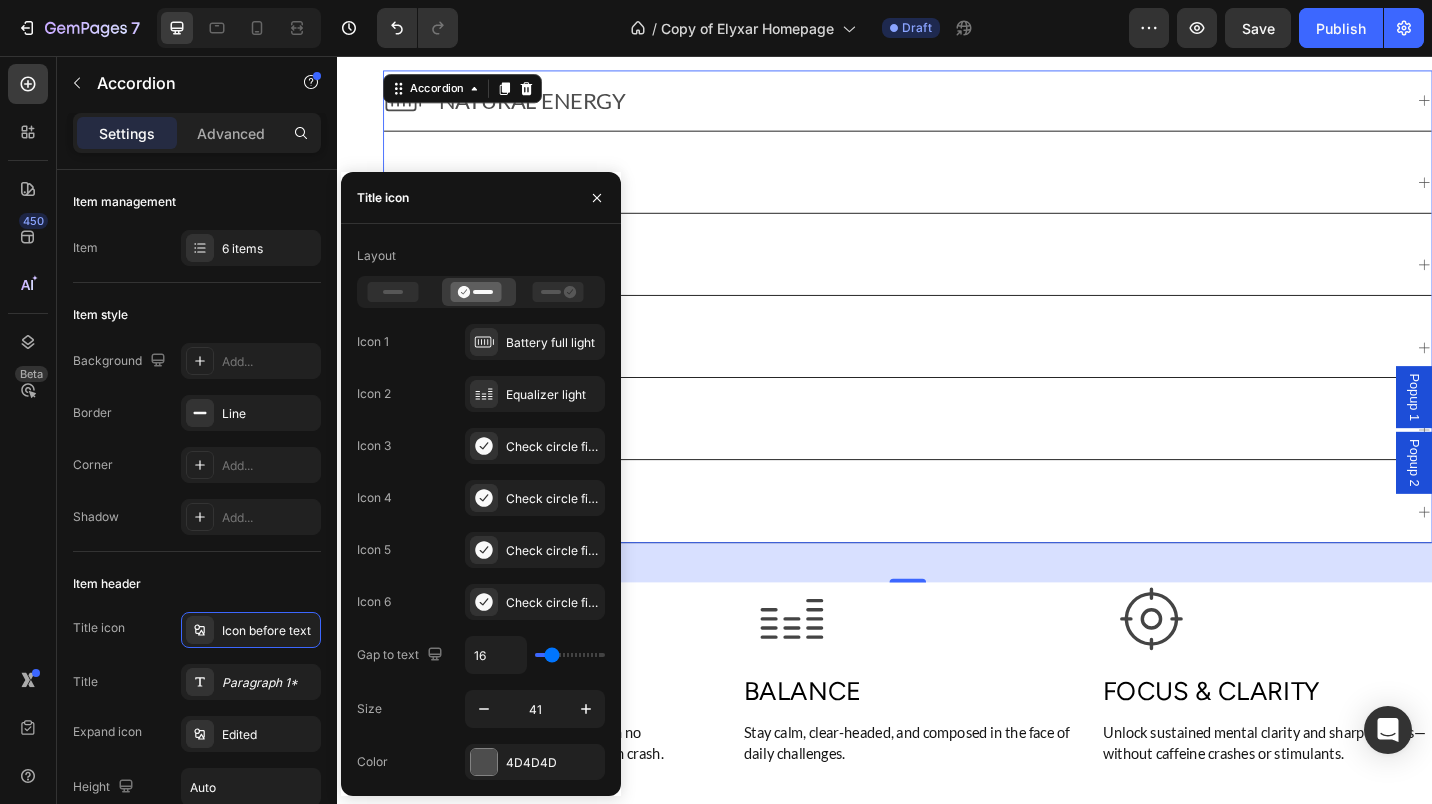 click 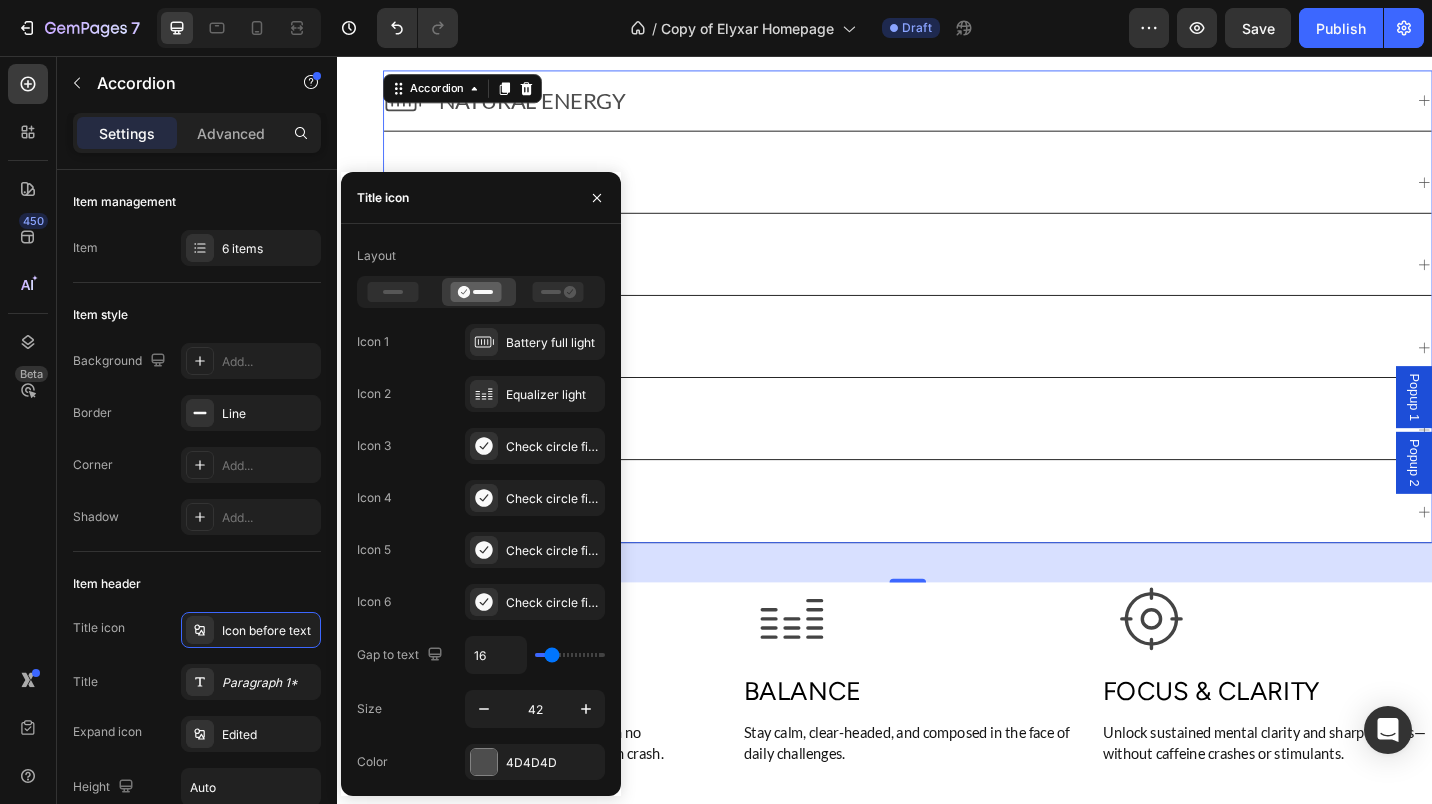 click 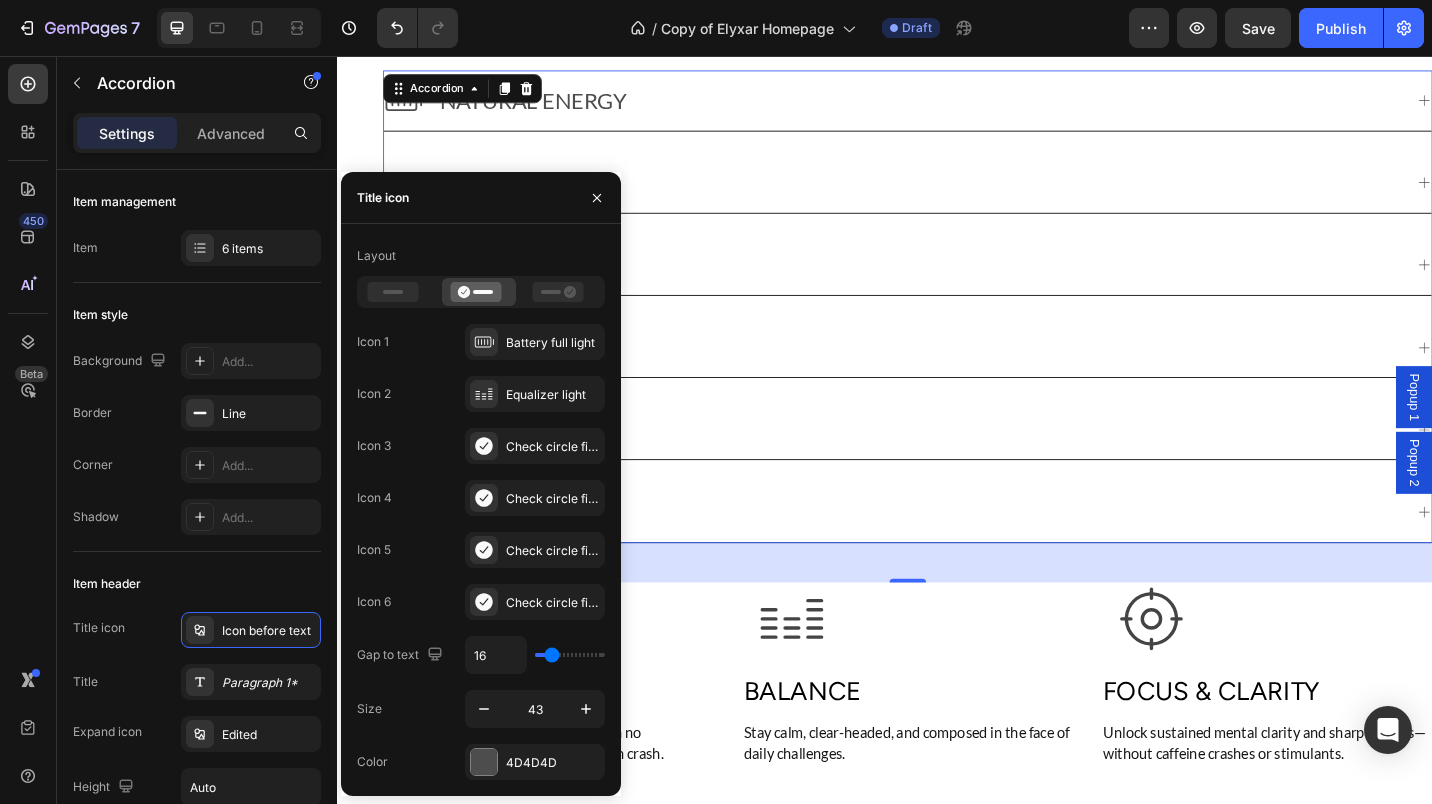 click 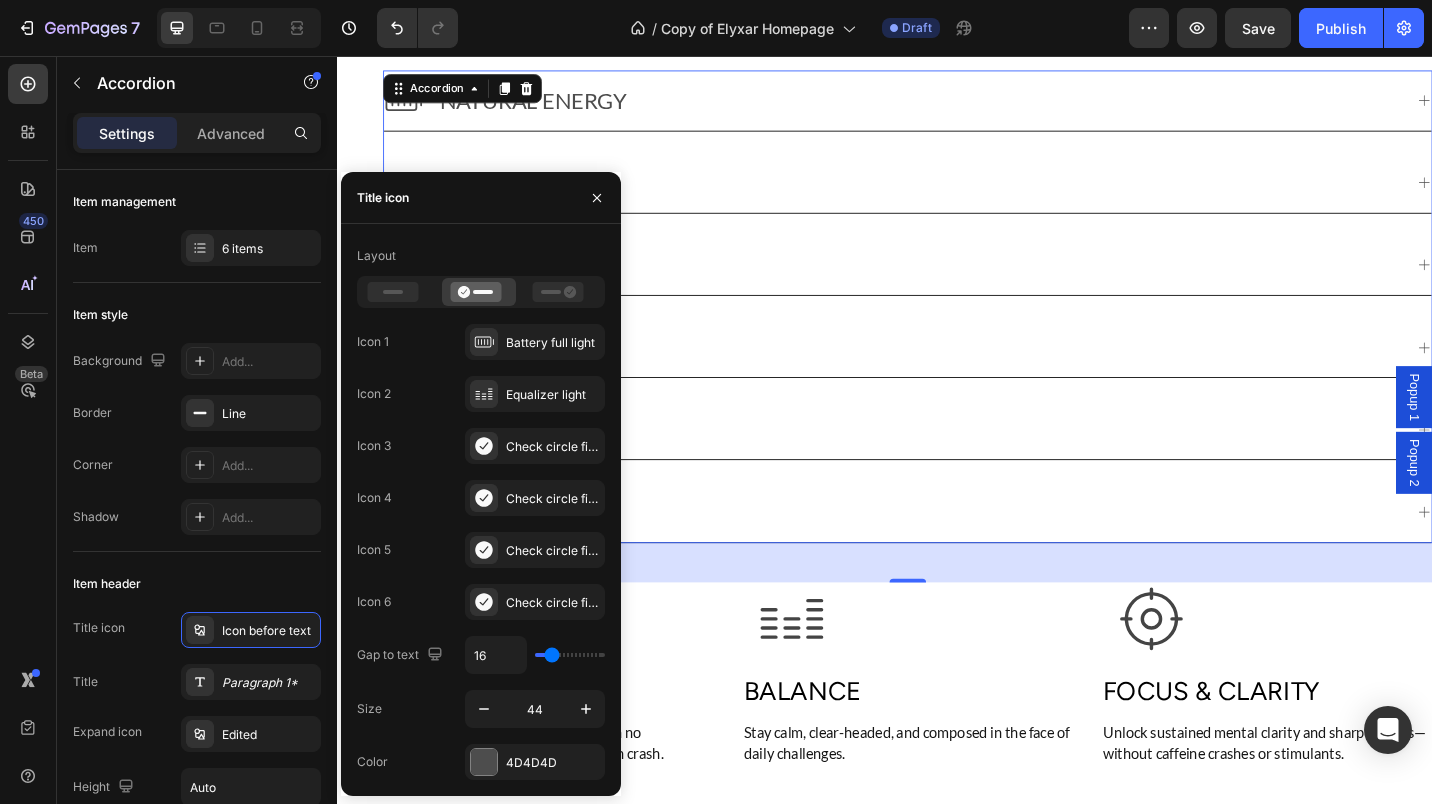 click 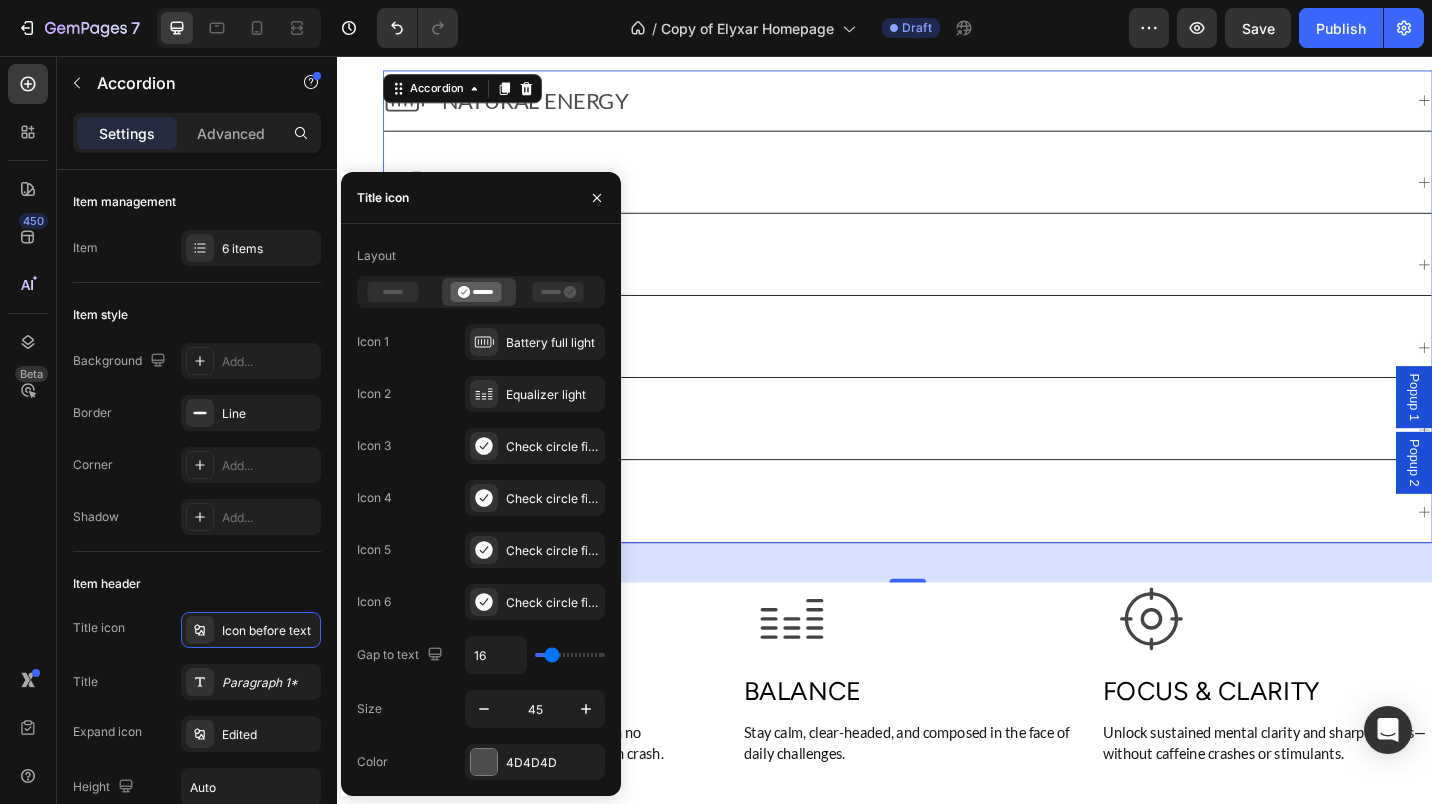 click 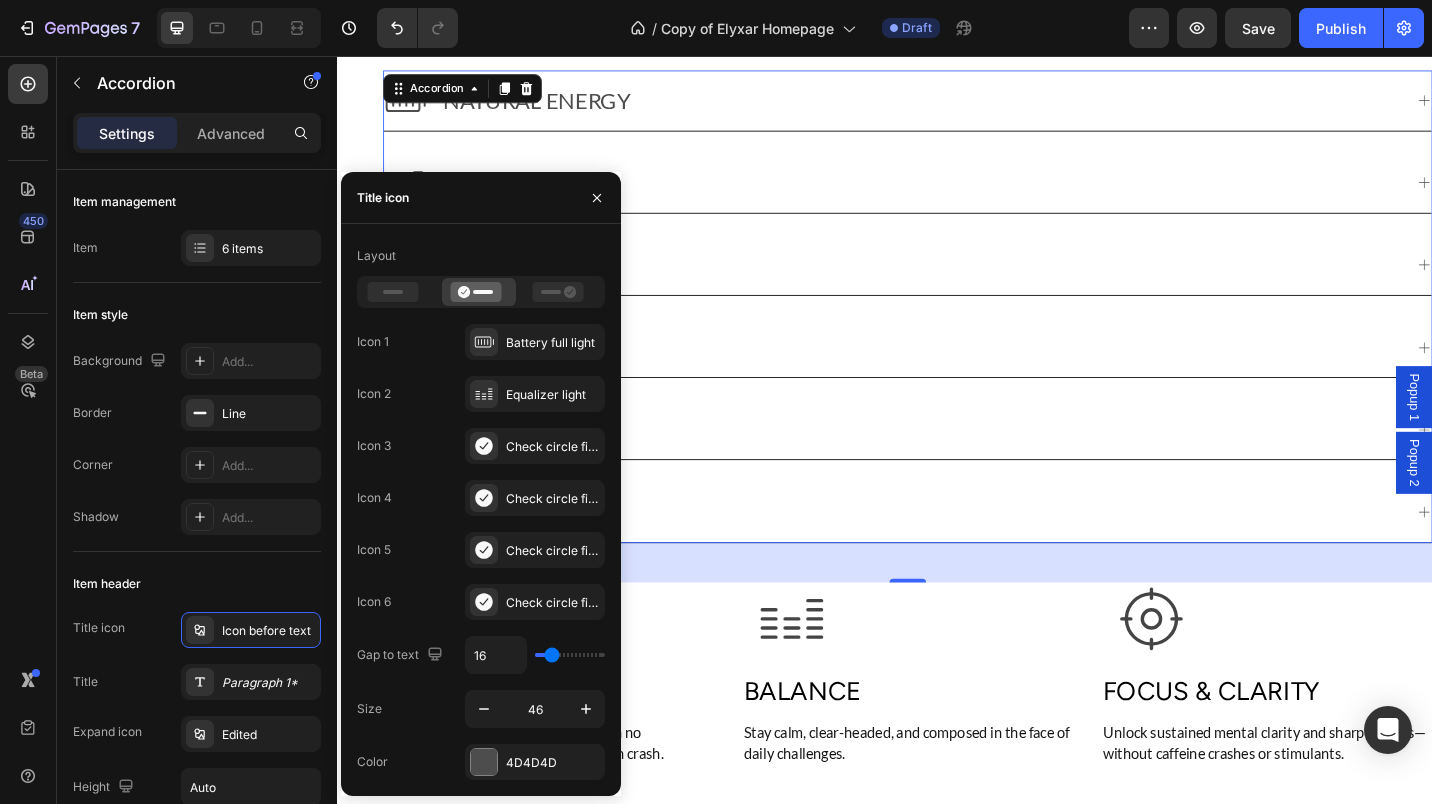 click 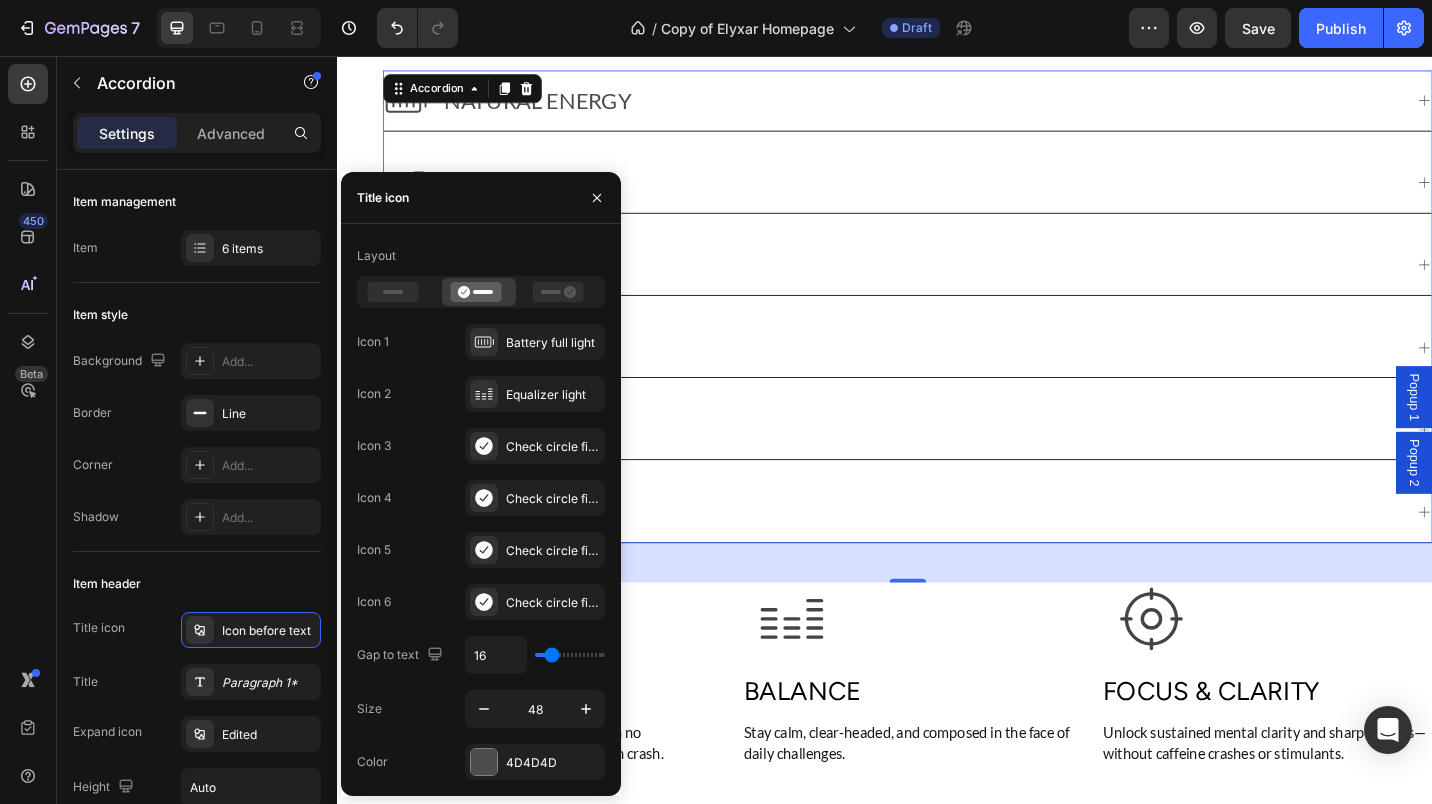 click 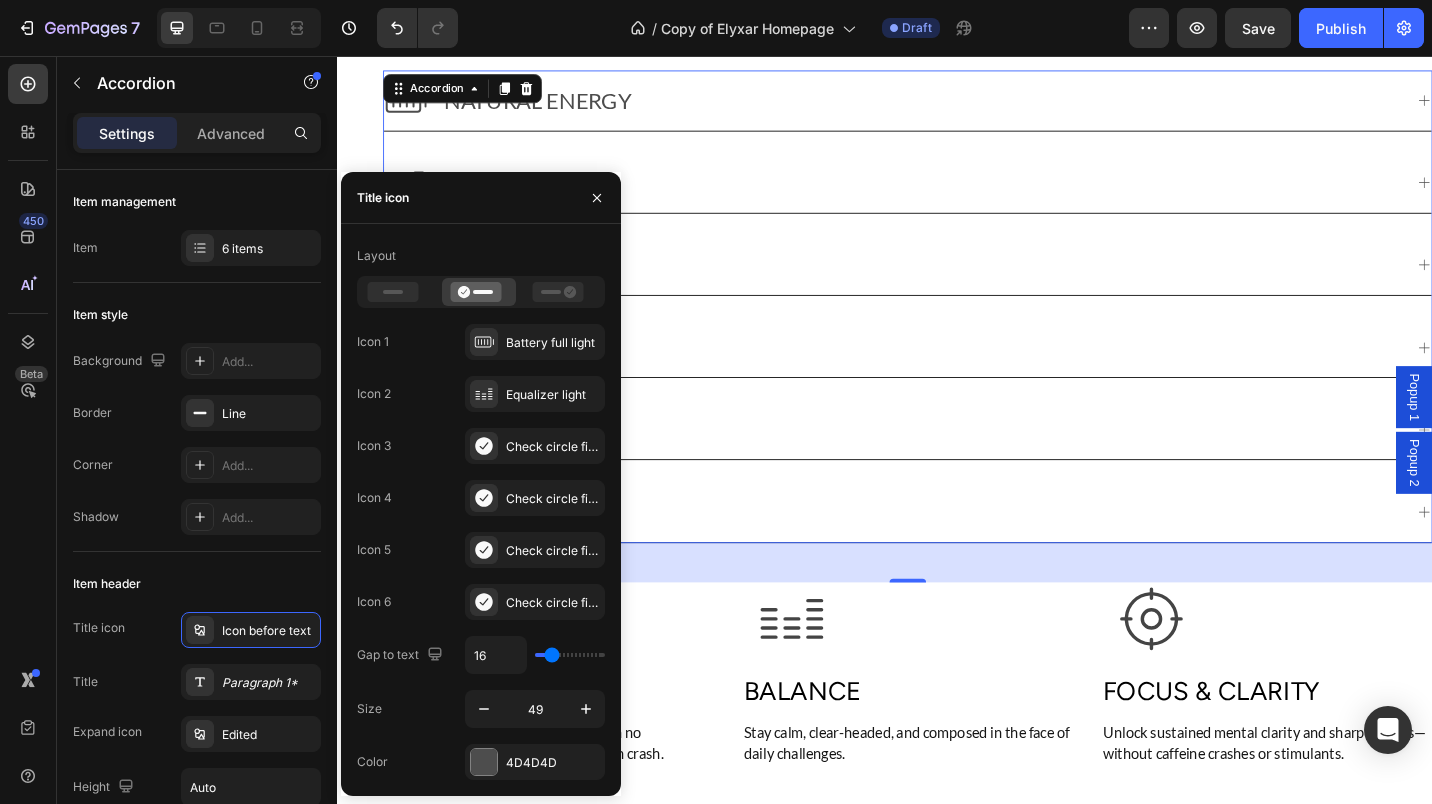 click 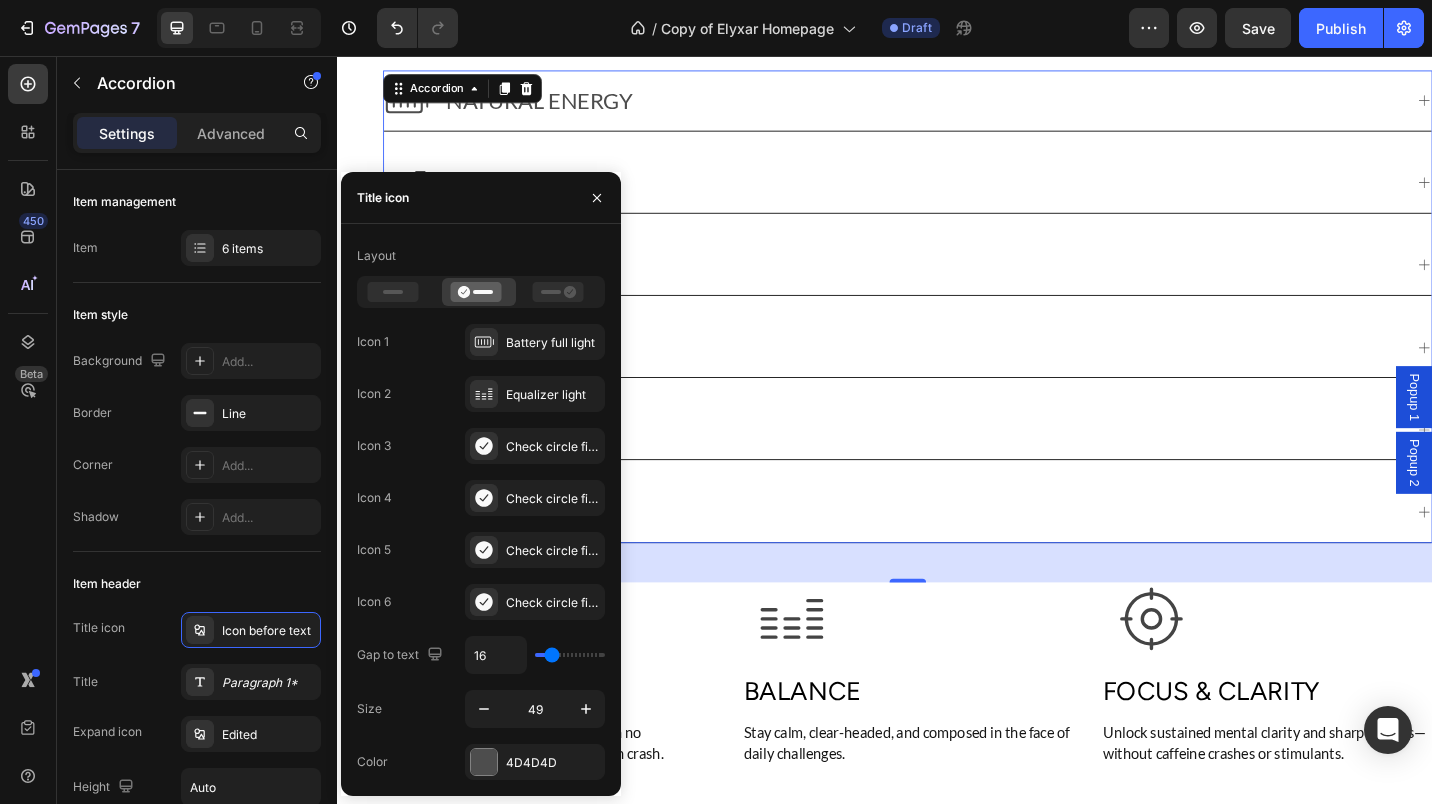 click 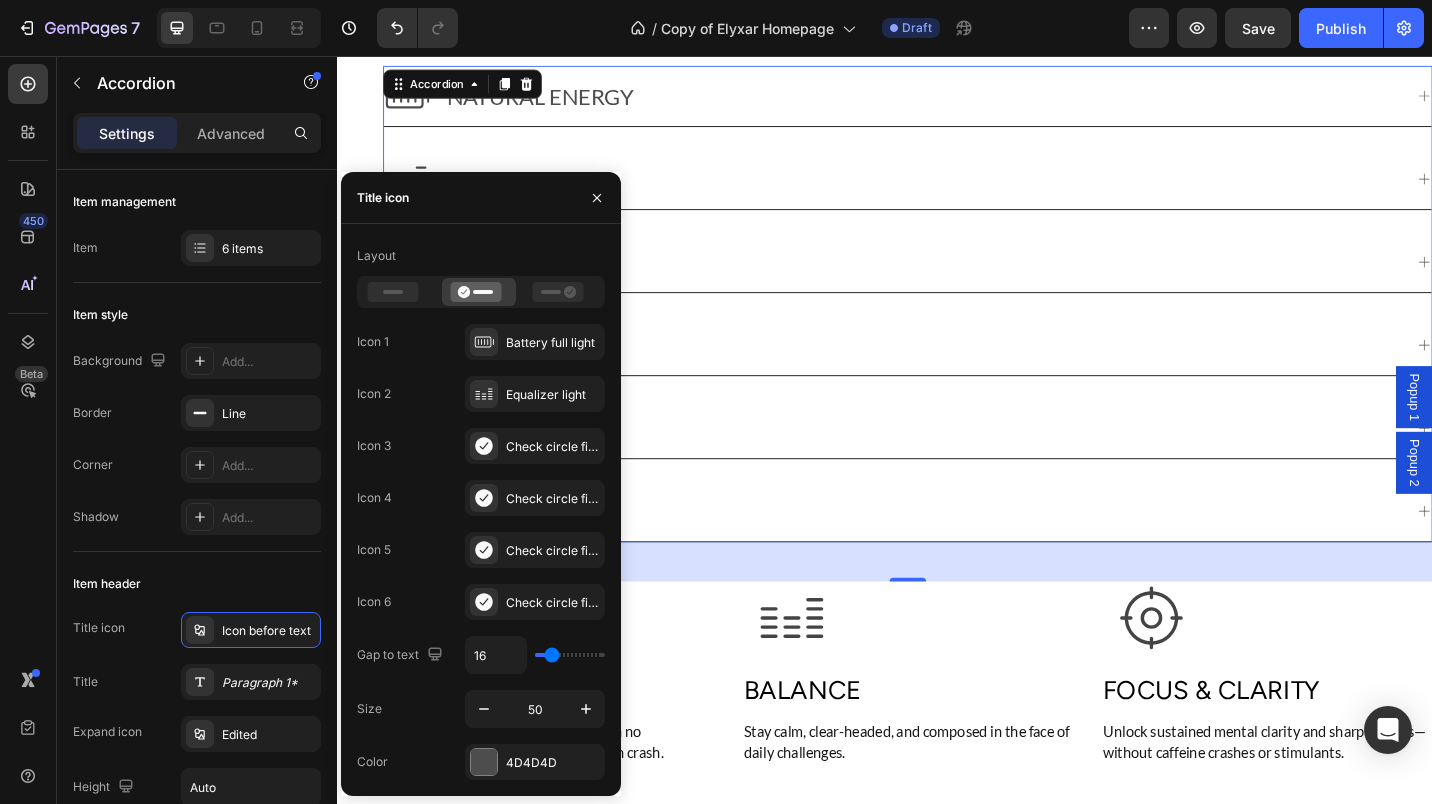 click 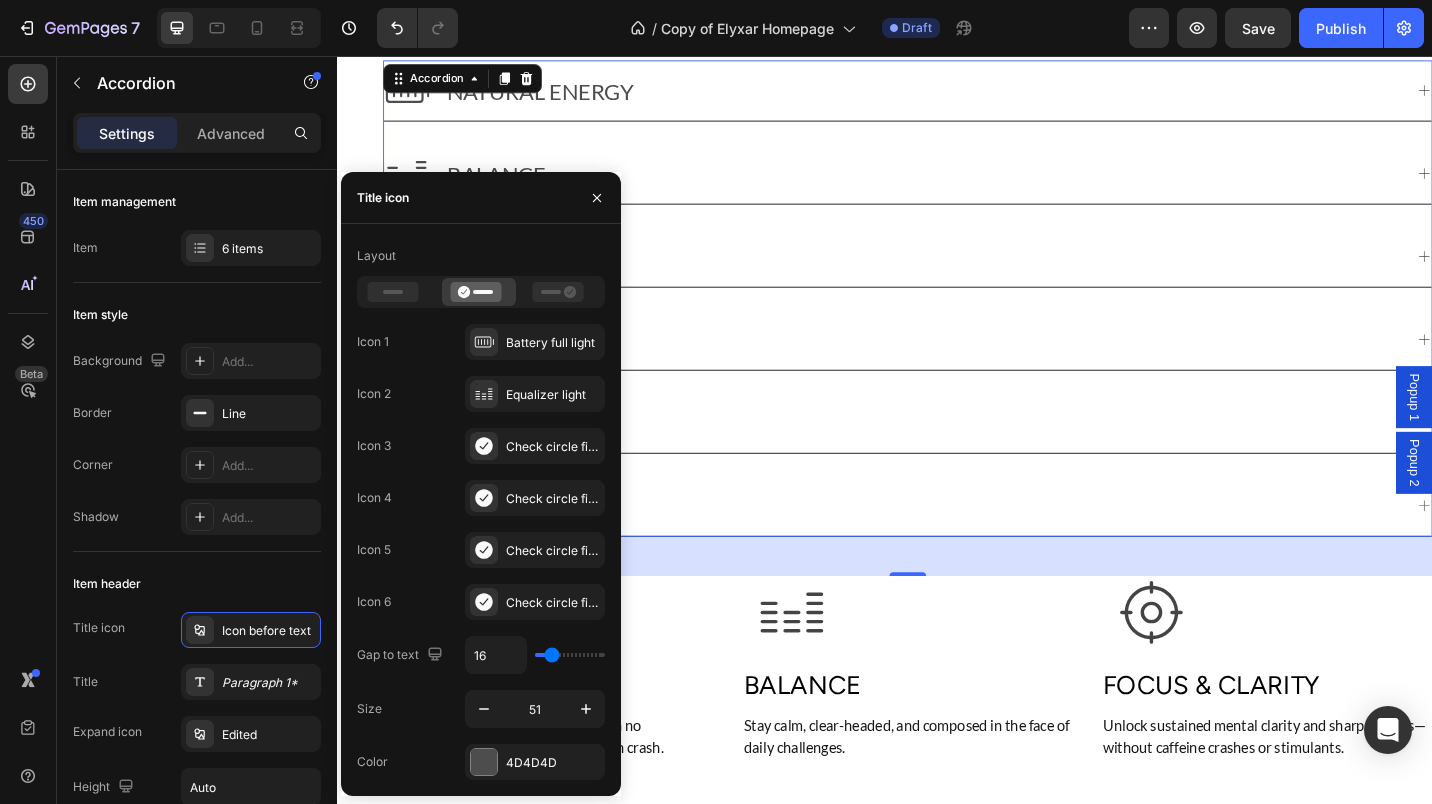 click 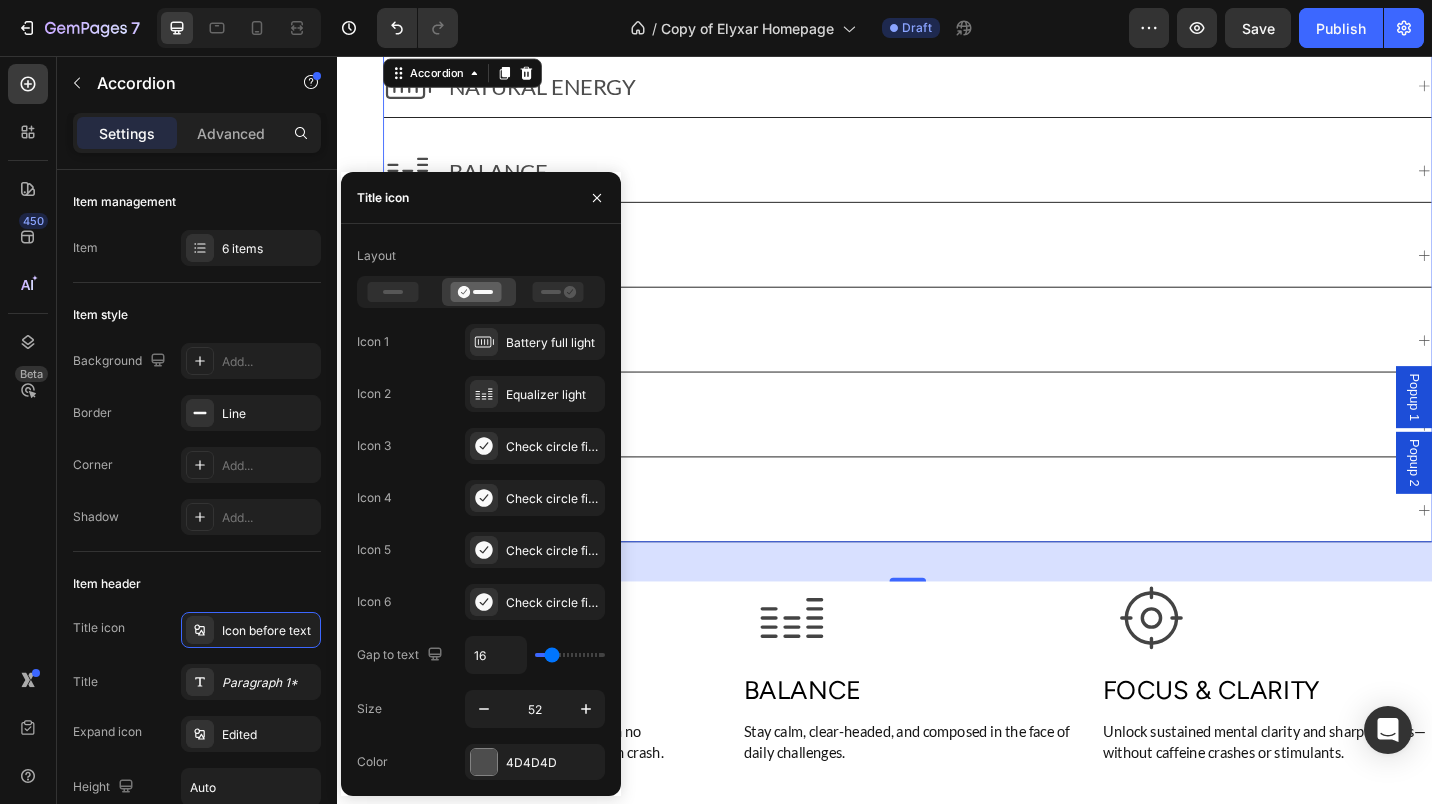 click 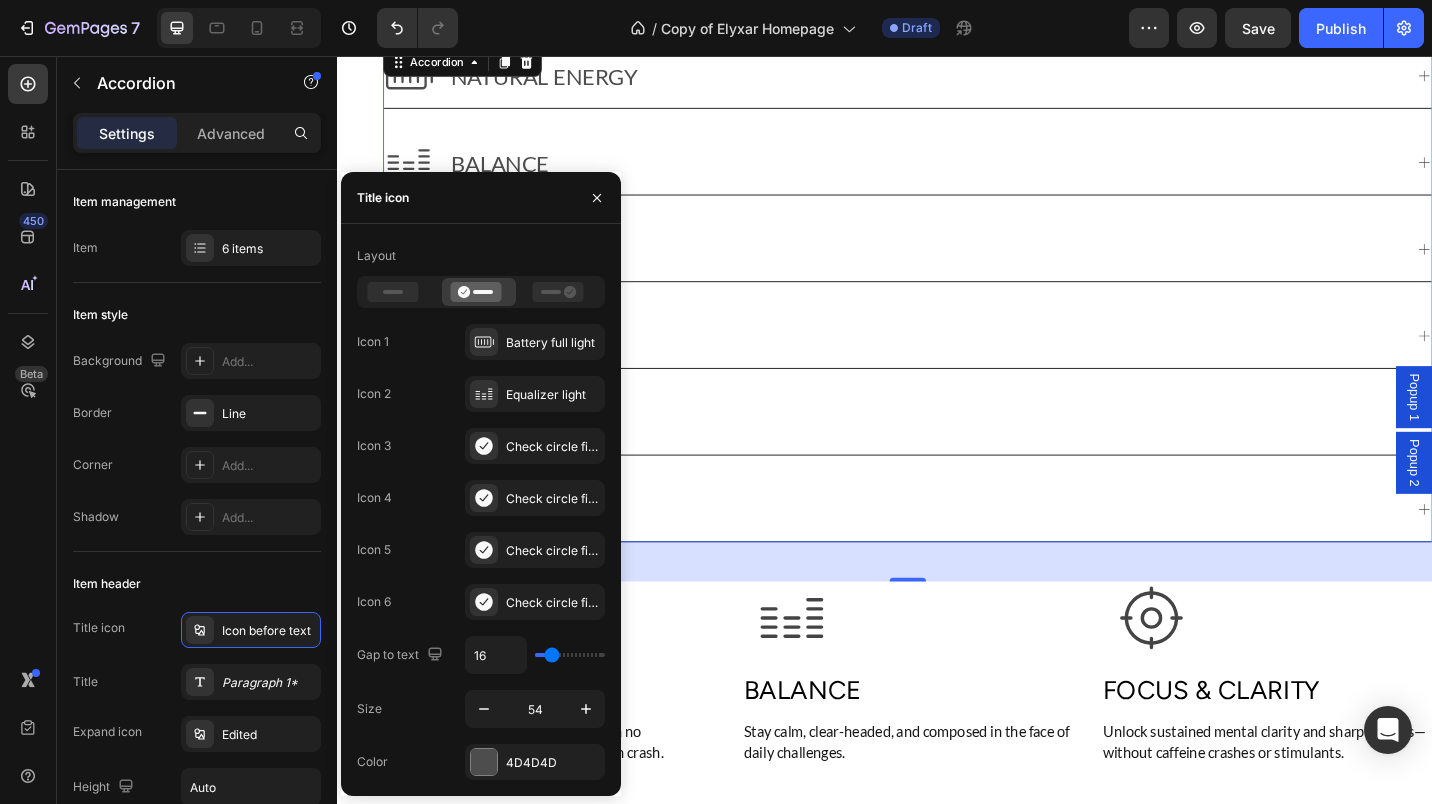 click 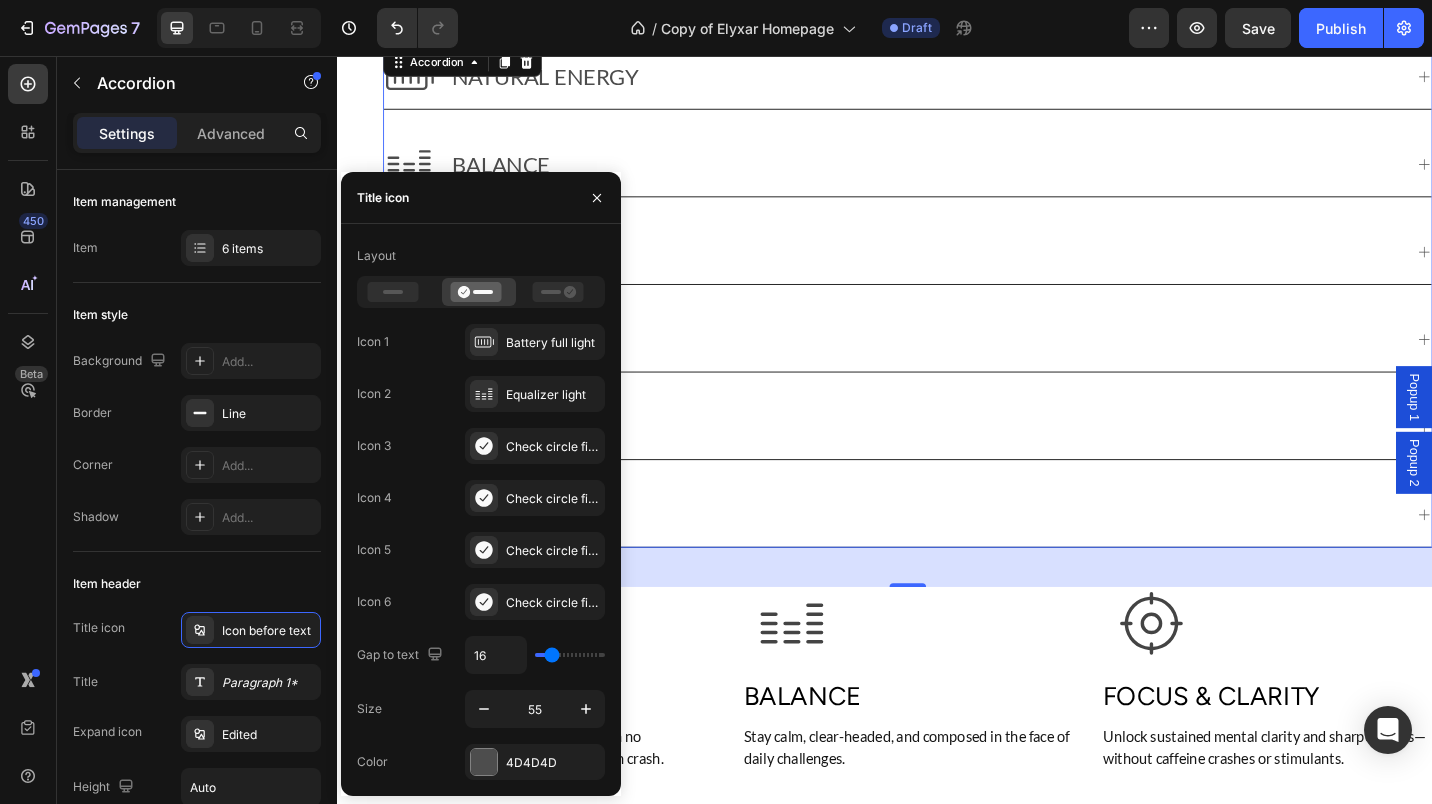 scroll, scrollTop: 1184, scrollLeft: 0, axis: vertical 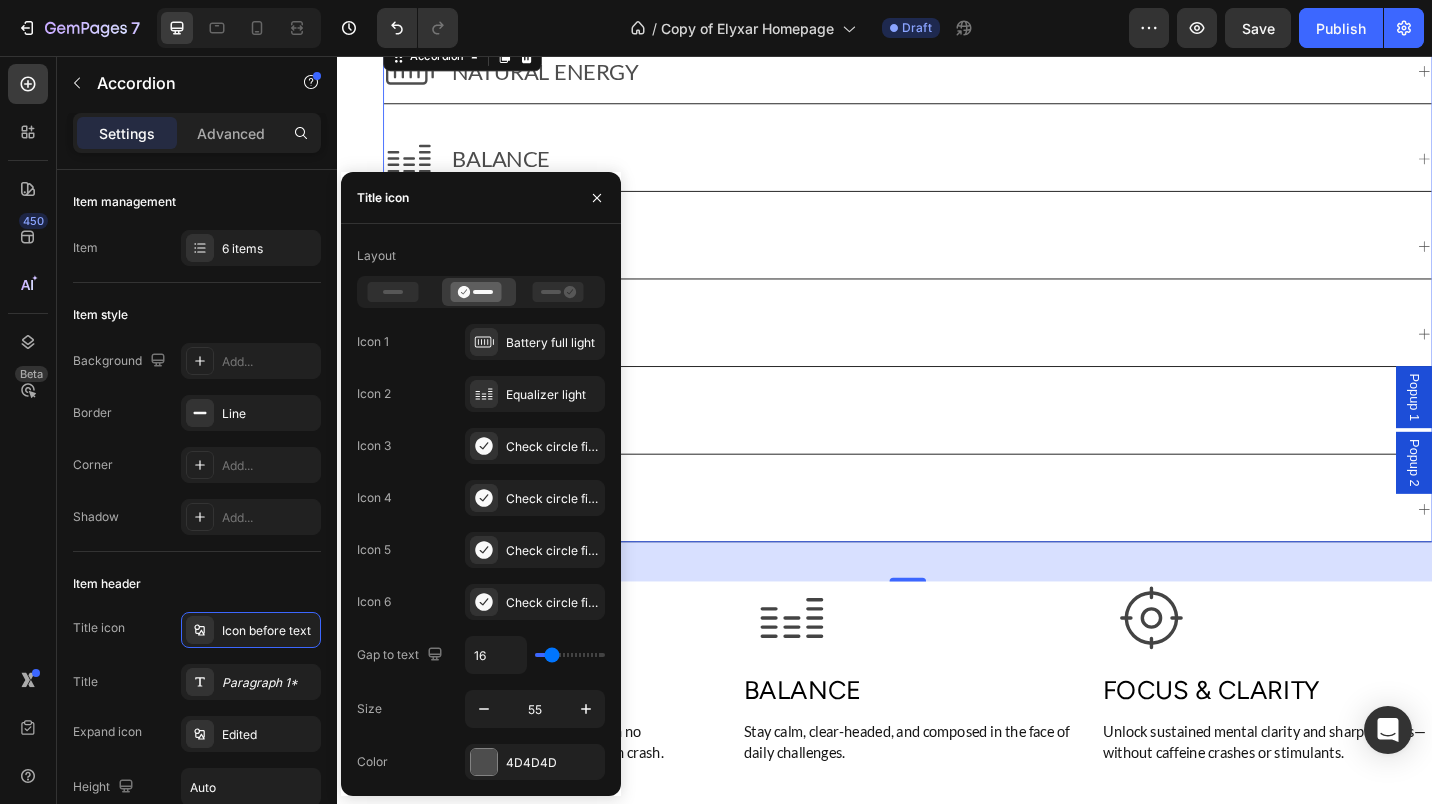 click 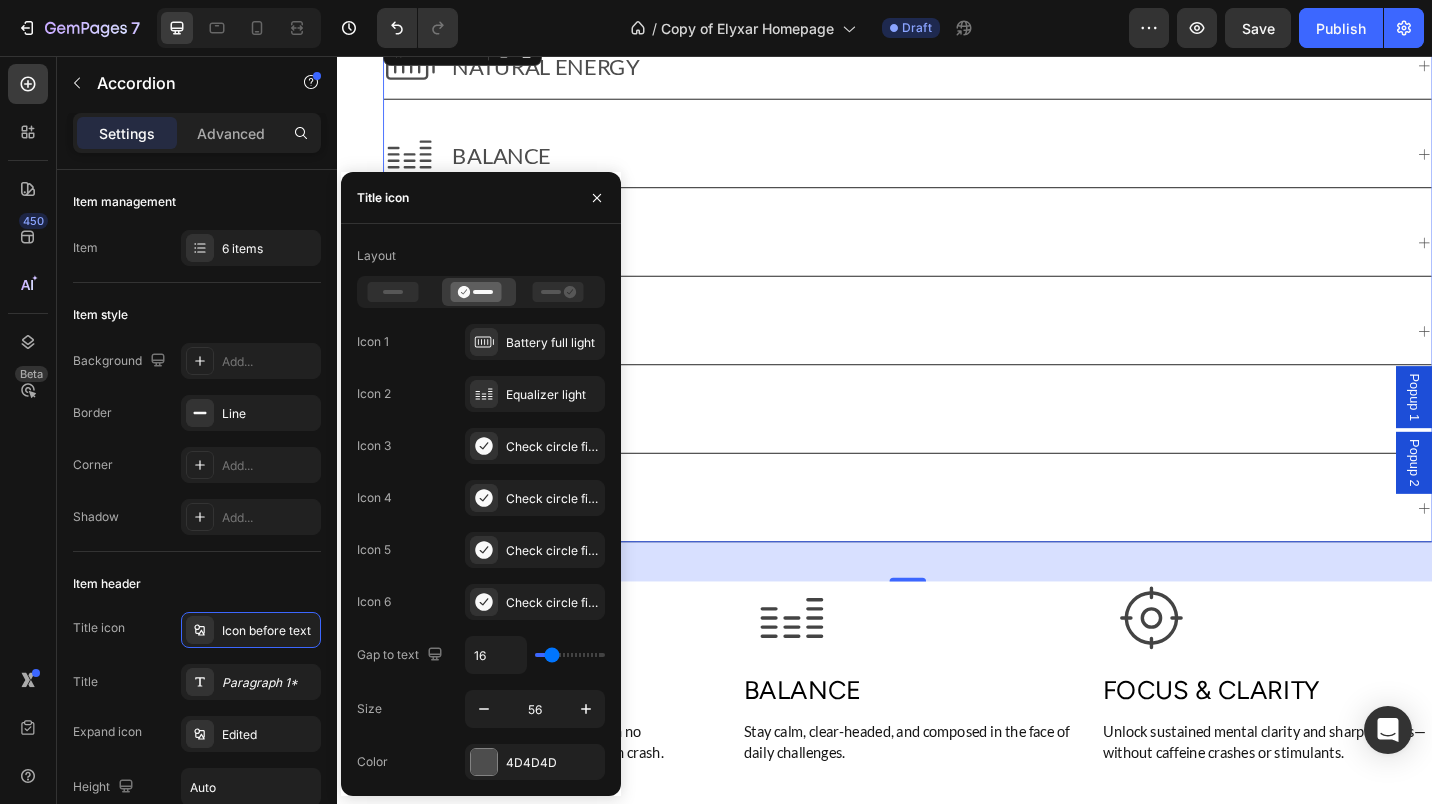 click 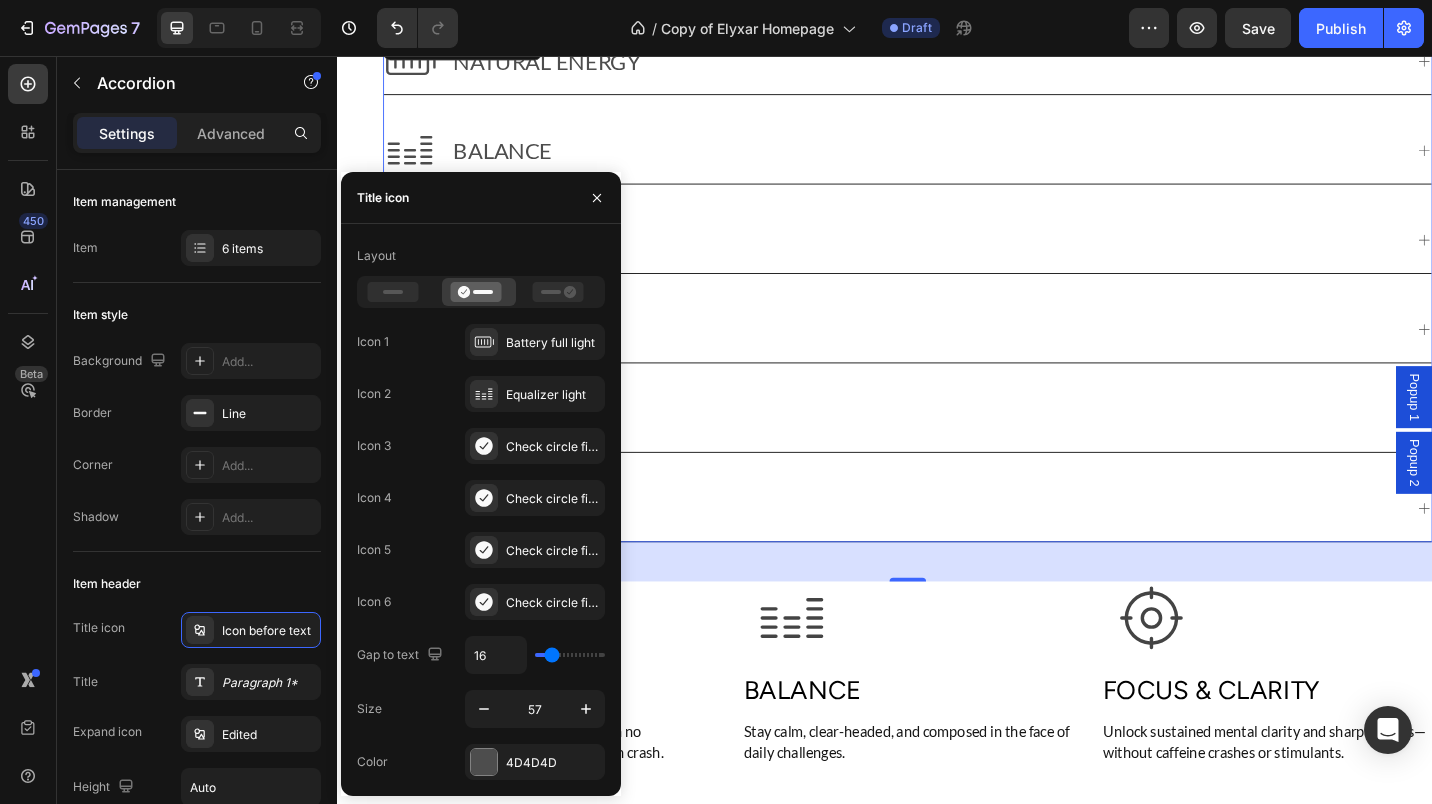 click 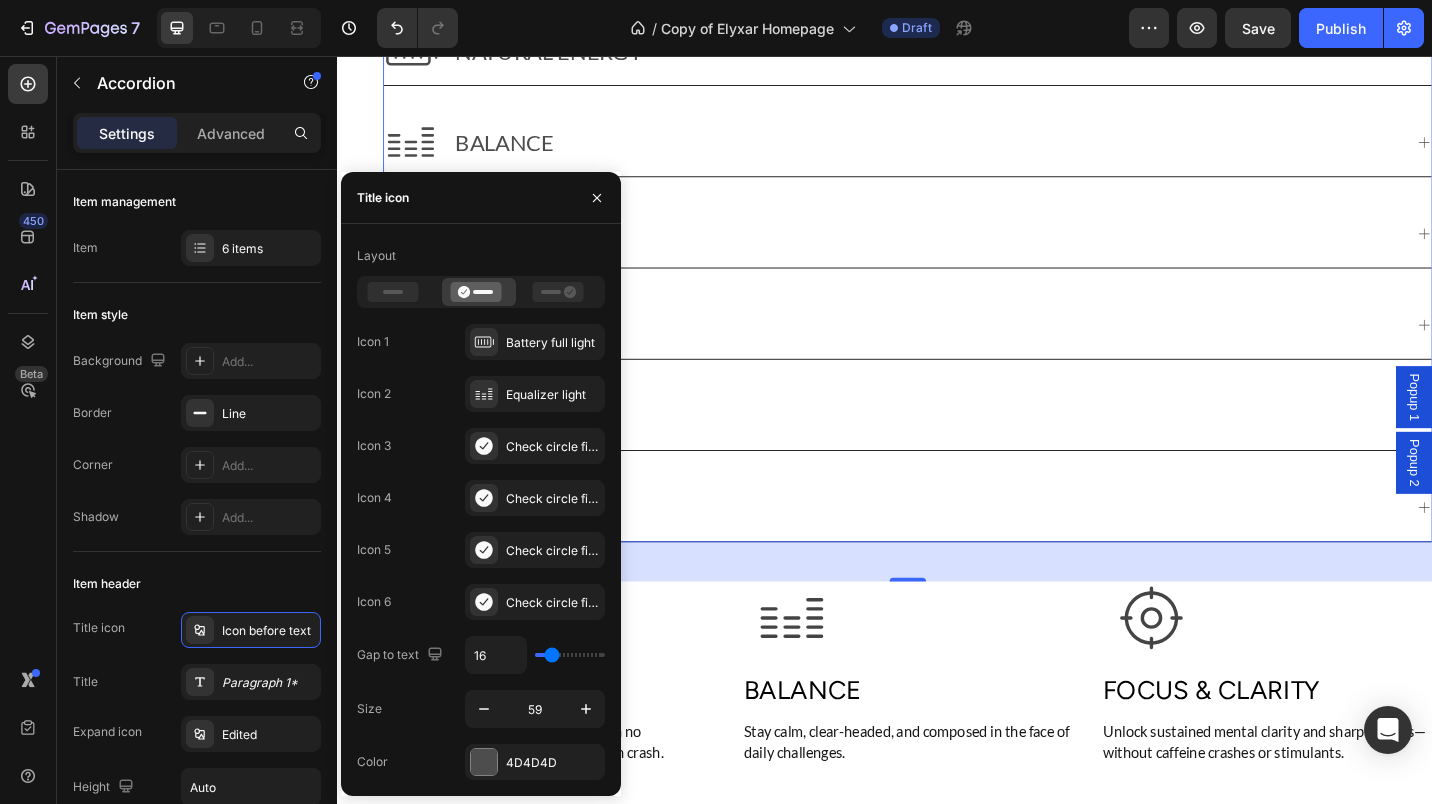 click 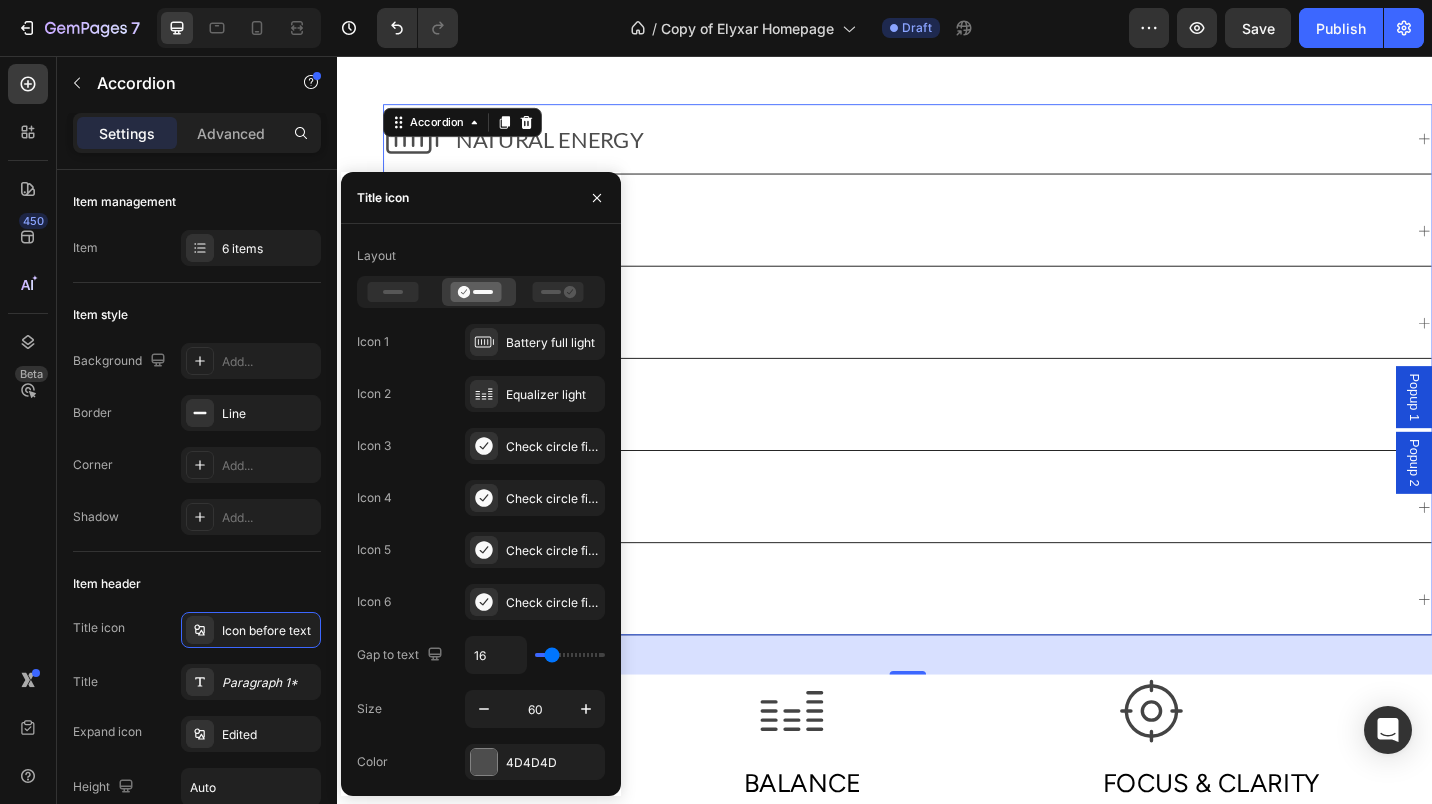scroll, scrollTop: 1132, scrollLeft: 0, axis: vertical 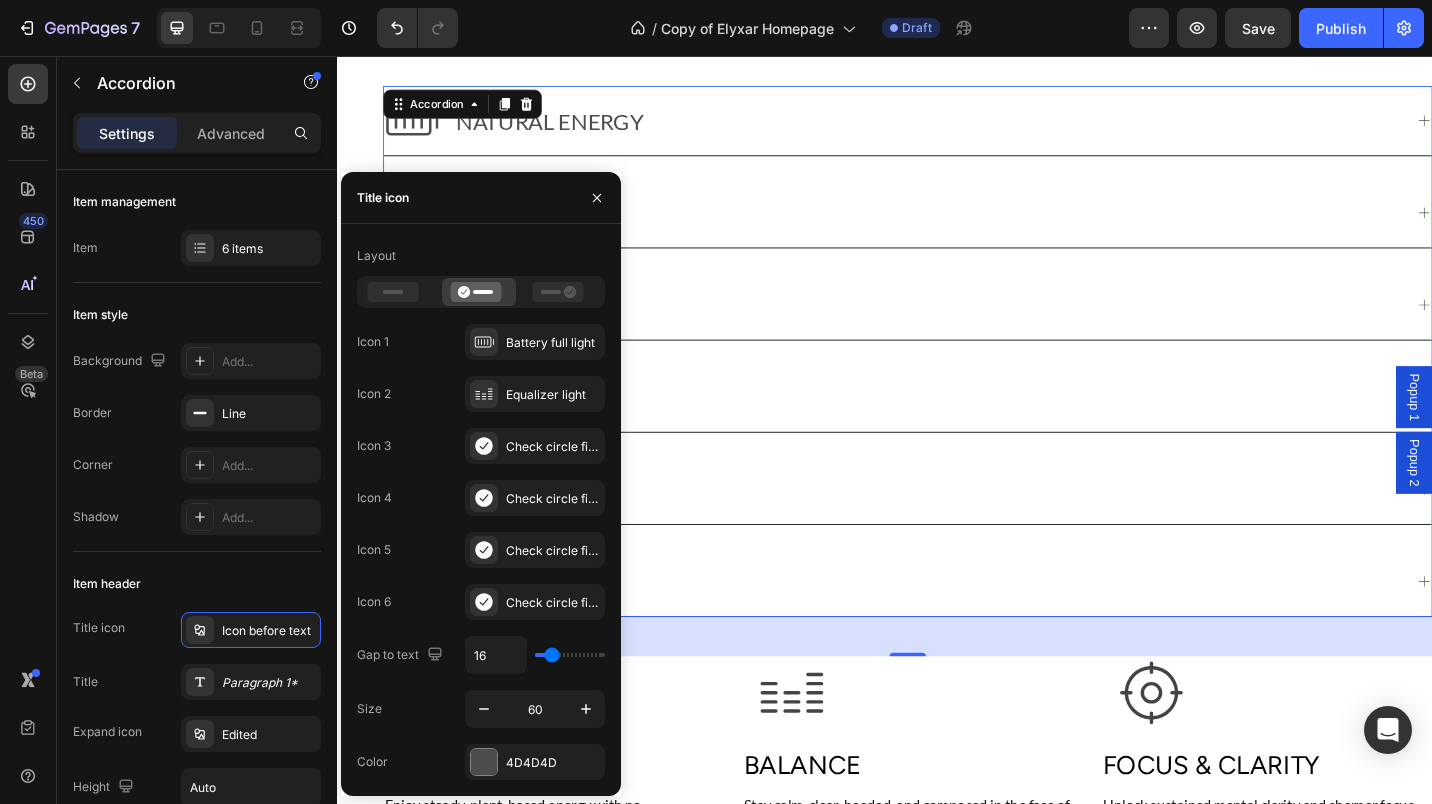 type on "13" 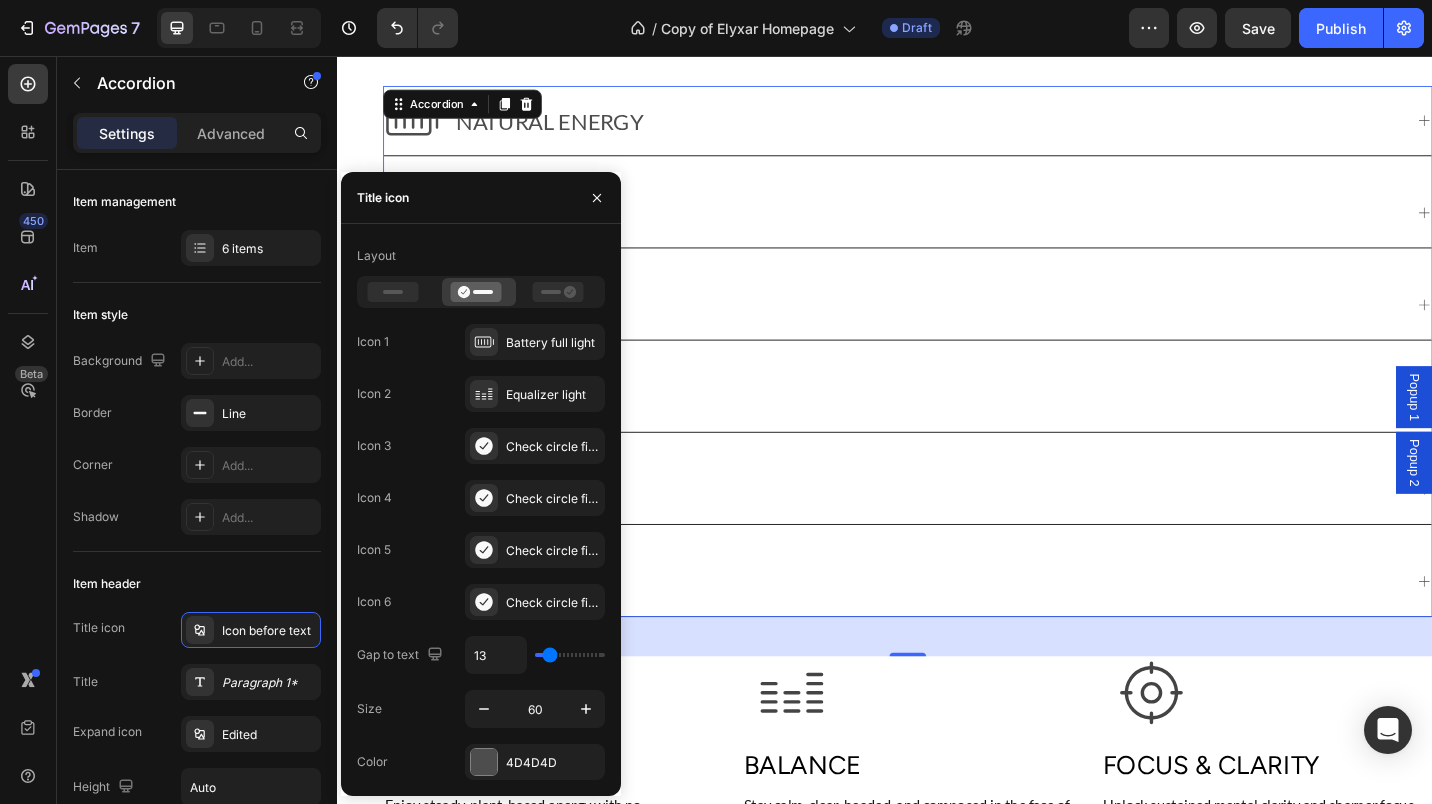 type on "15" 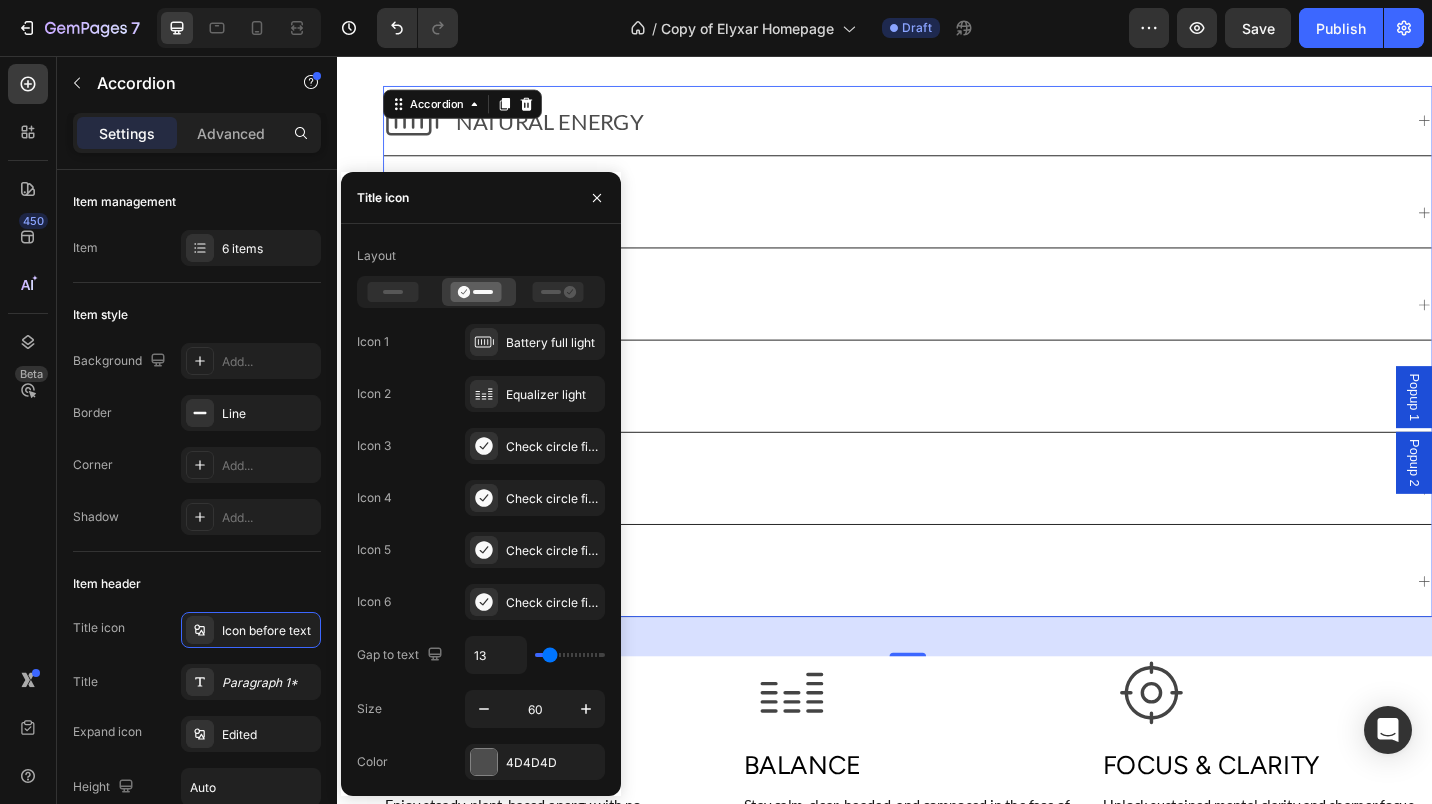 type on "15" 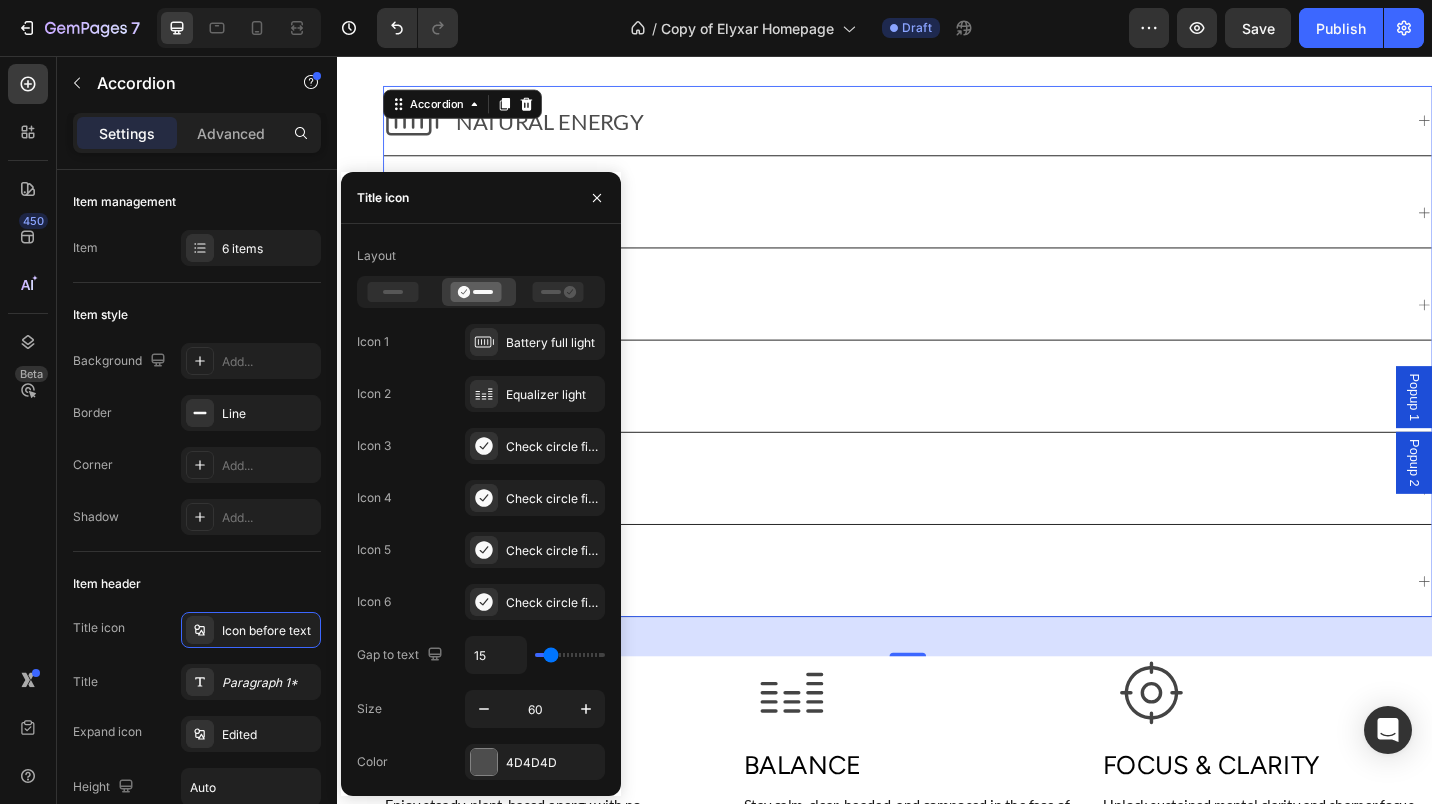 type on "17" 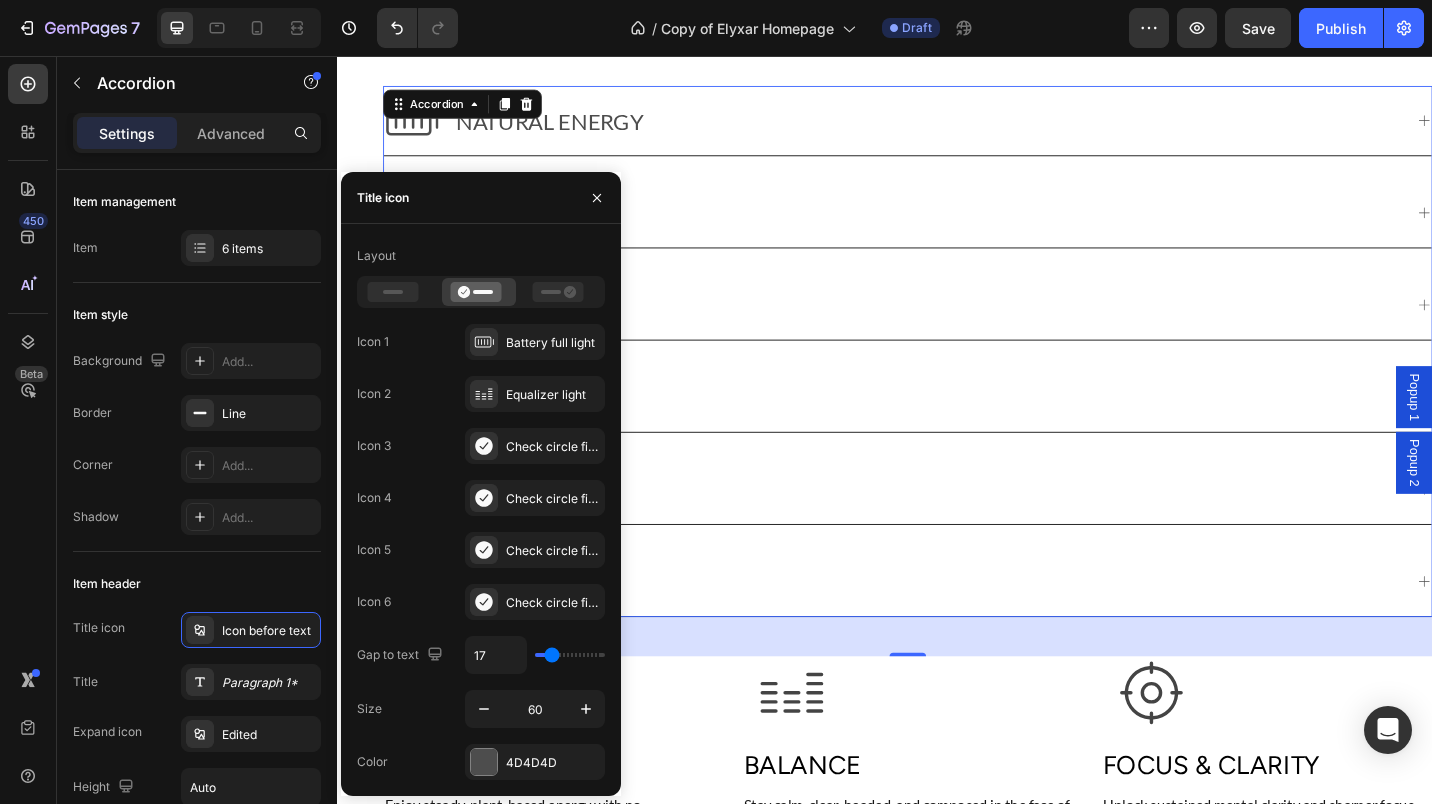 type on "18" 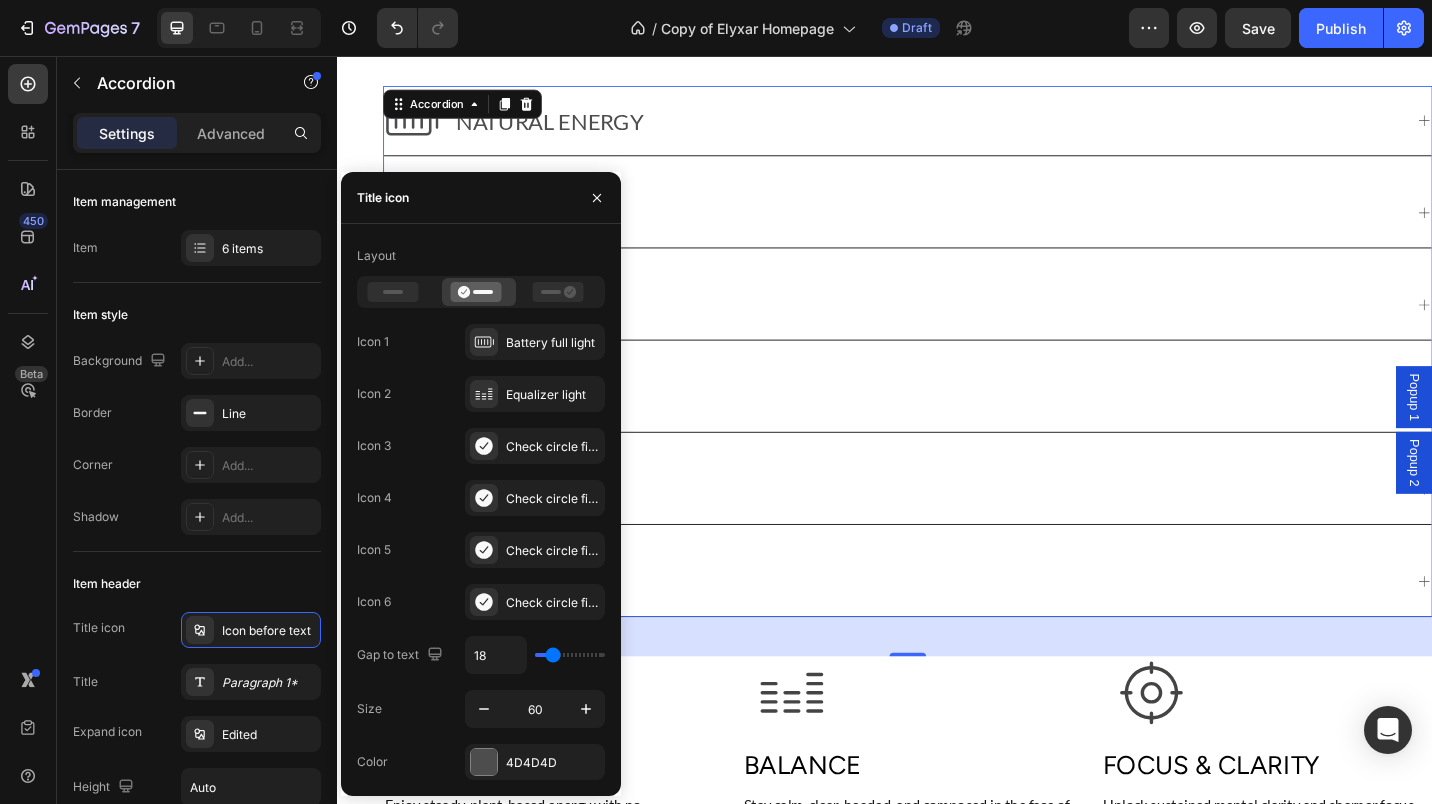 type on "22" 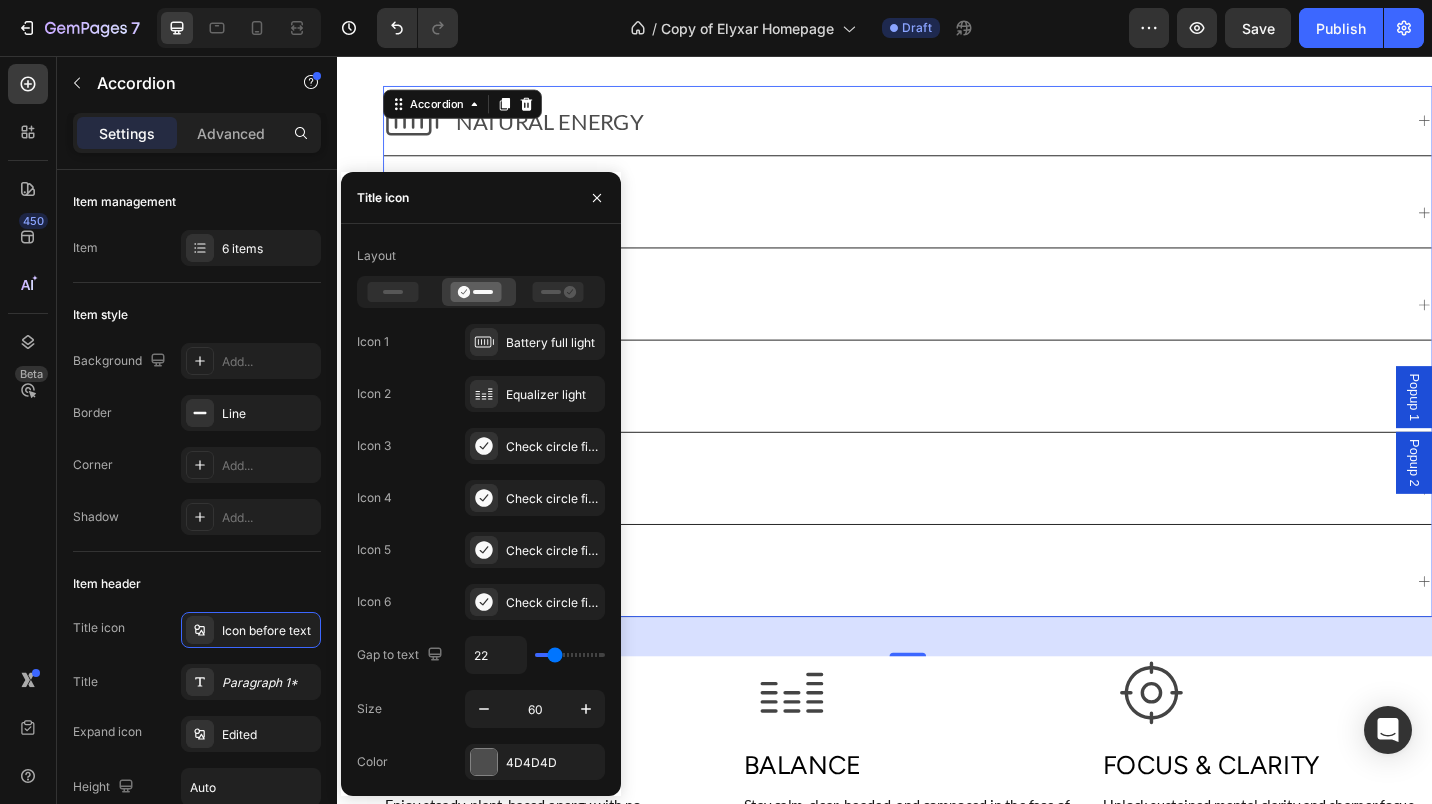 type on "24" 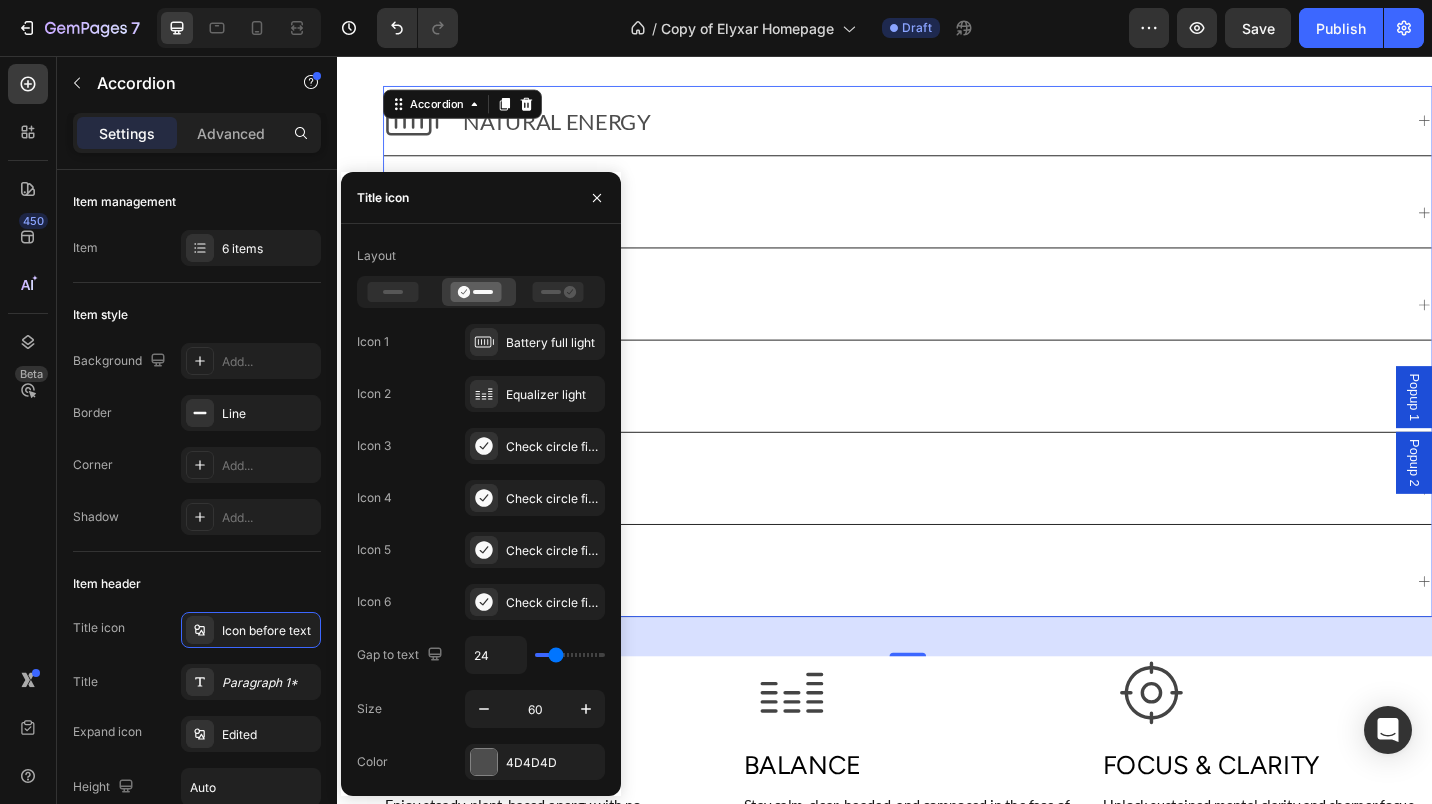 type on "26" 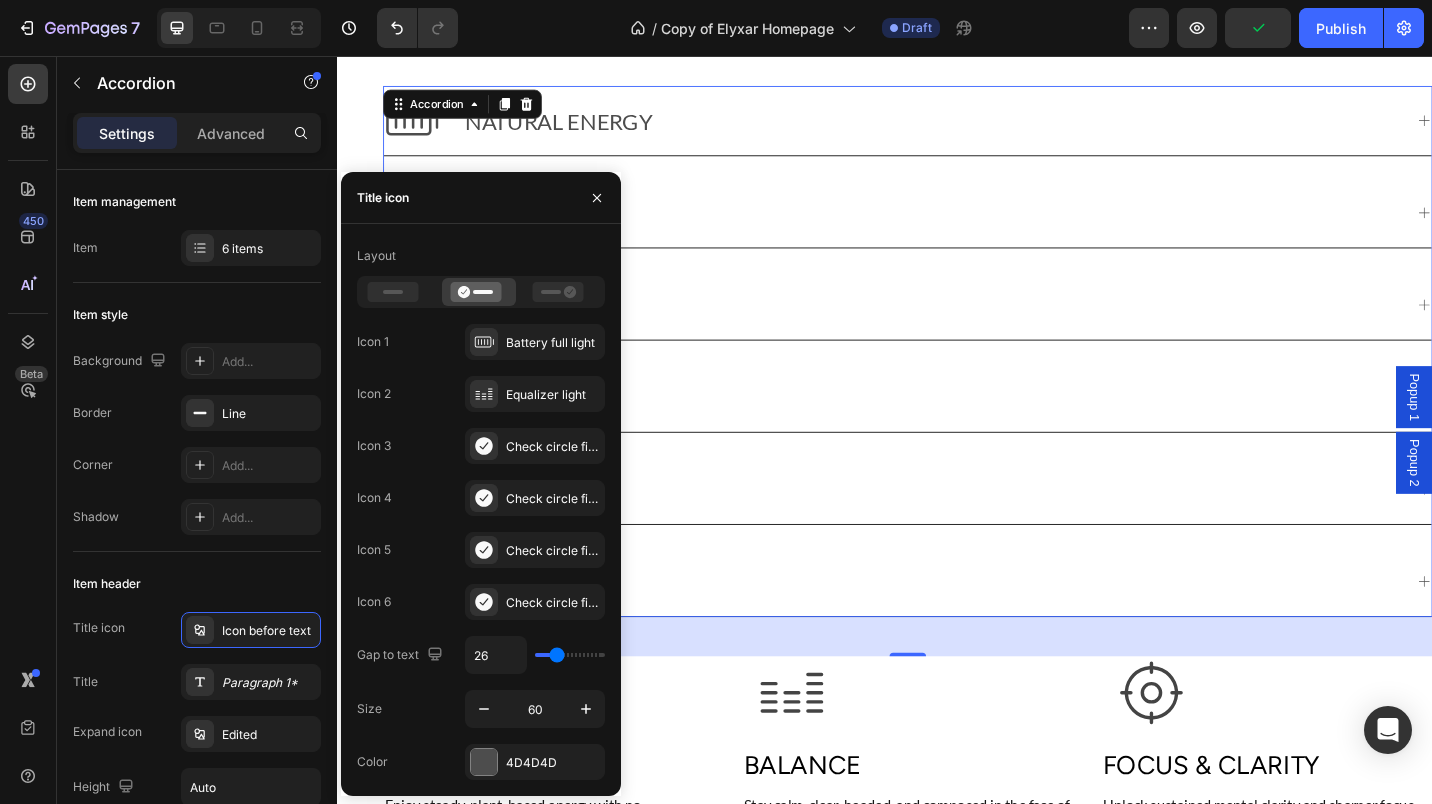 type on "30" 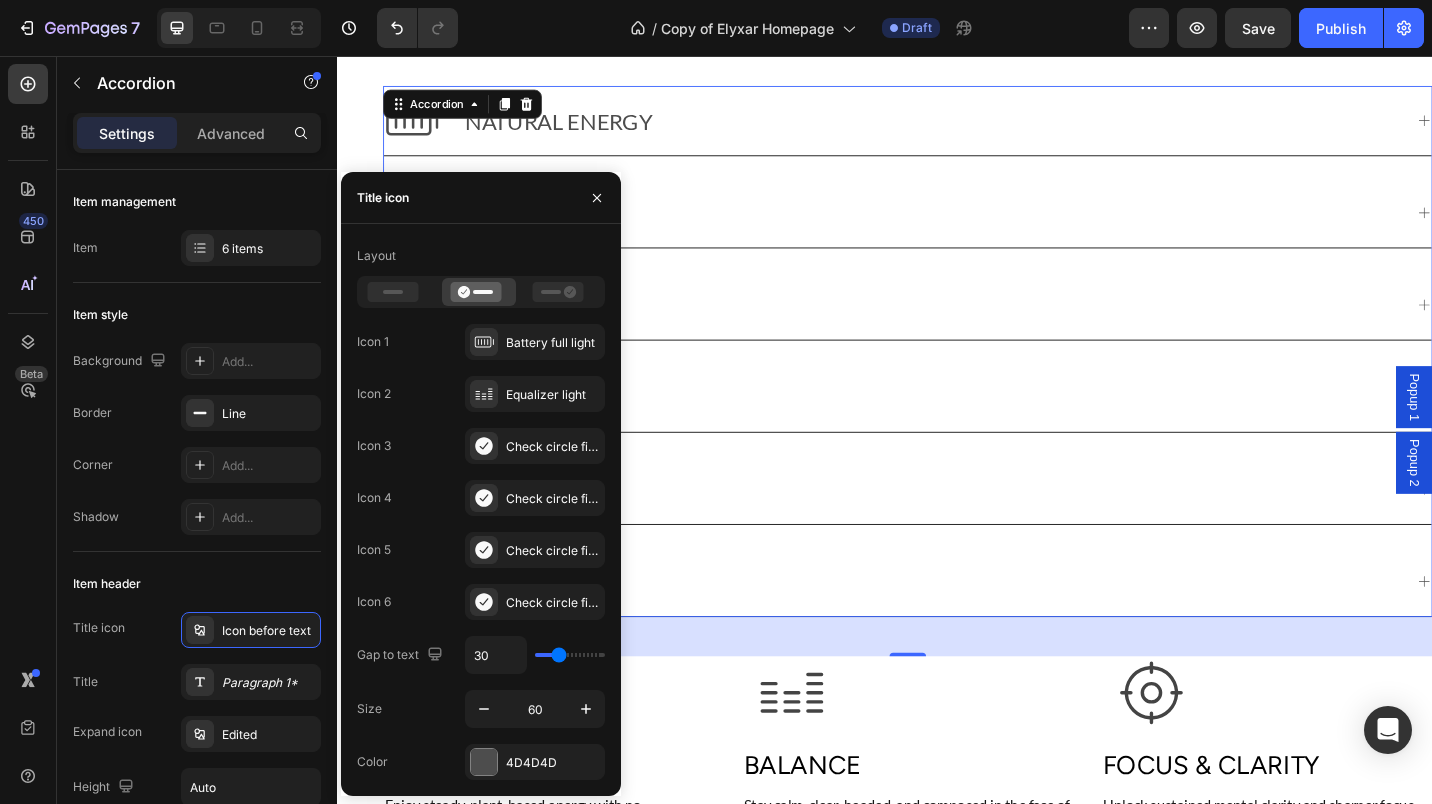 type on "31" 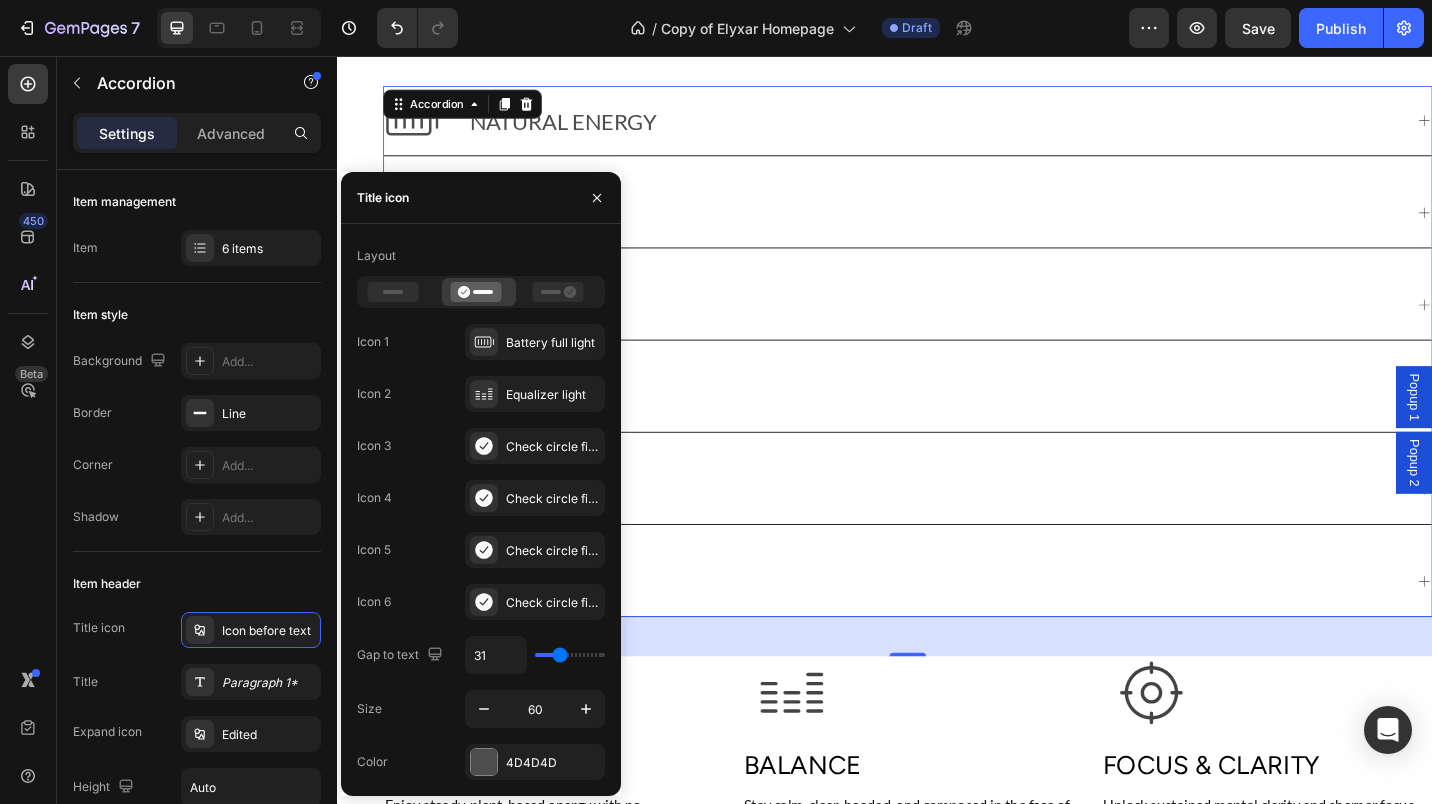 type on "32" 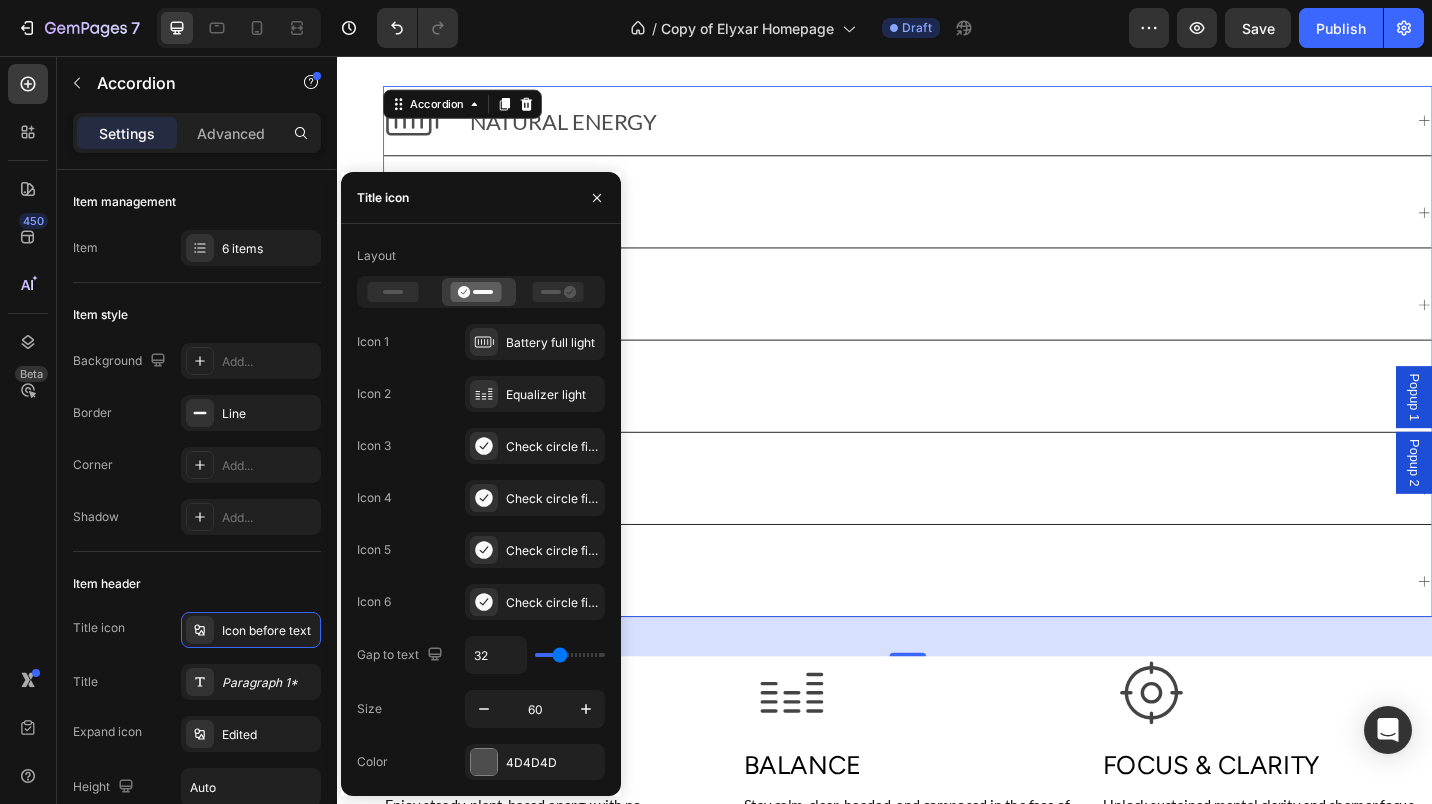 type on "34" 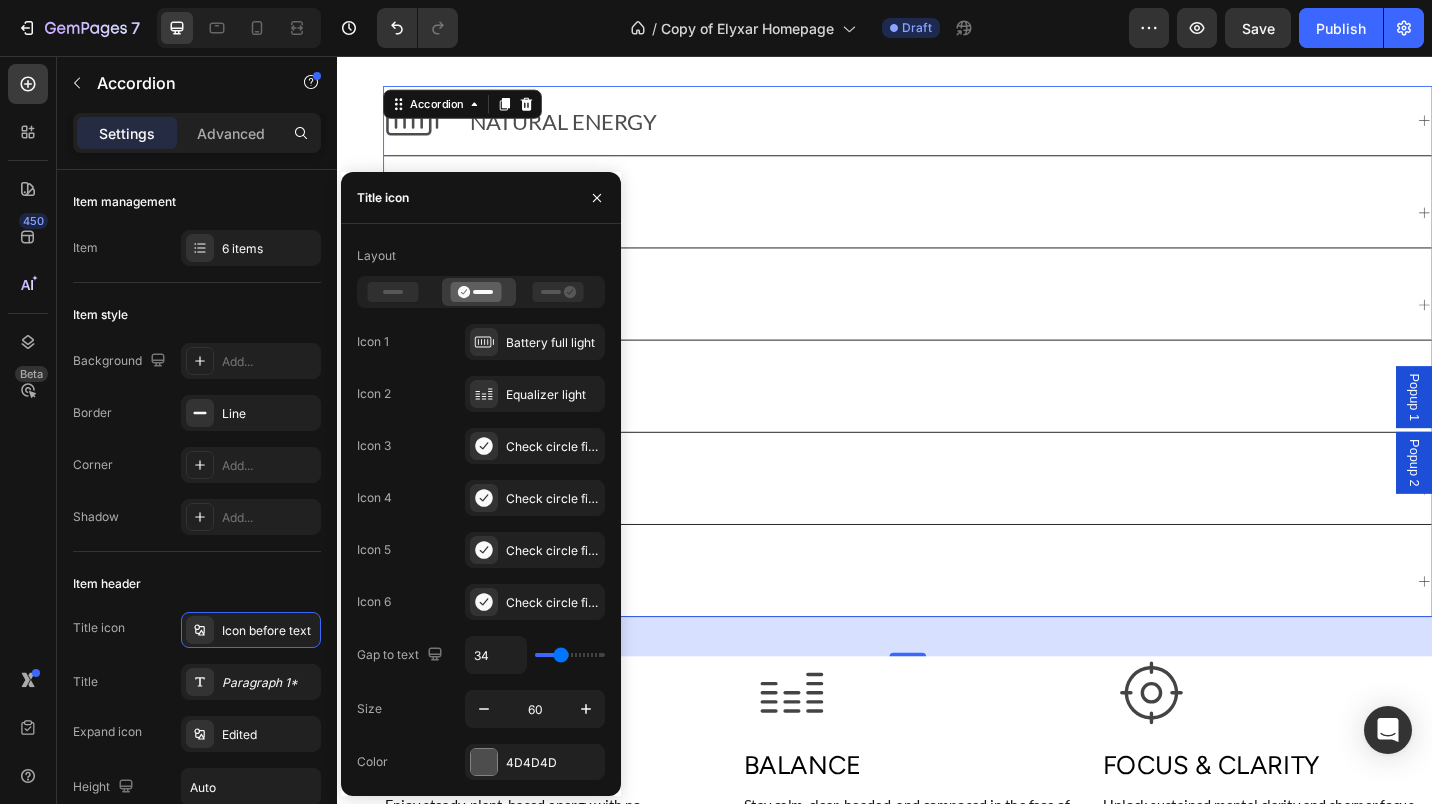 type on "35" 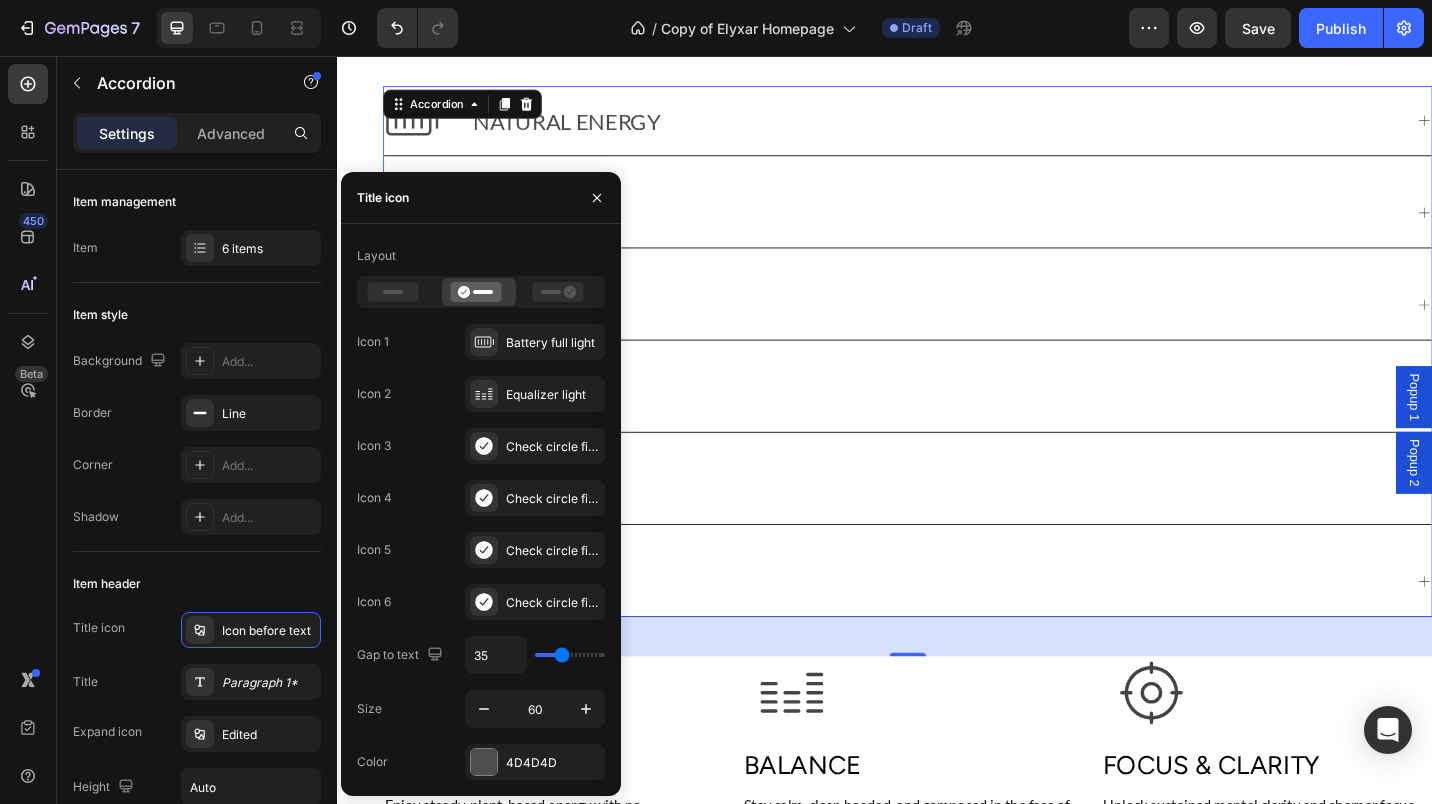 type on "33" 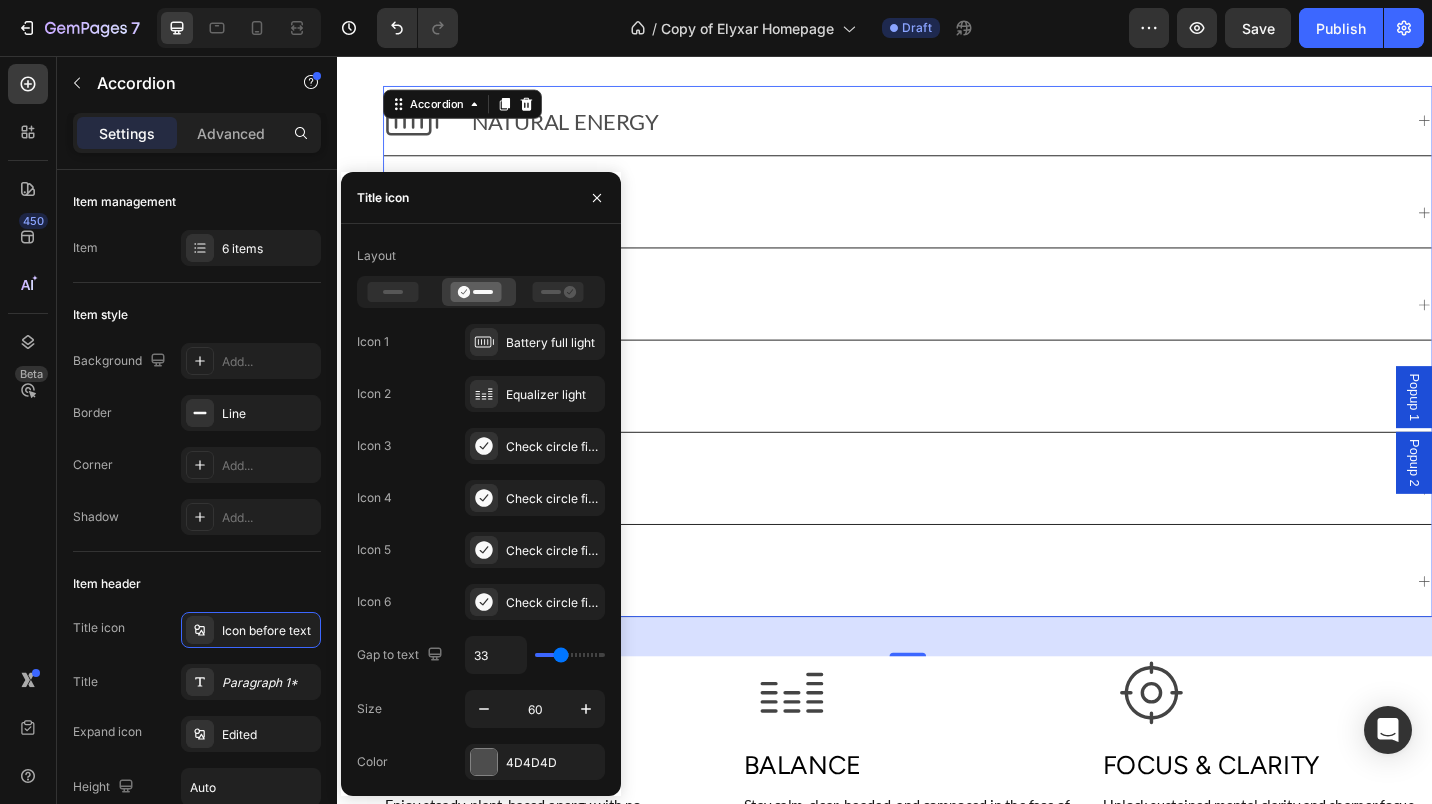 type on "31" 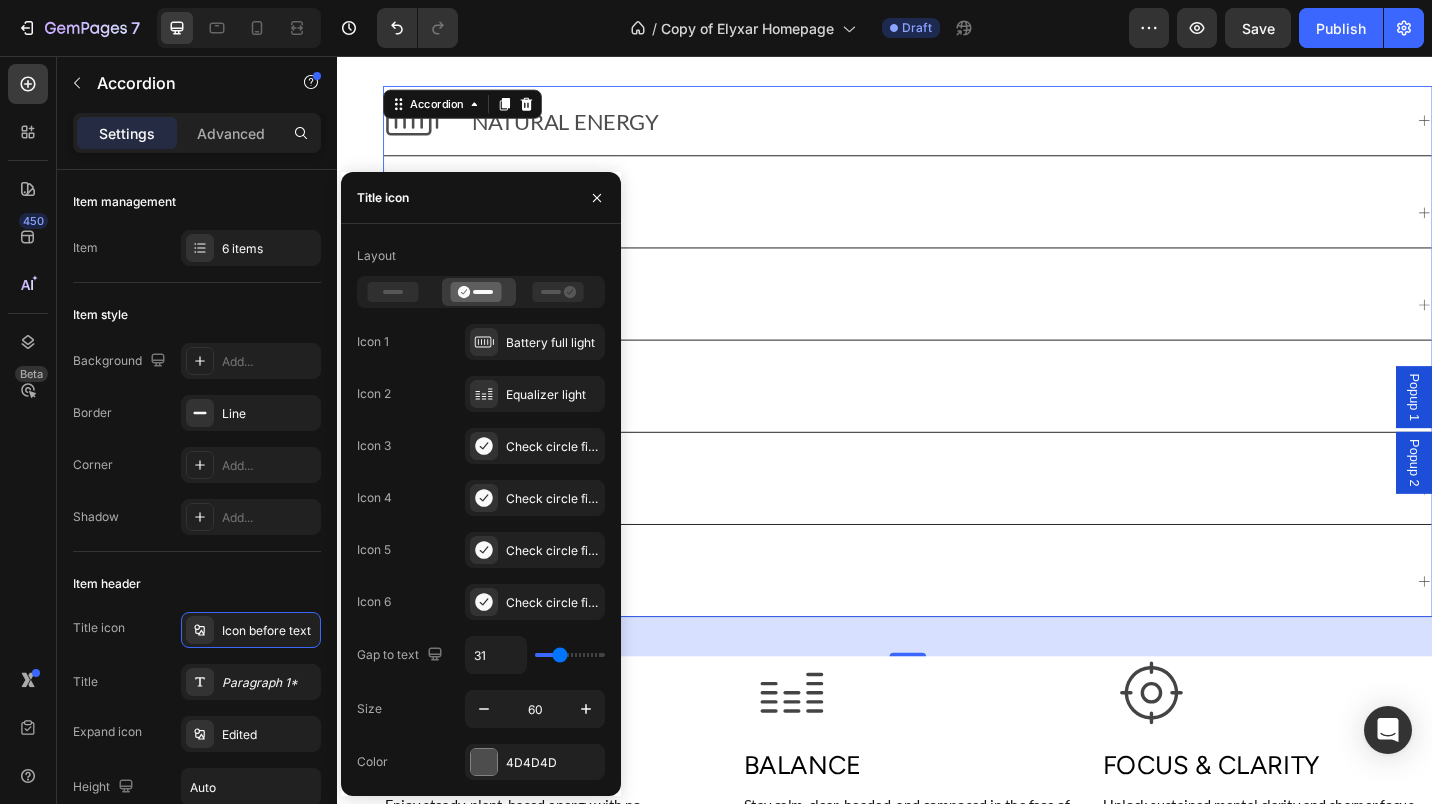 type on "30" 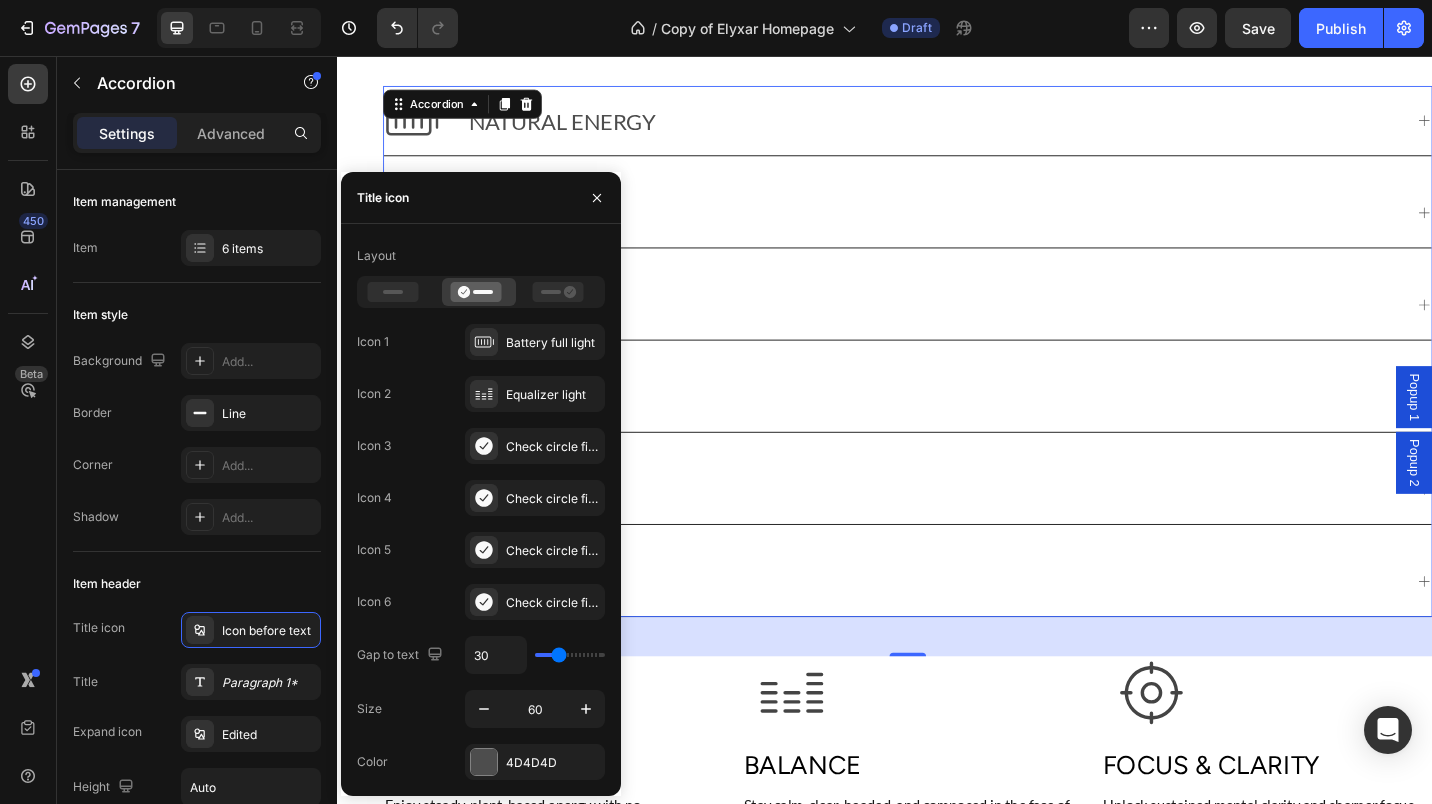 type on "31" 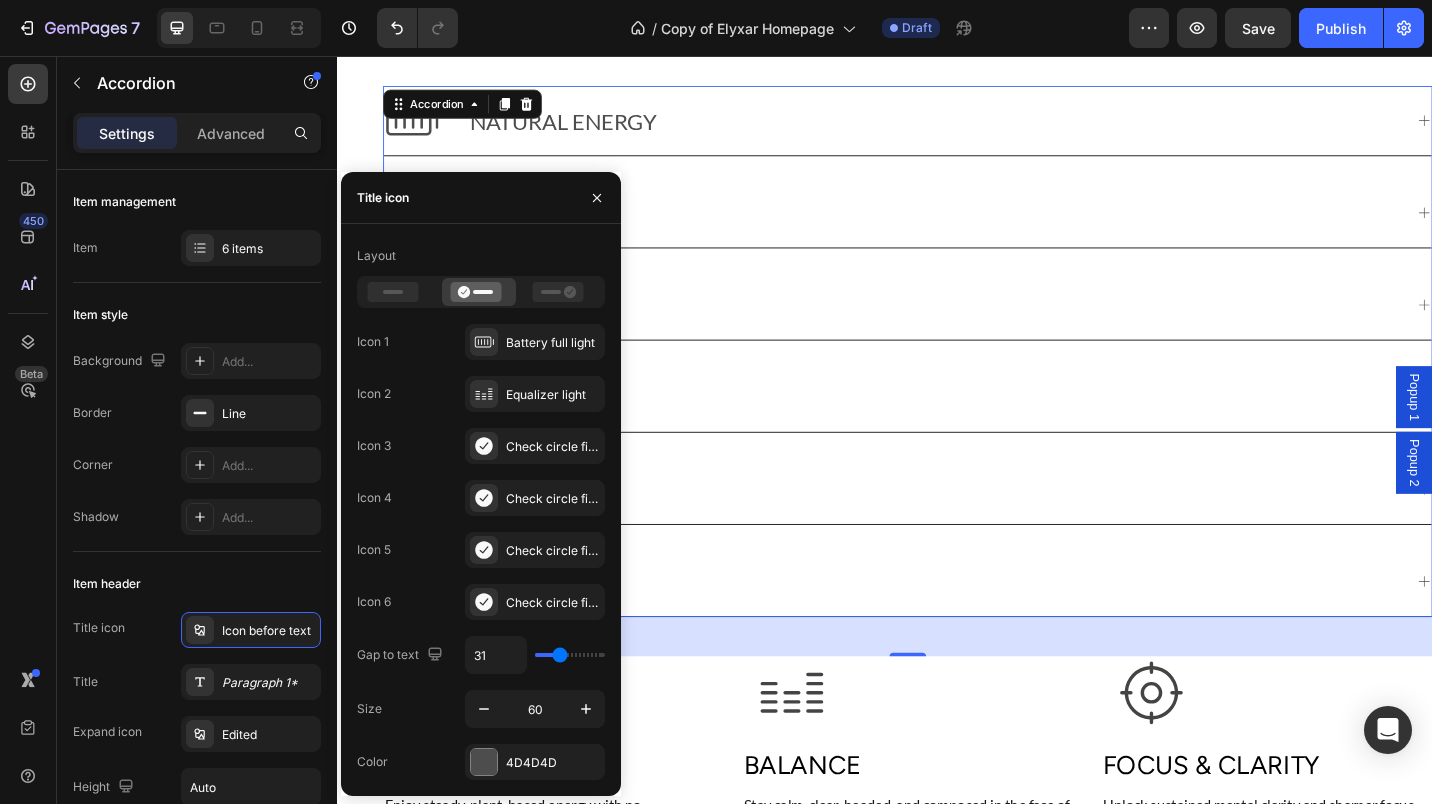type on "32" 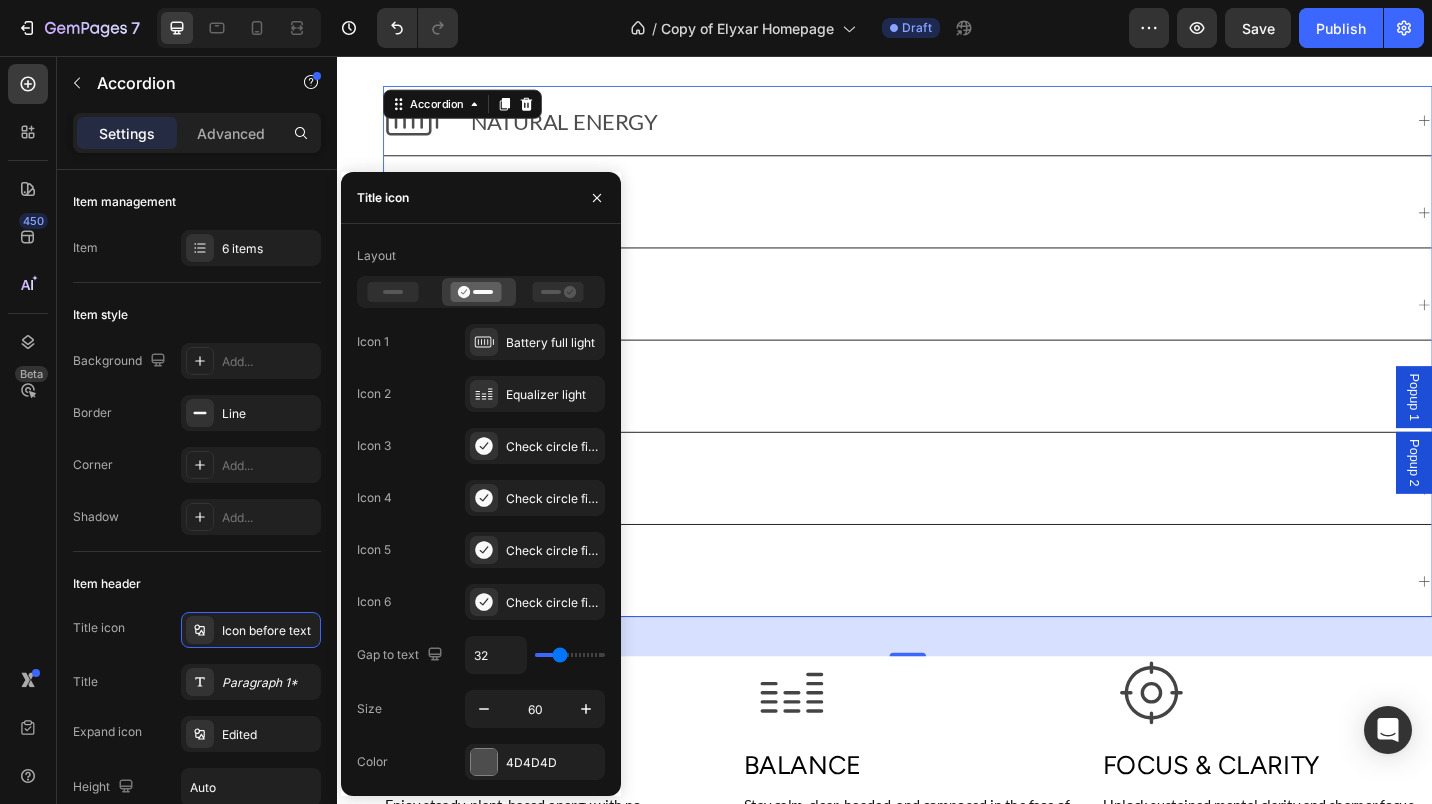 drag, startPoint x: 549, startPoint y: 657, endPoint x: 560, endPoint y: 657, distance: 11 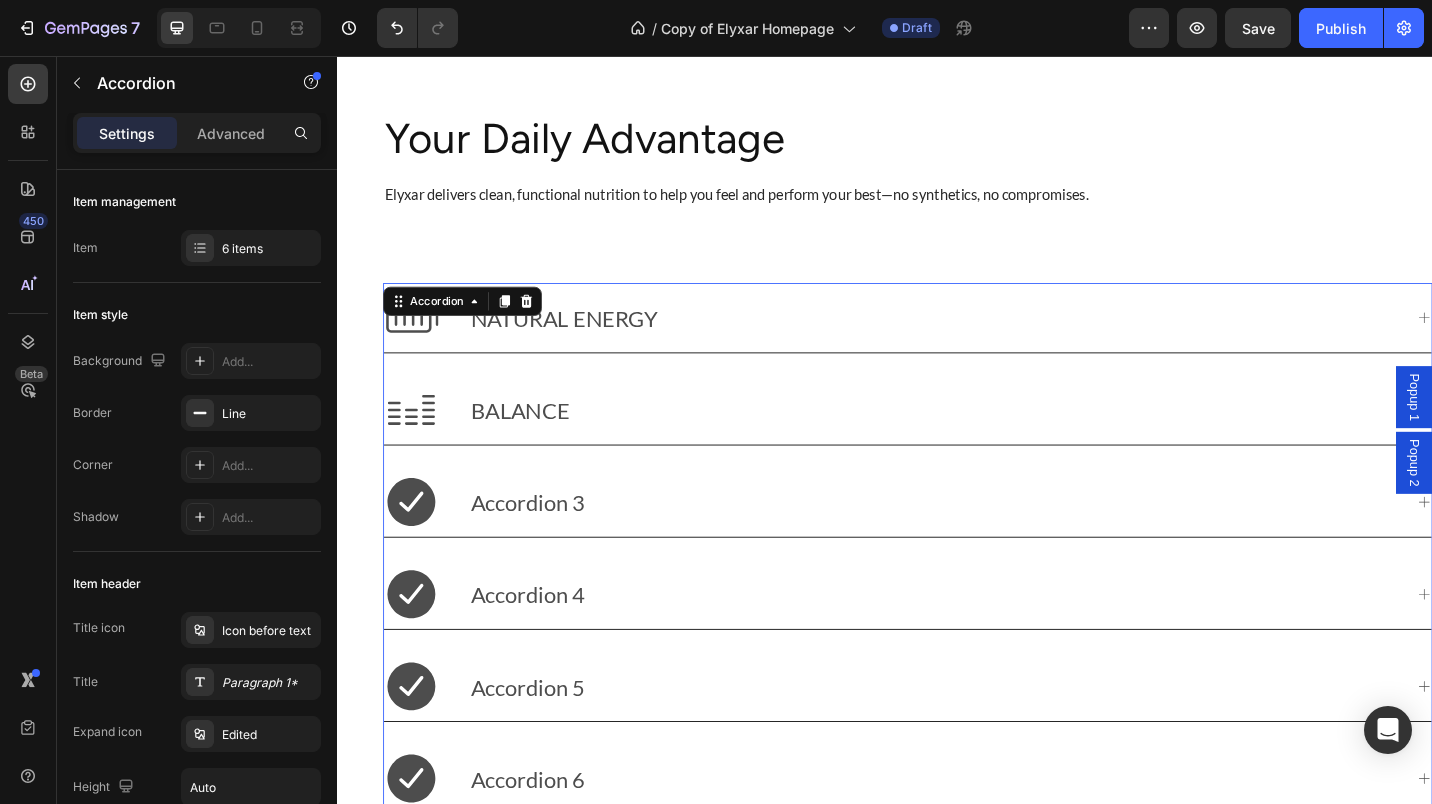 scroll, scrollTop: 817, scrollLeft: 0, axis: vertical 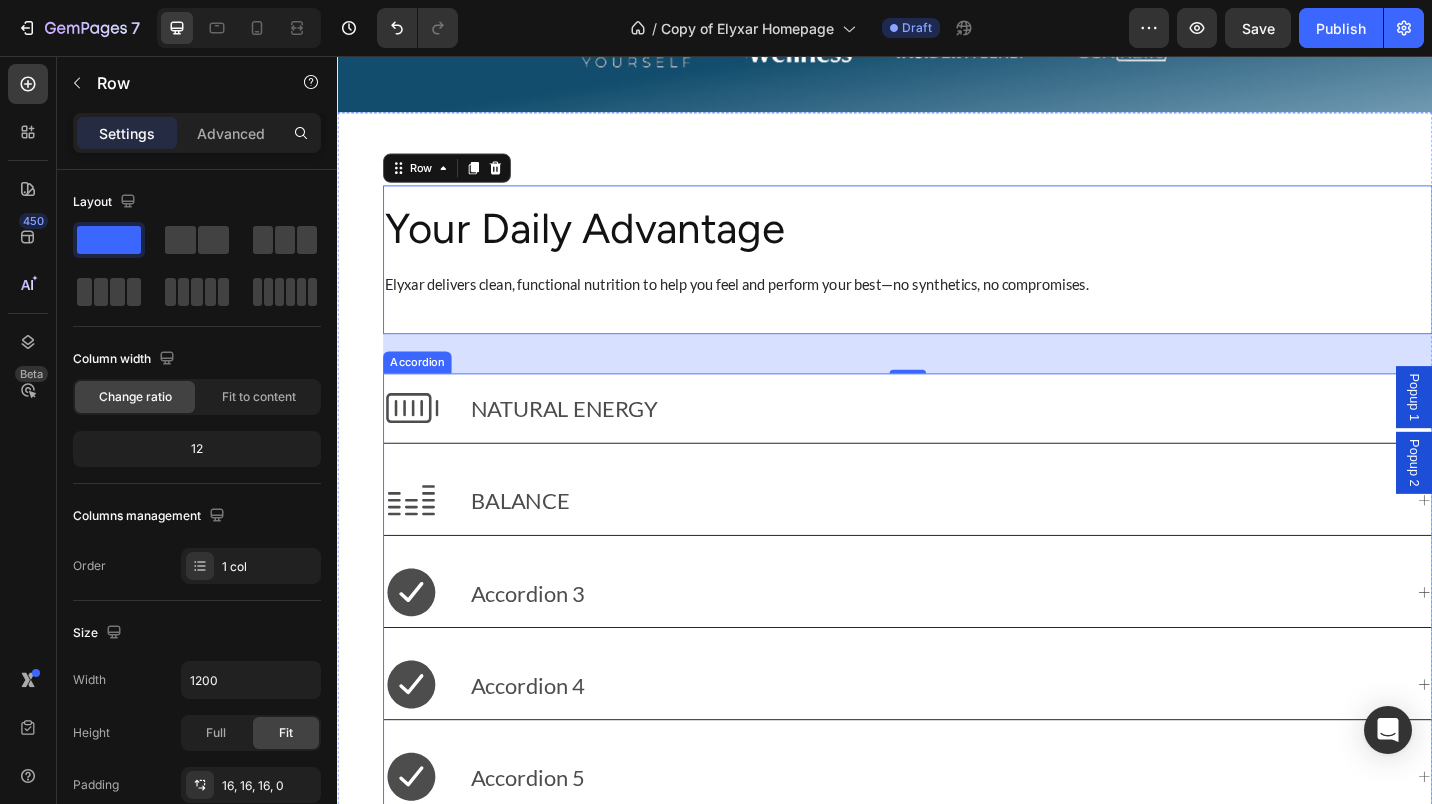 click on "Accordion 3" at bounding box center (962, 644) 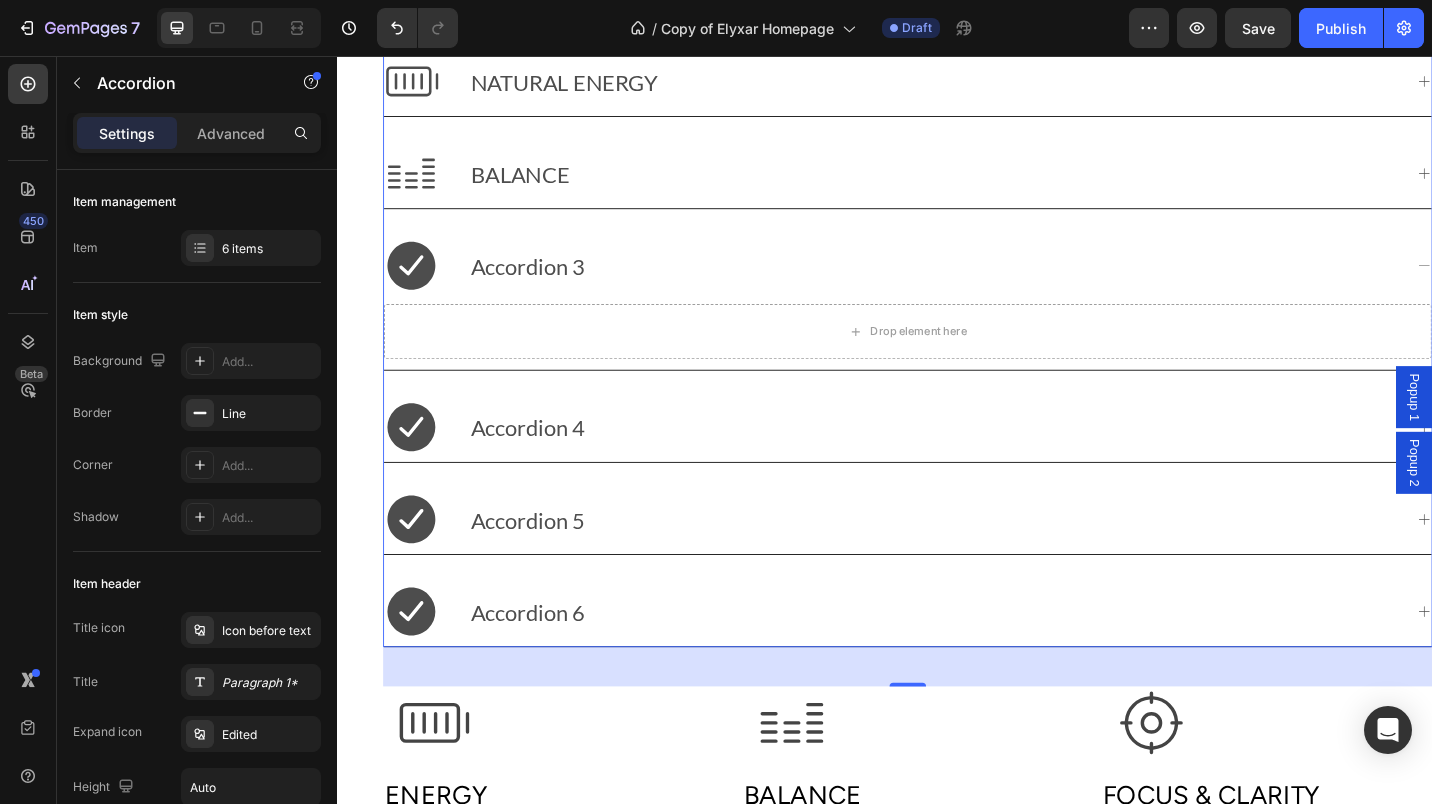 scroll, scrollTop: 1174, scrollLeft: 0, axis: vertical 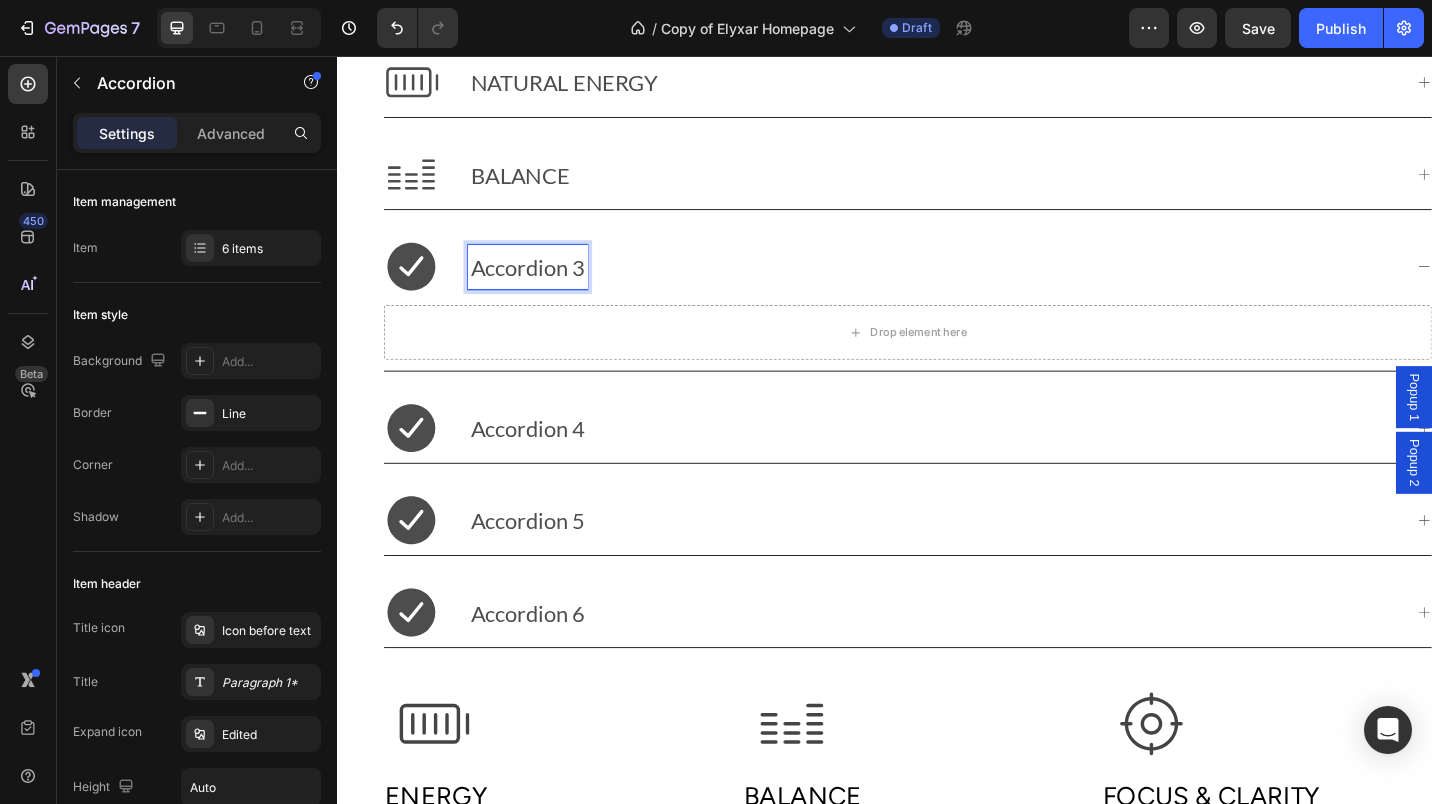 click on "Accordion 3" at bounding box center (545, 287) 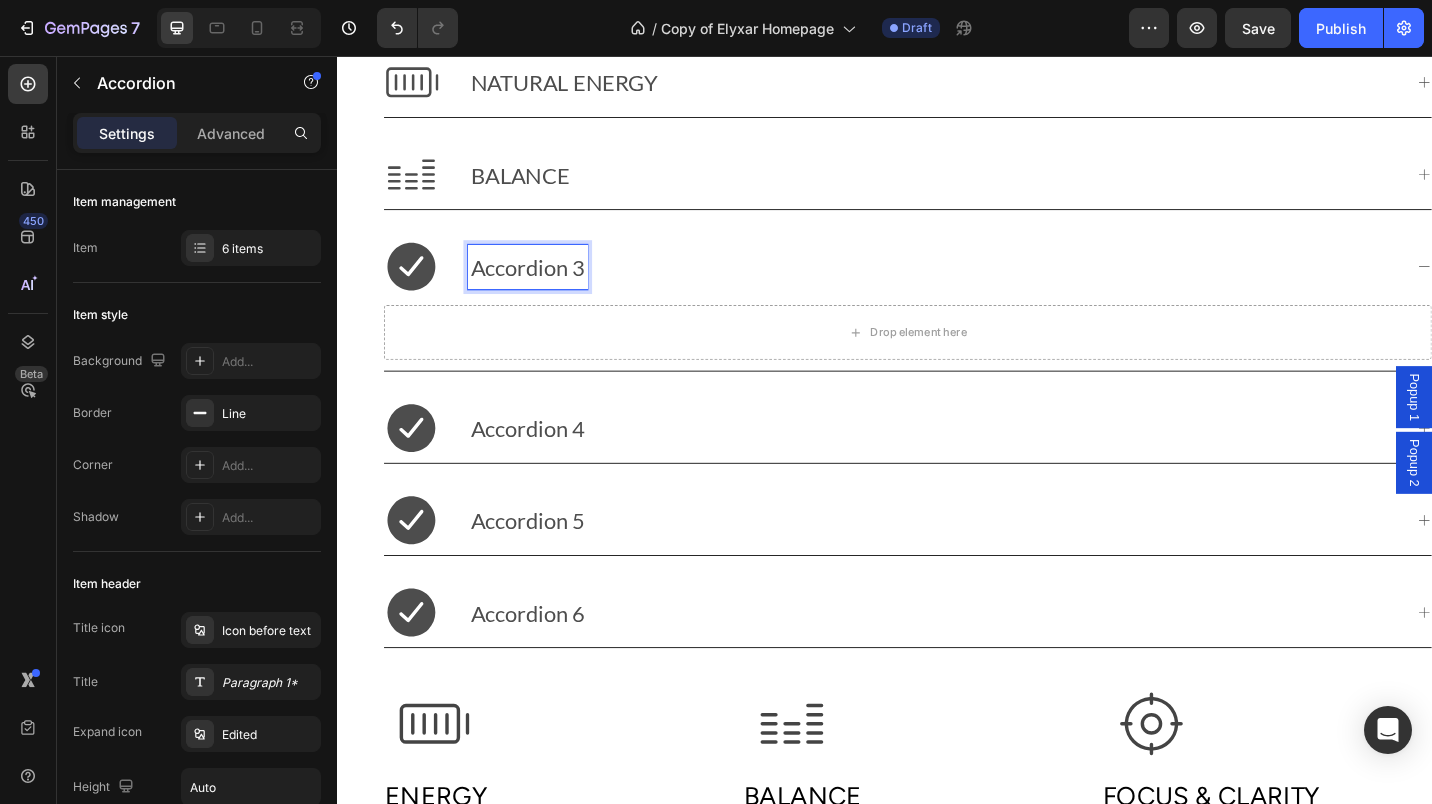 click on "Accordion 3" at bounding box center [545, 287] 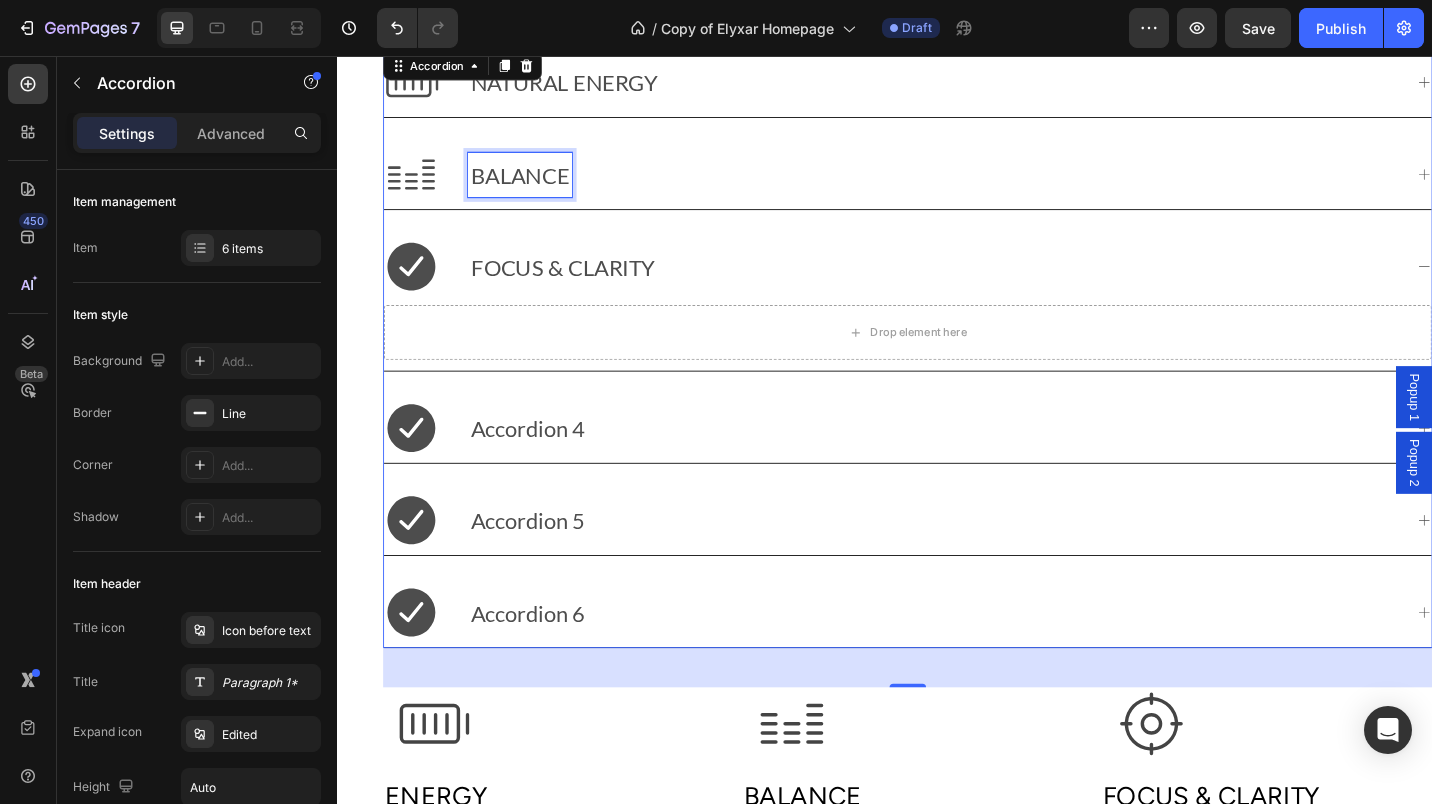 click on "BALANCE" at bounding box center [537, 186] 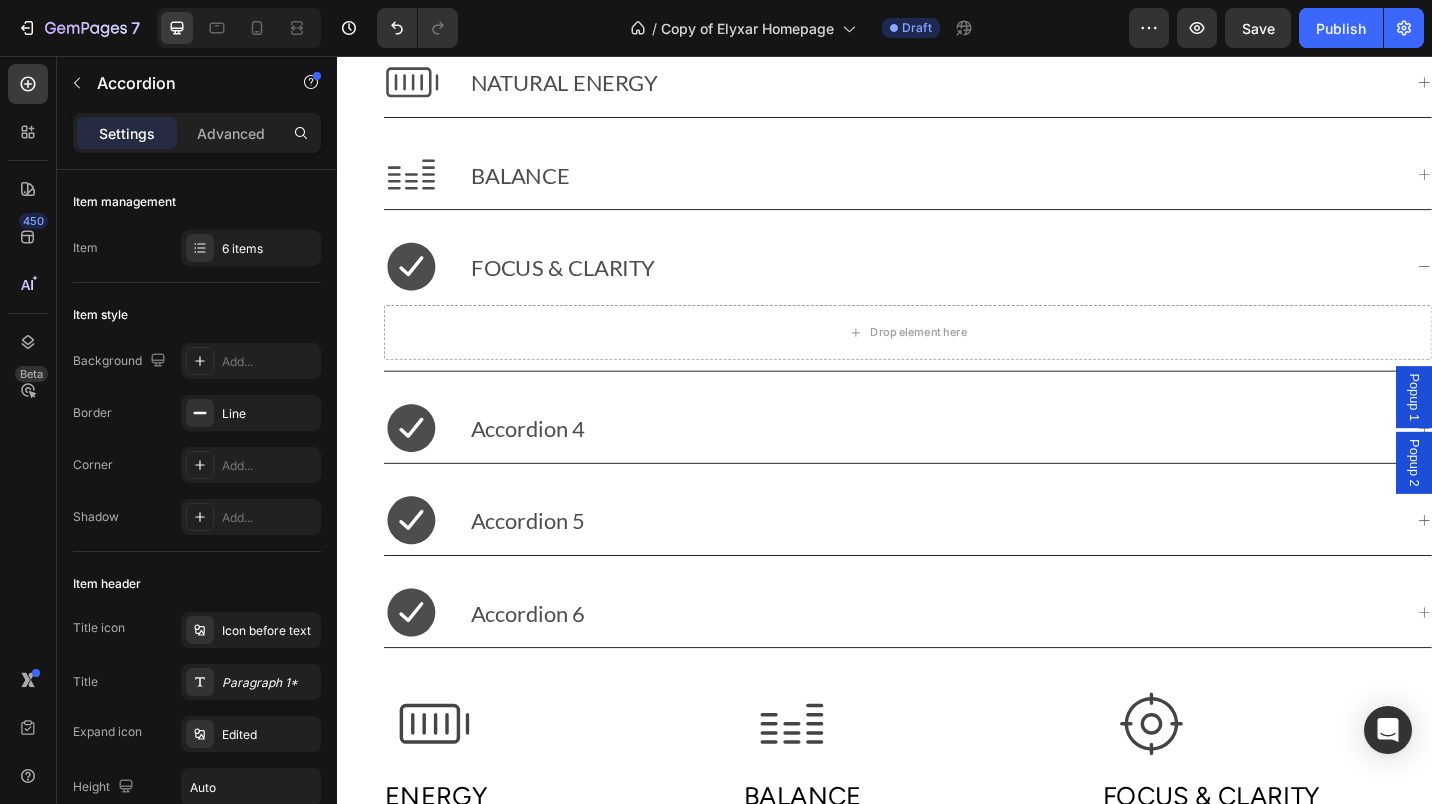 click on "BALANCE" at bounding box center (946, 186) 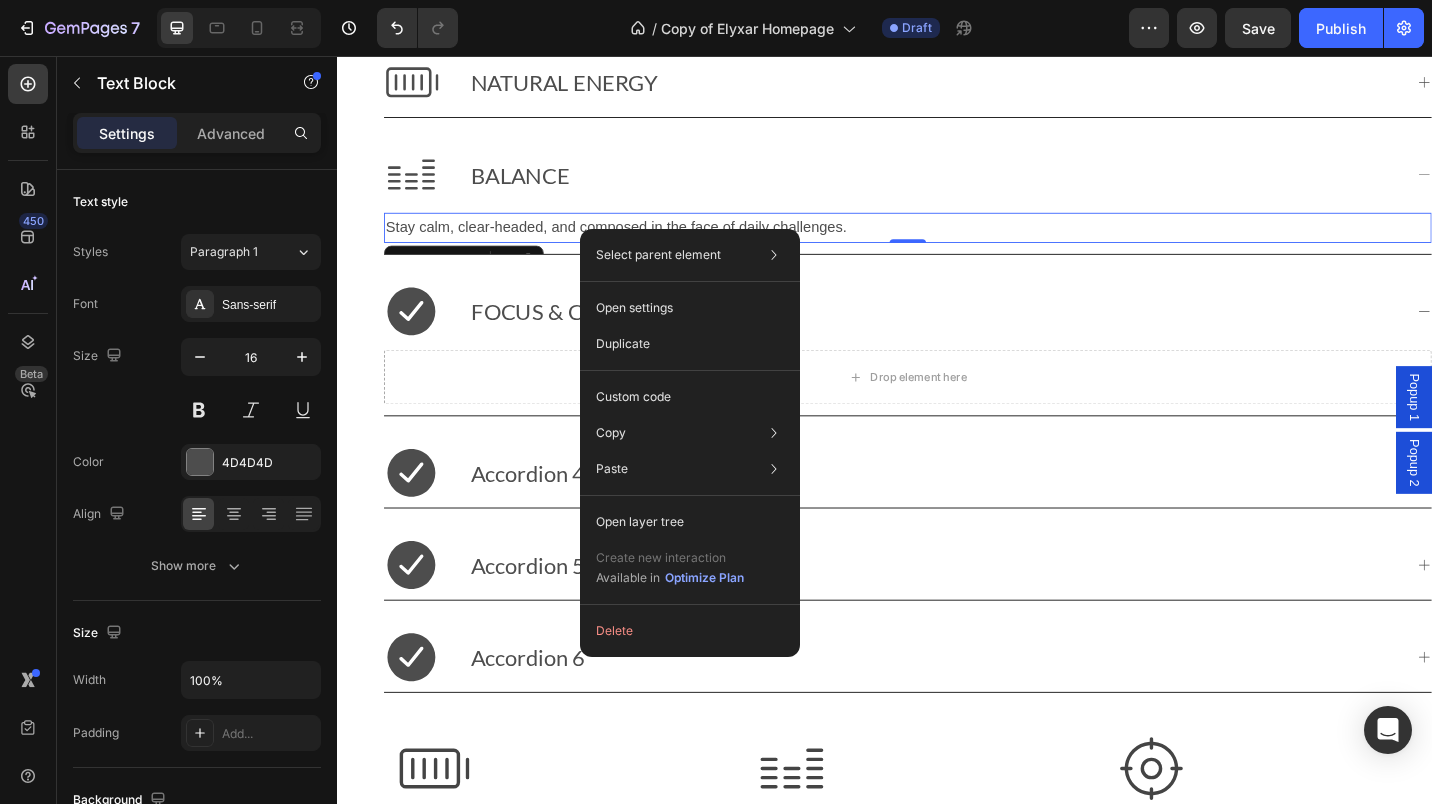 click 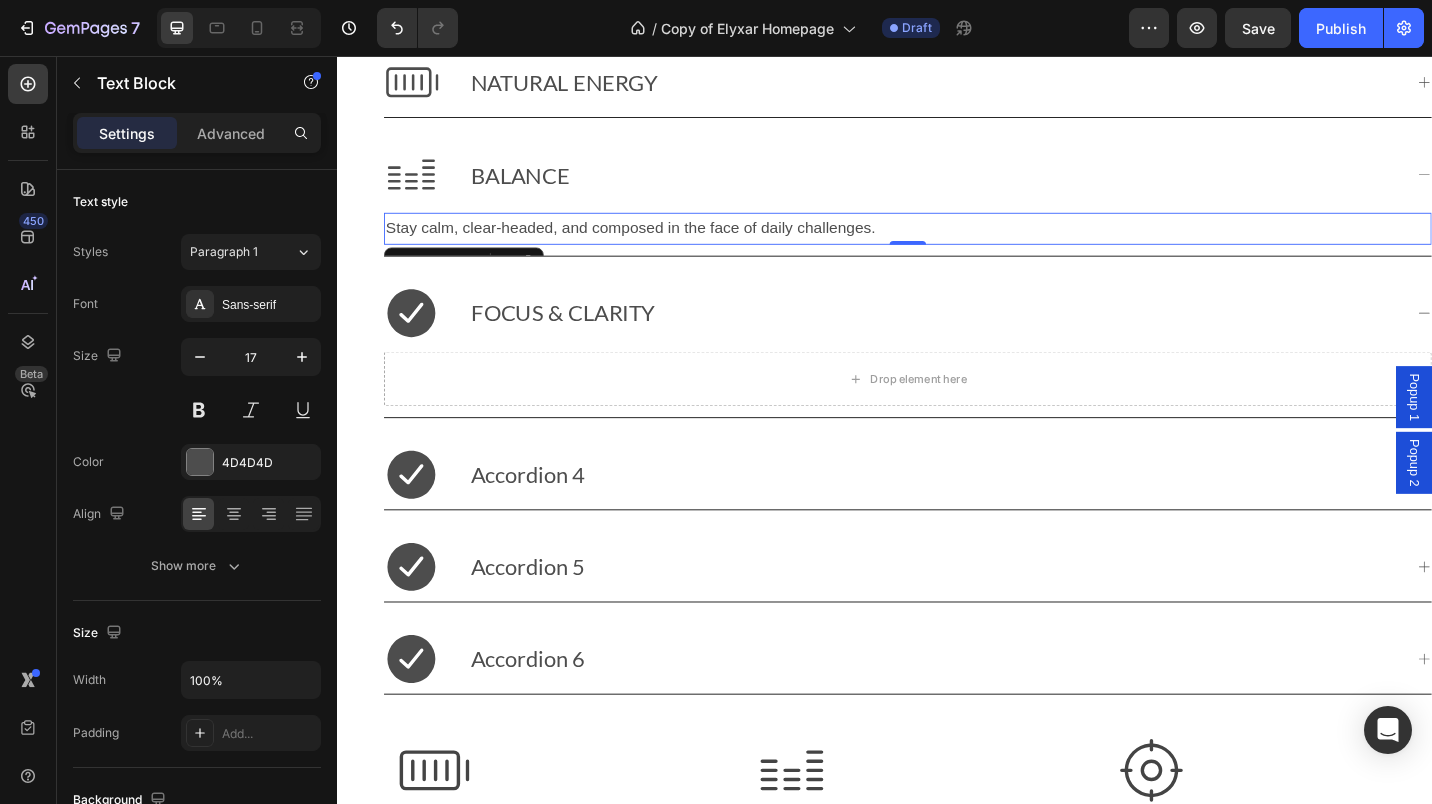 click 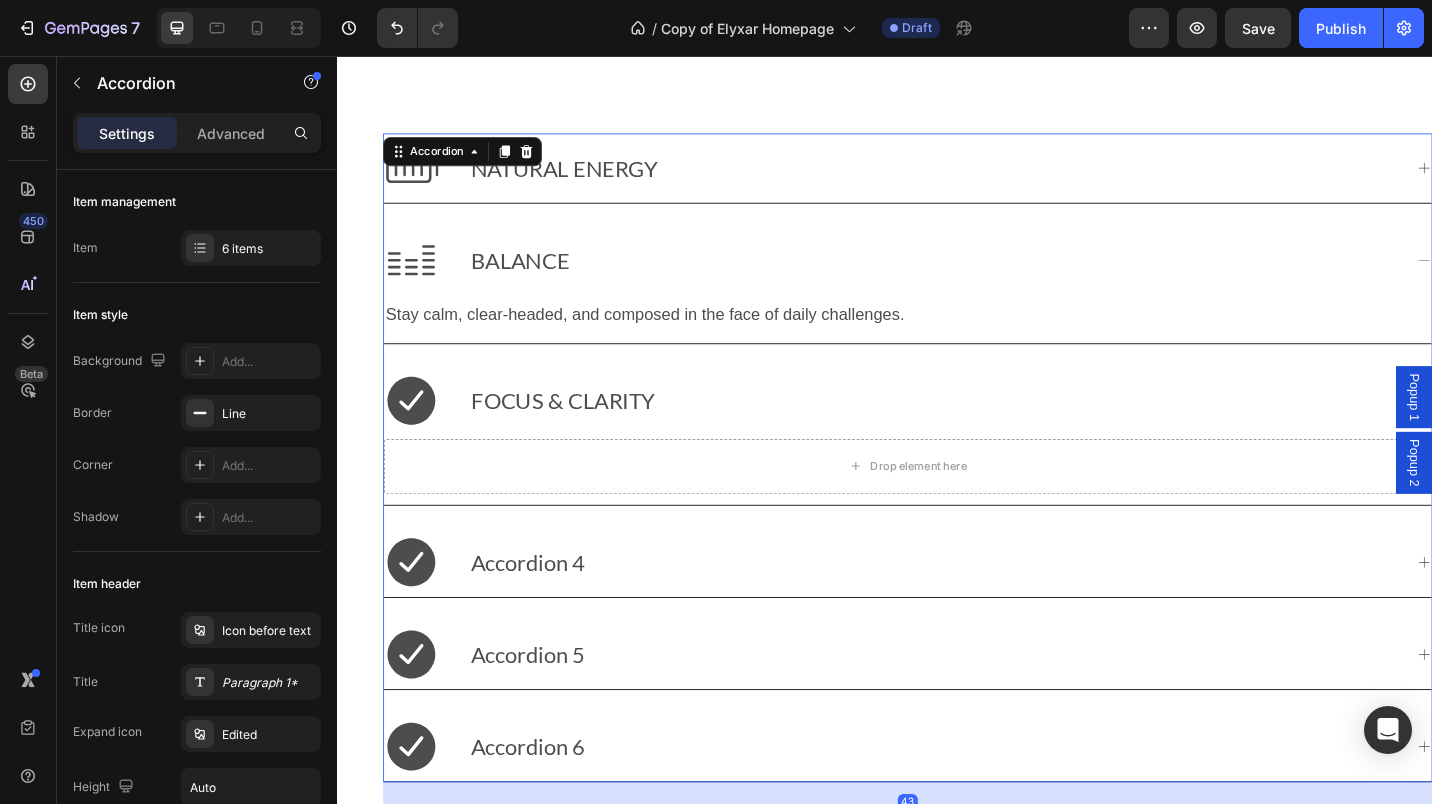scroll, scrollTop: 1079, scrollLeft: 0, axis: vertical 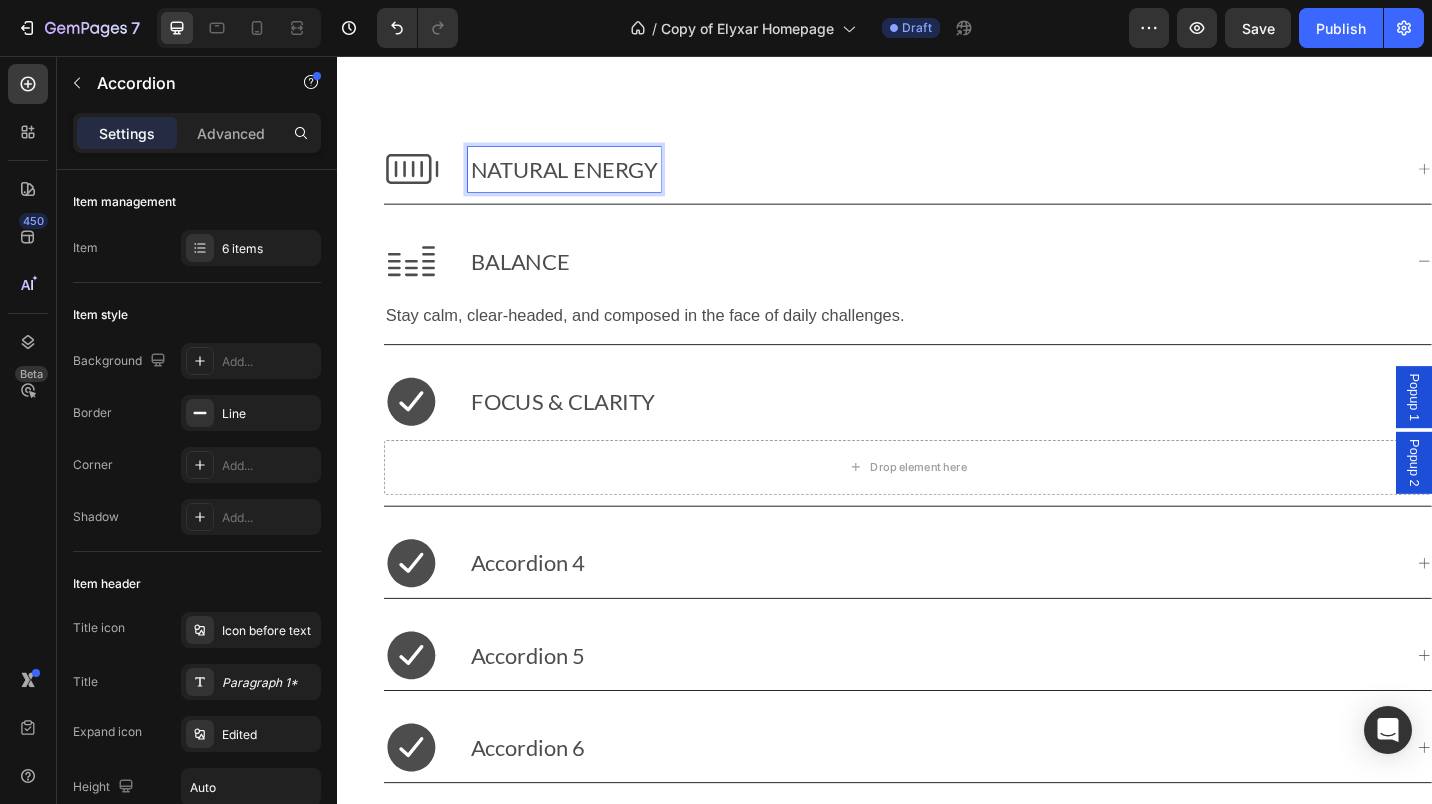 click on "NATURAL ENERGY" at bounding box center (585, 180) 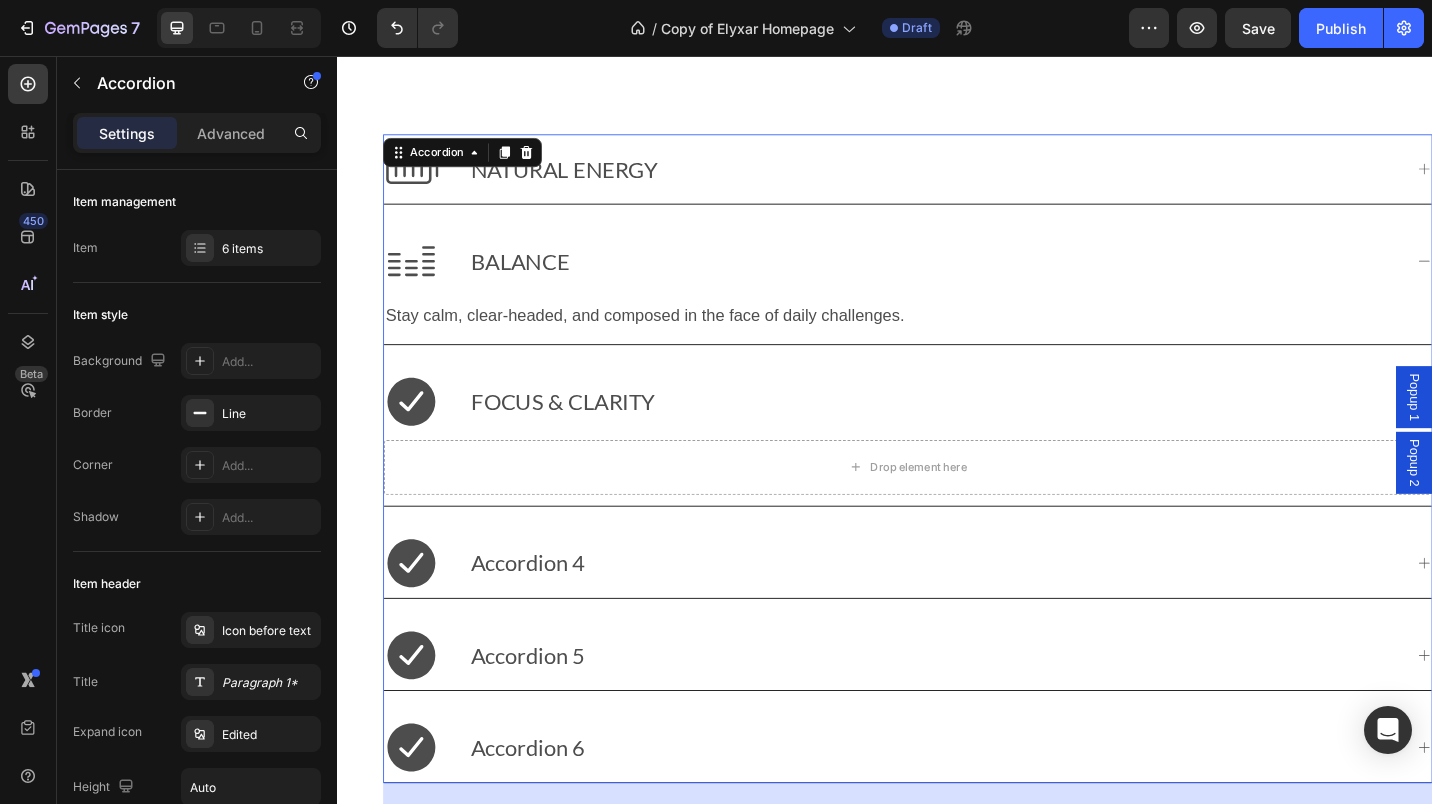 click on "NATURAL ENERGY" at bounding box center (962, 180) 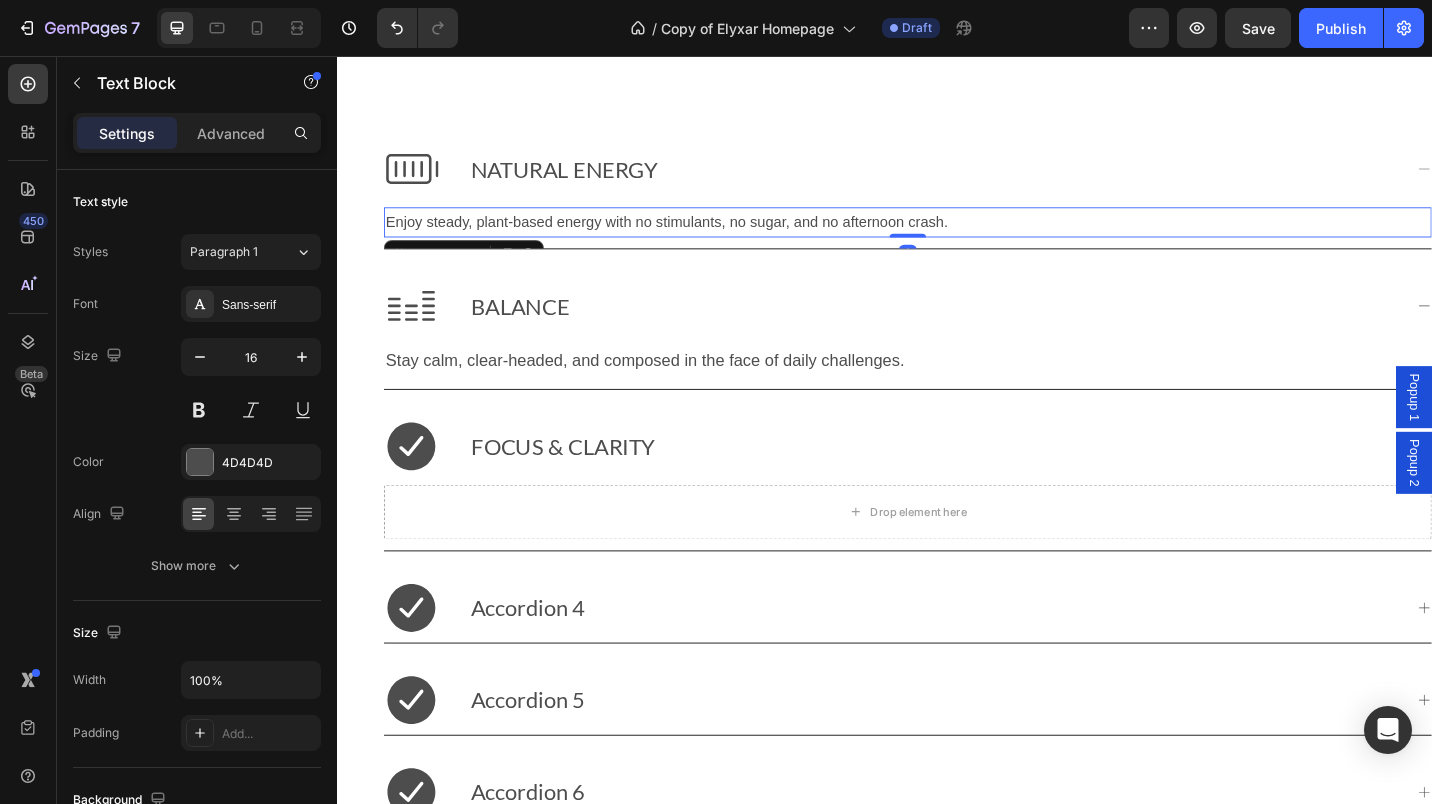 click 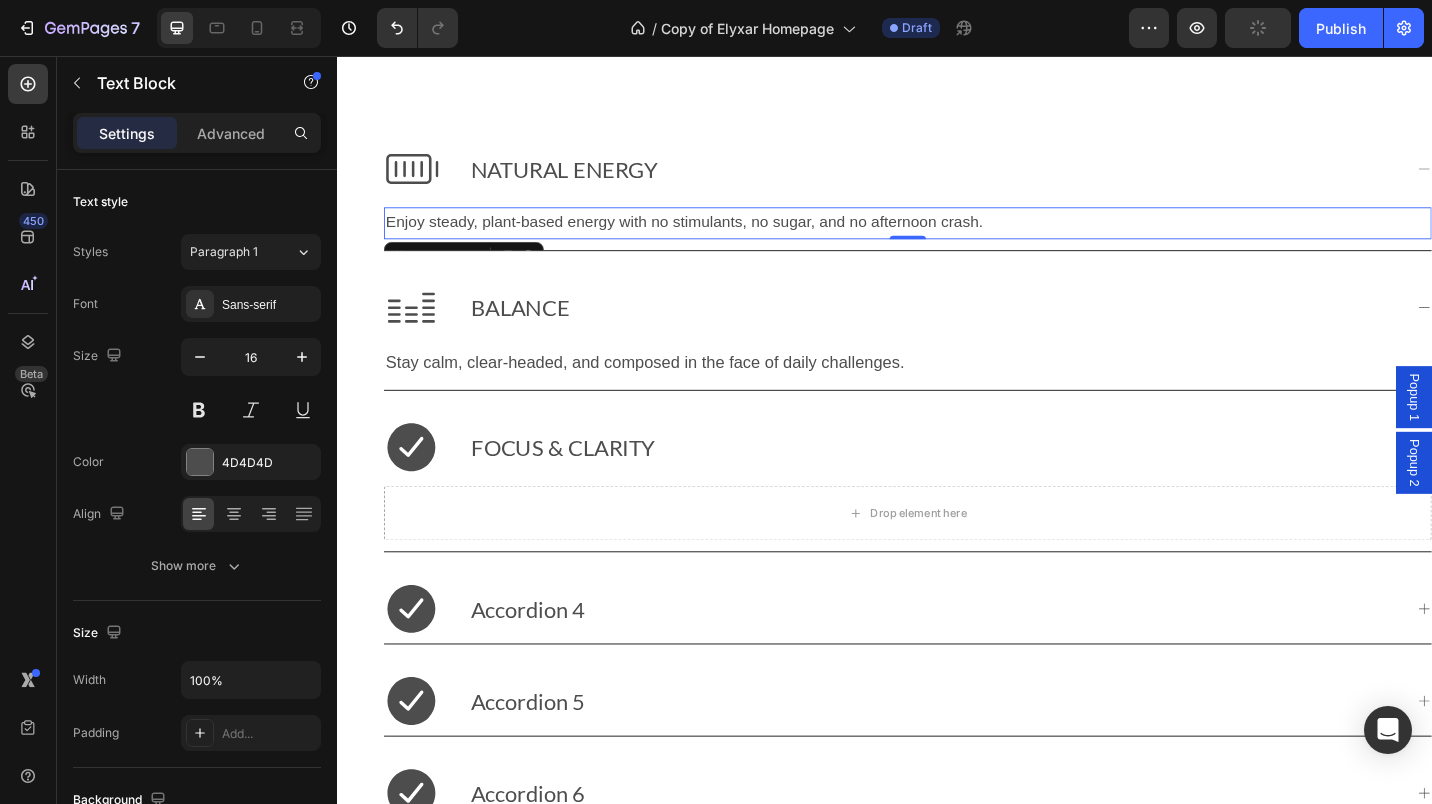 type on "17" 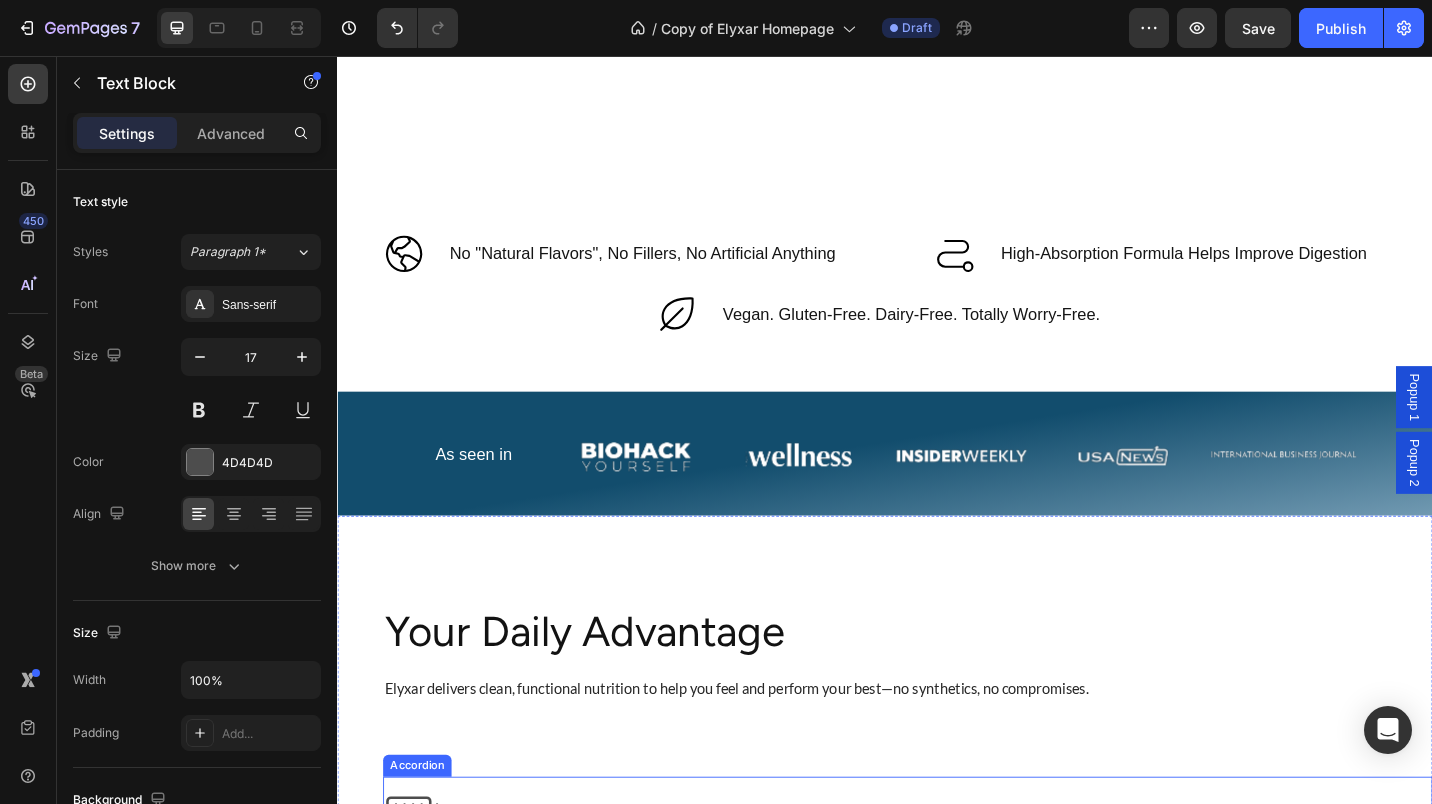 scroll, scrollTop: 617, scrollLeft: 0, axis: vertical 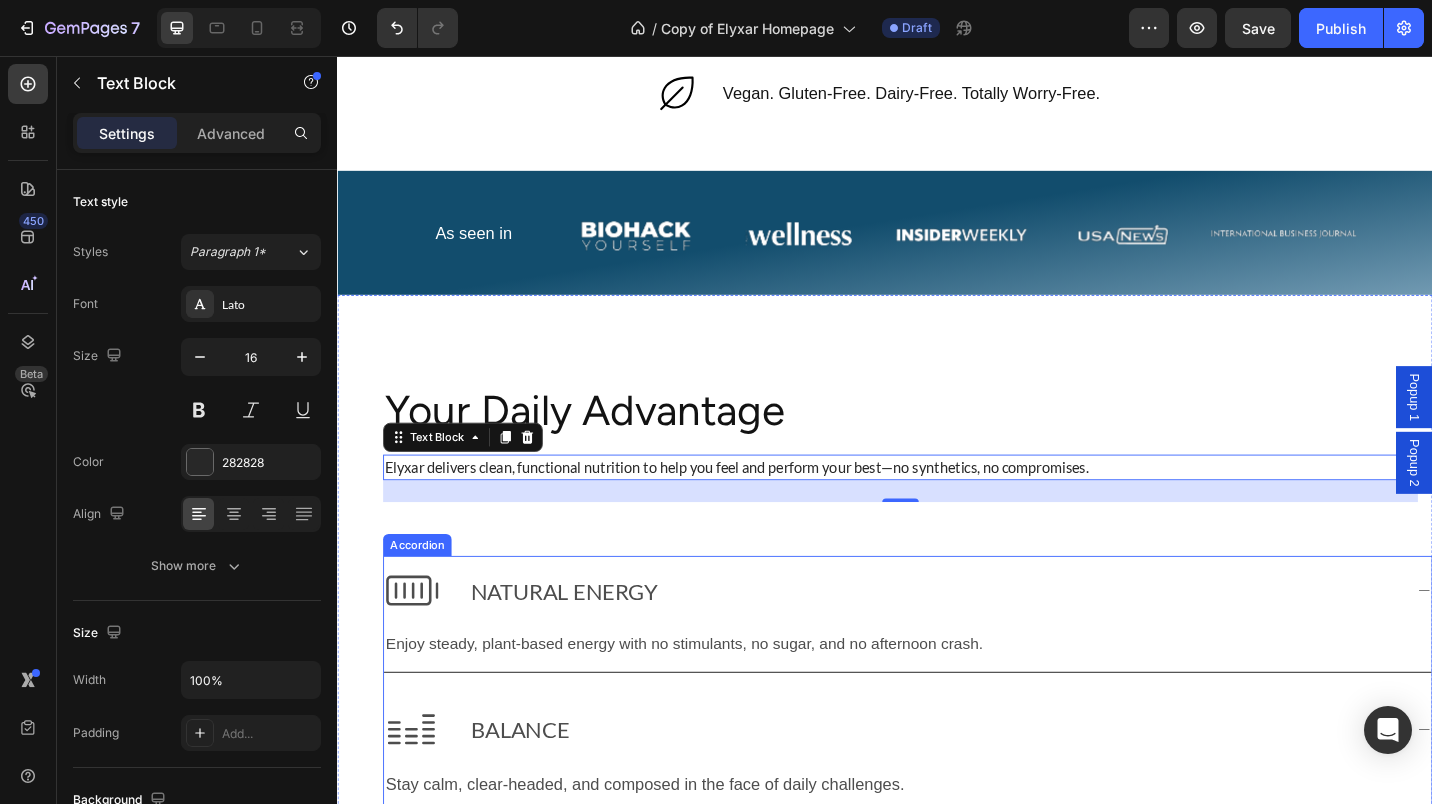 click on "NATURAL ENERGY" at bounding box center [585, 642] 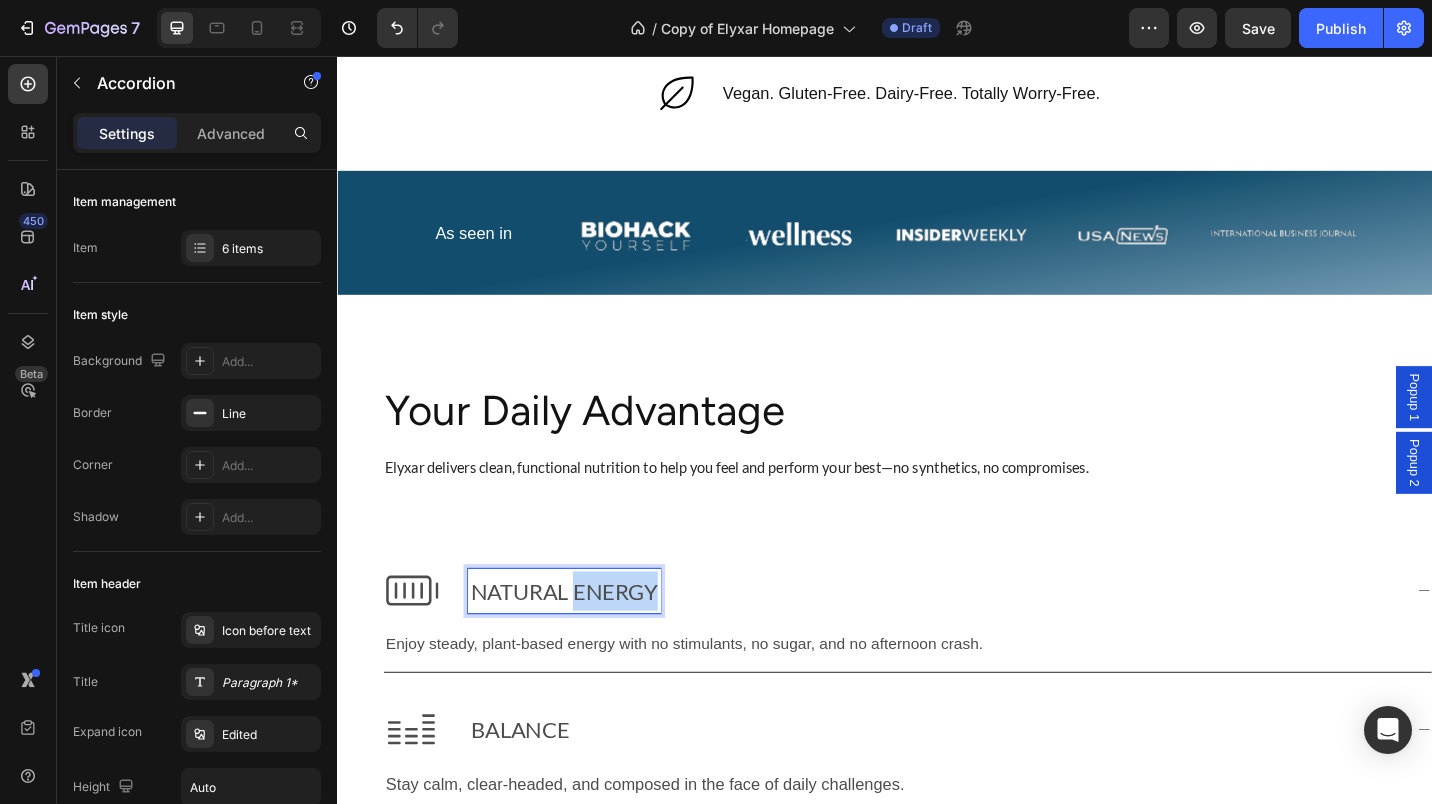 click on "NATURAL ENERGY" at bounding box center [585, 642] 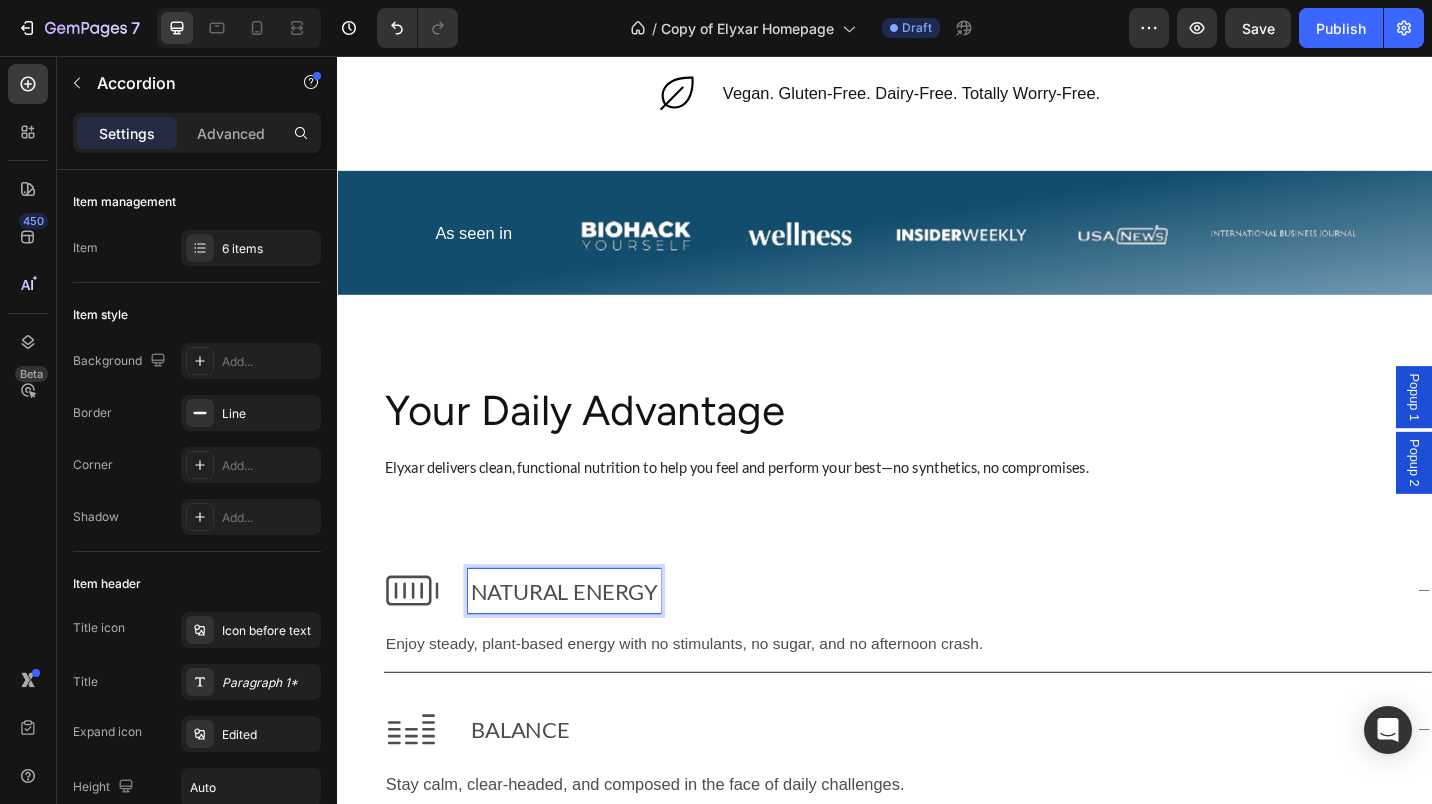 click on "NATURAL ENERGY" at bounding box center [585, 642] 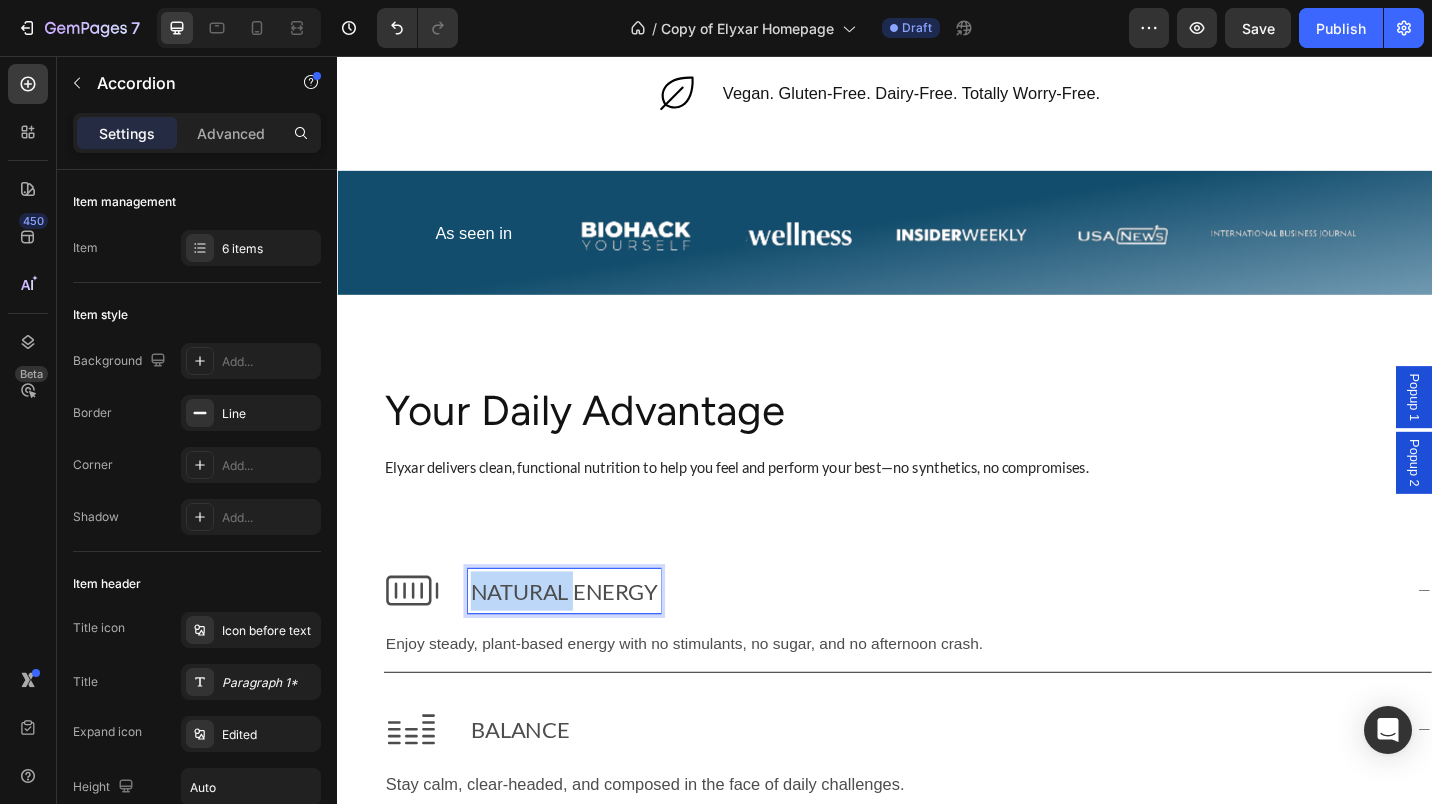 click on "NATURAL ENERGY" at bounding box center (585, 642) 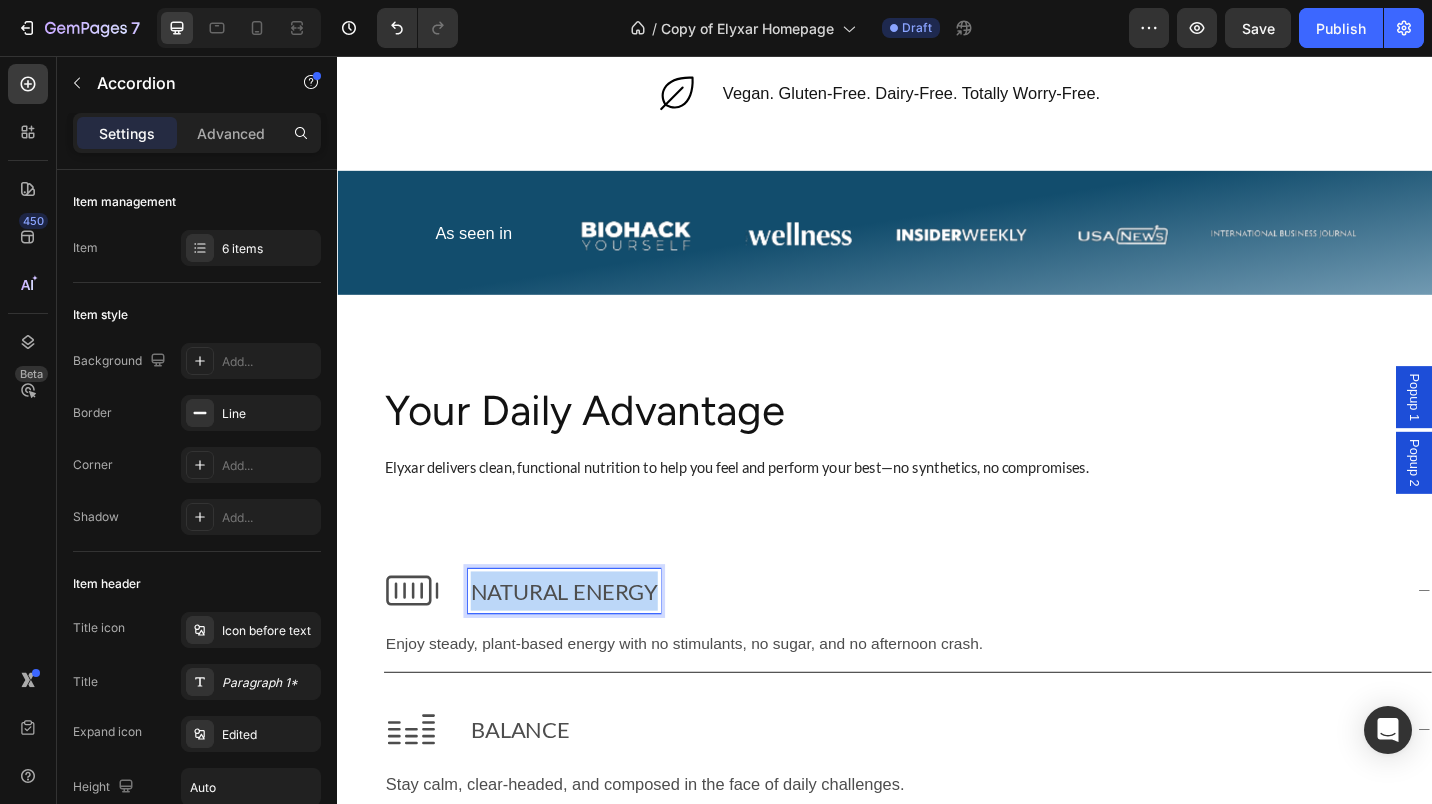 click on "NATURAL ENERGY" at bounding box center (585, 642) 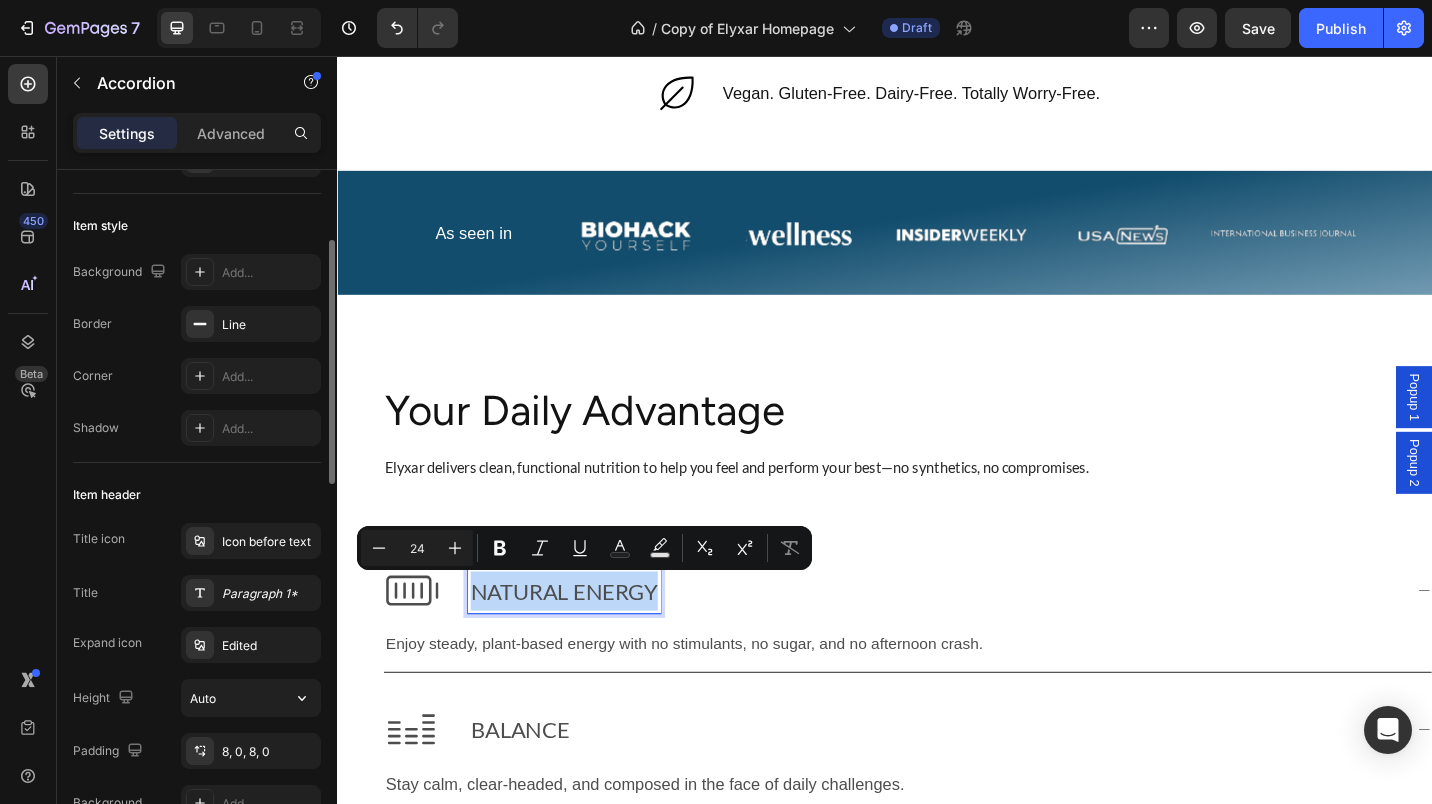 scroll, scrollTop: 126, scrollLeft: 0, axis: vertical 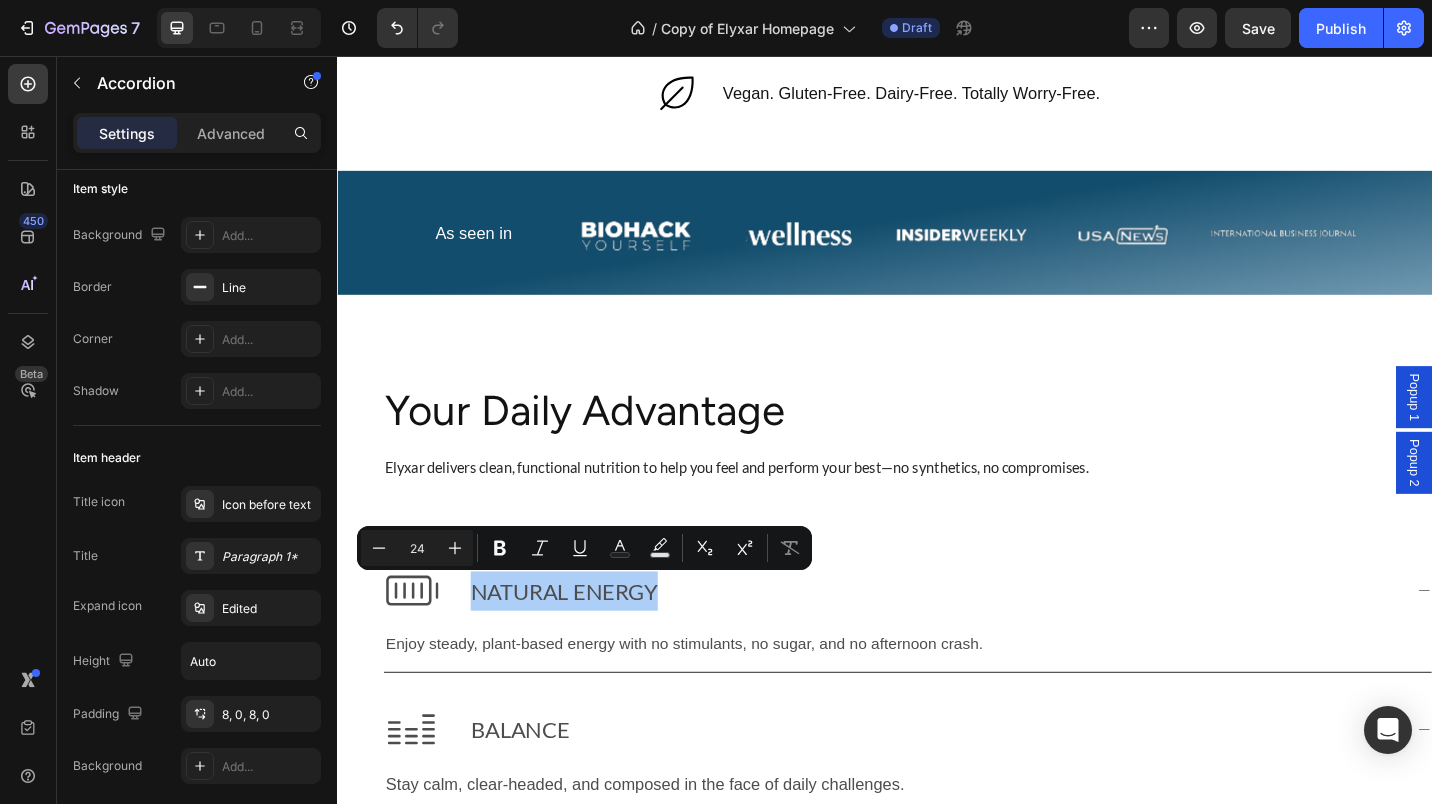 click on "Paragraph 1*" at bounding box center (269, 557) 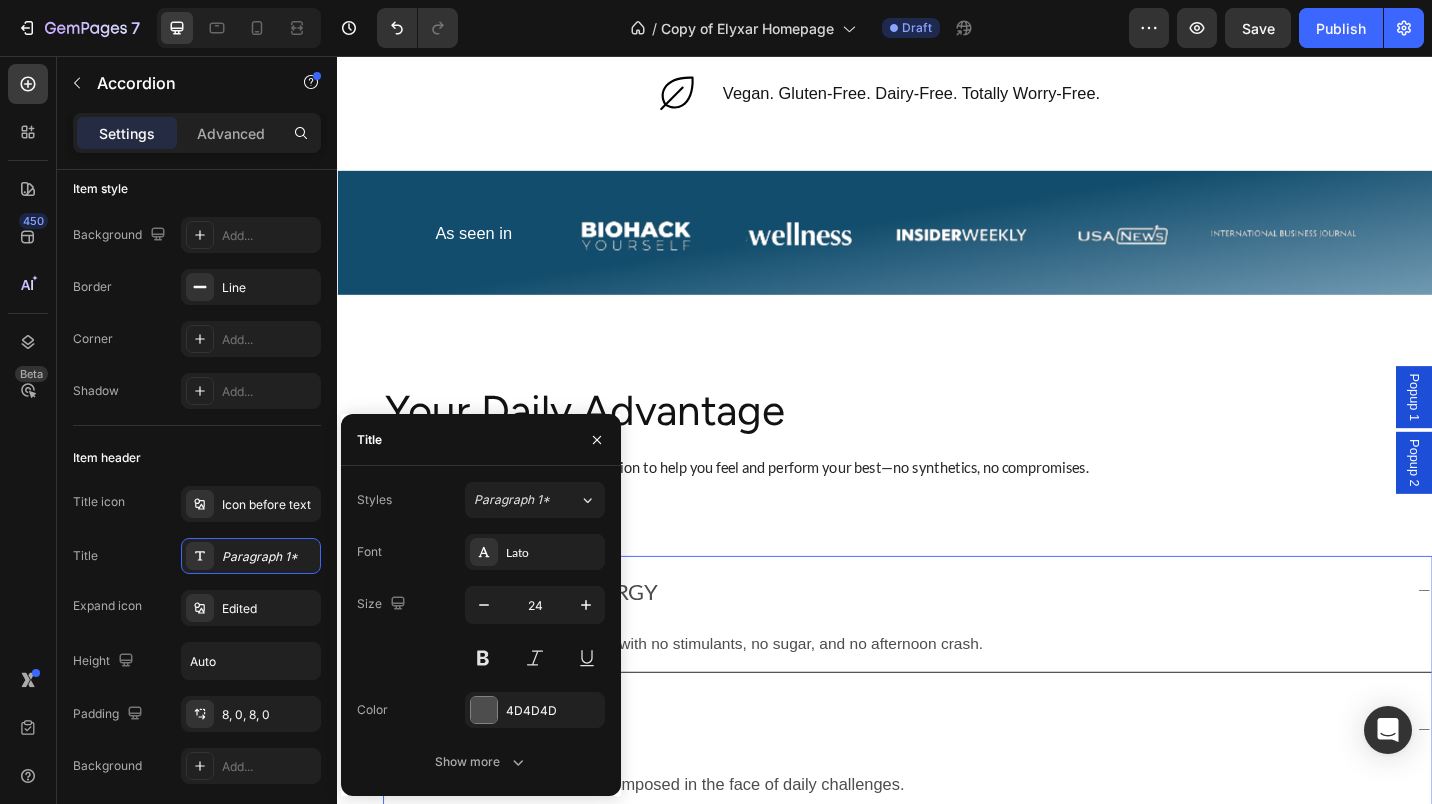 click at bounding box center [483, 658] 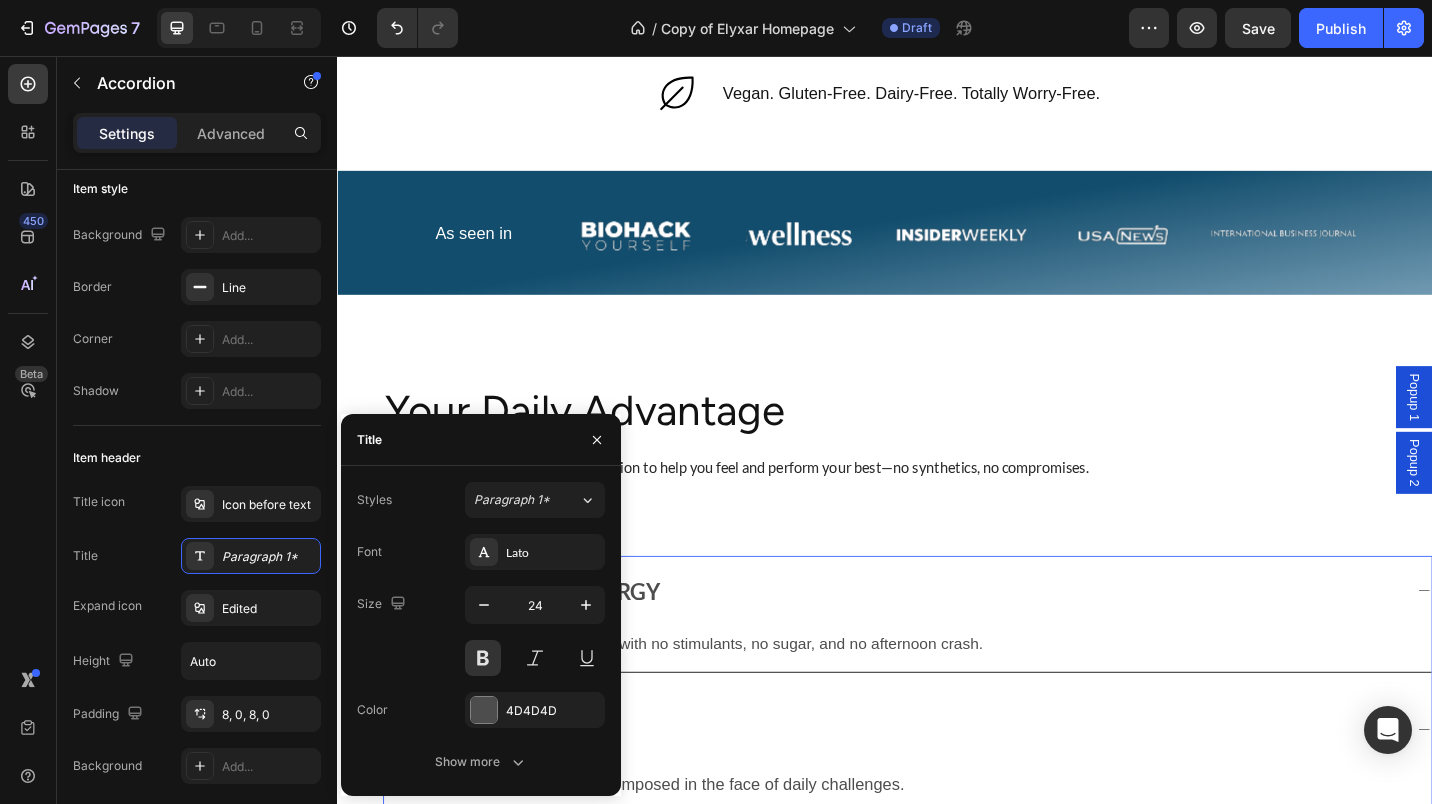 click 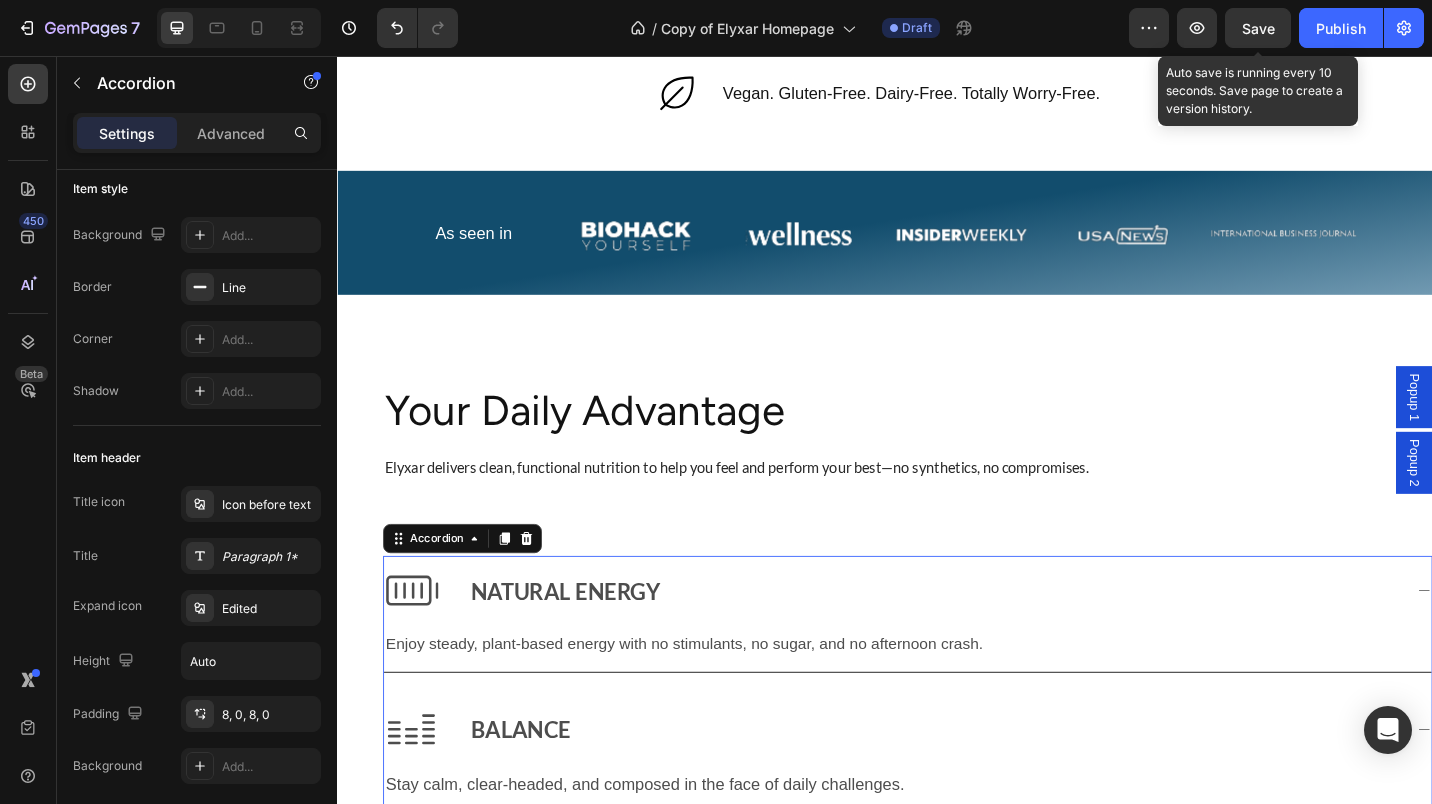 click on "Save" at bounding box center [1258, 28] 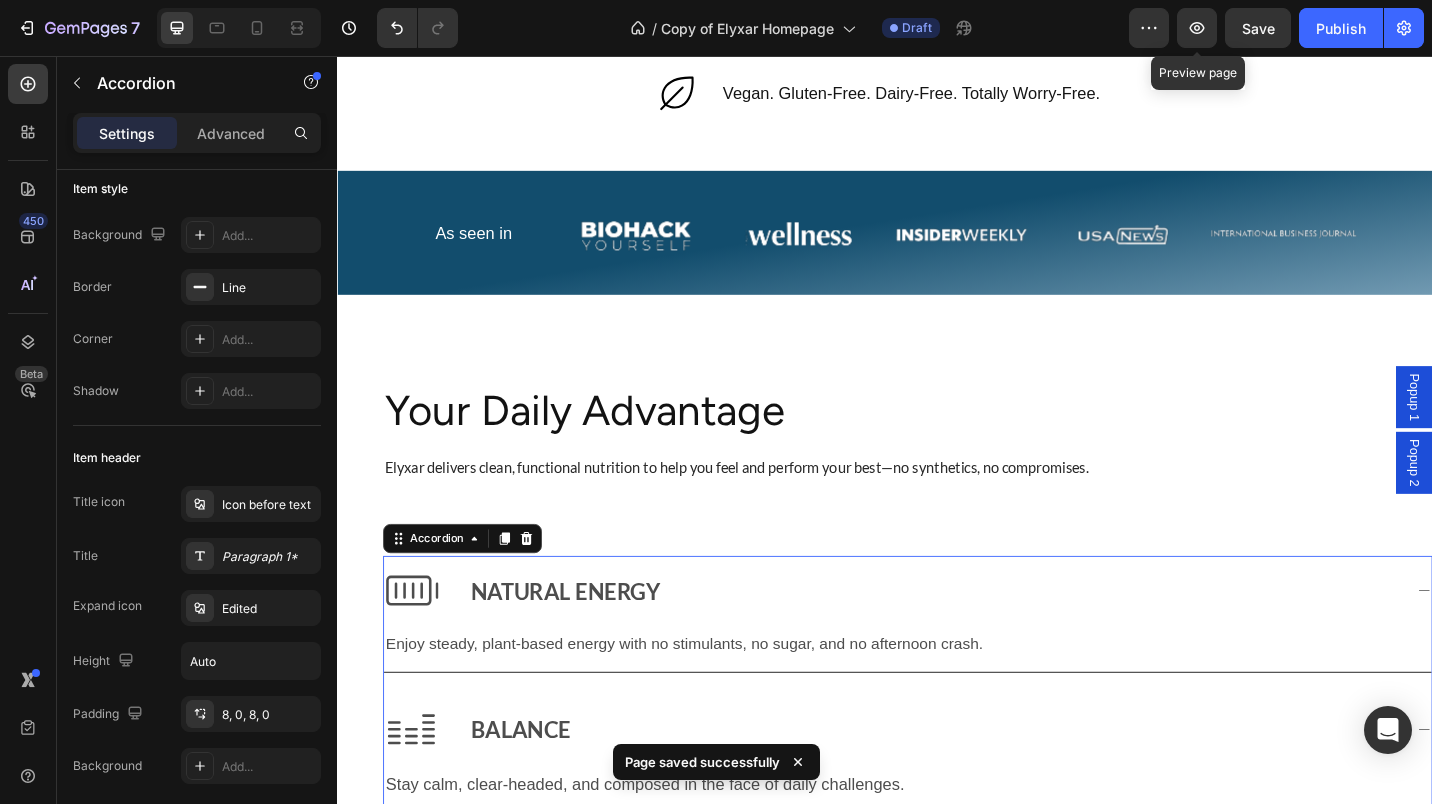 click 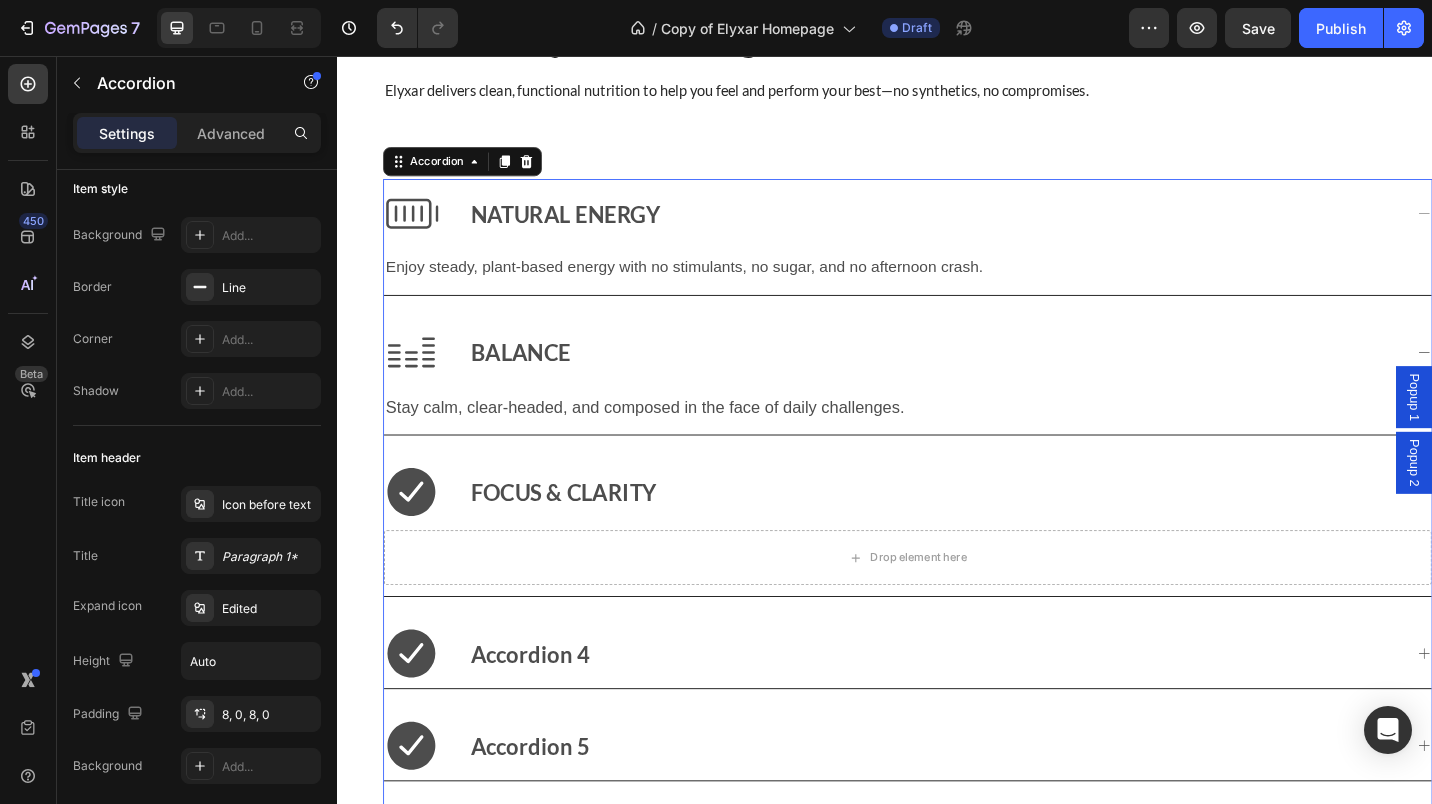 scroll, scrollTop: 1029, scrollLeft: 0, axis: vertical 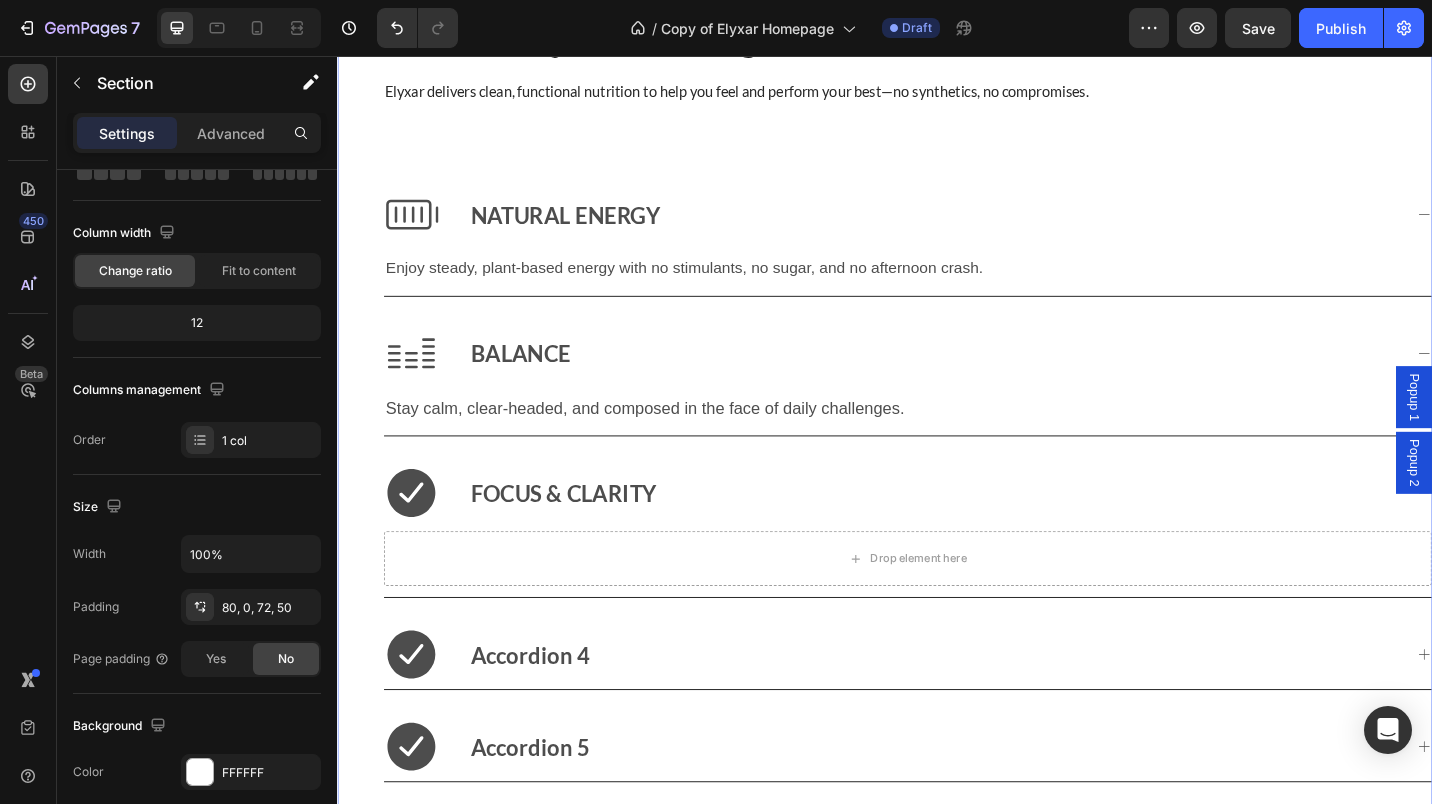 click on "Your Daily Advantage Heading Elyxar delivers clean, functional nutrition to help you feel and perform your best—no synthetics, no compromises. Text Block Row
NATURAL ENERGY Enjoy steady, plant-based energy with no stimulants, no sugar, and no afternoon crash. Text Block
BALANCE Stay calm, clear-headed, and composed in the face of daily challenges. Text Block
FOCUS & CLARITY
Drop element here
Accordion 4
Accordion 5
Accordion 6 Accordion
Icon ENERGY Text Block Enjoy steady, plant-based energy with no stimulants, no sugar, and no afternoon crash. Text
Icon BALANCE Text Block Stay calm, clear-headed, and composed in the face of daily challenges. Text
Icon FOCUS & CLARITY Text Block Unlock sustained mental clarity and sharper focus—without caffeine crashes or stimulants. Text Row Icon Row" at bounding box center [937, 737] 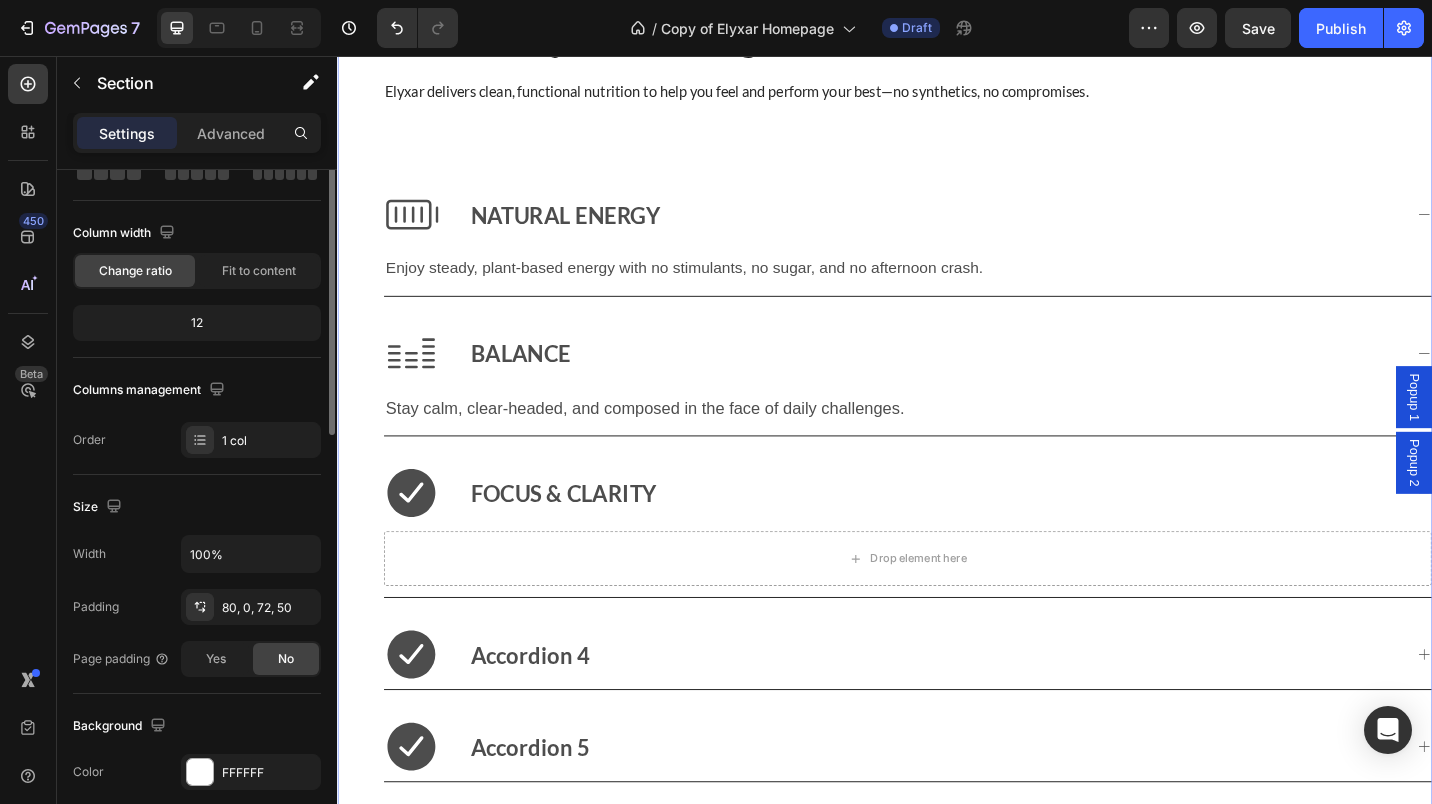 scroll, scrollTop: 0, scrollLeft: 0, axis: both 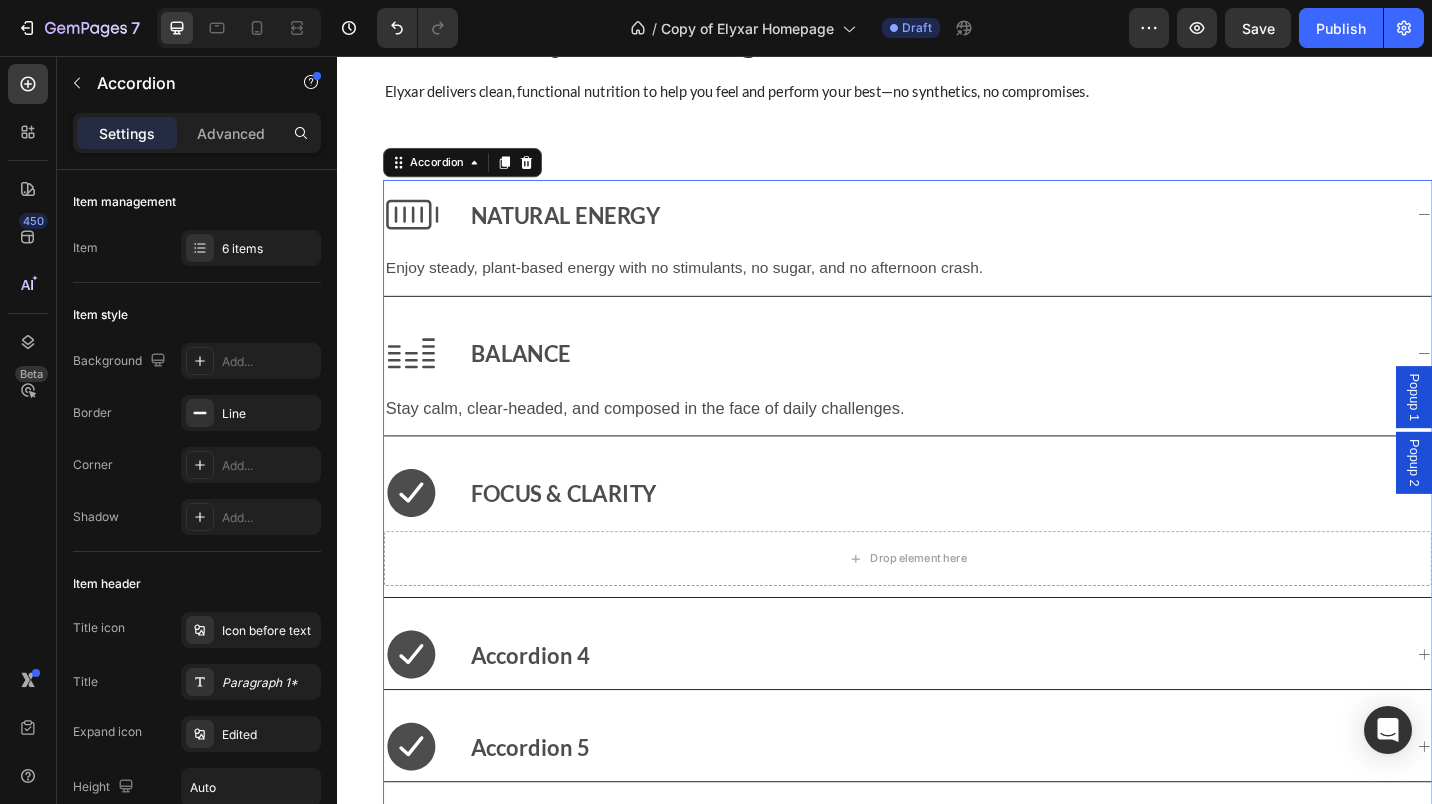 click on "Advanced" 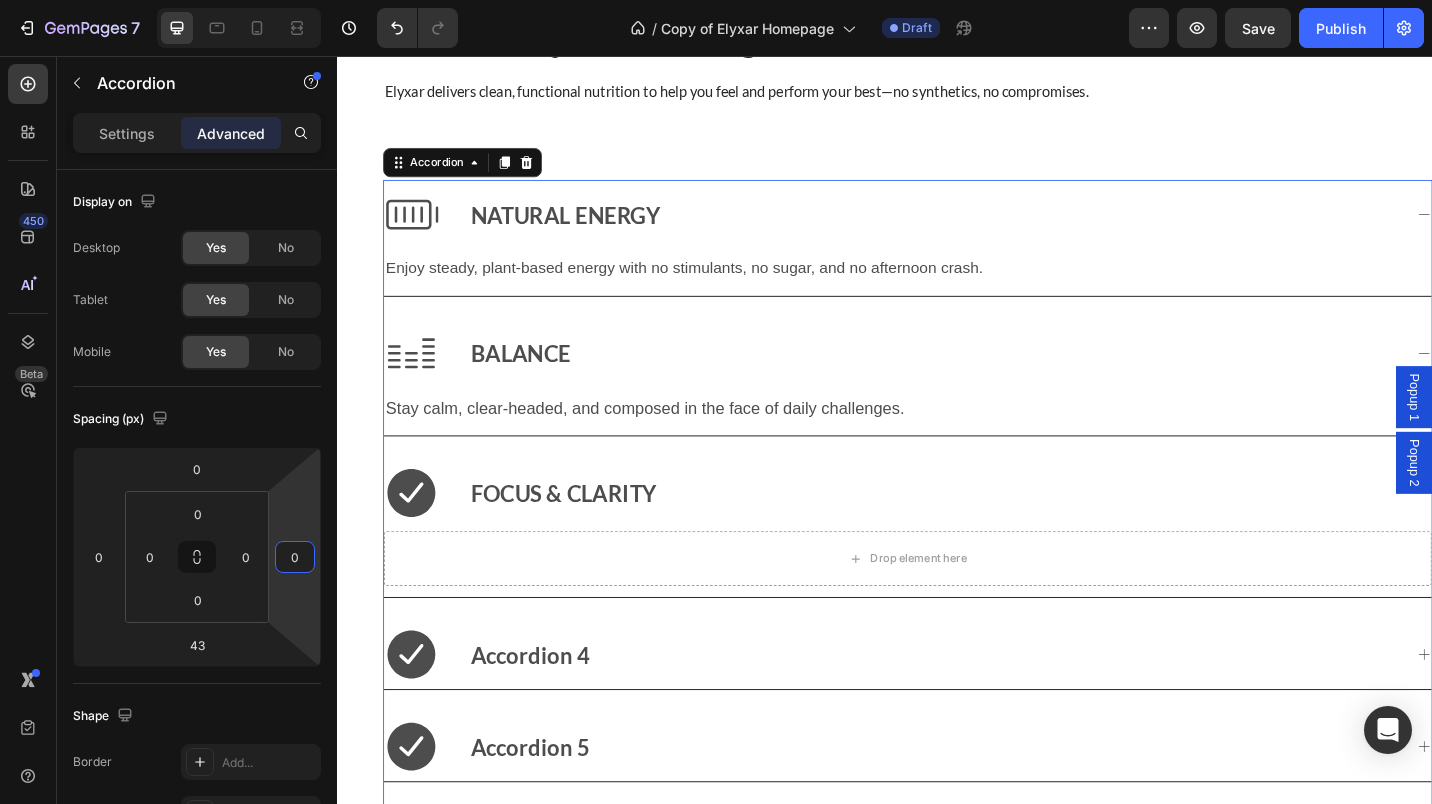 click on "0" at bounding box center (295, 557) 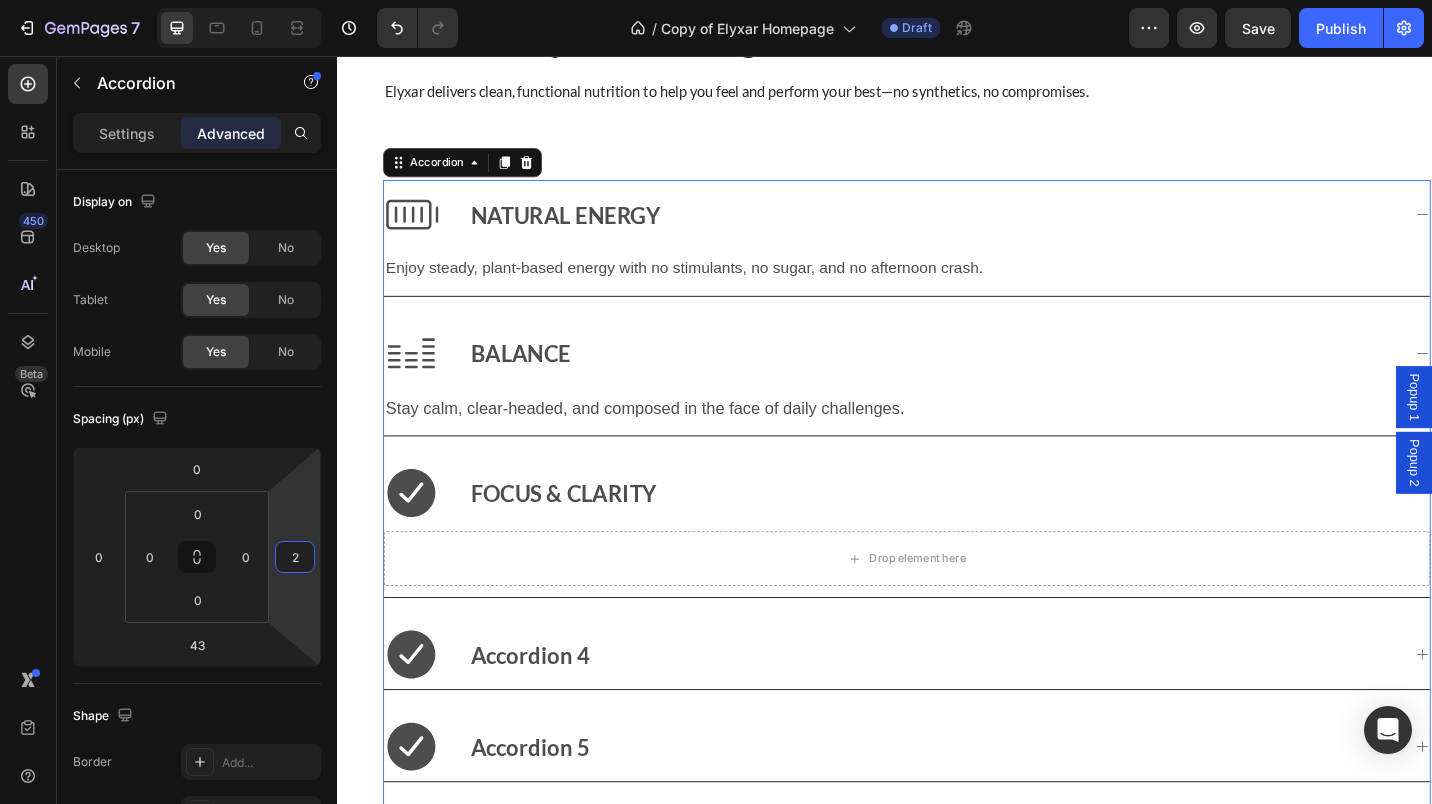 type on "25" 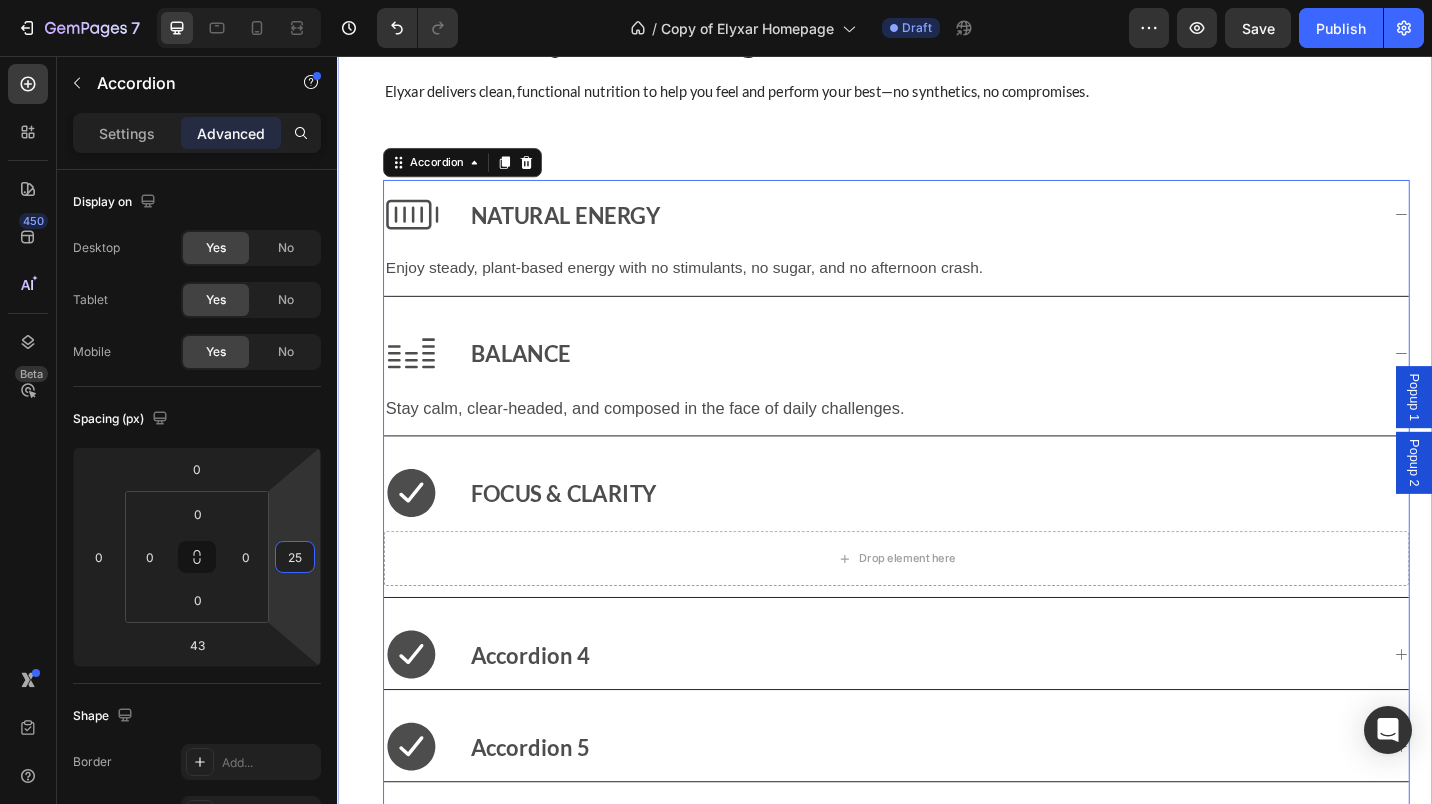 click on "Your Daily Advantage Heading Elyxar delivers clean, functional nutrition to help you feel and perform your best—no synthetics, no compromises. Text Block Row
NATURAL ENERGY Enjoy steady, plant-based energy with no stimulants, no sugar, and no afternoon crash. Text Block
BALANCE Stay calm, clear-headed, and composed in the face of daily challenges. Text Block
FOCUS & CLARITY
Drop element here
Accordion 4
Accordion 5
Accordion 6 Accordion   43
Icon ENERGY Text Block Enjoy steady, plant-based energy with no stimulants, no sugar, and no afternoon crash. Text
Icon BALANCE Text Block Stay calm, clear-headed, and composed in the face of daily challenges. Text
Icon FOCUS & CLARITY Text Block Unlock sustained mental clarity and sharper focus—without caffeine crashes or stimulants. Text Row Row" at bounding box center [937, 737] 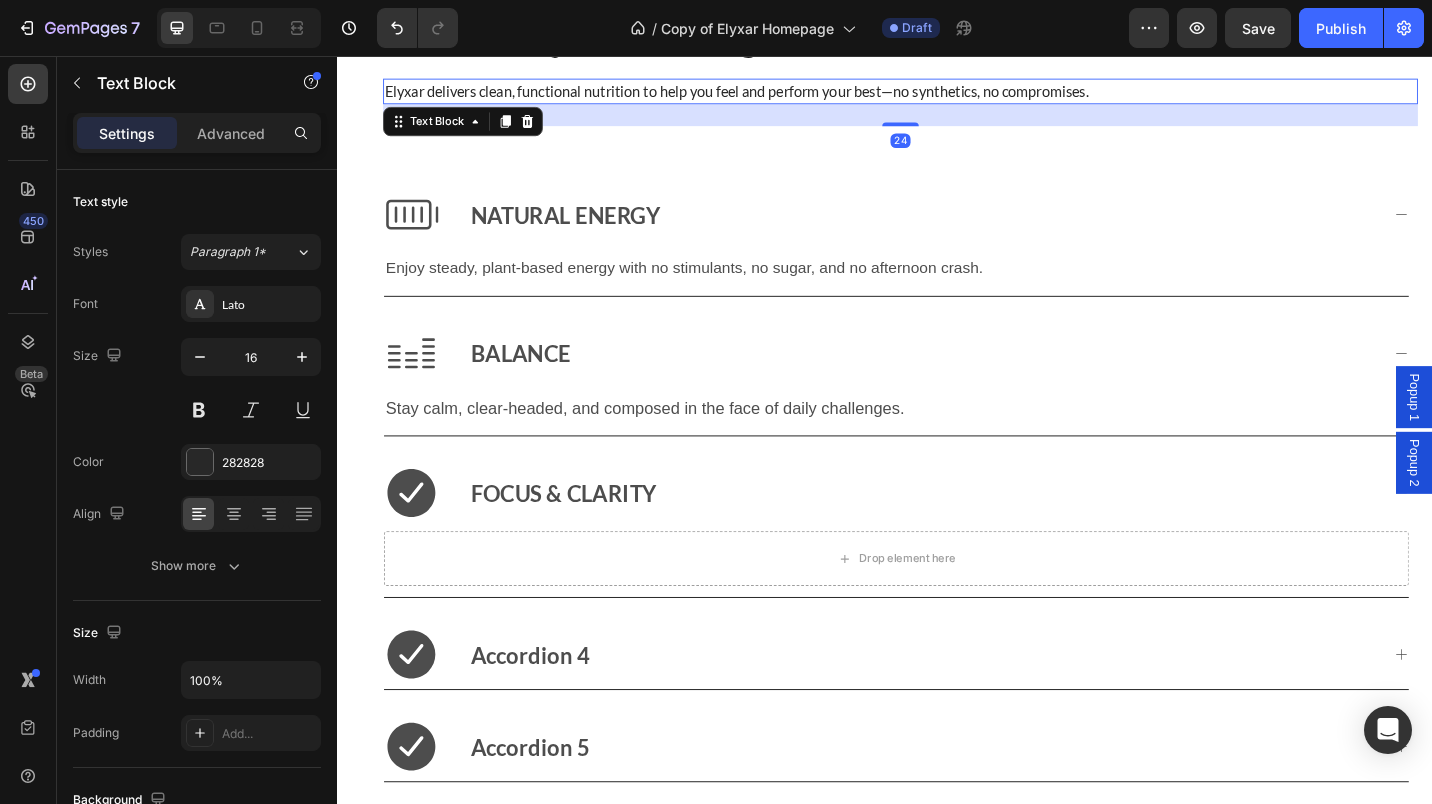 click on "Advanced" at bounding box center (231, 133) 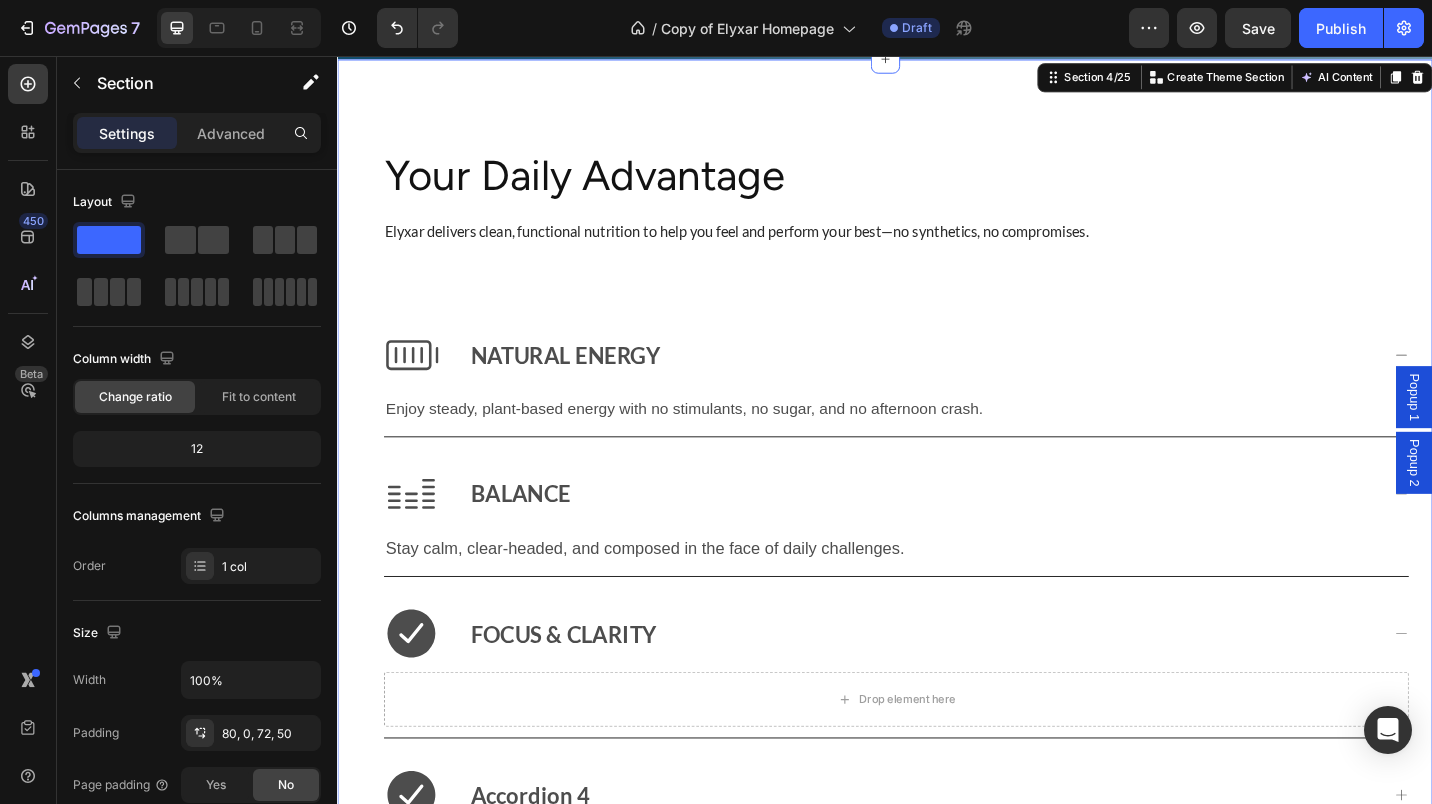 scroll, scrollTop: 878, scrollLeft: 0, axis: vertical 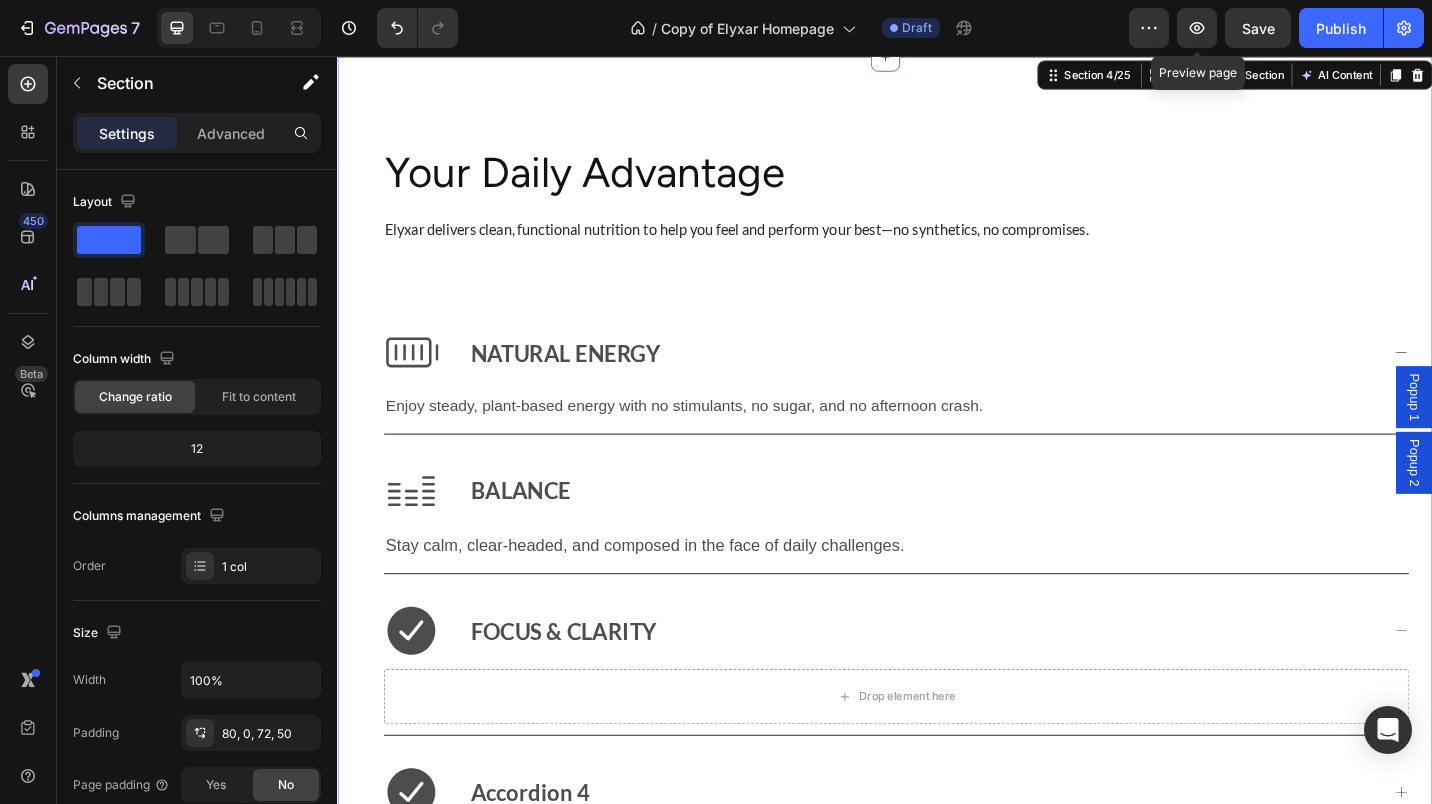 click 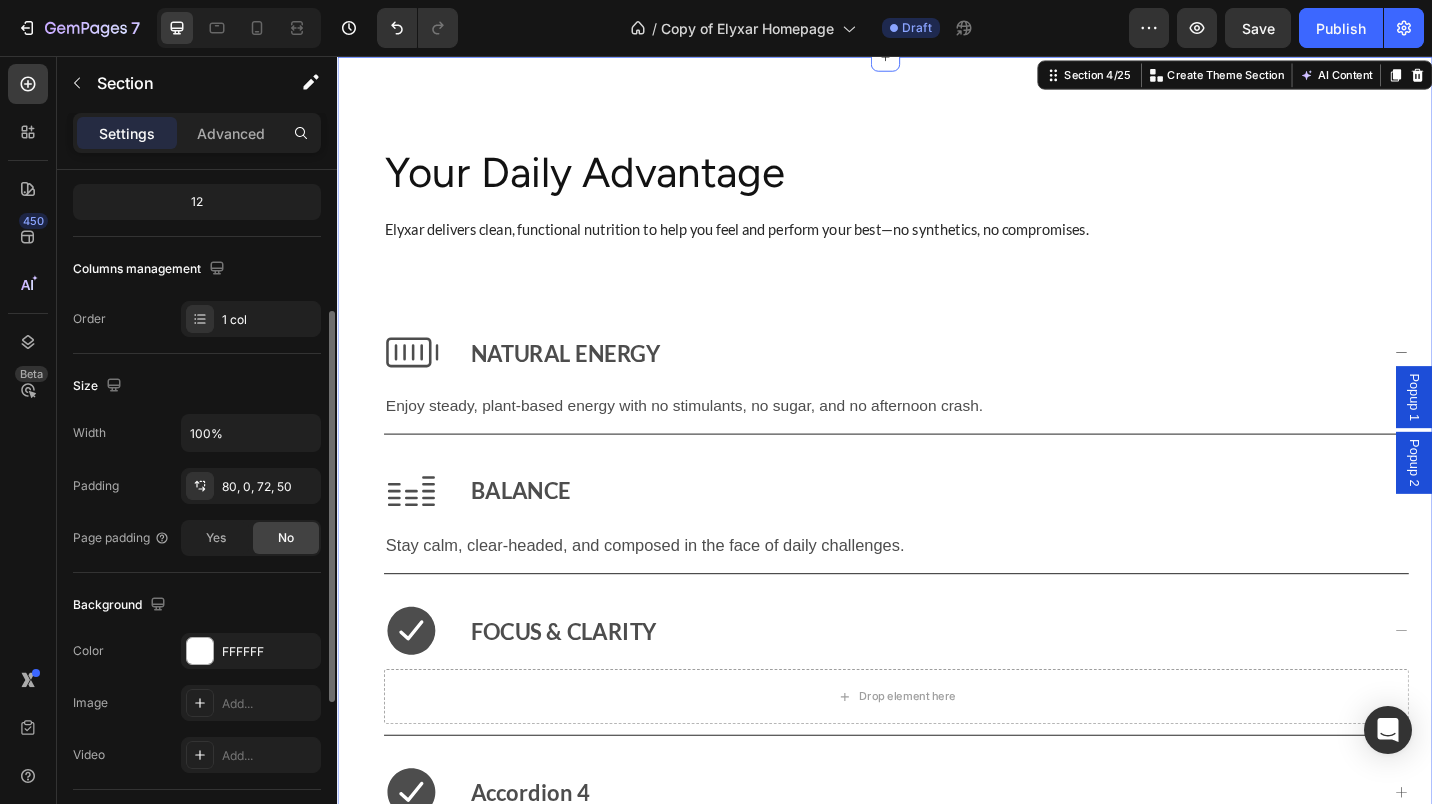 scroll, scrollTop: 248, scrollLeft: 0, axis: vertical 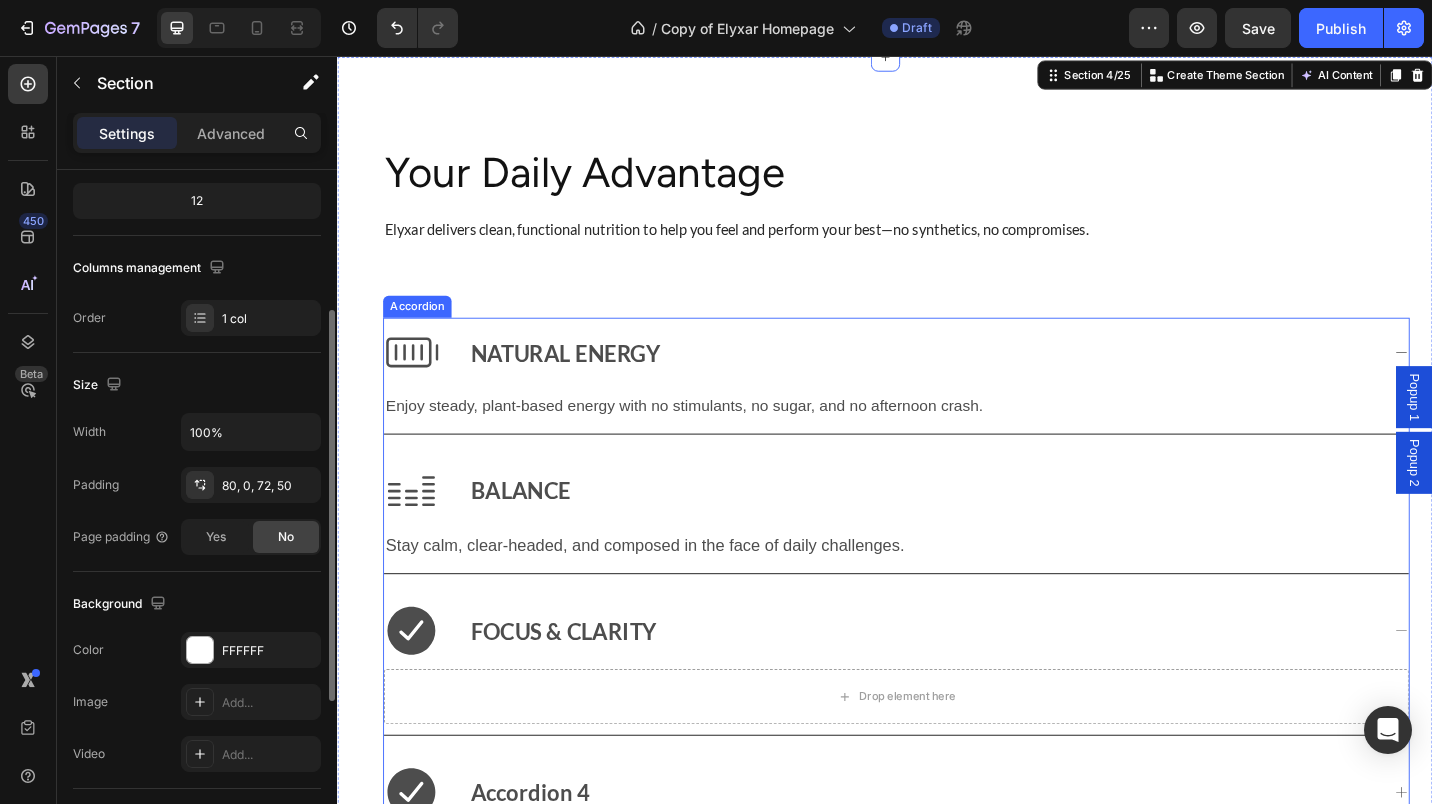 click on "NATURAL ENERGY" at bounding box center [587, 381] 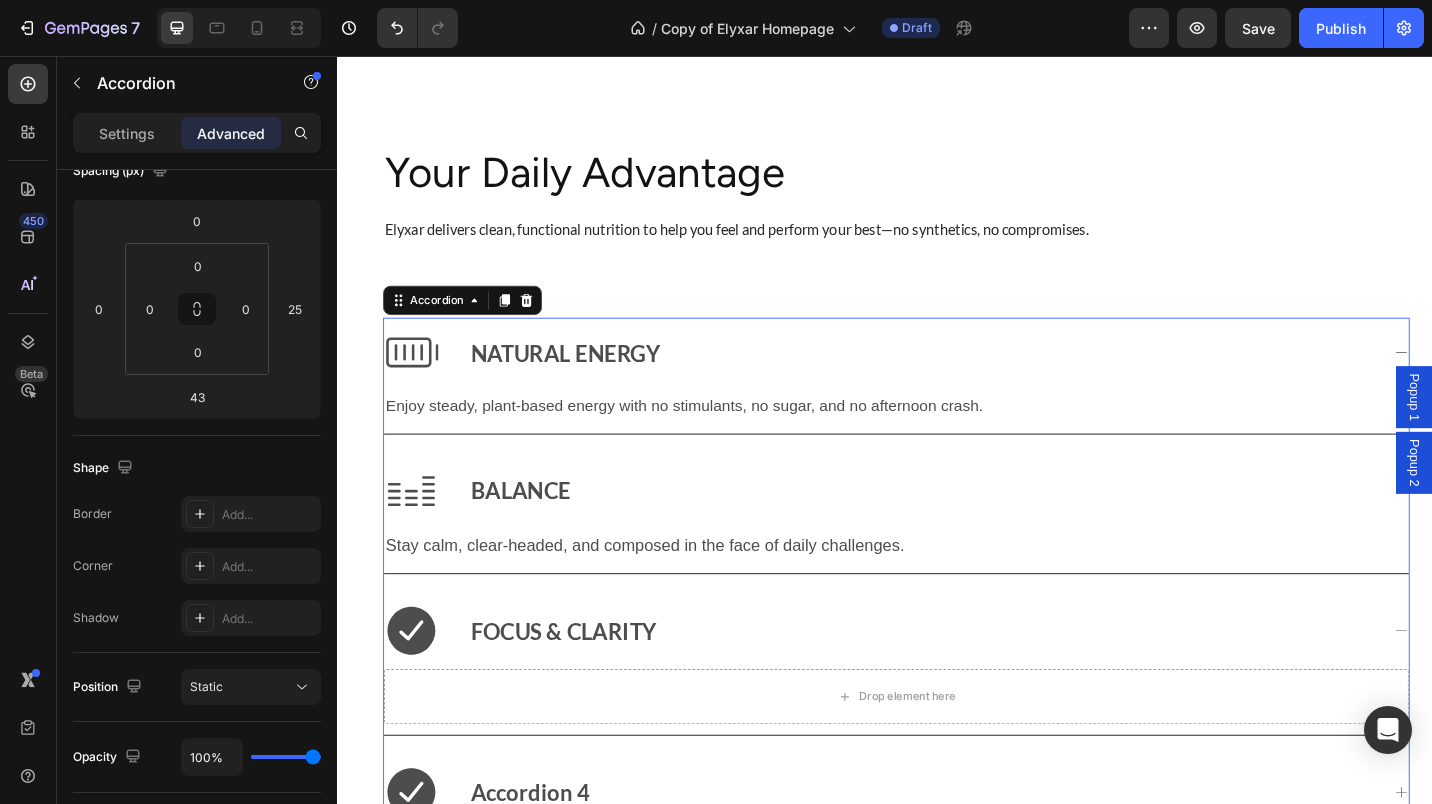 scroll, scrollTop: 0, scrollLeft: 0, axis: both 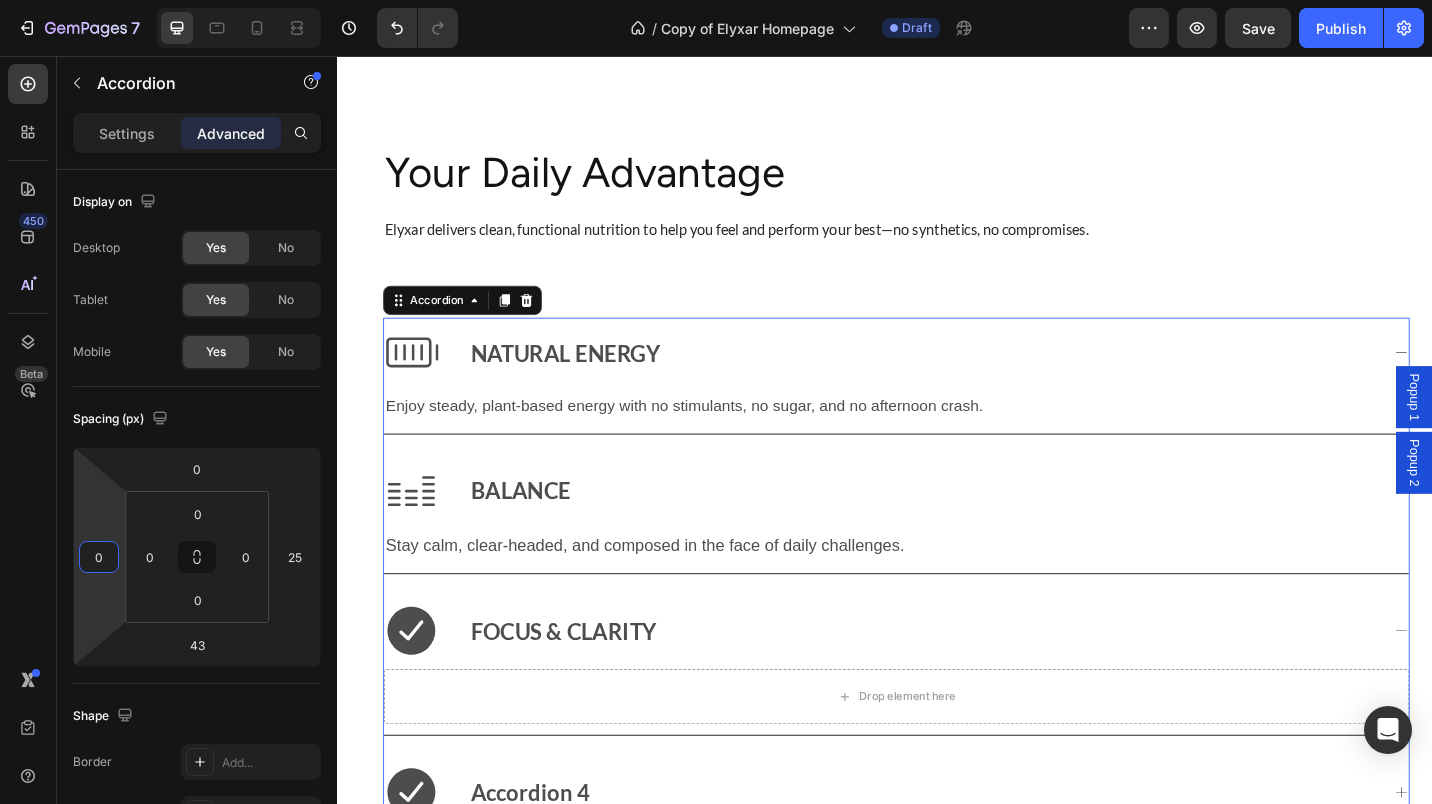 click on "0" at bounding box center [99, 557] 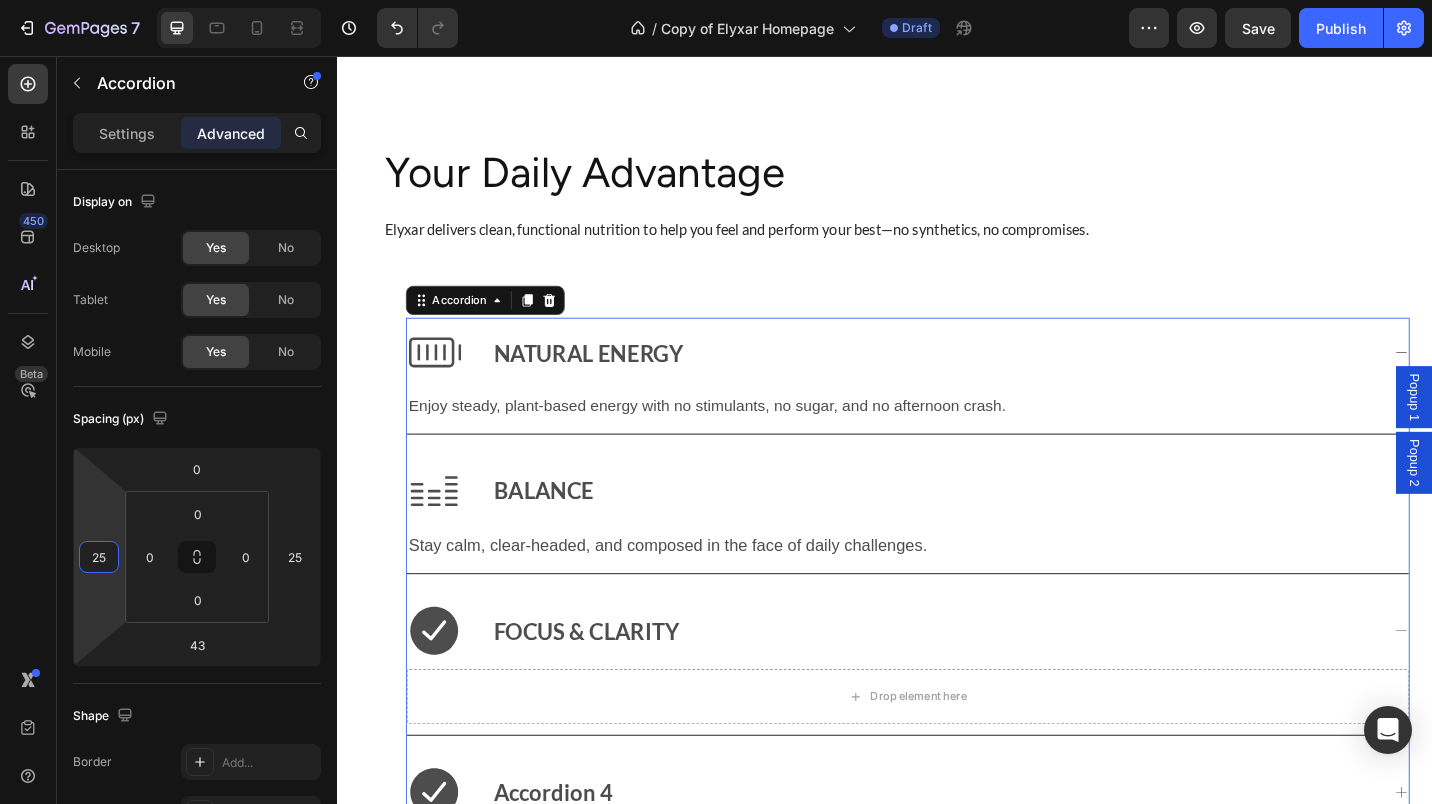 type on "25" 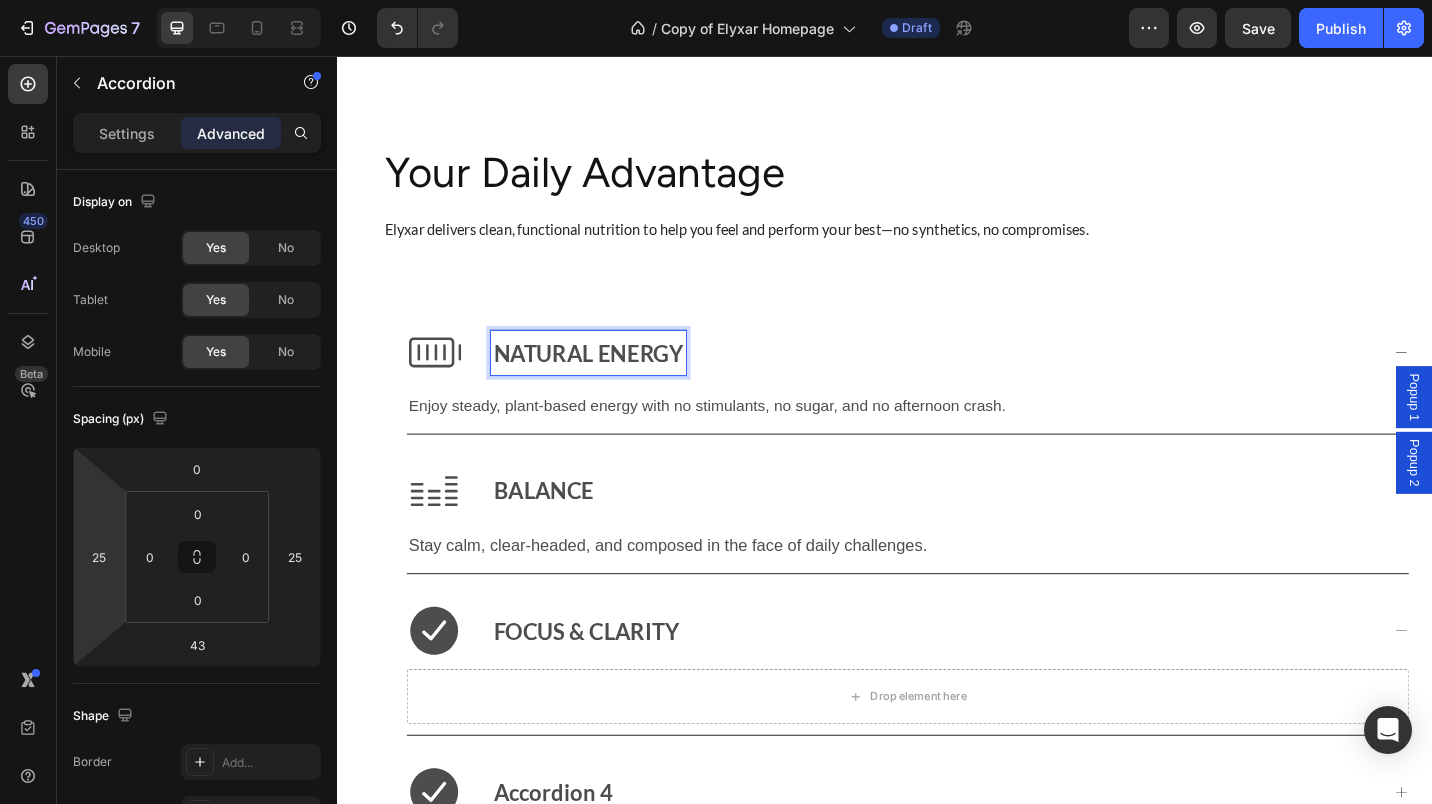 click on "NATURAL ENERGY" at bounding box center (612, 381) 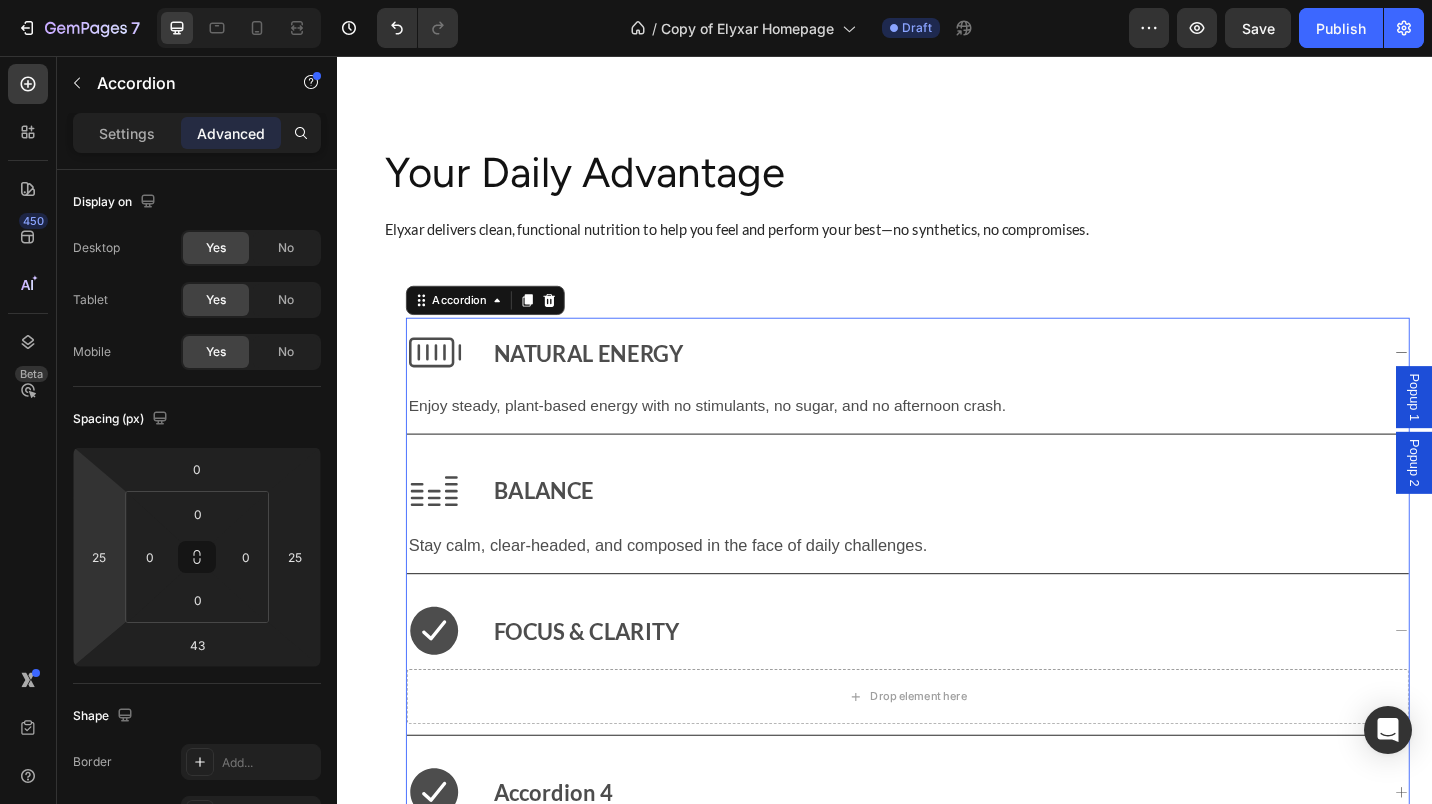 click on "Settings" at bounding box center (127, 133) 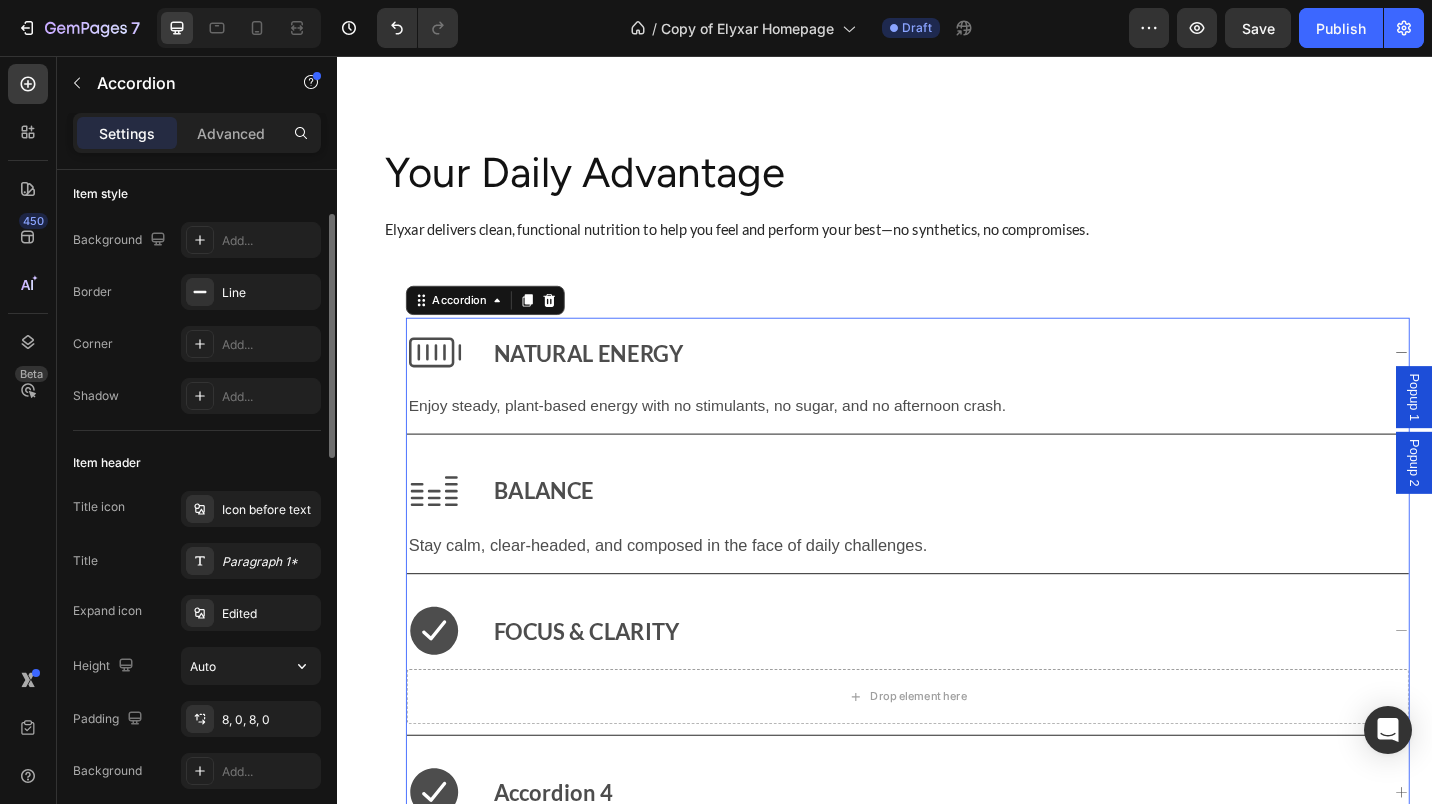 scroll, scrollTop: 122, scrollLeft: 0, axis: vertical 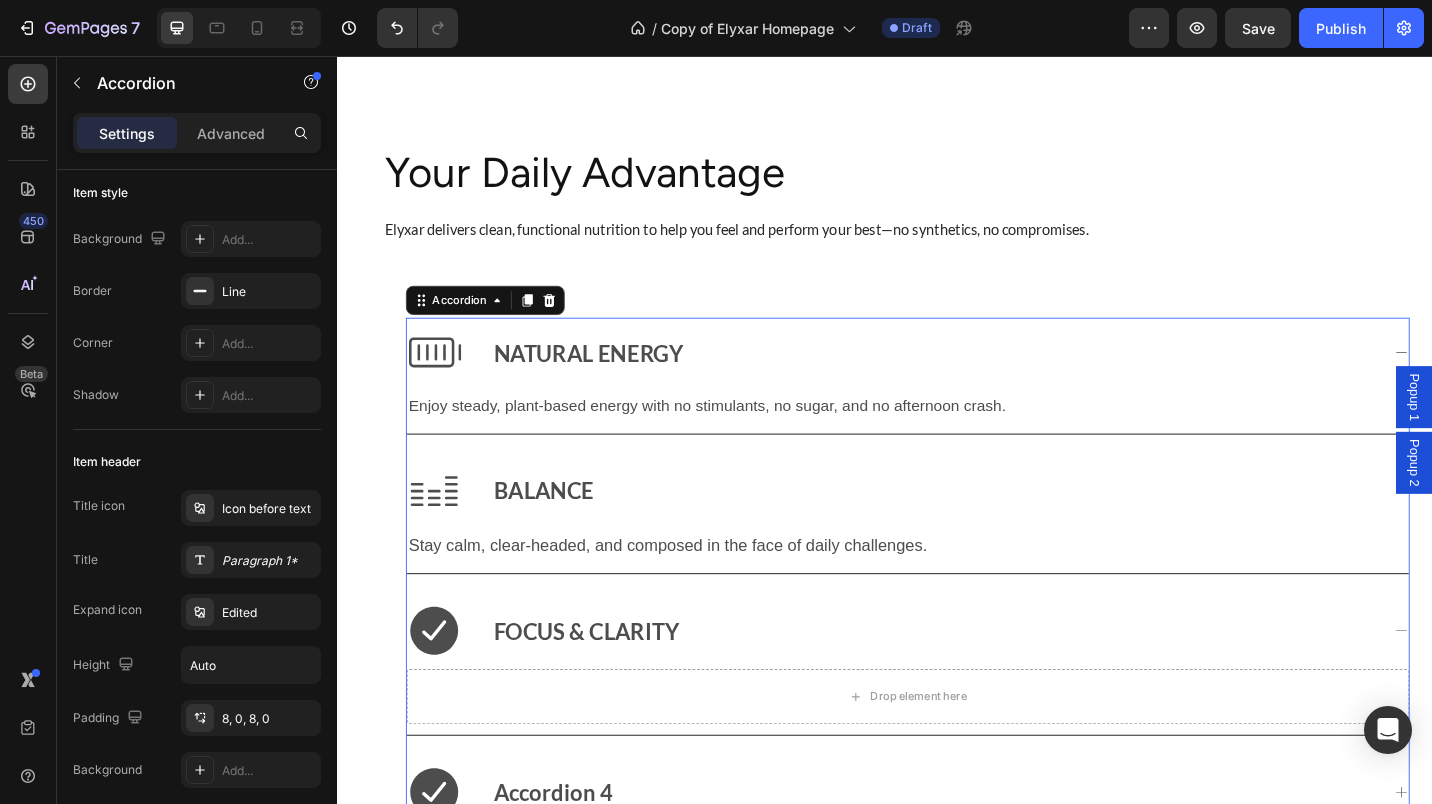 click on "Paragraph 1*" at bounding box center (269, 561) 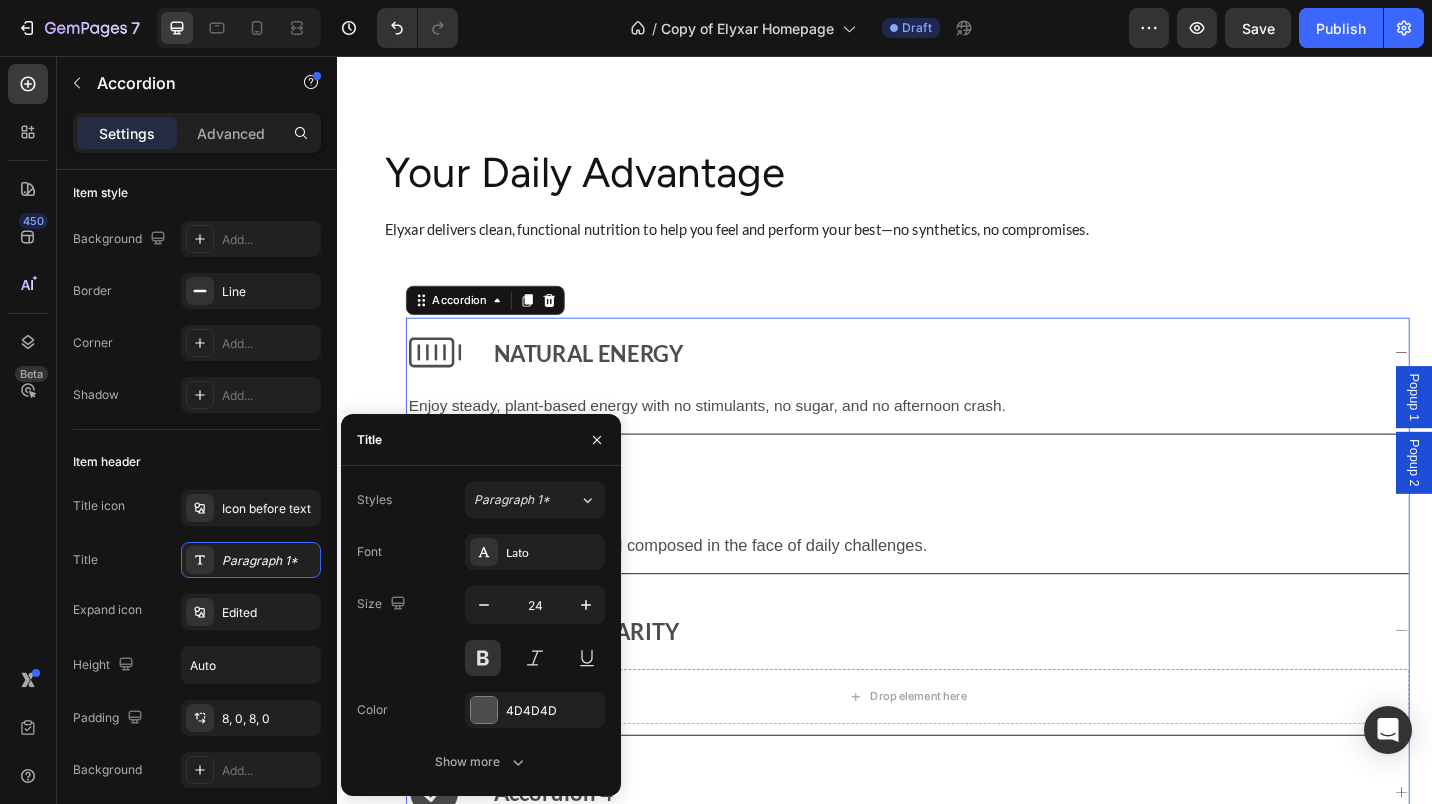 click at bounding box center [483, 658] 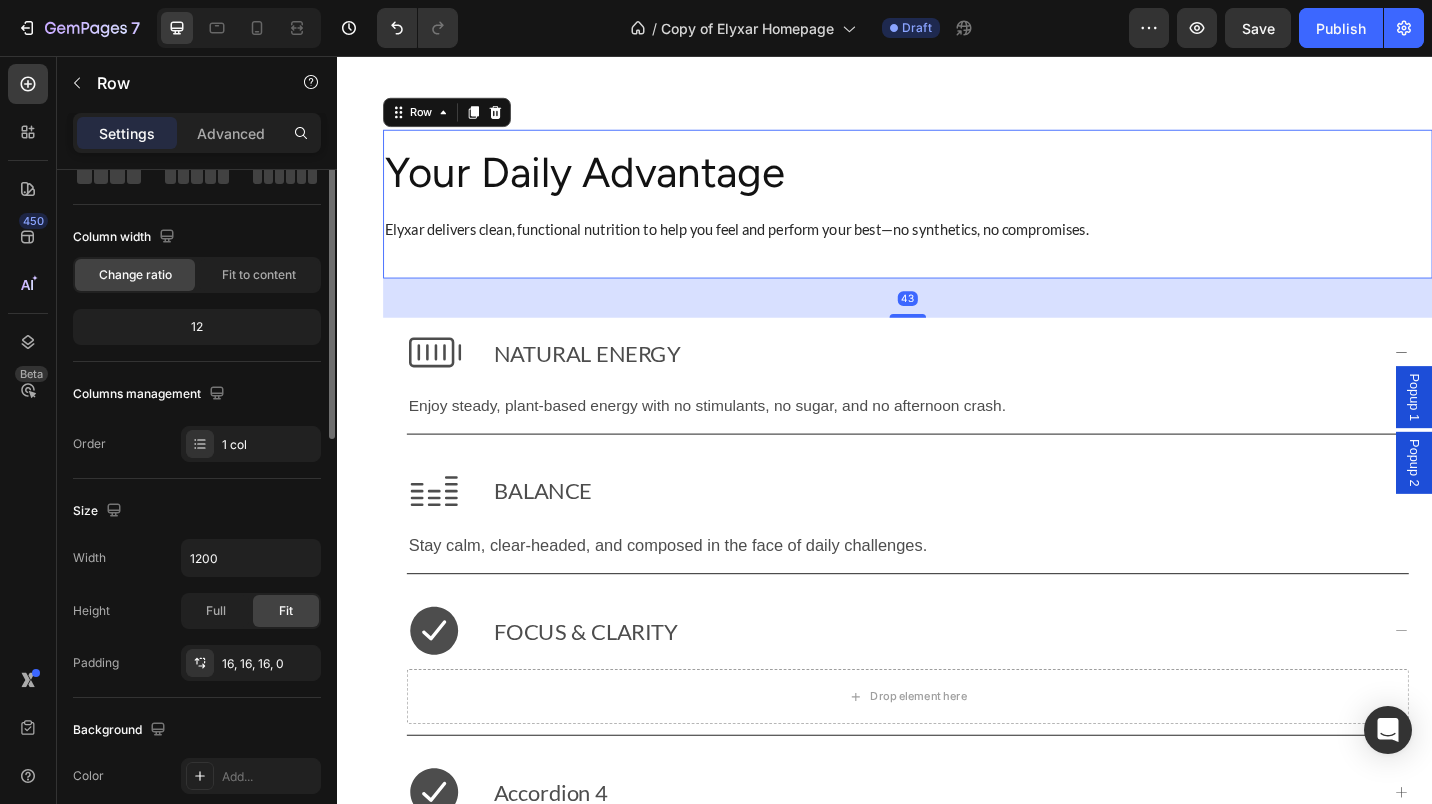 scroll, scrollTop: 0, scrollLeft: 0, axis: both 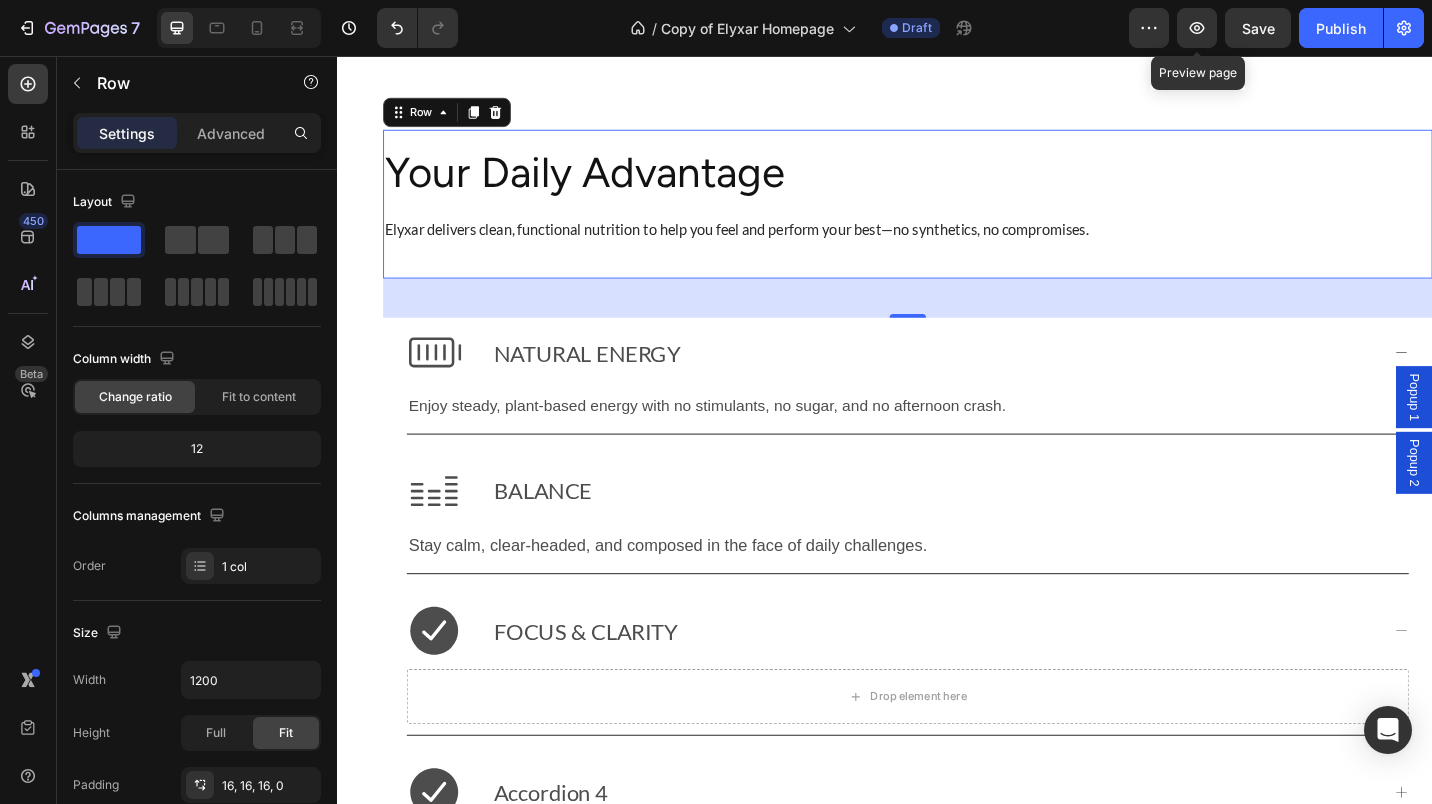 click 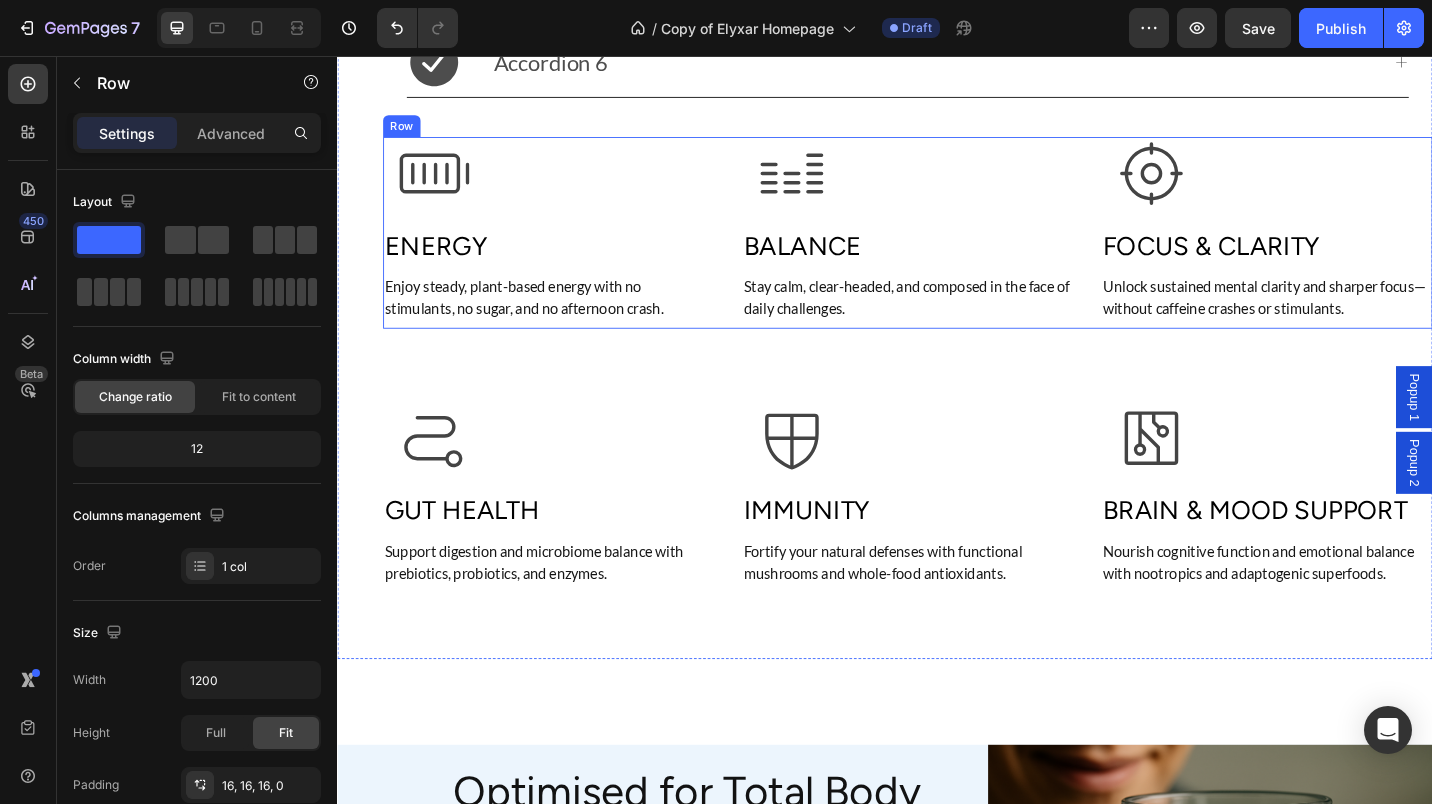 scroll, scrollTop: 1881, scrollLeft: 0, axis: vertical 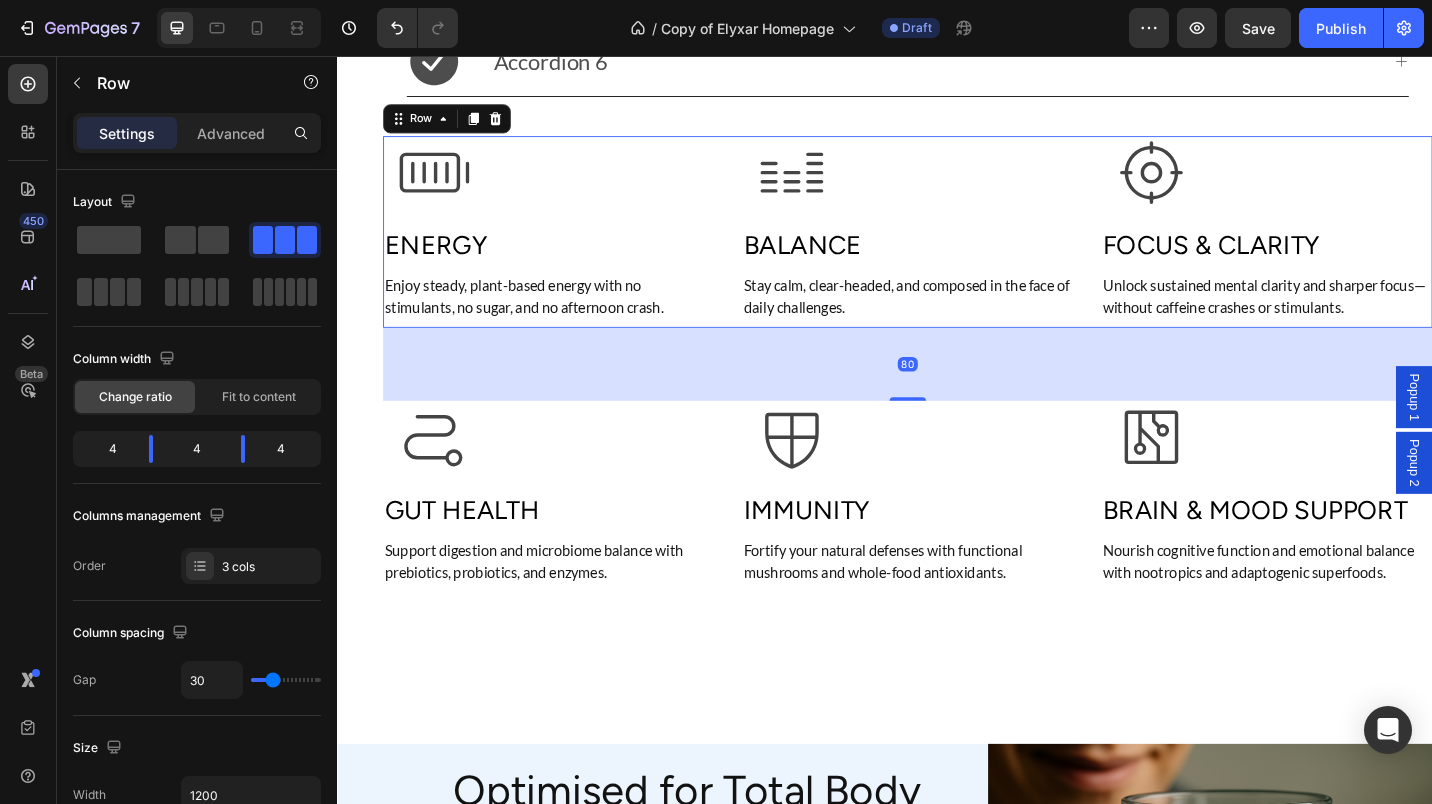 click on "Icon ENERGY Text Block Enjoy steady, plant-based energy with no stimulants, no sugar, and no afternoon crash. Text" at bounding box center [568, 249] 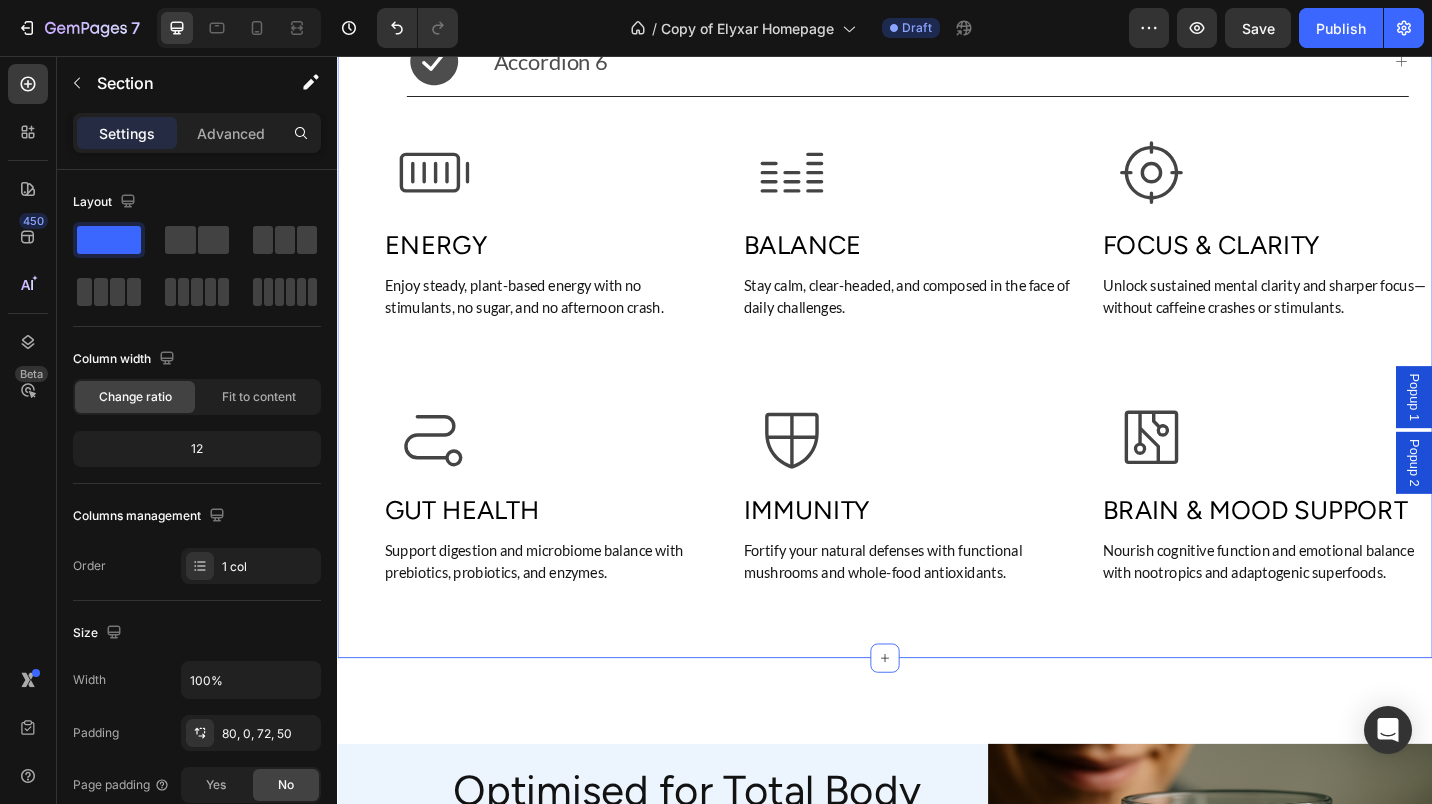 click on "Advanced" at bounding box center (231, 133) 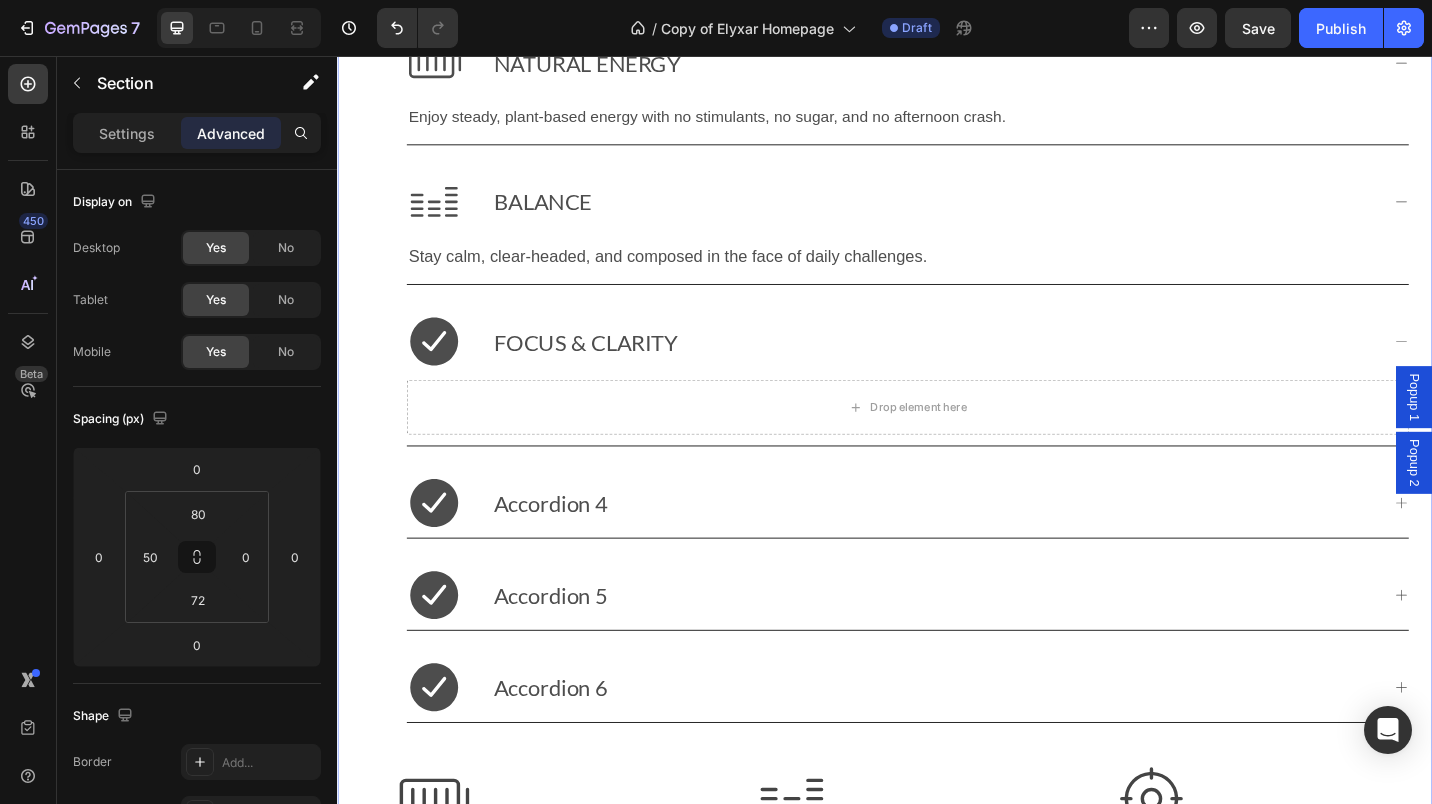 scroll, scrollTop: 1194, scrollLeft: 0, axis: vertical 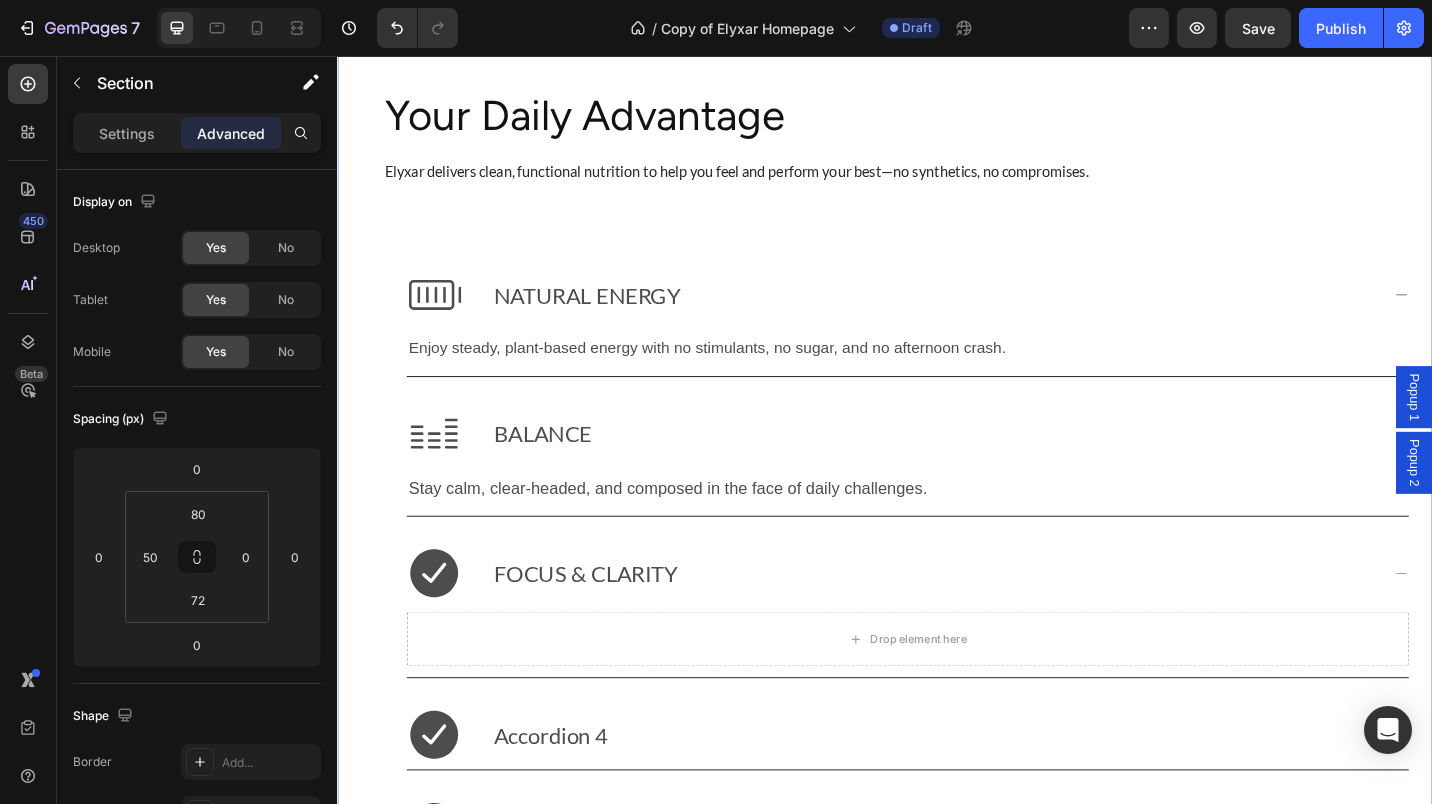 click on "Your Daily Advantage Heading Elyxar delivers clean, functional nutrition to help you feel and perform your best—no synthetics, no compromises. Text Block Row
NATURAL ENERGY Enjoy steady, plant-based energy with no stimulants, no sugar, and no afternoon crash. Text Block
BALANCE Stay calm, clear-headed, and composed in the face of daily challenges. Text Block
FOCUS & CLARITY
Drop element here
Accordion 4
Accordion 5
Accordion 6 Accordion
Icon ENERGY Text Block Enjoy steady, plant-based energy with no stimulants, no sugar, and no afternoon crash. Text
Icon BALANCE Text Block Stay calm, clear-headed, and composed in the face of daily challenges. Text
Icon FOCUS & CLARITY Text Block Unlock sustained mental clarity and sharper focus—without caffeine crashes or stimulants. Text Row Icon Row" at bounding box center (962, 829) 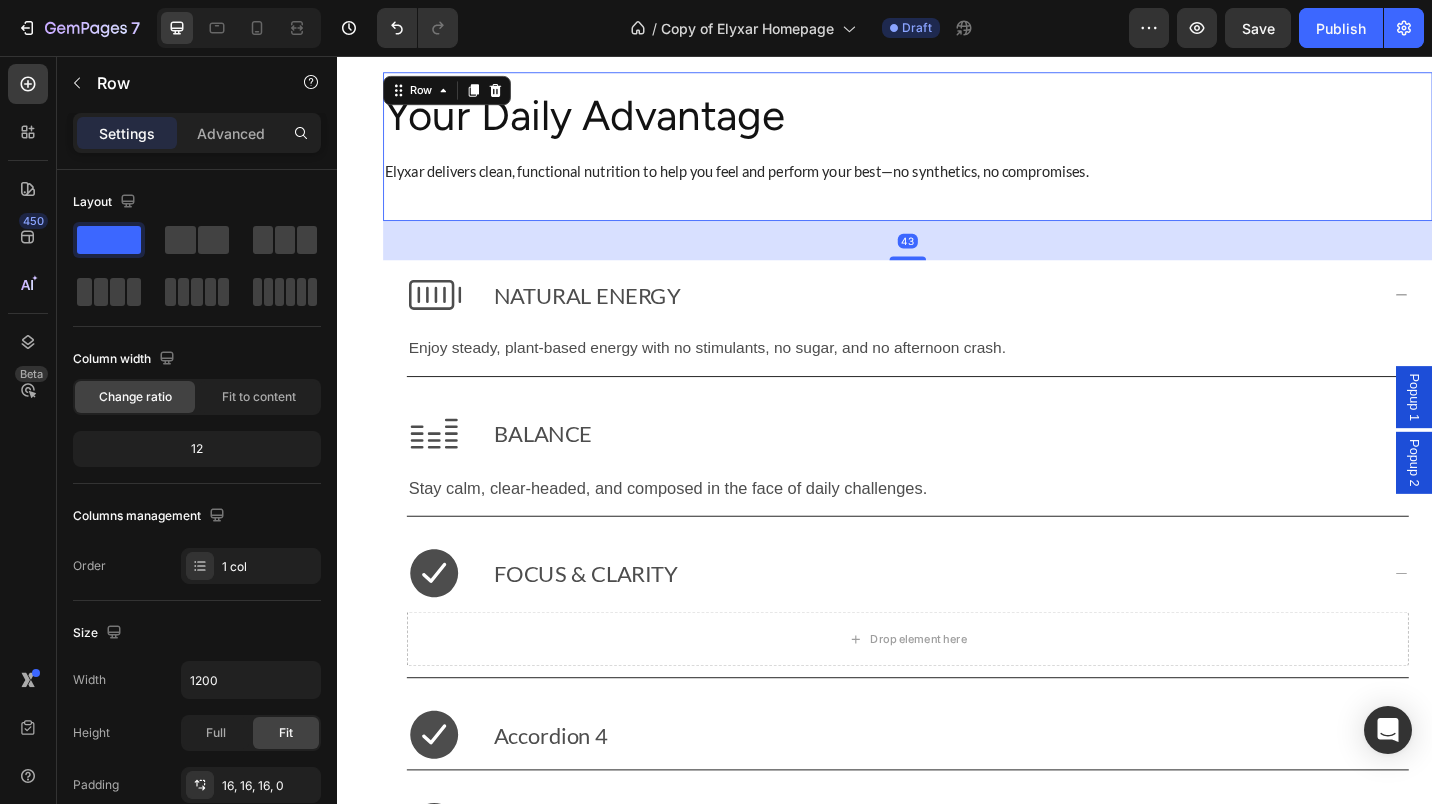 click on "Advanced" 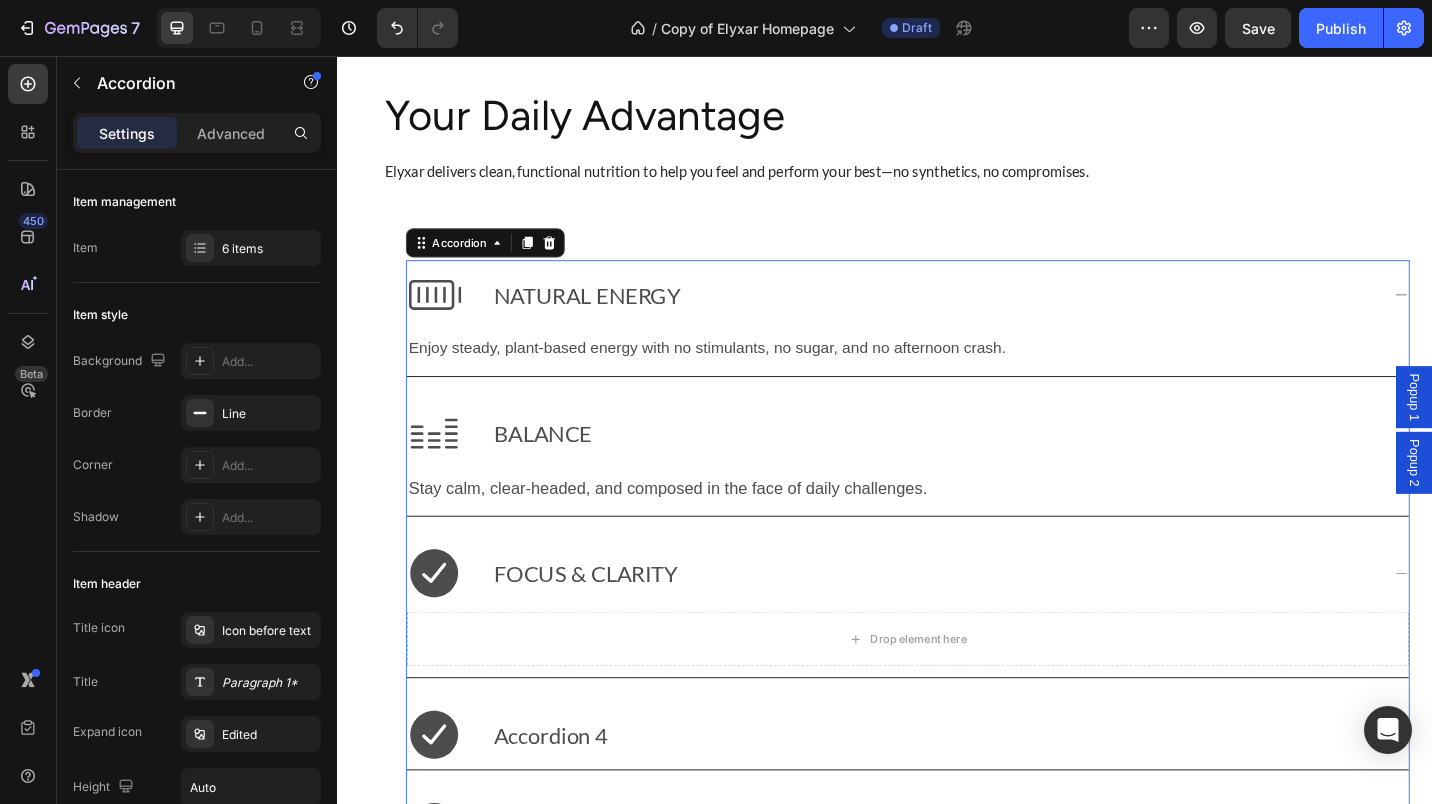click on "Settings Advanced" at bounding box center [197, 133] 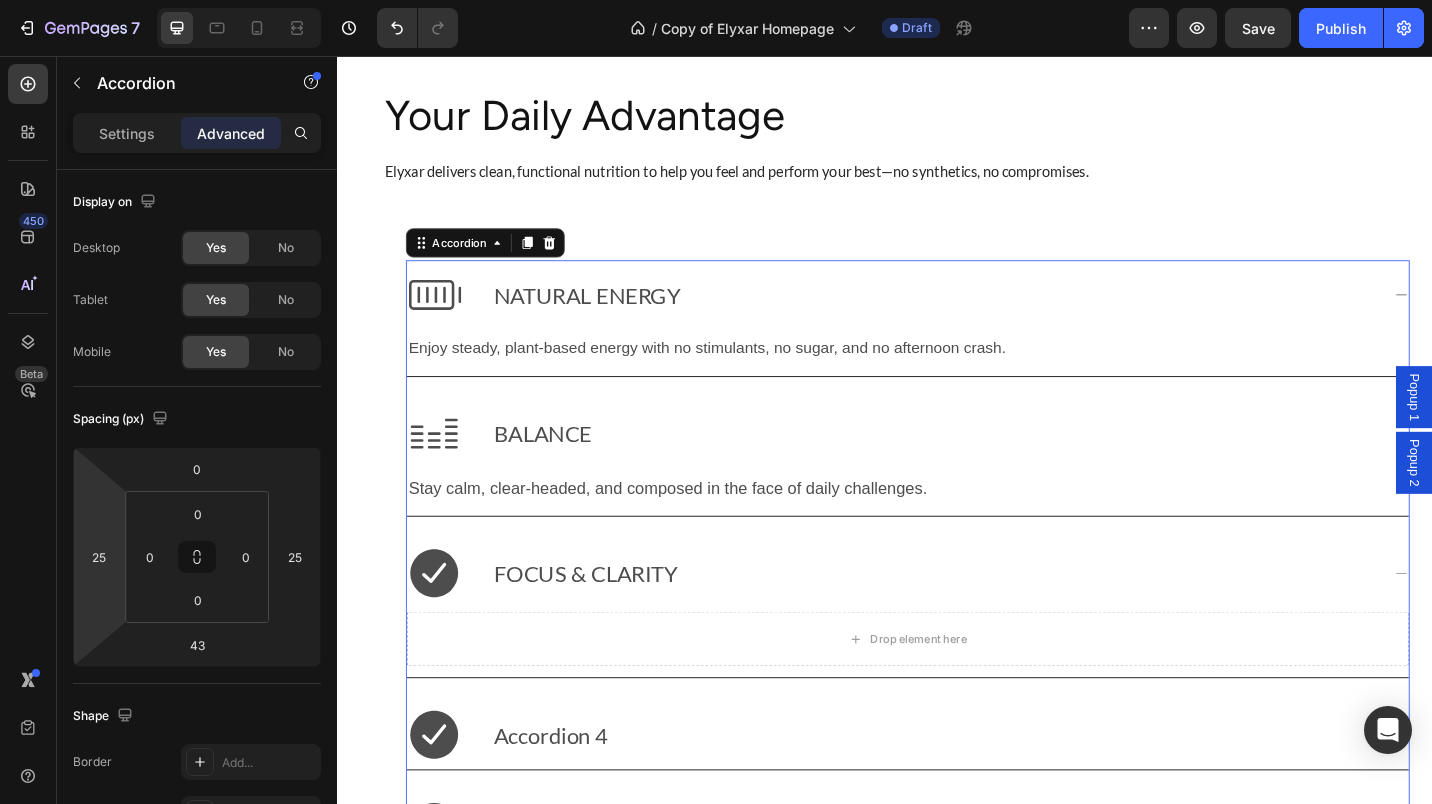 click on "25" at bounding box center [99, 557] 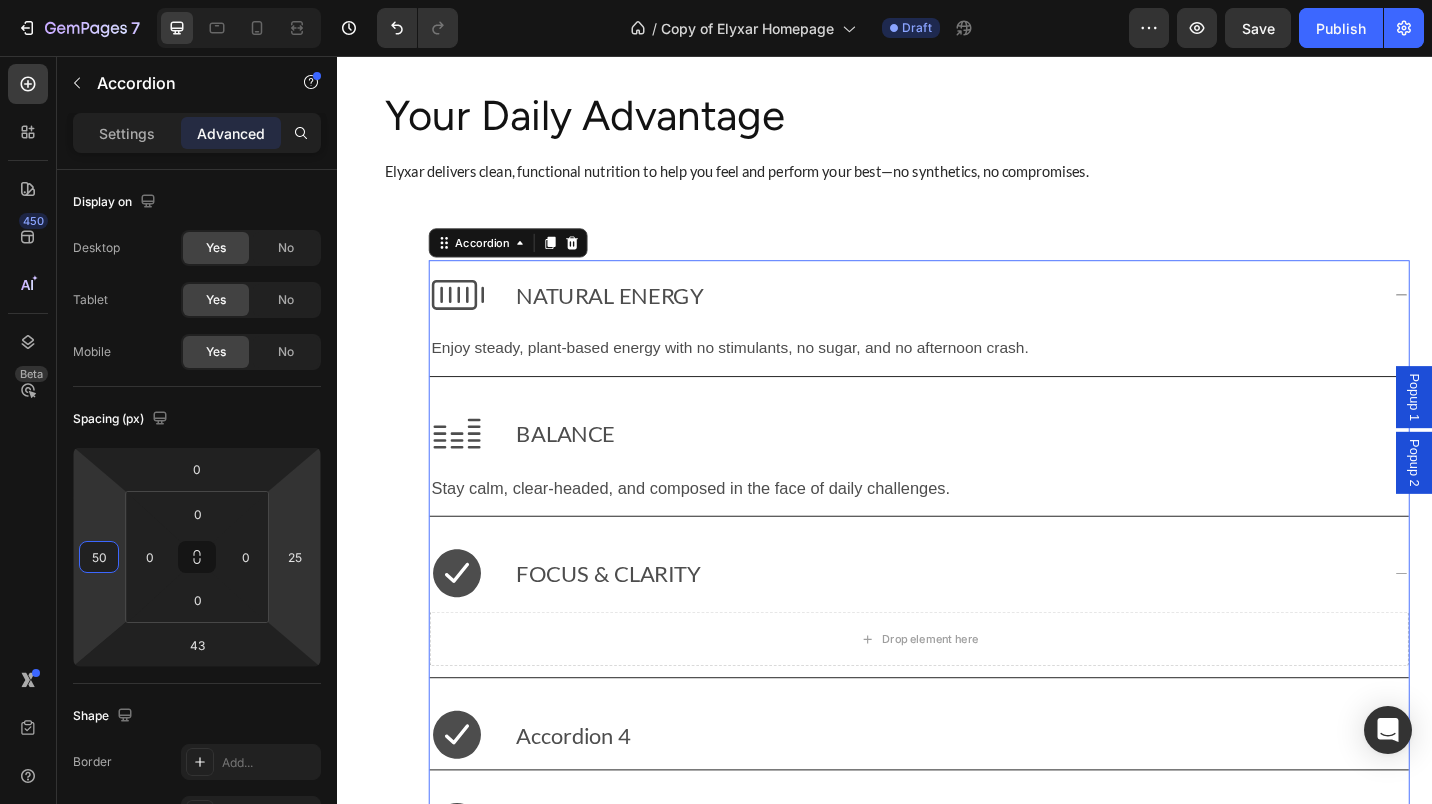 type on "50" 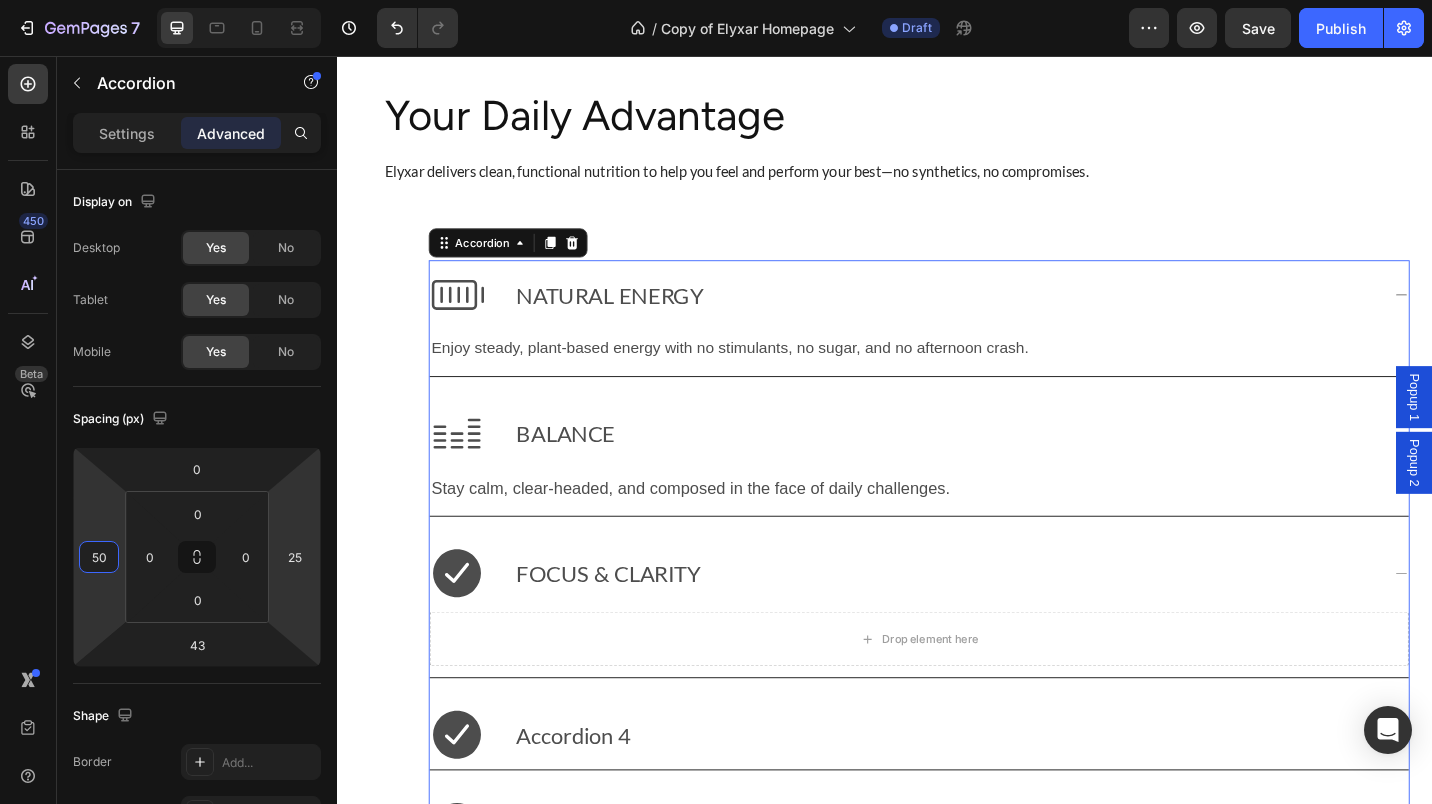 click on "25" at bounding box center (295, 557) 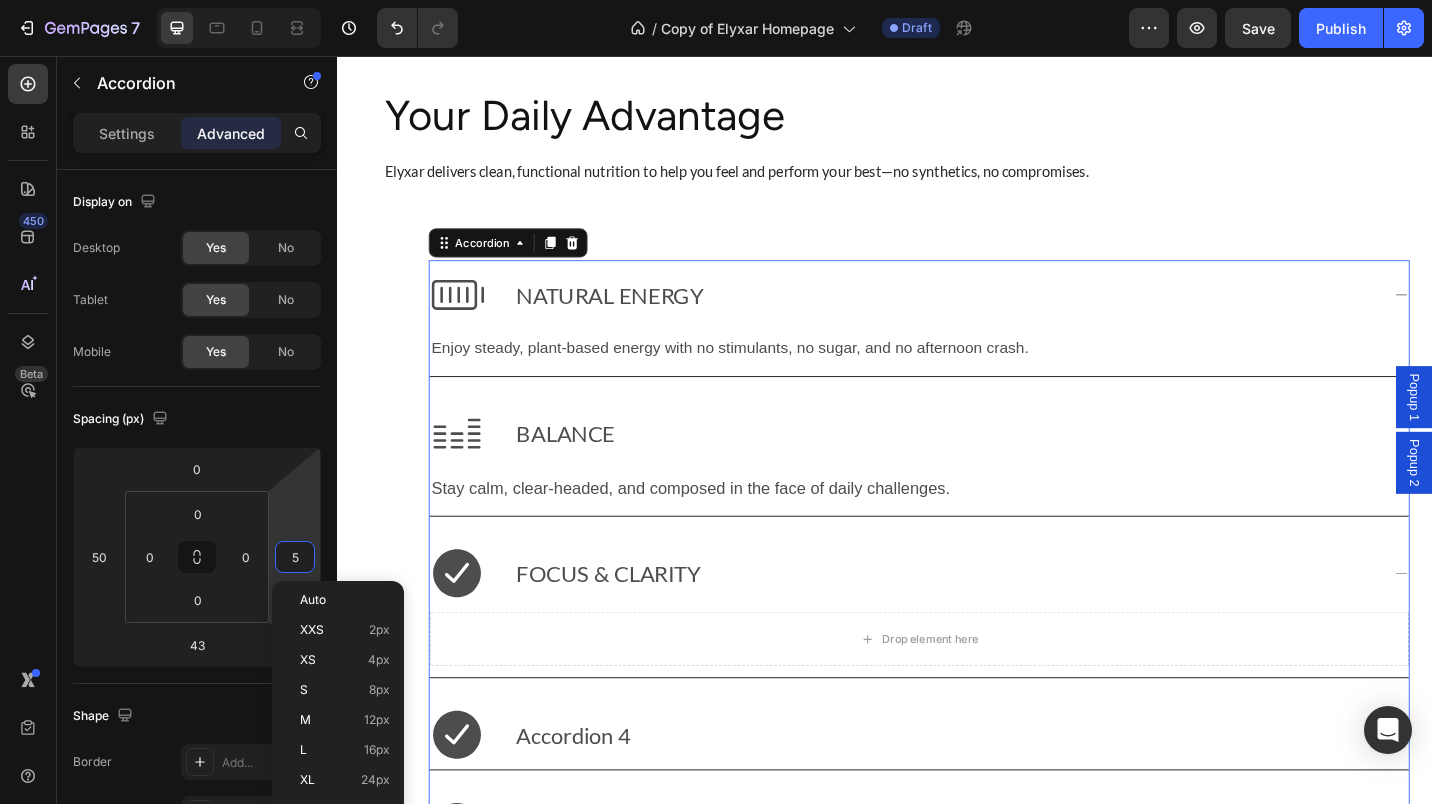 type on "50" 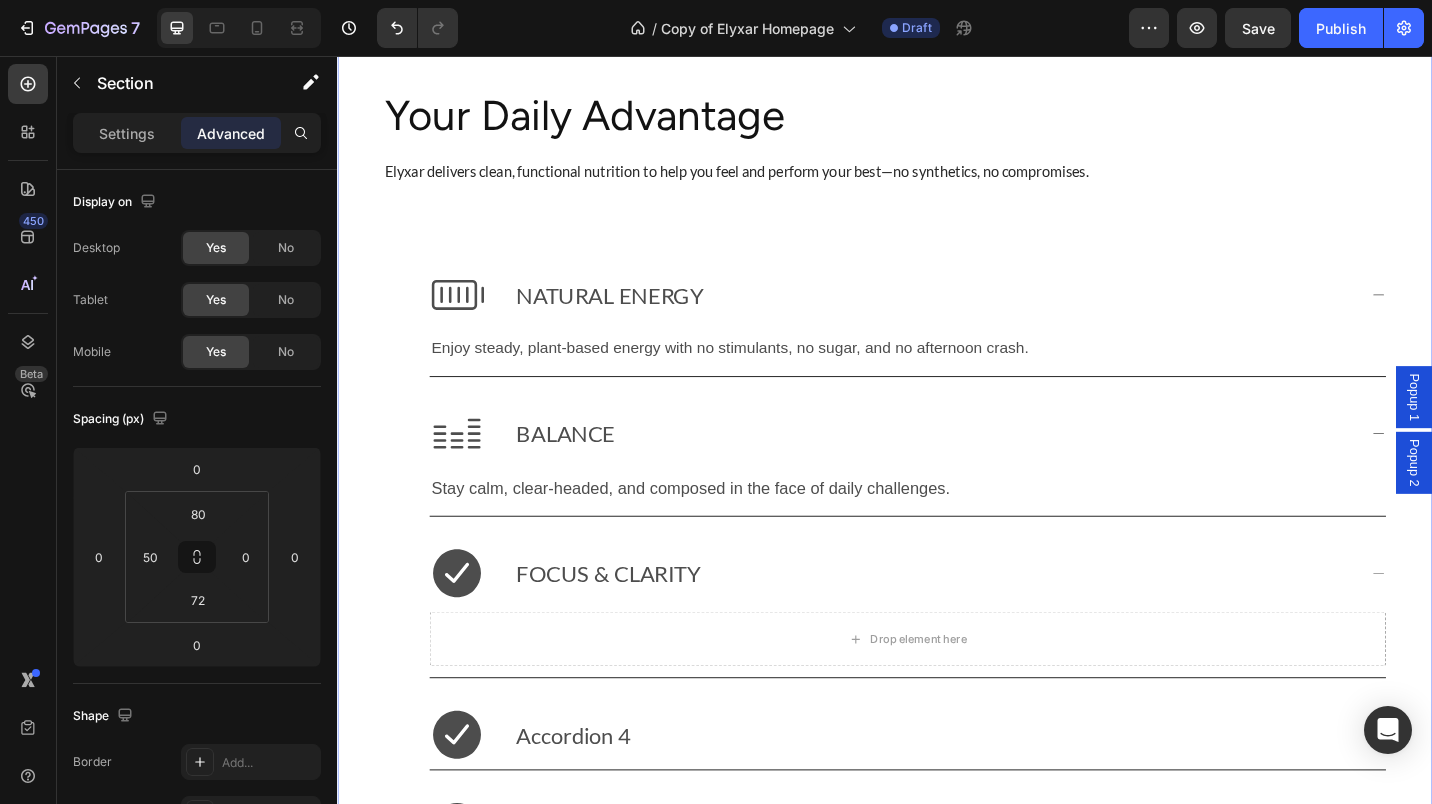 click on "Your Daily Advantage Heading Elyxar delivers clean, functional nutrition to help you feel and perform your best—no synthetics, no compromises. Text Block Row
NATURAL ENERGY Enjoy steady, plant-based energy with no stimulants, no sugar, and no afternoon crash. Text Block
BALANCE Stay calm, clear-headed, and composed in the face of daily challenges. Text Block
FOCUS & CLARITY
Drop element here
Accordion 4
Accordion 5
Accordion 6 Accordion
Icon ENERGY Text Block Enjoy steady, plant-based energy with no stimulants, no sugar, and no afternoon crash. Text
Icon BALANCE Text Block Stay calm, clear-headed, and composed in the face of daily challenges. Text
Icon FOCUS & CLARITY Text Block Unlock sustained mental clarity and sharper focus—without caffeine crashes or stimulants. Text Row Icon Row" at bounding box center (937, 825) 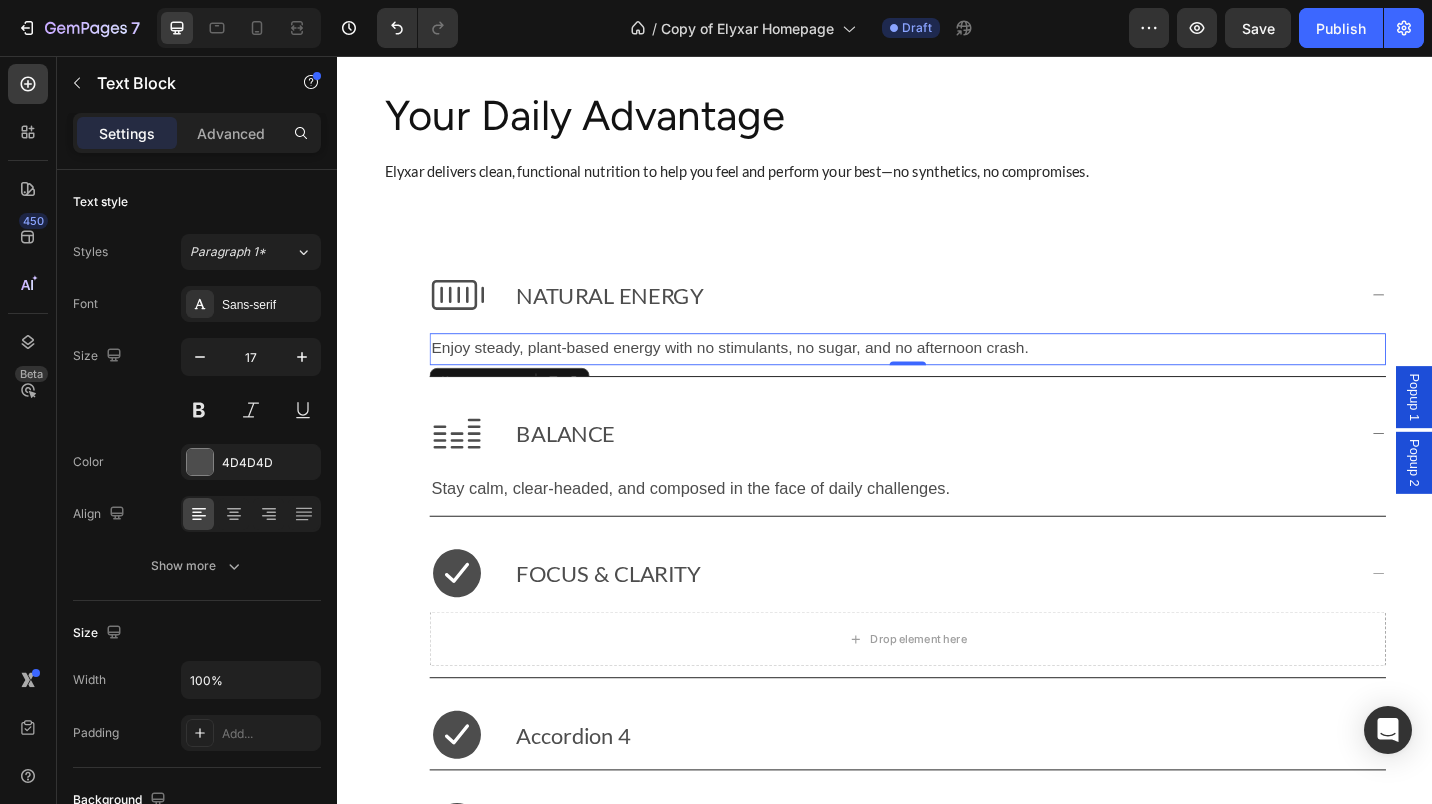 click 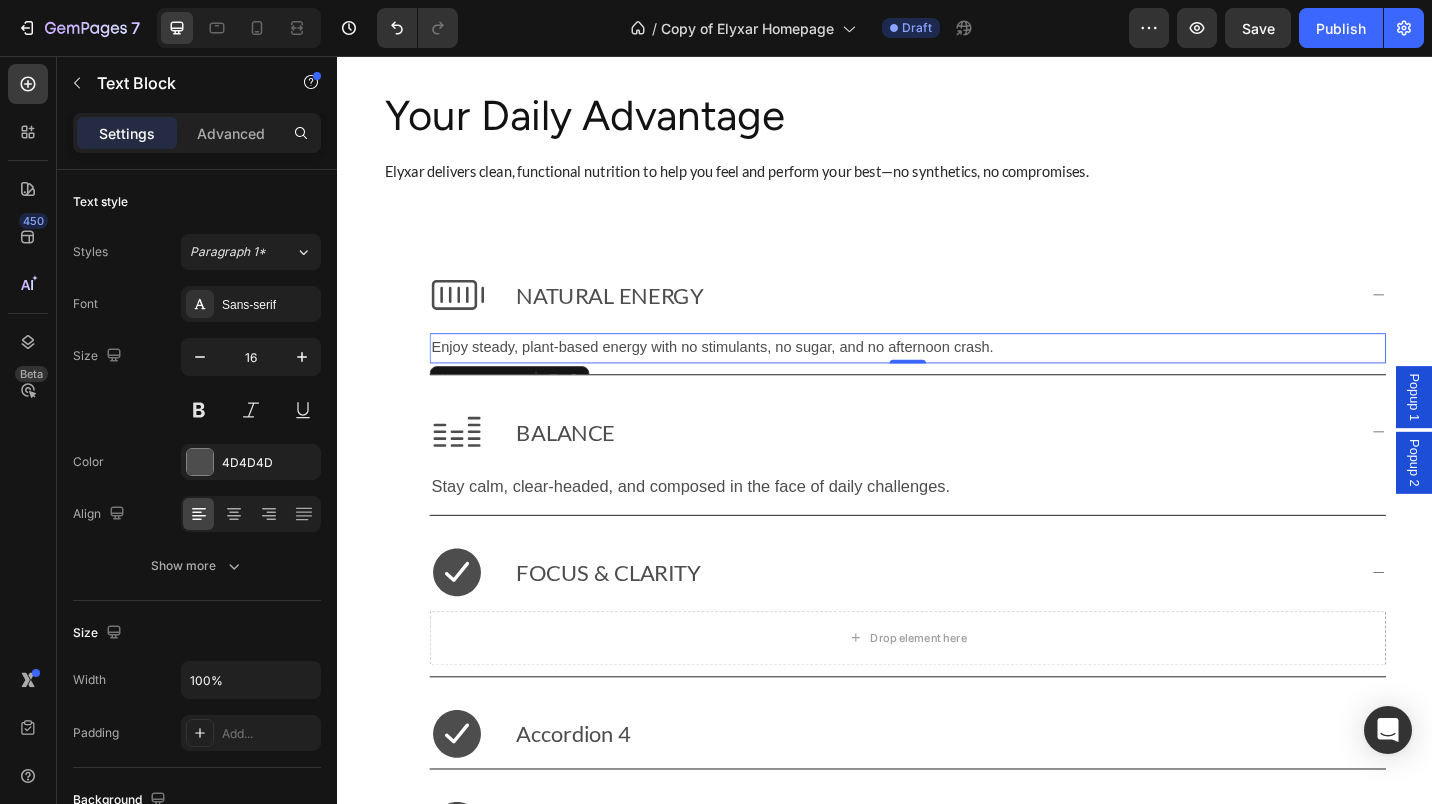 click on "Sans-serif" at bounding box center [269, 305] 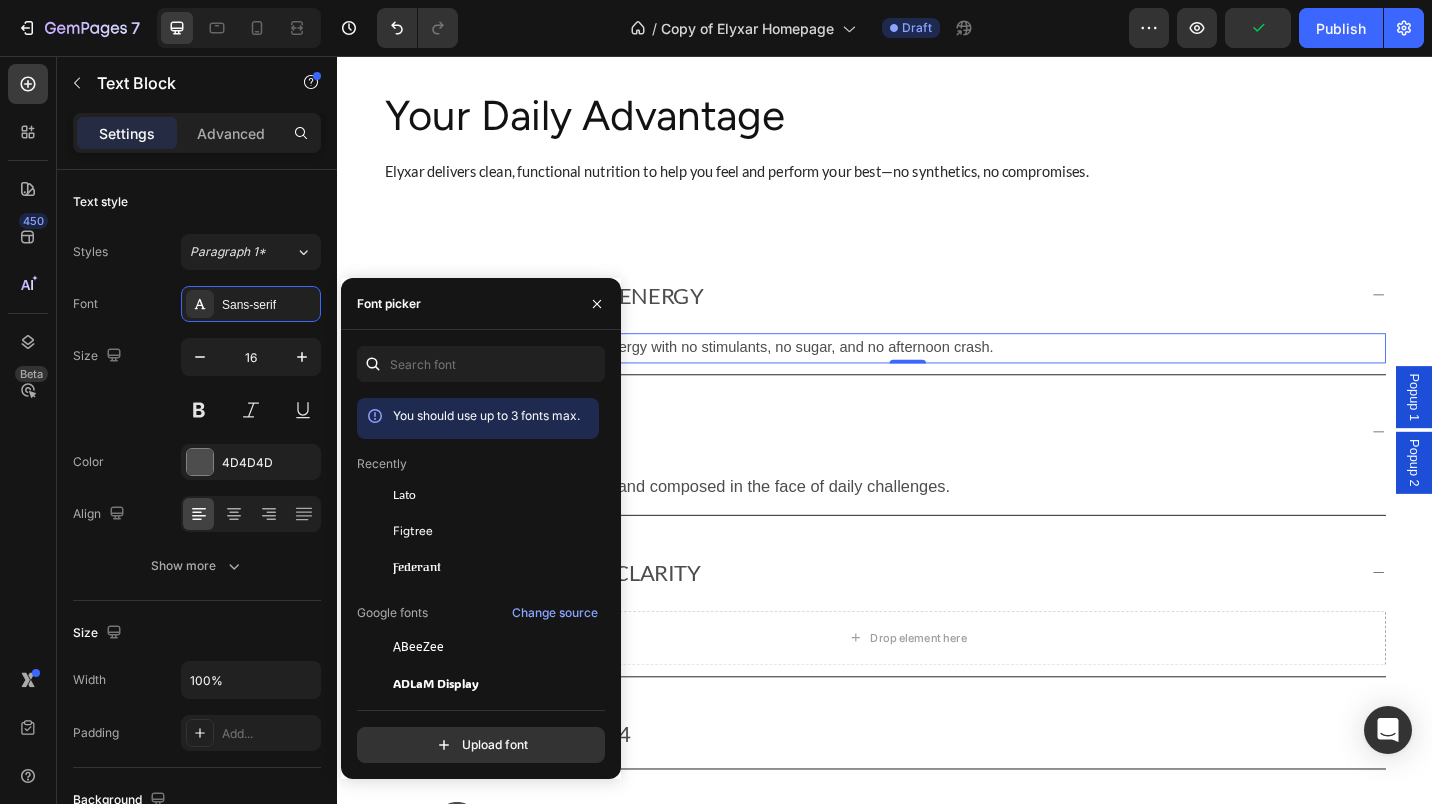 click on "Lato" at bounding box center (494, 495) 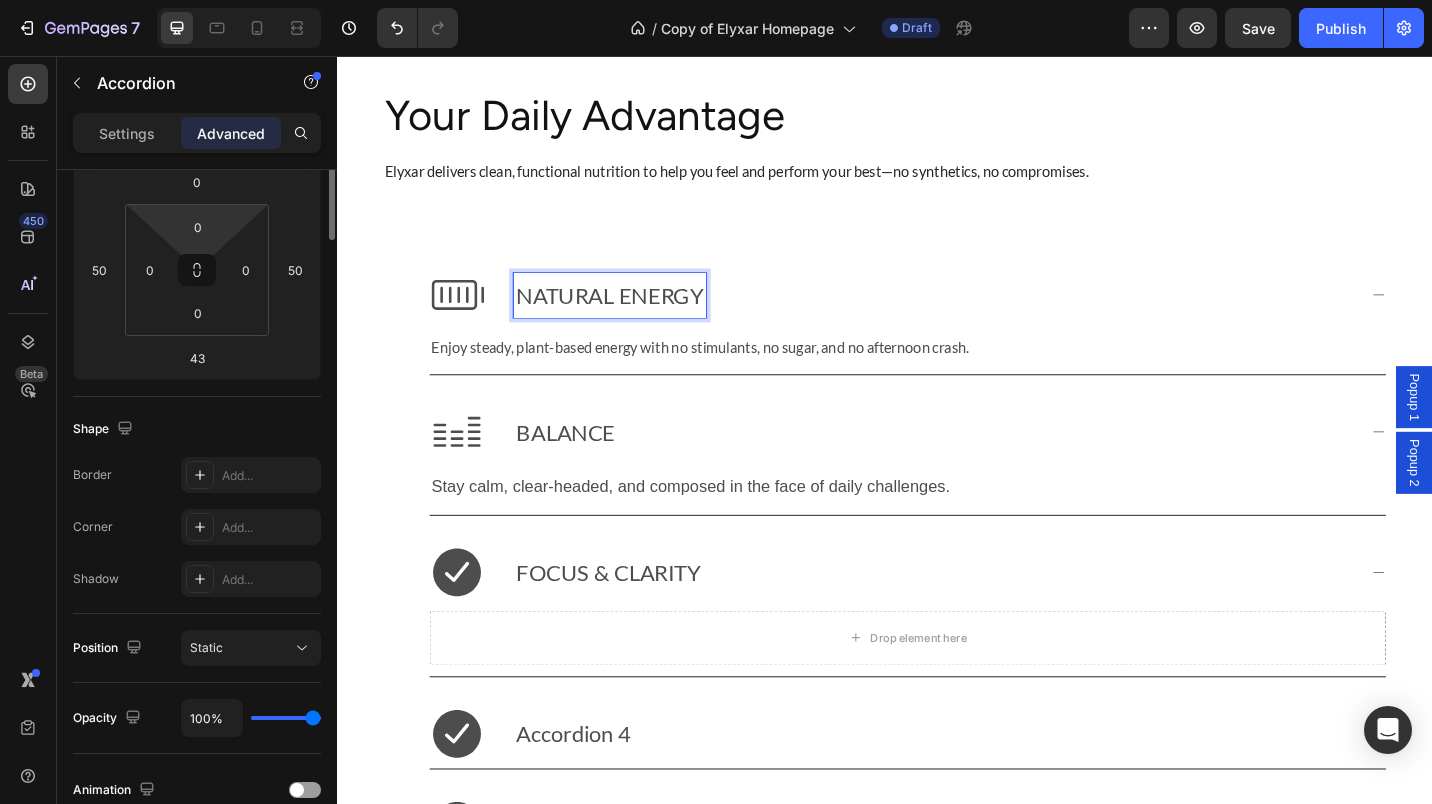 scroll, scrollTop: 0, scrollLeft: 0, axis: both 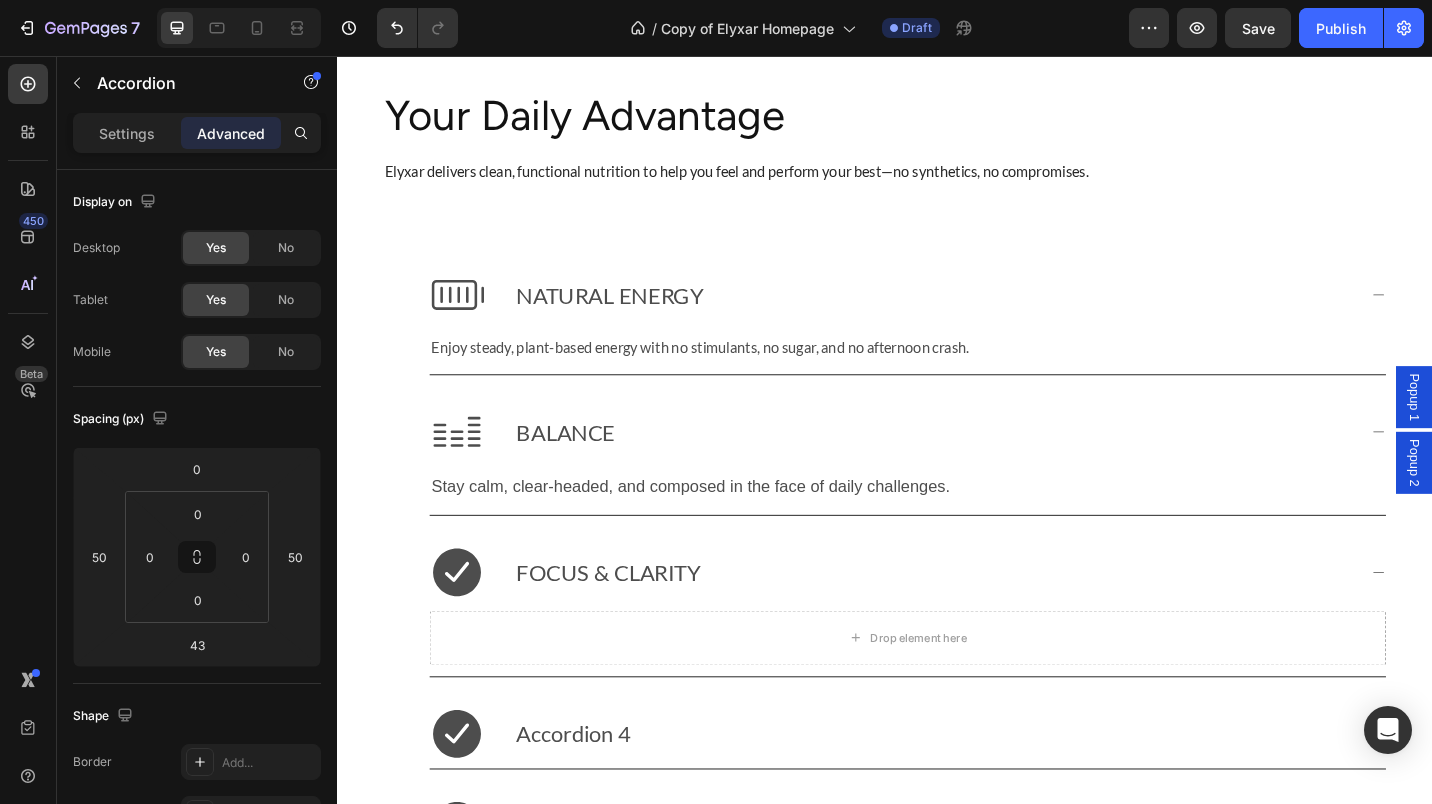click on "Settings" at bounding box center [127, 133] 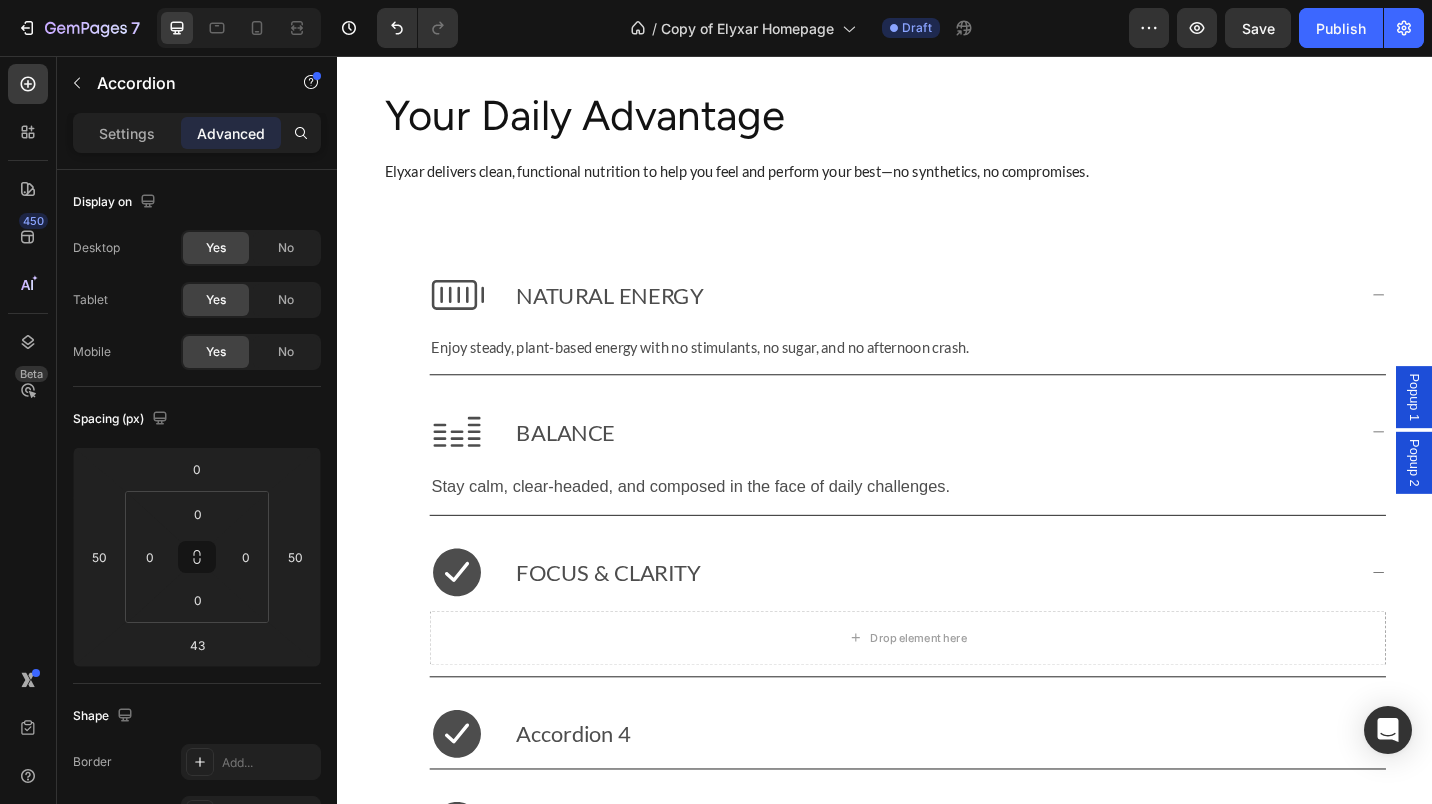 type on "24" 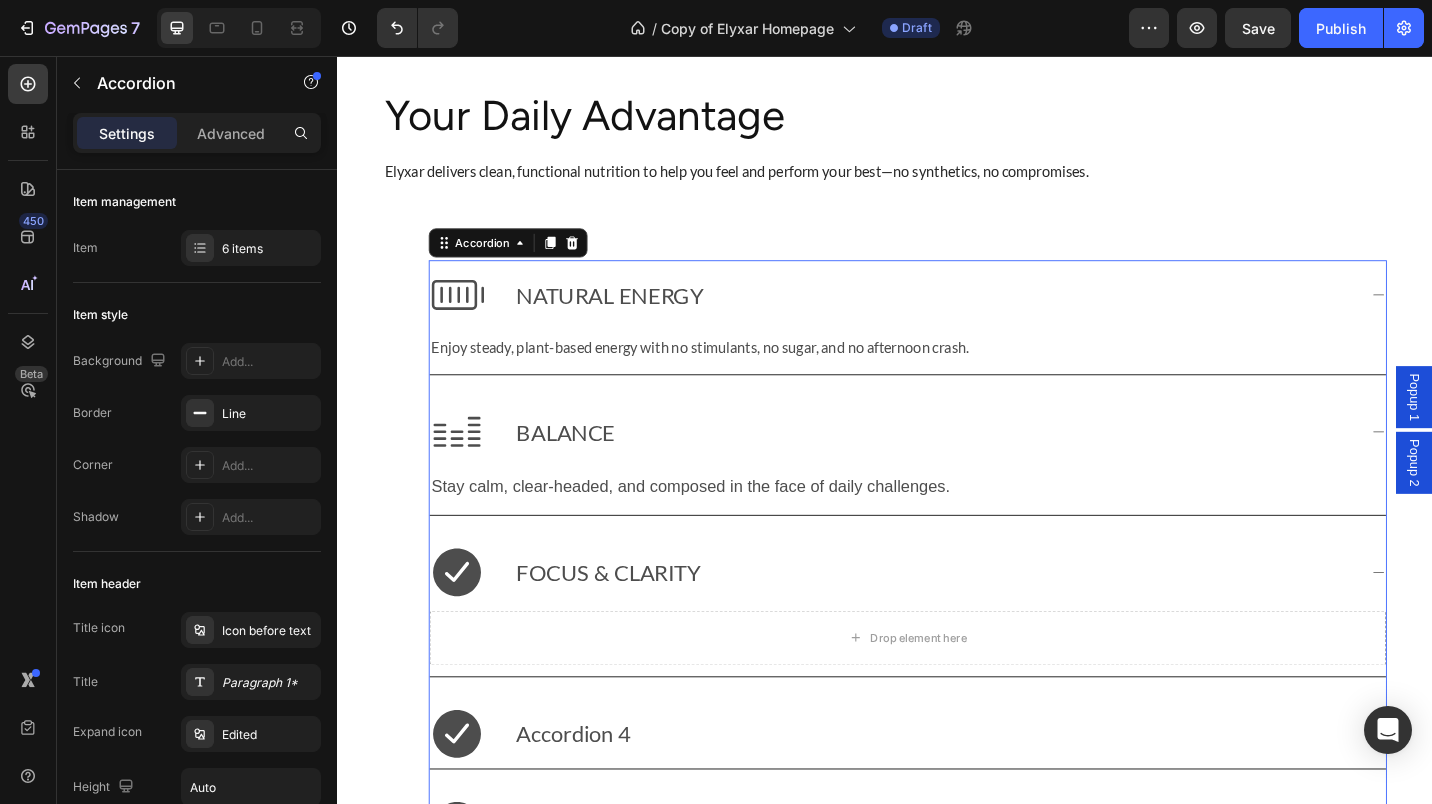 click on "Paragraph 1*" at bounding box center (269, 683) 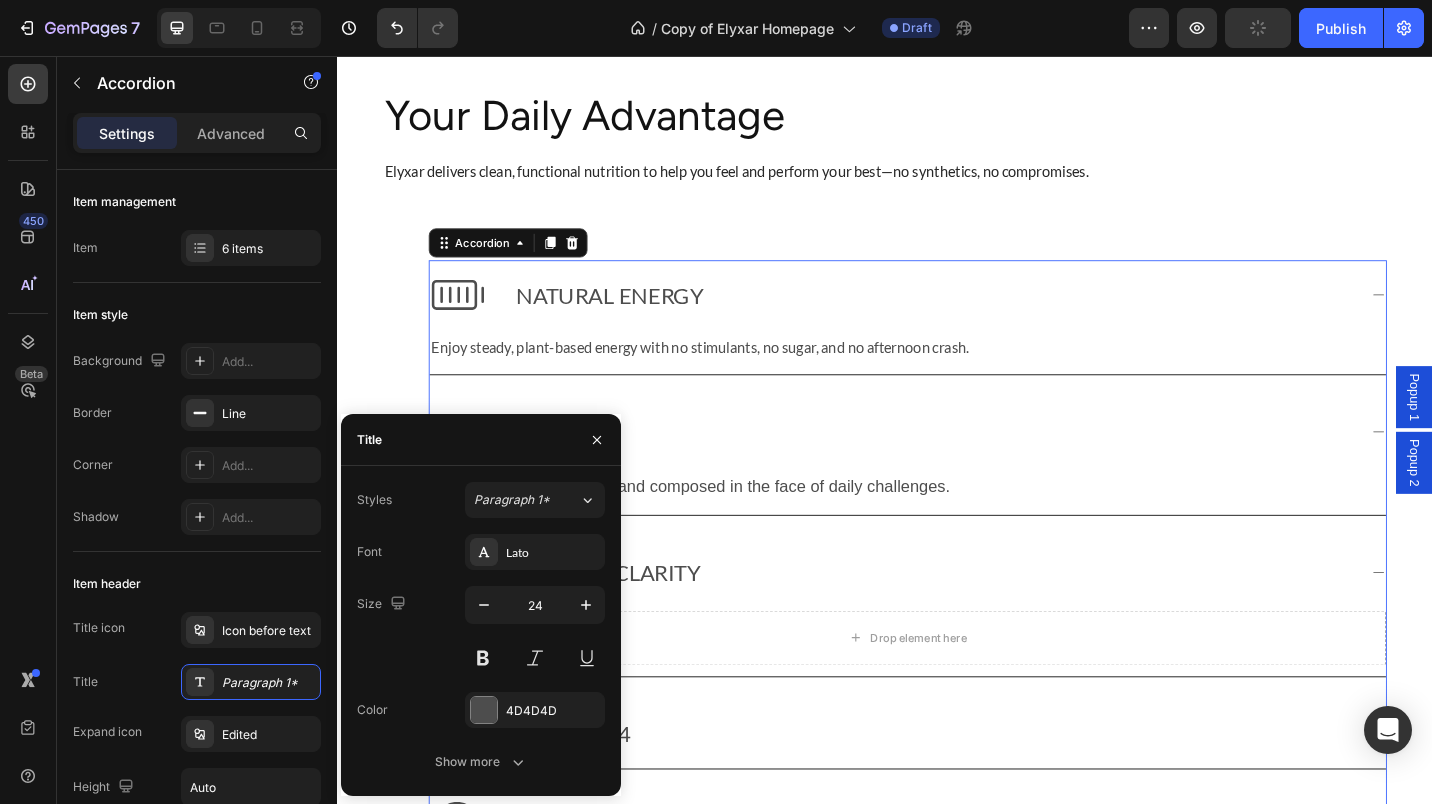 click on "Lato" at bounding box center [553, 553] 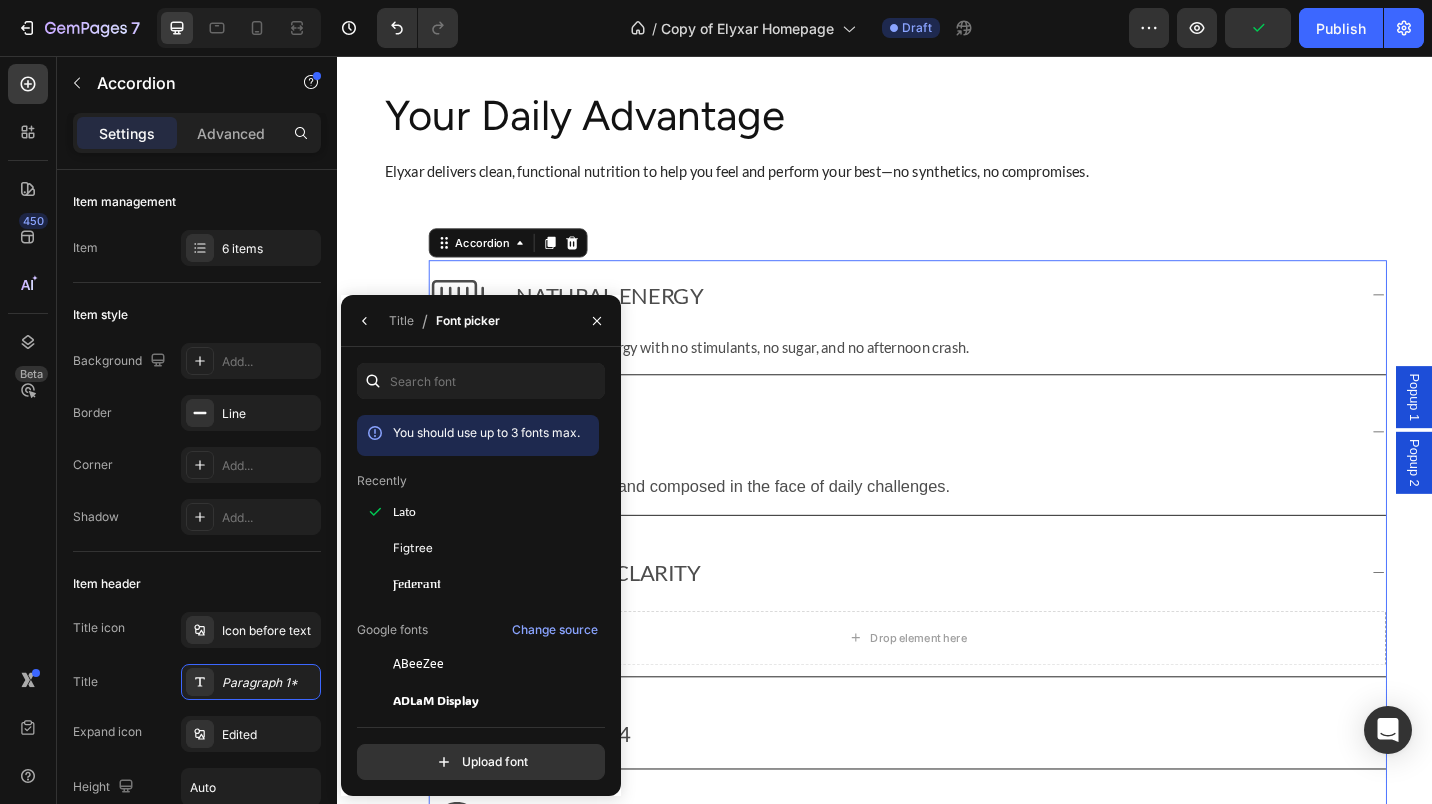 click on "Figtree" at bounding box center [494, 548] 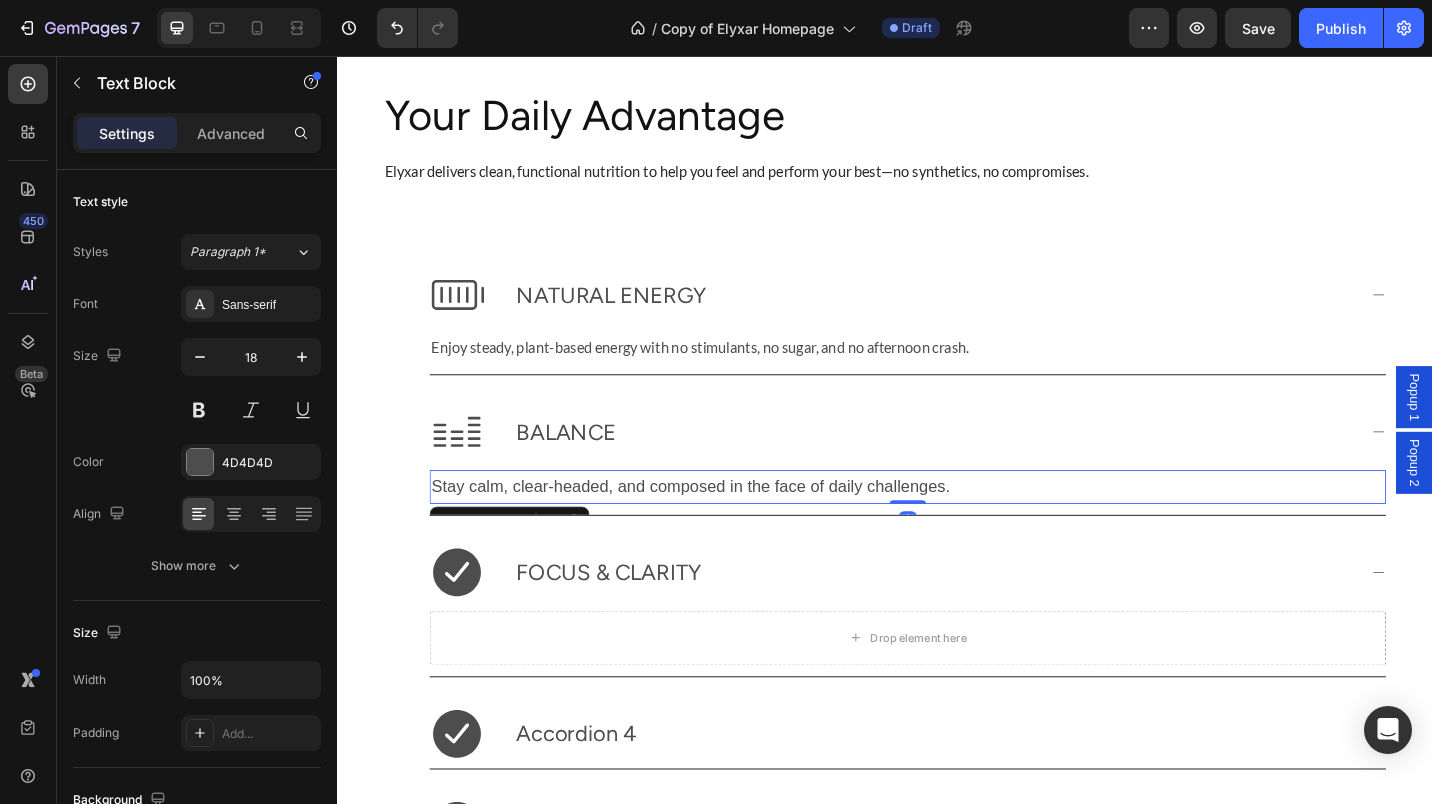 click 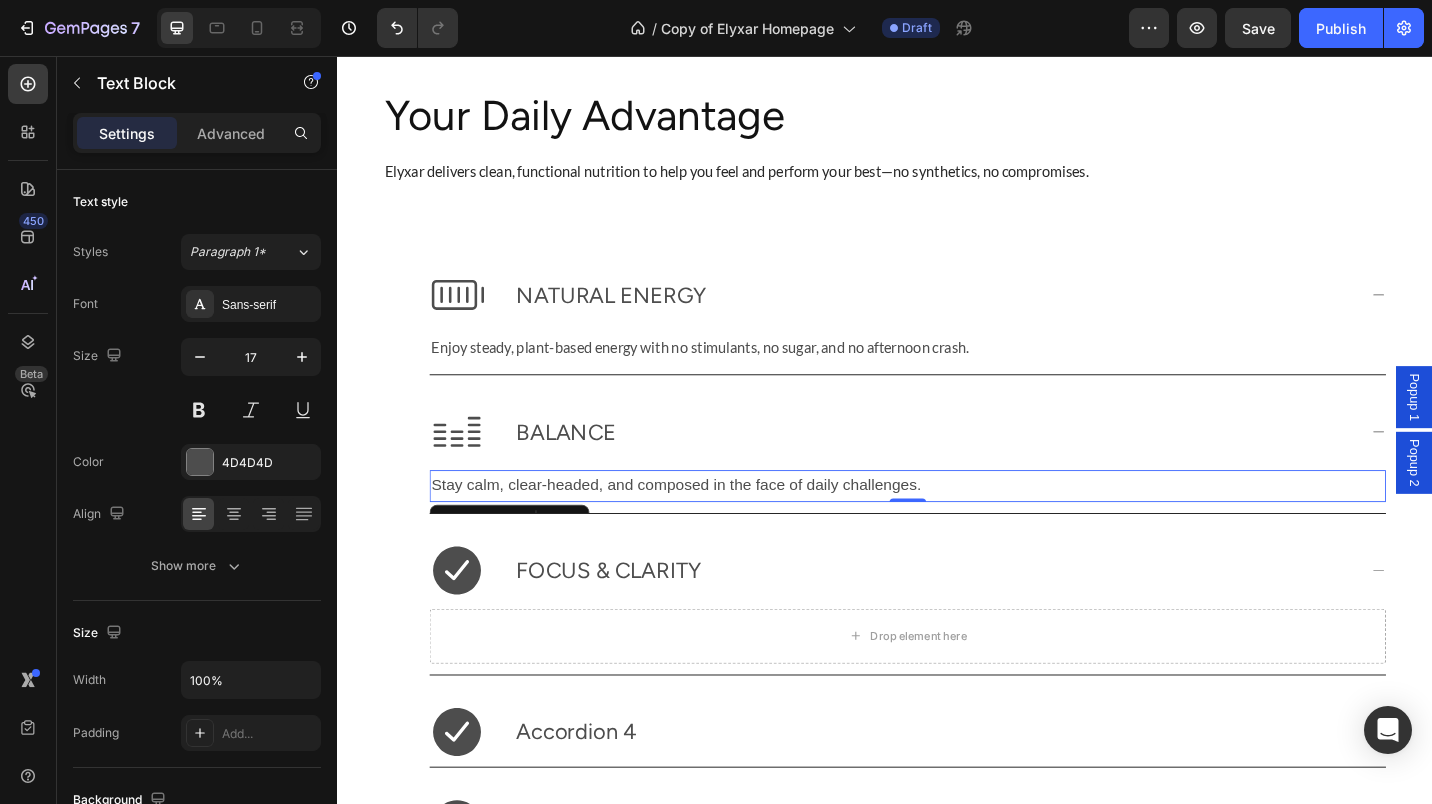 click 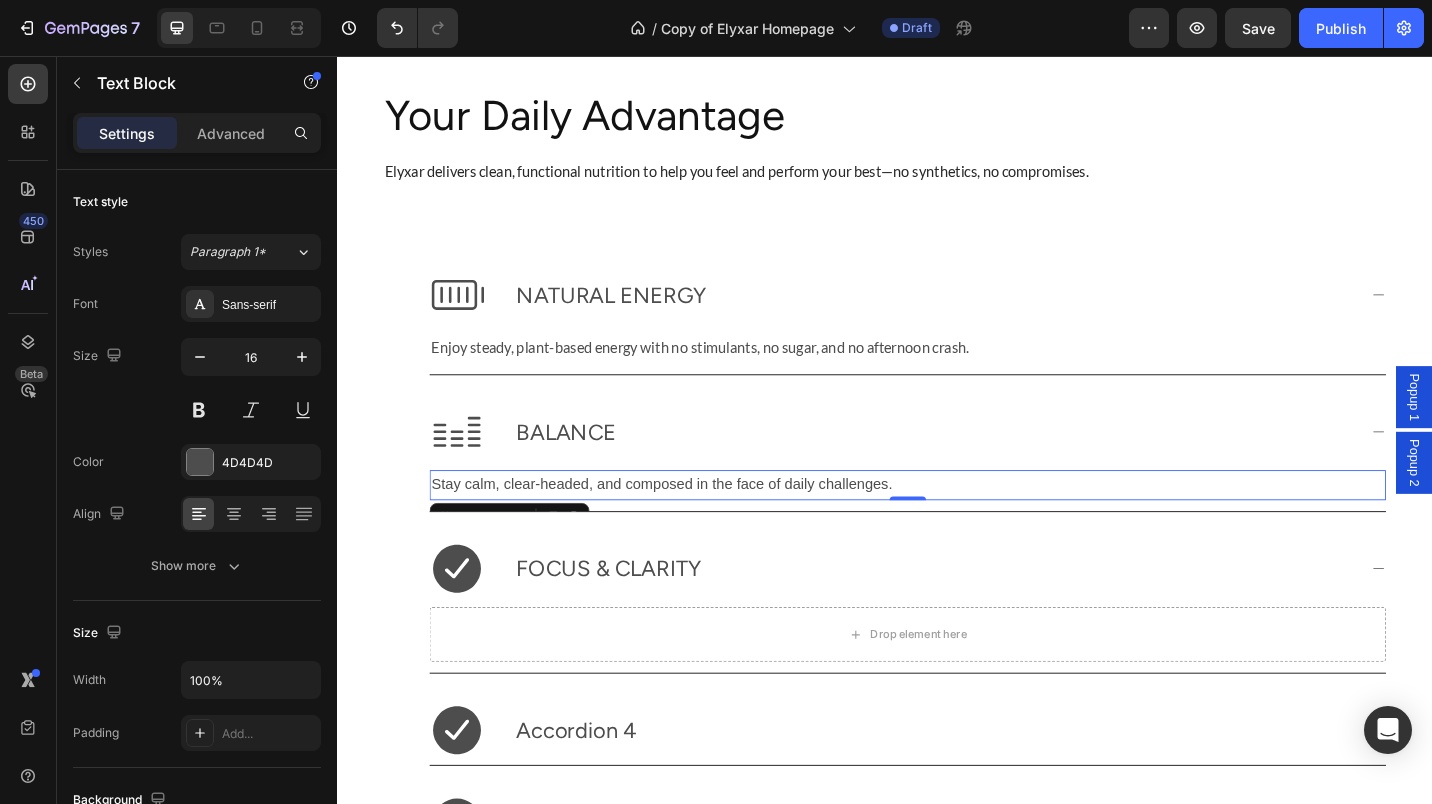 click on "Sans-serif" at bounding box center [269, 305] 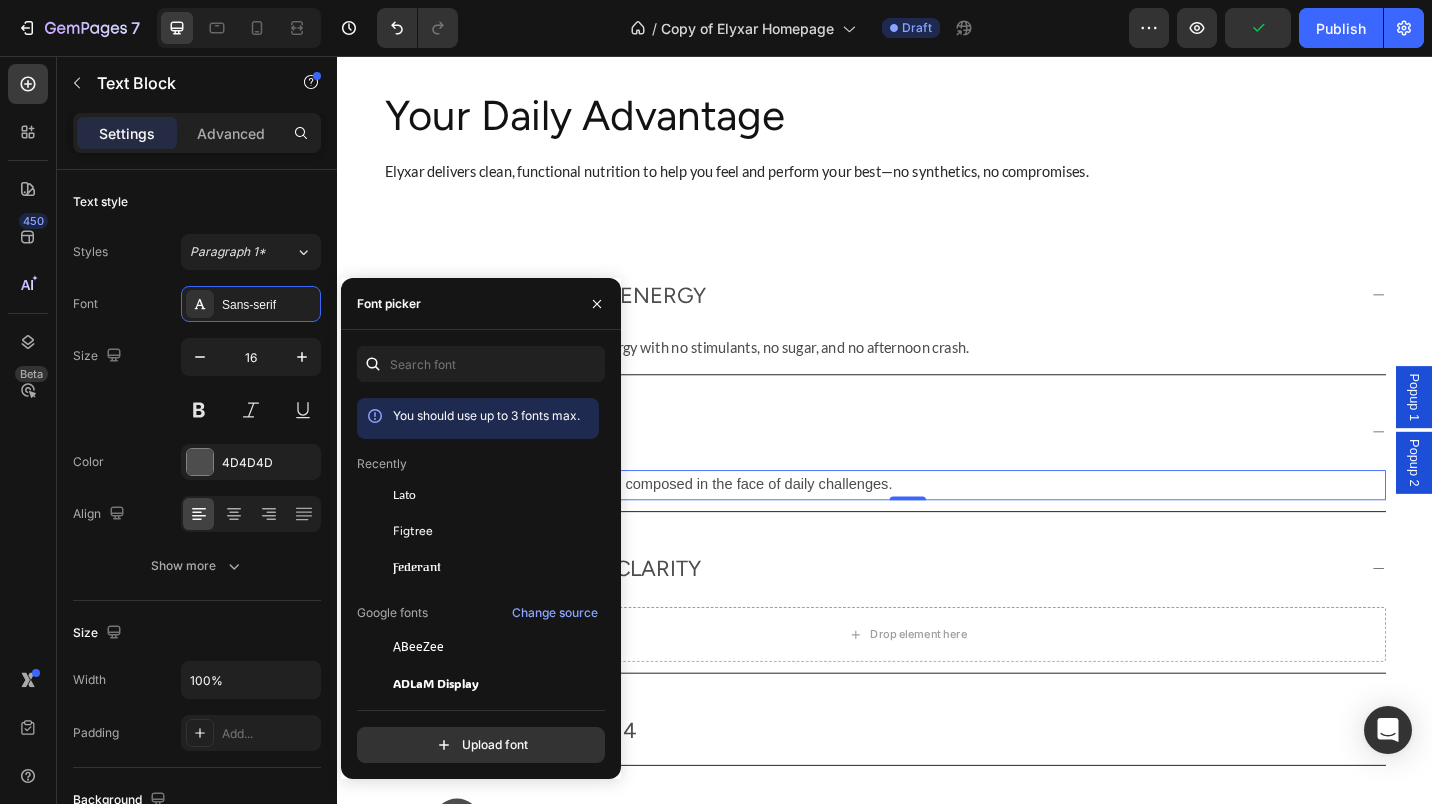 click on "Lato" at bounding box center (494, 495) 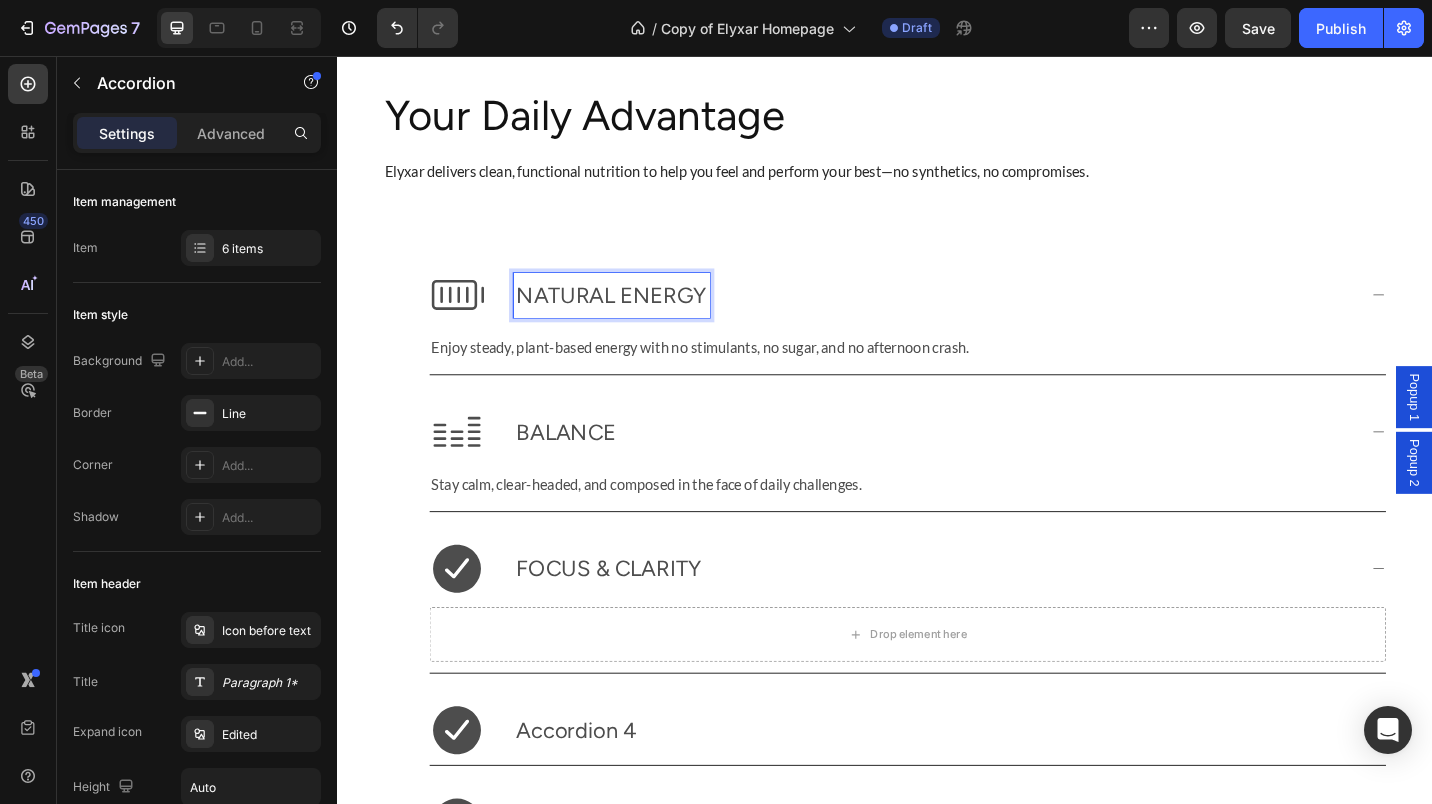 click on "NATURAL ENERGY" at bounding box center (637, 318) 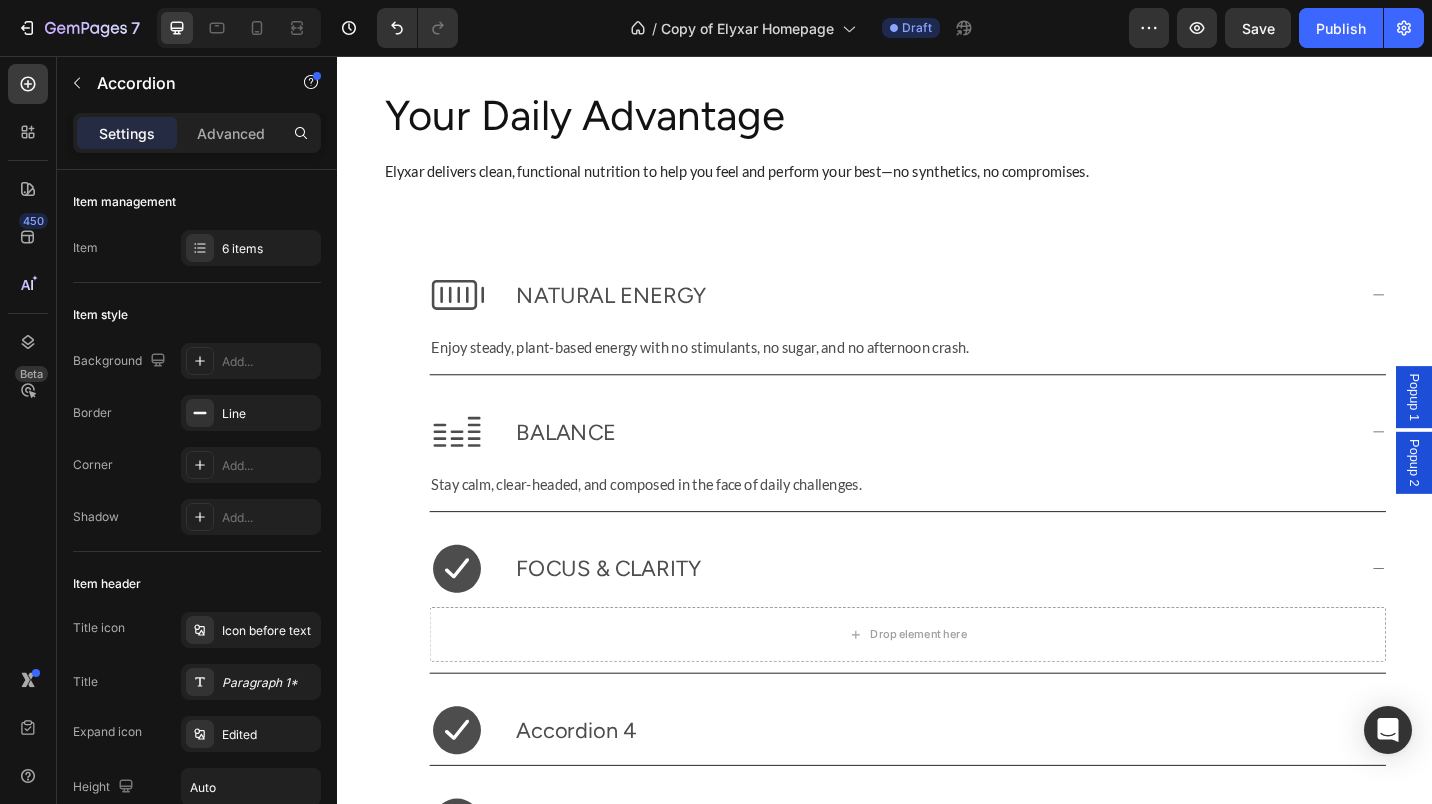 click on "Paragraph 1*" at bounding box center (251, 682) 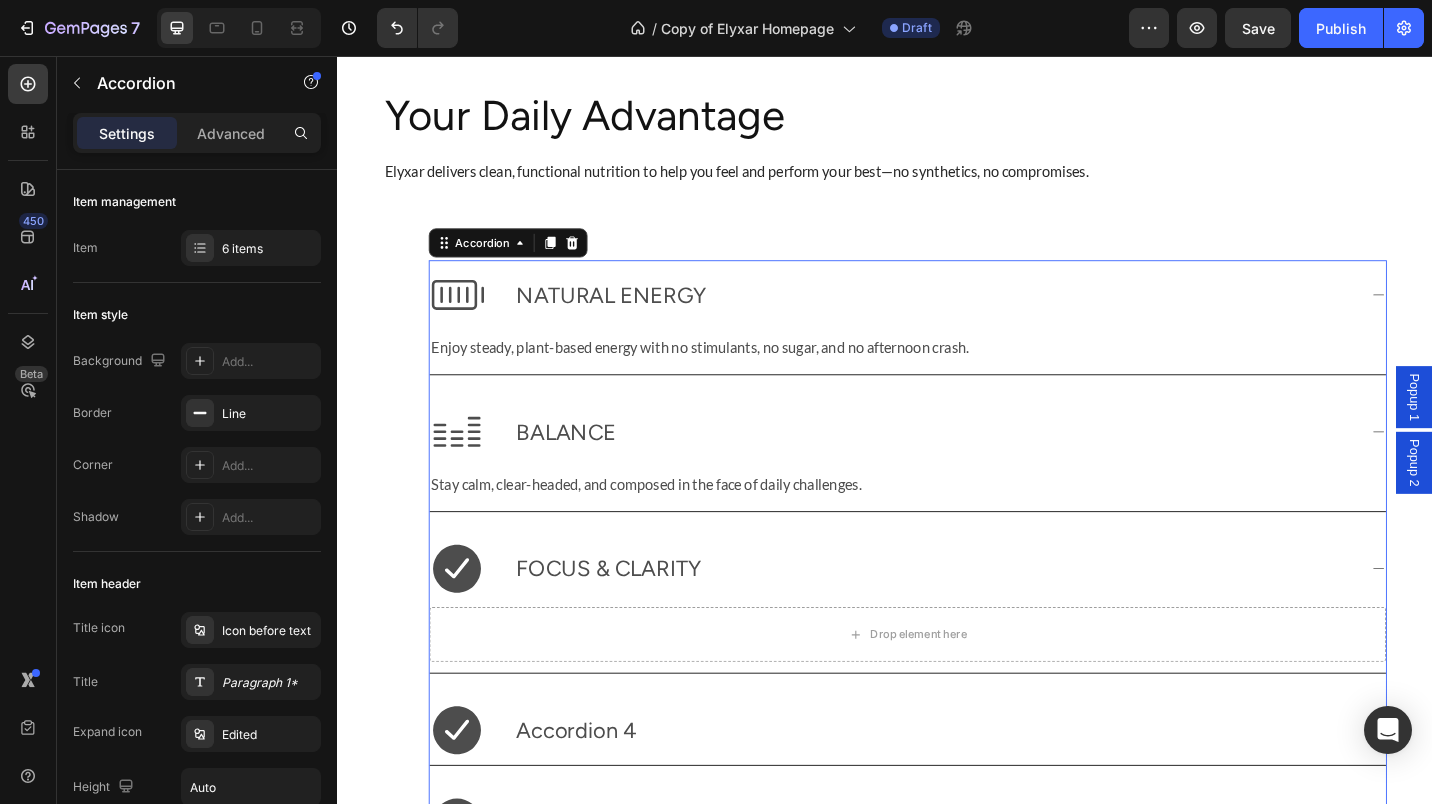 drag, startPoint x: 701, startPoint y: 471, endPoint x: 562, endPoint y: 464, distance: 139.17615 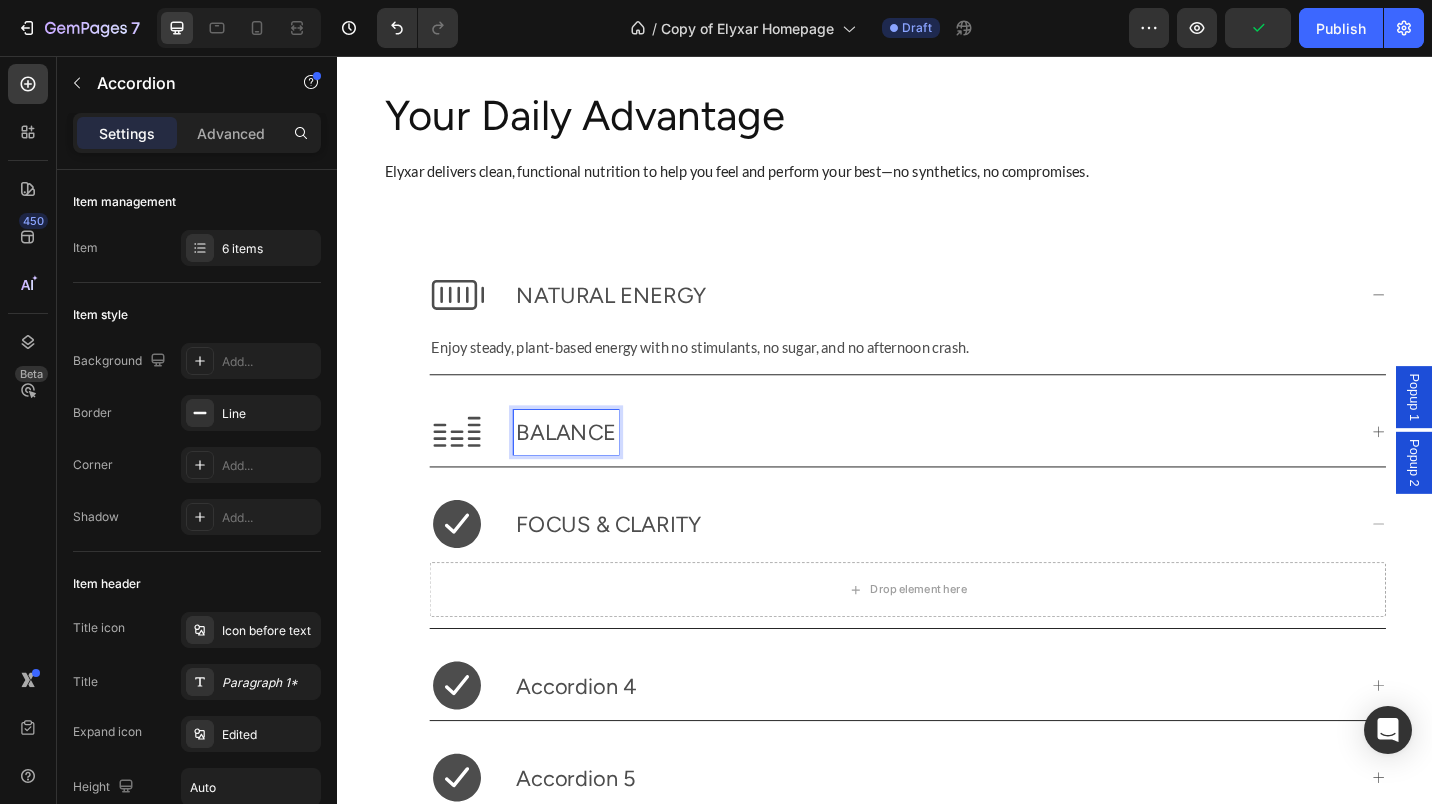 click on "BALANCE" at bounding box center (587, 468) 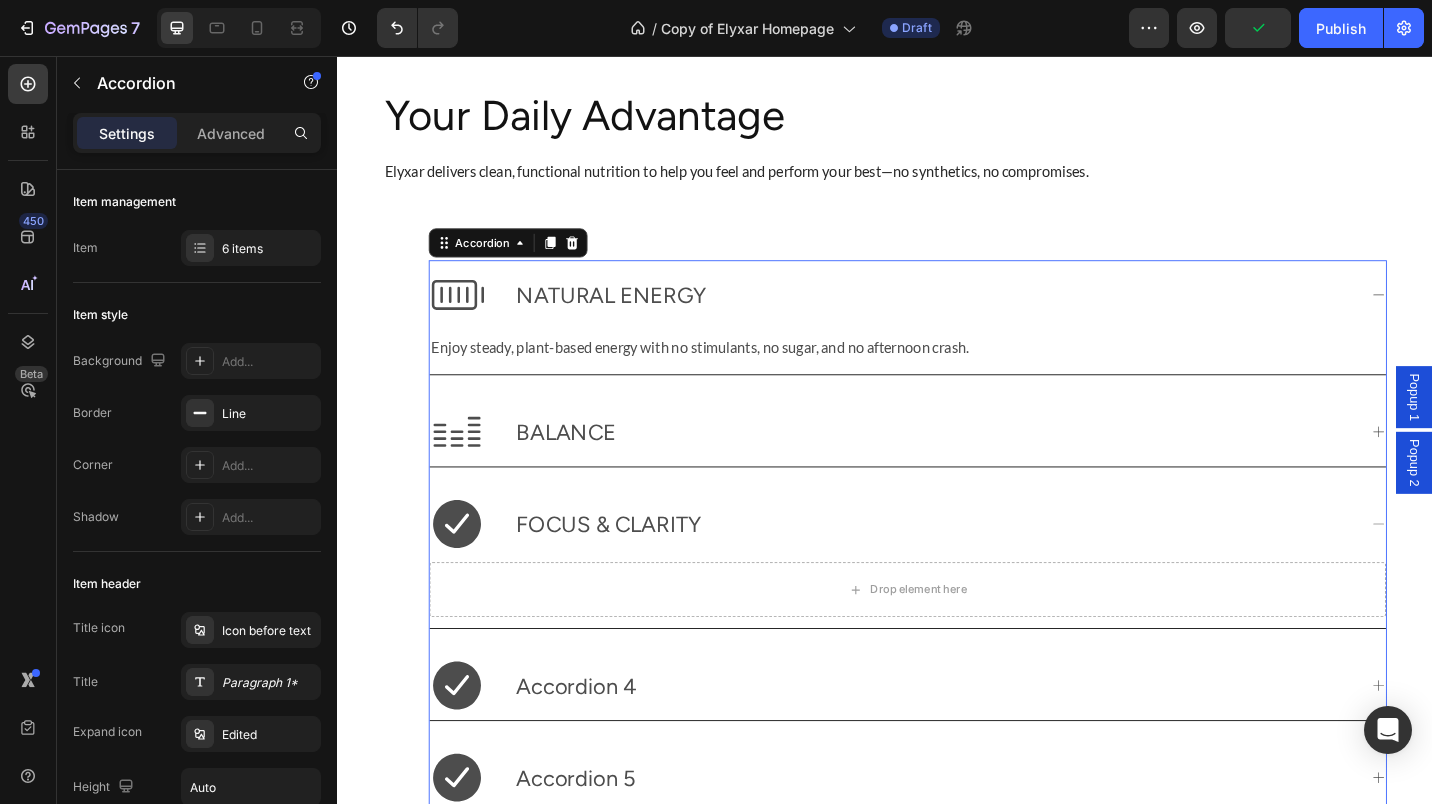 click on "Paragraph 1*" at bounding box center [269, 683] 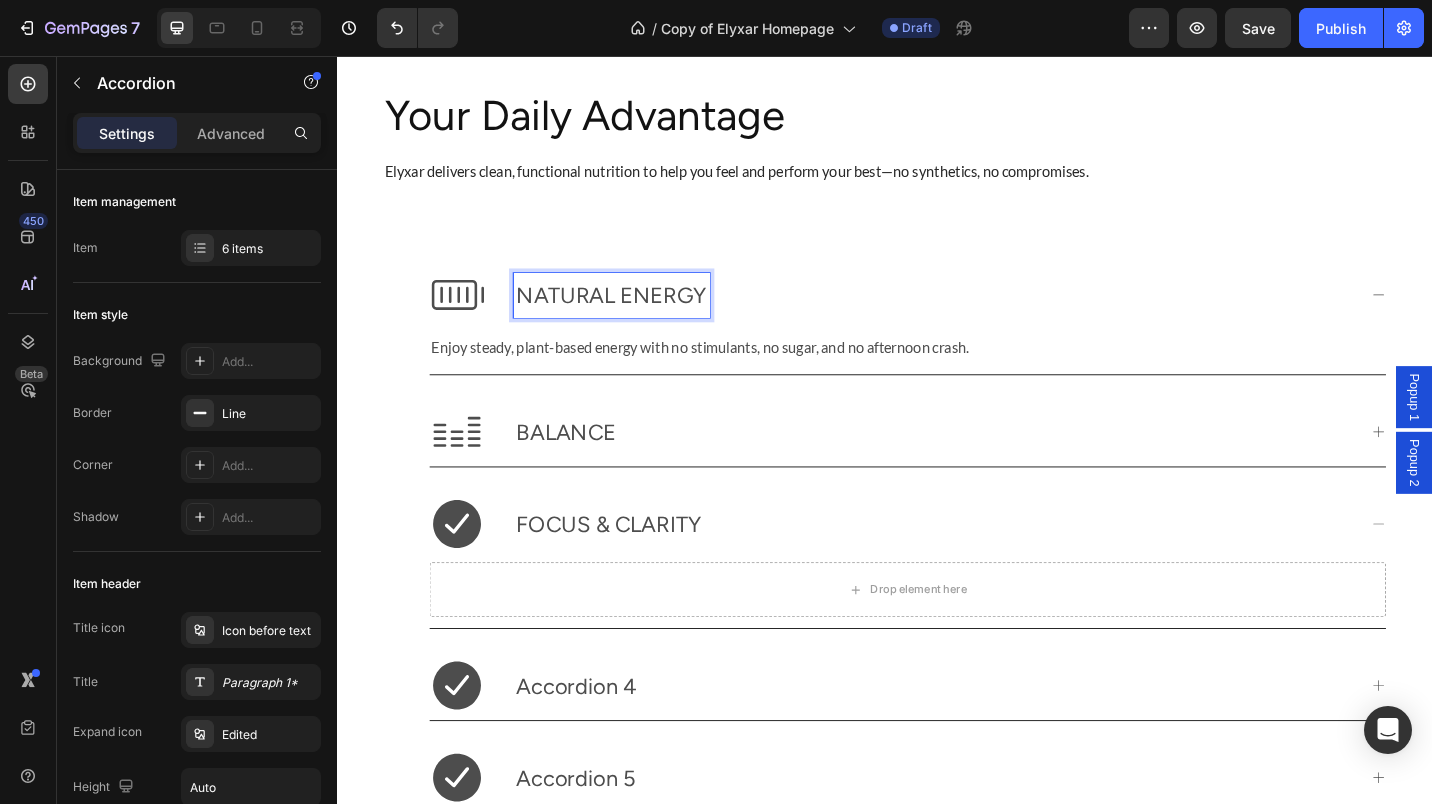 click on "NATURAL ENERGY" at bounding box center (637, 318) 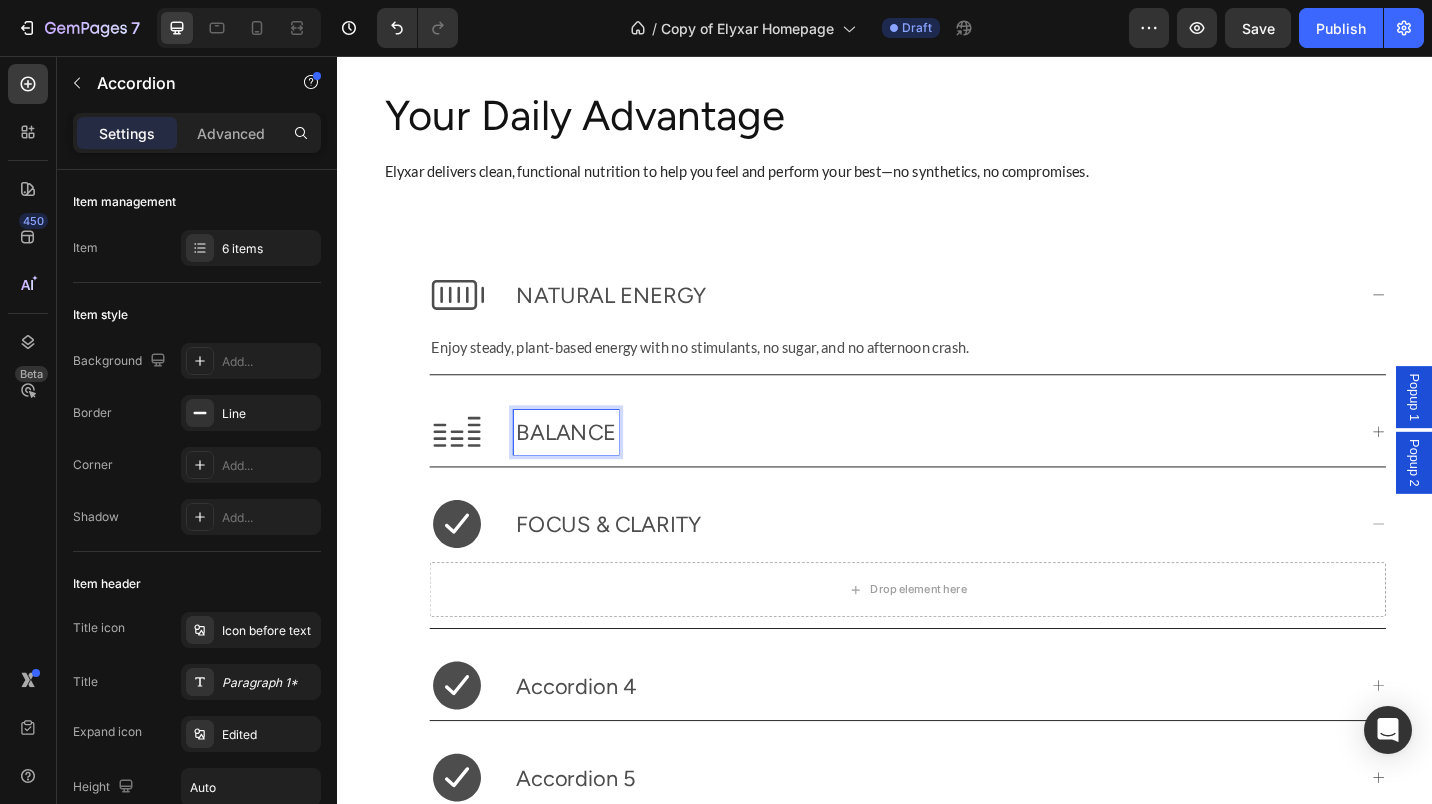 click on "BALANCE" at bounding box center [587, 468] 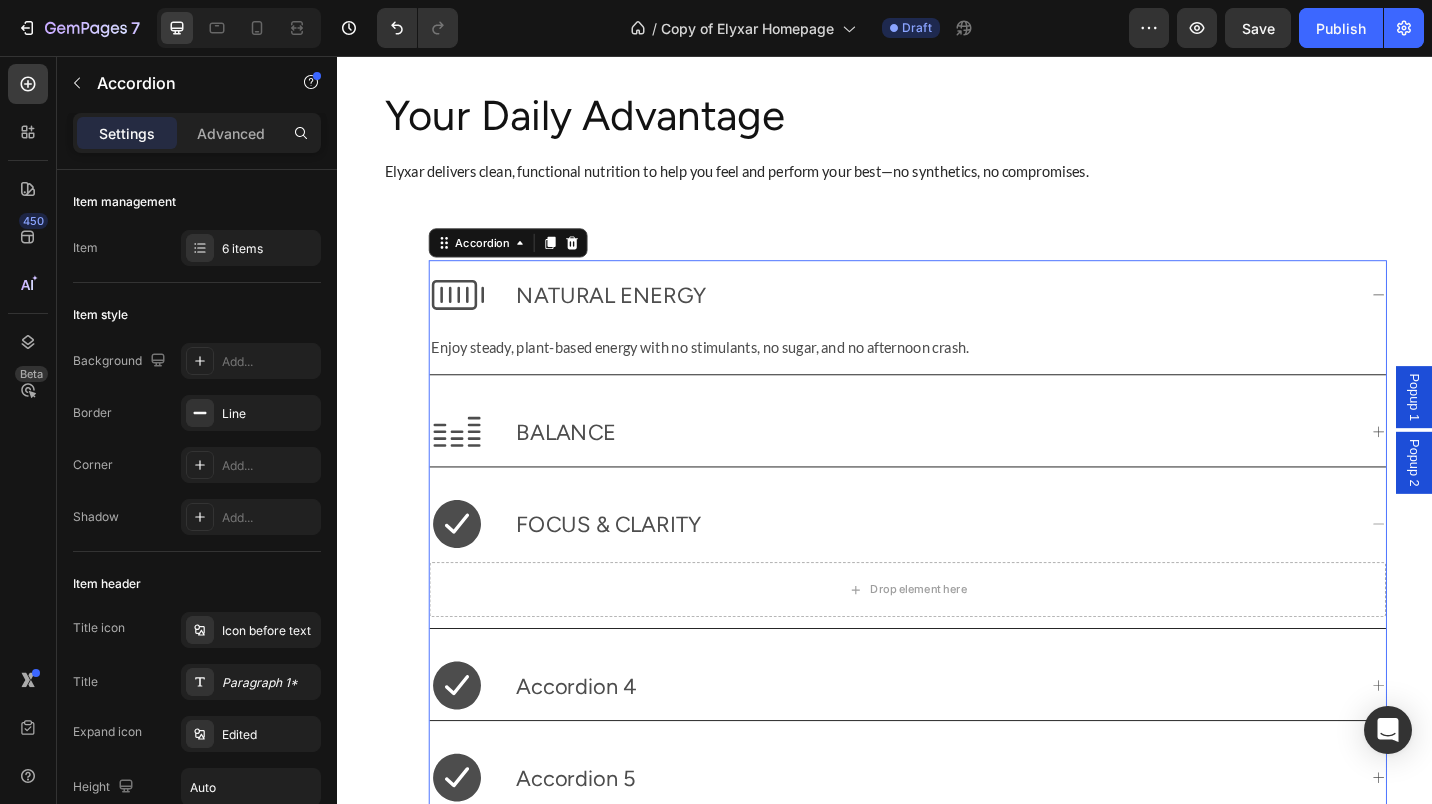 click on "Paragraph 1*" at bounding box center [251, 682] 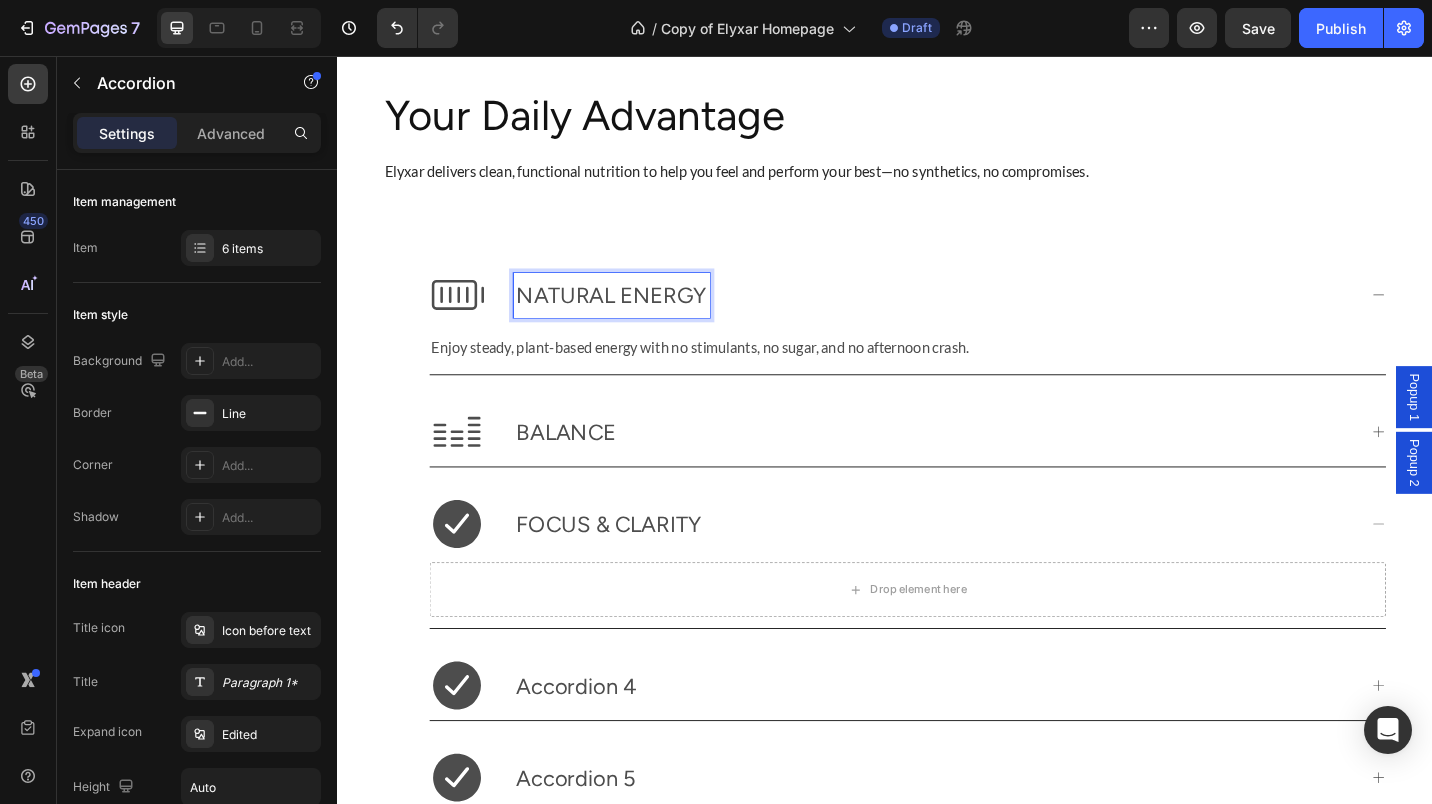 click on "NATURAL ENERGY" at bounding box center (637, 318) 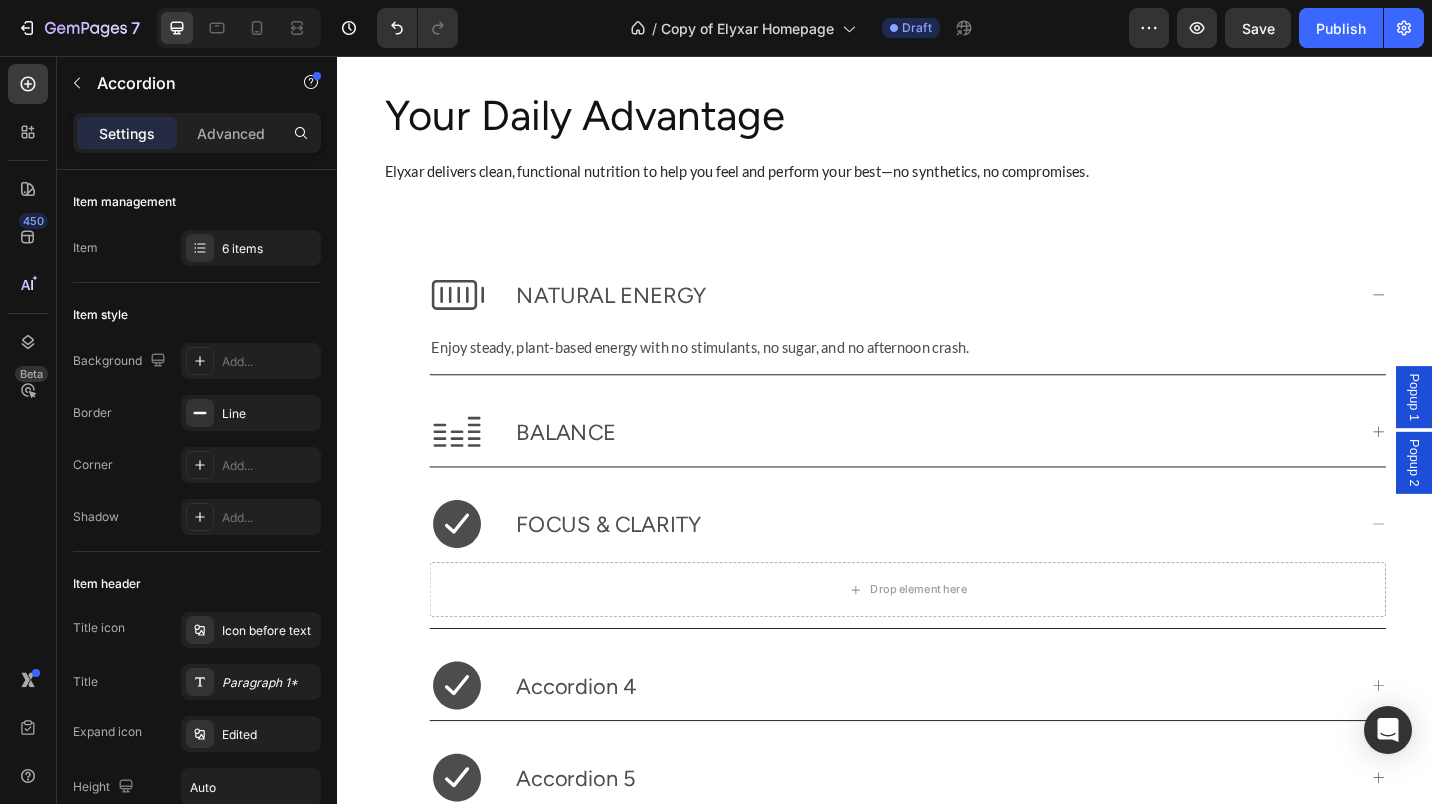 click on "Paragraph 1*" at bounding box center [251, 682] 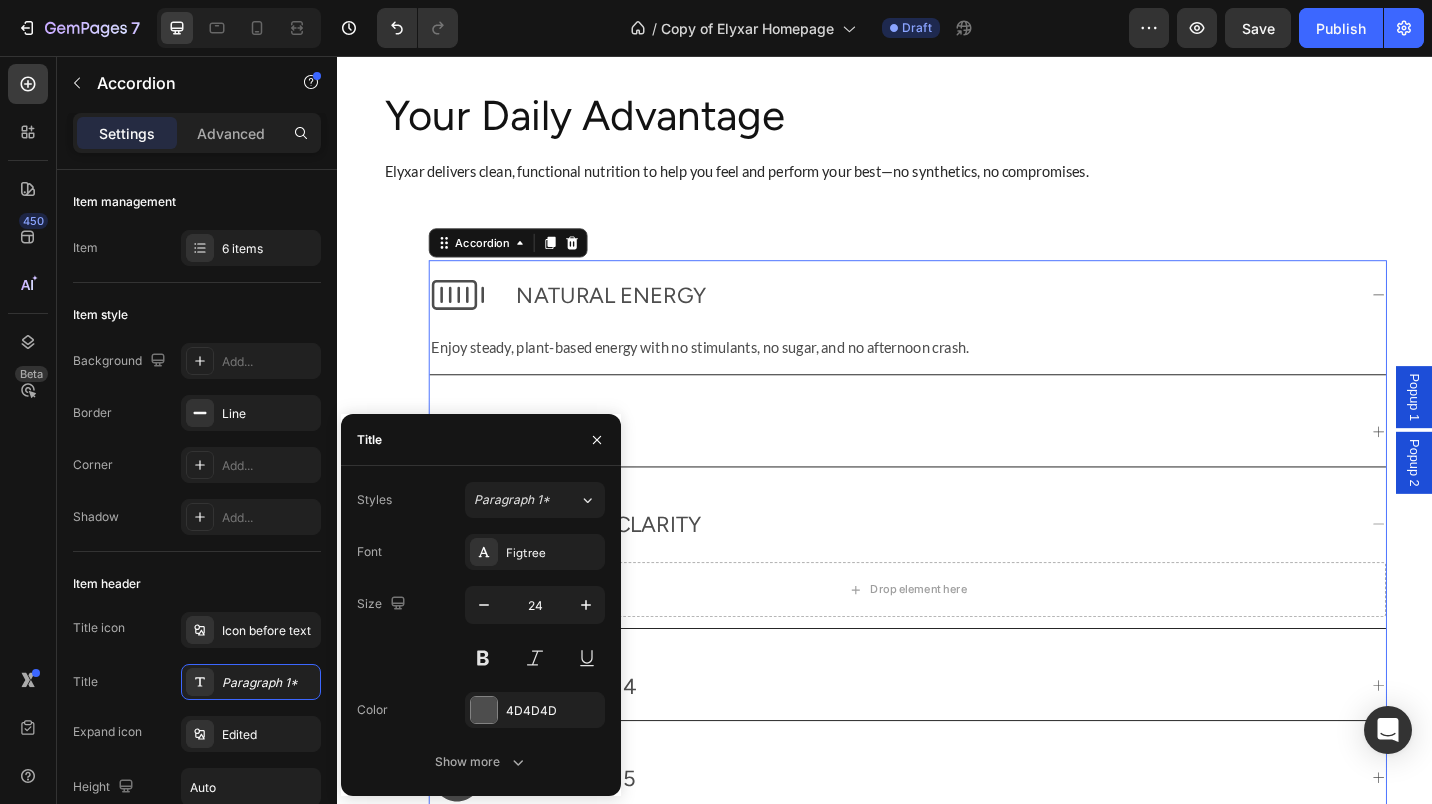 click at bounding box center [484, 710] 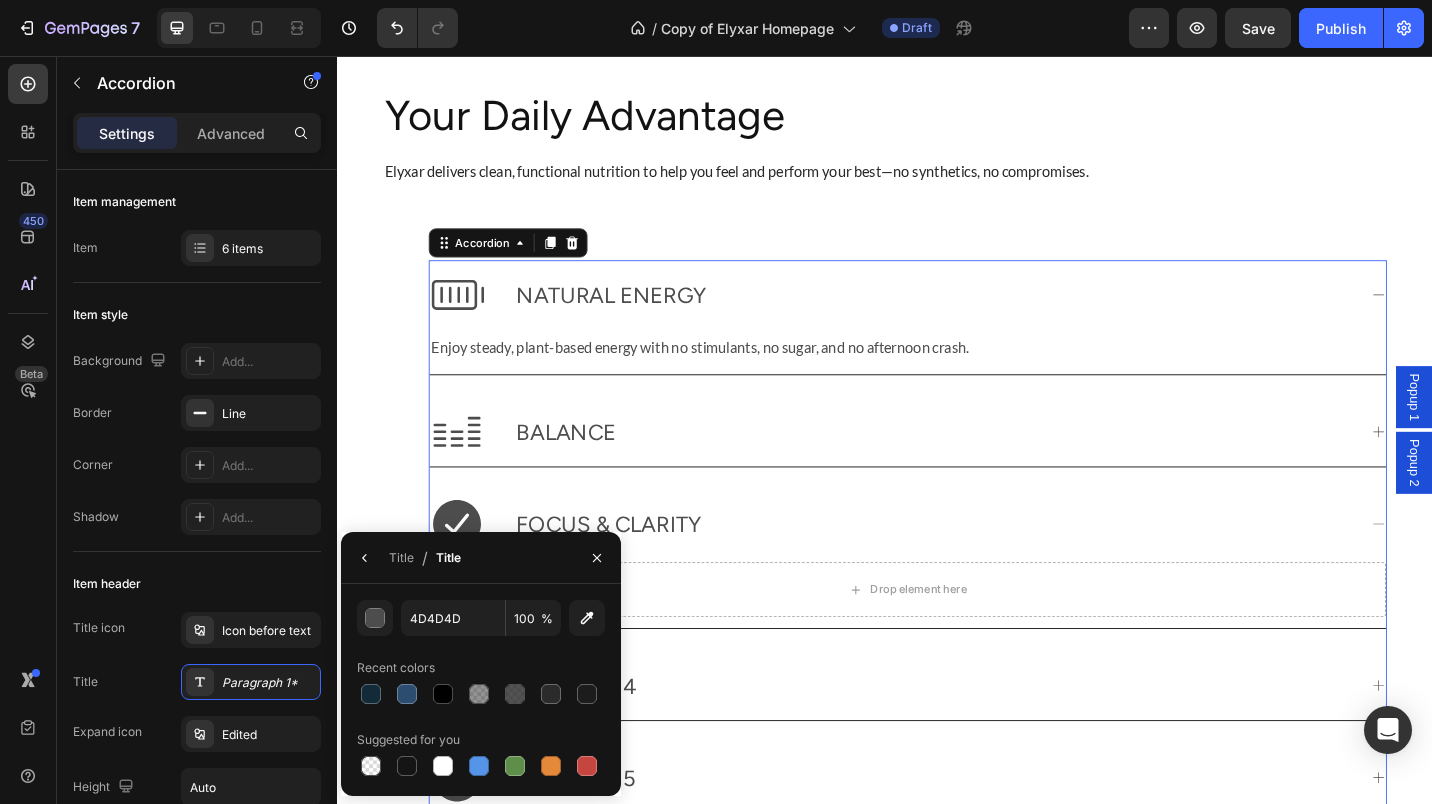 click at bounding box center (587, 694) 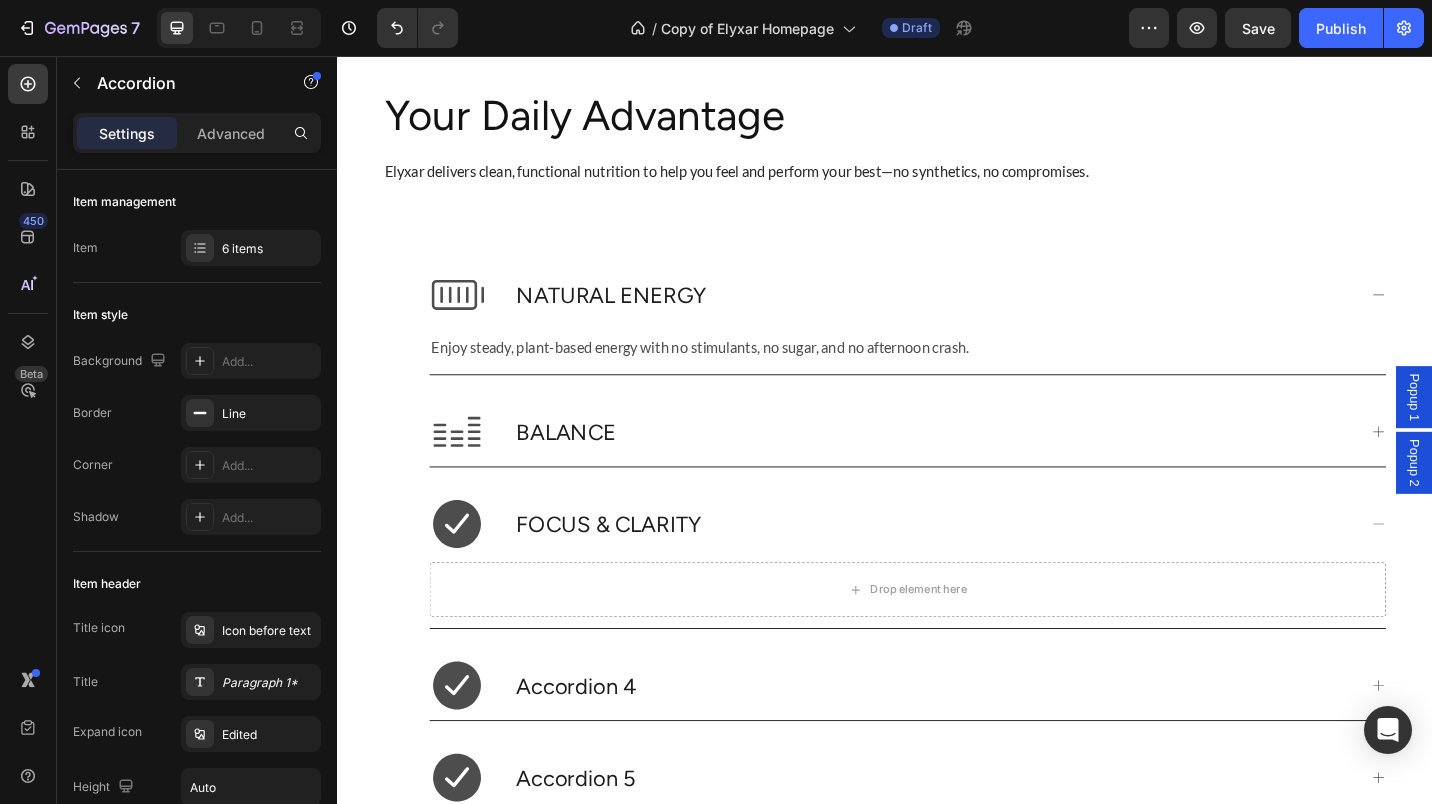 click on "Paragraph 1*" at bounding box center (269, 683) 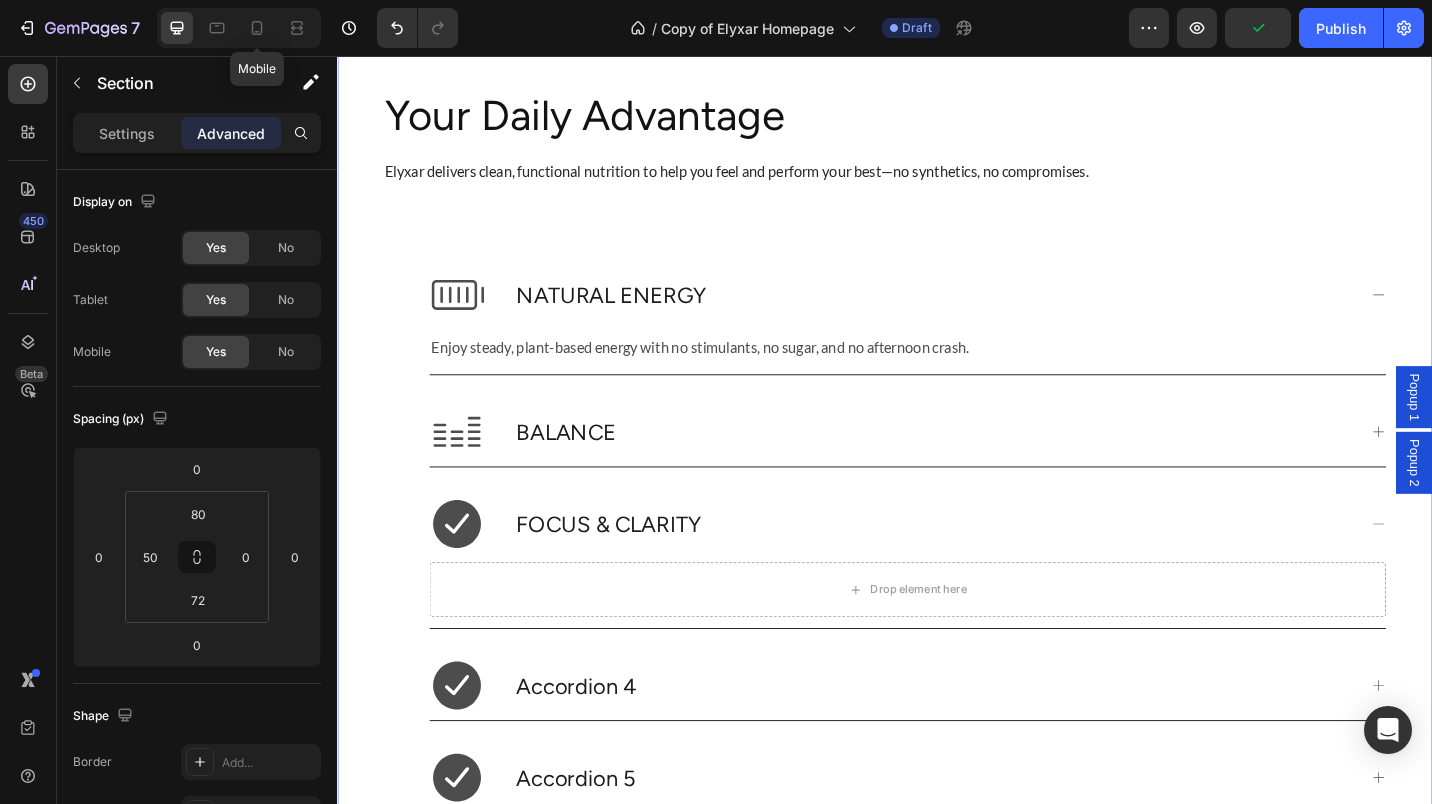 click 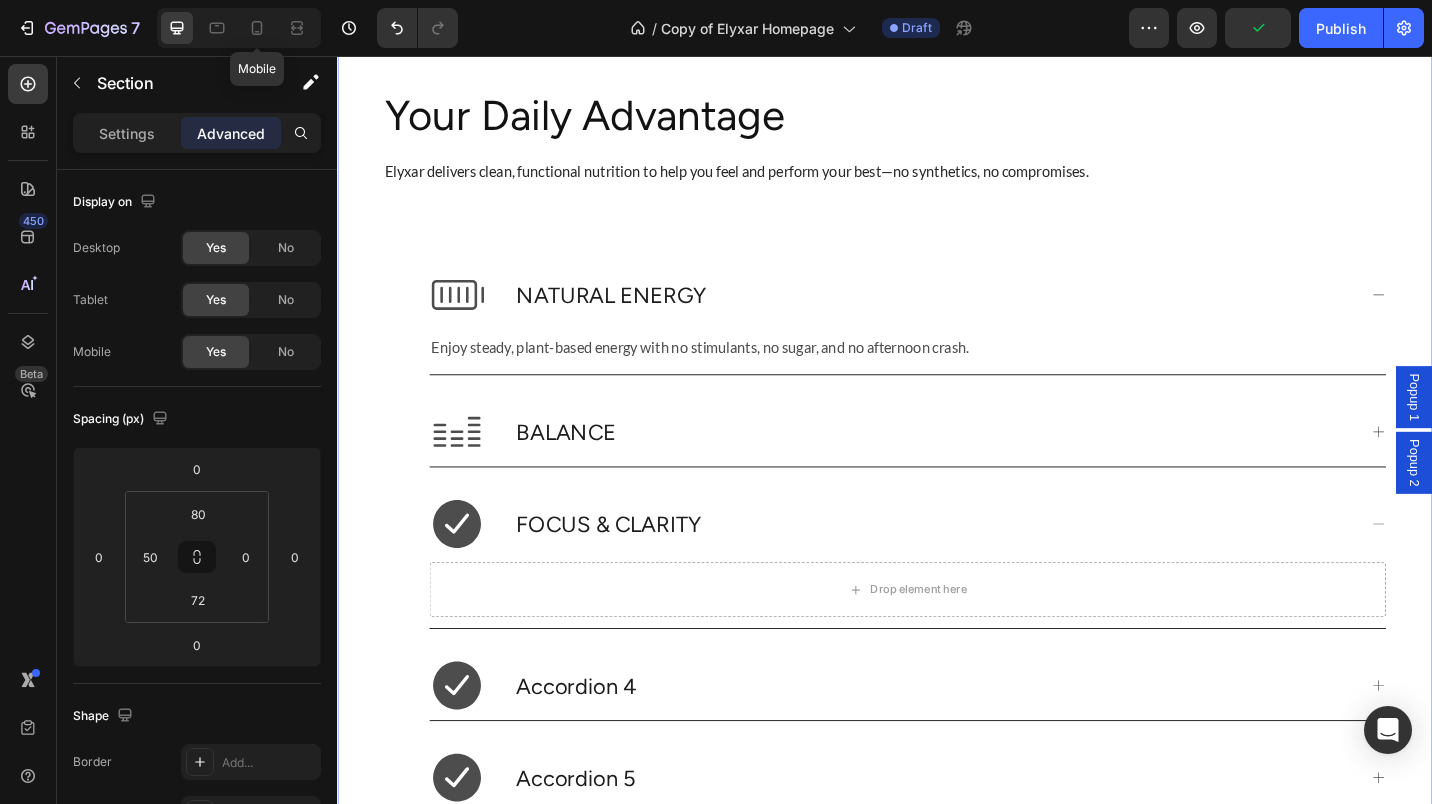 type on "15" 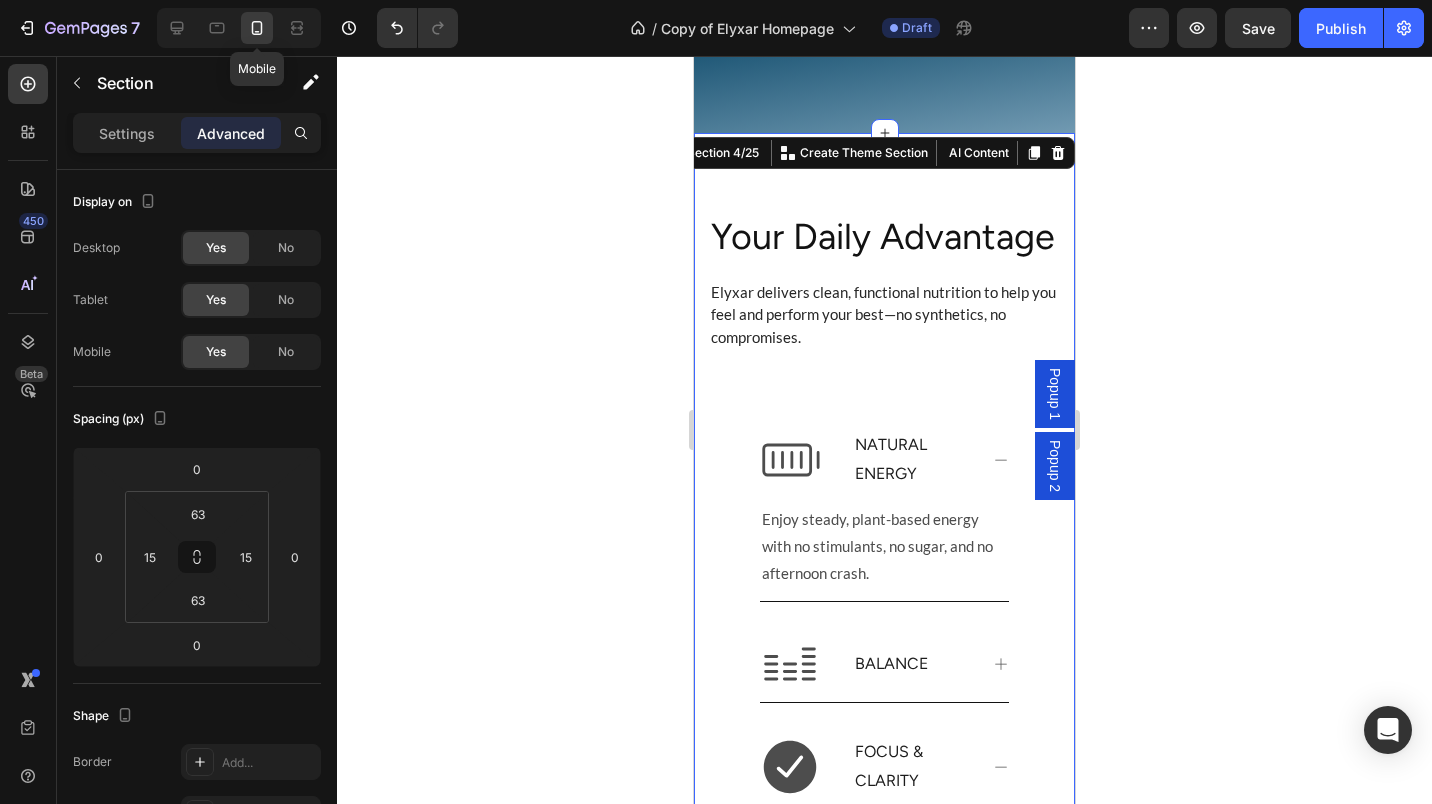 scroll, scrollTop: 900, scrollLeft: 0, axis: vertical 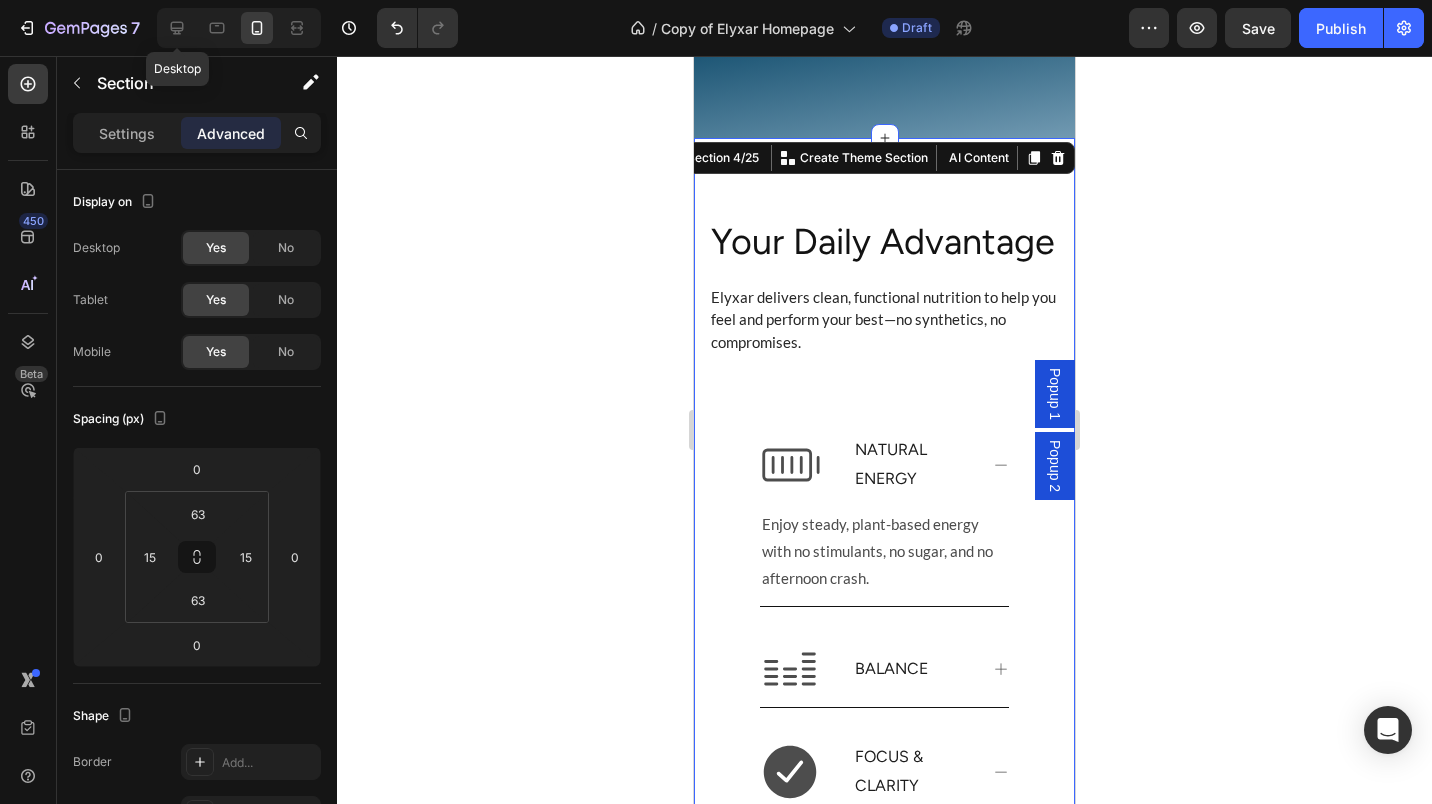 click 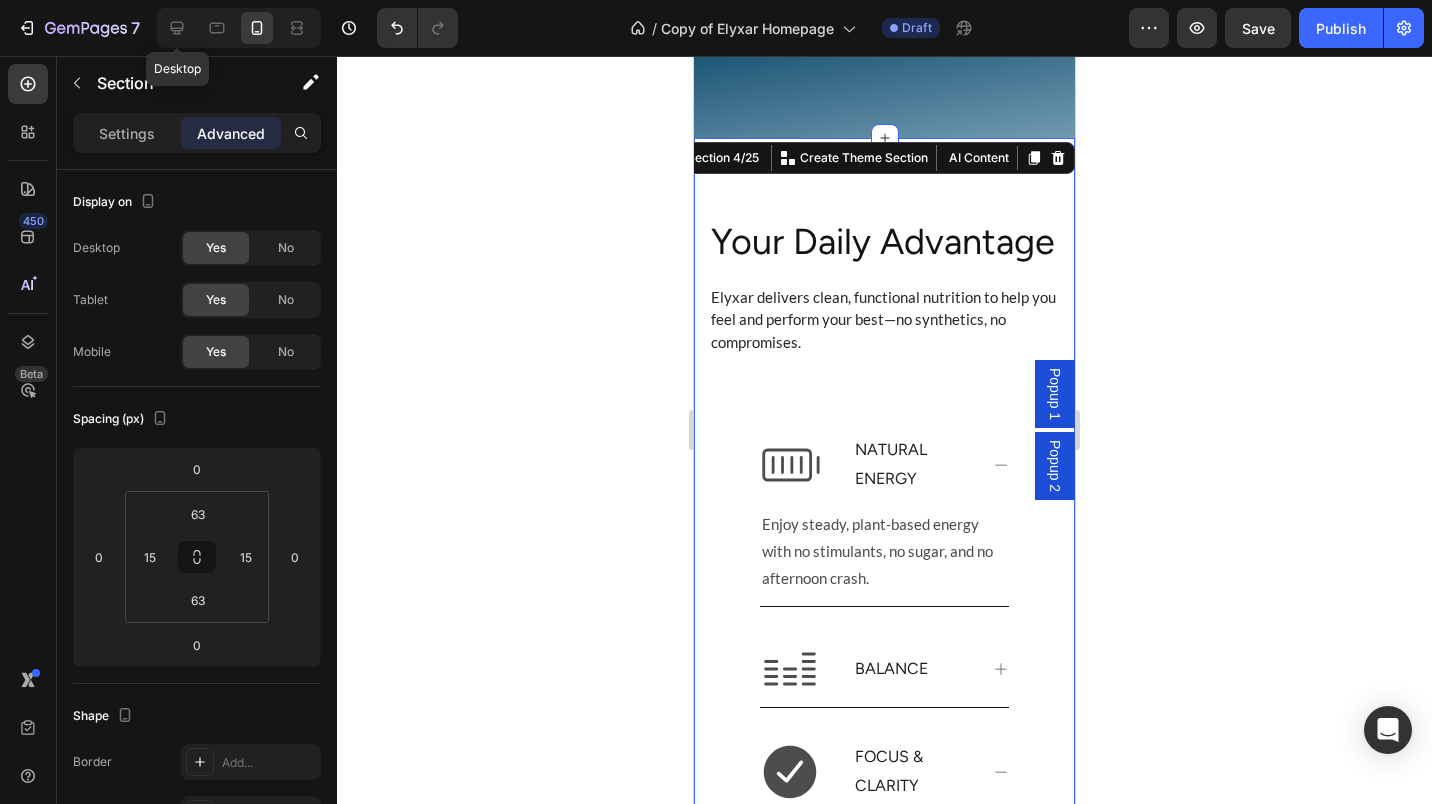 type on "80" 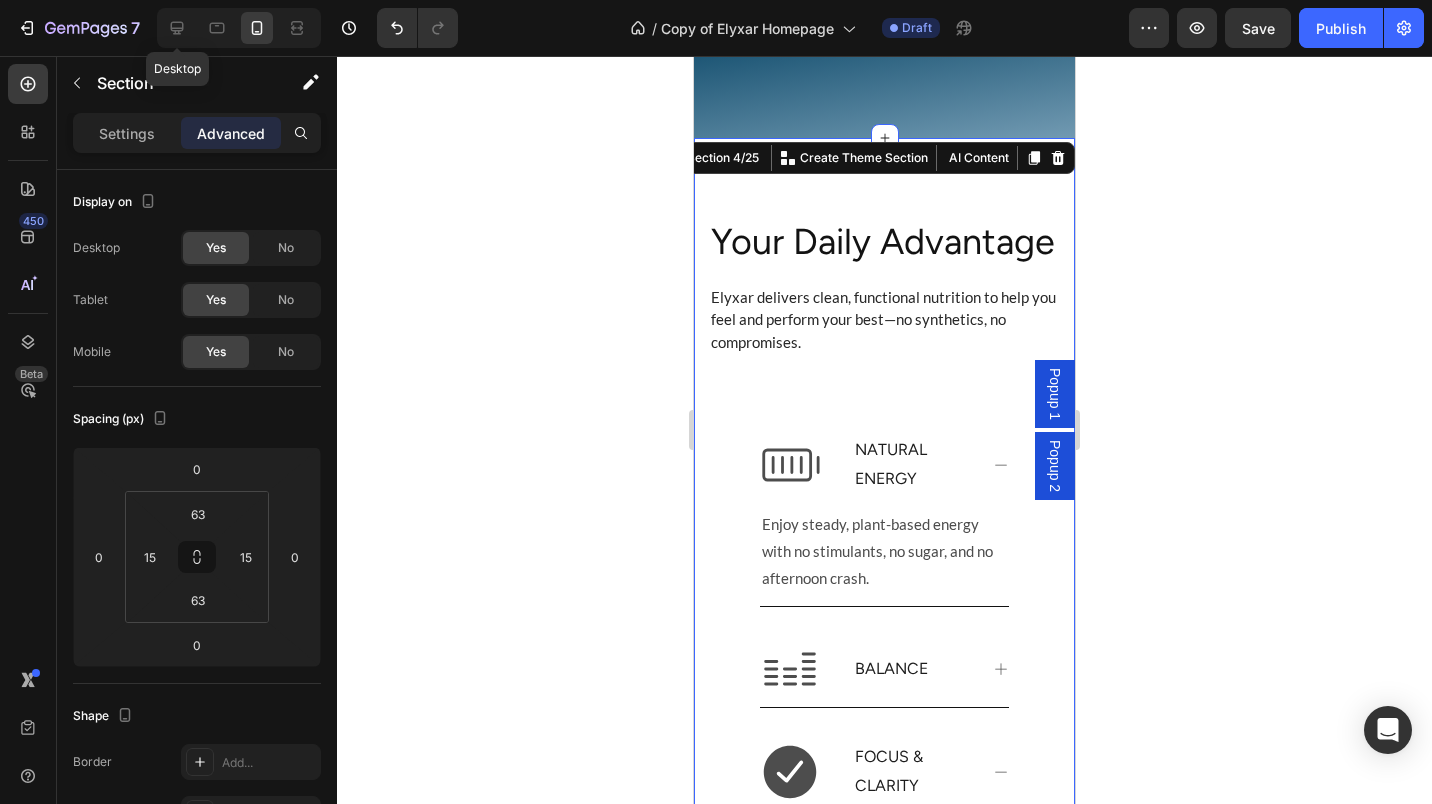 type on "50" 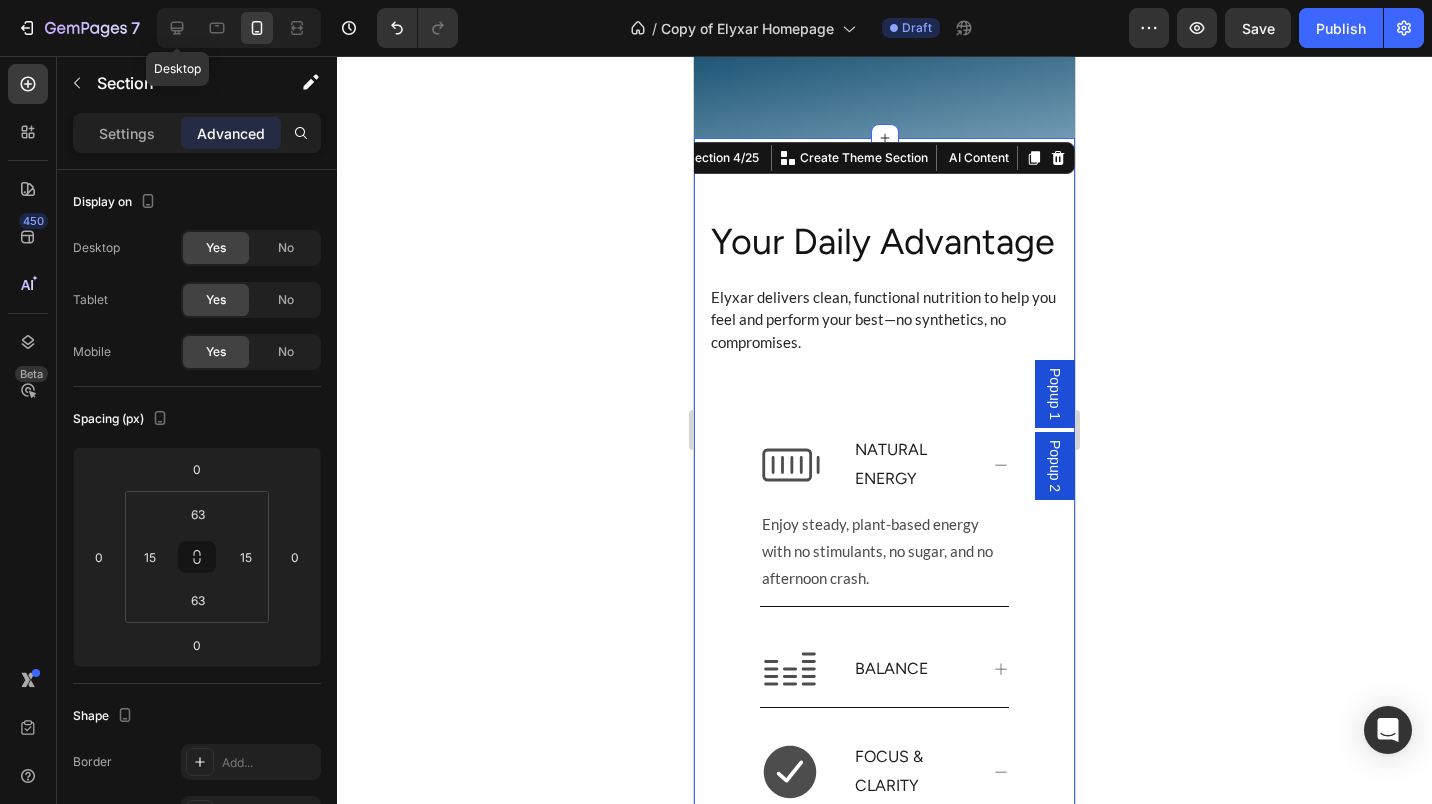 type on "72" 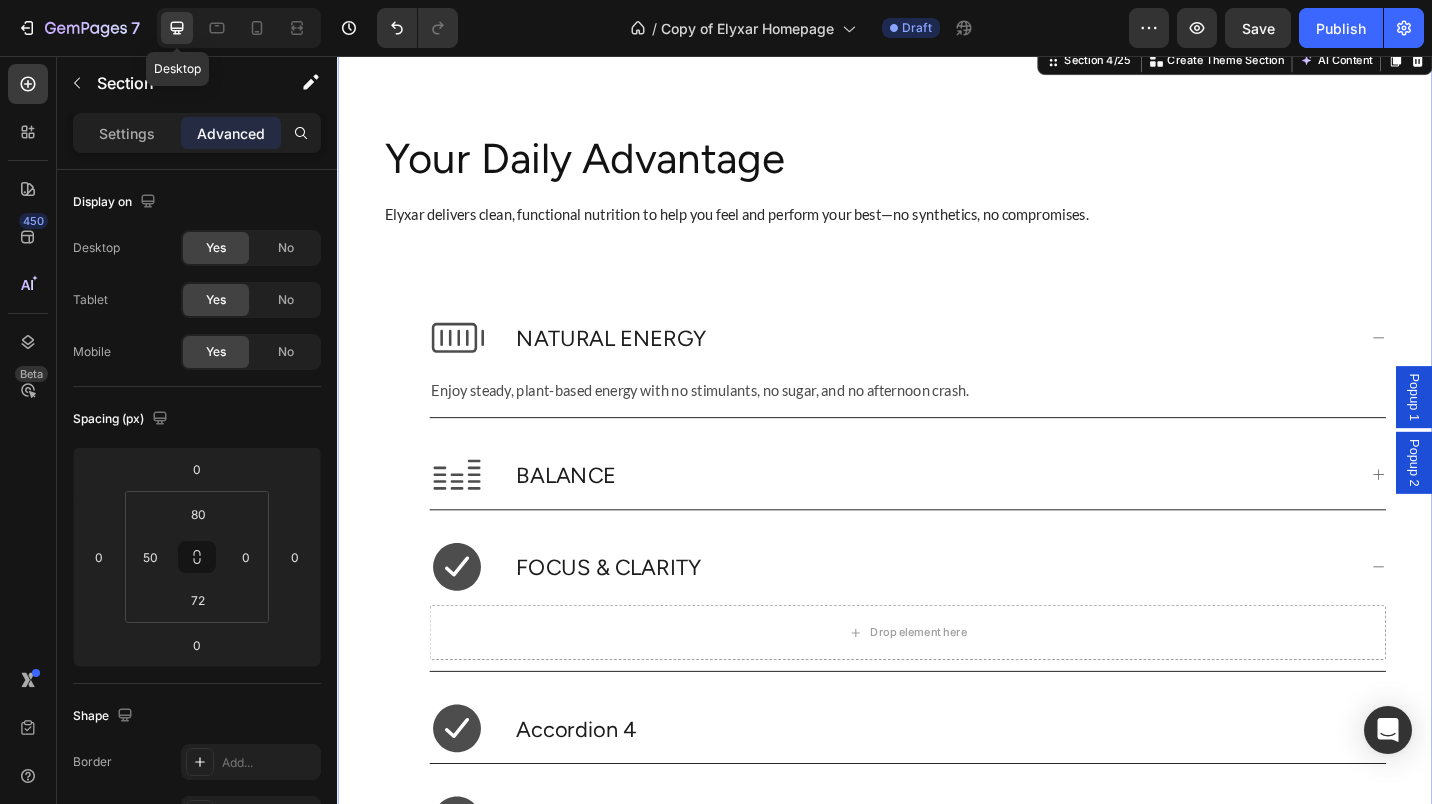 scroll, scrollTop: 808, scrollLeft: 0, axis: vertical 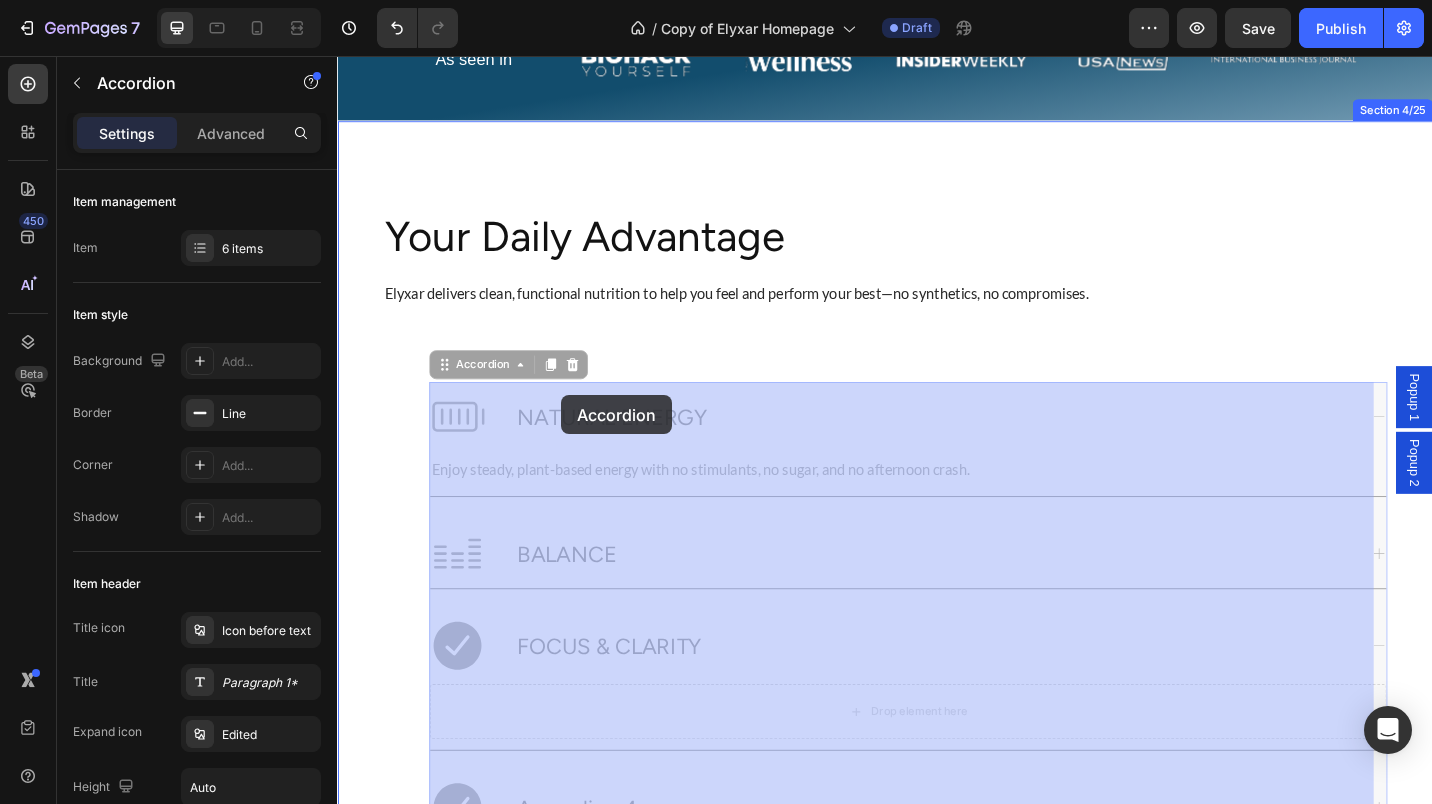 drag, startPoint x: 802, startPoint y: 429, endPoint x: 583, endPoint y: 428, distance: 219.00229 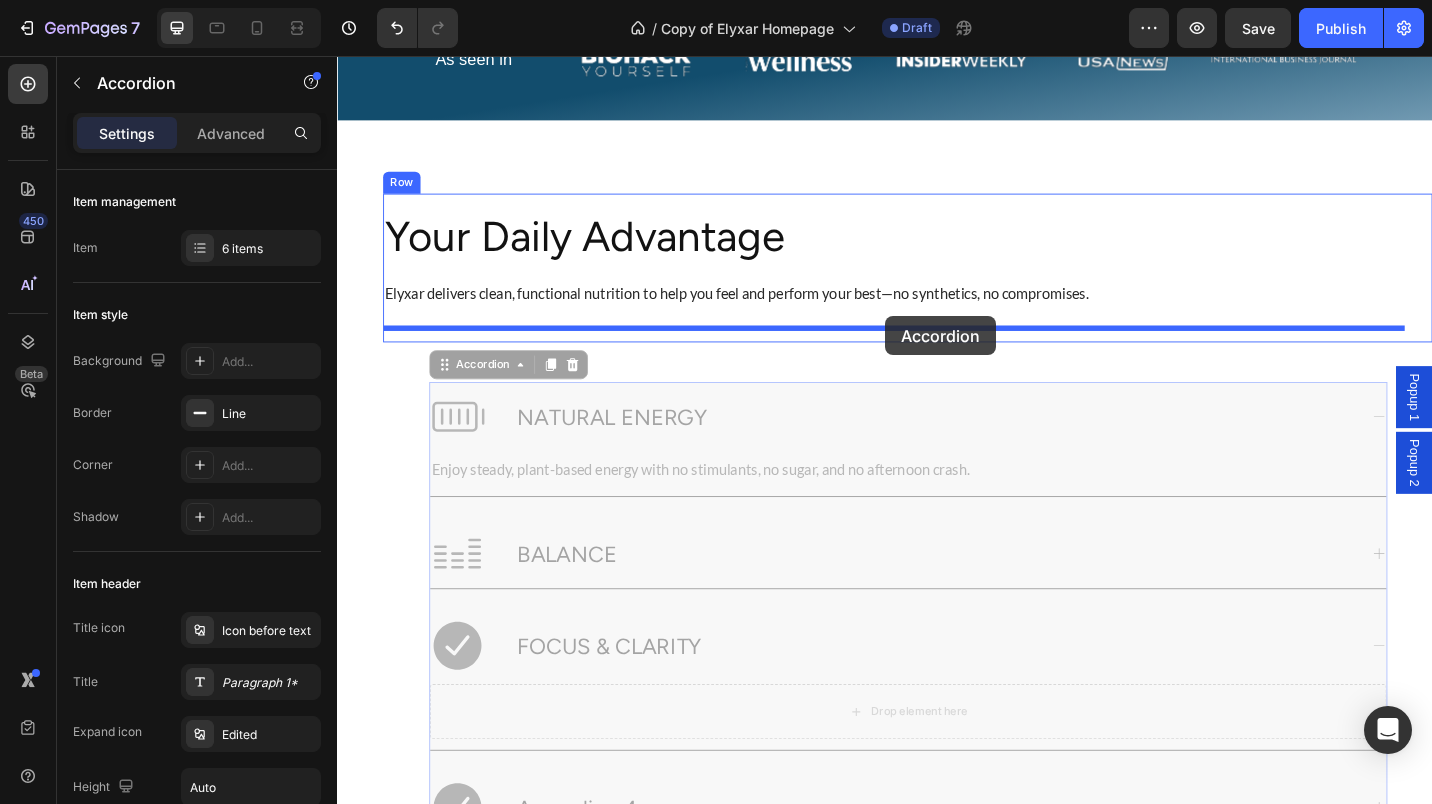 drag, startPoint x: 994, startPoint y: 464, endPoint x: 937, endPoint y: 341, distance: 135.56548 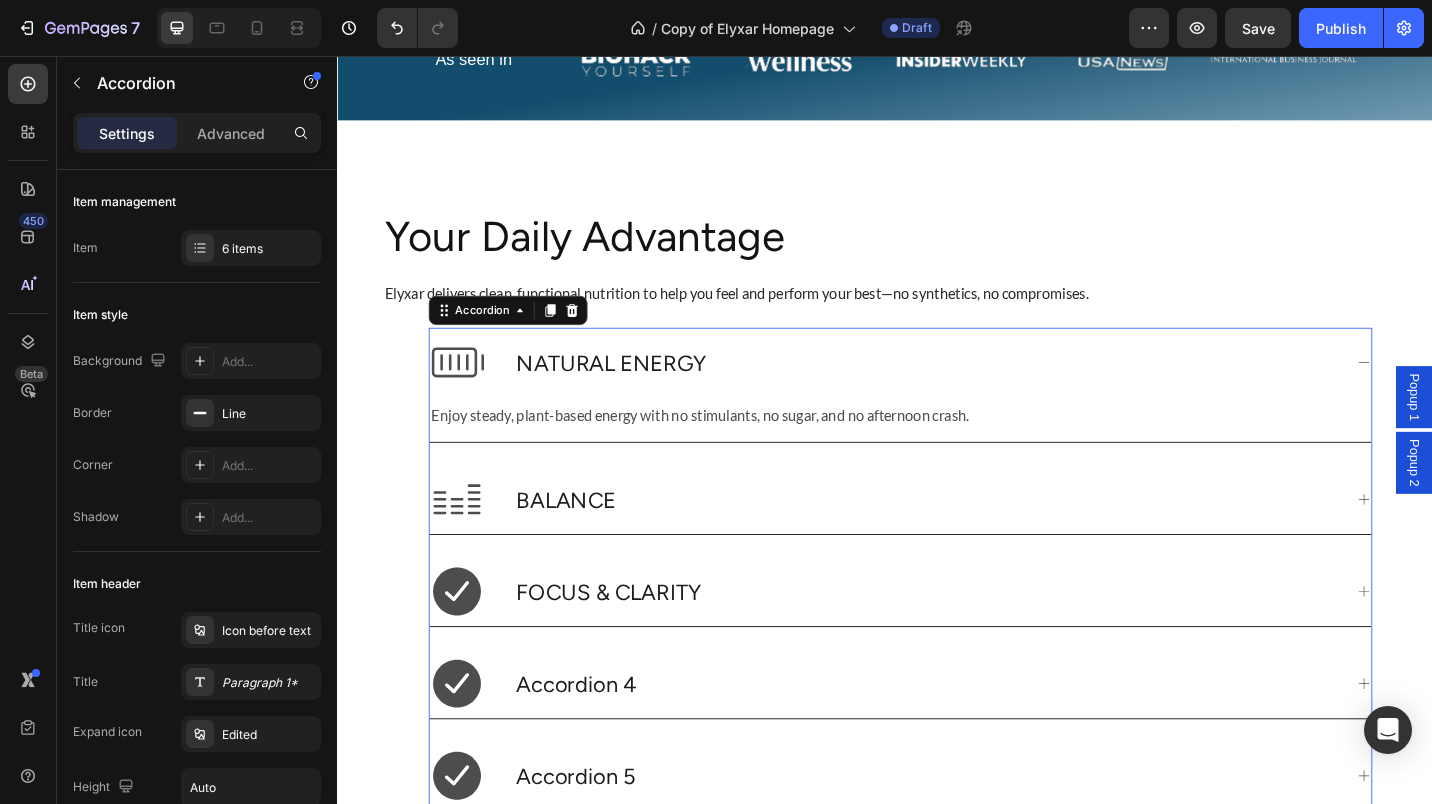 click on "Advanced" at bounding box center (231, 133) 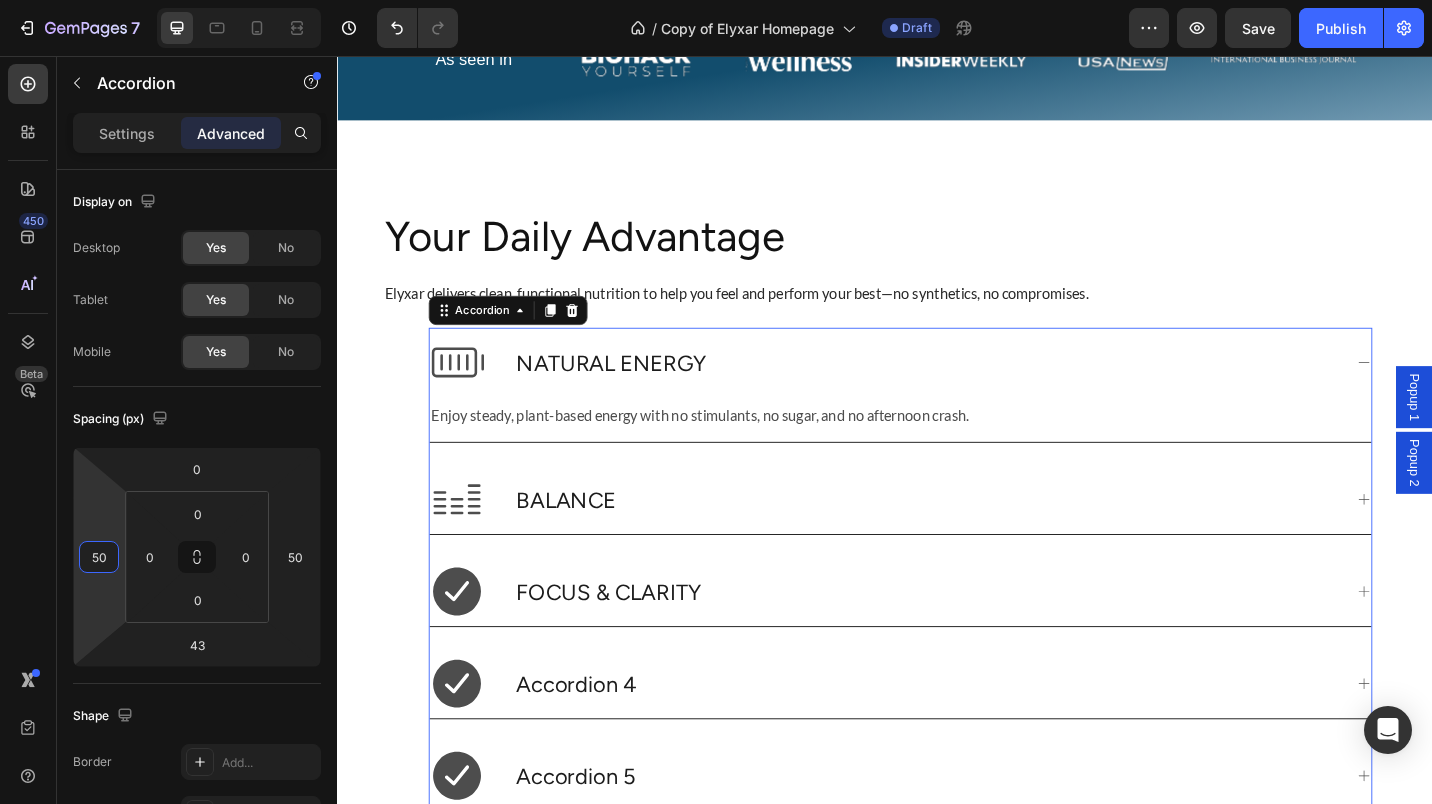 click on "50" at bounding box center [99, 557] 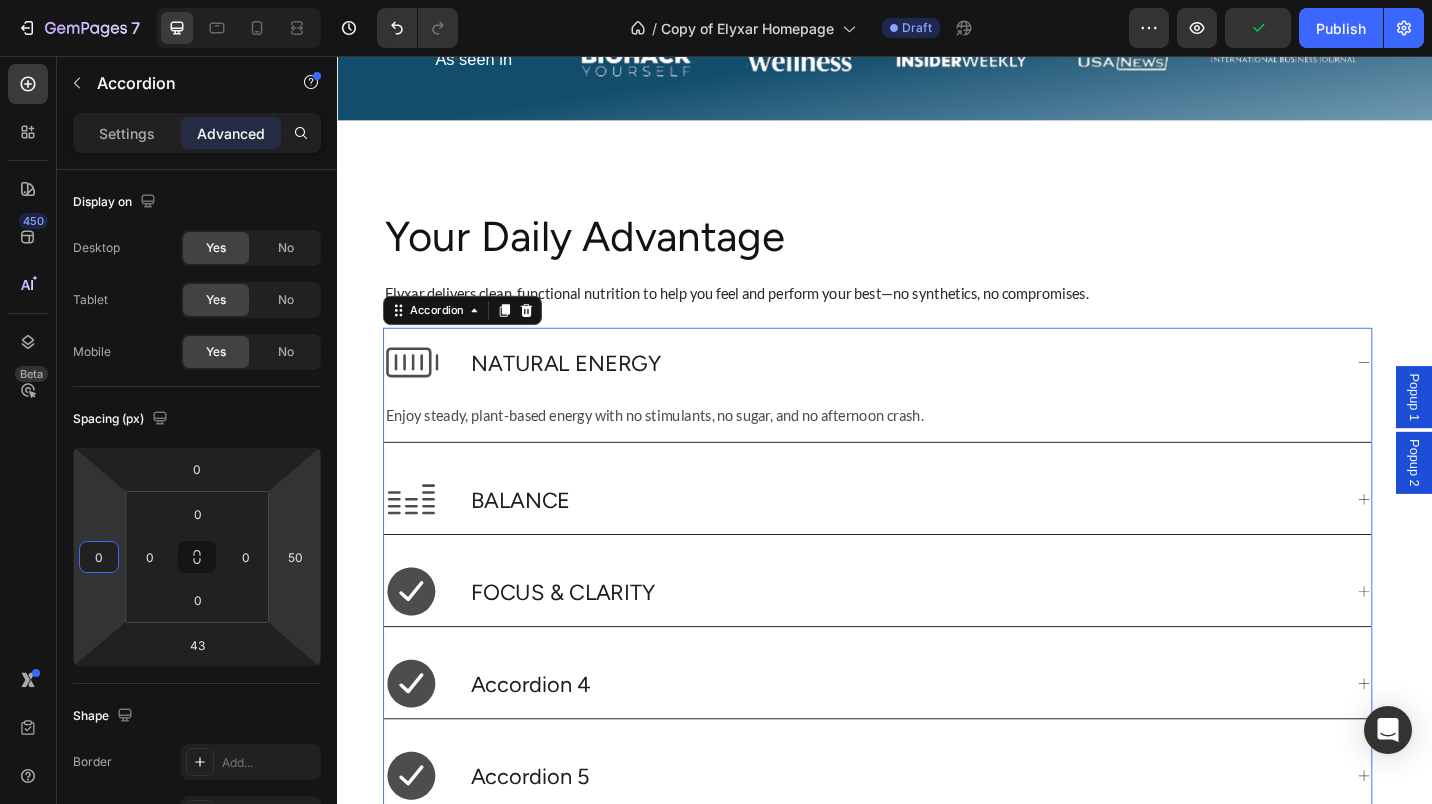 type on "0" 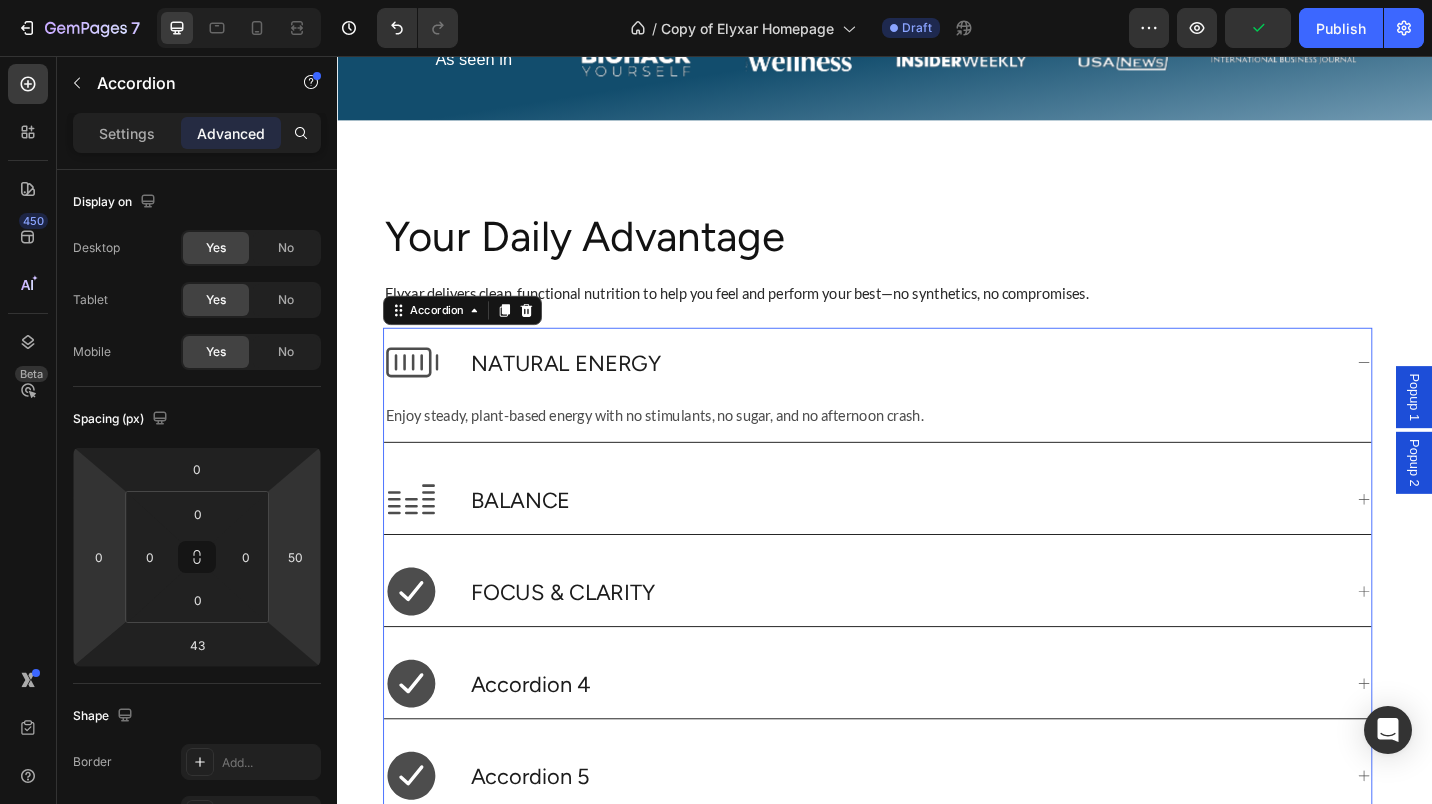 click on "50" at bounding box center [295, 557] 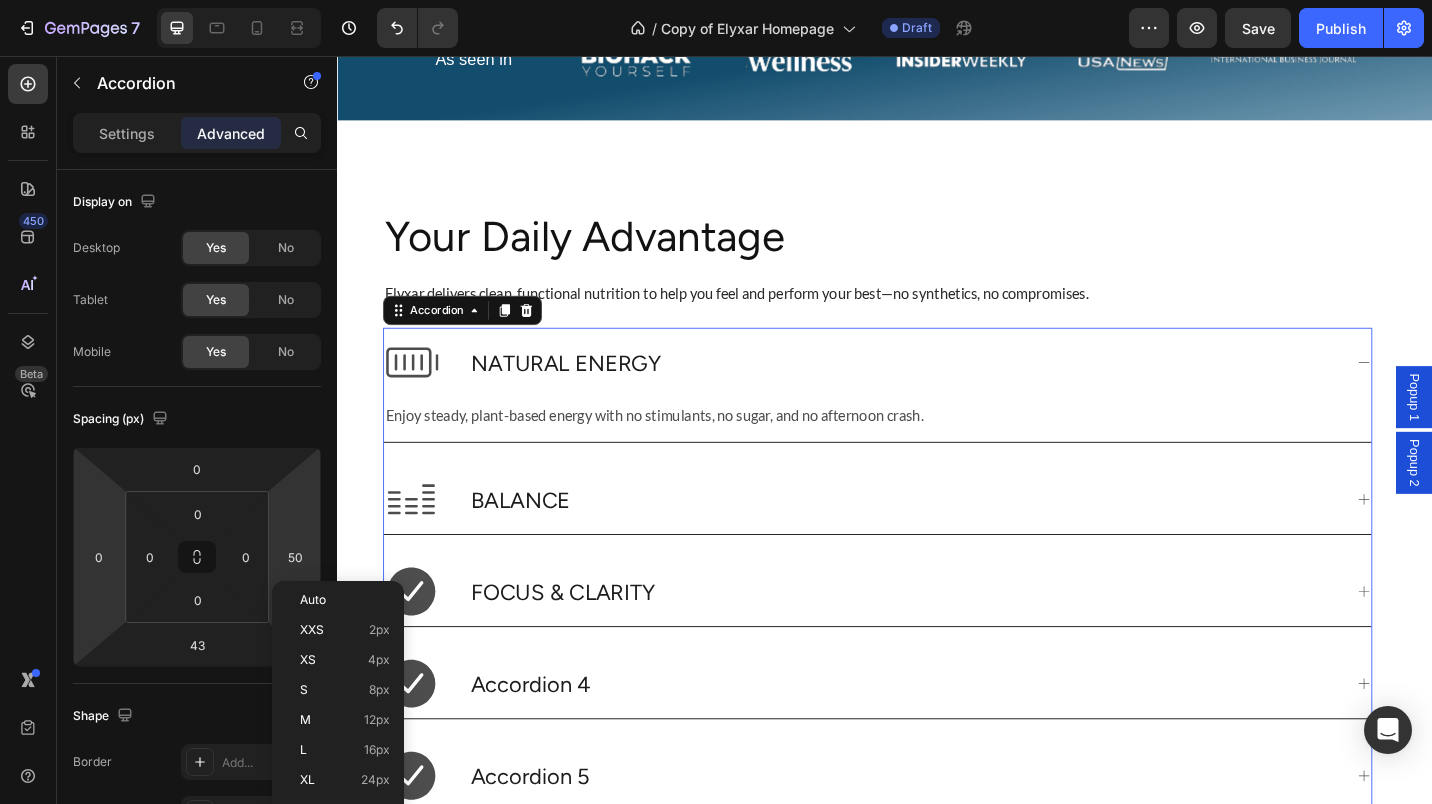 click on "50" at bounding box center [295, 557] 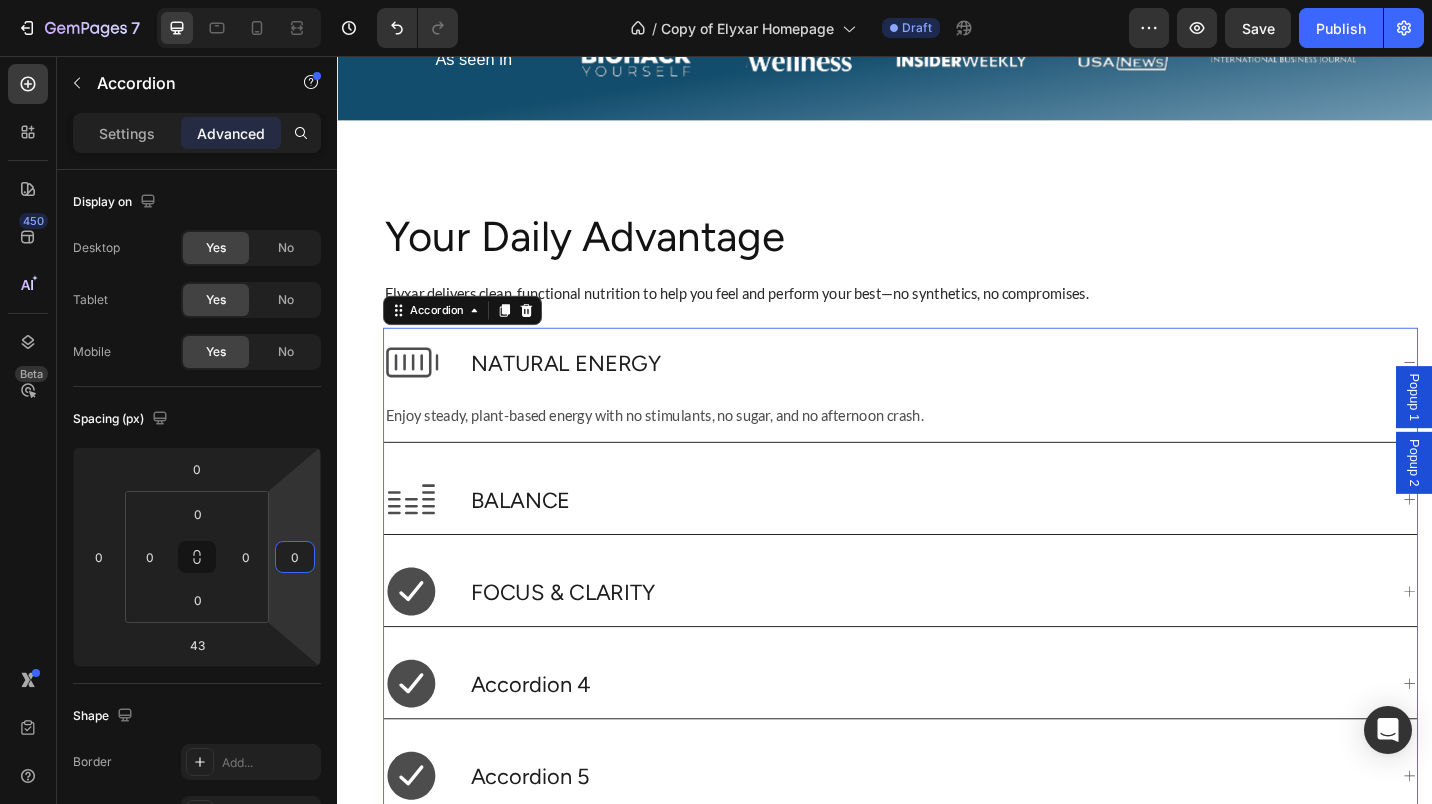 type on "0" 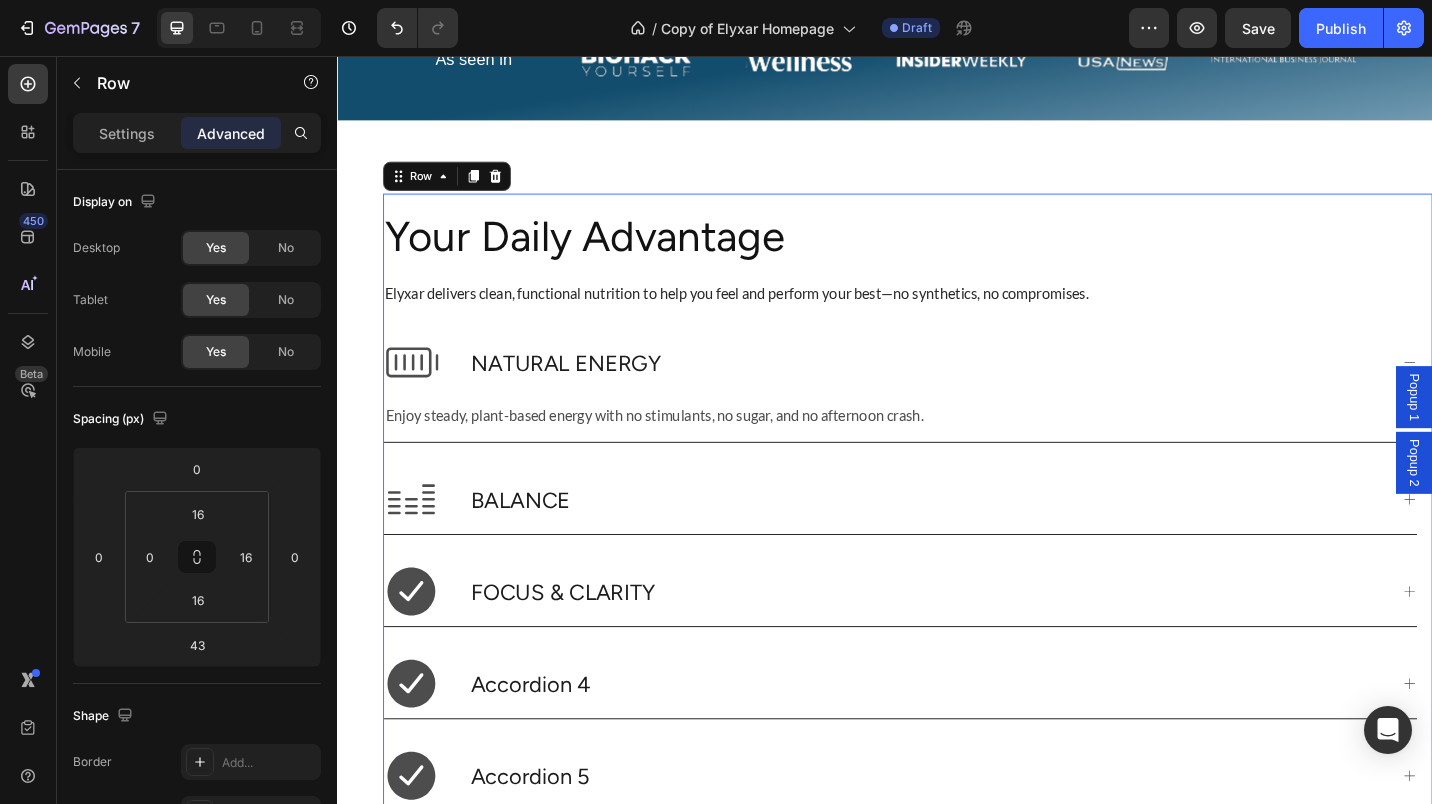 click on "Your Daily Advantage Heading Elyxar delivers clean, functional nutrition to help you feel and perform your best—no synthetics, no compromises. Text Block
NATURAL ENERGY Enjoy steady, plant-based energy with no stimulants, no sugar, and no afternoon crash. Text Block
BALANCE
FOCUS & CLARITY
Accordion 4
Accordion 5
Accordion 6 Accordion" at bounding box center [954, 626] 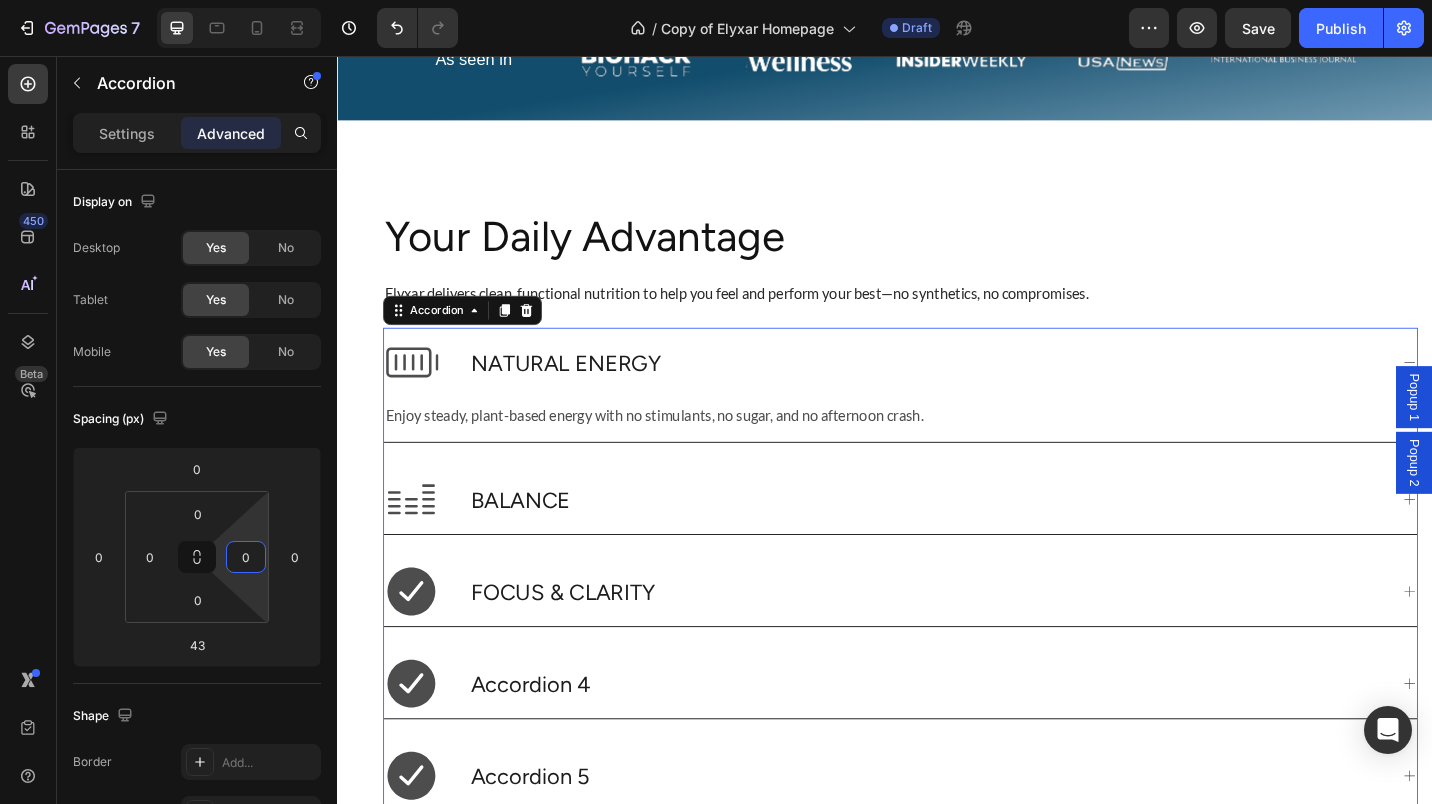click on "0" at bounding box center [246, 557] 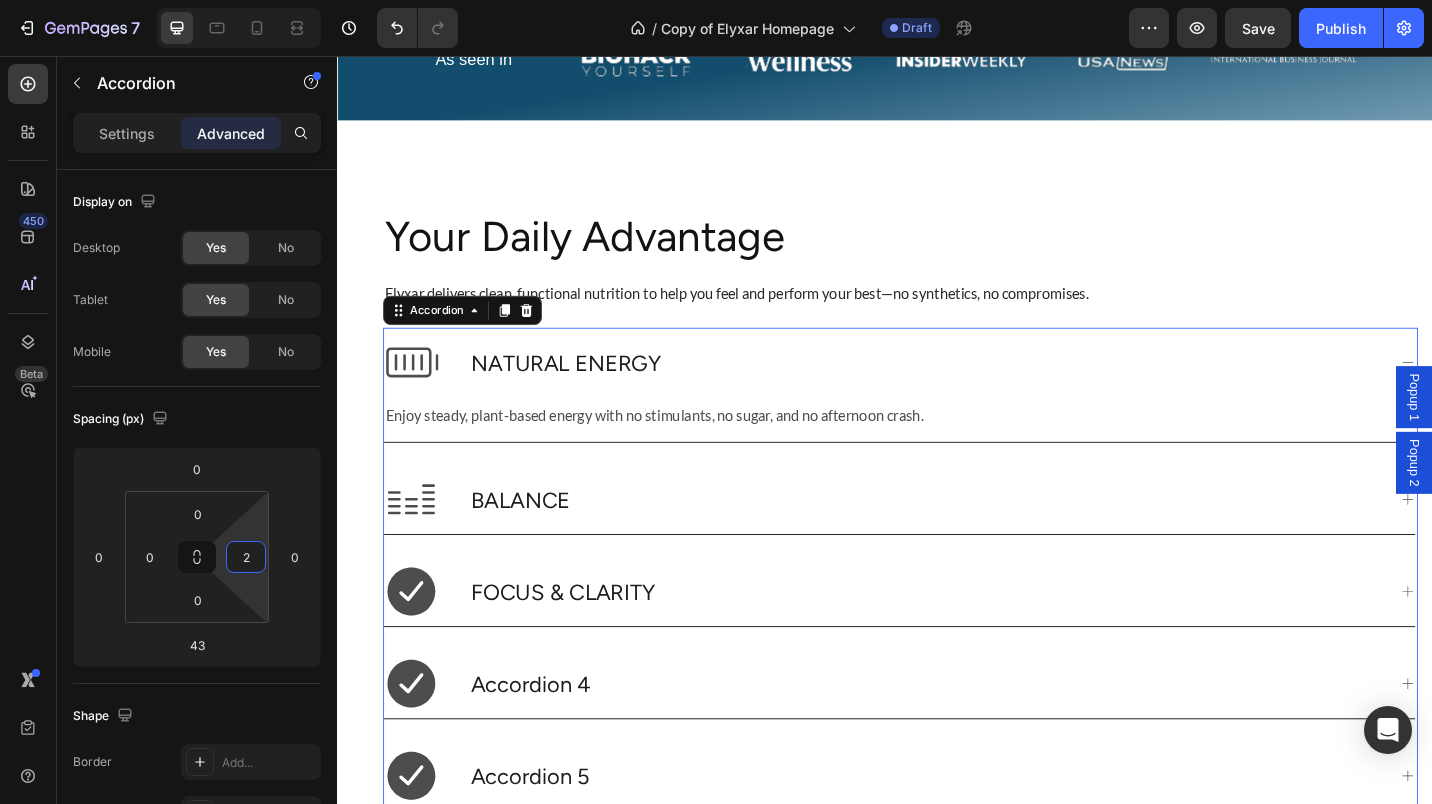 type on "25" 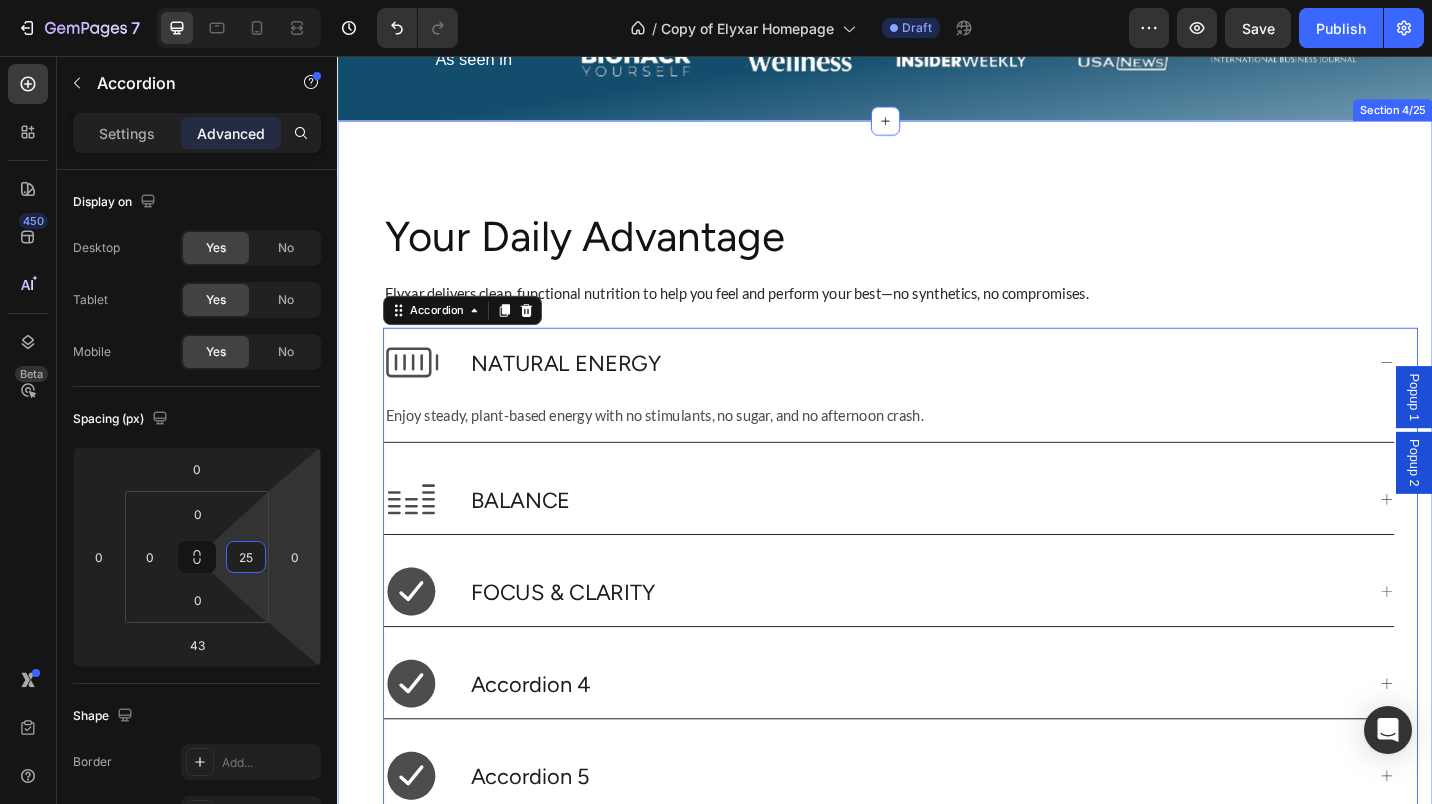 click on "Your Daily Advantage Heading Elyxar delivers clean, functional nutrition to help you feel and perform your best—no synthetics, no compromises. Text Block
NATURAL ENERGY Enjoy steady, plant-based energy with no stimulants, no sugar, and no afternoon crash. Text Block
BALANCE
FOCUS & CLARITY
Accordion 4
Accordion 5
Accordion 6 Accordion   43 Row
Icon ENERGY Text Block Enjoy steady, plant-based energy with no stimulants, no sugar, and no afternoon crash. Text
Icon BALANCE Text Block Stay calm, clear-headed, and composed in the face of daily challenges. Text
Icon FOCUS & CLARITY Text Block Unlock sustained mental clarity and sharper focus—without caffeine crashes or stimulants. Text Row
Icon GUT HEALTH Text Block Text
Icon IMMUNITY Text Block Text
Icon Text" at bounding box center [937, 893] 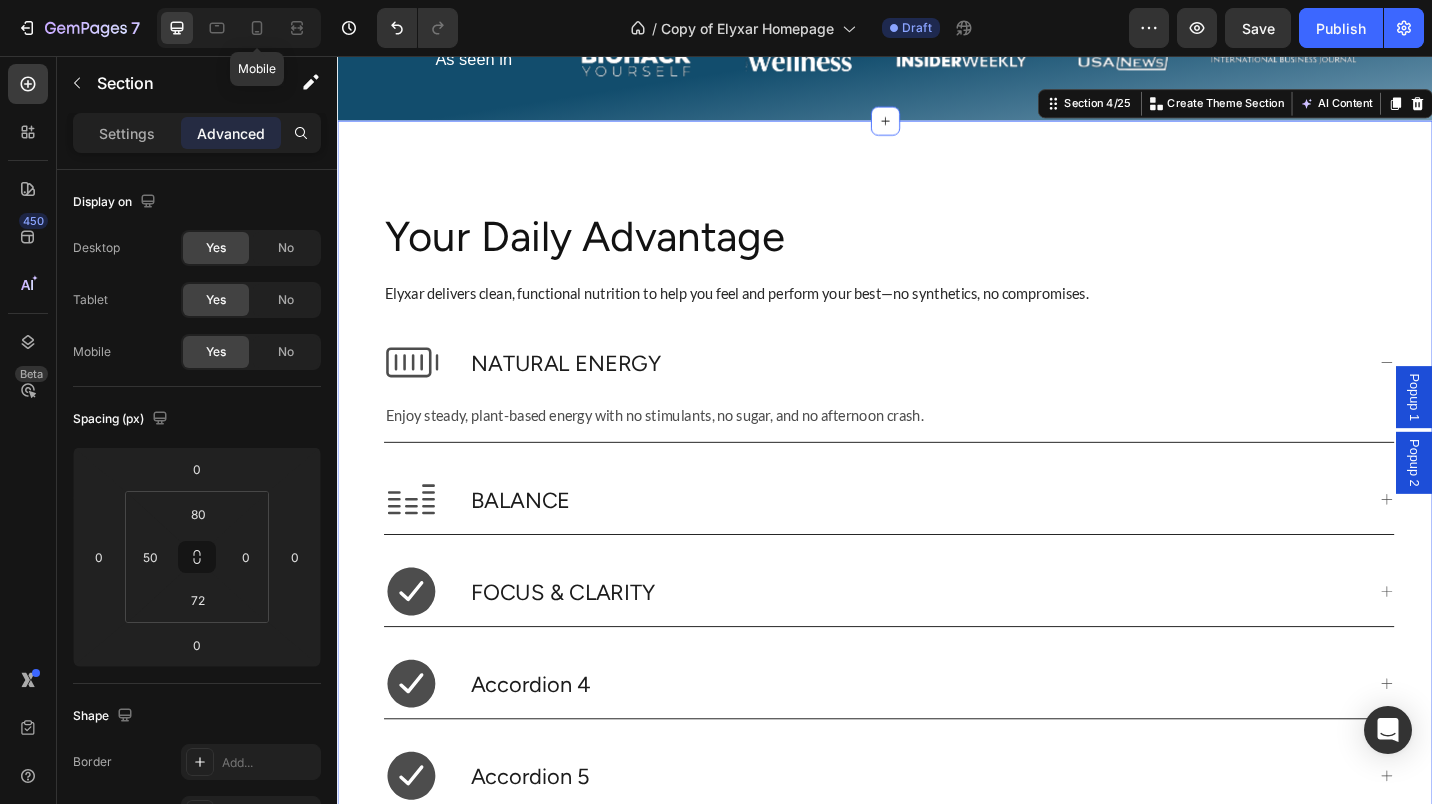 click 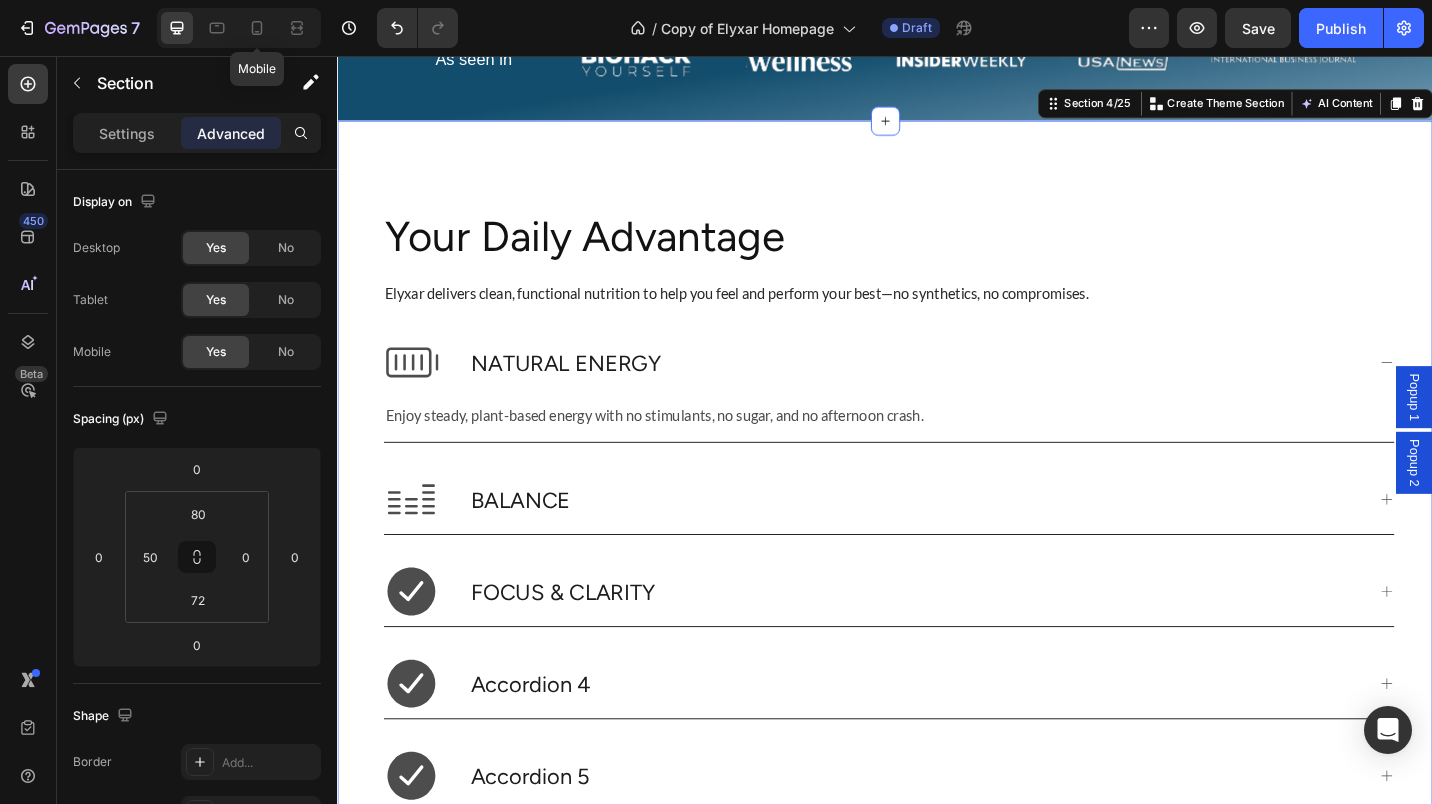 type on "15" 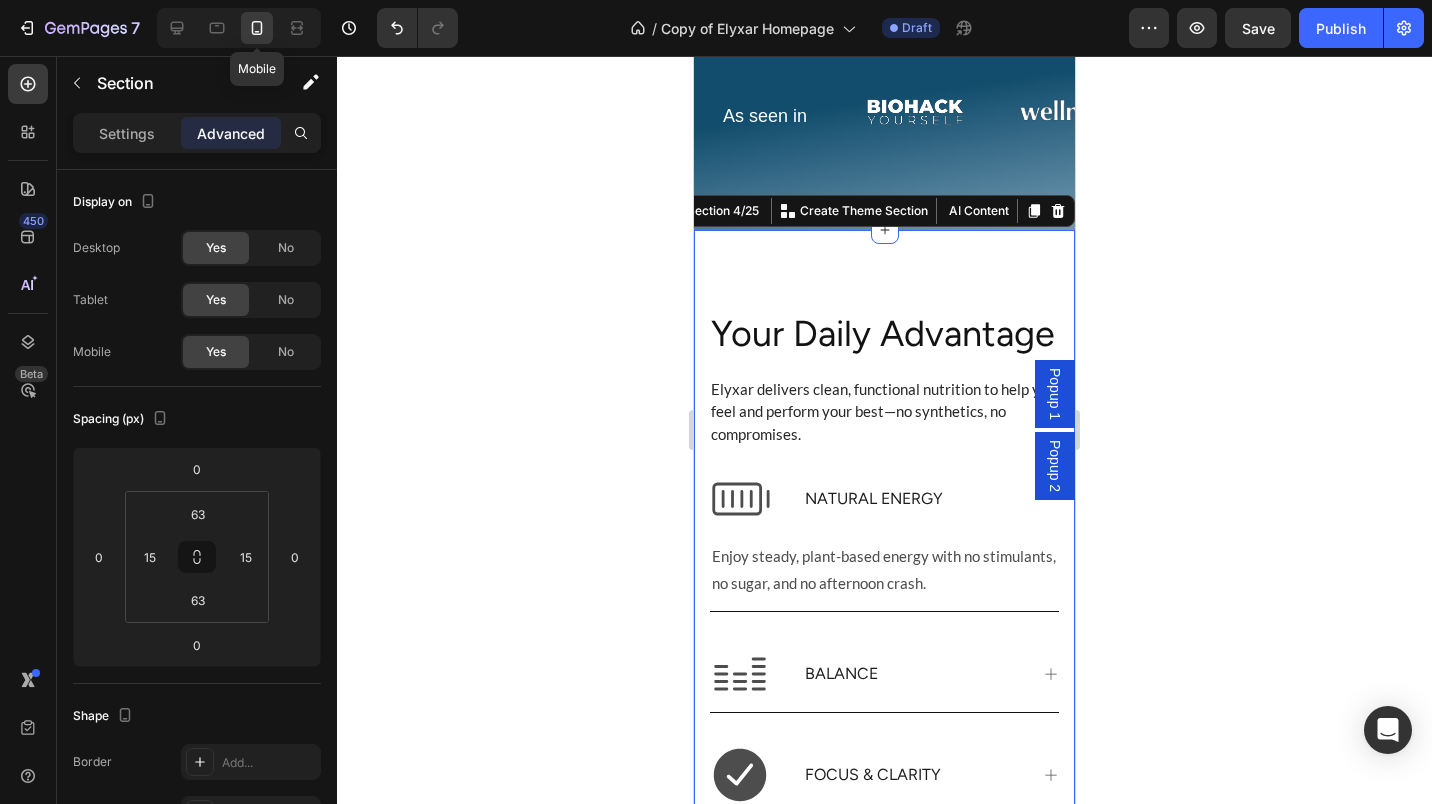 scroll, scrollTop: 912, scrollLeft: 0, axis: vertical 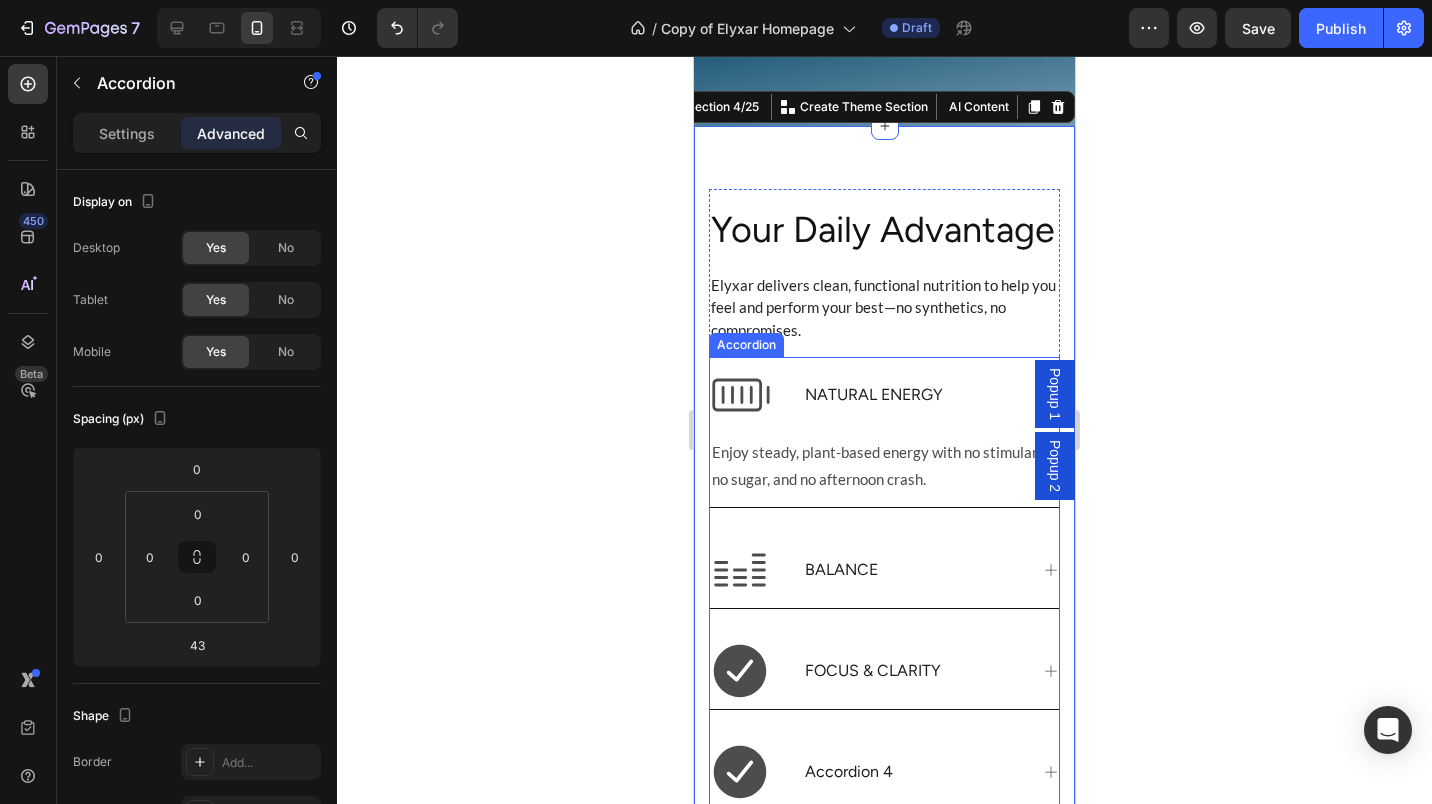 click 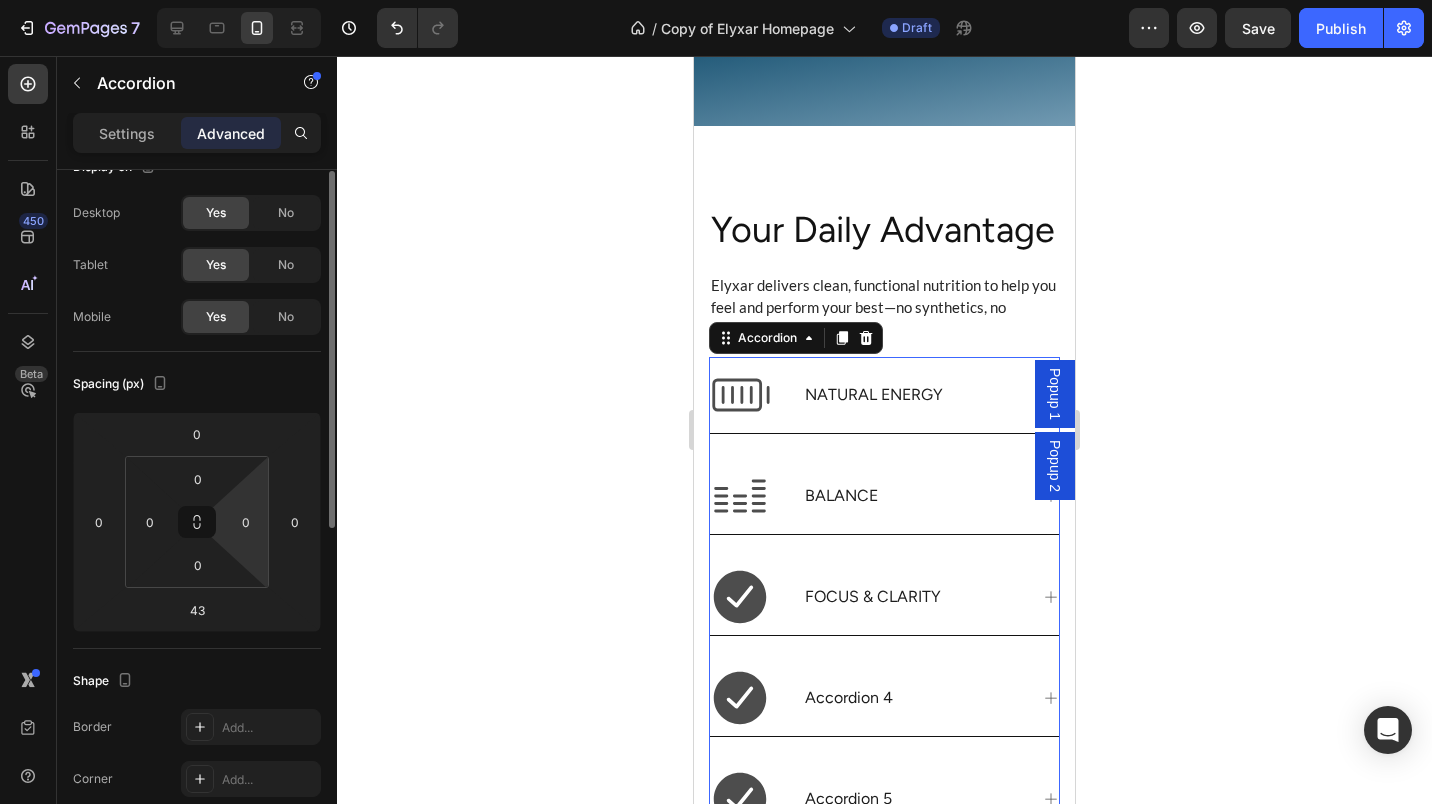 scroll, scrollTop: 5, scrollLeft: 0, axis: vertical 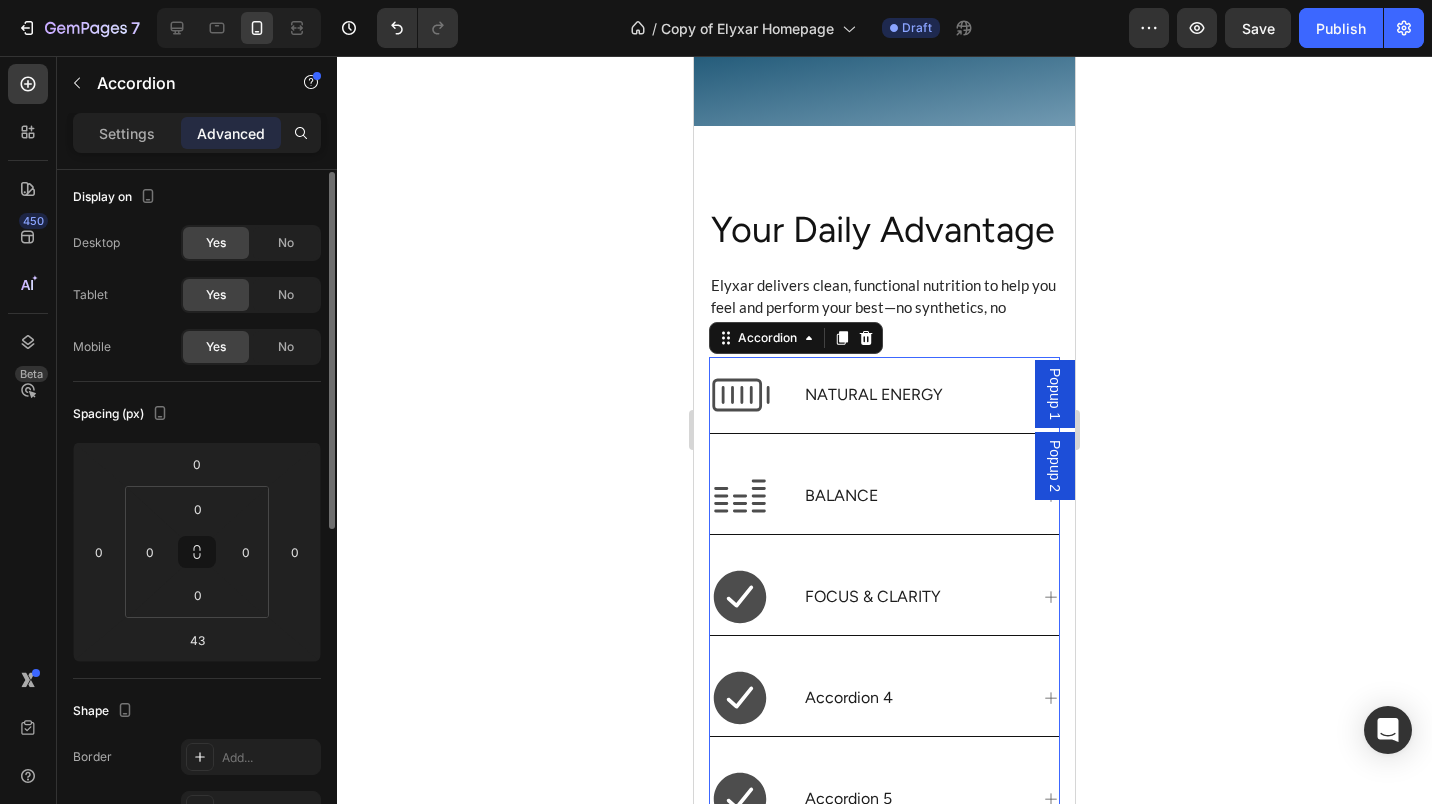 click on "Settings" at bounding box center (127, 133) 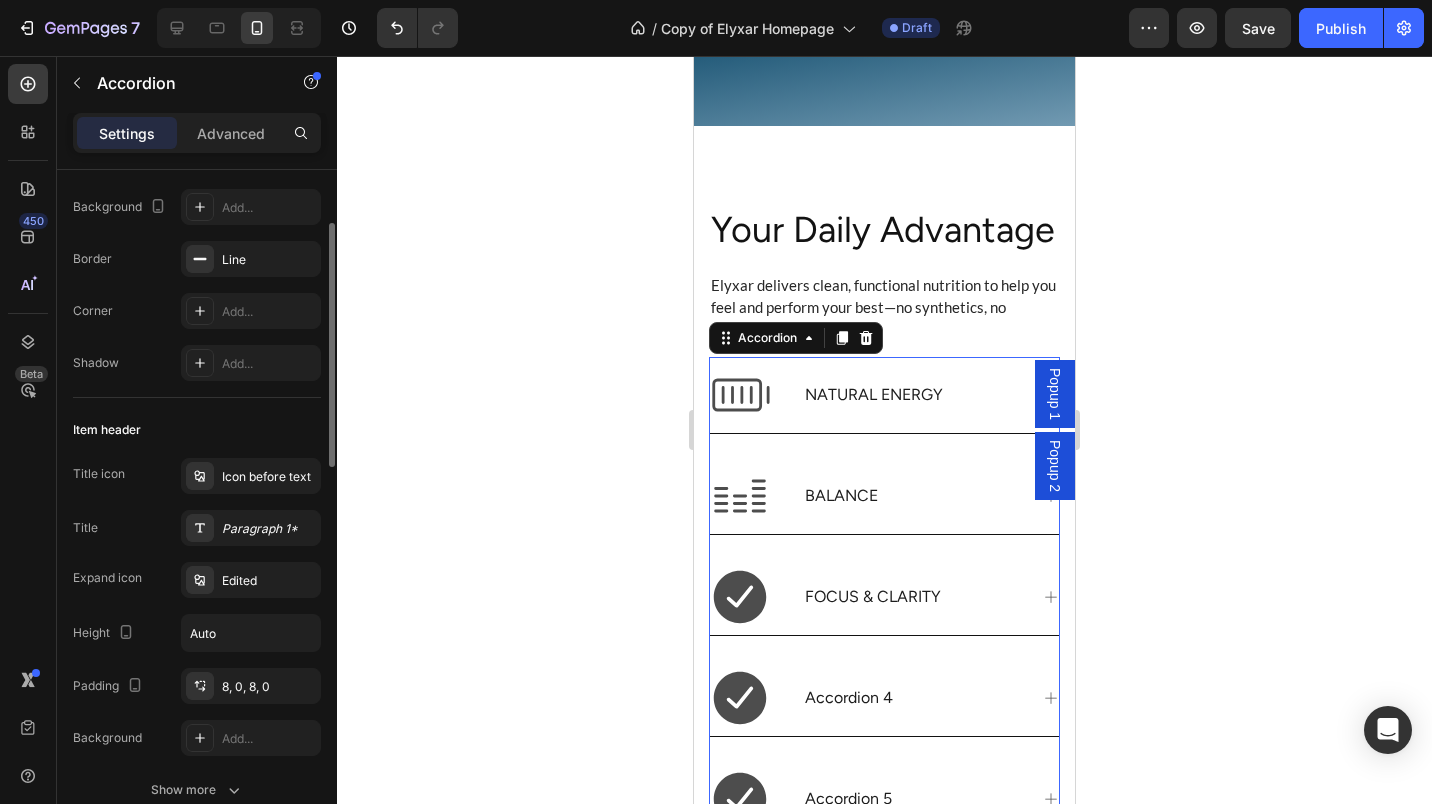 scroll, scrollTop: 173, scrollLeft: 0, axis: vertical 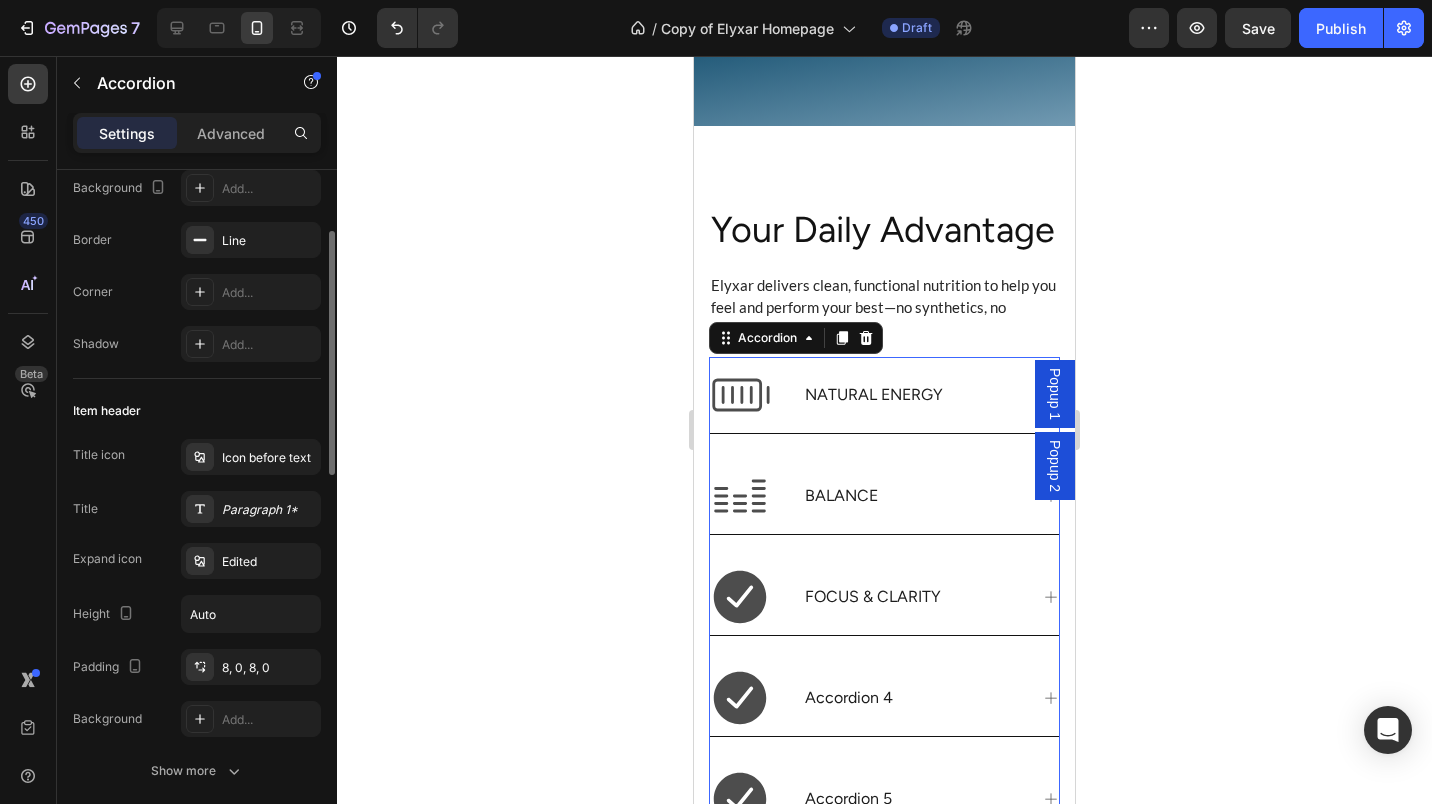 click on "Icon before text" at bounding box center (269, 458) 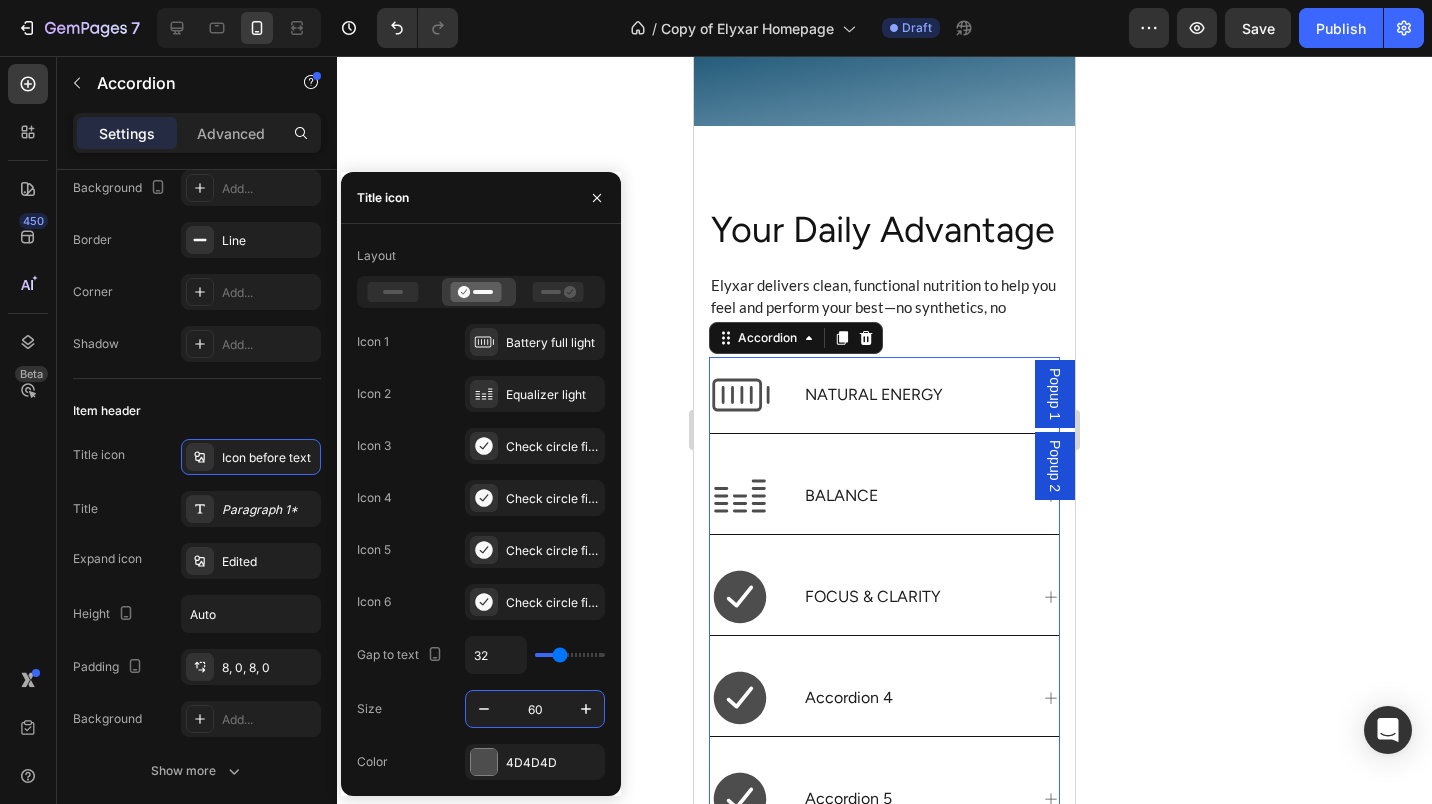 click on "60" at bounding box center (535, 709) 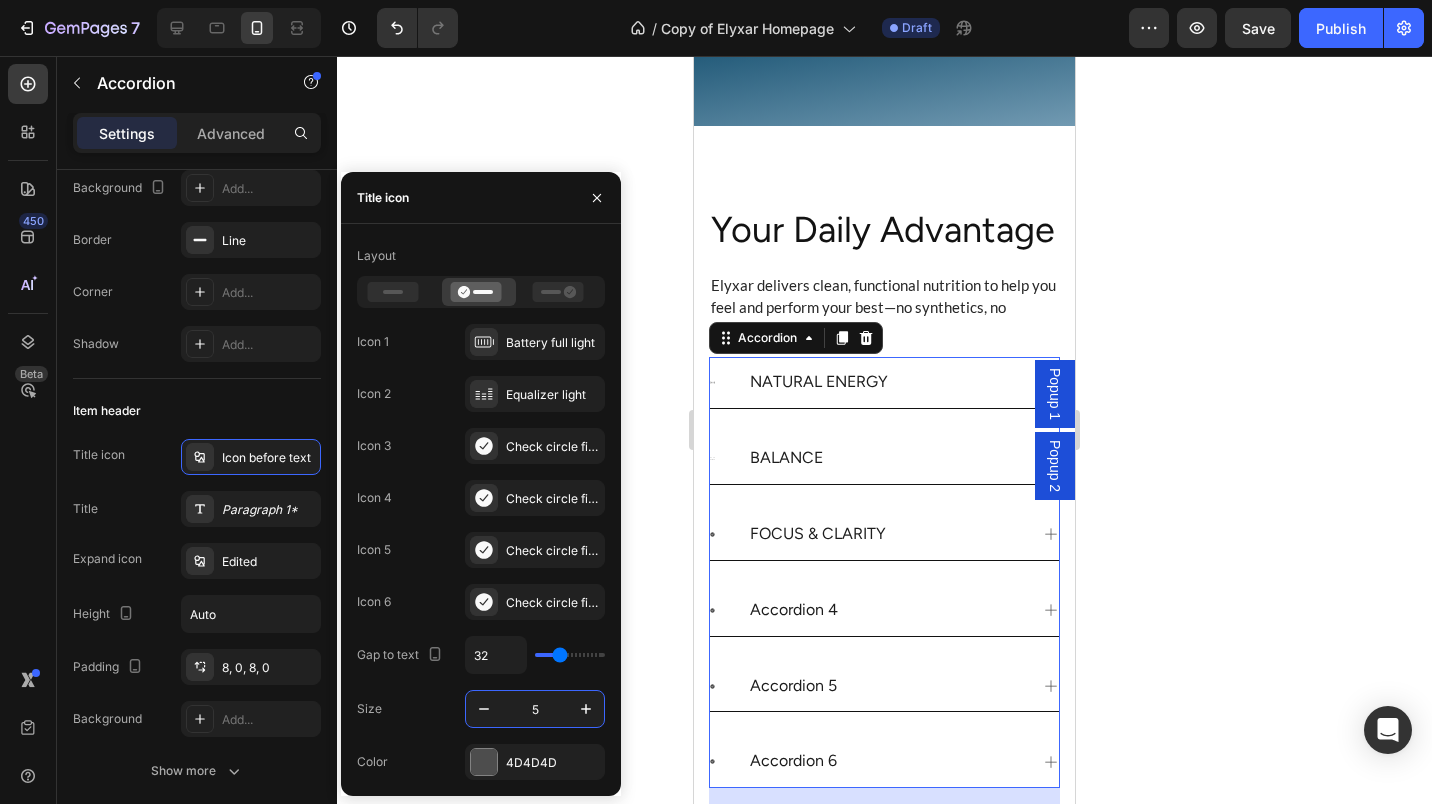 type on "50" 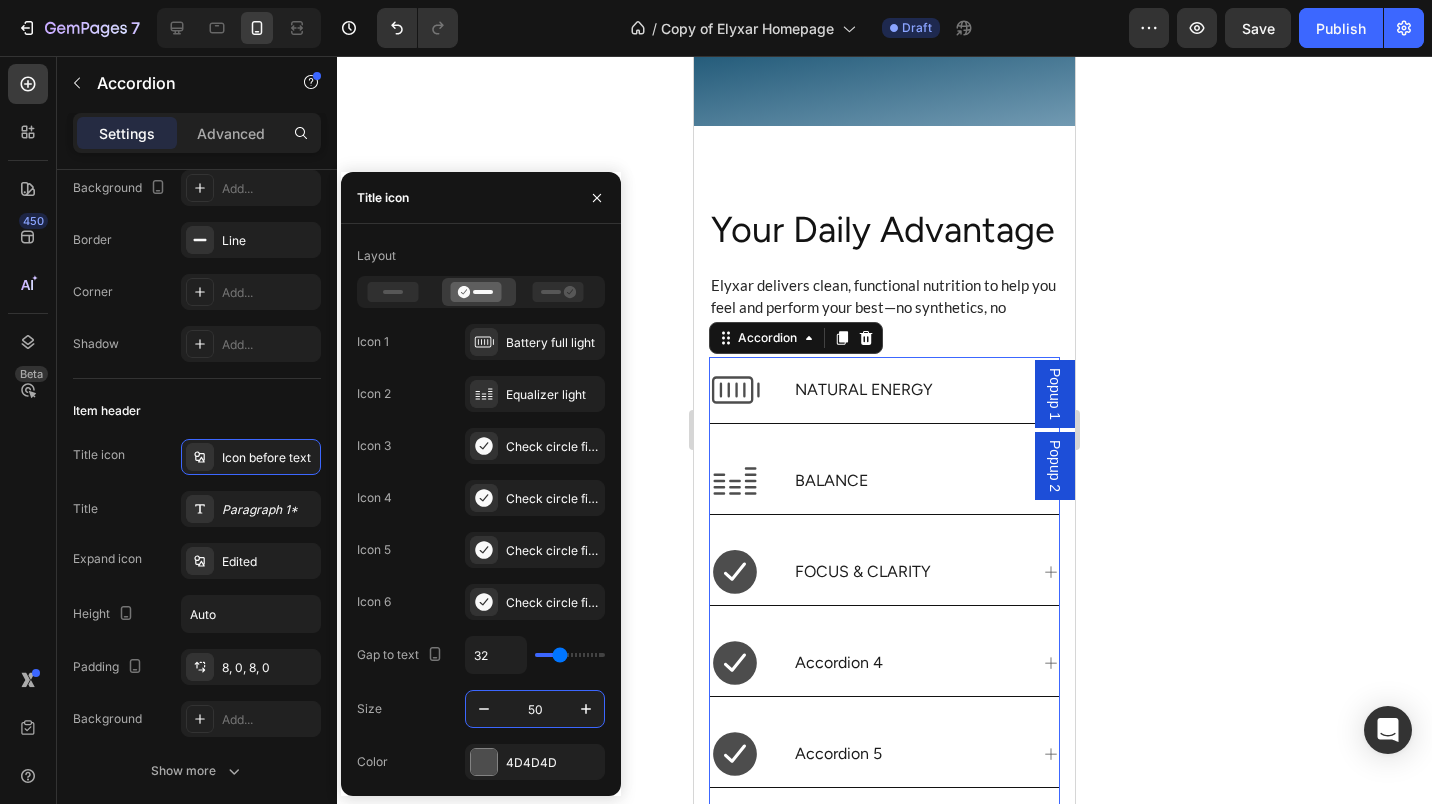 click 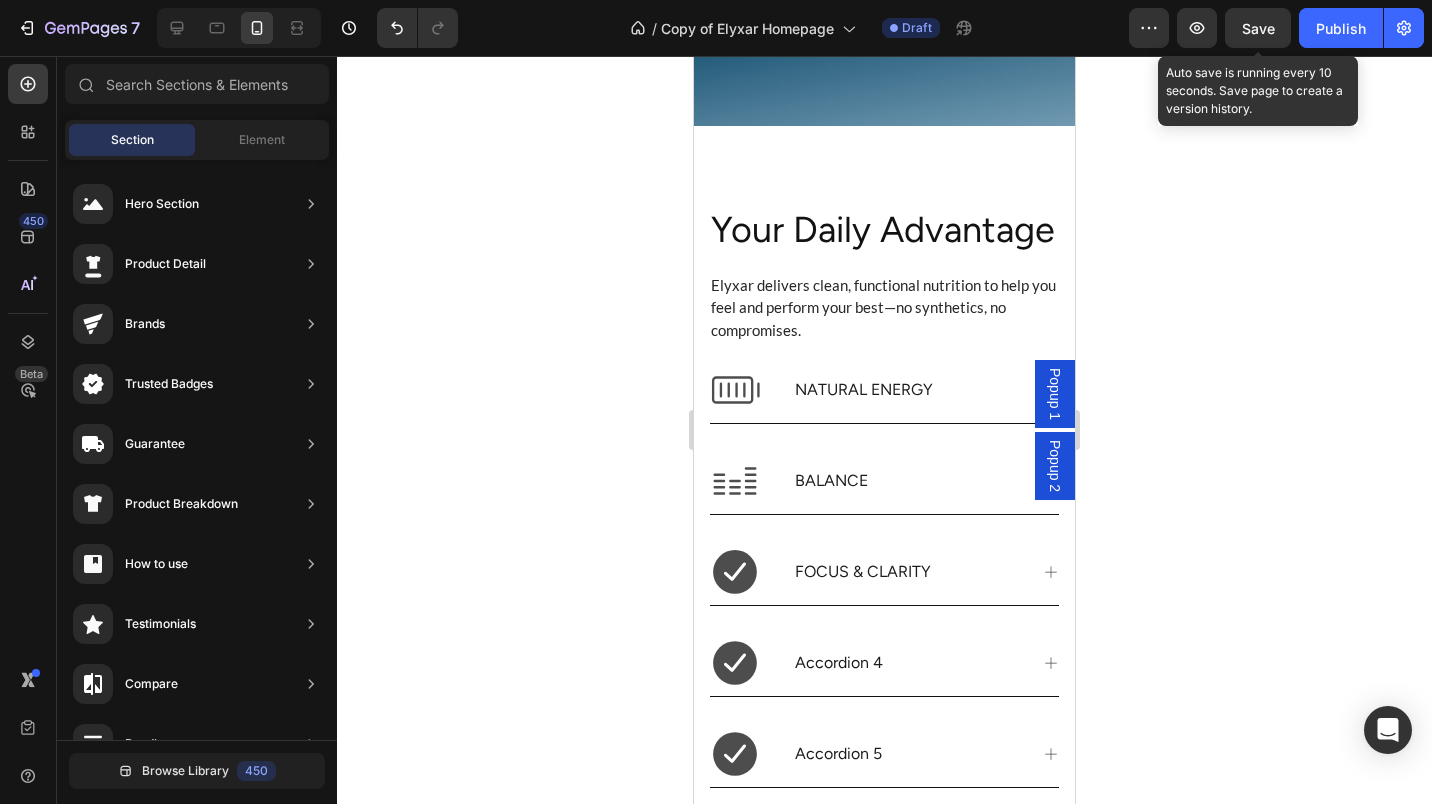 click on "Save" at bounding box center (1258, 28) 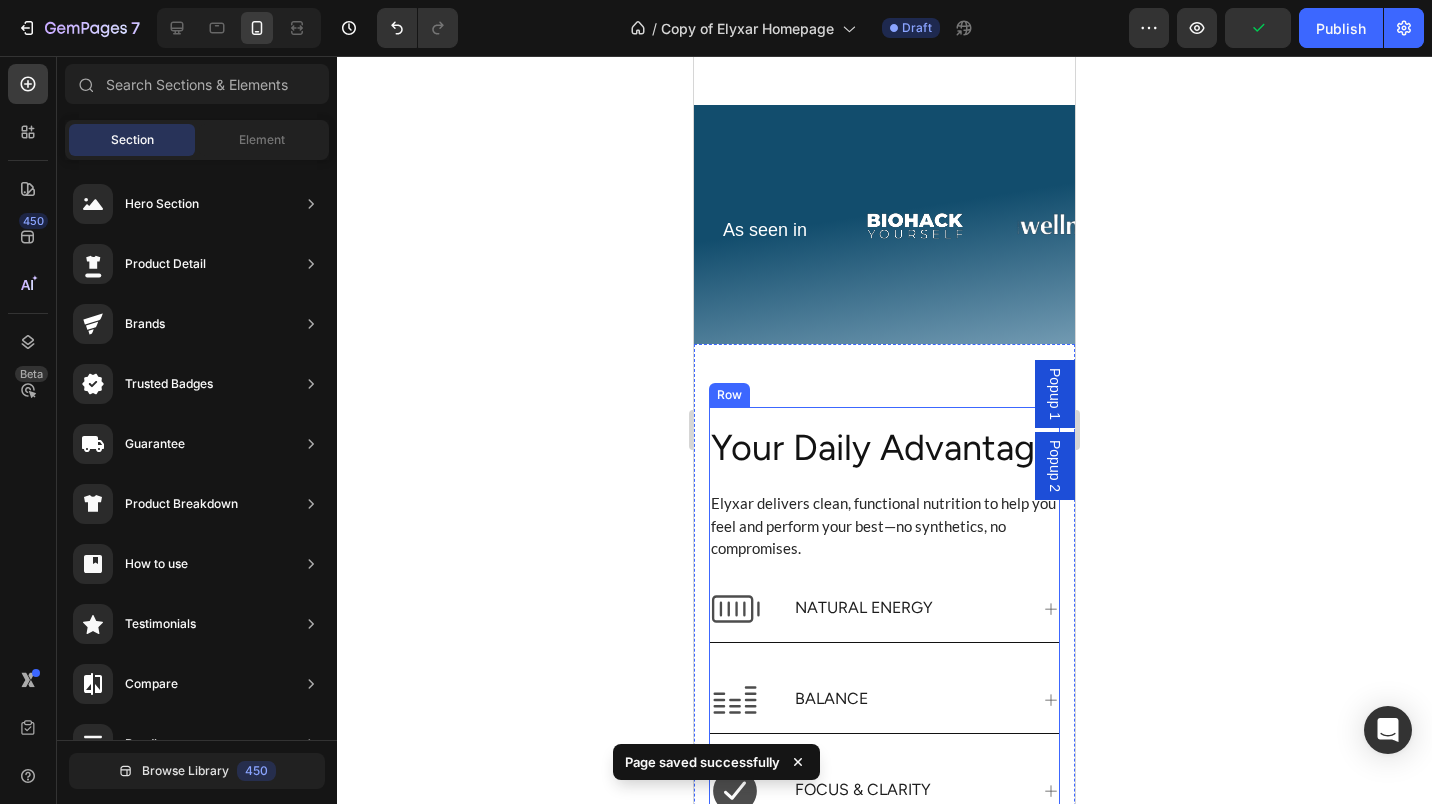 scroll, scrollTop: 644, scrollLeft: 0, axis: vertical 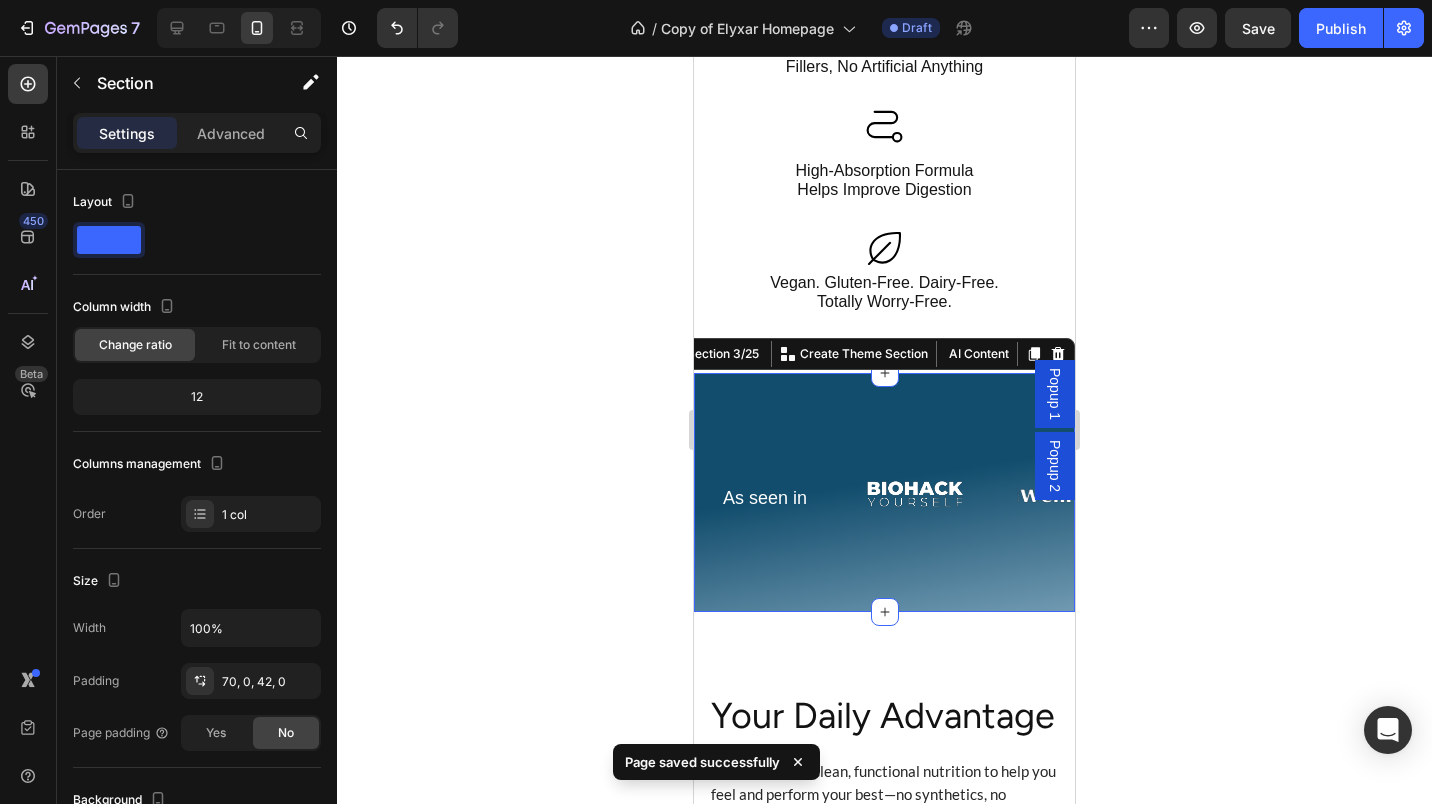 click on "Advanced" 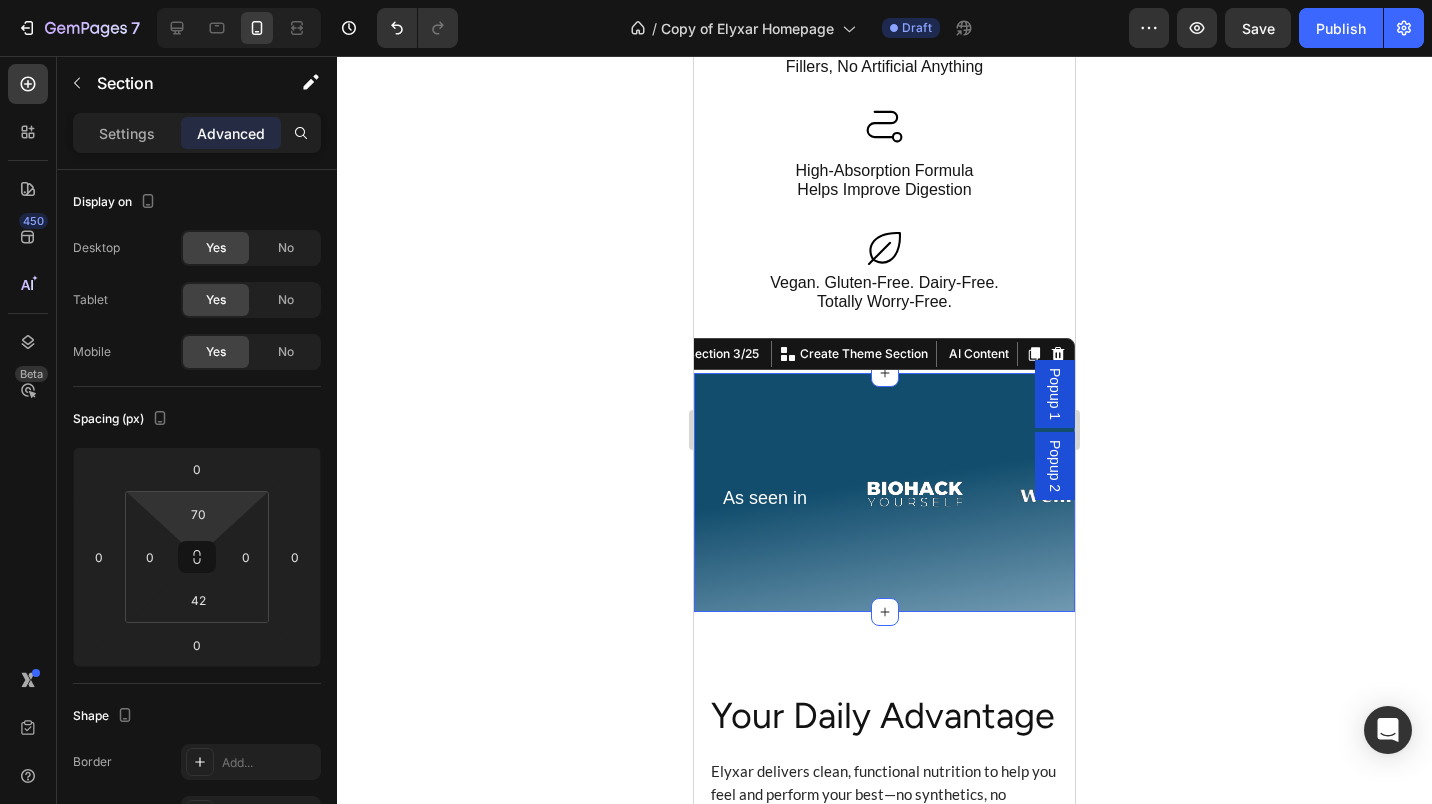 click on "70" at bounding box center (198, 514) 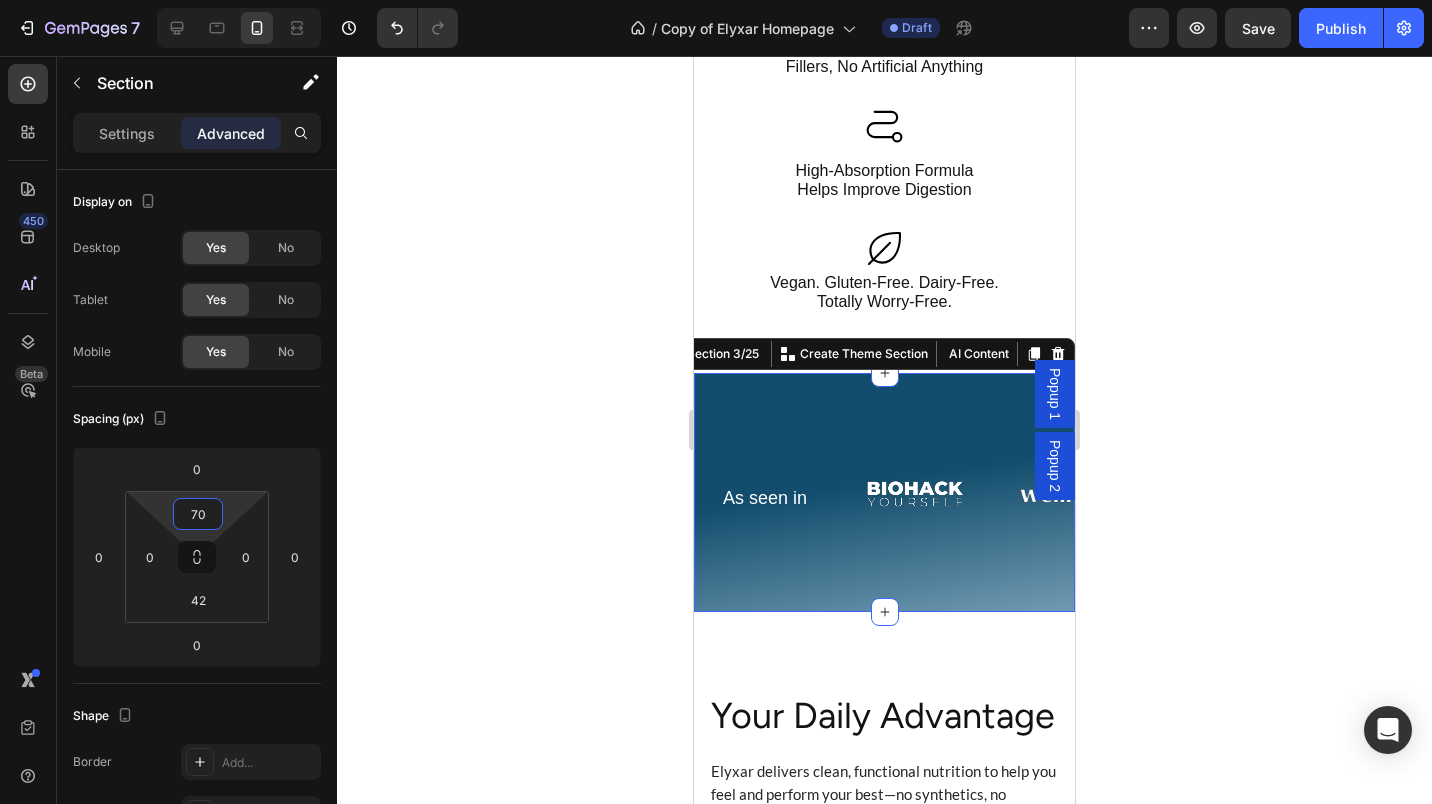 click on "70" at bounding box center (198, 514) 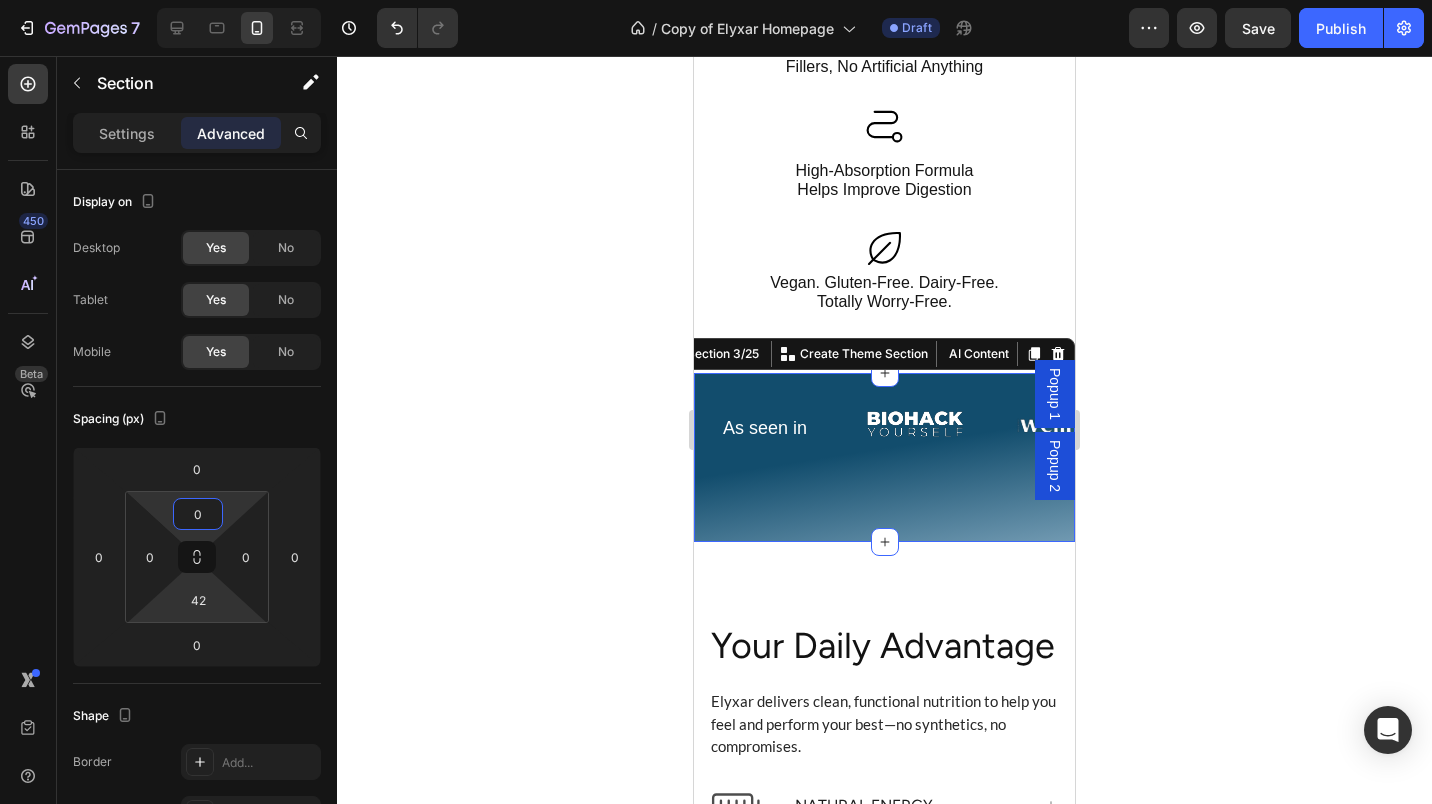 type on "0" 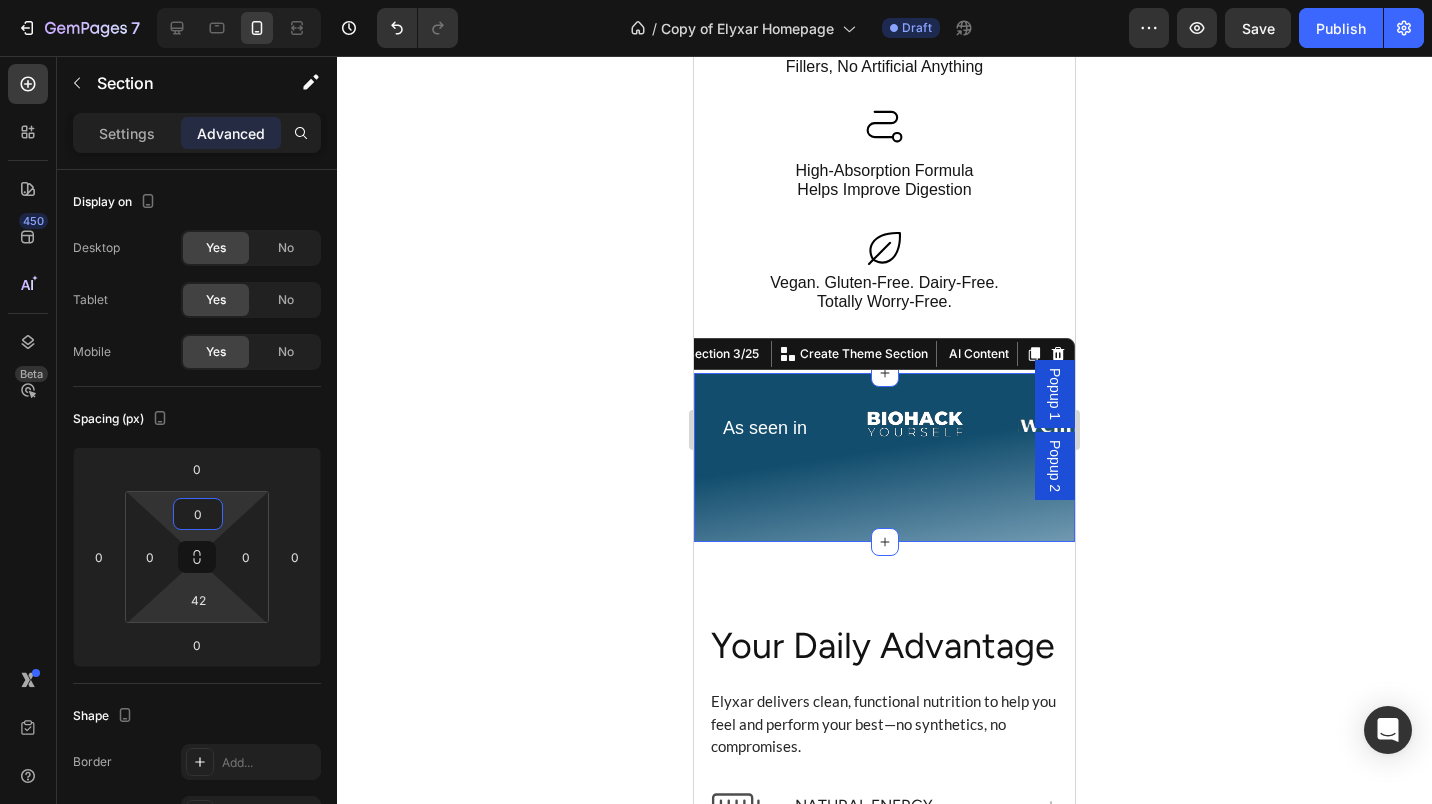 click on "42" at bounding box center [198, 600] 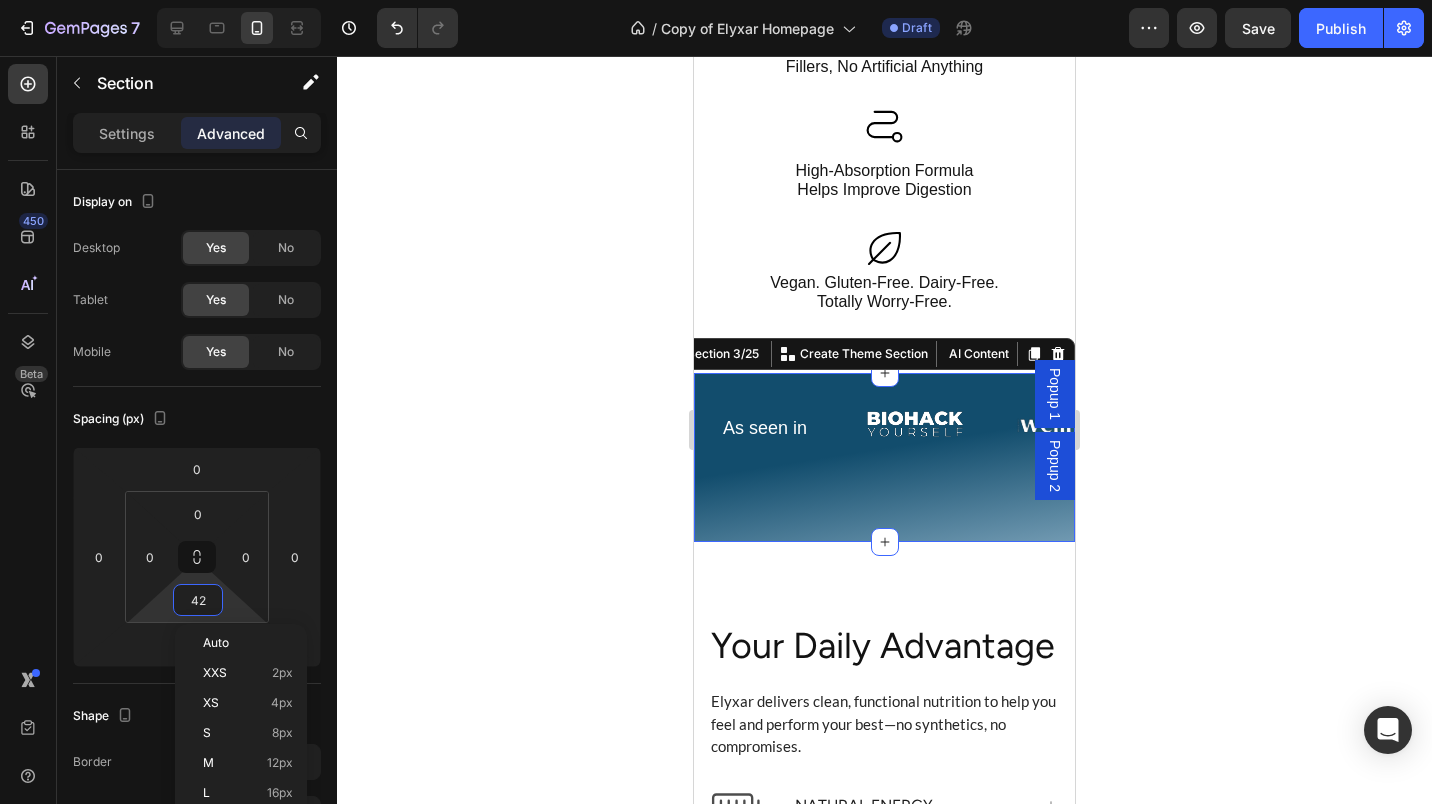 type on "0" 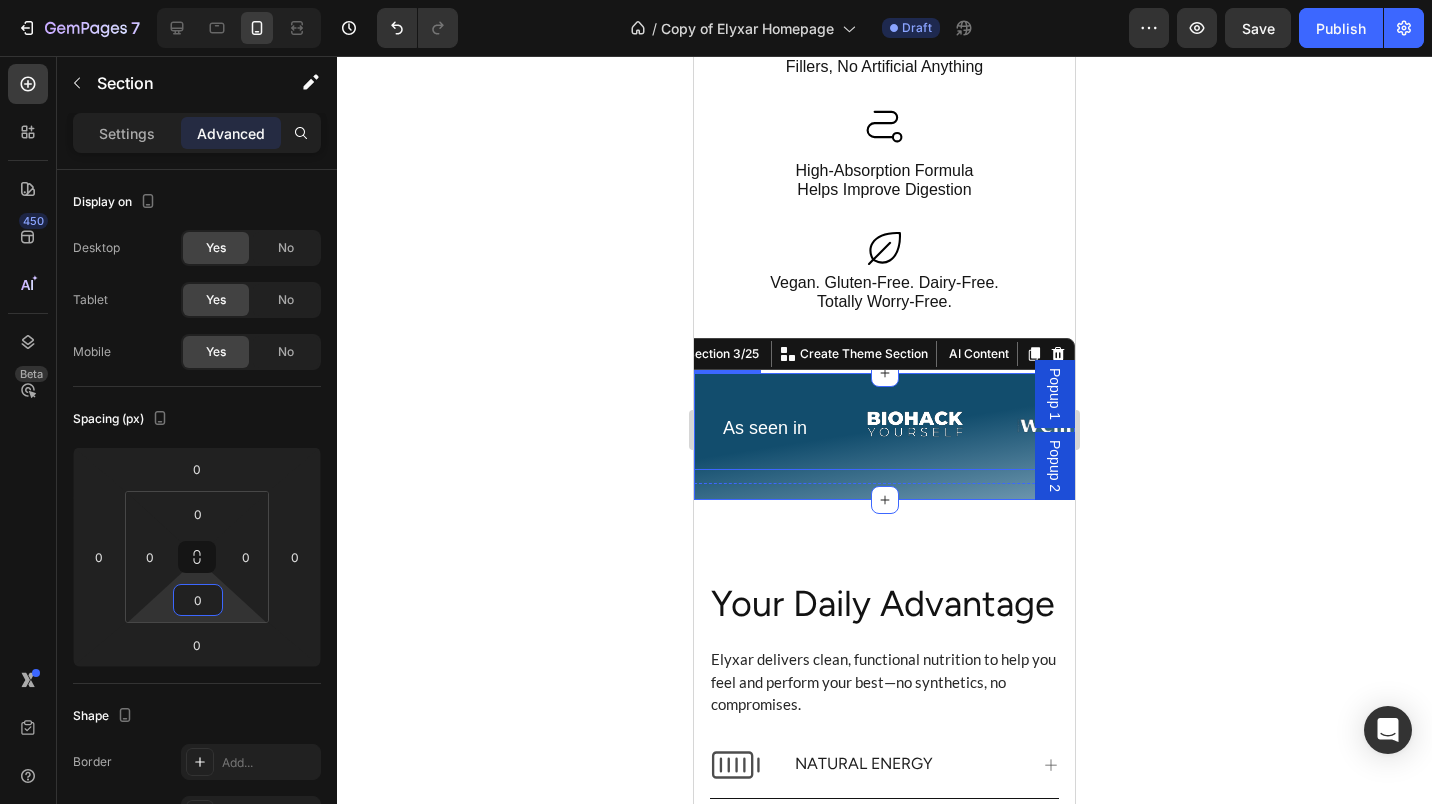 click on "As seen in Heading" at bounding box center [765, 456] 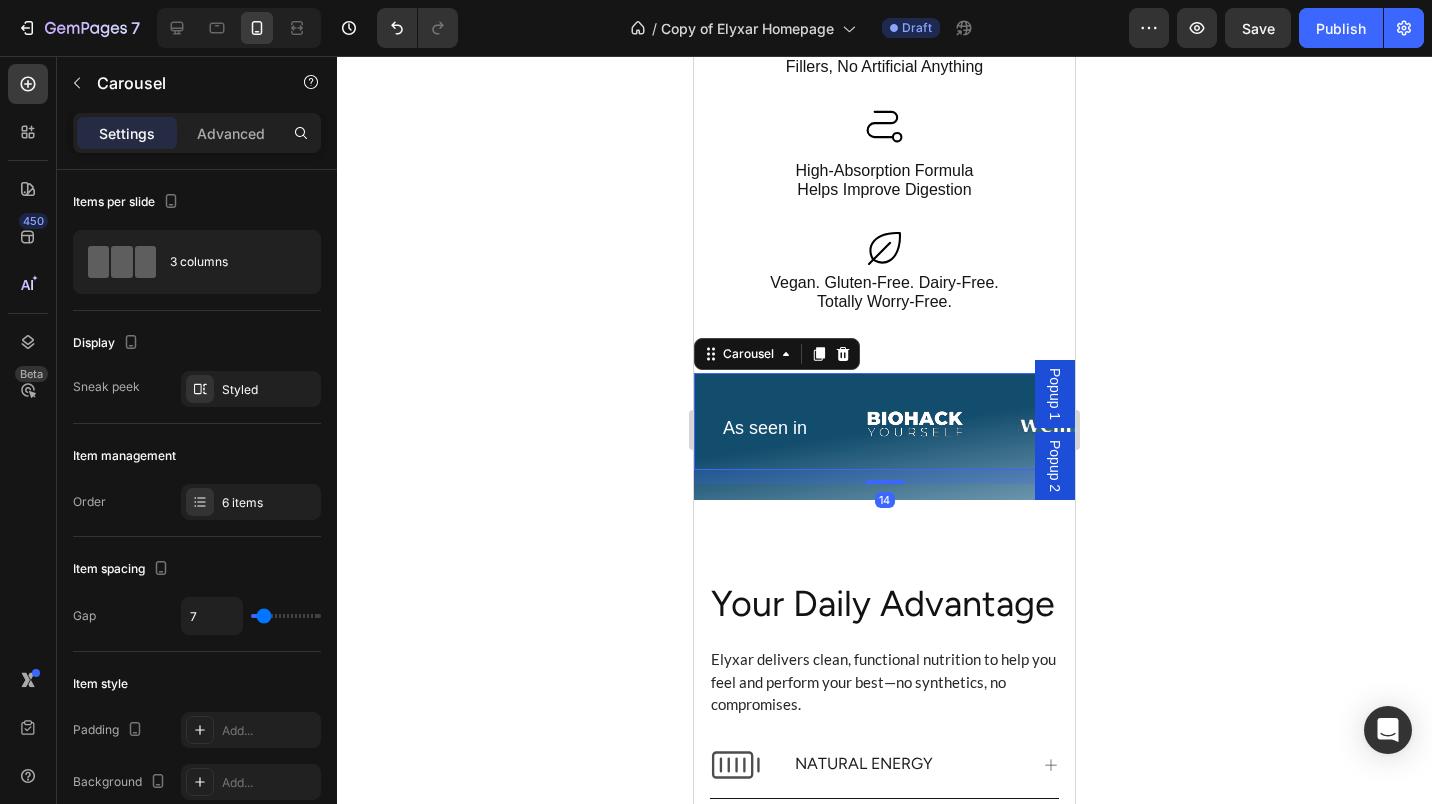 click on "Settings Advanced" at bounding box center (197, 141) 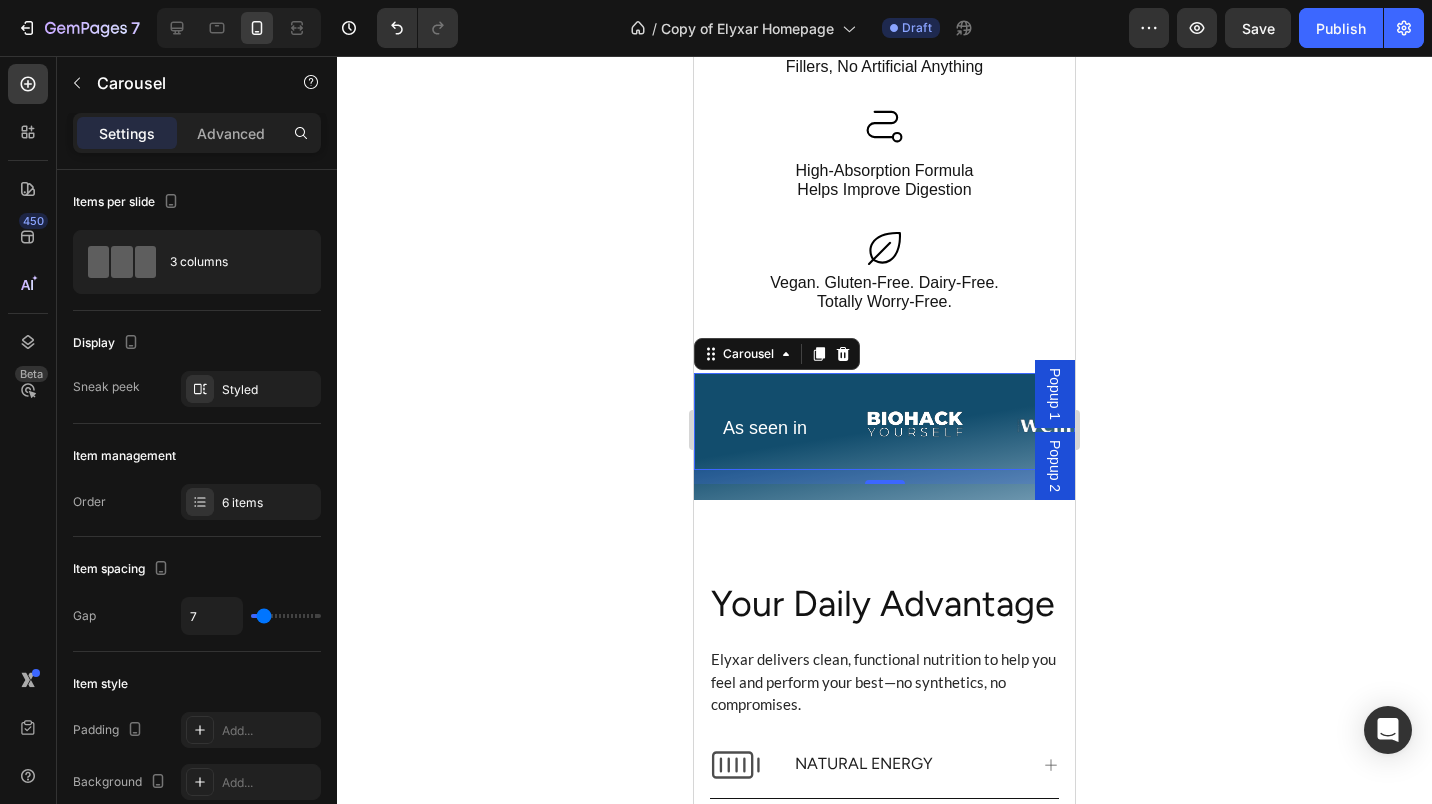 click on "Advanced" at bounding box center [231, 133] 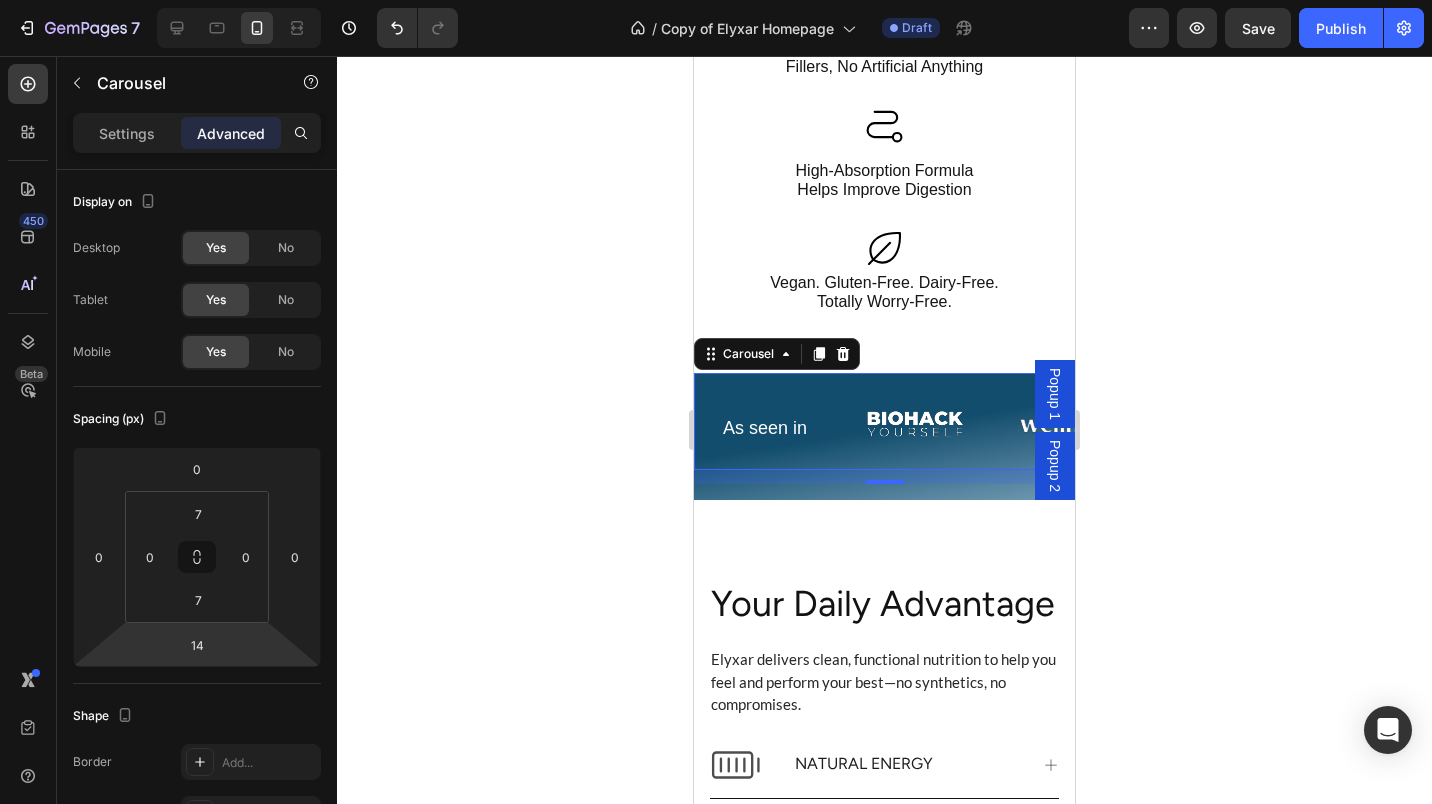 click on "14" at bounding box center [197, 645] 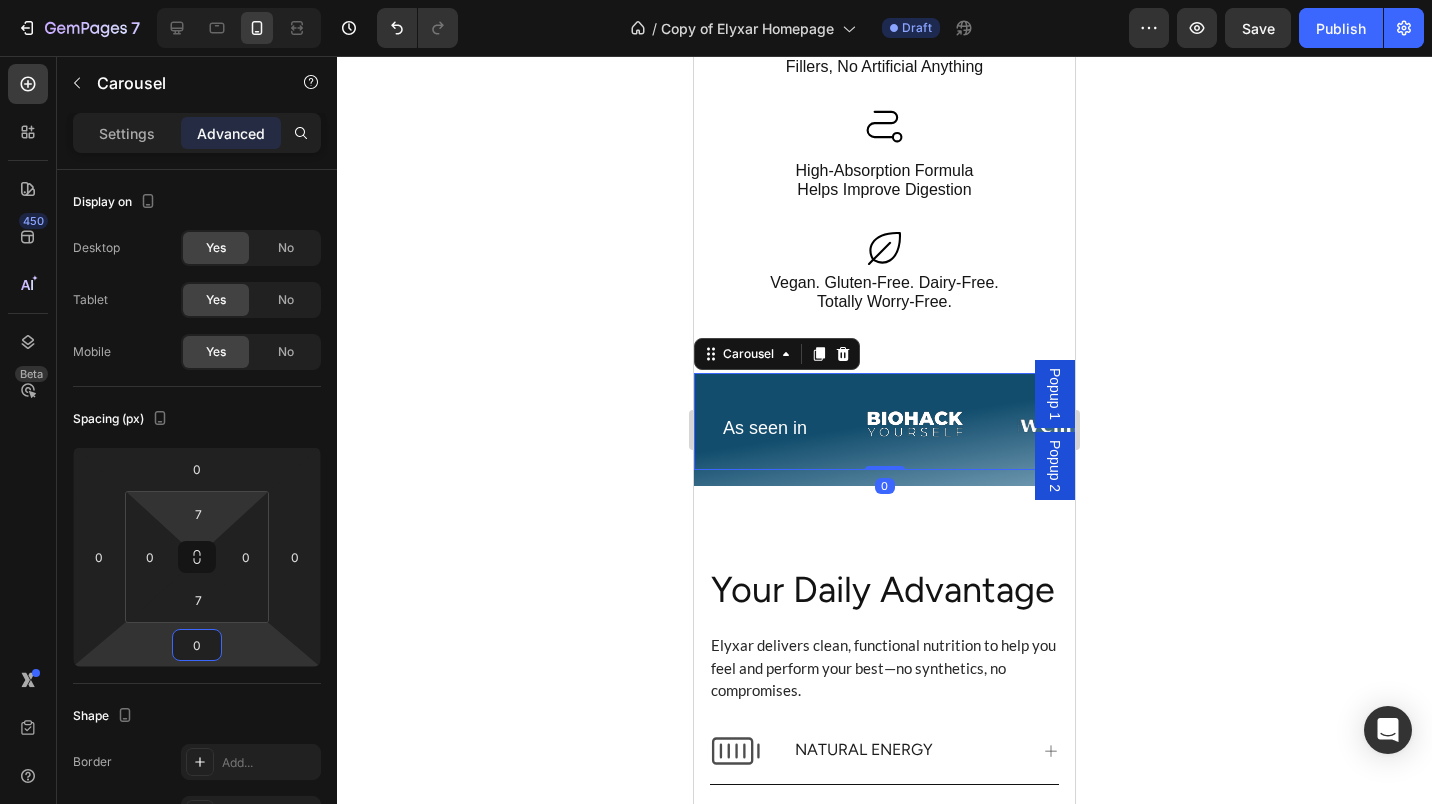 type on "0" 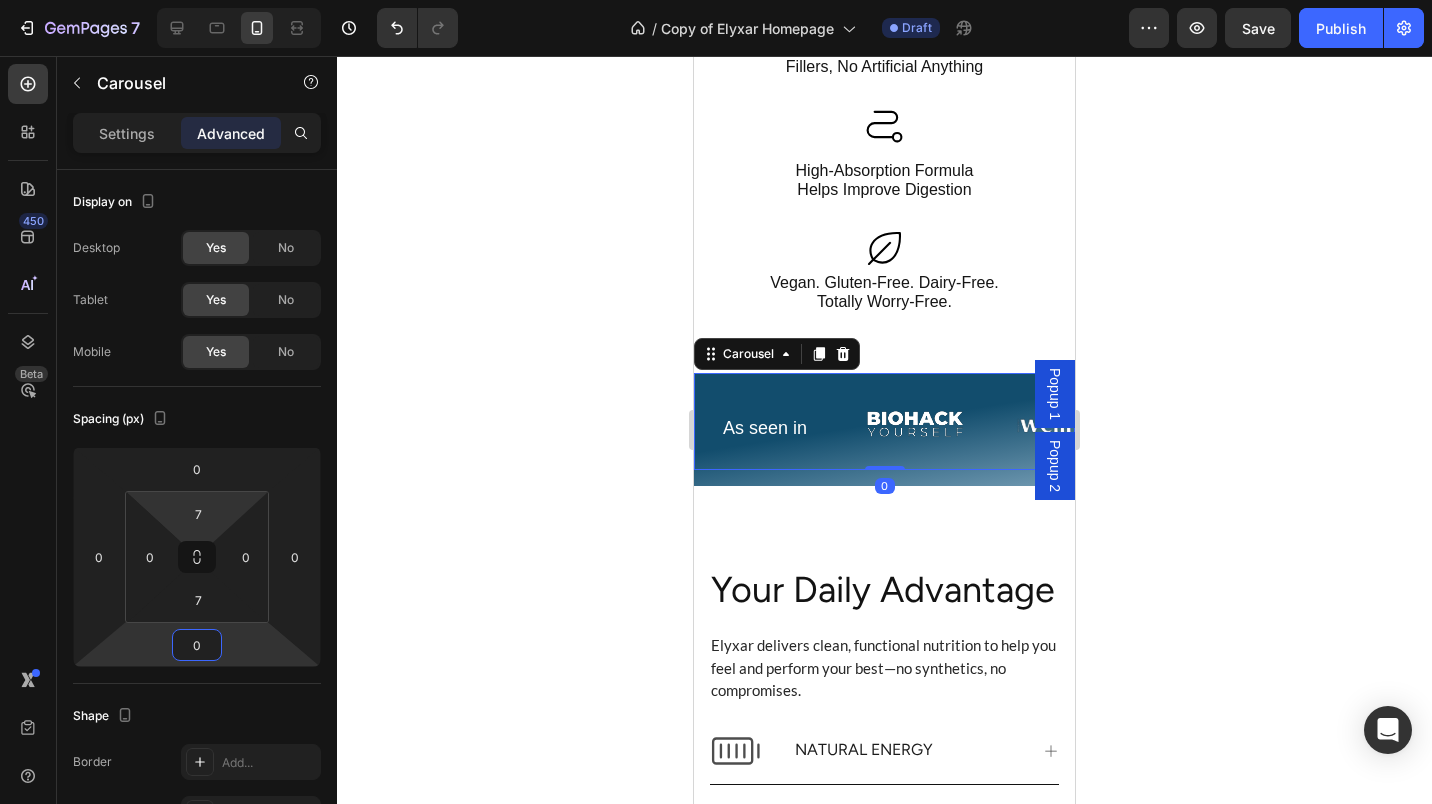 click on "7" at bounding box center (198, 514) 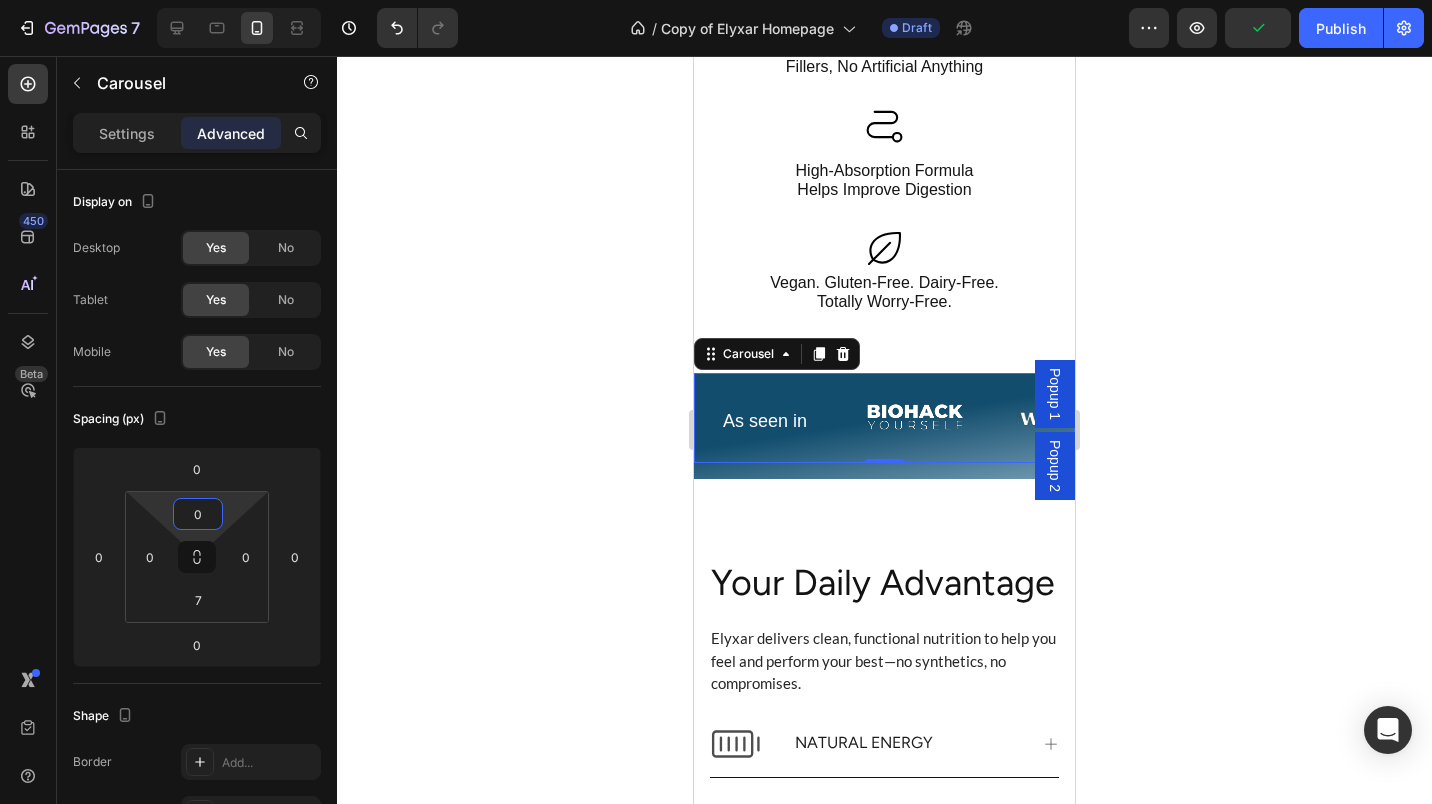 type on "0" 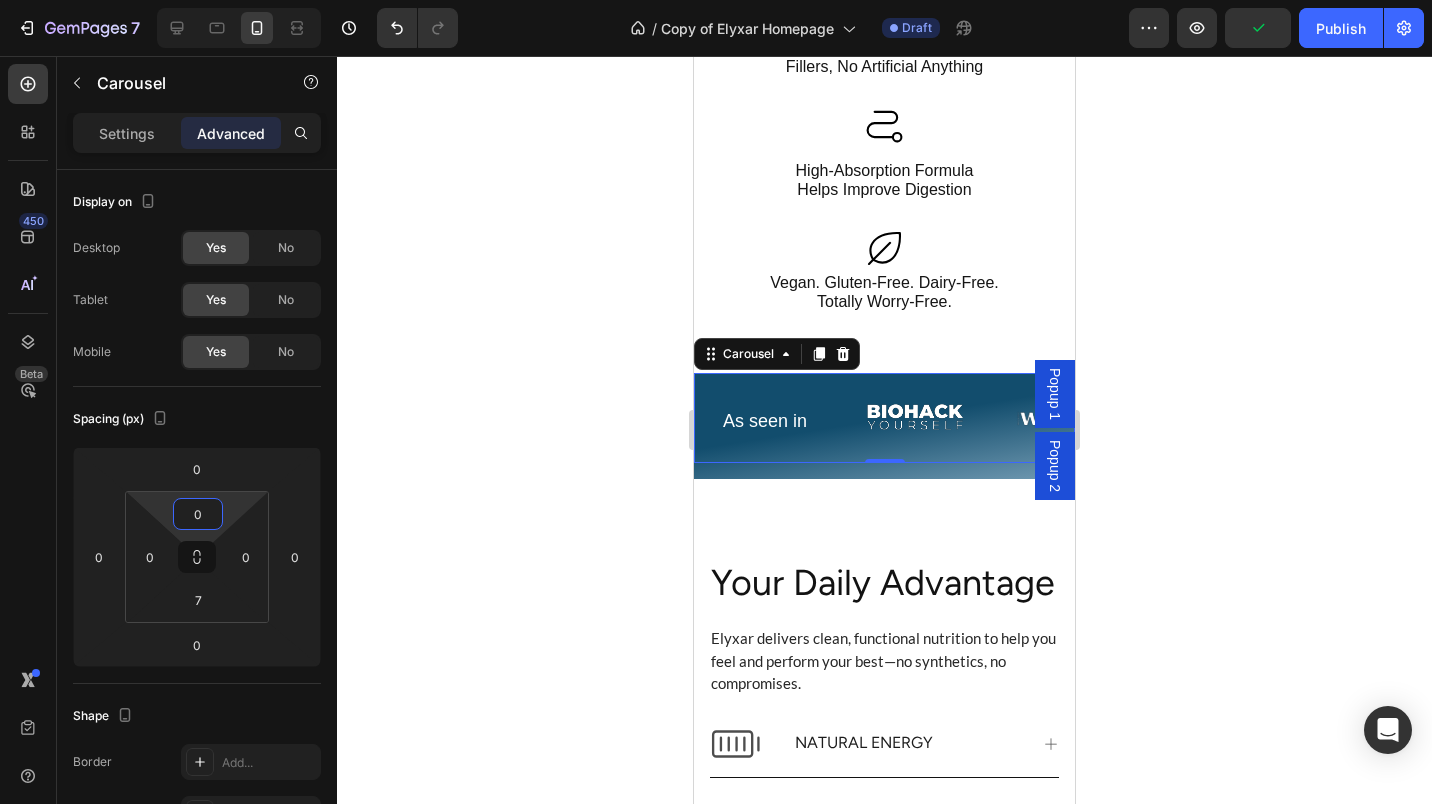 click on "As seen in Heading" at bounding box center [765, 414] 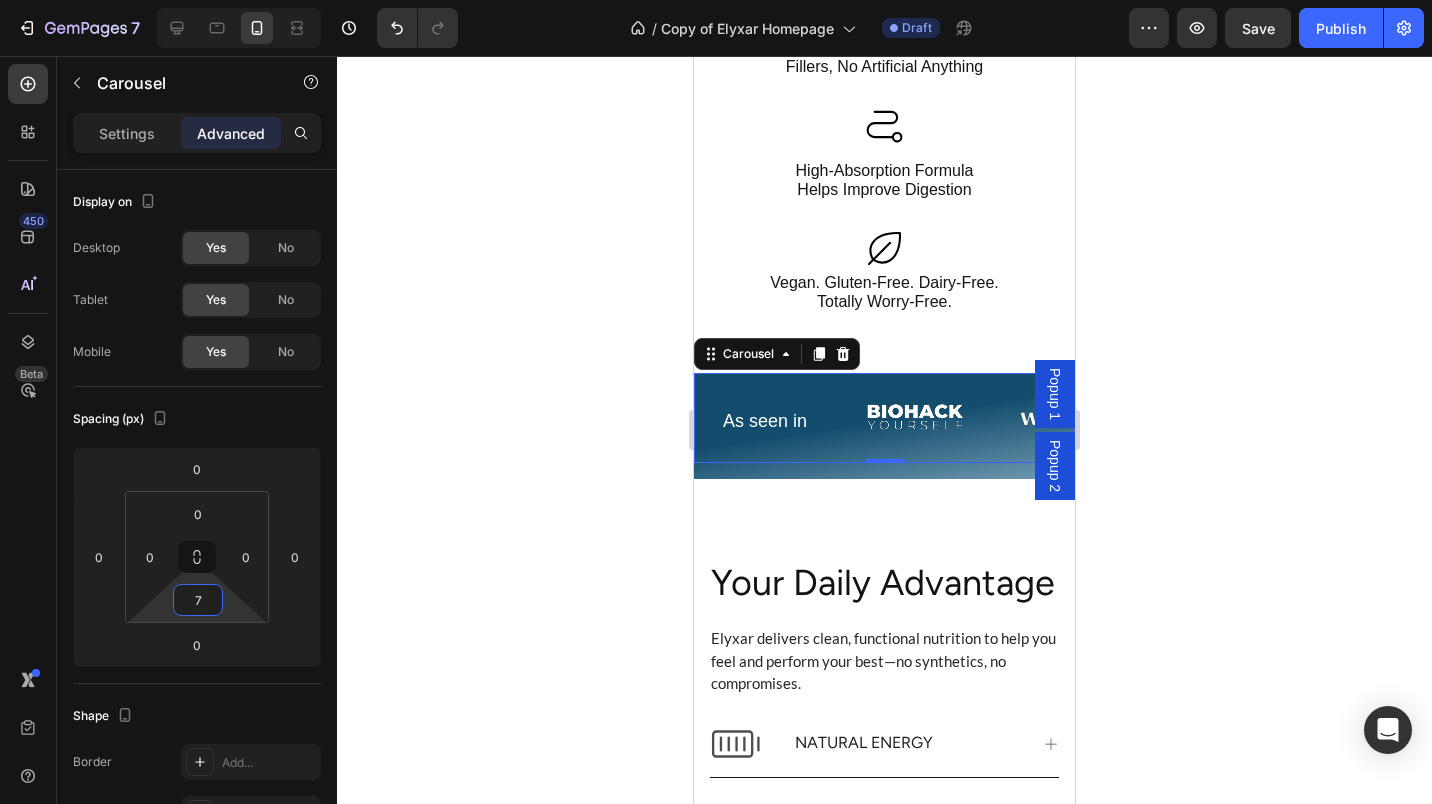 click on "7" at bounding box center [198, 600] 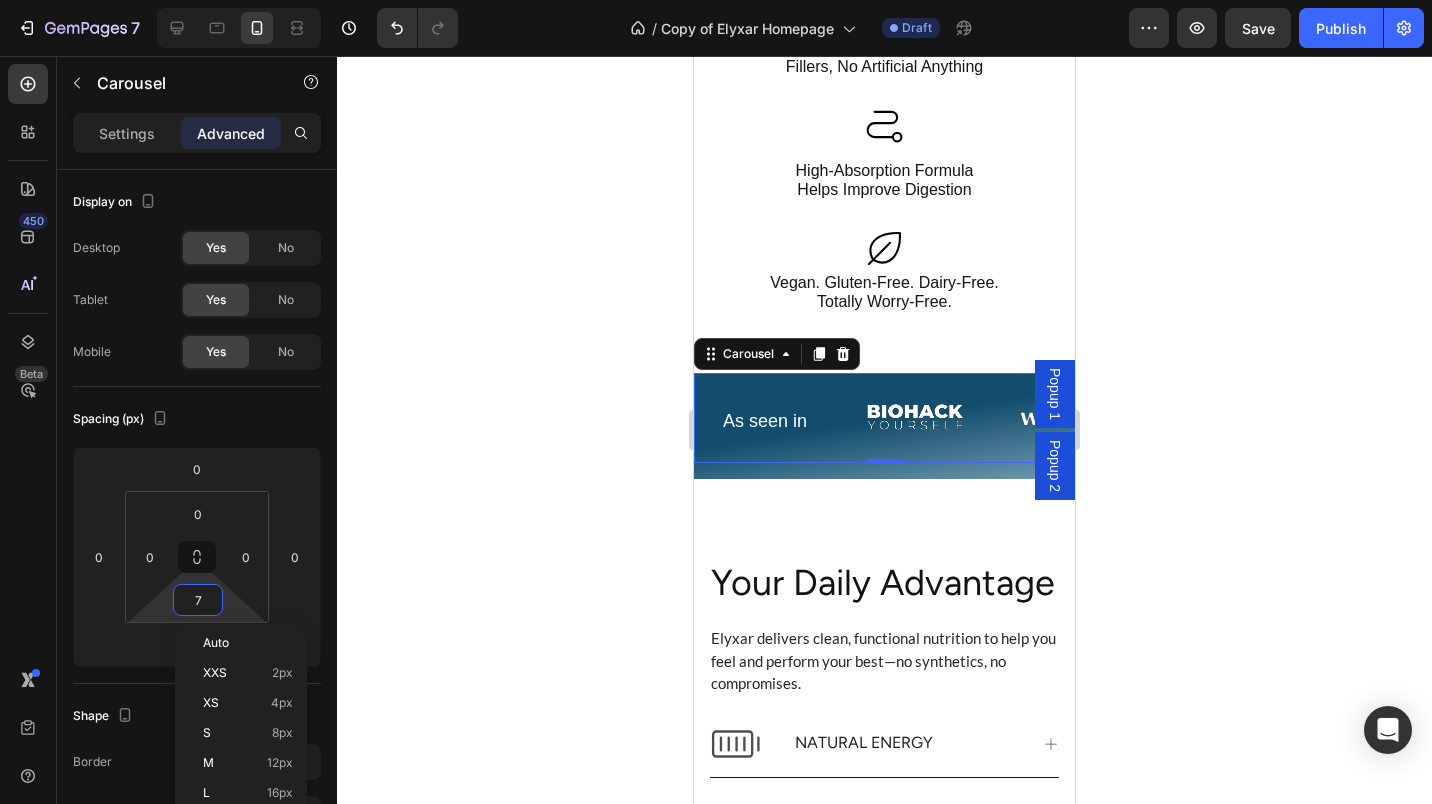 type on "0" 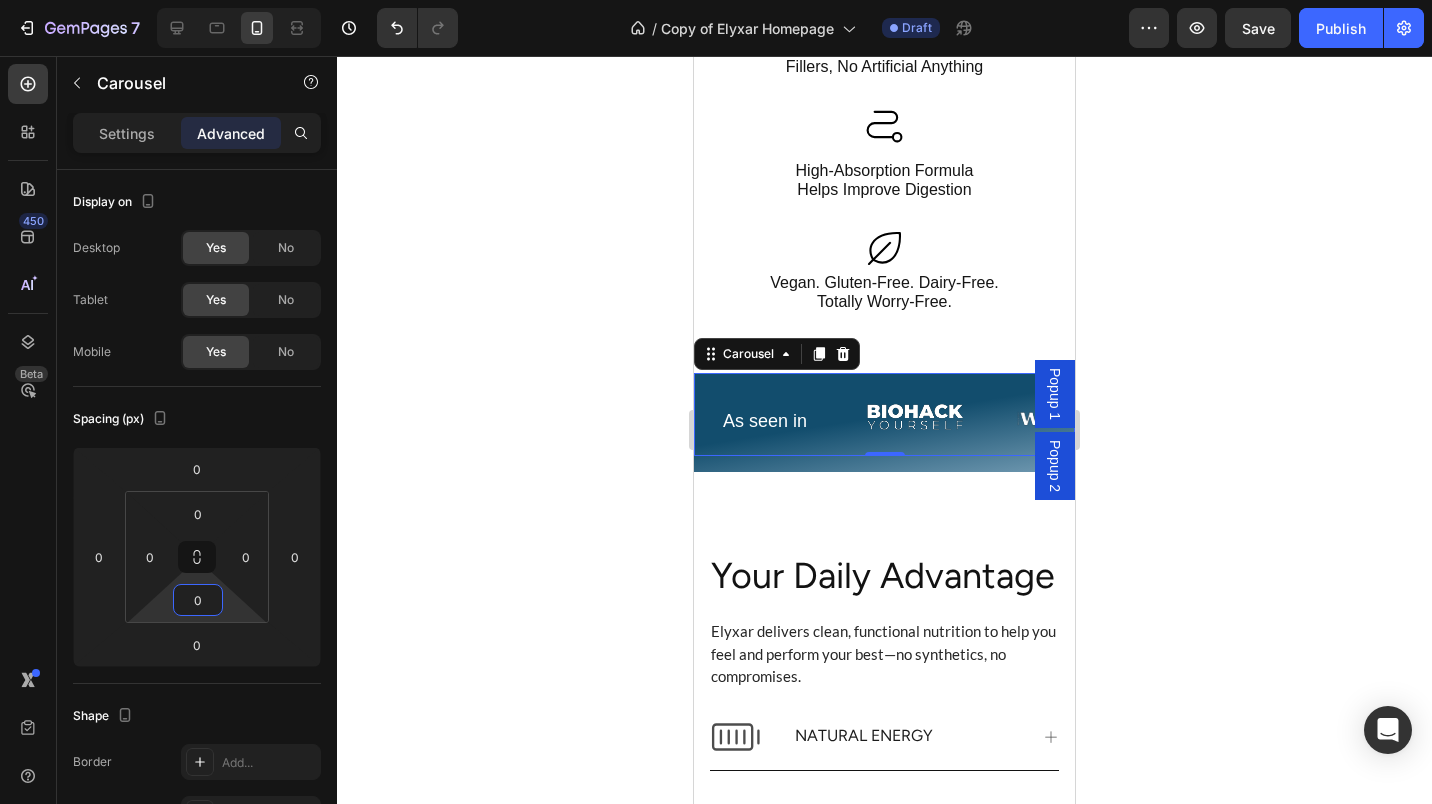 click 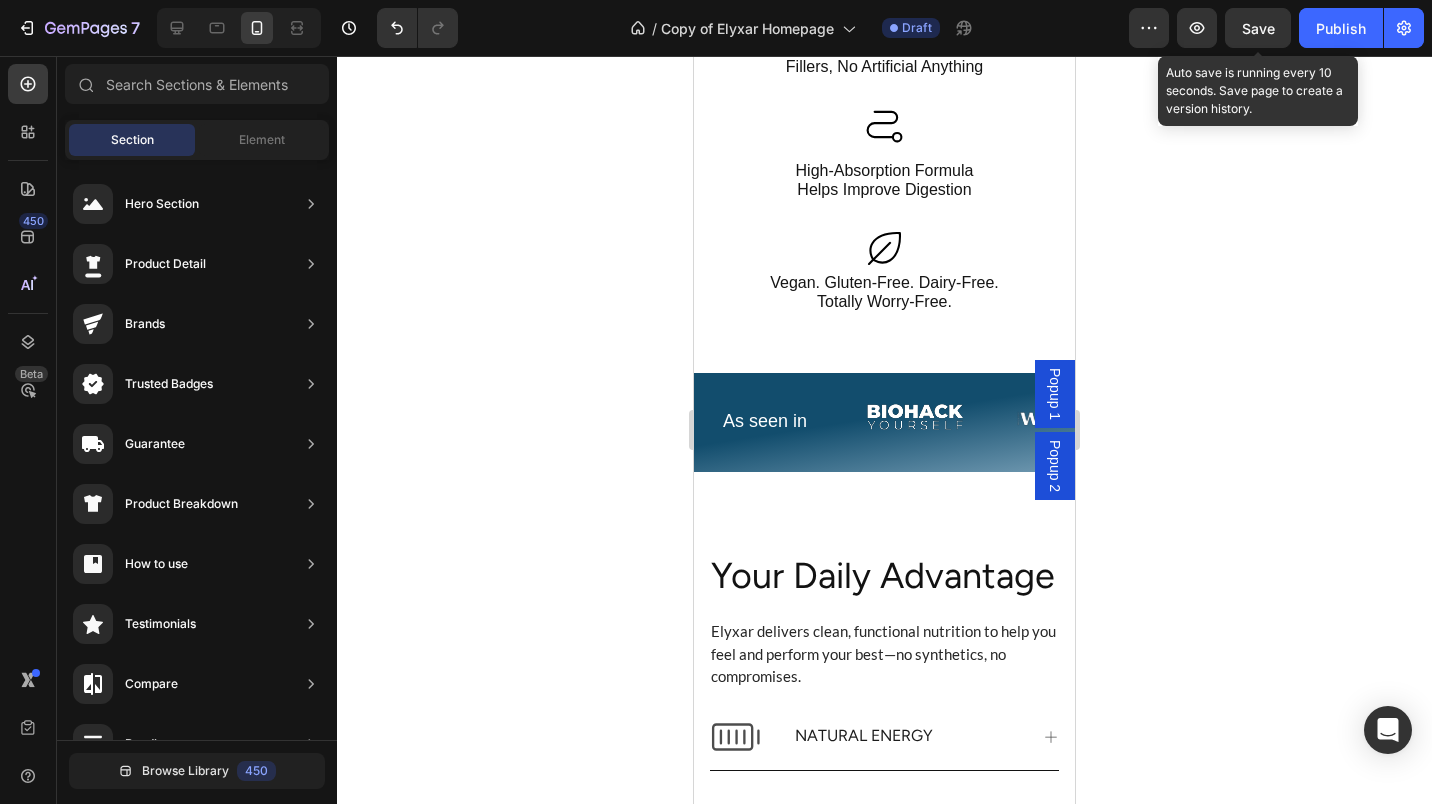 click on "Save" at bounding box center (1258, 28) 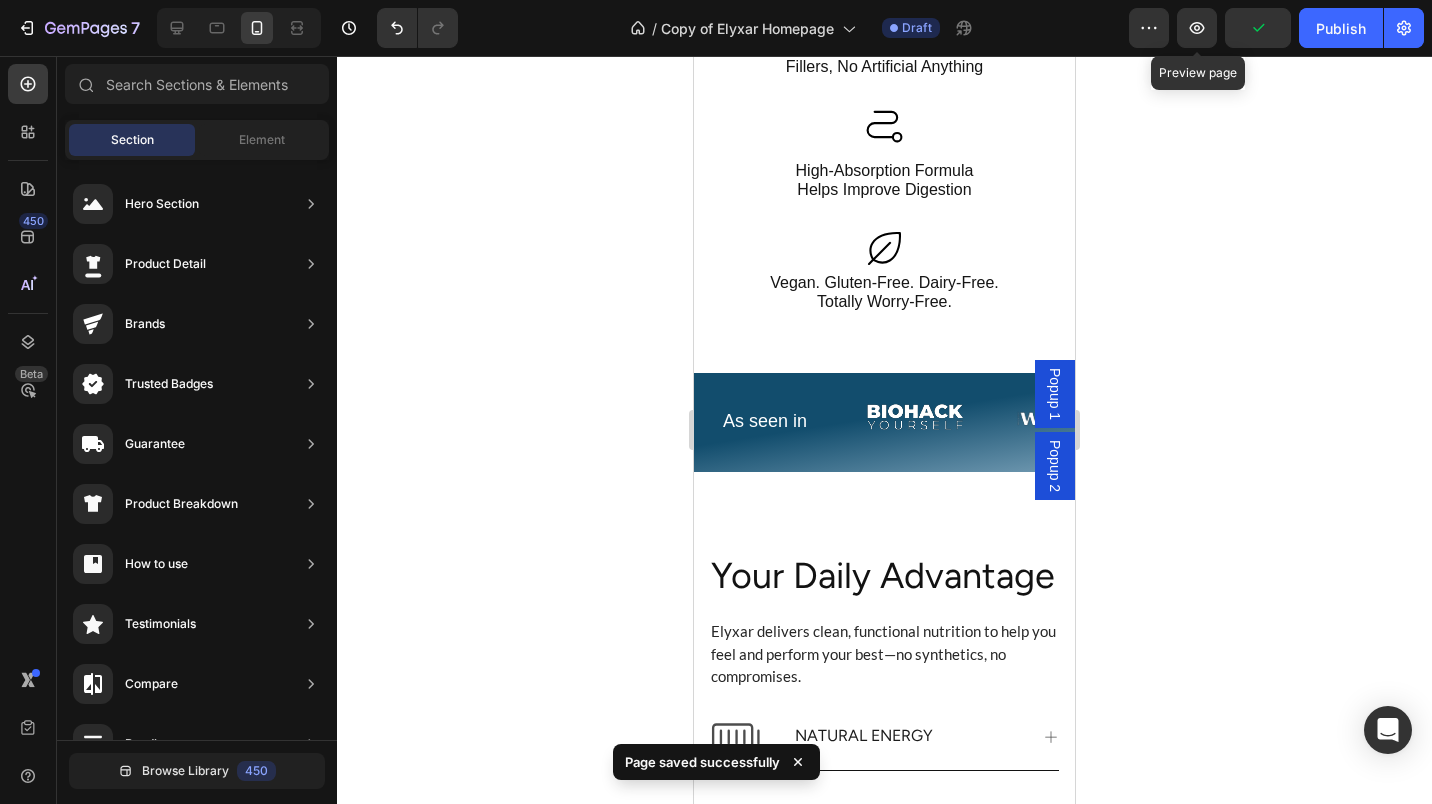 click 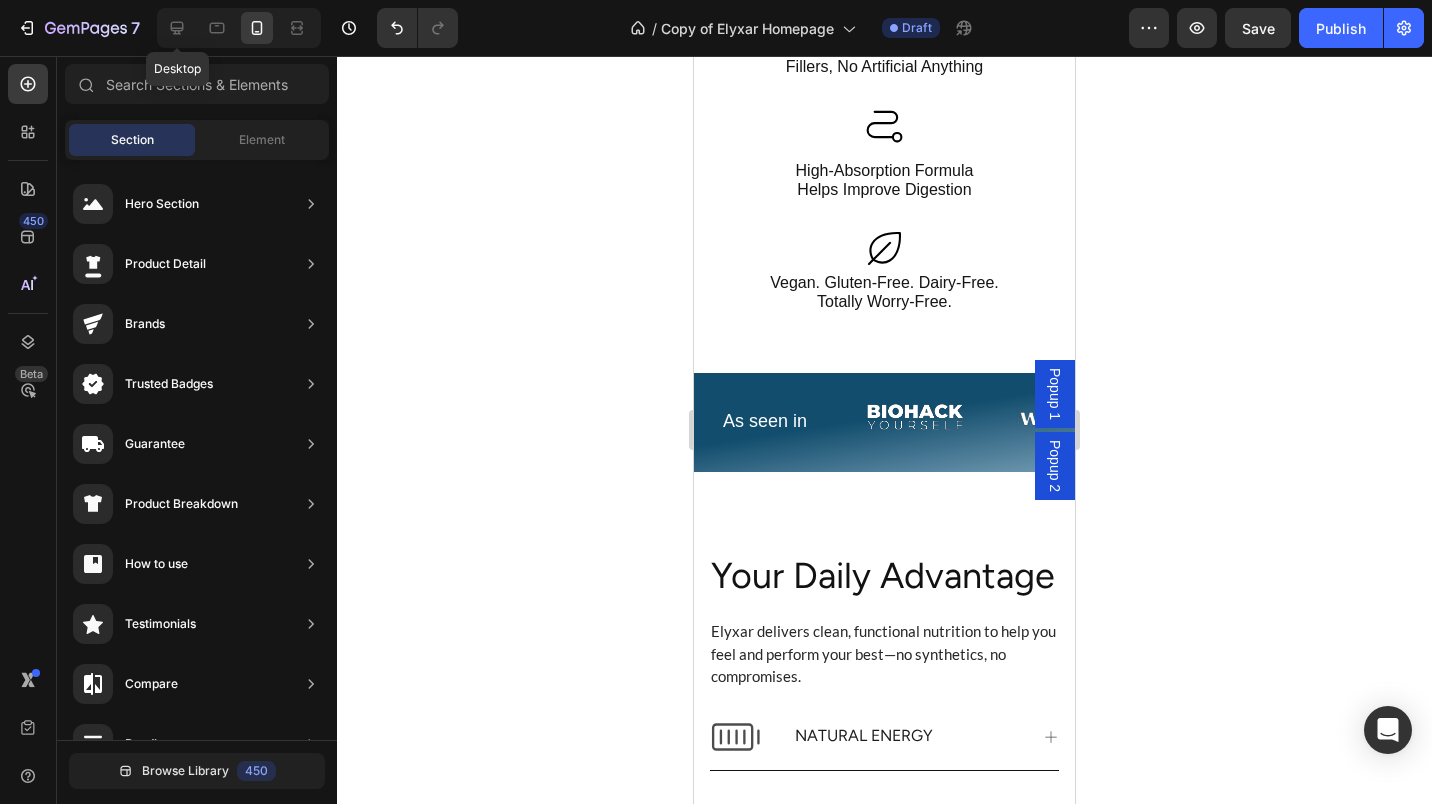 click 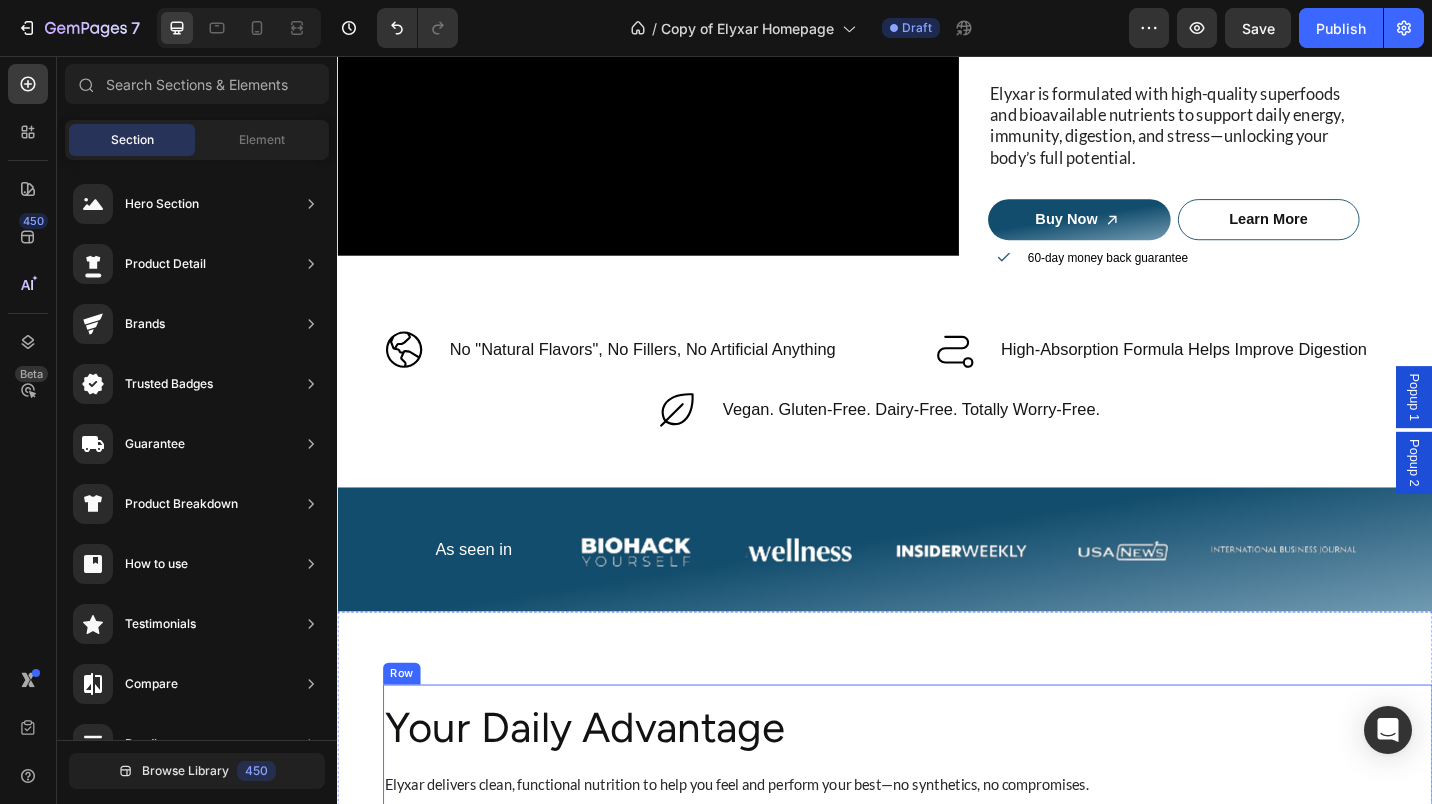 scroll, scrollTop: 266, scrollLeft: 0, axis: vertical 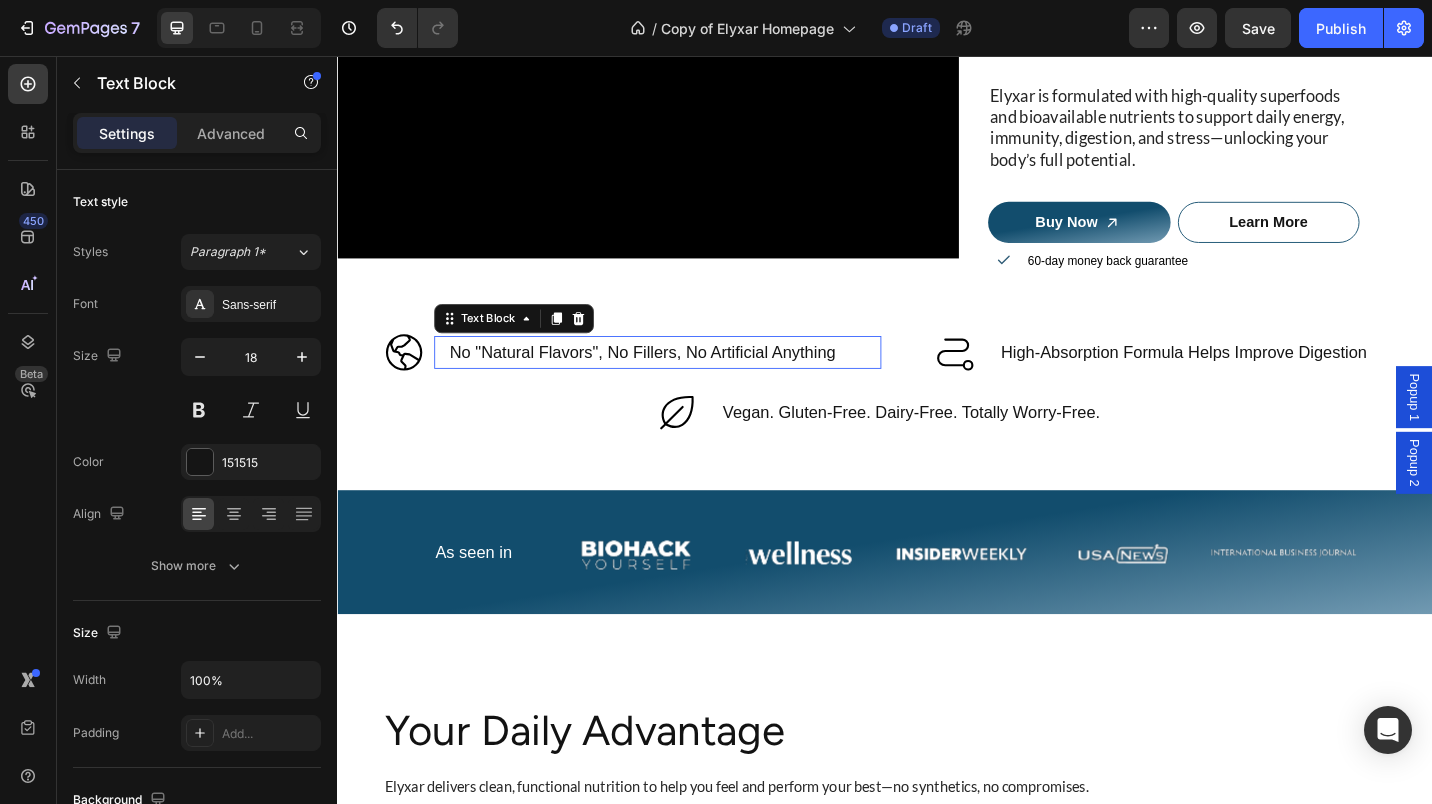 click on "No "Natural Flavors", No Fillers, No Artificial Anything" at bounding box center [688, 381] 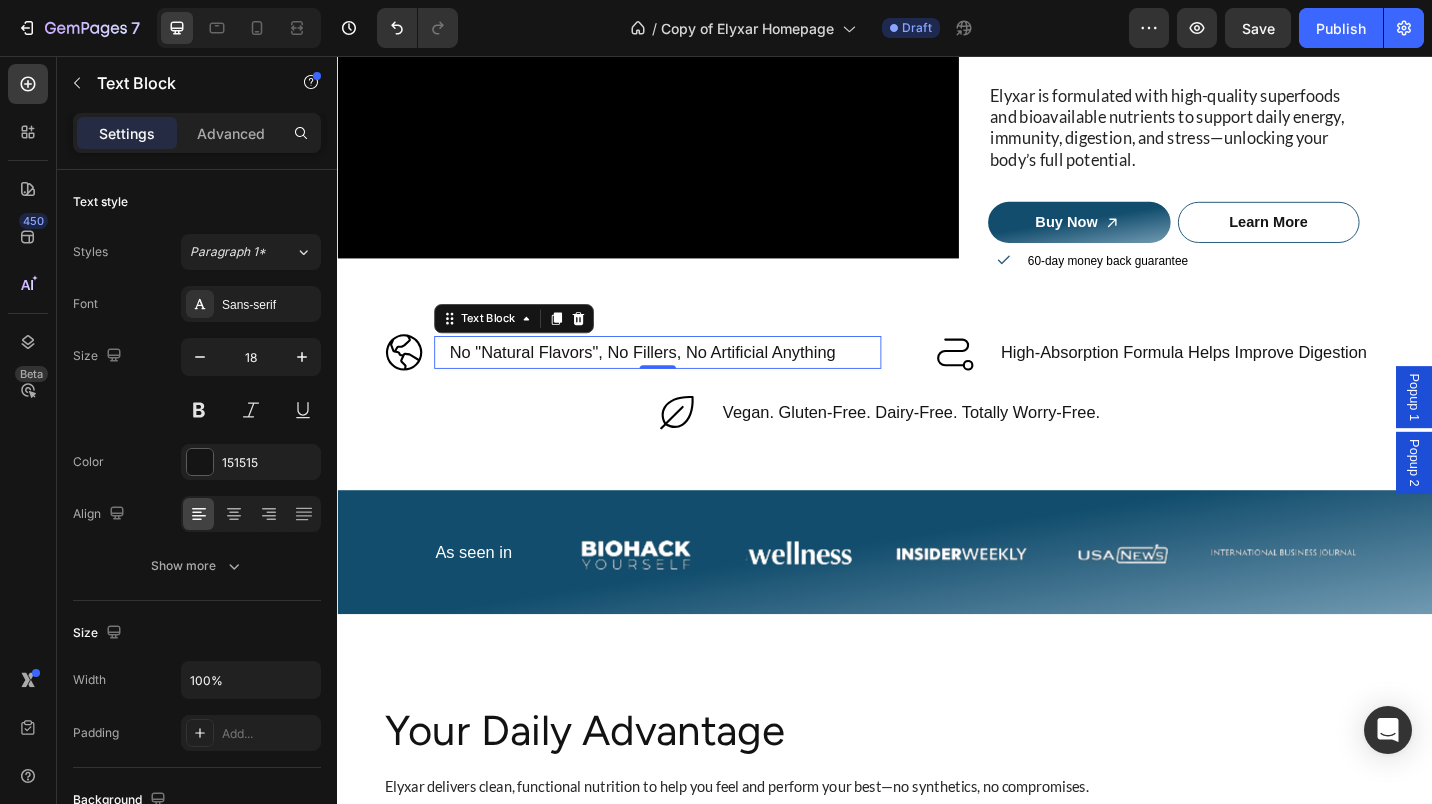 click on "Sans-serif" at bounding box center [269, 305] 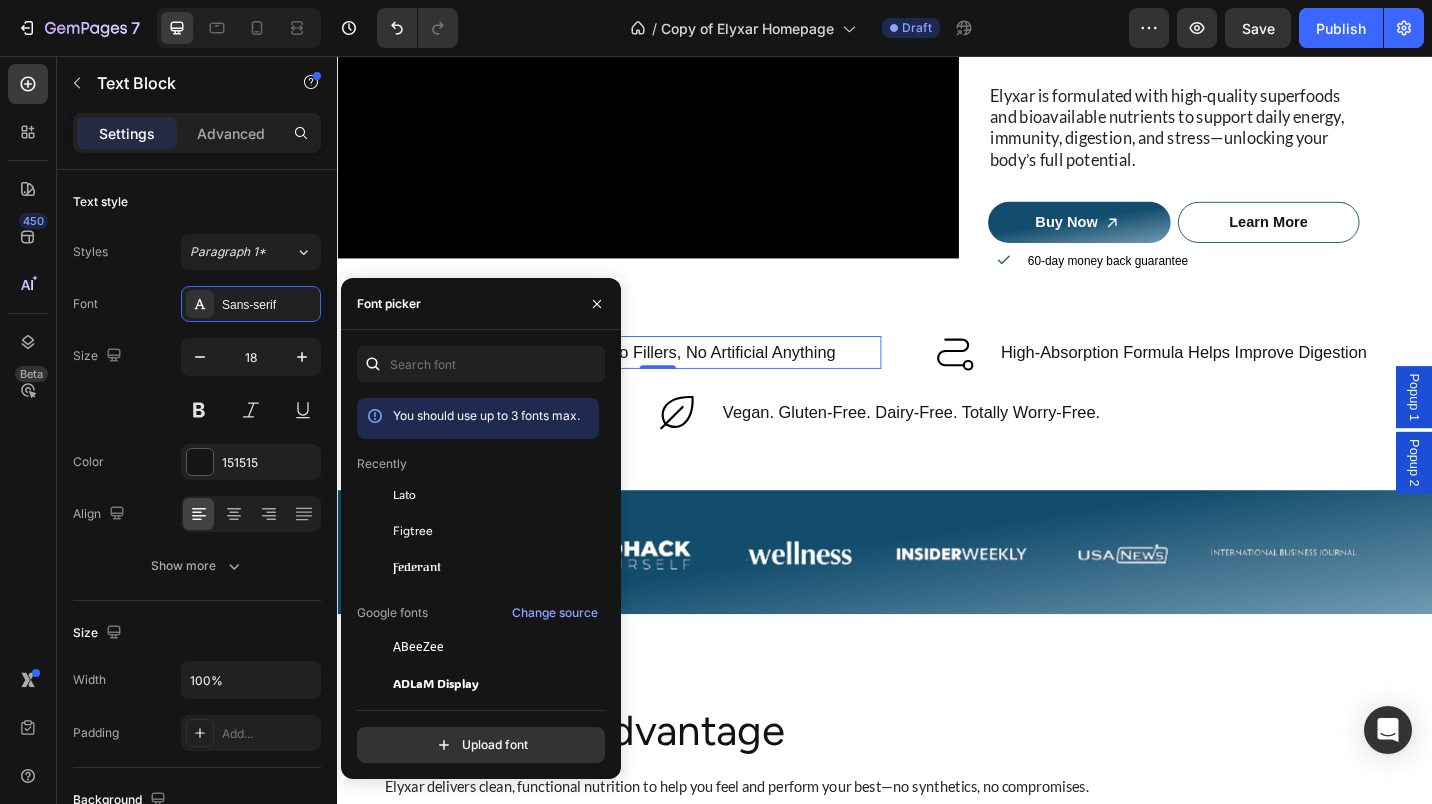 drag, startPoint x: 432, startPoint y: 494, endPoint x: 826, endPoint y: 318, distance: 431.5229 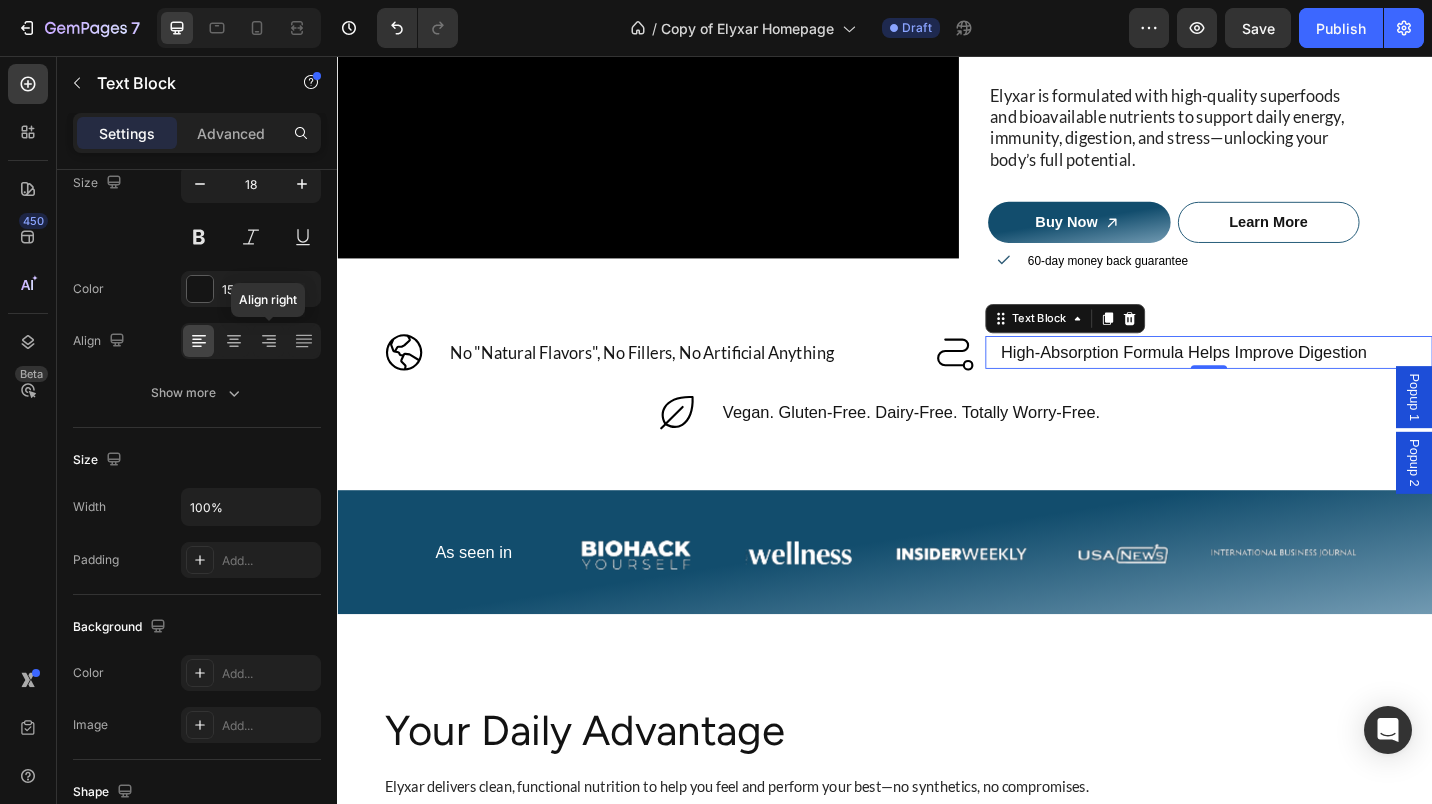 scroll, scrollTop: 0, scrollLeft: 0, axis: both 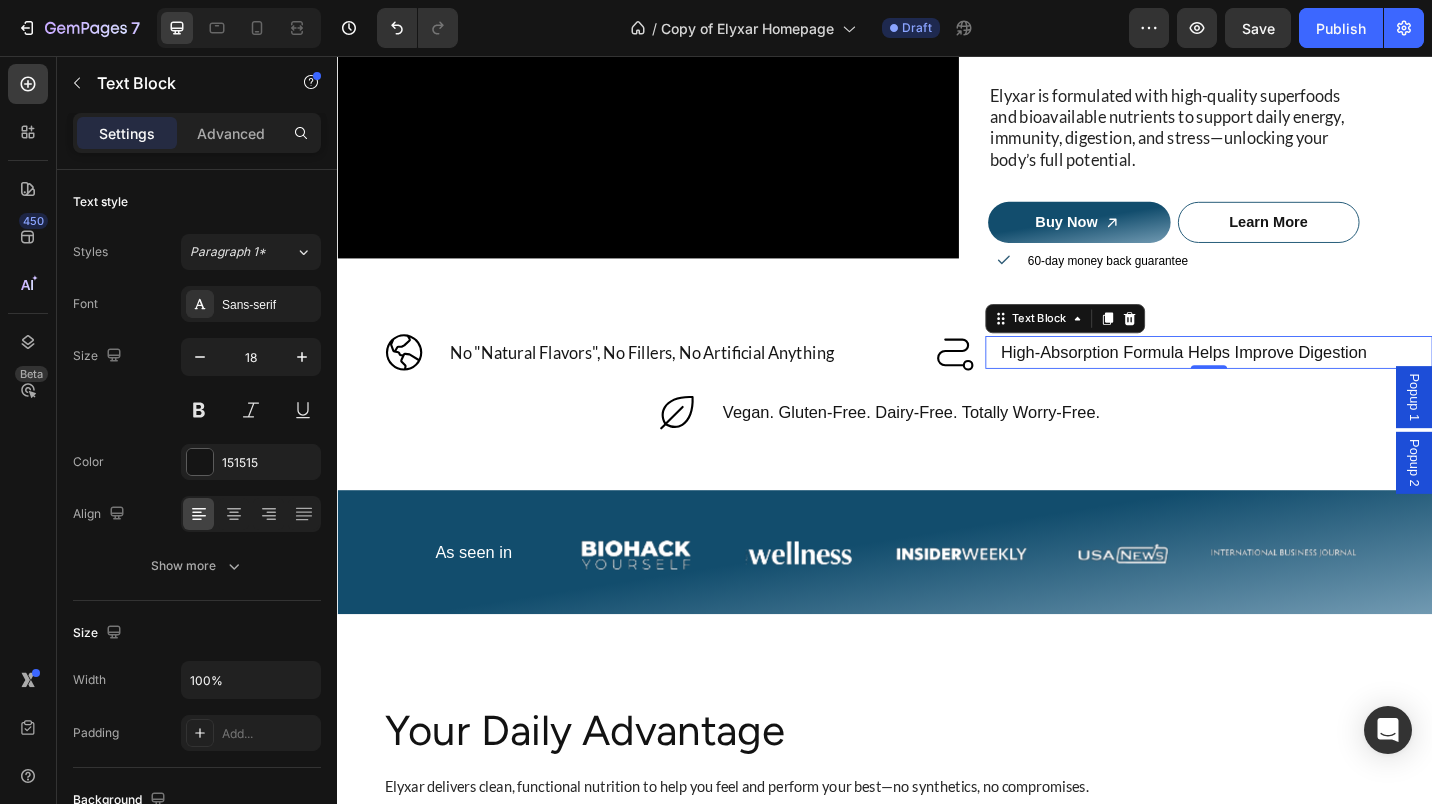 click on "Sans-serif" at bounding box center [269, 305] 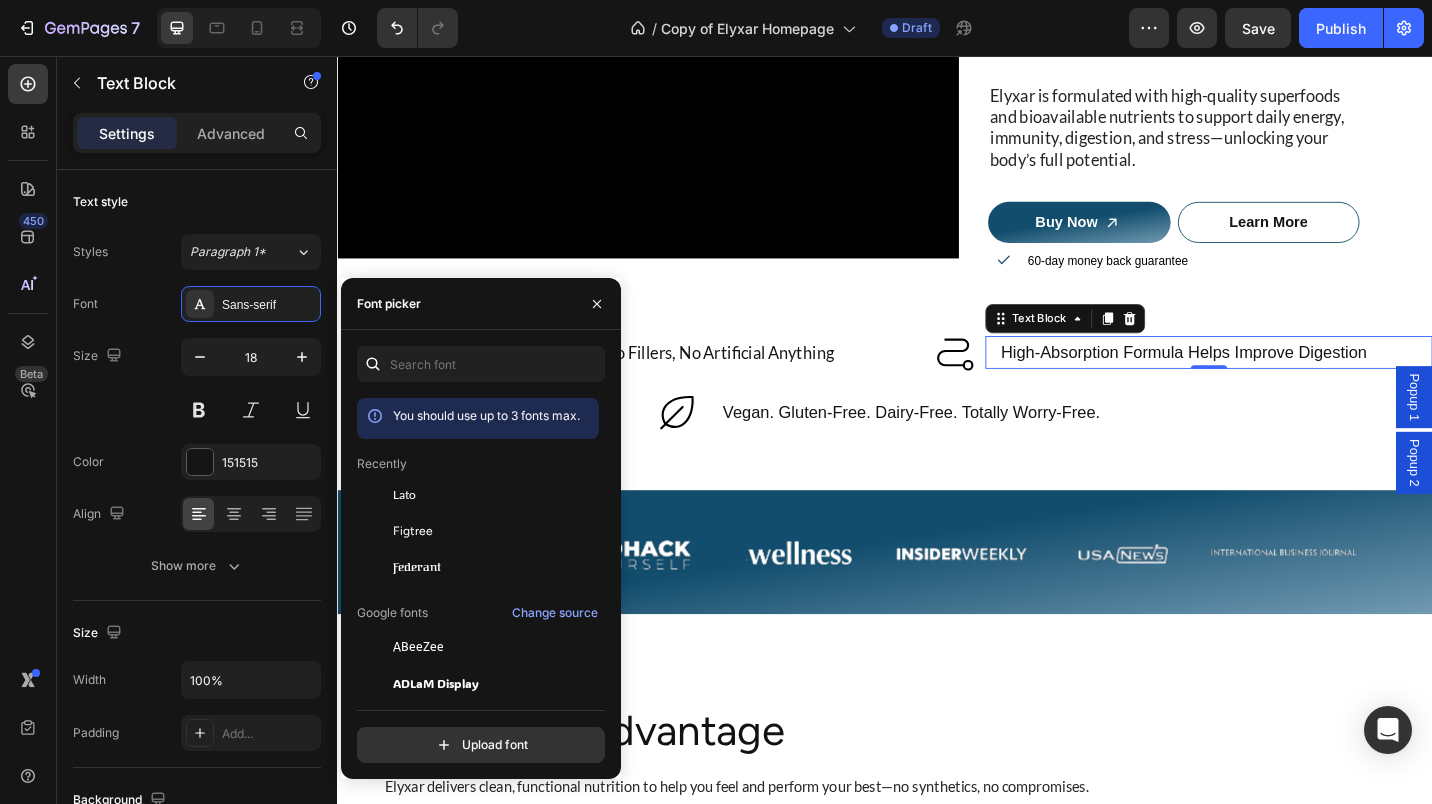 click on "Lato" 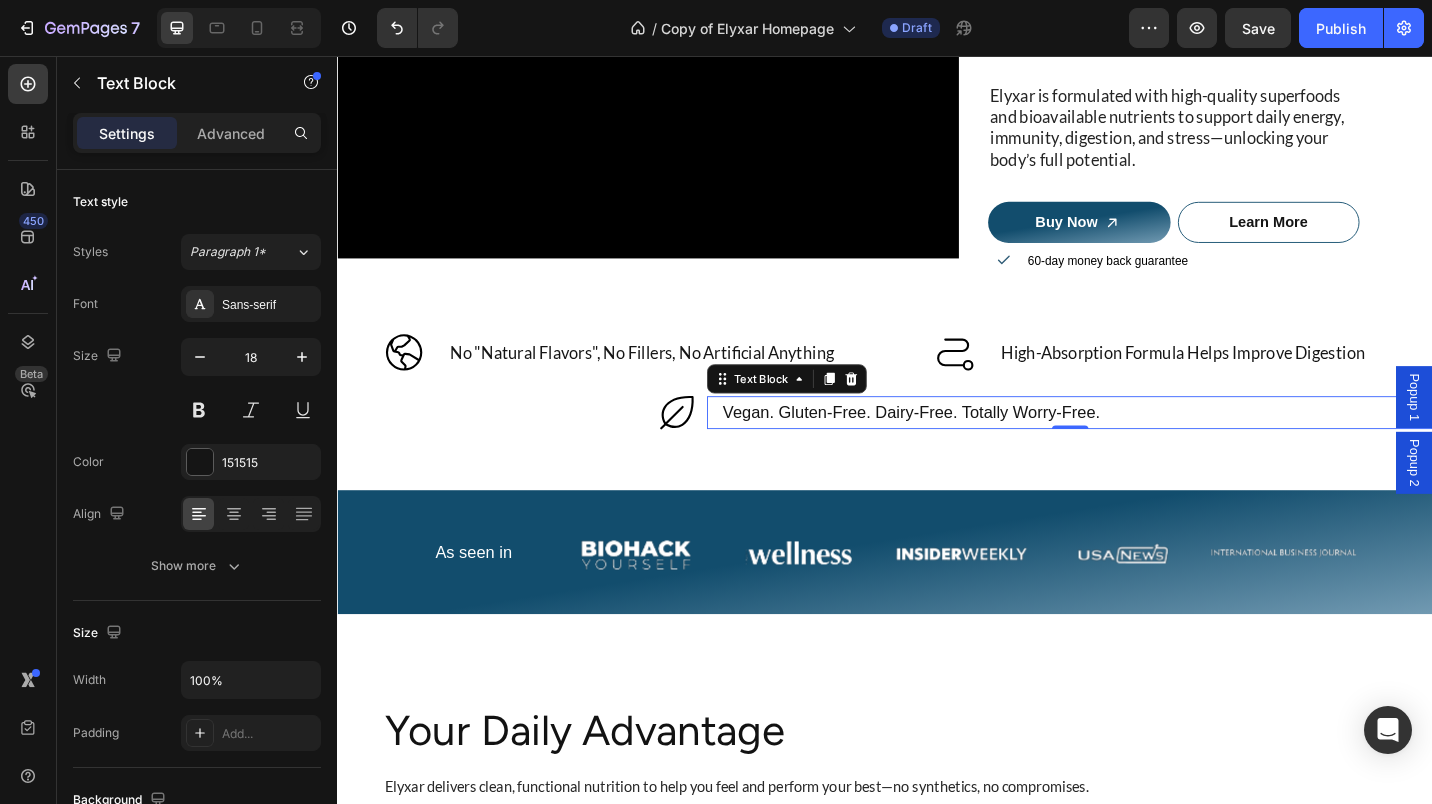 click on "Sans-serif" at bounding box center (269, 305) 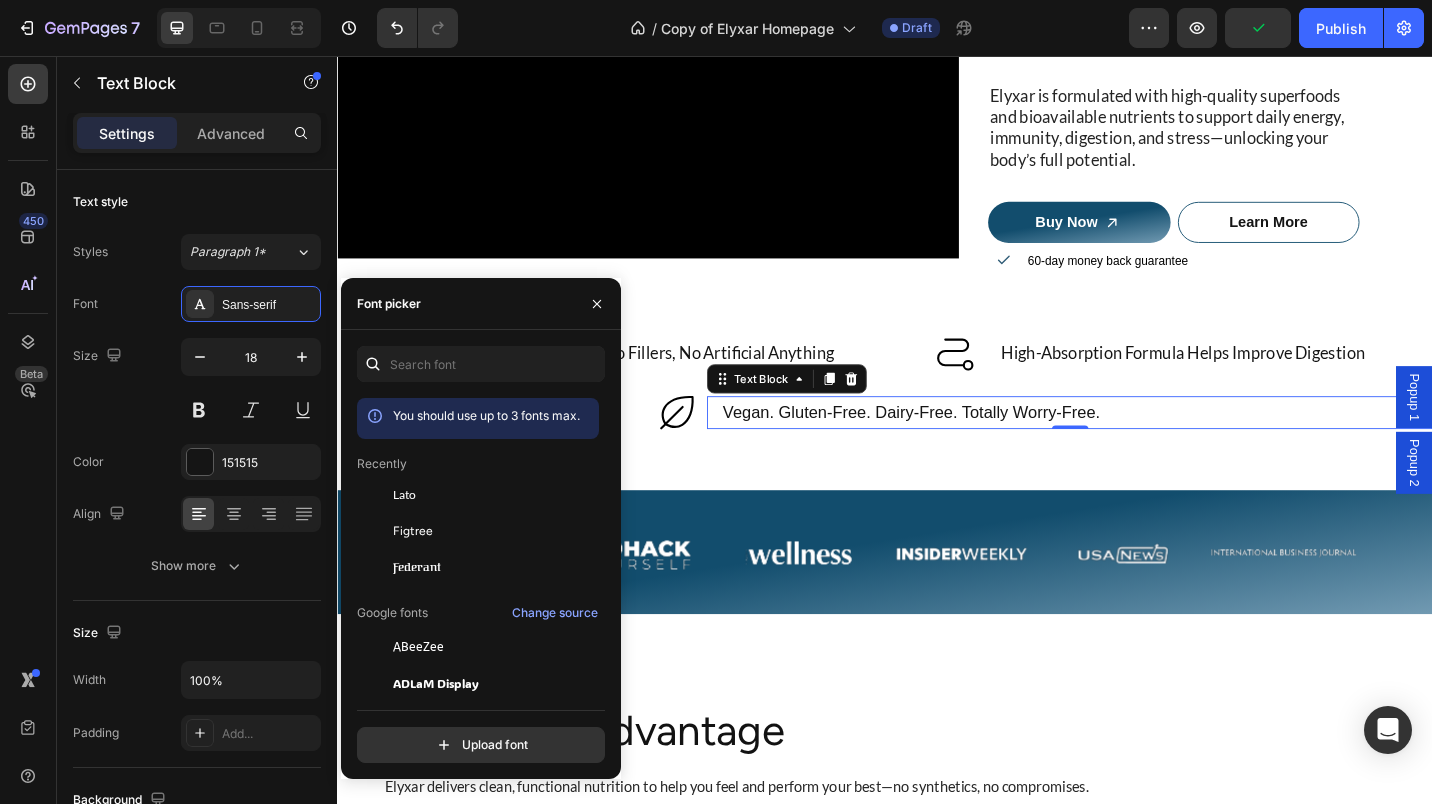 click on "Lato" 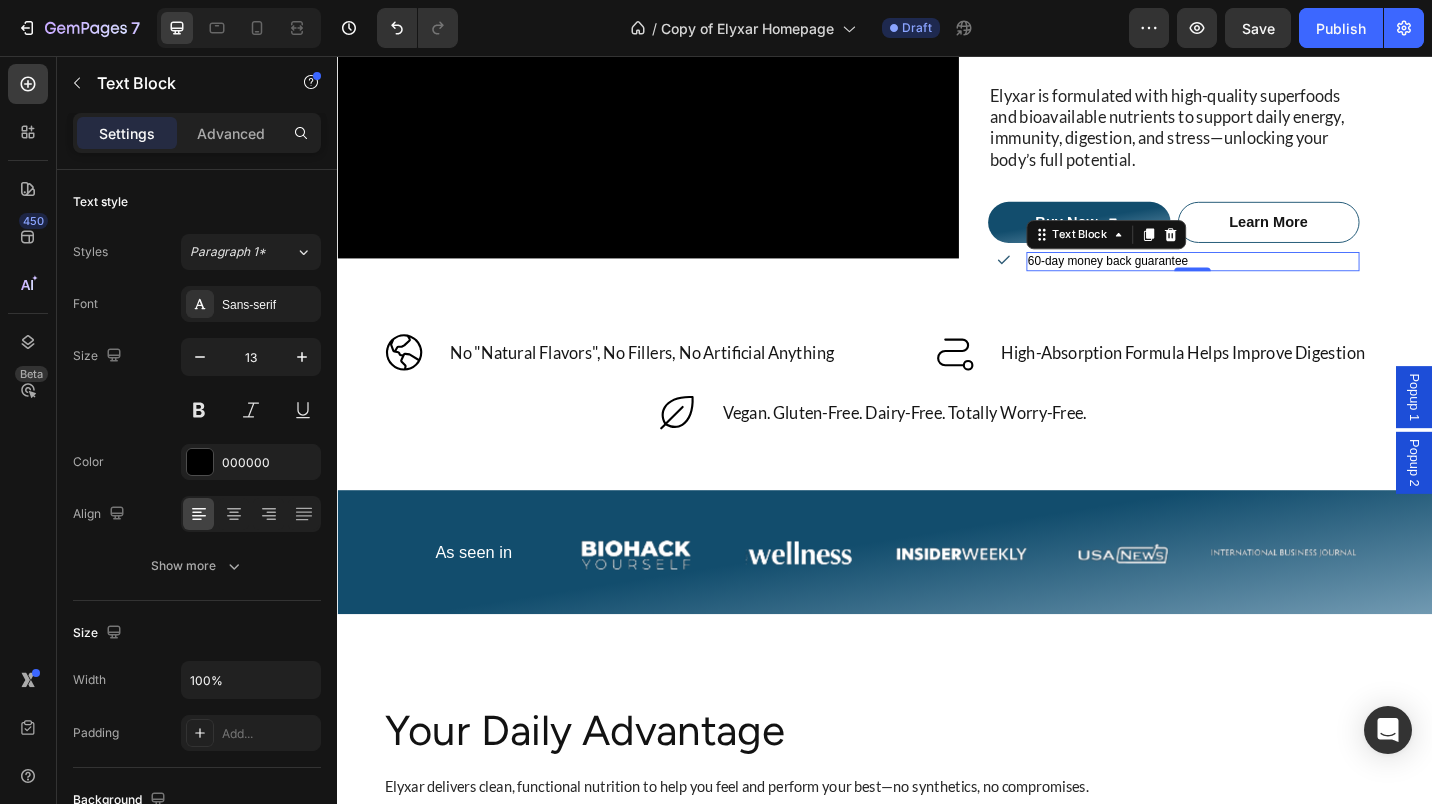 click on "Sans-serif" at bounding box center [269, 305] 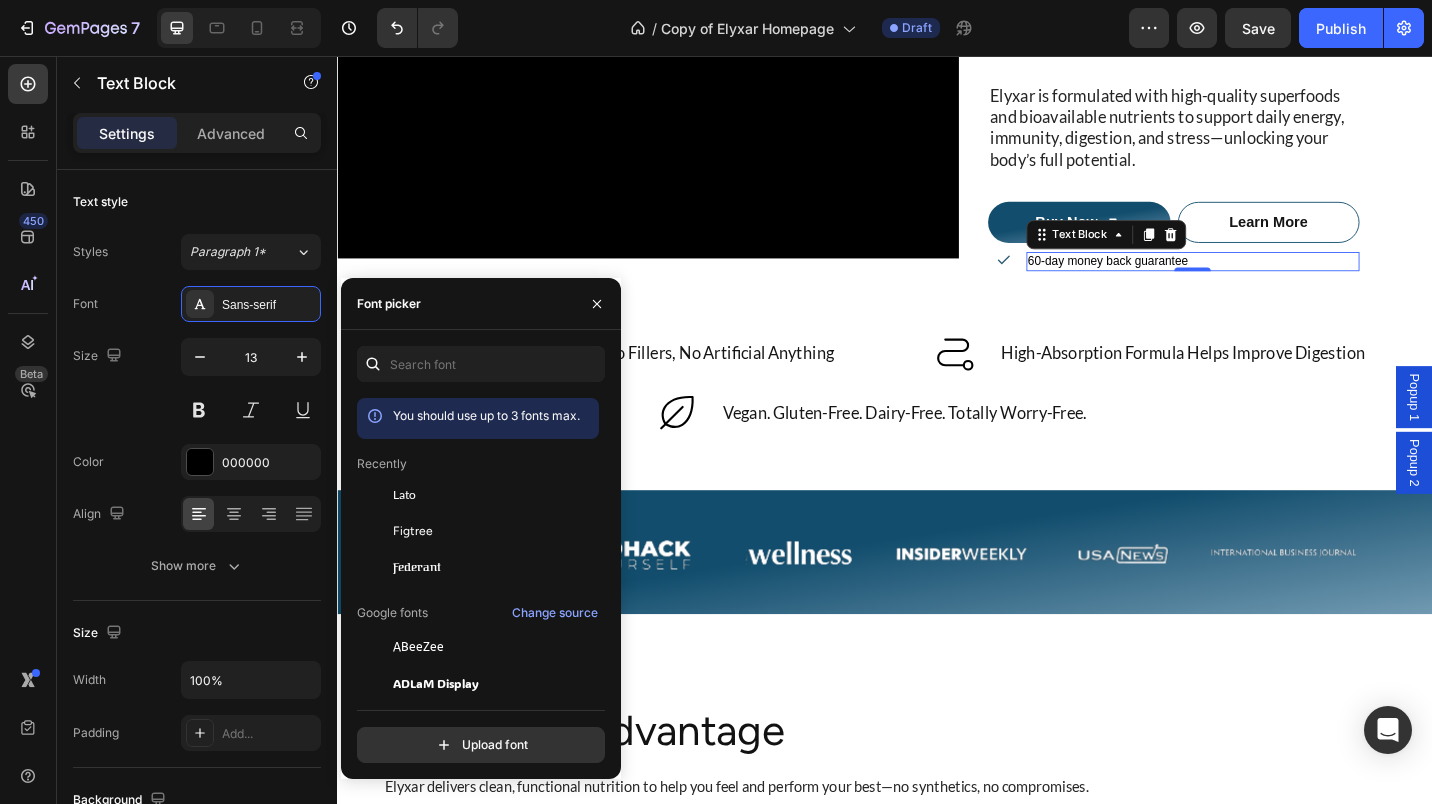 click on "Lato" 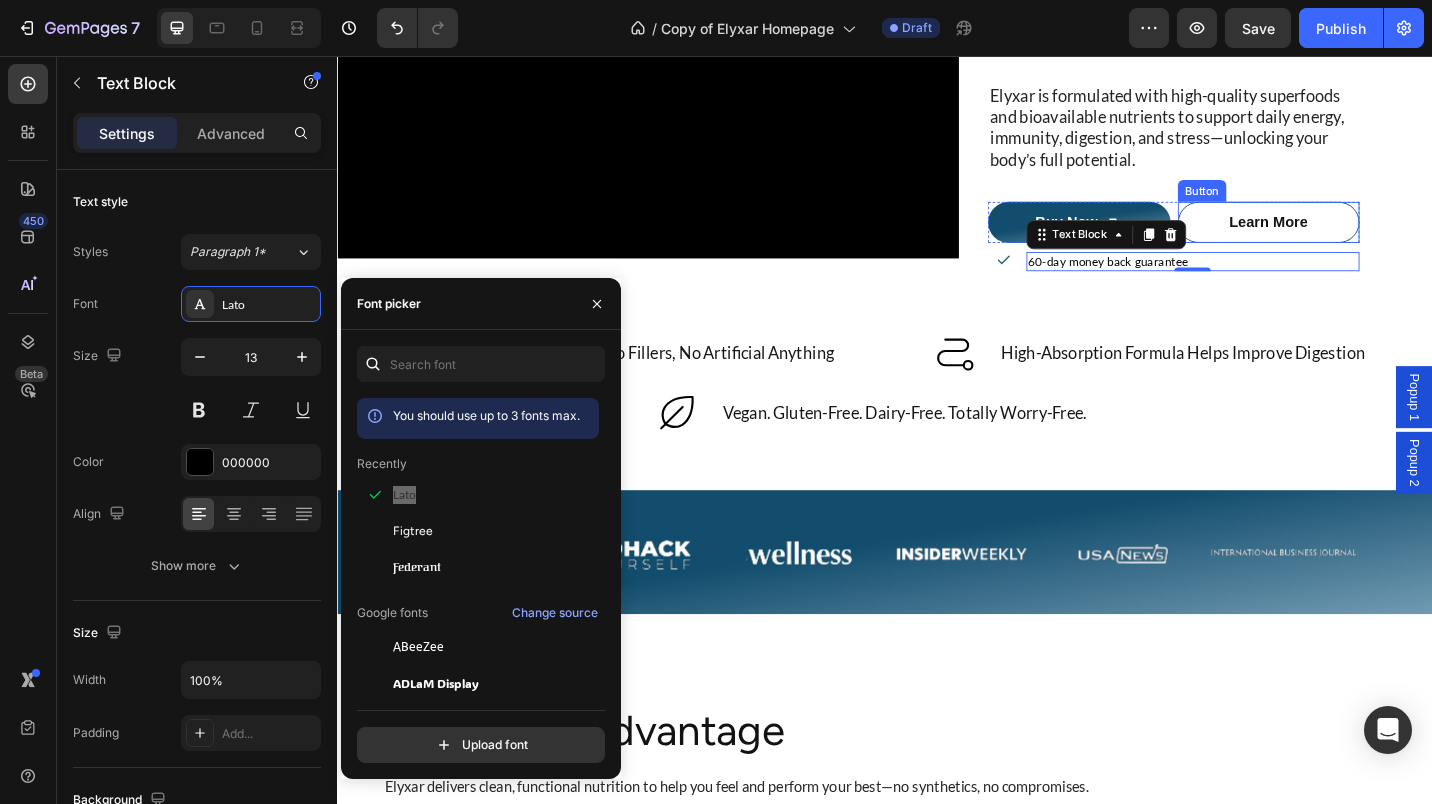 click on "Learn More" at bounding box center [1357, 238] 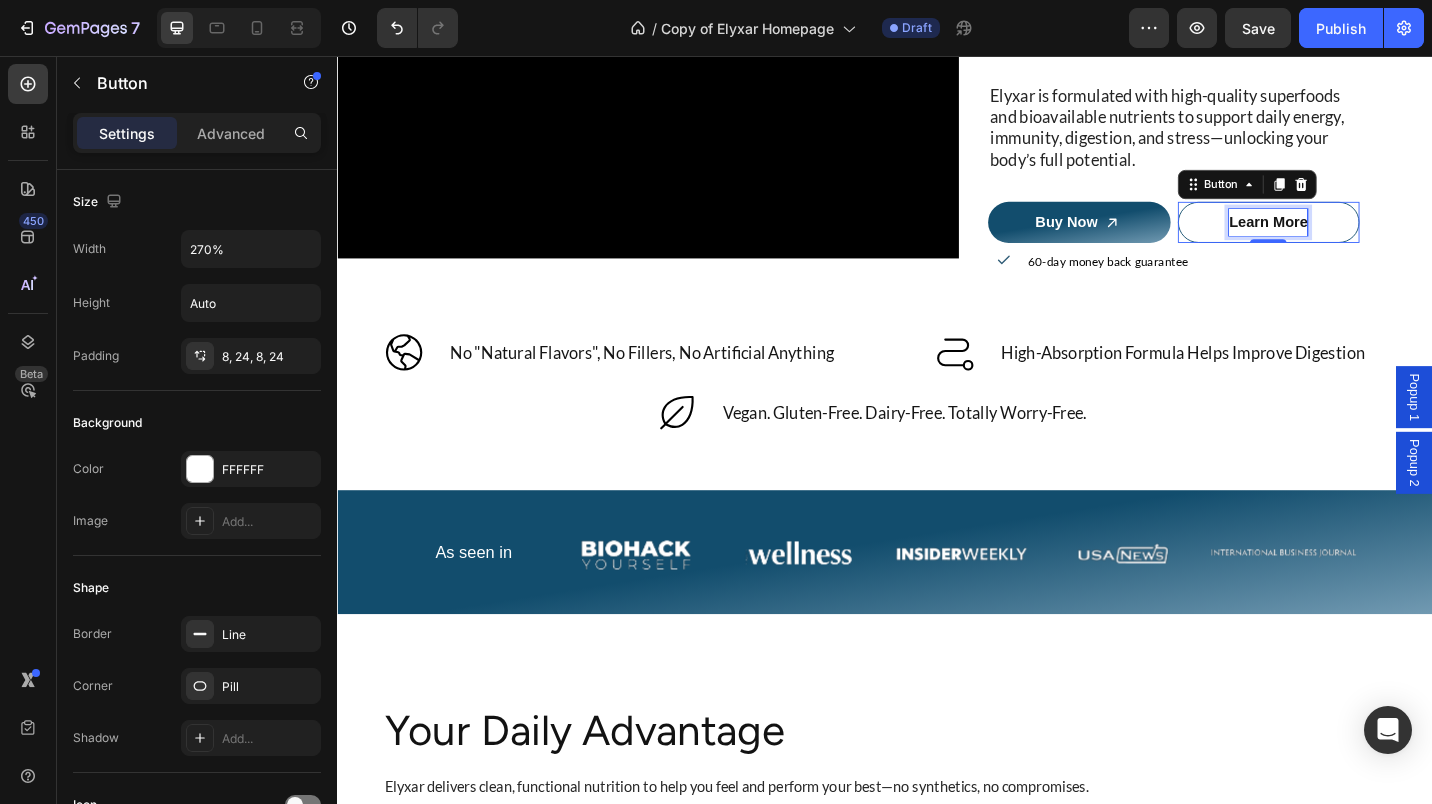 click on "Icon Icon Icon Icon Icon Icon List 4.8/5 by true health enthusiasts Text Block Row Daily Nutrition for Whole-body Health. Text Block Elyxar is formulated with high-quality superfoods and bioavailable nutrients to support daily energy, immunity, digestion, and stress—unlocking your body’s full potential. Text Block
Buy Now Add to Cart Learn More Button   0 Row
Icon 60-day money back guarantee Text Block Row Product" at bounding box center [1293, 86] 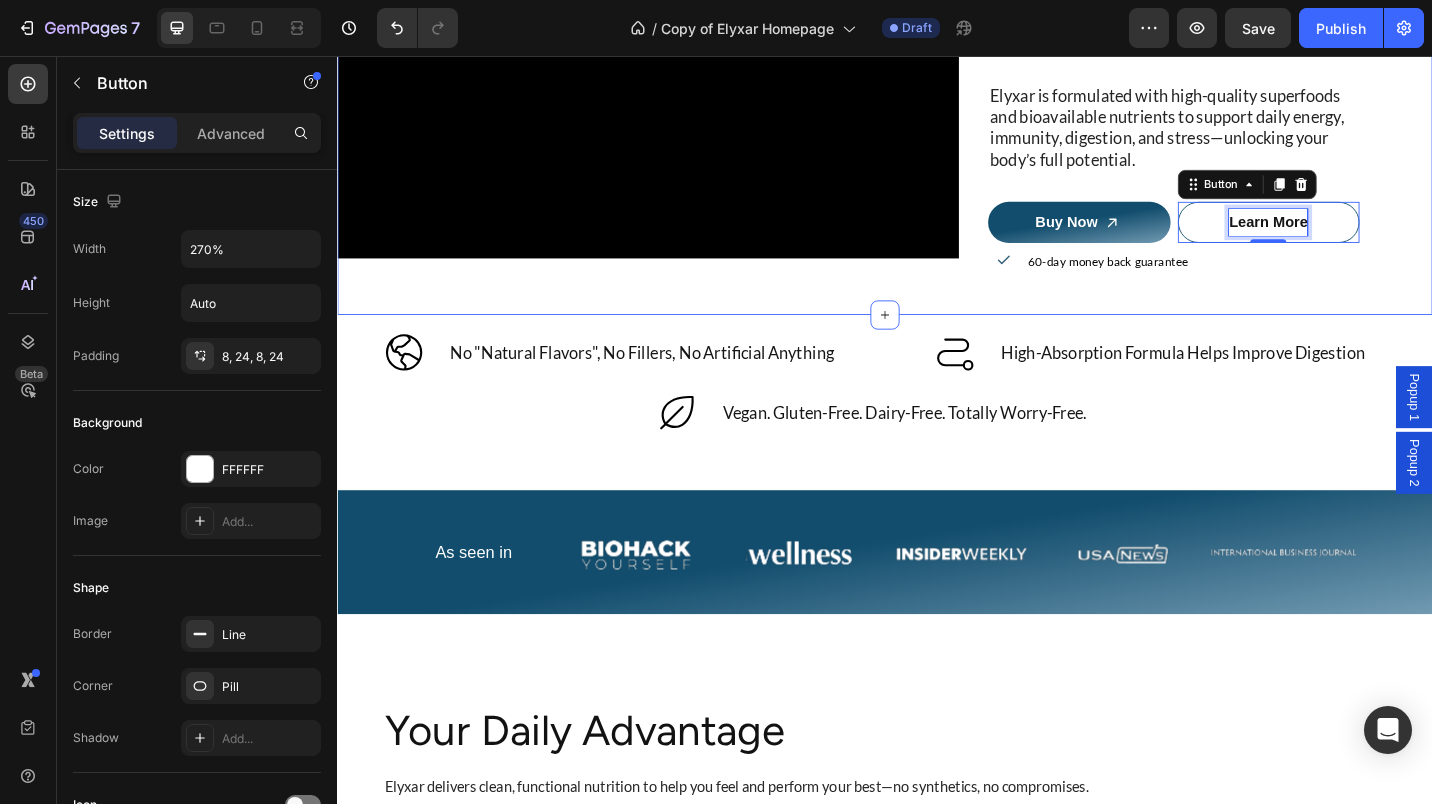 scroll, scrollTop: 243, scrollLeft: 0, axis: vertical 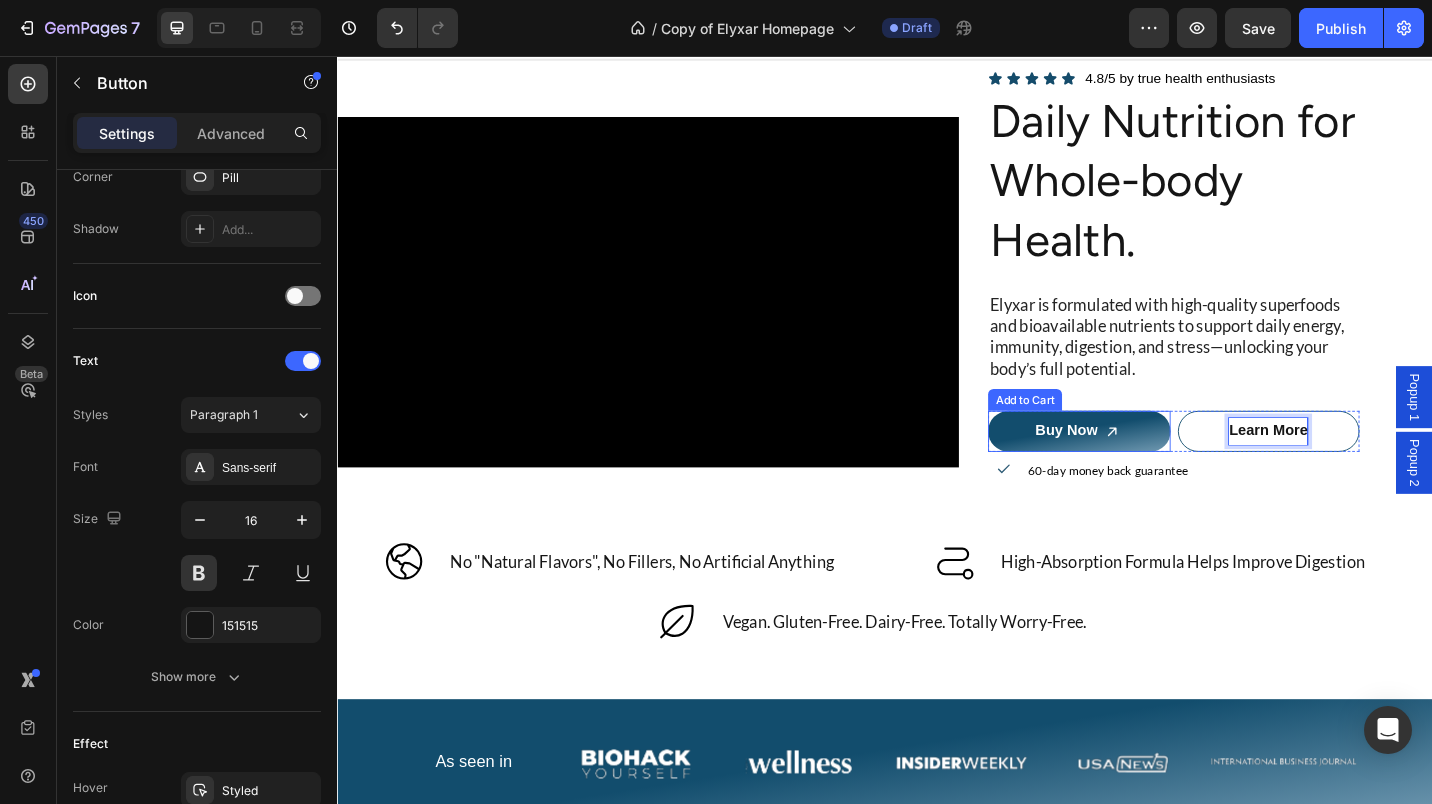 click on "Buy Now" at bounding box center (1136, 467) 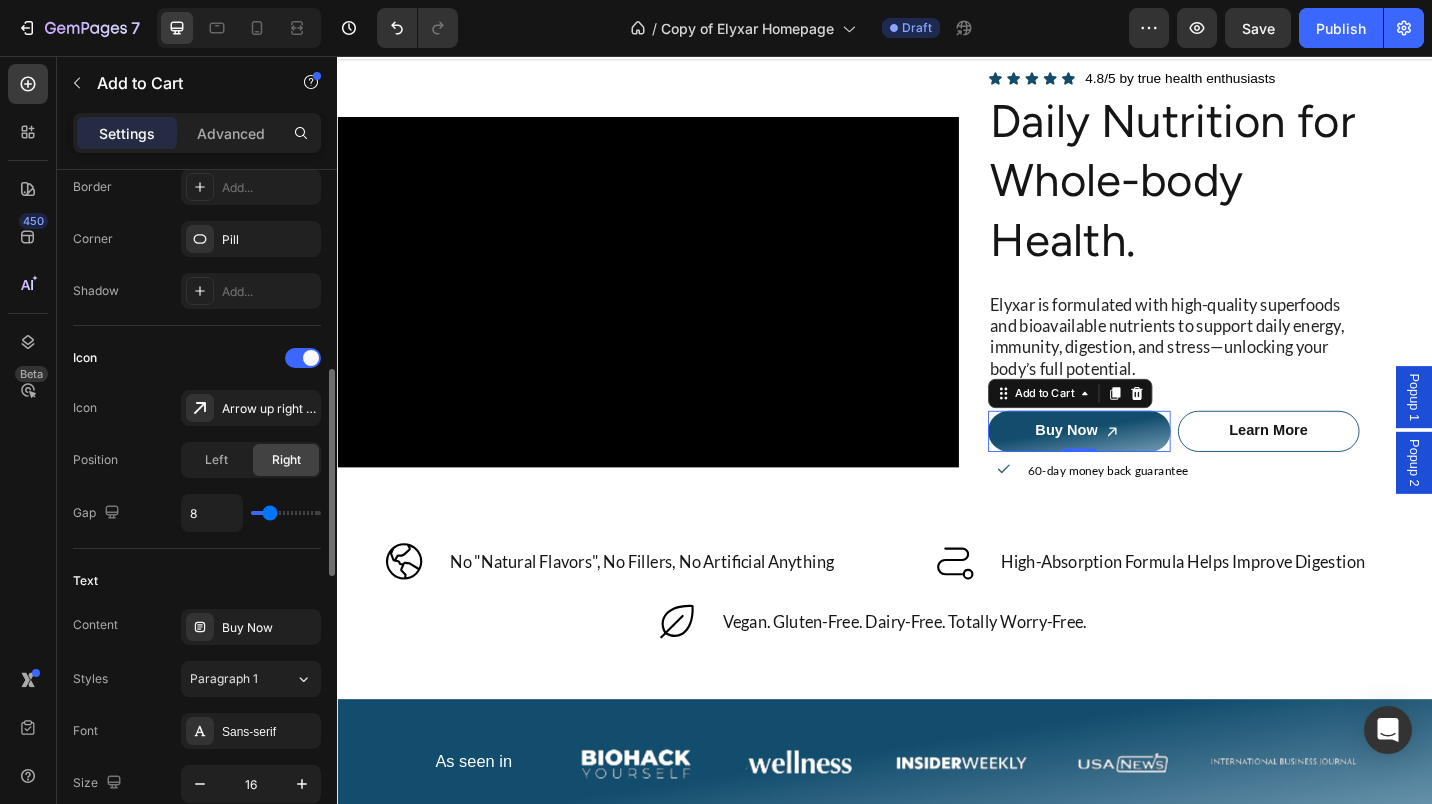 scroll, scrollTop: 666, scrollLeft: 0, axis: vertical 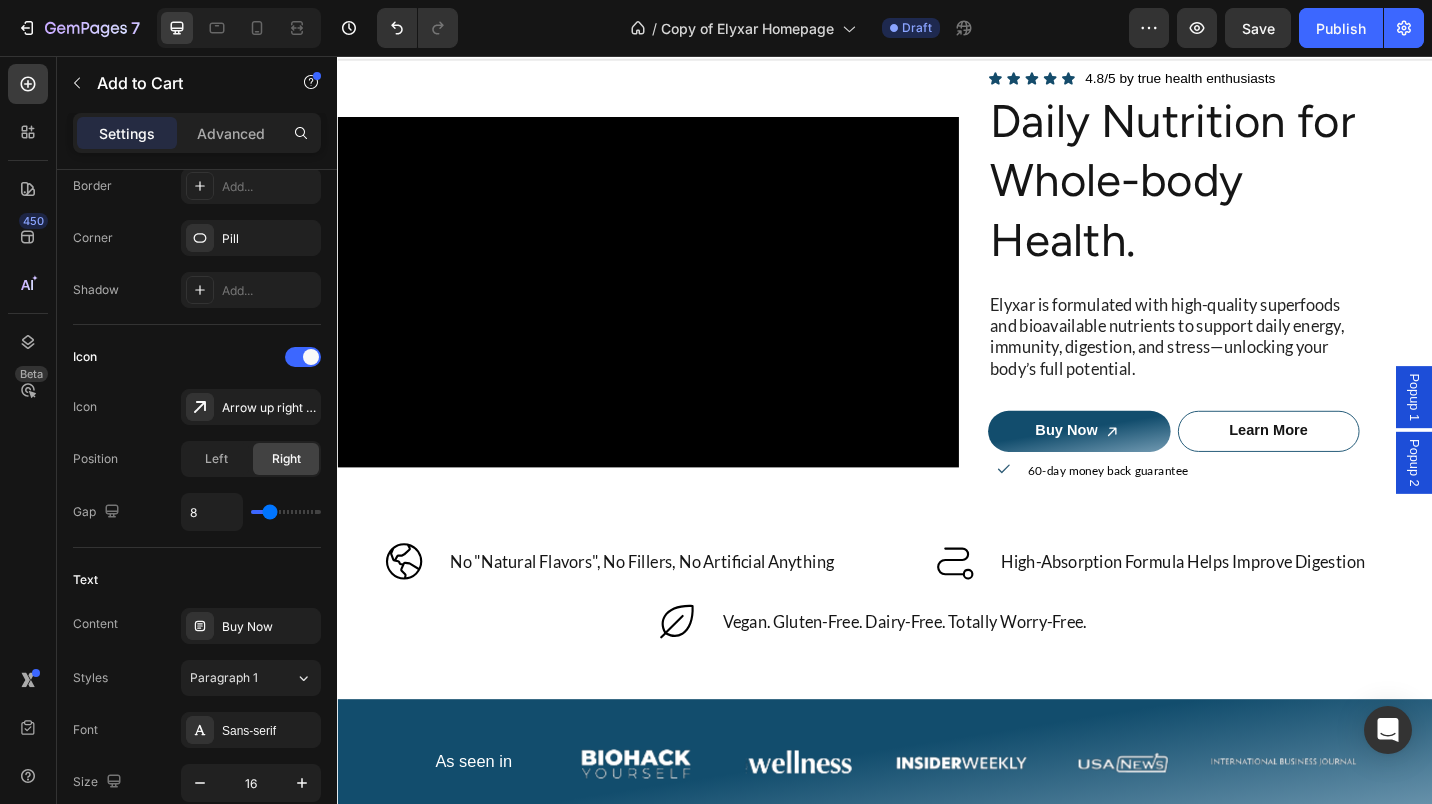 click on "Sans-serif" at bounding box center (269, 731) 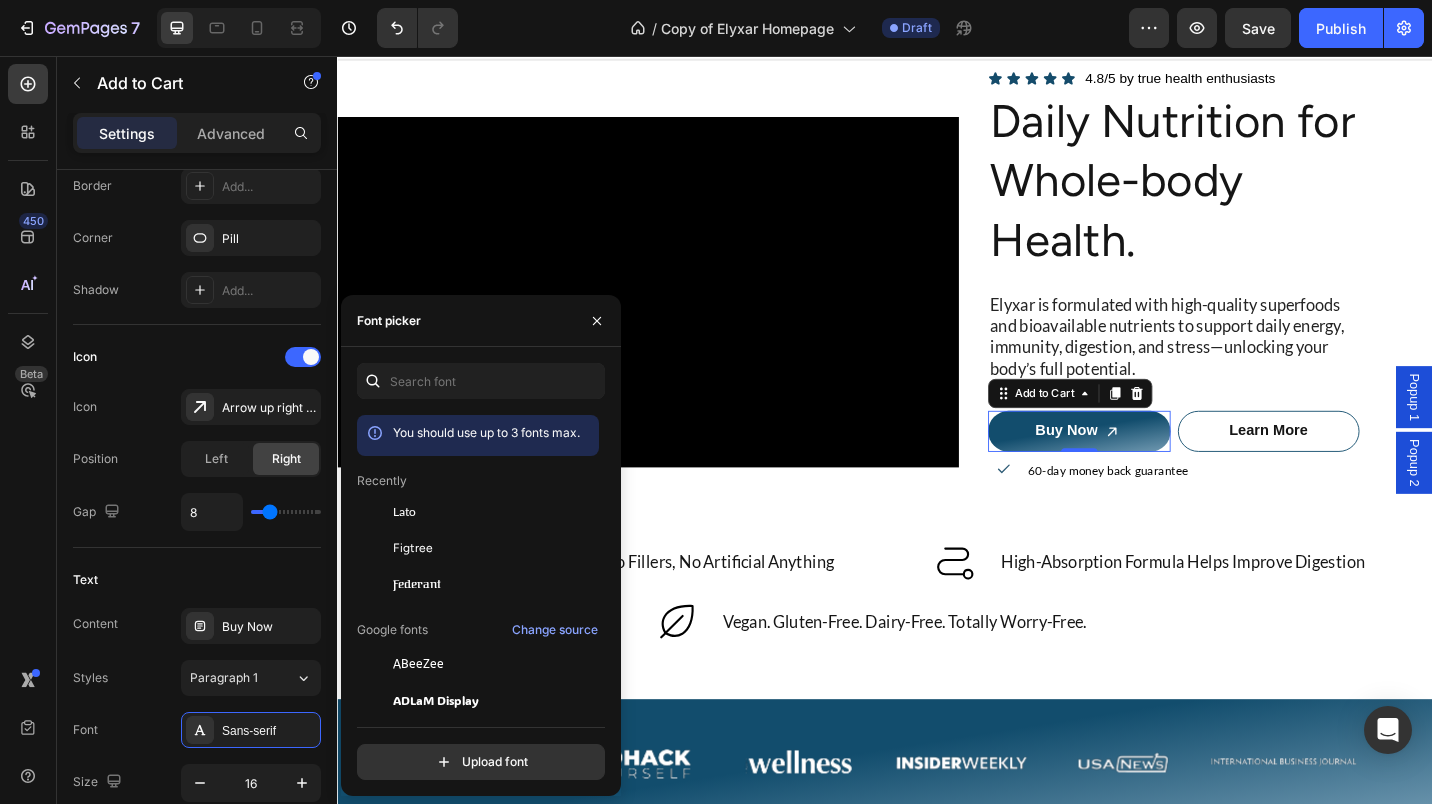 click on "Figtree" 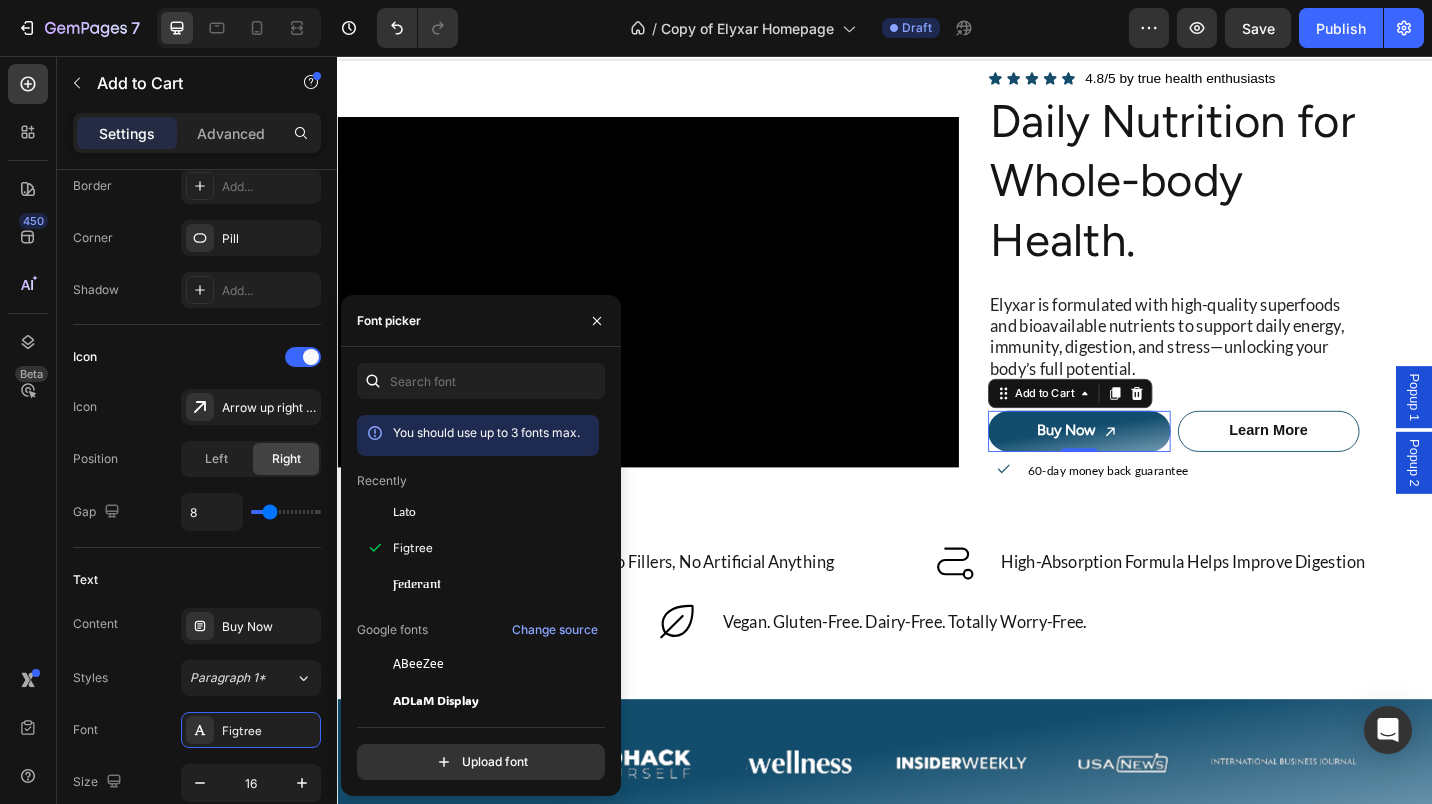 click on "Lato" at bounding box center [494, 512] 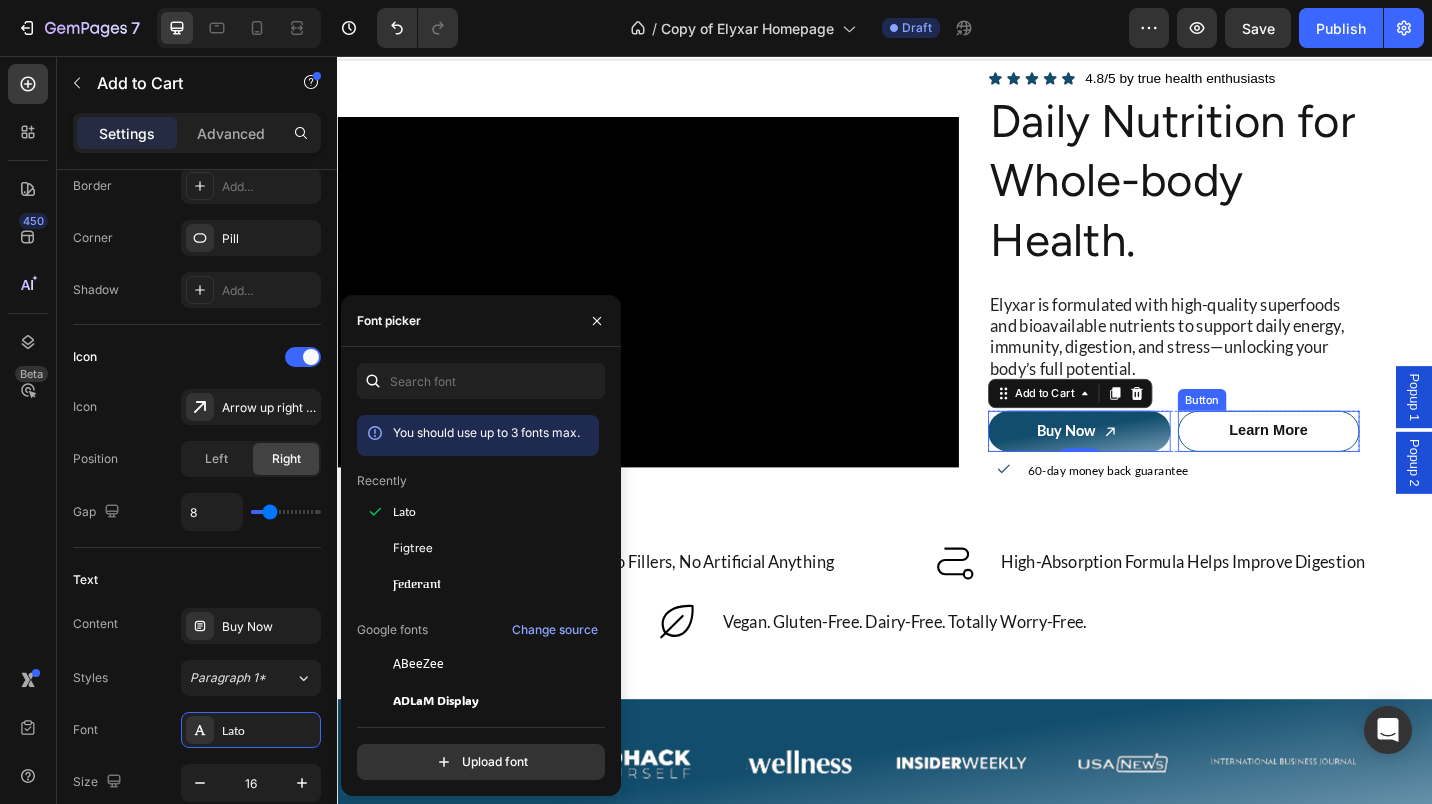 click on "Learn More" at bounding box center [1357, 467] 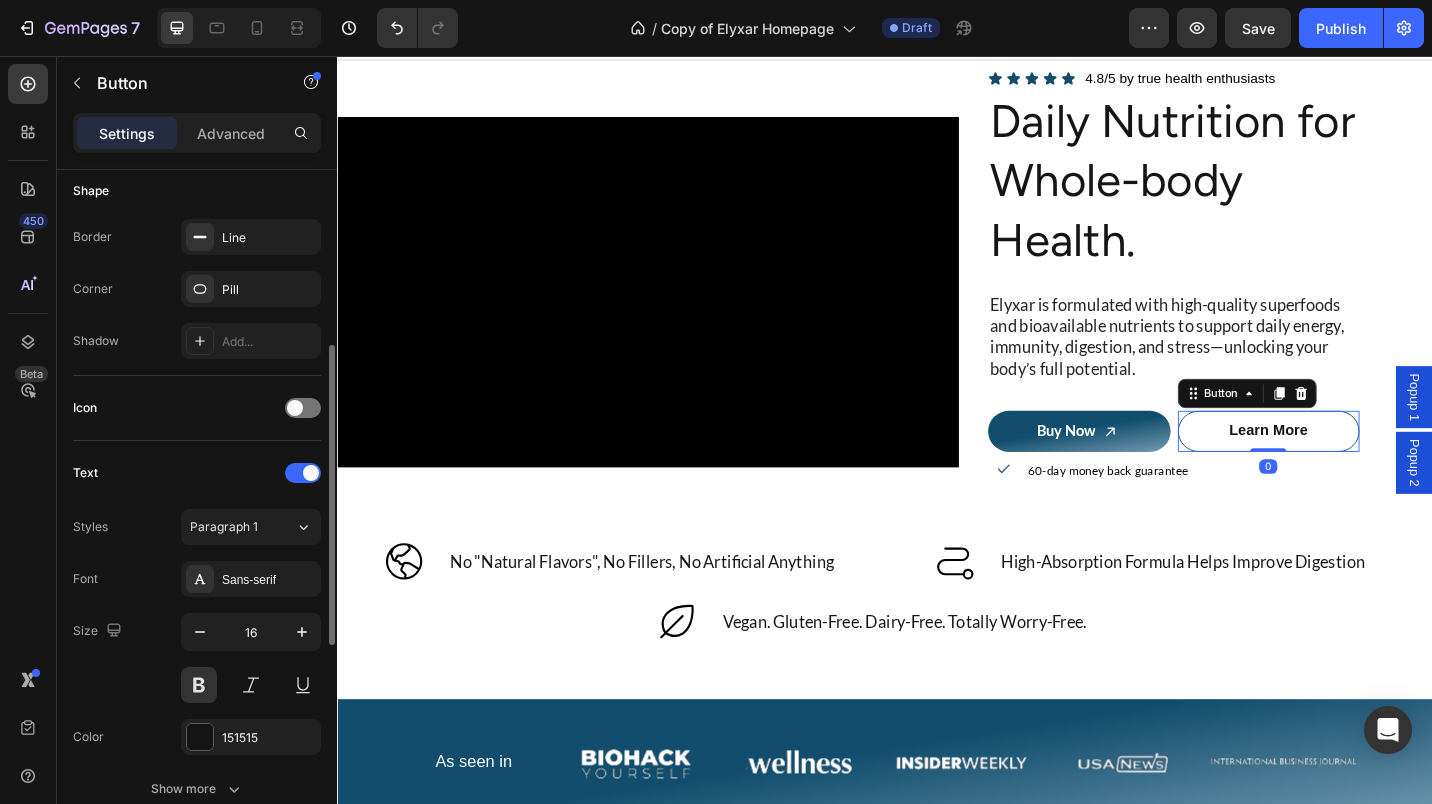 scroll, scrollTop: 399, scrollLeft: 0, axis: vertical 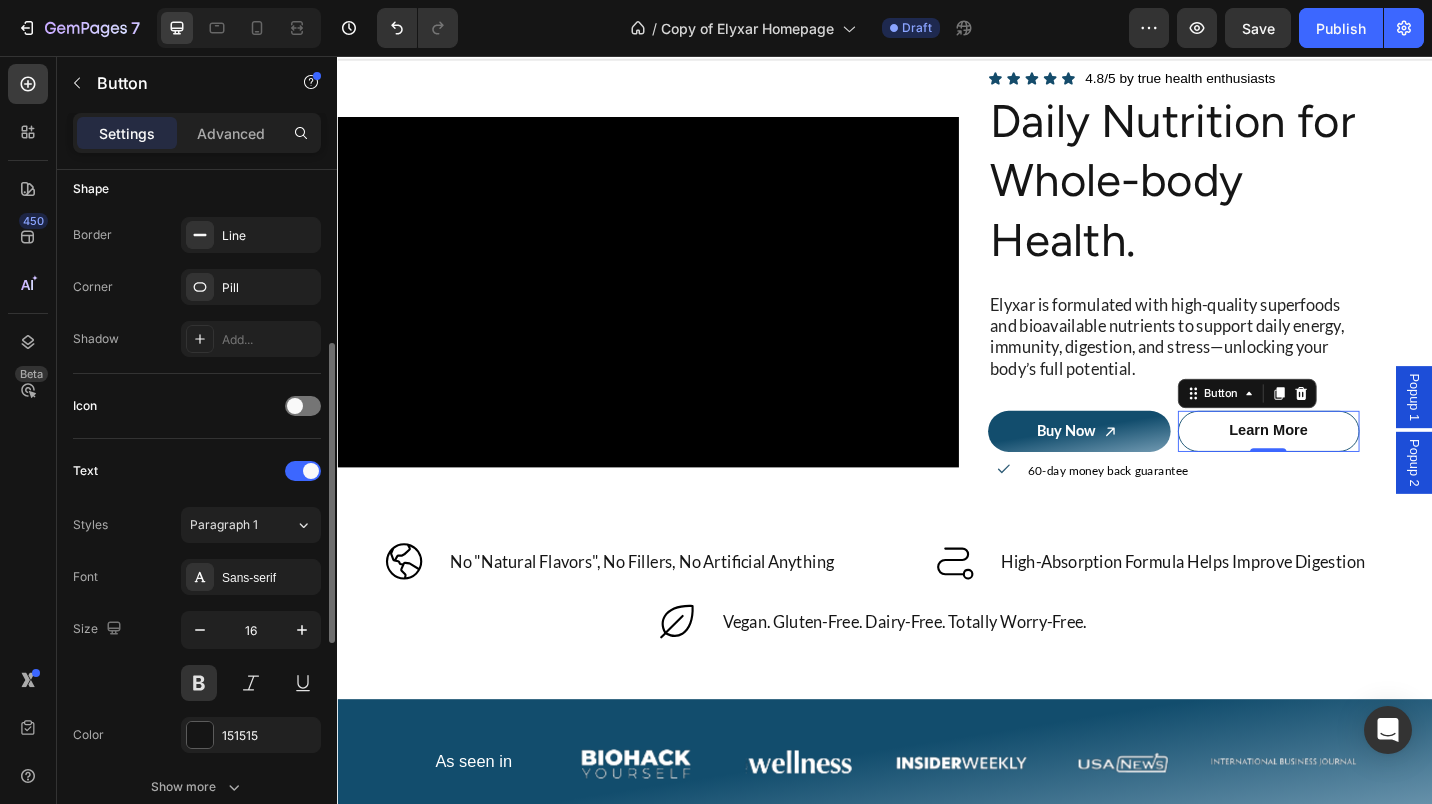 click on "Sans-serif" at bounding box center (269, 578) 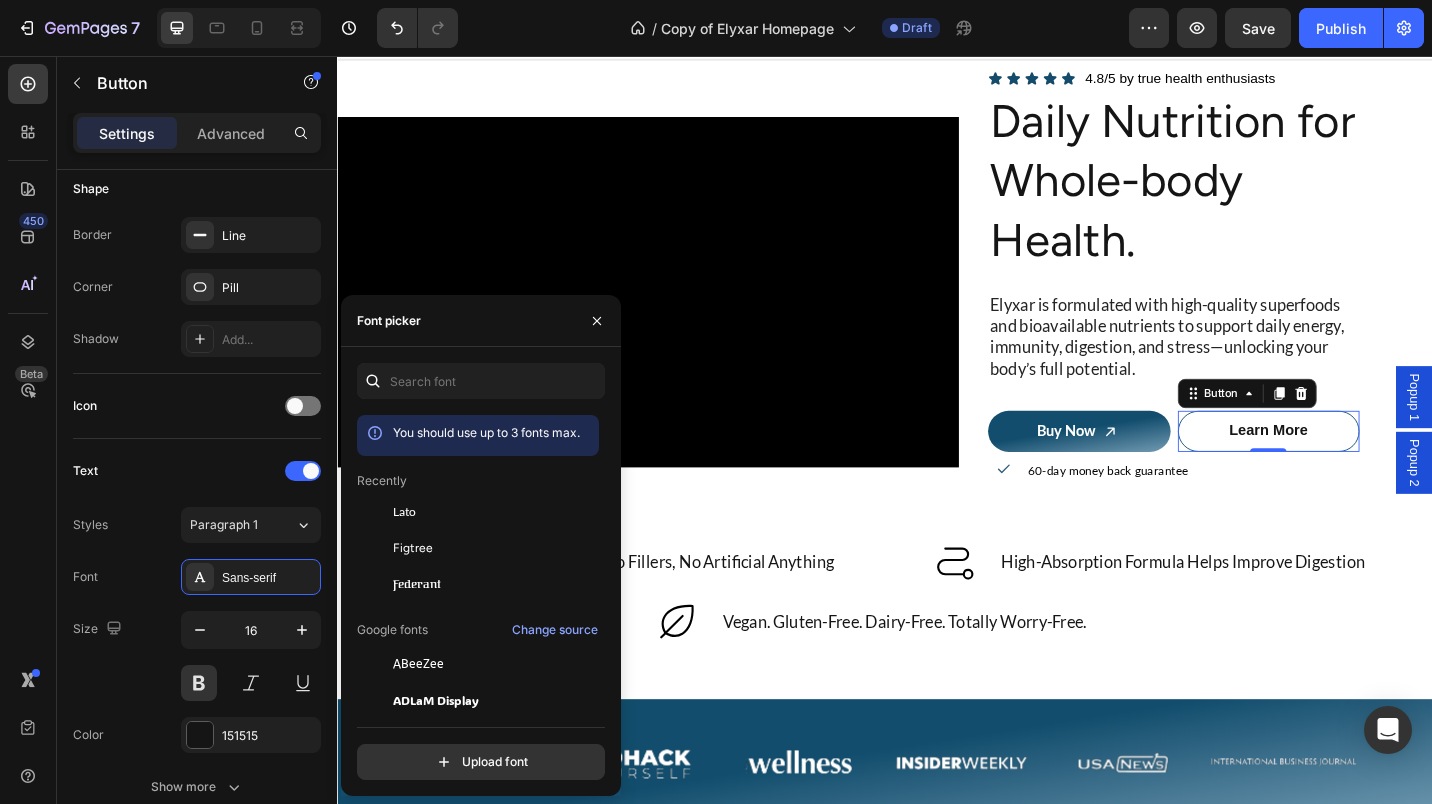 click on "Lato" at bounding box center [404, 512] 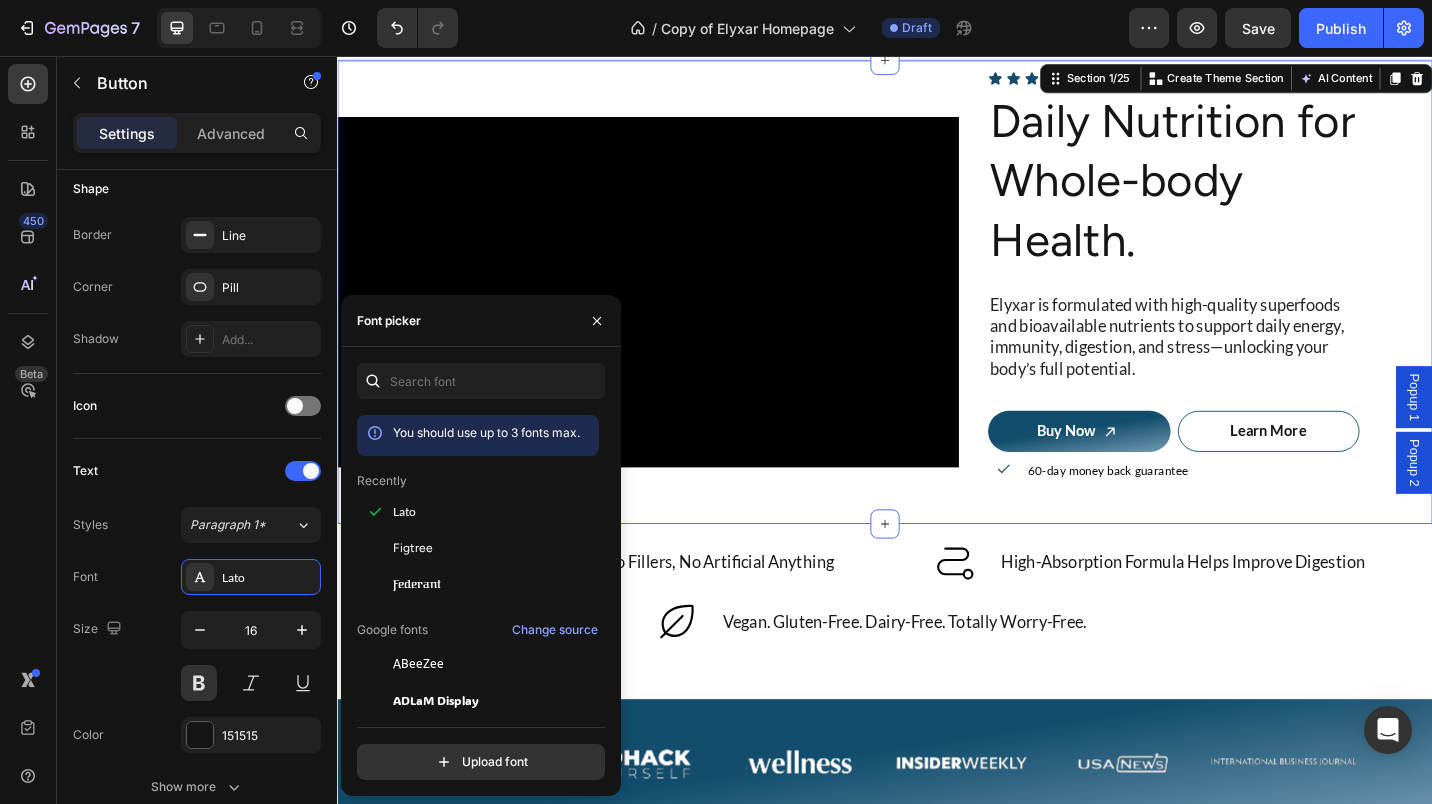 click on "Icon Icon Icon Icon Icon Icon List 4.8/5 by true health enthusiasts Text Block Row Daily Nutrition for Whole-body Health. Text Block Elyxar is formulated with high-quality superfoods and bioavailable nutrients to support daily energy, immunity, digestion, and stress—unlocking your body’s full potential. Text Block
Buy Now Add to Cart Learn More Button Row
Icon 60-day money back guarantee Text Block Row Product" at bounding box center (1293, 315) 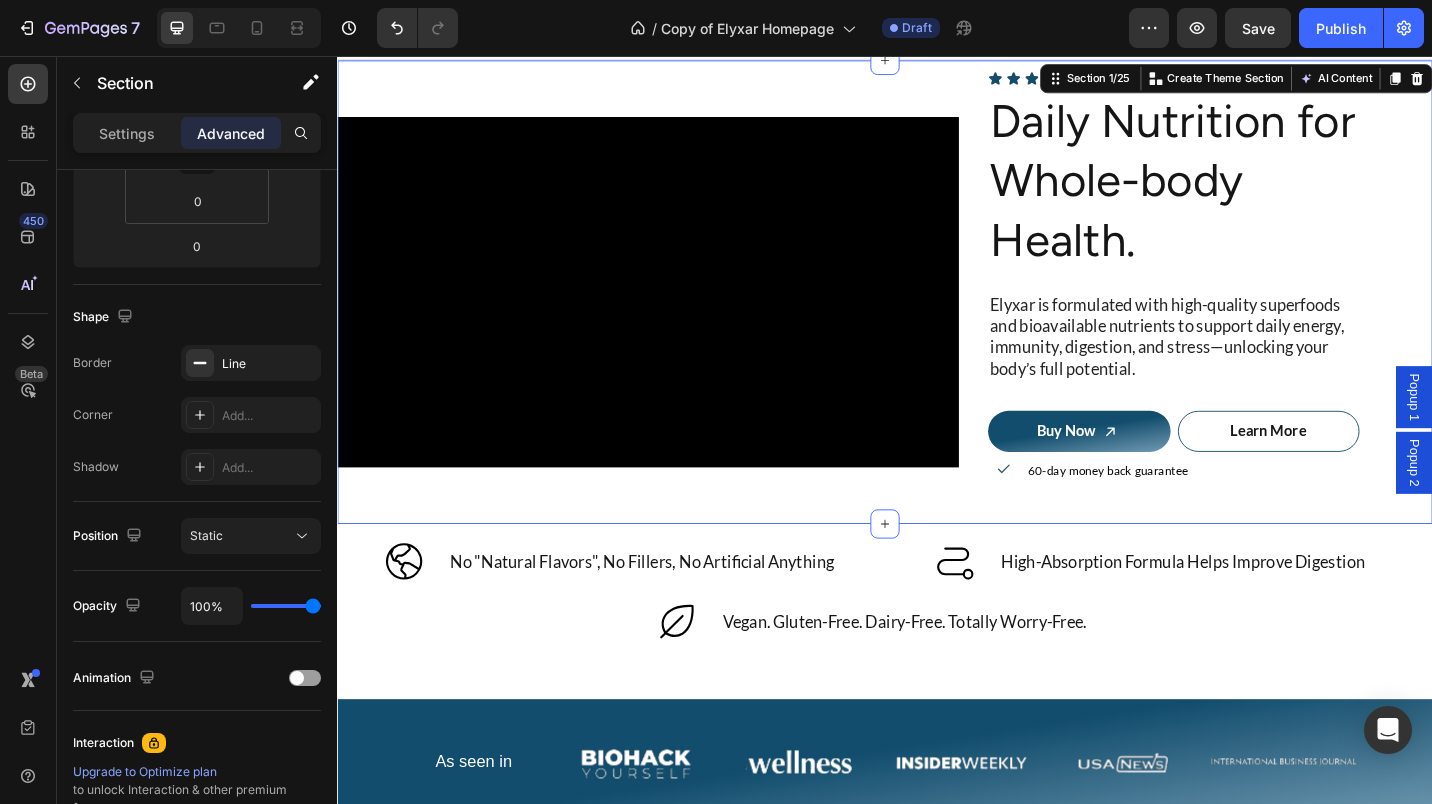 scroll, scrollTop: 0, scrollLeft: 0, axis: both 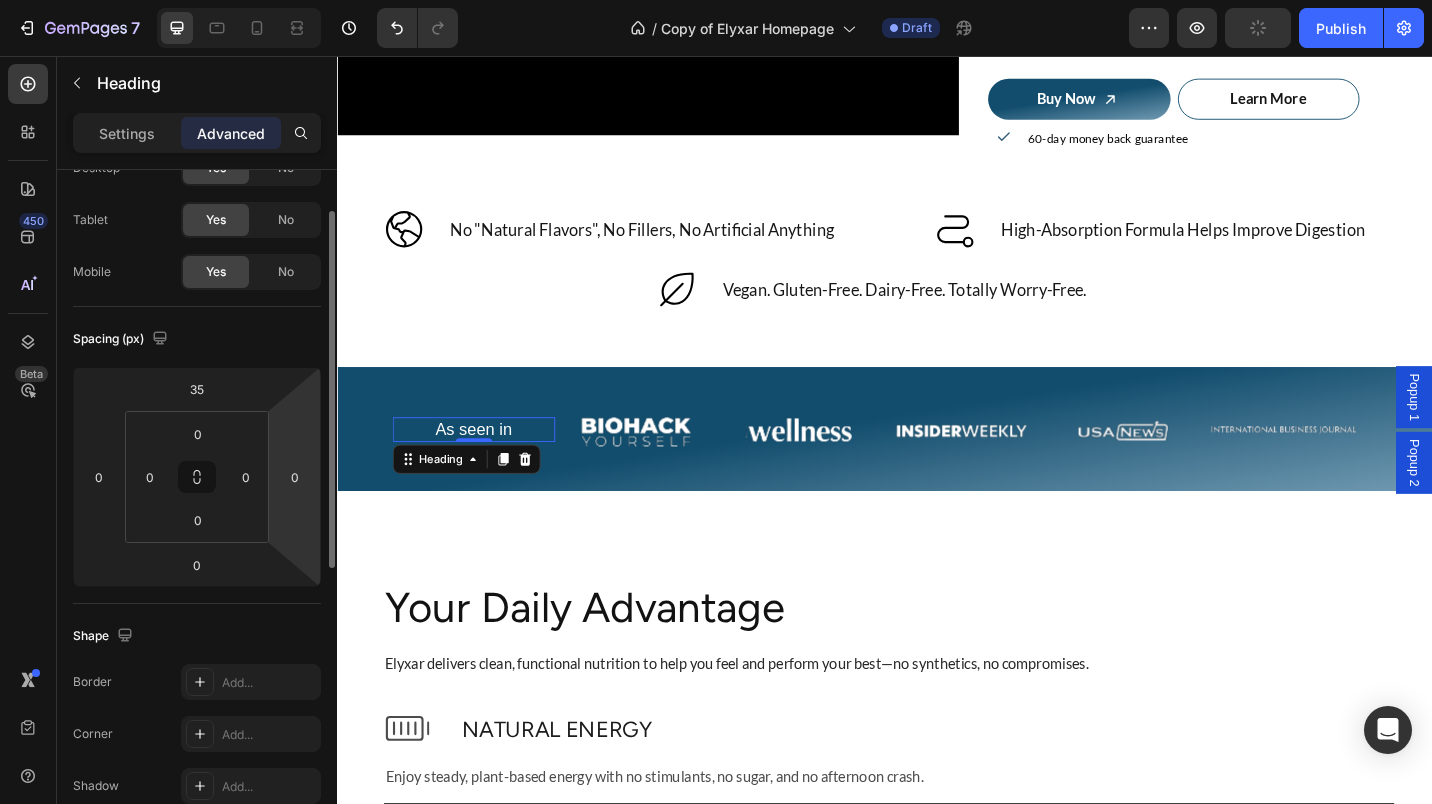 click on "Settings" at bounding box center [127, 133] 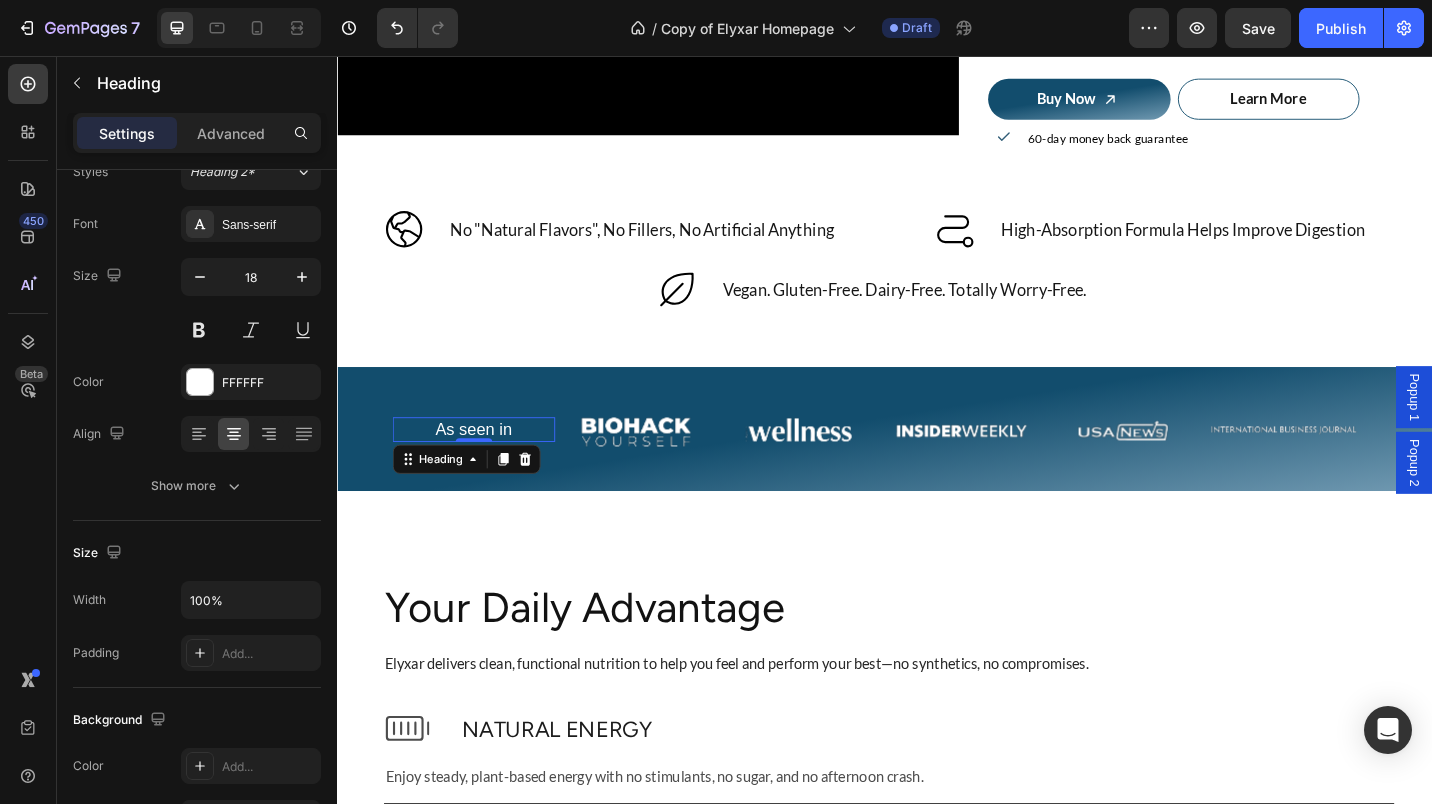 click on "Sans-serif" at bounding box center (251, 224) 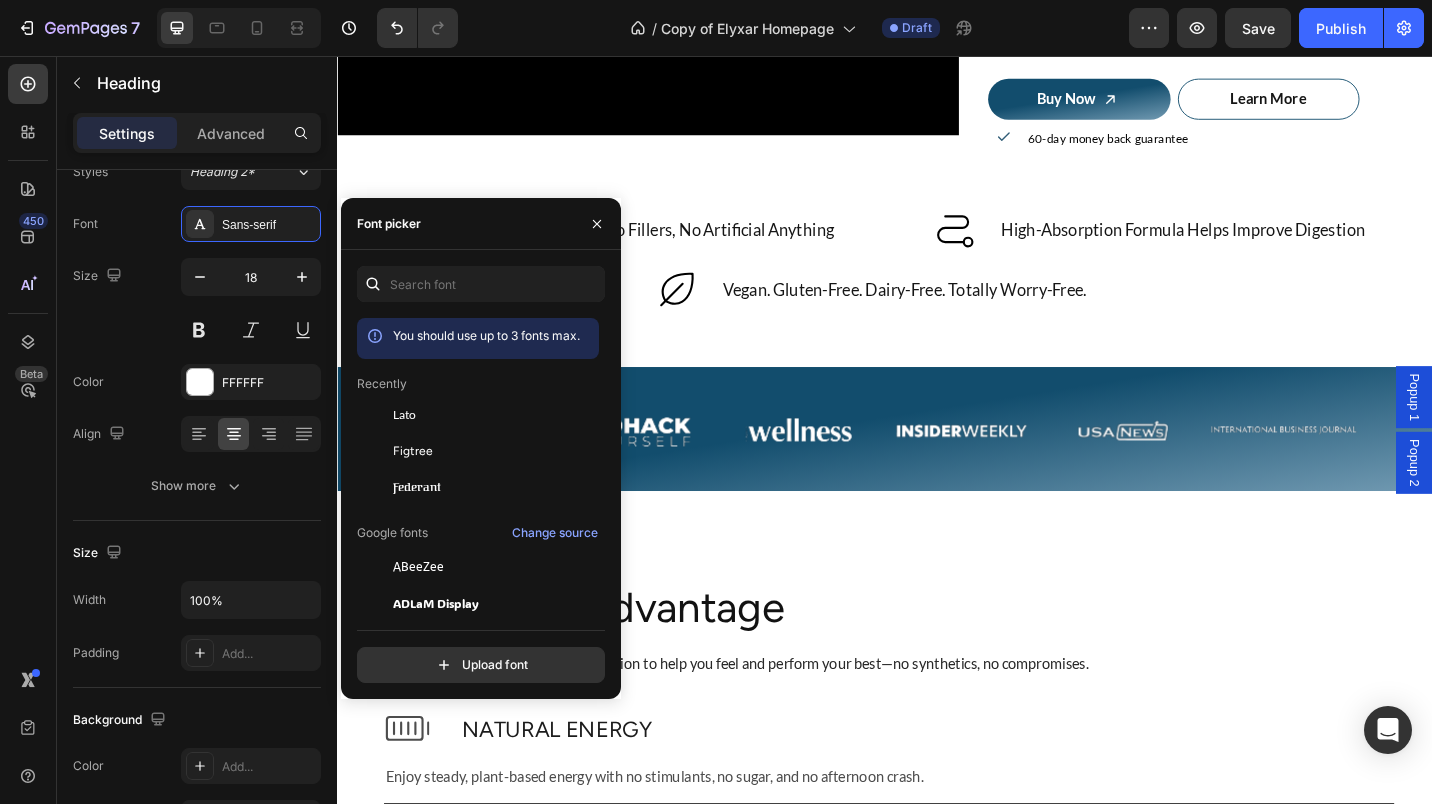 drag, startPoint x: 417, startPoint y: 409, endPoint x: 343, endPoint y: 456, distance: 87.66413 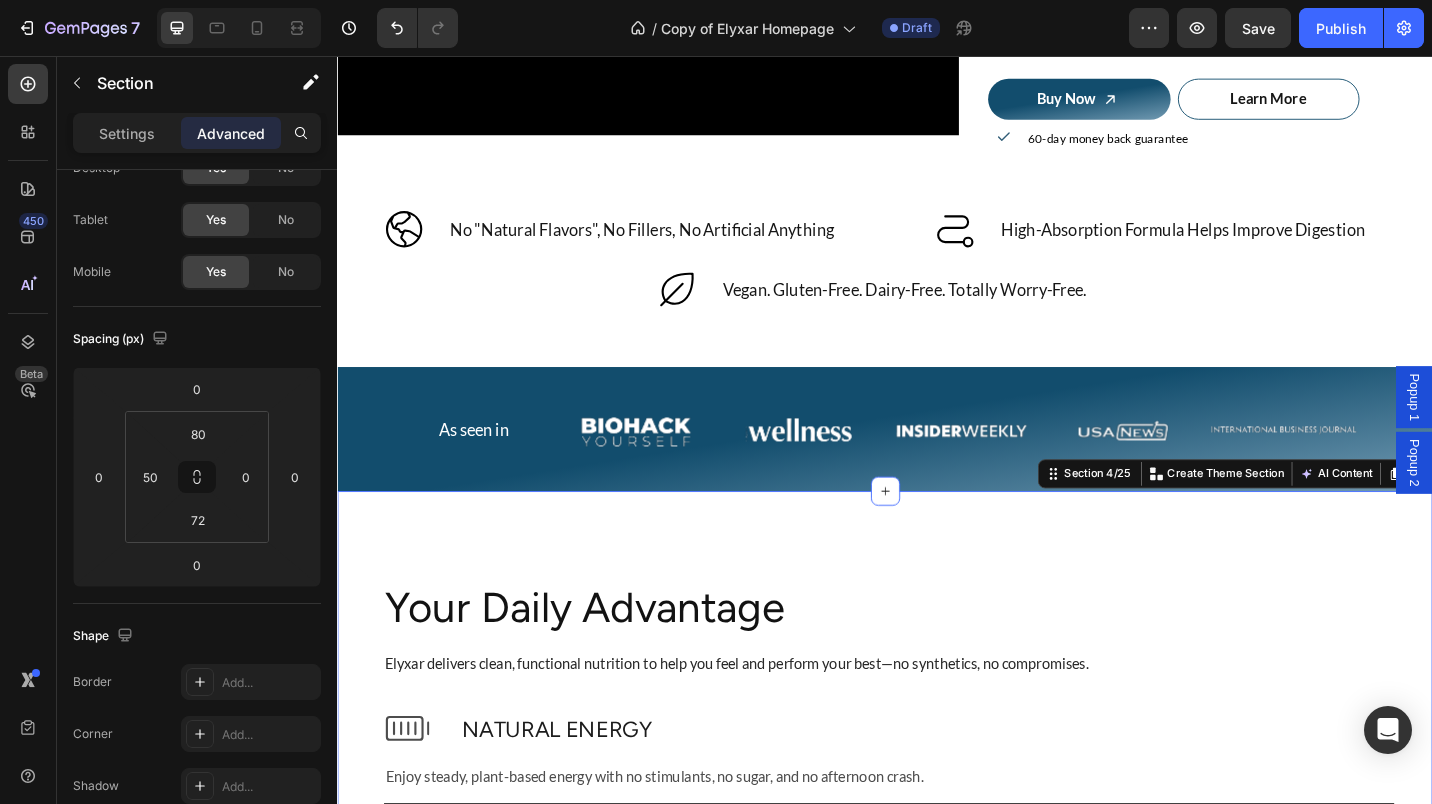 click on "Your Daily Advantage Heading Elyxar delivers clean, functional nutrition to help you feel and perform your best—no synthetics, no compromises. Text Block
NATURAL ENERGY Enjoy steady, plant-based energy with no stimulants, no sugar, and no afternoon crash. Text Block
BALANCE
FOCUS & CLARITY
Accordion 4
Accordion 5
Accordion 6 Accordion Row
Icon ENERGY Text Block Enjoy steady, plant-based energy with no stimulants, no sugar, and no afternoon crash. Text
Icon BALANCE Text Block Stay calm, clear-headed, and composed in the face of daily challenges. Text
Icon FOCUS & CLARITY Text Block Unlock sustained mental clarity and sharper focus—without caffeine crashes or stimulants. Text Row
Icon GUT HEALTH Text Block Support digestion and microbiome balance with prebiotics, probiotics, and enzymes." at bounding box center (937, 1269) 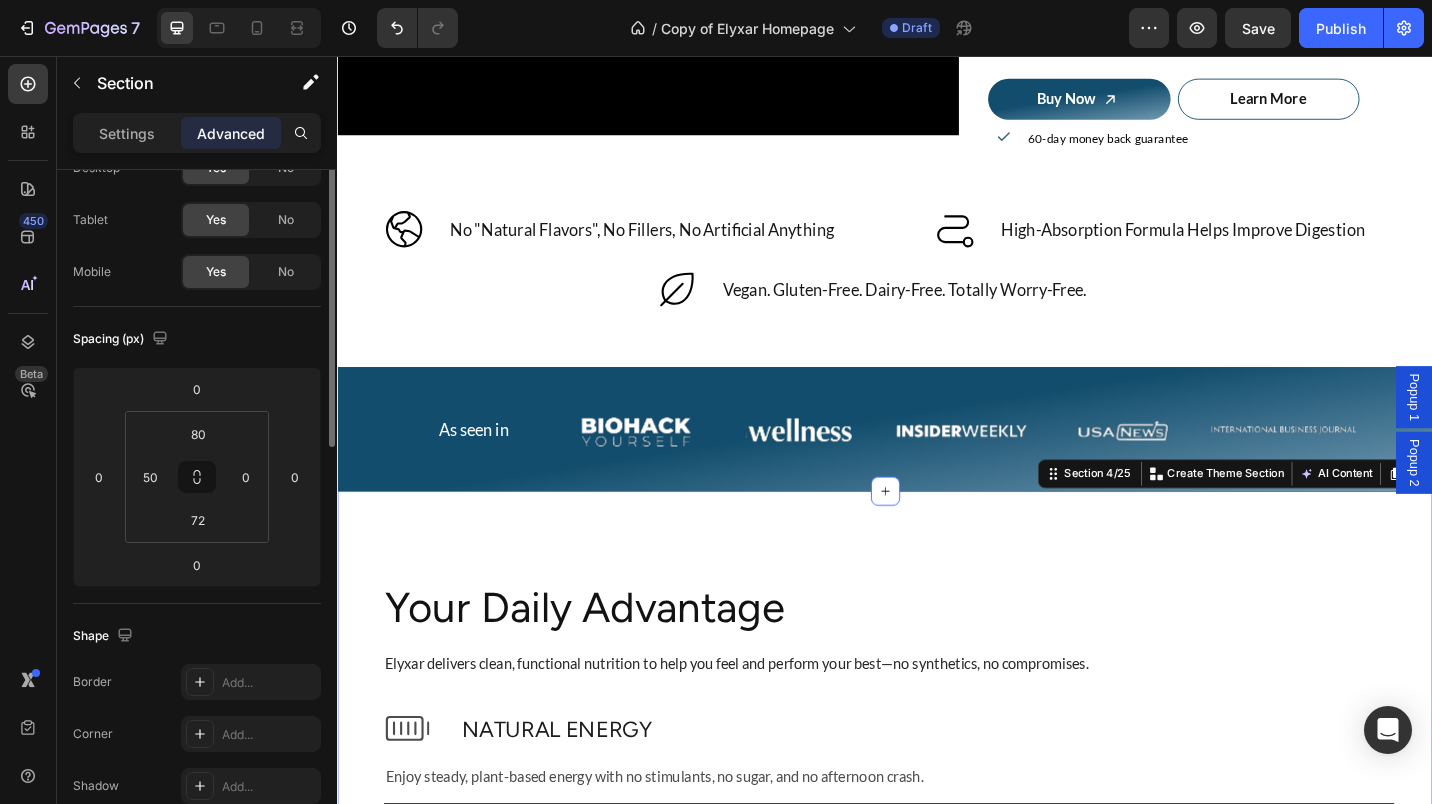 scroll, scrollTop: 0, scrollLeft: 0, axis: both 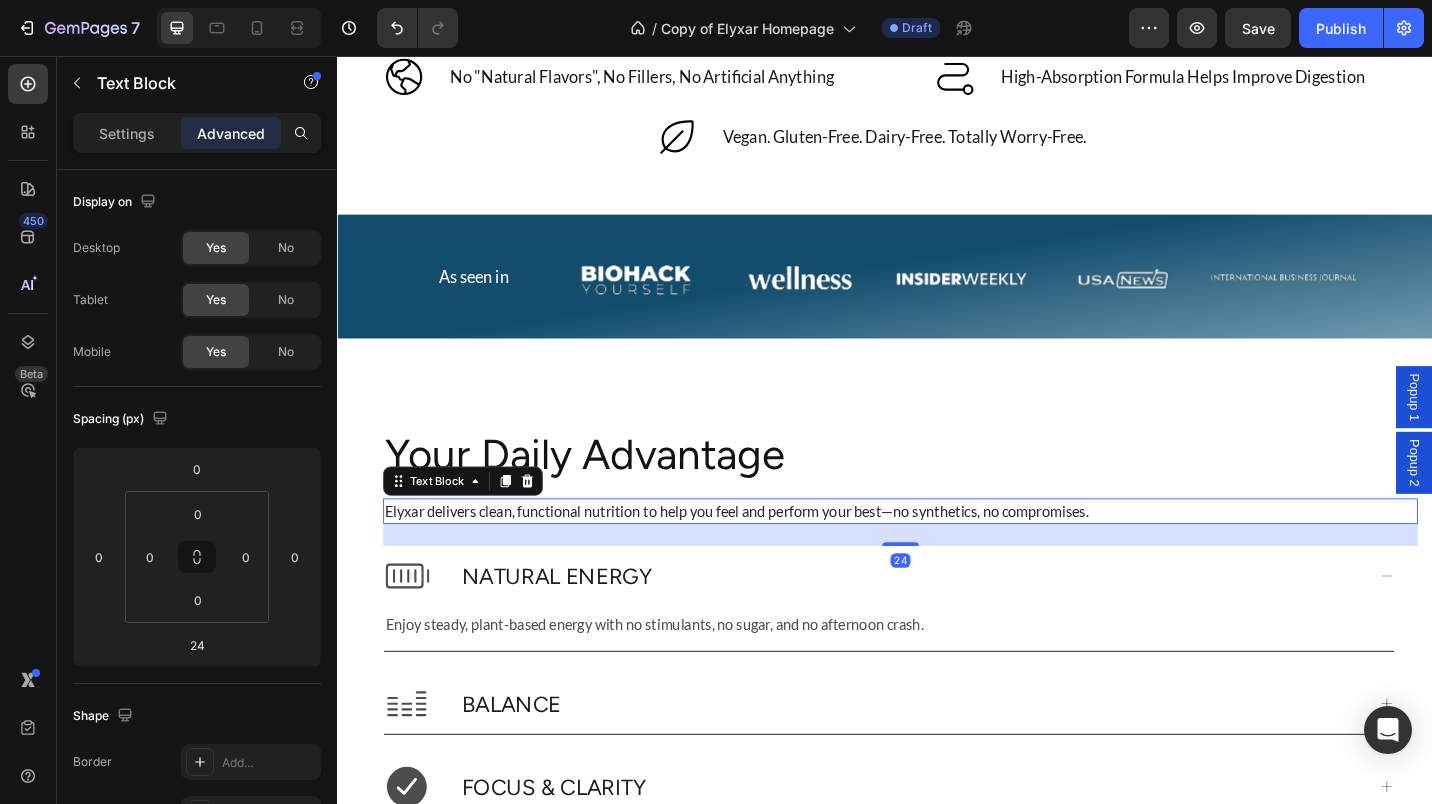 click on "Settings" 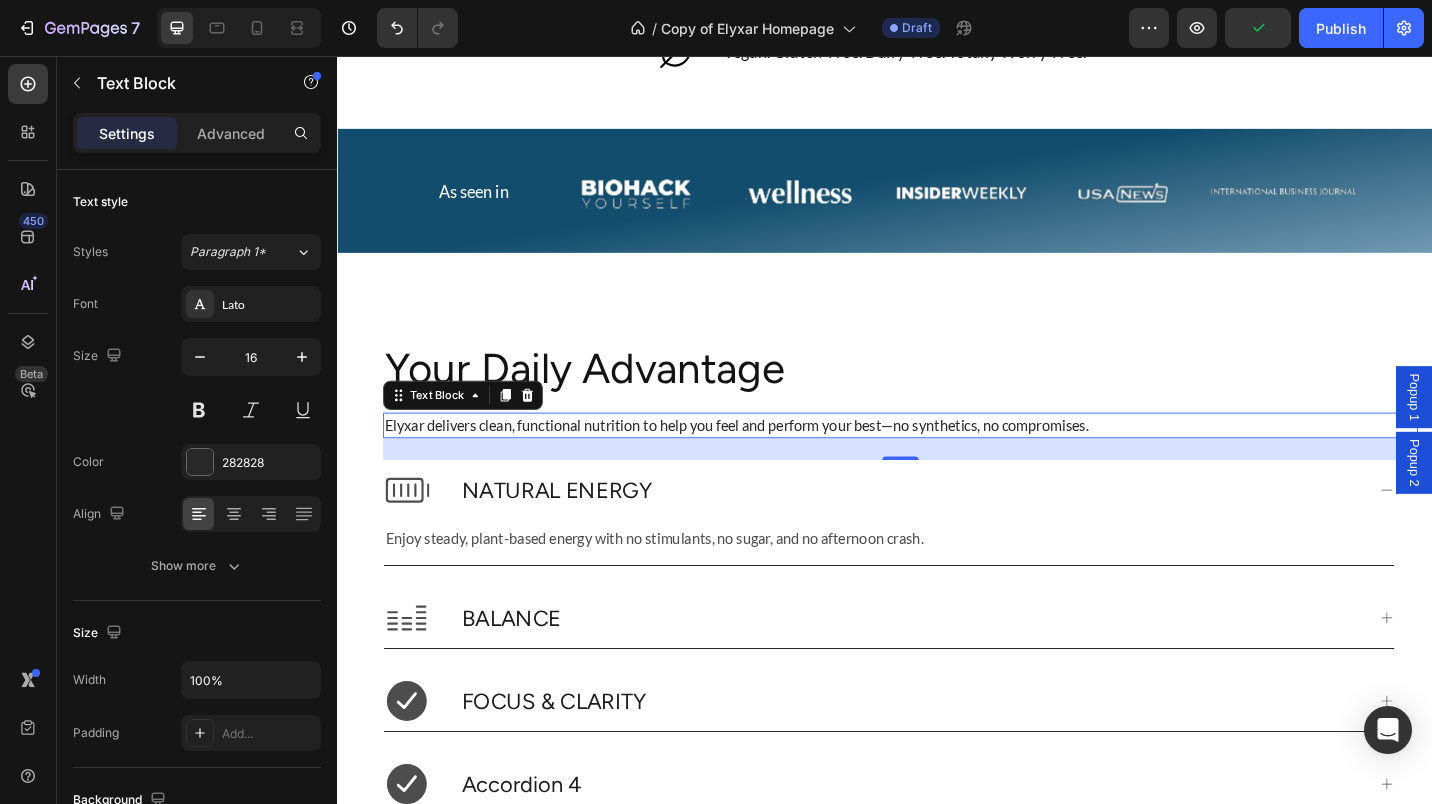 scroll, scrollTop: 317, scrollLeft: 0, axis: vertical 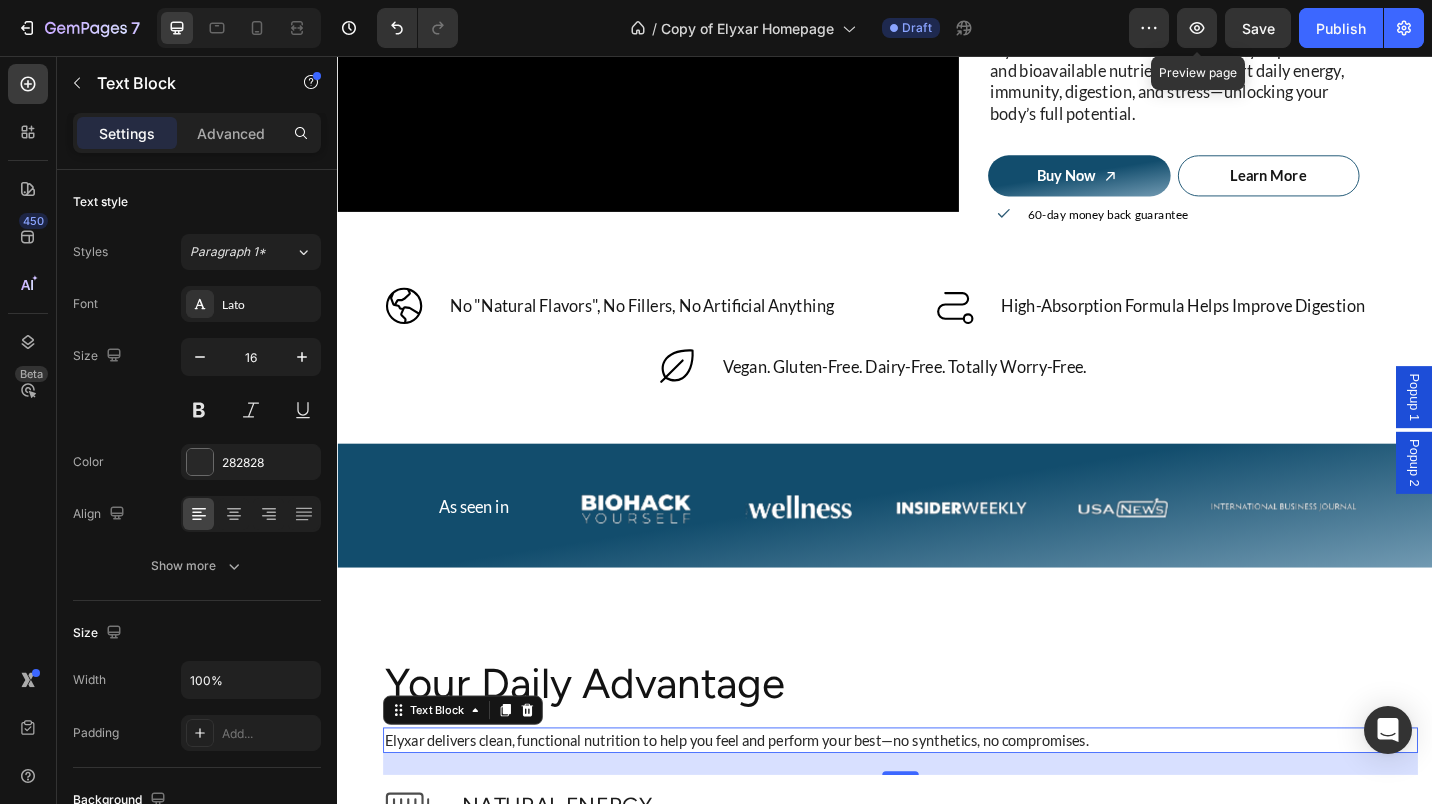 click 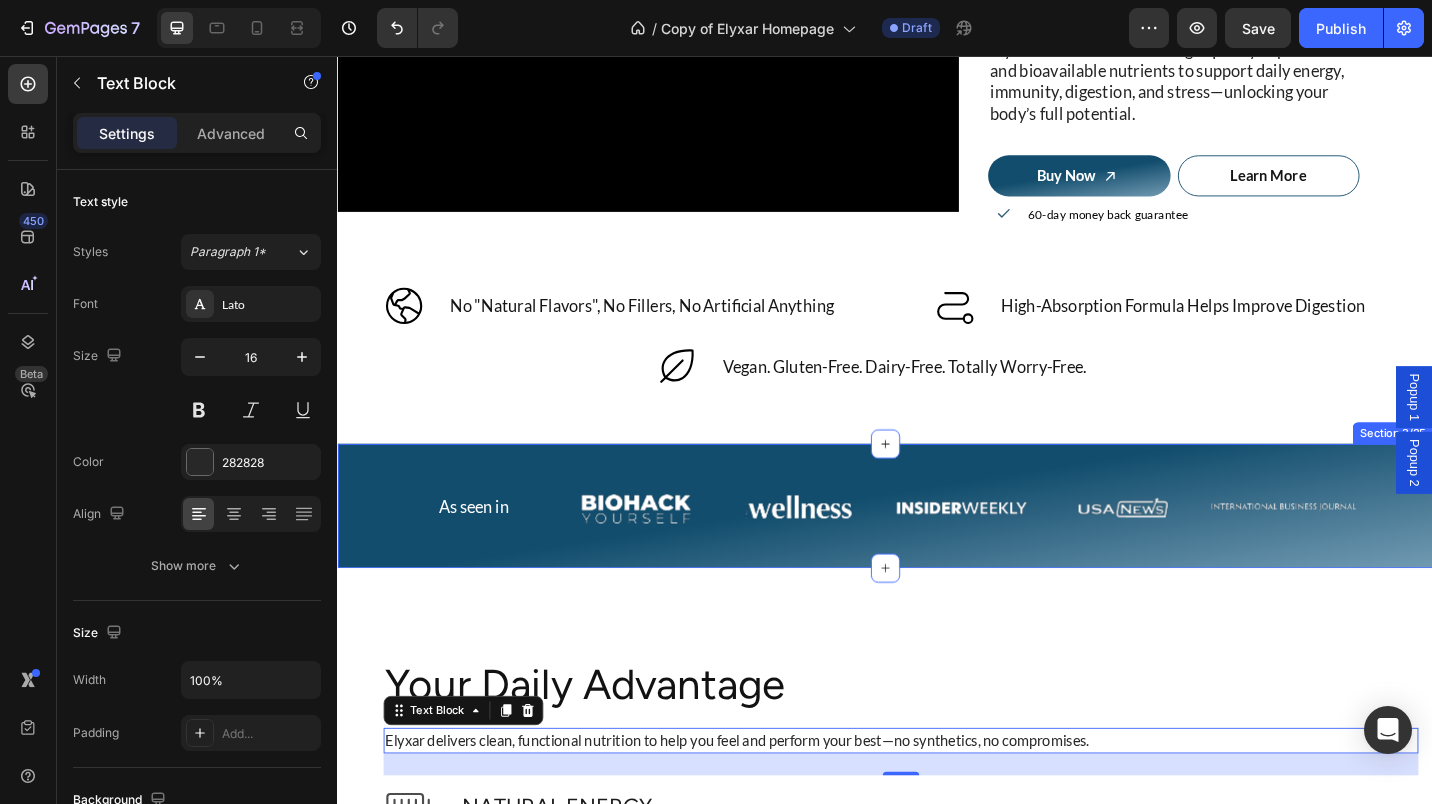 scroll, scrollTop: 563, scrollLeft: 0, axis: vertical 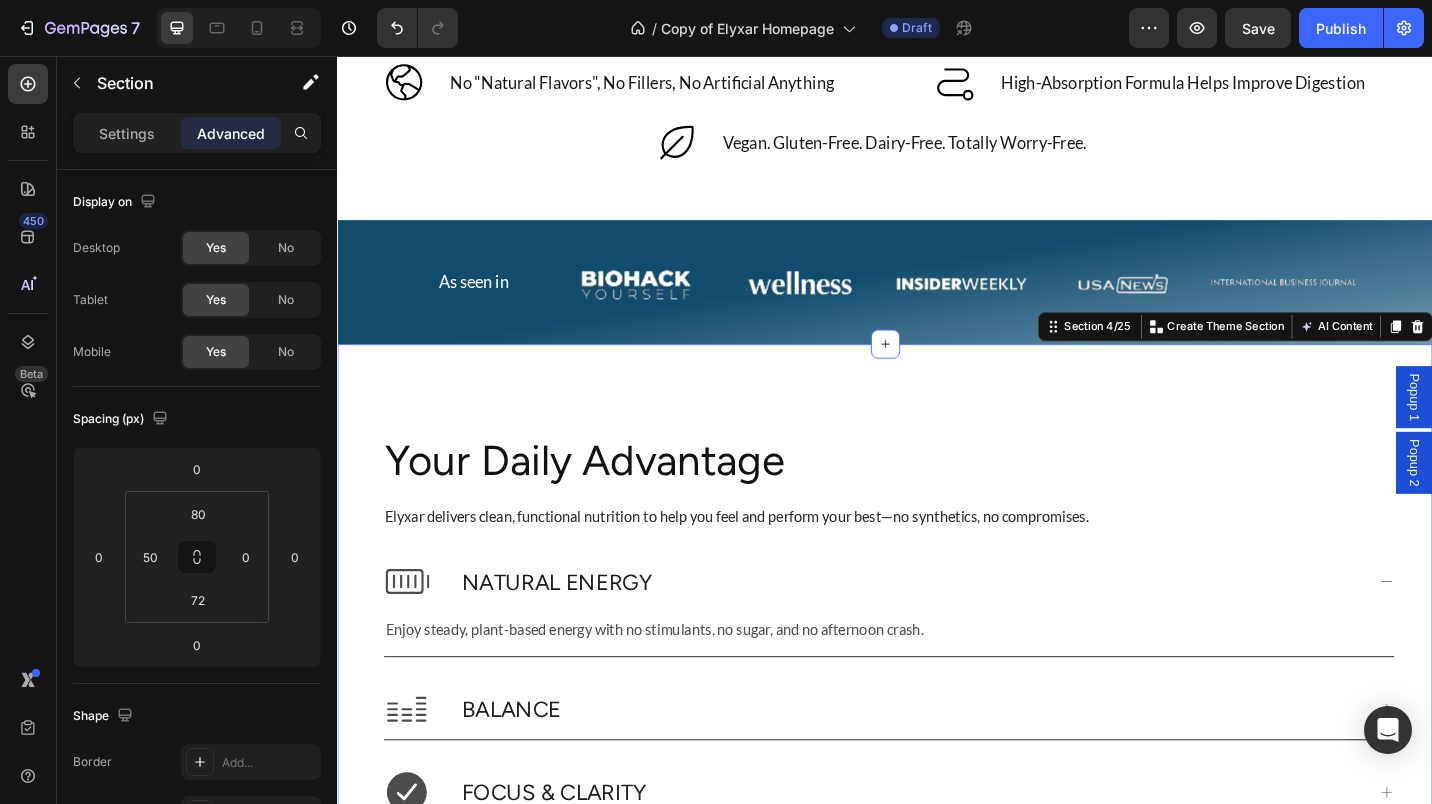 click on "Your Daily Advantage Heading Elyxar delivers clean, functional nutrition to help you feel and perform your best—no synthetics, no compromises. Text Block
NATURAL ENERGY Enjoy steady, plant-based energy with no stimulants, no sugar, and no afternoon crash. Text Block
BALANCE
FOCUS & CLARITY
Accordion 4
Accordion 5
Accordion 6 Accordion Row
Icon ENERGY Text Block Enjoy steady, plant-based energy with no stimulants, no sugar, and no afternoon crash. Text
Icon BALANCE Text Block Stay calm, clear-headed, and composed in the face of daily challenges. Text
Icon FOCUS & CLARITY Text Block Unlock sustained mental clarity and sharper focus—without caffeine crashes or stimulants. Text Row
Icon GUT HEALTH Text Block Support digestion and microbiome balance with prebiotics, probiotics, and enzymes." at bounding box center (937, 1108) 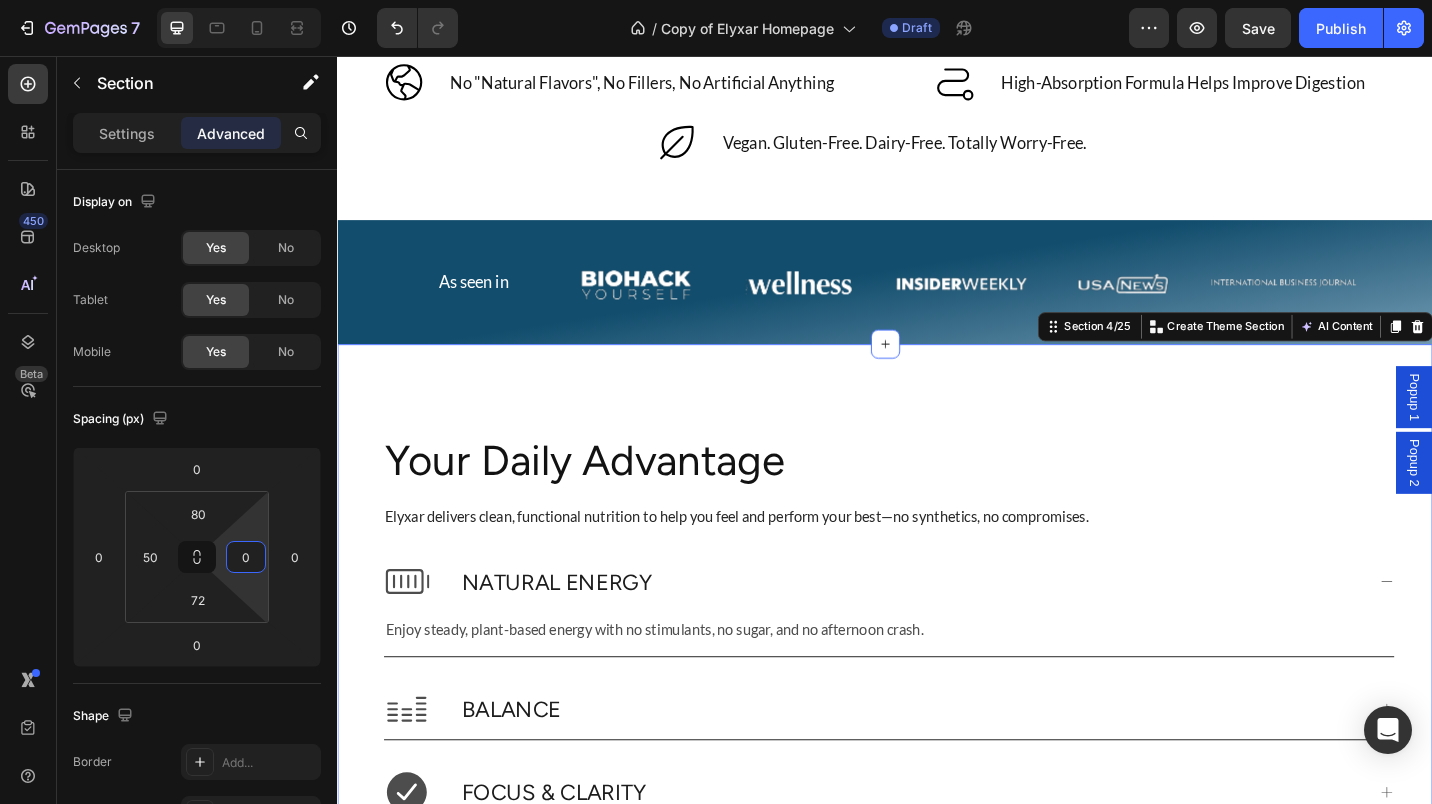 click on "0" at bounding box center [246, 557] 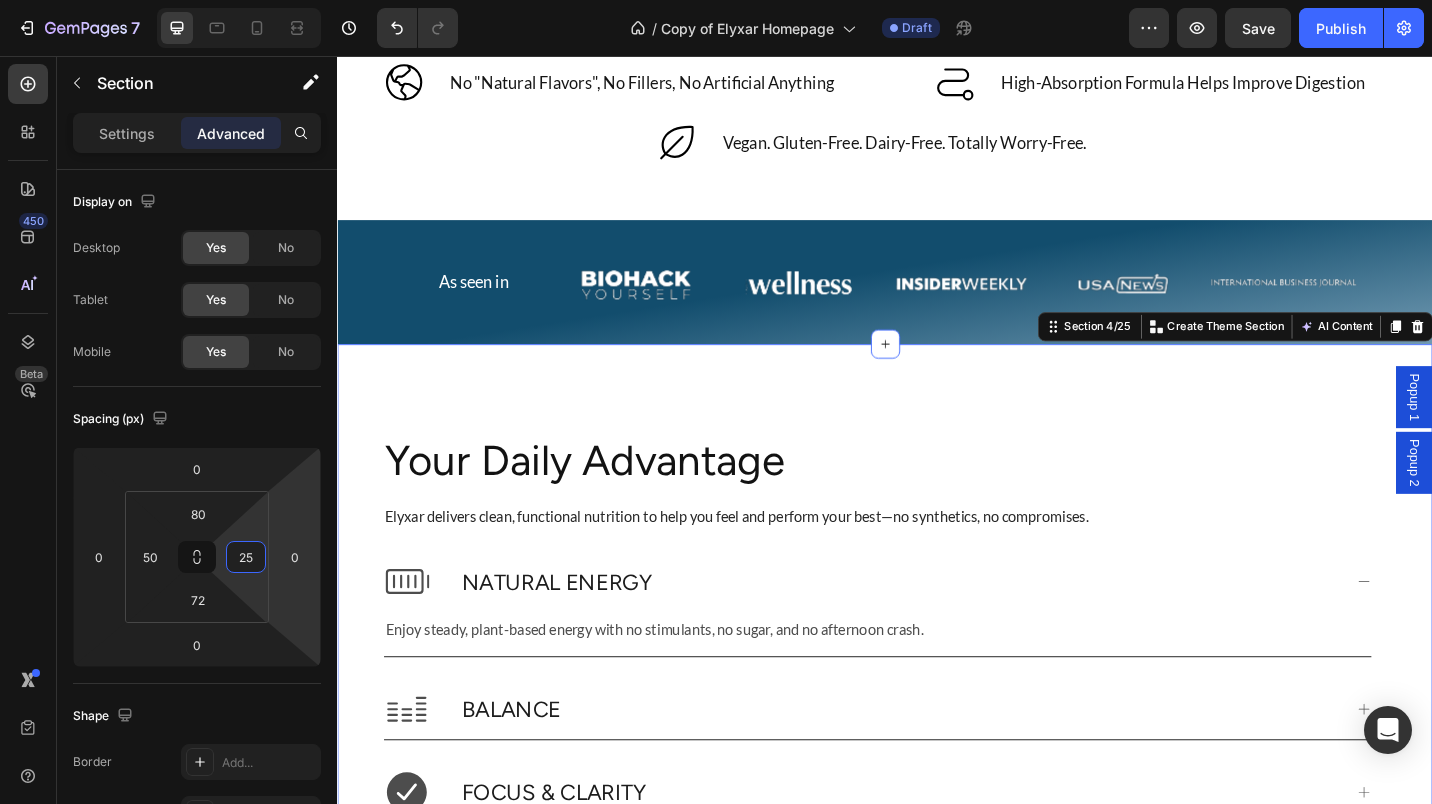 type on "25" 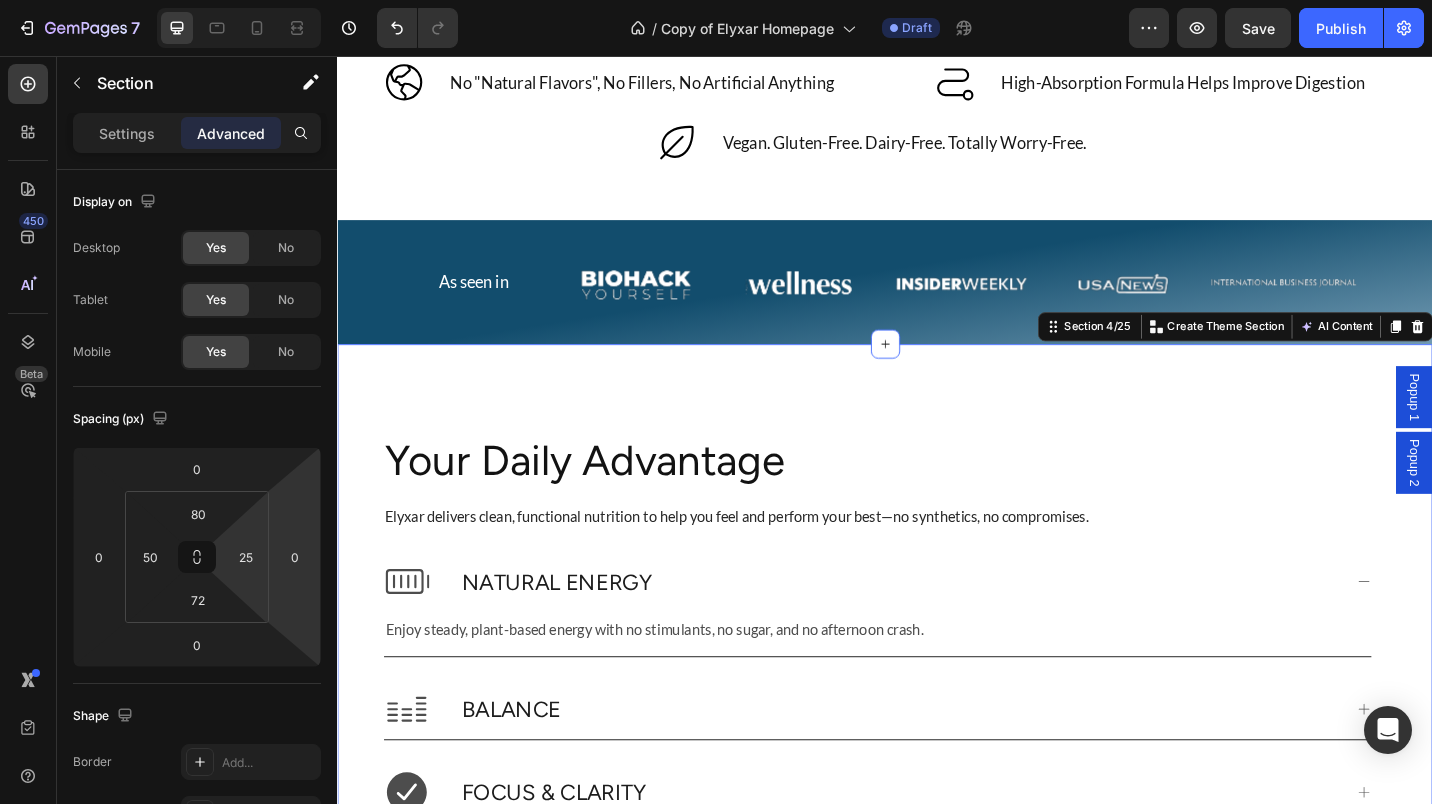 click on "Your Daily Advantage Heading Elyxar delivers clean, functional nutrition to help you feel and perform your best—no synthetics, no compromises. Text Block
NATURAL ENERGY Enjoy steady, plant-based energy with no stimulants, no sugar, and no afternoon crash. Text Block
BALANCE
FOCUS & CLARITY
Accordion 4
Accordion 5
Accordion 6 Accordion Row
Icon ENERGY Text Block Enjoy steady, plant-based energy with no stimulants, no sugar, and no afternoon crash. Text
Icon BALANCE Text Block Stay calm, clear-headed, and composed in the face of daily challenges. Text
Icon FOCUS & CLARITY Text Block Unlock sustained mental clarity and sharper focus—without caffeine crashes or stimulants. Text Row
Icon GUT HEALTH Text Block Support digestion and microbiome balance with prebiotics, probiotics, and enzymes." at bounding box center (937, 1108) 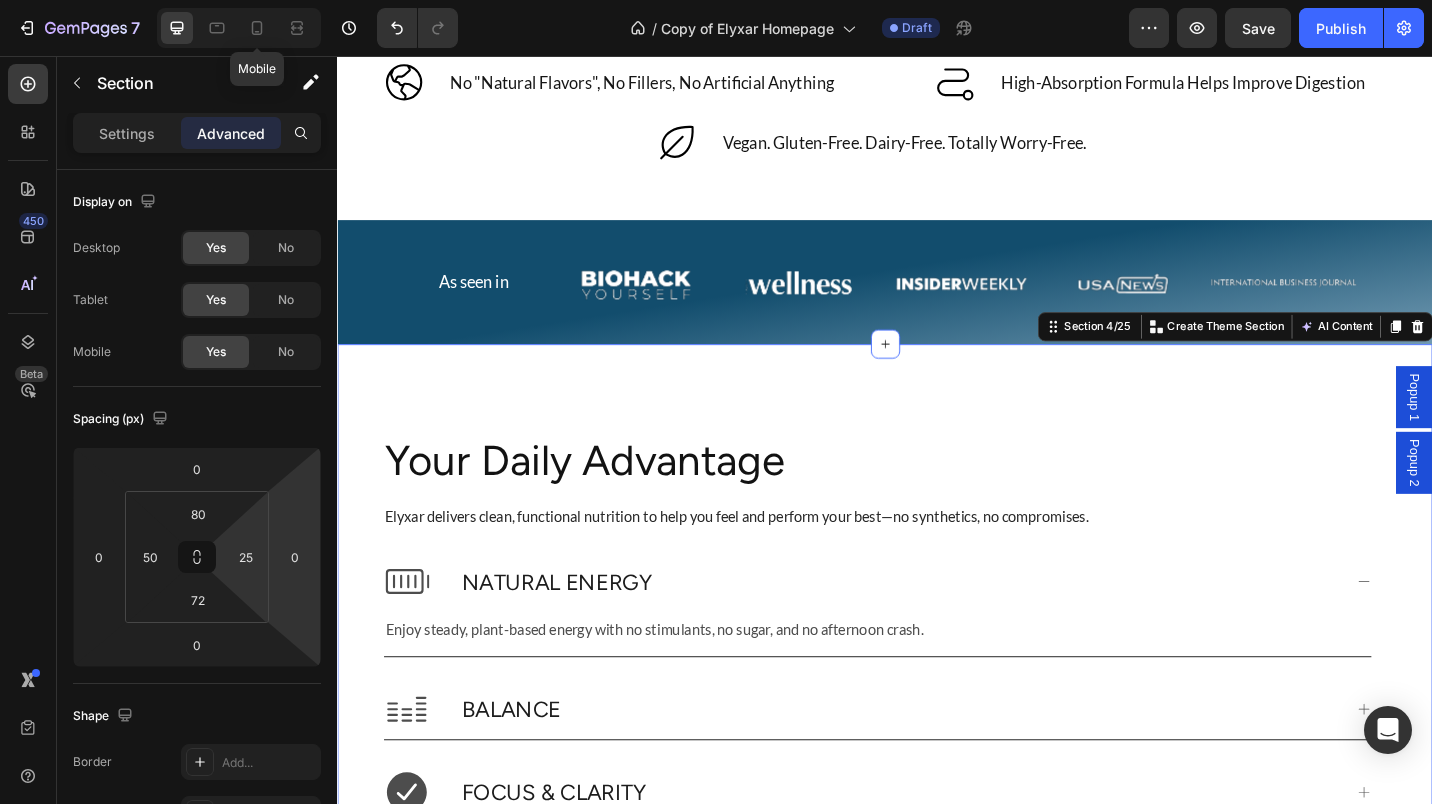 click 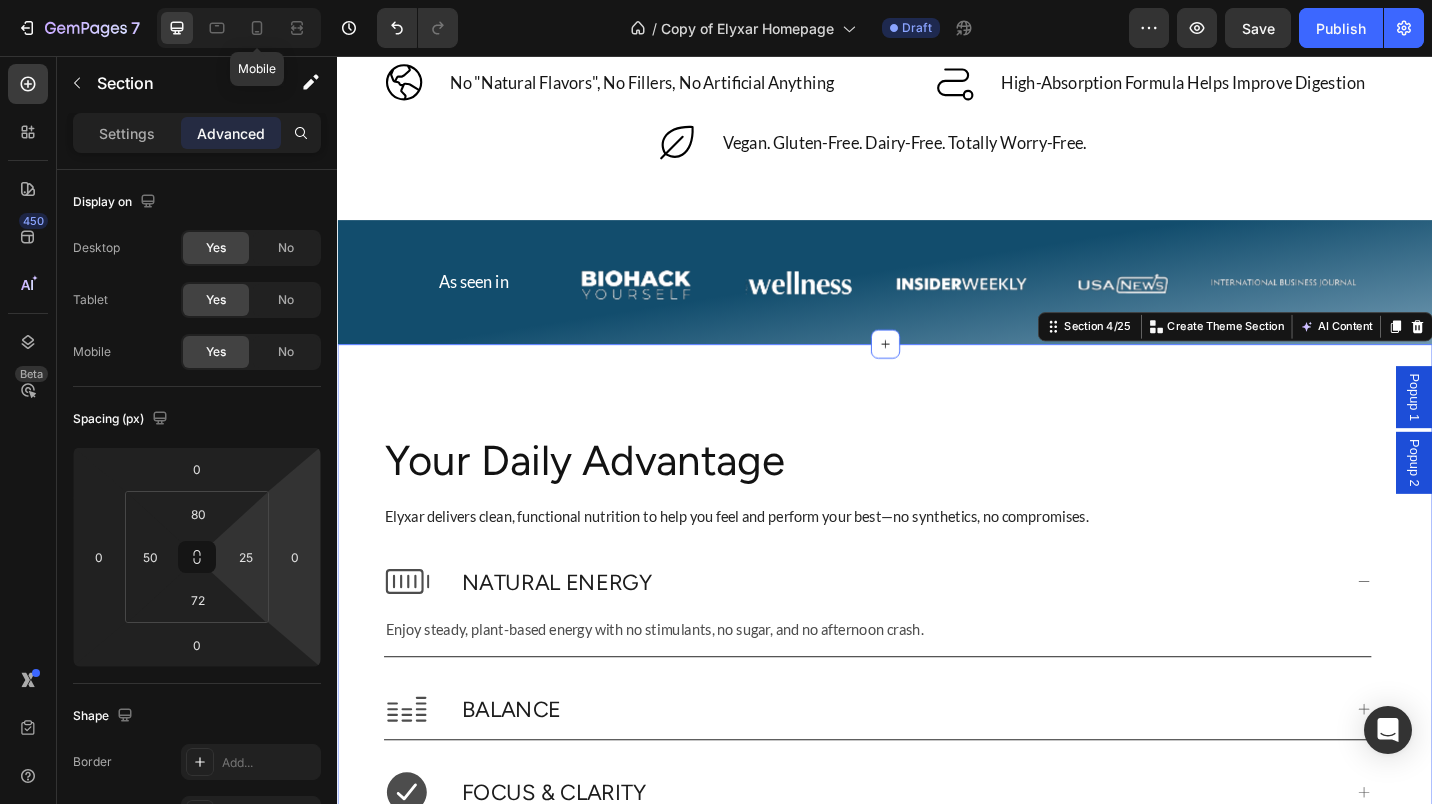 type on "15" 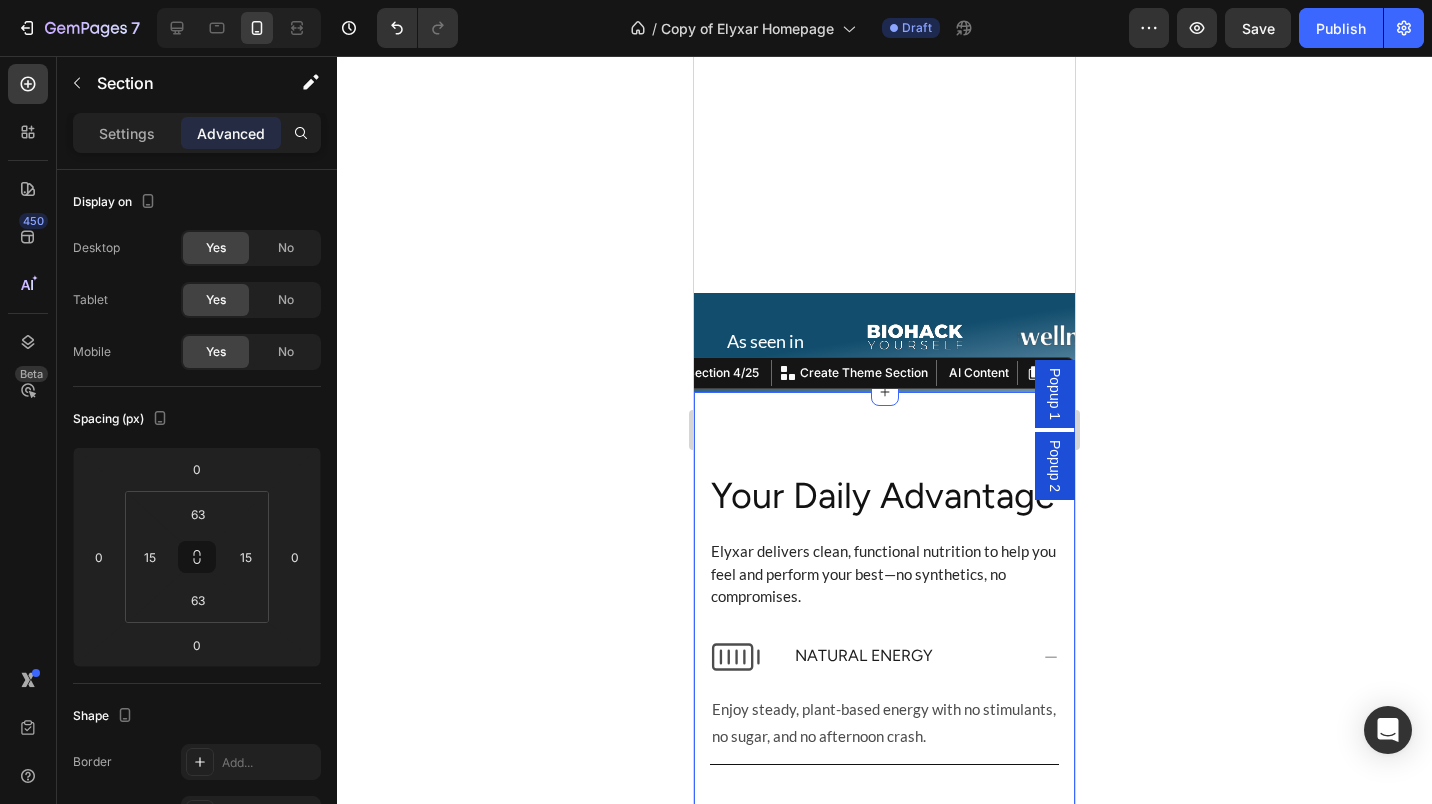 scroll, scrollTop: 990, scrollLeft: 0, axis: vertical 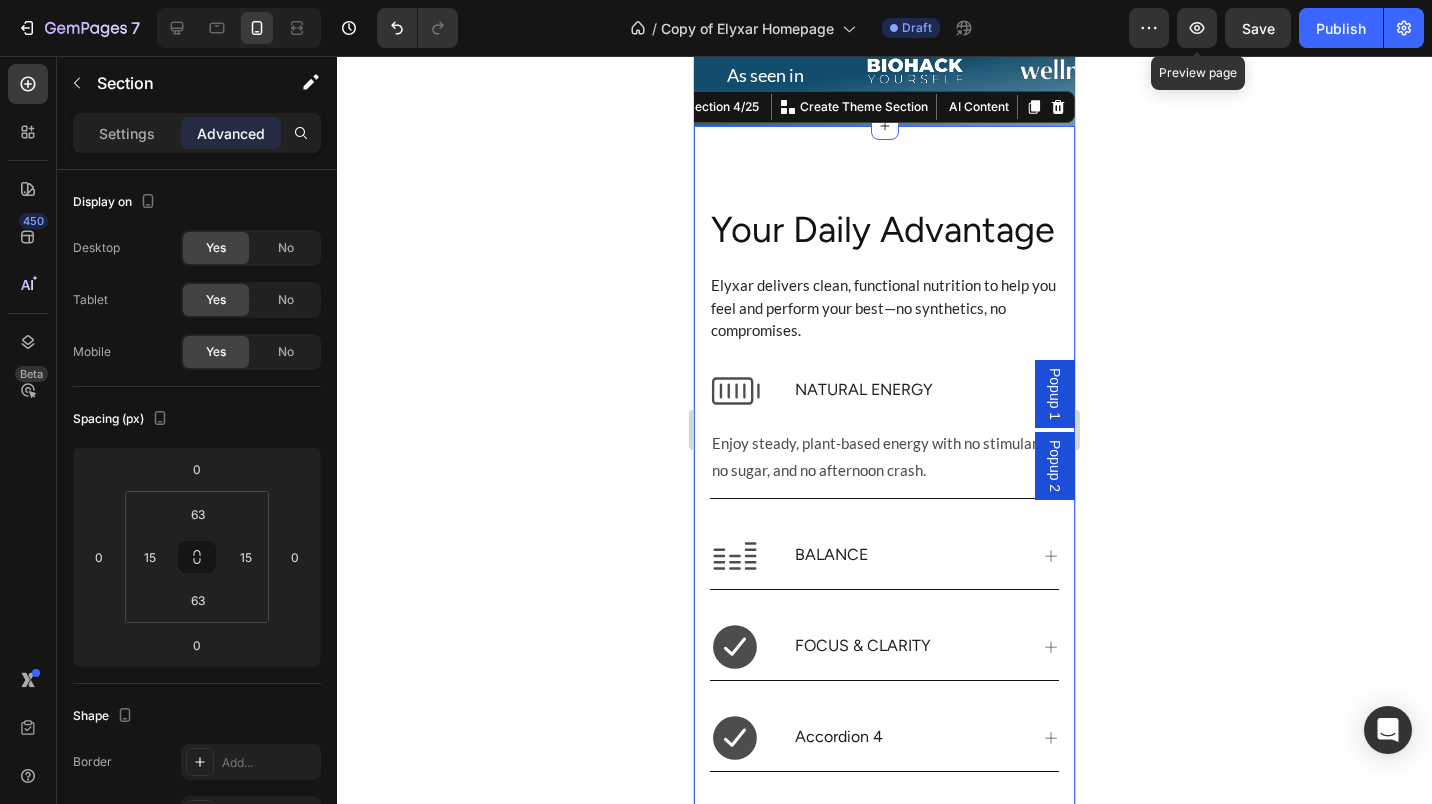 click 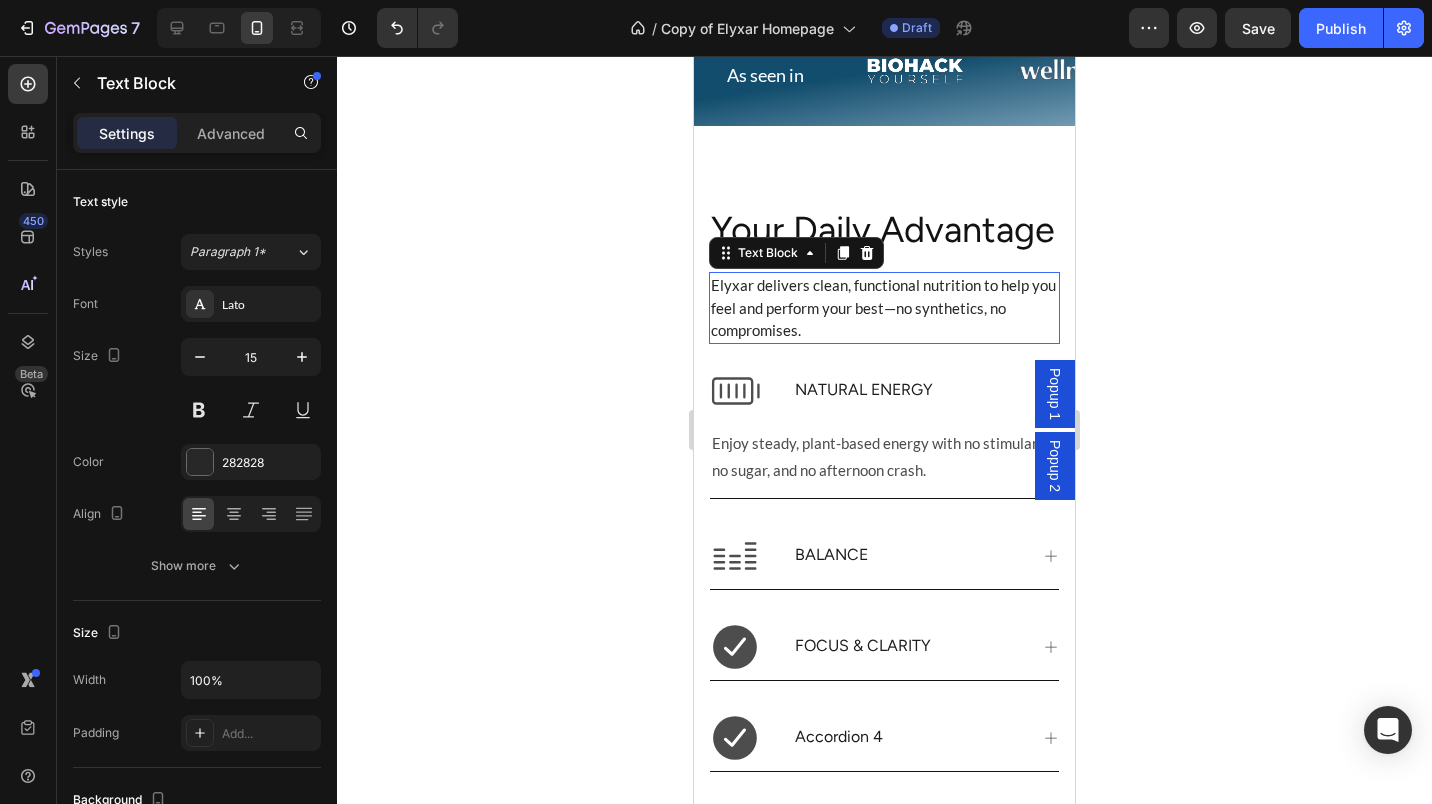 click on "Elyxar delivers clean, functional nutrition to help you feel and perform your best—no synthetics, no compromises." at bounding box center (884, 308) 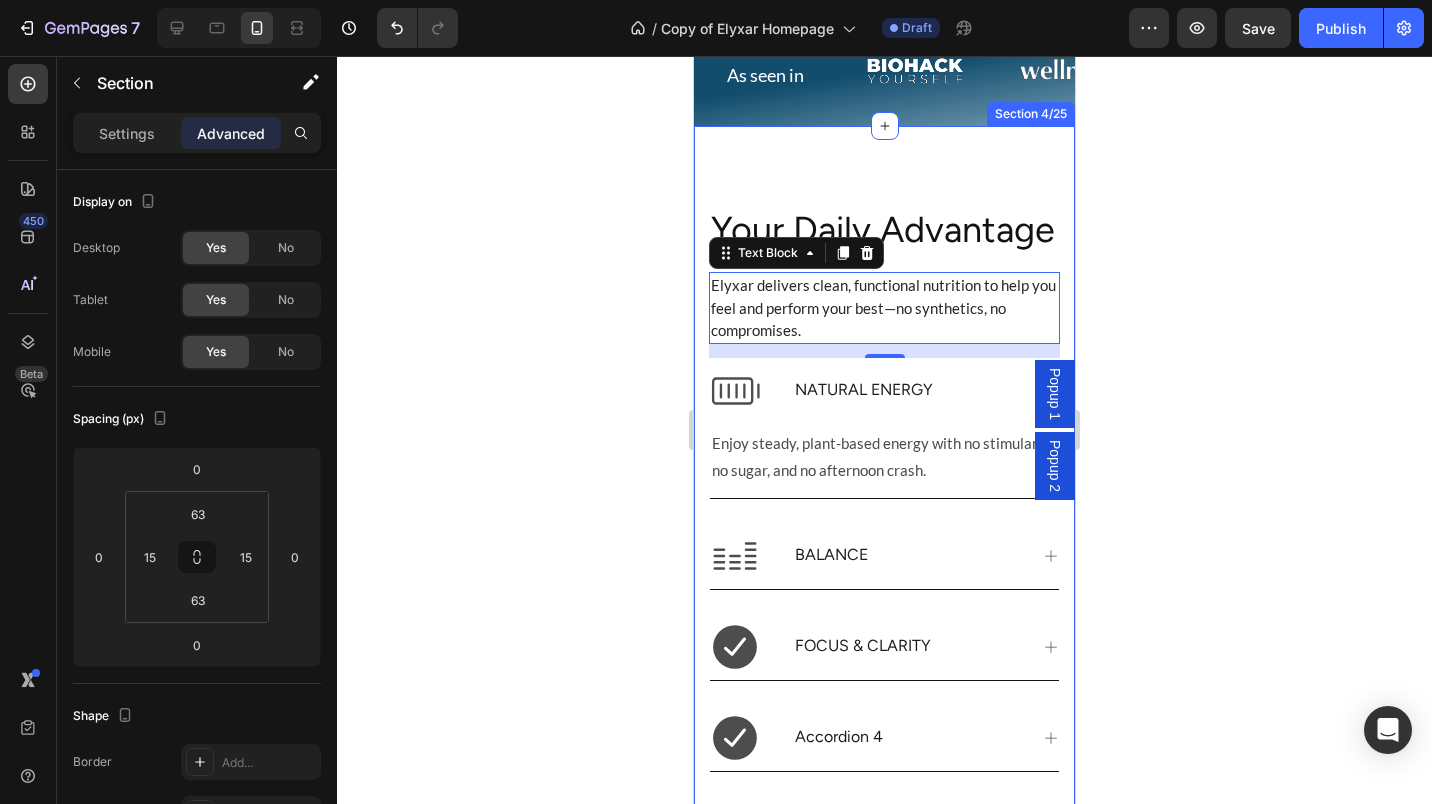 click on "Your Daily Advantage Heading Elyxar delivers clean, functional nutrition to help you feel and perform your best—no synthetics, no compromises. Text Block   14
NATURAL ENERGY Enjoy steady, plant-based energy with no stimulants, no sugar, and no afternoon crash. Text Block
BALANCE
FOCUS & CLARITY
Accordion 4
Accordion 5
Accordion 6 Accordion Row
Icon ENERGY Text Block Enjoy steady, plant-based energy with no stimulants, no sugar, and no afternoon crash. Text
Icon BALANCE Text Block Stay calm, clear-headed, and composed in the face of daily challenges. Text
Icon FOCUS & CLARITY Text Block Unlock sustained mental clarity and sharper focus—without caffeine crashes or stimulants. Text Row
Icon GUT HEALTH Text Block Text
Icon IMMUNITY Text Block Text
Icon Text" at bounding box center [884, 1305] 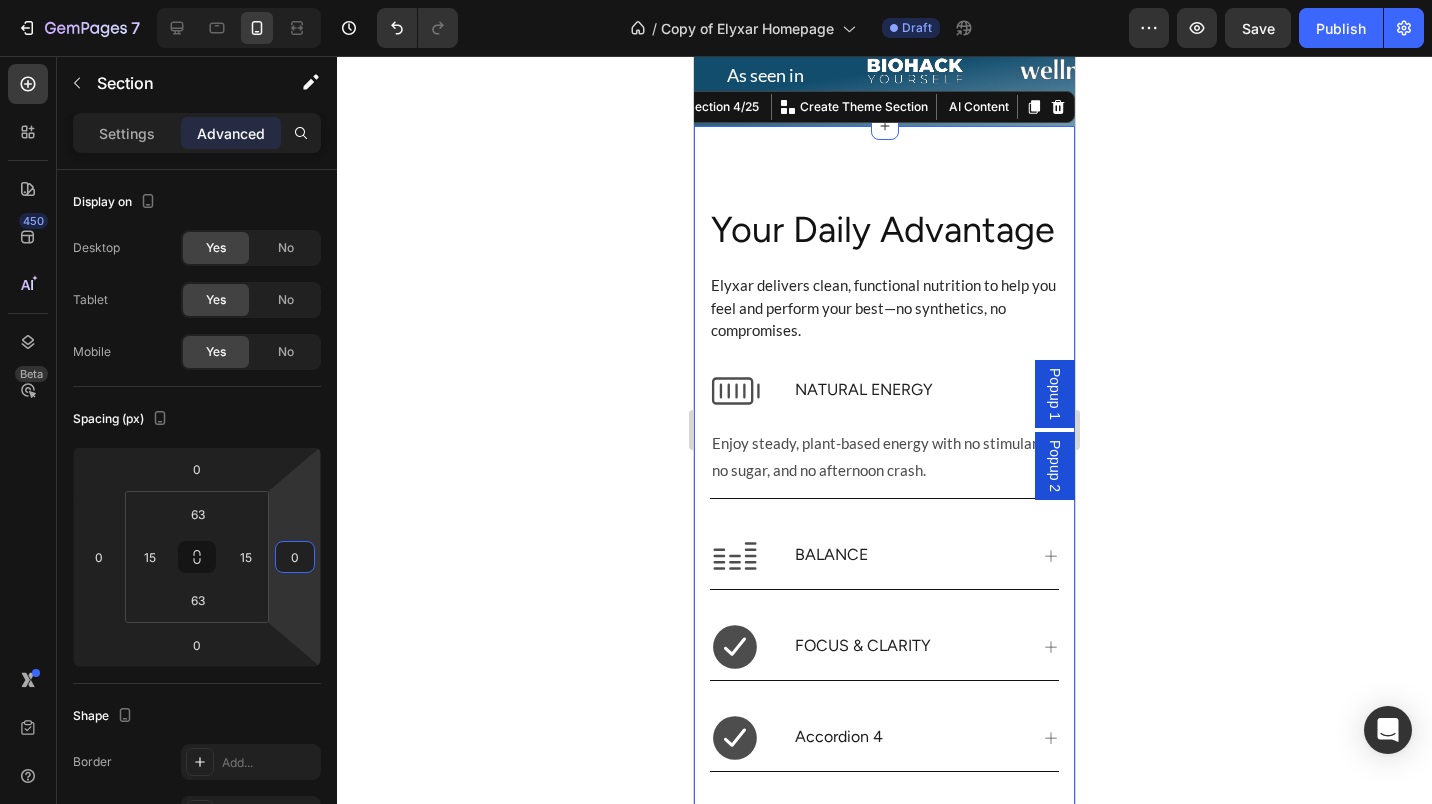 click on "0" at bounding box center [295, 557] 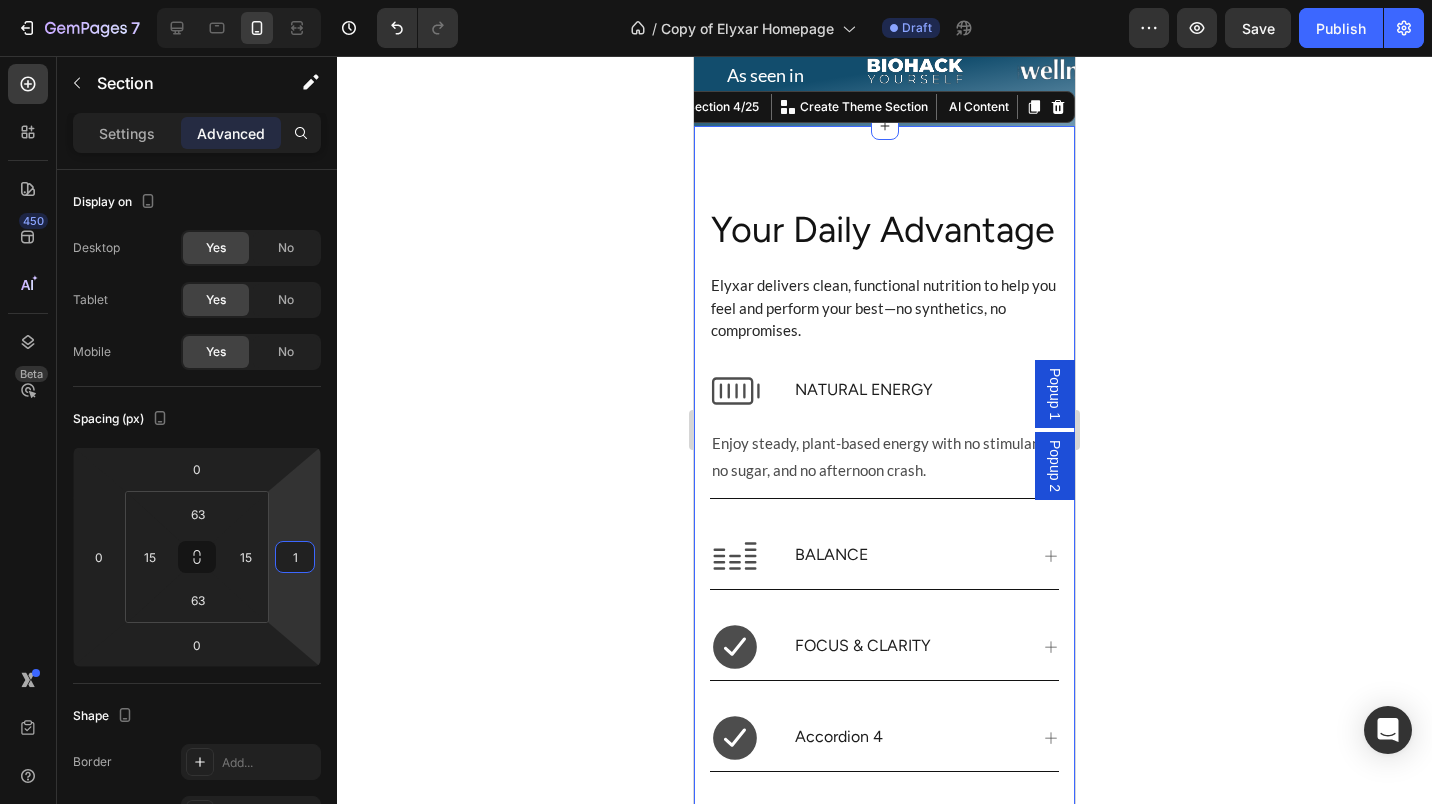 type on "15" 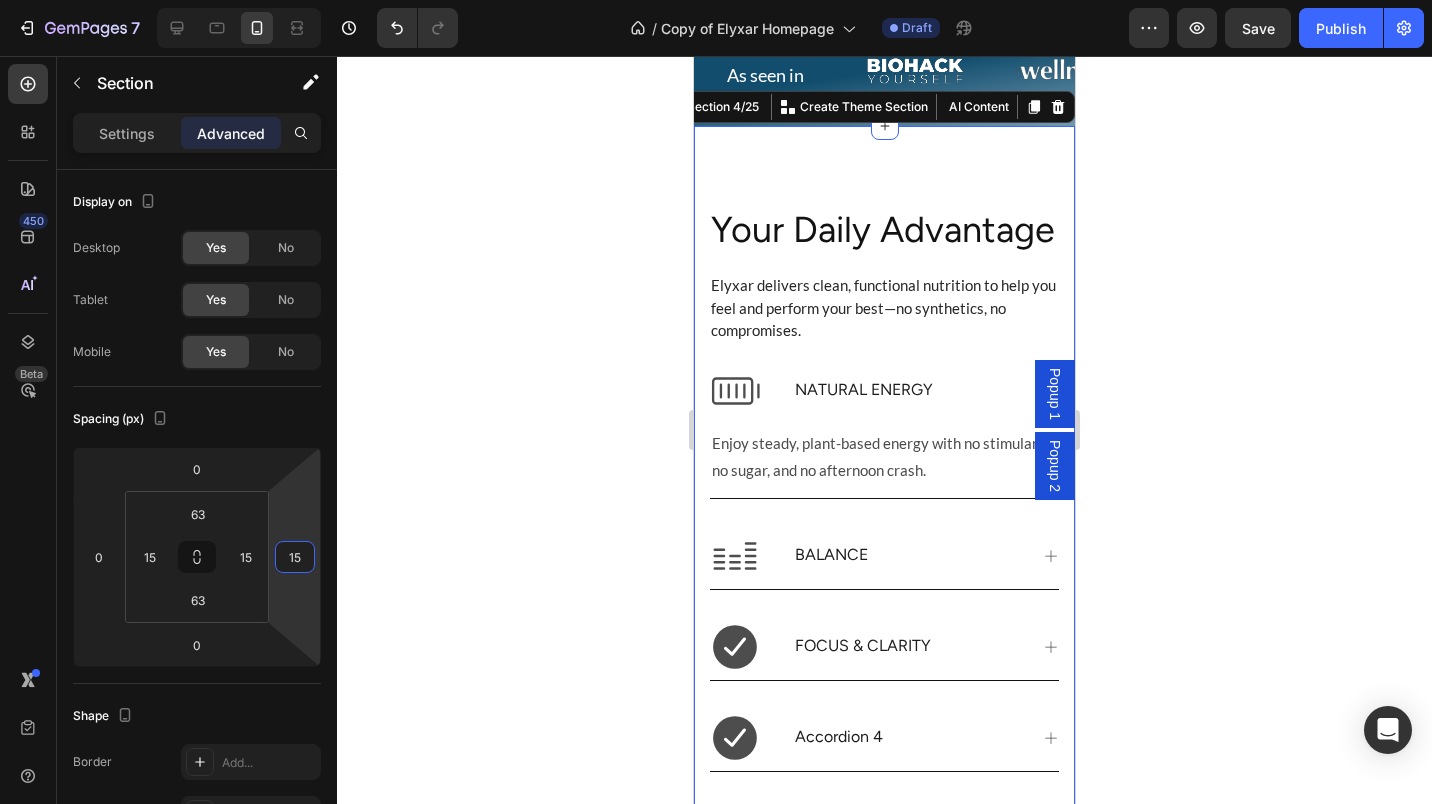 click 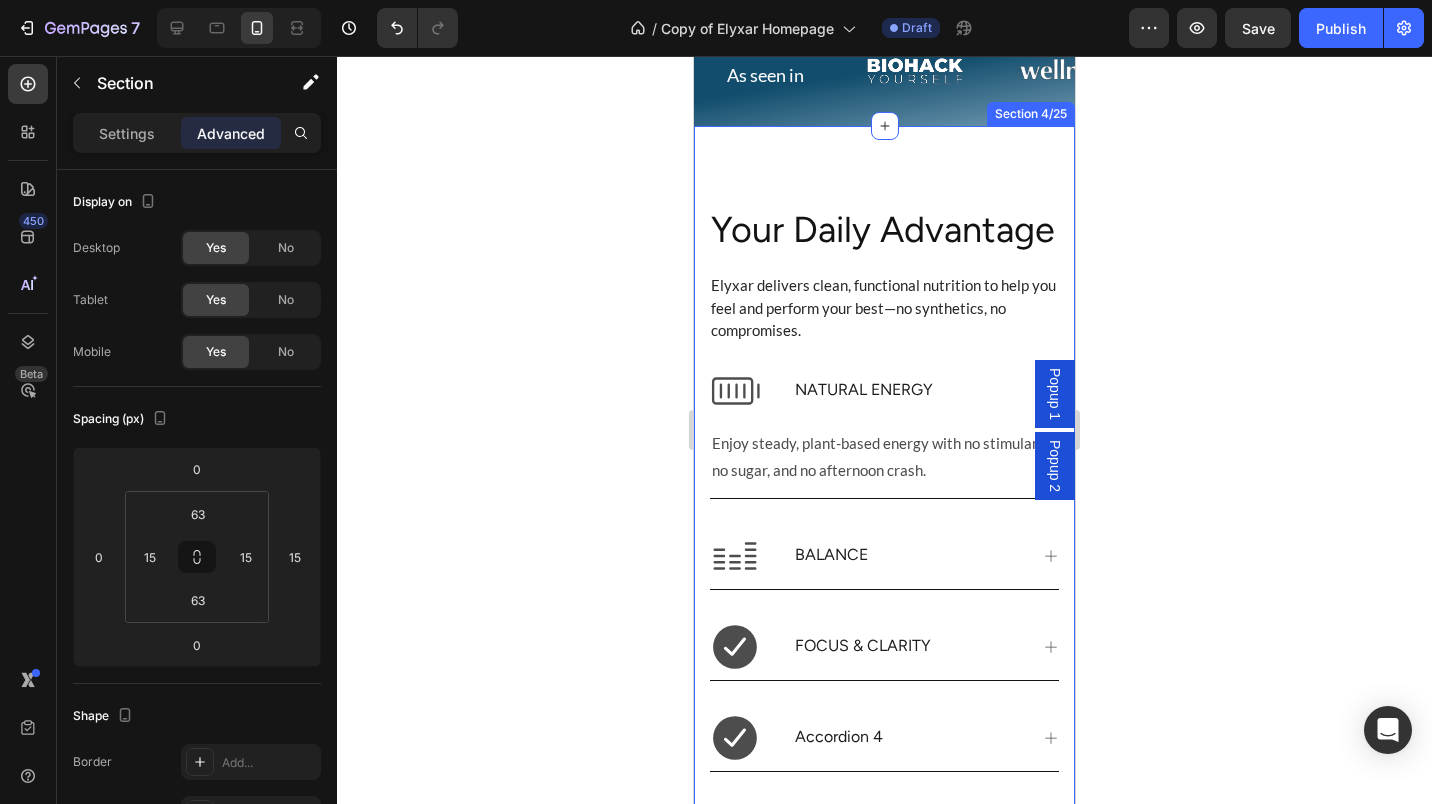 click on "Your Daily Advantage Heading Elyxar delivers clean, functional nutrition to help you feel and perform your best—no synthetics, no compromises. Text Block
NATURAL ENERGY Enjoy steady, plant-based energy with no stimulants, no sugar, and no afternoon crash. Text Block
BALANCE
FOCUS & CLARITY
Accordion 4
Accordion 5
Accordion 6 Accordion Row
Icon ENERGY Text Block Enjoy steady, plant-based energy with no stimulants, no sugar, and no afternoon crash. Text
Icon BALANCE Text Block Stay calm, clear-headed, and composed in the face of daily challenges. Text
Icon FOCUS & CLARITY Text Block Unlock sustained mental clarity and sharper focus—without caffeine crashes or stimulants. Text Row
Icon GUT HEALTH Text Block Support digestion and microbiome balance with prebiotics, probiotics, and enzymes." at bounding box center (884, 1305) 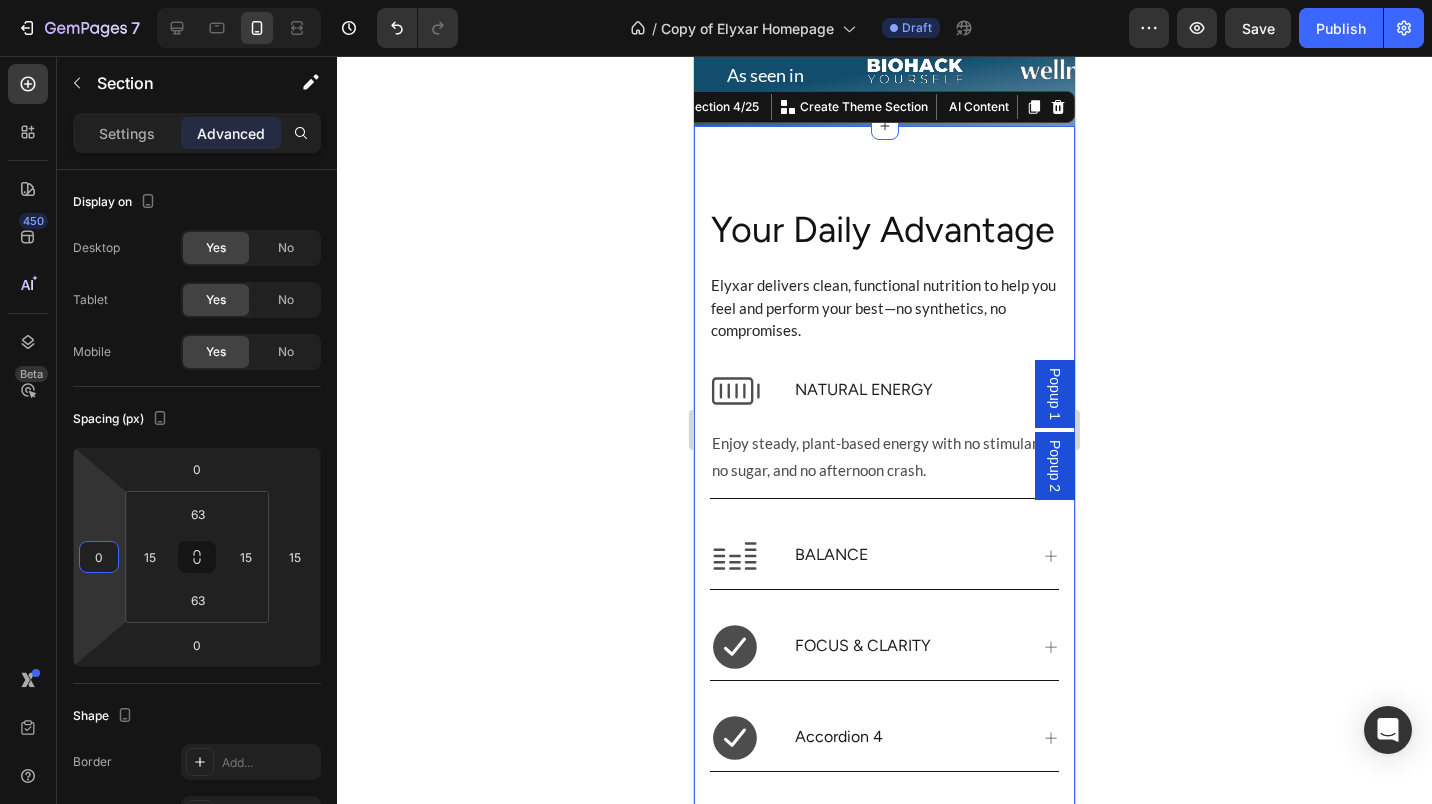 click on "0" at bounding box center (99, 557) 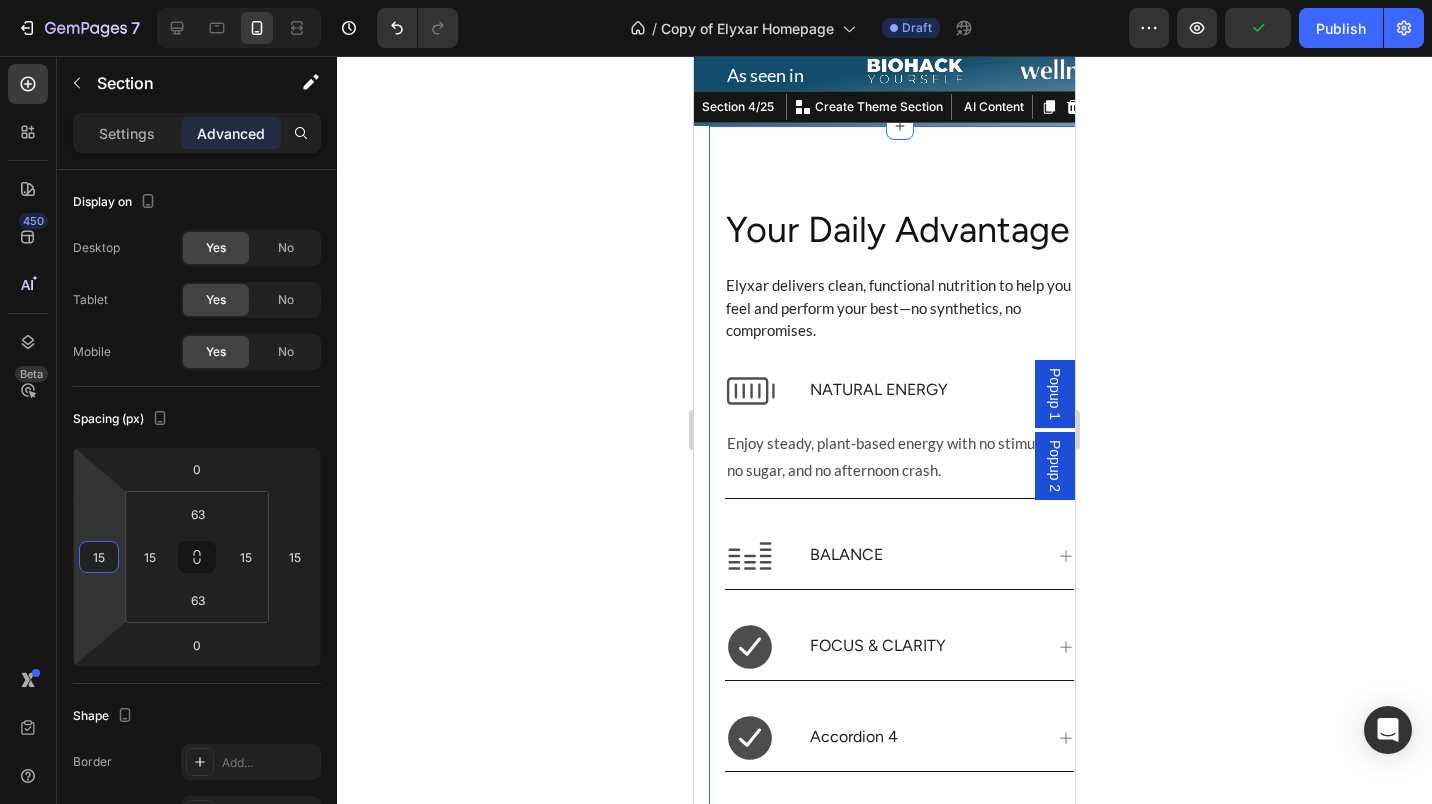 type on "1" 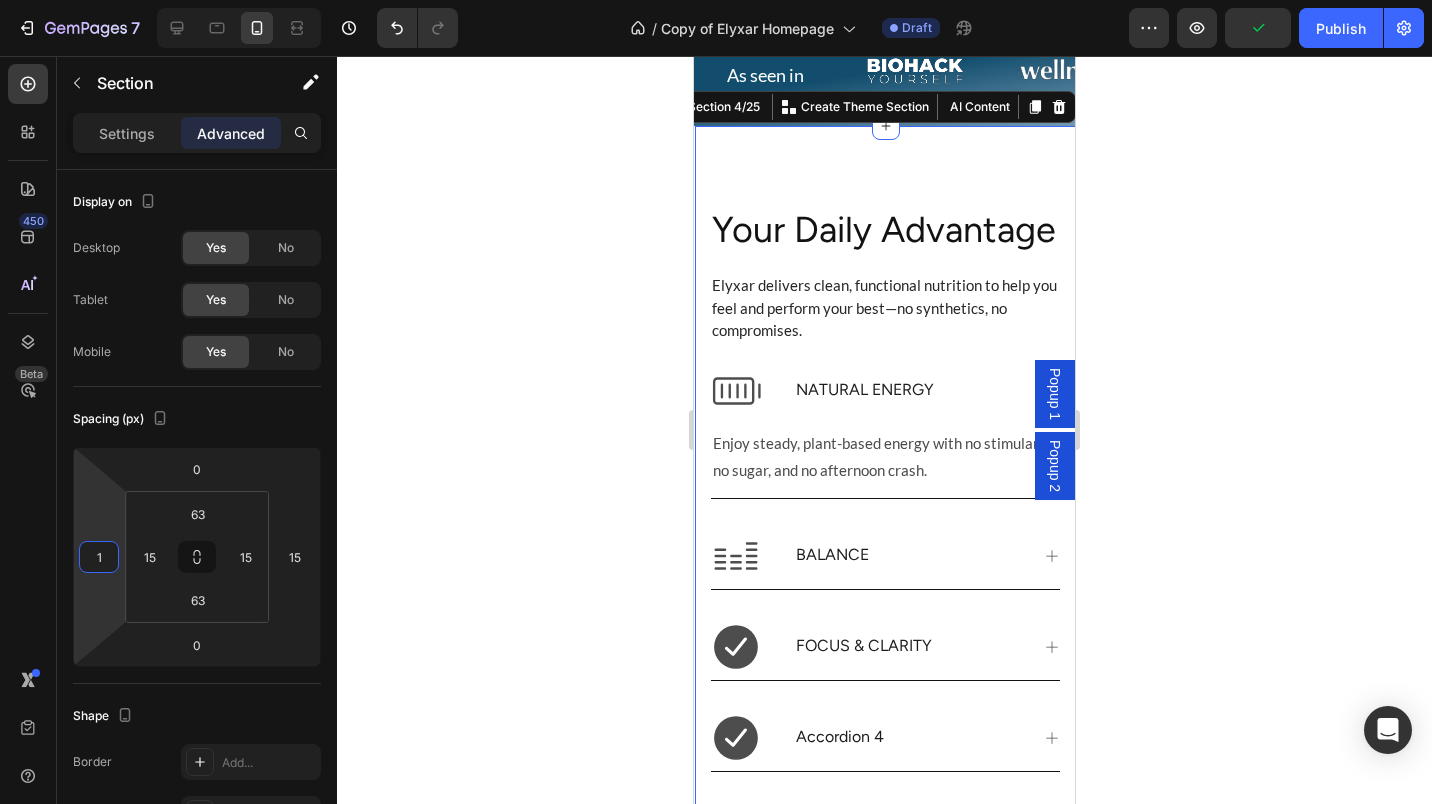 type 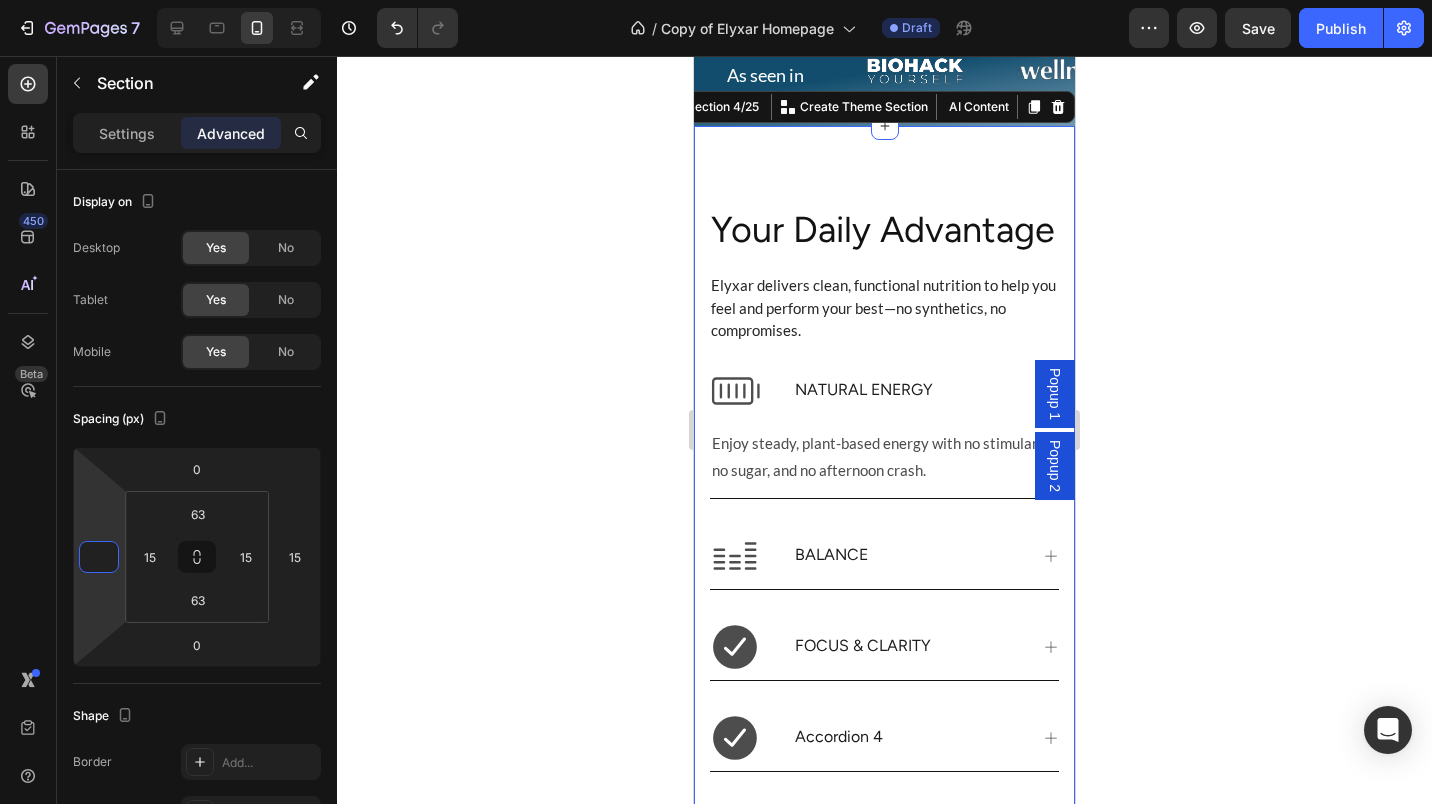 click 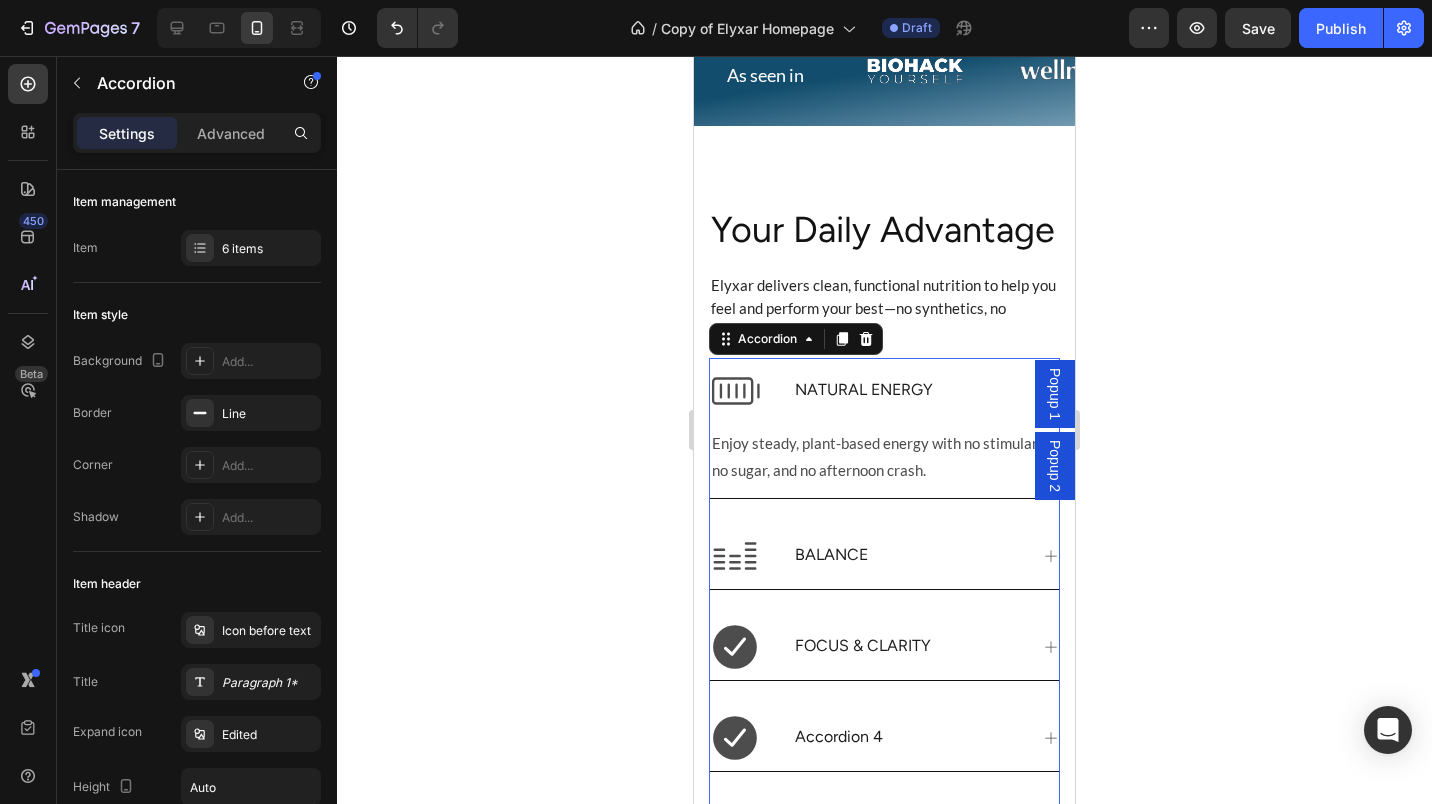 click on "Advanced" at bounding box center [231, 133] 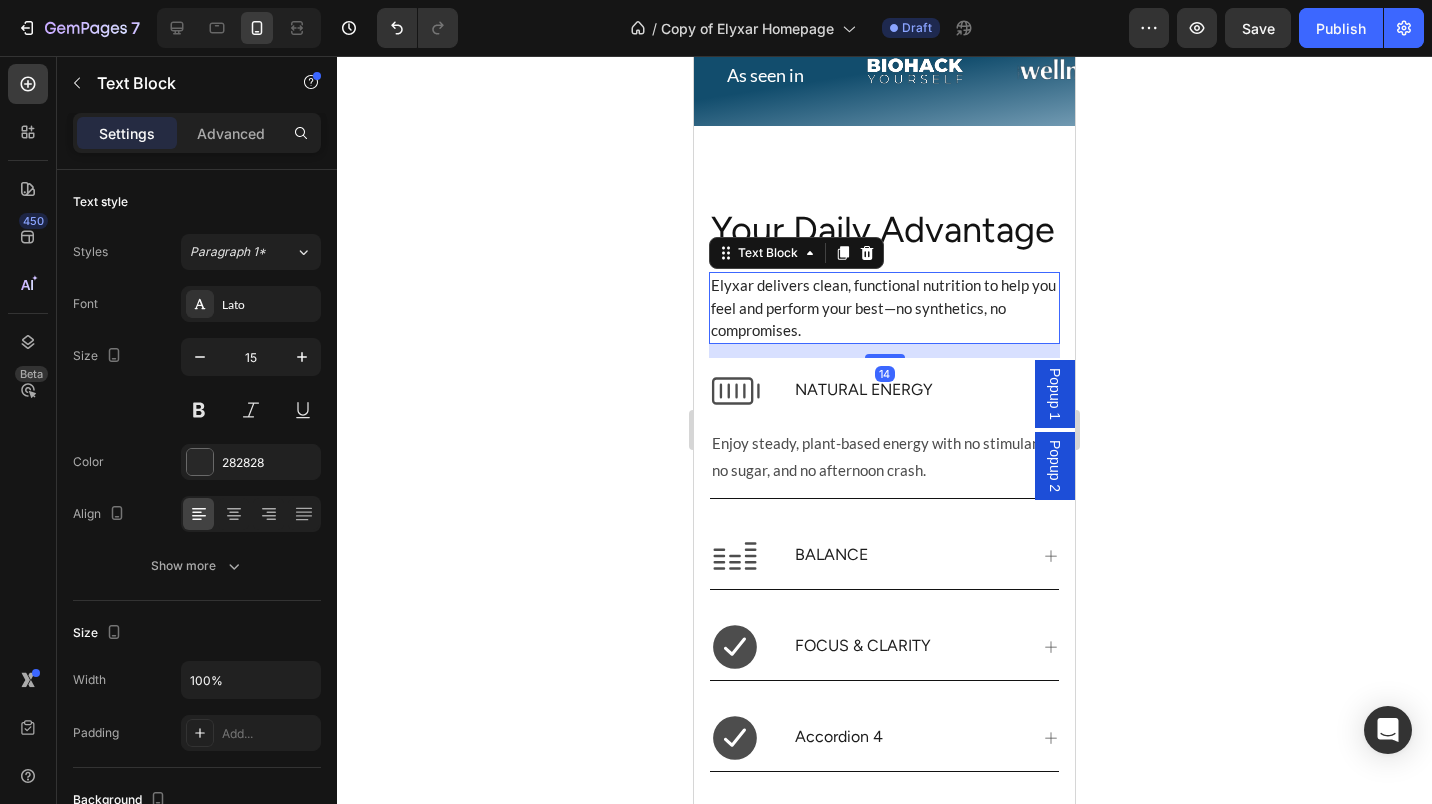 click on "Advanced" at bounding box center (231, 133) 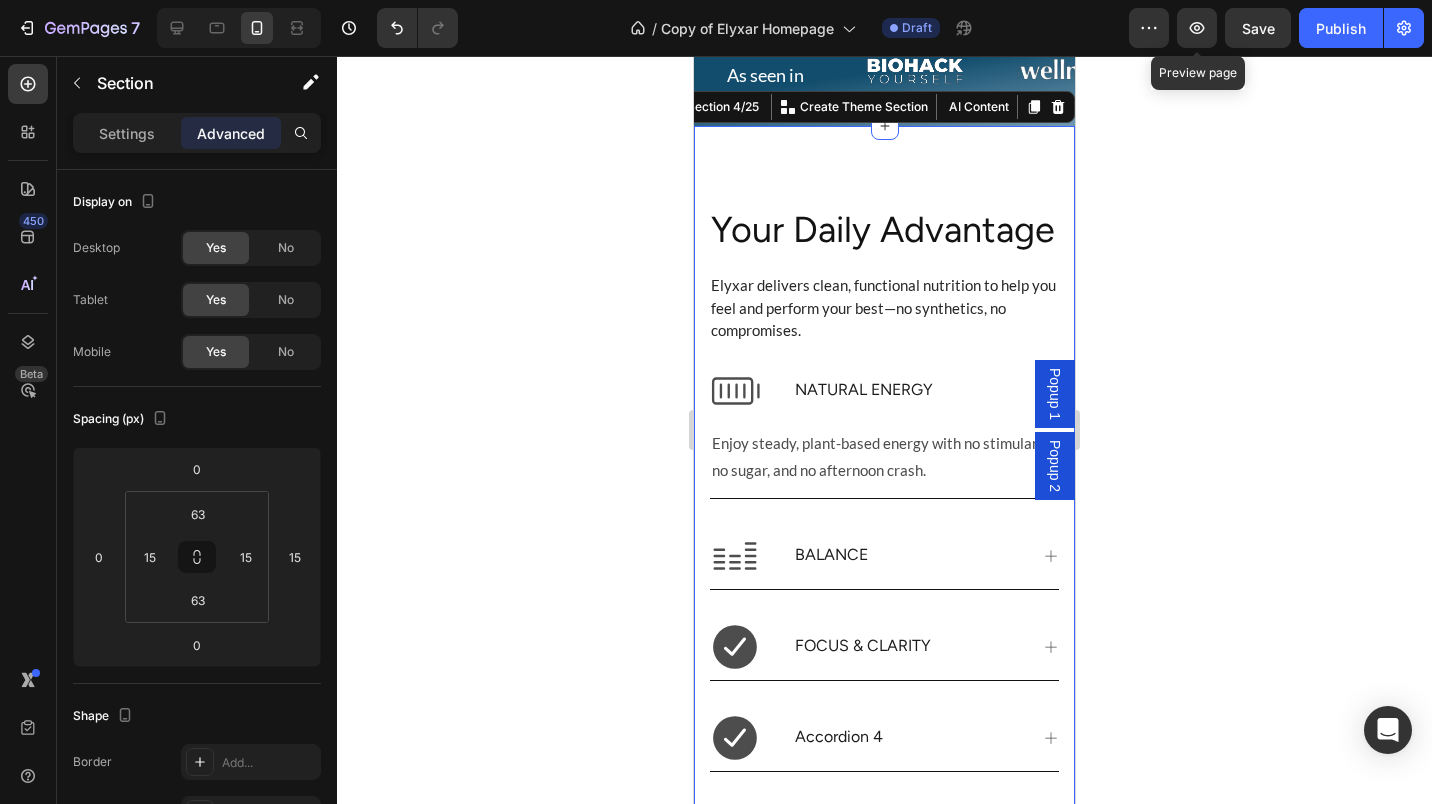 click 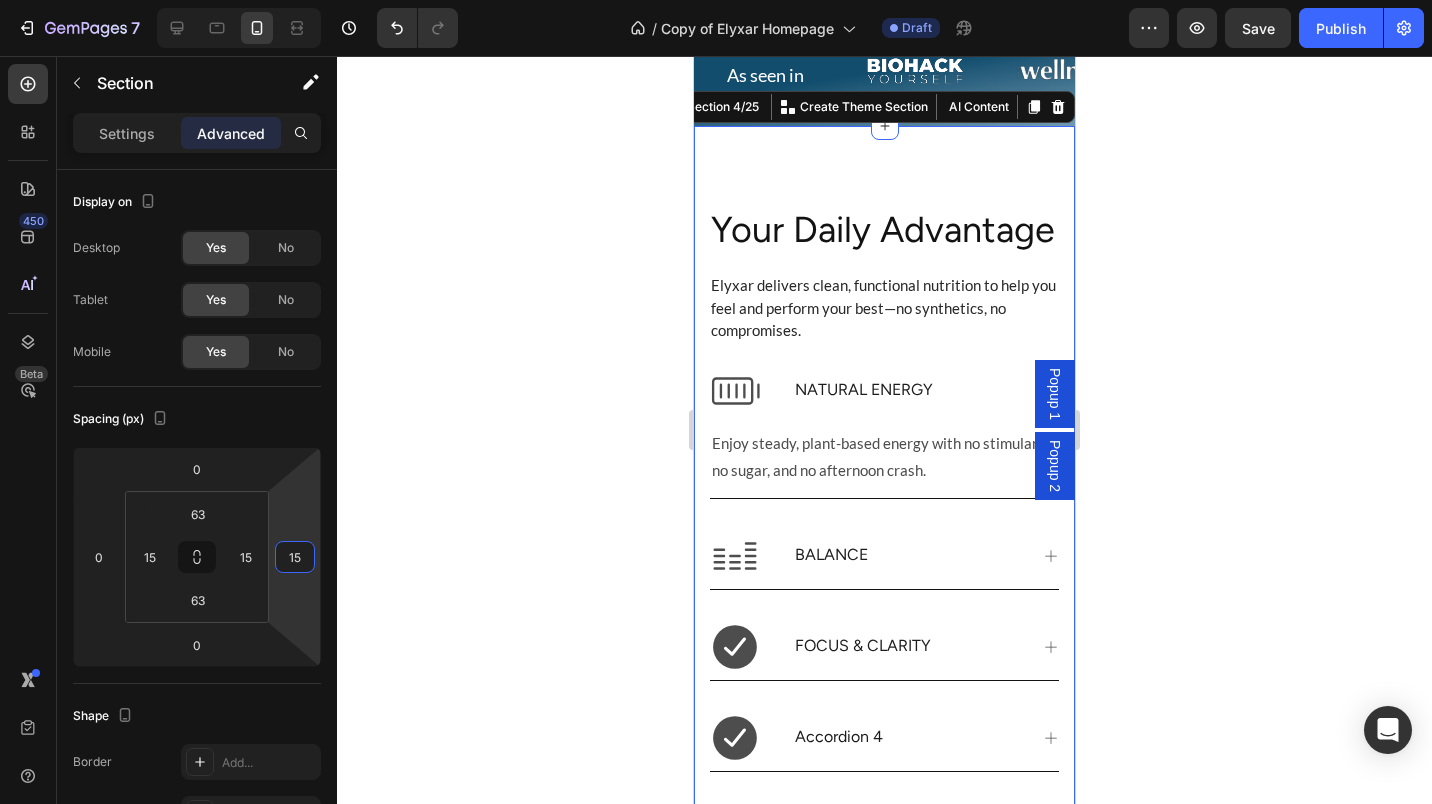 click on "15" at bounding box center (295, 557) 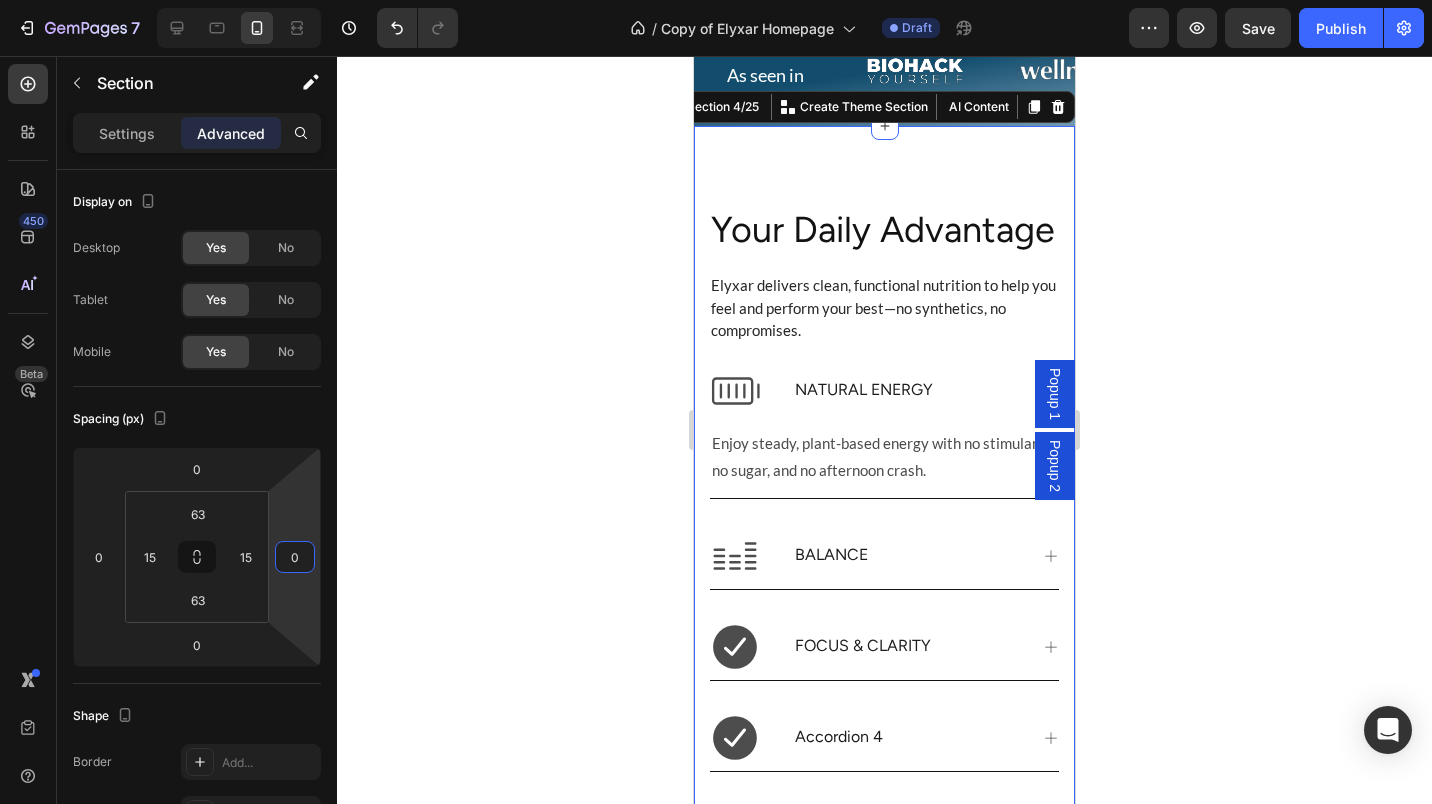 type on "0" 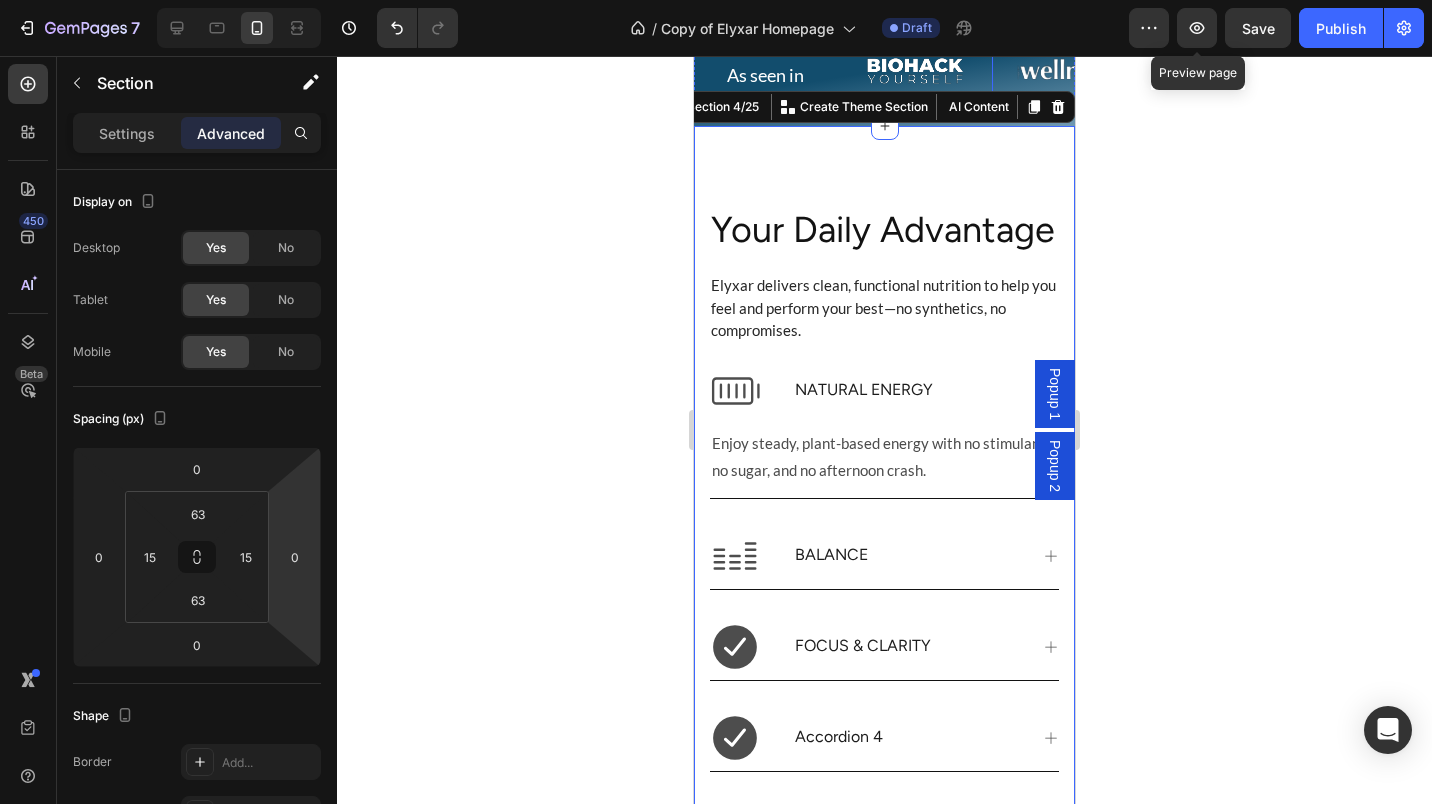 click 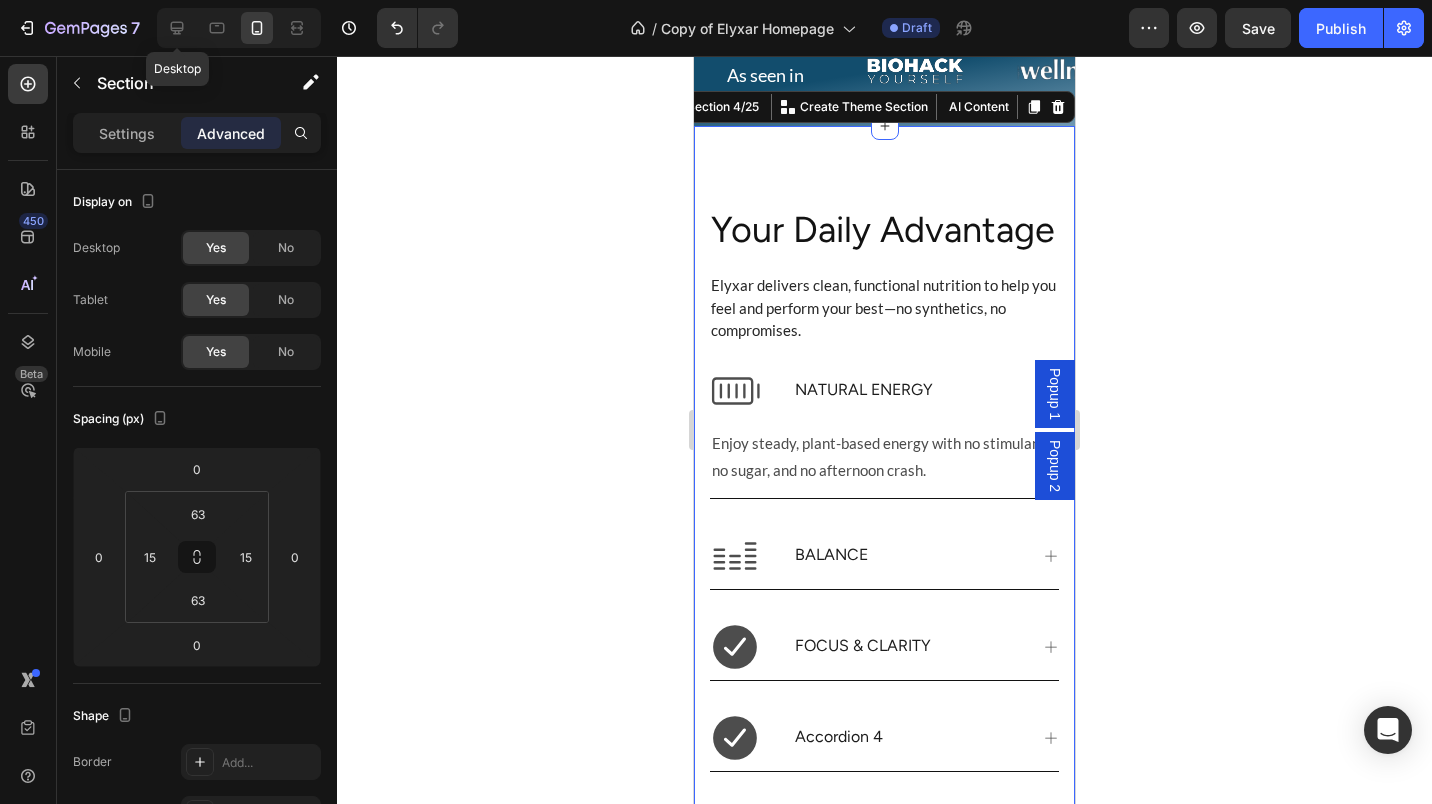 click 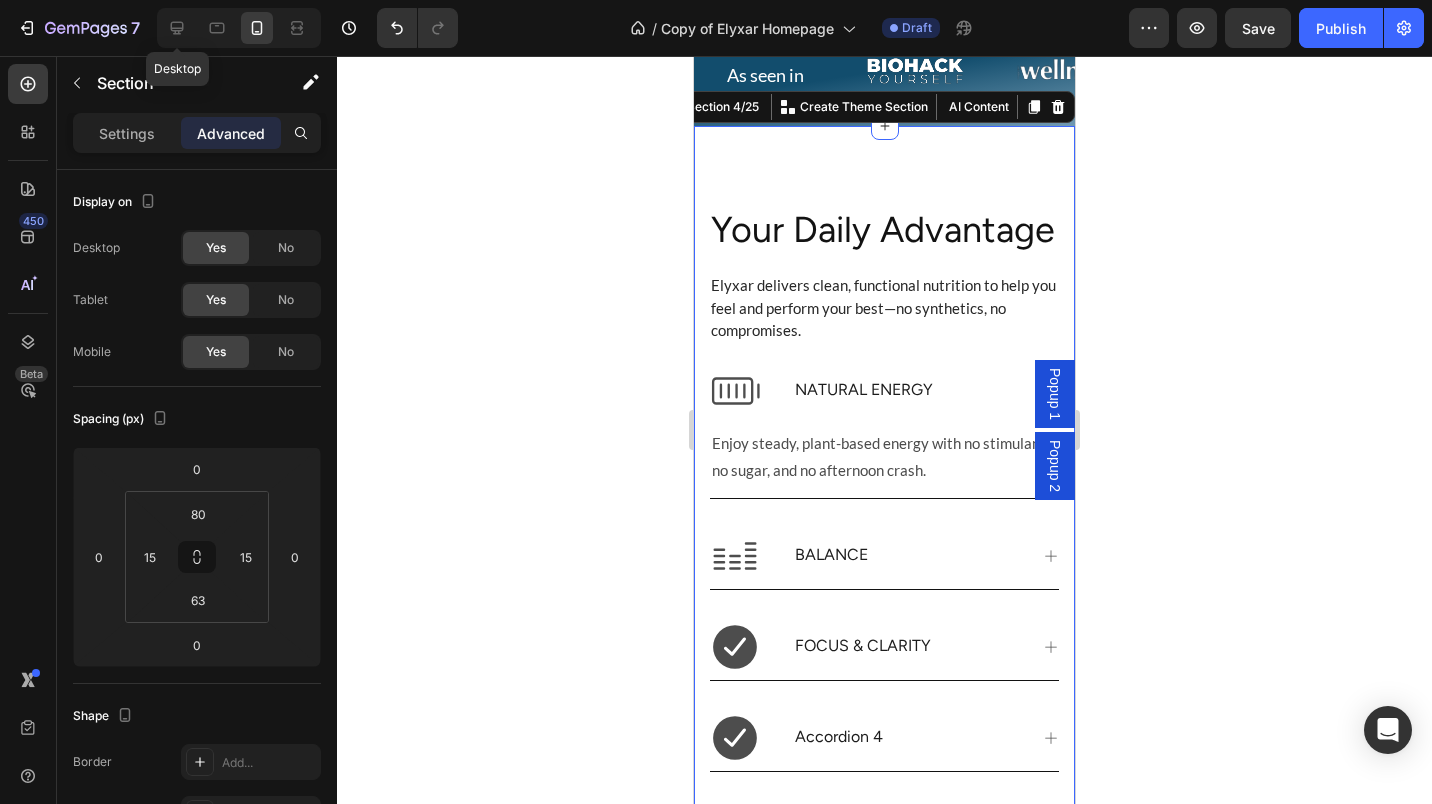 type on "50" 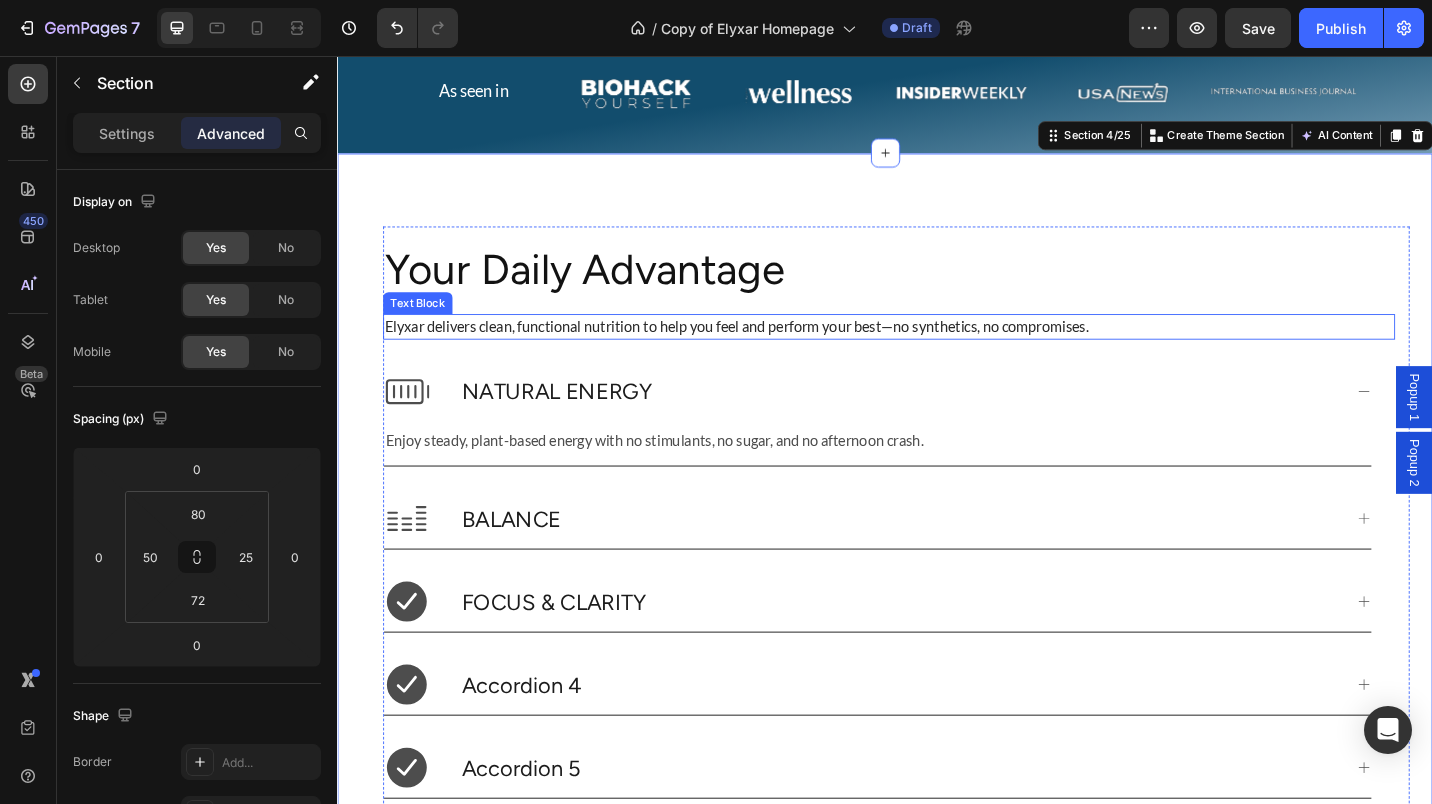 scroll, scrollTop: 1027, scrollLeft: 0, axis: vertical 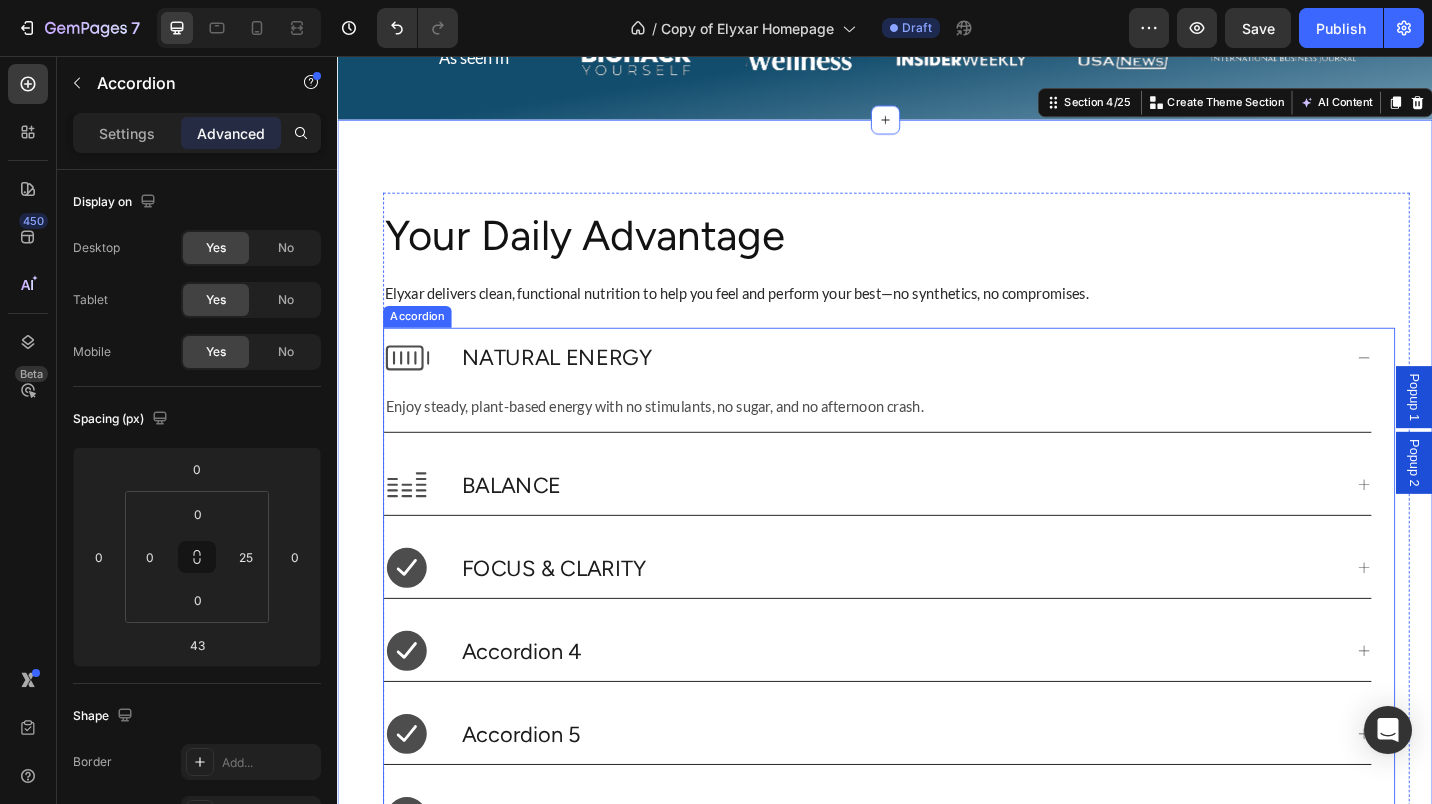click on "NATURAL ENERGY" at bounding box center (913, 387) 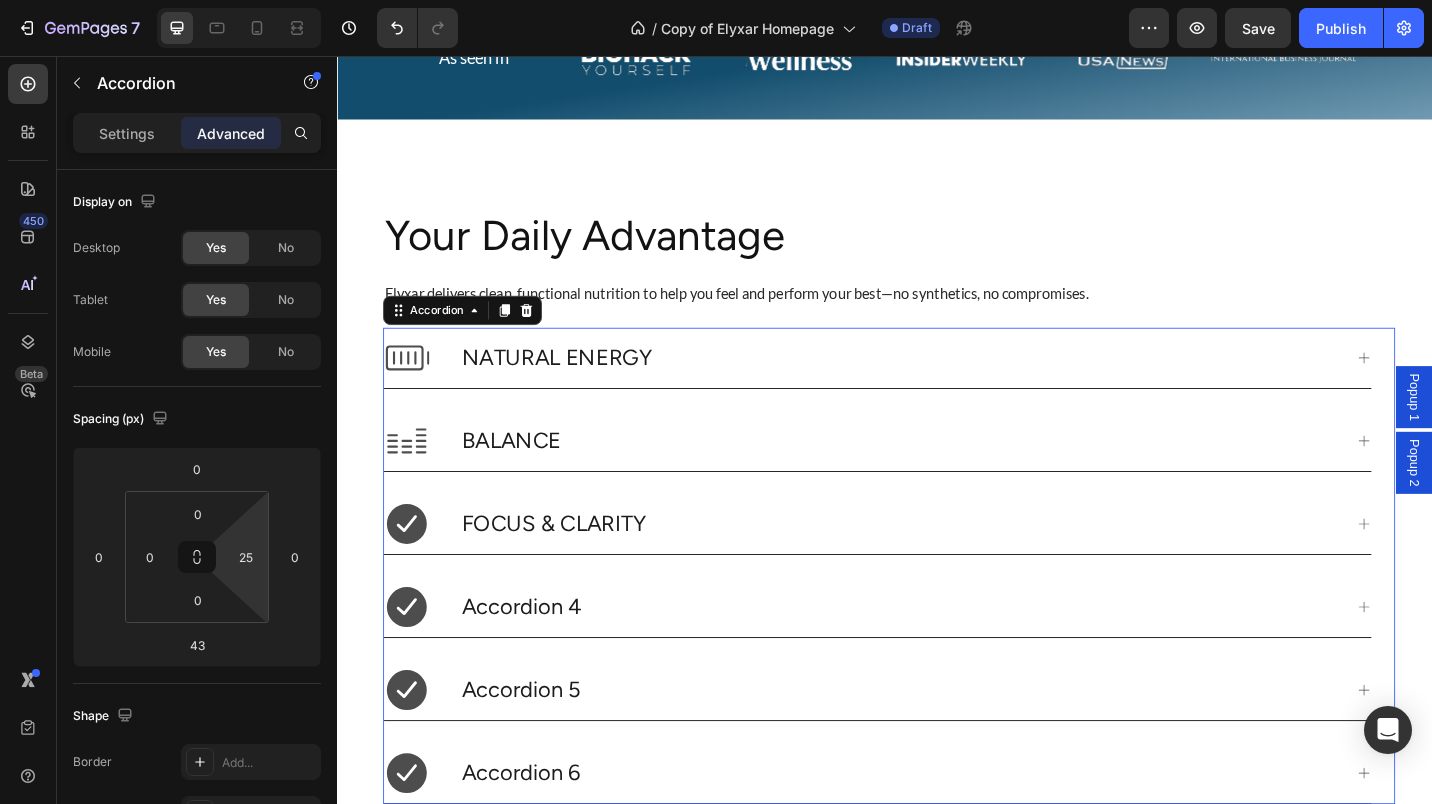 click on "25" at bounding box center (246, 557) 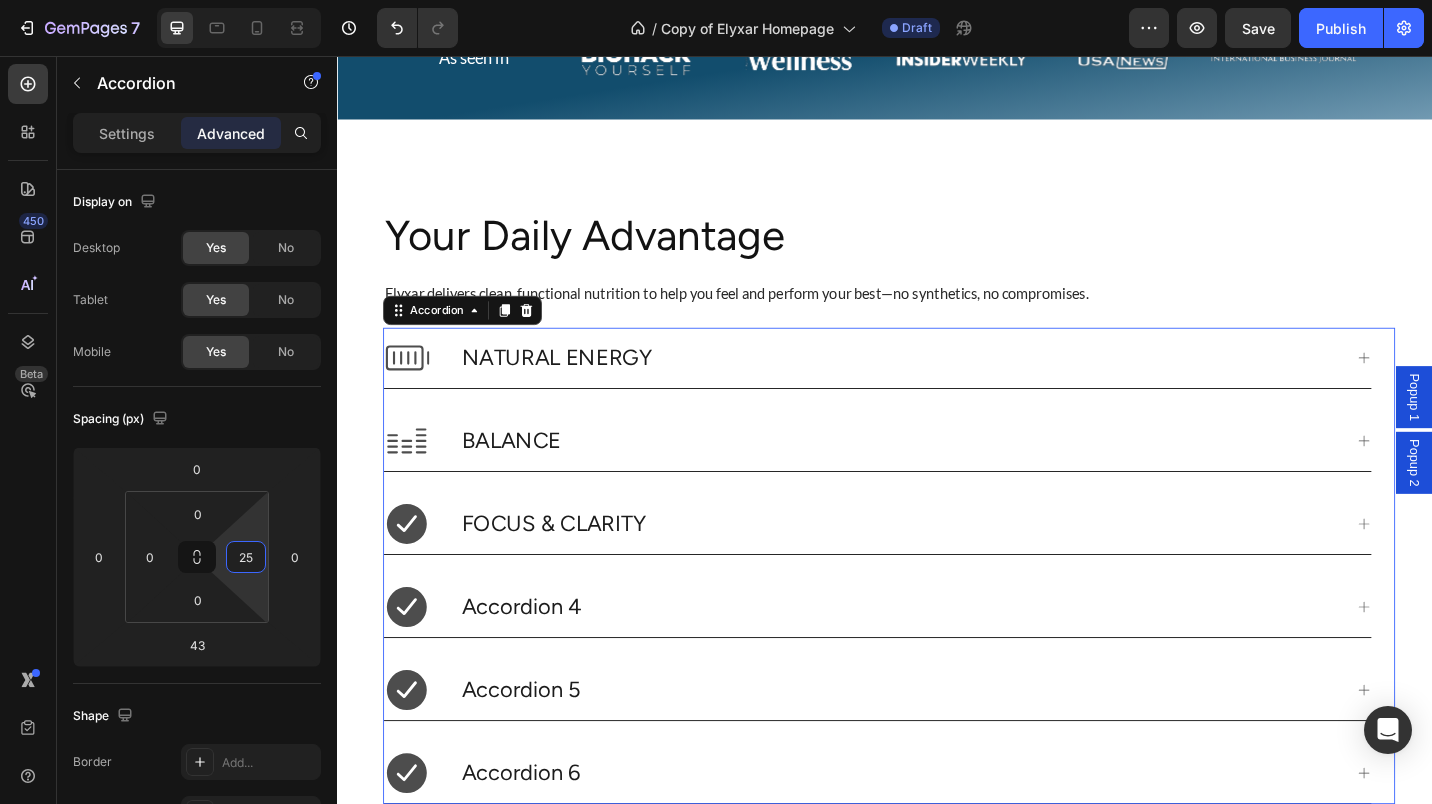 click on "25" at bounding box center [246, 557] 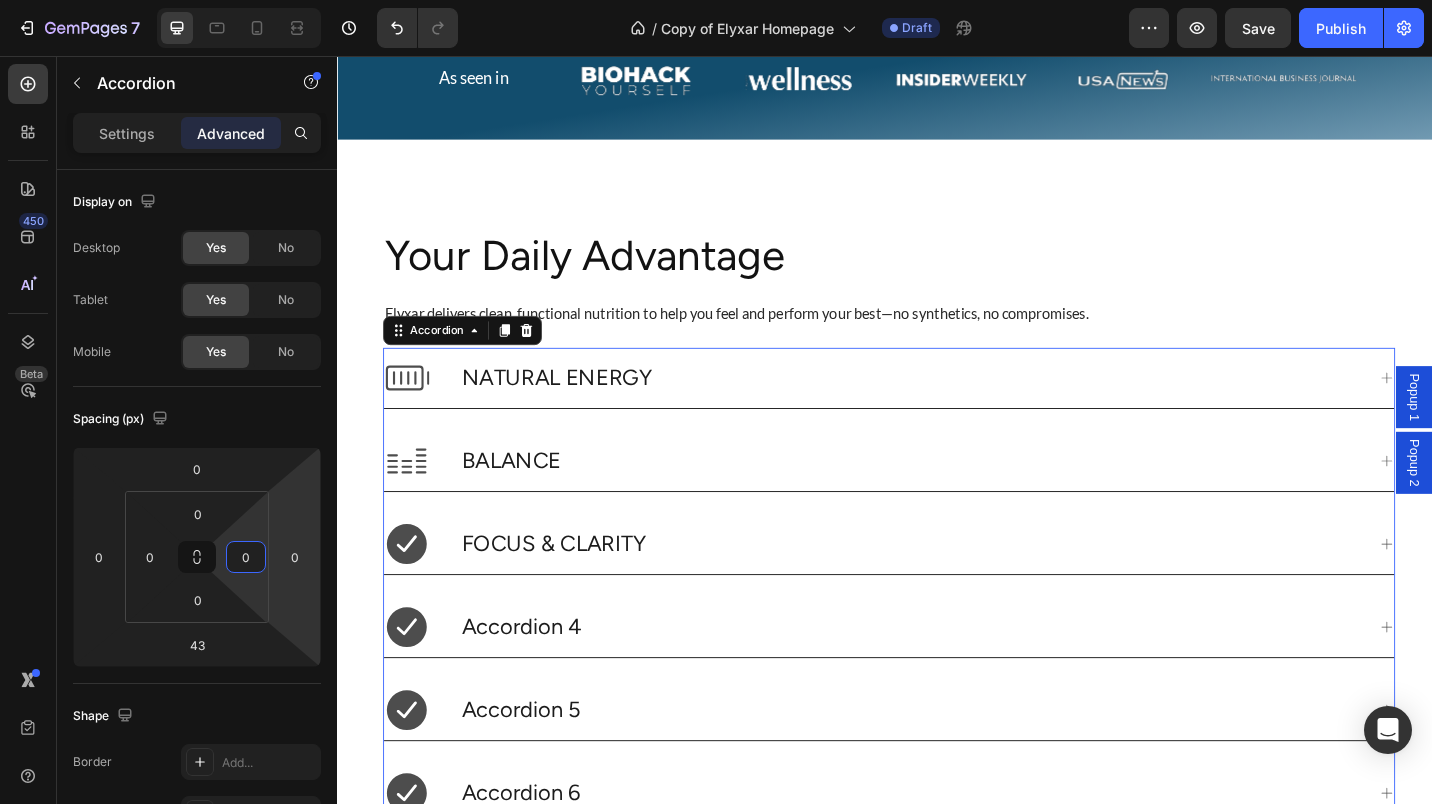 scroll, scrollTop: 1004, scrollLeft: 0, axis: vertical 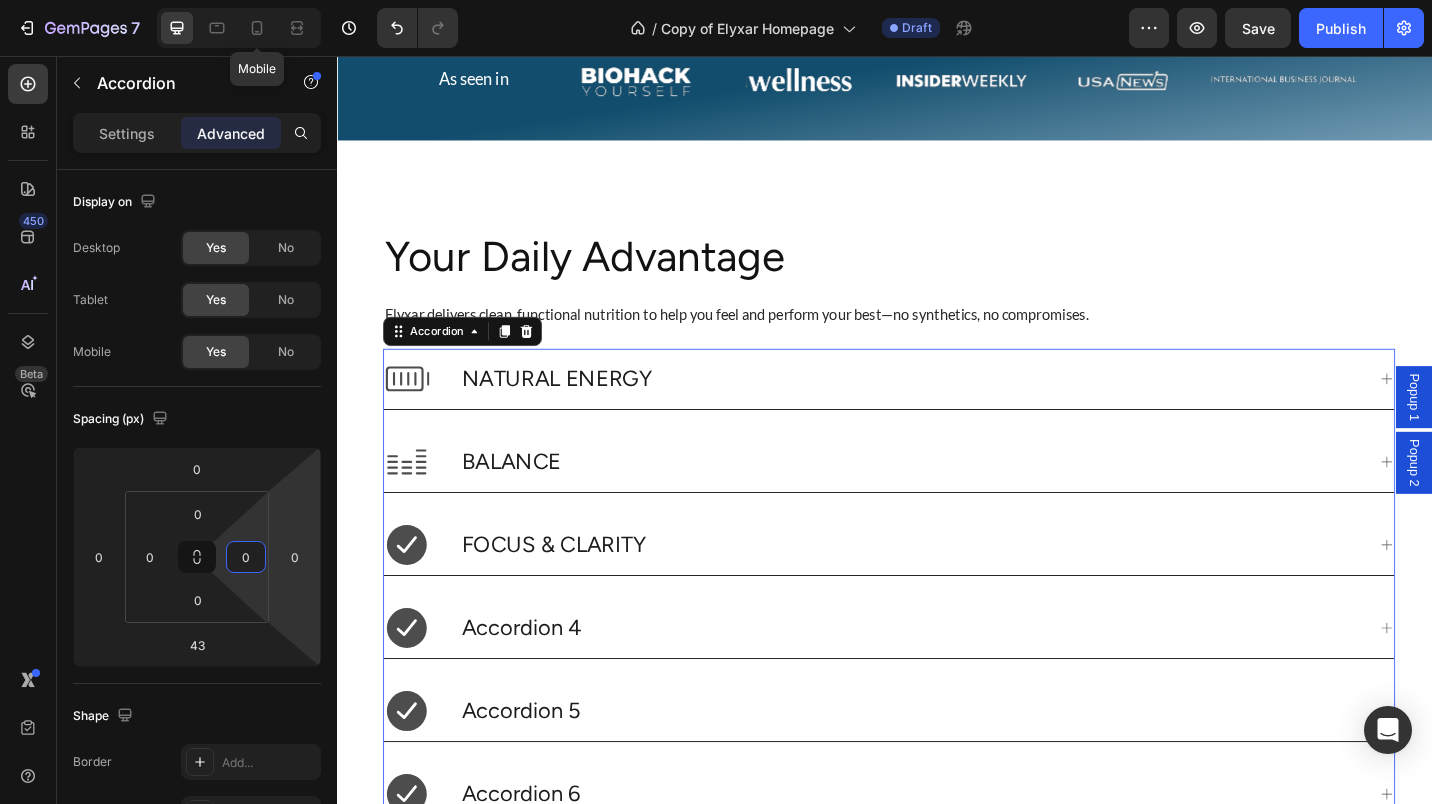 click 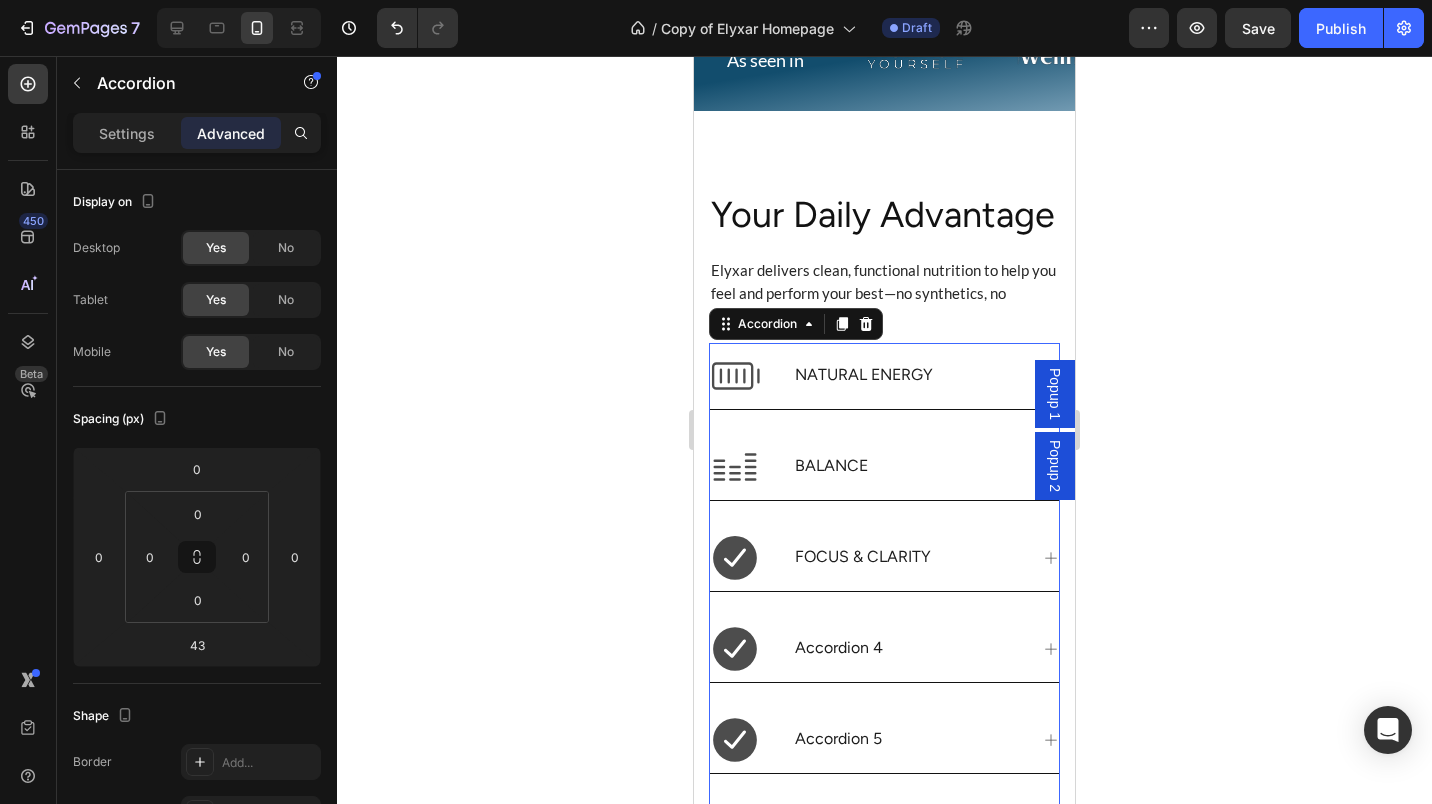 scroll, scrollTop: 1268, scrollLeft: 0, axis: vertical 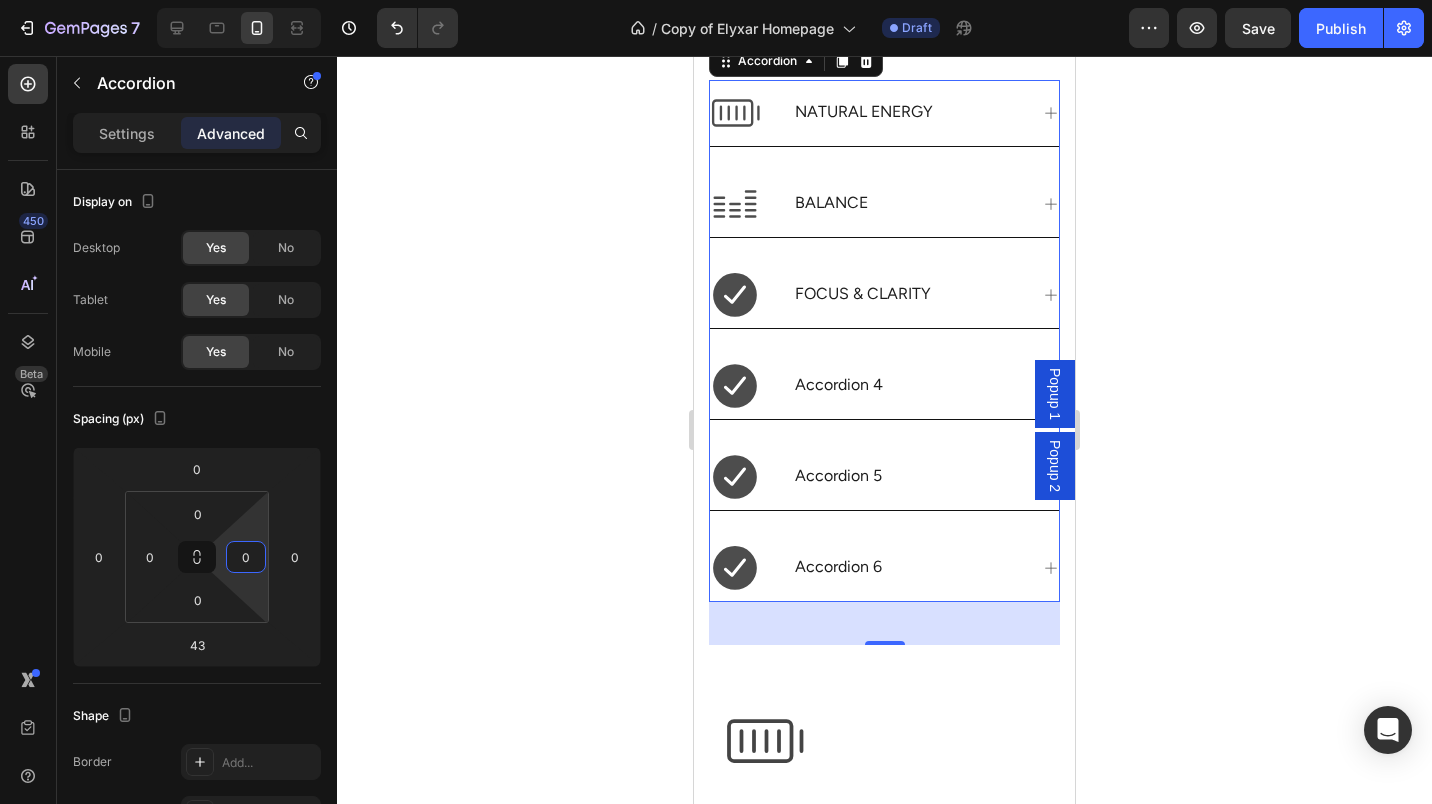 click on "0" at bounding box center [246, 557] 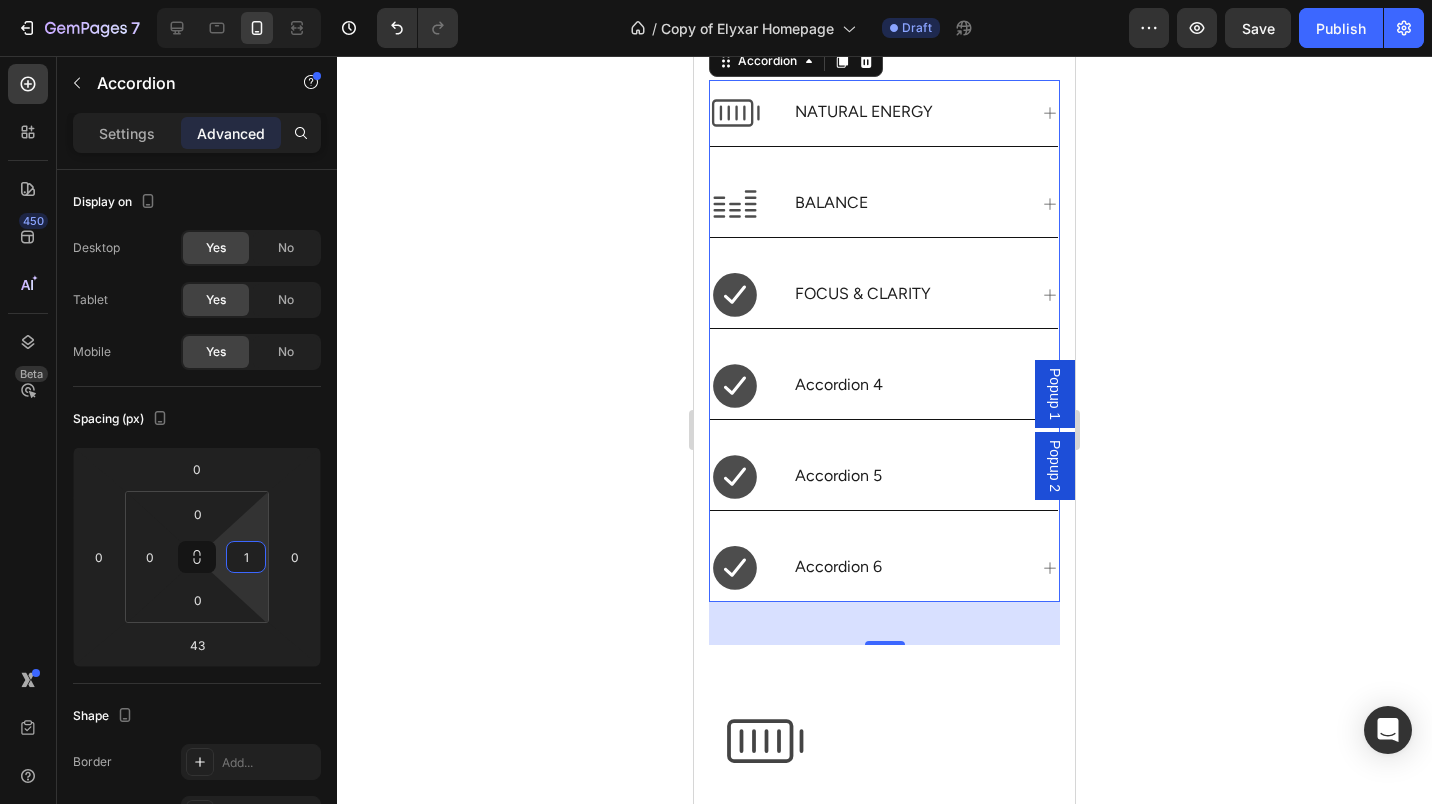 type on "15" 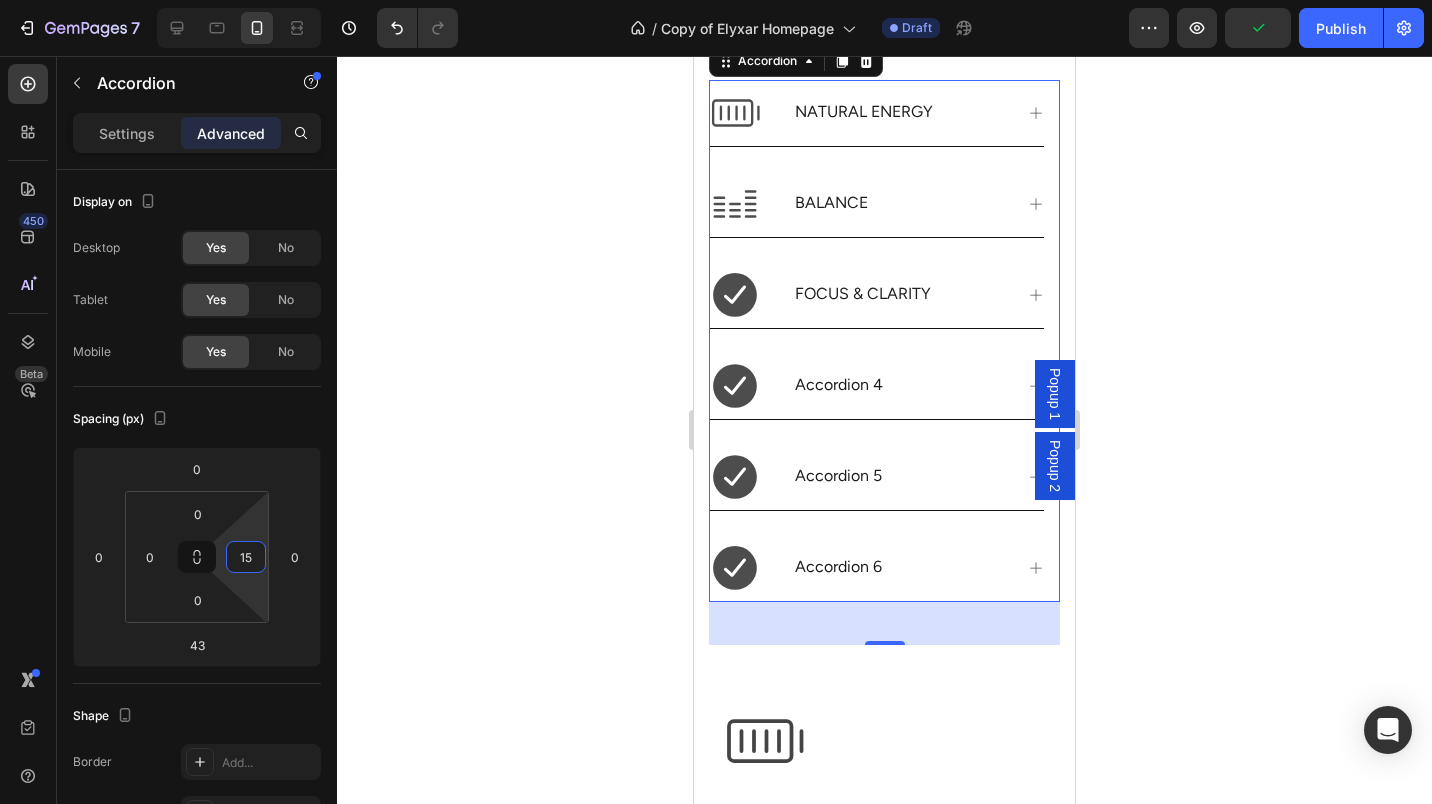 click 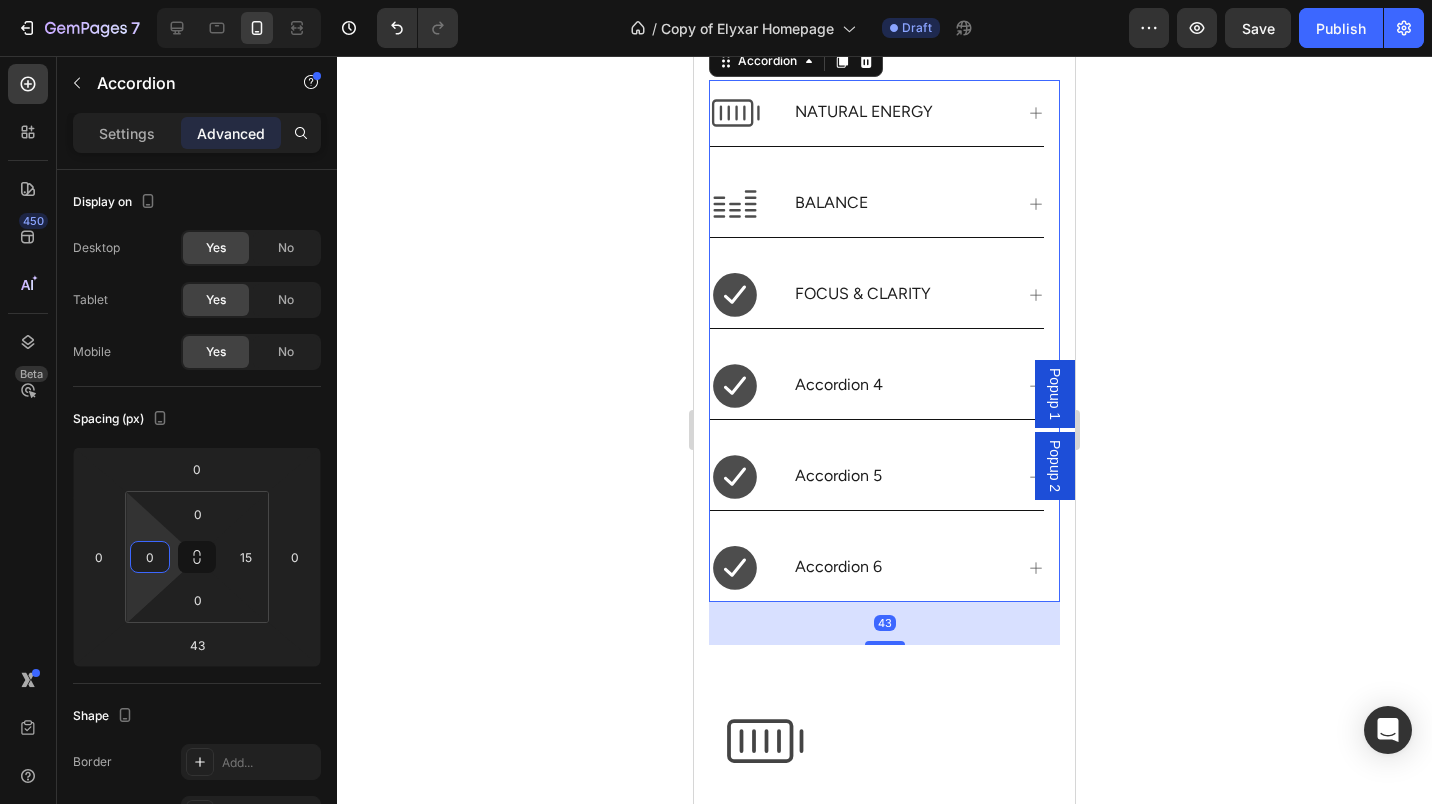 click on "0" at bounding box center (150, 557) 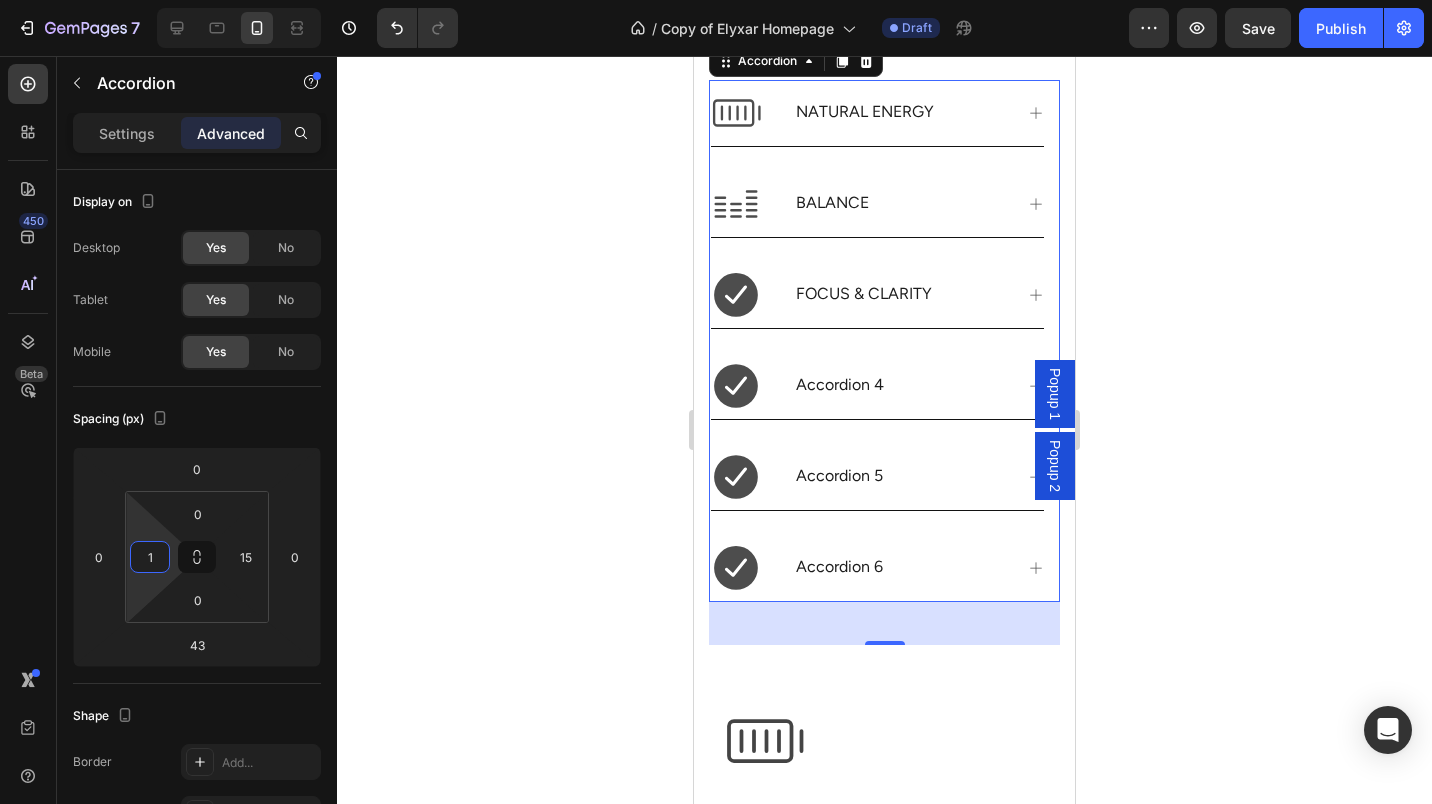 type on "15" 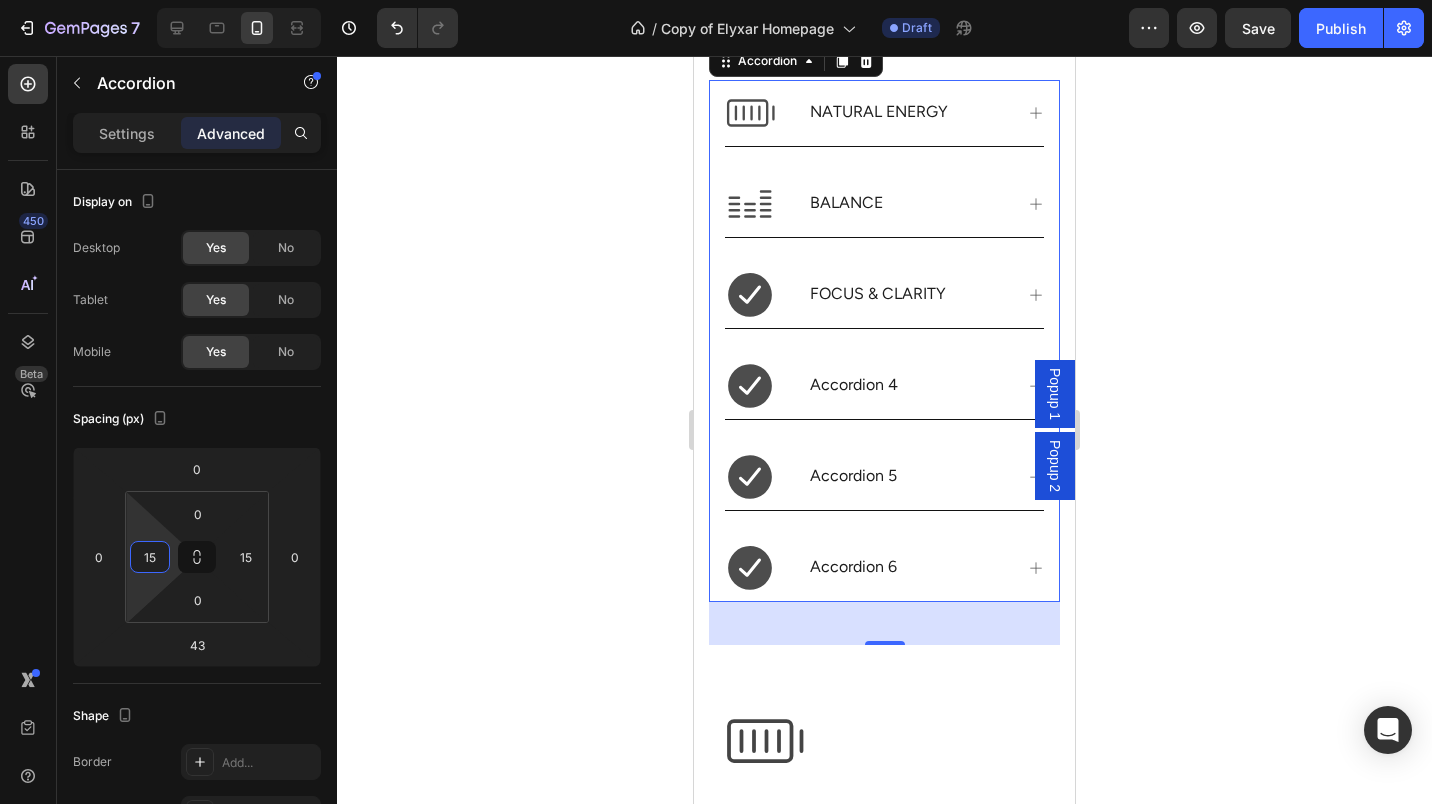 click 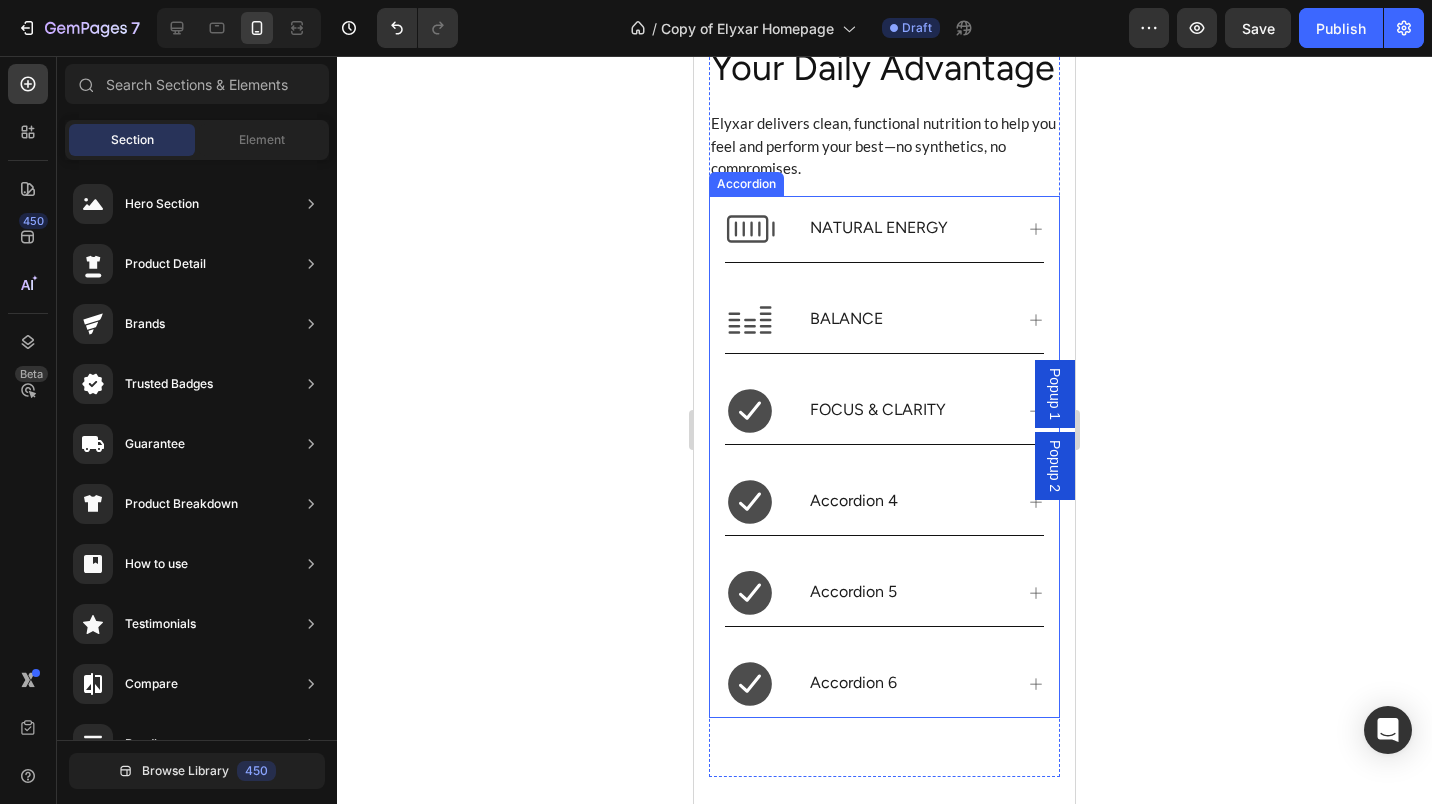 scroll, scrollTop: 1153, scrollLeft: 0, axis: vertical 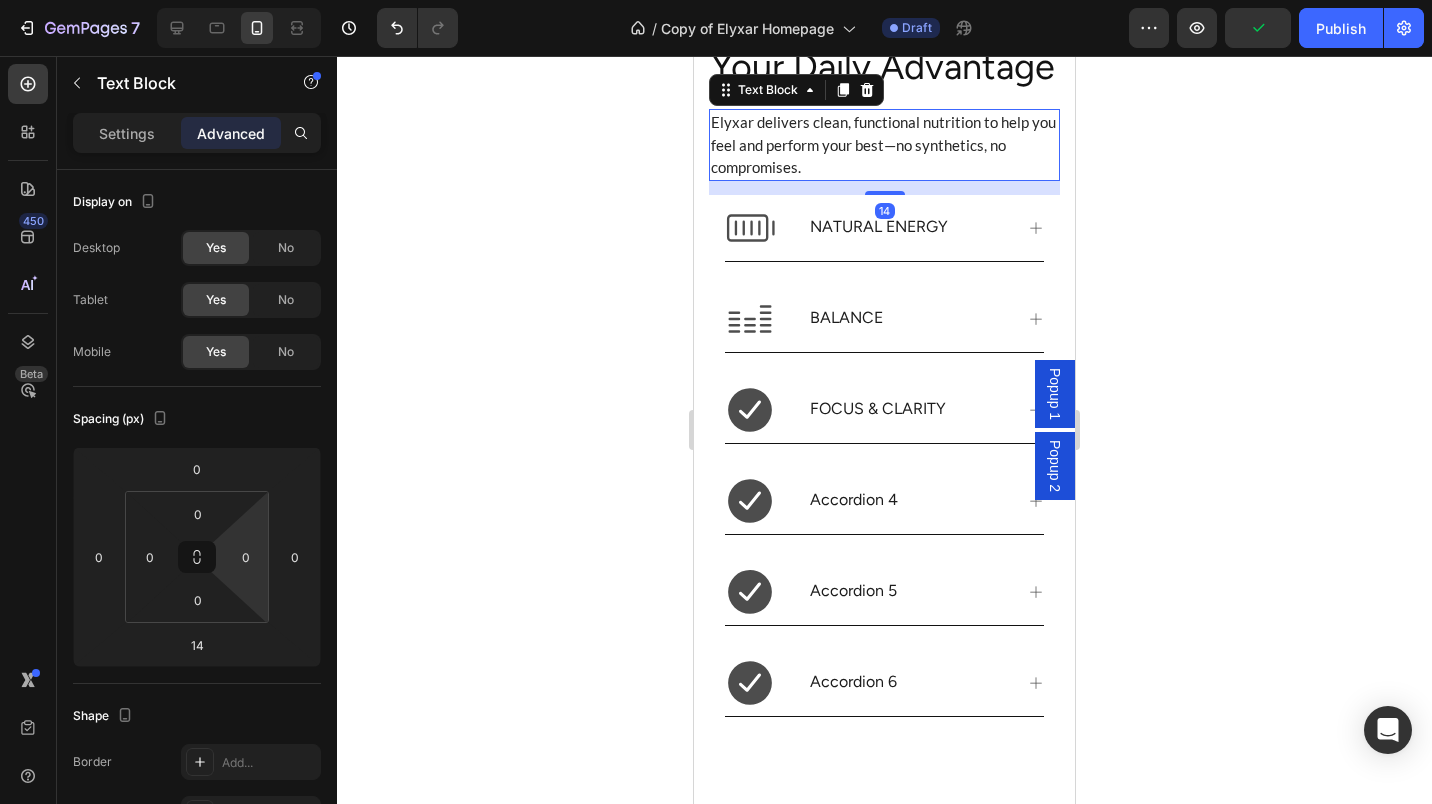 click on "0" at bounding box center [246, 557] 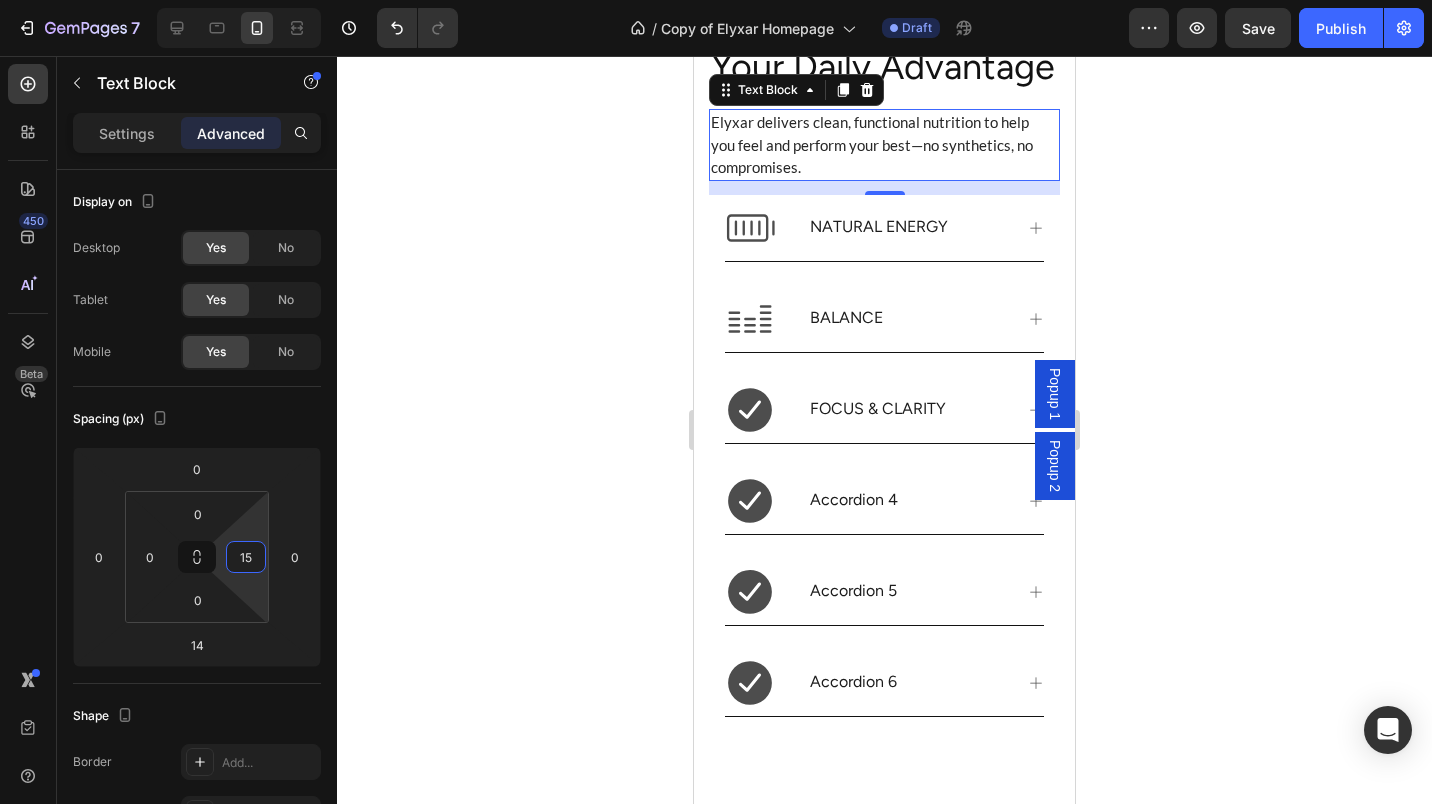 type on "15" 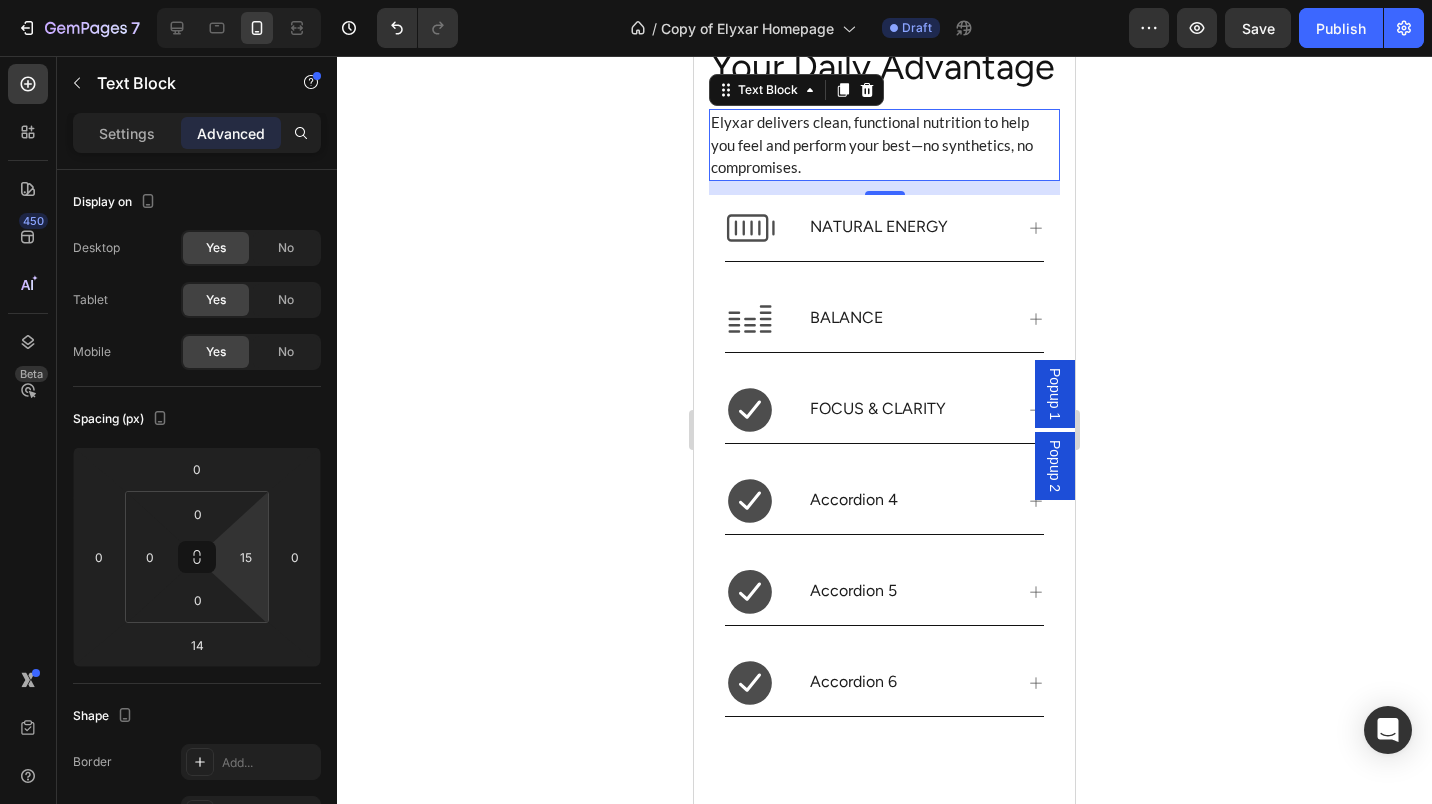 click 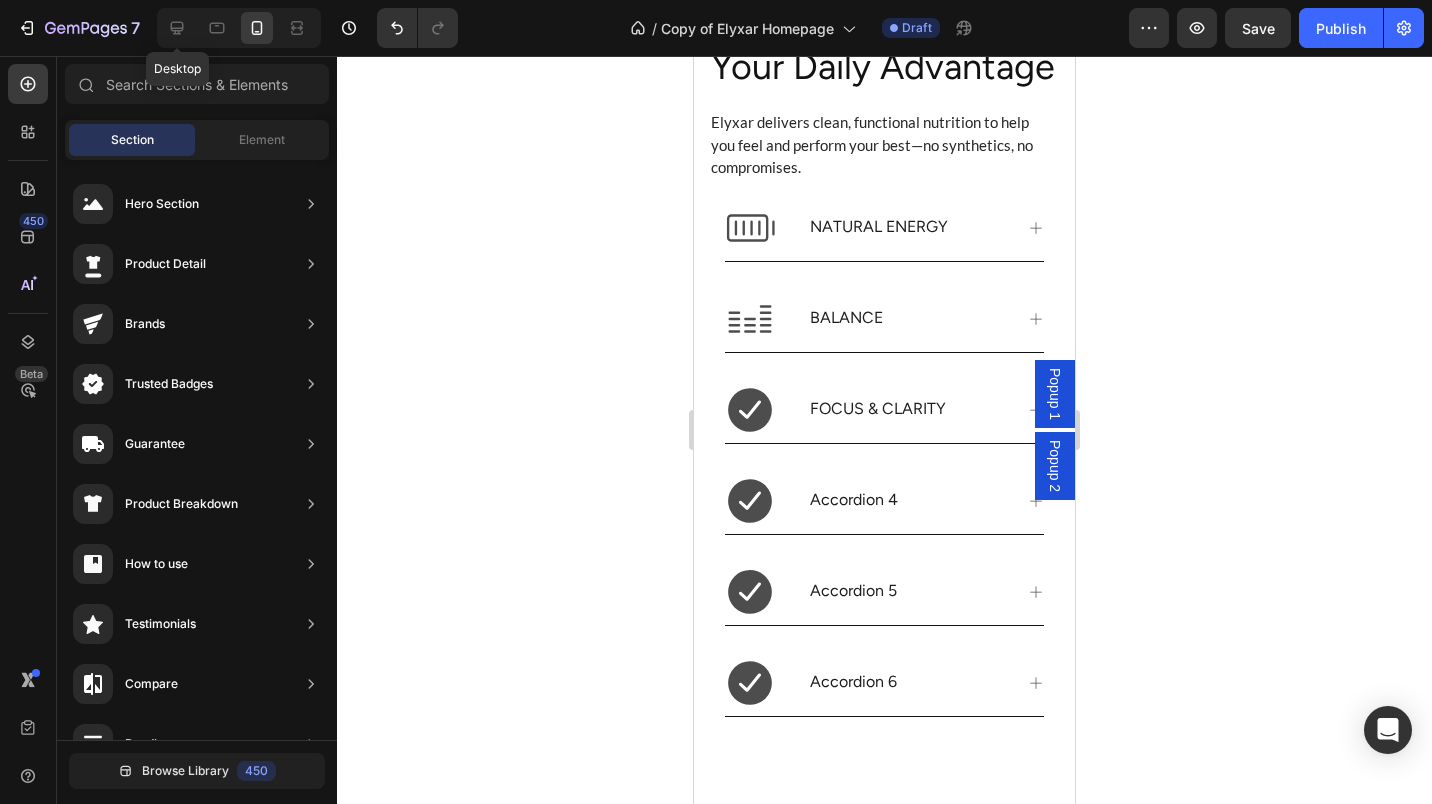 click 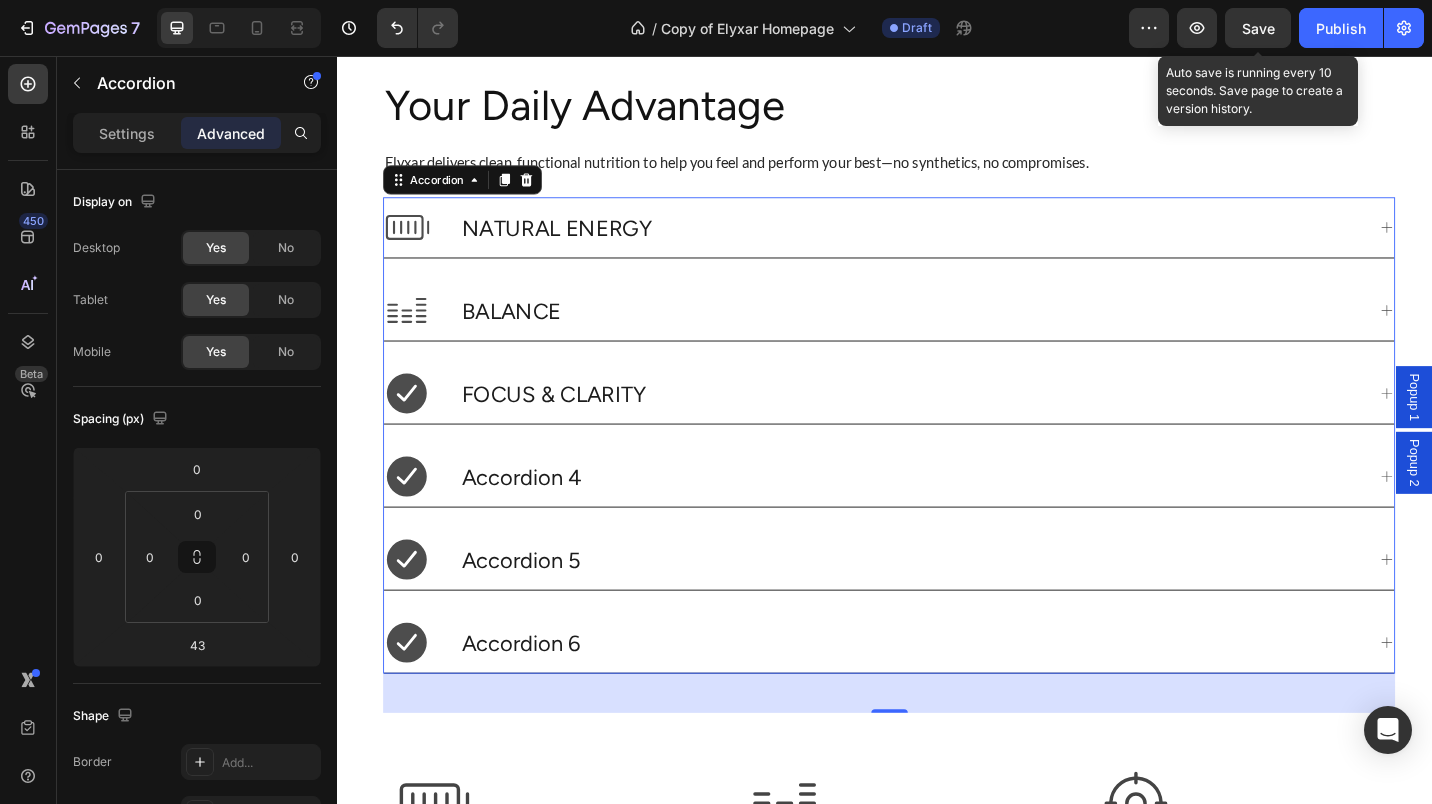 click on "Save" 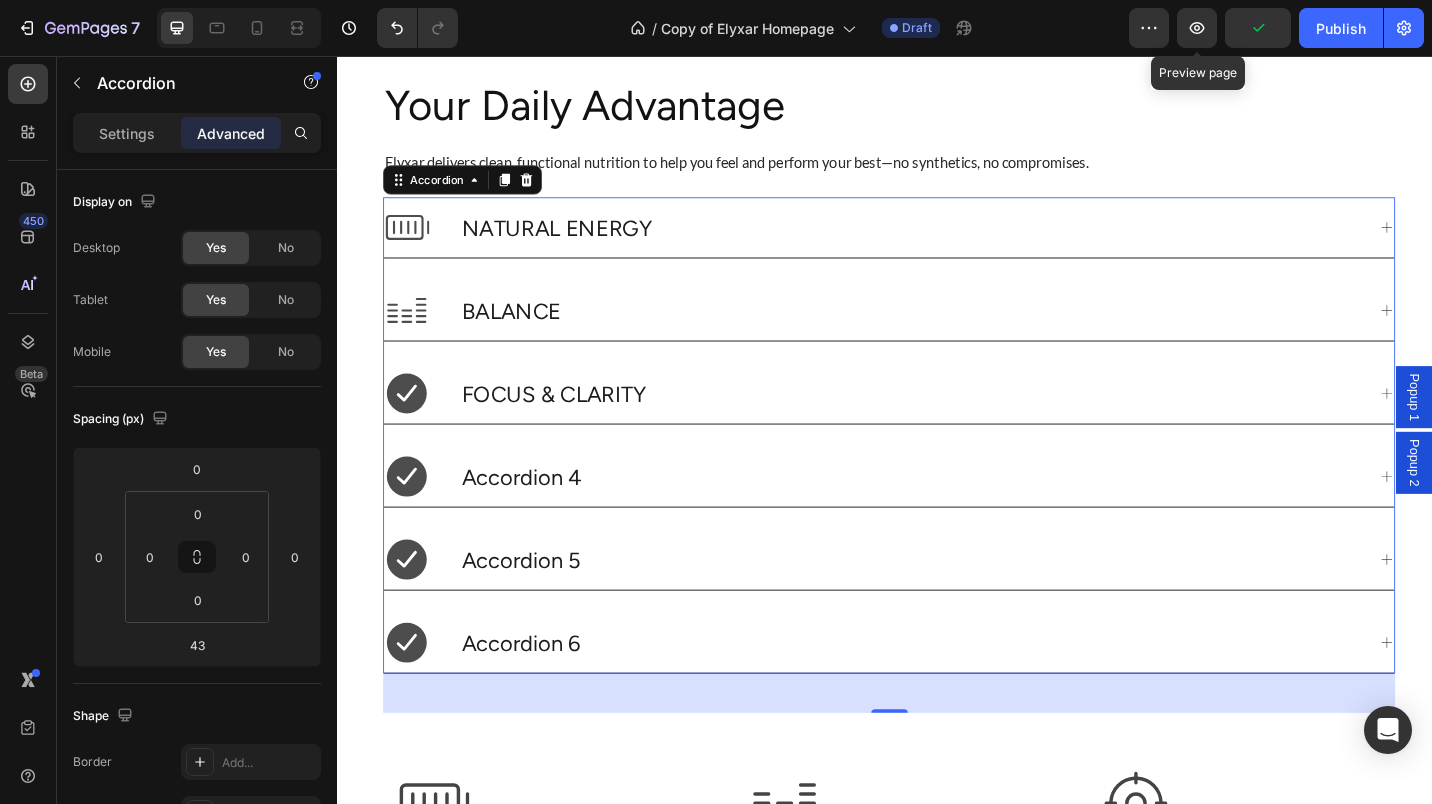 click 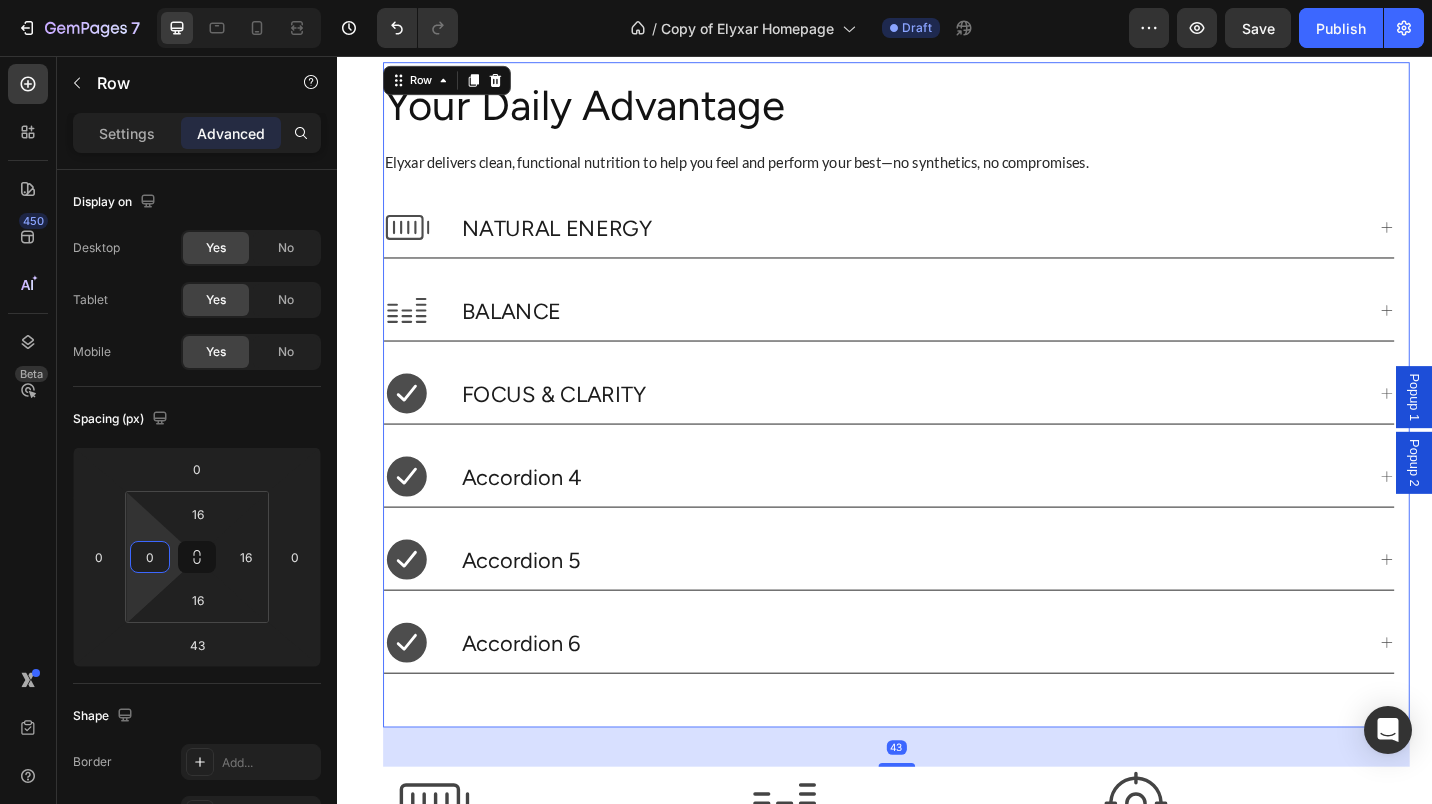 click on "0" at bounding box center (150, 557) 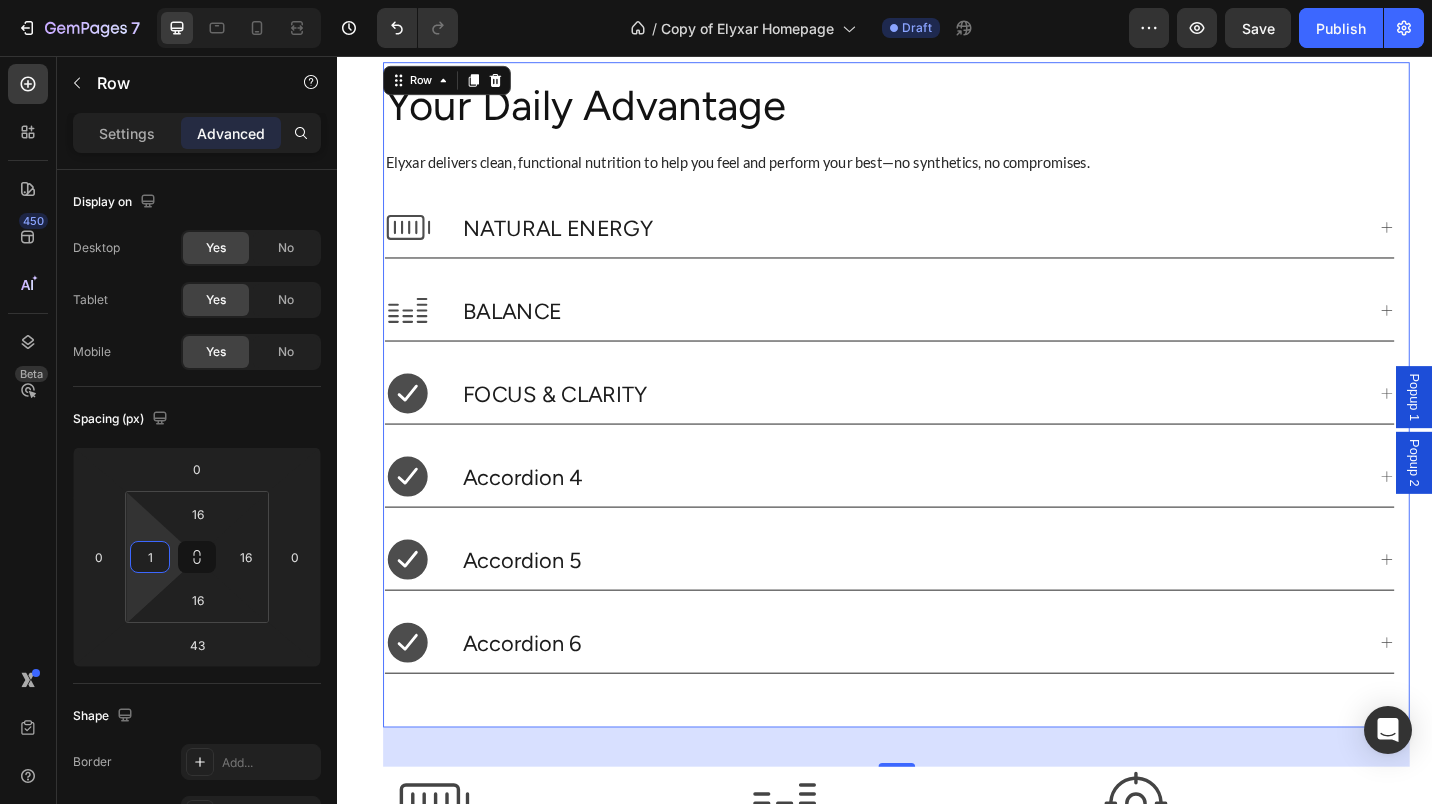 type on "15" 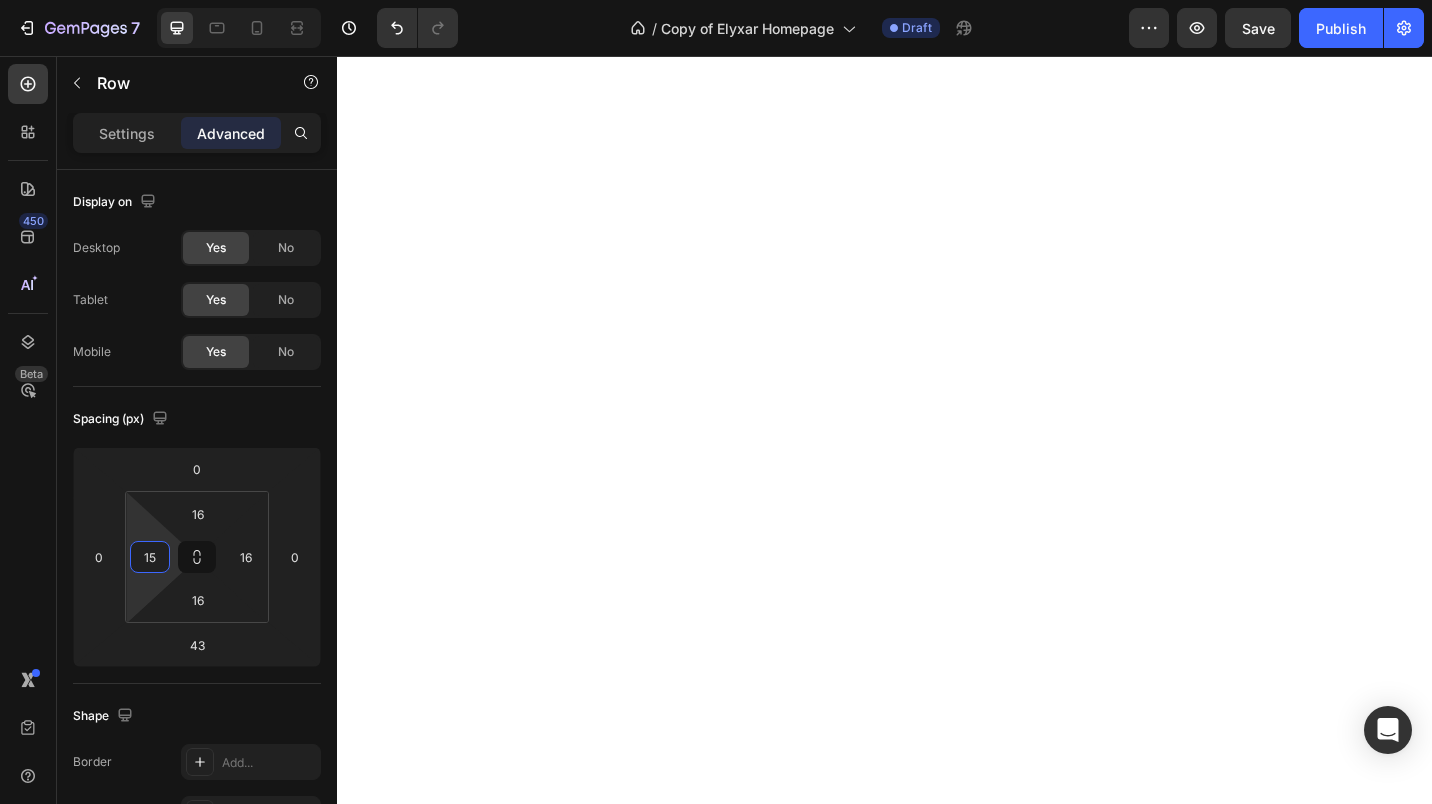 scroll, scrollTop: 0, scrollLeft: 0, axis: both 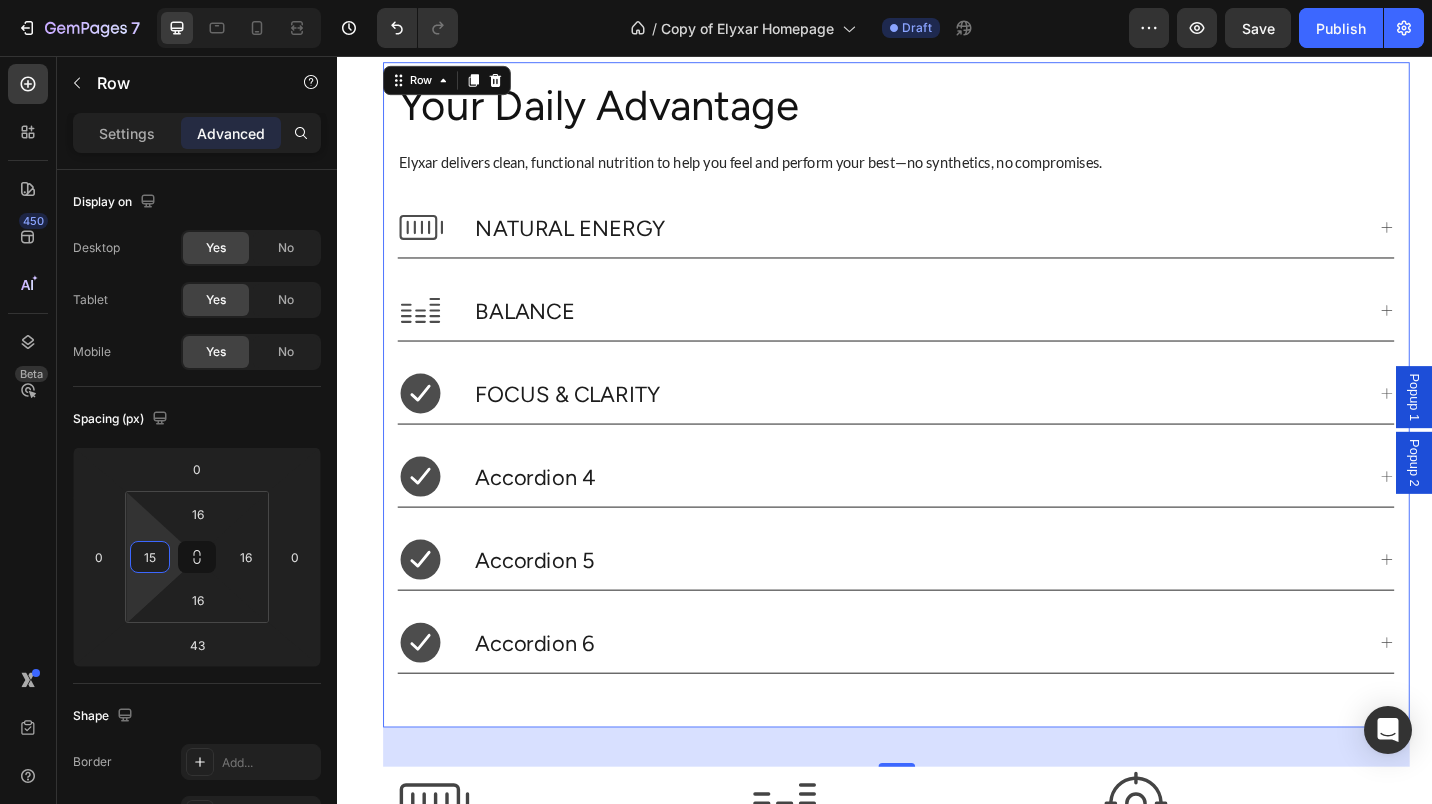 type on "1" 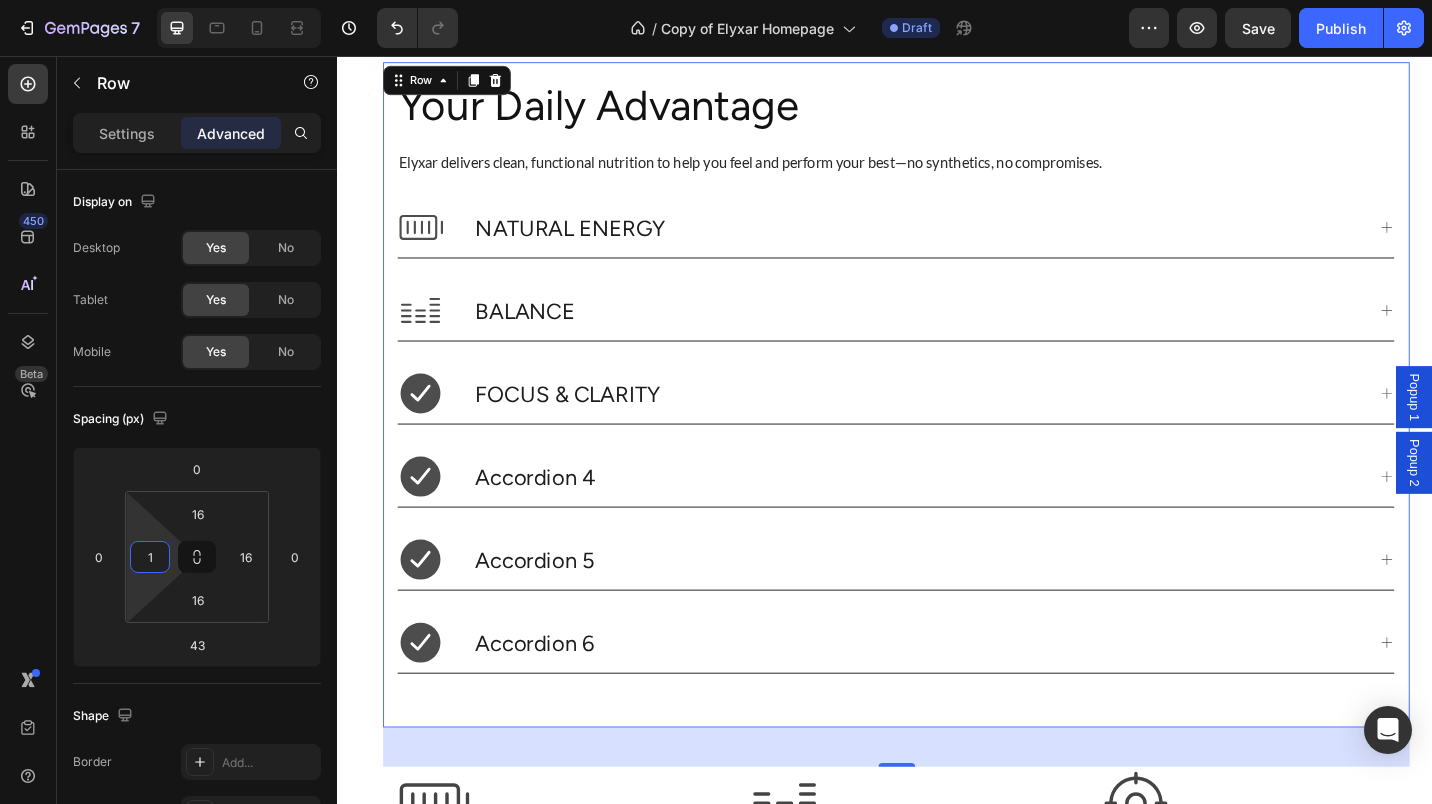 type 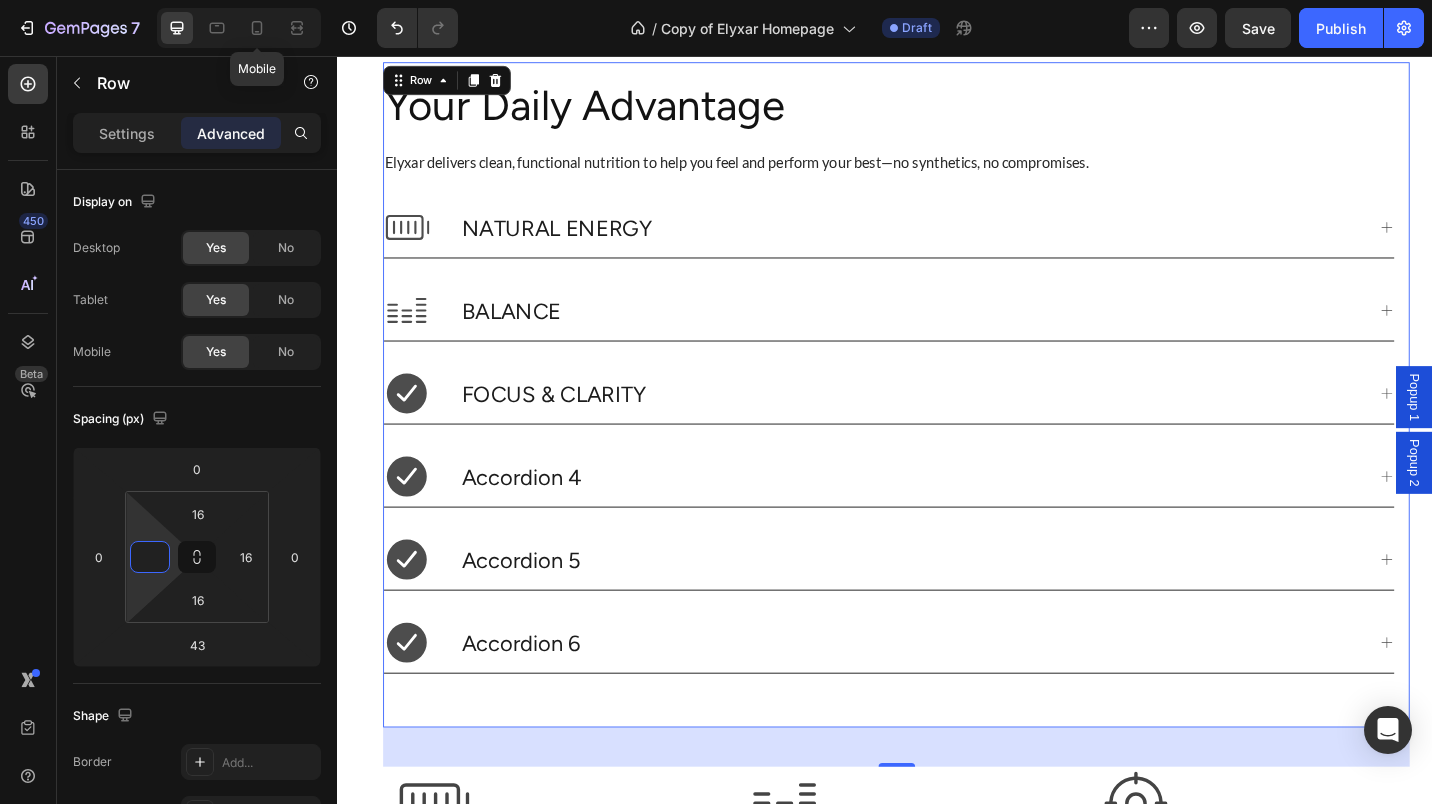 click 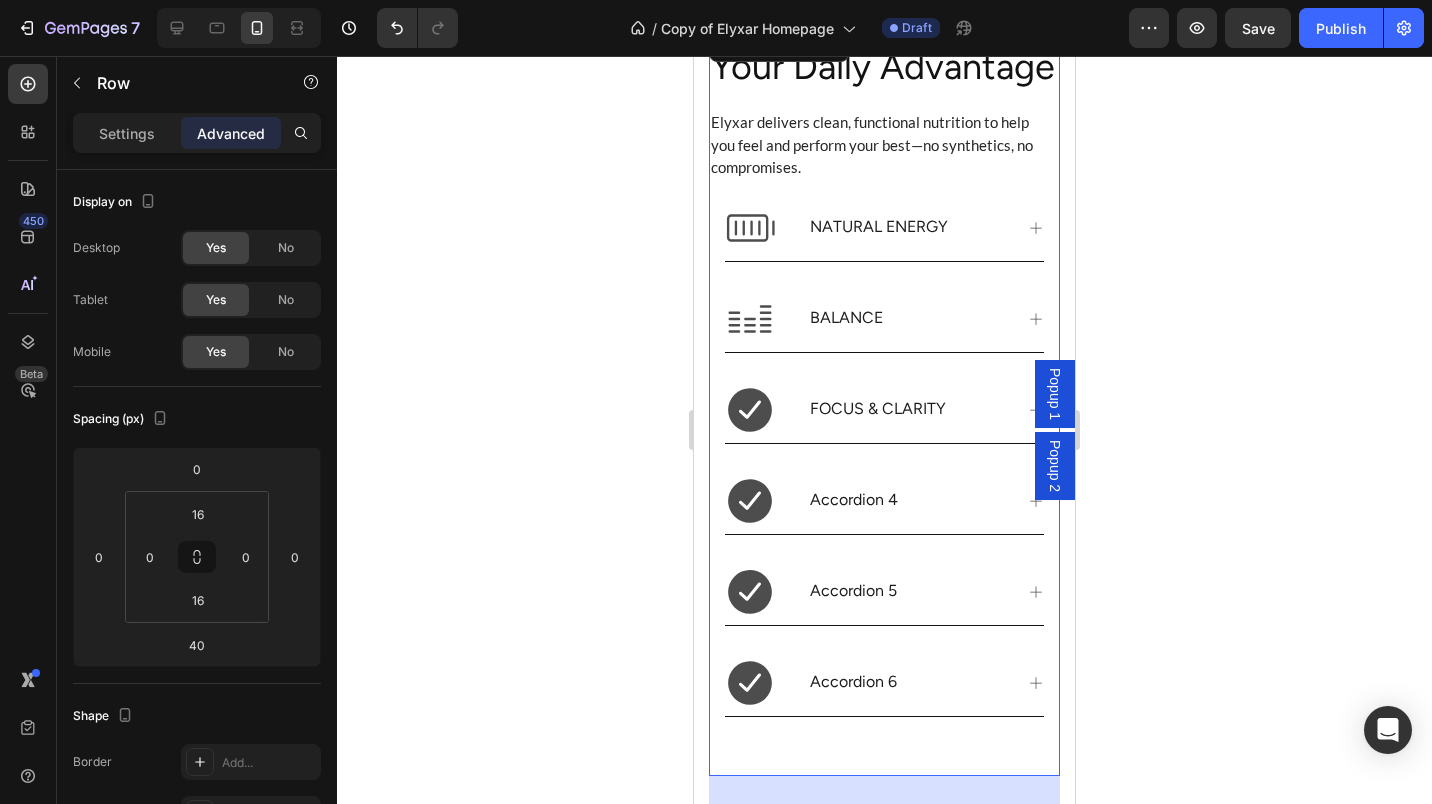 scroll, scrollTop: 1053, scrollLeft: 0, axis: vertical 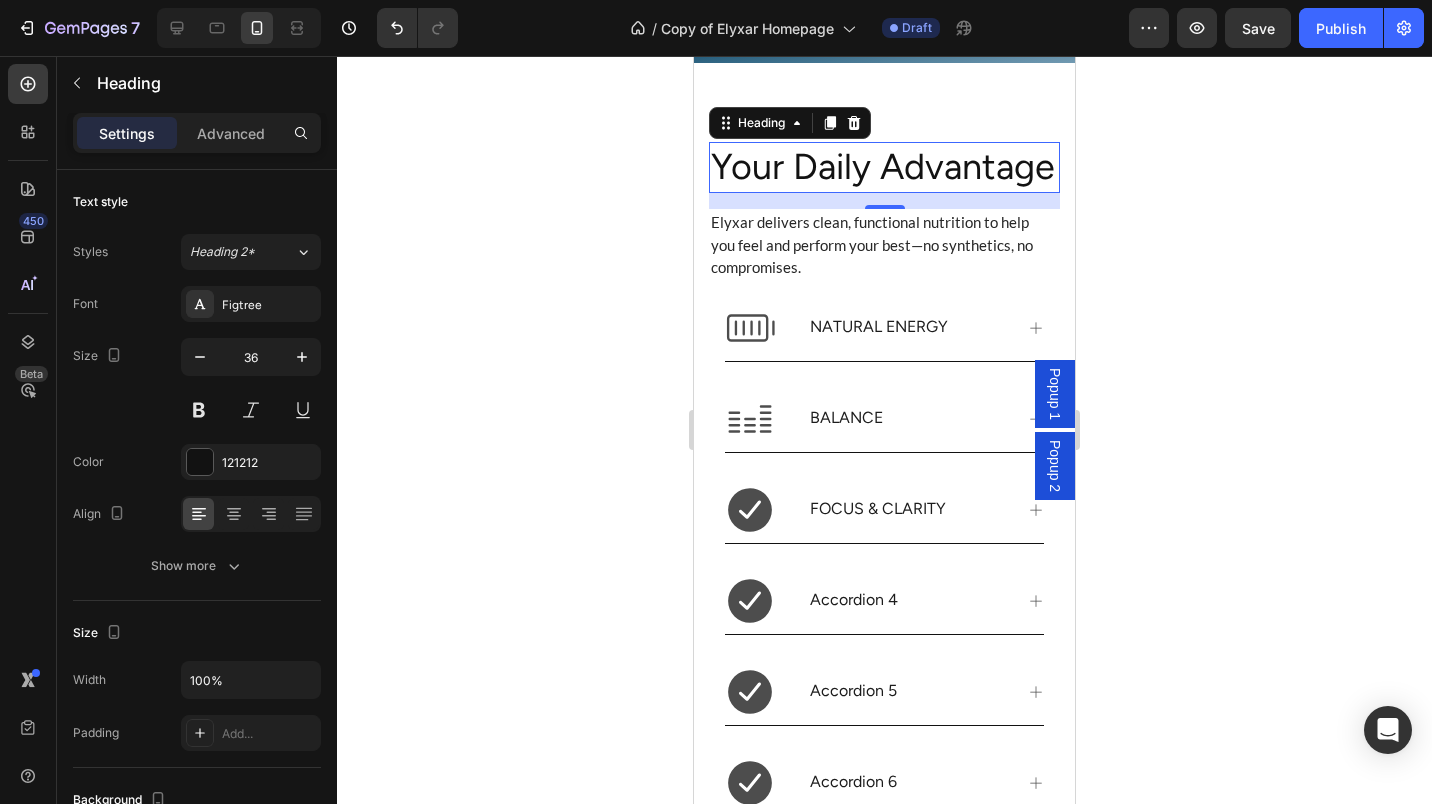 click on "Advanced" at bounding box center [231, 133] 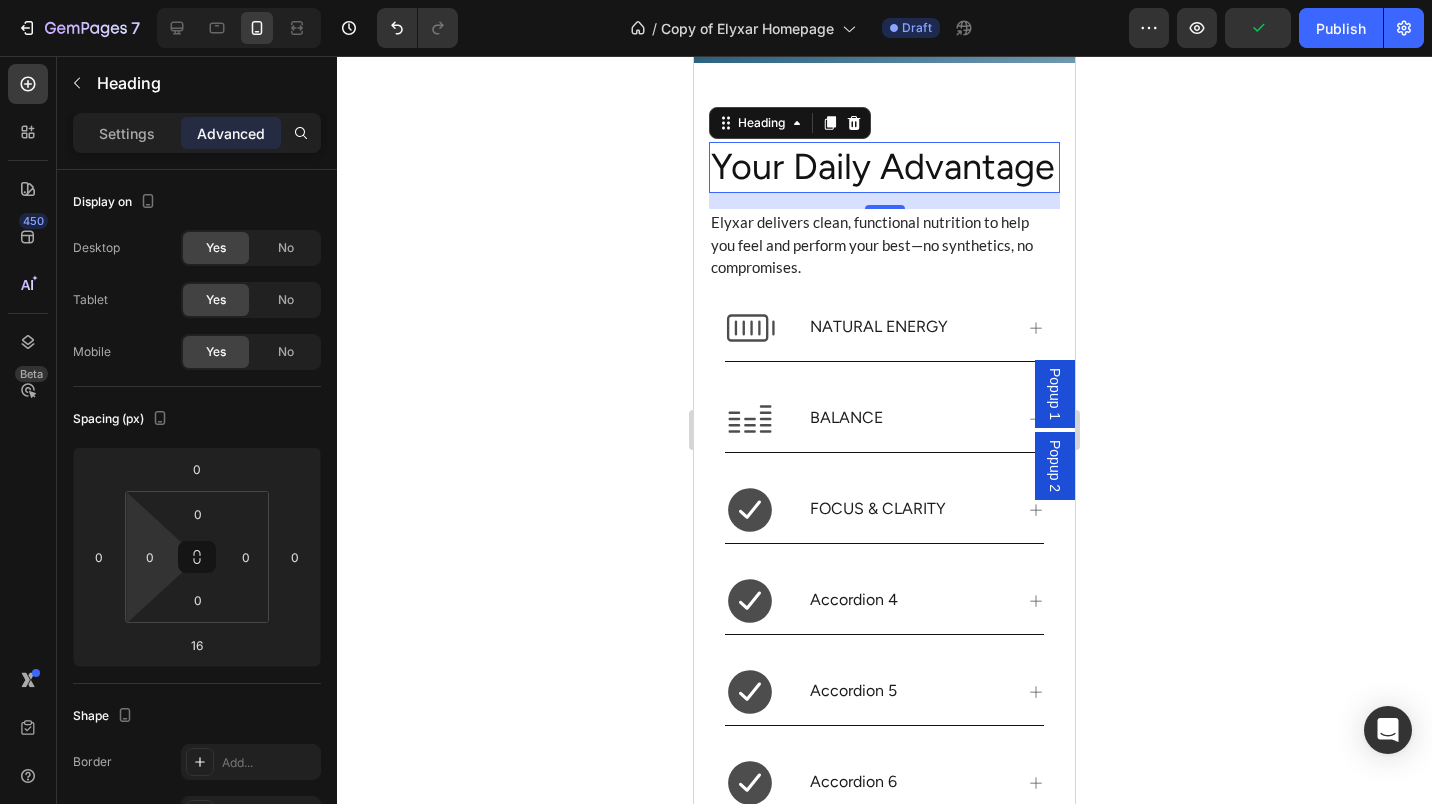 click on "0" at bounding box center [150, 557] 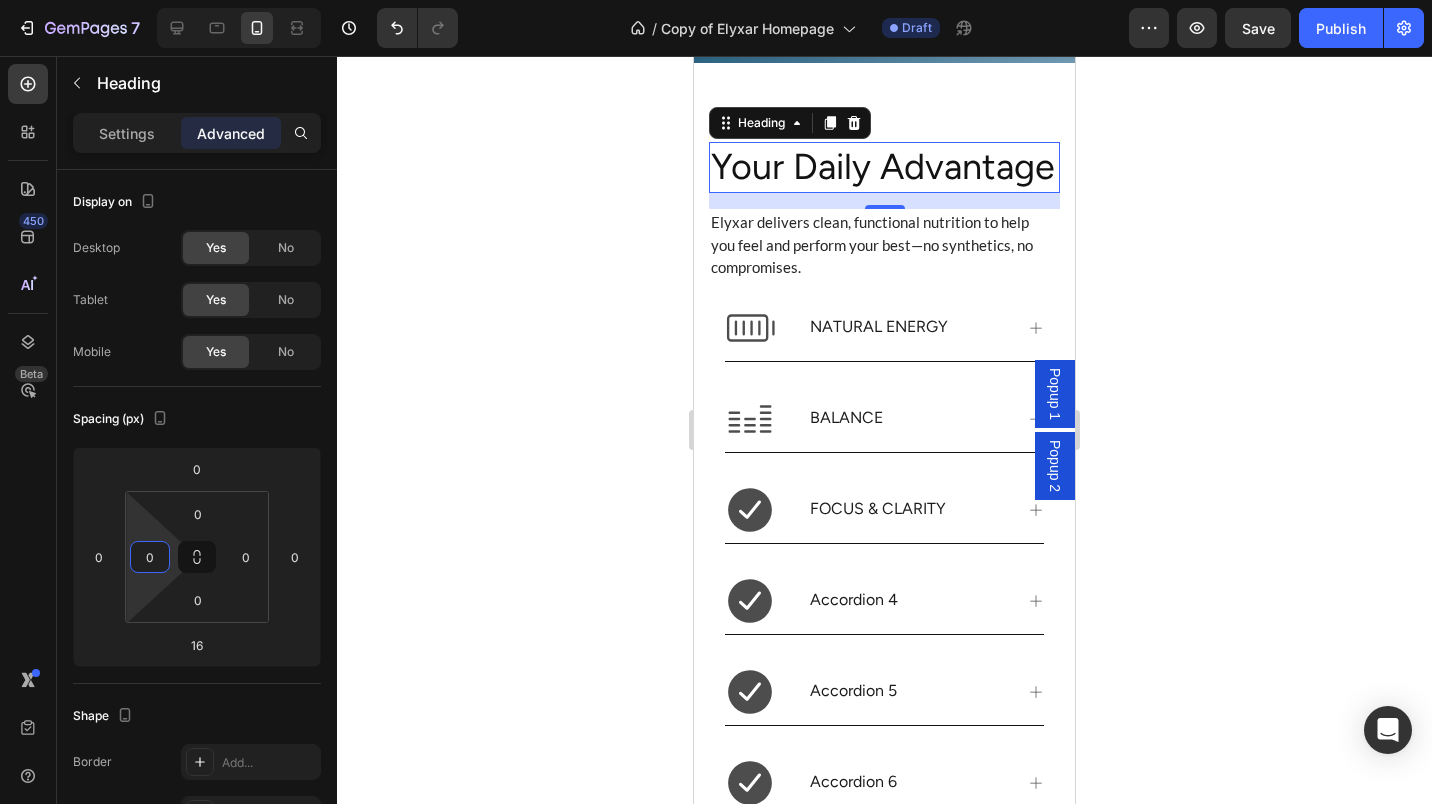 click on "0" at bounding box center (150, 557) 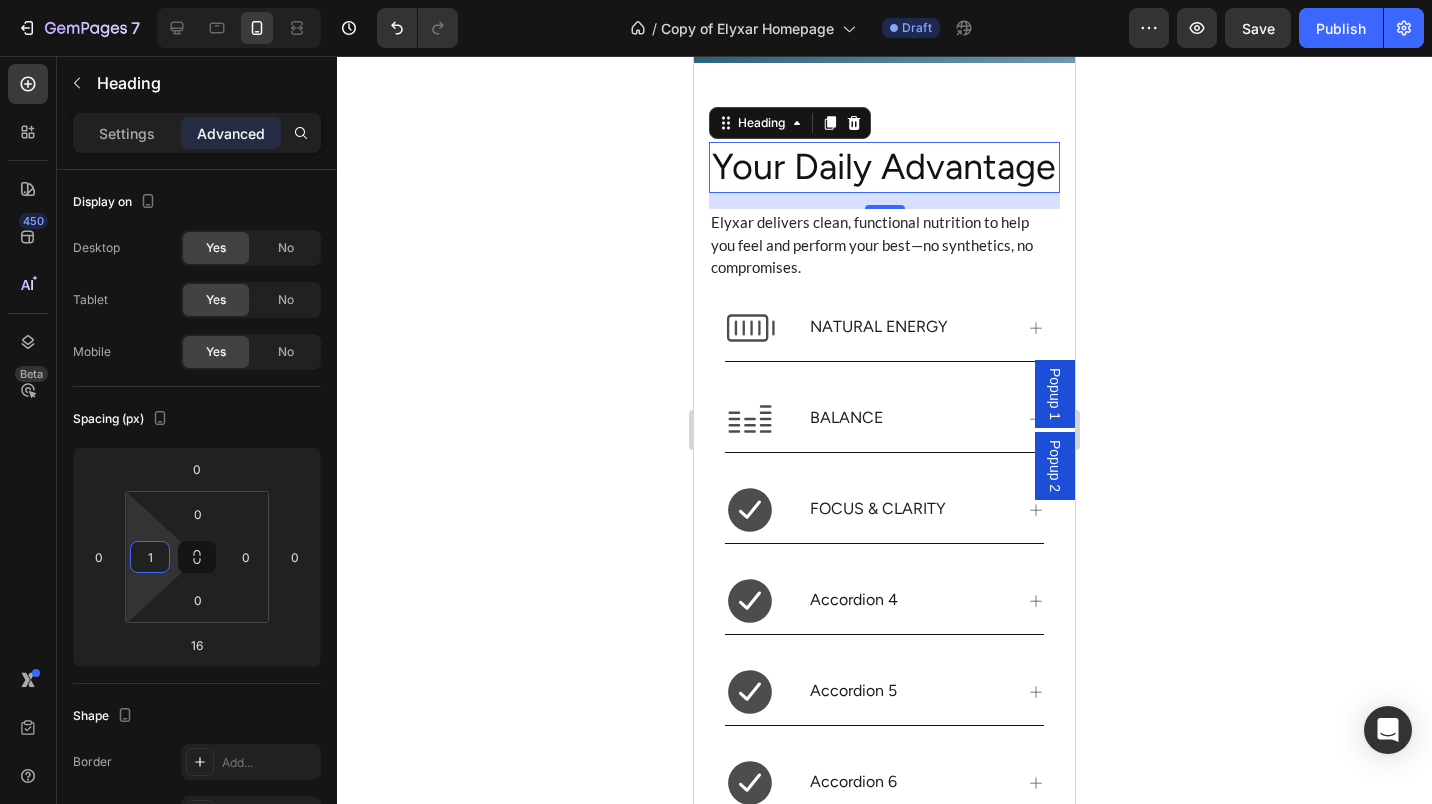 type on "12" 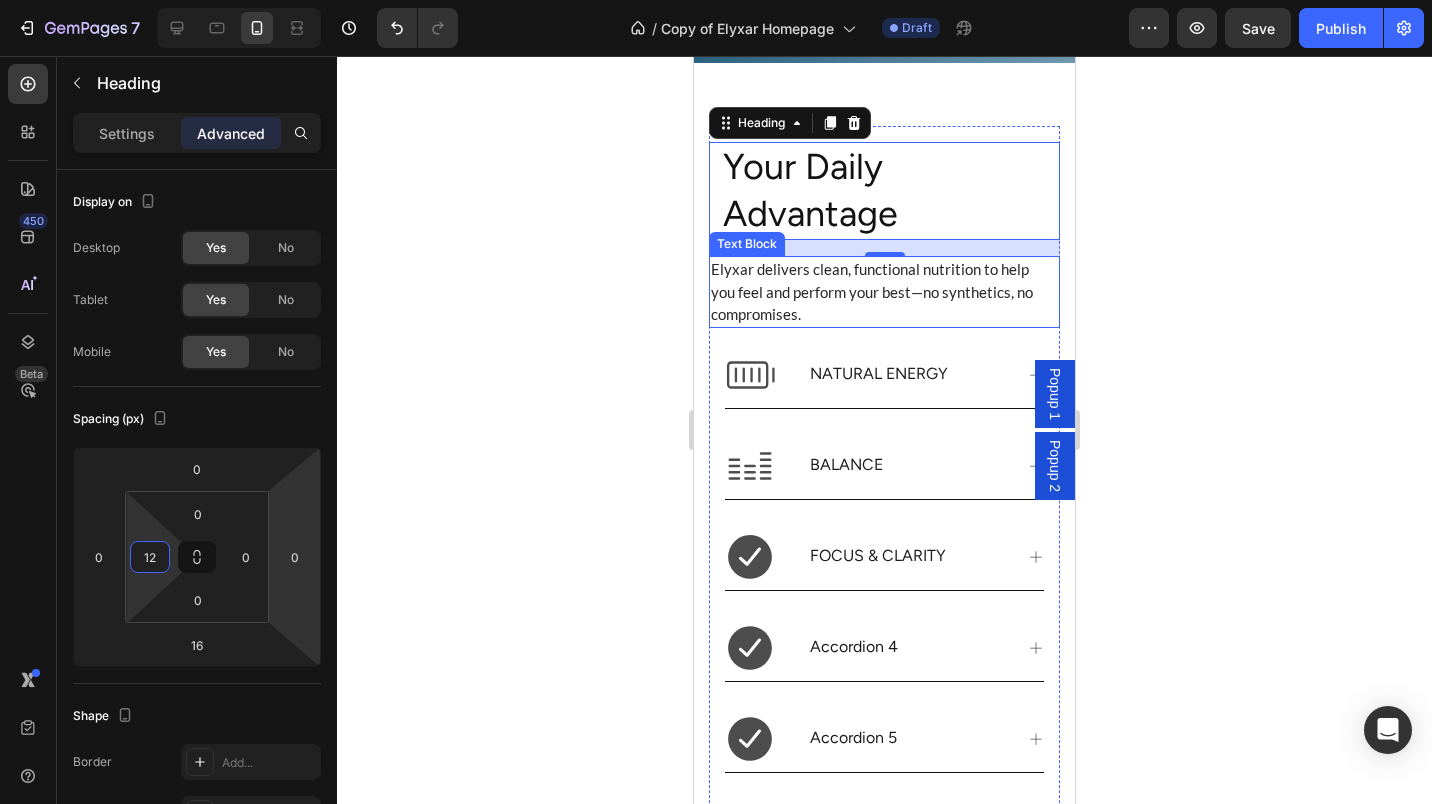 click on "Elyxar delivers clean, functional nutrition to help you feel and perform your best—no synthetics, no compromises." at bounding box center [877, 292] 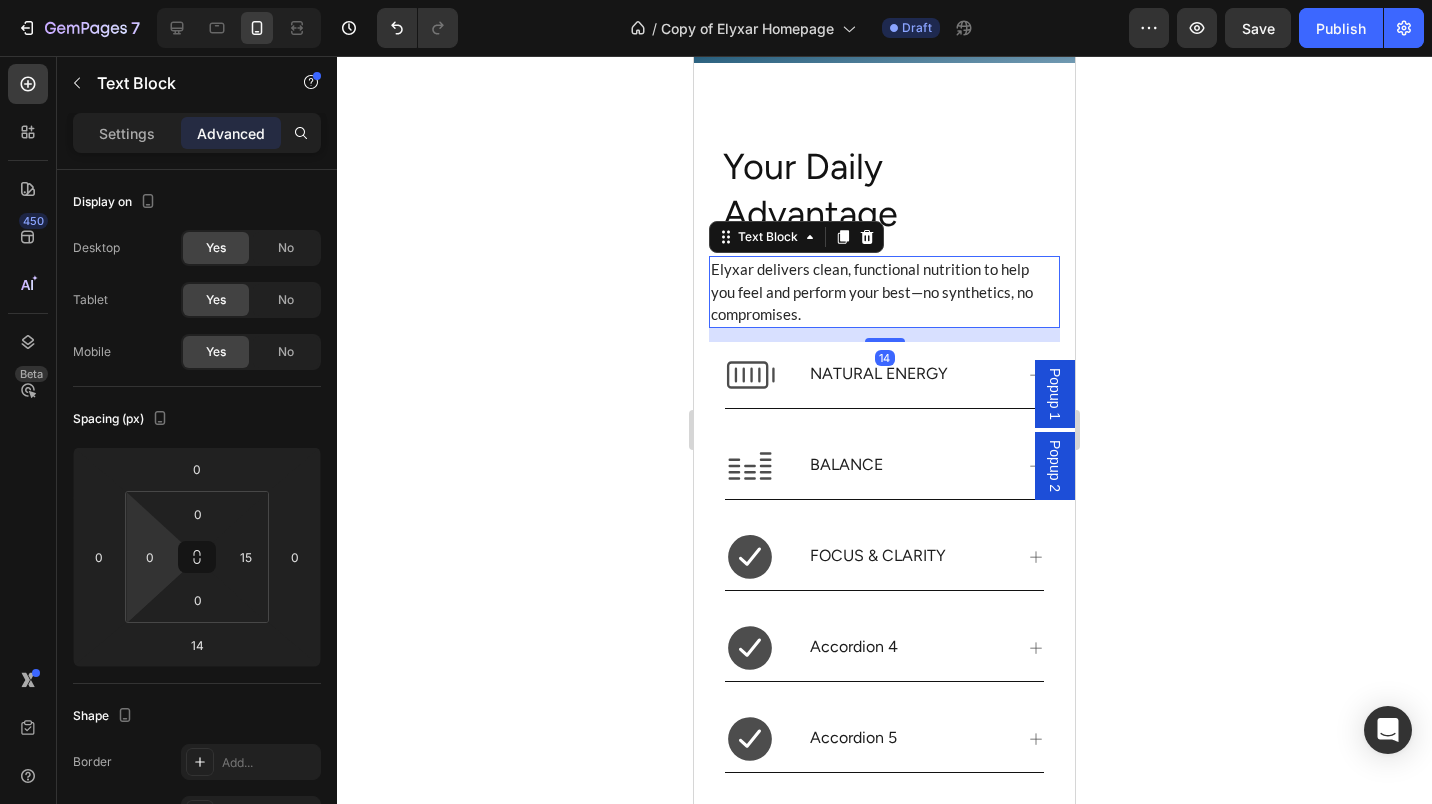 click on "0" at bounding box center (150, 557) 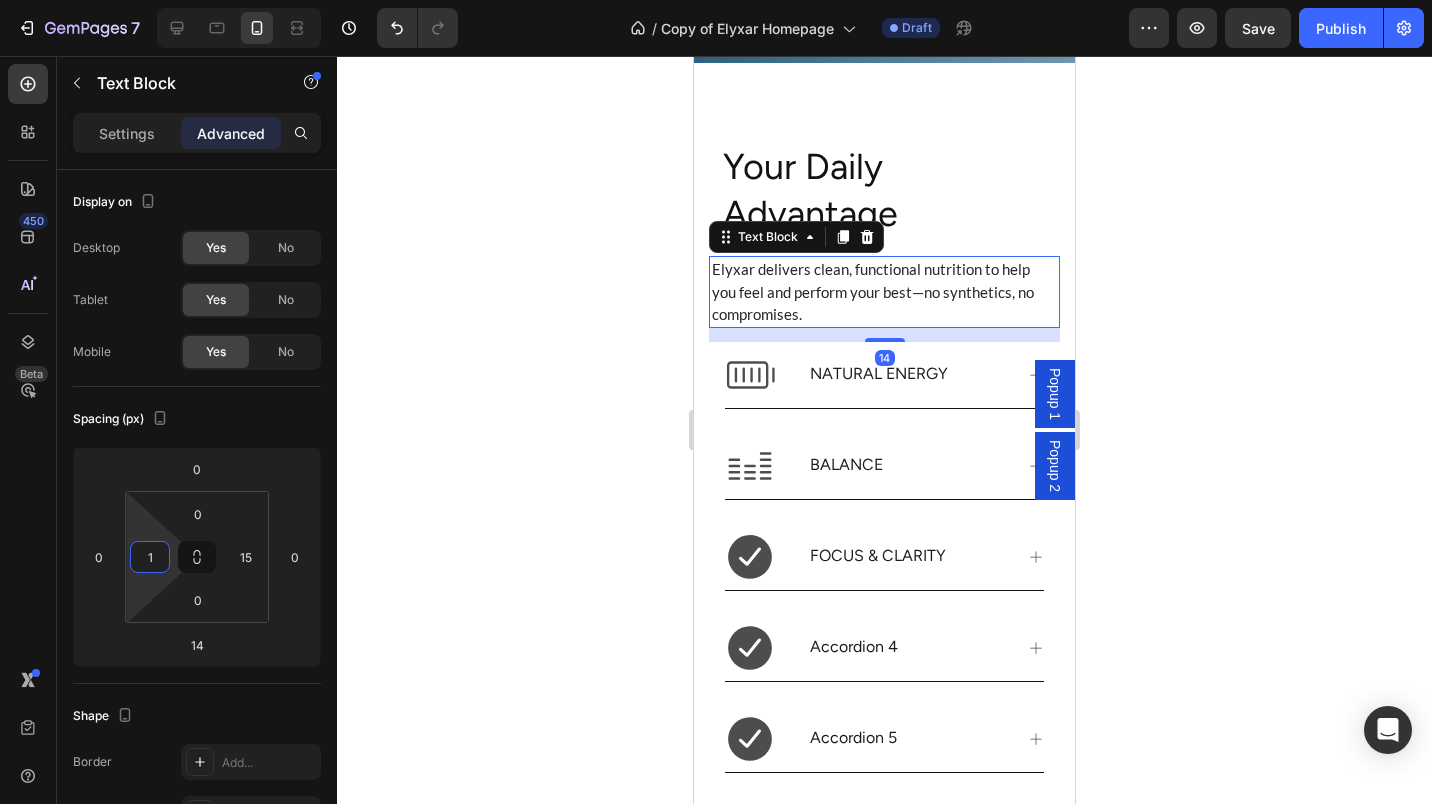 type on "15" 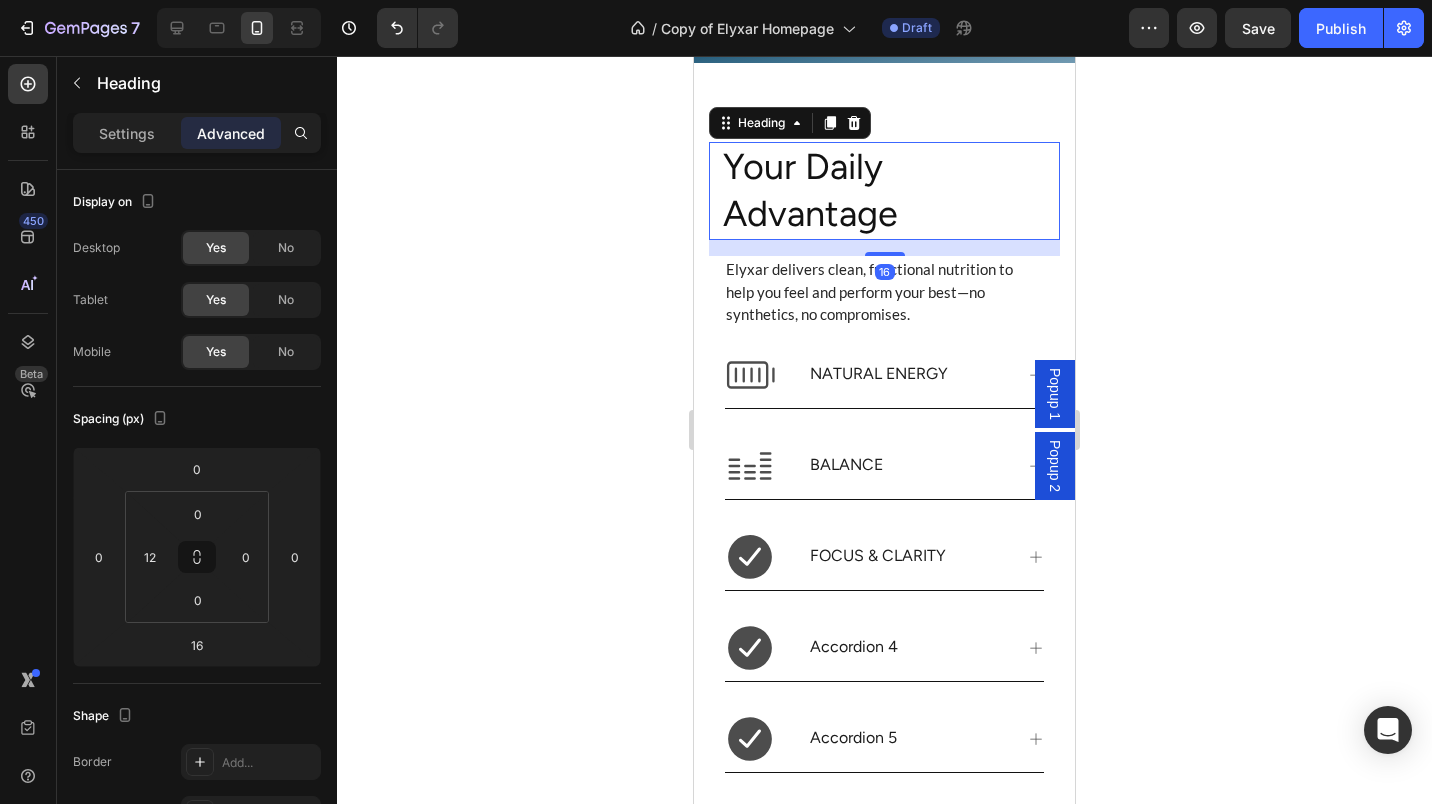 drag, startPoint x: 759, startPoint y: 192, endPoint x: 1068, endPoint y: 387, distance: 365.38474 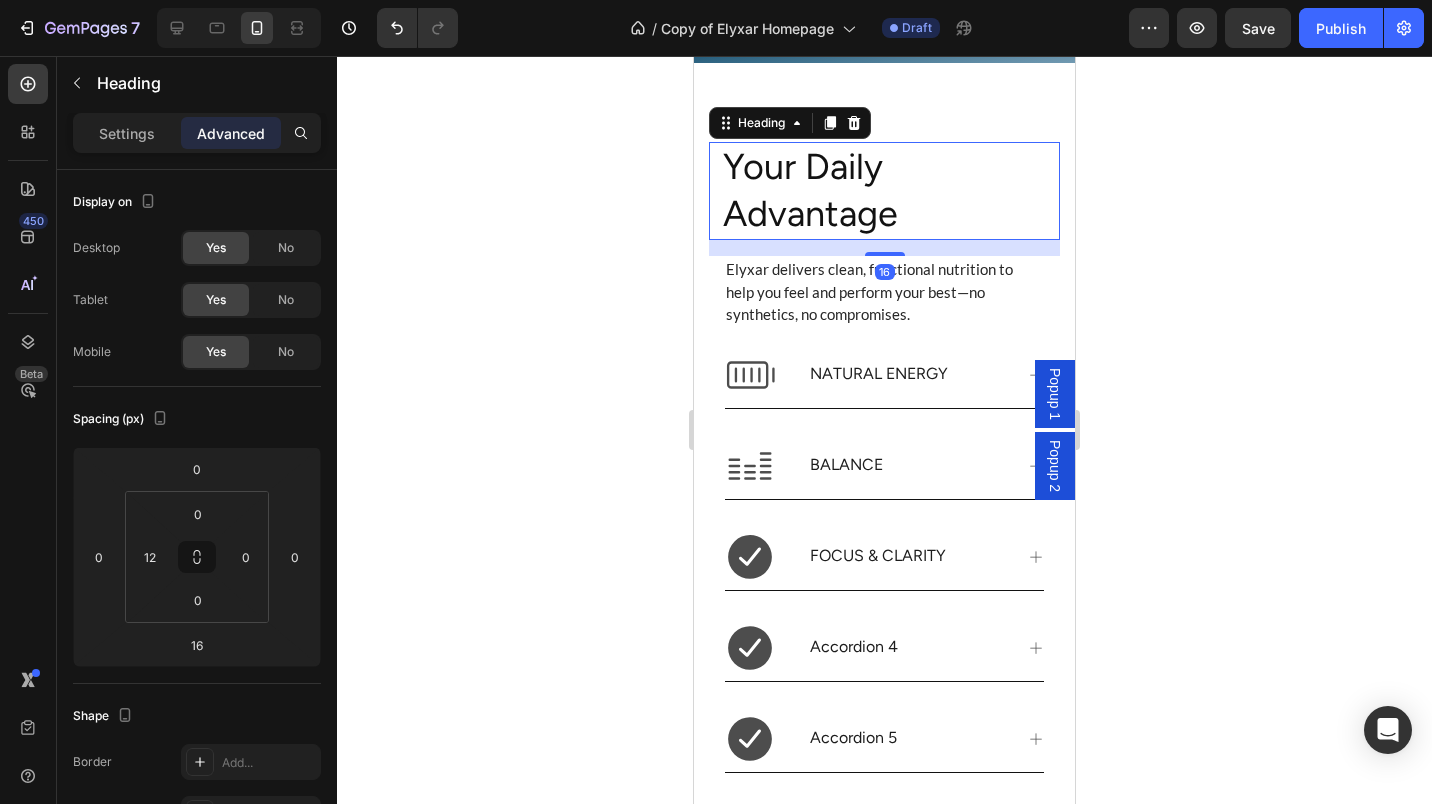 click on "Your Daily Advantage" at bounding box center [890, 191] 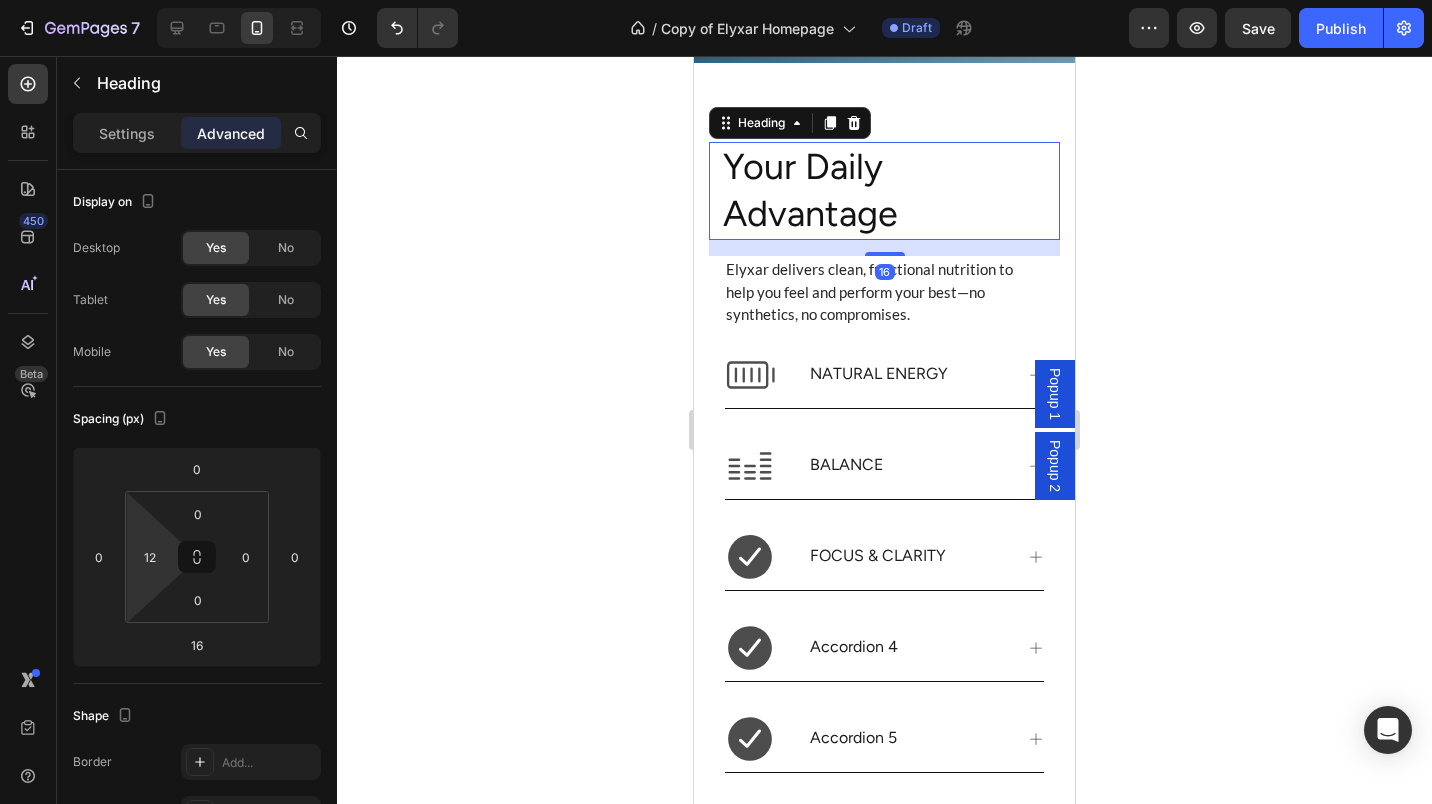 click on "12" at bounding box center [150, 557] 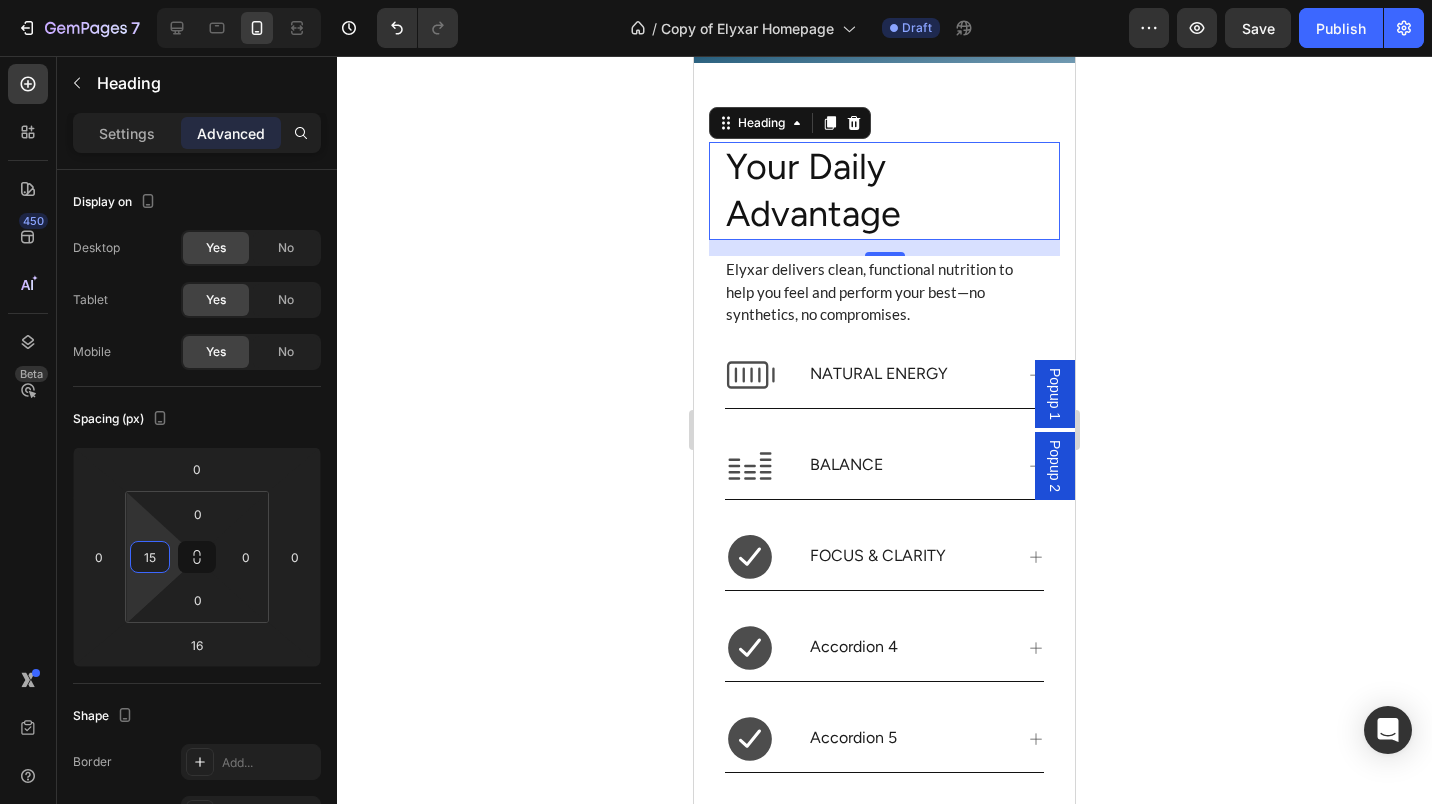 type on "15" 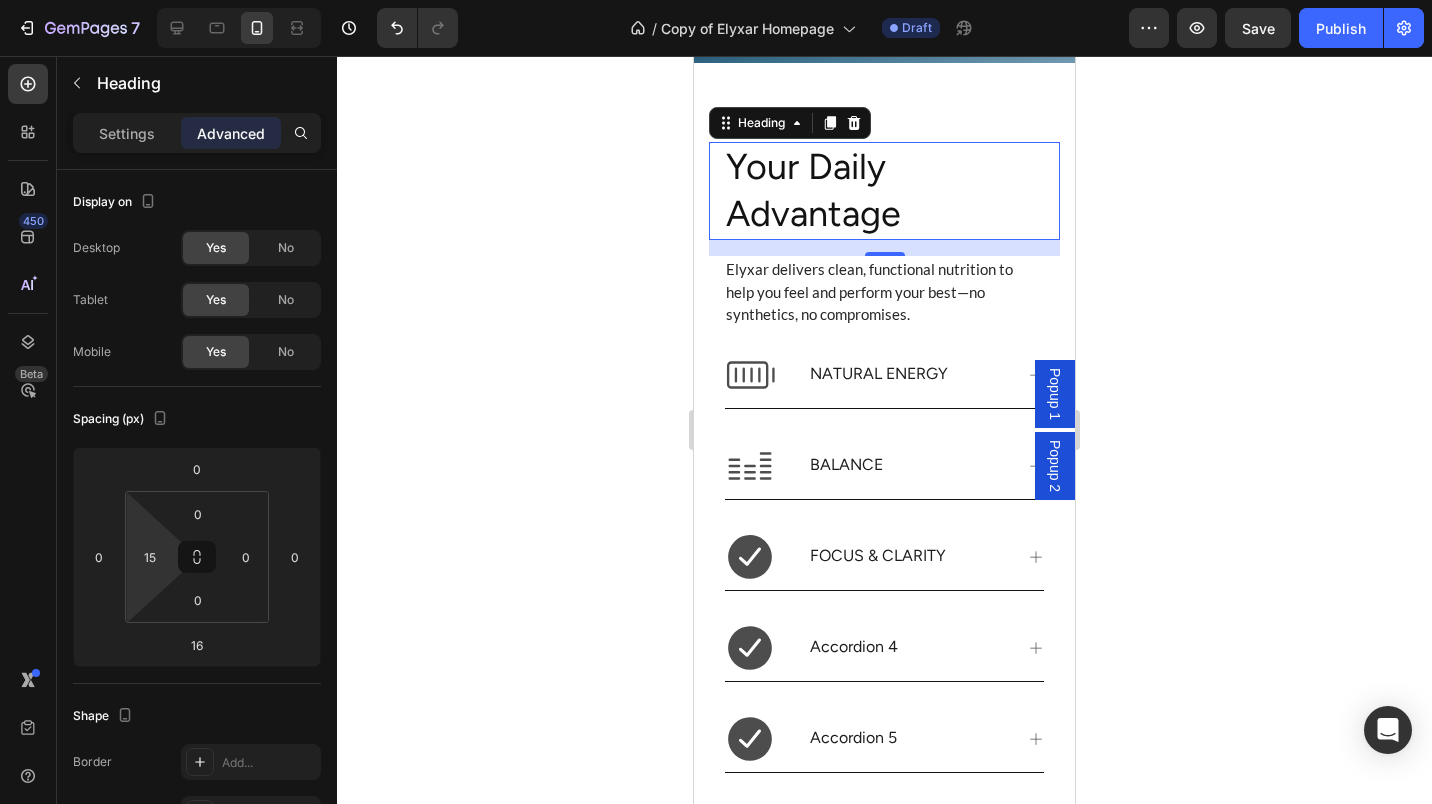 click 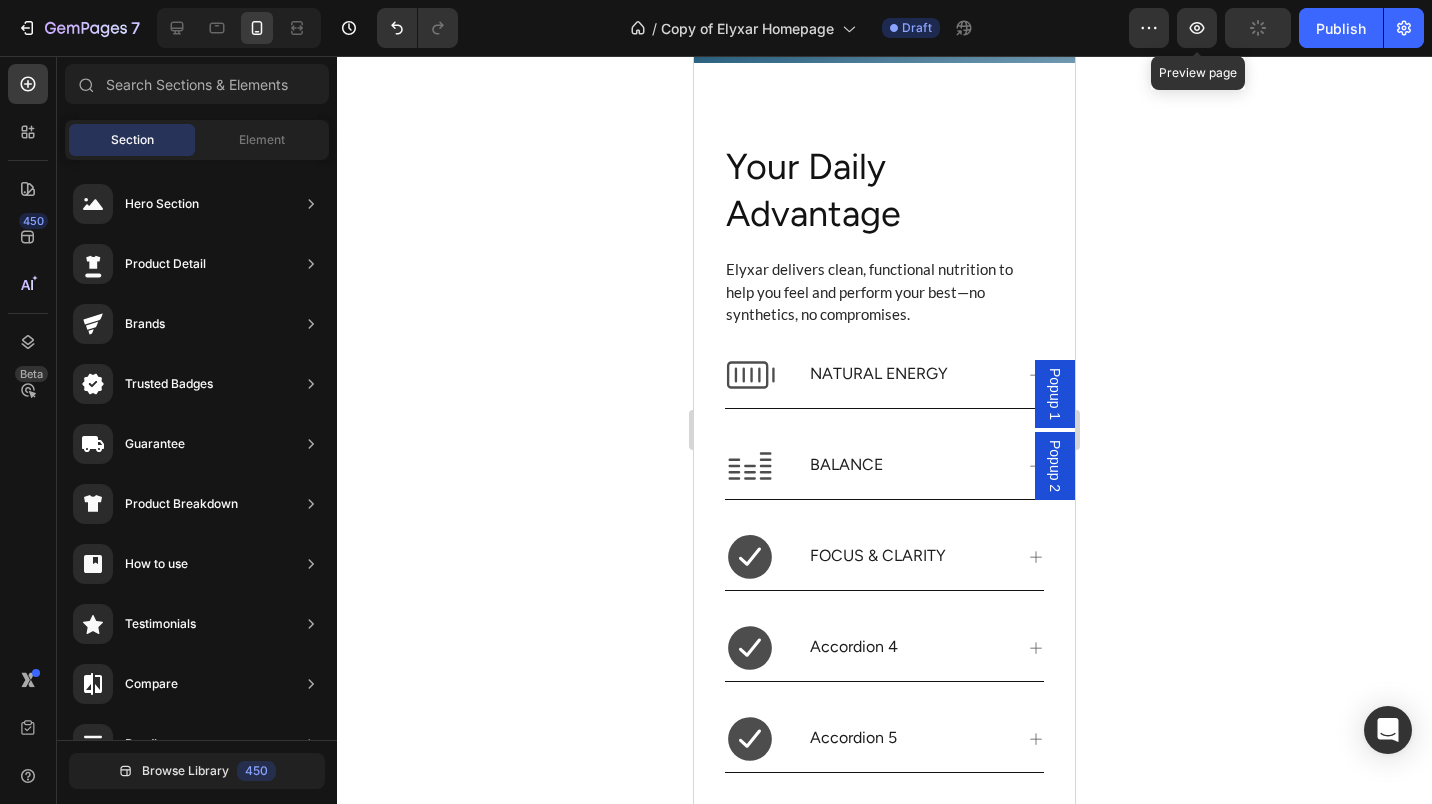 click 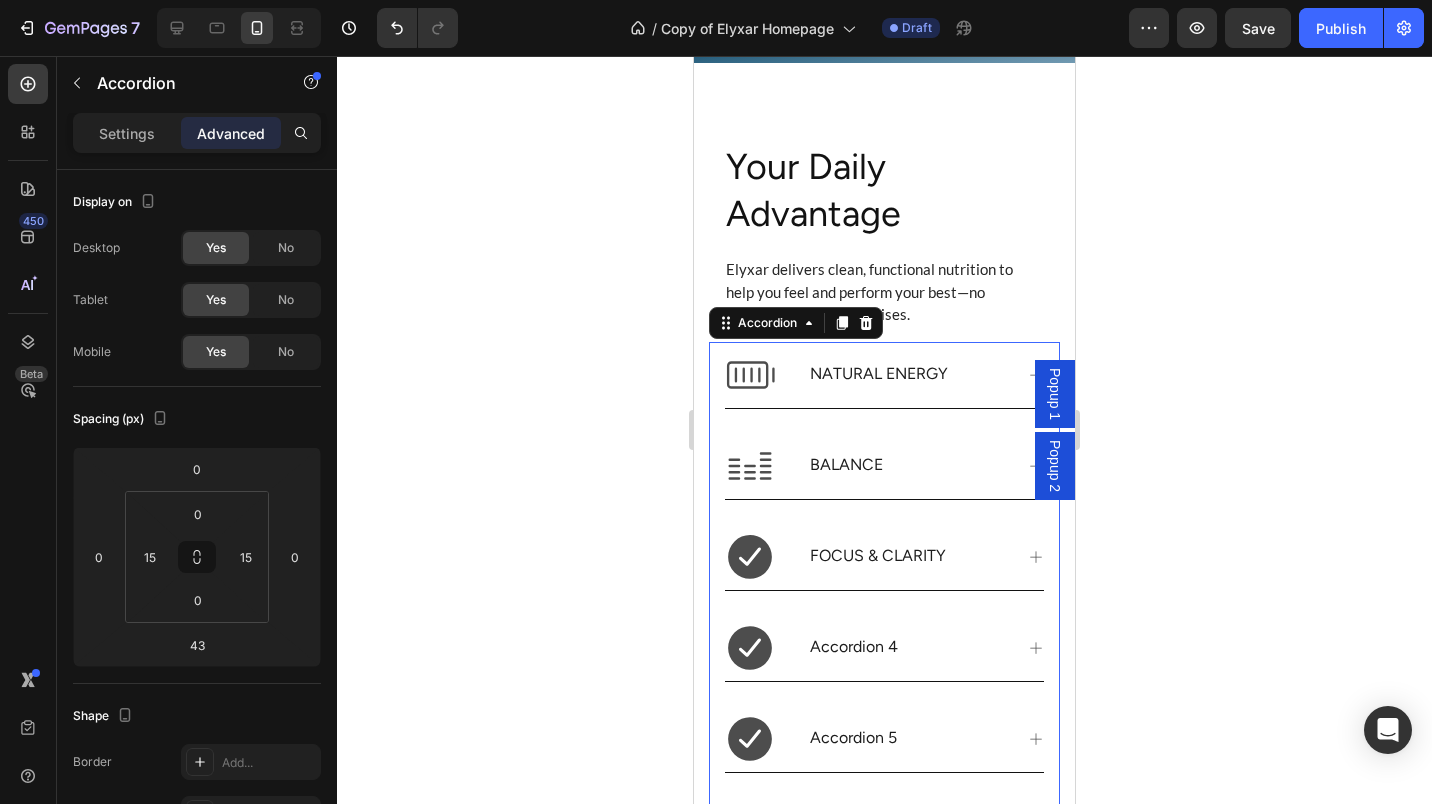click on "NATURAL ENERGY" at bounding box center [868, 375] 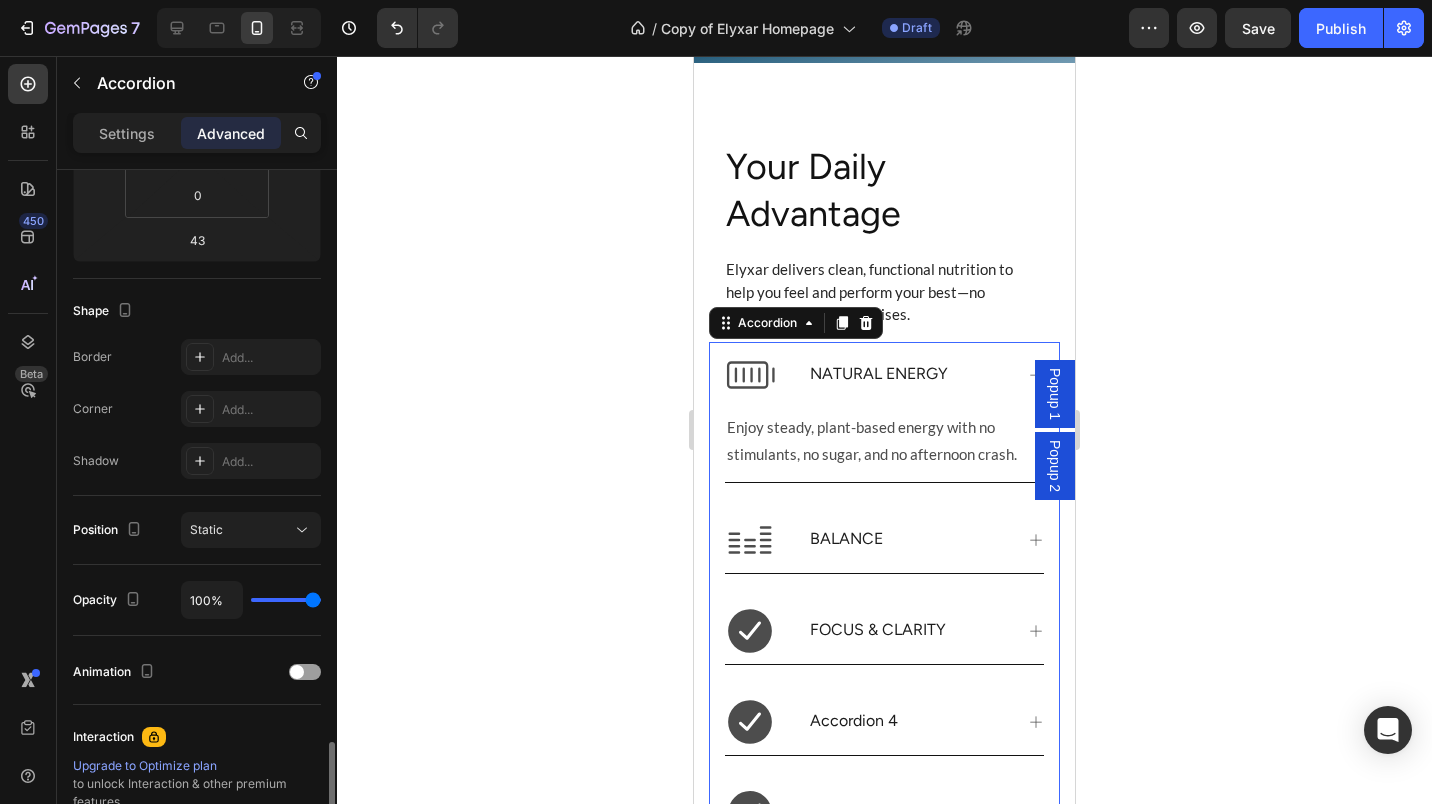 scroll, scrollTop: 643, scrollLeft: 0, axis: vertical 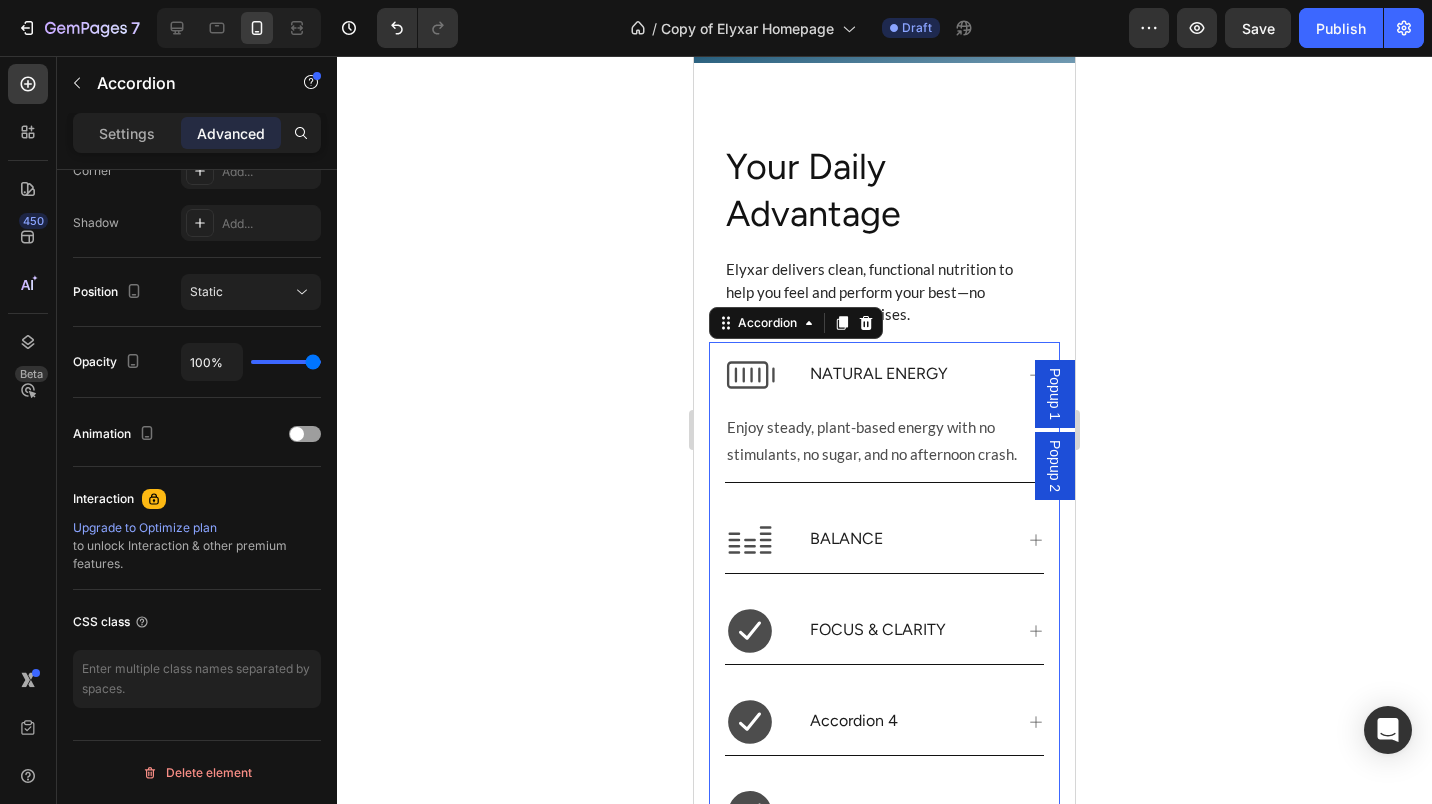 click on "Settings" at bounding box center (127, 133) 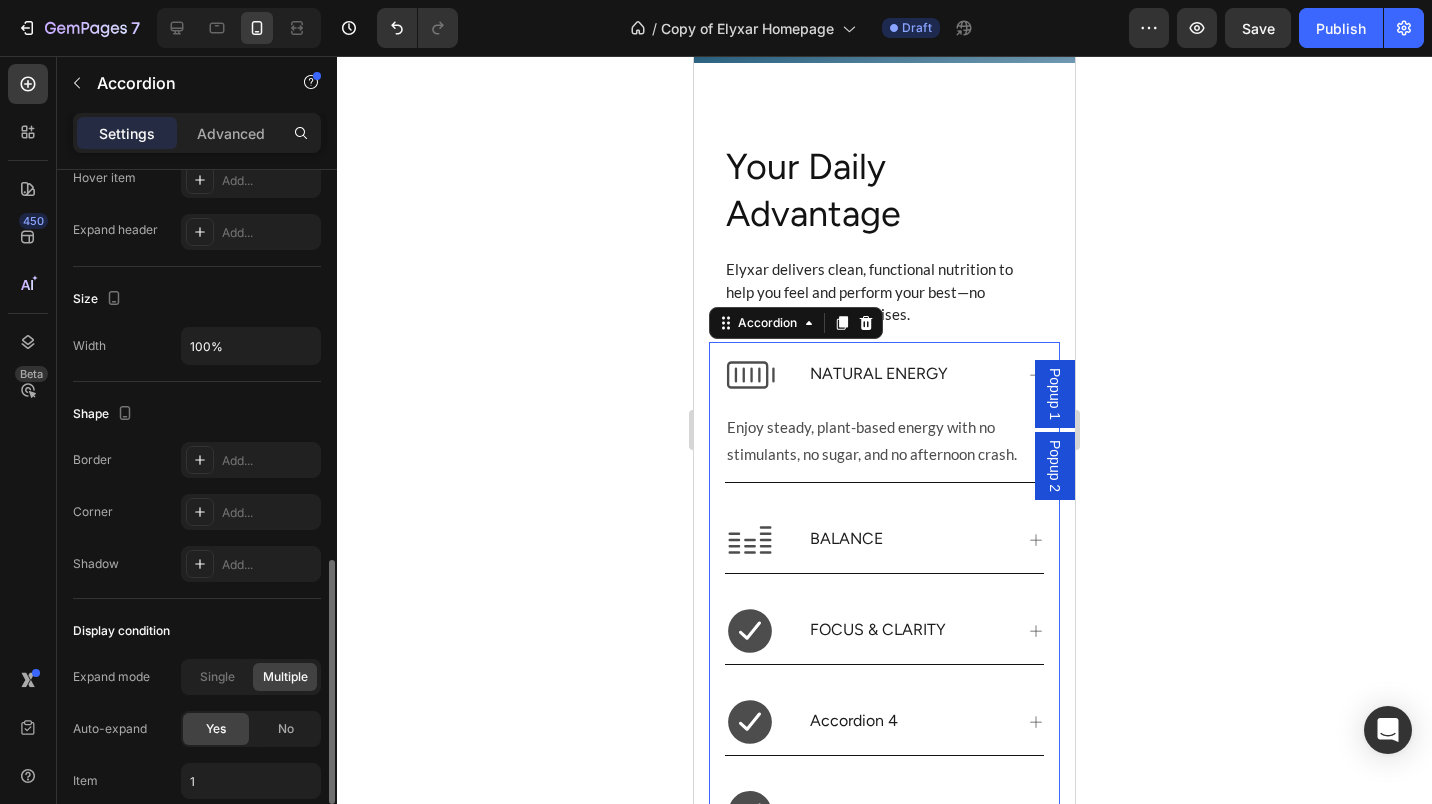 scroll, scrollTop: 1265, scrollLeft: 0, axis: vertical 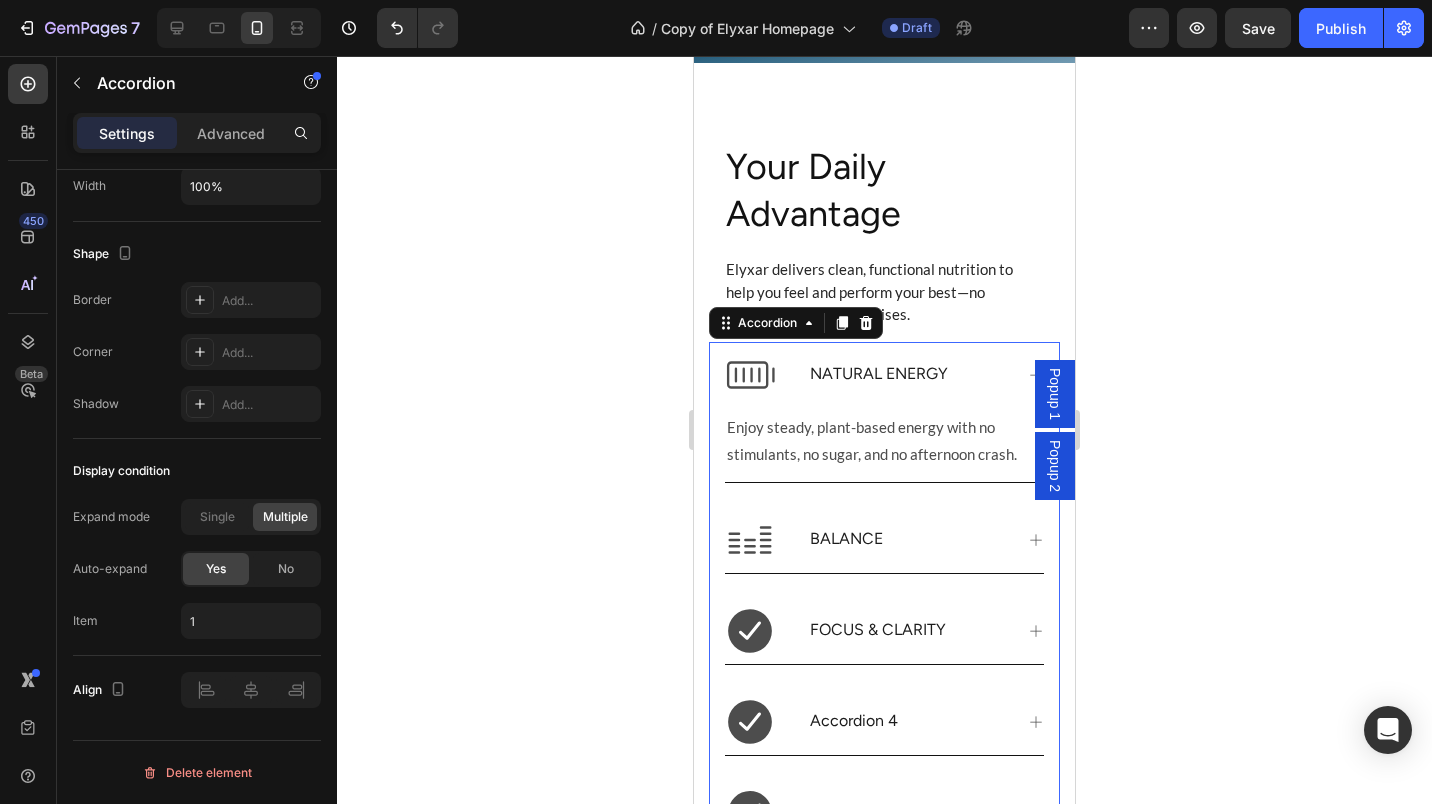 click on "No" 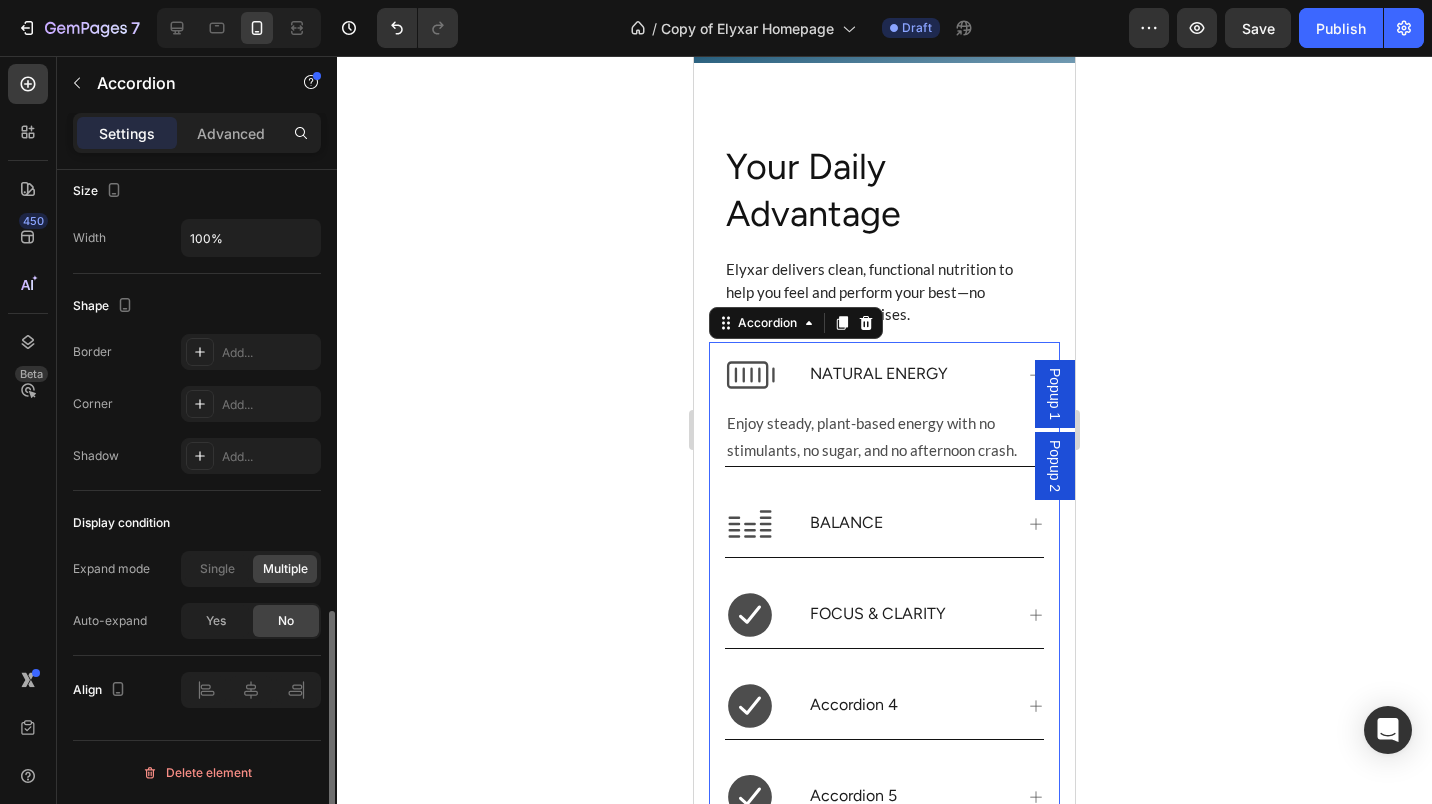 scroll, scrollTop: 1213, scrollLeft: 0, axis: vertical 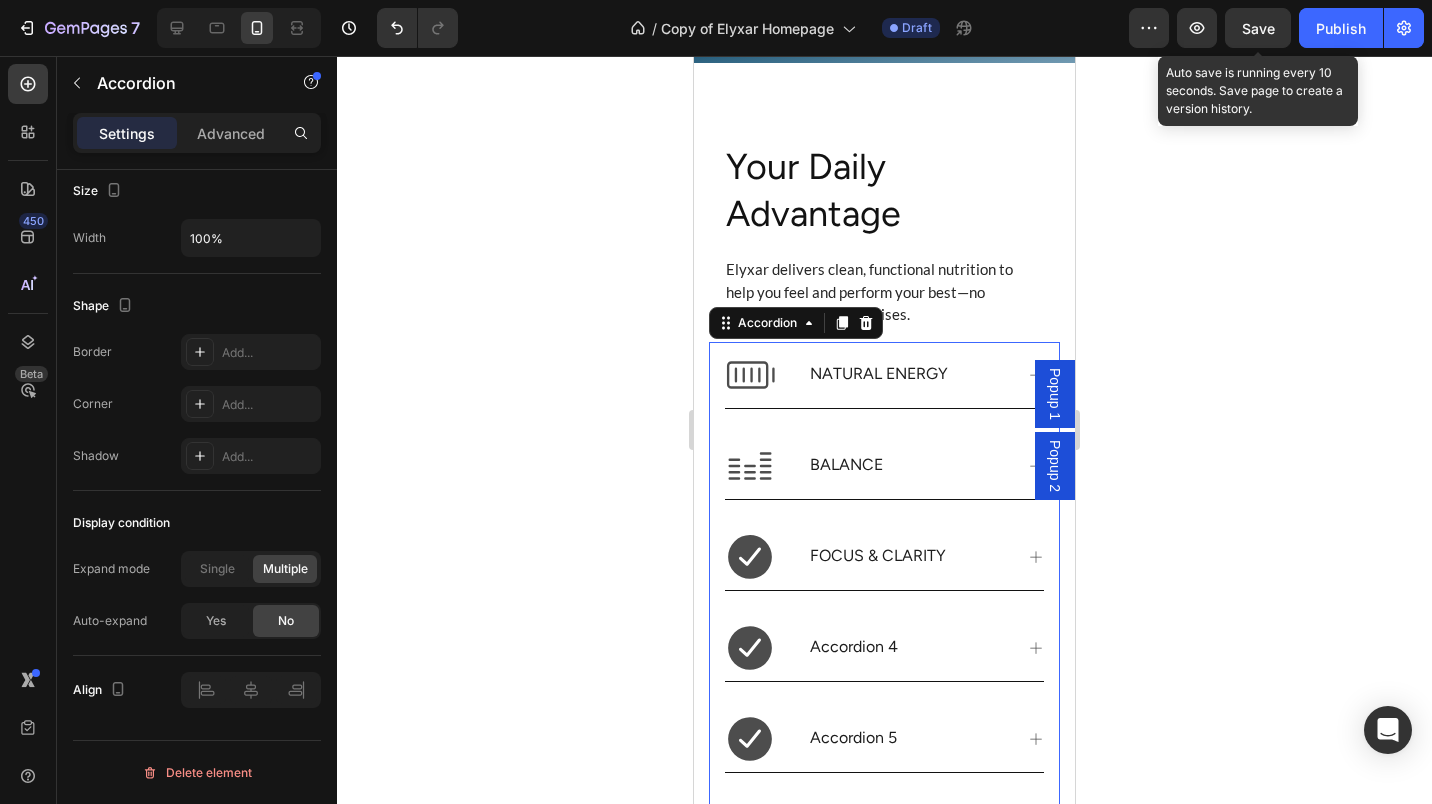 click on "Save" at bounding box center [1258, 28] 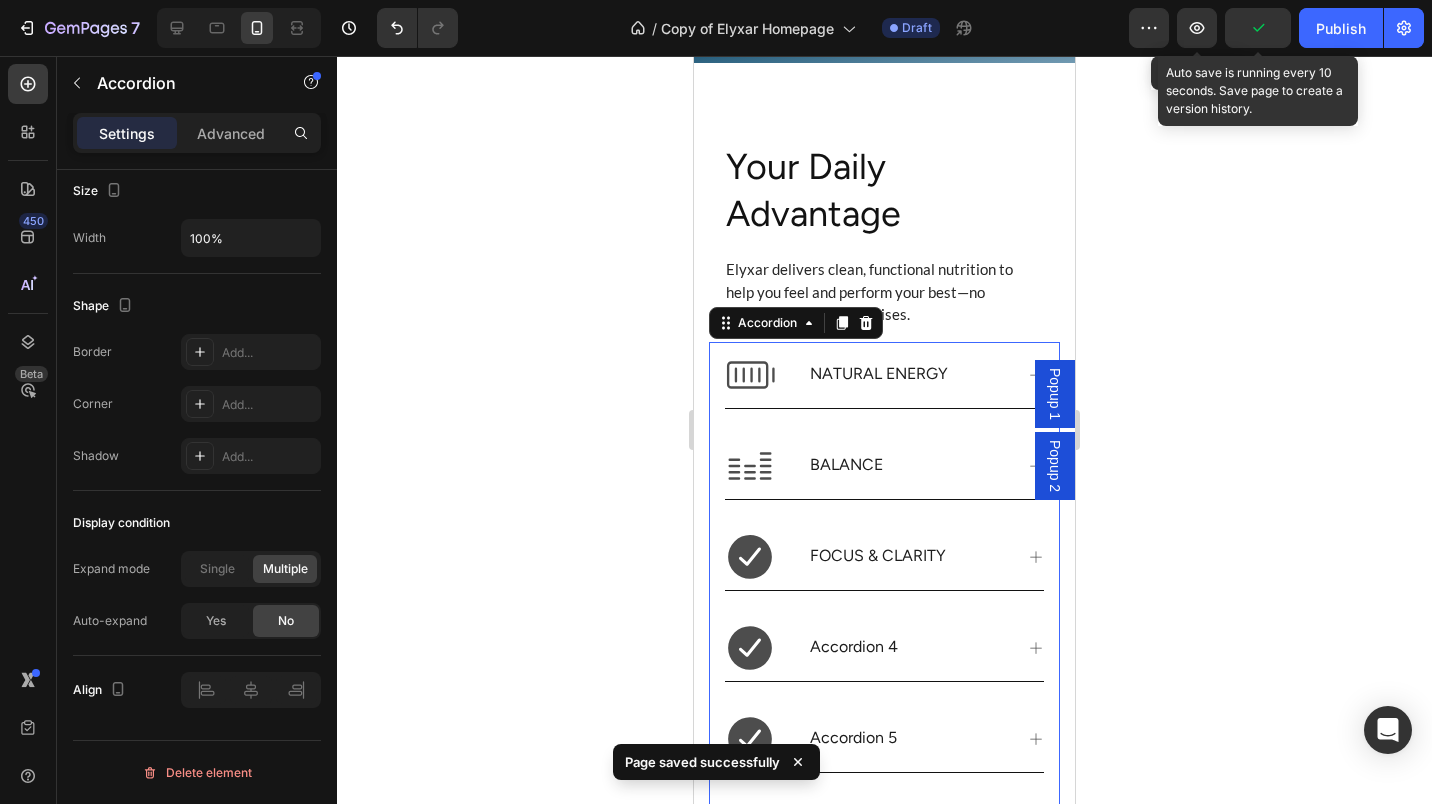 click 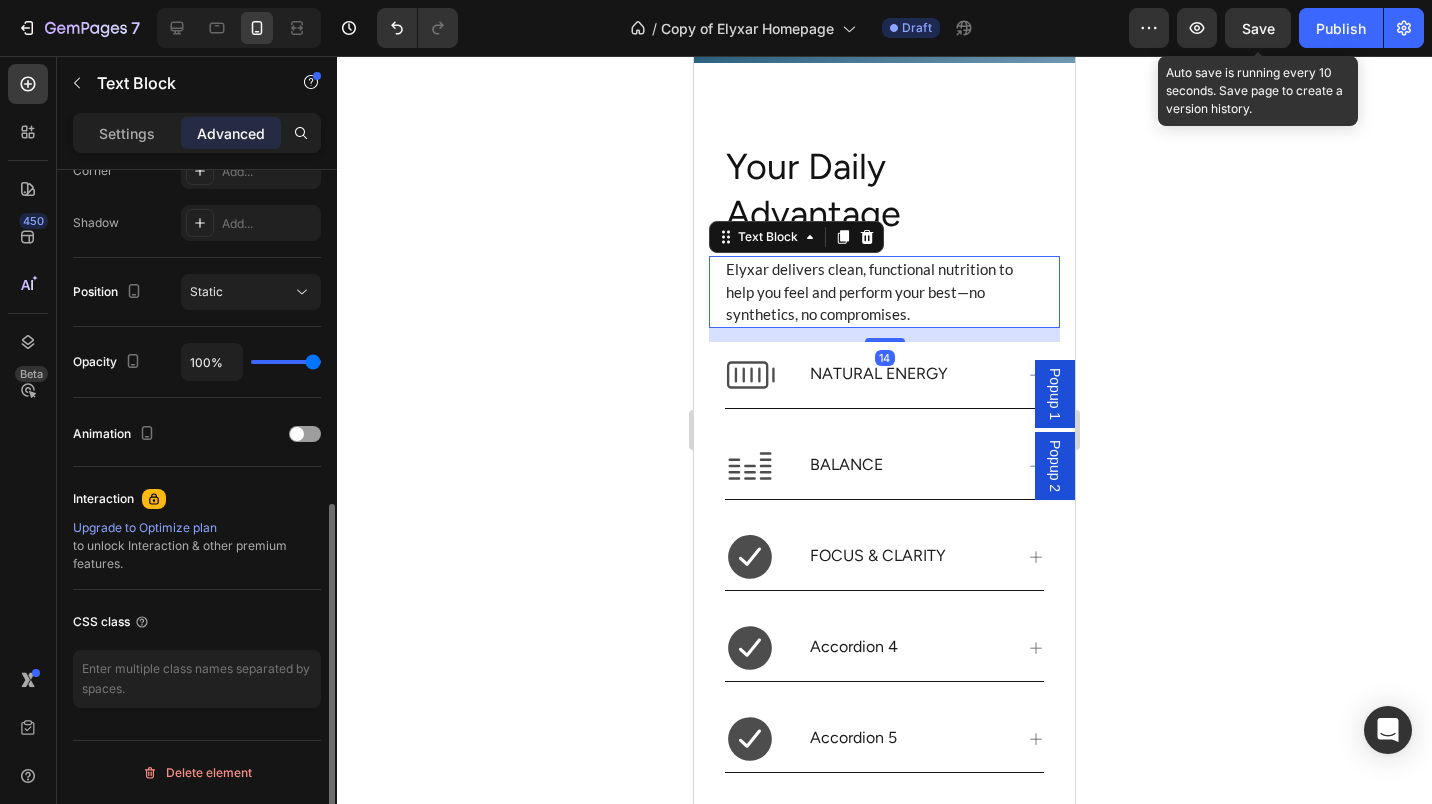 scroll, scrollTop: 0, scrollLeft: 0, axis: both 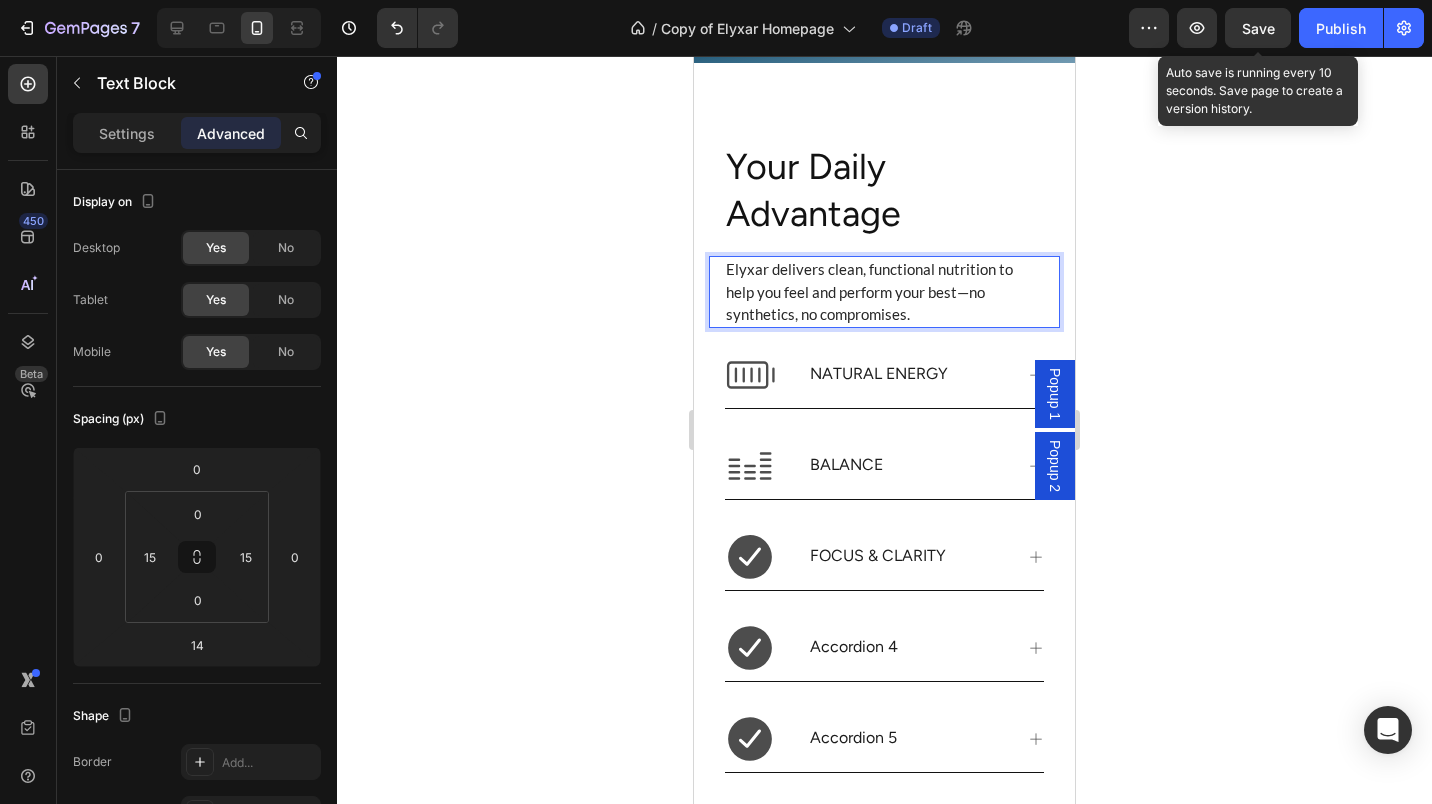 click on "Elyxar delivers clean, functional nutrition to help you feel and perform your best—no synthetics, no compromises." at bounding box center (884, 292) 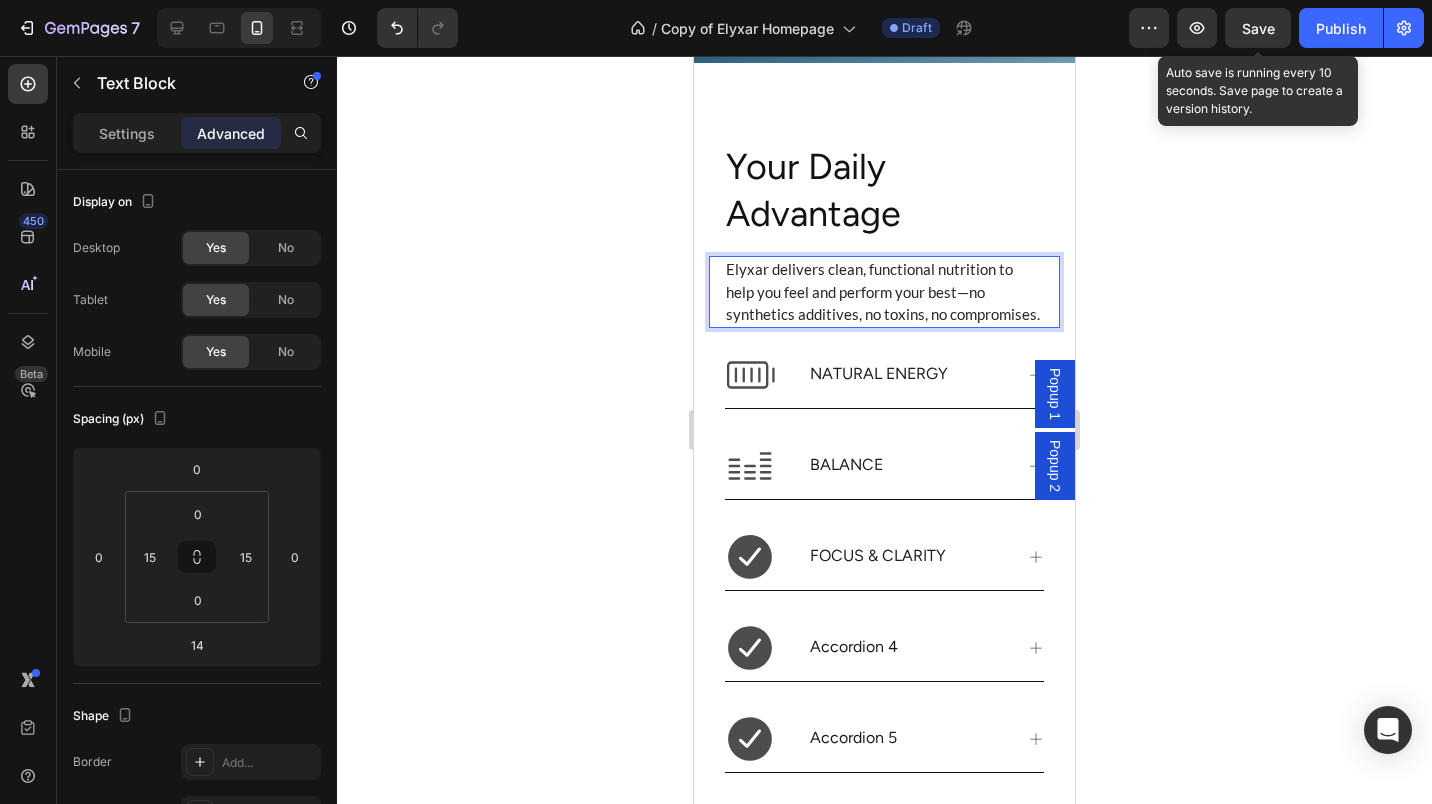 click on "Elyxar delivers clean, functional nutrition to help you feel and perform your best—no synthetics additives, no toxins, no compromises." at bounding box center (884, 292) 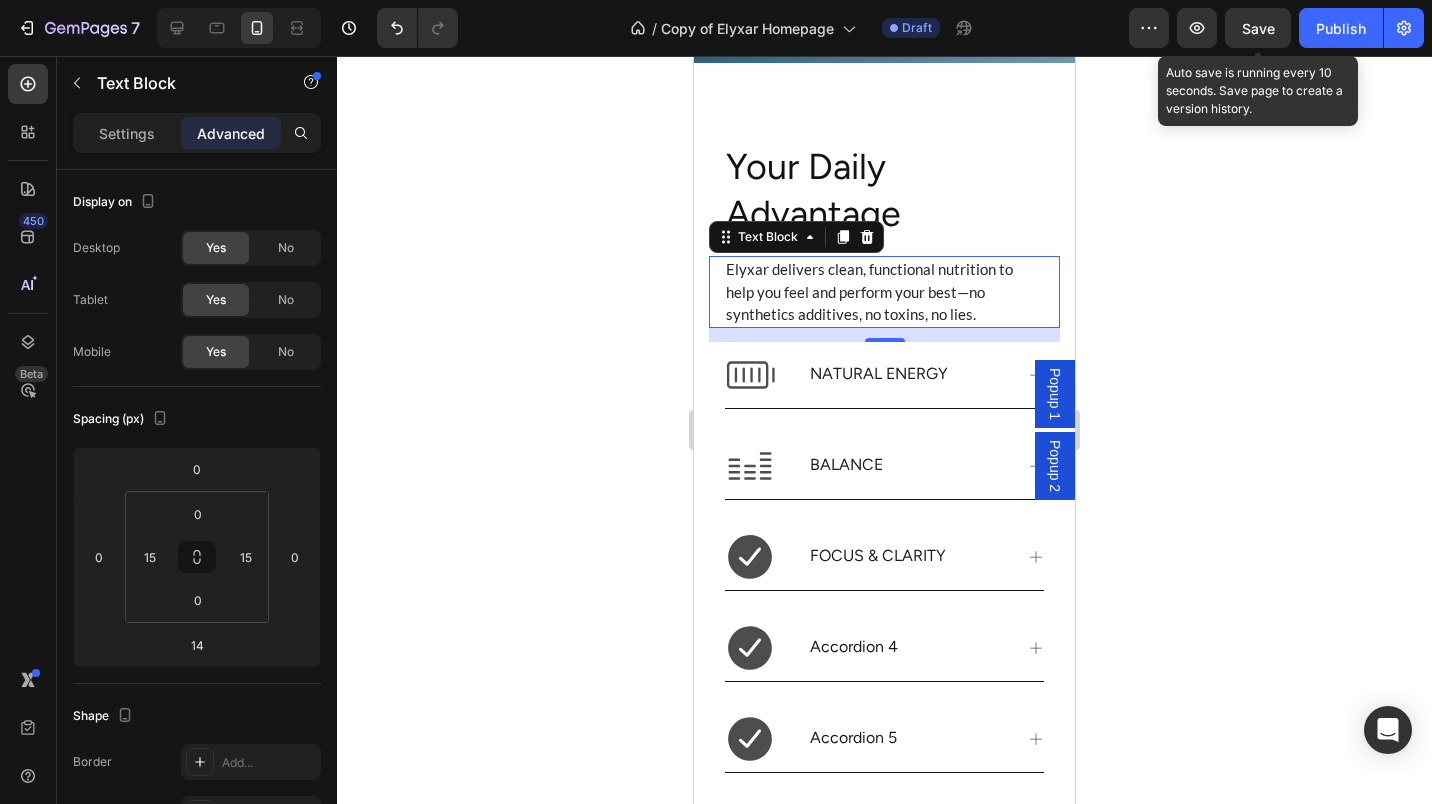 click 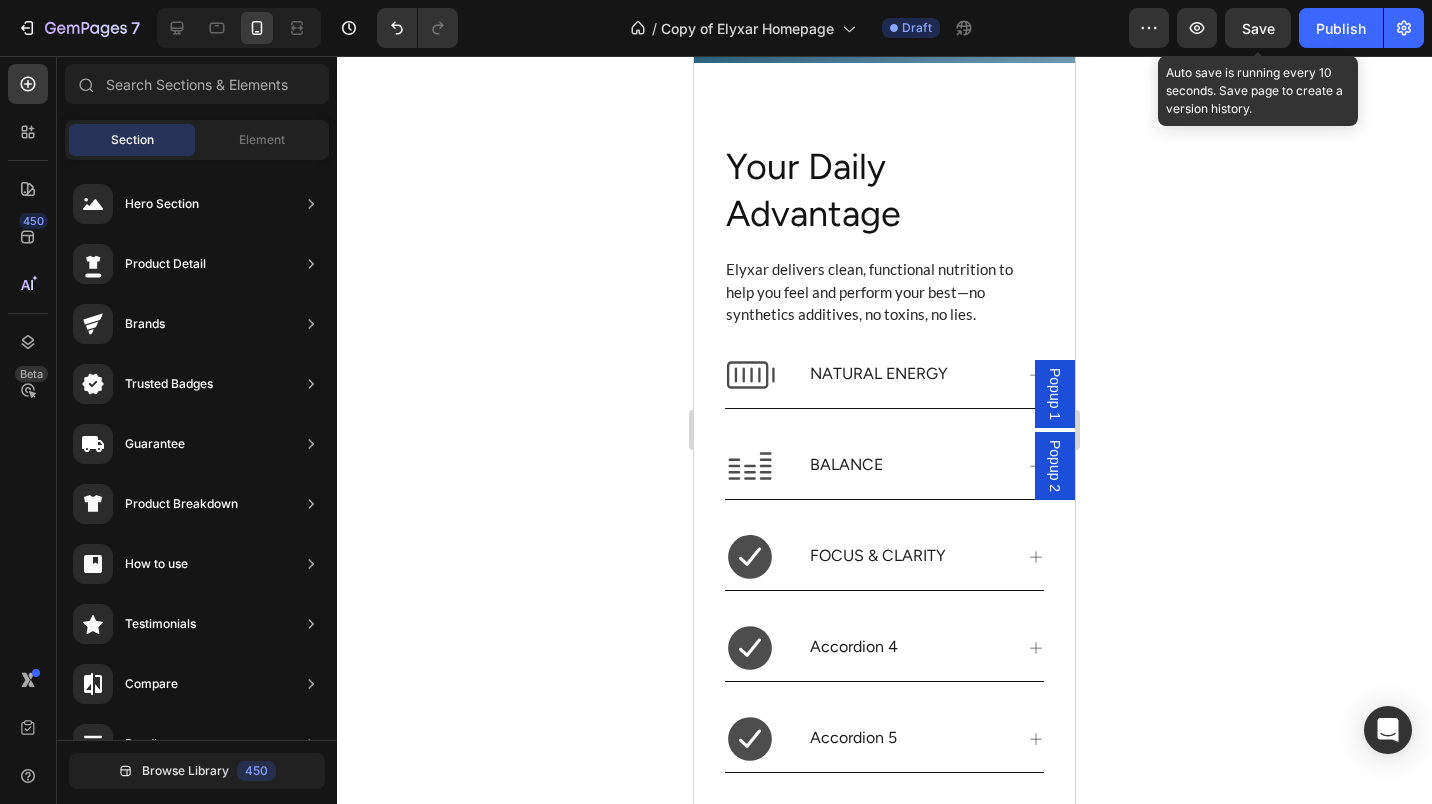 click on "Save" at bounding box center [1258, 28] 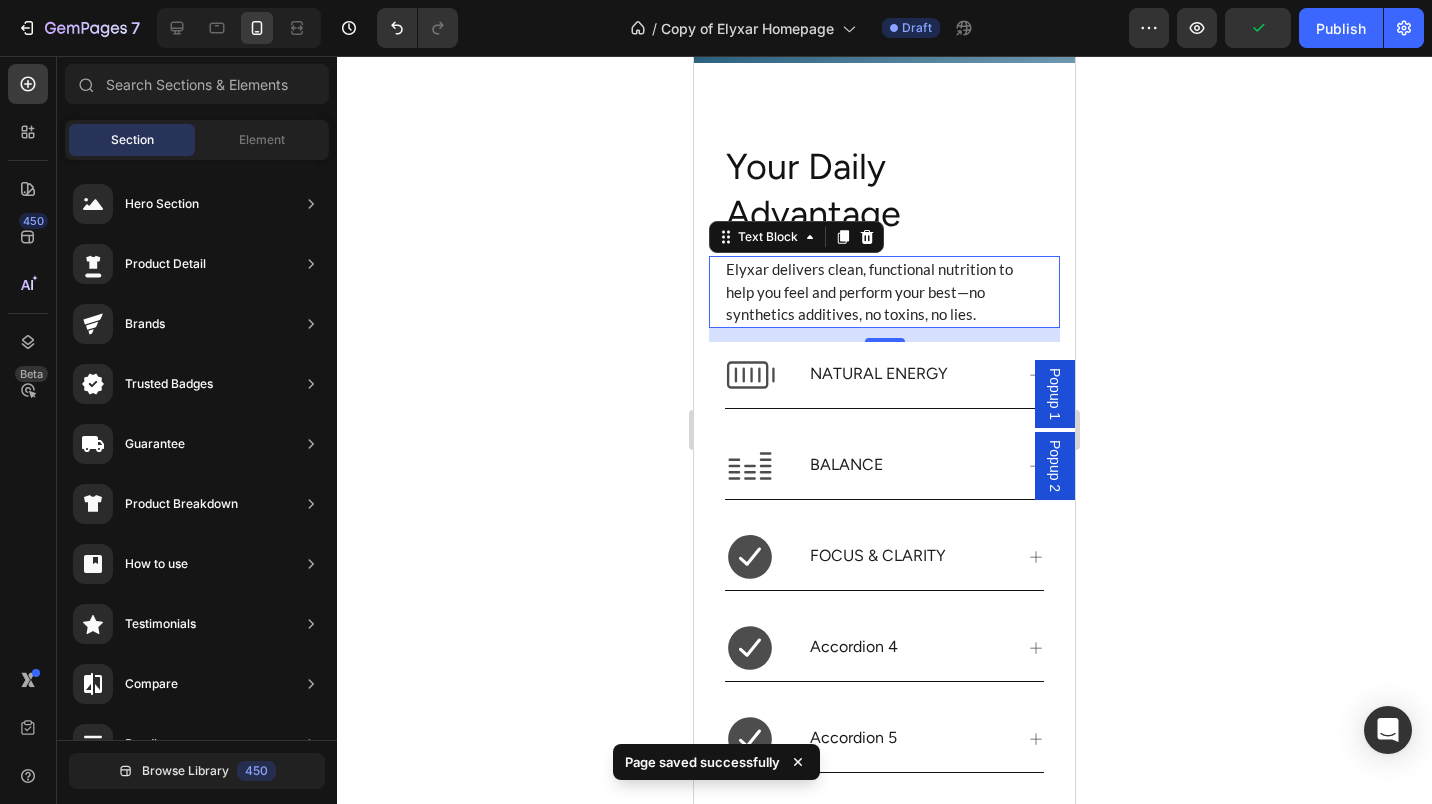click on "Elyxar delivers clean, functional nutrition to help you feel and perform your best—no synthetics additives, no toxins, no lies." at bounding box center (884, 292) 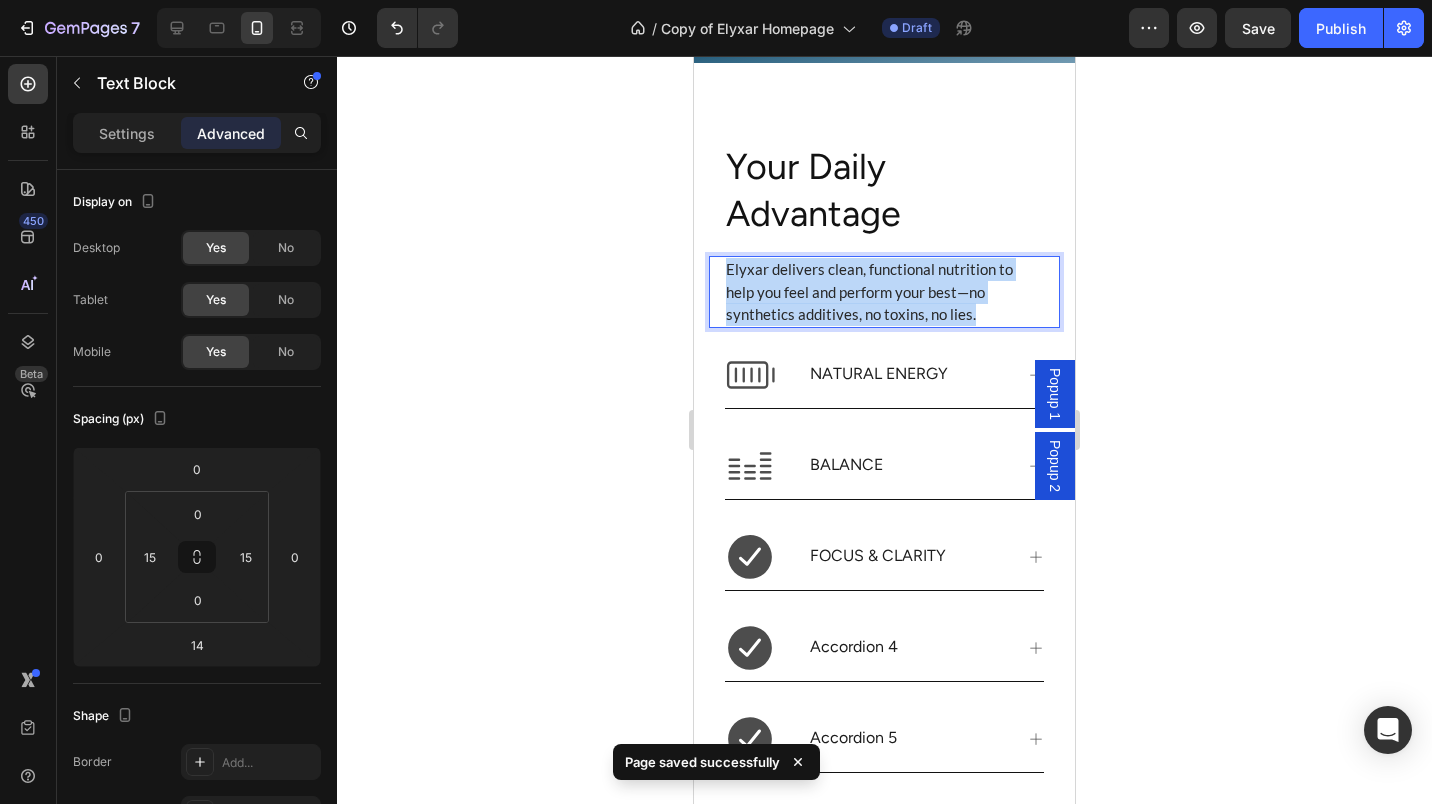 click on "Elyxar delivers clean, functional nutrition to help you feel and perform your best—no synthetics additives, no toxins, no lies." at bounding box center (884, 292) 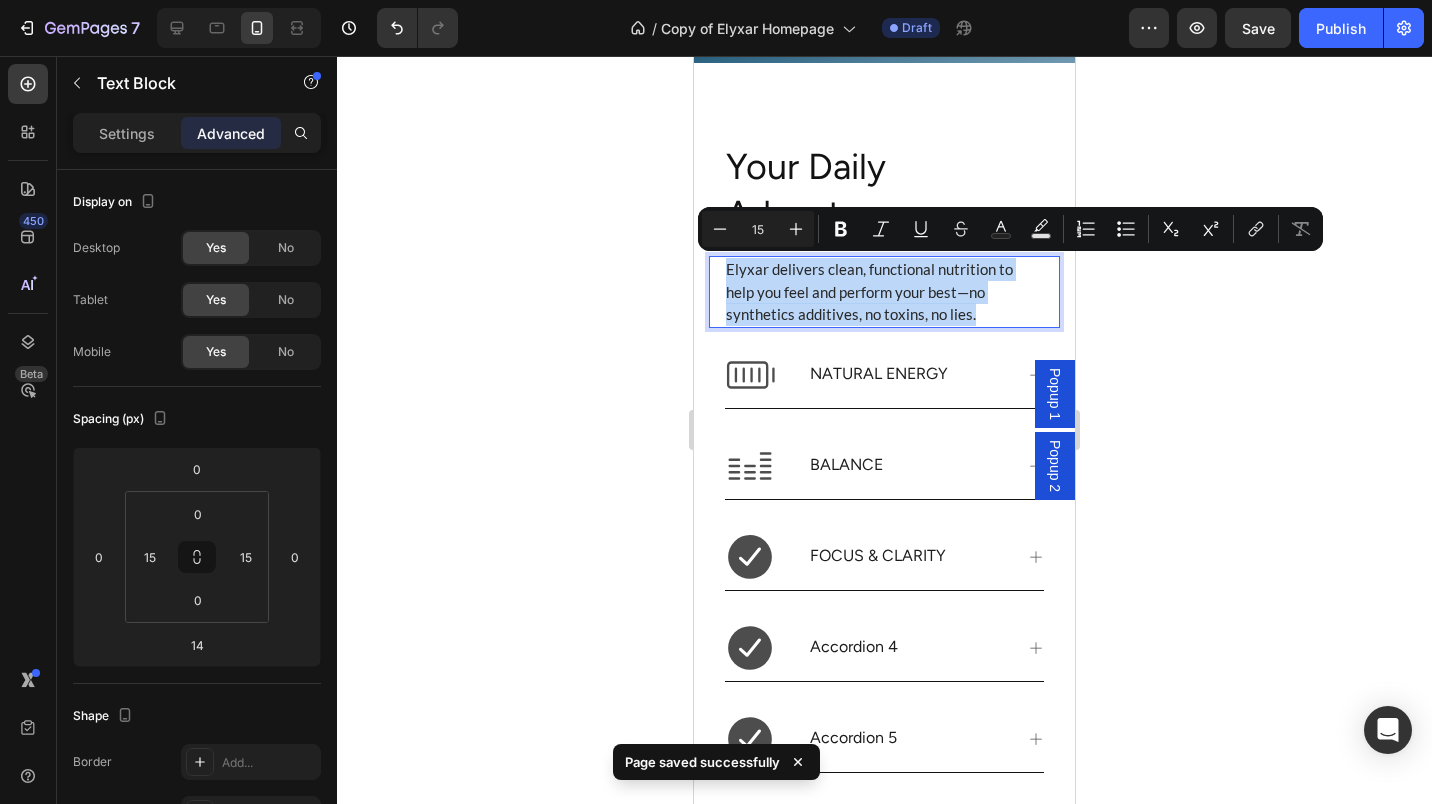 copy on "Elyxar delivers clean, functional nutrition to help you feel and perform your best—no synthetics additives, no toxins, no lies." 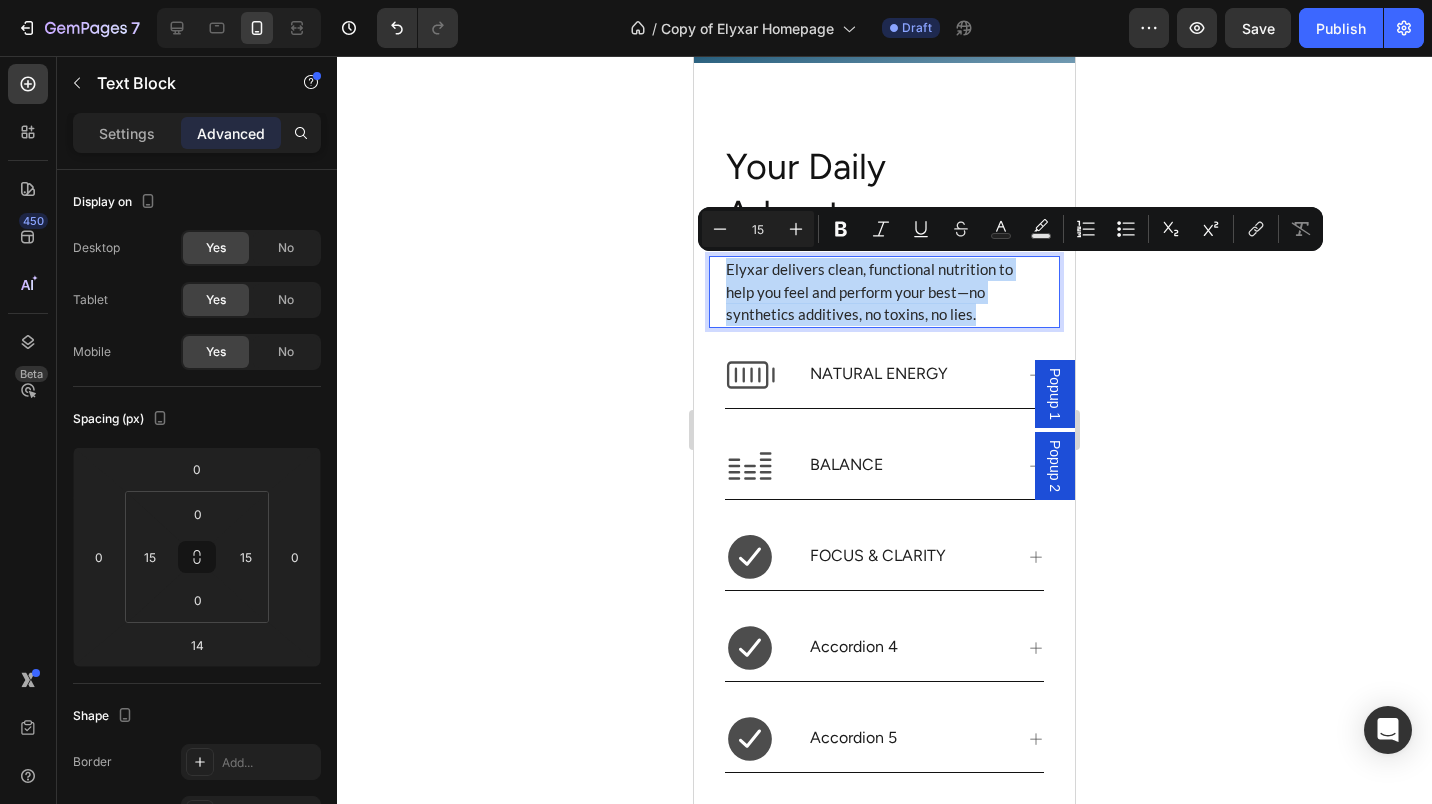 click on "Elyxar delivers clean, functional nutrition to help you feel and perform your best—no synthetics additives, no toxins, no lies." at bounding box center [884, 292] 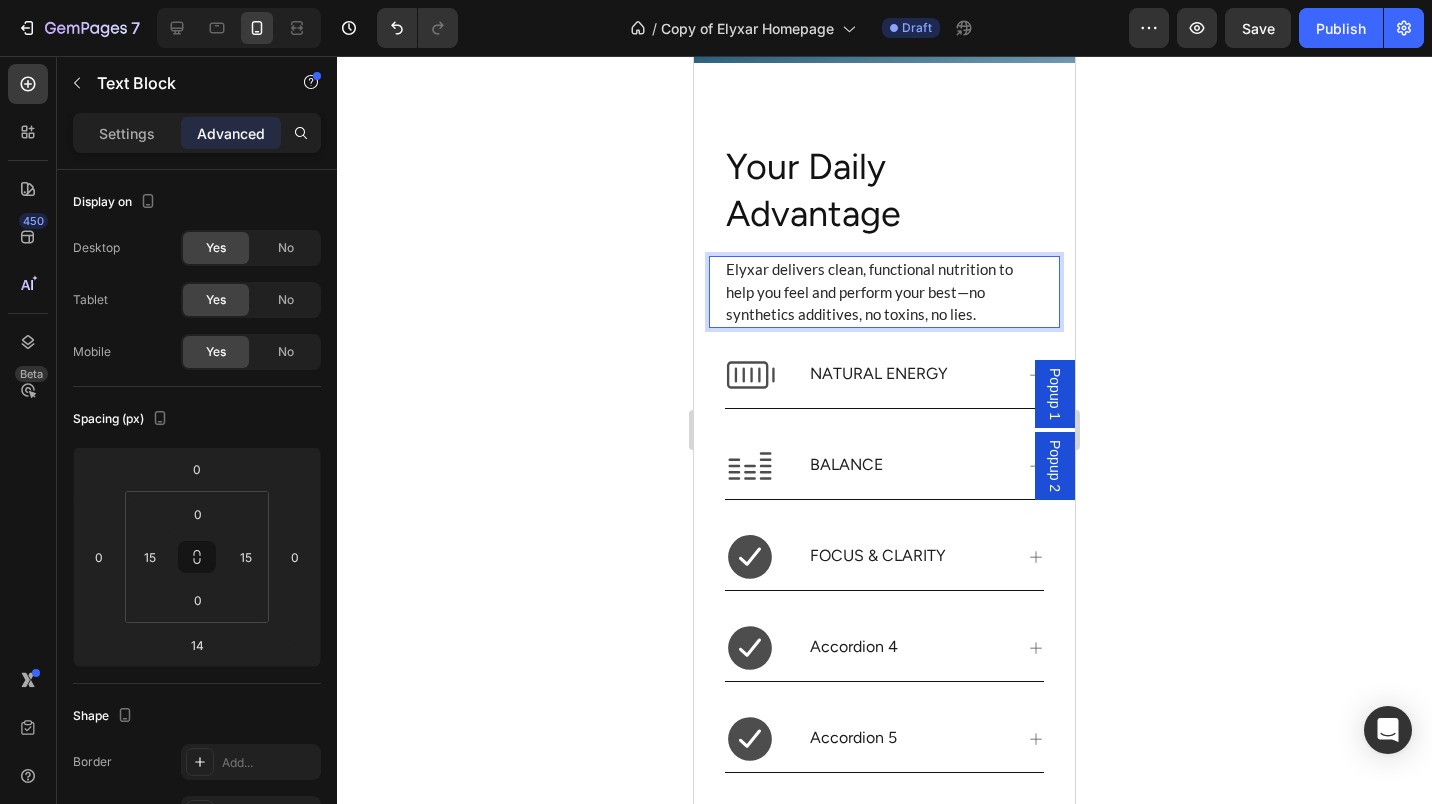 click on "Elyxar delivers clean, functional nutrition to help you feel and perform your best—no synthetics additives, no toxins, no lies." at bounding box center (884, 292) 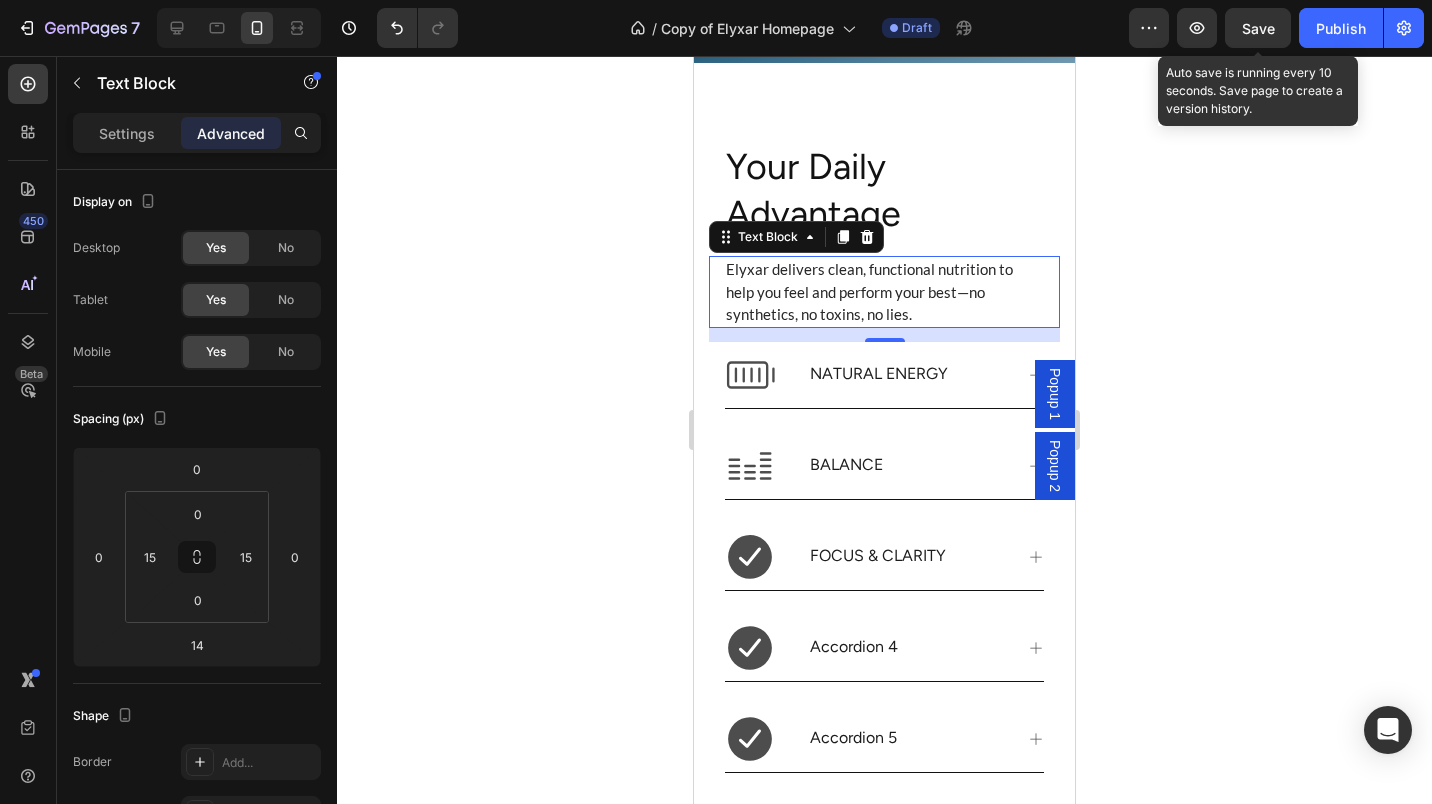 click on "Save" 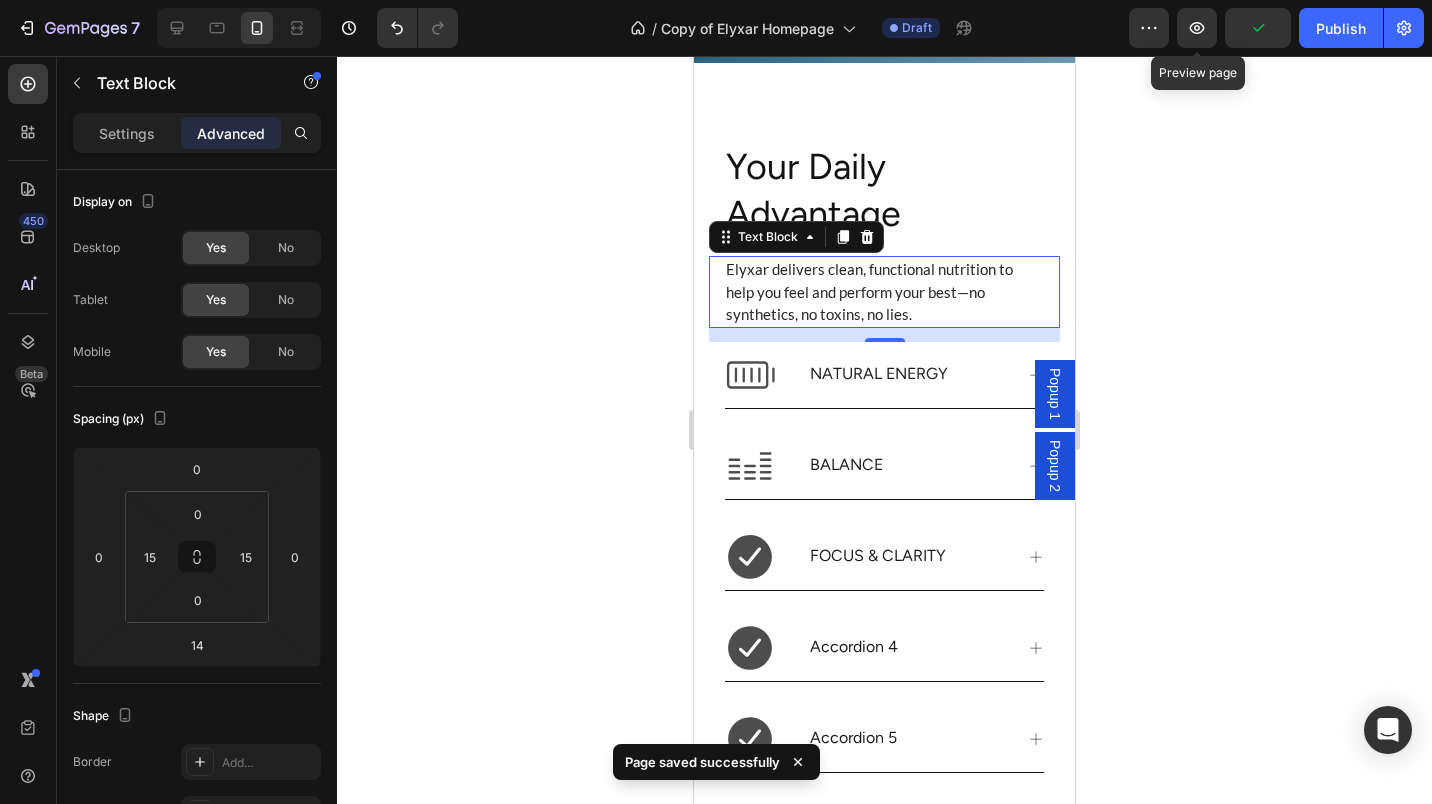 click 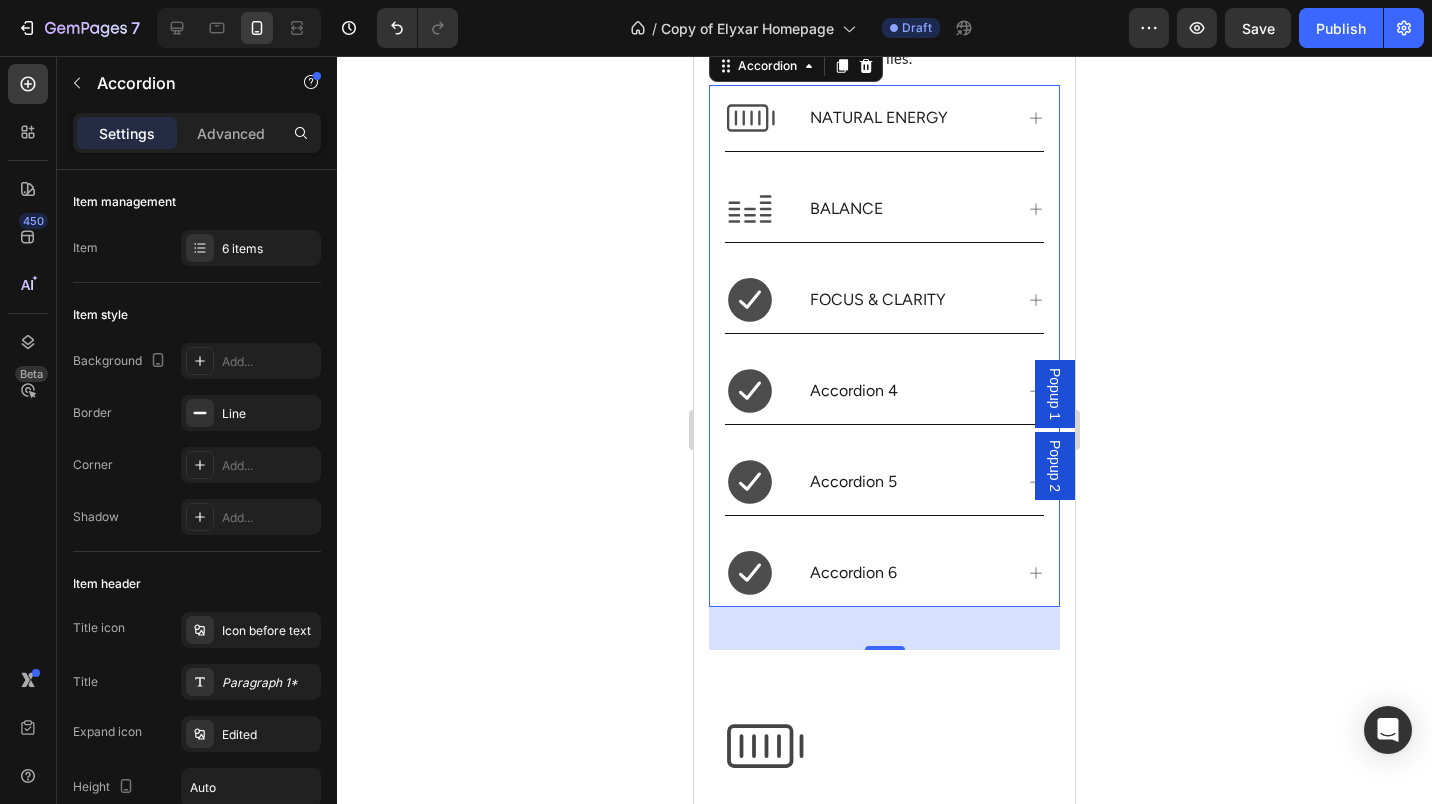 scroll, scrollTop: 1306, scrollLeft: 0, axis: vertical 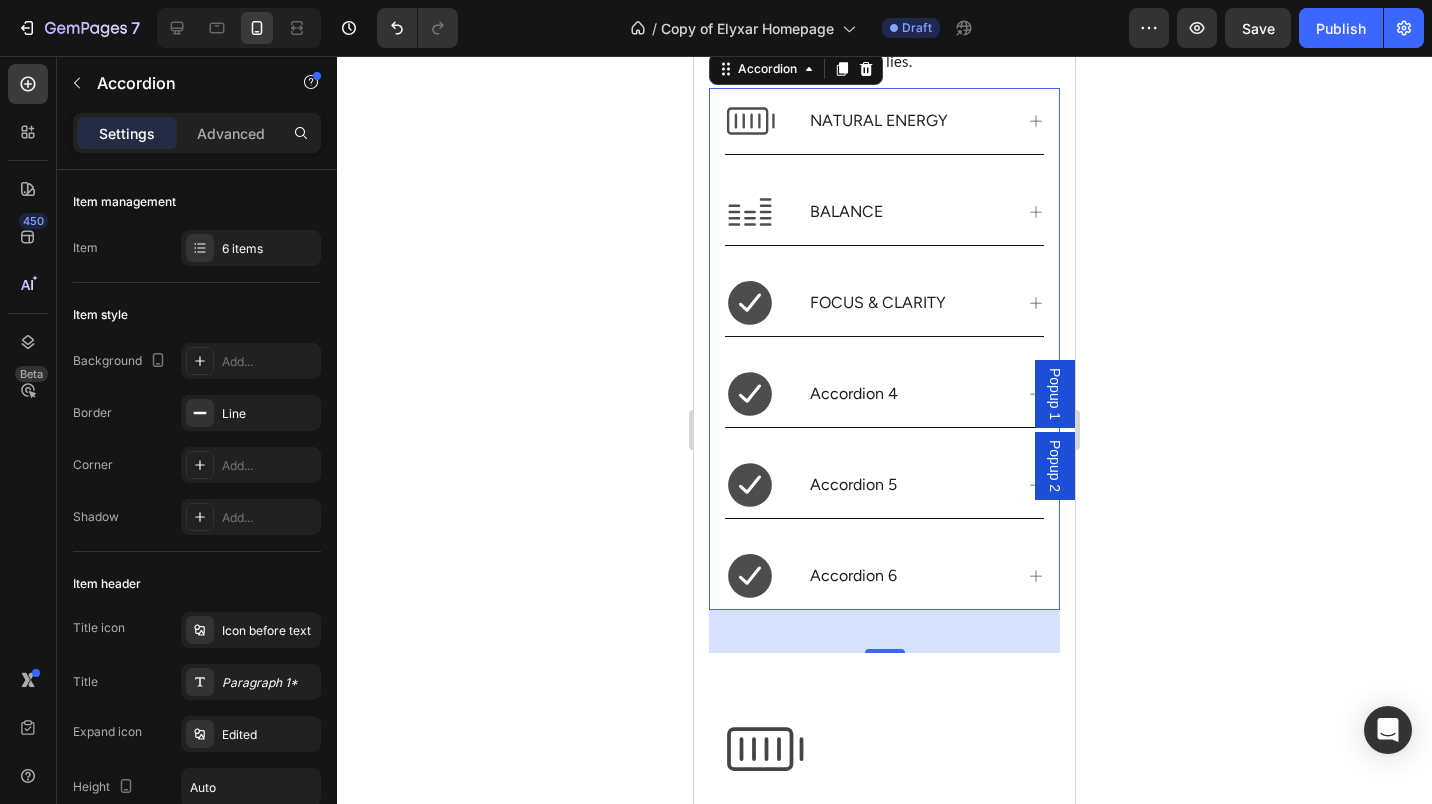 click on "Icon before text" at bounding box center (269, 631) 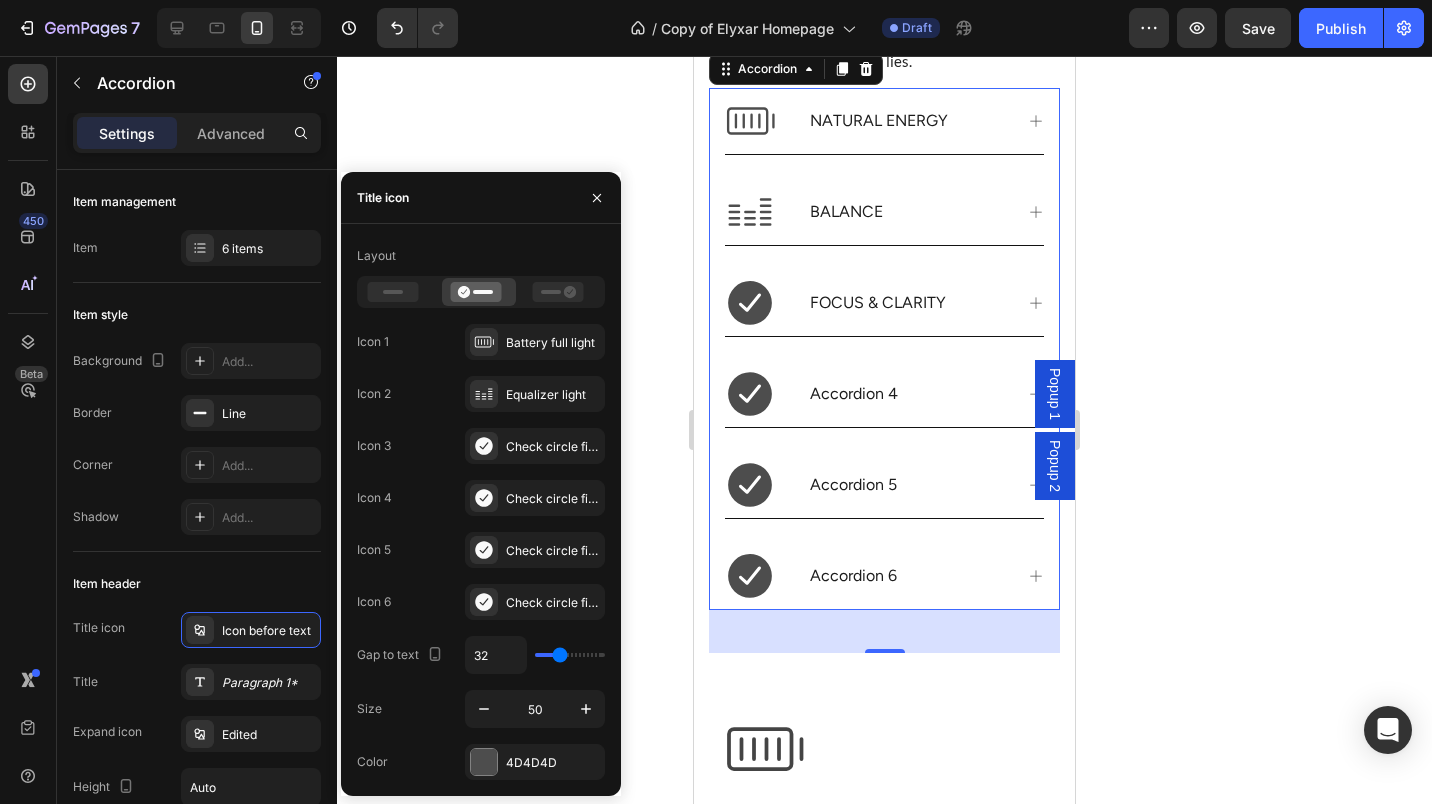 click on "Check circle filled" at bounding box center (553, 447) 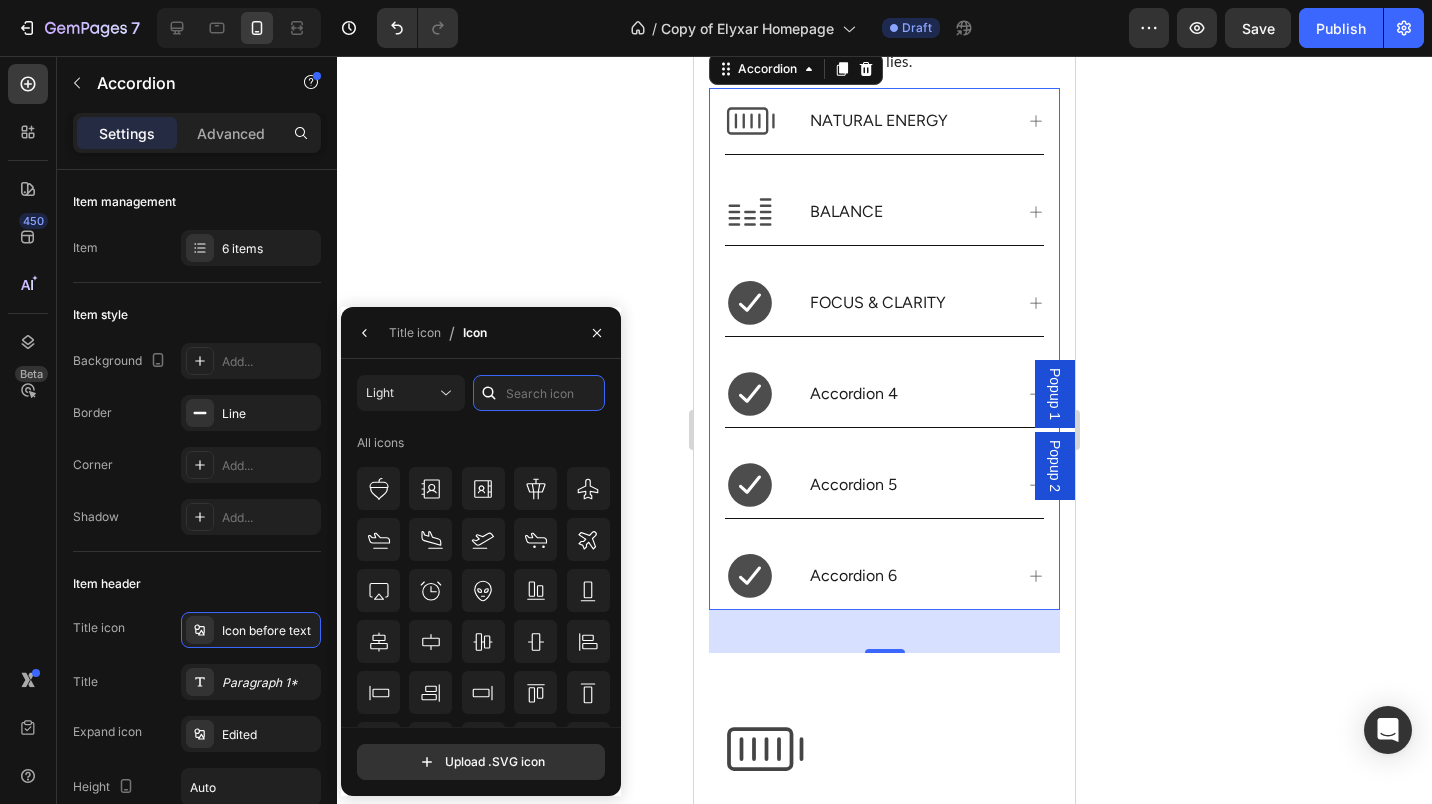click at bounding box center (539, 393) 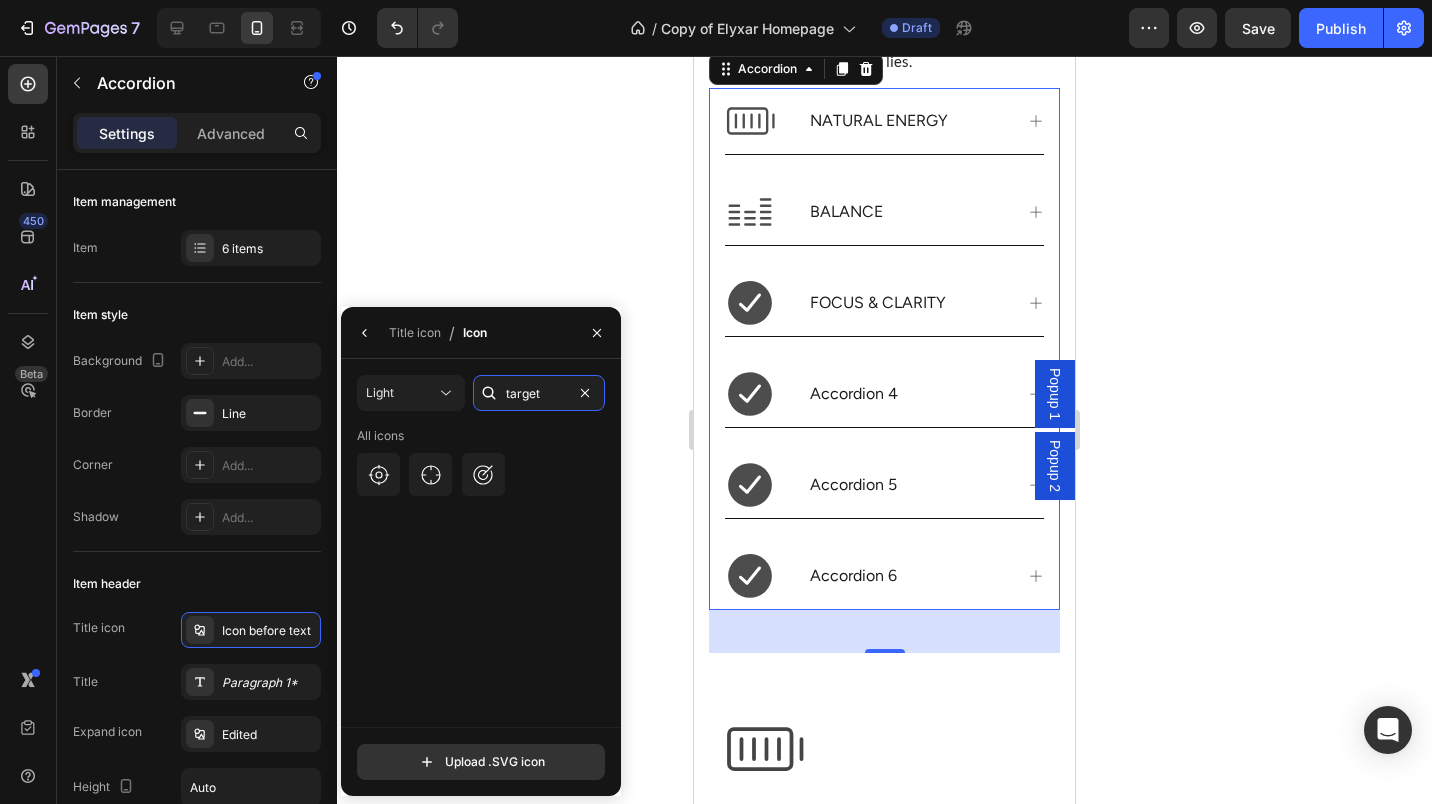 type on "target" 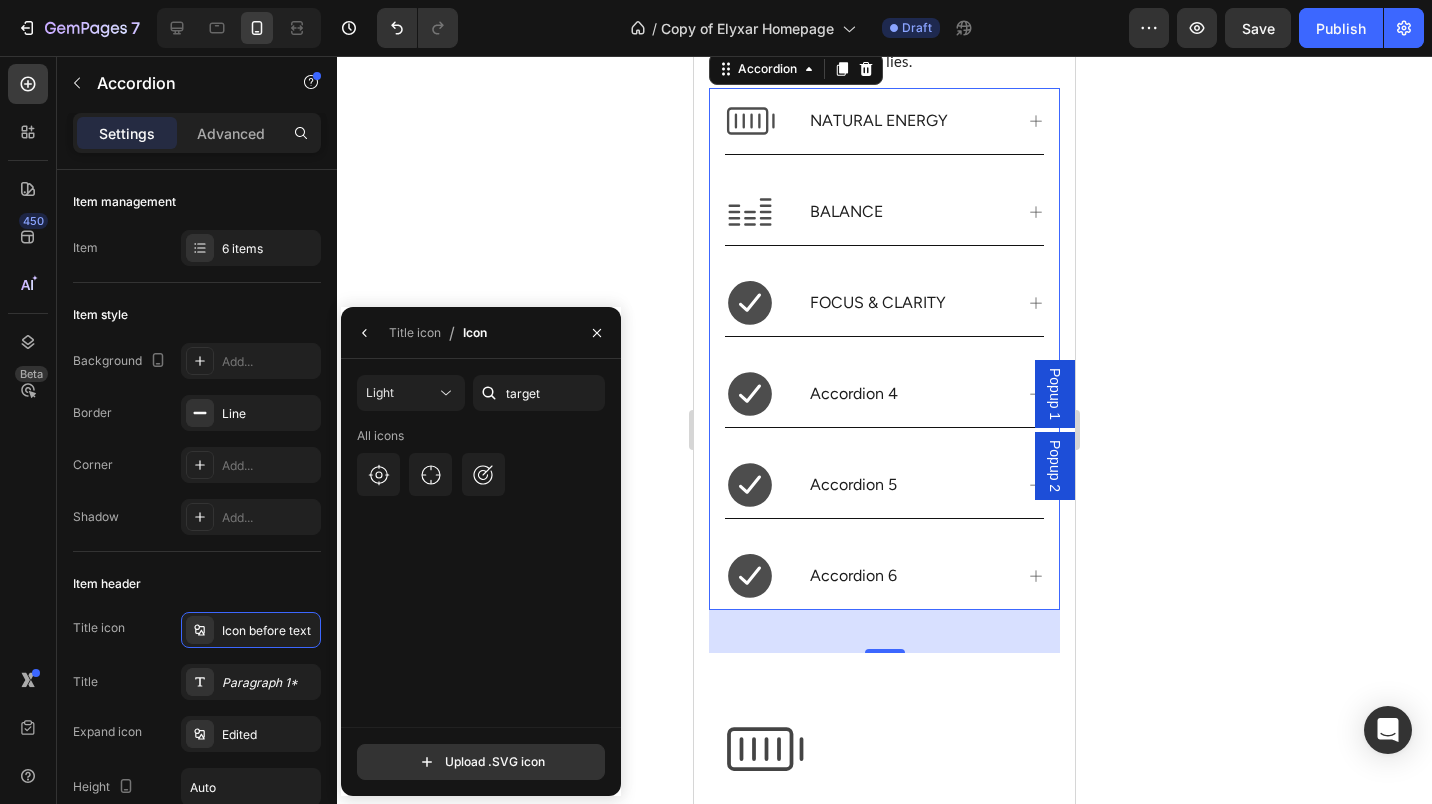 click 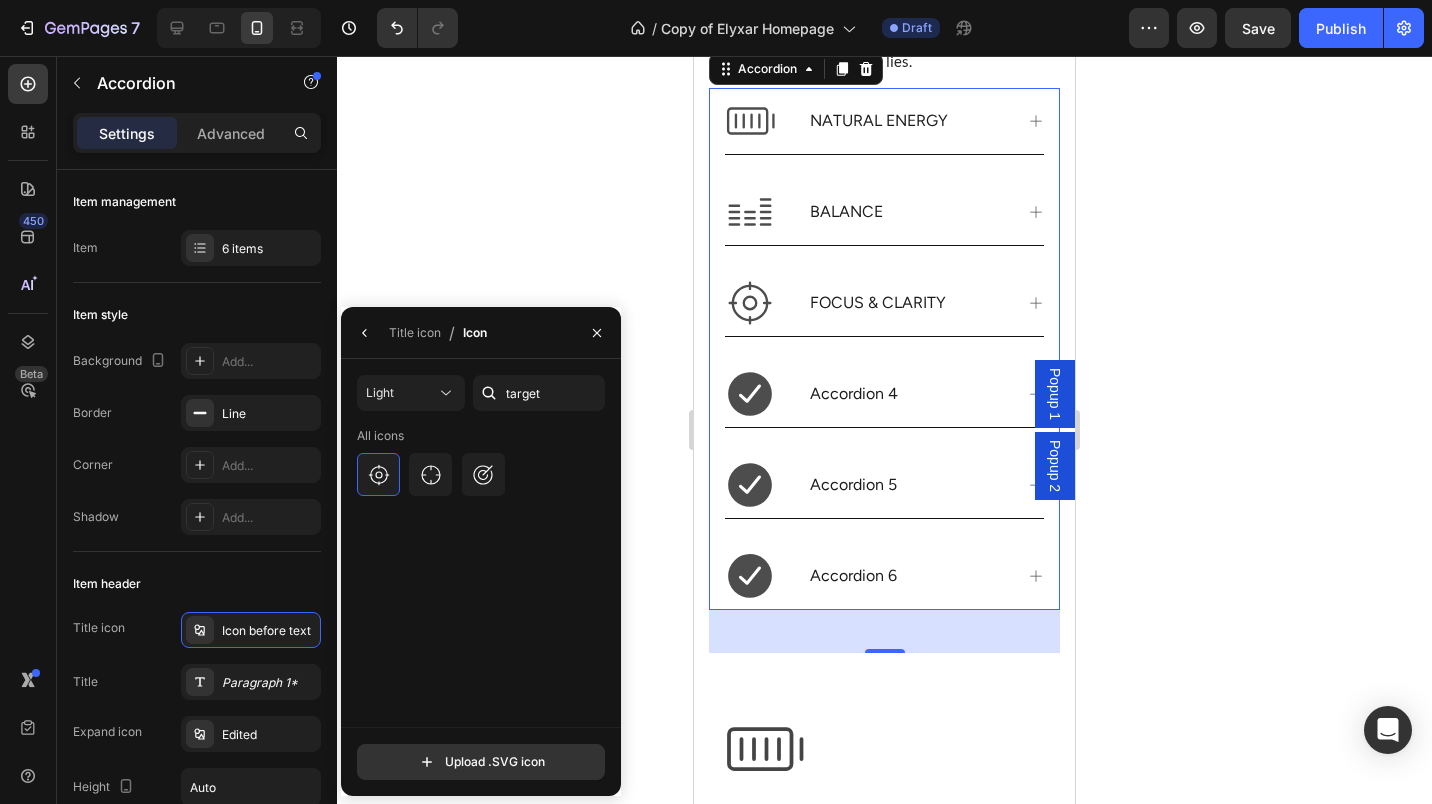 click 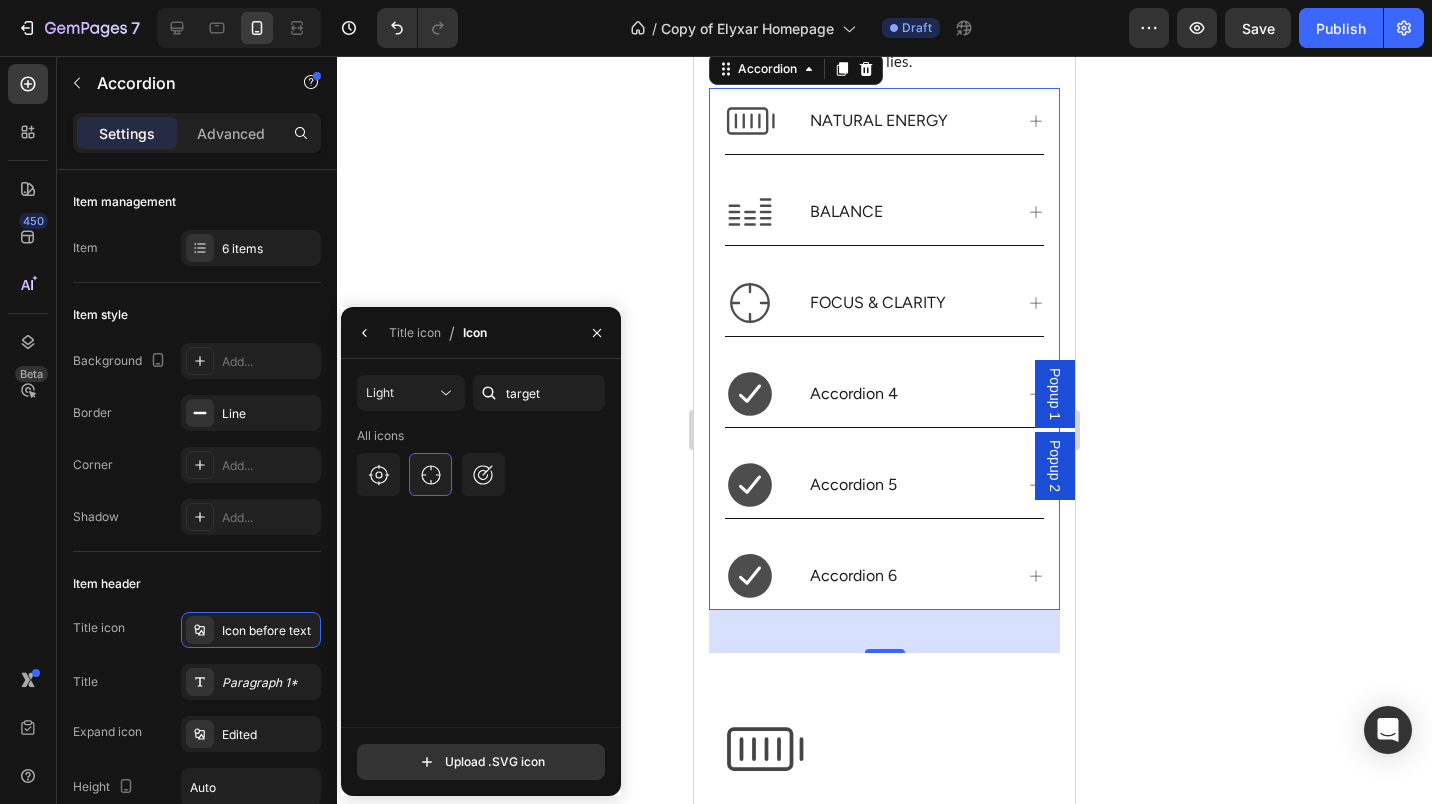 click 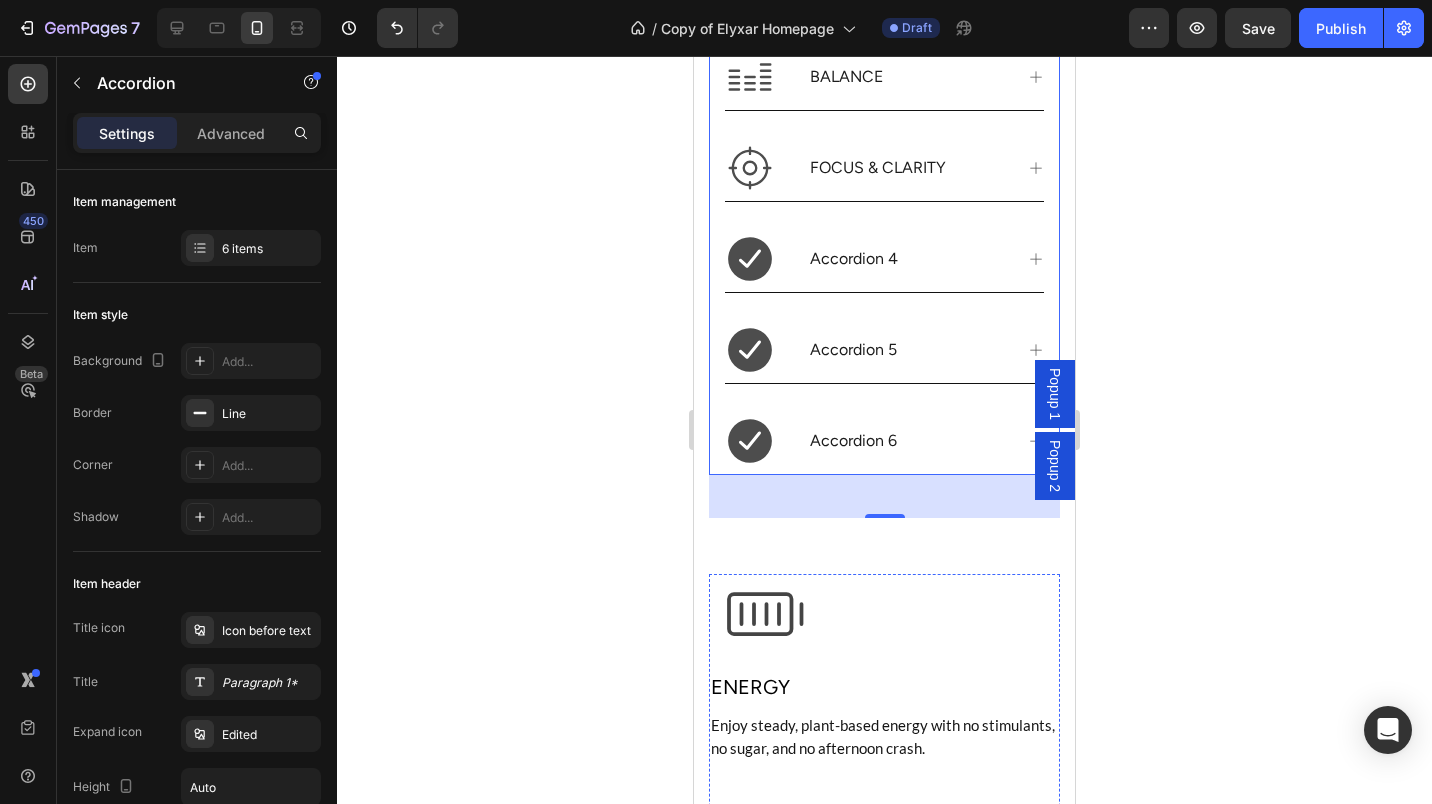 scroll, scrollTop: 1438, scrollLeft: 0, axis: vertical 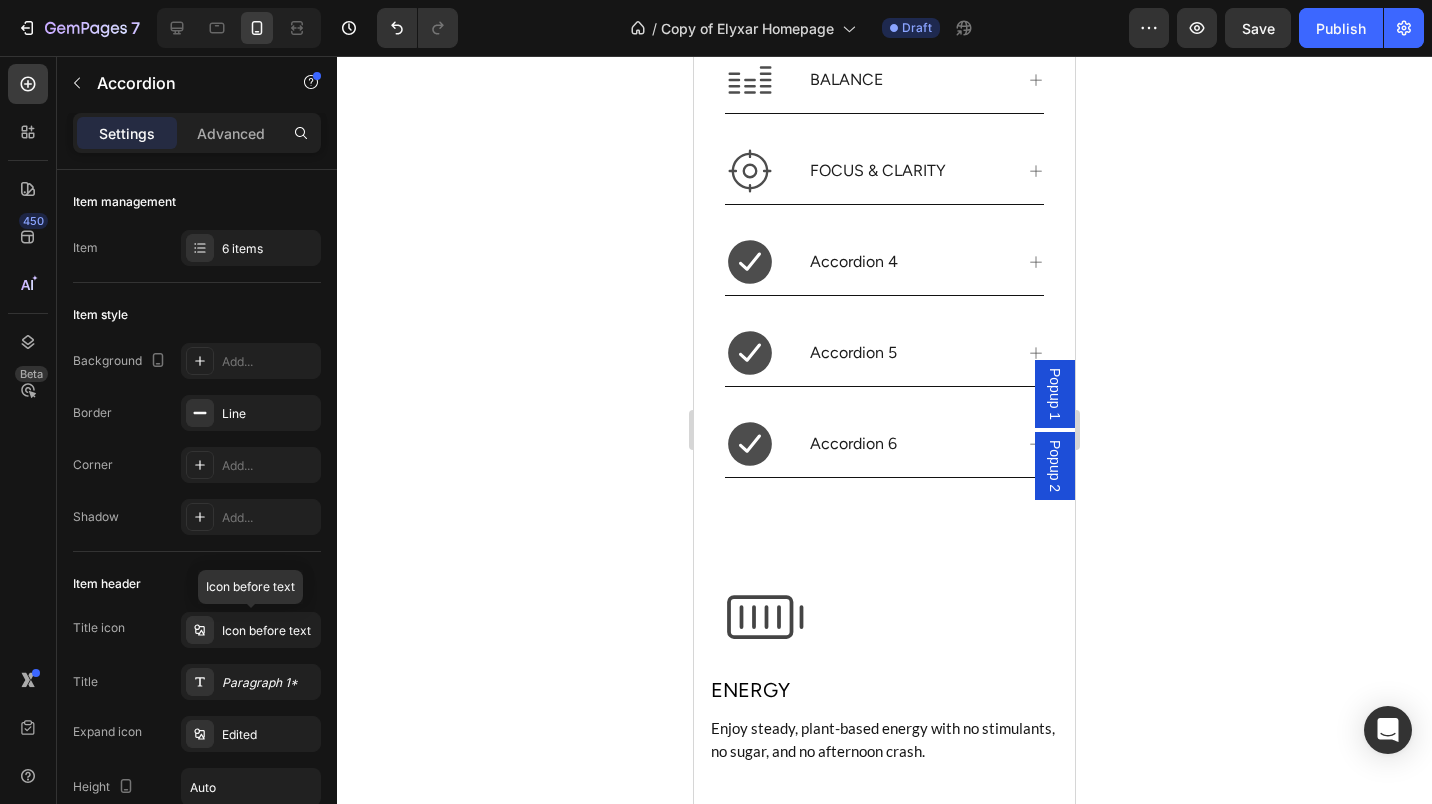 click on "Icon before text" at bounding box center [269, 631] 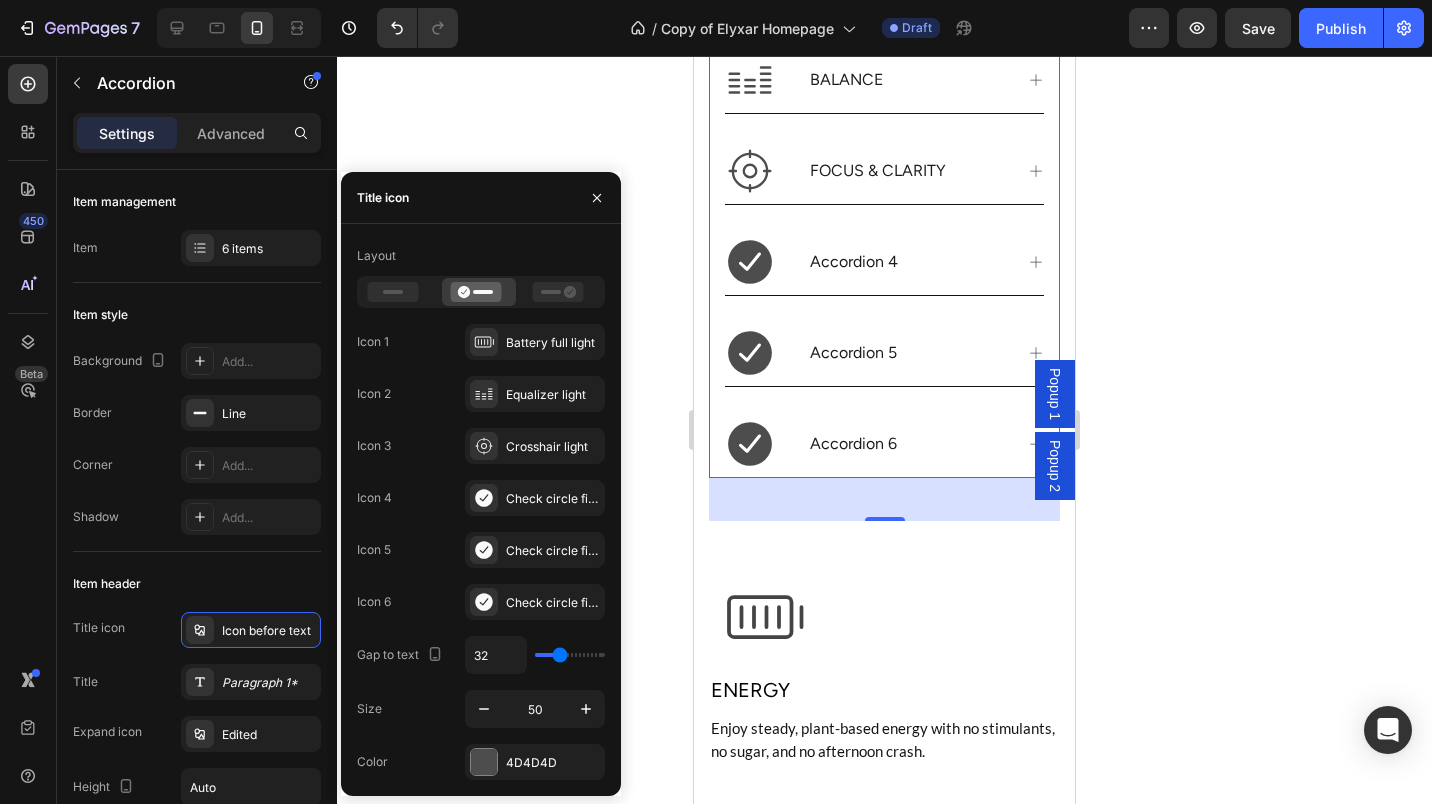 click on "Check circle filled" at bounding box center (553, 499) 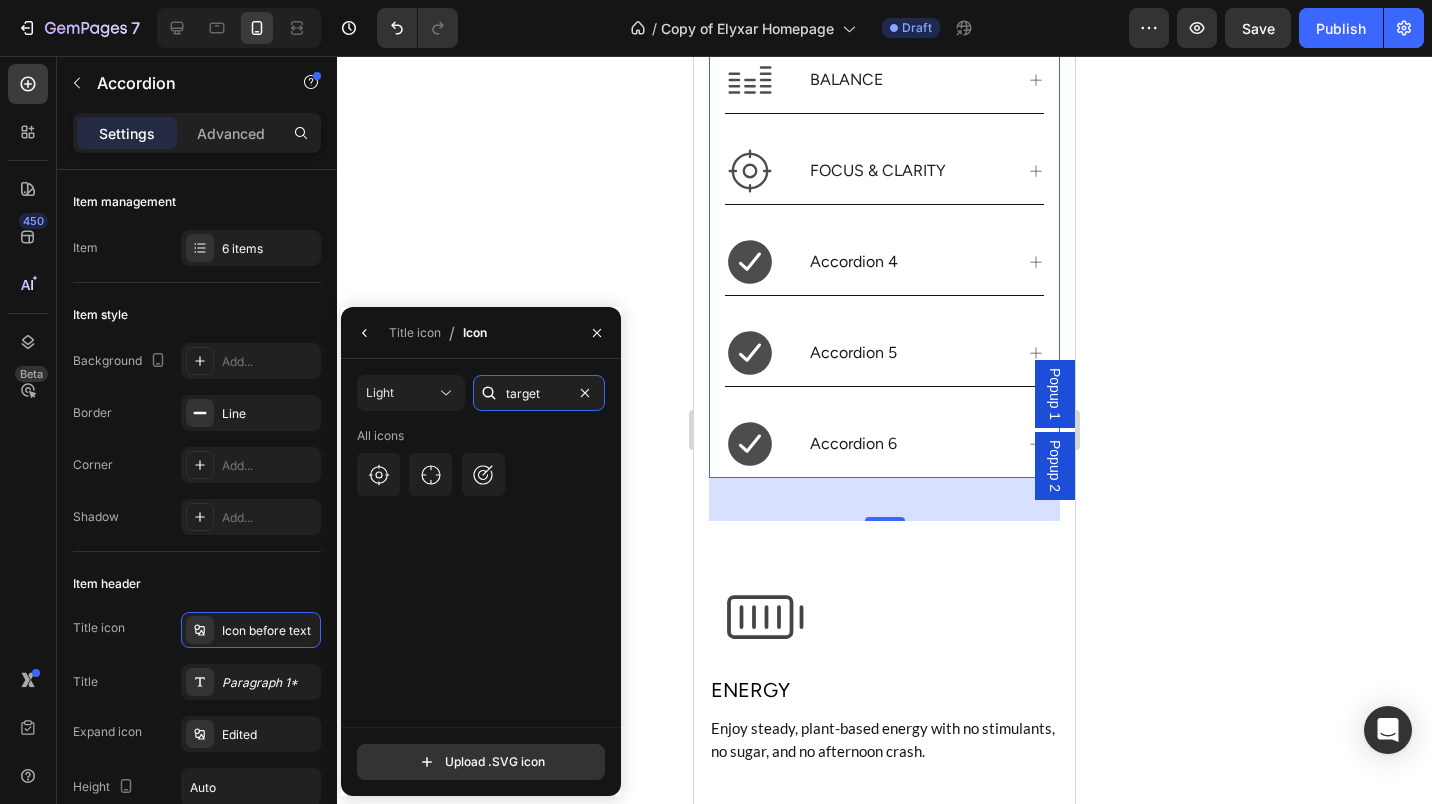 click on "target" at bounding box center (539, 393) 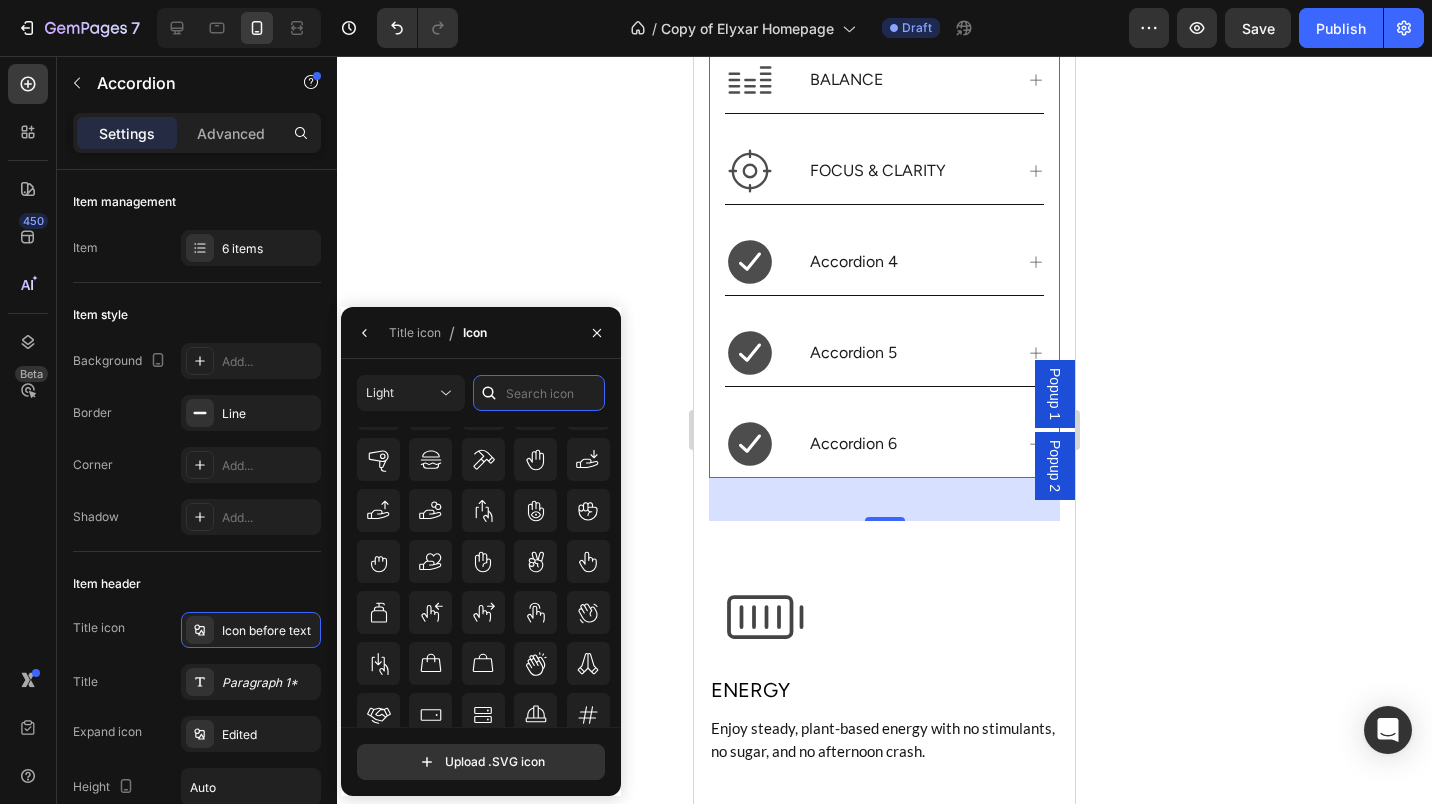 scroll, scrollTop: 6404, scrollLeft: 0, axis: vertical 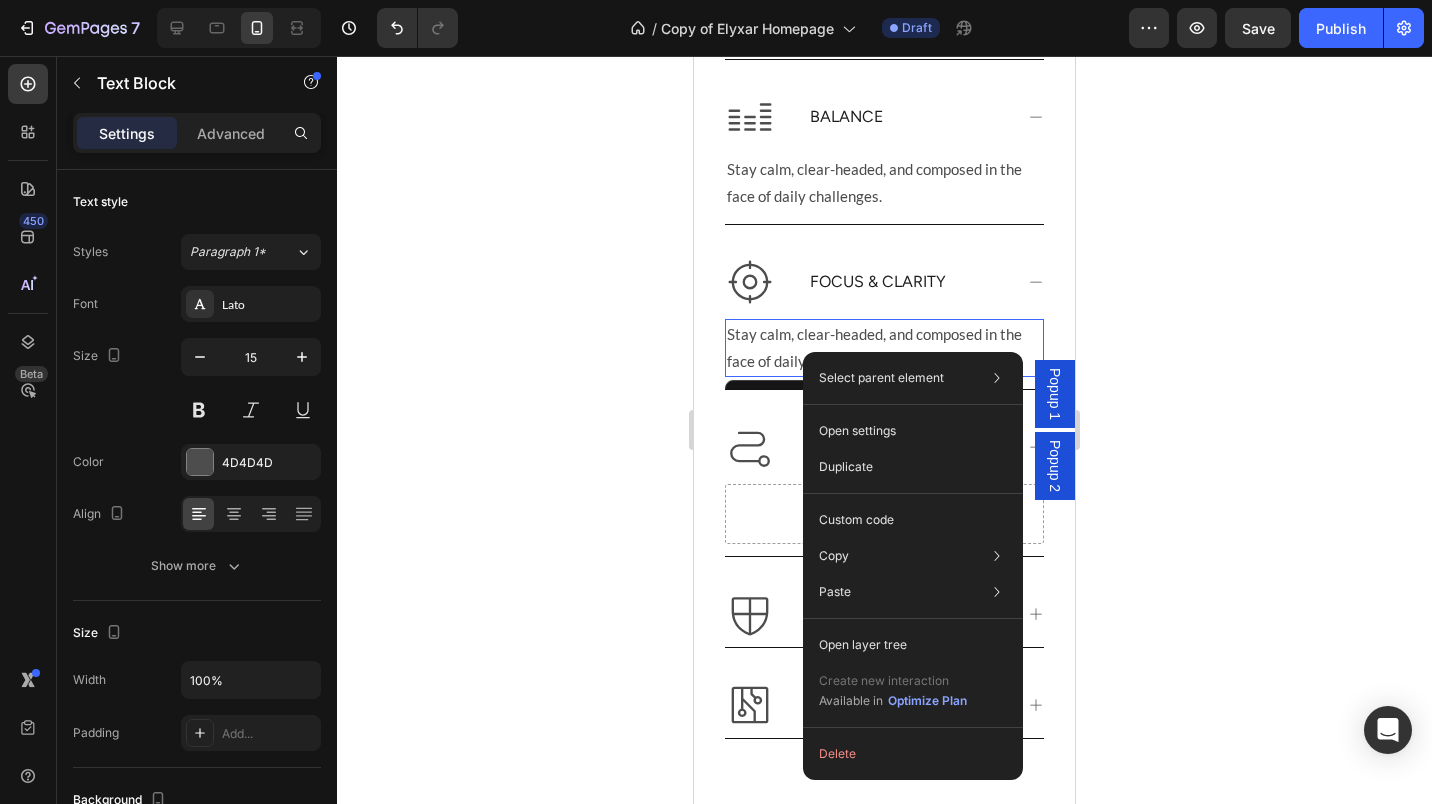 click on "Duplicate" 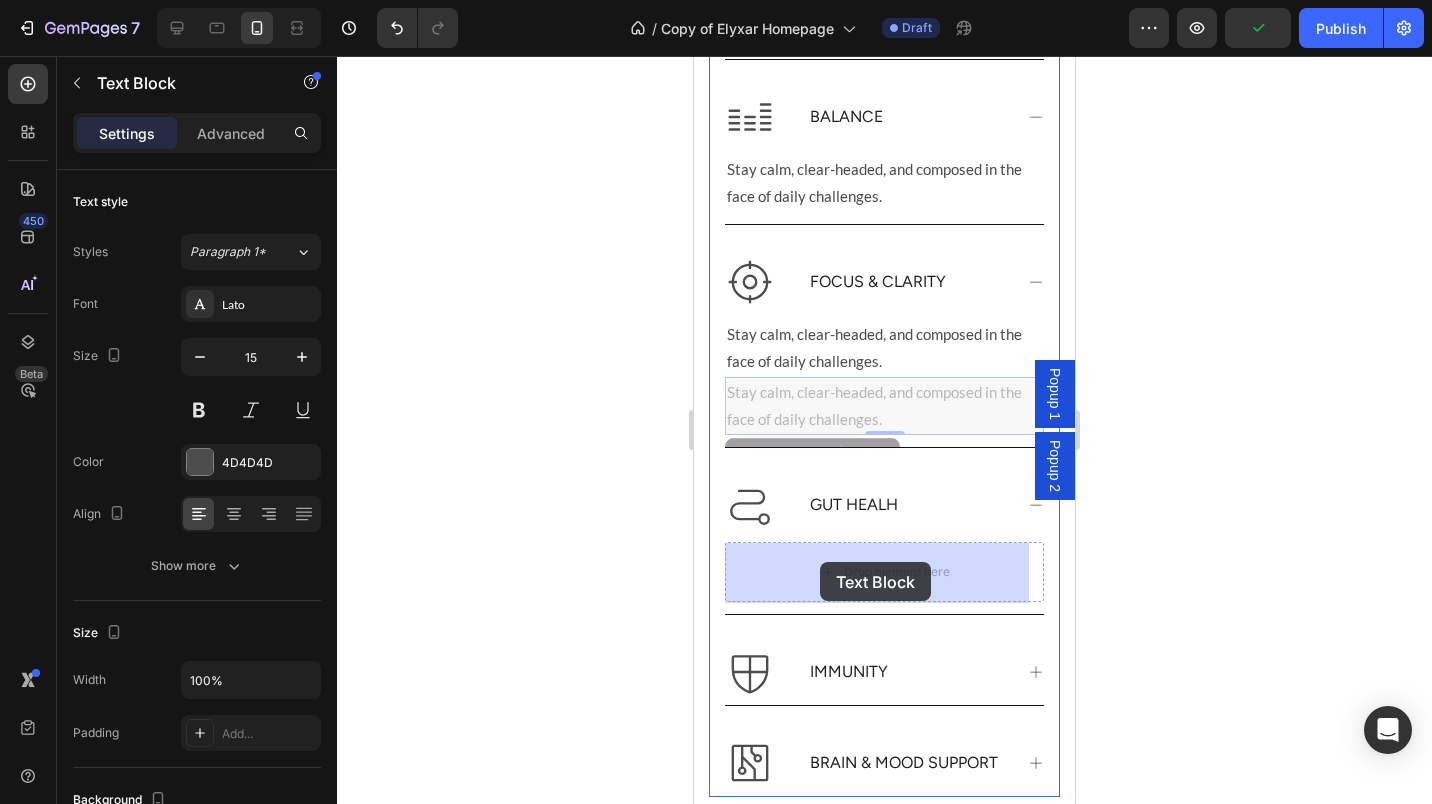 drag, startPoint x: 824, startPoint y: 396, endPoint x: 820, endPoint y: 562, distance: 166.04819 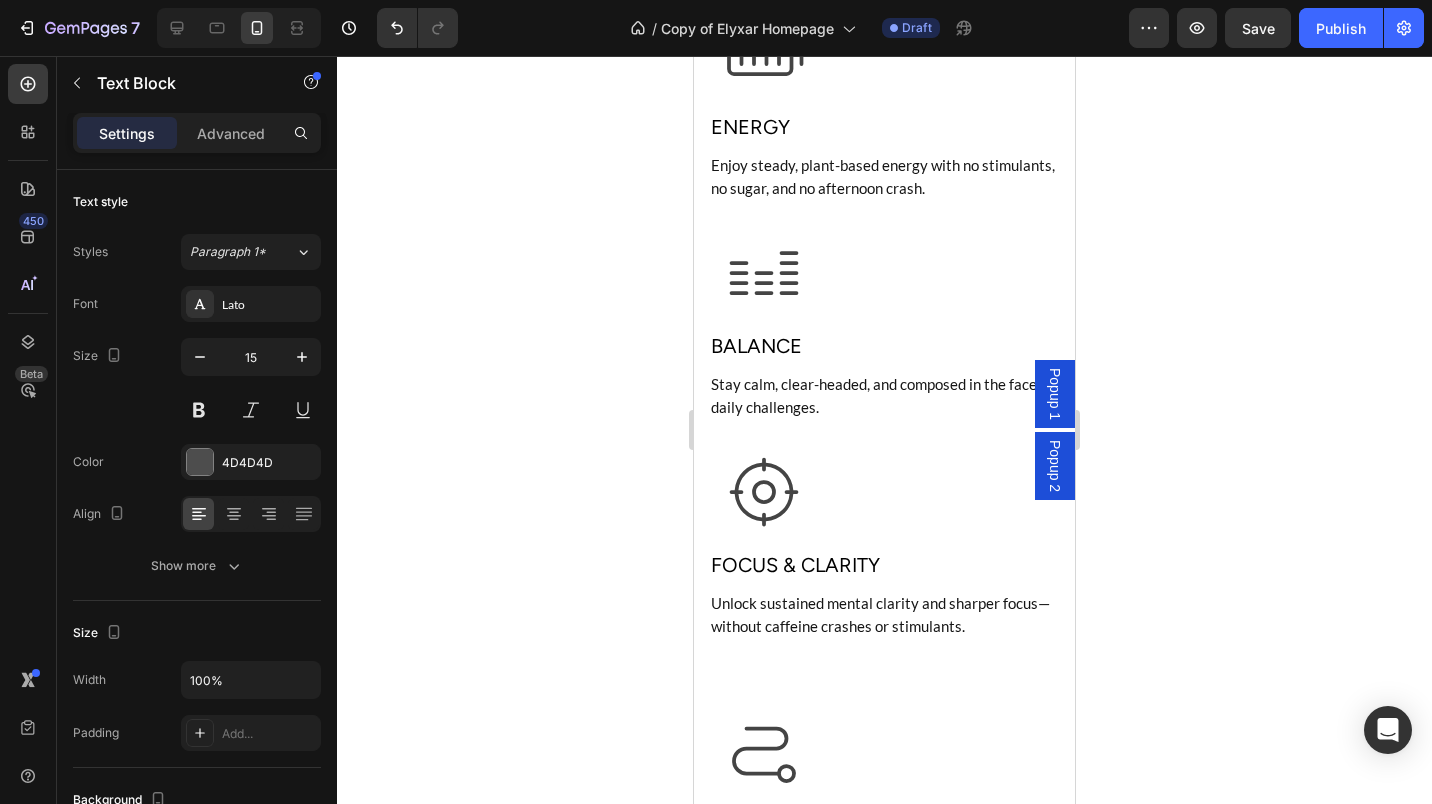 scroll, scrollTop: 2226, scrollLeft: 0, axis: vertical 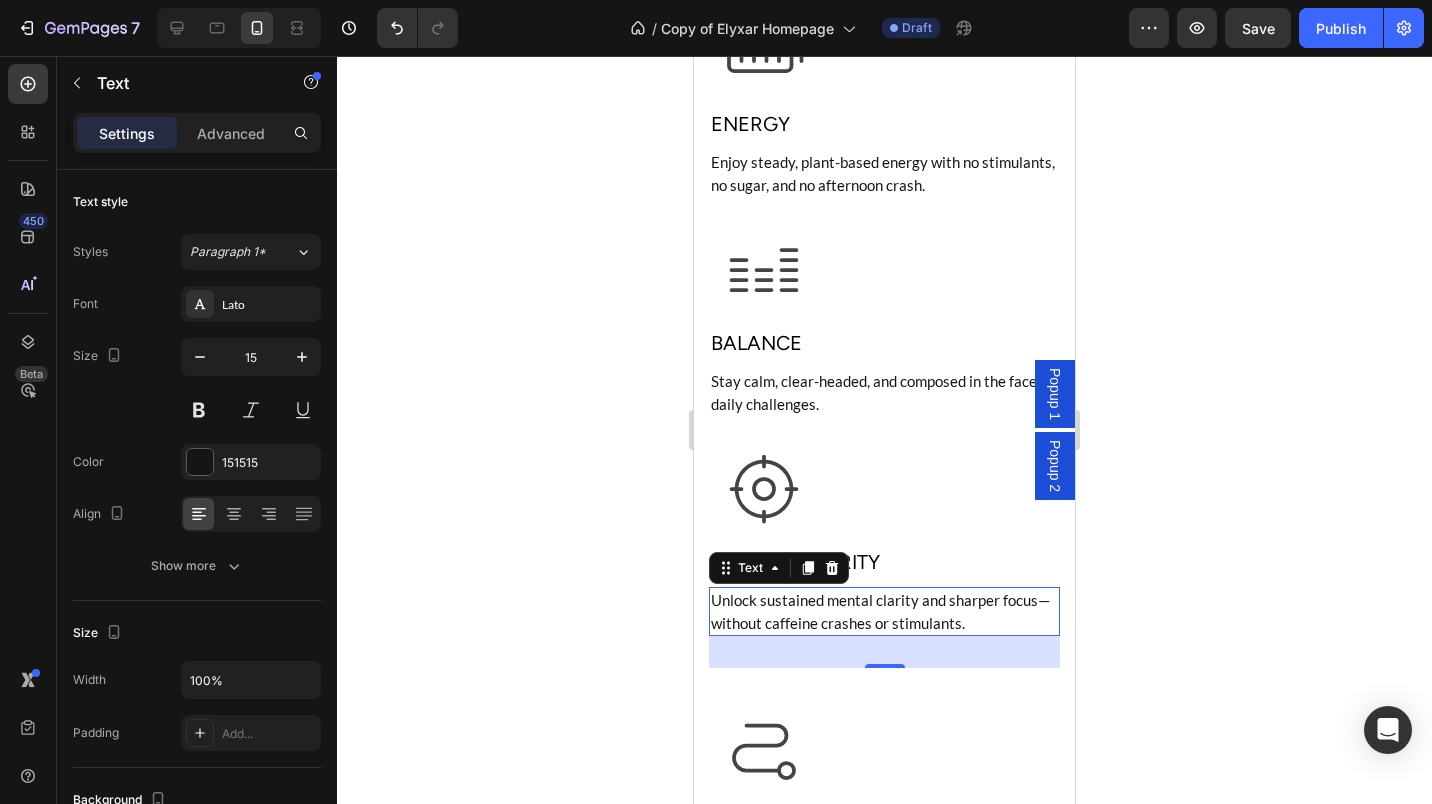 click on "Unlock sustained mental clarity and sharper focus—without caffeine crashes or stimulants." at bounding box center [884, 611] 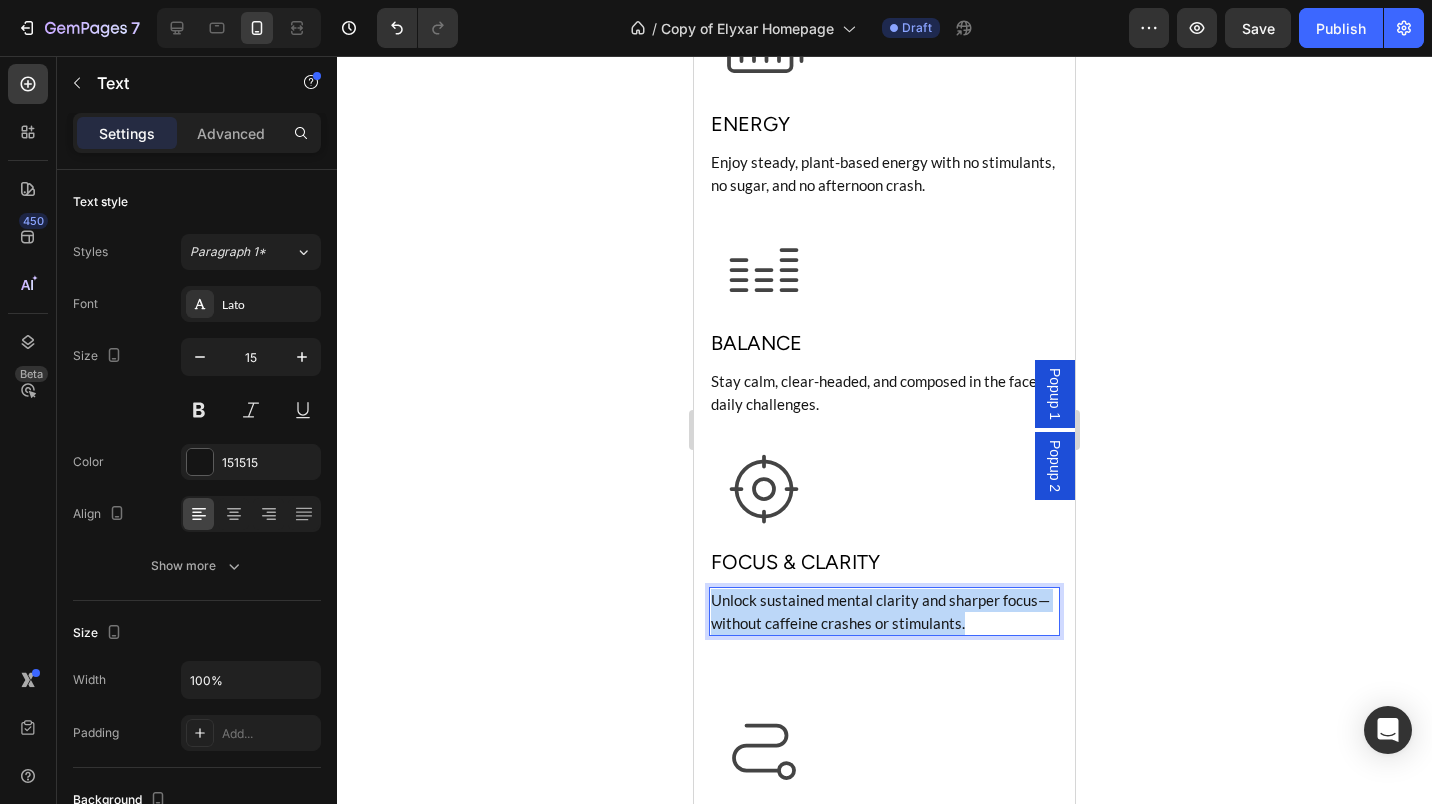 click on "Unlock sustained mental clarity and sharper focus—without caffeine crashes or stimulants." at bounding box center [884, 611] 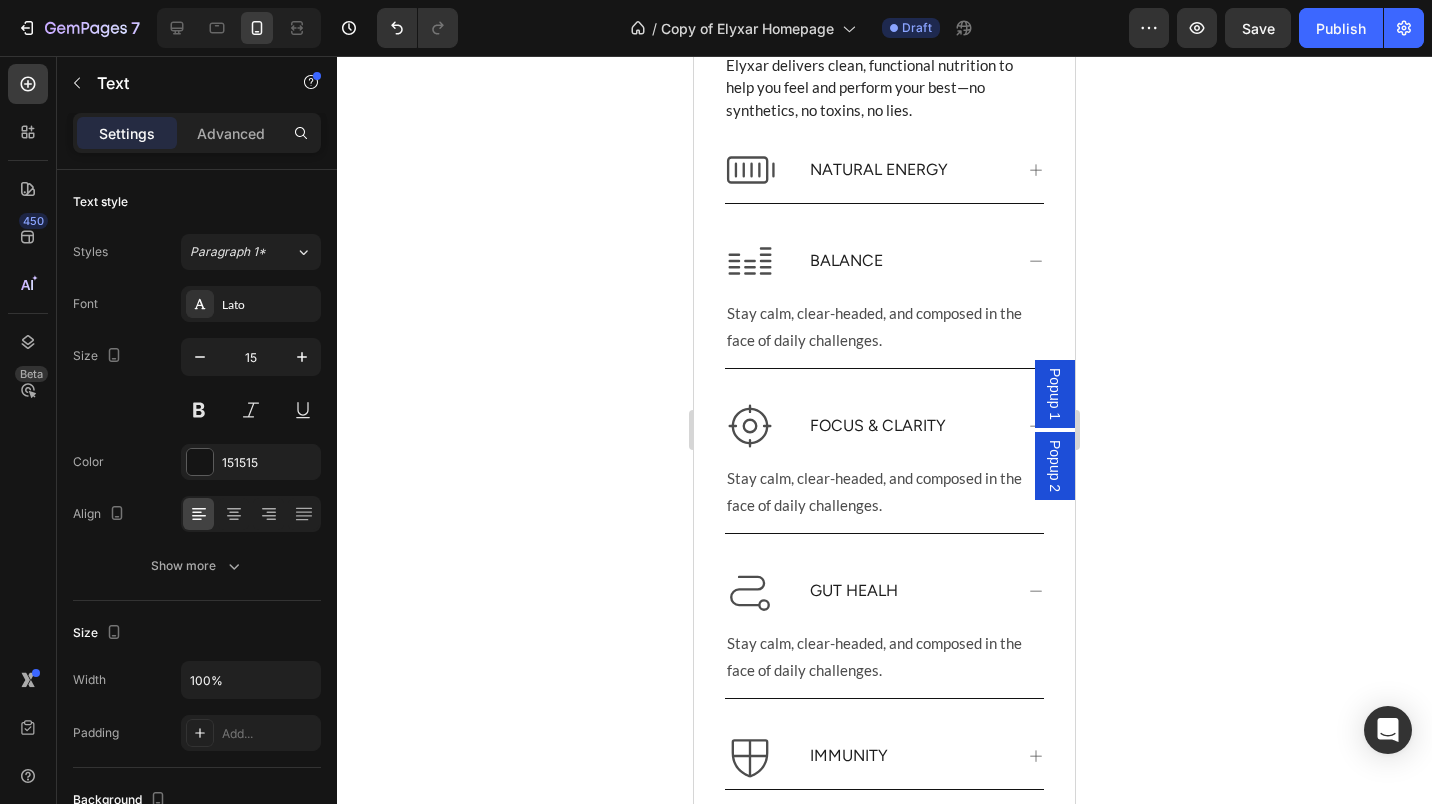 scroll, scrollTop: 1255, scrollLeft: 0, axis: vertical 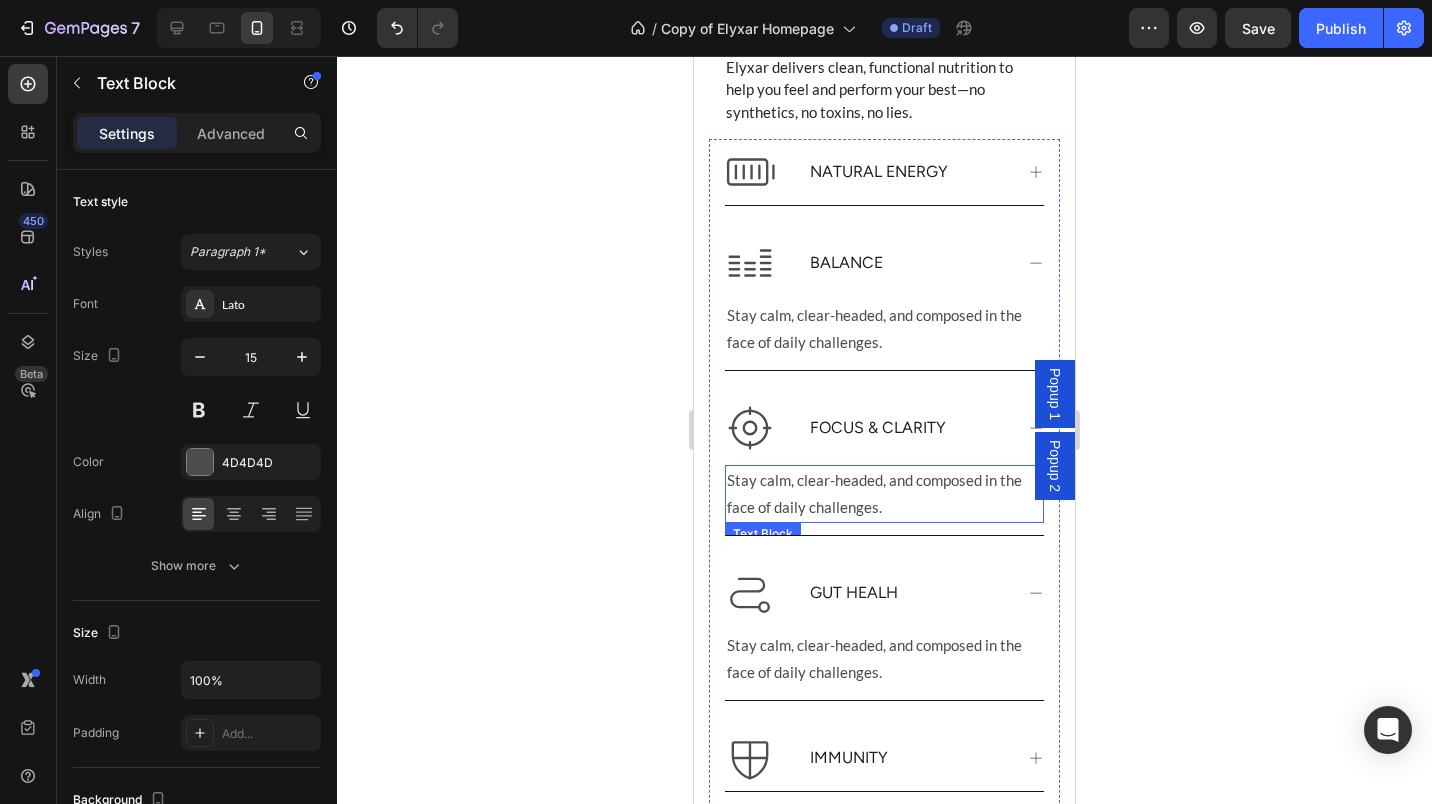 click on "Stay calm, clear-headed, and composed in the face of daily challenges." at bounding box center (884, 494) 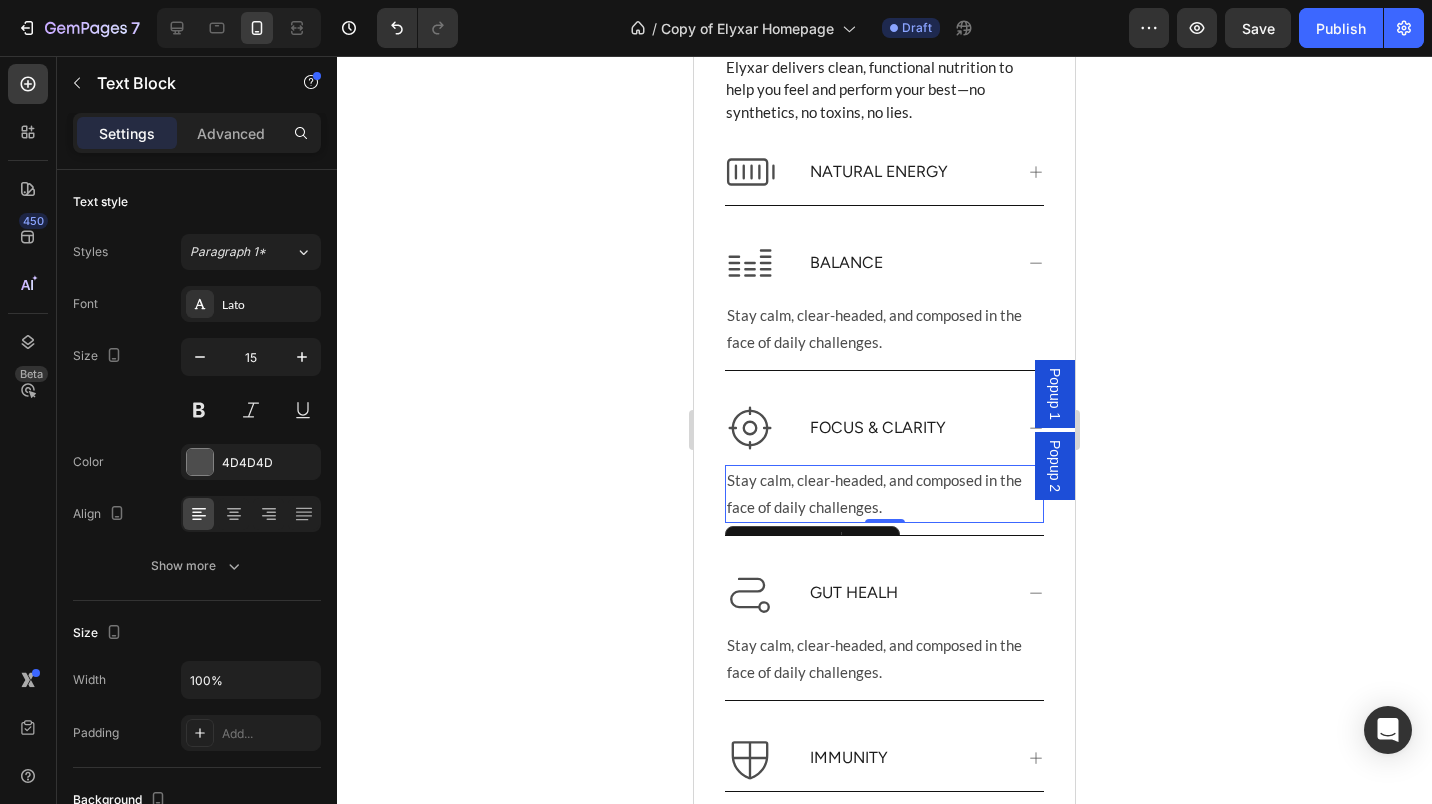 click on "Stay calm, clear-headed, and composed in the face of daily challenges." at bounding box center (884, 494) 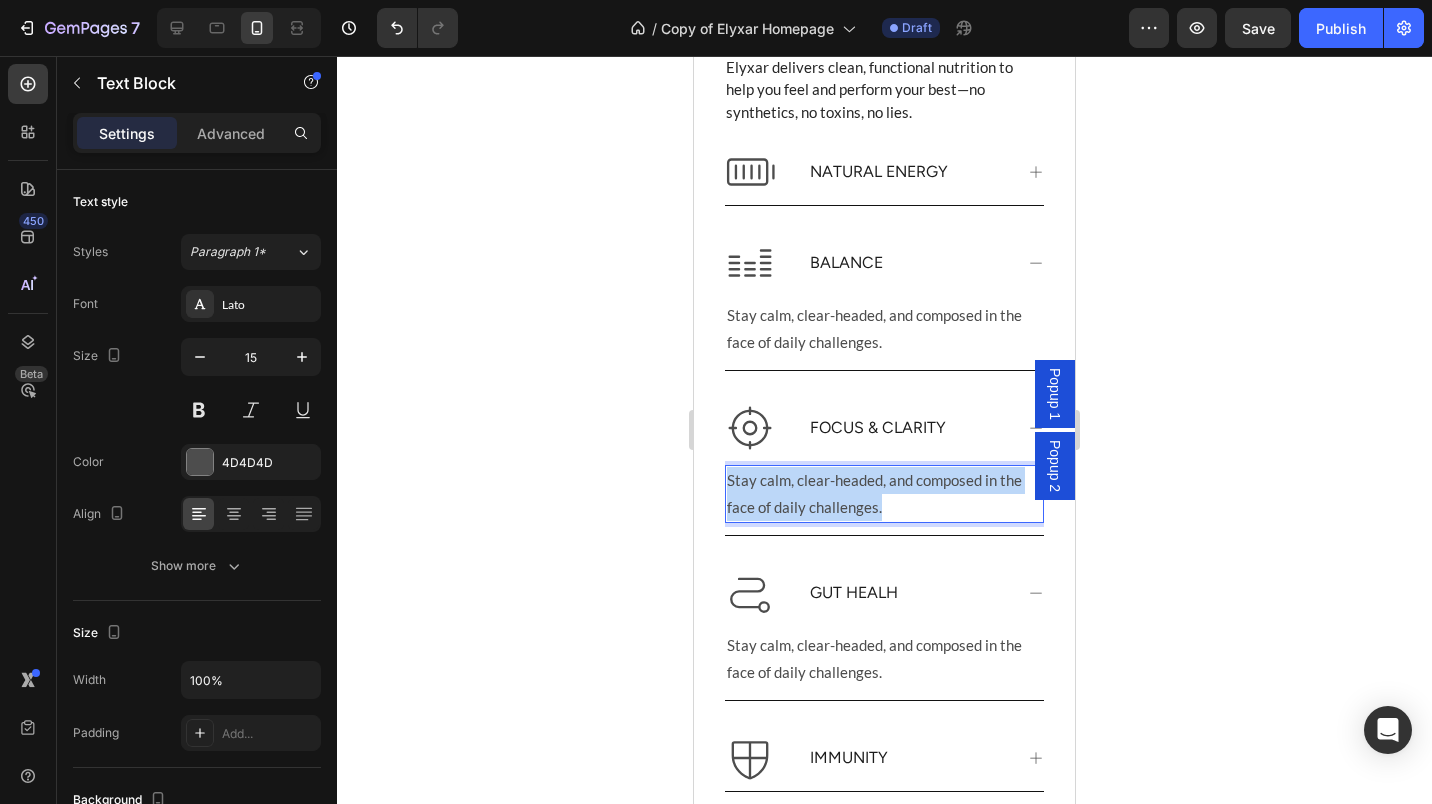 click on "Stay calm, clear-headed, and composed in the face of daily challenges." at bounding box center (884, 494) 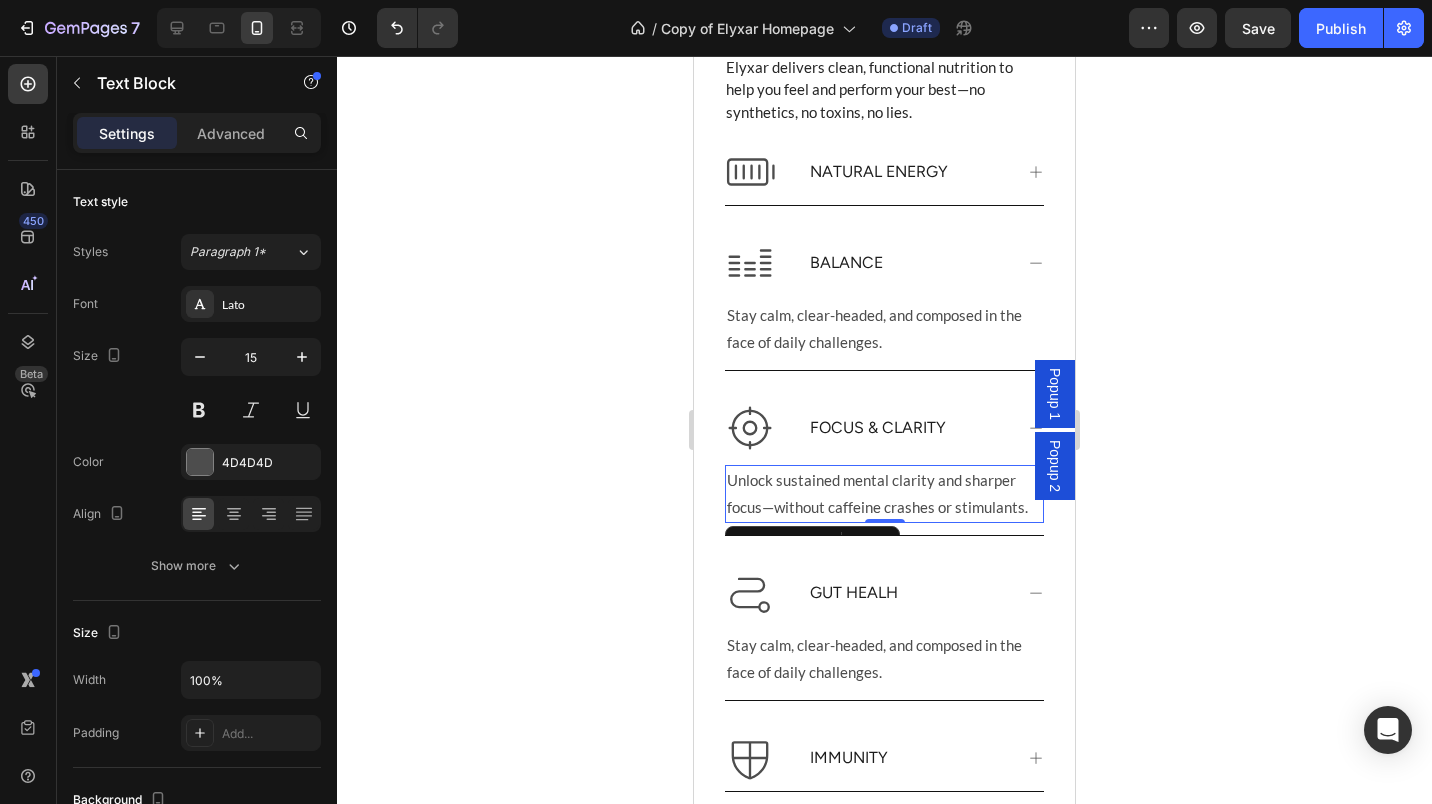 click 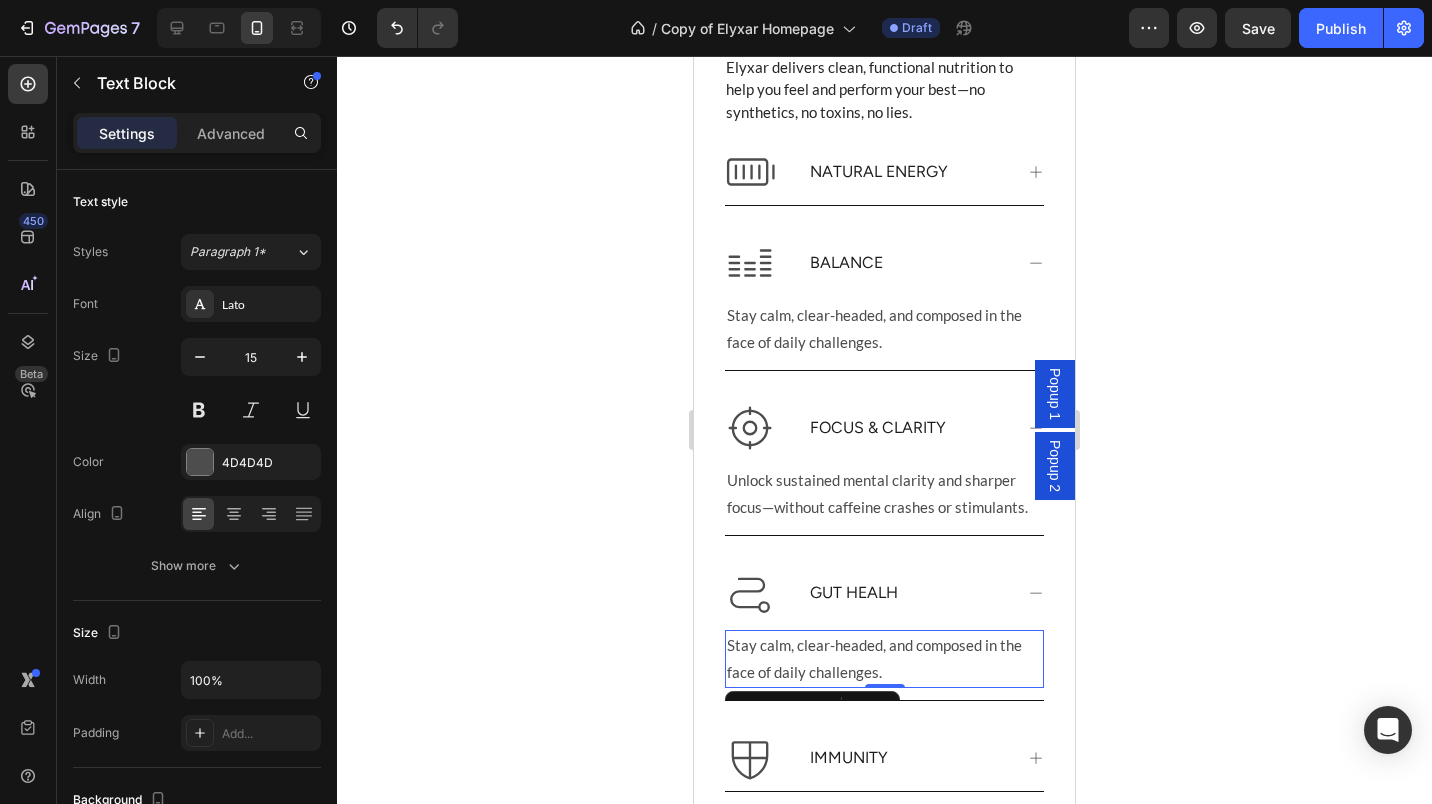 click on "Stay calm, clear-headed, and composed in the face of daily challenges." at bounding box center (884, 659) 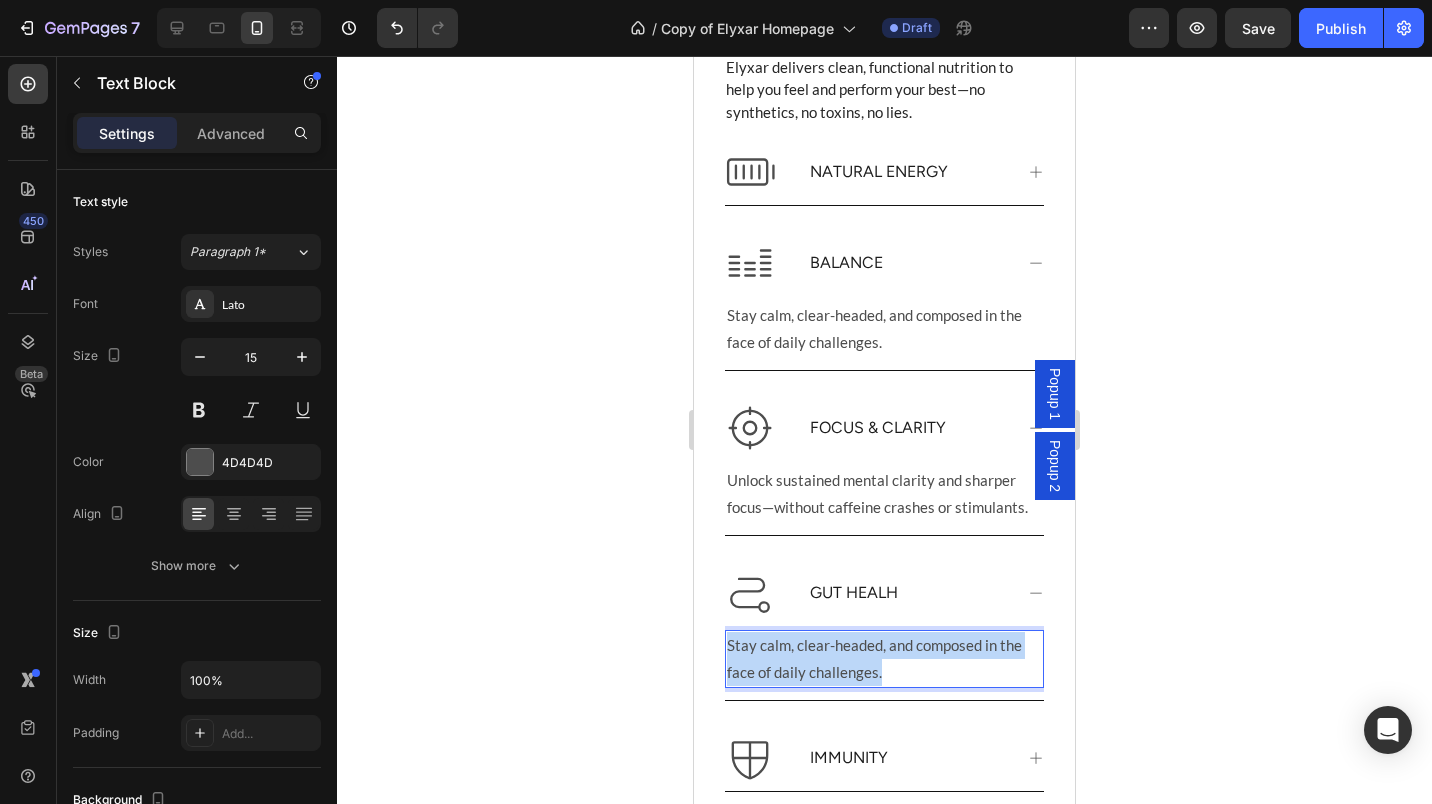 click on "Stay calm, clear-headed, and composed in the face of daily challenges." at bounding box center (884, 659) 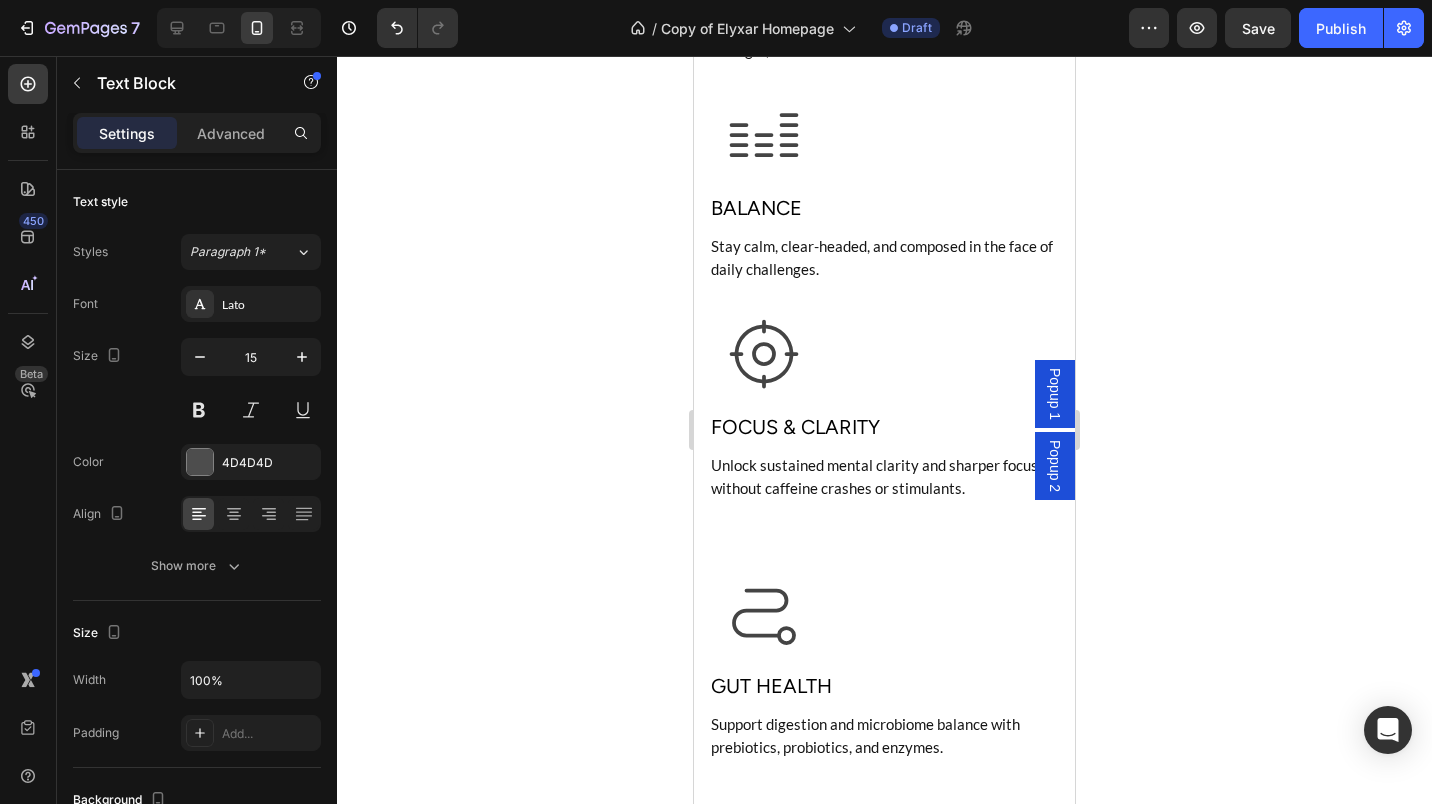 scroll, scrollTop: 2490, scrollLeft: 0, axis: vertical 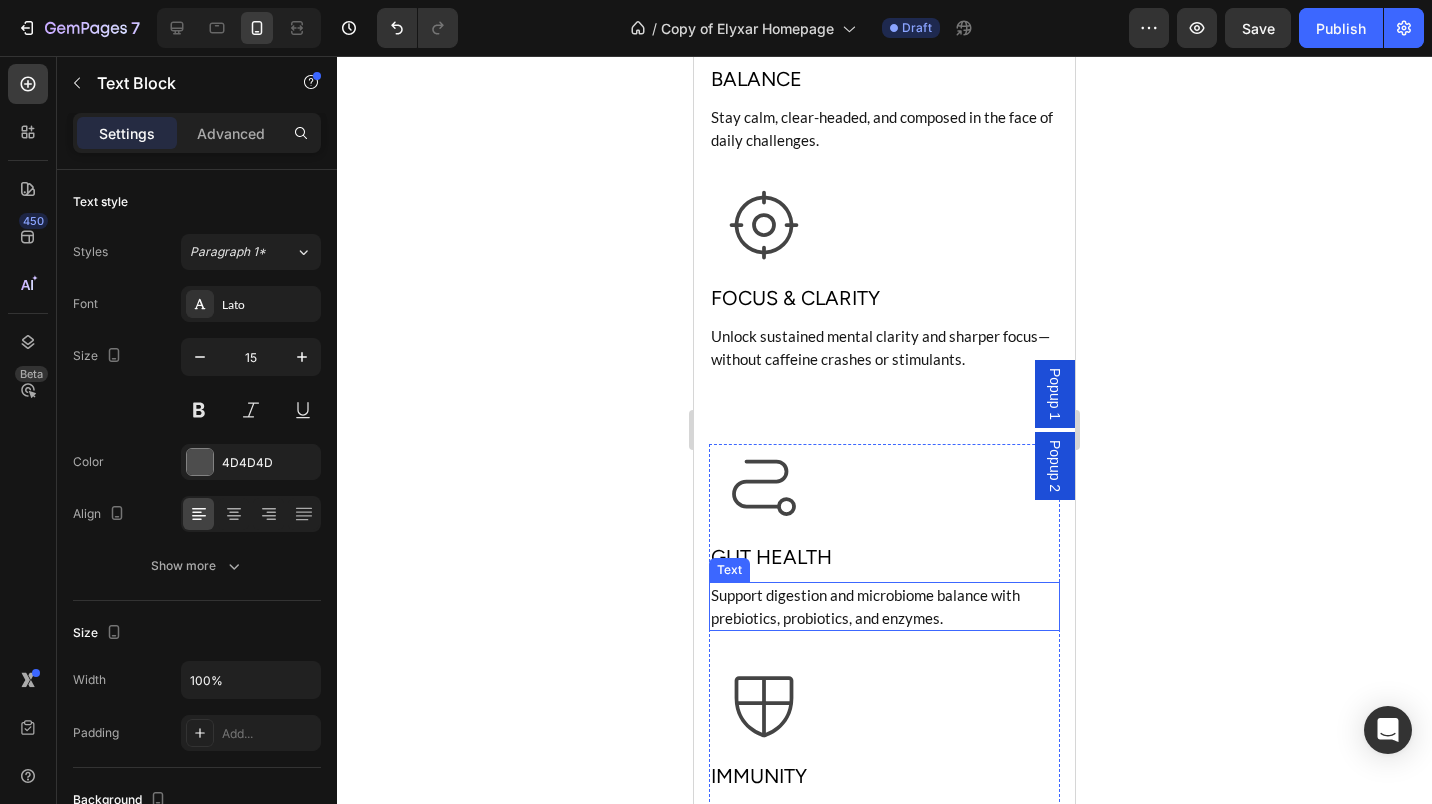 click on "Support digestion and microbiome balance with prebiotics, probiotics, and enzymes." at bounding box center [884, 606] 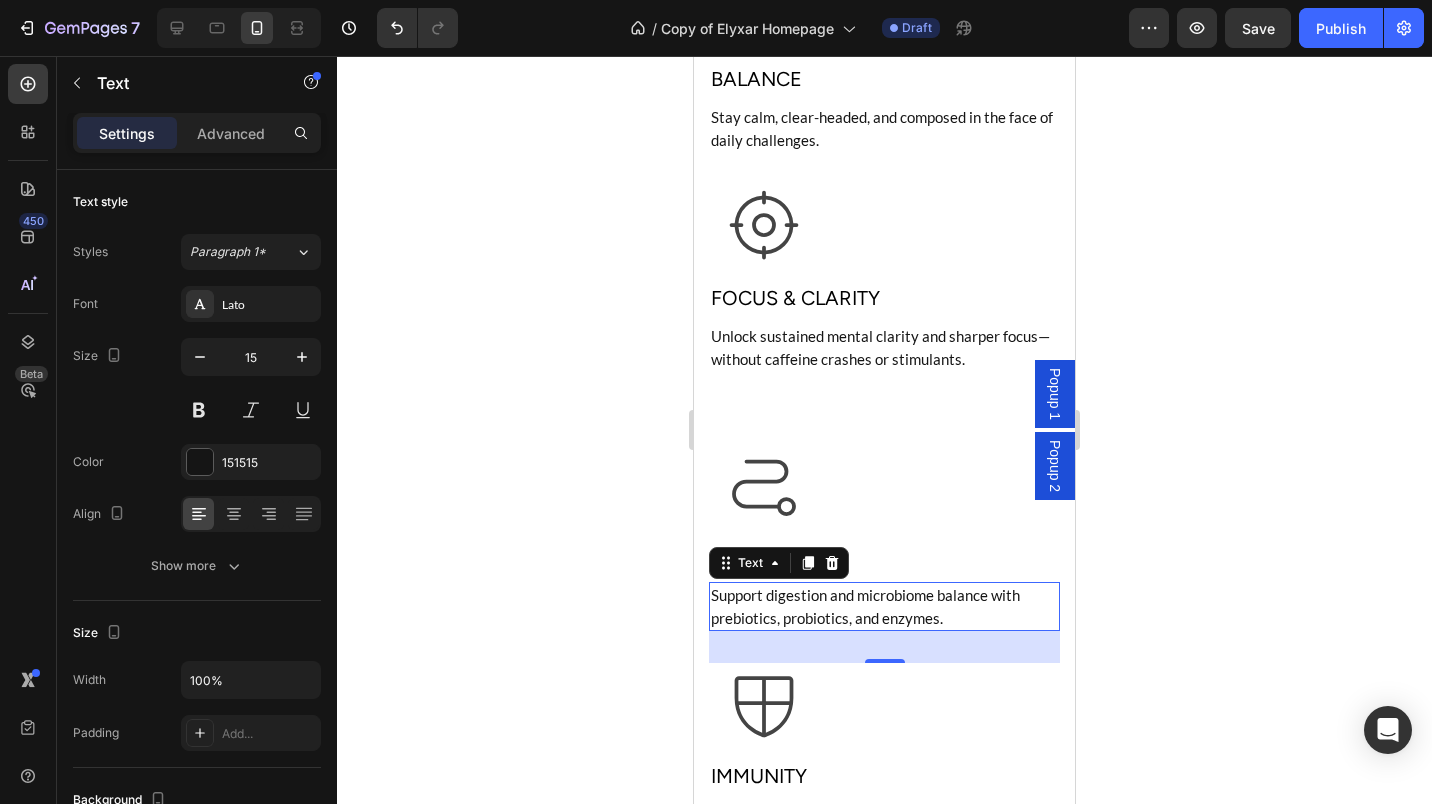 click on "Support digestion and microbiome balance with prebiotics, probiotics, and enzymes." at bounding box center [884, 606] 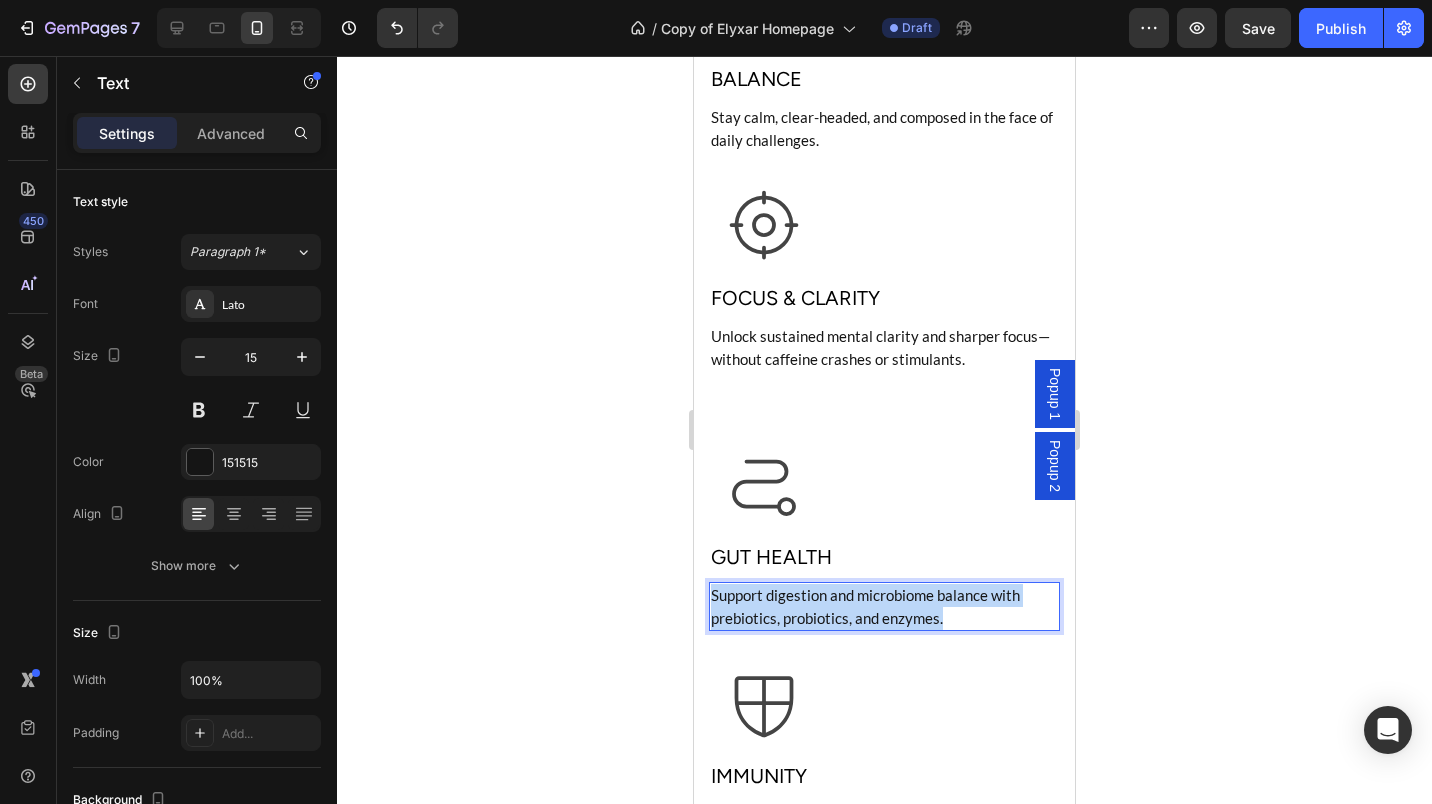 click on "Support digestion and microbiome balance with prebiotics, probiotics, and enzymes." at bounding box center [884, 606] 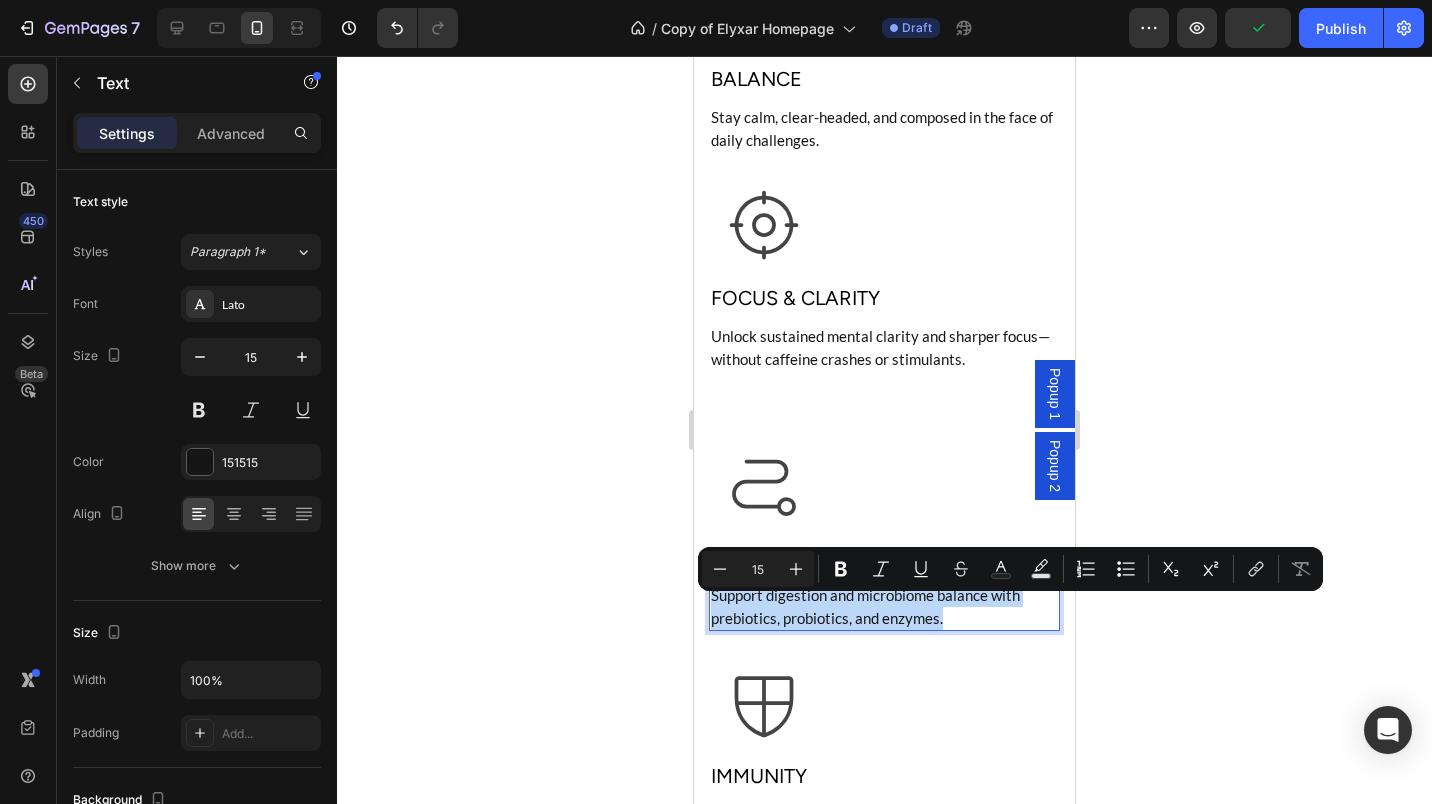 copy on "Support digestion and microbiome balance with prebiotics, probiotics, and enzymes." 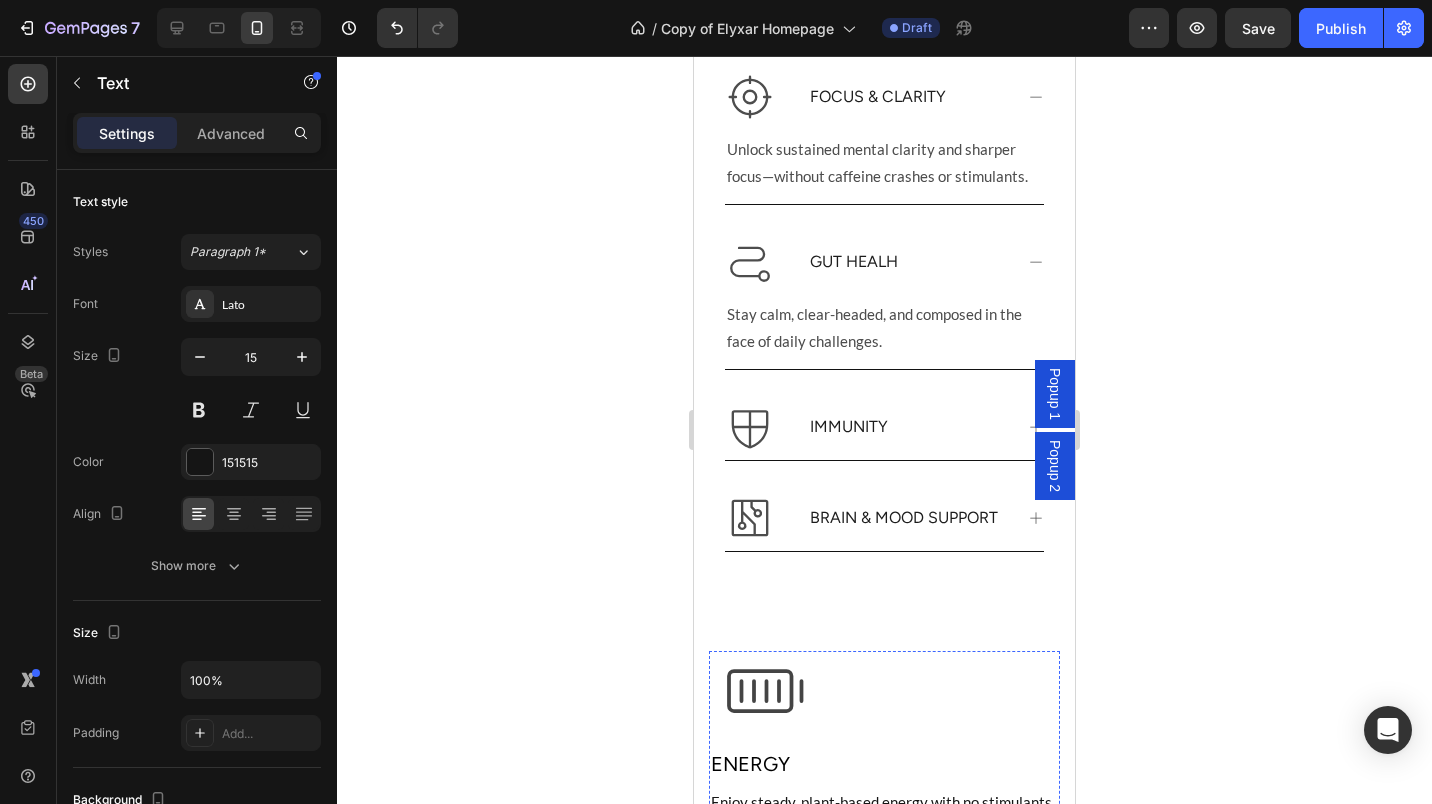scroll, scrollTop: 1585, scrollLeft: 0, axis: vertical 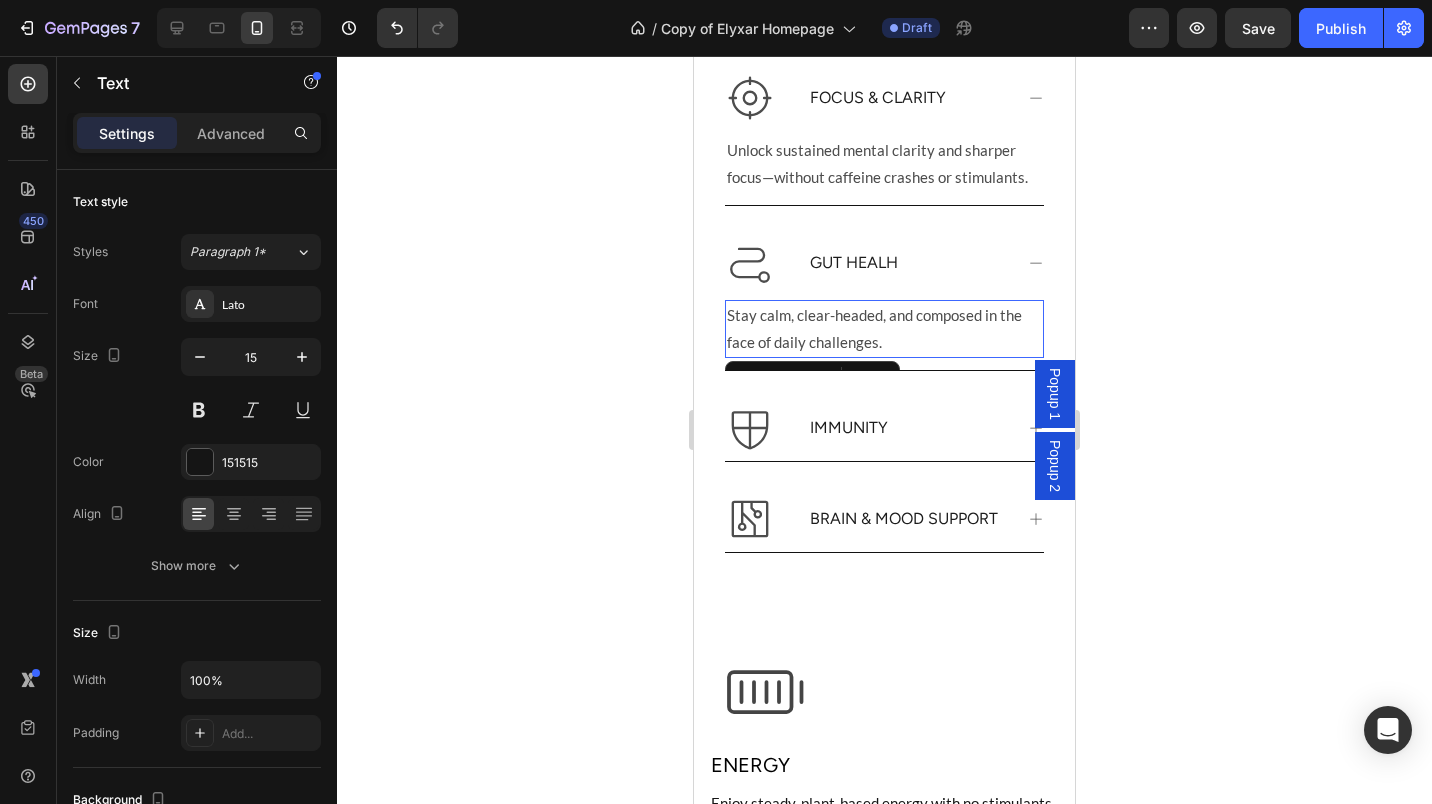 click on "Stay calm, clear-headed, and composed in the face of daily challenges." at bounding box center (884, 329) 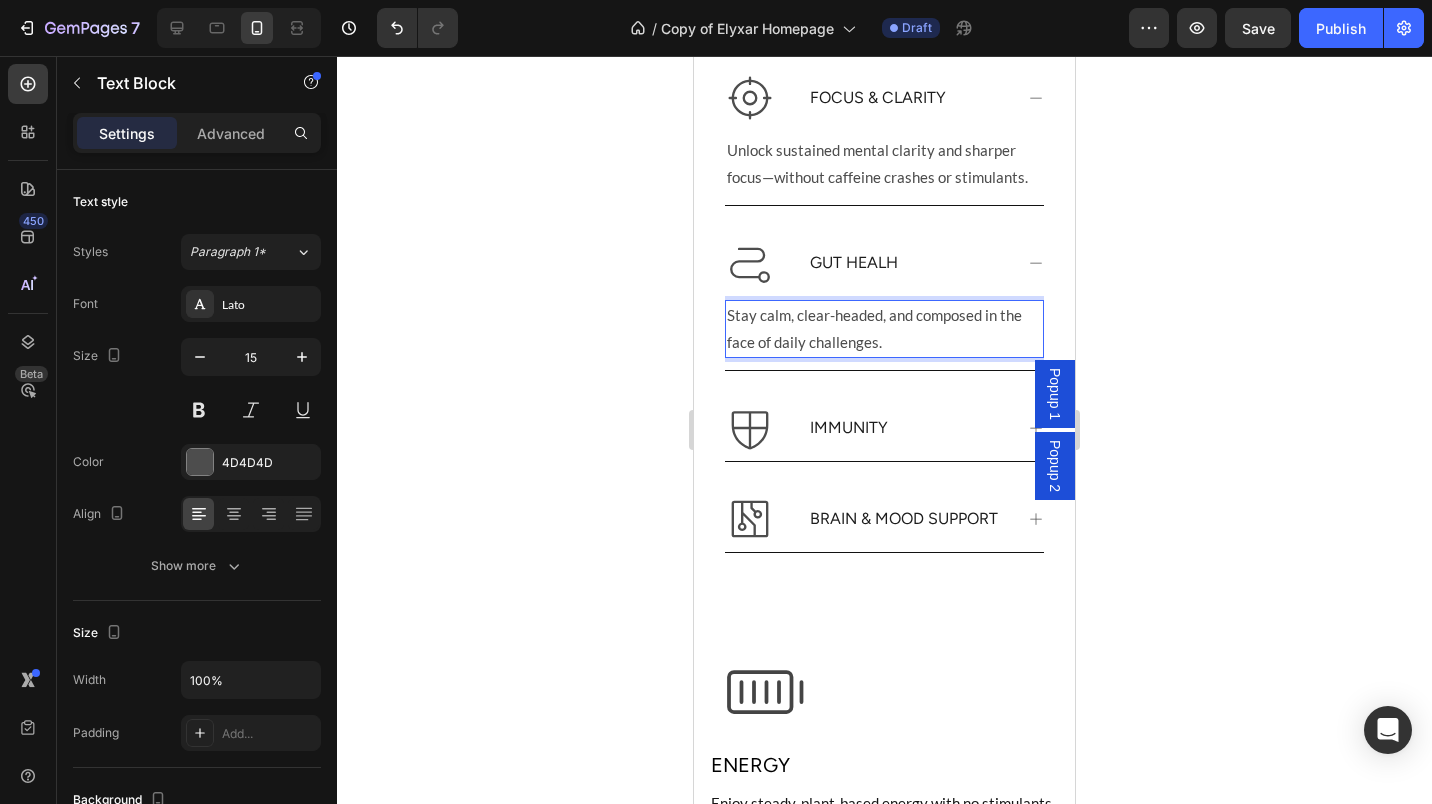 click on "Stay calm, clear-headed, and composed in the face of daily challenges." at bounding box center [884, 329] 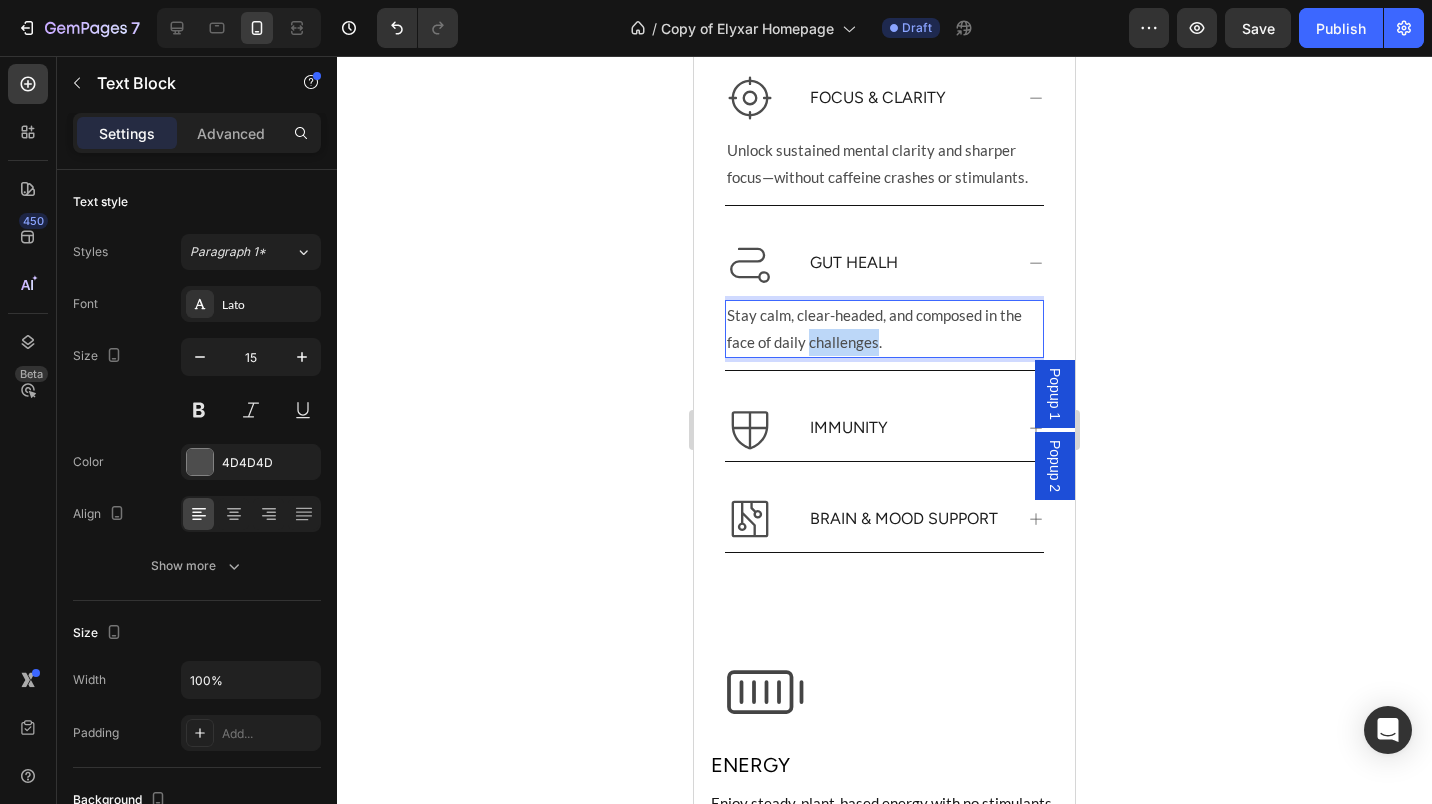 click on "Stay calm, clear-headed, and composed in the face of daily challenges." at bounding box center [884, 329] 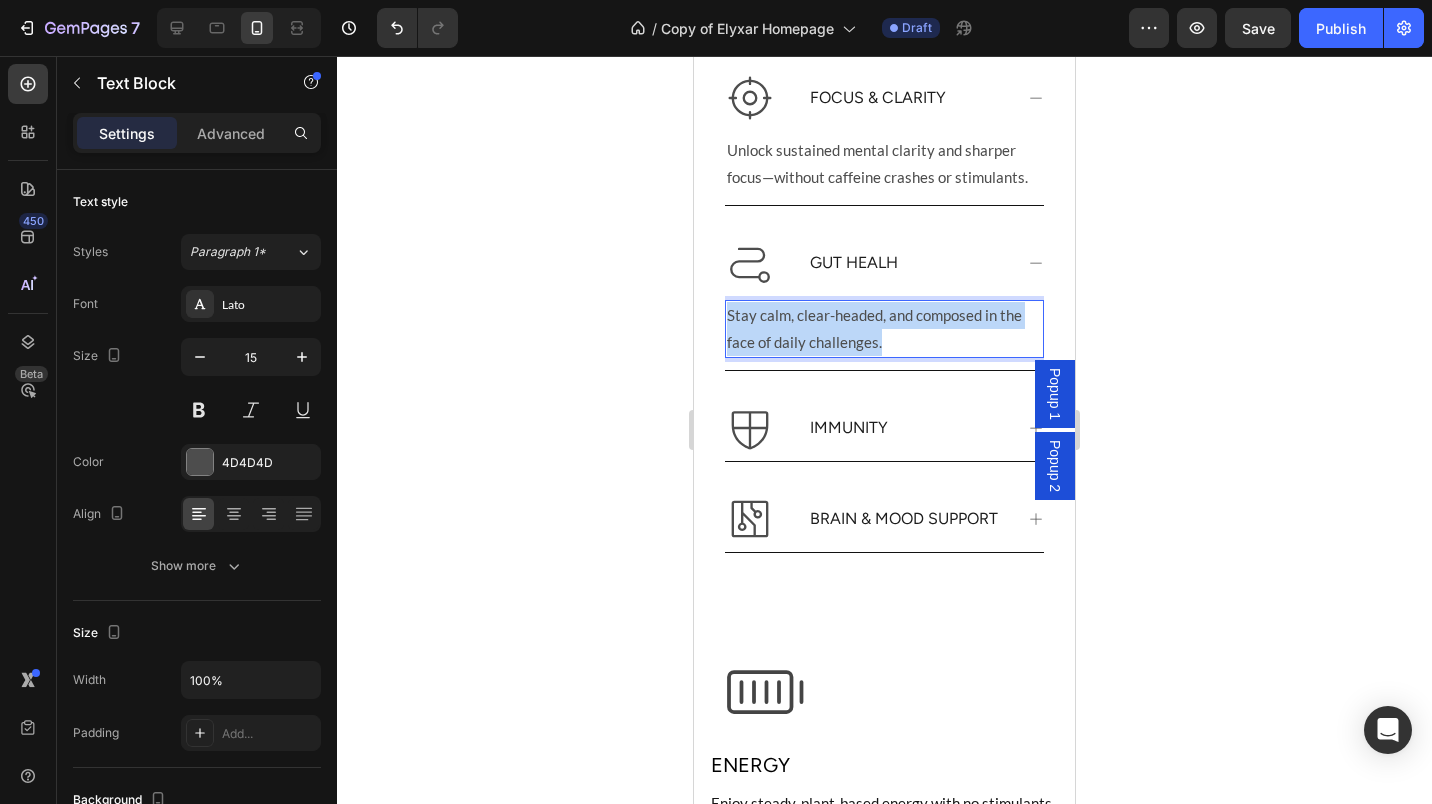click on "Stay calm, clear-headed, and composed in the face of daily challenges." at bounding box center [884, 329] 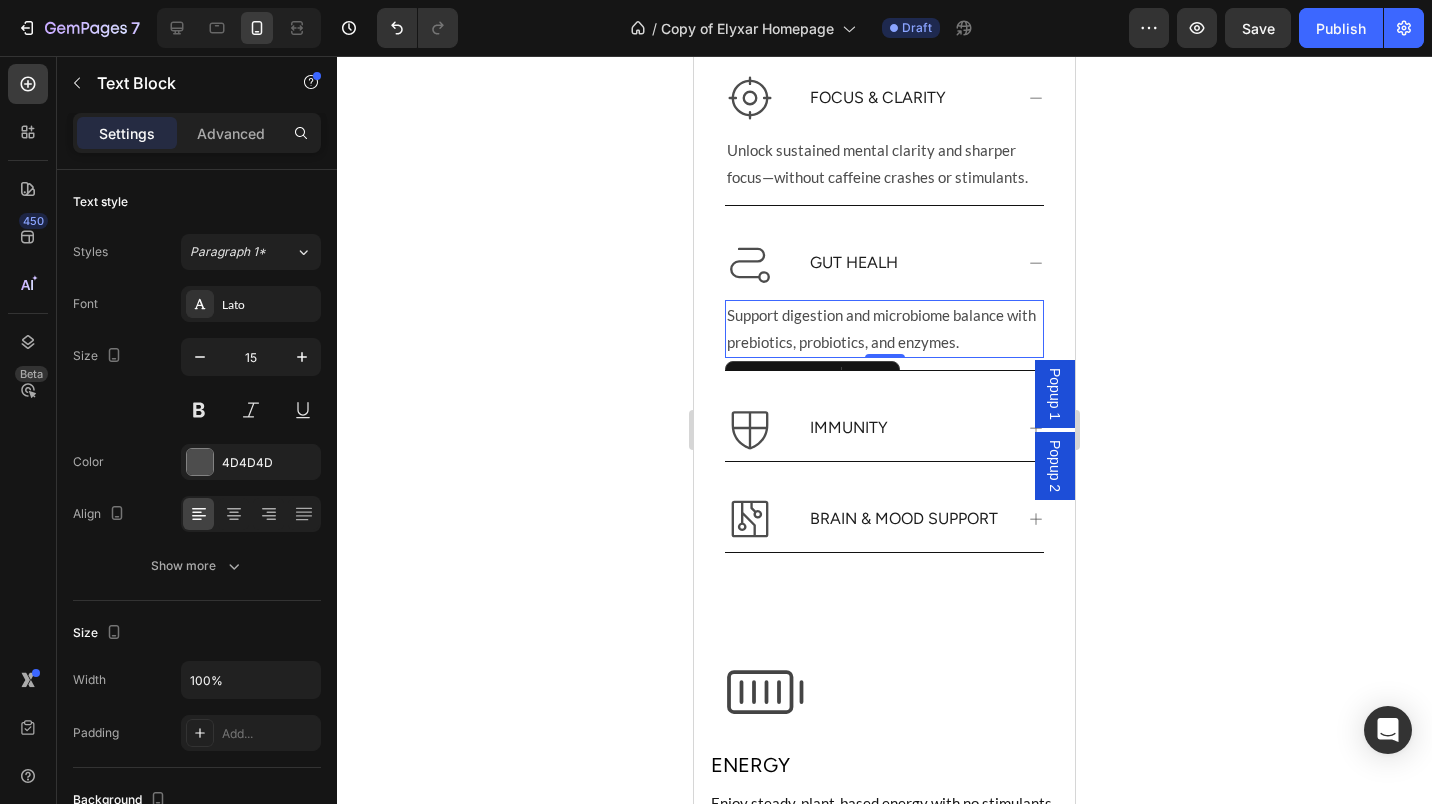 click 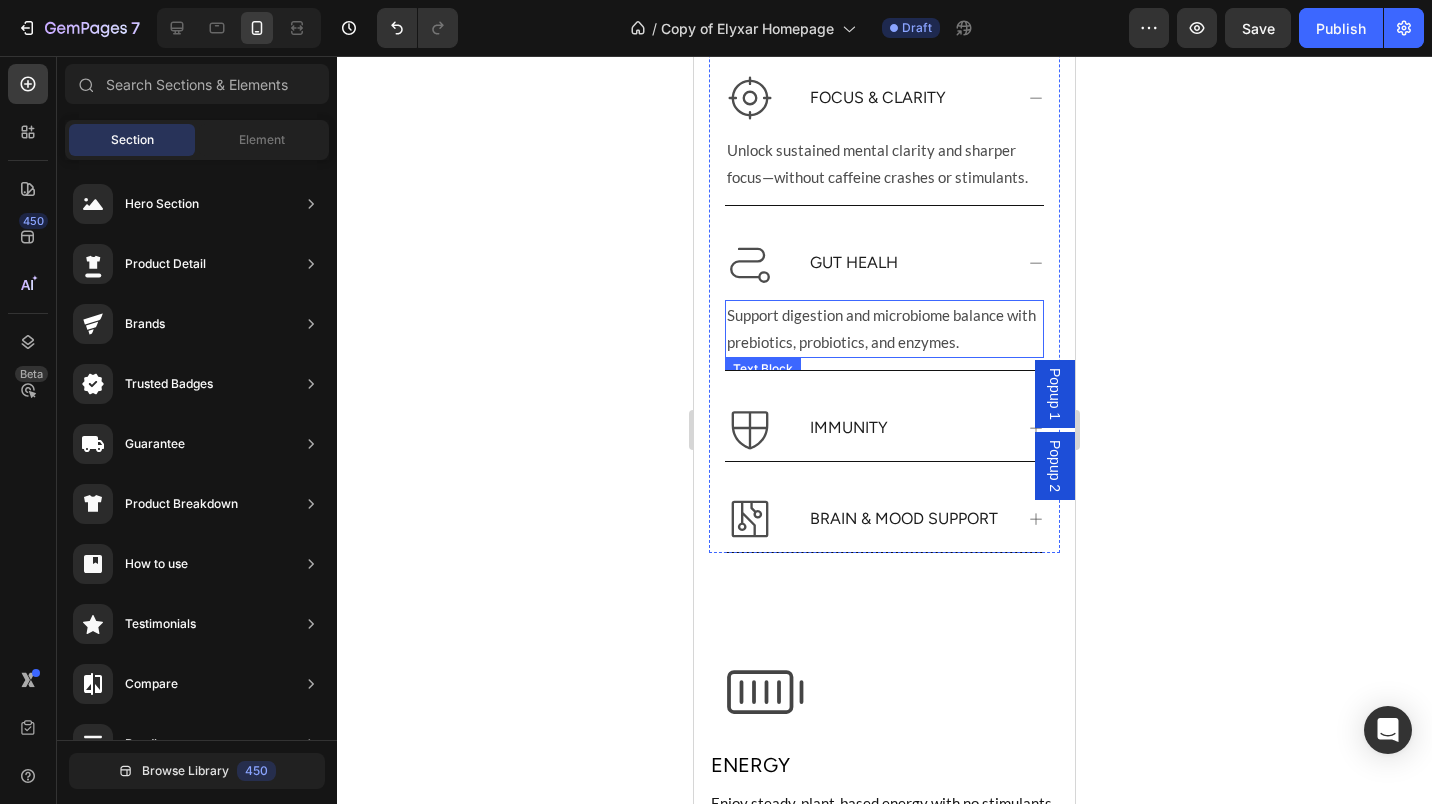 scroll, scrollTop: 1760, scrollLeft: 0, axis: vertical 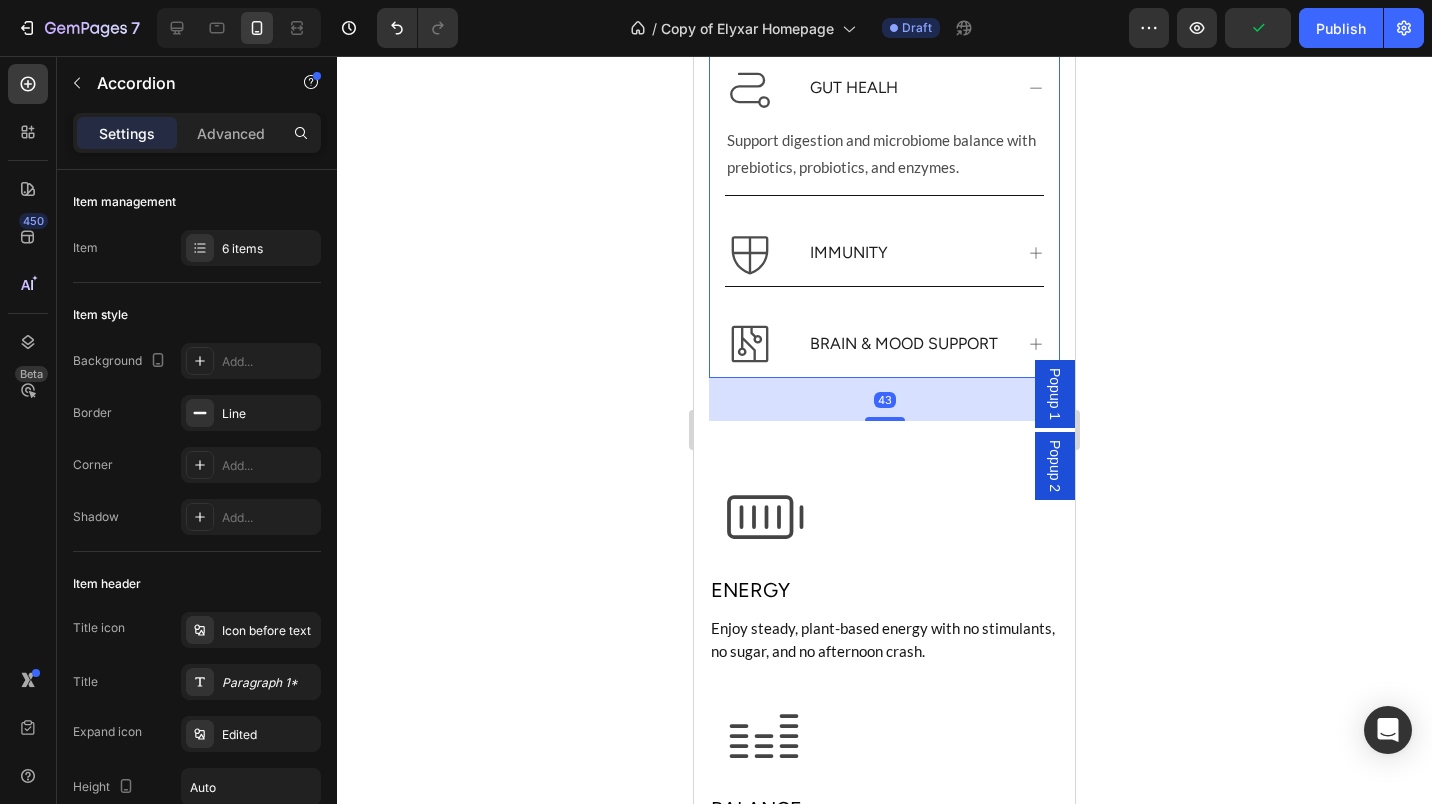 click 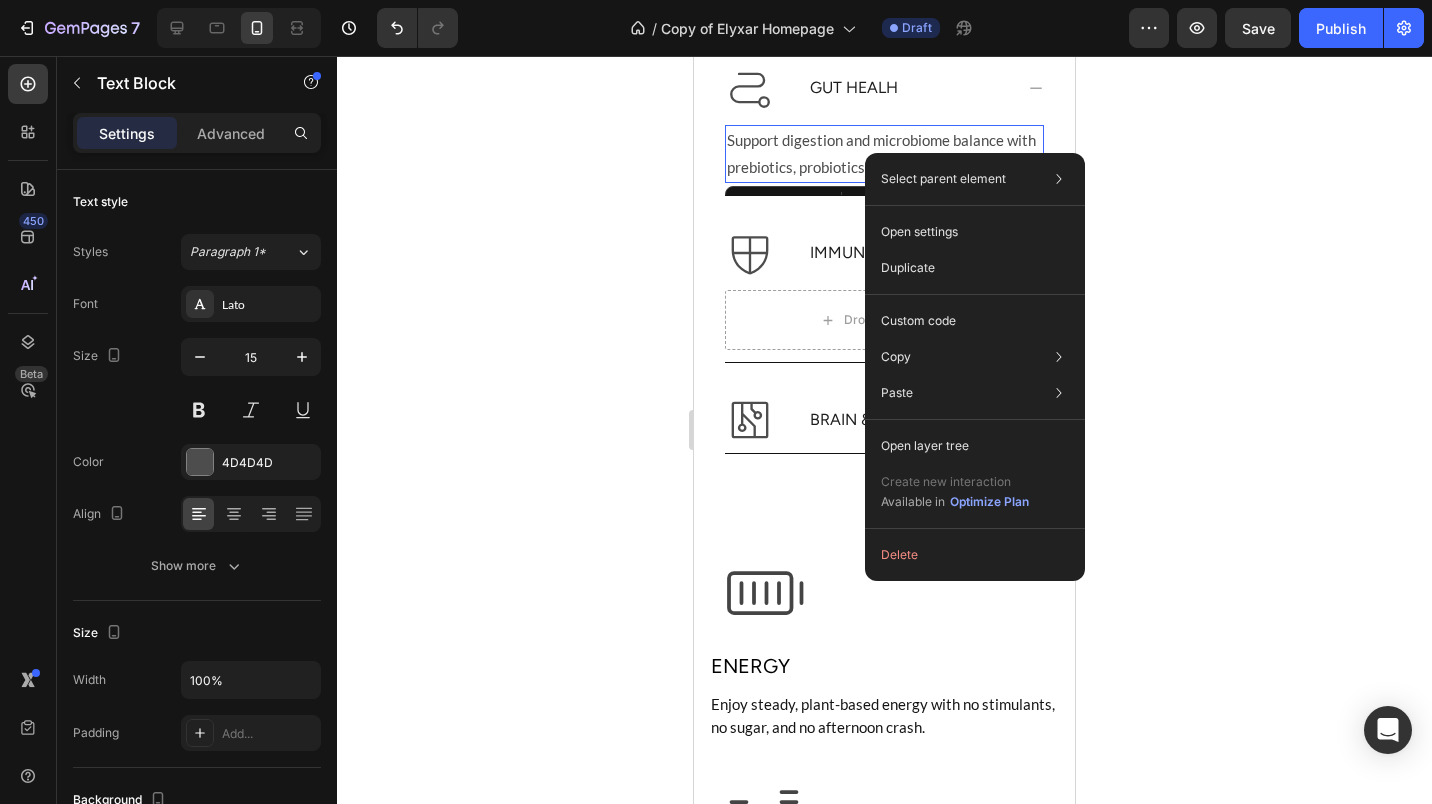click on "Duplicate" 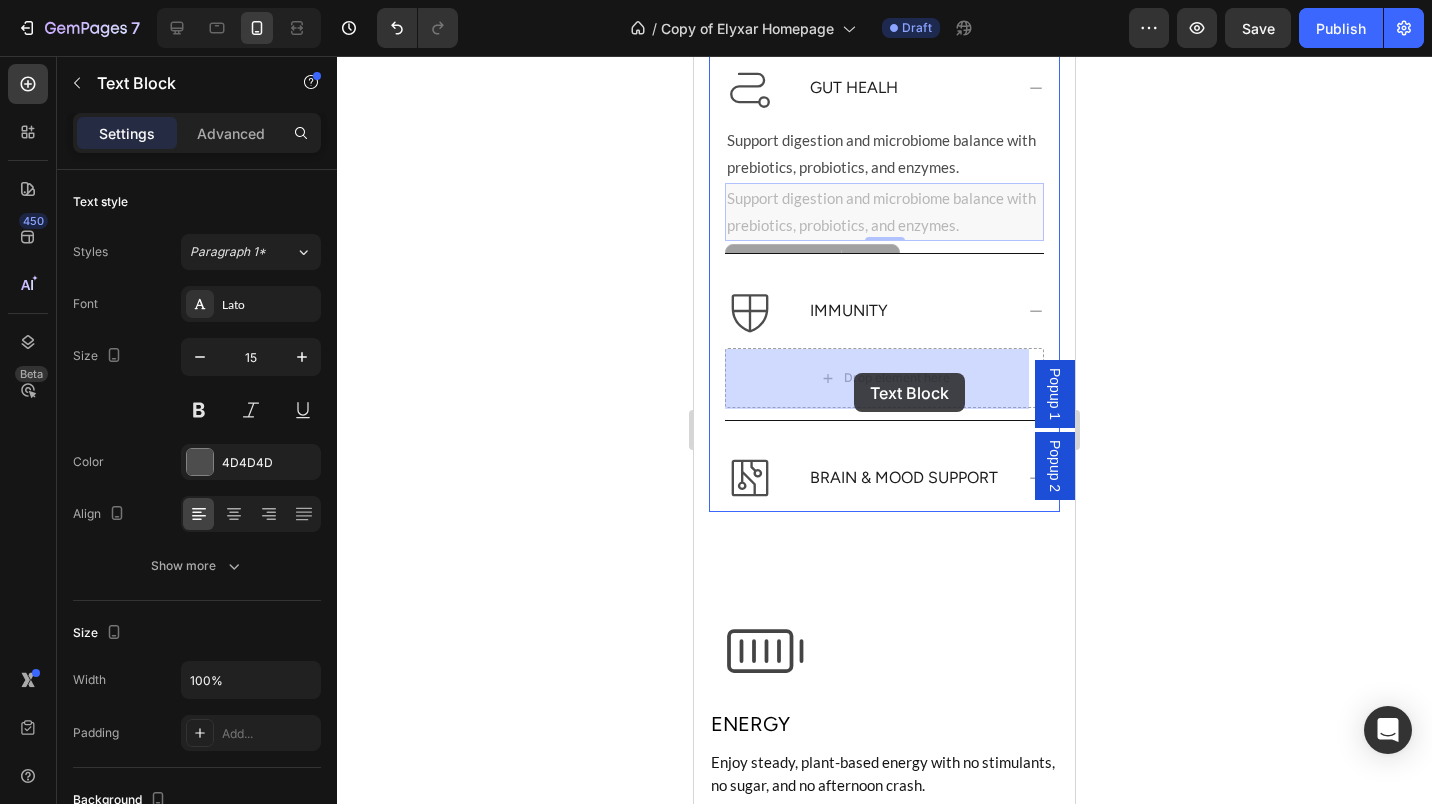 drag, startPoint x: 848, startPoint y: 208, endPoint x: 854, endPoint y: 373, distance: 165.10905 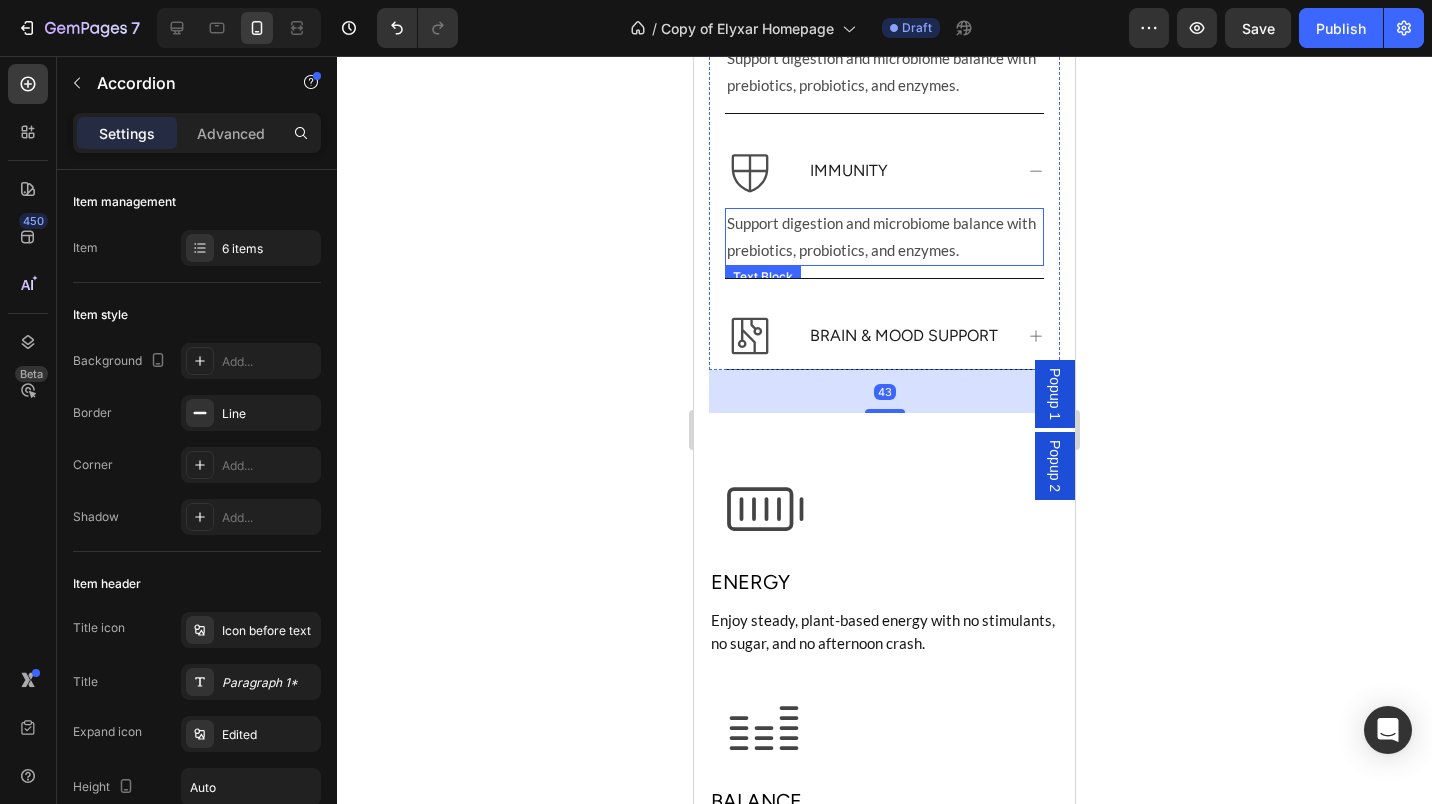 scroll, scrollTop: 1843, scrollLeft: 0, axis: vertical 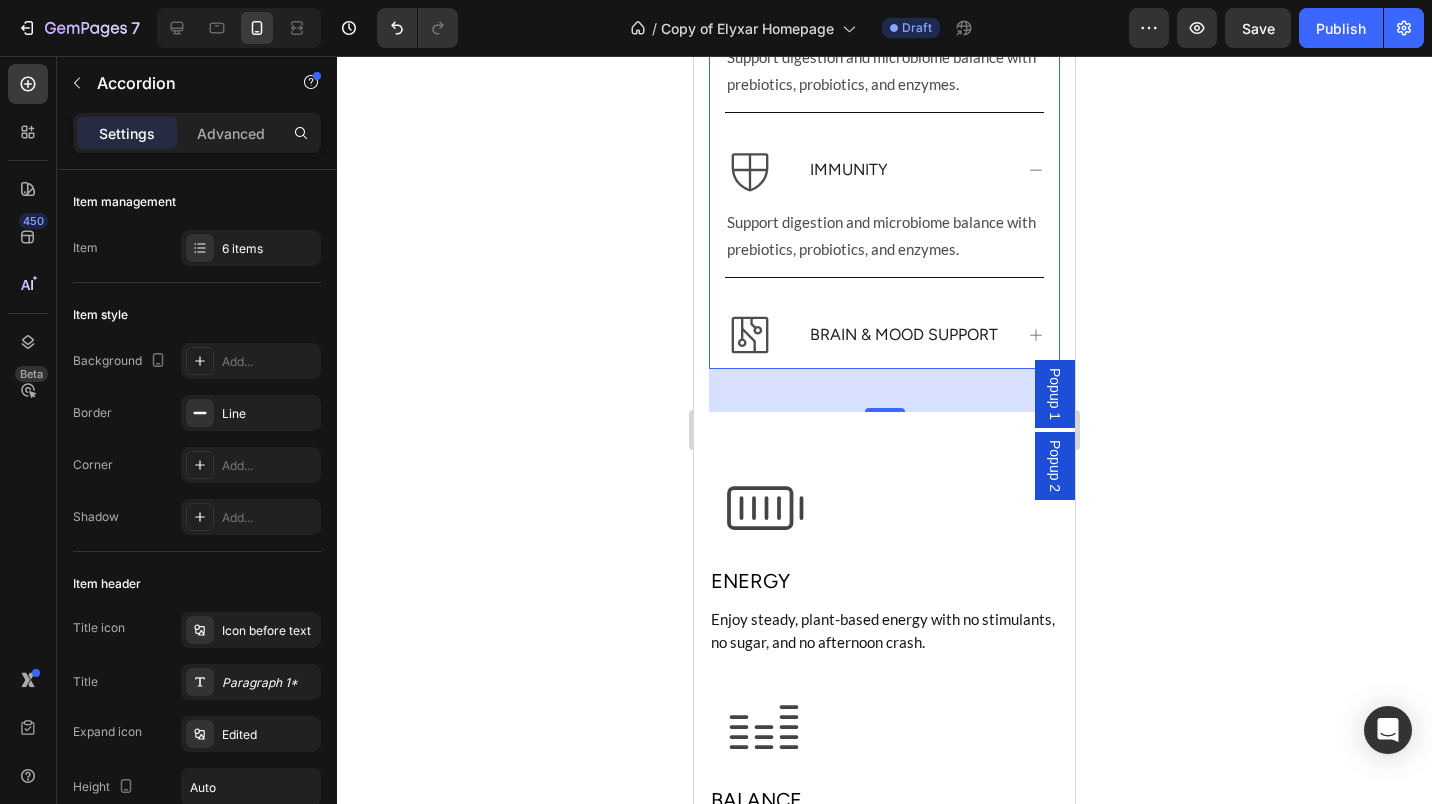 click 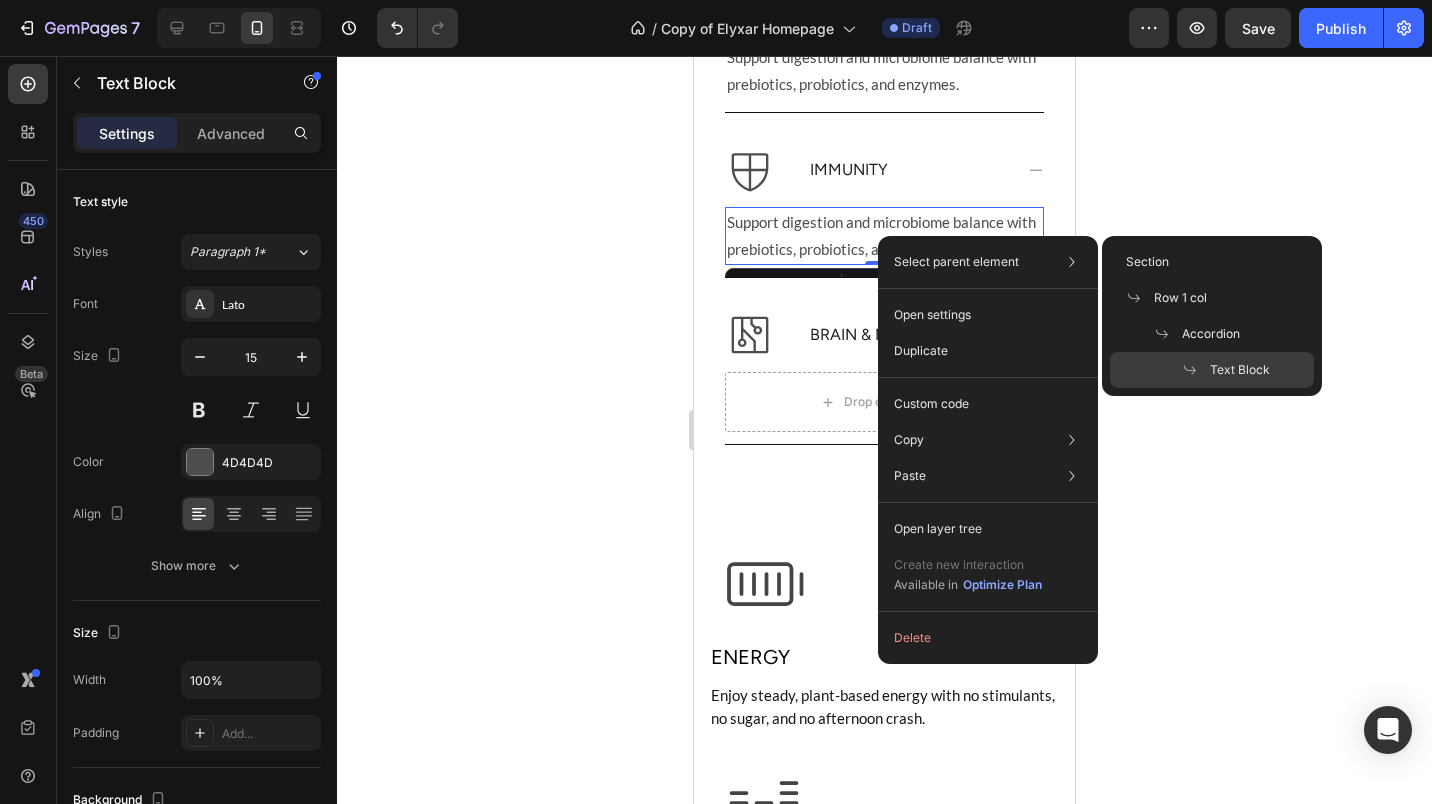 click on "Duplicate" 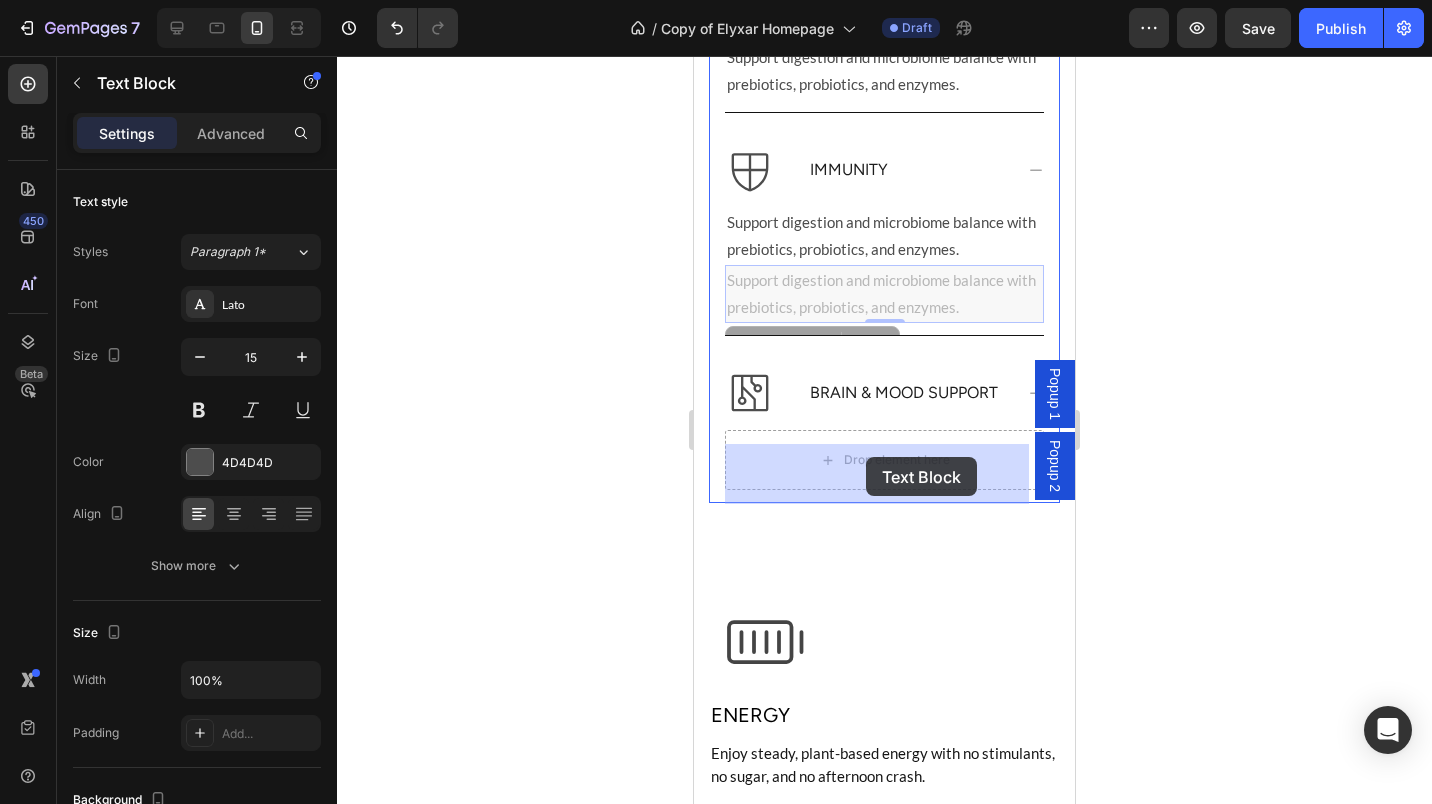 drag, startPoint x: 872, startPoint y: 284, endPoint x: 866, endPoint y: 457, distance: 173.10402 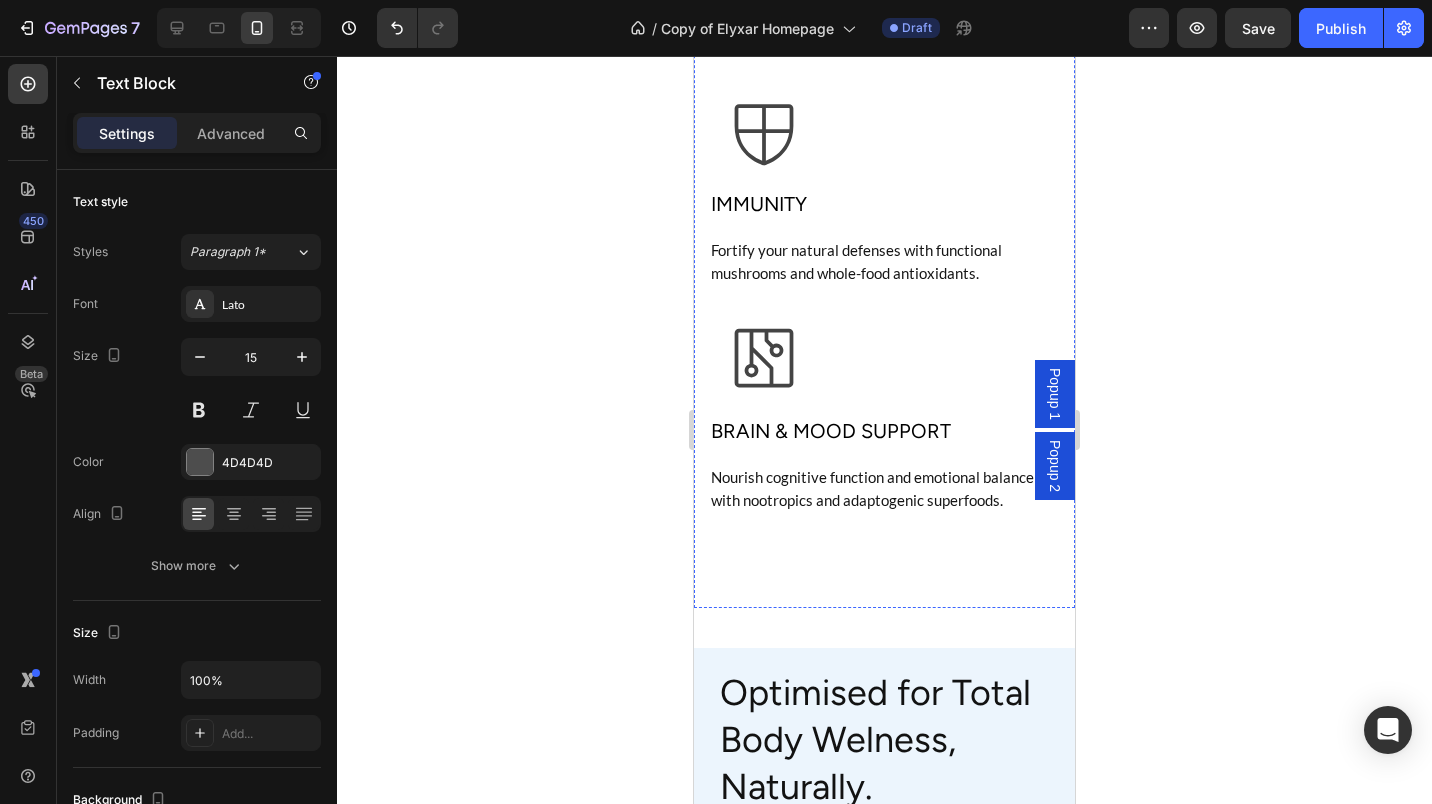 scroll, scrollTop: 3209, scrollLeft: 0, axis: vertical 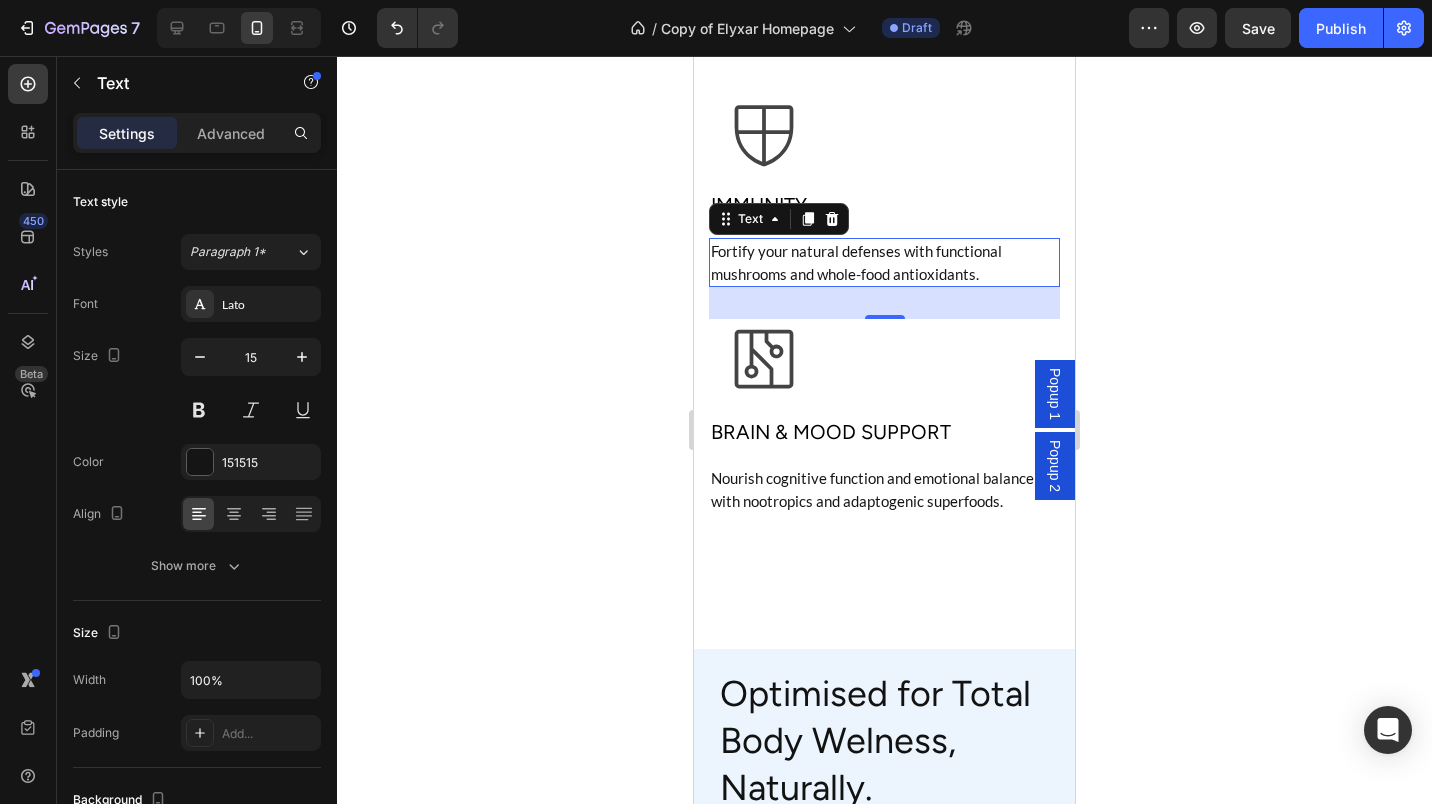 click on "Fortify your natural defenses with functional mushrooms and whole-food antioxidants." at bounding box center (884, 262) 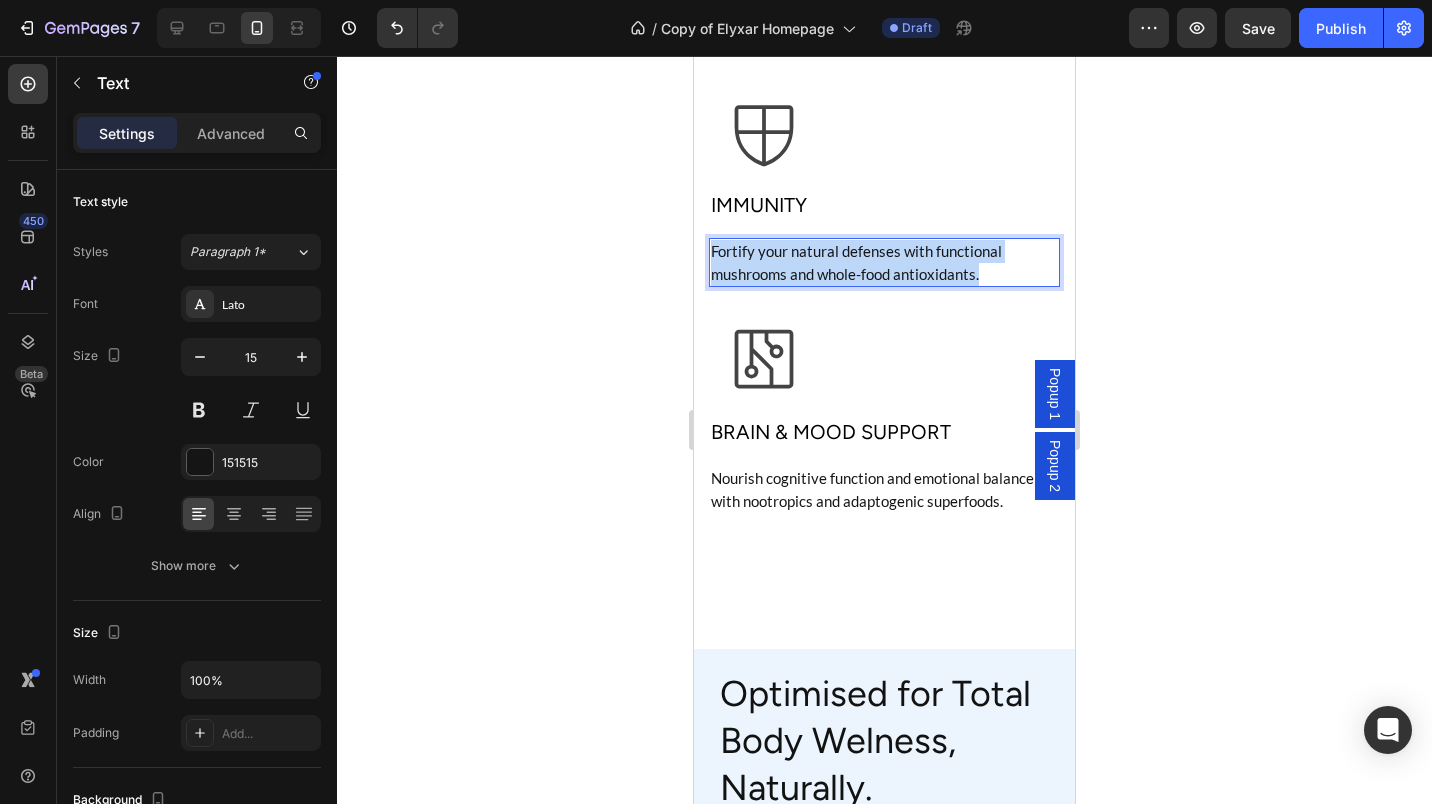 click on "Fortify your natural defenses with functional mushrooms and whole-food antioxidants." at bounding box center (884, 262) 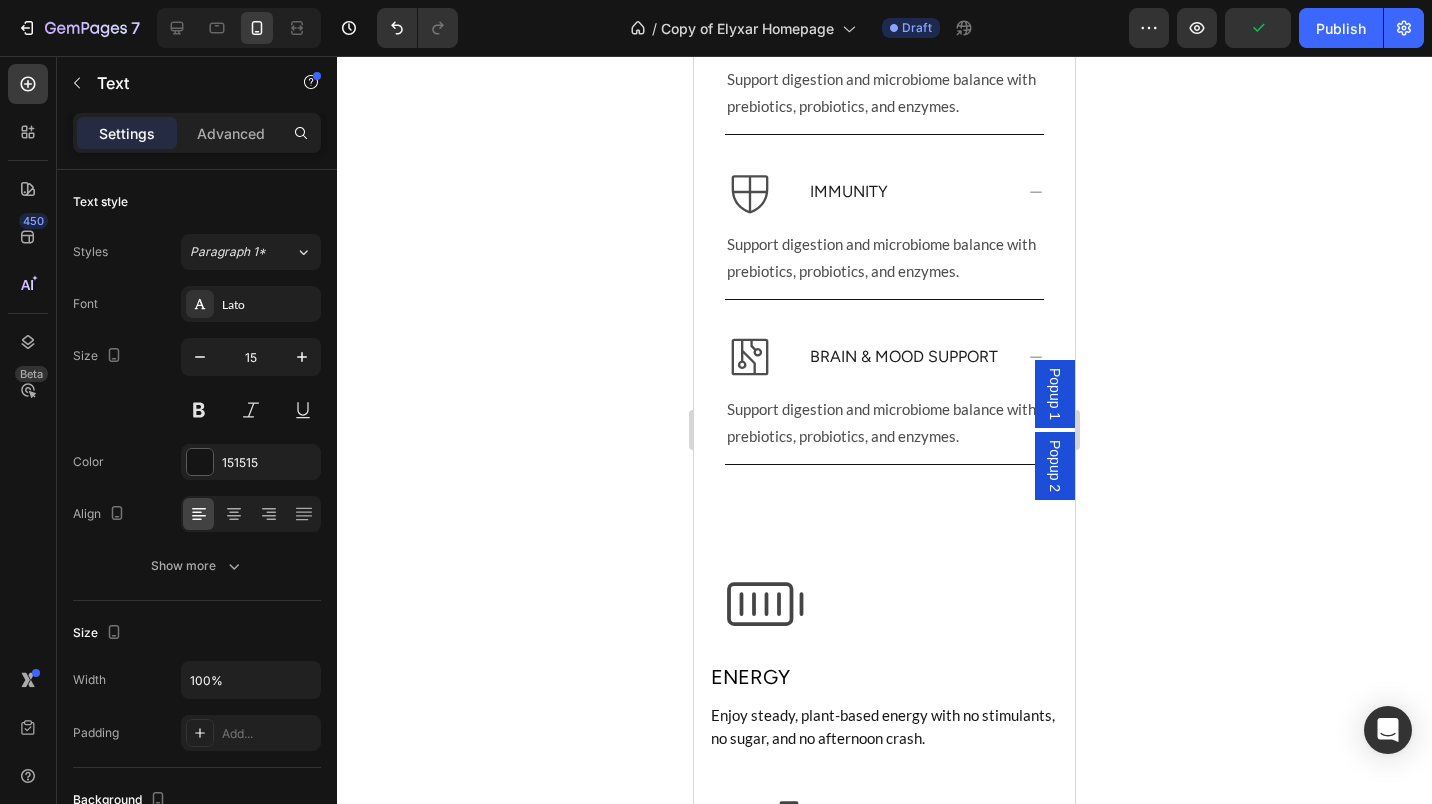 scroll, scrollTop: 1815, scrollLeft: 0, axis: vertical 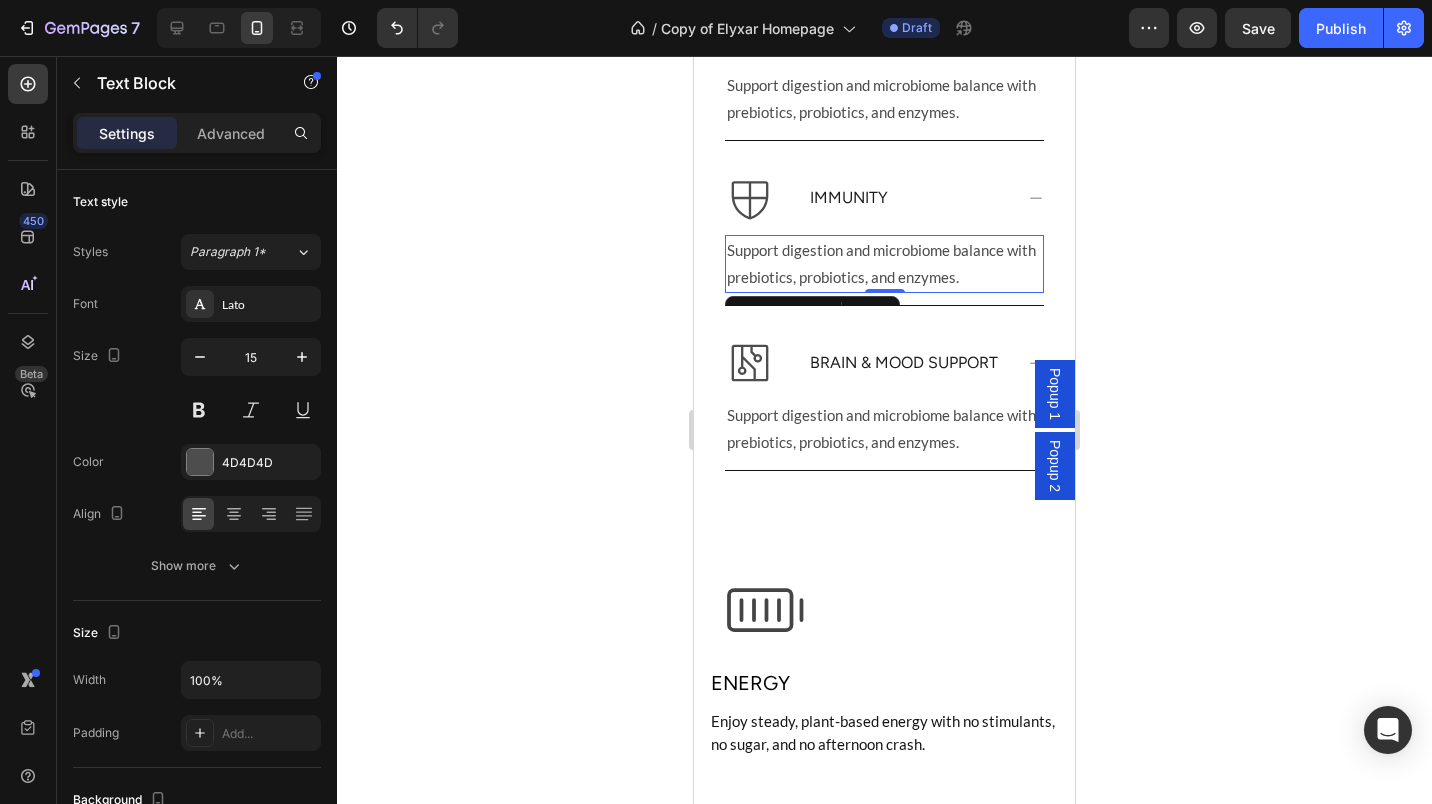 click on "Support digestion and microbiome balance with prebiotics, probiotics, and enzymes." at bounding box center (884, 264) 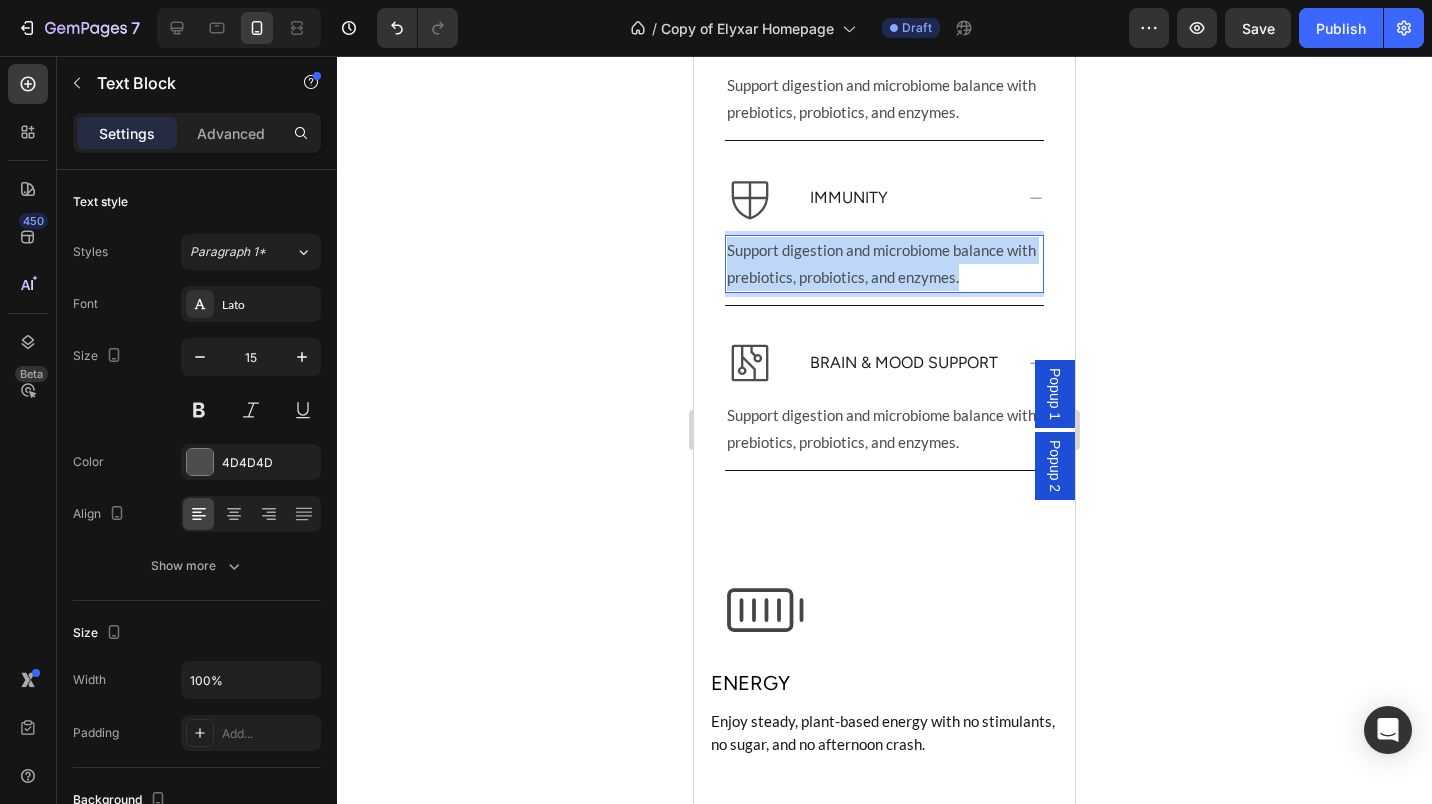 click on "Support digestion and microbiome balance with prebiotics, probiotics, and enzymes." at bounding box center (884, 264) 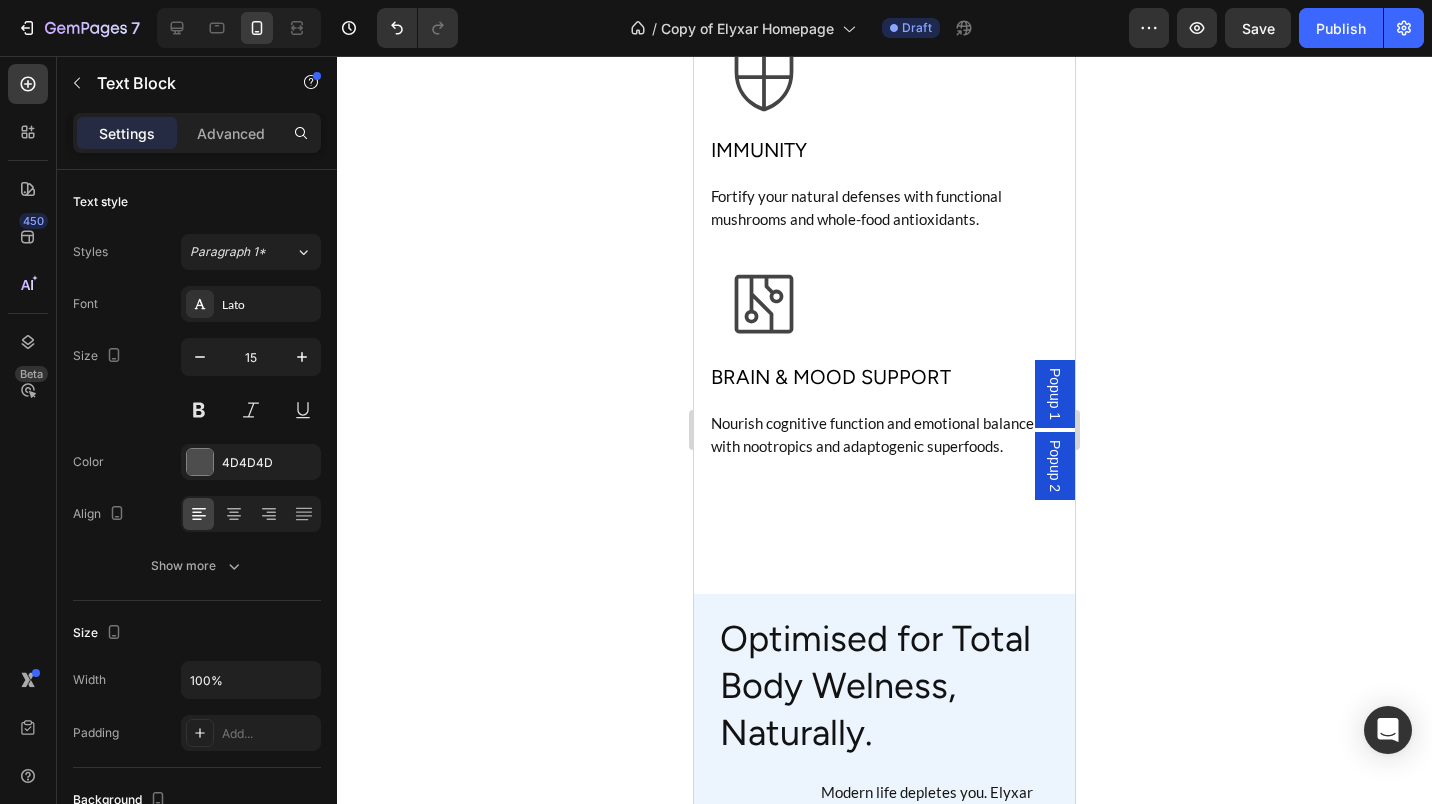 scroll, scrollTop: 3344, scrollLeft: 0, axis: vertical 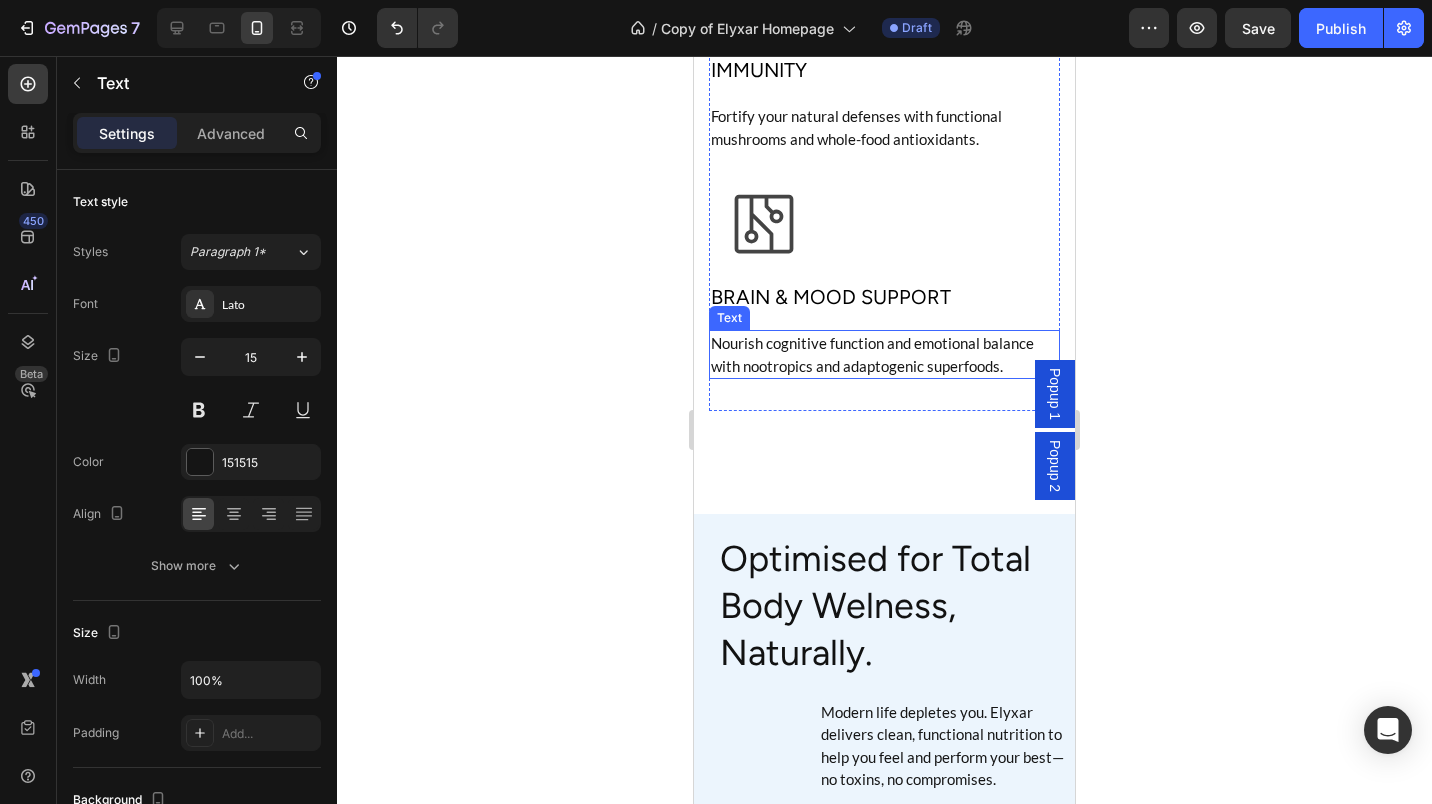 click on "Nourish cognitive function and emotional balance with nootropics and adaptogenic superfoods." at bounding box center (884, 354) 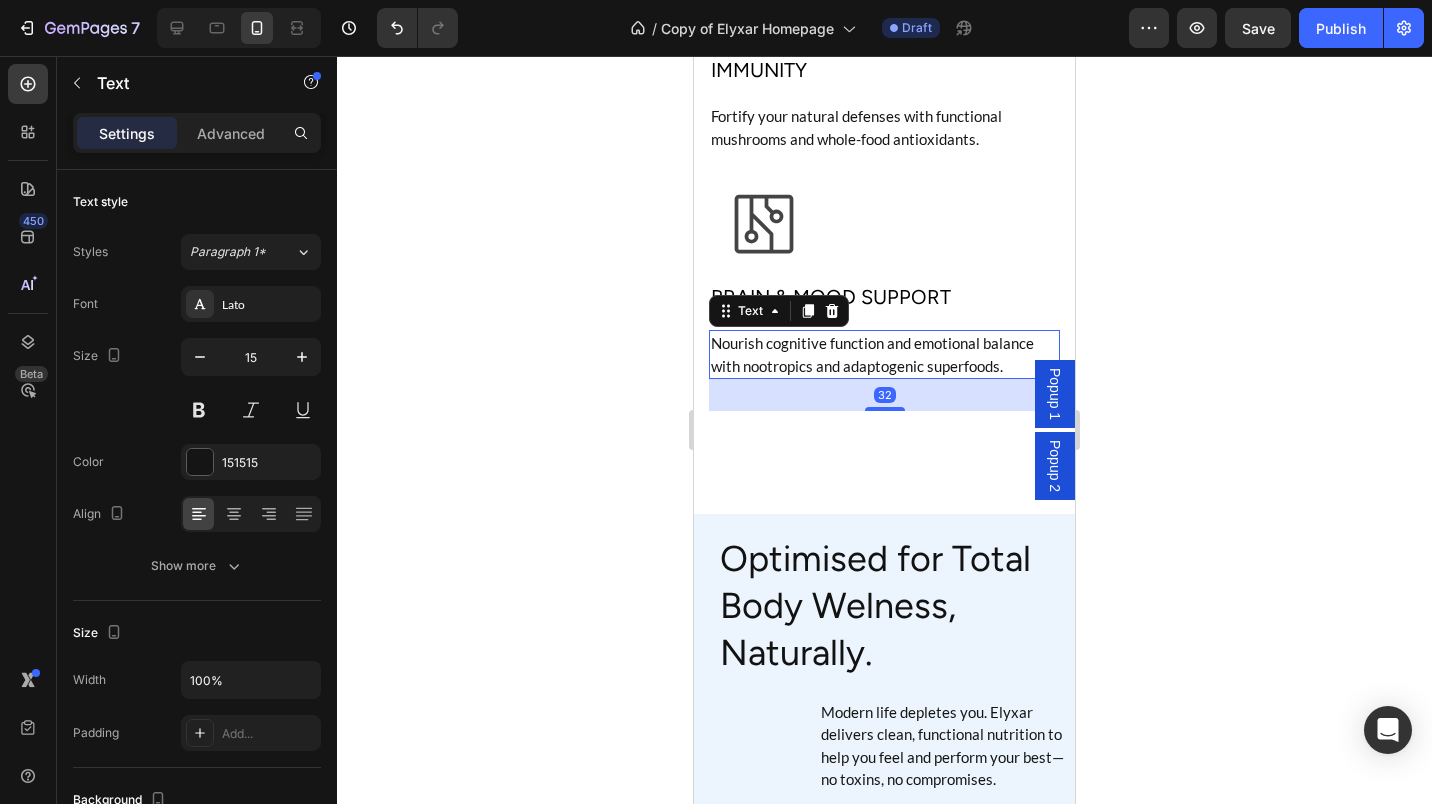 click on "Nourish cognitive function and emotional balance with nootropics and adaptogenic superfoods." at bounding box center (884, 354) 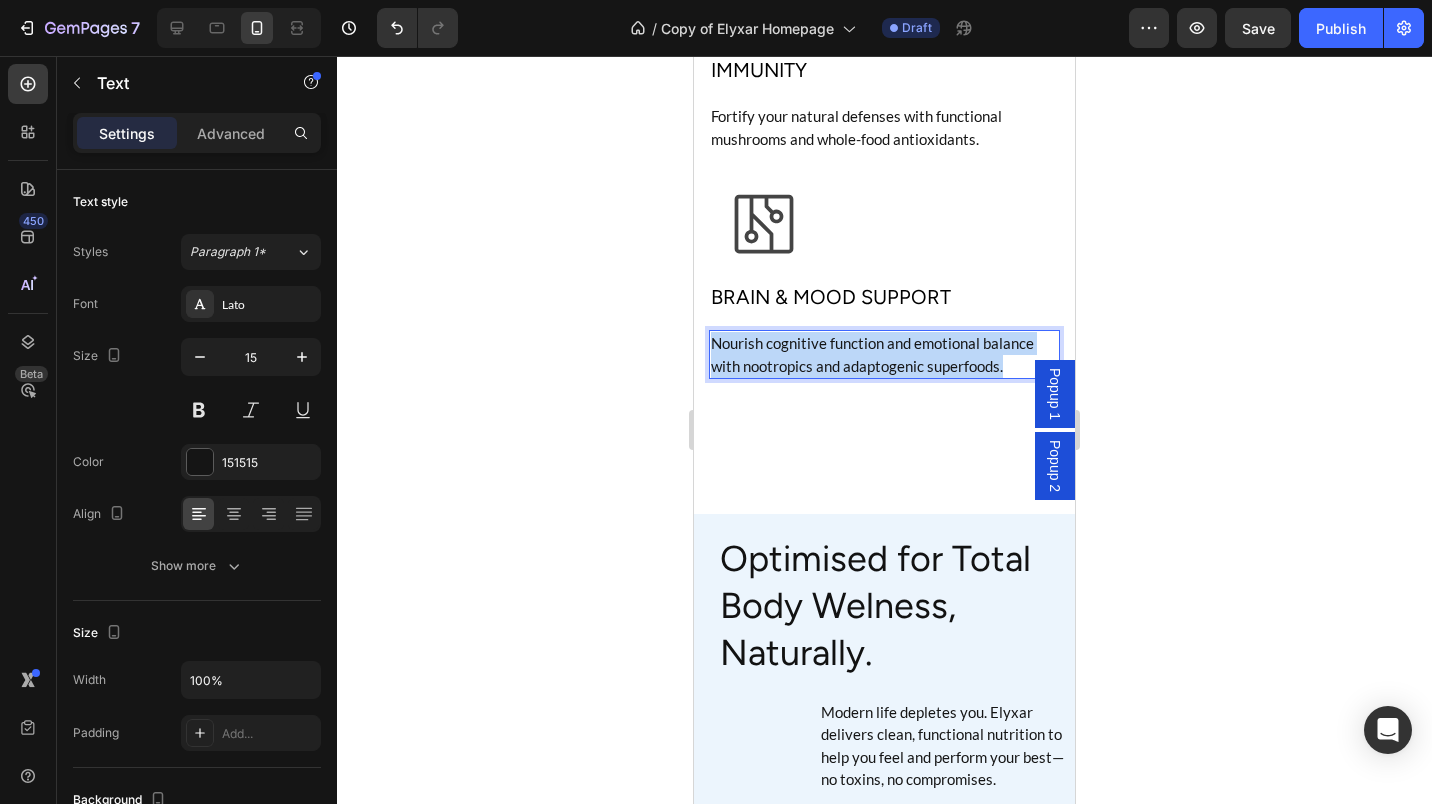click on "Nourish cognitive function and emotional balance with nootropics and adaptogenic superfoods." at bounding box center (884, 354) 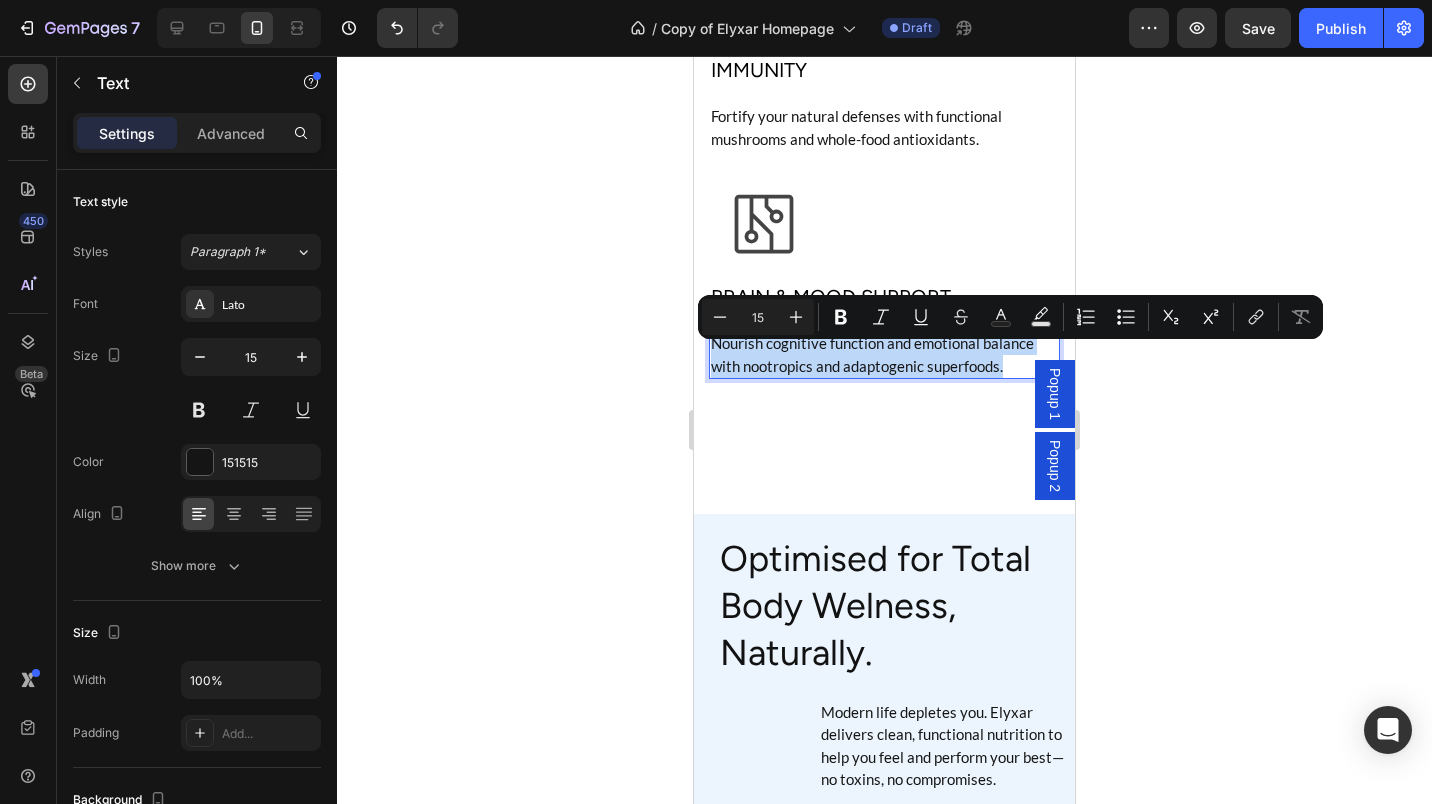 copy on "Nourish cognitive function and emotional balance with nootropics and adaptogenic superfoods." 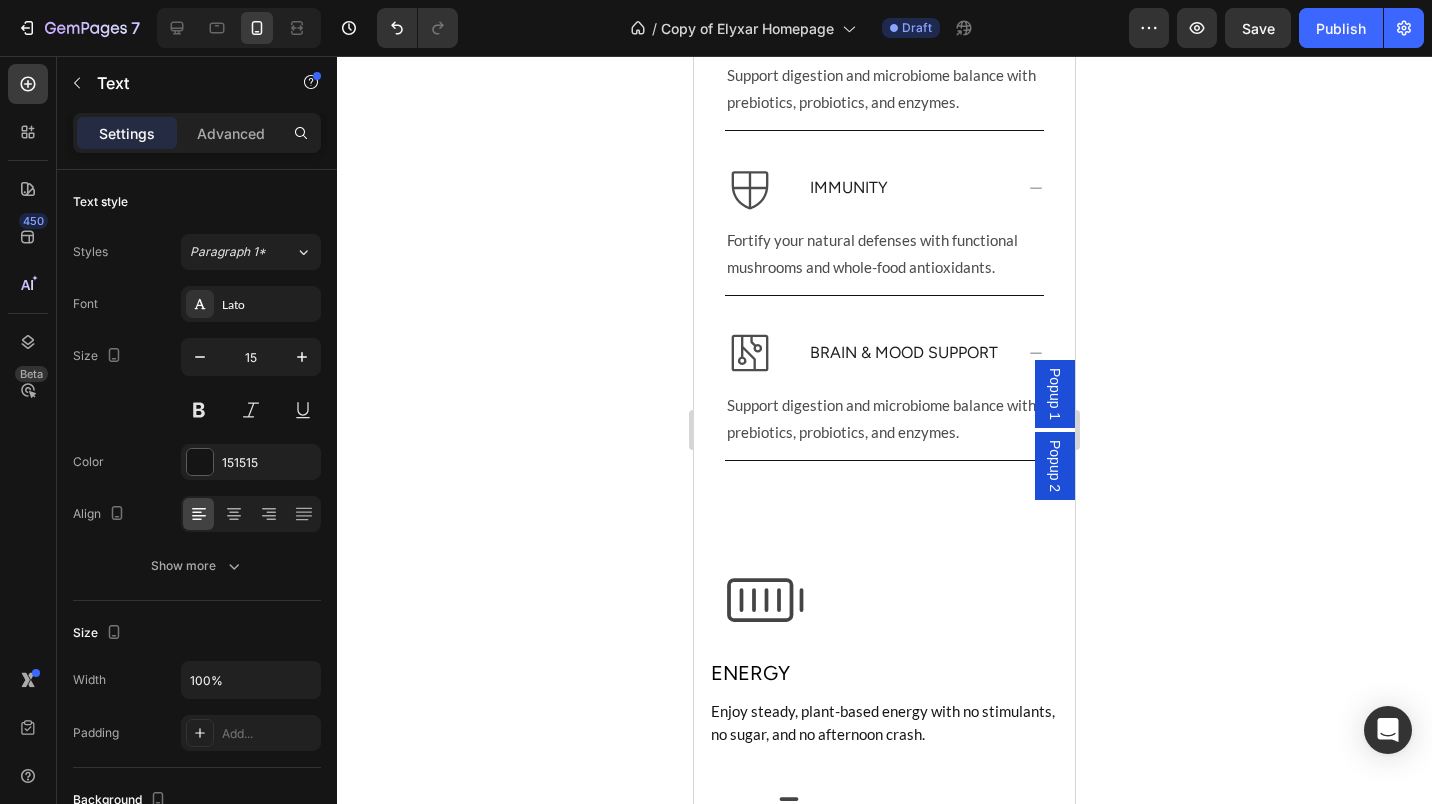scroll, scrollTop: 1818, scrollLeft: 0, axis: vertical 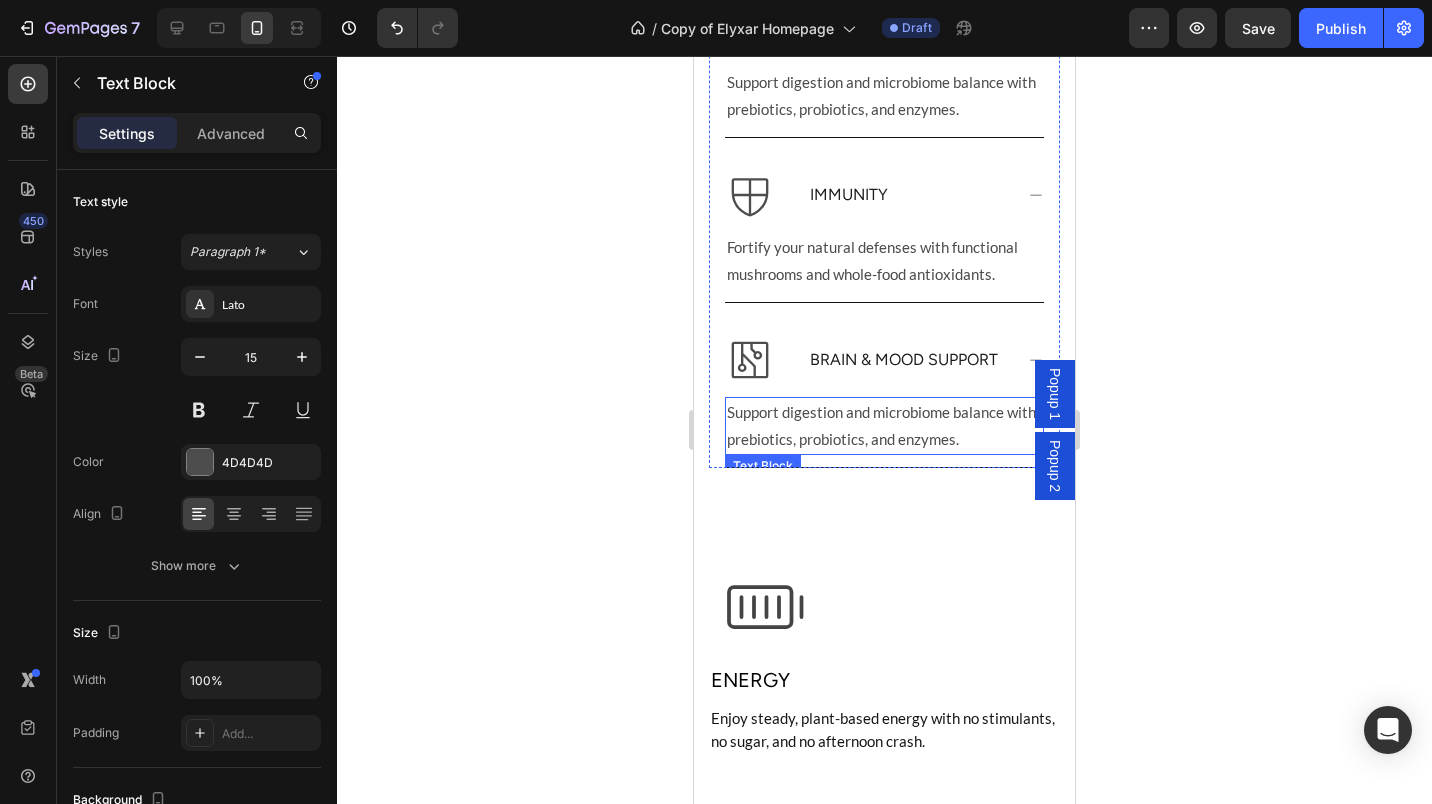 click on "Support digestion and microbiome balance with prebiotics, probiotics, and enzymes." at bounding box center [884, 426] 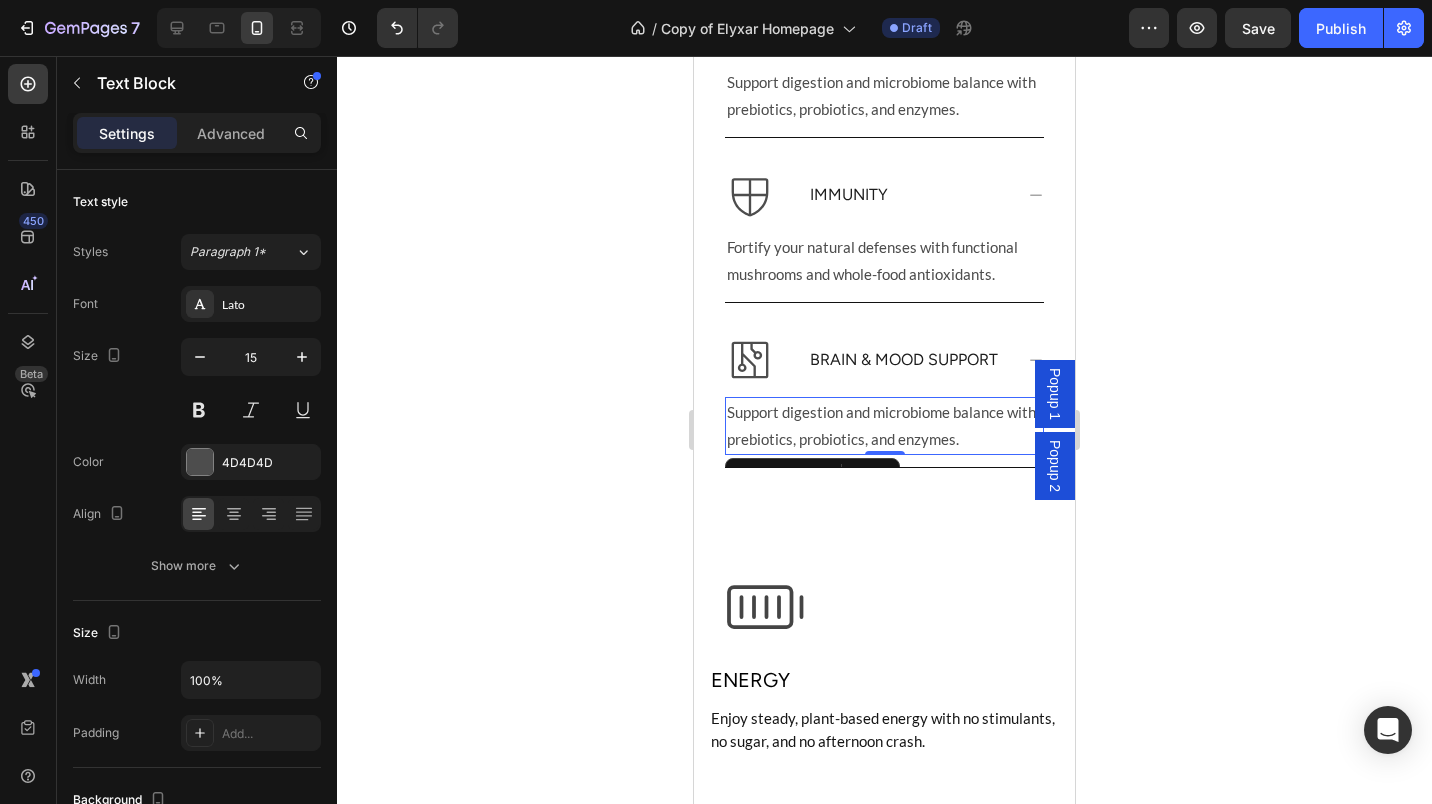 click on "Support digestion and microbiome balance with prebiotics, probiotics, and enzymes." at bounding box center [884, 426] 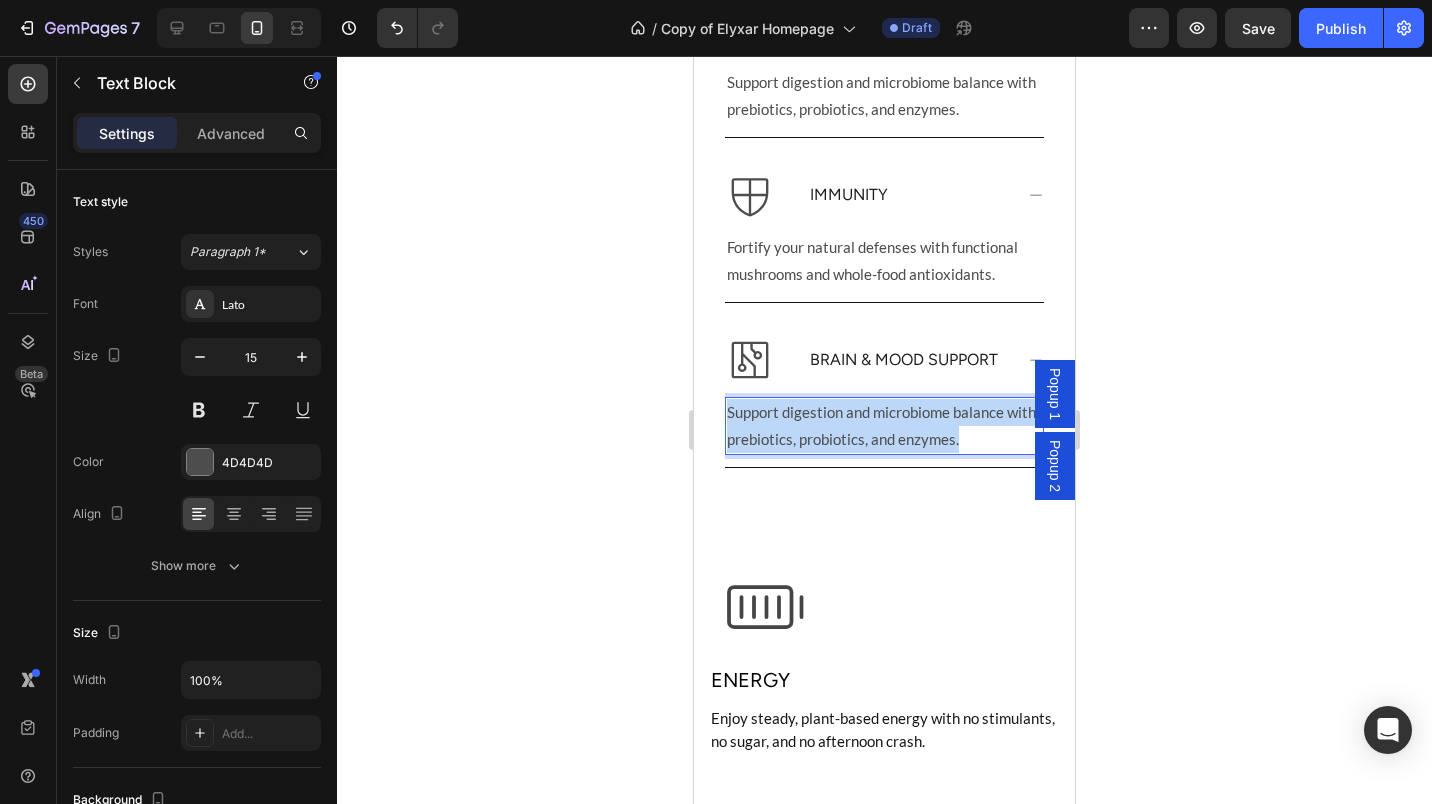 click on "Support digestion and microbiome balance with prebiotics, probiotics, and enzymes." at bounding box center [884, 426] 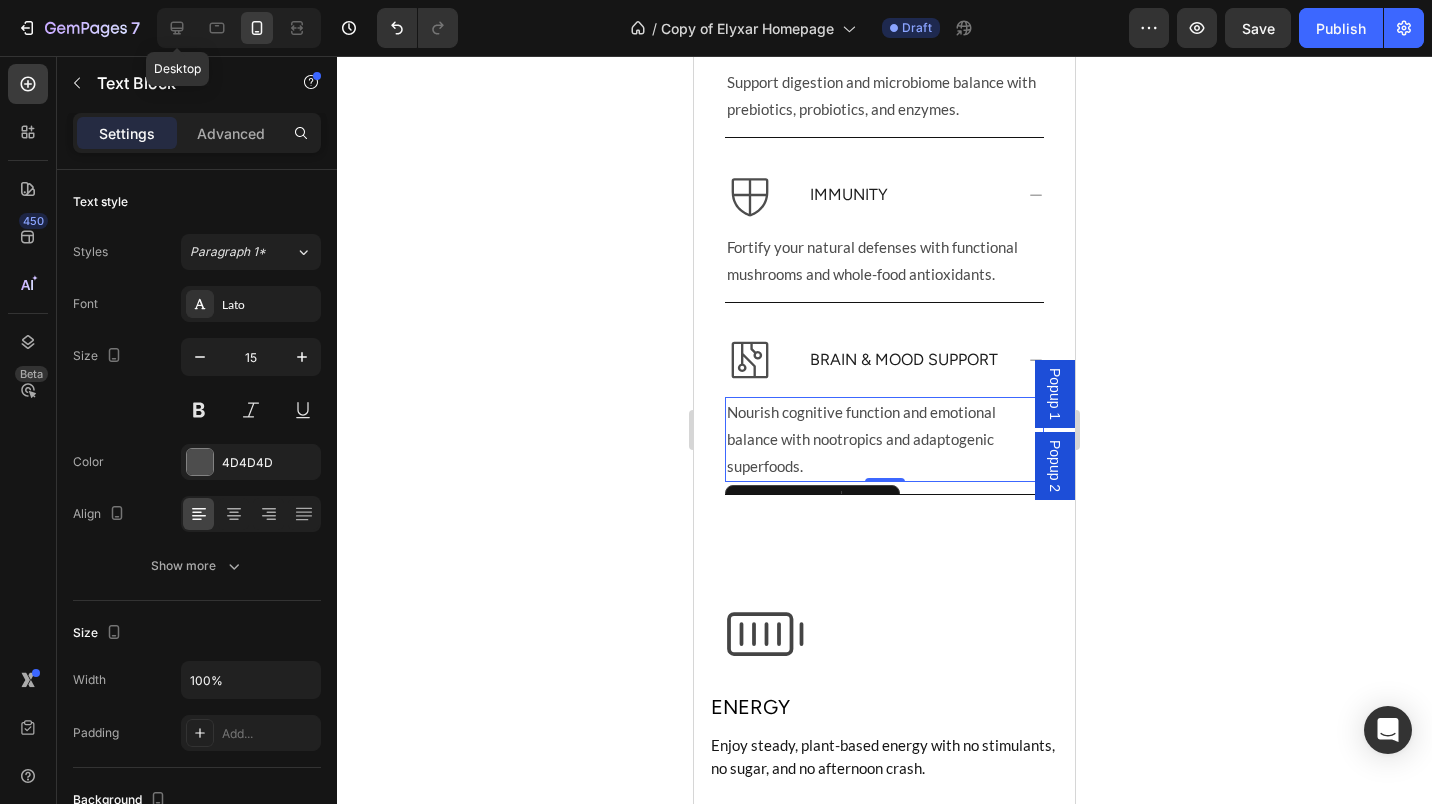 click 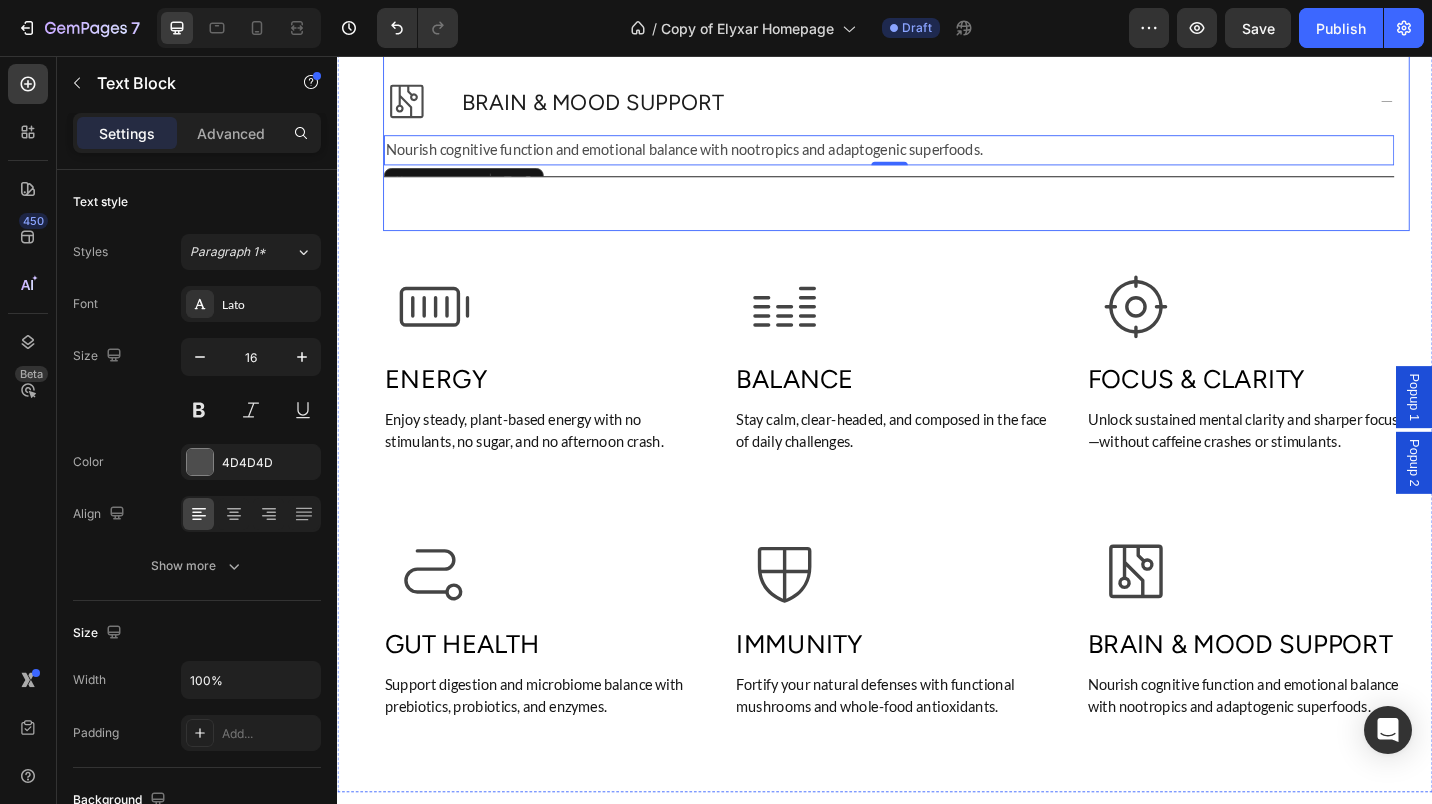 scroll, scrollTop: 1958, scrollLeft: 0, axis: vertical 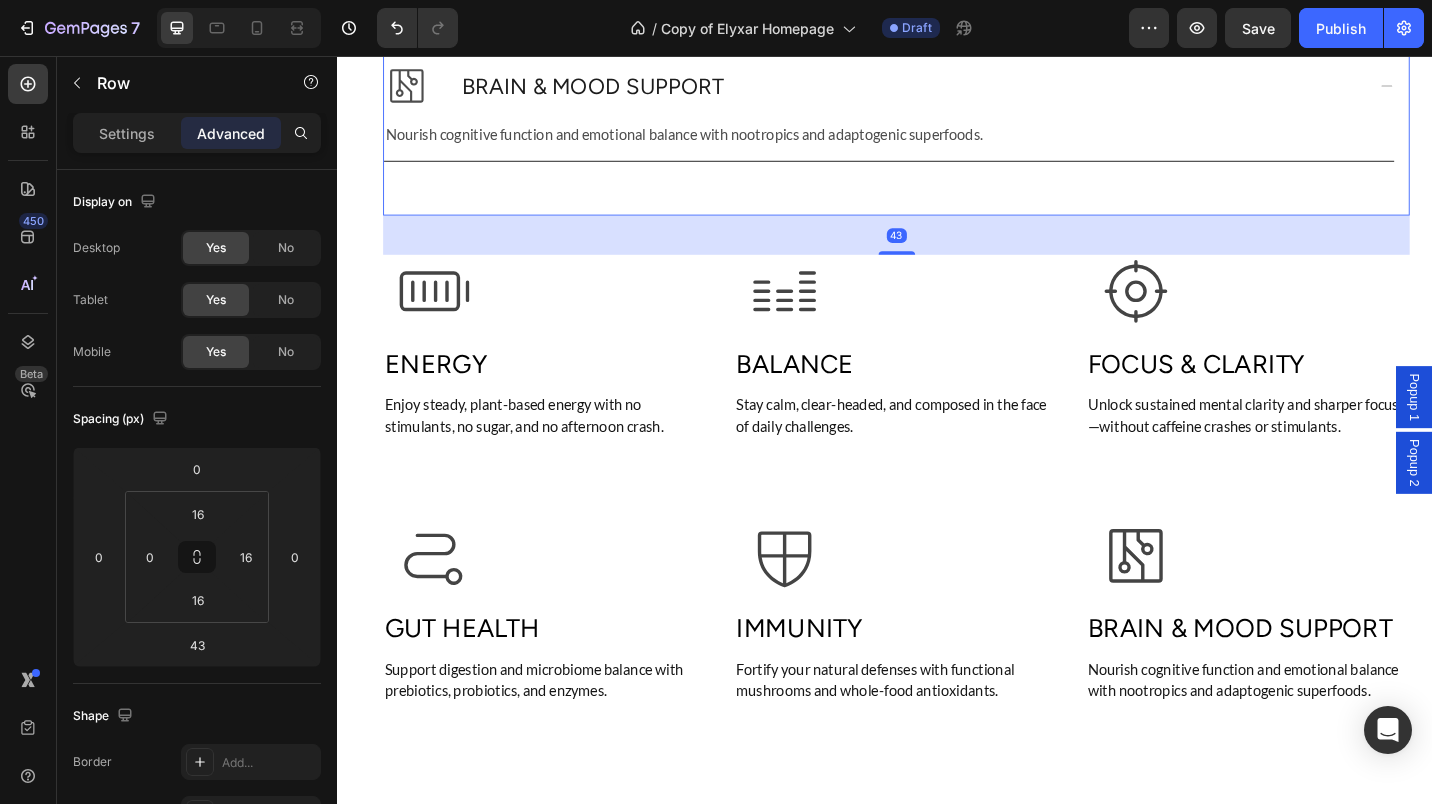 click on "Your Daily Advantage Heading Elyxar delivers clean, functional nutrition to help you feel and perform your best—no synthetics, no toxins, no lies. Text Block
NATURAL ENERGY
BALANCE Stay calm, clear-headed, and composed in the face of daily challenges. Text Block
FOCUS & CLARITY Unlock sustained mental clarity and sharper focus—without caffeine crashes or stimulants. Text Block
GUT HEALH Support digestion and microbiome balance with prebiotics, probiotics, and enzymes. Text Block
IMMUNITY Fortify your natural defenses with functional mushrooms and whole-food antioxidants. Text Block
BRAIN & MOOD SUPPORT Nourish cognitive function and emotional balance with nootropics and adaptogenic superfoods. Text Block Accordion Row   43" at bounding box center (949, -256) 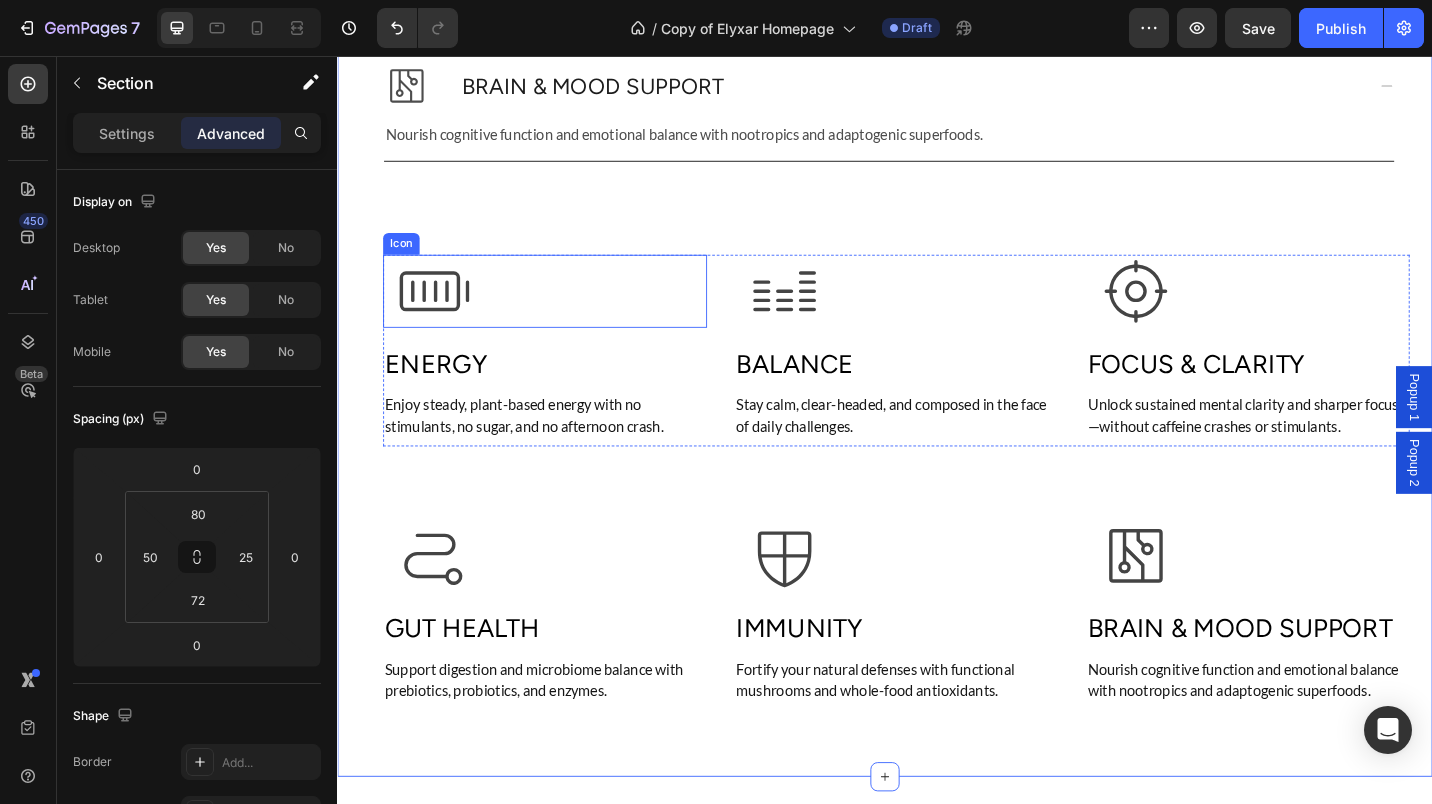 click 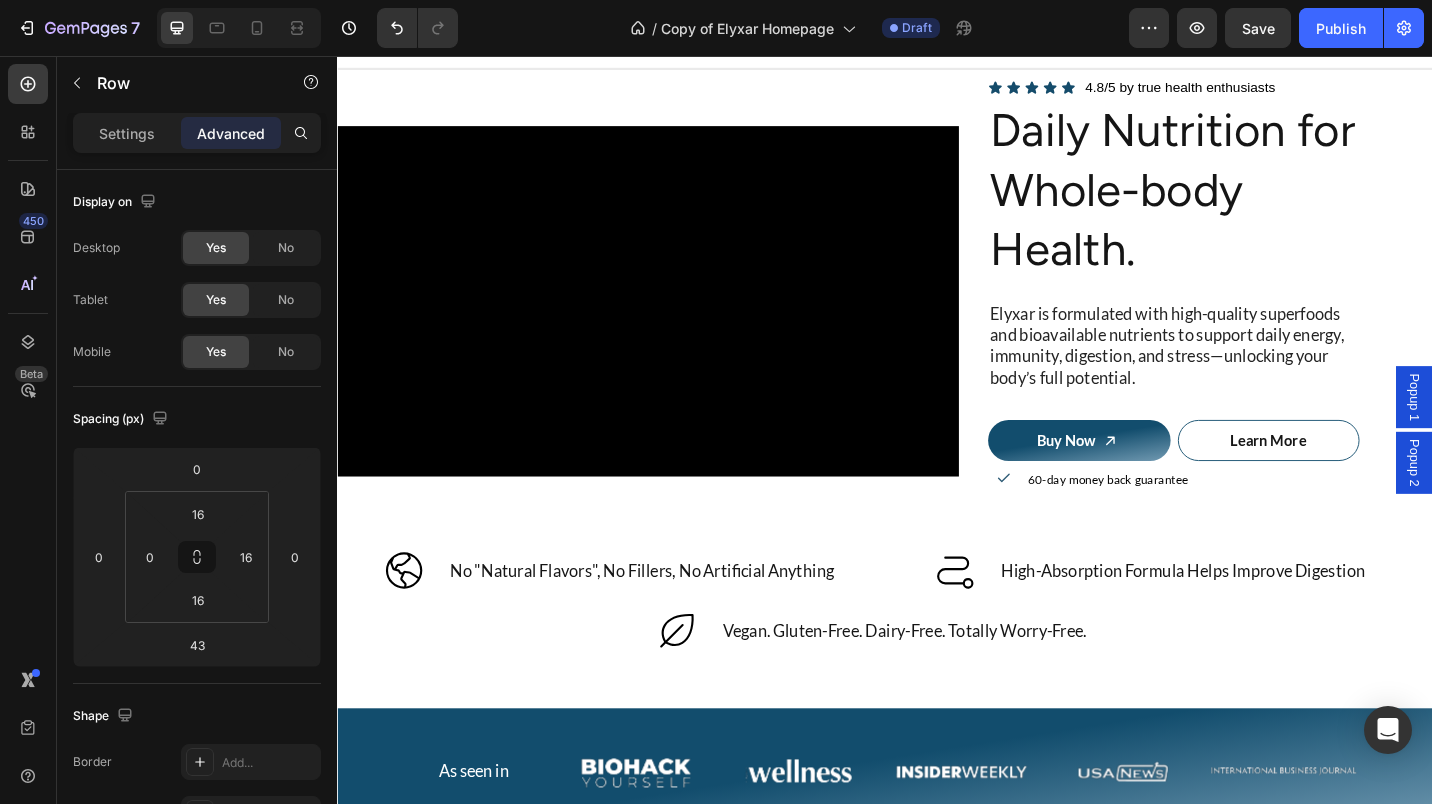scroll, scrollTop: 0, scrollLeft: 0, axis: both 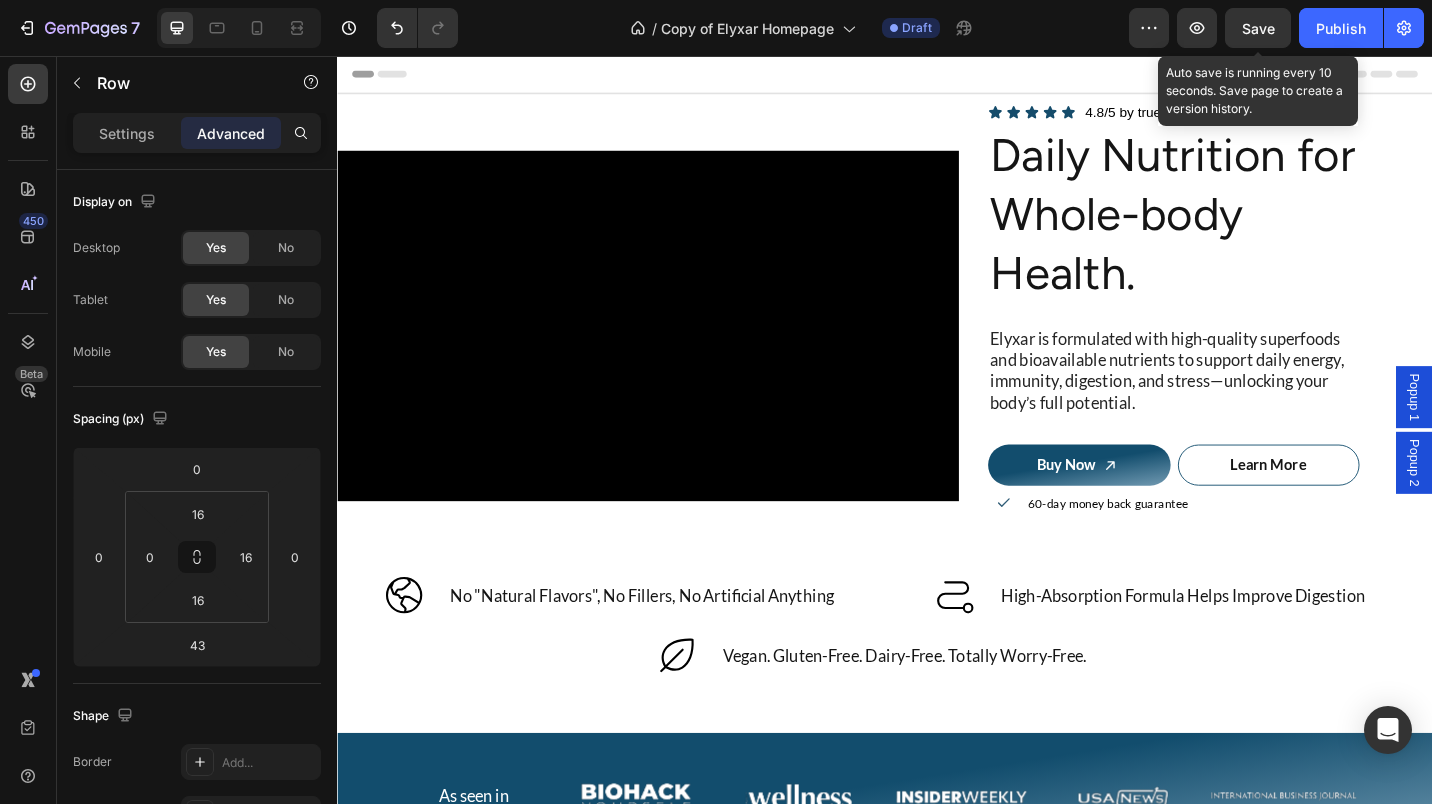 click on "Save" 